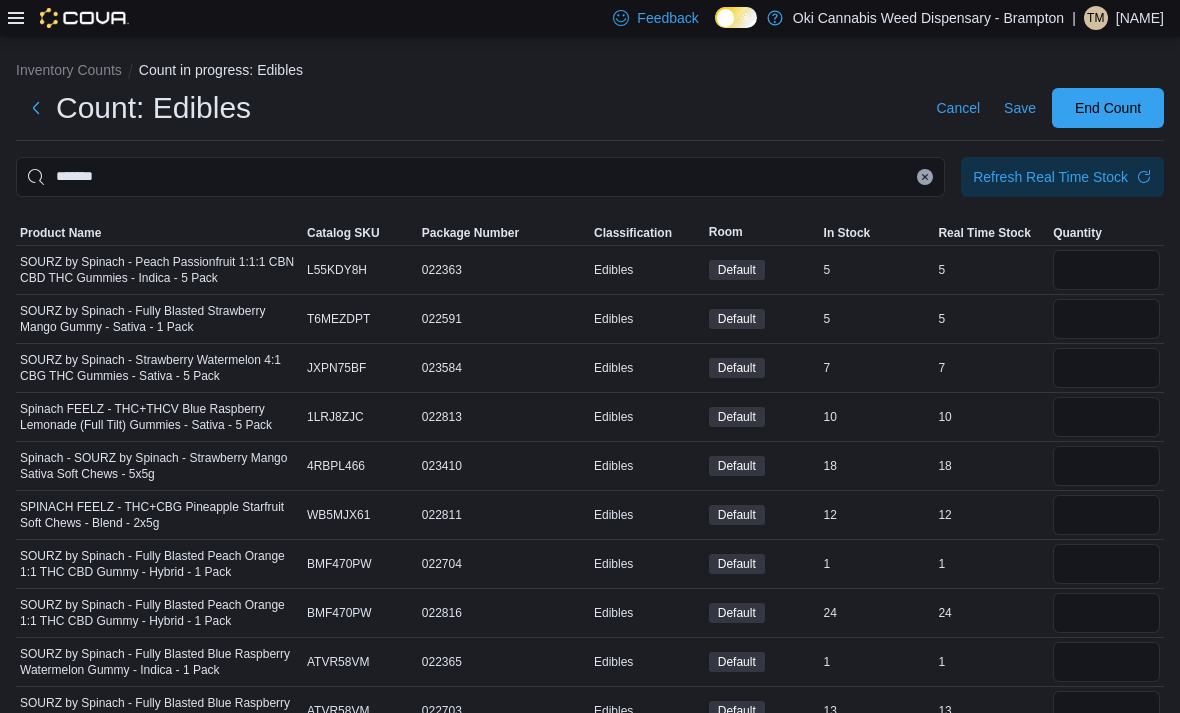 scroll, scrollTop: 34, scrollLeft: 0, axis: vertical 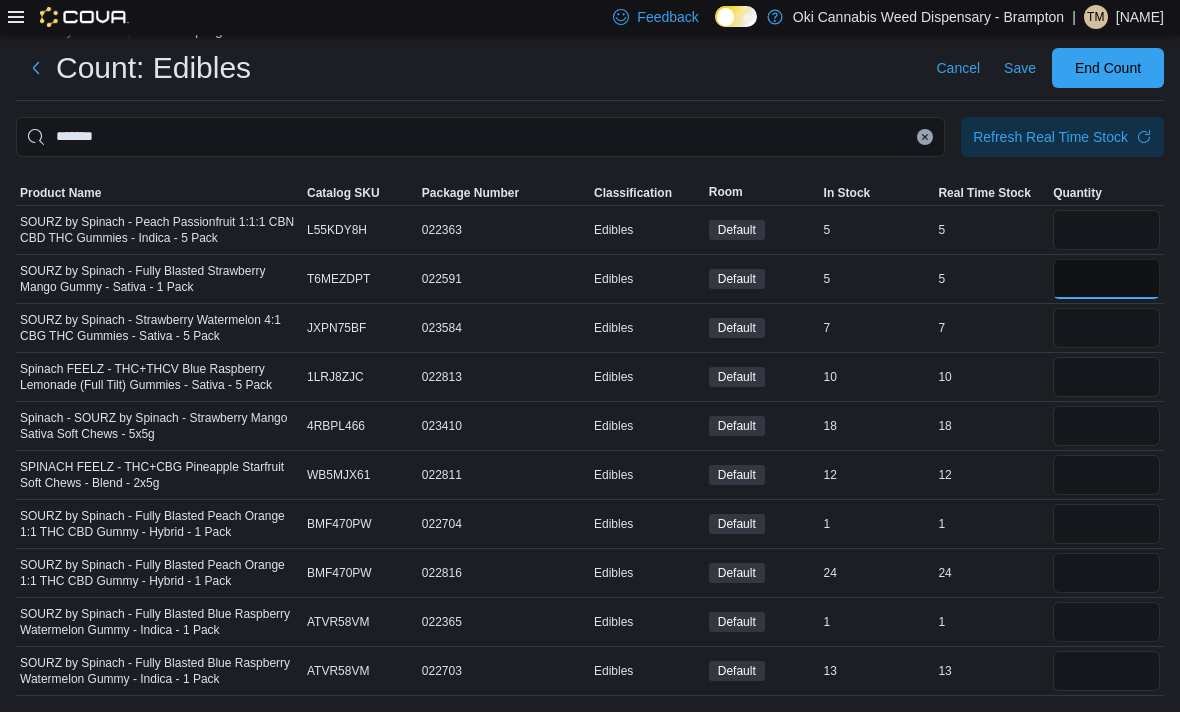 click at bounding box center (1106, 280) 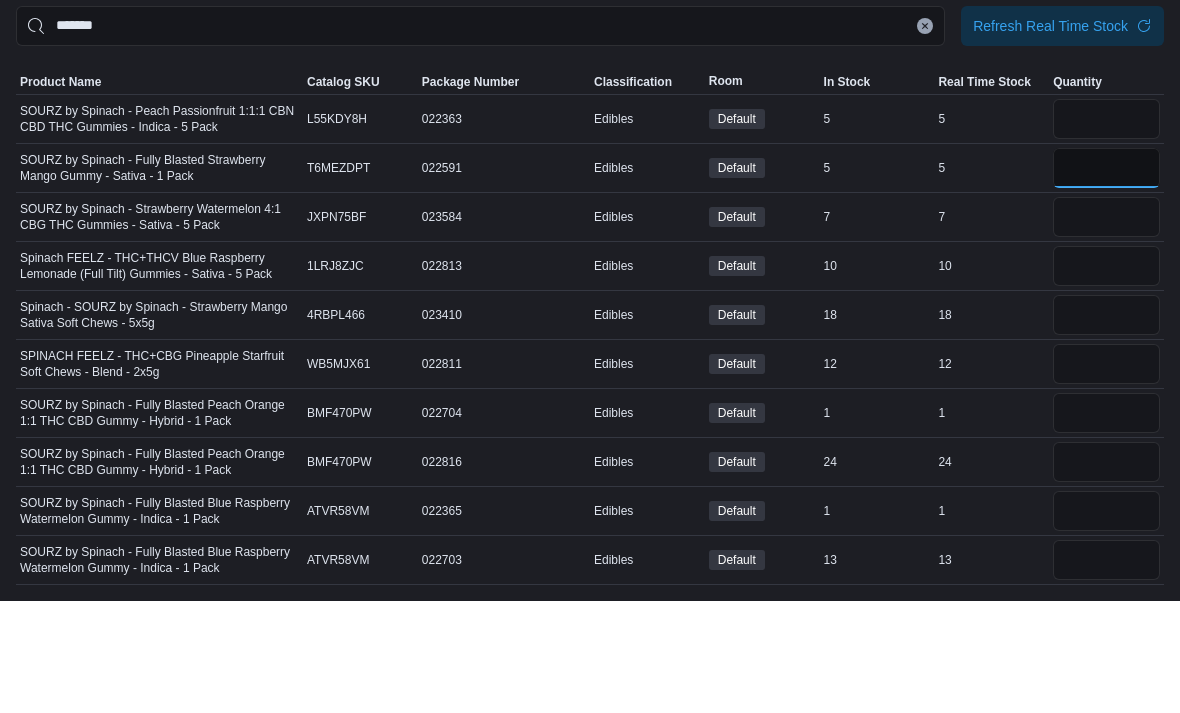 type on "*" 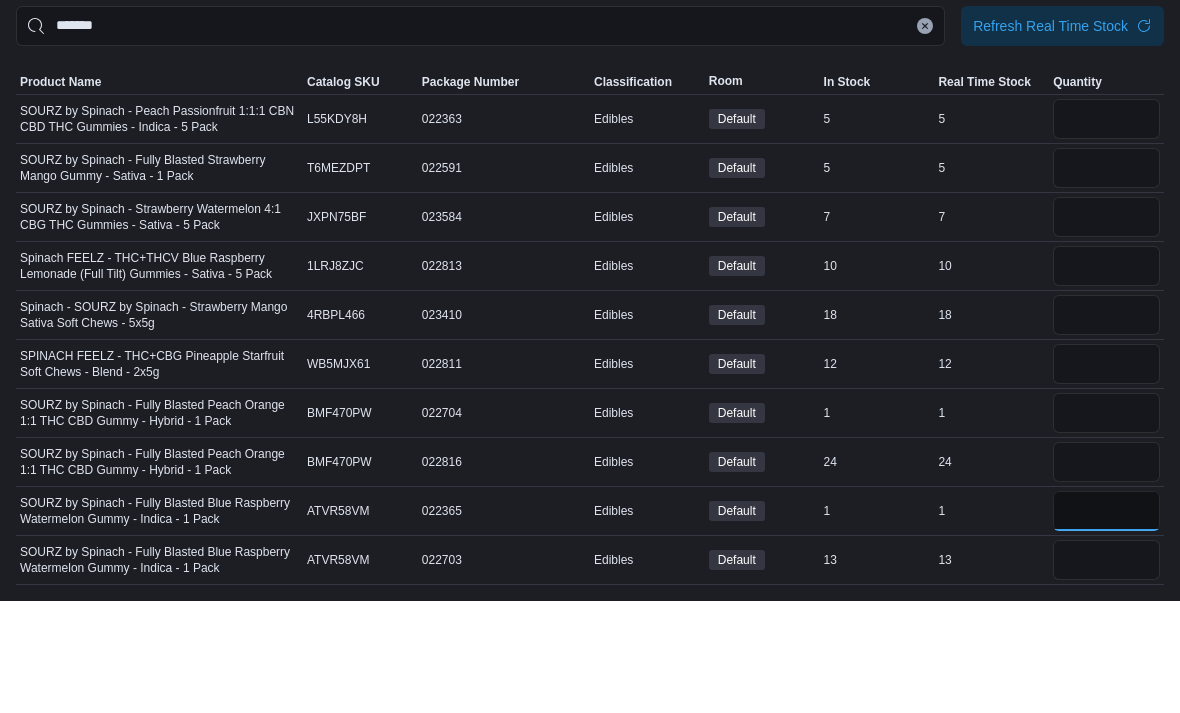 click at bounding box center [1106, 623] 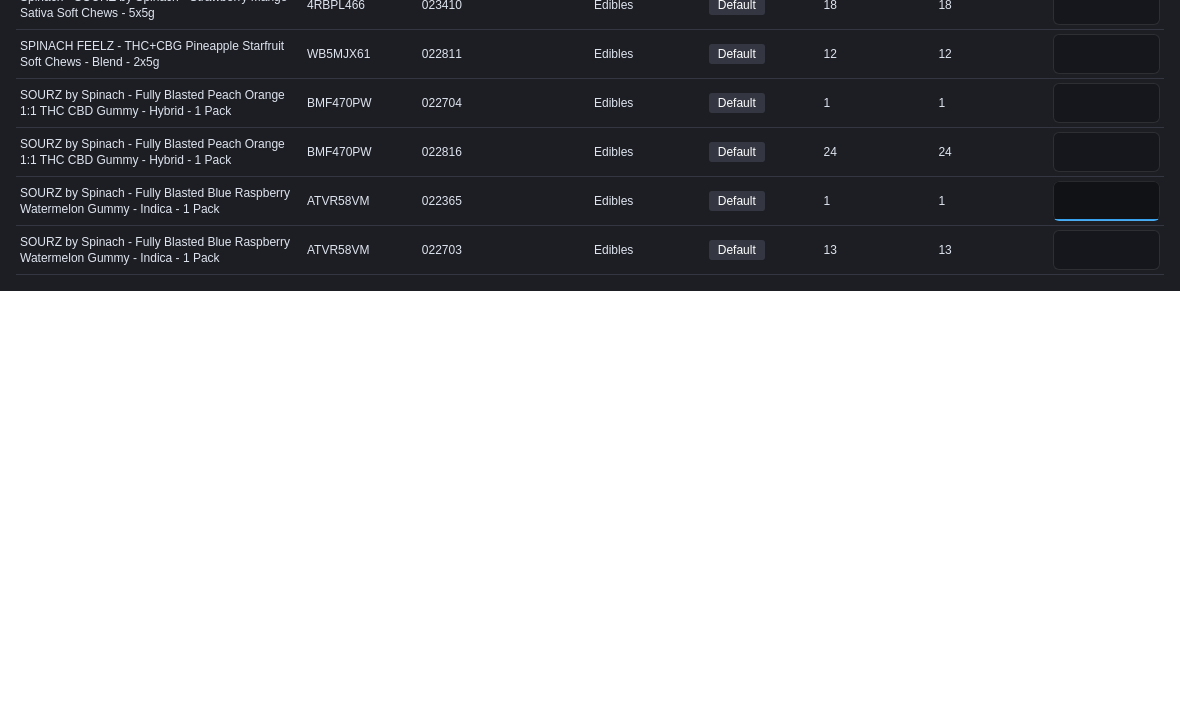type on "*" 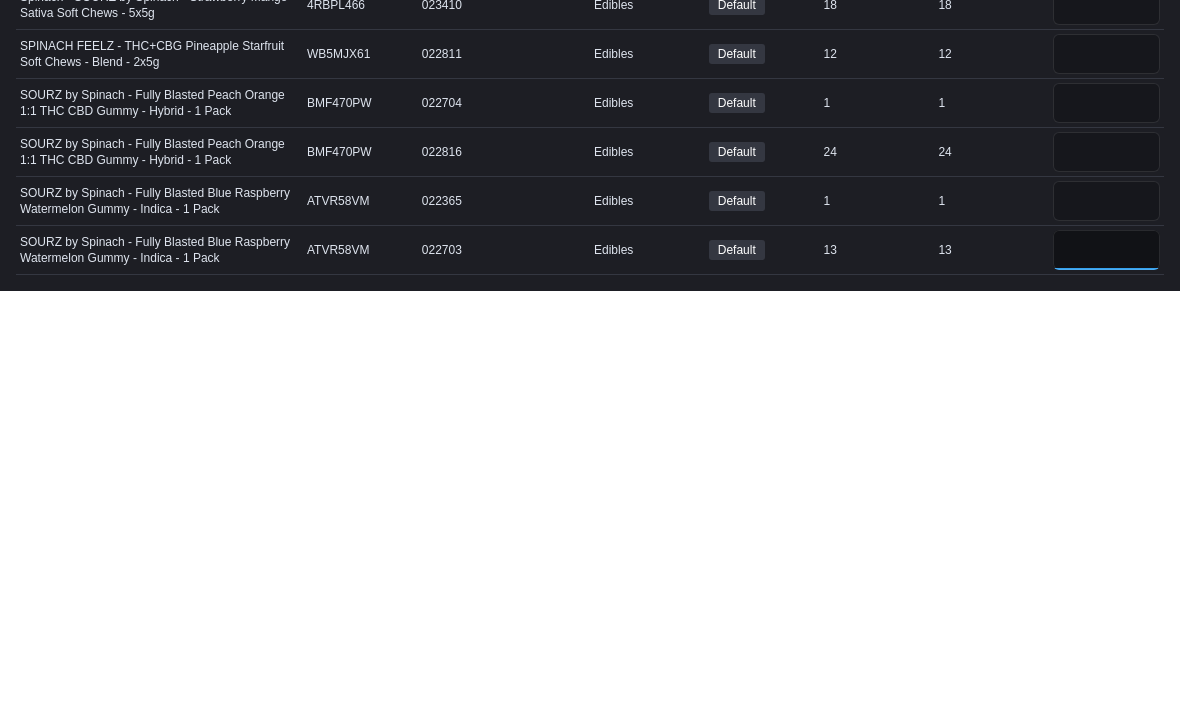 click at bounding box center (1106, 672) 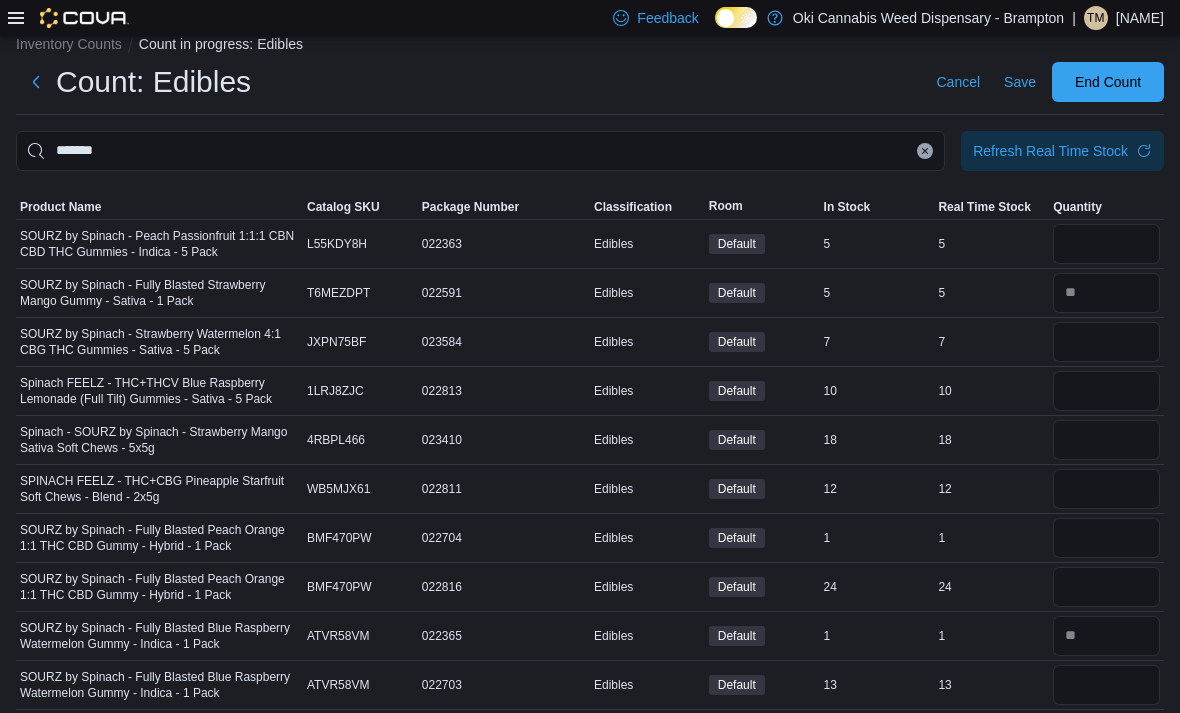 scroll, scrollTop: 64, scrollLeft: 0, axis: vertical 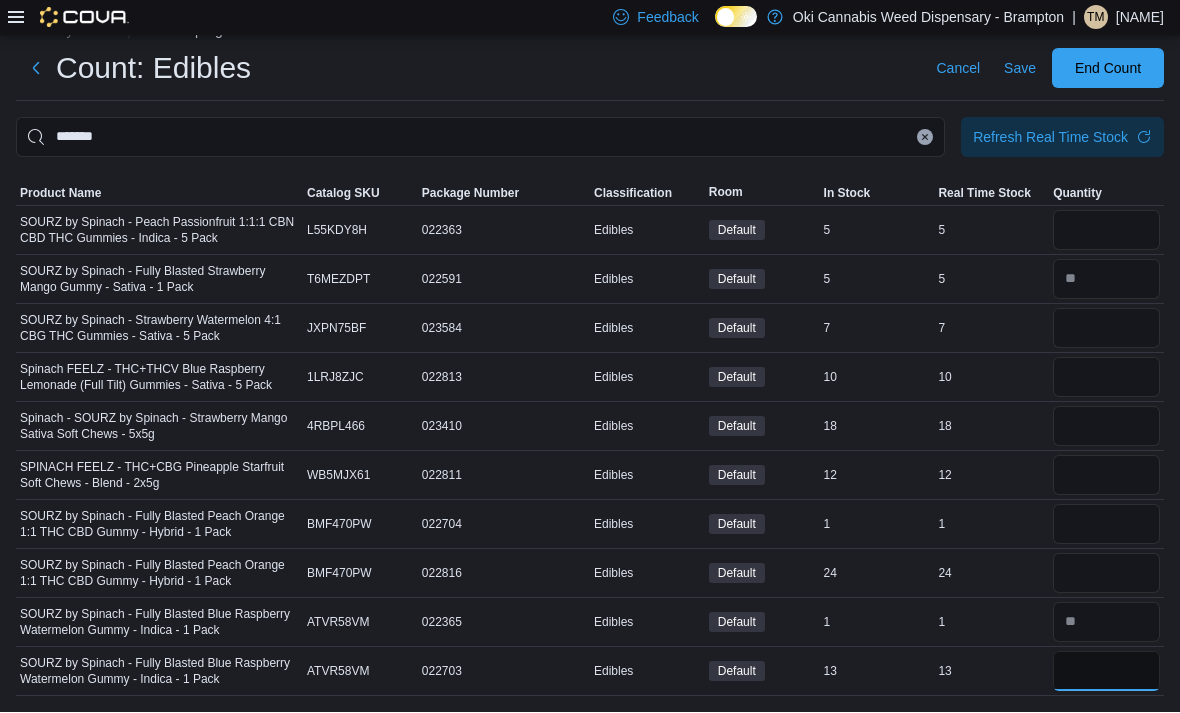 type on "**" 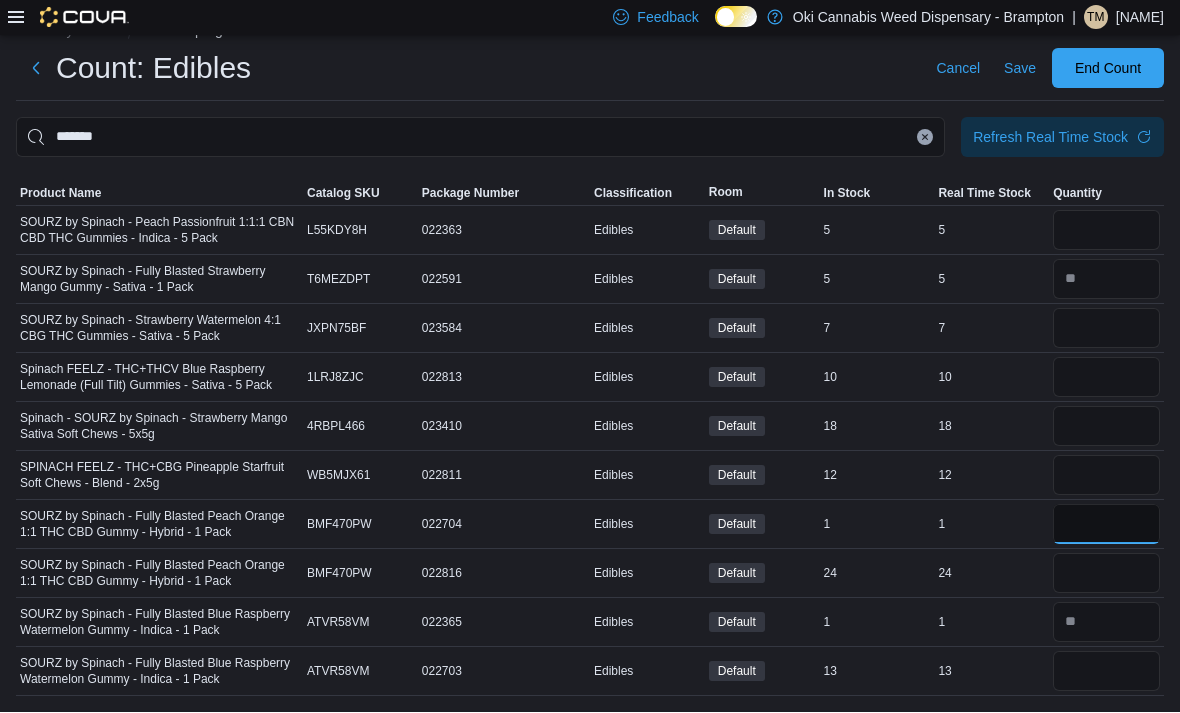 click at bounding box center (1106, 525) 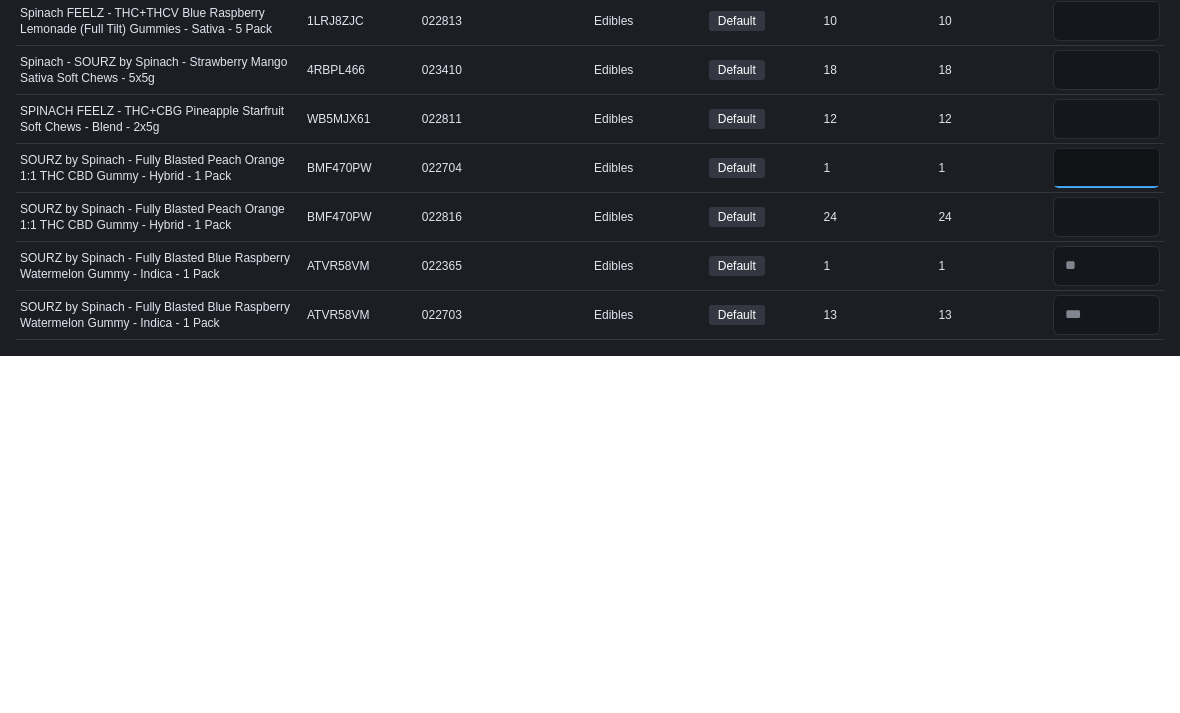 type on "*" 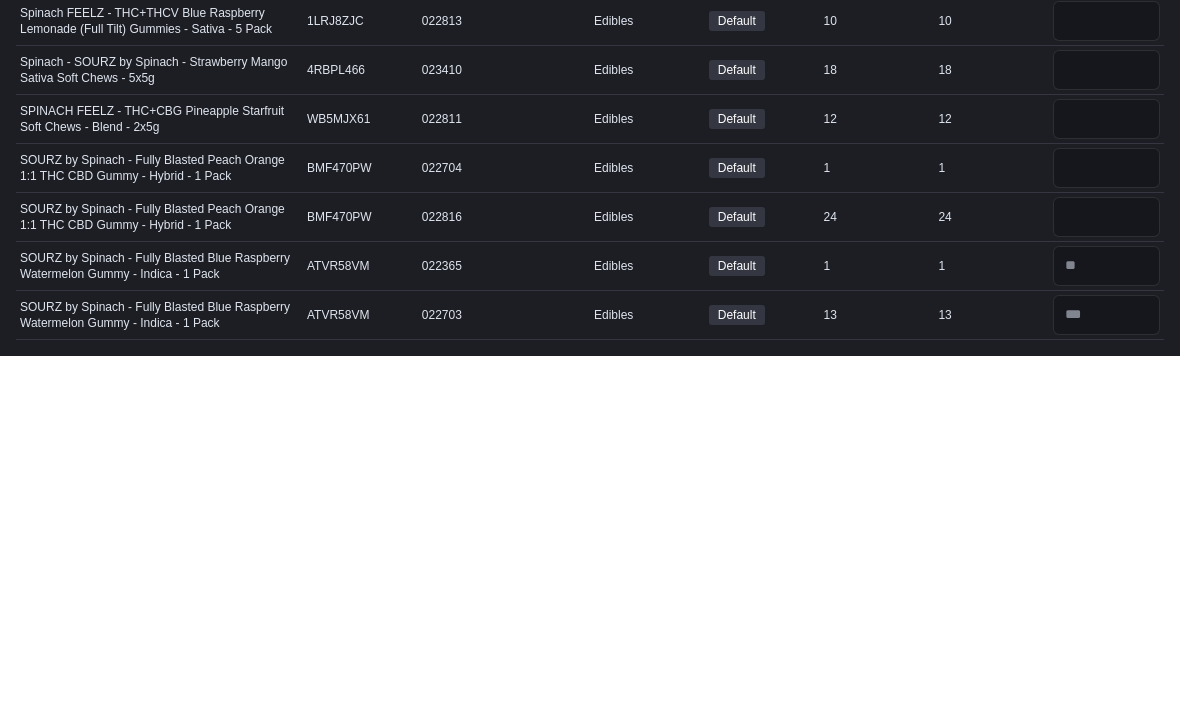 click at bounding box center (1106, 574) 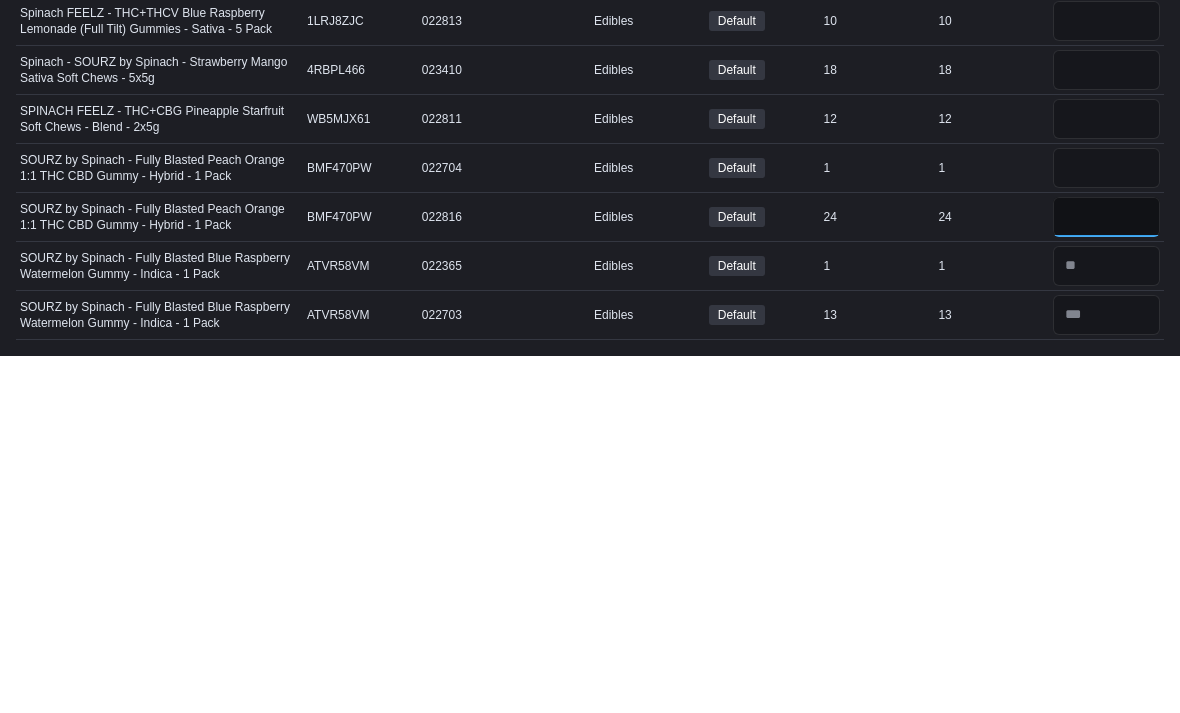 type 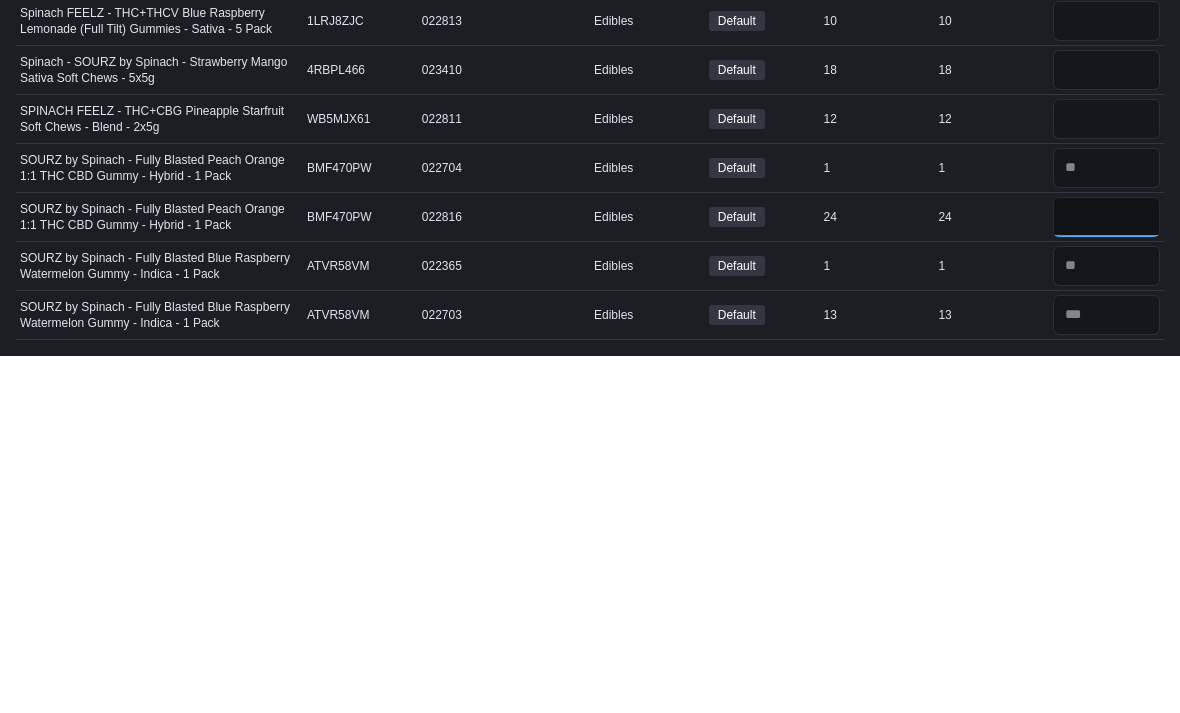 type on "**" 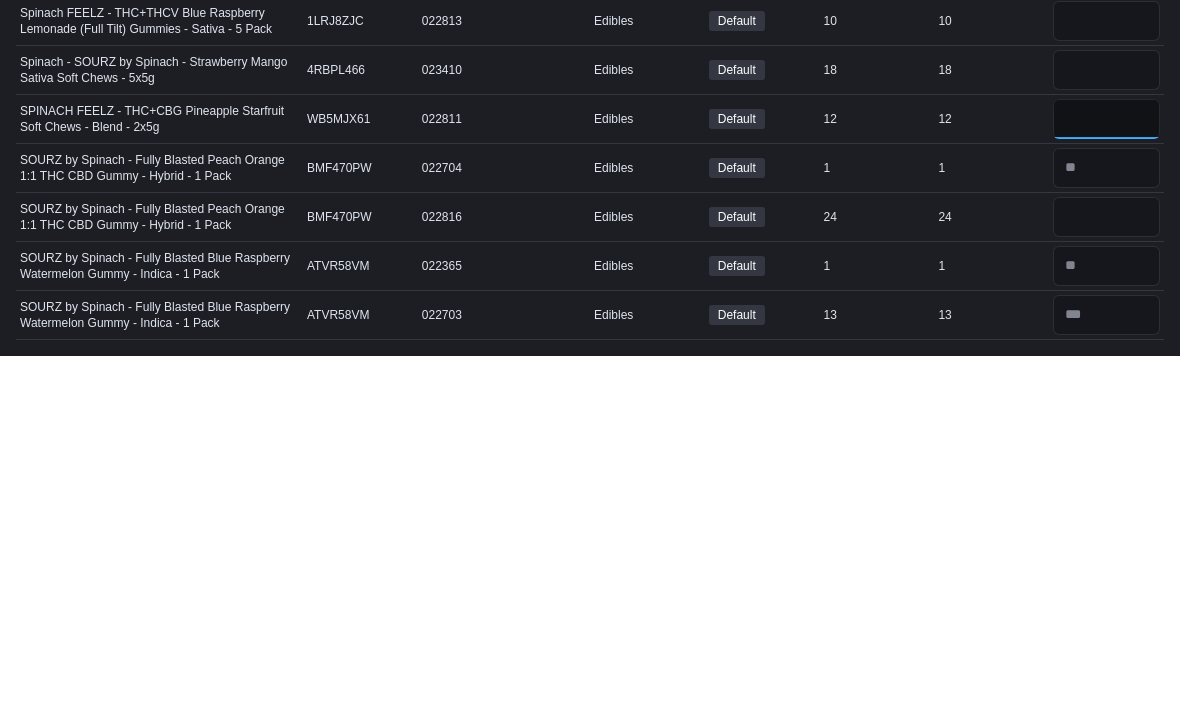click at bounding box center (1106, 476) 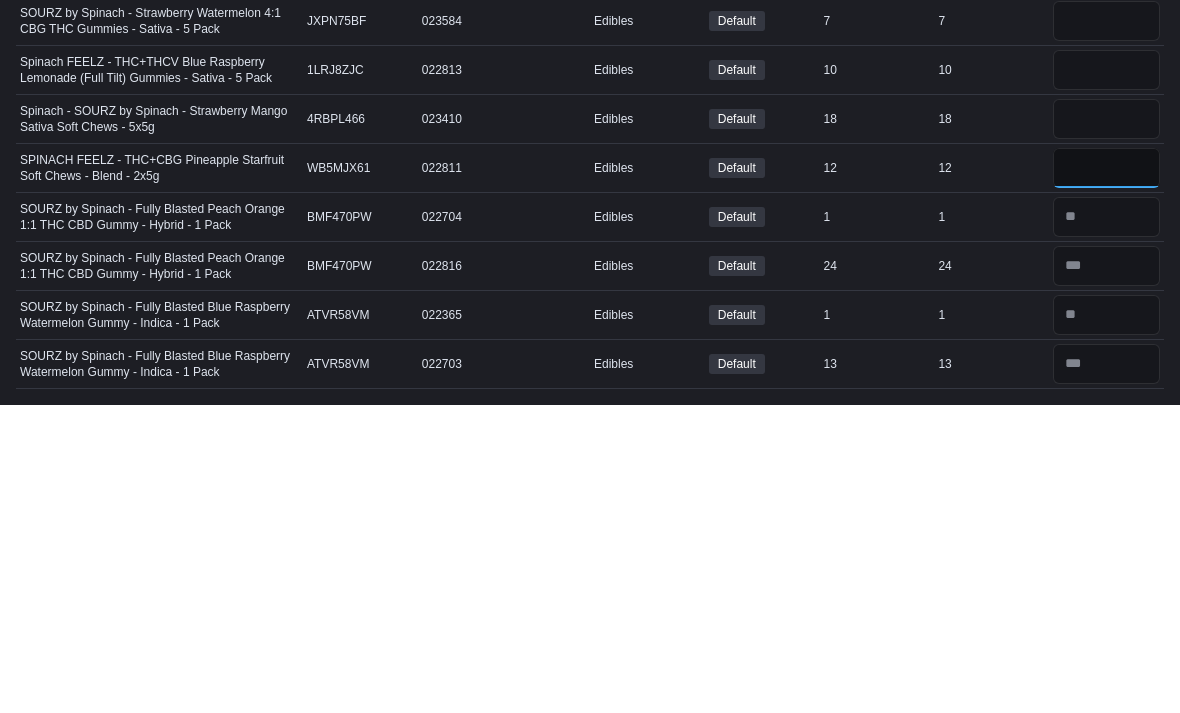 type on "**" 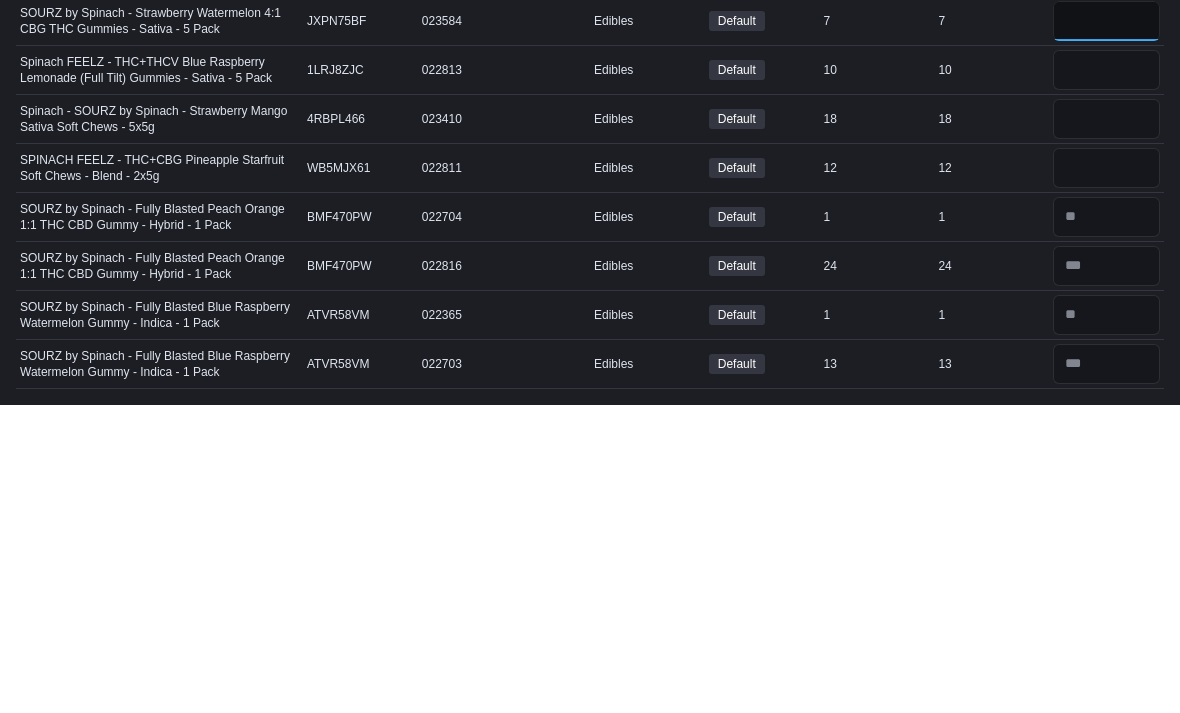 click at bounding box center [1106, 329] 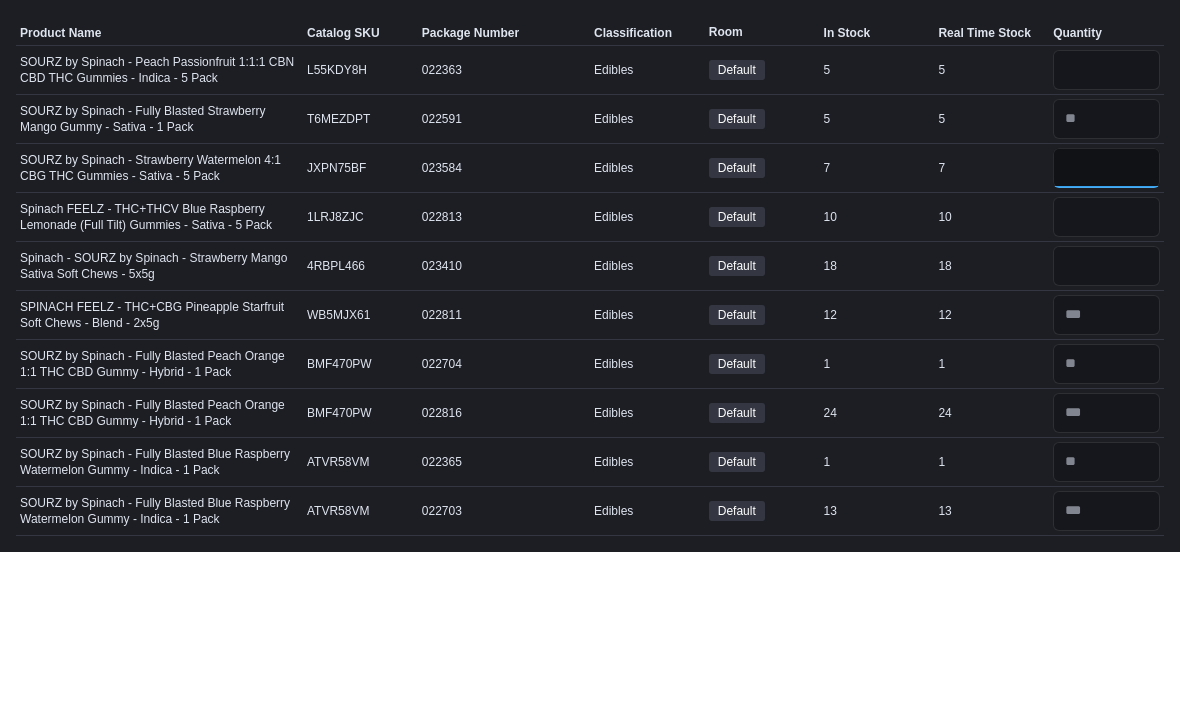 type on "*" 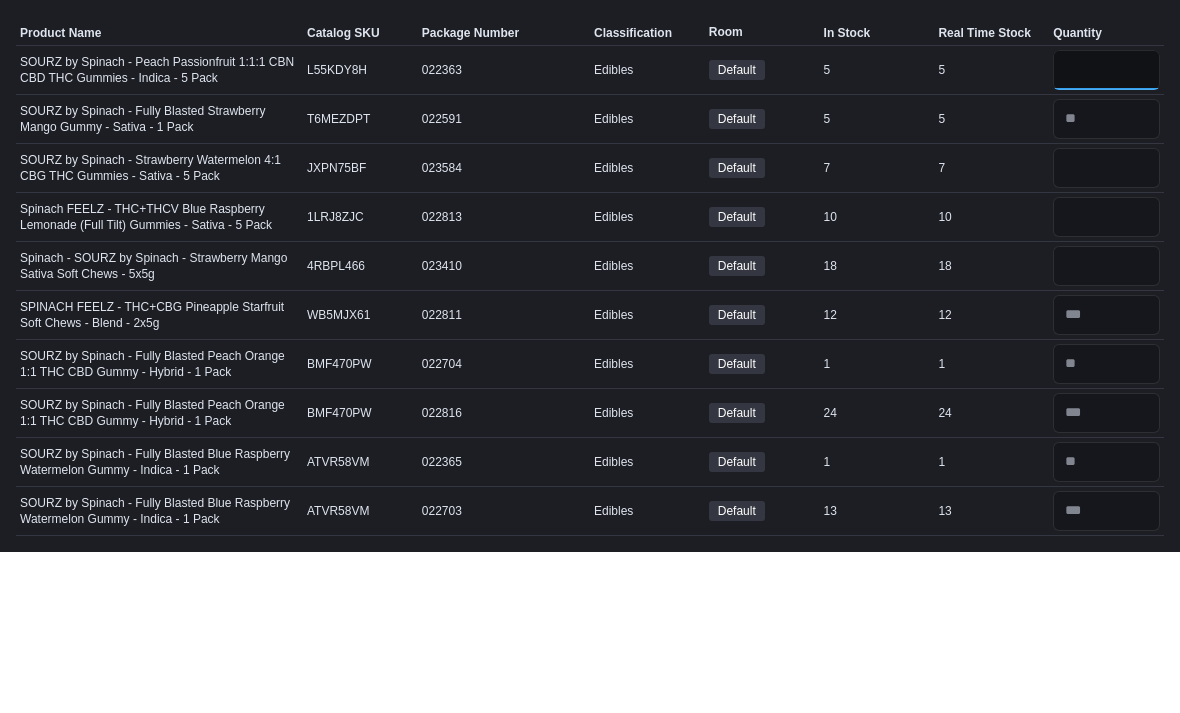 click at bounding box center [1106, 231] 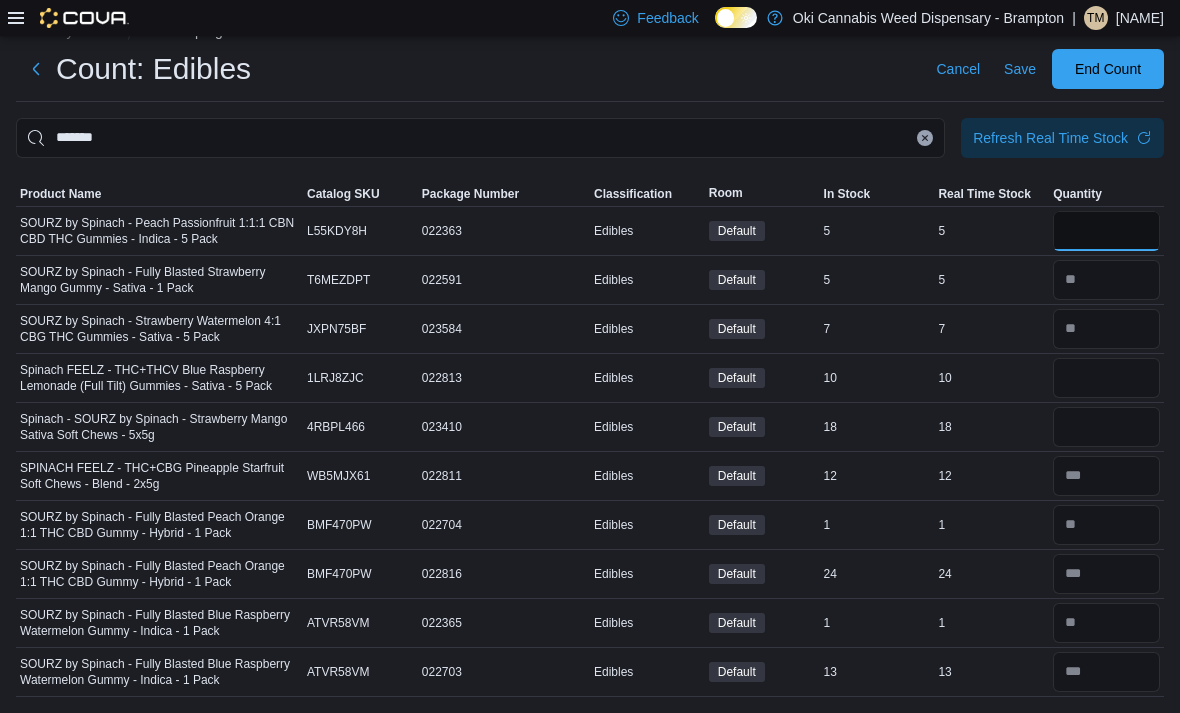 type on "*" 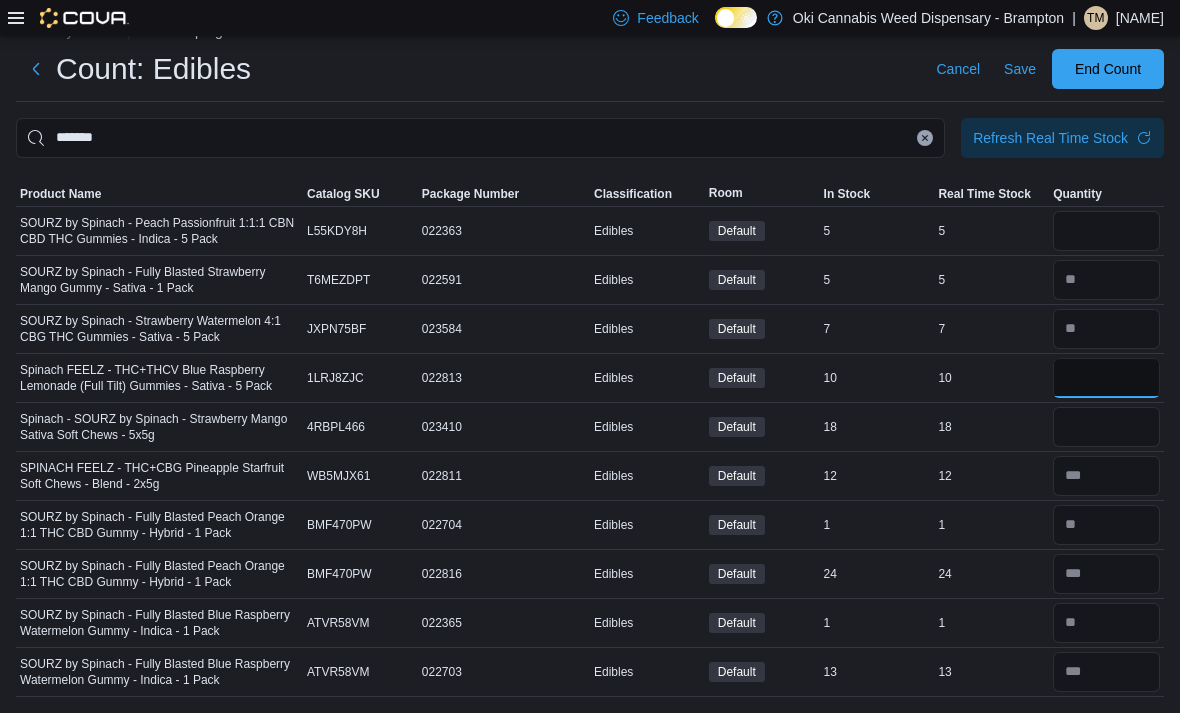 click at bounding box center (1106, 378) 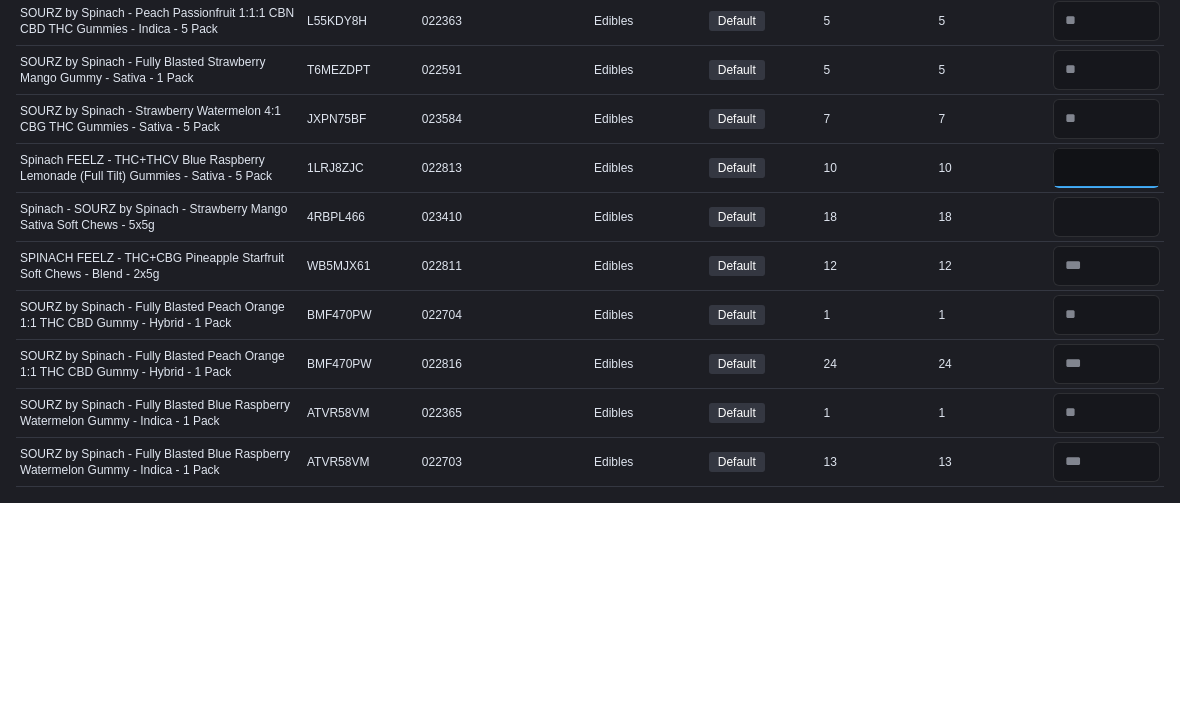 type on "**" 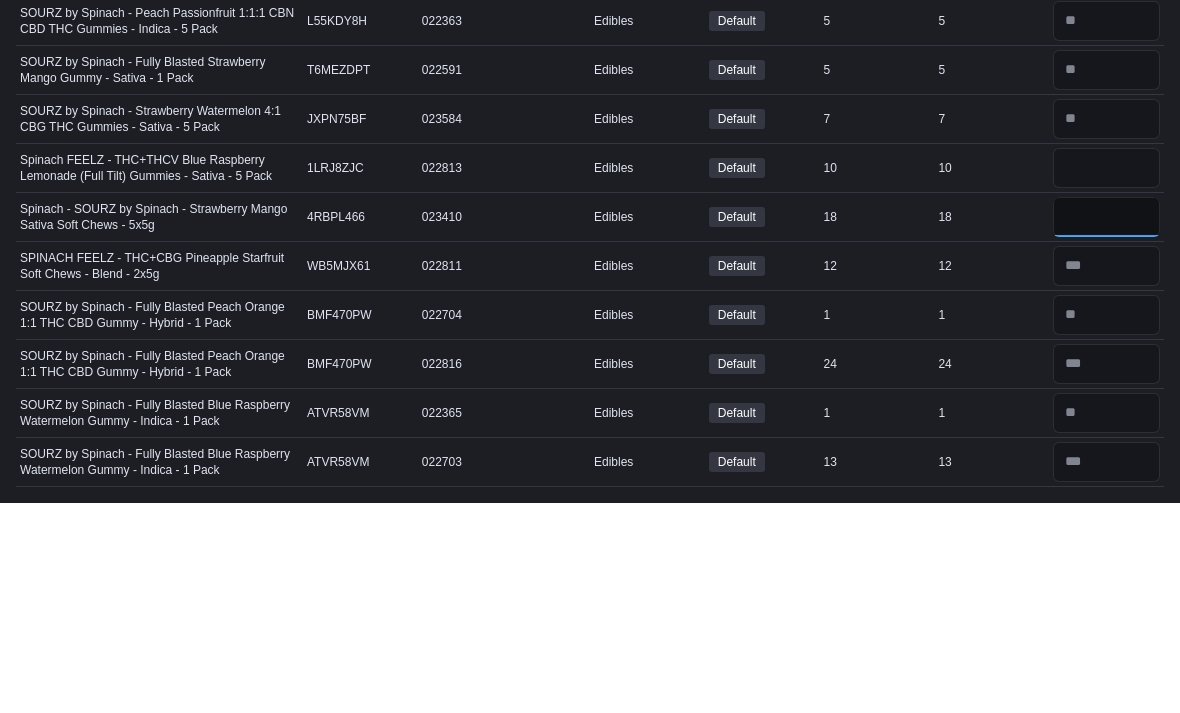 click at bounding box center [1106, 427] 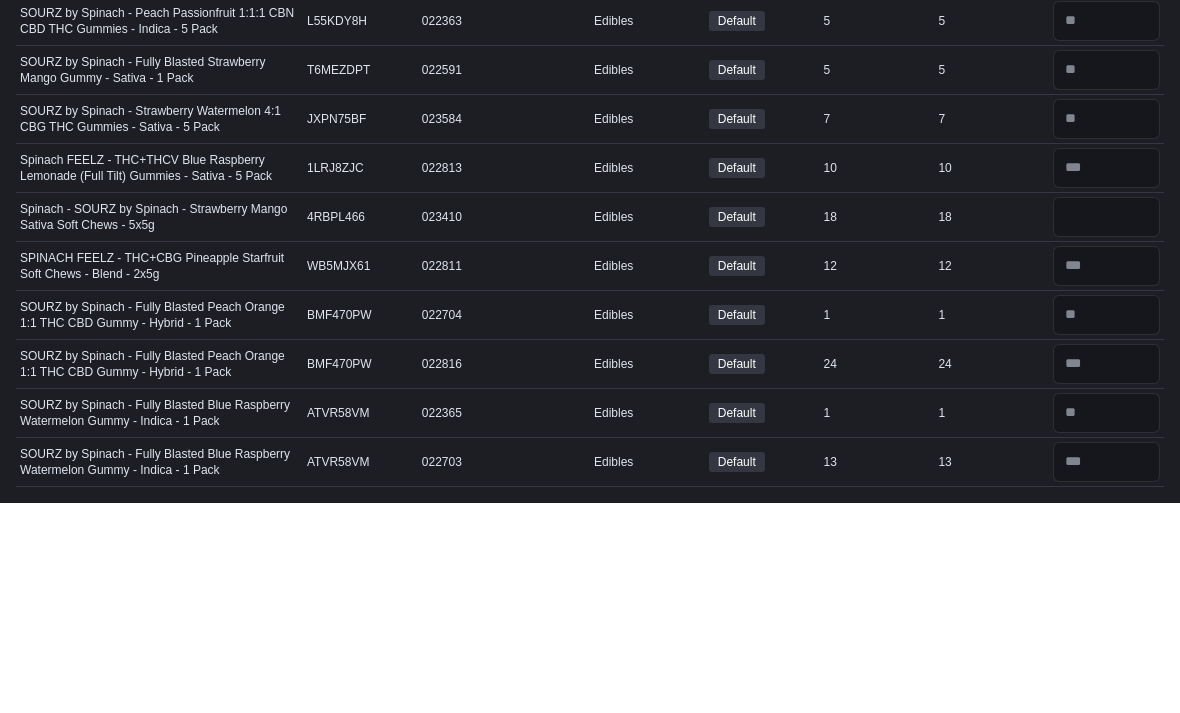 scroll, scrollTop: 60, scrollLeft: 0, axis: vertical 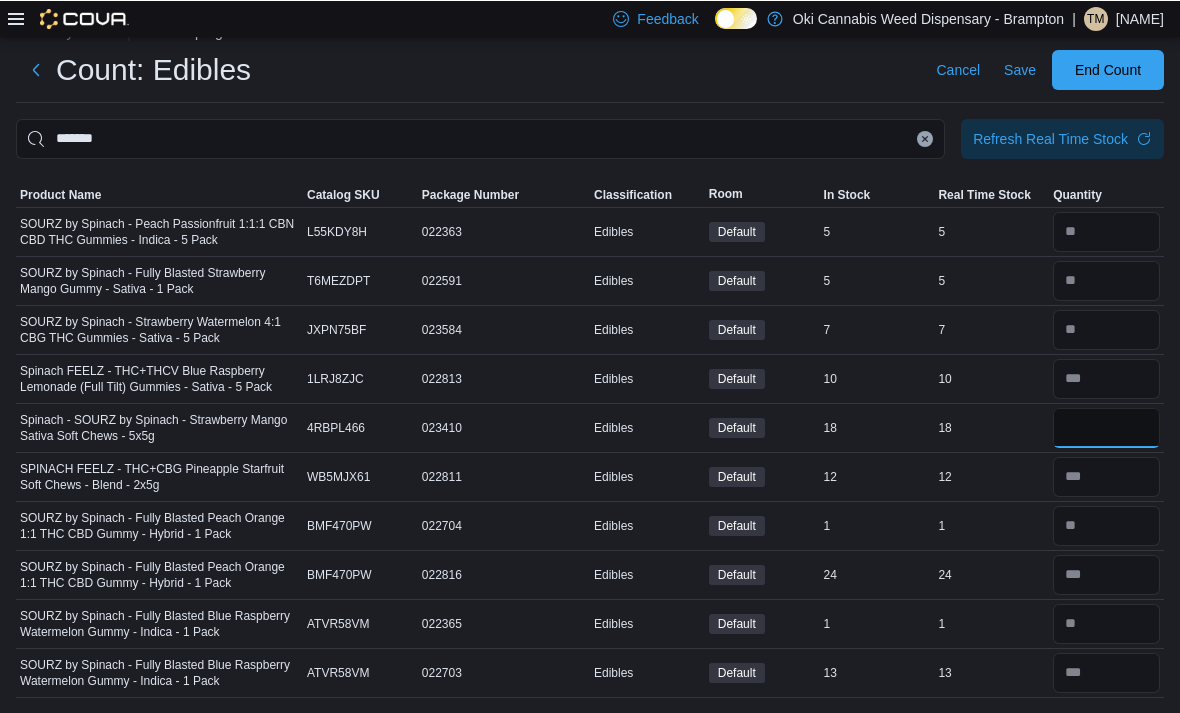 type on "**" 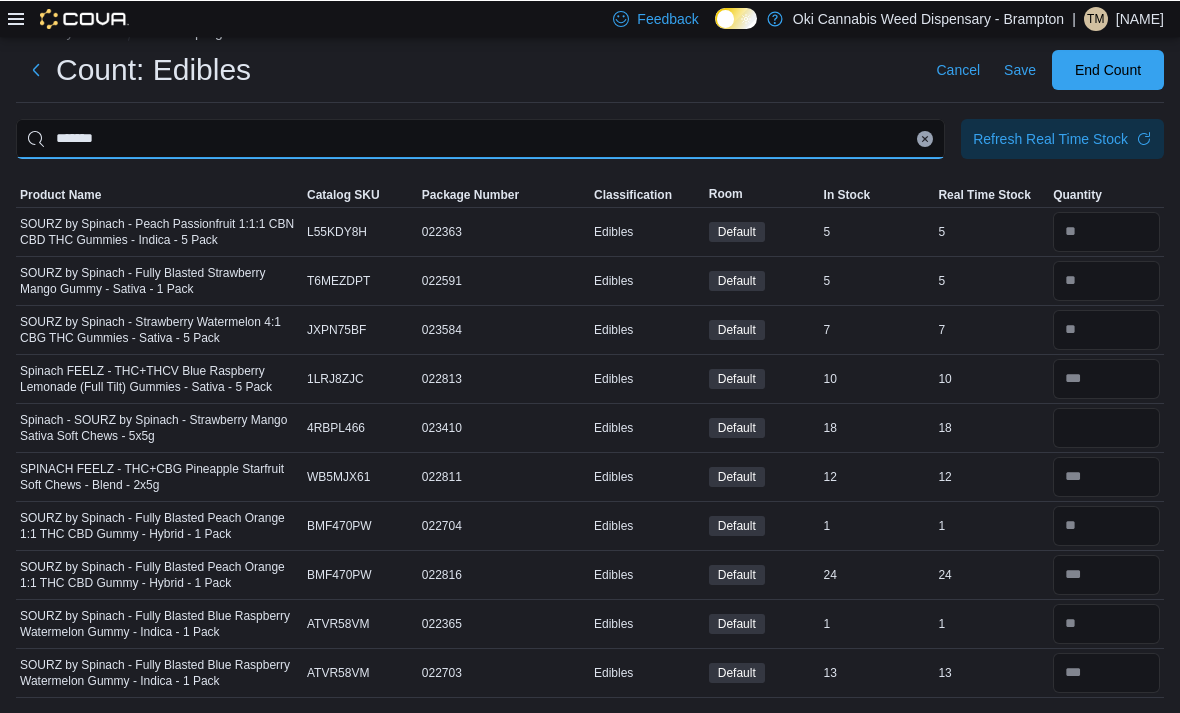 click on "*******" at bounding box center (480, 138) 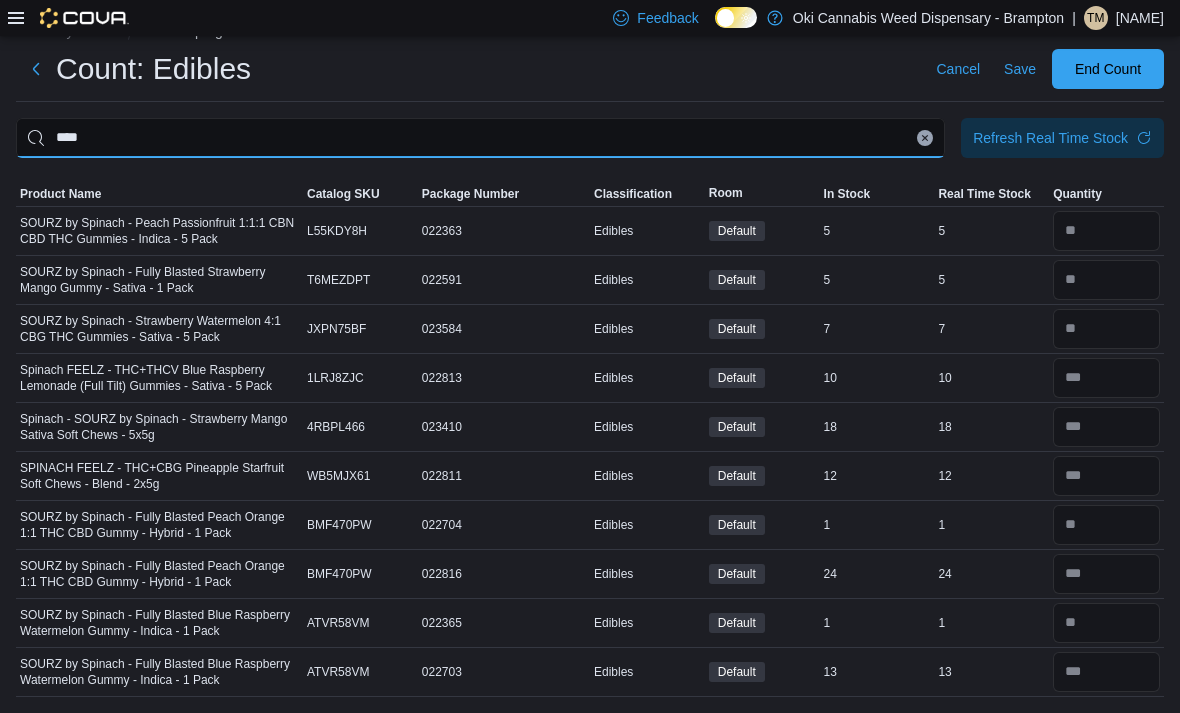 type on "****" 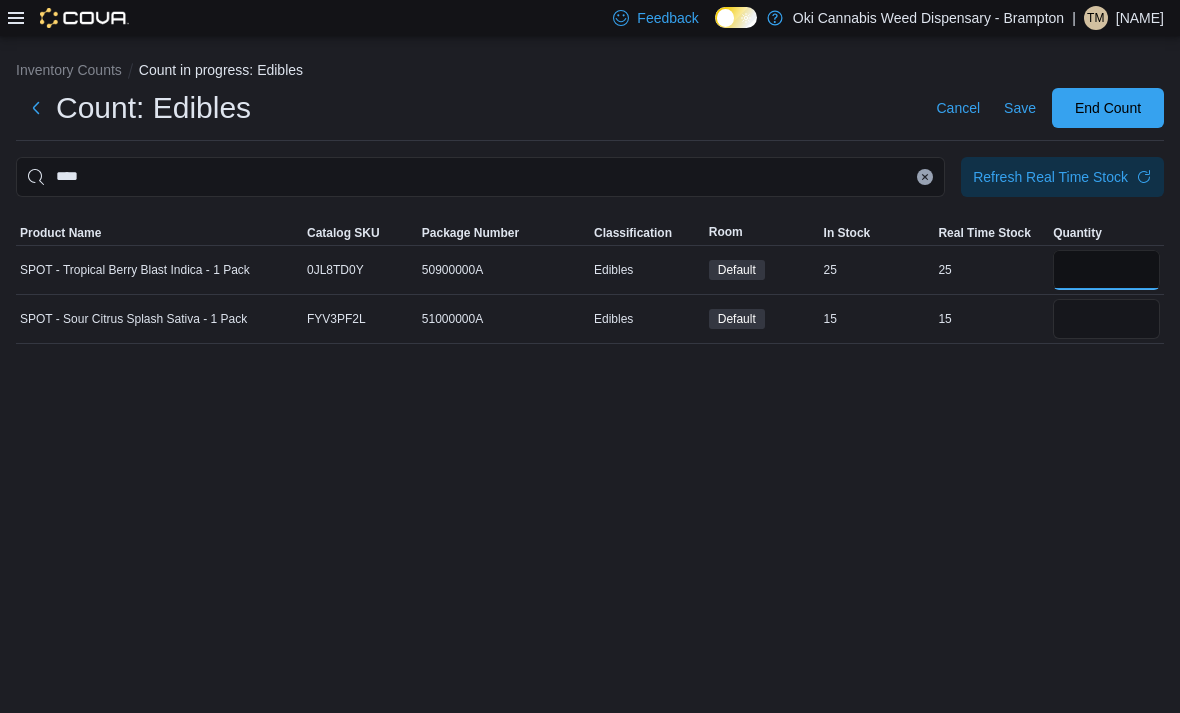 click at bounding box center [1106, 270] 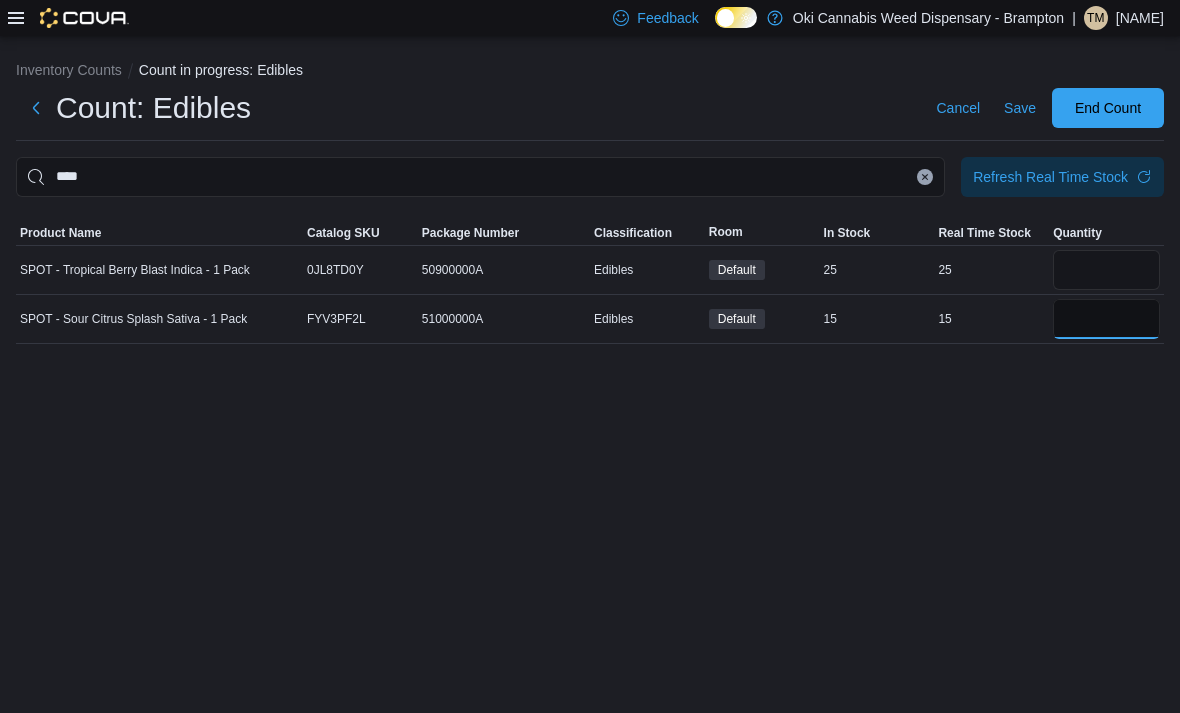 click at bounding box center (1106, 319) 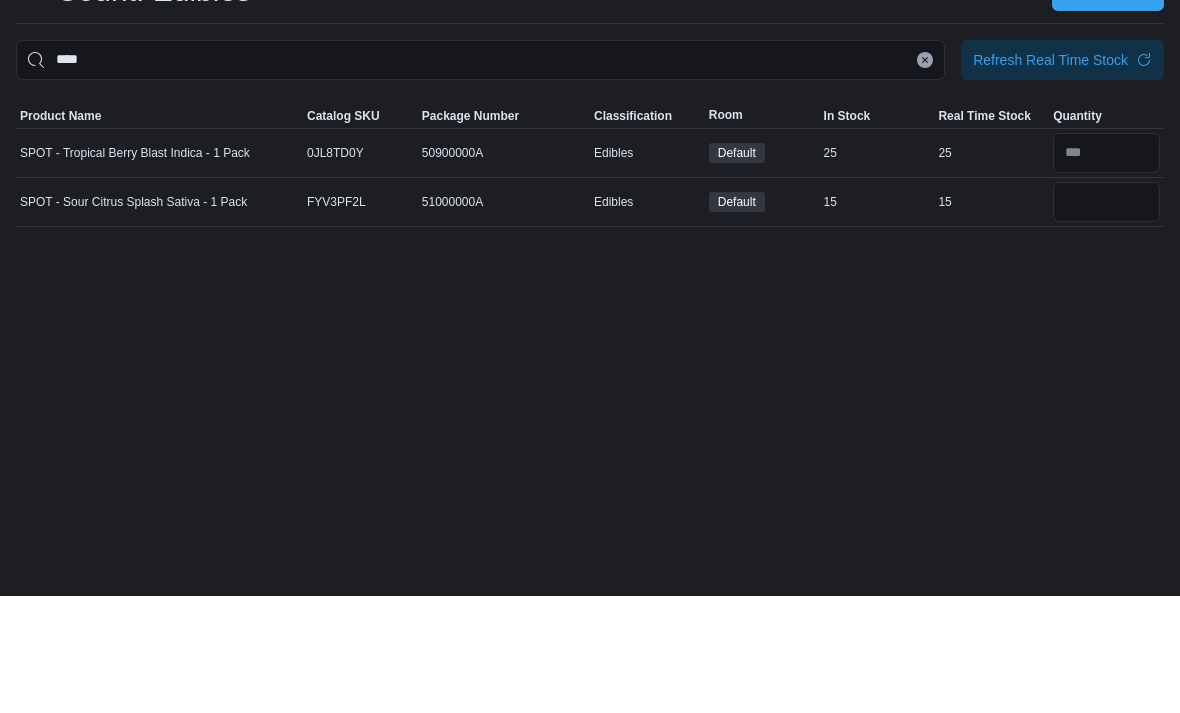 scroll, scrollTop: 64, scrollLeft: 0, axis: vertical 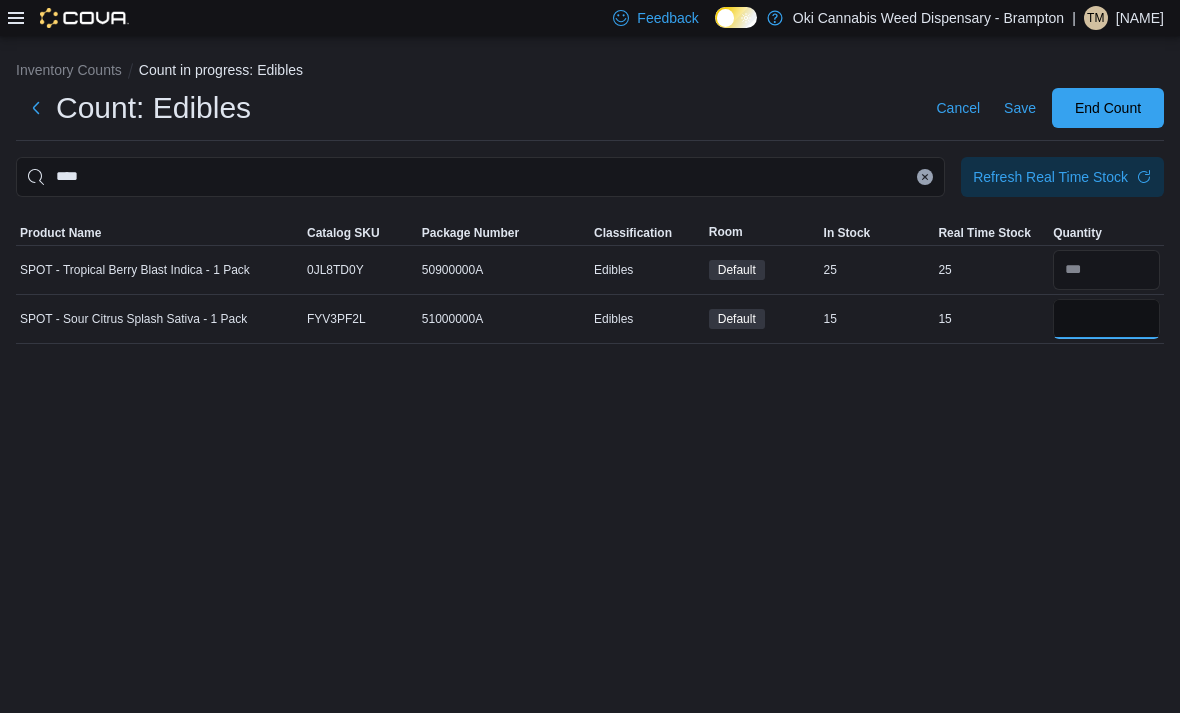 type on "**" 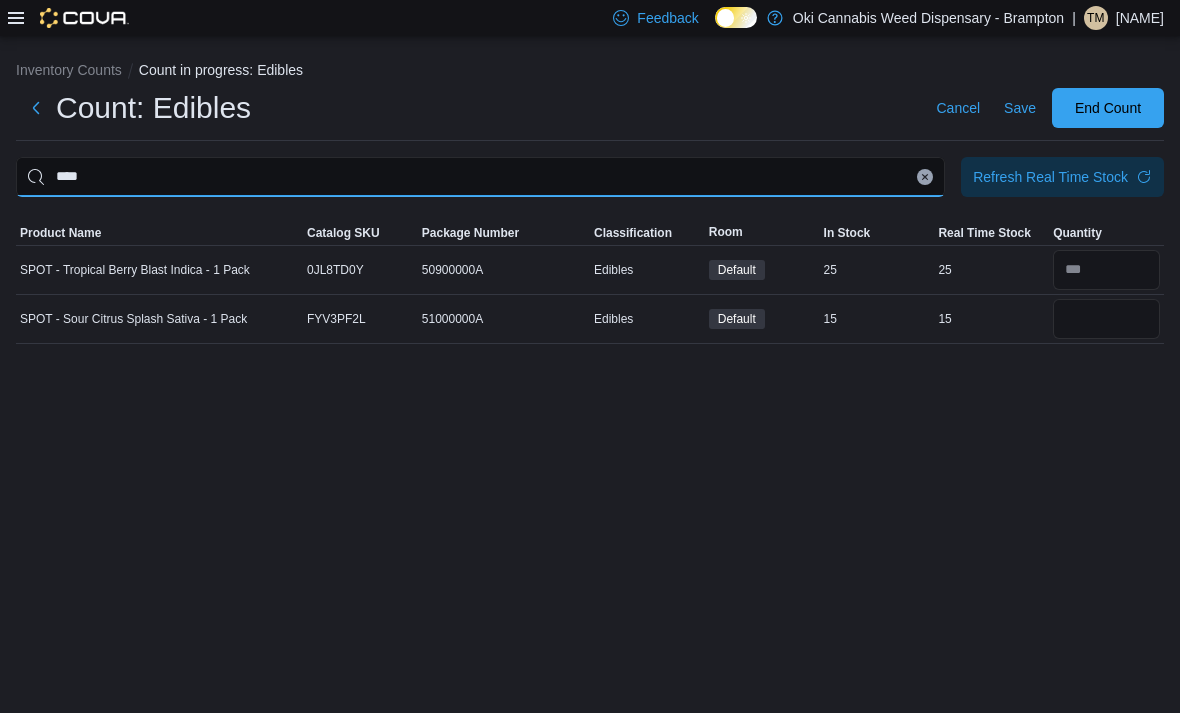 click on "****" at bounding box center [480, 177] 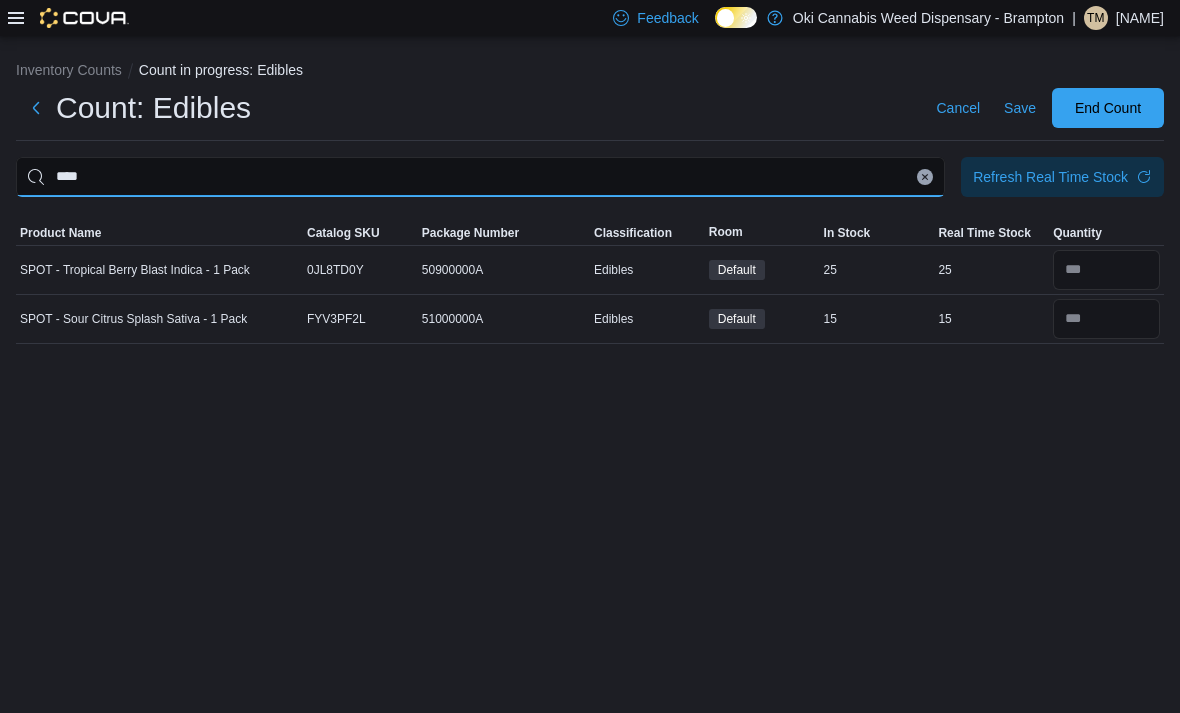 click on "****" at bounding box center (480, 177) 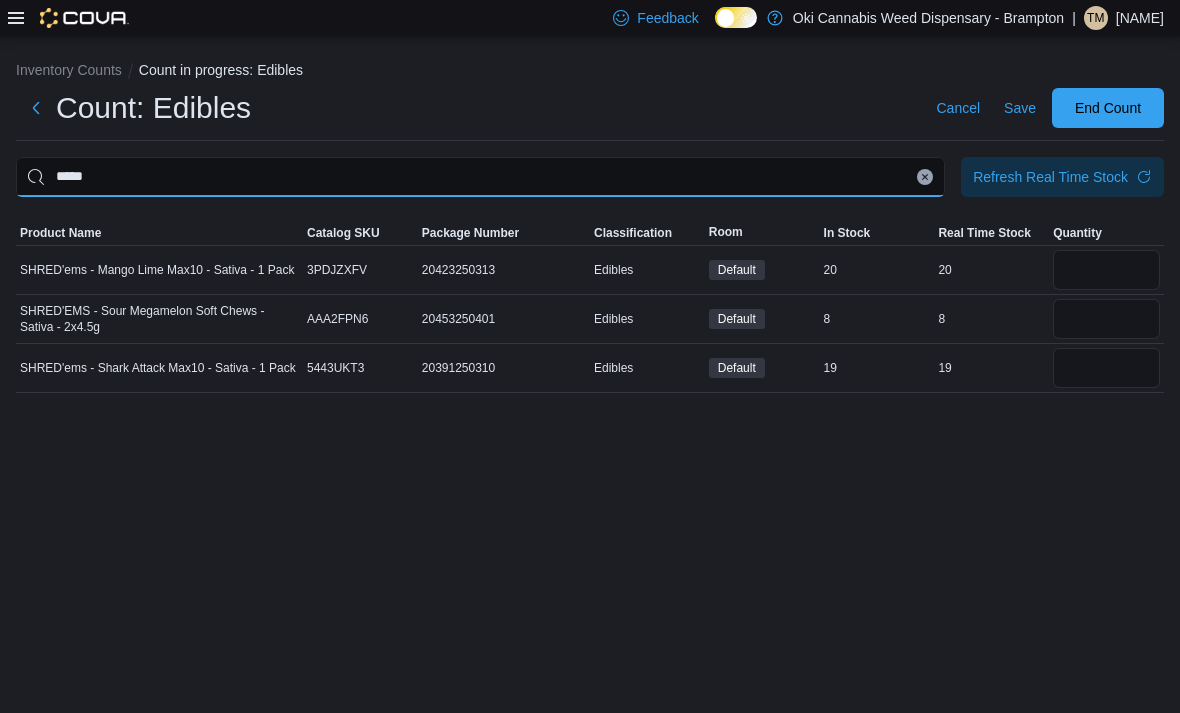 type on "*****" 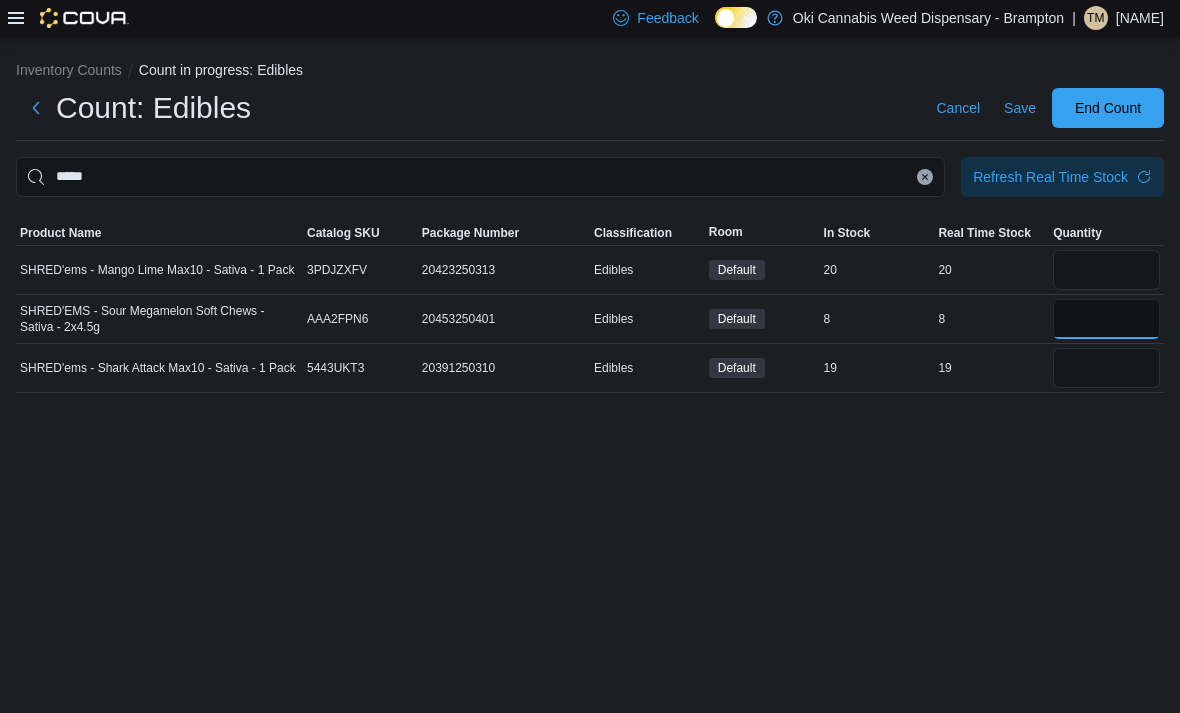 click at bounding box center (1106, 319) 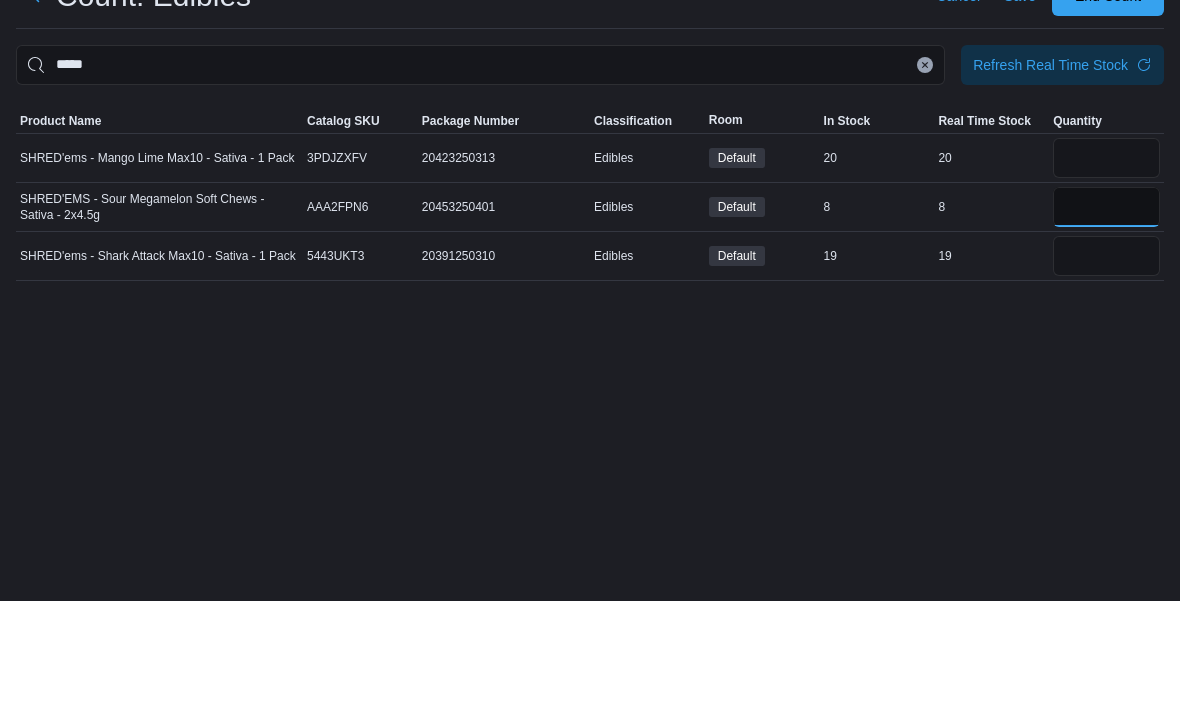 type on "*" 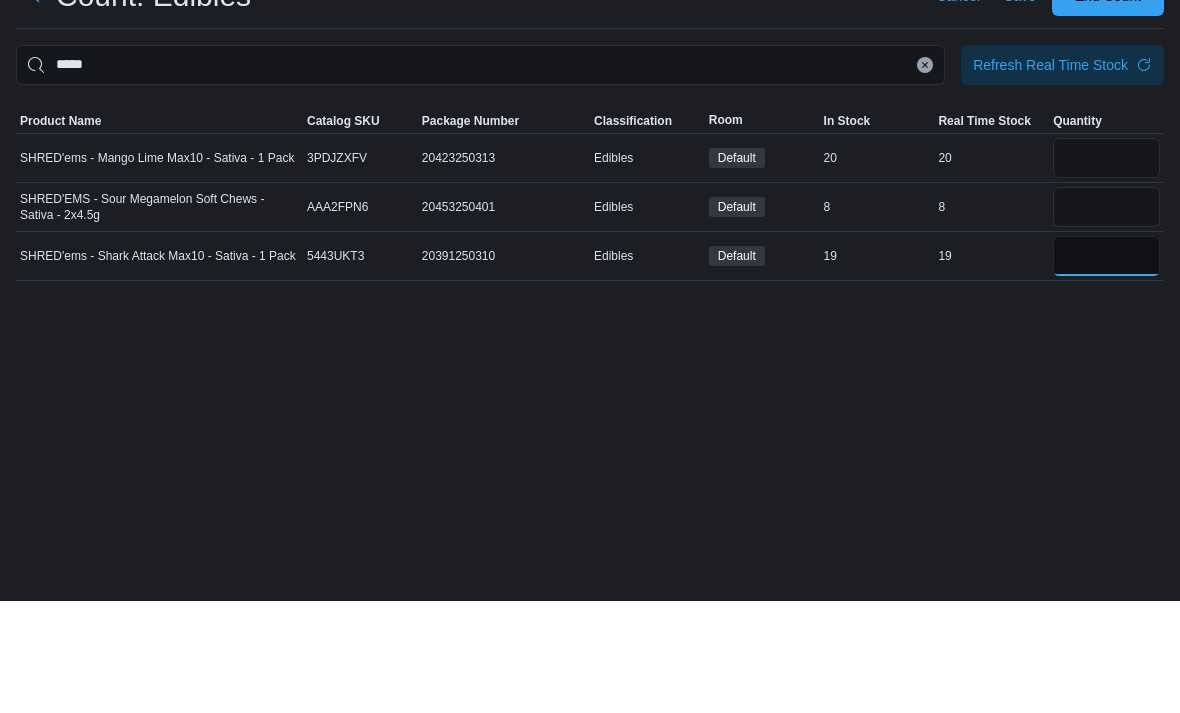 click at bounding box center (1106, 368) 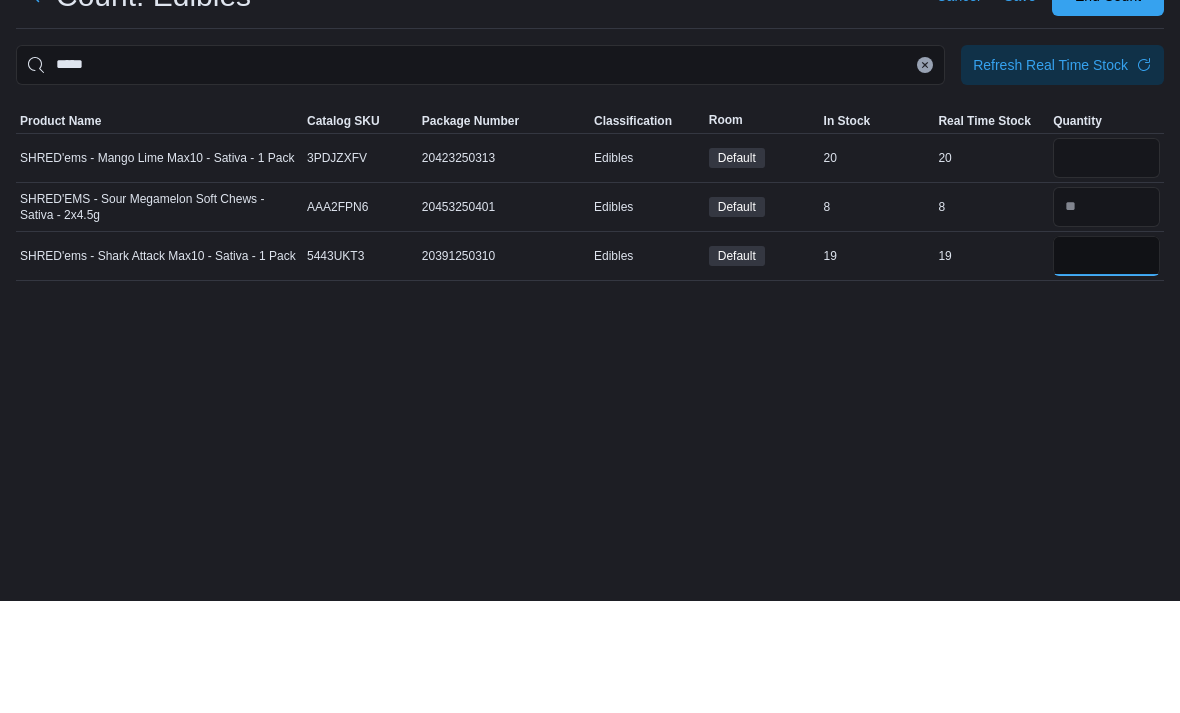 type on "**" 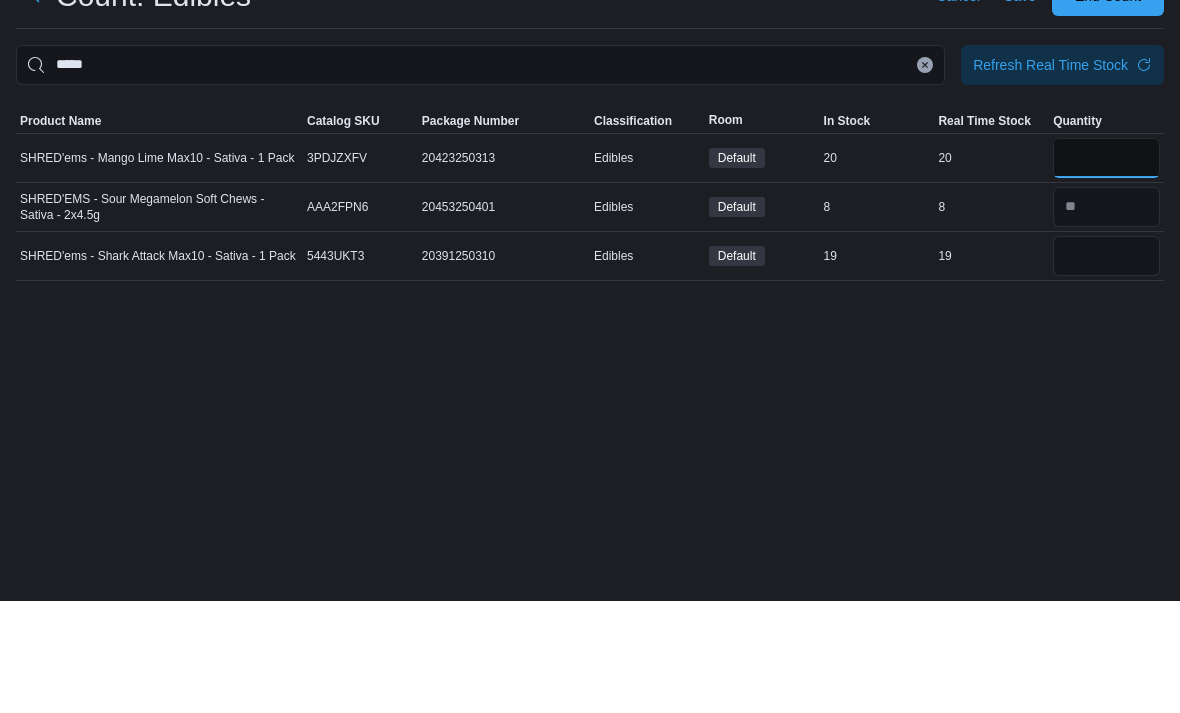 click at bounding box center (1106, 270) 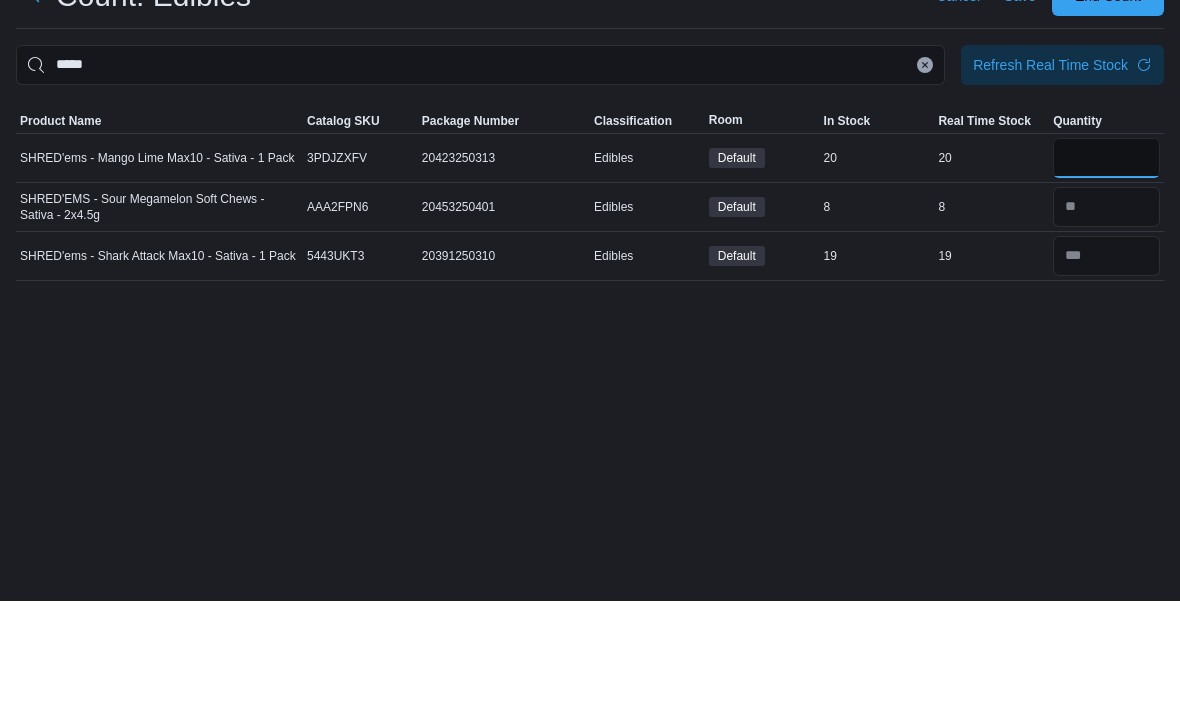 type on "**" 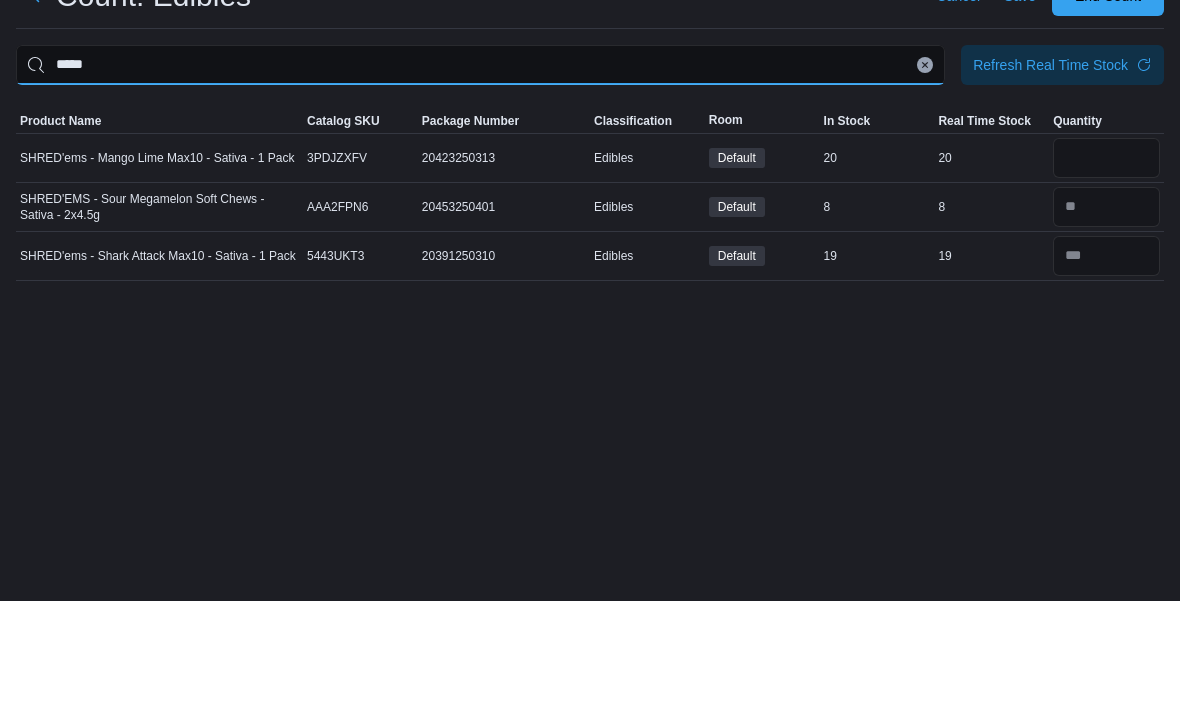 click on "*****" at bounding box center [480, 177] 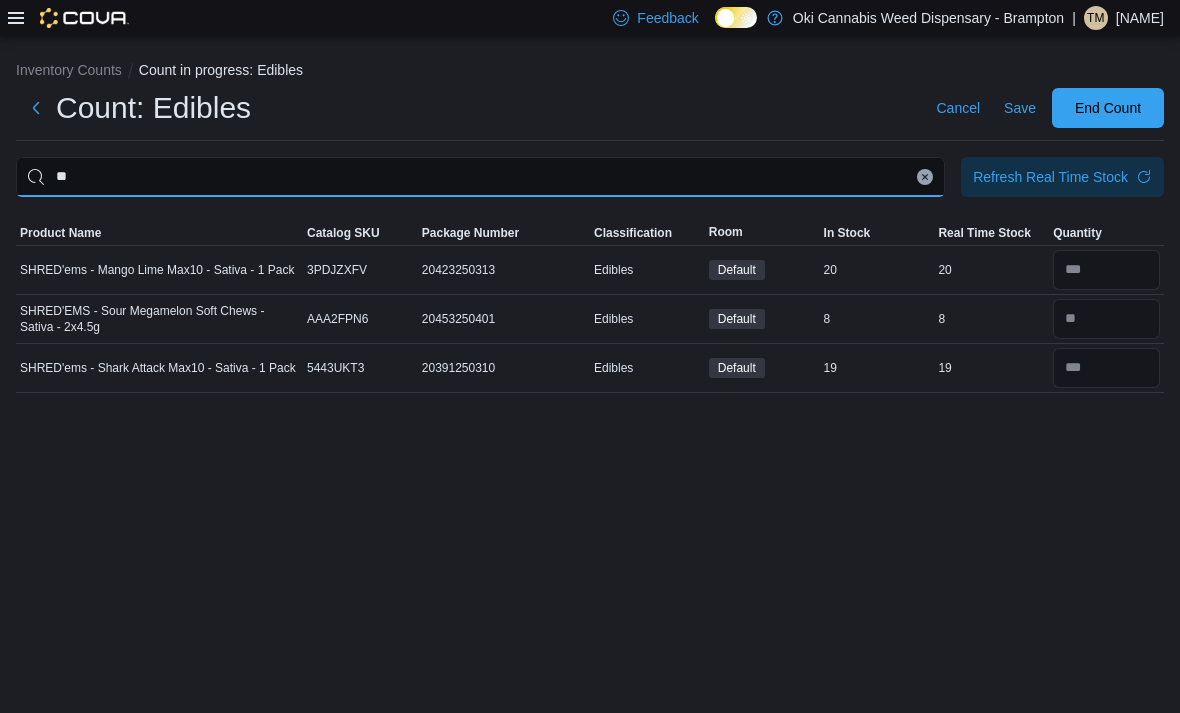 type on "*" 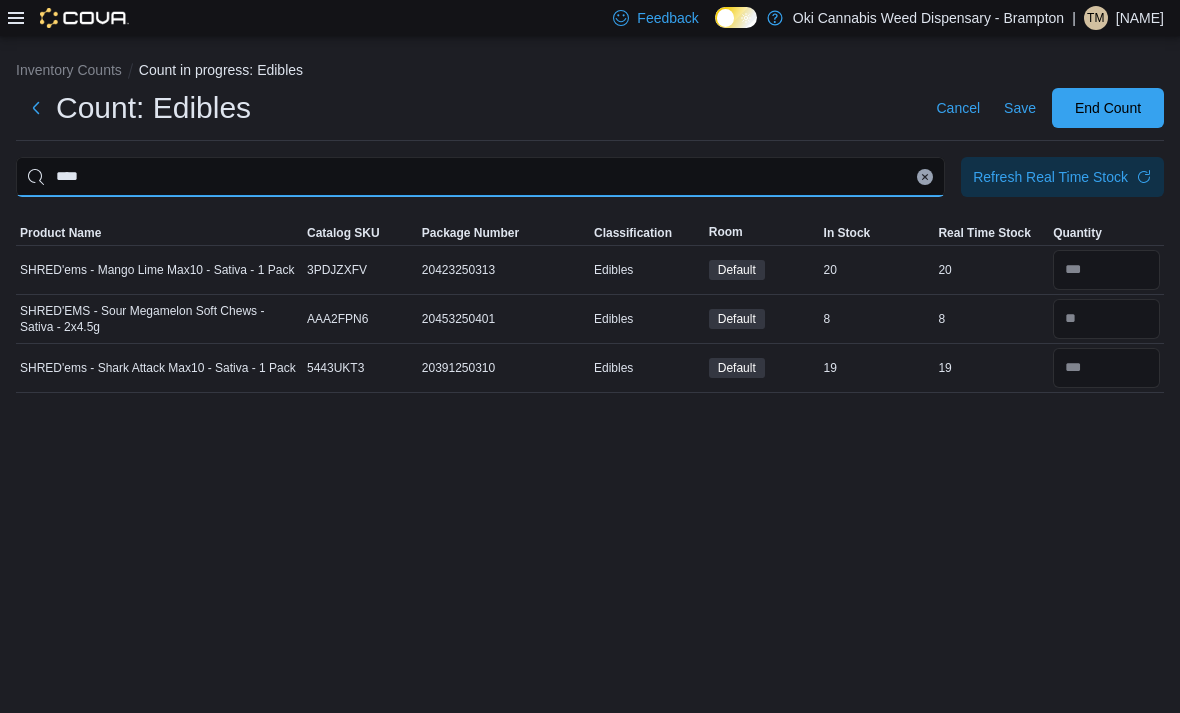 type on "****" 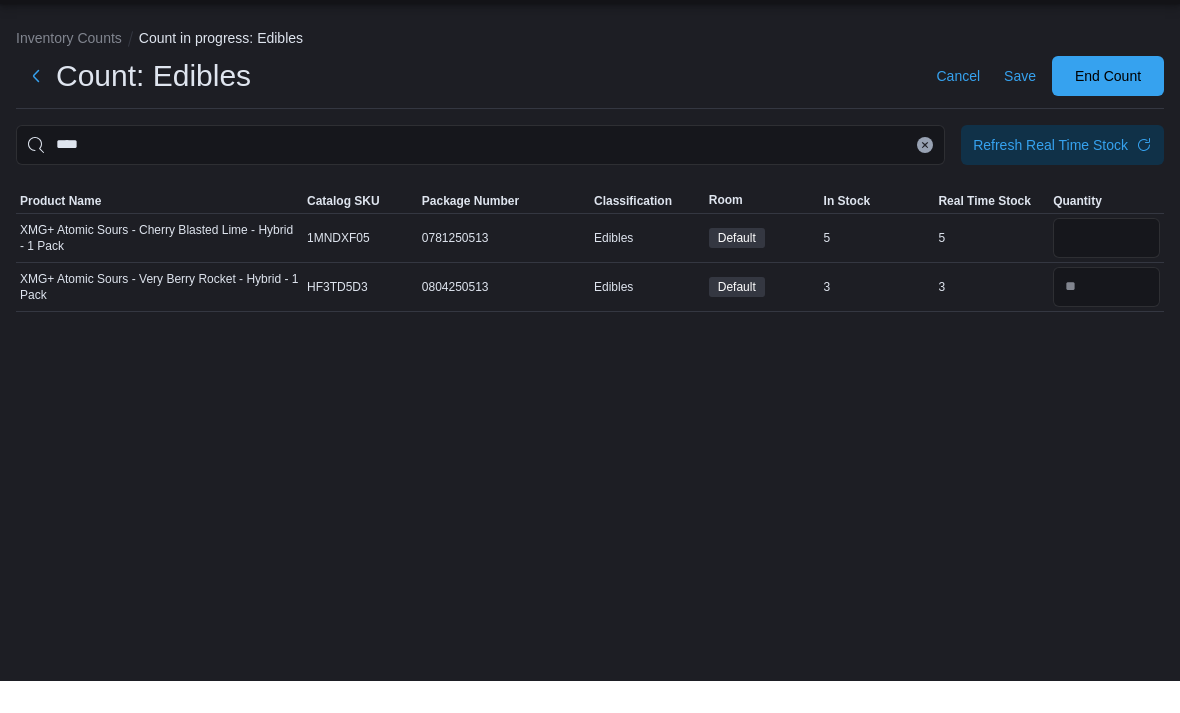 click at bounding box center (1106, 270) 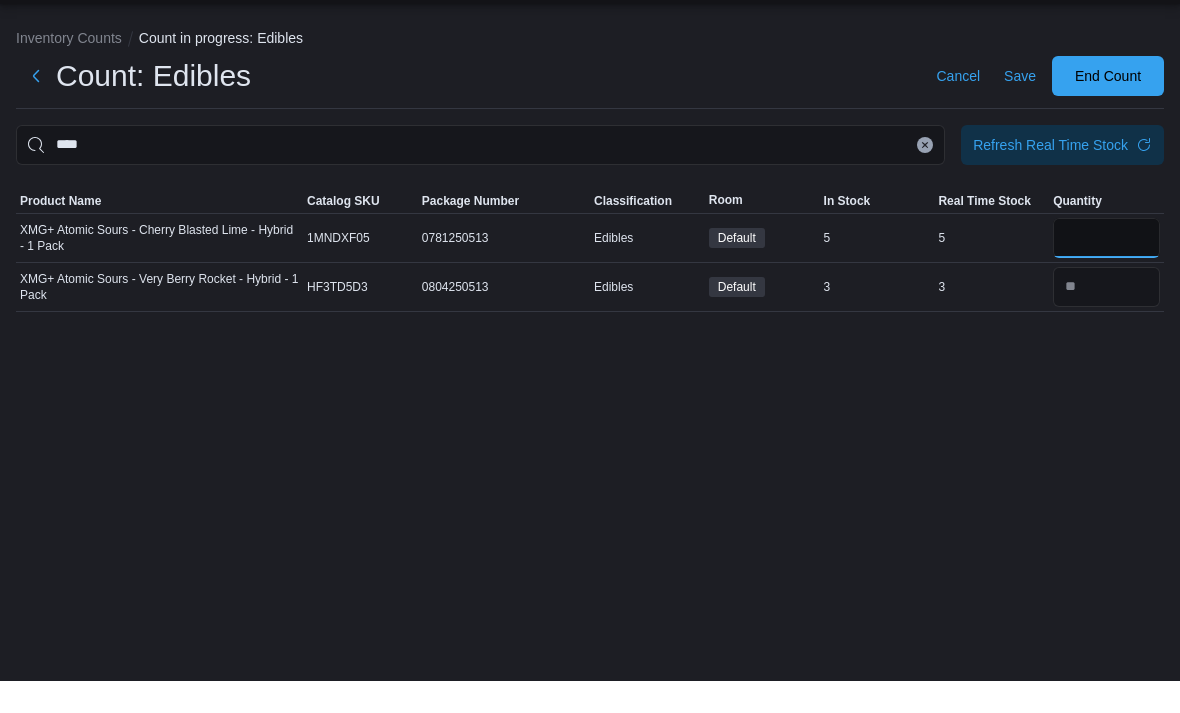 type on "*" 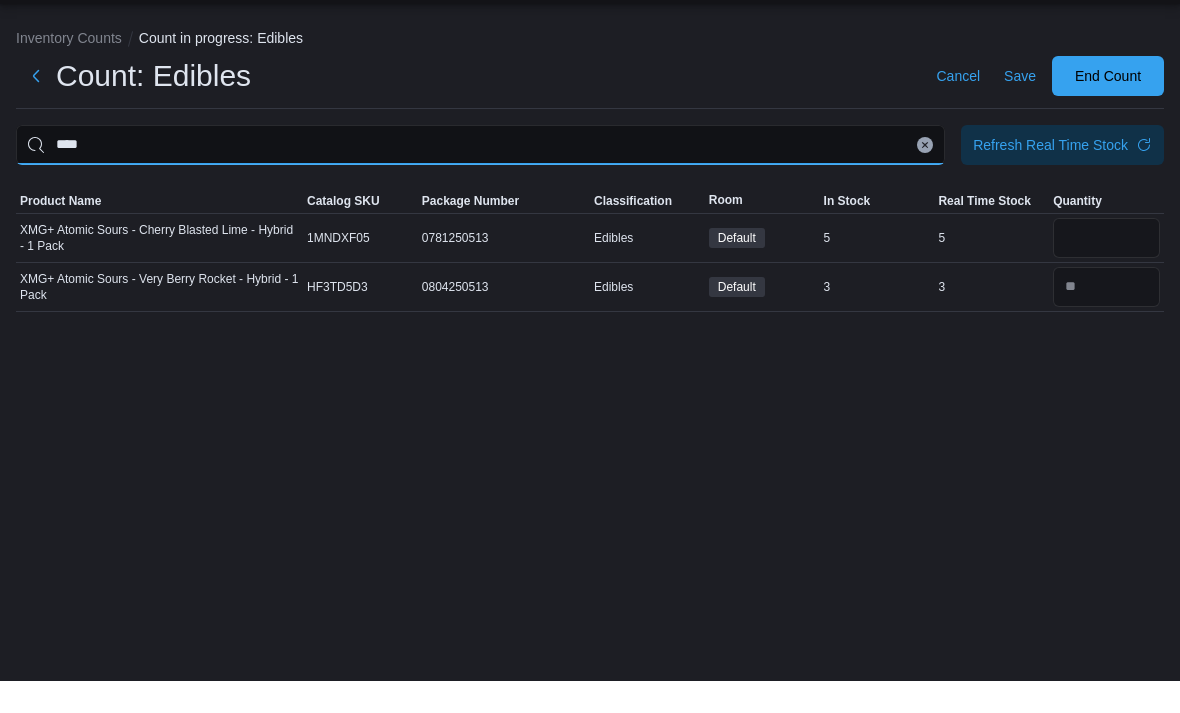 click on "****" at bounding box center (480, 177) 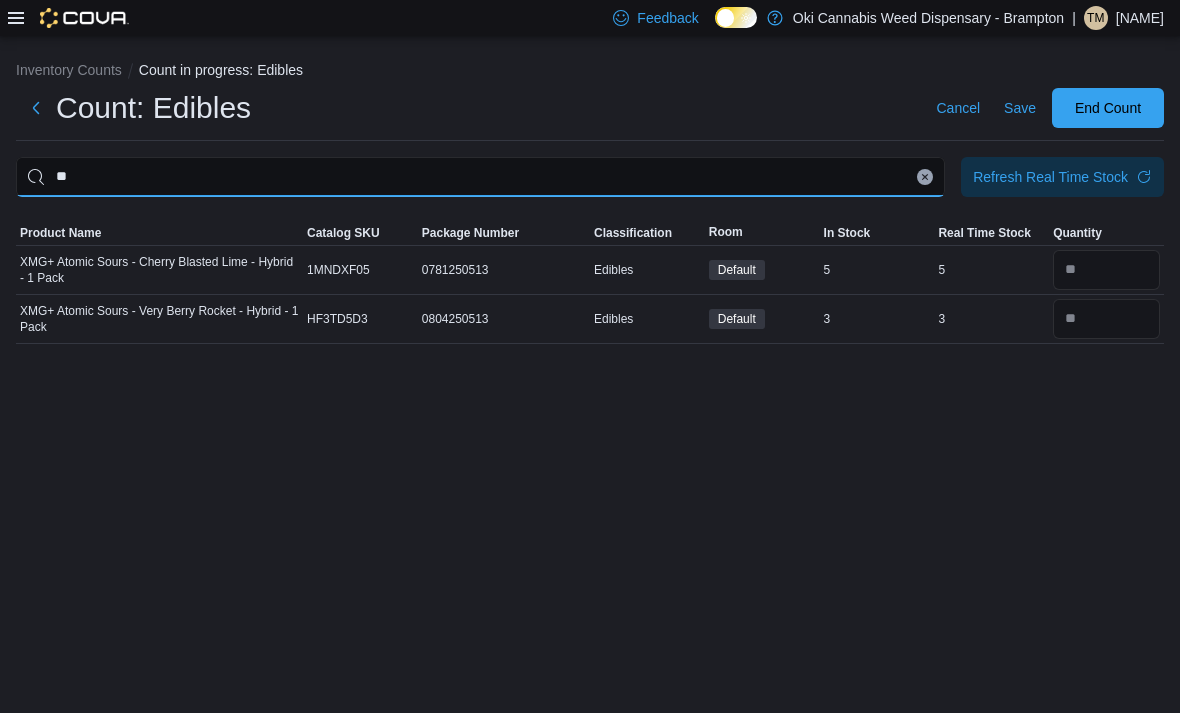 type on "*" 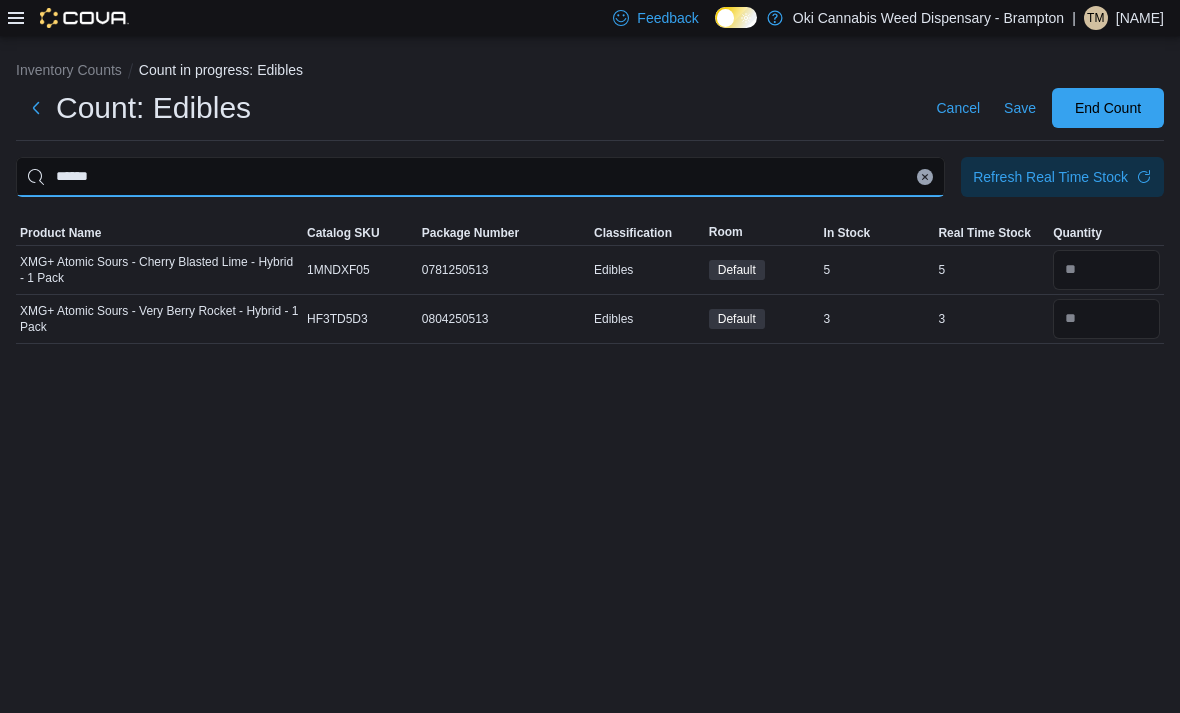 type on "******" 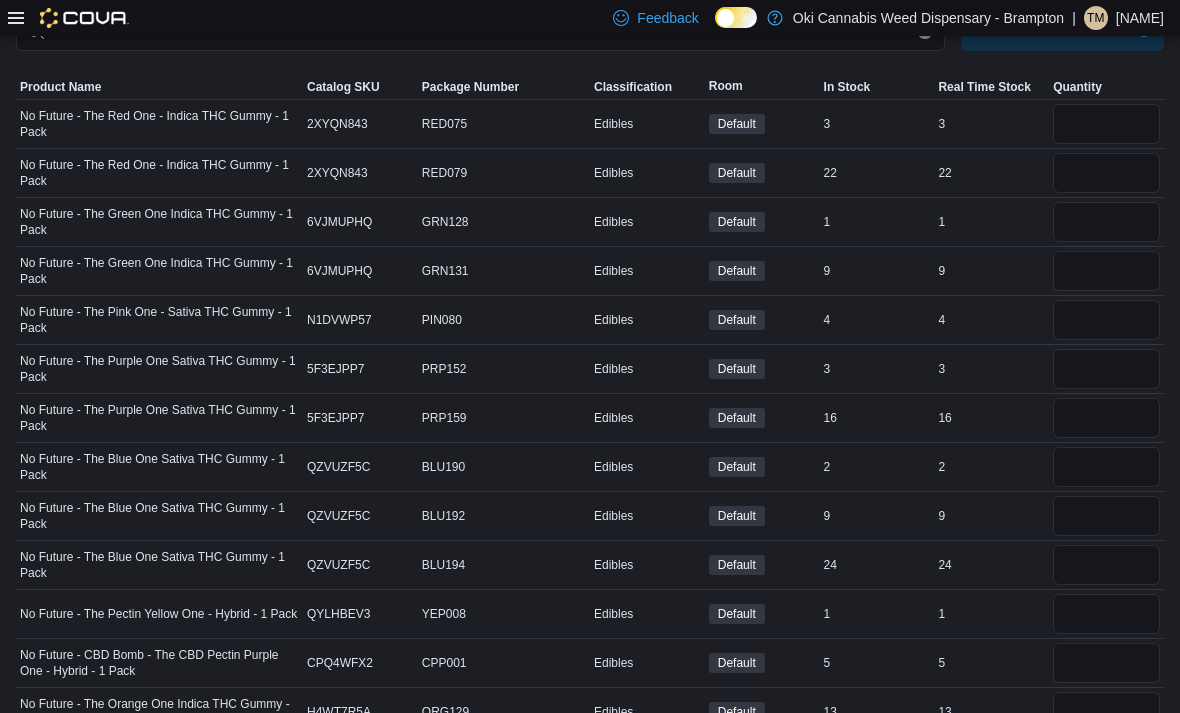 scroll, scrollTop: 174, scrollLeft: 0, axis: vertical 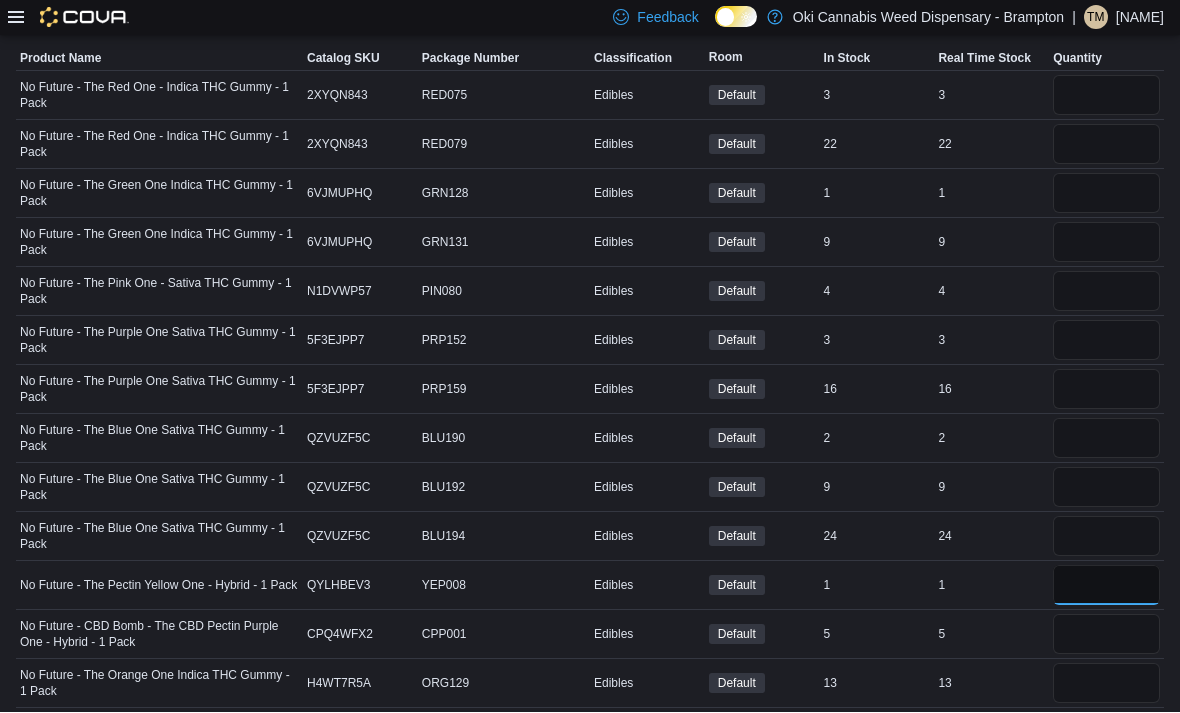 click at bounding box center (1106, 586) 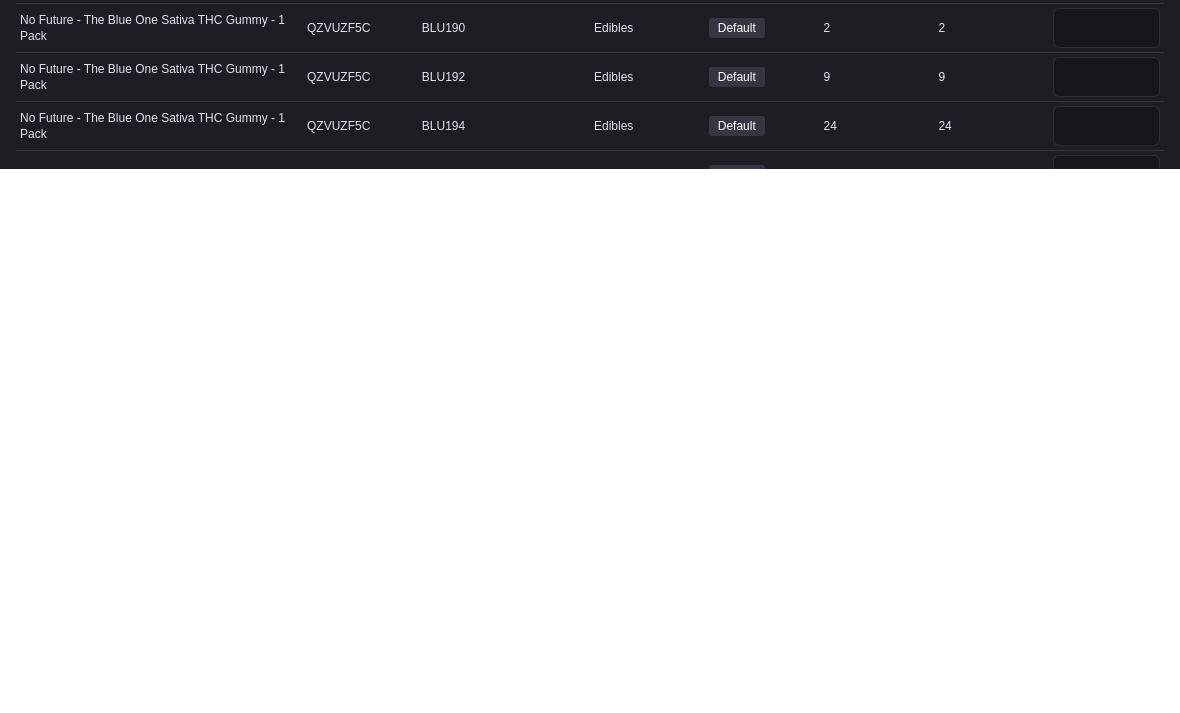 scroll, scrollTop: 33, scrollLeft: 0, axis: vertical 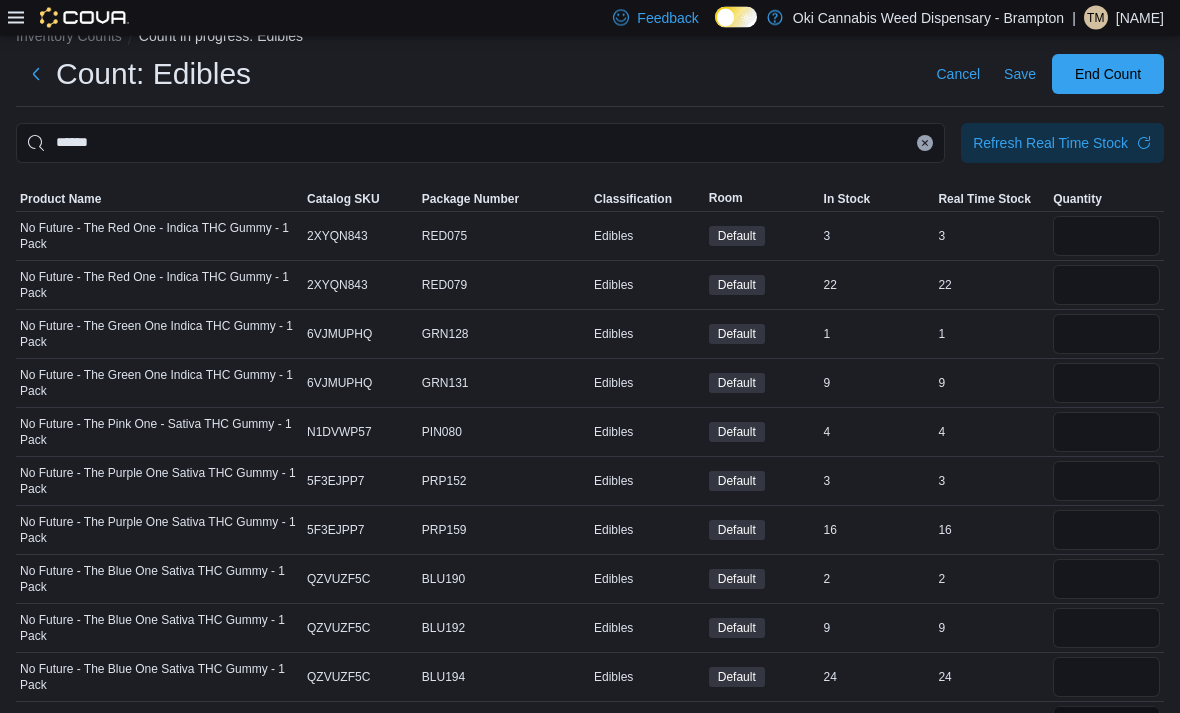 type on "*" 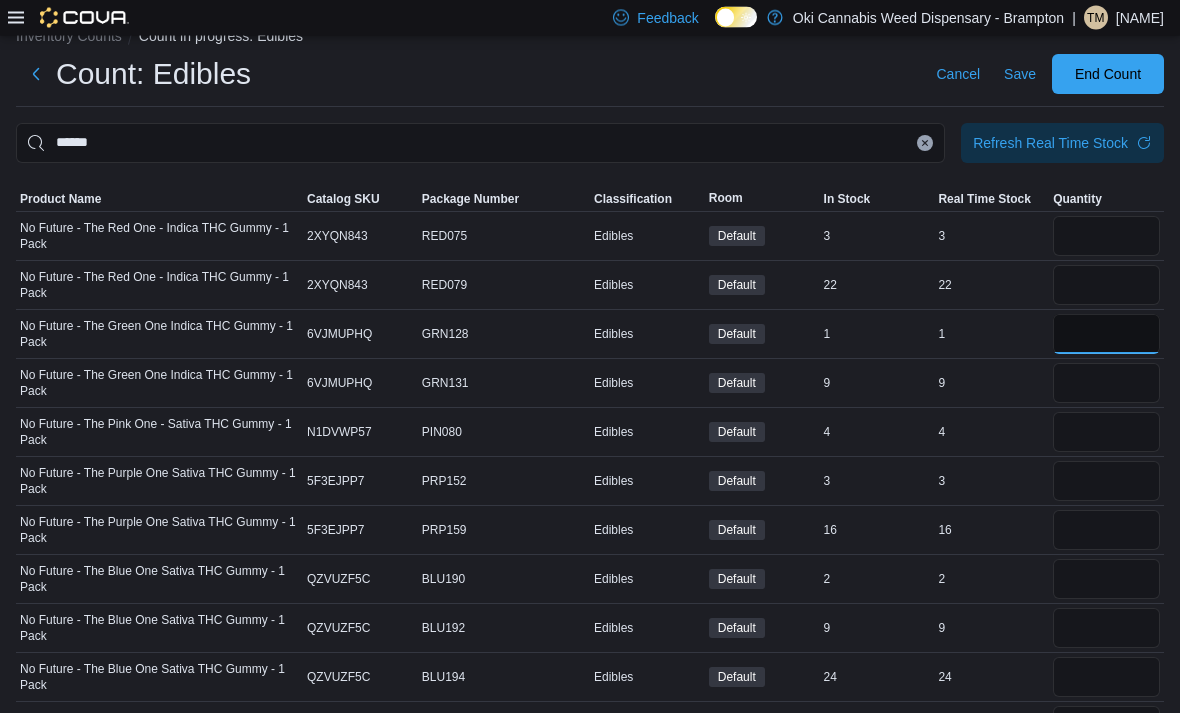 click at bounding box center [1106, 335] 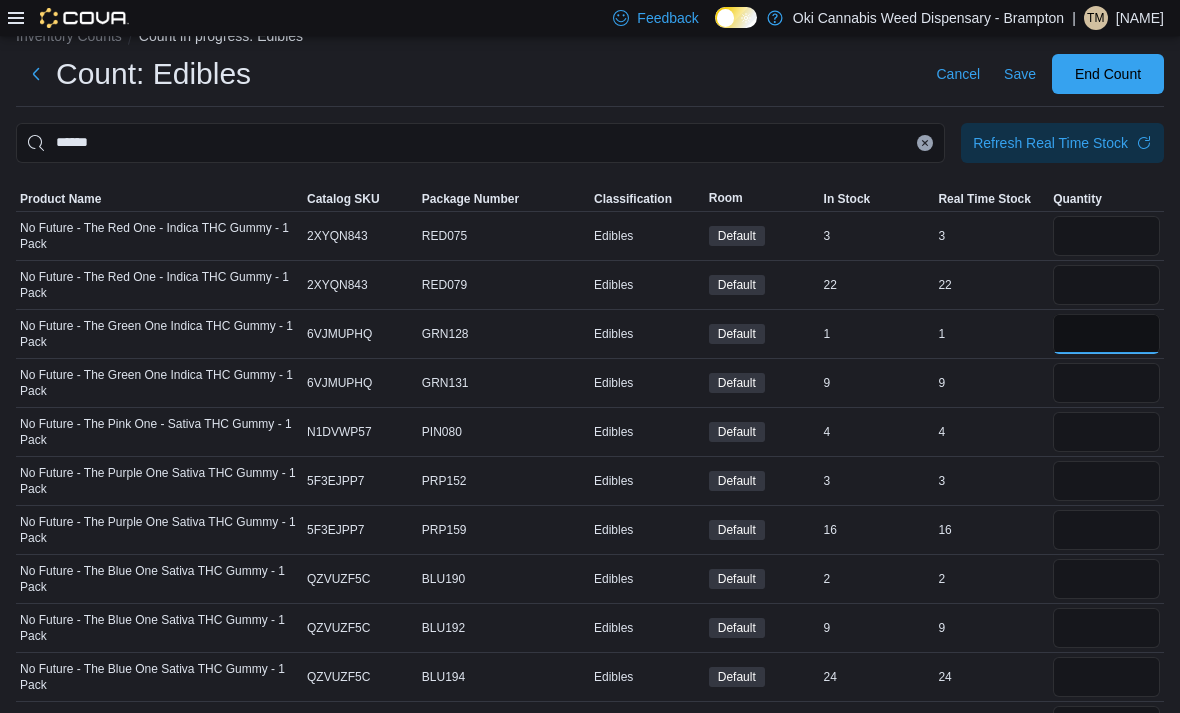 scroll, scrollTop: 33, scrollLeft: 0, axis: vertical 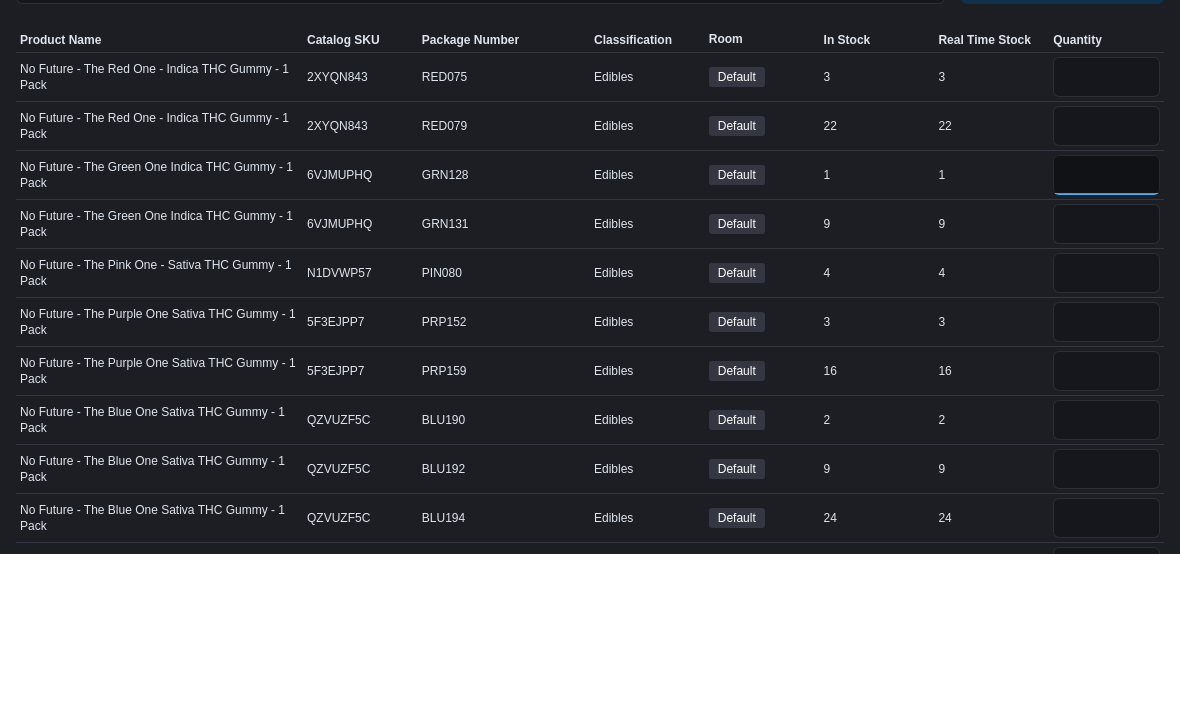 type on "*" 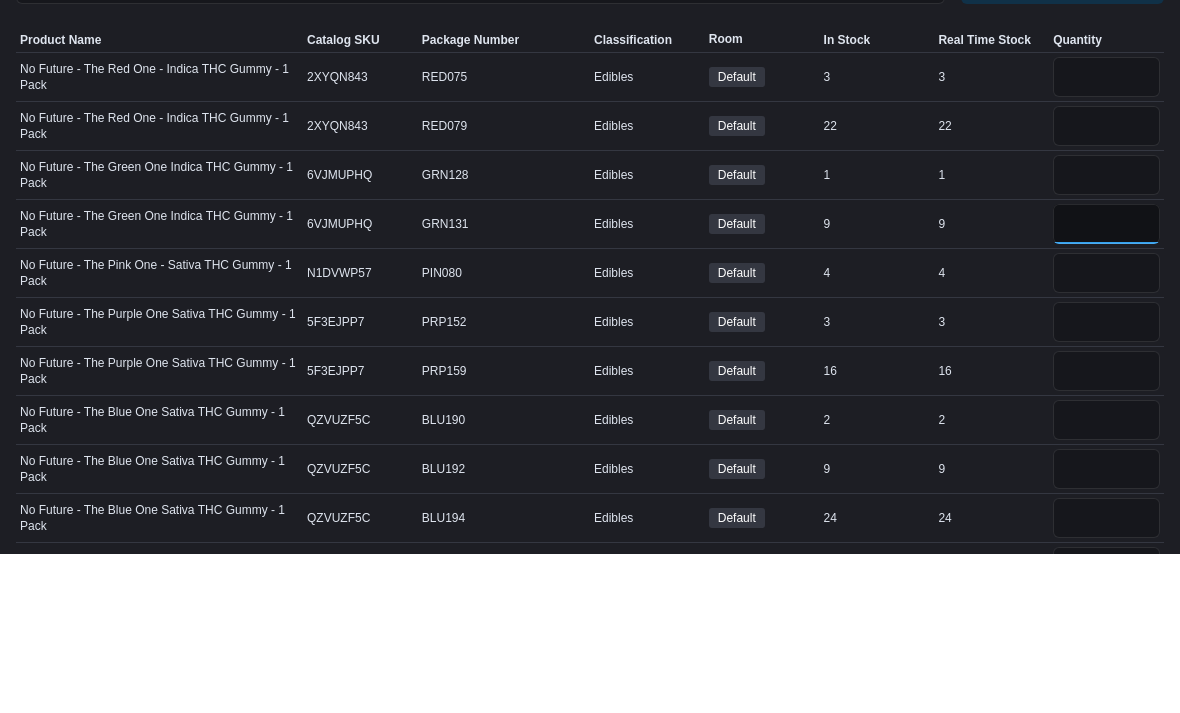 click at bounding box center (1106, 384) 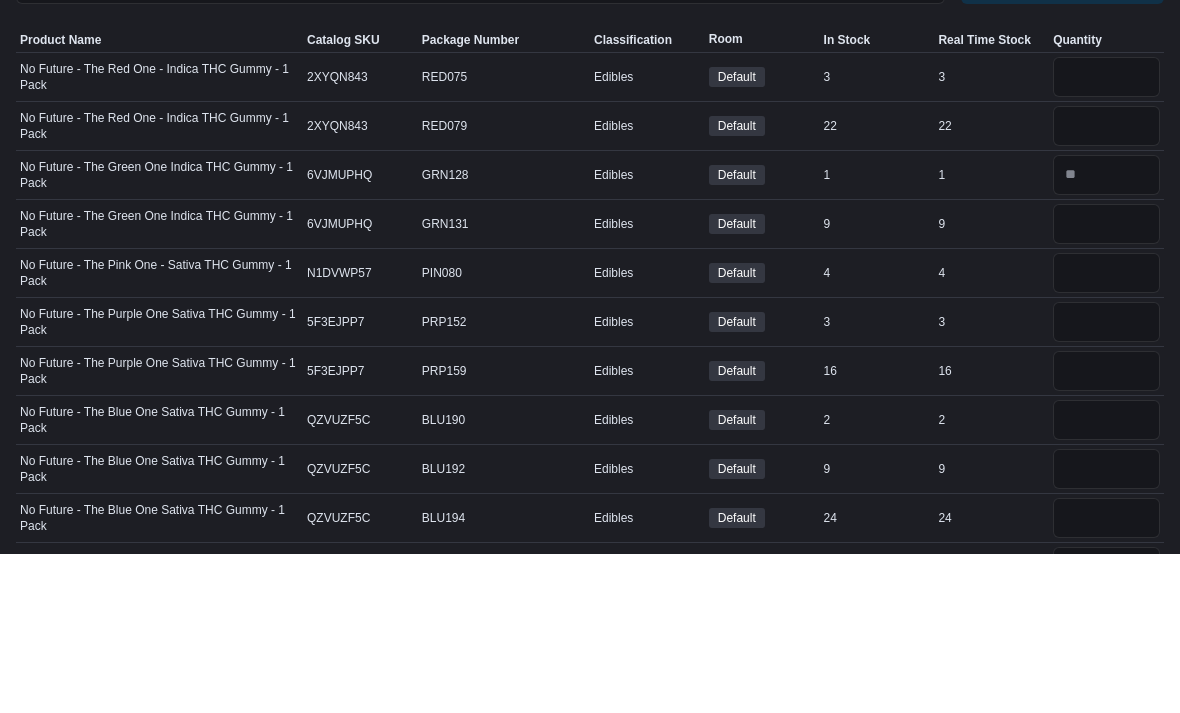 scroll, scrollTop: 174, scrollLeft: 0, axis: vertical 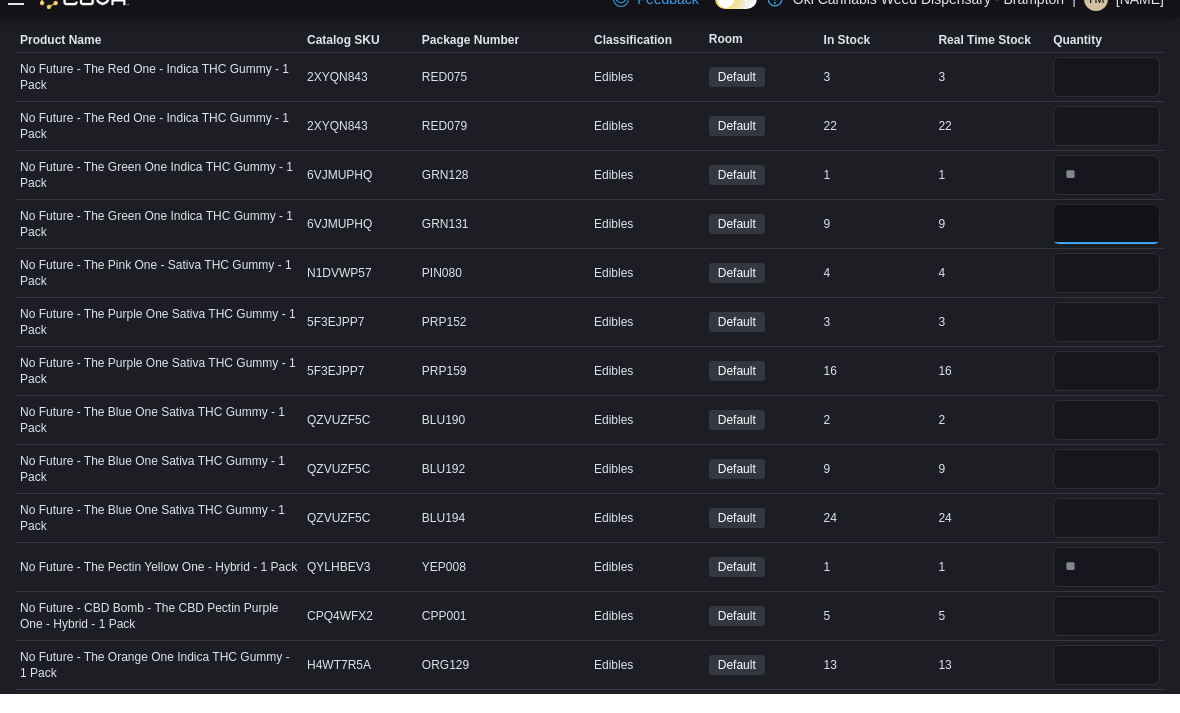 type on "*" 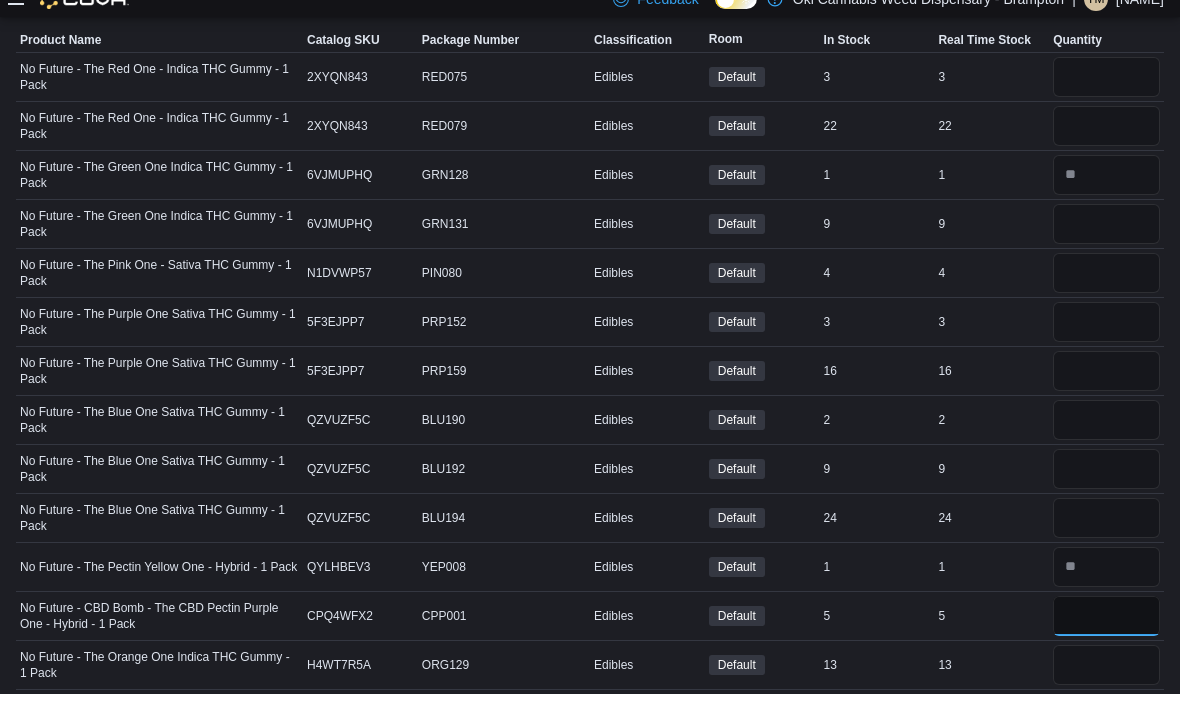 click at bounding box center (1106, 635) 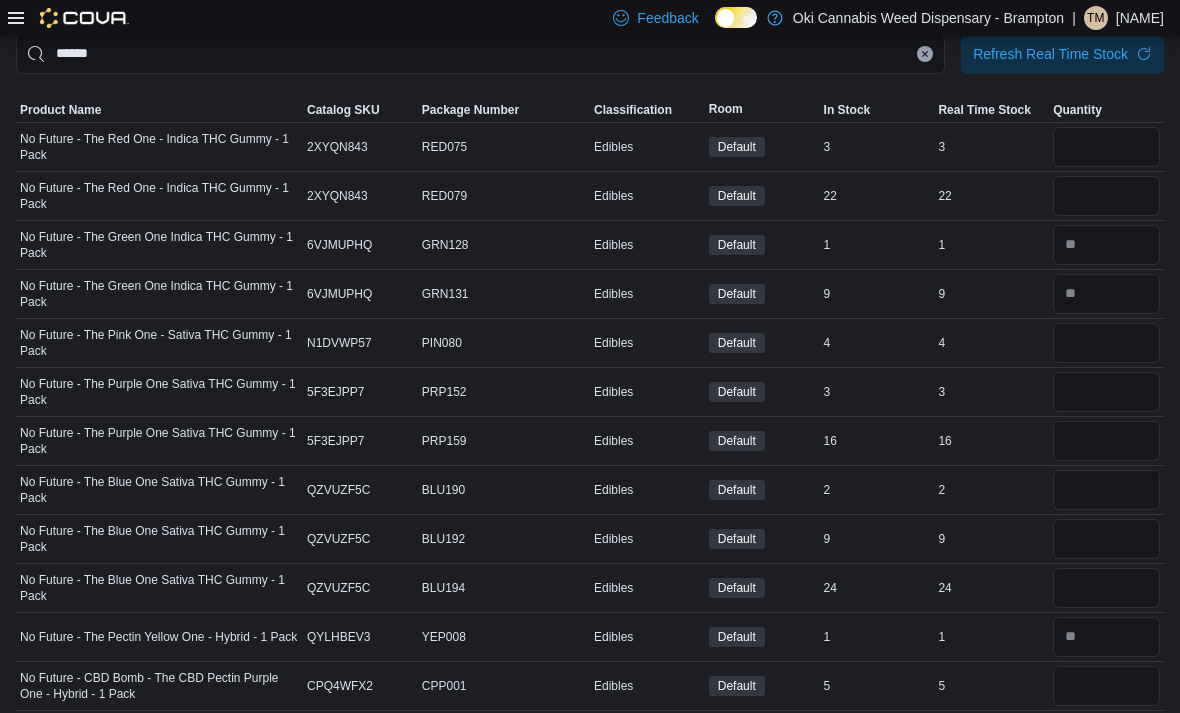 scroll, scrollTop: 117, scrollLeft: 0, axis: vertical 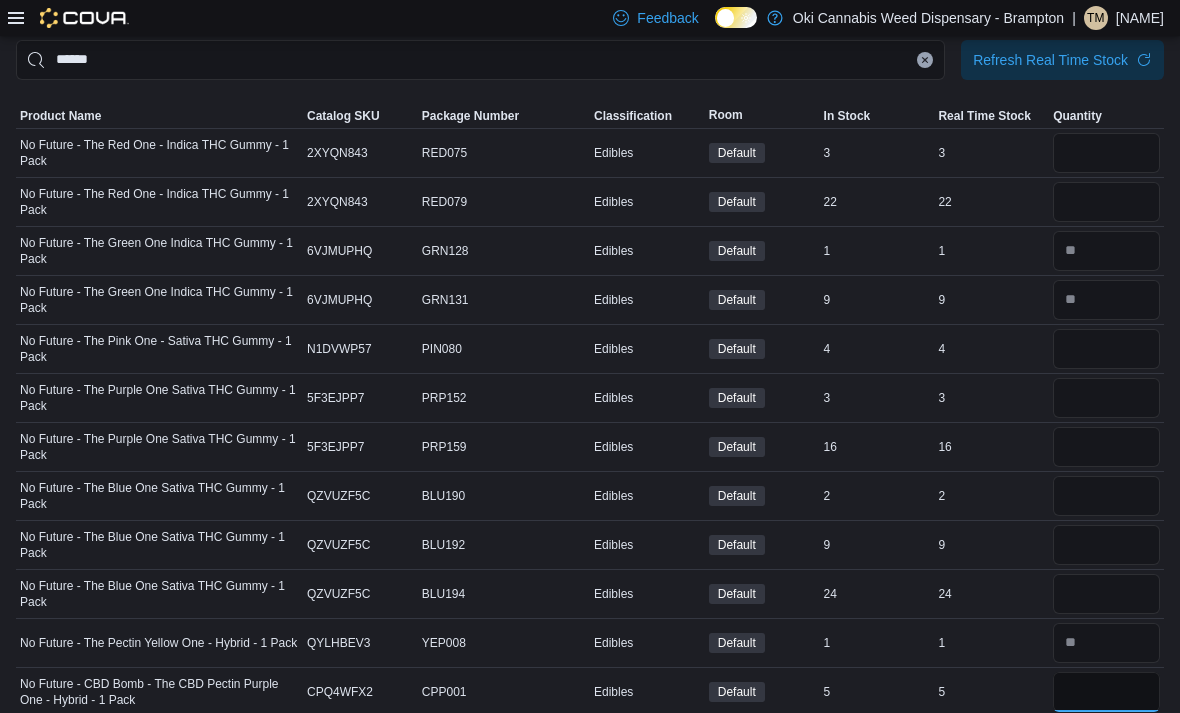 type on "*" 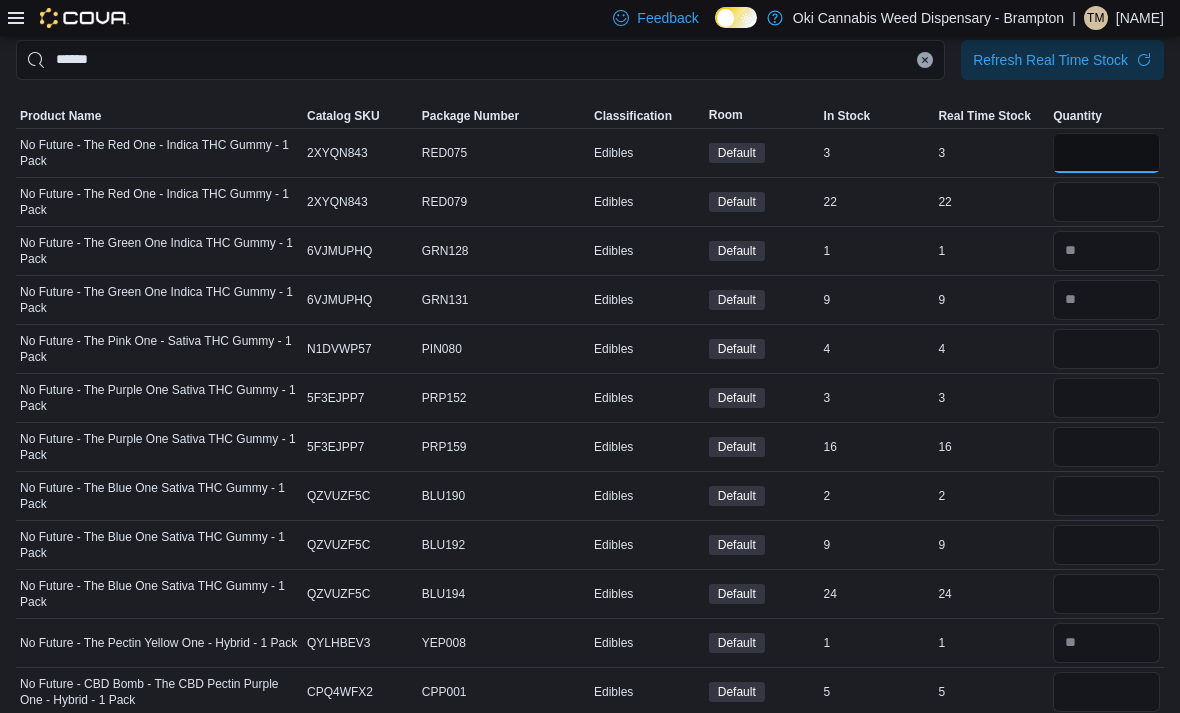 click at bounding box center [1106, 153] 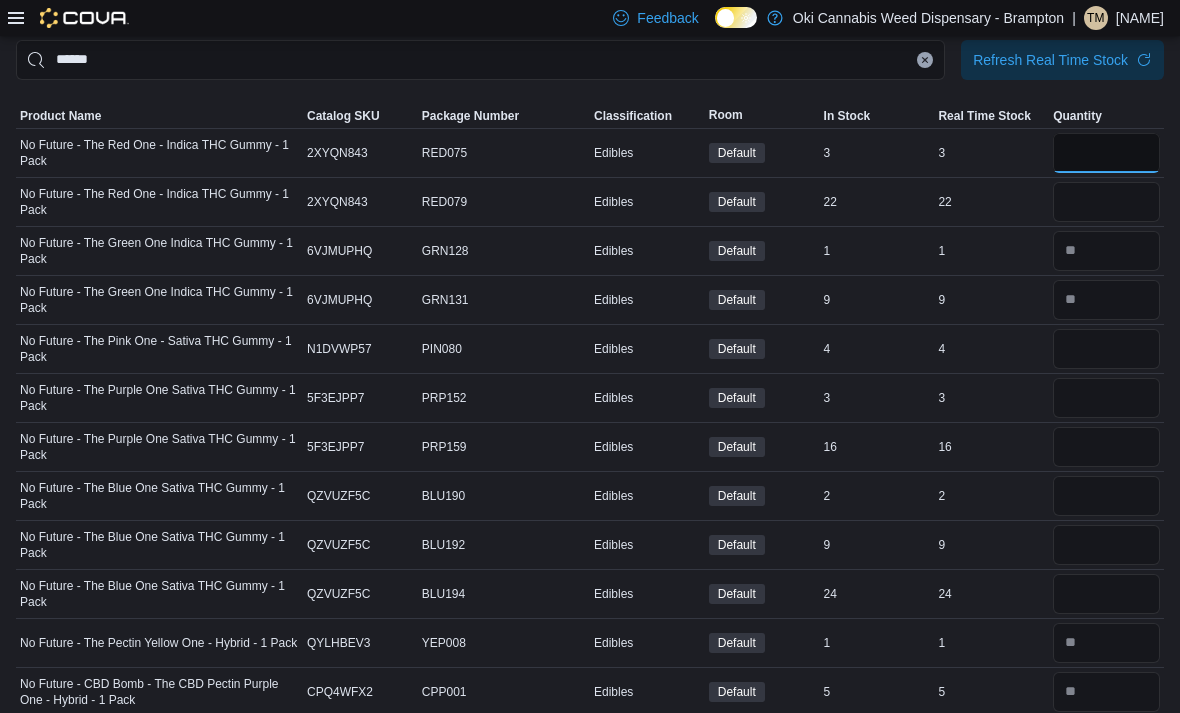 click at bounding box center [1106, 153] 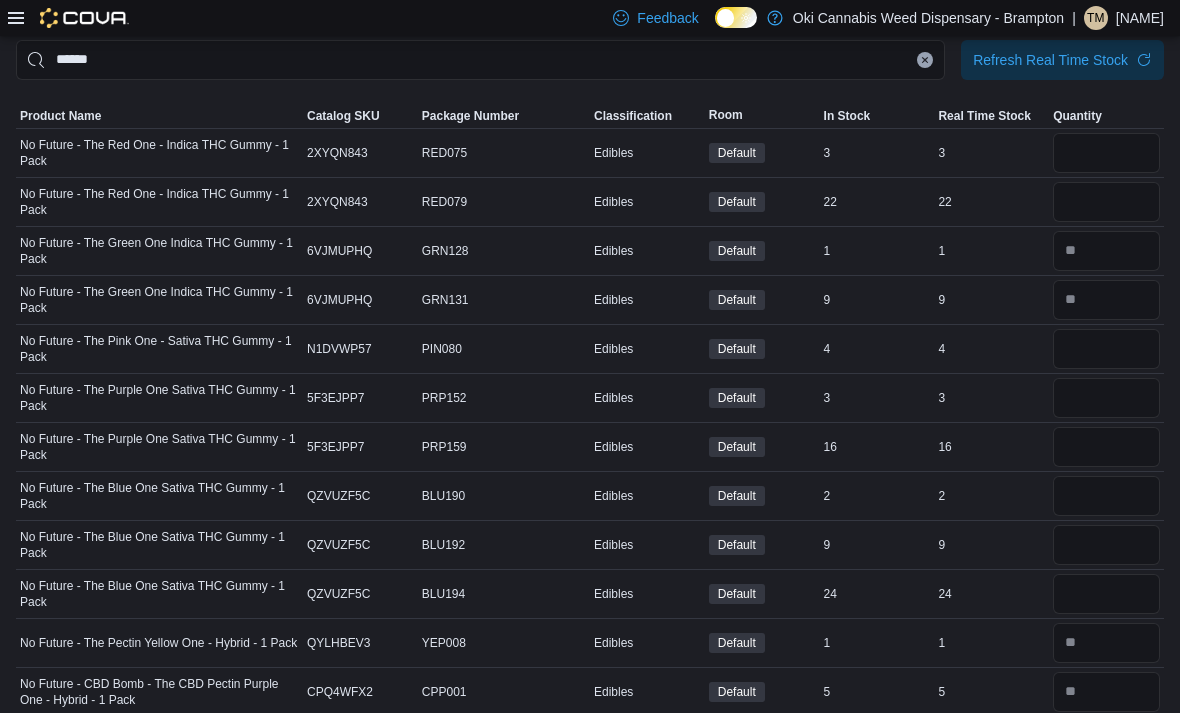 click at bounding box center (1106, 202) 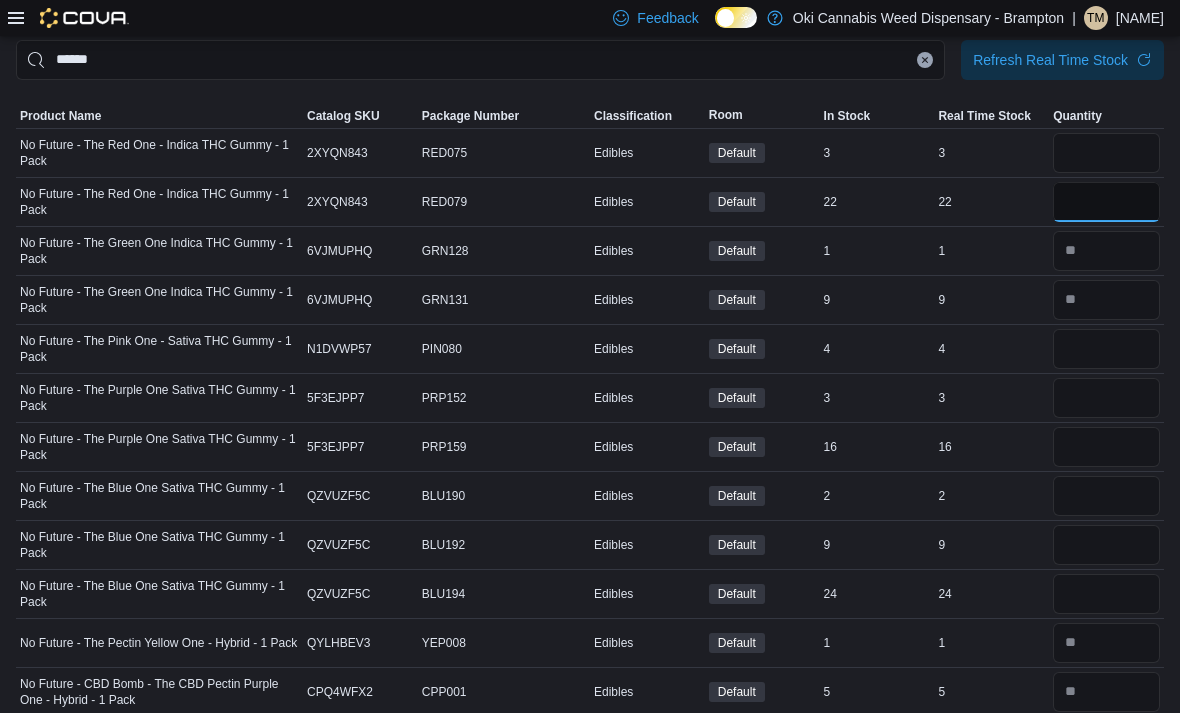 type 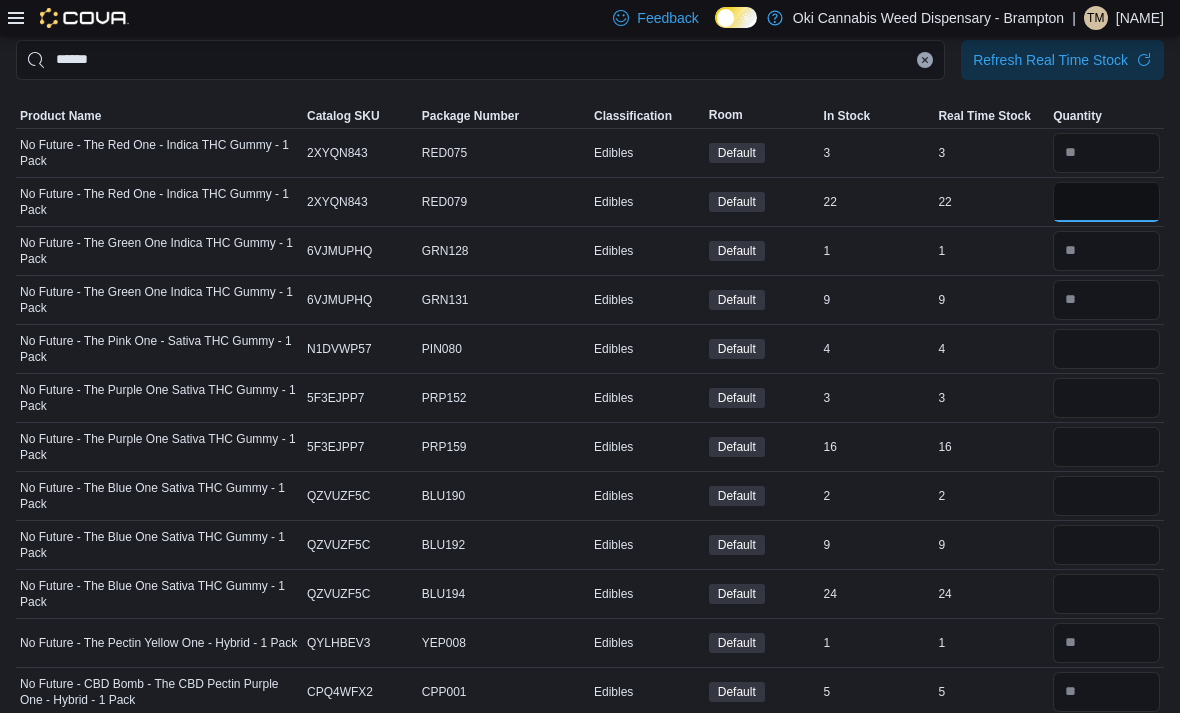 type on "**" 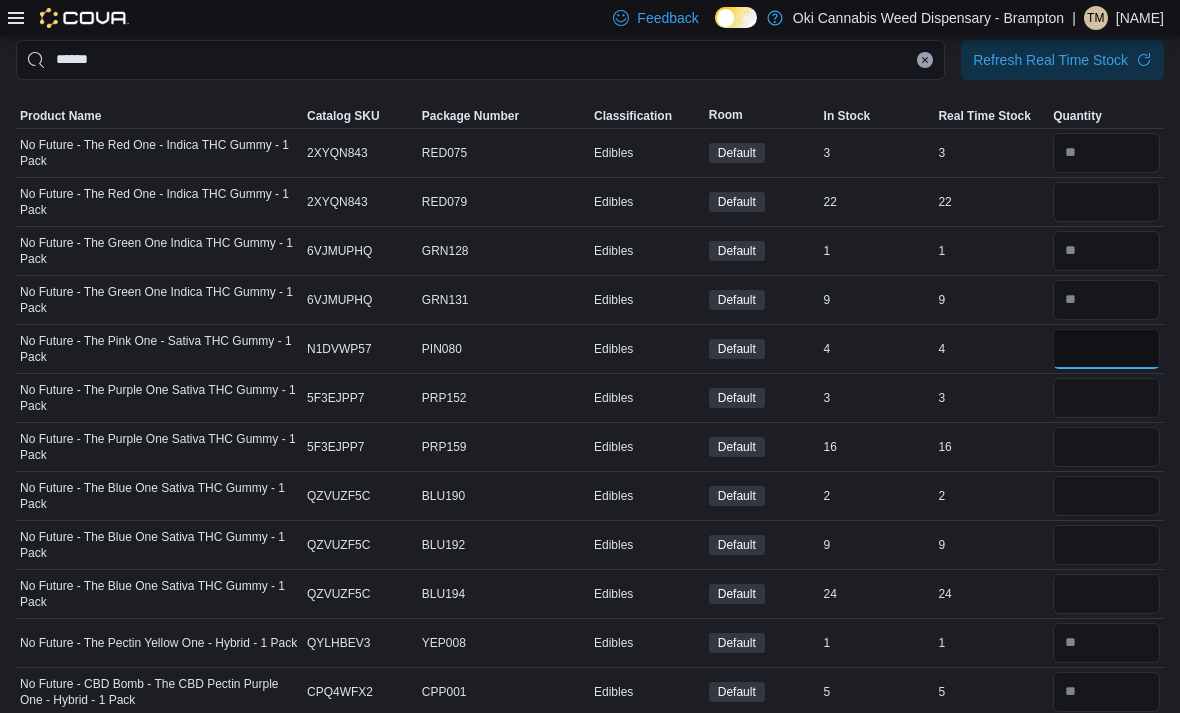 click at bounding box center (1106, 349) 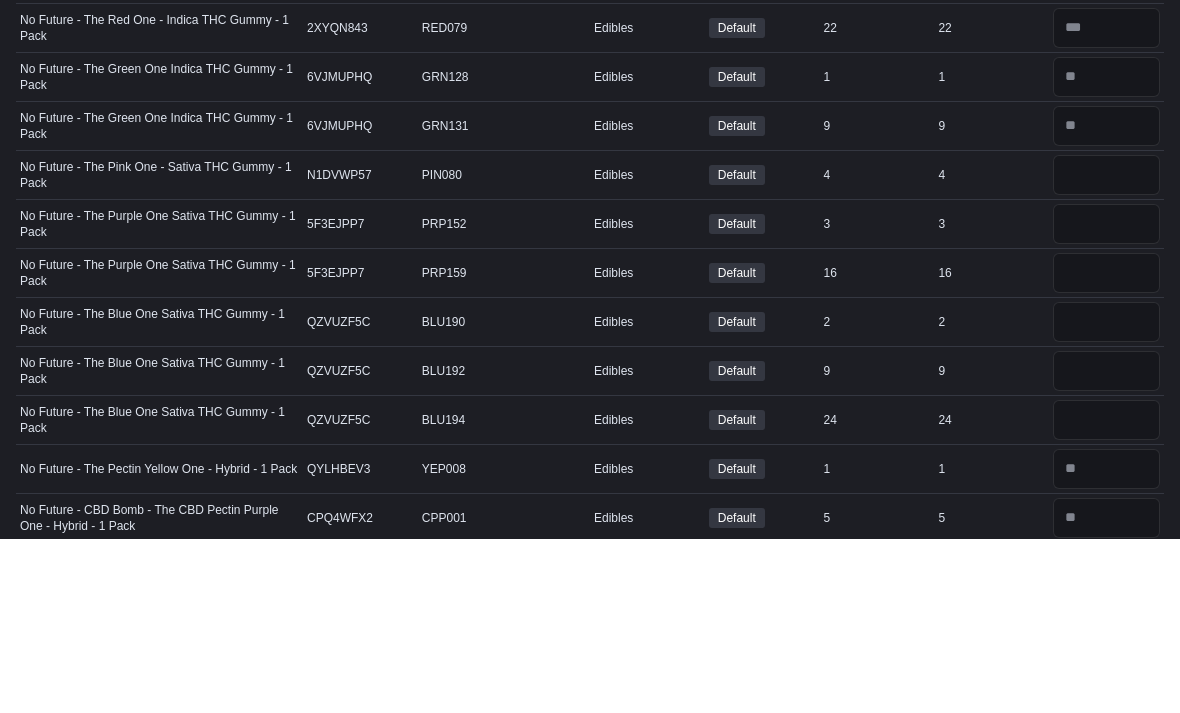scroll, scrollTop: 174, scrollLeft: 0, axis: vertical 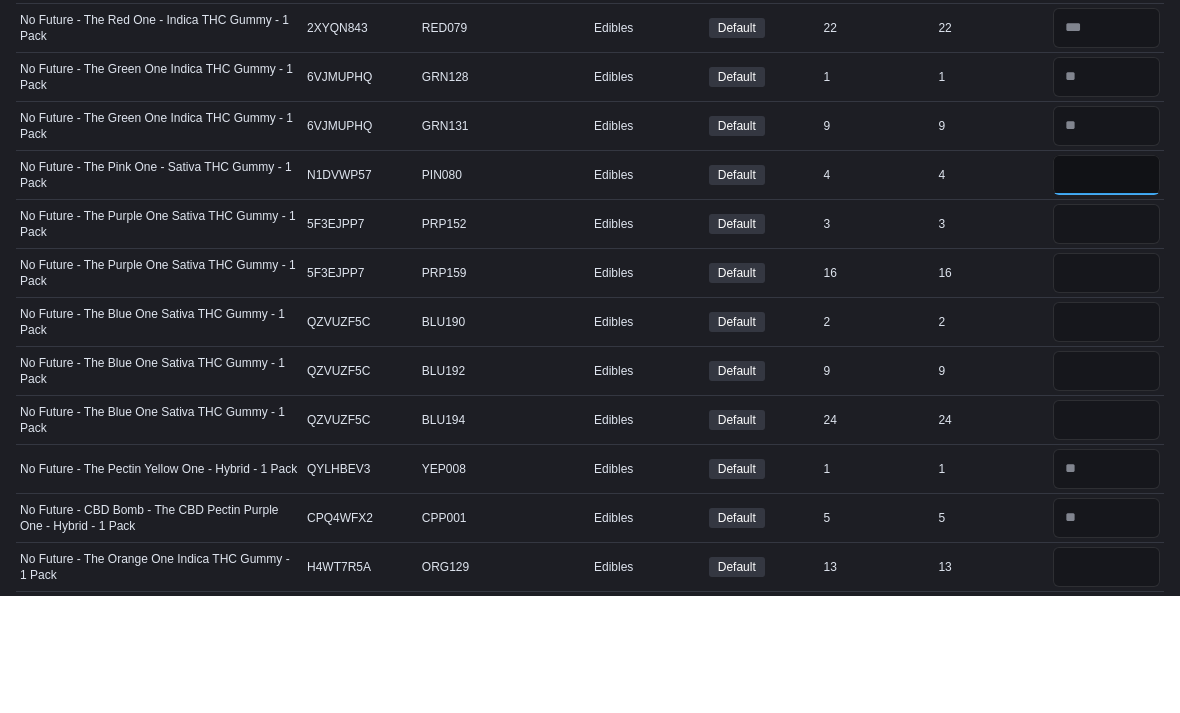 type on "*" 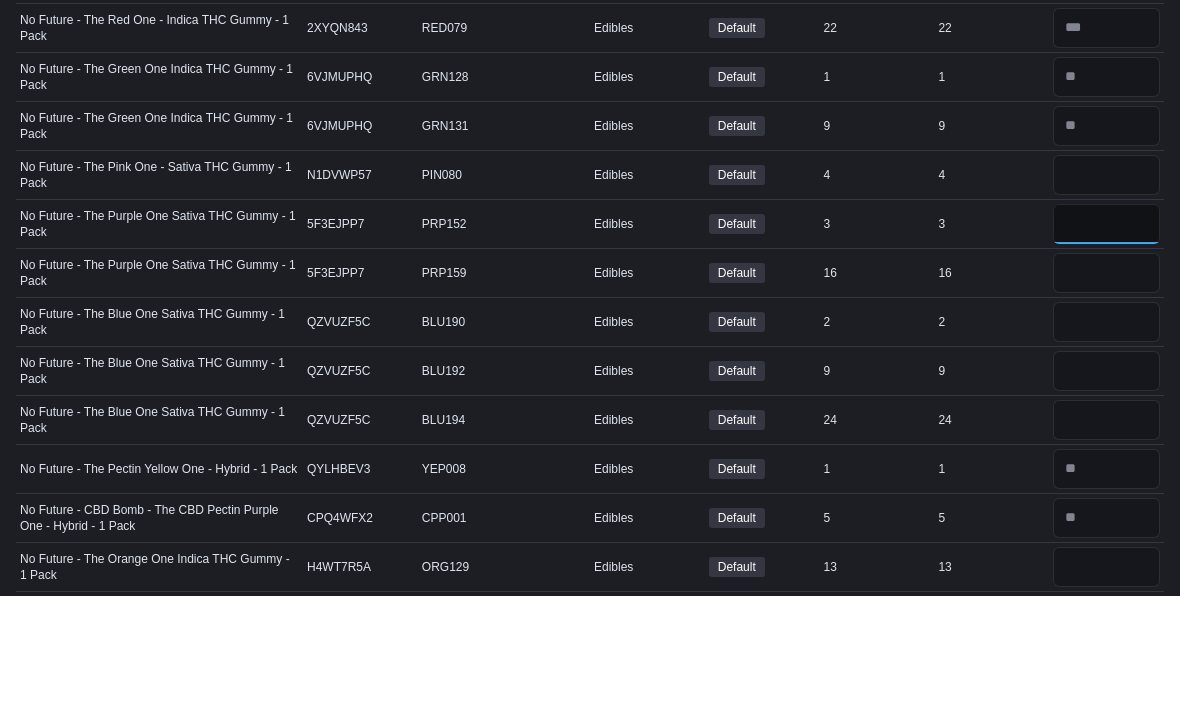click at bounding box center [1106, 341] 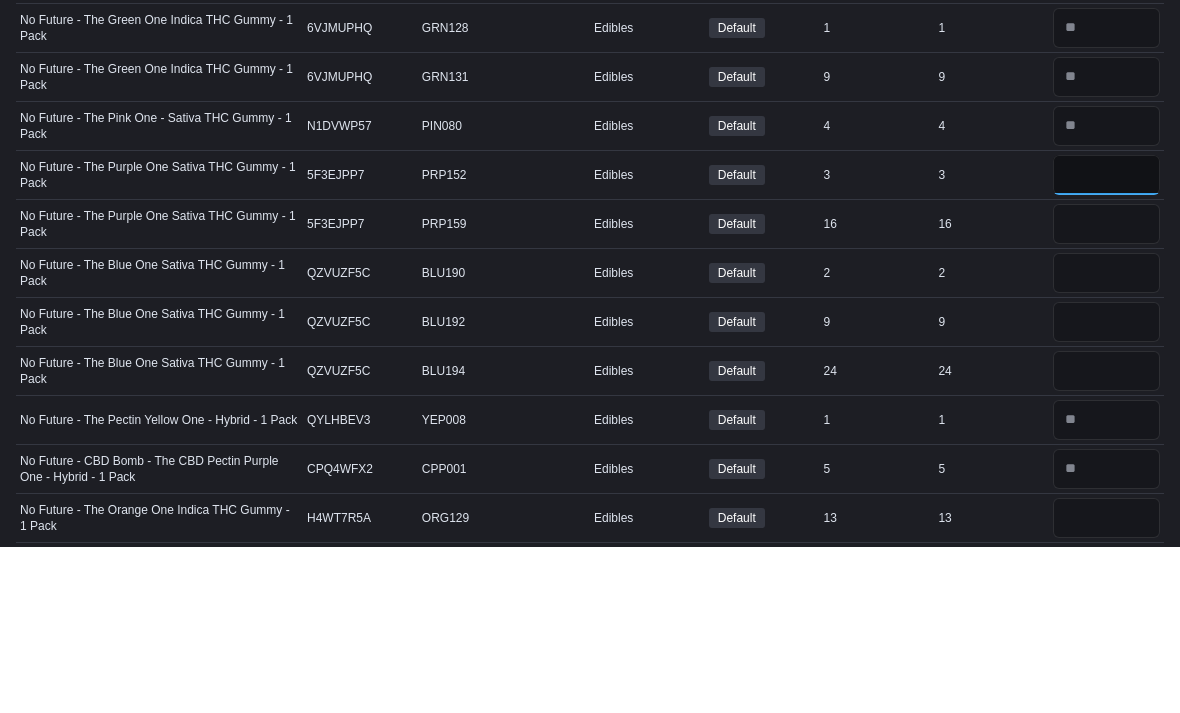 type on "*" 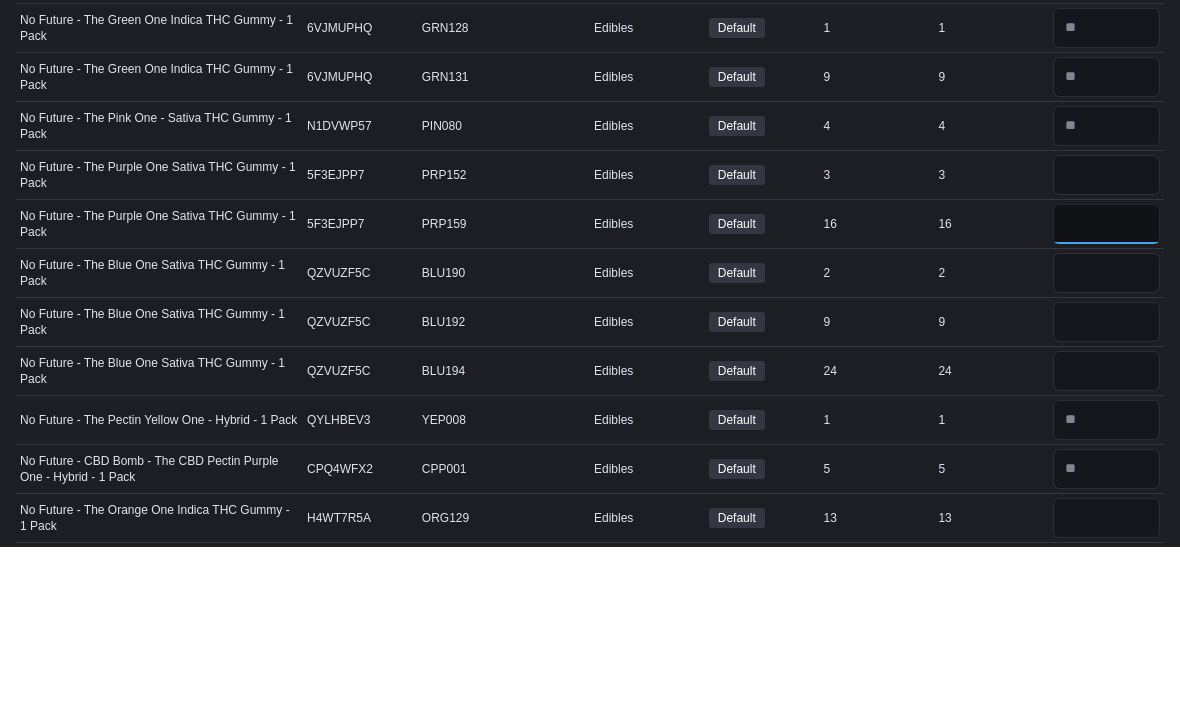 click at bounding box center [1106, 390] 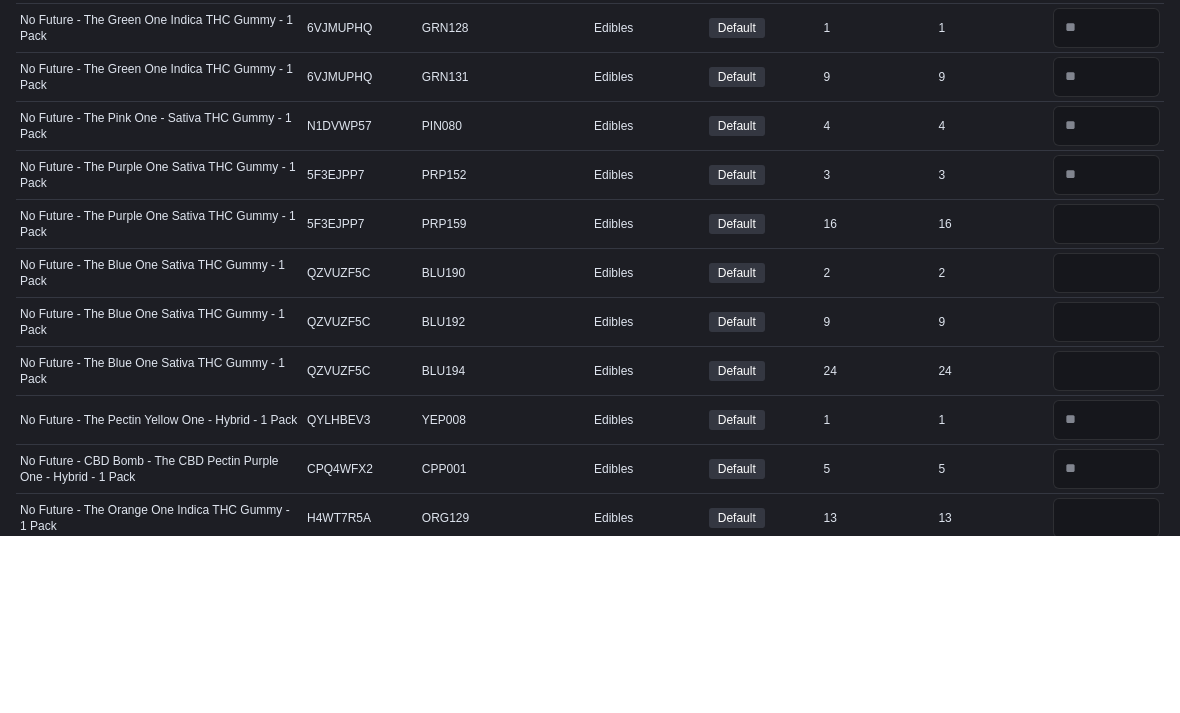 scroll, scrollTop: 174, scrollLeft: 0, axis: vertical 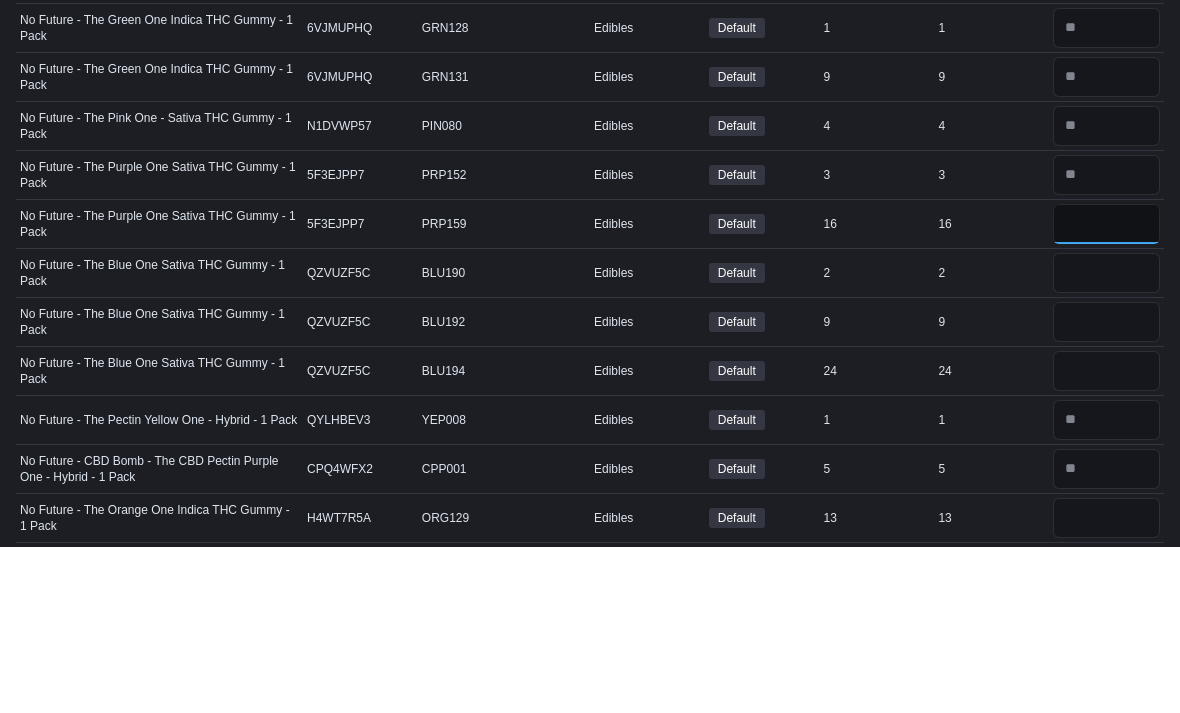 type on "**" 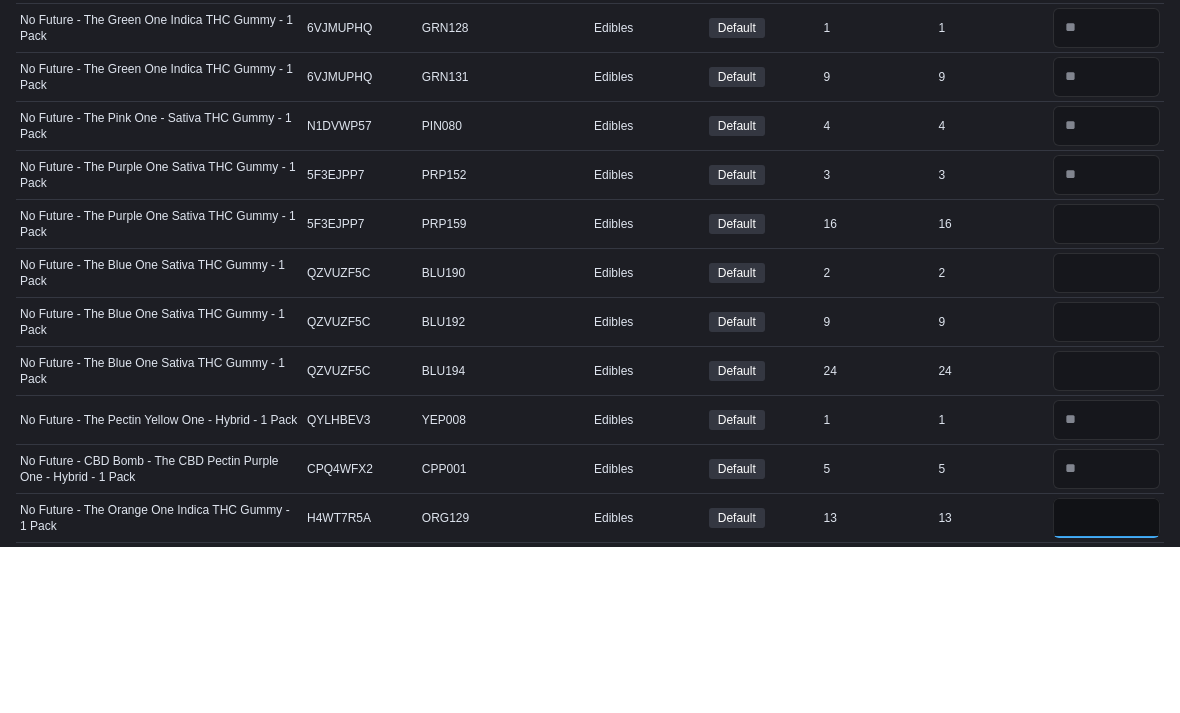 click at bounding box center [1106, 684] 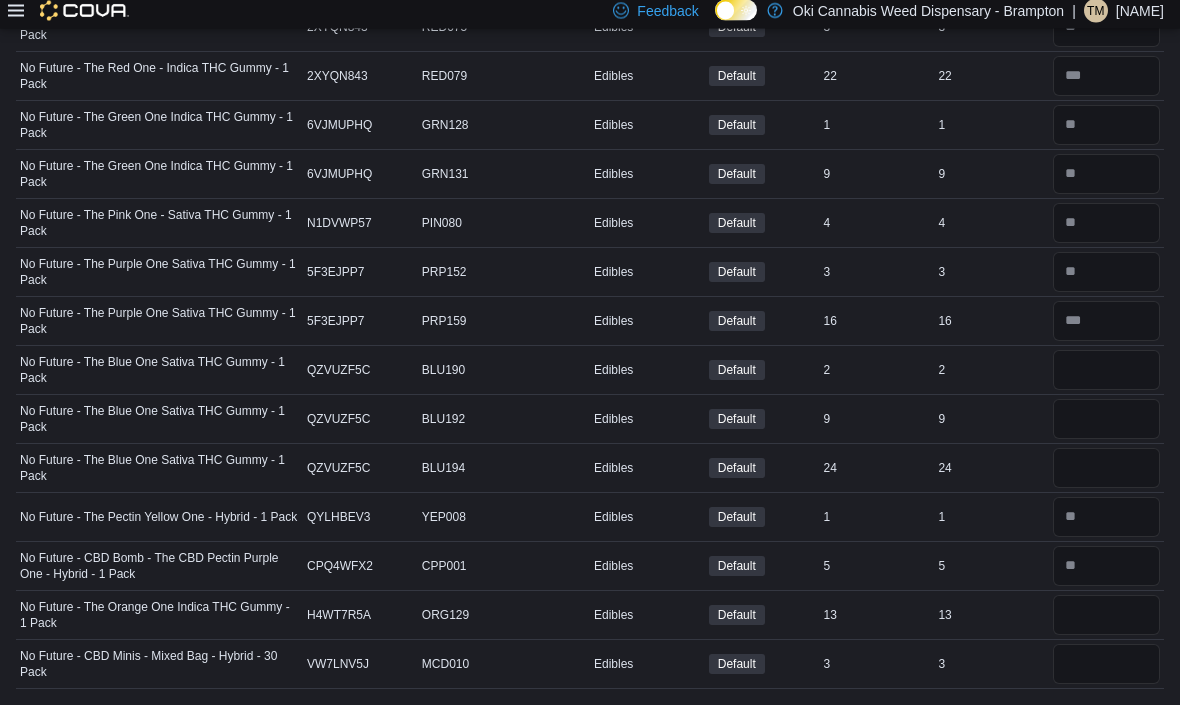 scroll, scrollTop: 238, scrollLeft: 0, axis: vertical 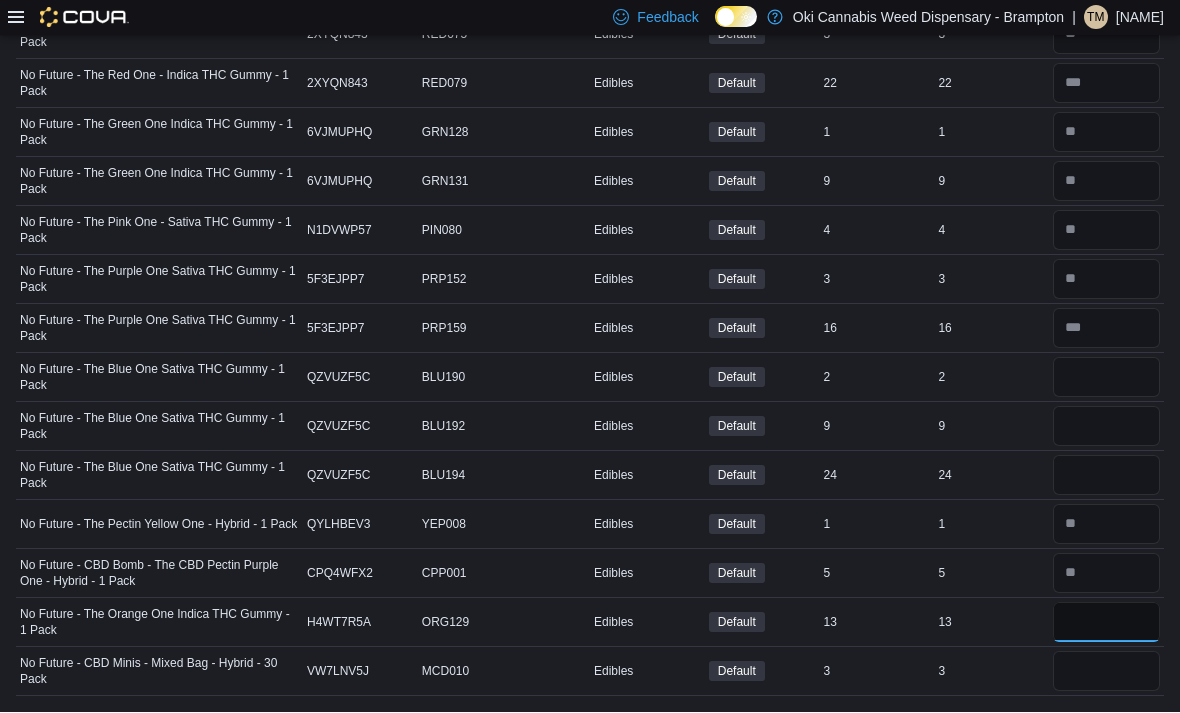 type on "**" 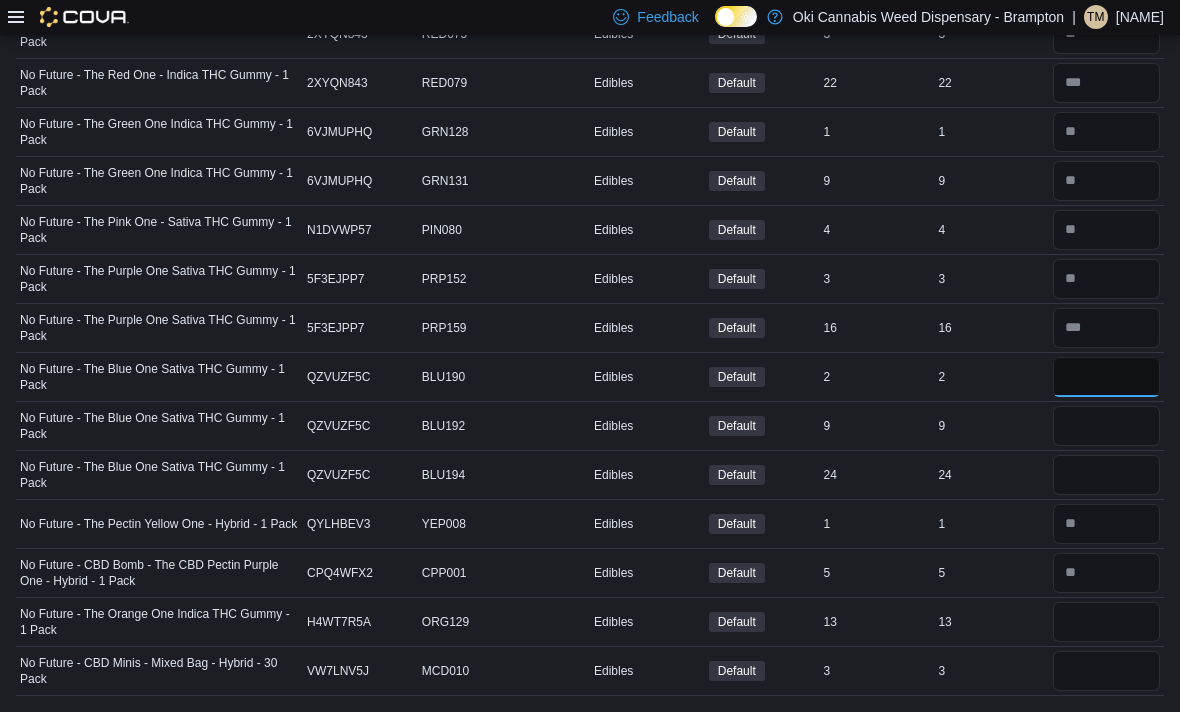 click at bounding box center [1106, 378] 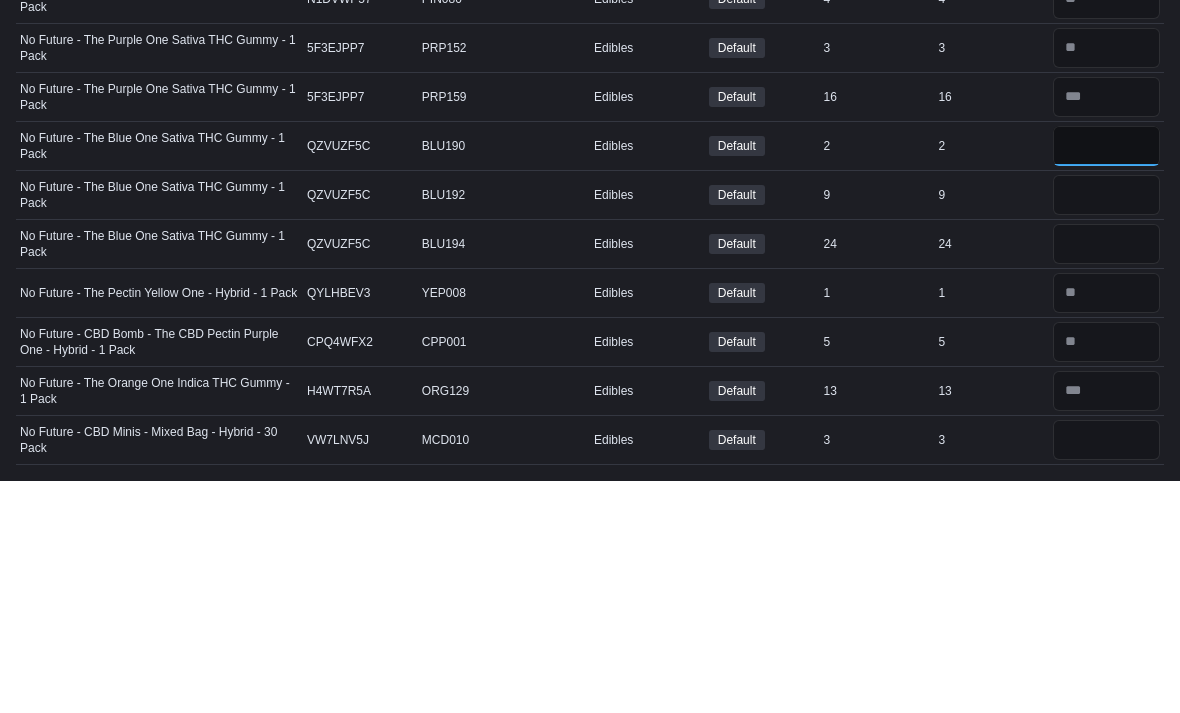 type on "*" 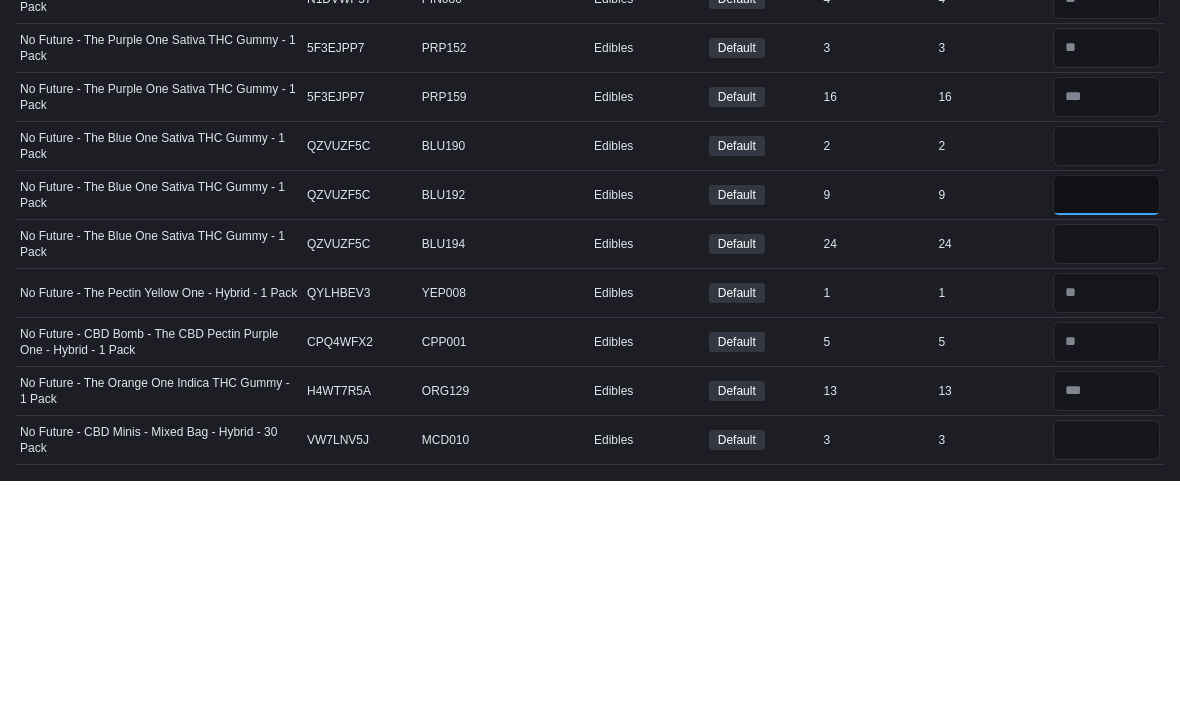 click at bounding box center [1106, 427] 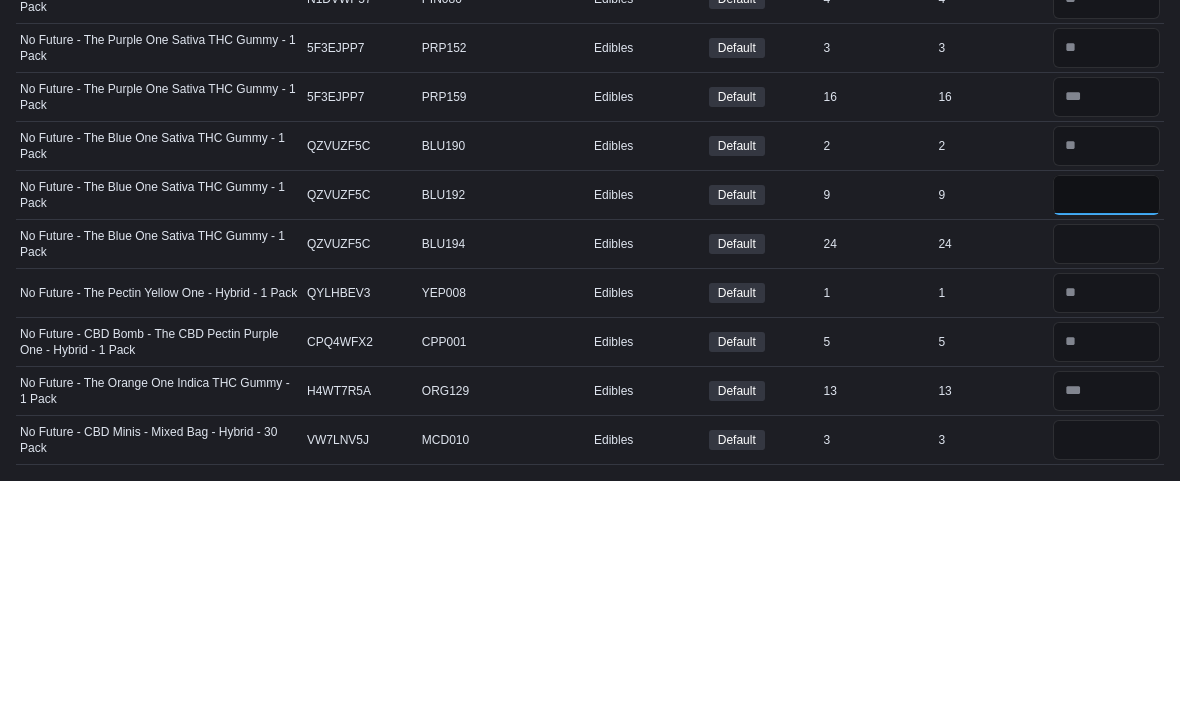 type on "*" 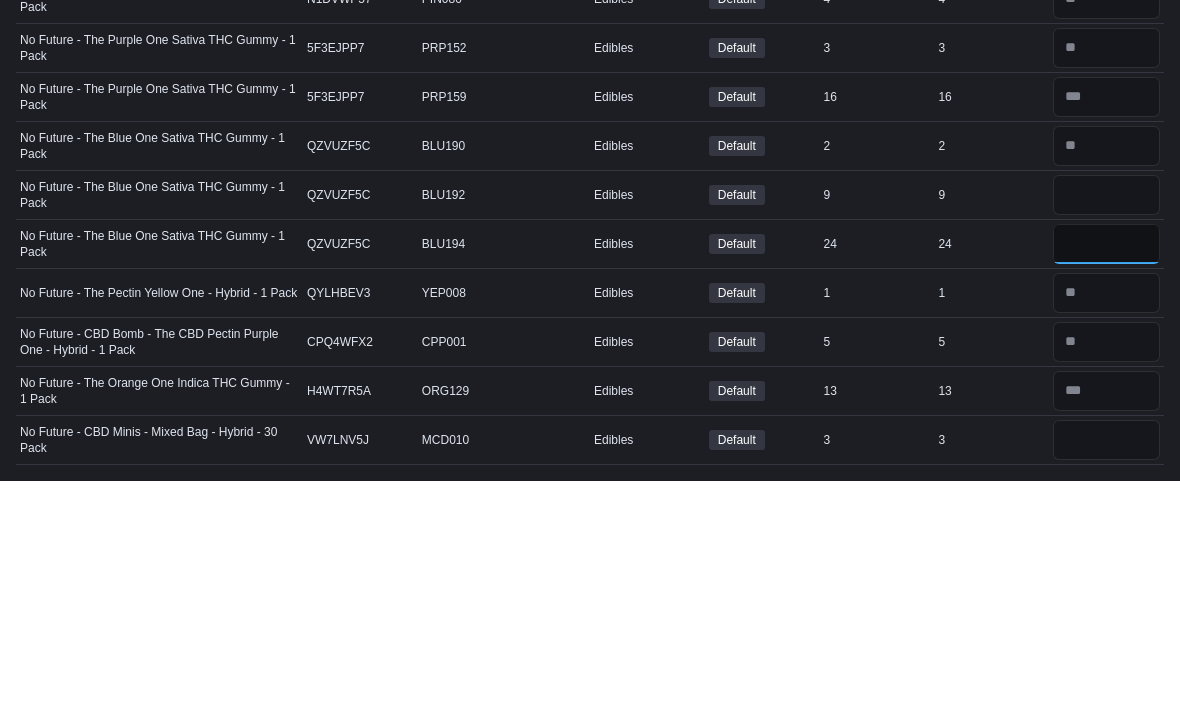click at bounding box center [1106, 476] 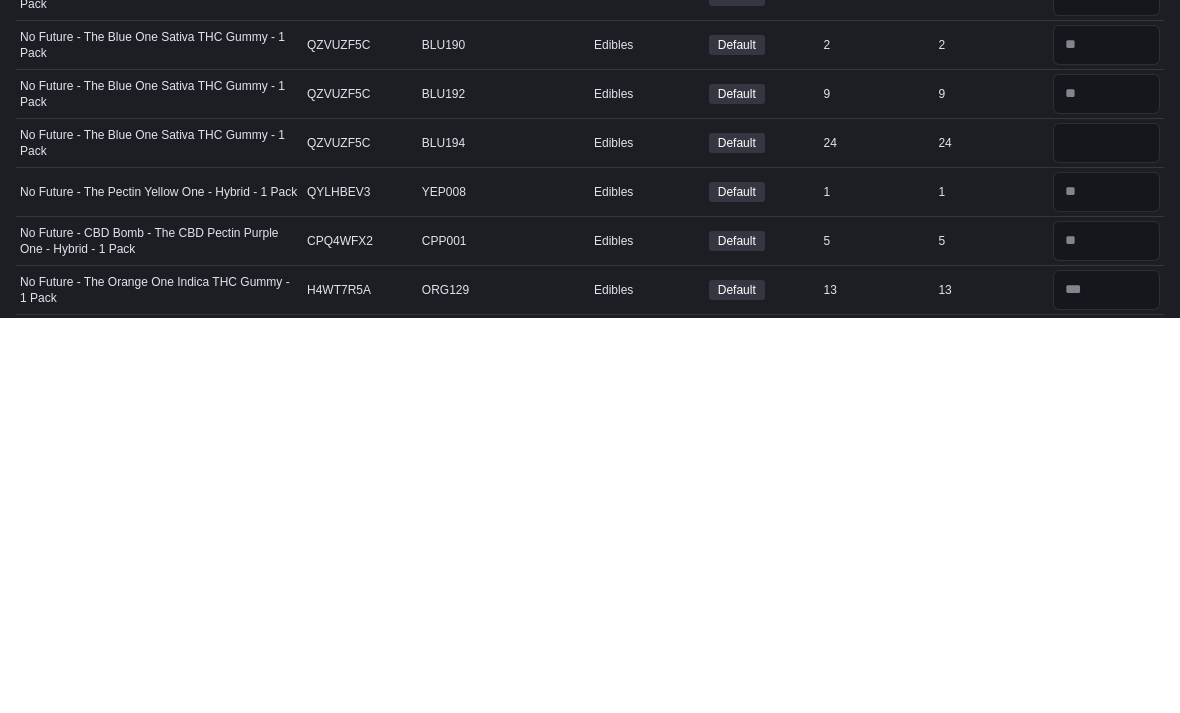 scroll, scrollTop: 170, scrollLeft: 0, axis: vertical 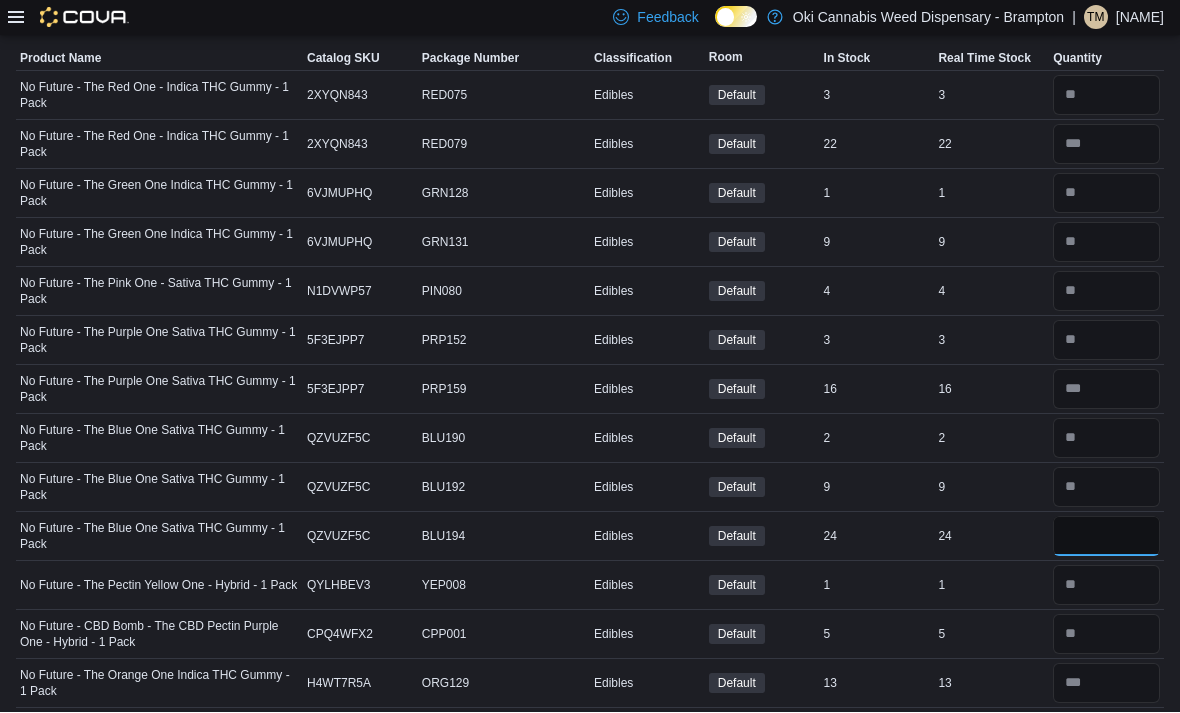 type on "**" 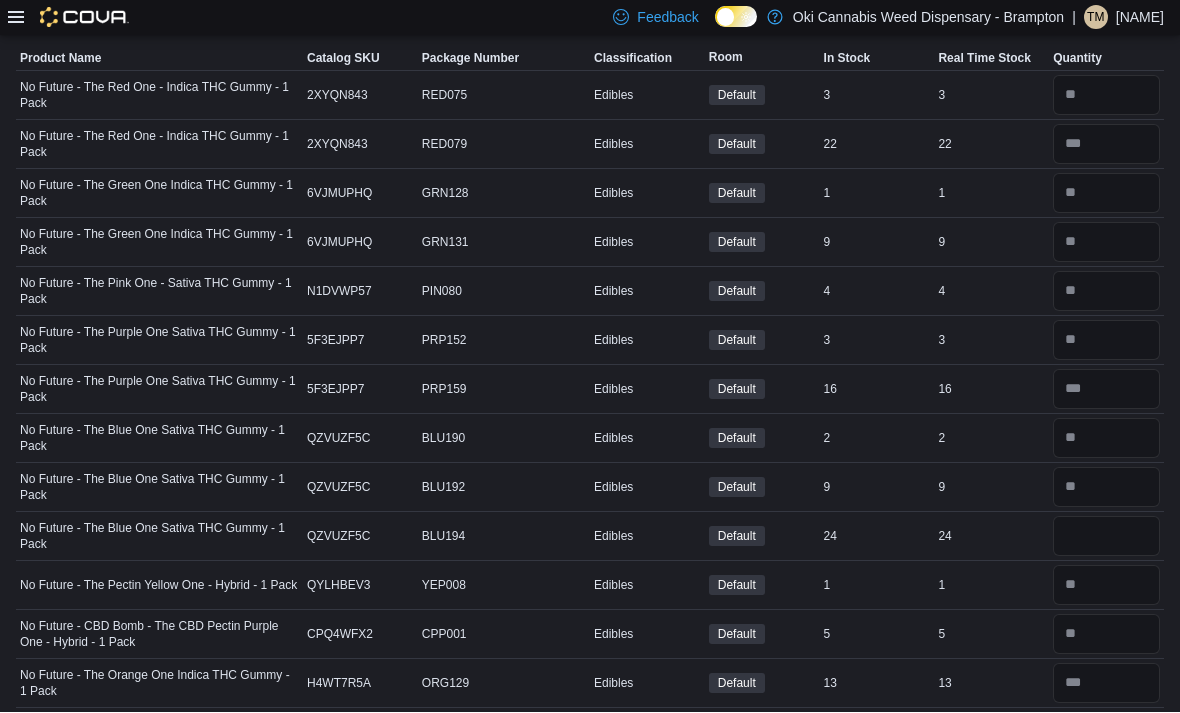 click at bounding box center (1106, 733) 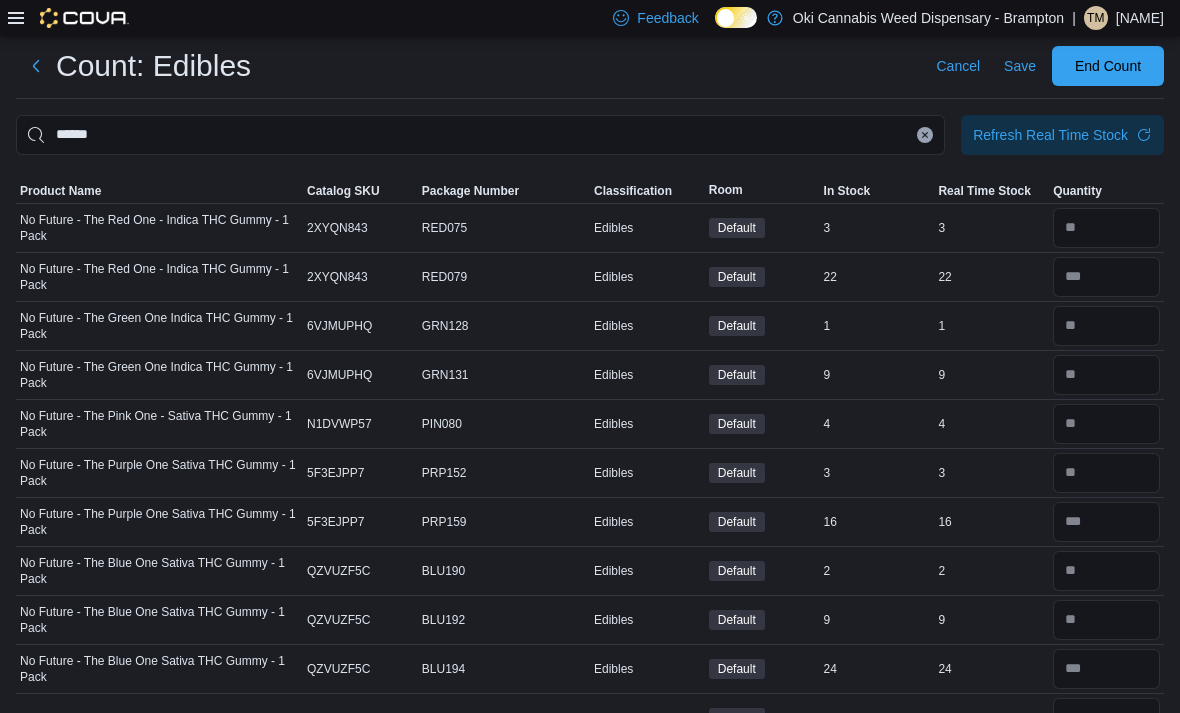 scroll, scrollTop: 0, scrollLeft: 0, axis: both 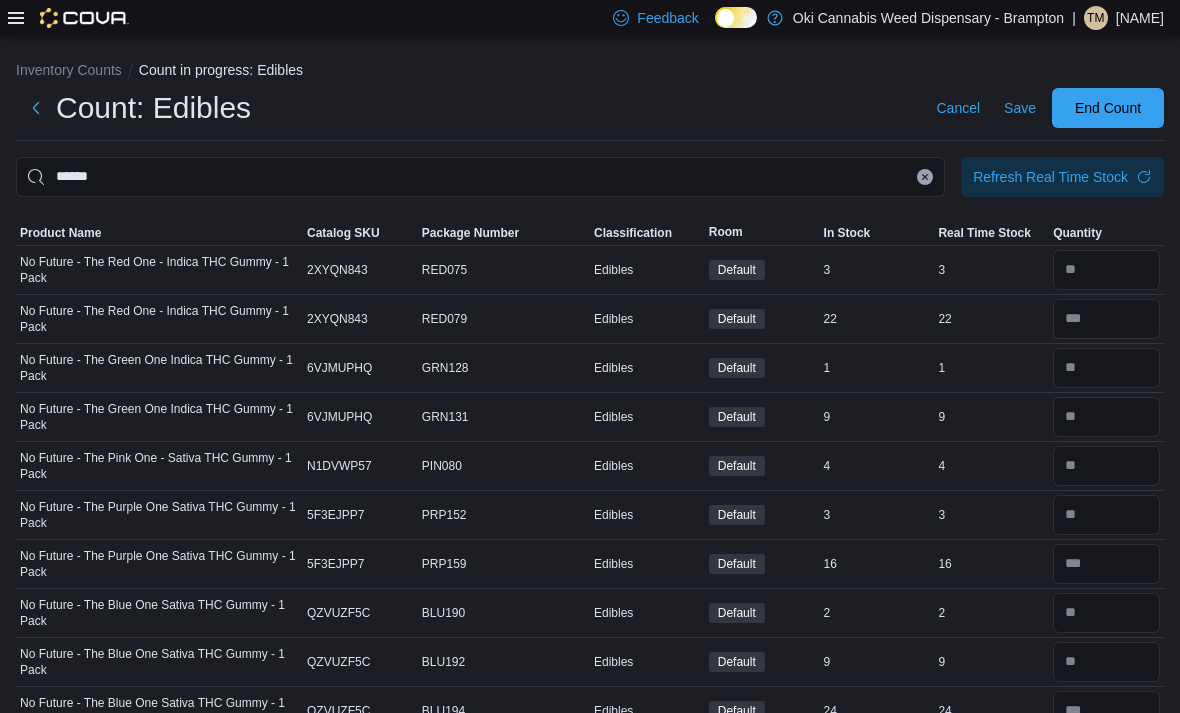 type on "*" 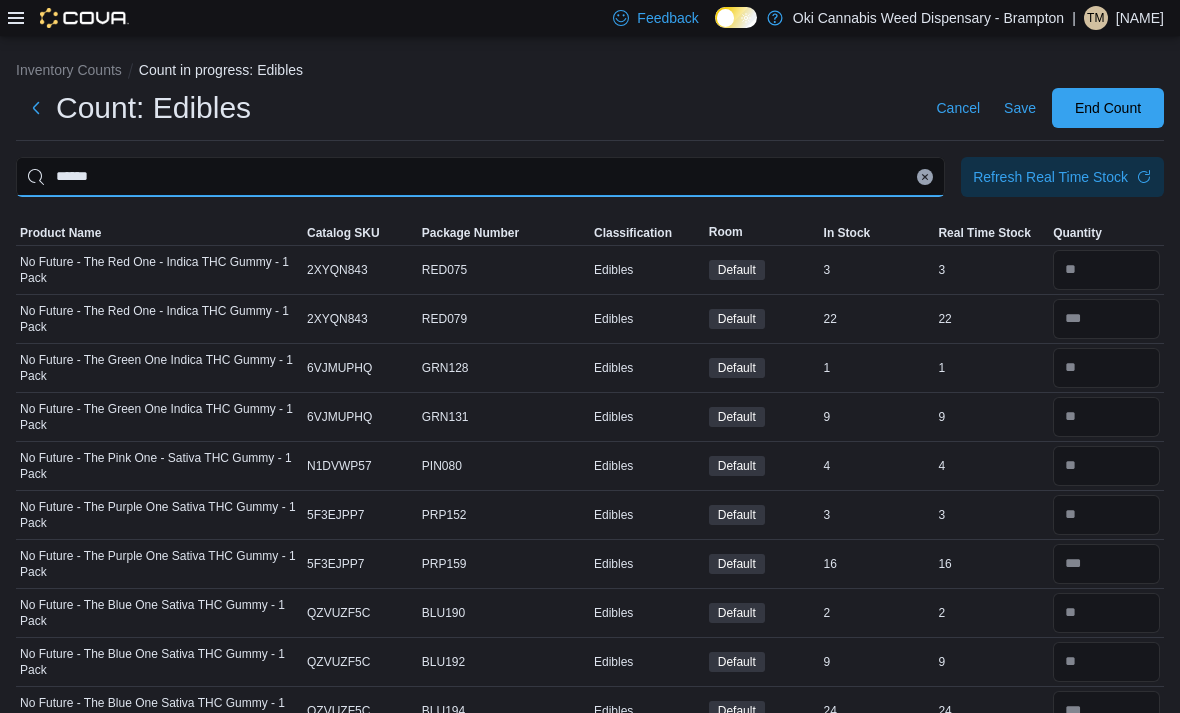 click on "******" at bounding box center [480, 177] 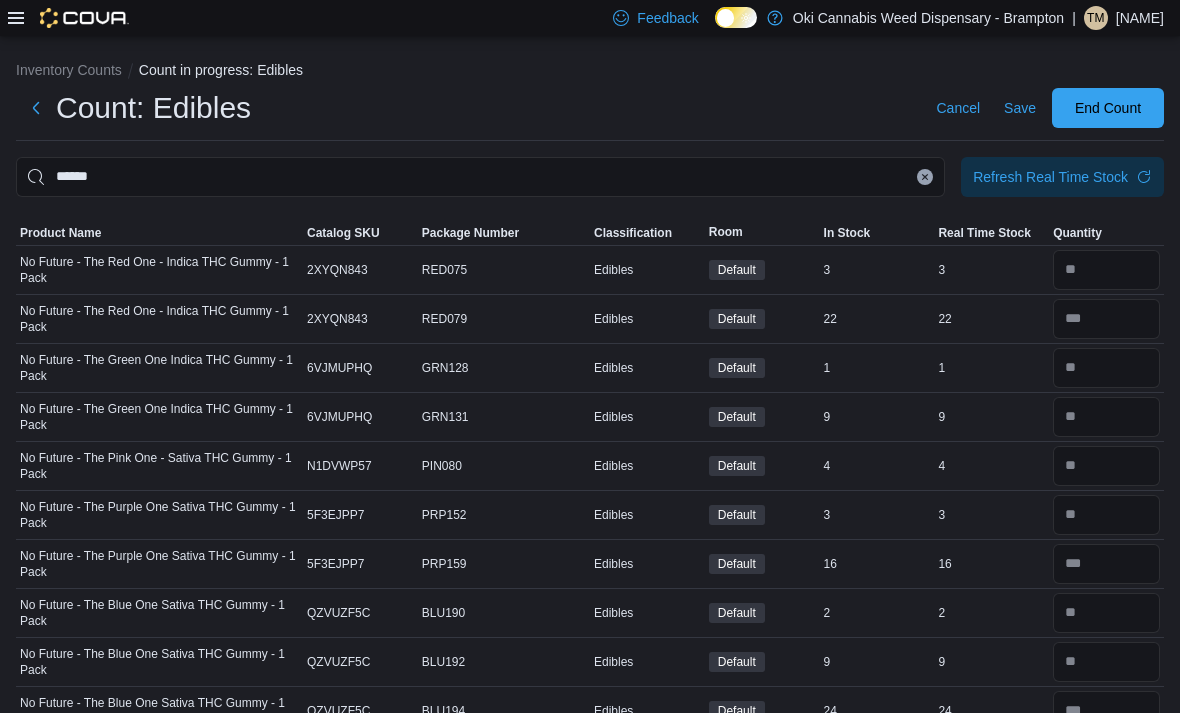 click at bounding box center (925, 177) 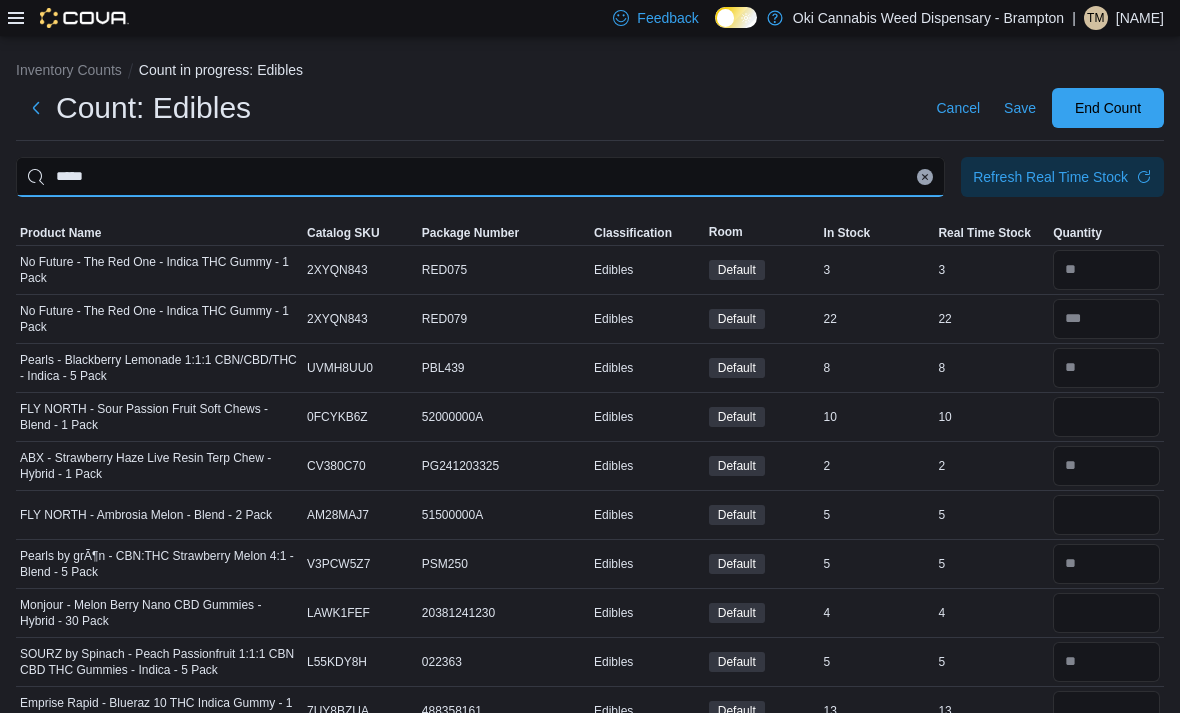 type on "*****" 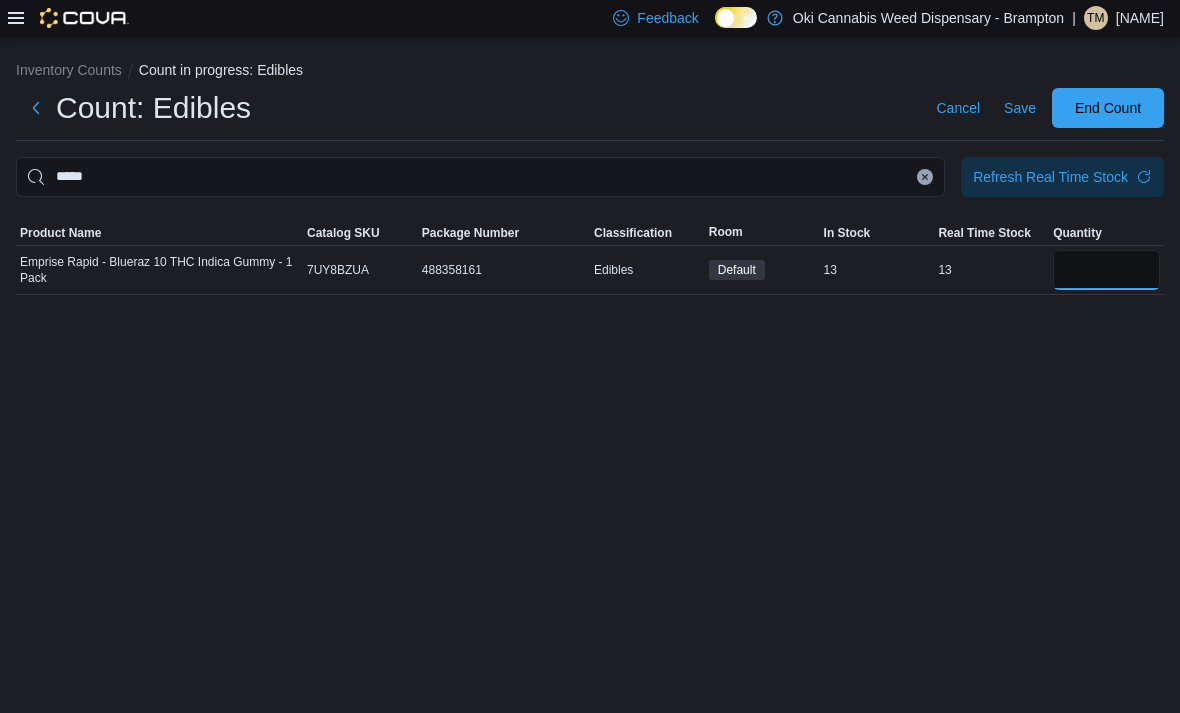click at bounding box center [1106, 270] 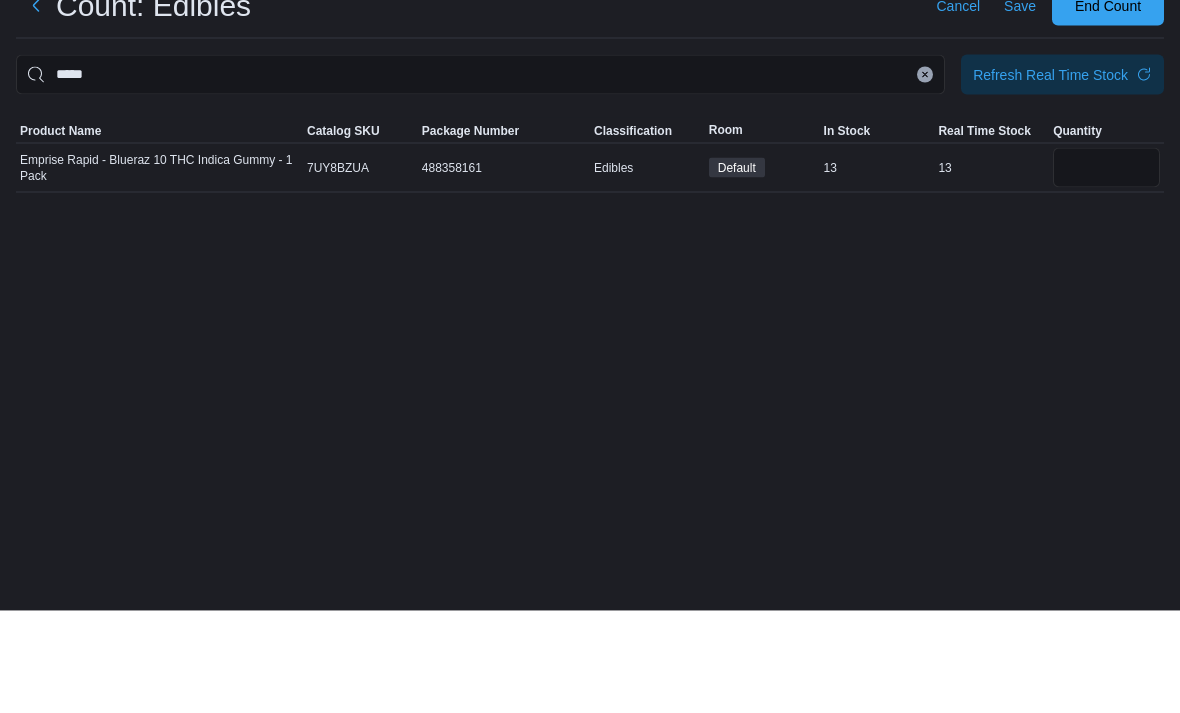 scroll, scrollTop: 0, scrollLeft: 0, axis: both 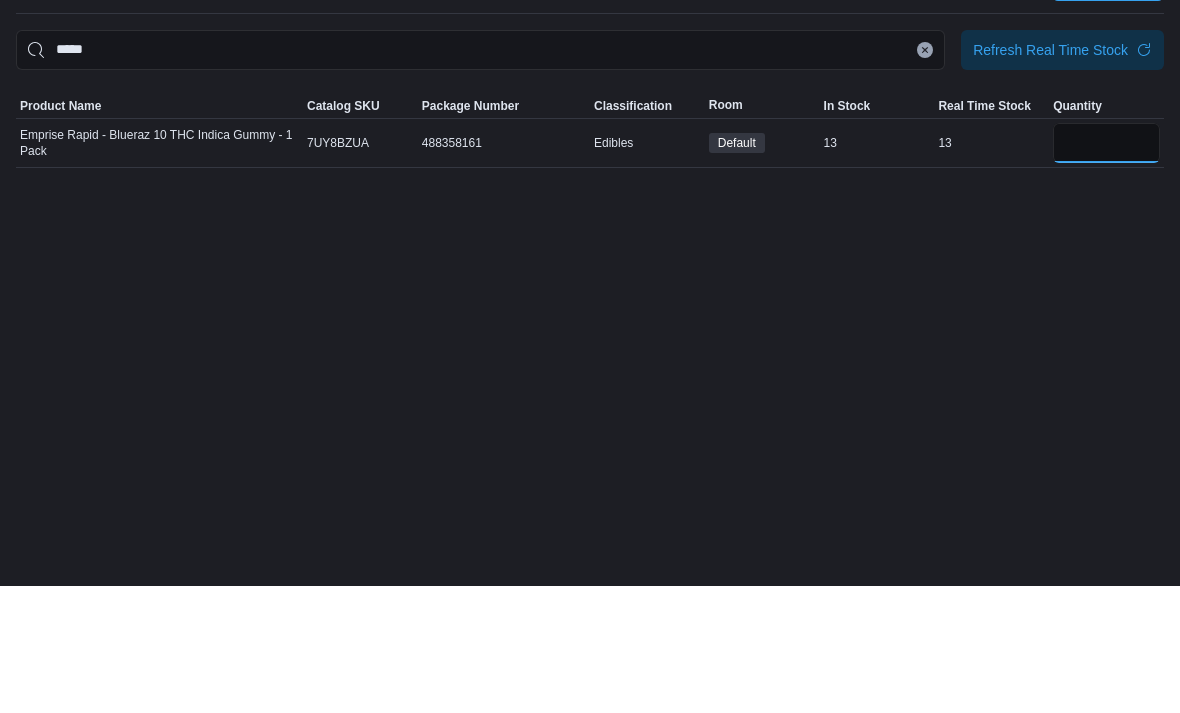 type on "**" 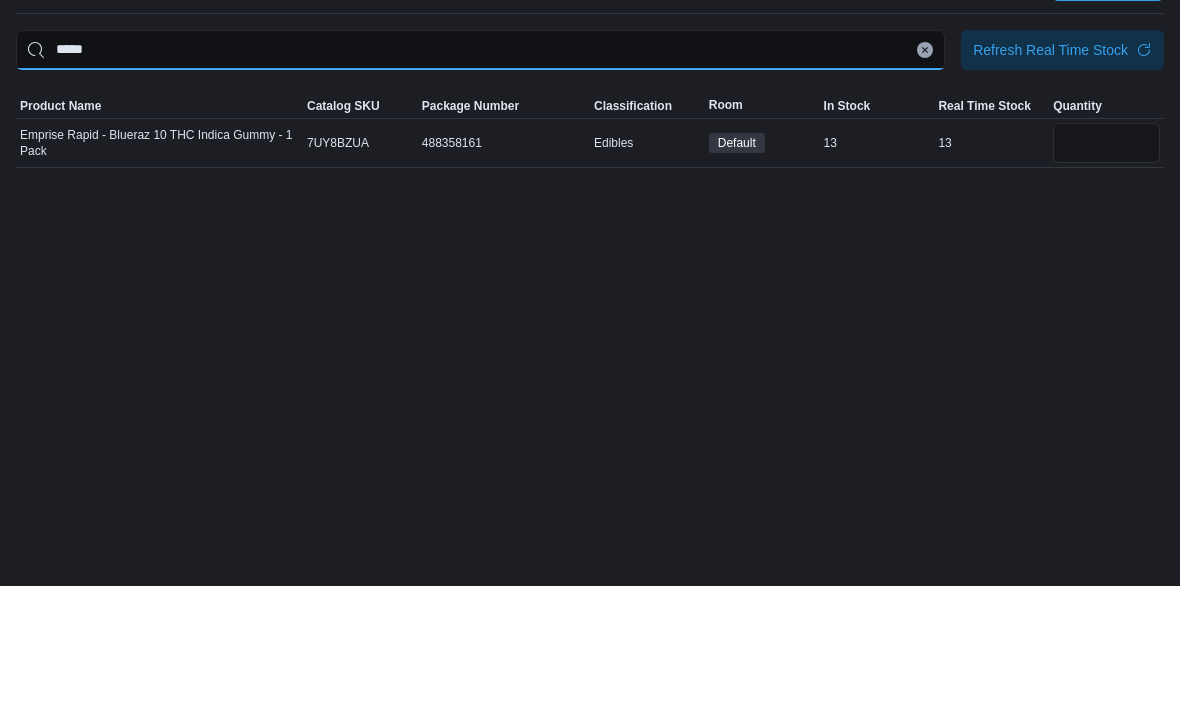 click on "*****" at bounding box center [480, 177] 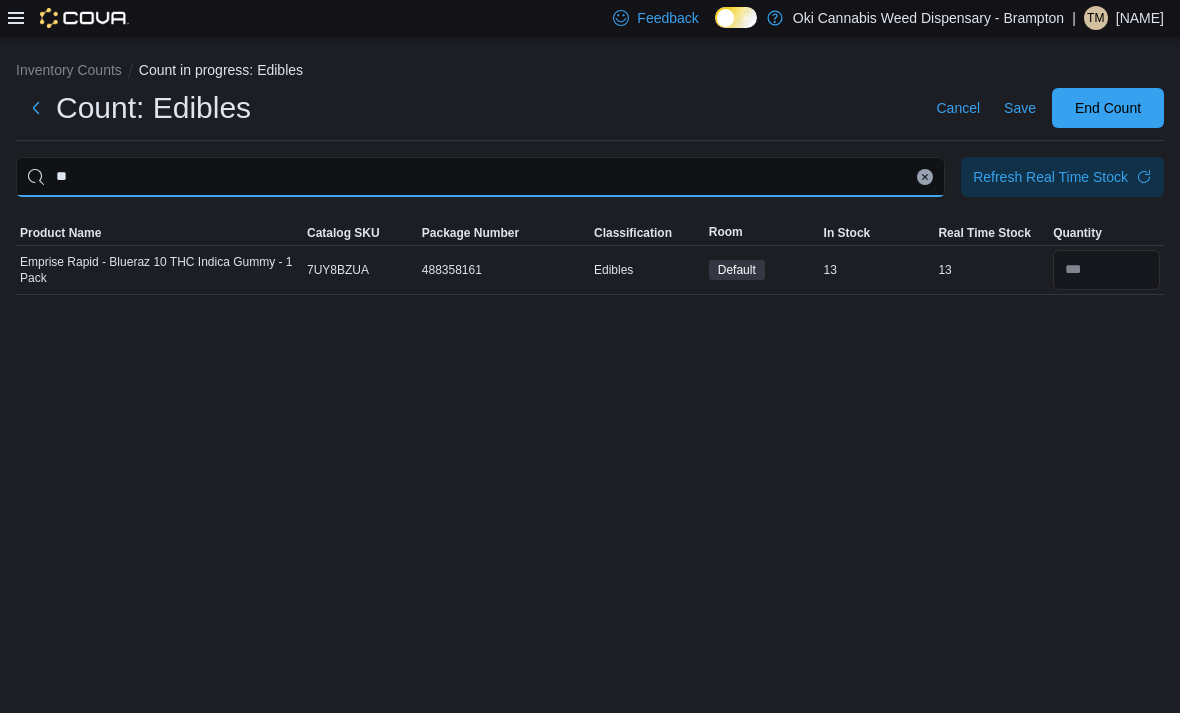 type on "*" 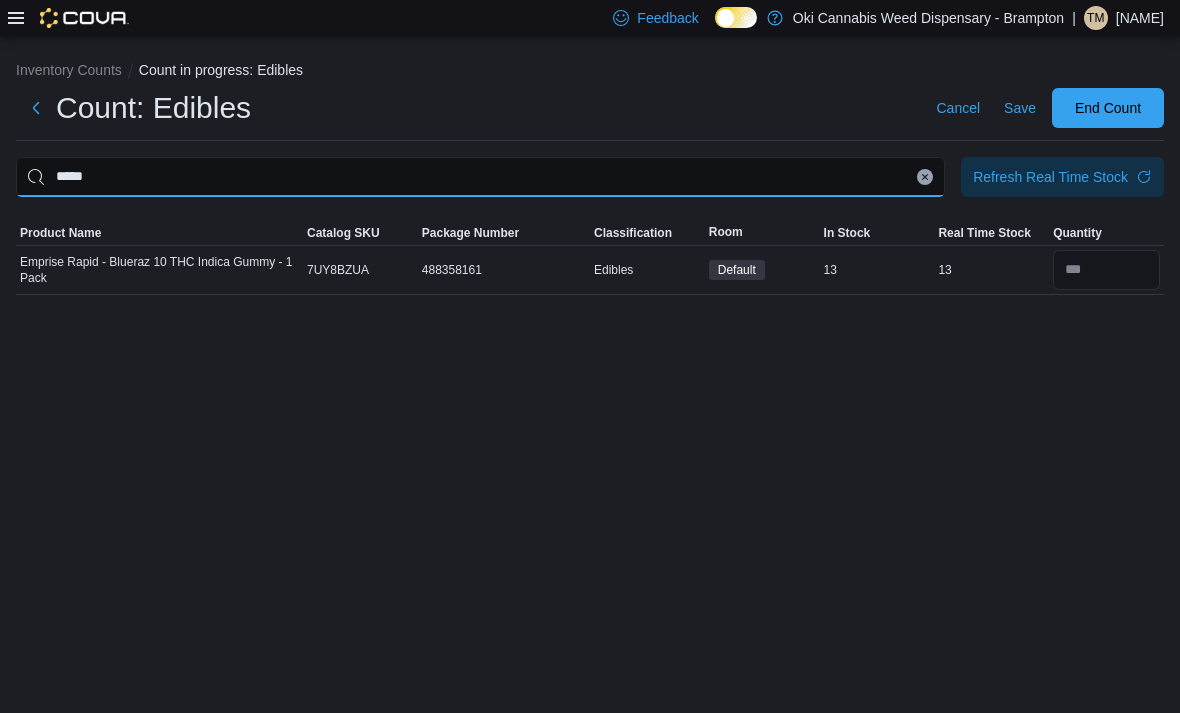 type on "*****" 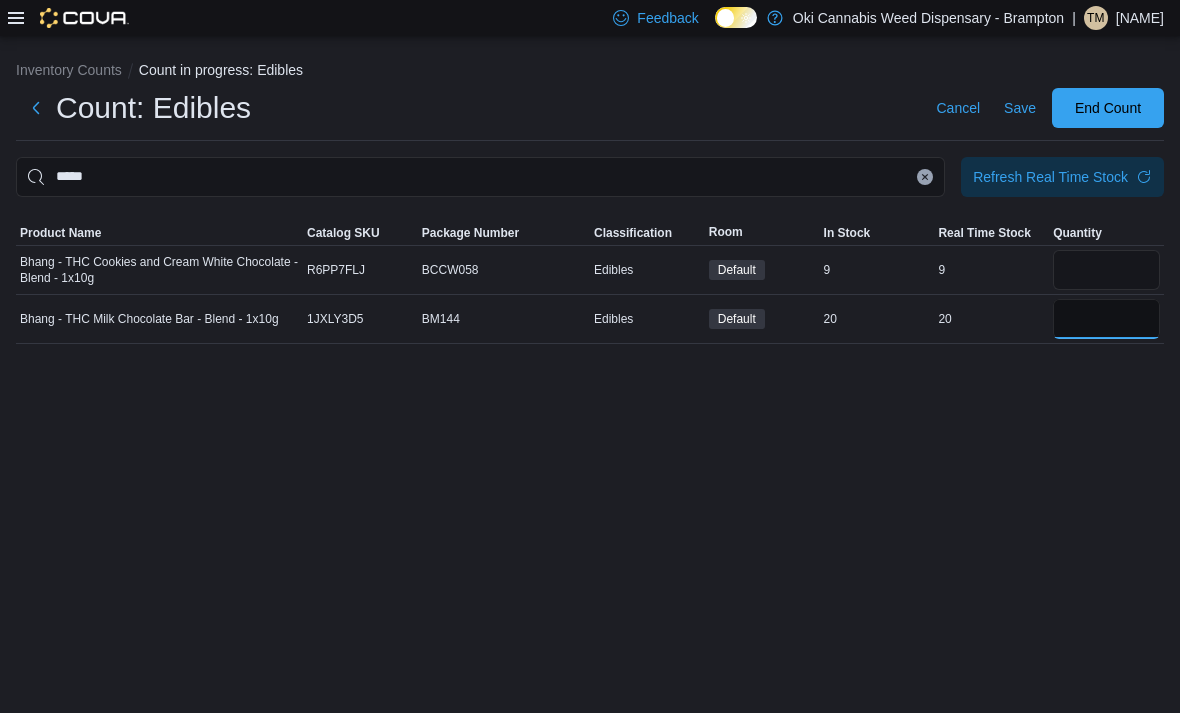 click at bounding box center (1106, 319) 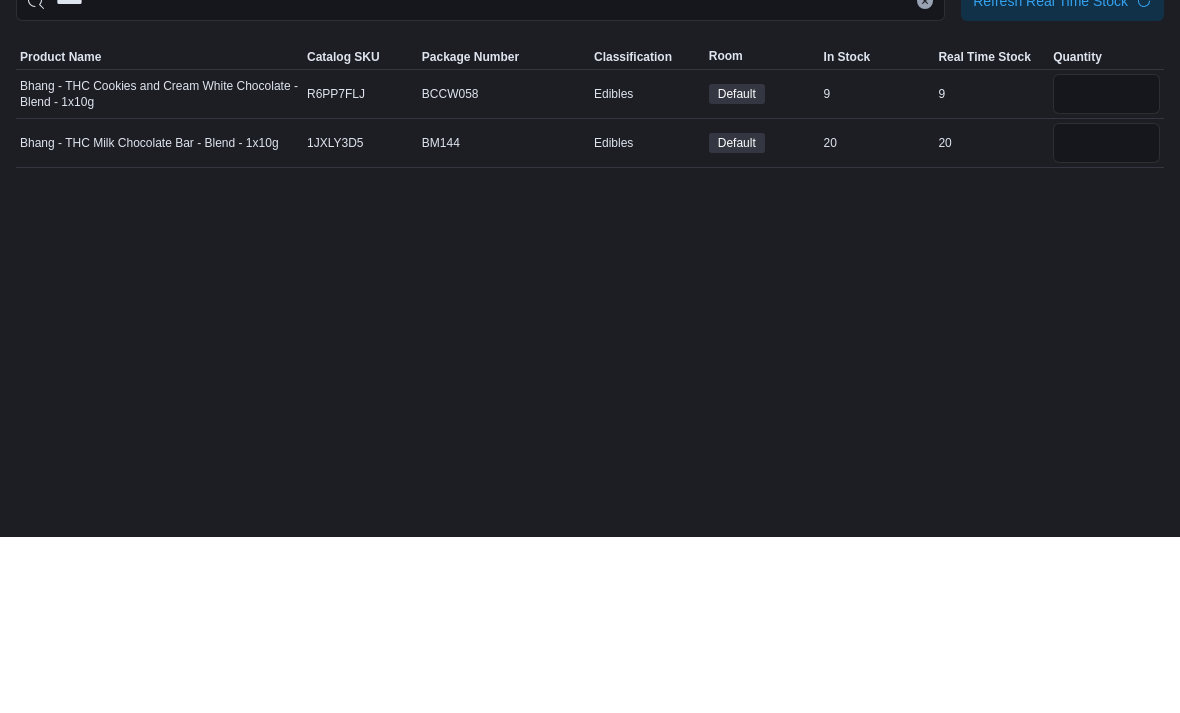 scroll, scrollTop: 64, scrollLeft: 0, axis: vertical 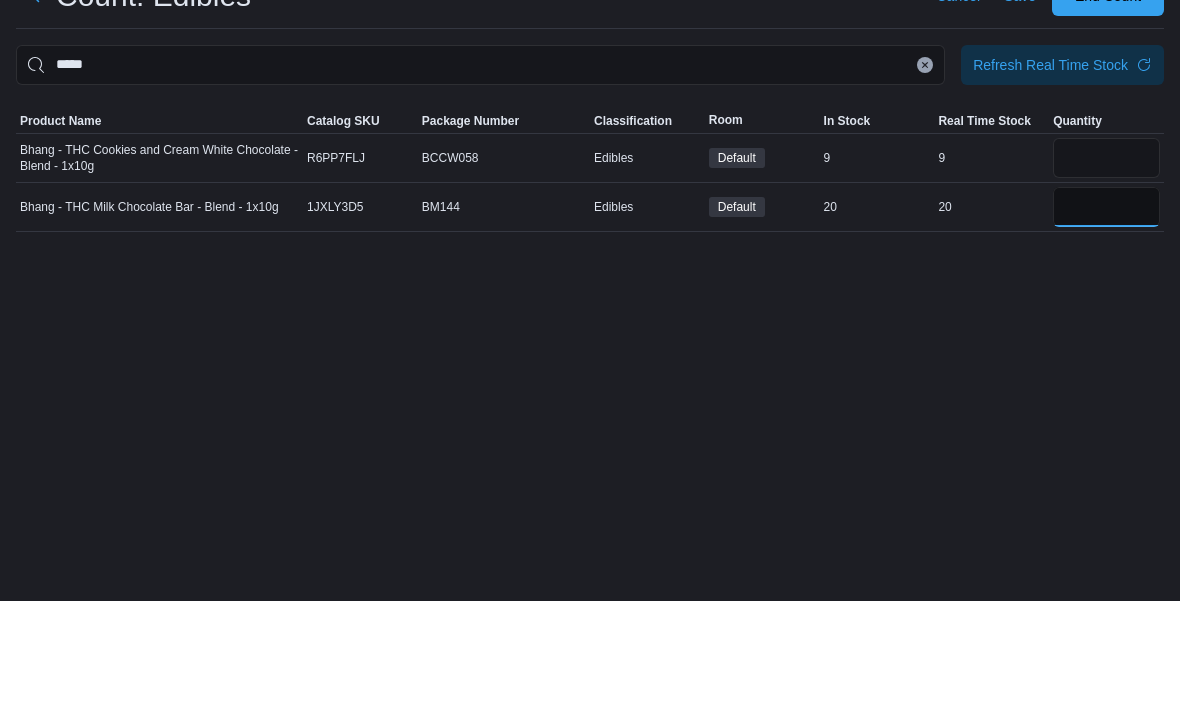 type on "**" 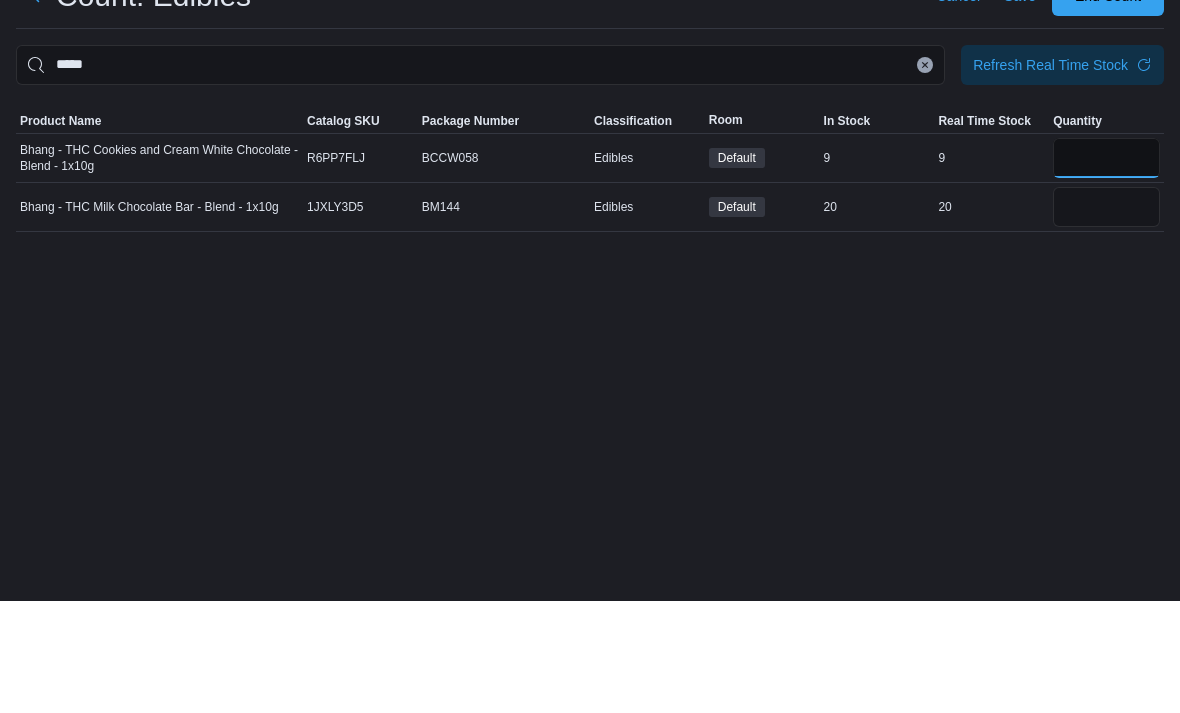 click at bounding box center [1106, 270] 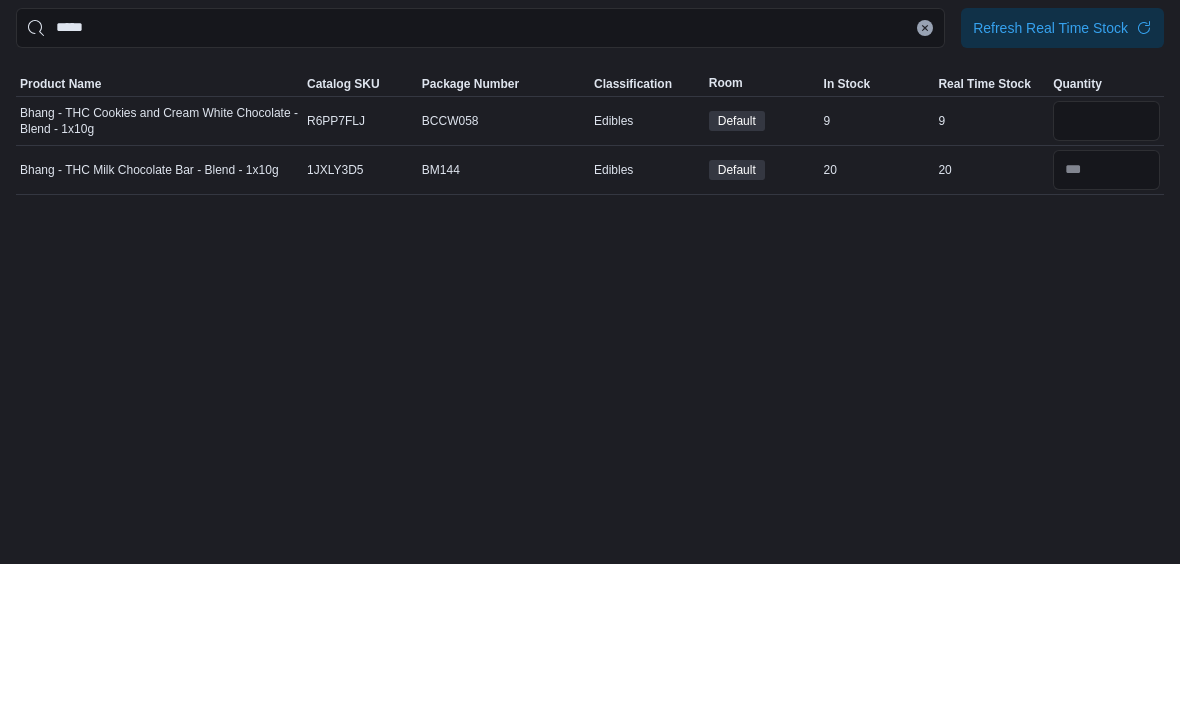 scroll, scrollTop: 26, scrollLeft: 0, axis: vertical 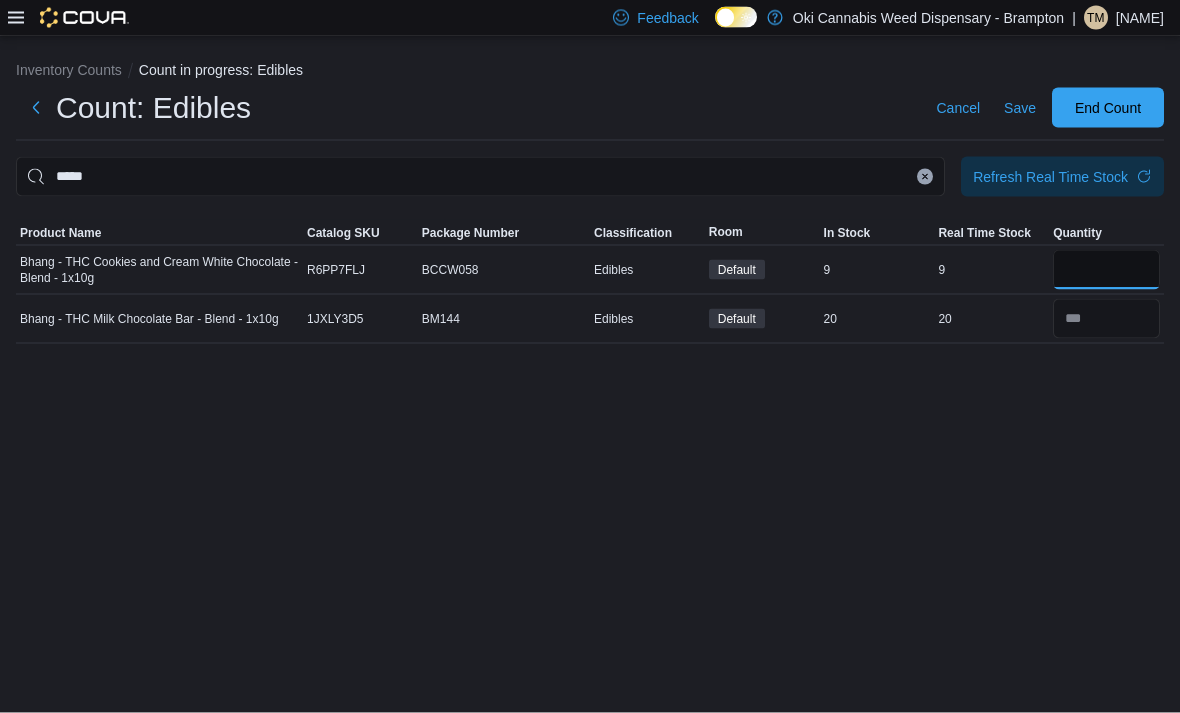 type on "*" 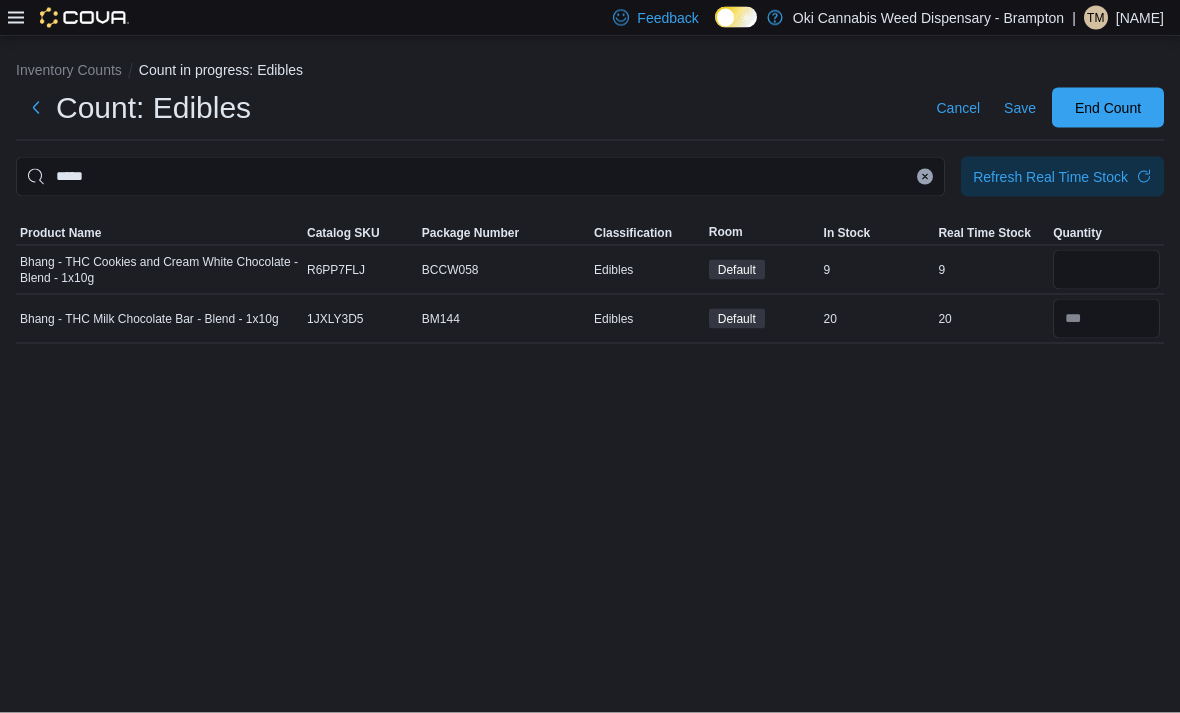 click at bounding box center [925, 177] 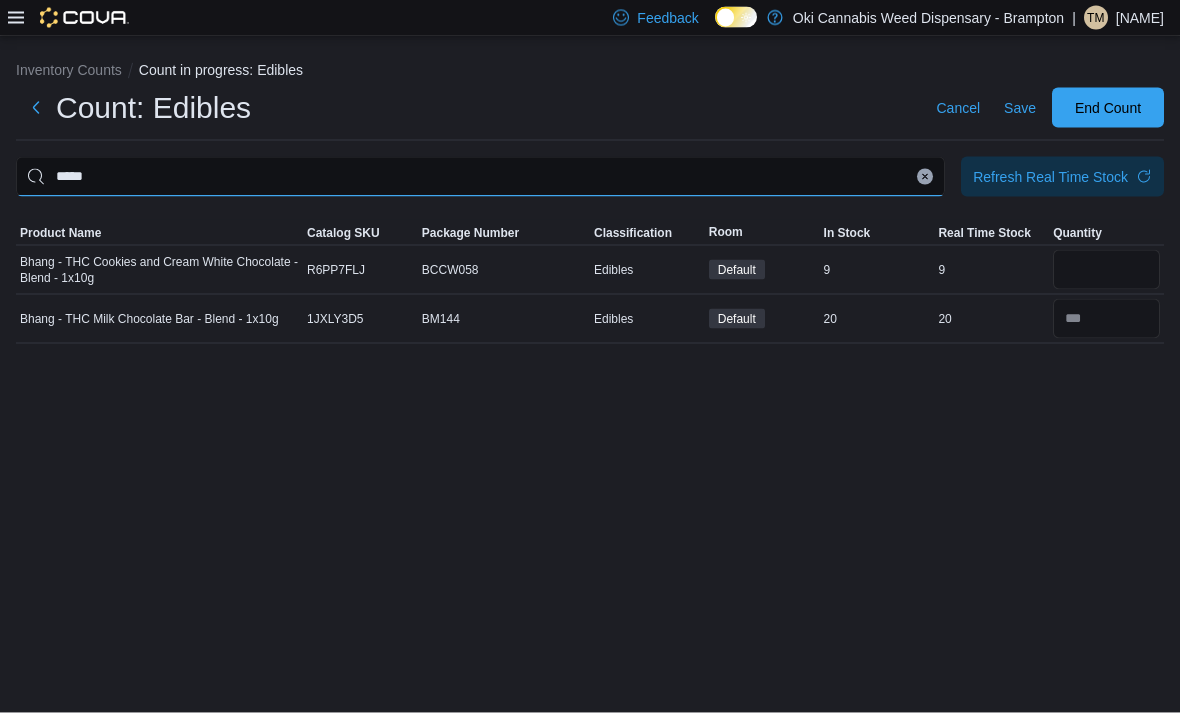 type 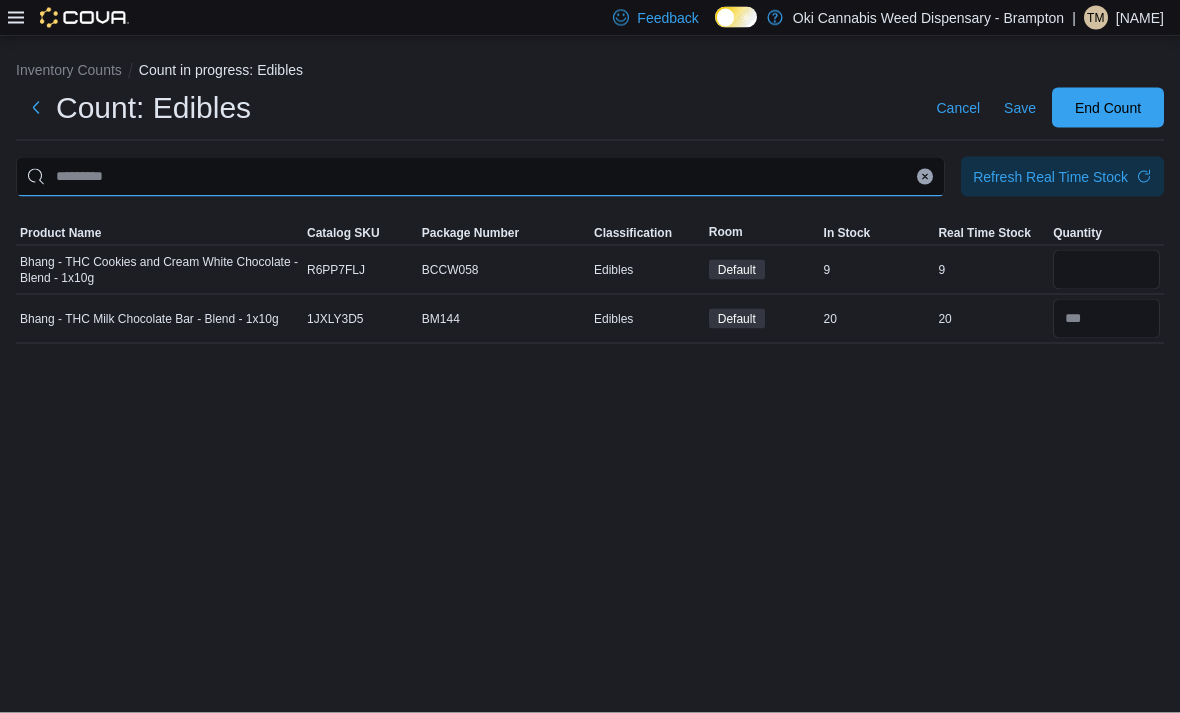 type 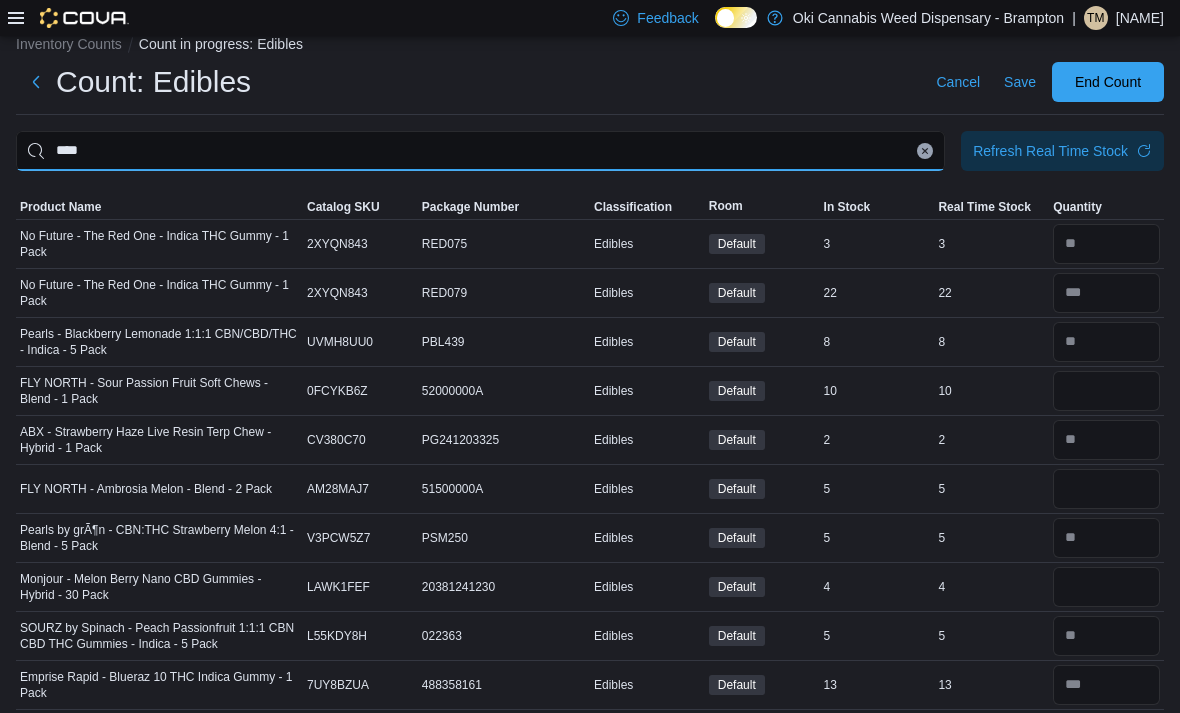 type on "****" 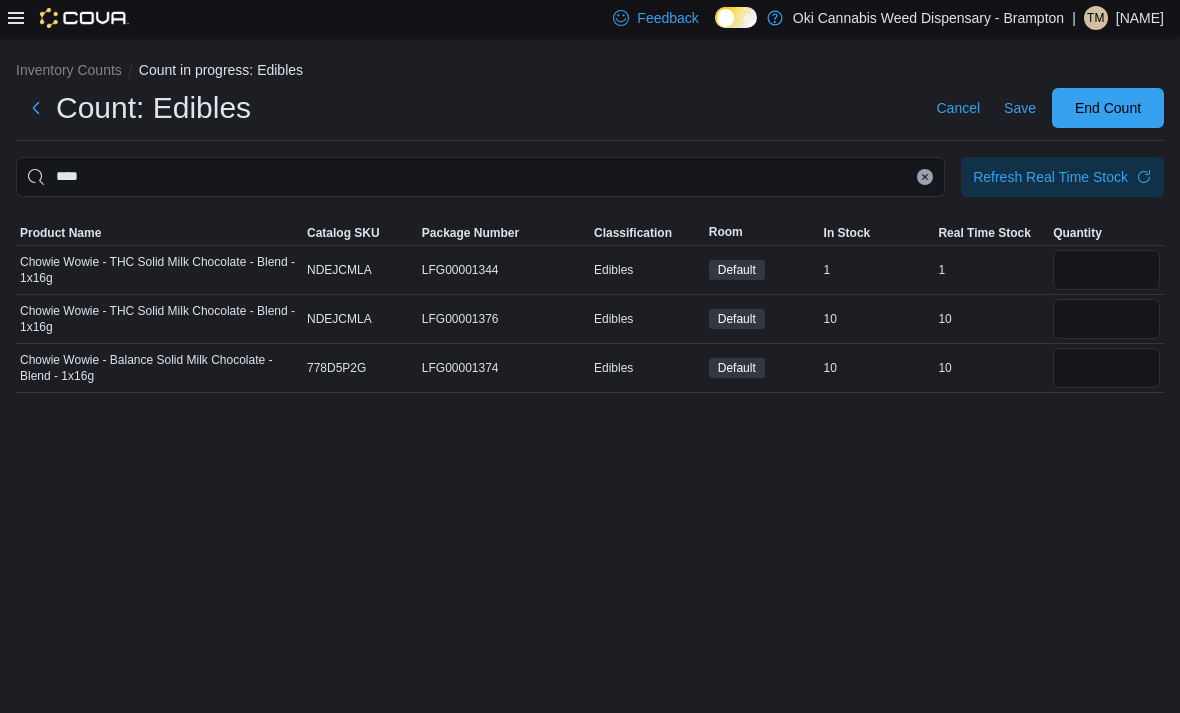 scroll, scrollTop: 27, scrollLeft: 0, axis: vertical 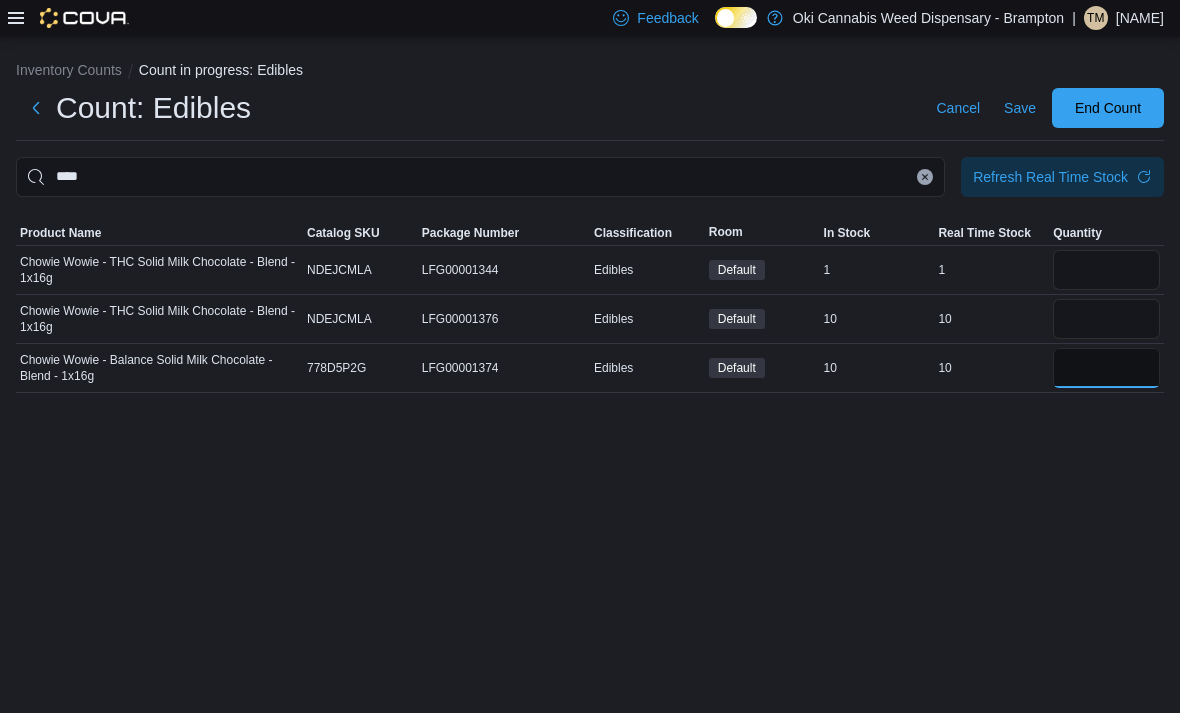 click at bounding box center [1106, 368] 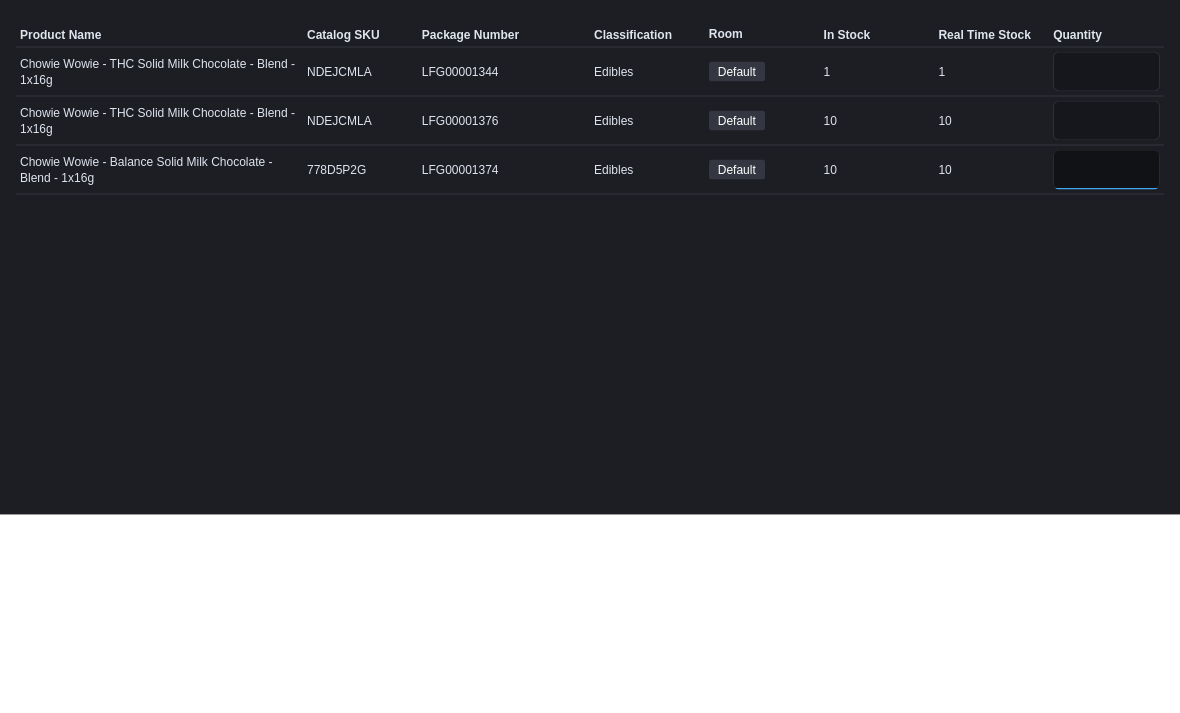 type on "**" 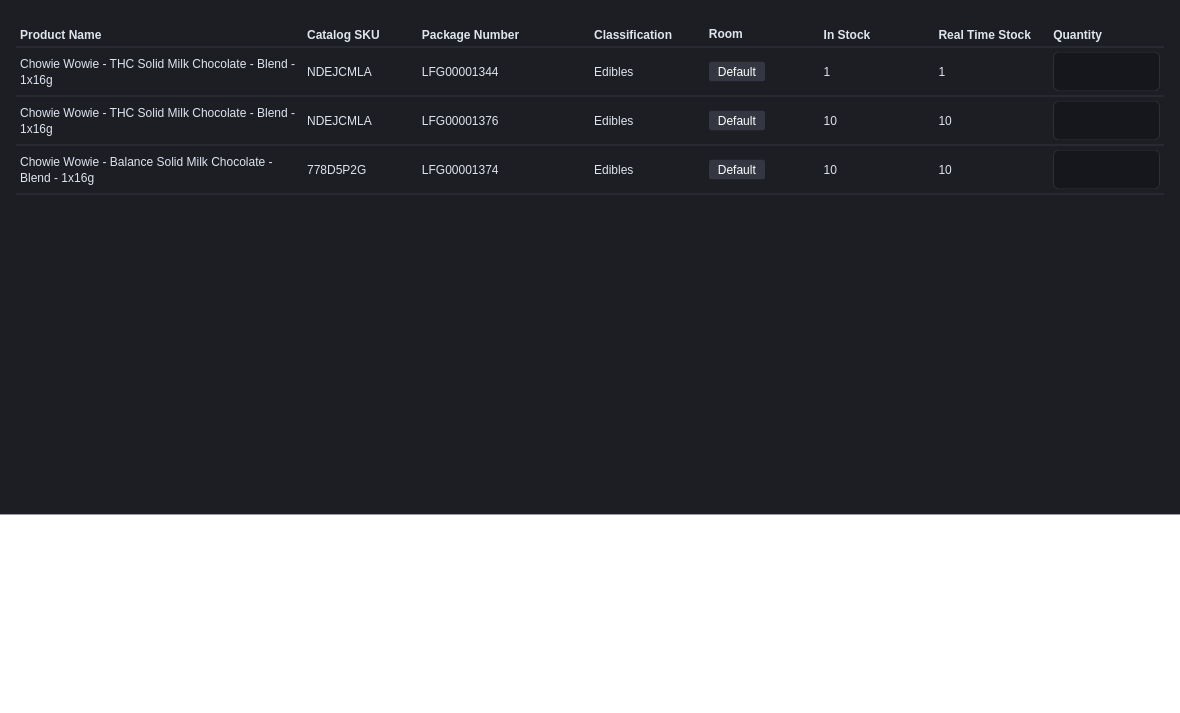 click at bounding box center (1106, 270) 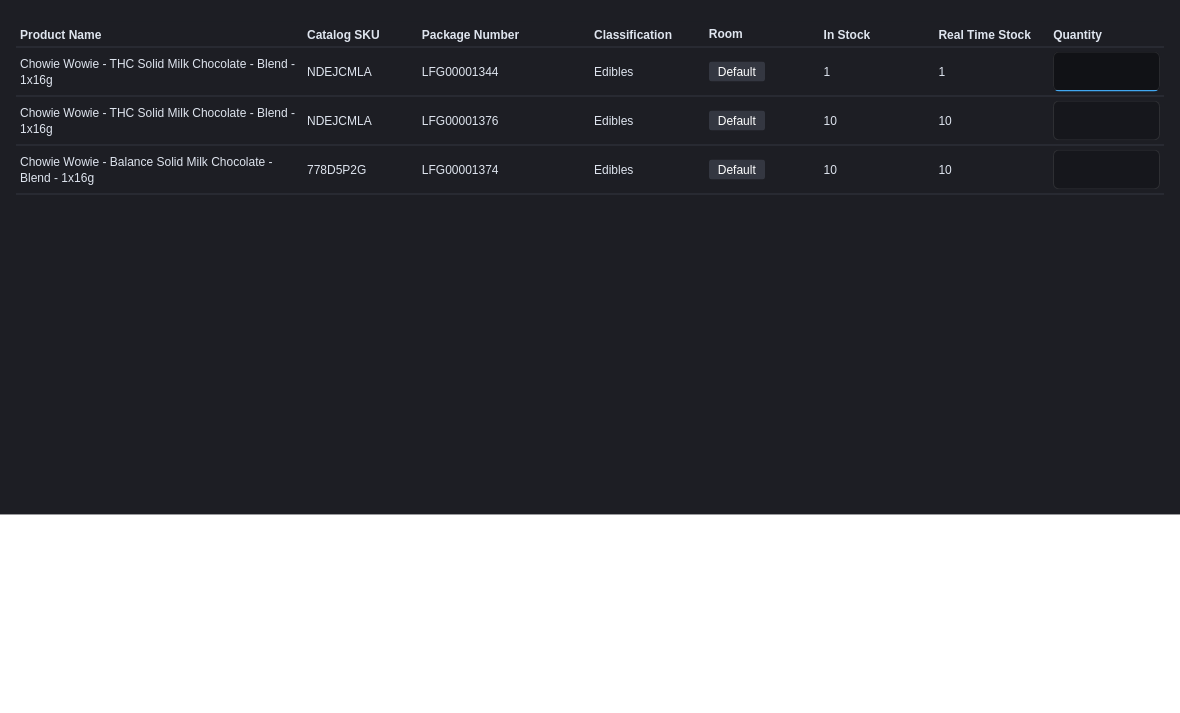type 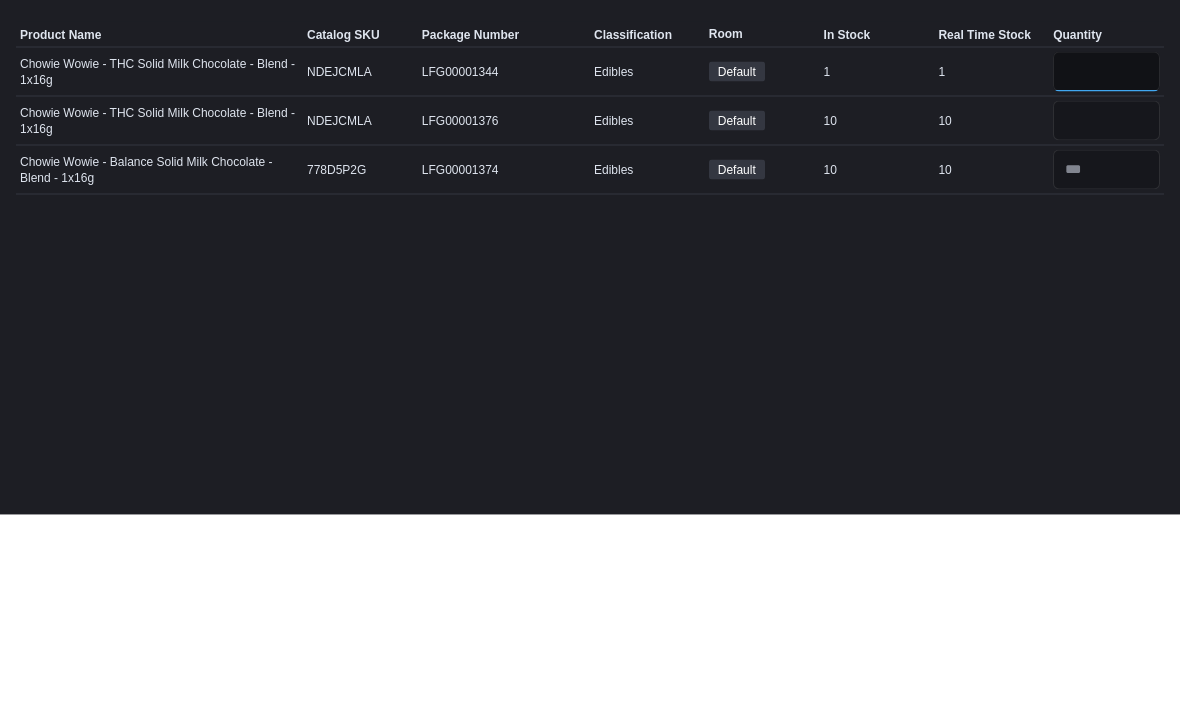 type on "*" 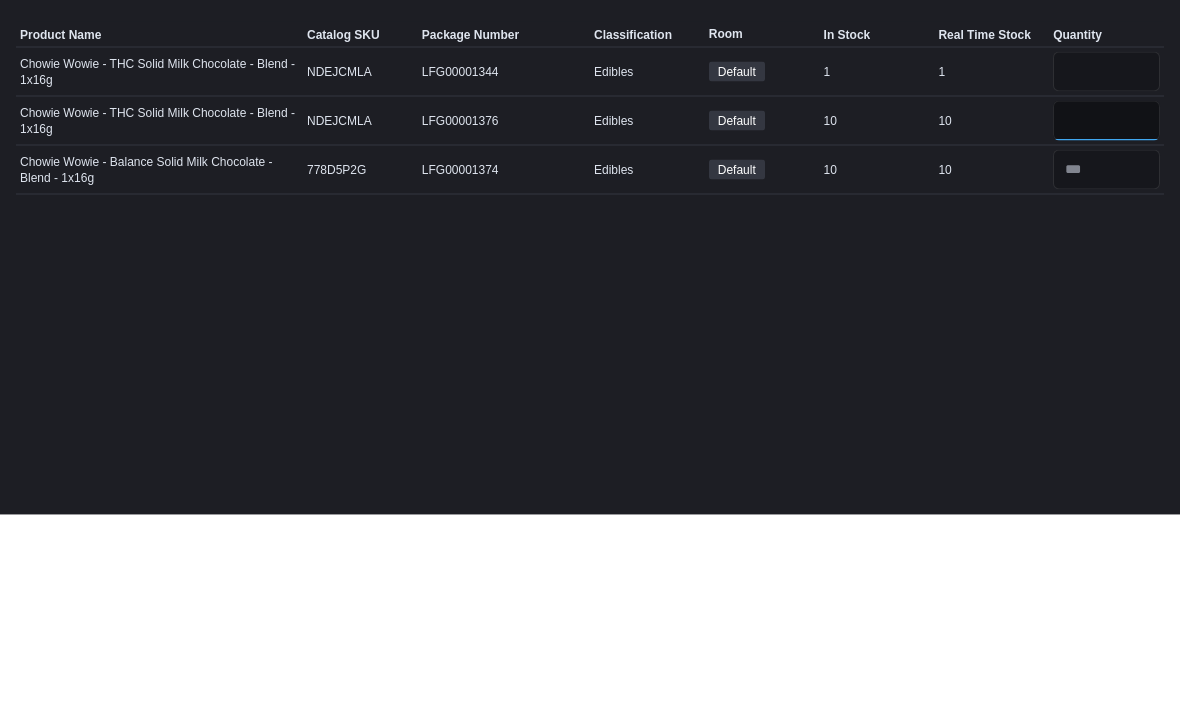 click at bounding box center (1106, 319) 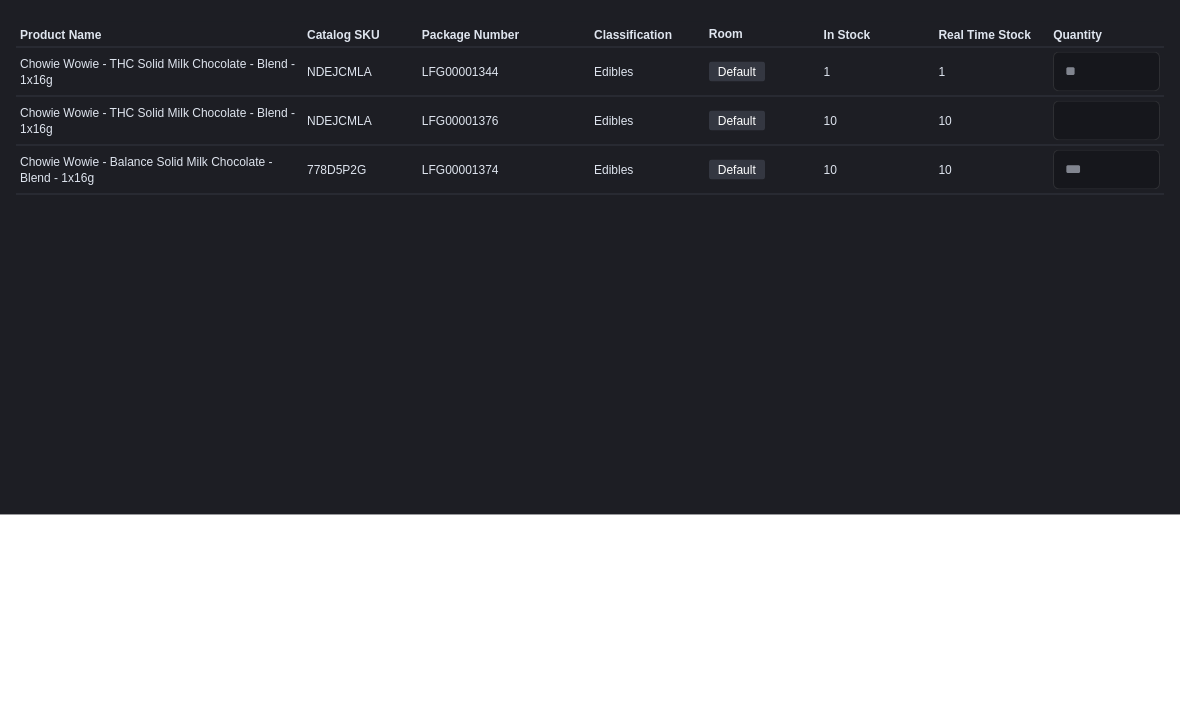 scroll, scrollTop: 64, scrollLeft: 0, axis: vertical 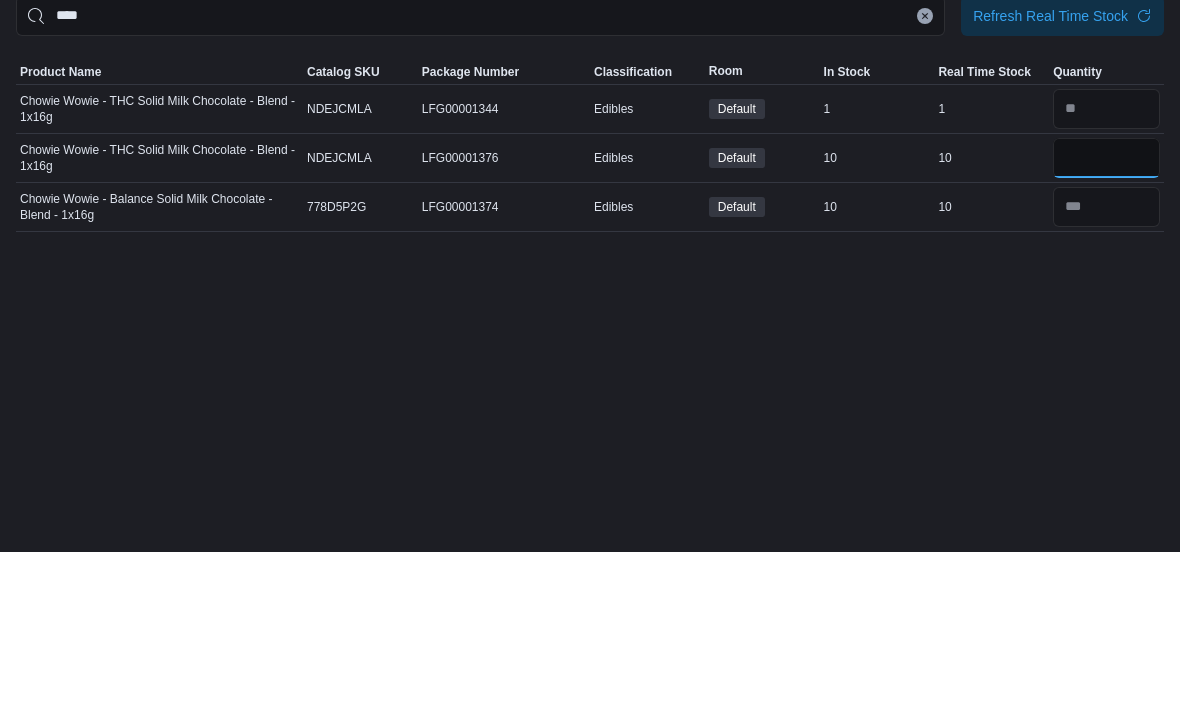 type on "**" 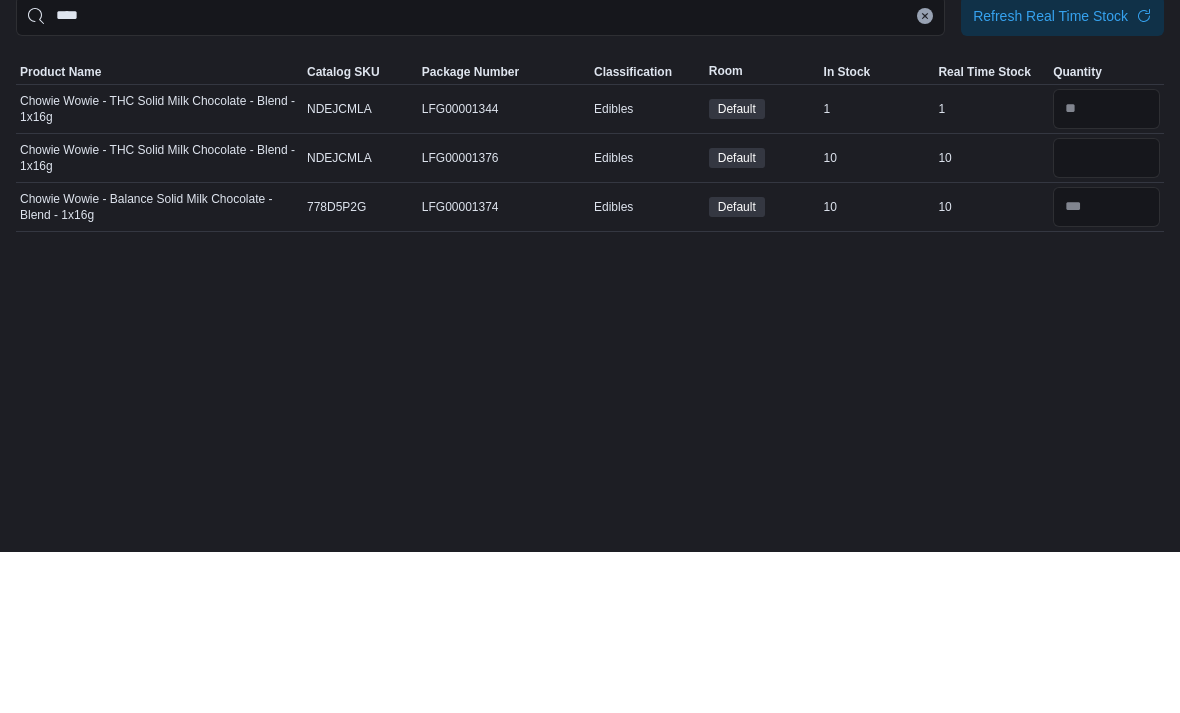 click at bounding box center (925, 177) 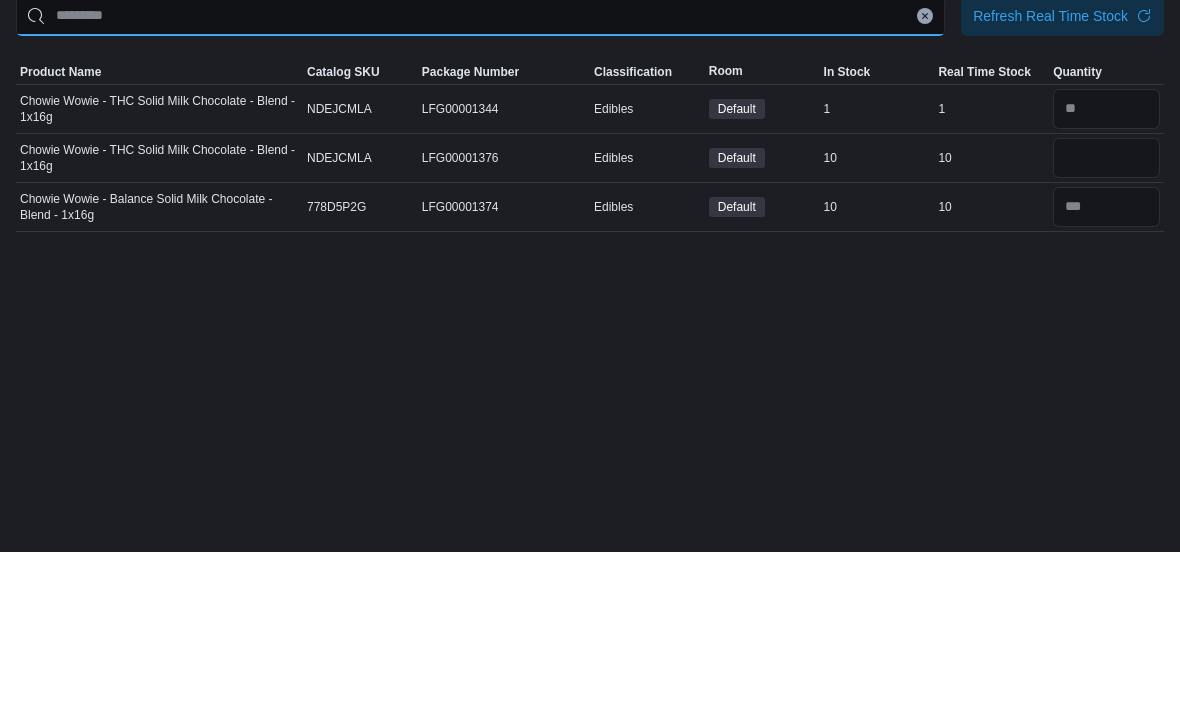 type 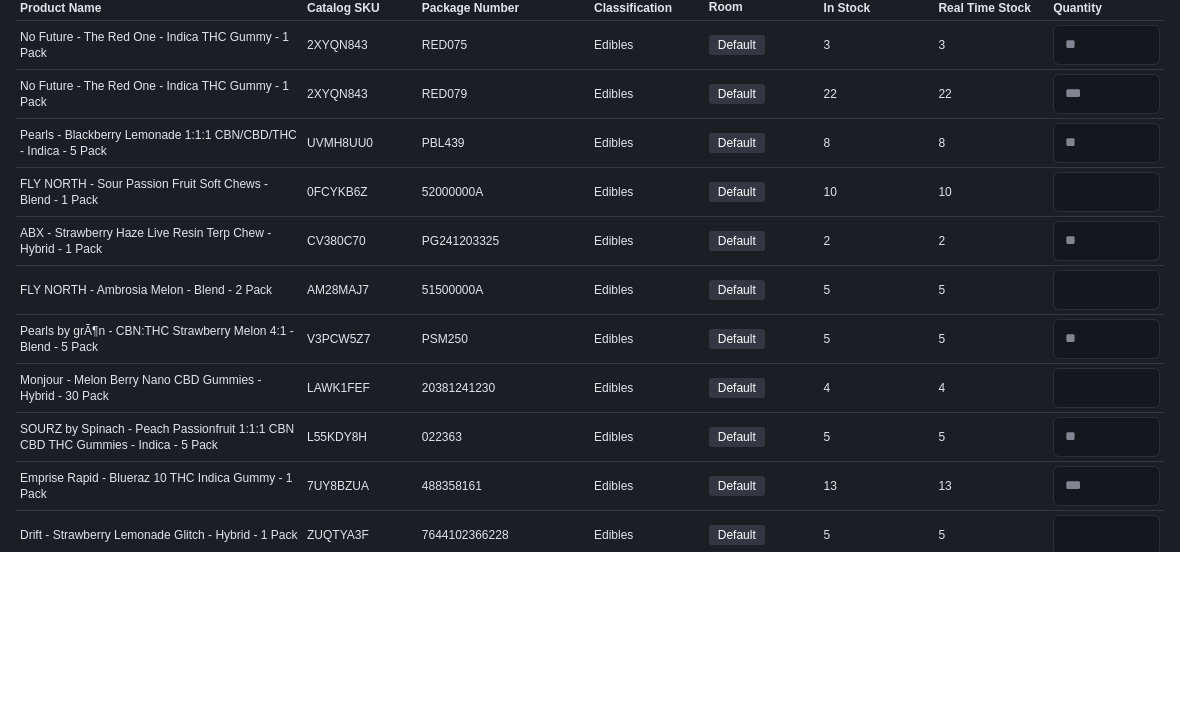 scroll, scrollTop: 34, scrollLeft: 0, axis: vertical 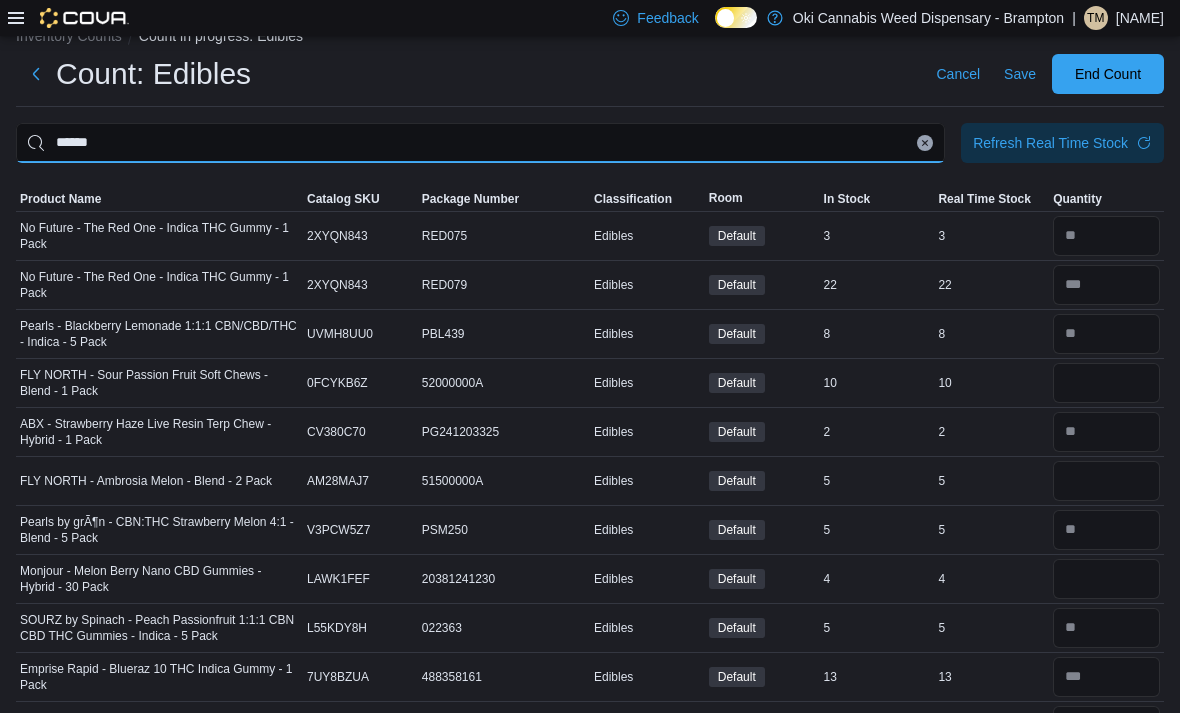 type on "******" 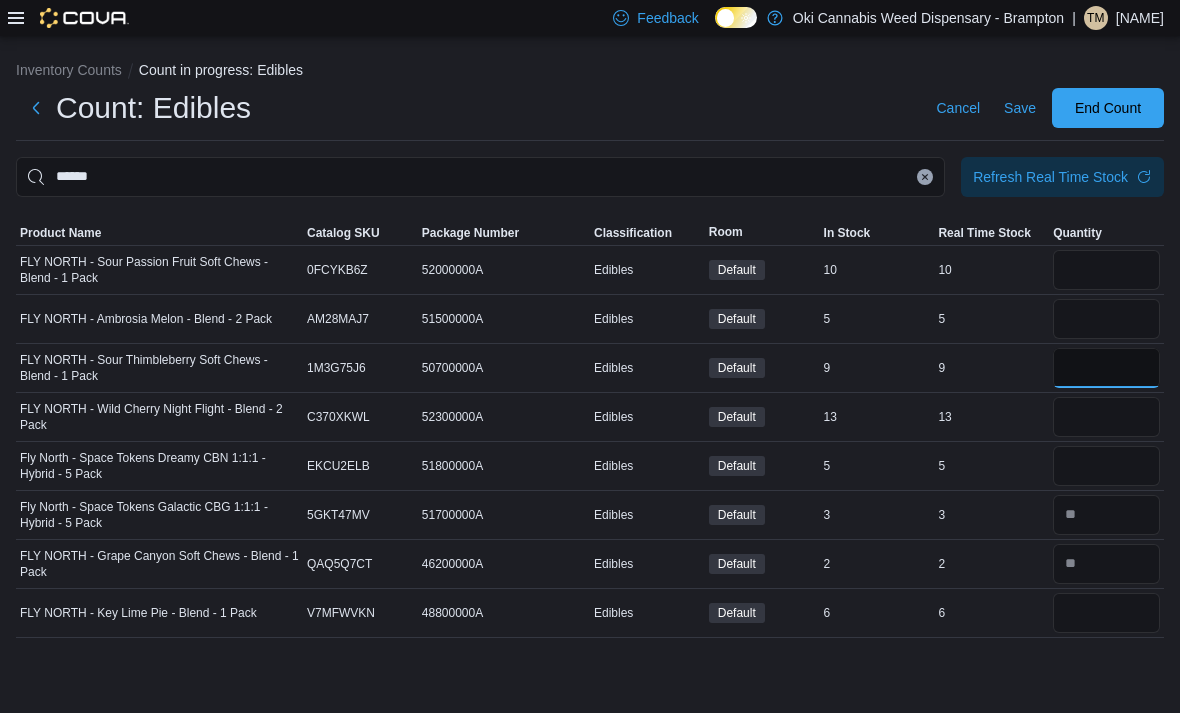 click at bounding box center (1106, 368) 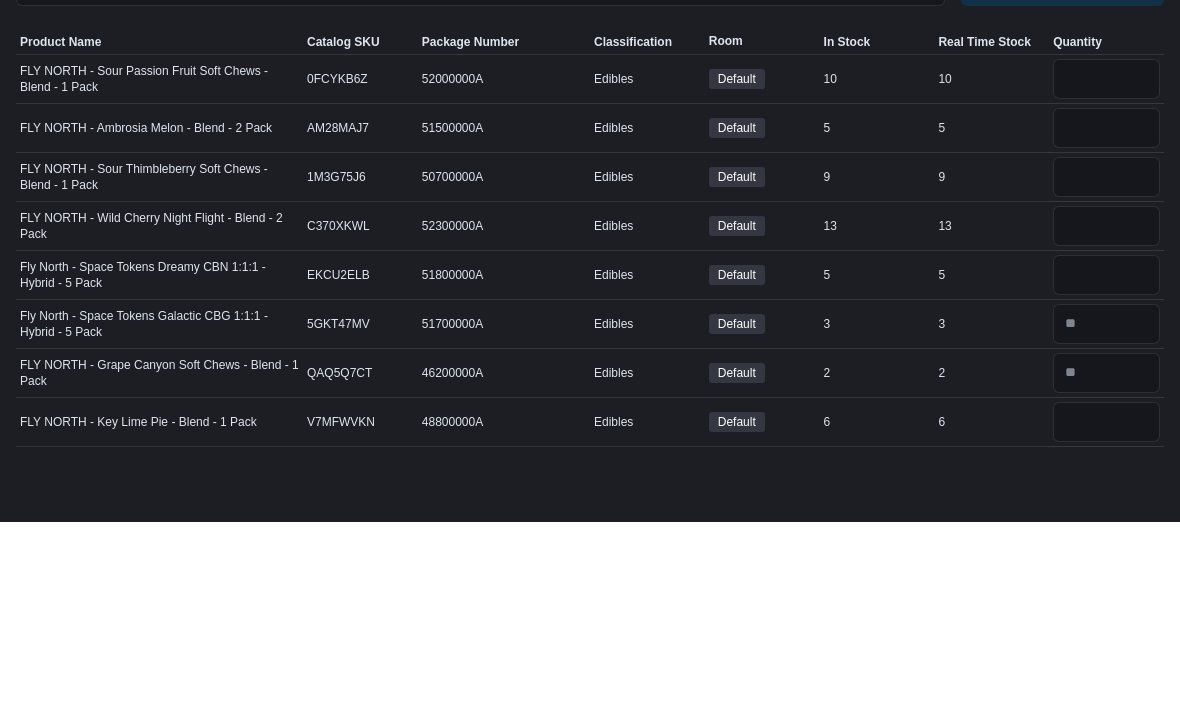 scroll, scrollTop: 64, scrollLeft: 0, axis: vertical 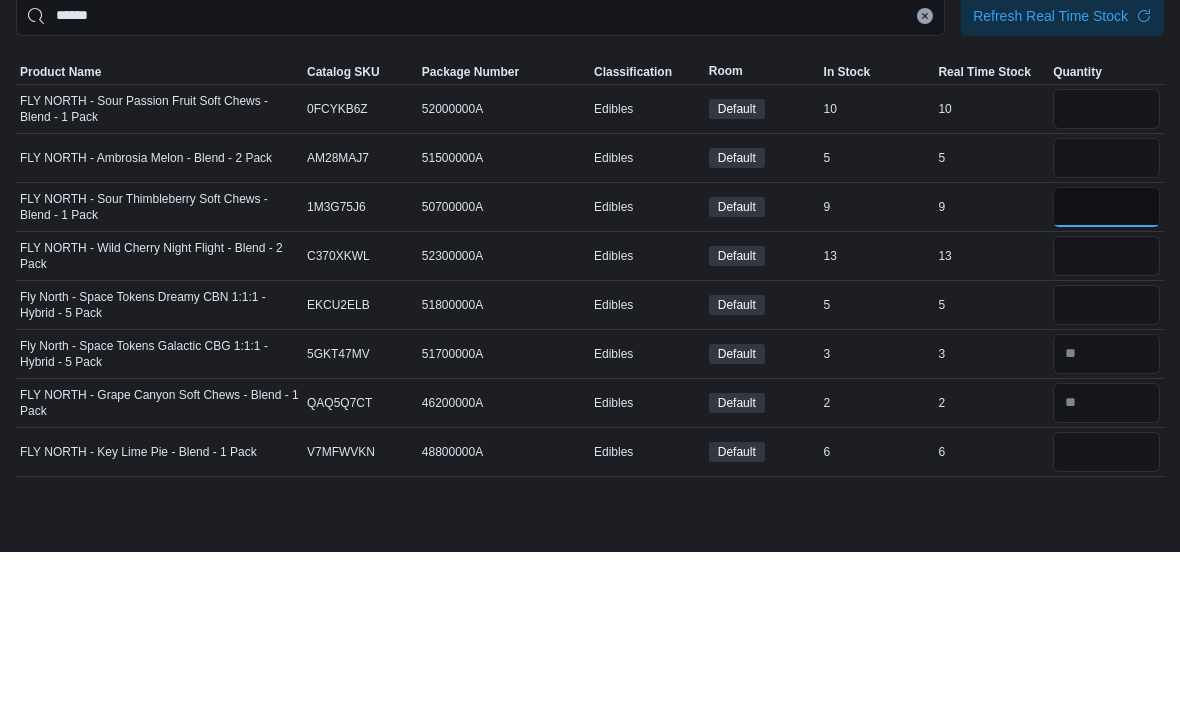 type on "*" 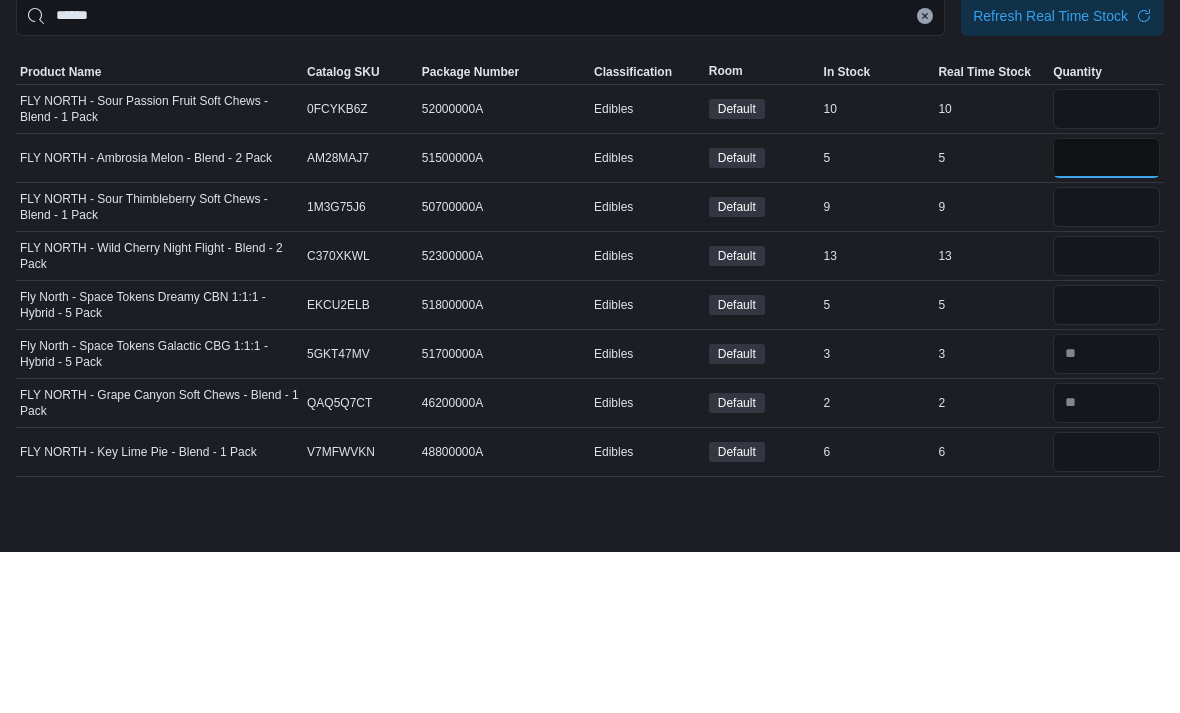 click at bounding box center [1106, 319] 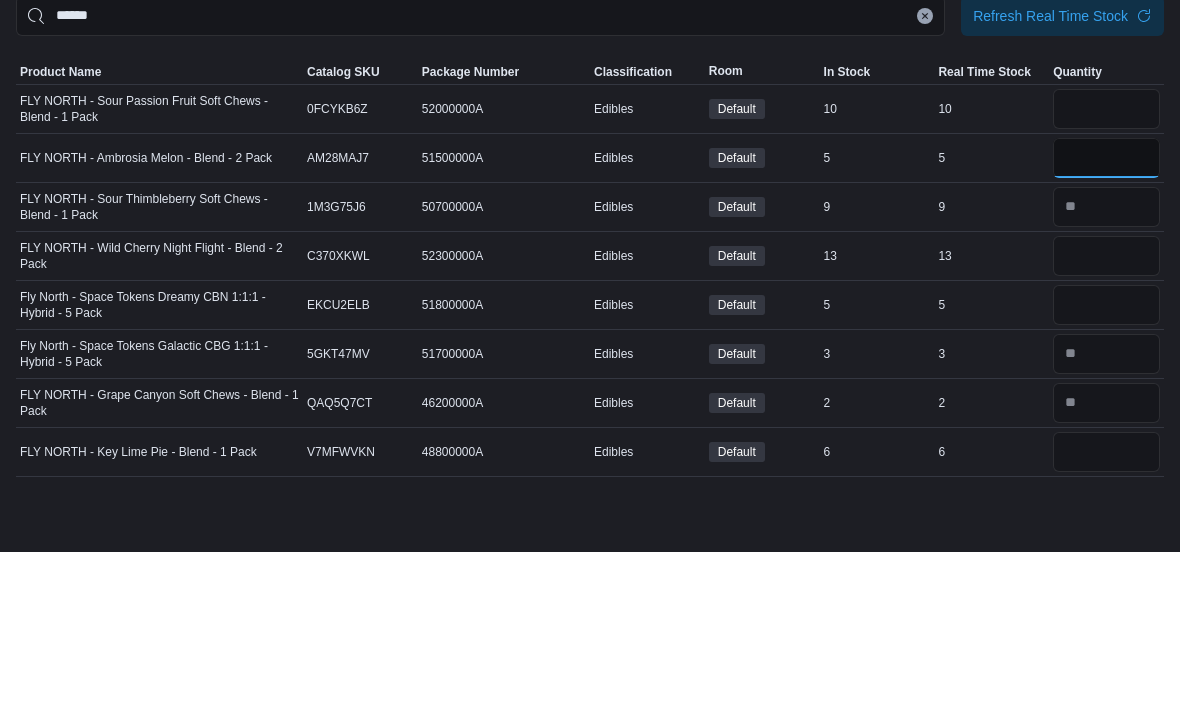 type on "*" 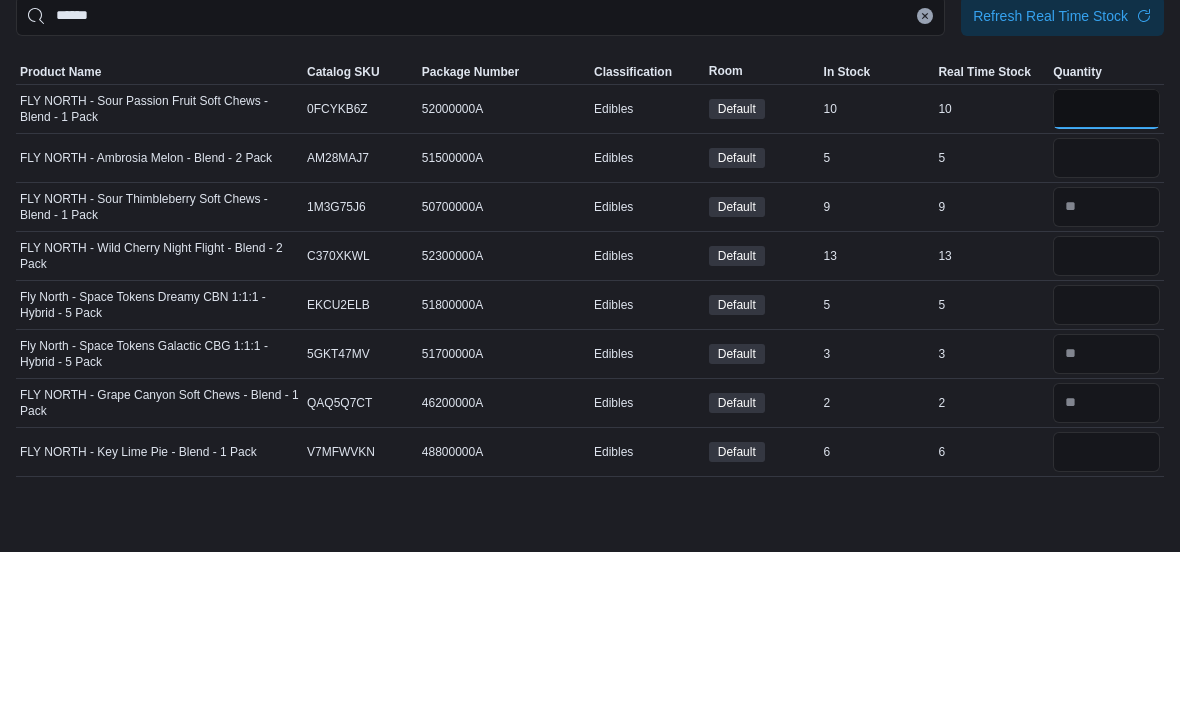 click at bounding box center (1106, 270) 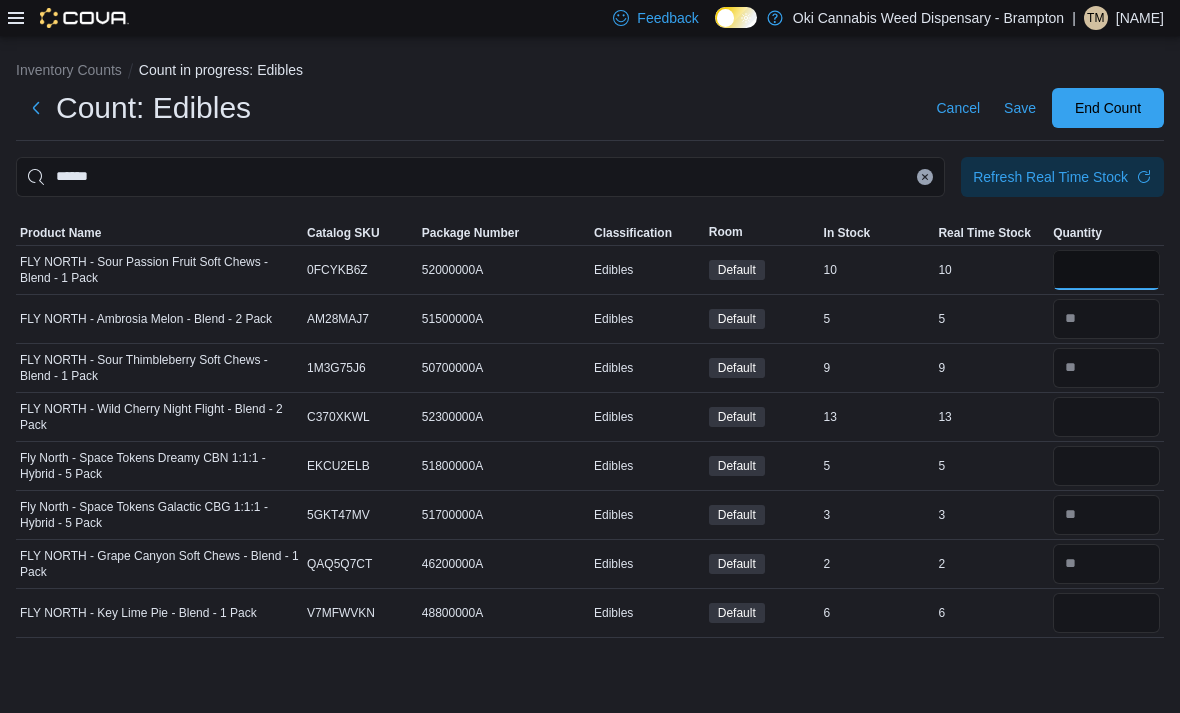 type on "**" 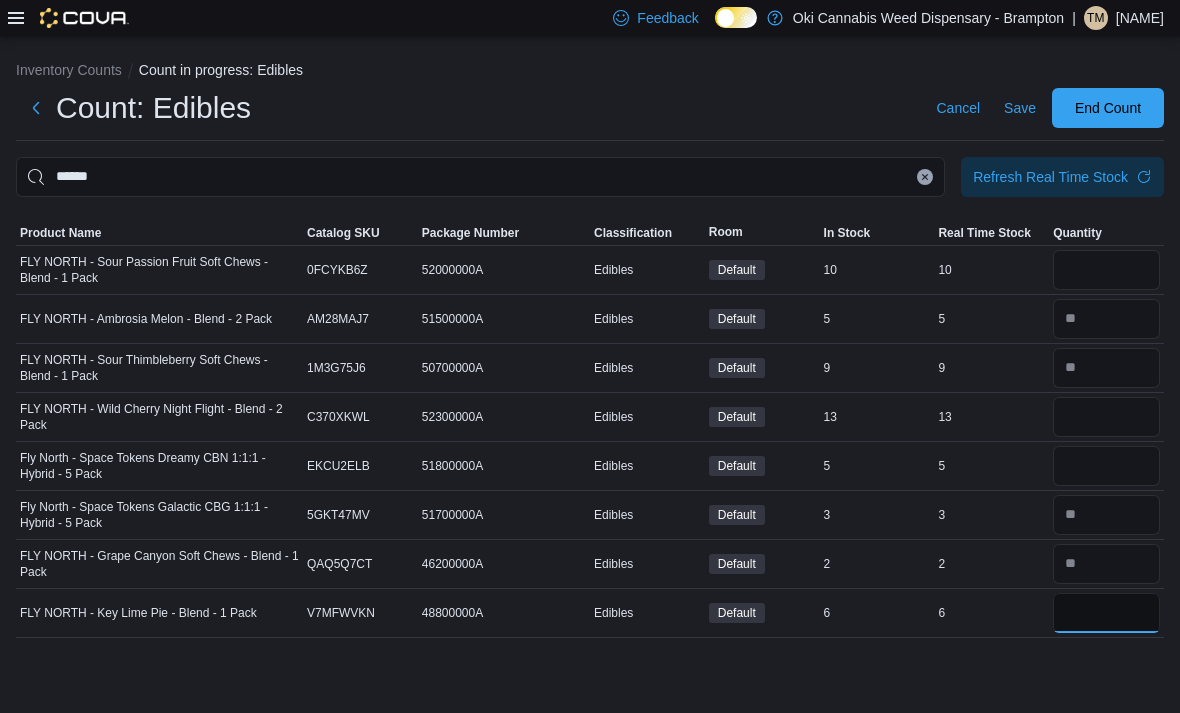 click at bounding box center (1106, 613) 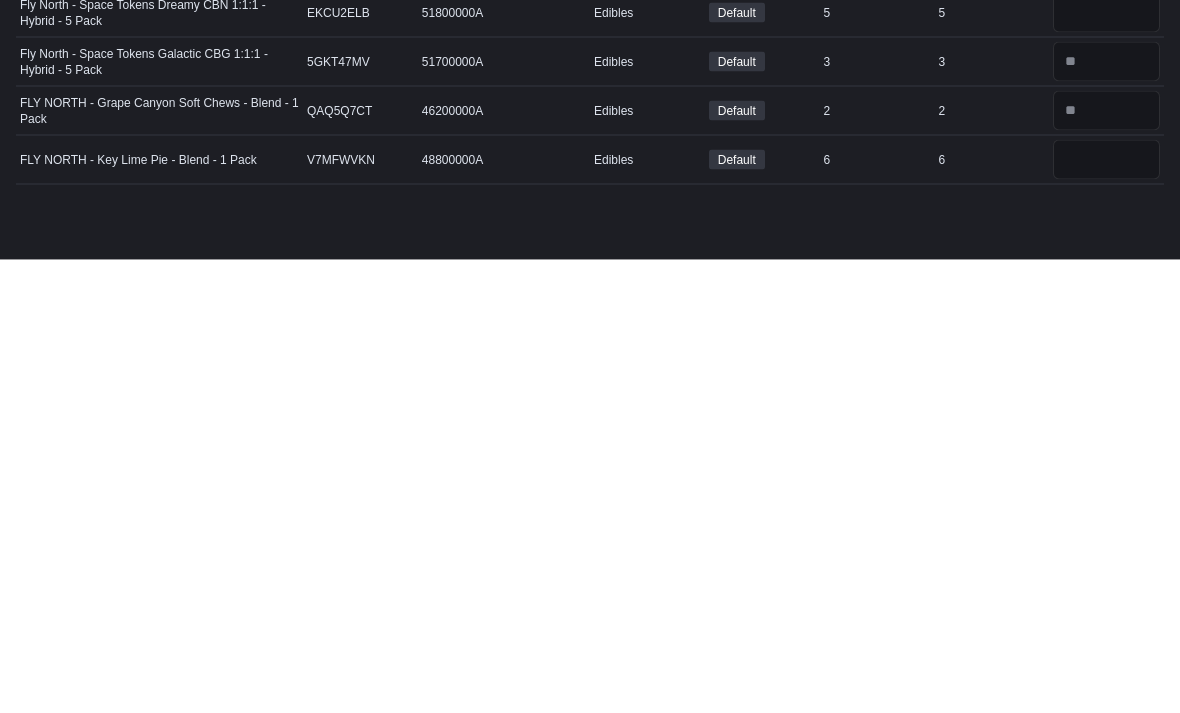 scroll, scrollTop: 0, scrollLeft: 0, axis: both 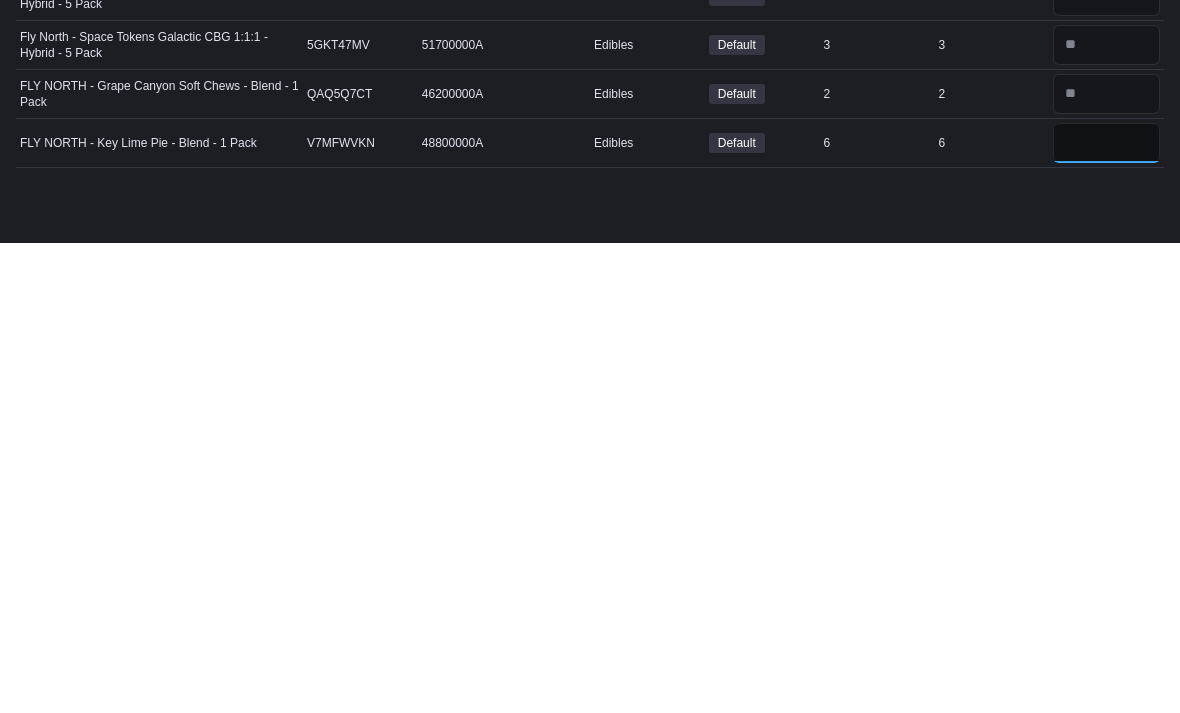 type on "*" 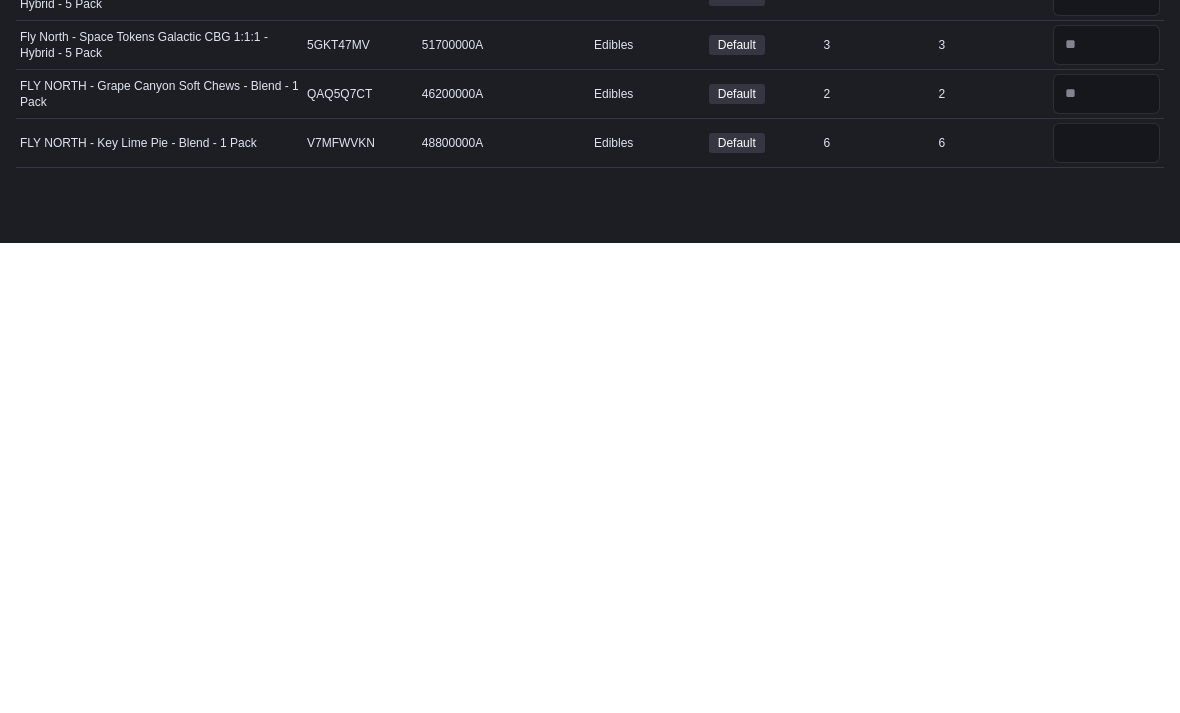 click at bounding box center [1106, 417] 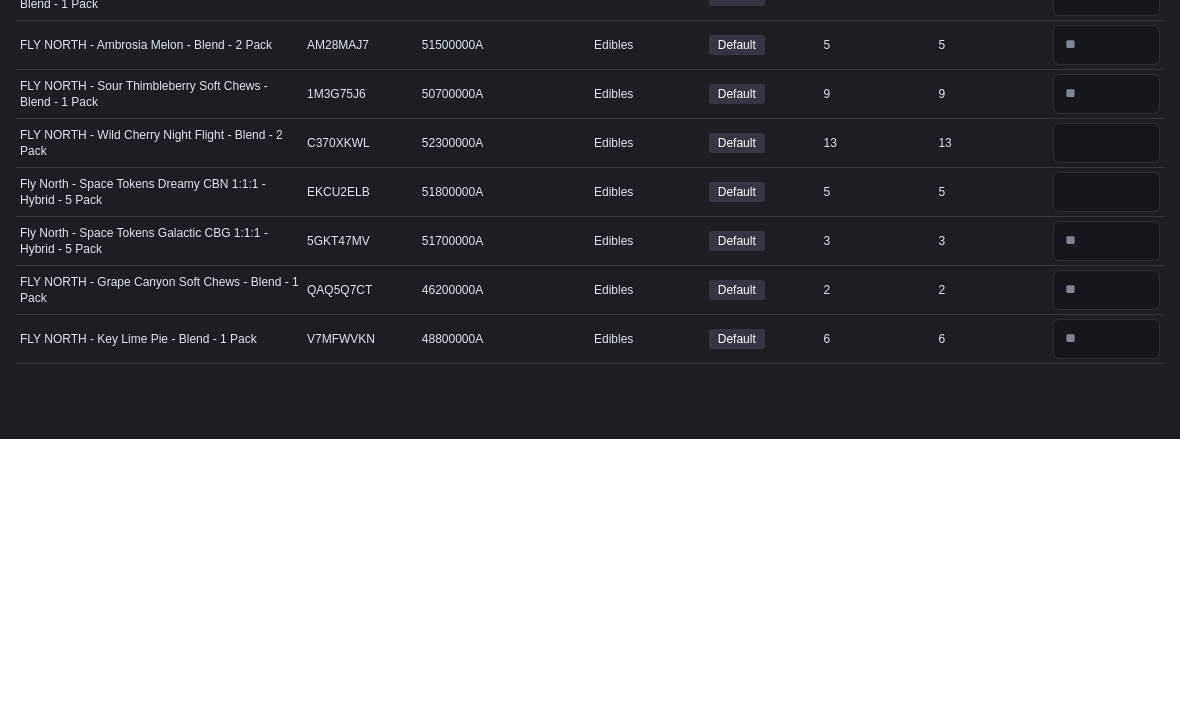 scroll, scrollTop: 64, scrollLeft: 0, axis: vertical 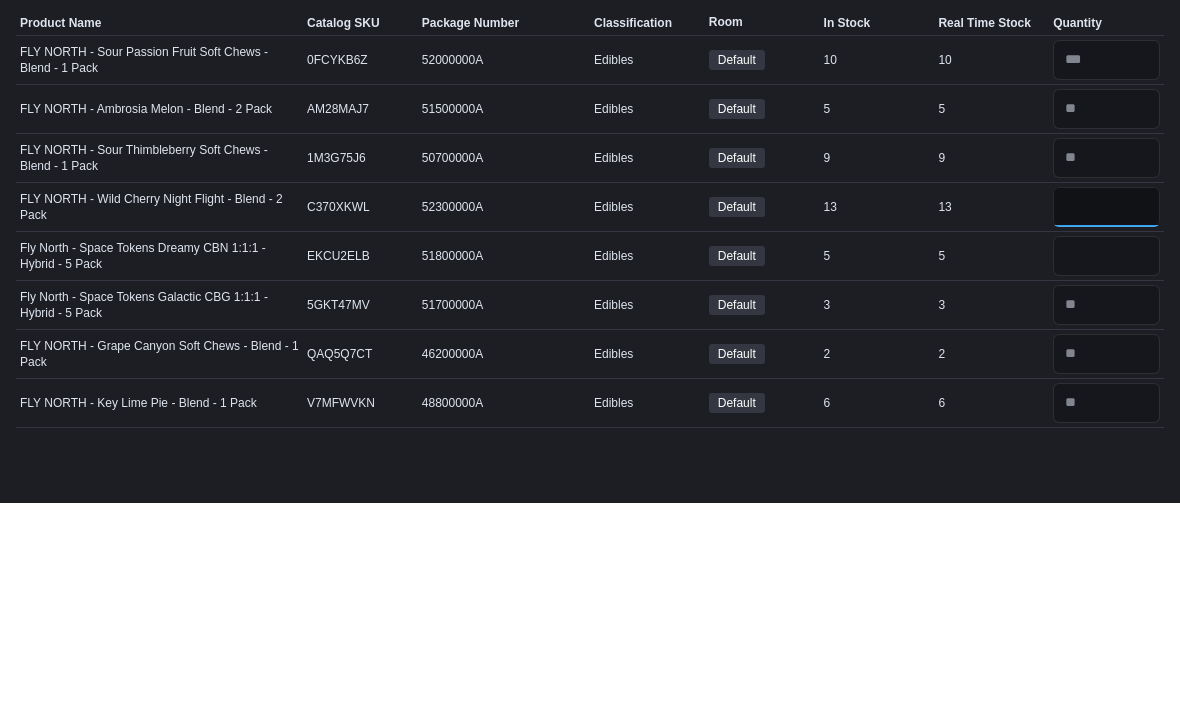 type on "**" 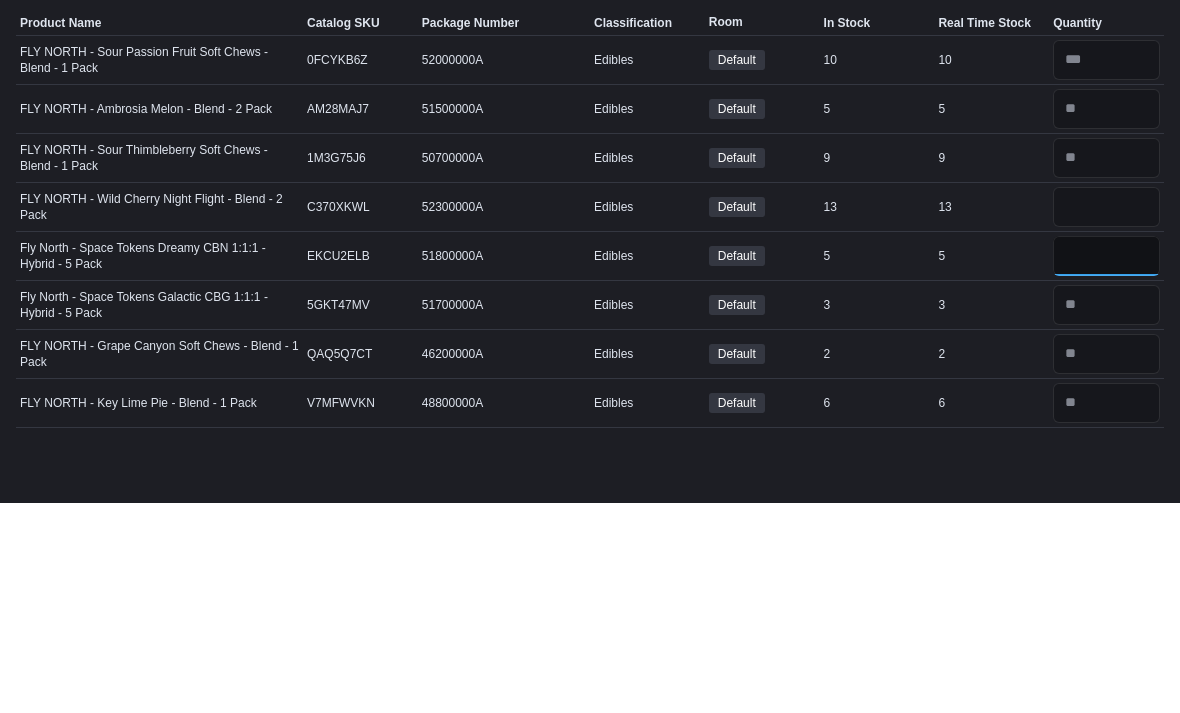 click at bounding box center [1106, 466] 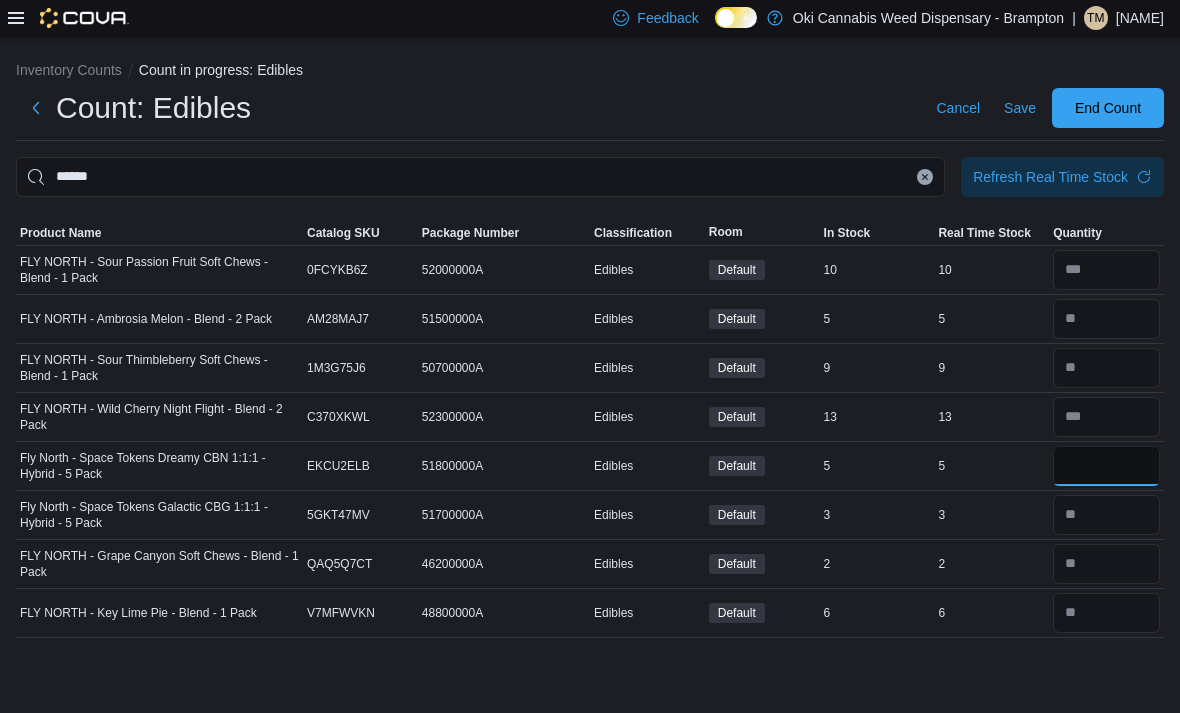 type on "*" 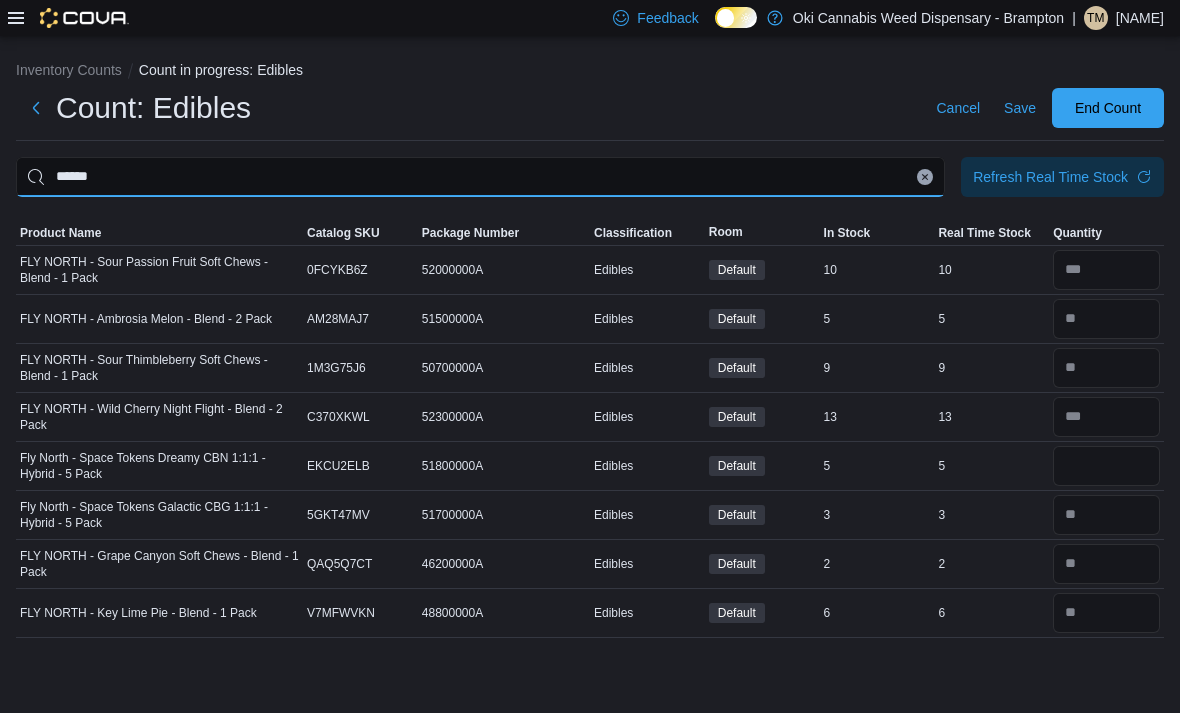 click on "******" at bounding box center (480, 177) 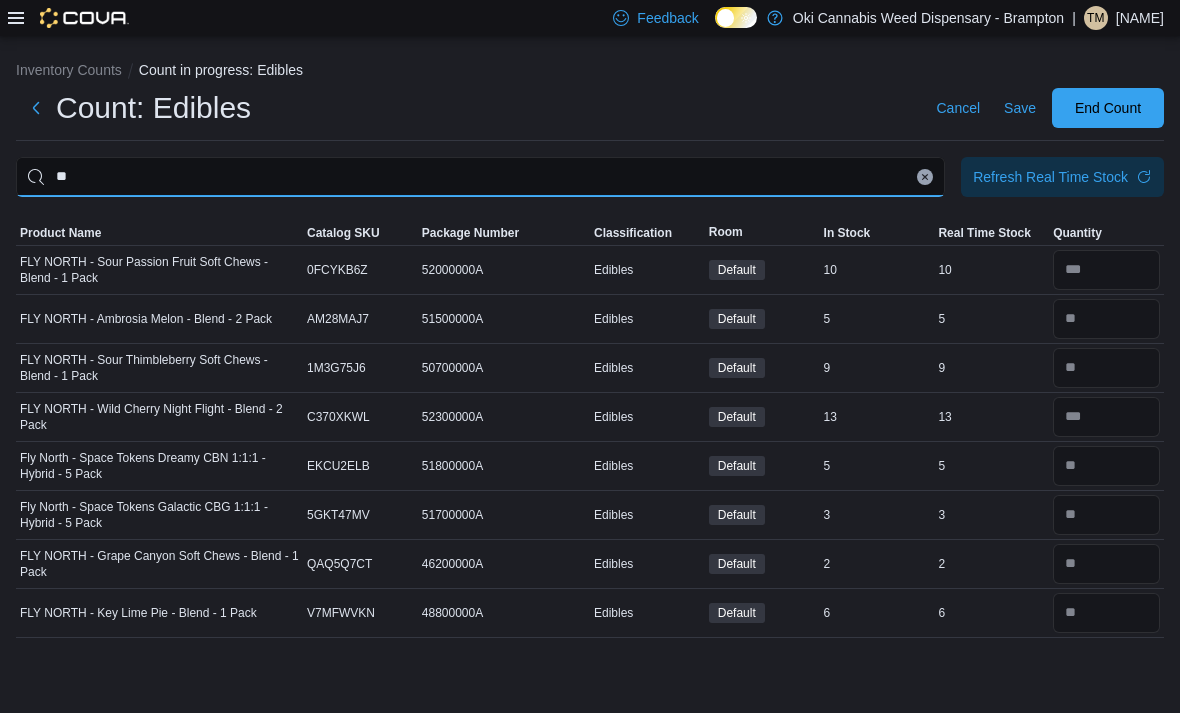 type on "*" 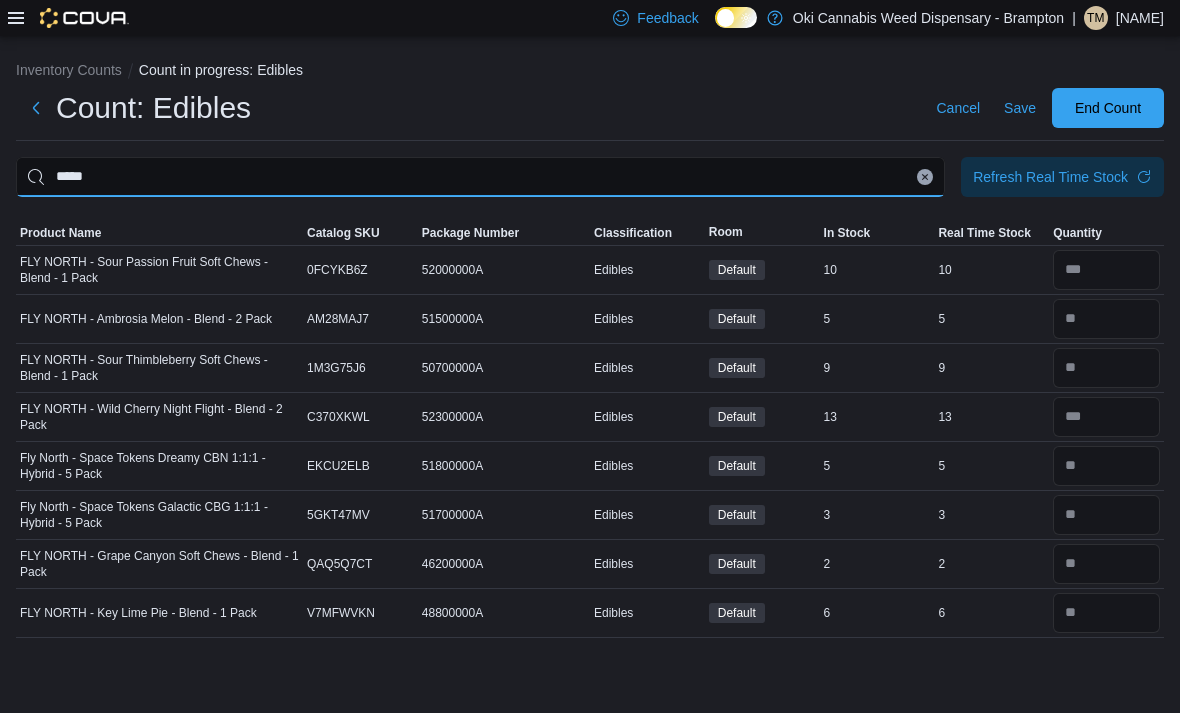 type on "*****" 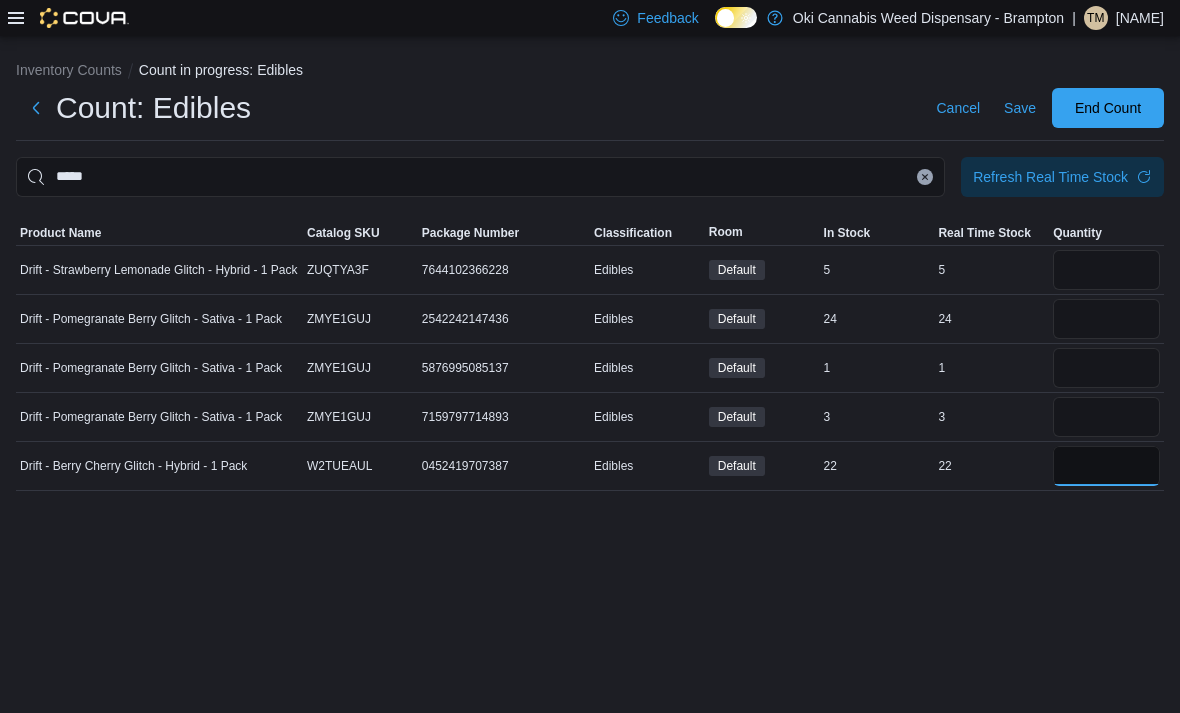 click at bounding box center [1106, 466] 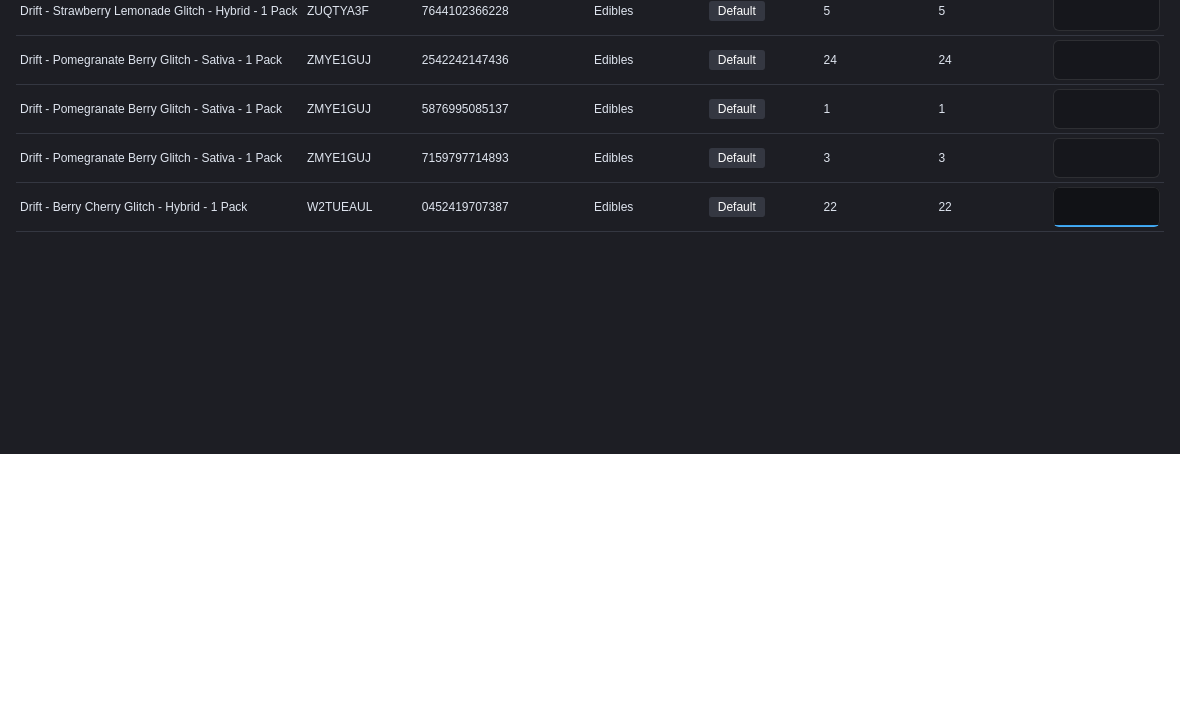 type on "**" 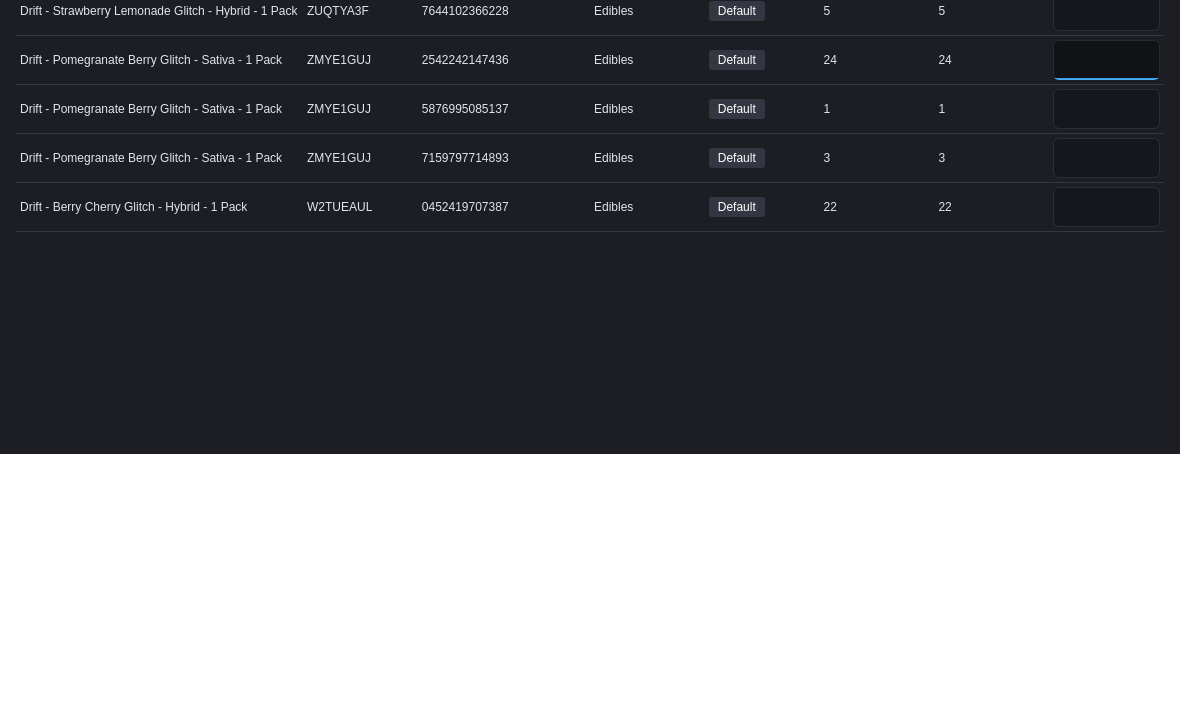 click at bounding box center (1106, 319) 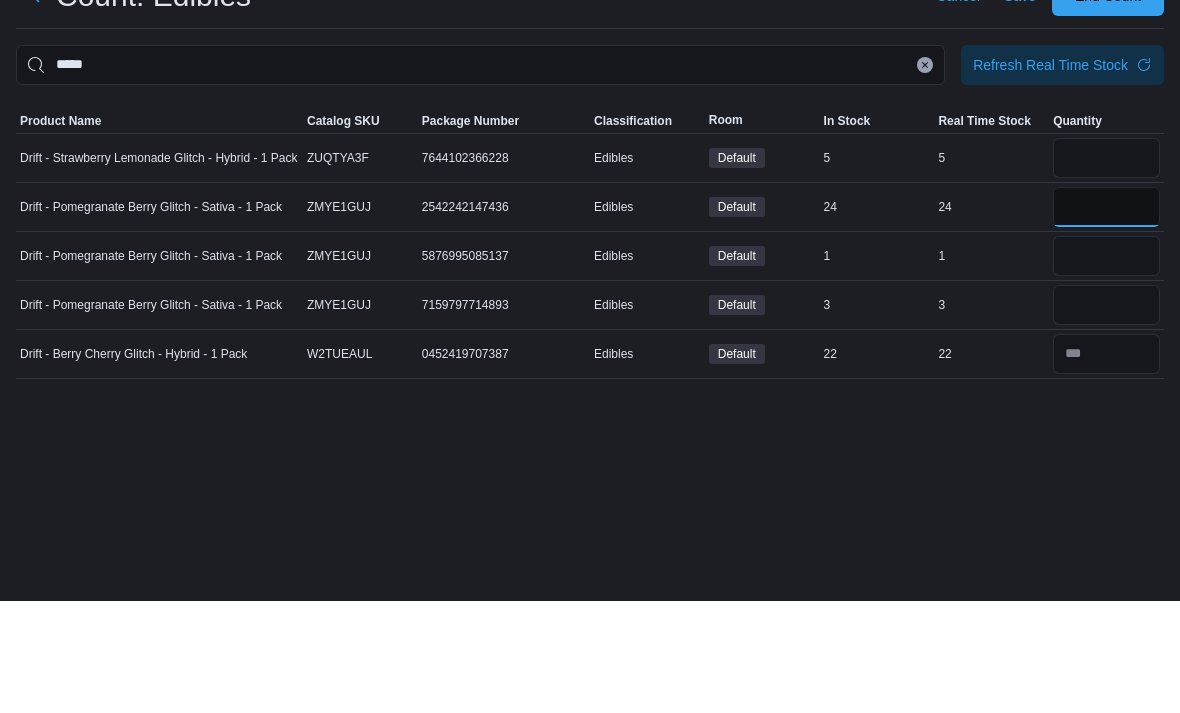 type on "**" 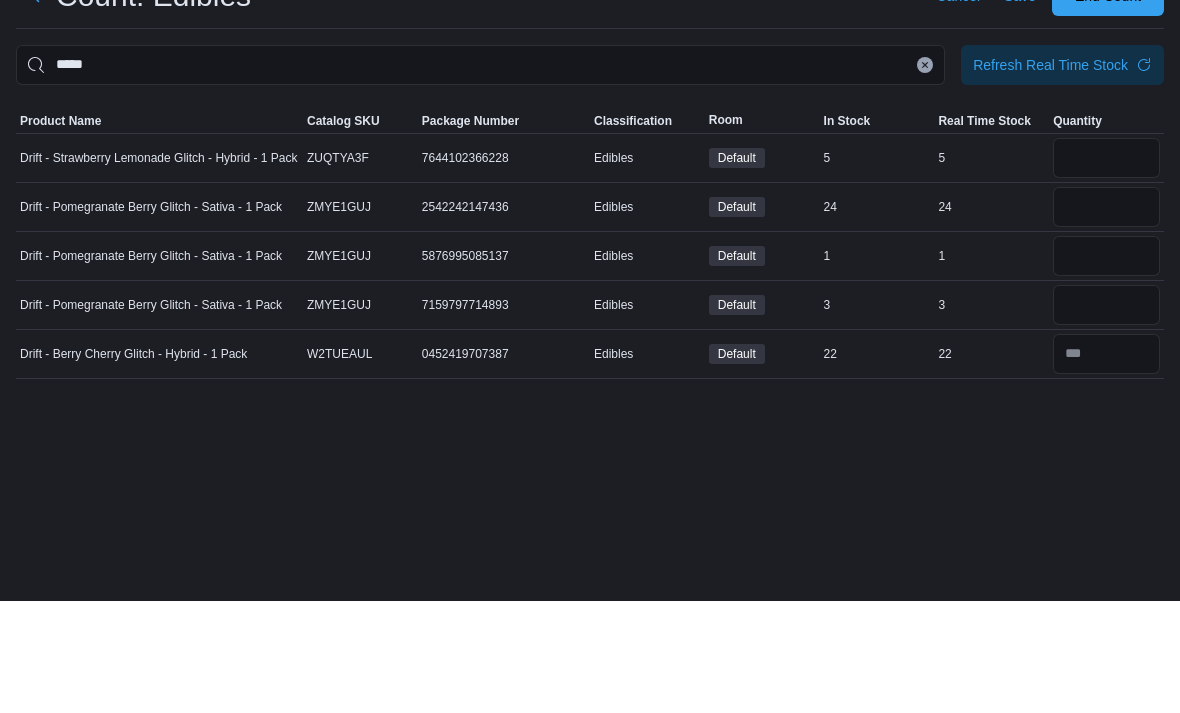 click at bounding box center [1106, 368] 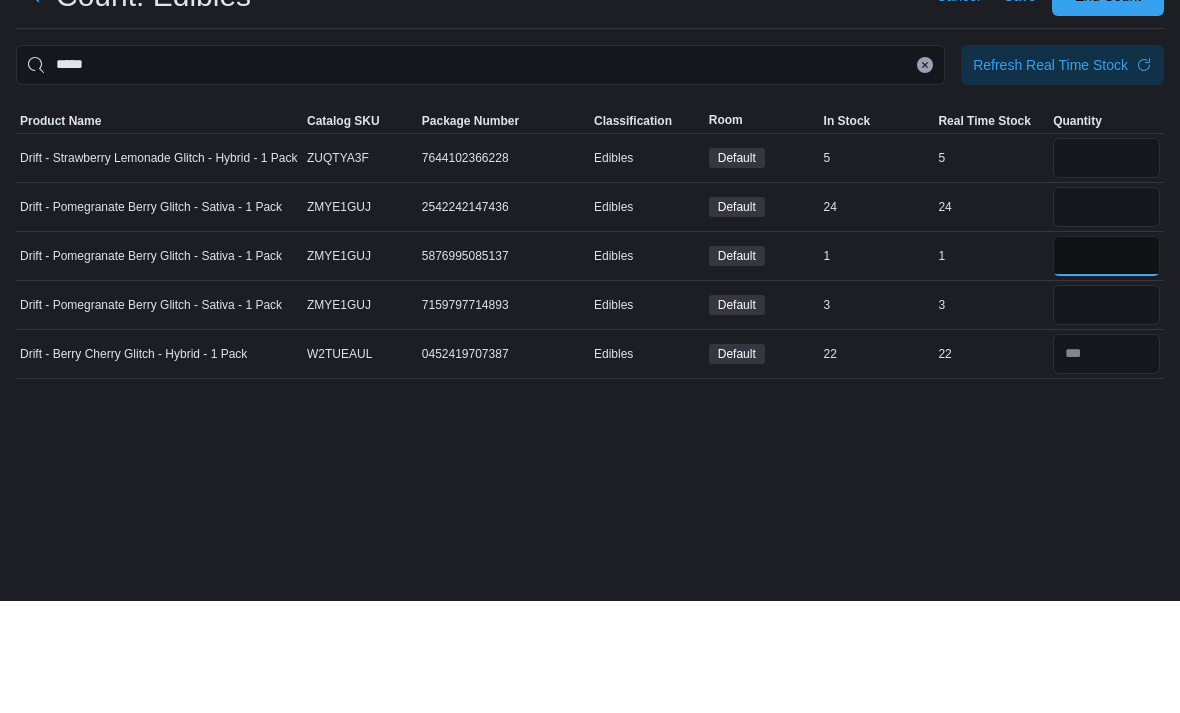 type 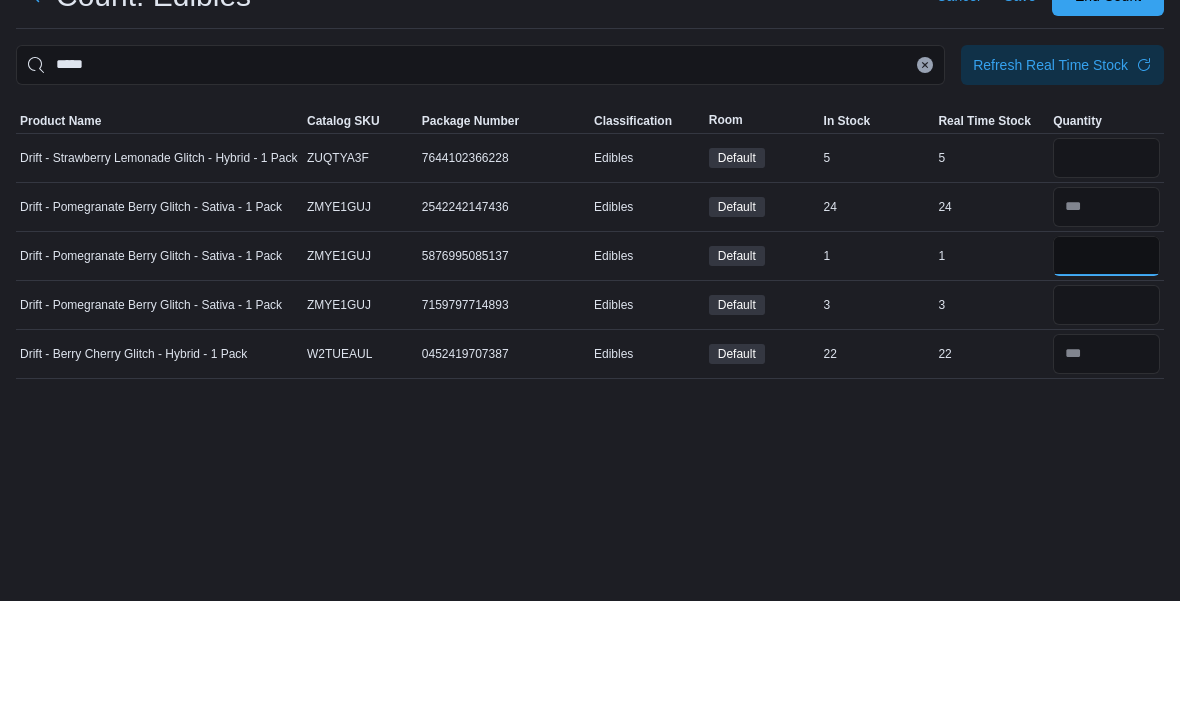 type on "*" 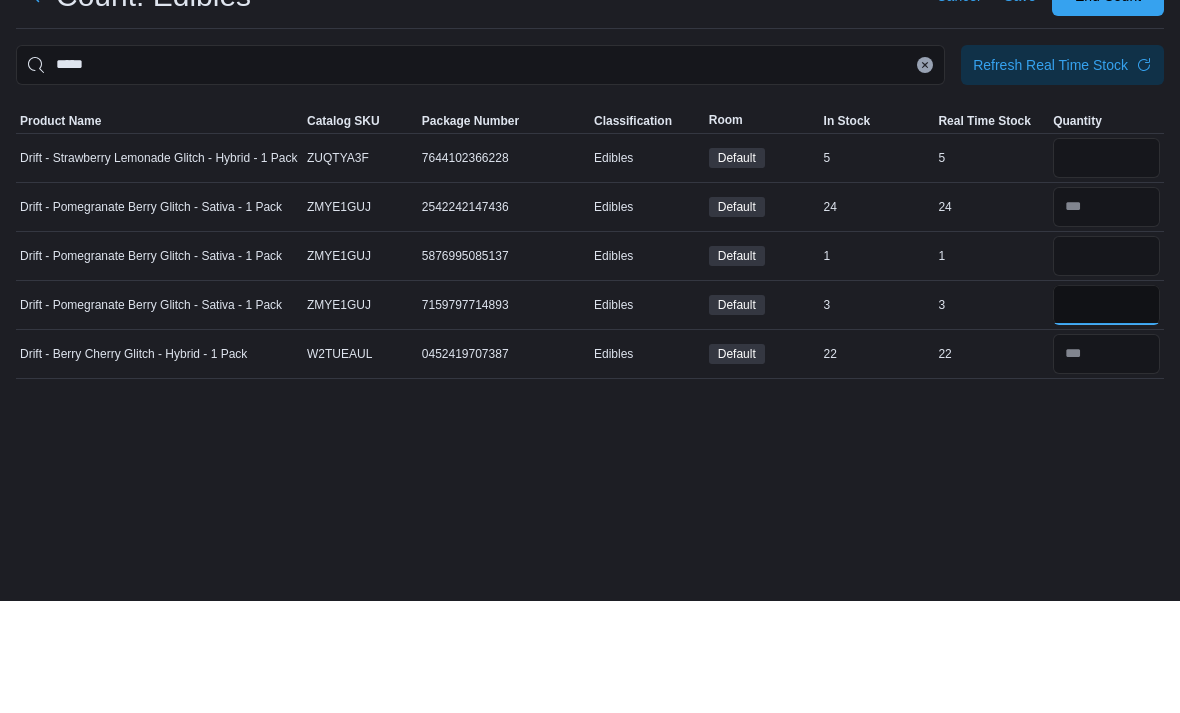 click at bounding box center [1106, 417] 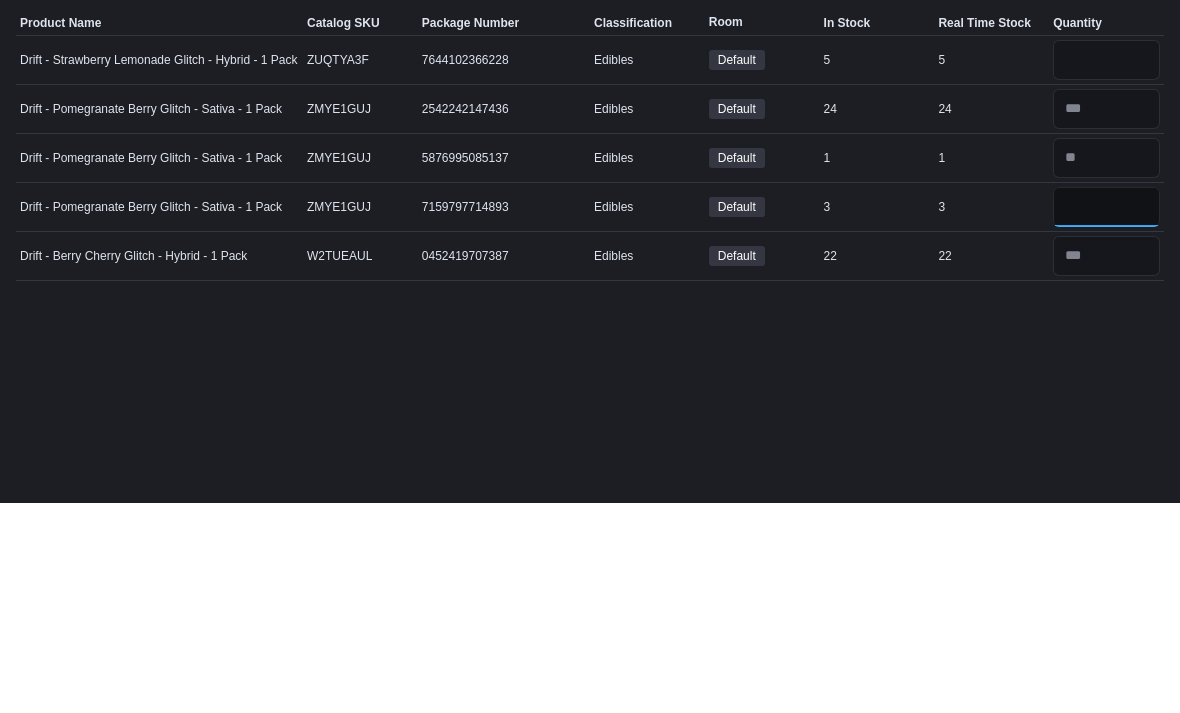 type on "*" 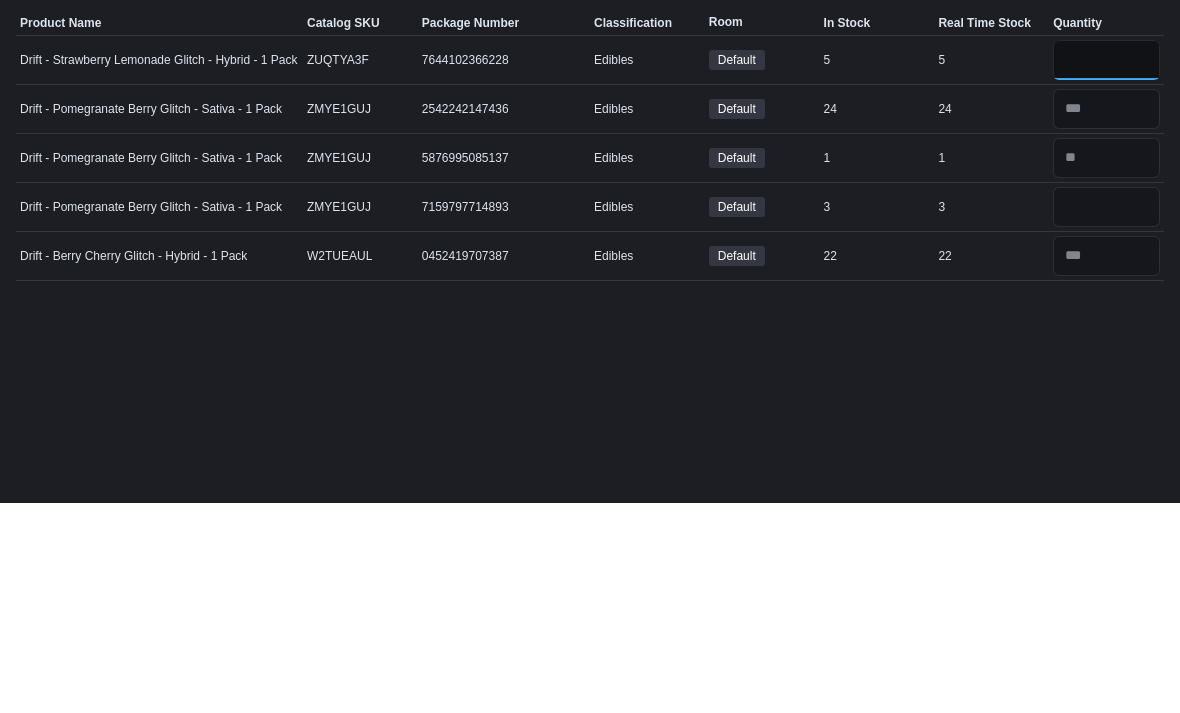 click at bounding box center [1106, 270] 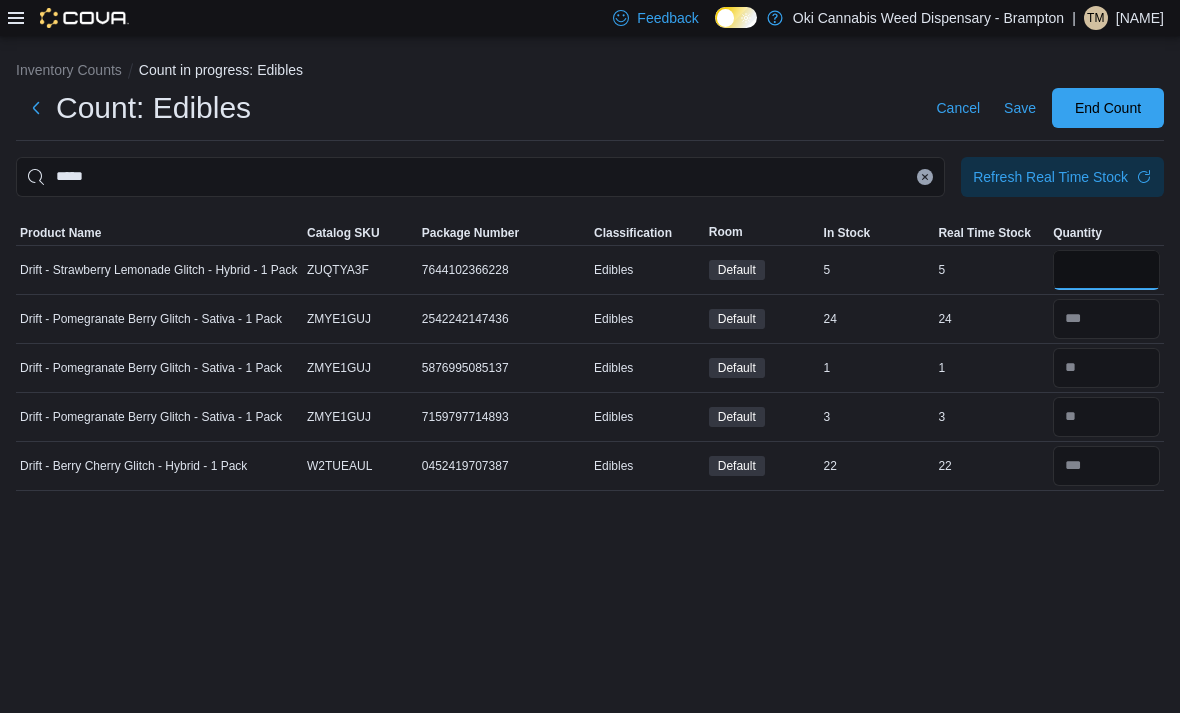 type on "*" 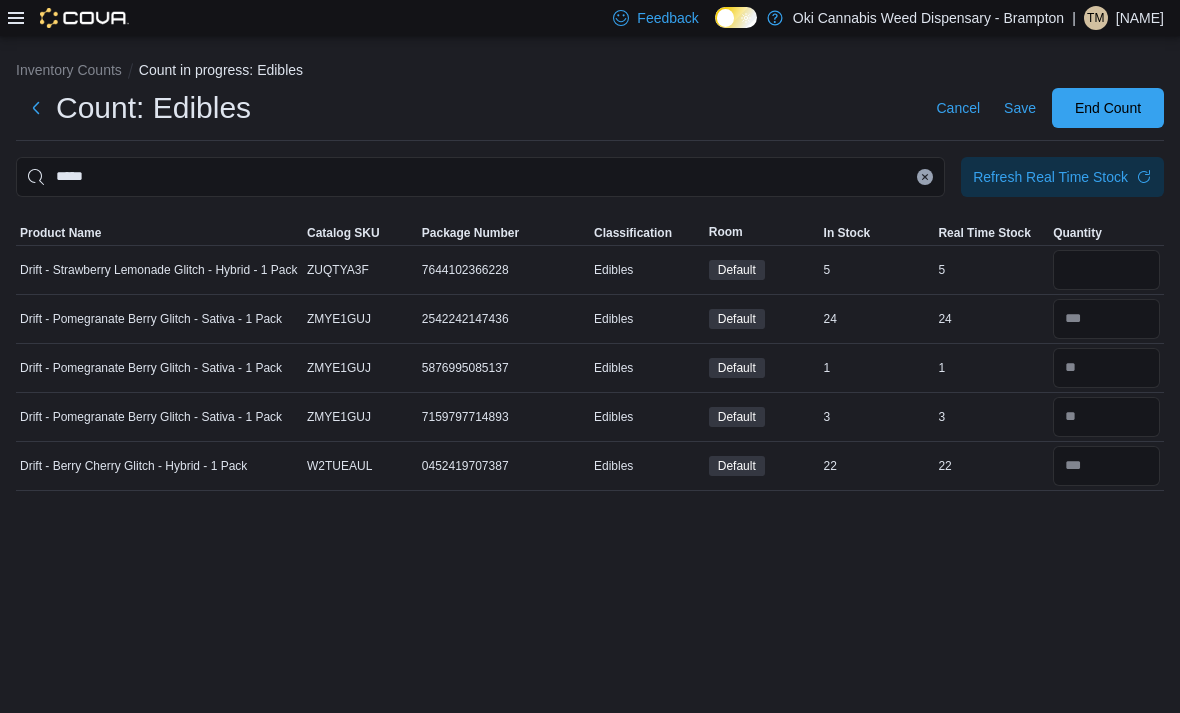 click on "Inventory Counts Count in progress: Edibles Count: Edibles  Cancel Save End Count ***** Refresh Real Time Stock Sorting This table contains 5 rows. Product Name Catalog SKU Package Number Classification Room In Stock Real Time Stock Quantity Drift - Strawberry Lemonade Glitch - Hybrid - 1 Pack Catalog SKU ZUQTYA3F Package Number 7644102366228 Edibles Default In Stock 5  Real Time Stock 5  * Drift - Pomegranate Berry Glitch - Sativa - 1 Pack Catalog SKU ZMYE1GUJ Package Number 2542242147436 Edibles Default In Stock 24  Real Time Stock 24  Drift - Pomegranate Berry Glitch - Sativa - 1 Pack Catalog SKU ZMYE1GUJ Package Number 5876995085137 Edibles Default In Stock 1  Real Time Stock 1  Drift - Pomegranate Berry Glitch - Sativa - 1 Pack Catalog SKU ZMYE1GUJ Package Number 7159797714893 Edibles Default In Stock 3  Real Time Stock 3  Drift - Berry Cherry Glitch - Hybrid - 1 Pack Catalog SKU W2TUEAUL Package Number 0452419707387 Edibles Default In Stock 22  Real Time Stock 22" at bounding box center [590, 271] 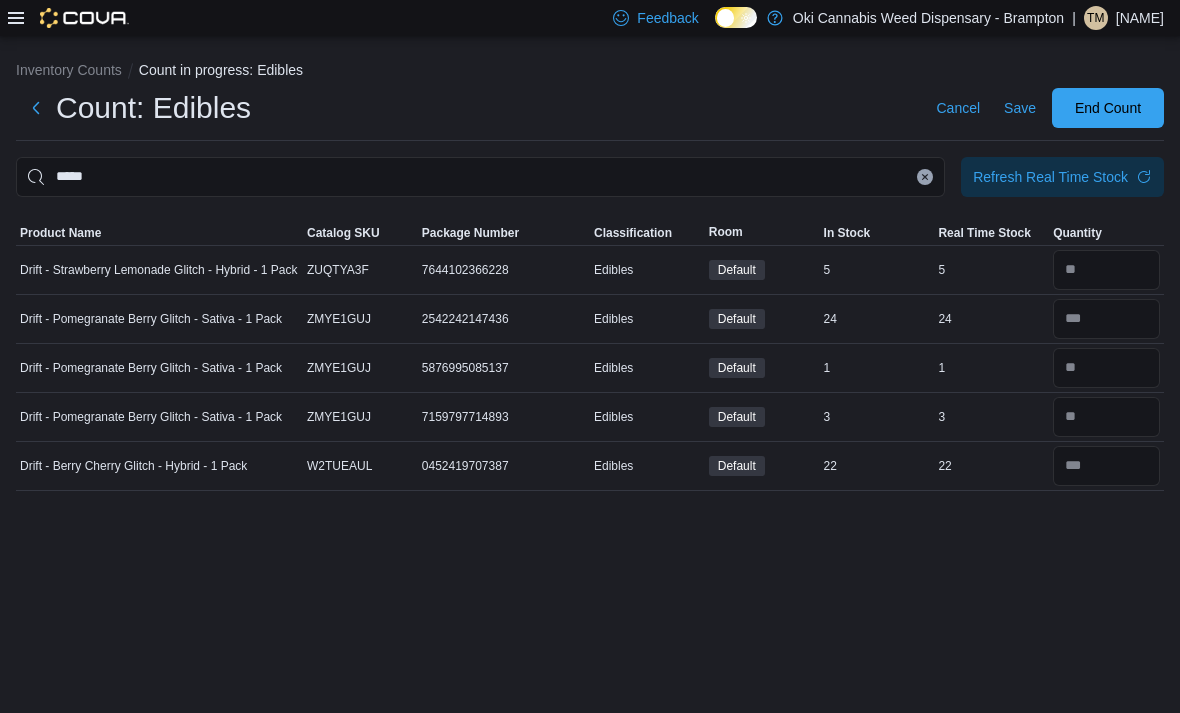 click at bounding box center (590, 140) 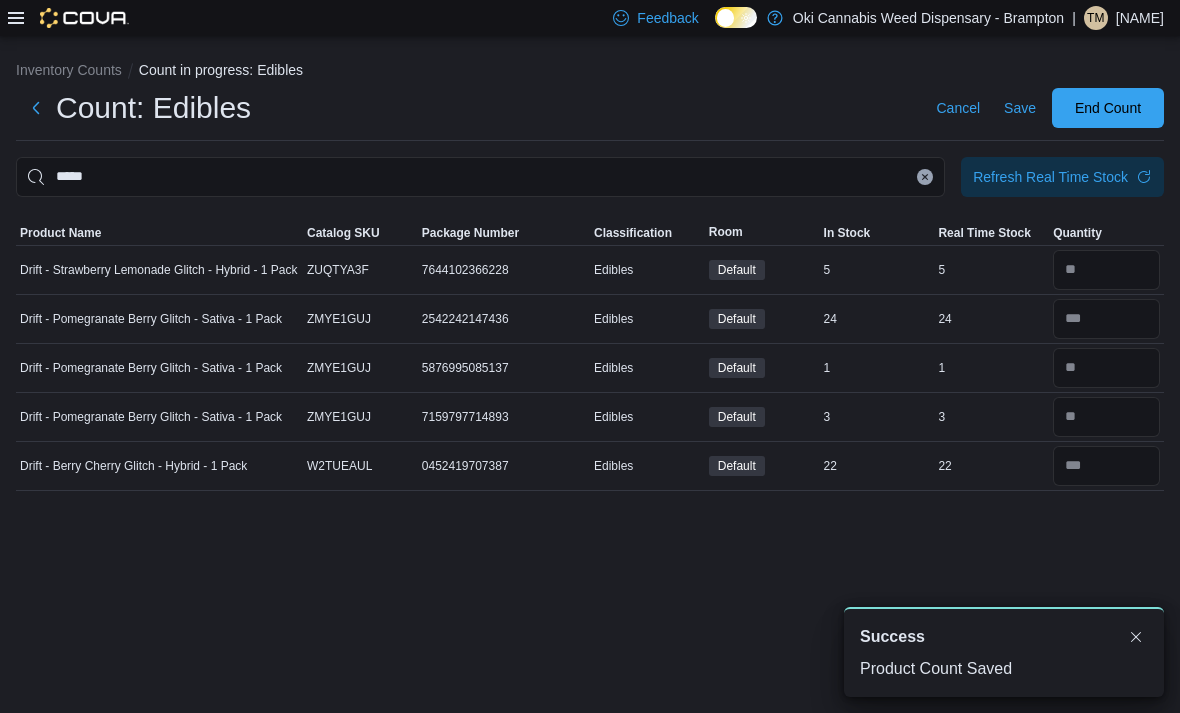 click on "Real Time Stock" at bounding box center [984, 233] 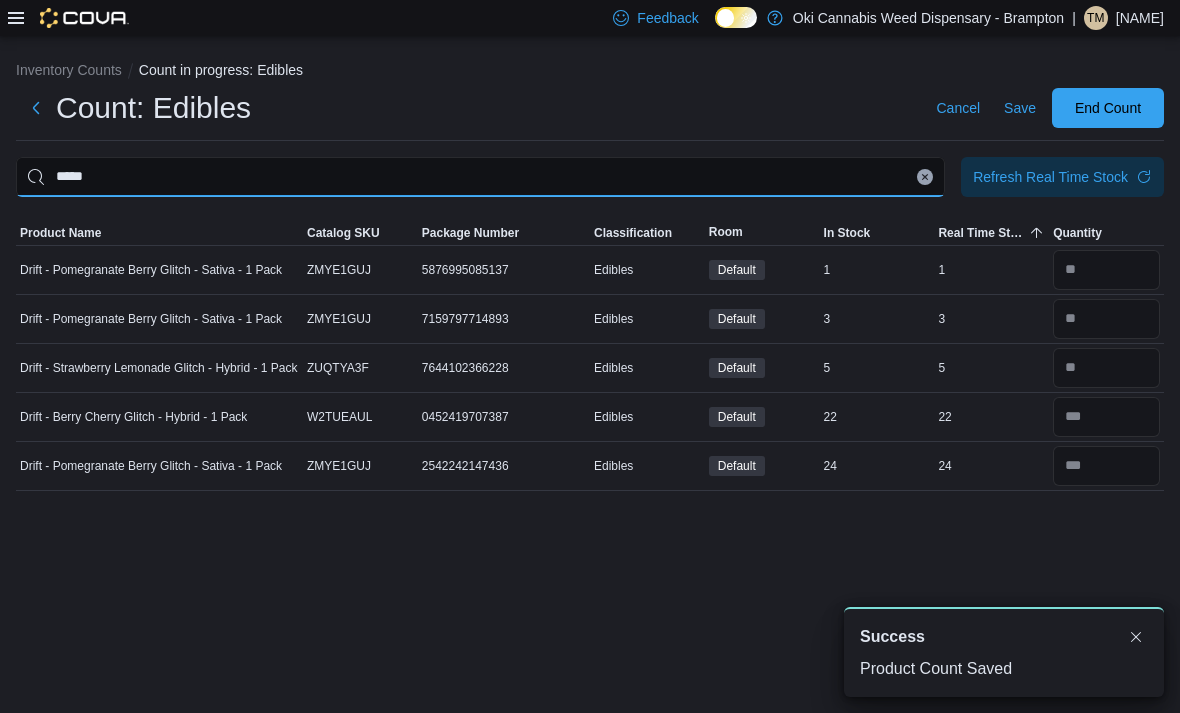 click on "*****" at bounding box center [480, 177] 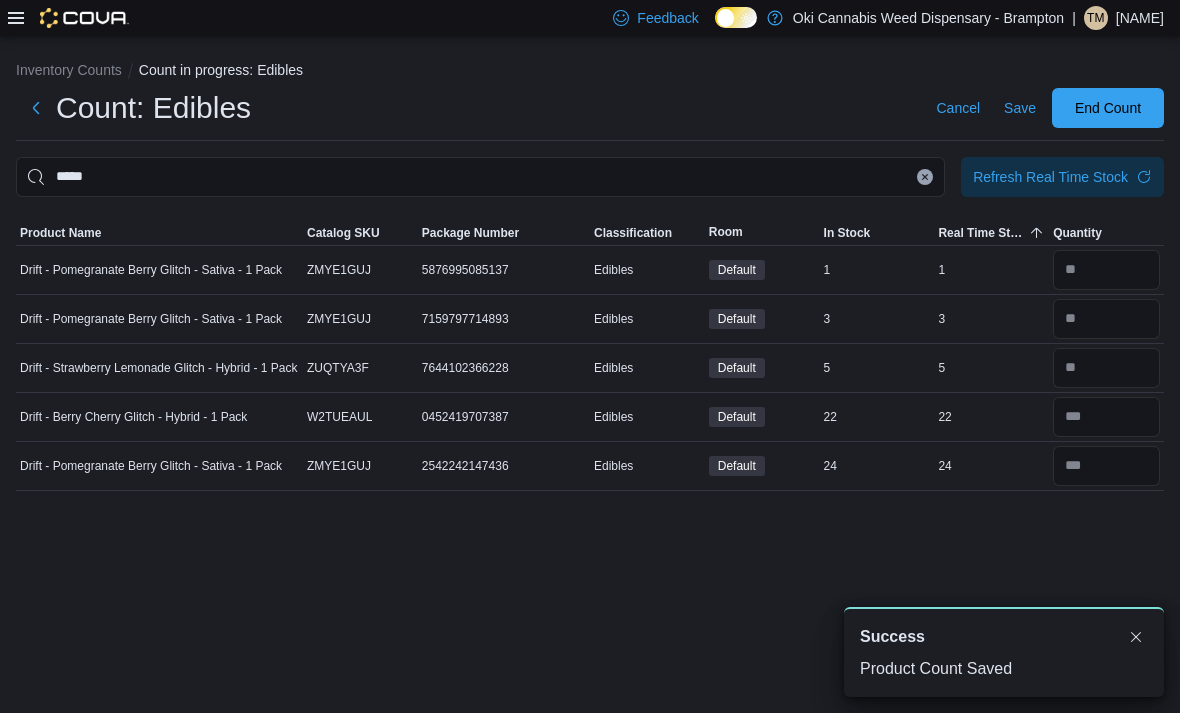 click 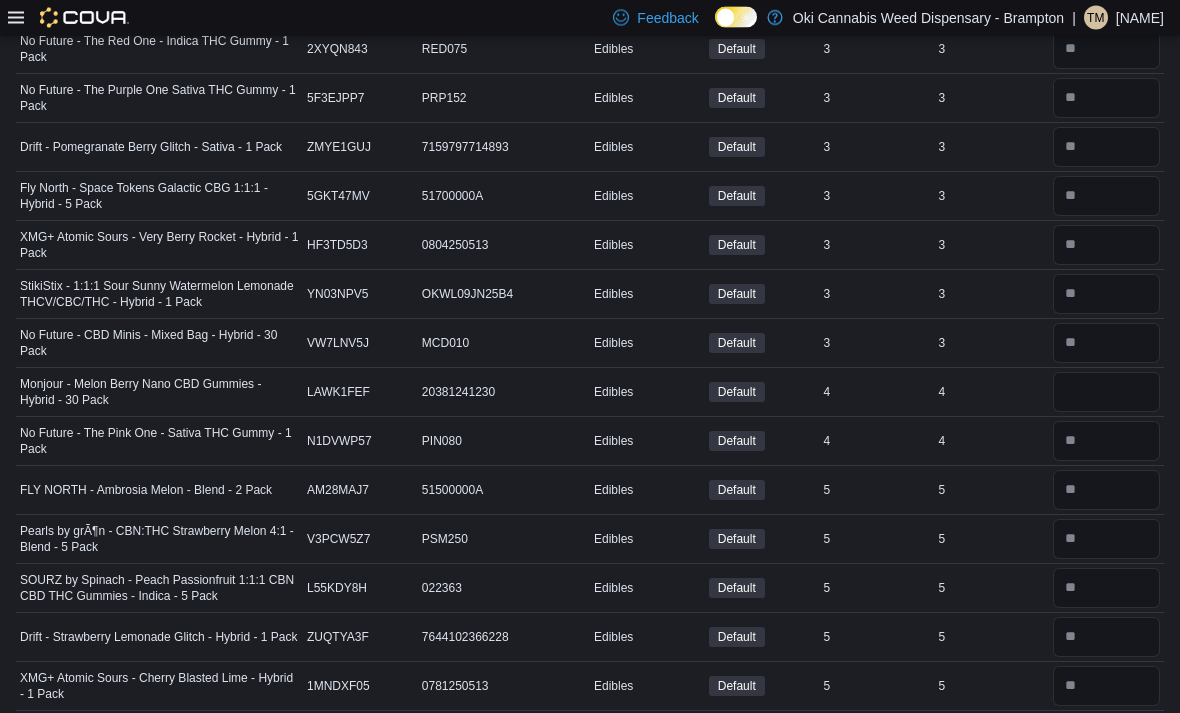 scroll, scrollTop: 711, scrollLeft: 0, axis: vertical 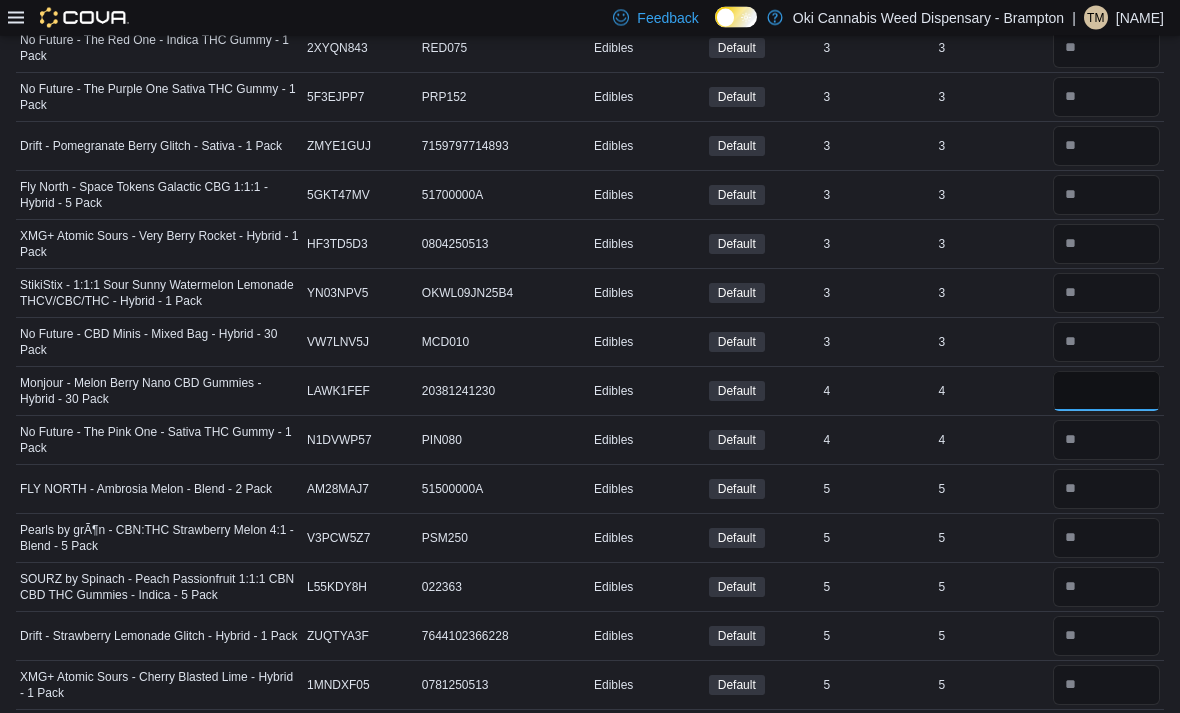 click at bounding box center (1106, 392) 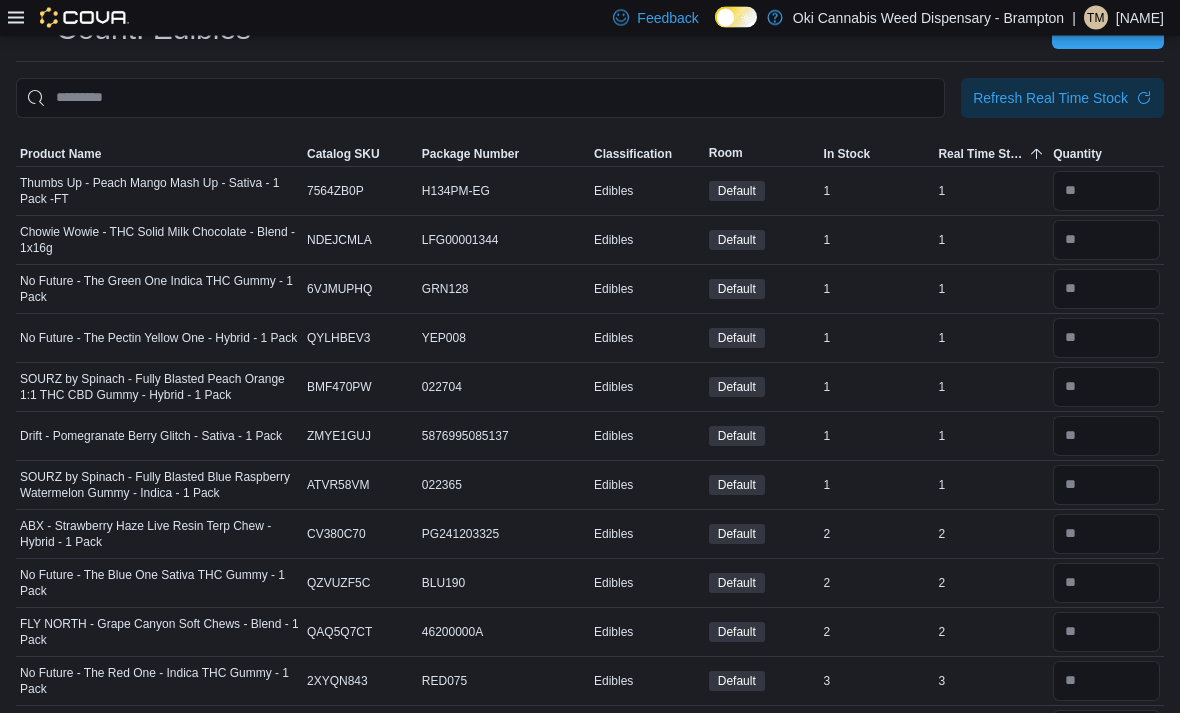 scroll, scrollTop: 0, scrollLeft: 0, axis: both 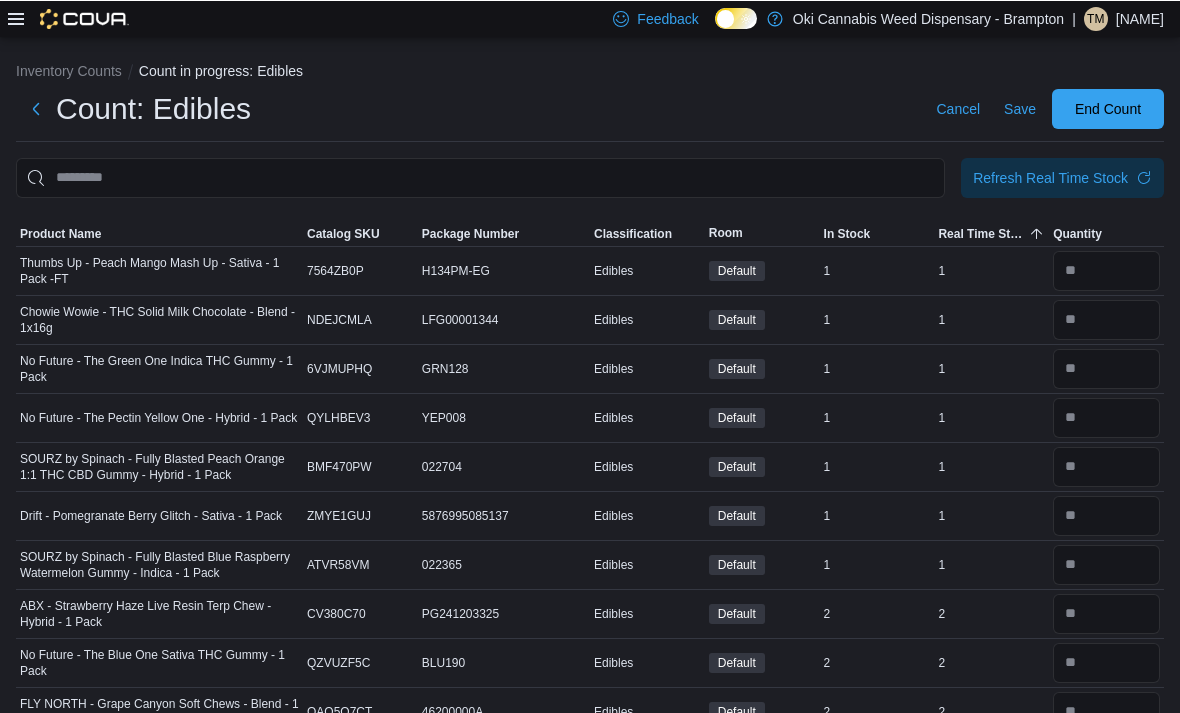 type on "*" 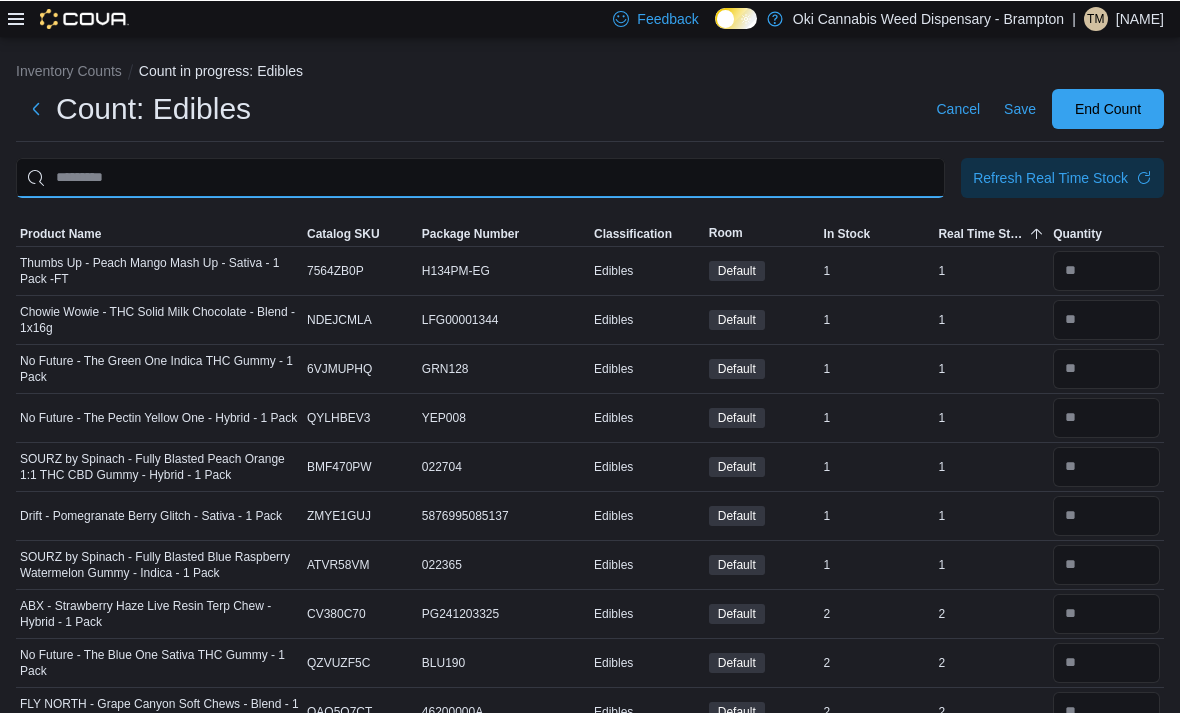 click at bounding box center [480, 177] 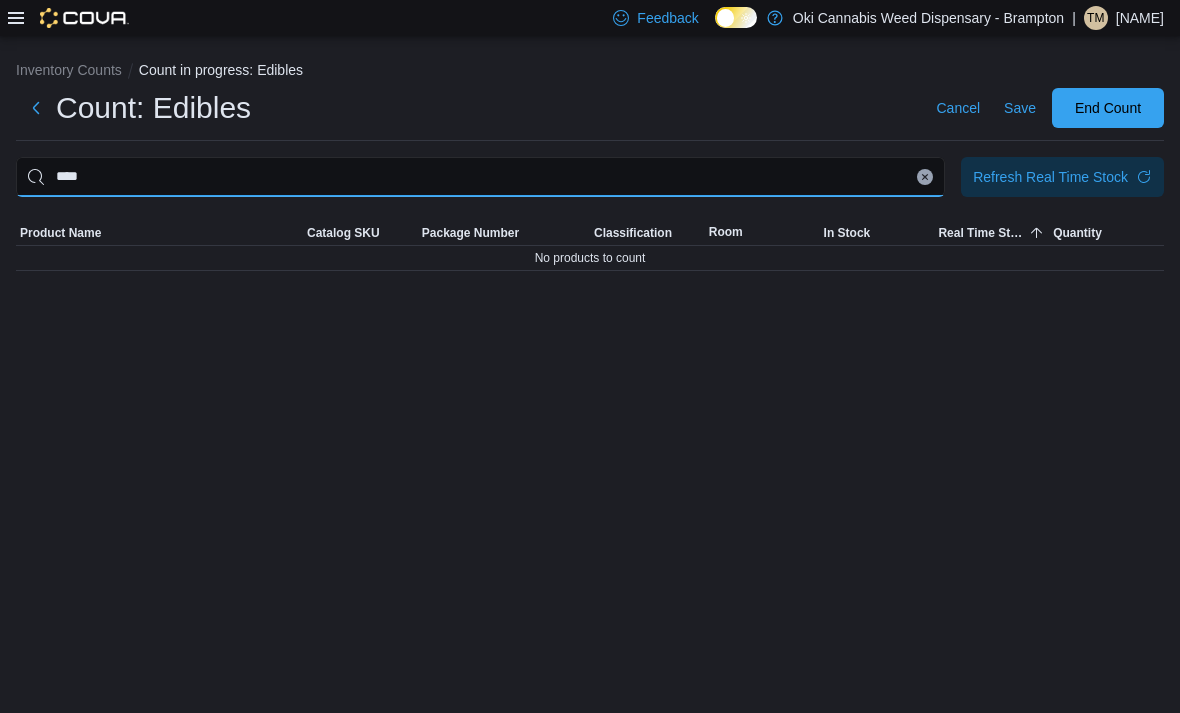 type on "****" 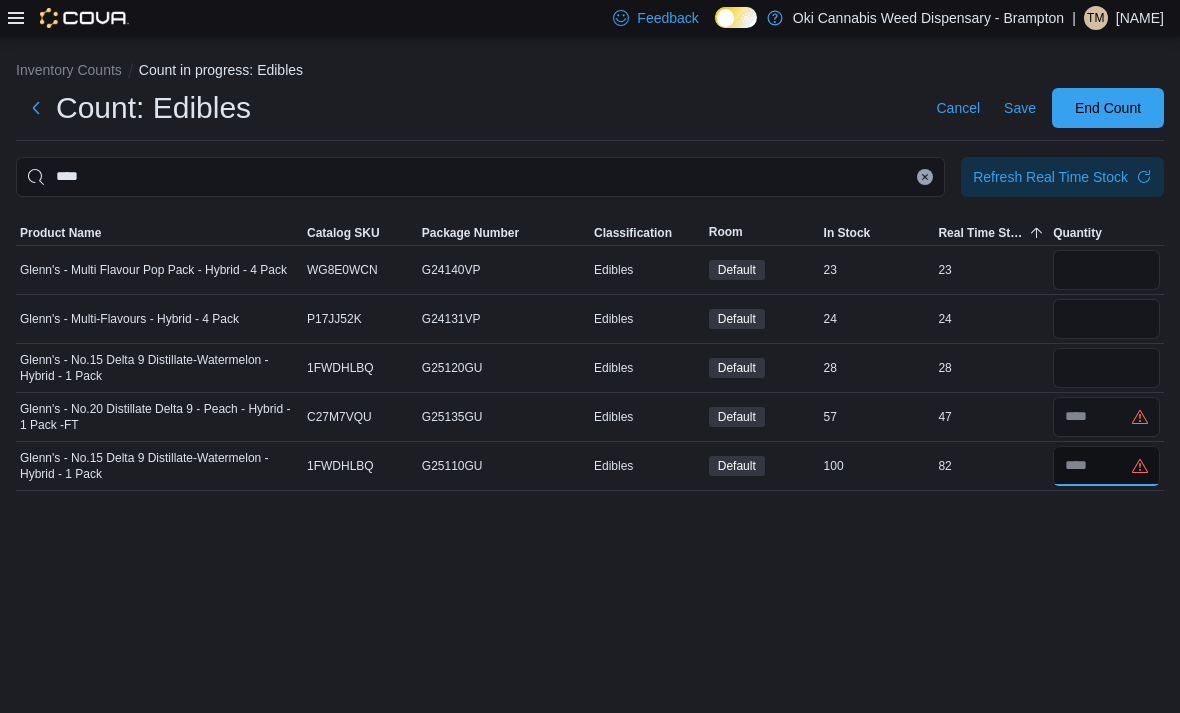 click at bounding box center (1106, 466) 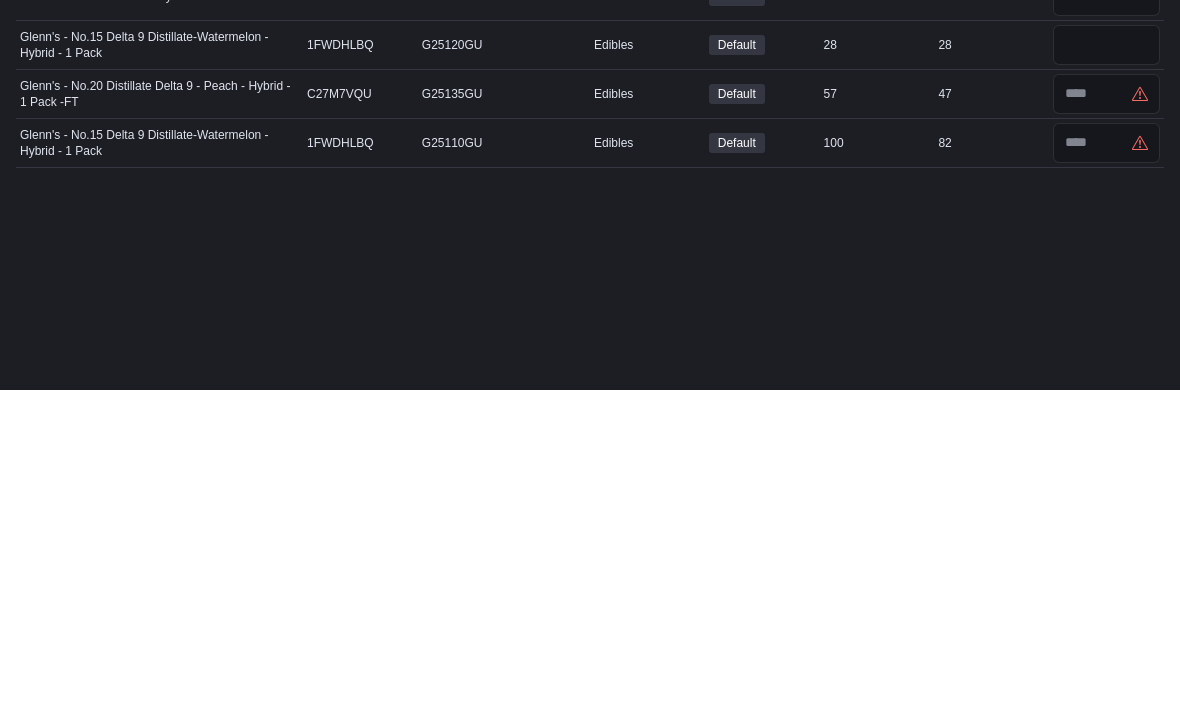 scroll, scrollTop: 64, scrollLeft: 0, axis: vertical 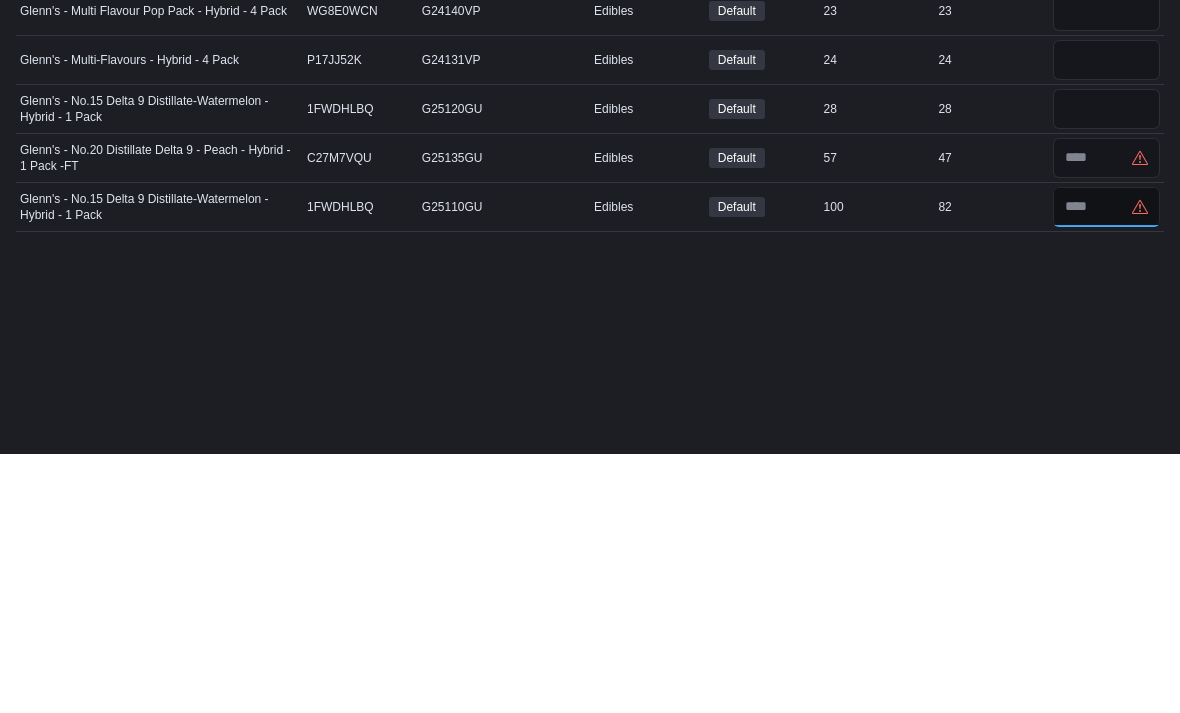 type on "**" 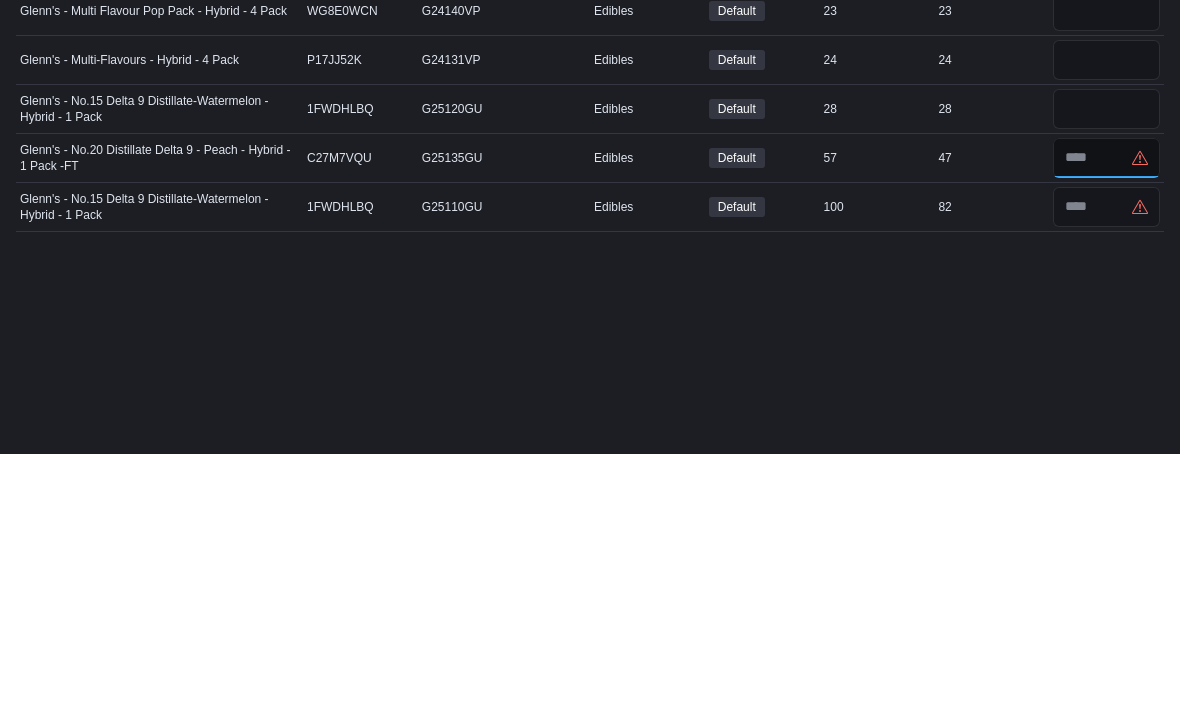click at bounding box center (1106, 417) 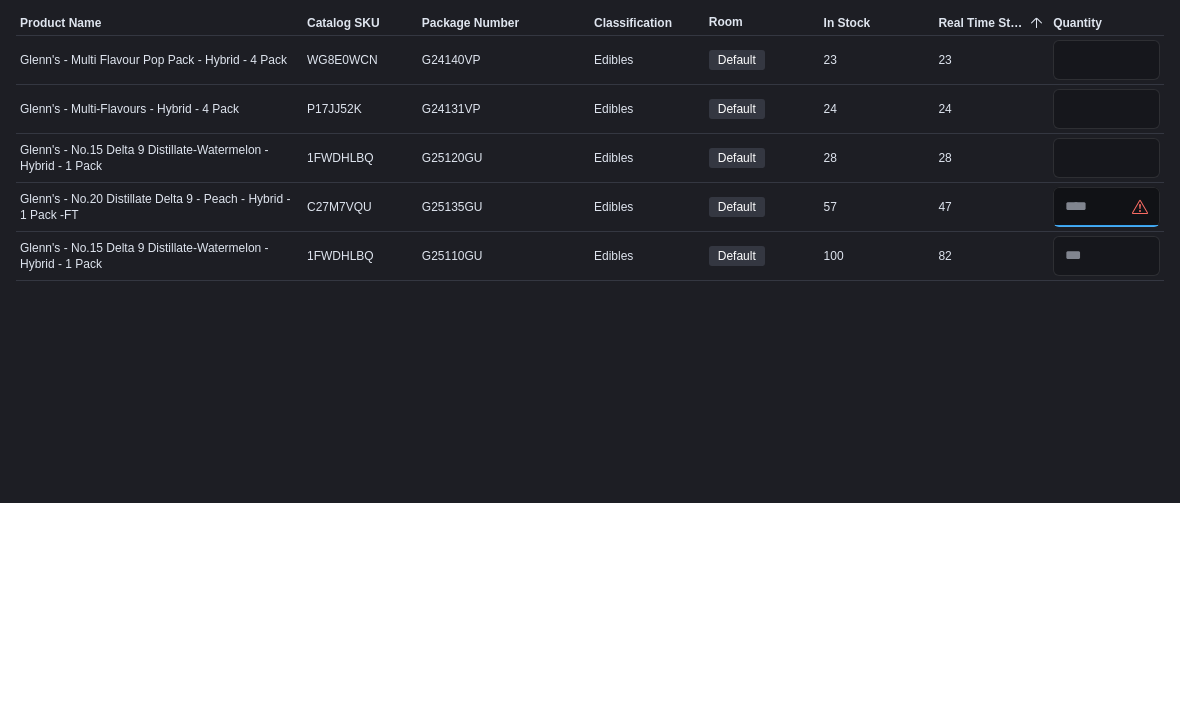 type on "**" 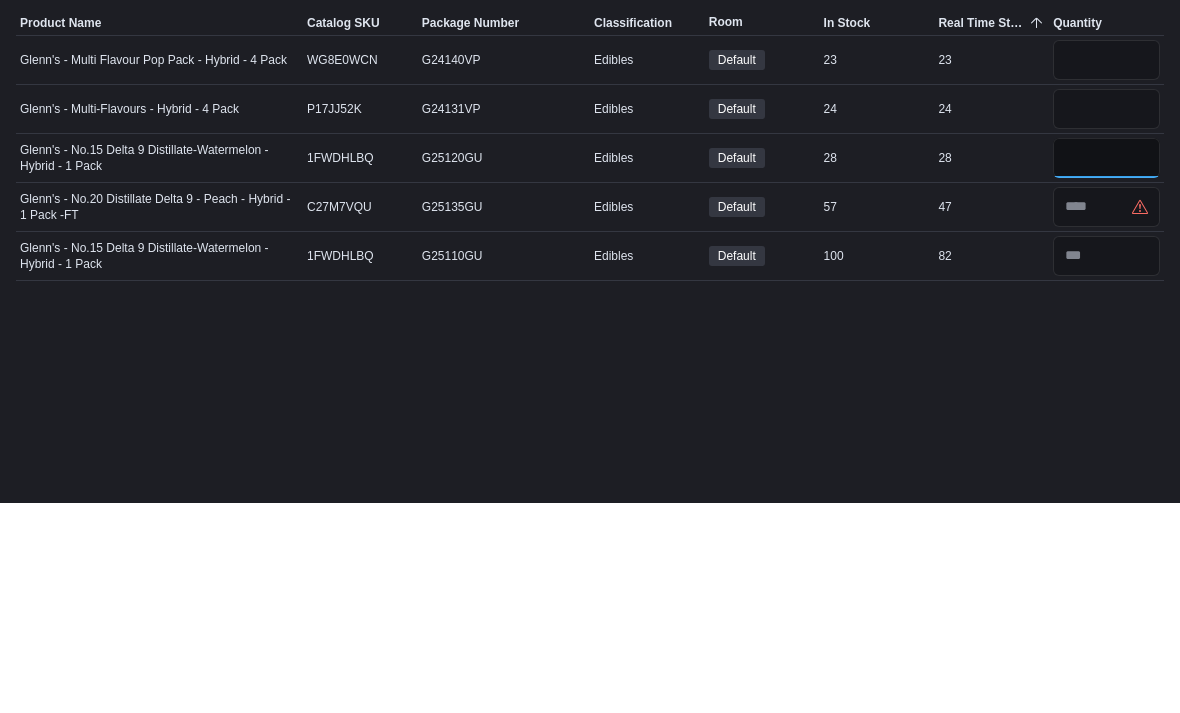click at bounding box center [1106, 368] 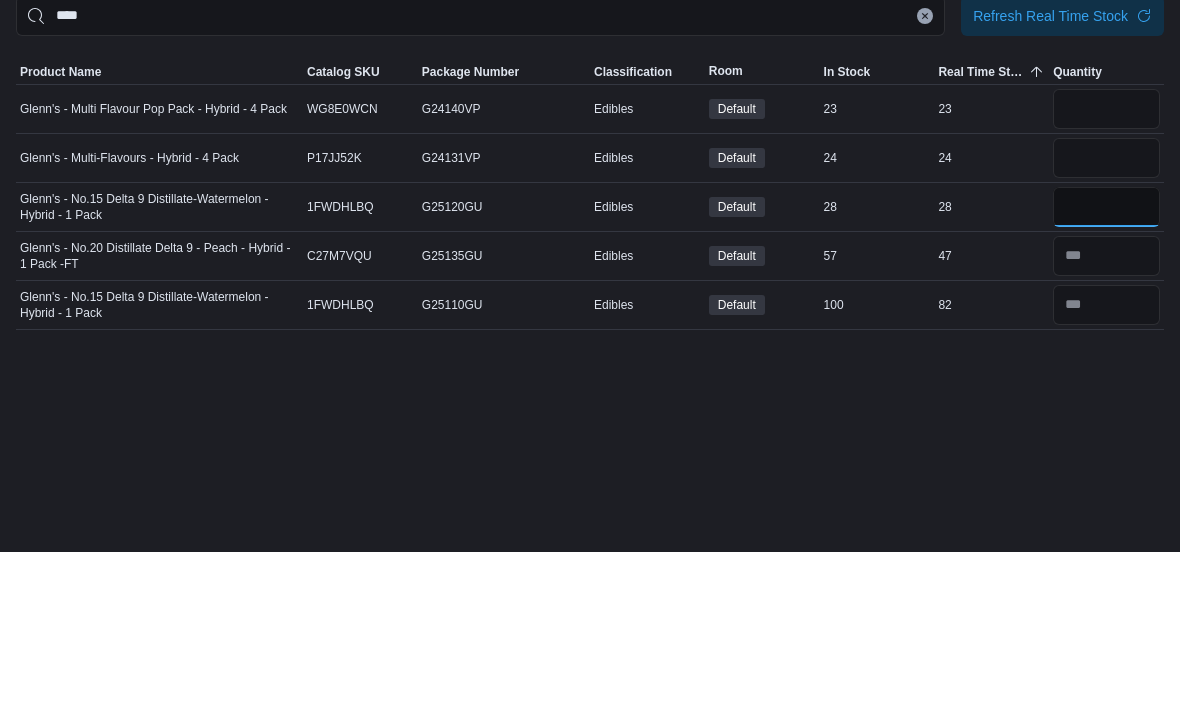 type on "**" 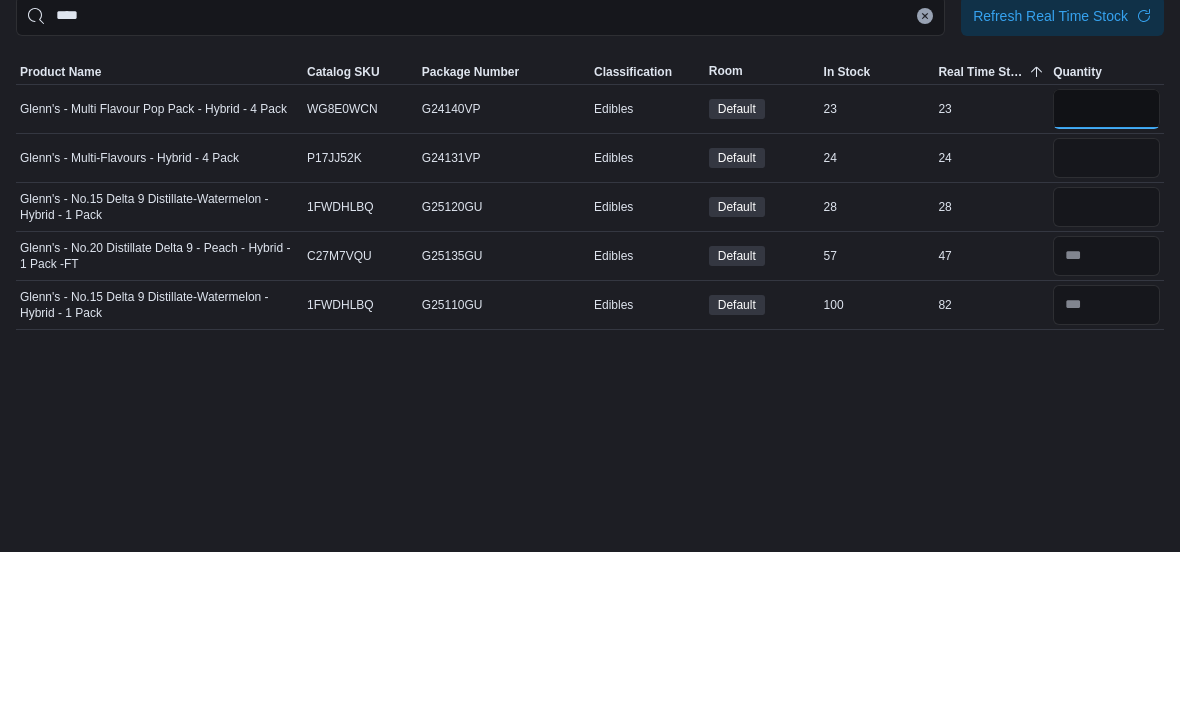 click at bounding box center [1106, 270] 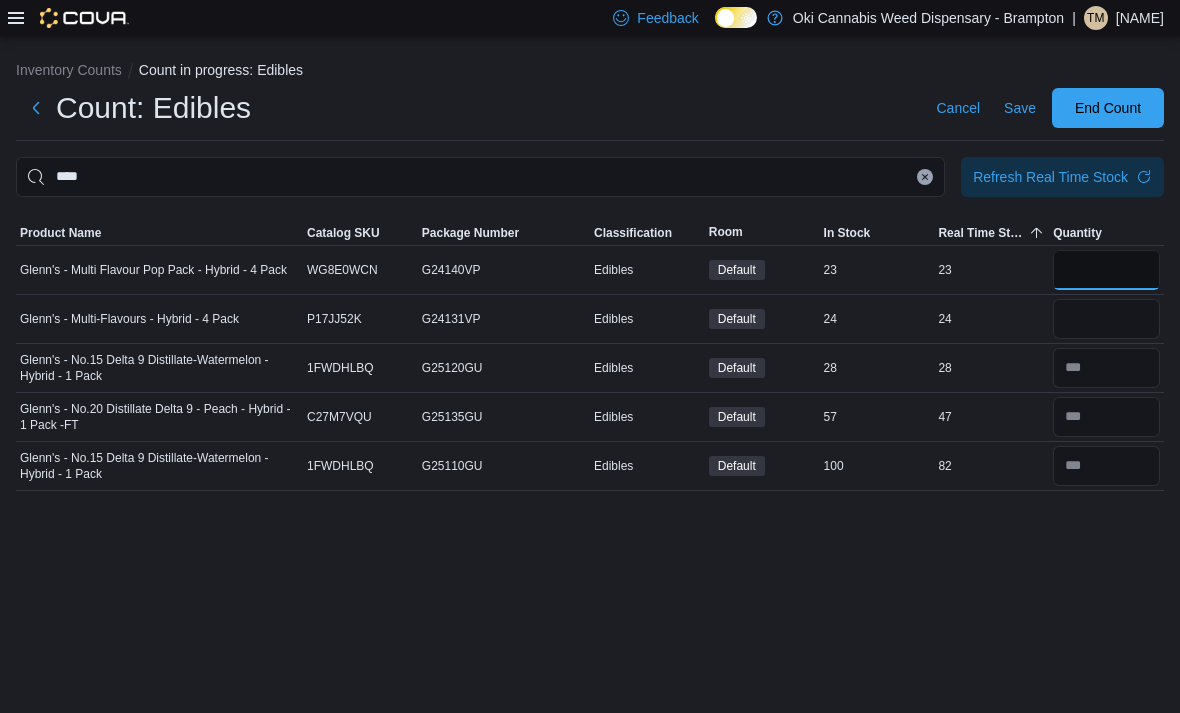 type on "**" 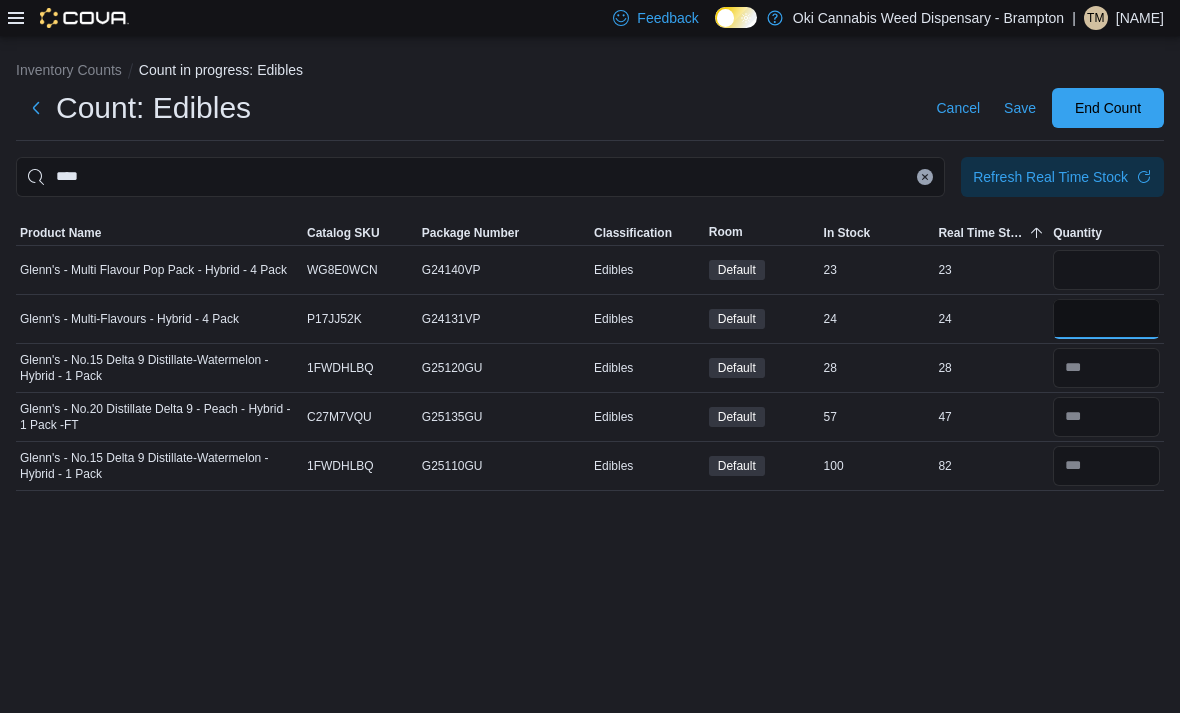 click at bounding box center [1106, 319] 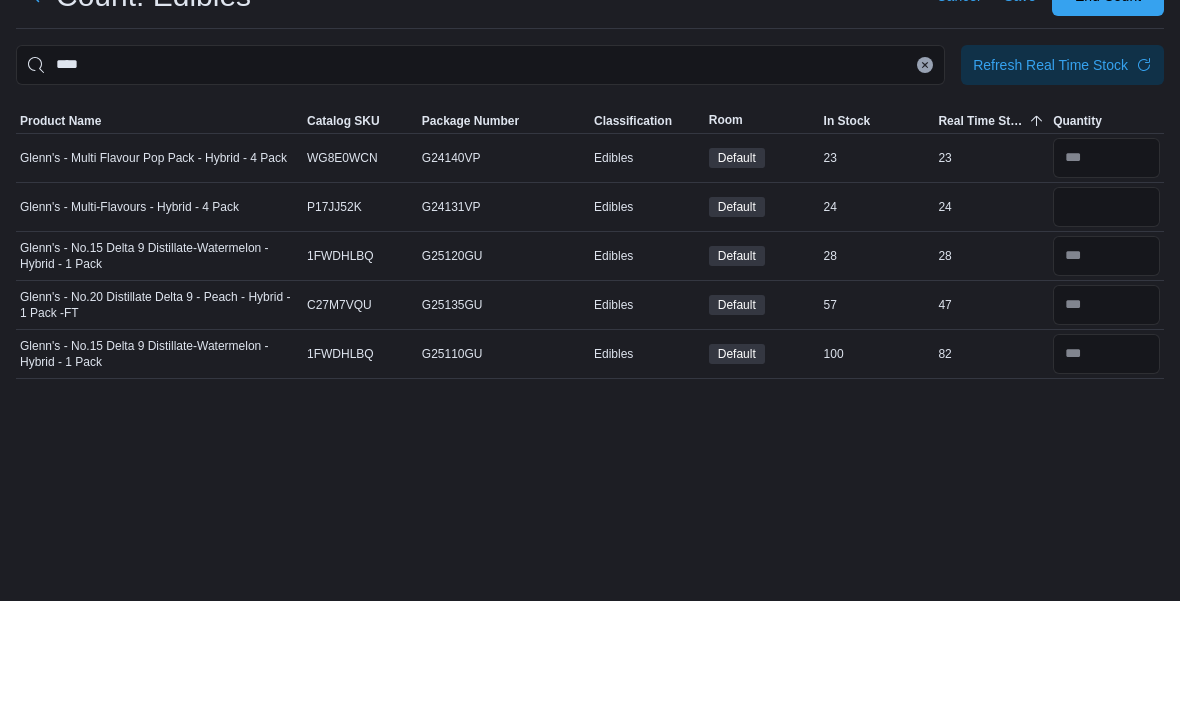 scroll, scrollTop: 0, scrollLeft: 0, axis: both 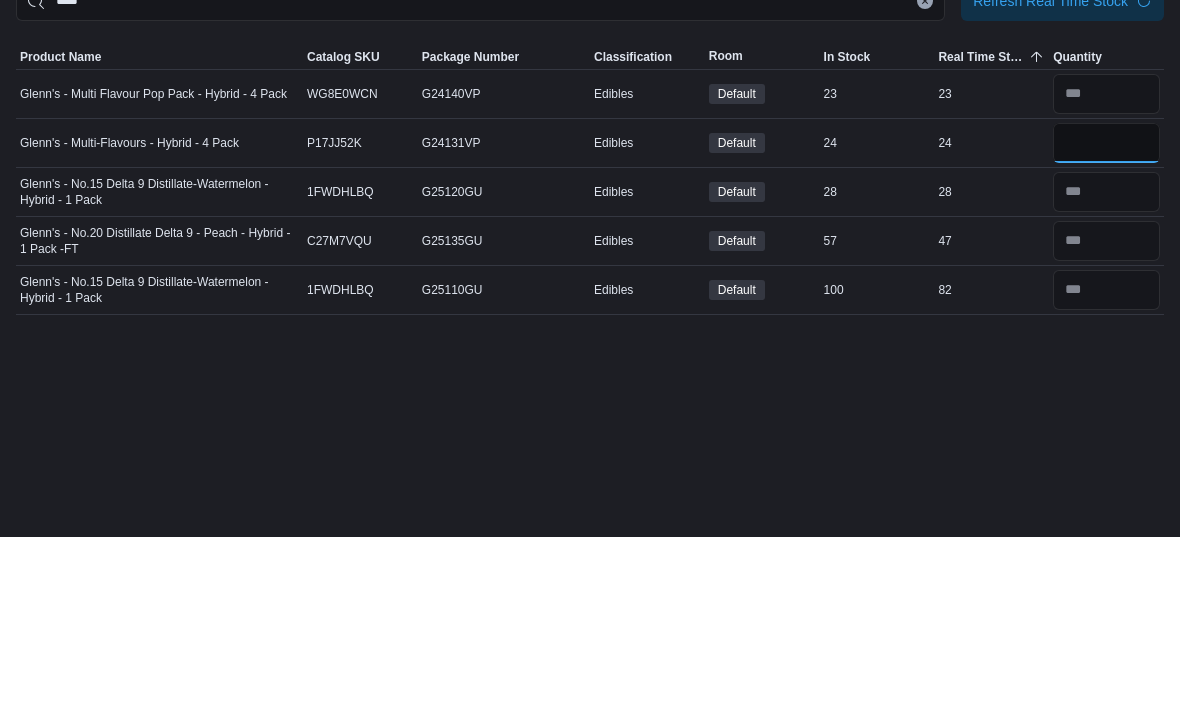 type on "**" 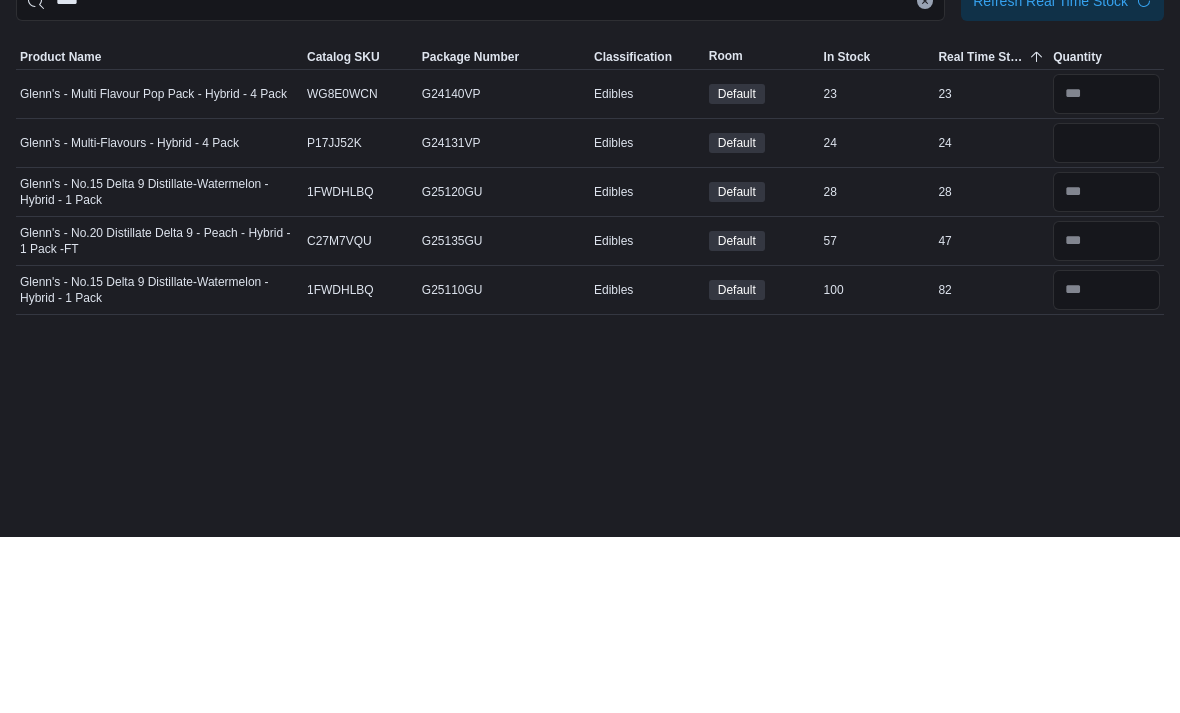 click on "Save" at bounding box center [1020, 108] 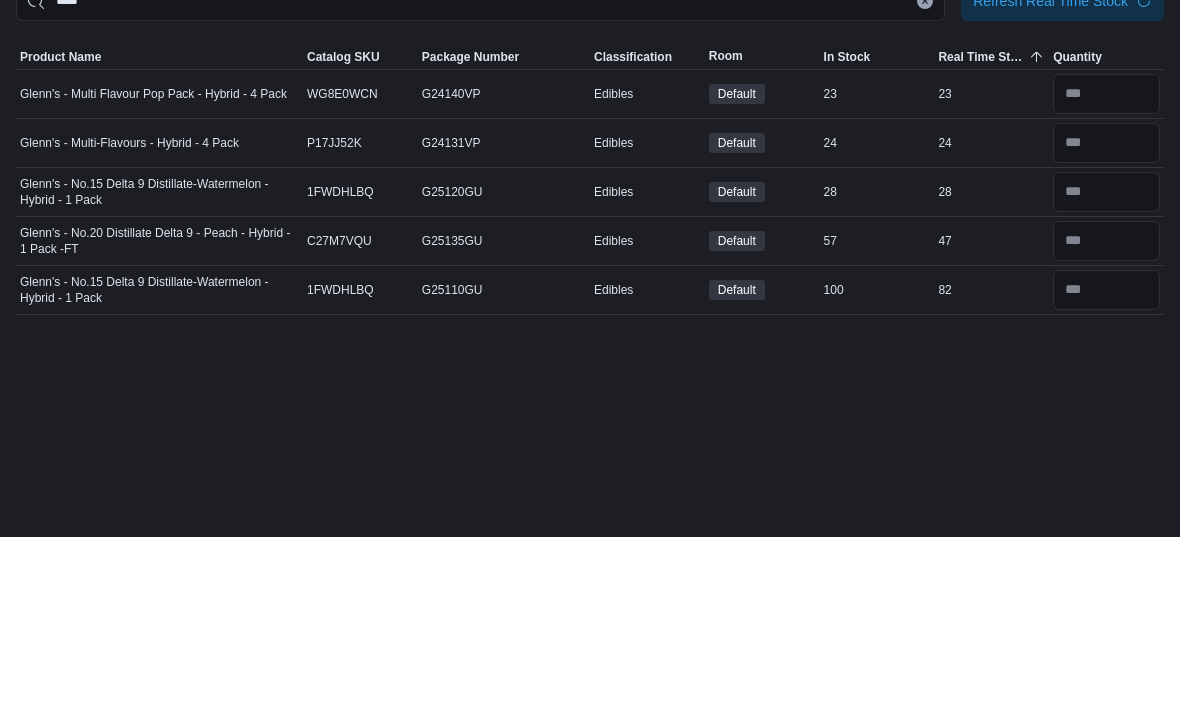 click on "Save" at bounding box center (1020, 108) 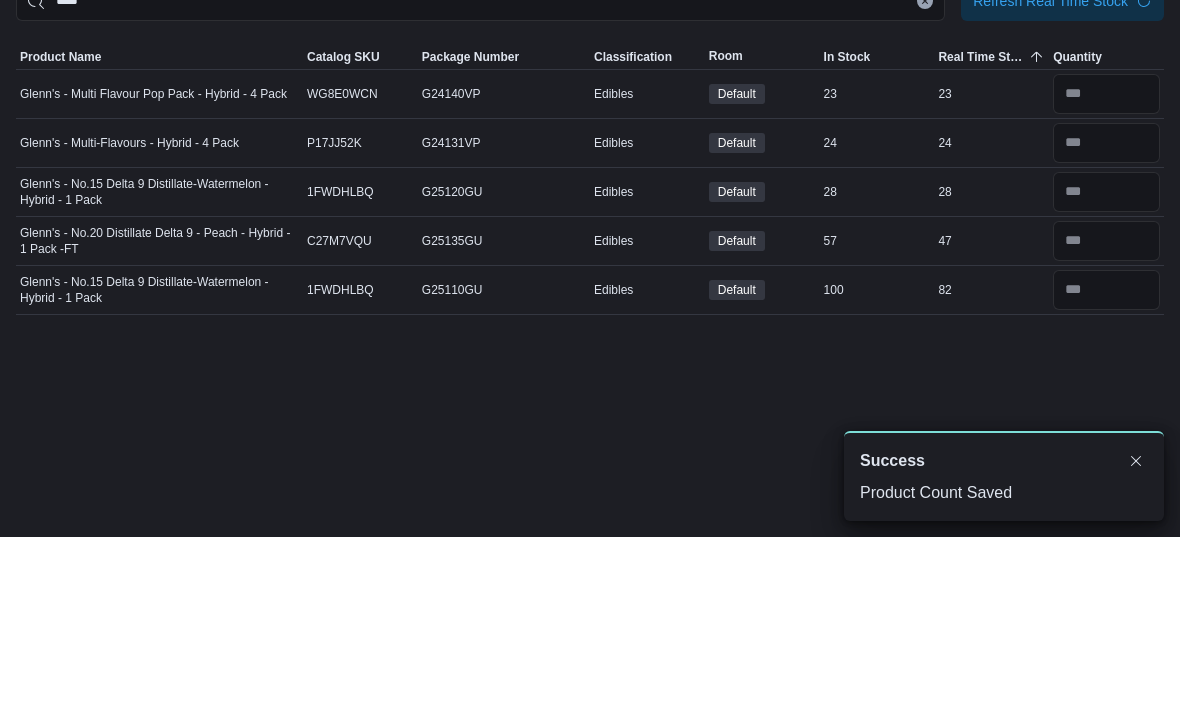 click at bounding box center [36, 108] 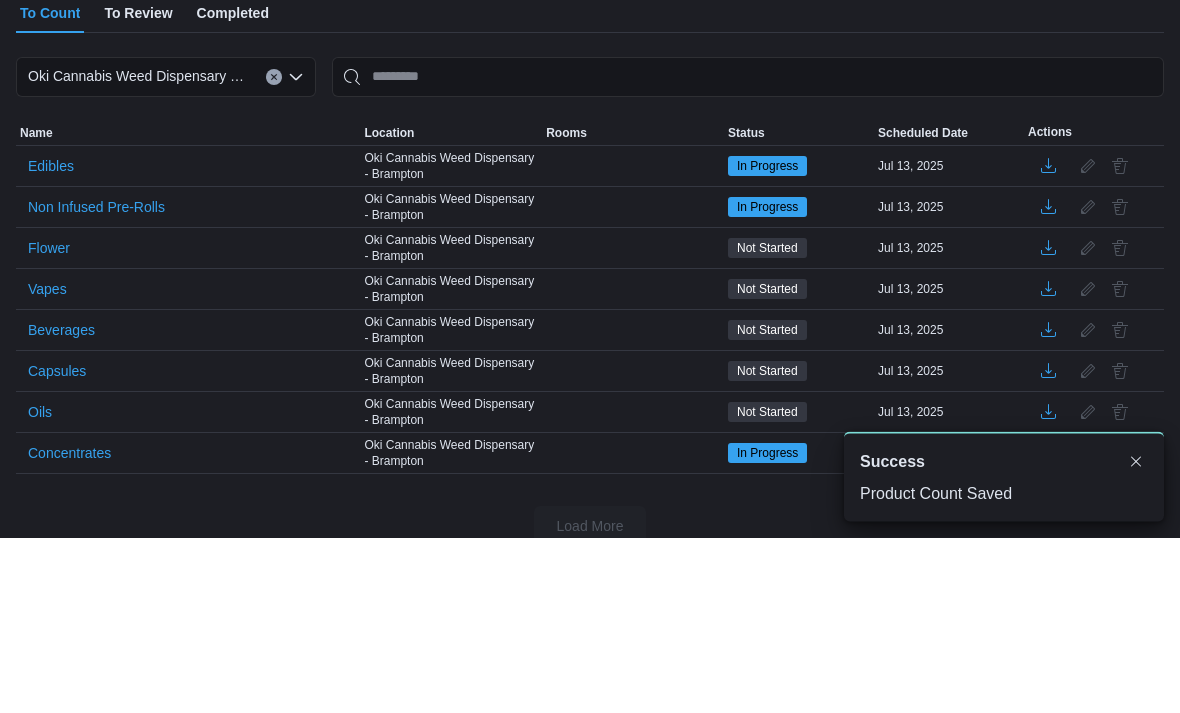 scroll, scrollTop: 0, scrollLeft: 0, axis: both 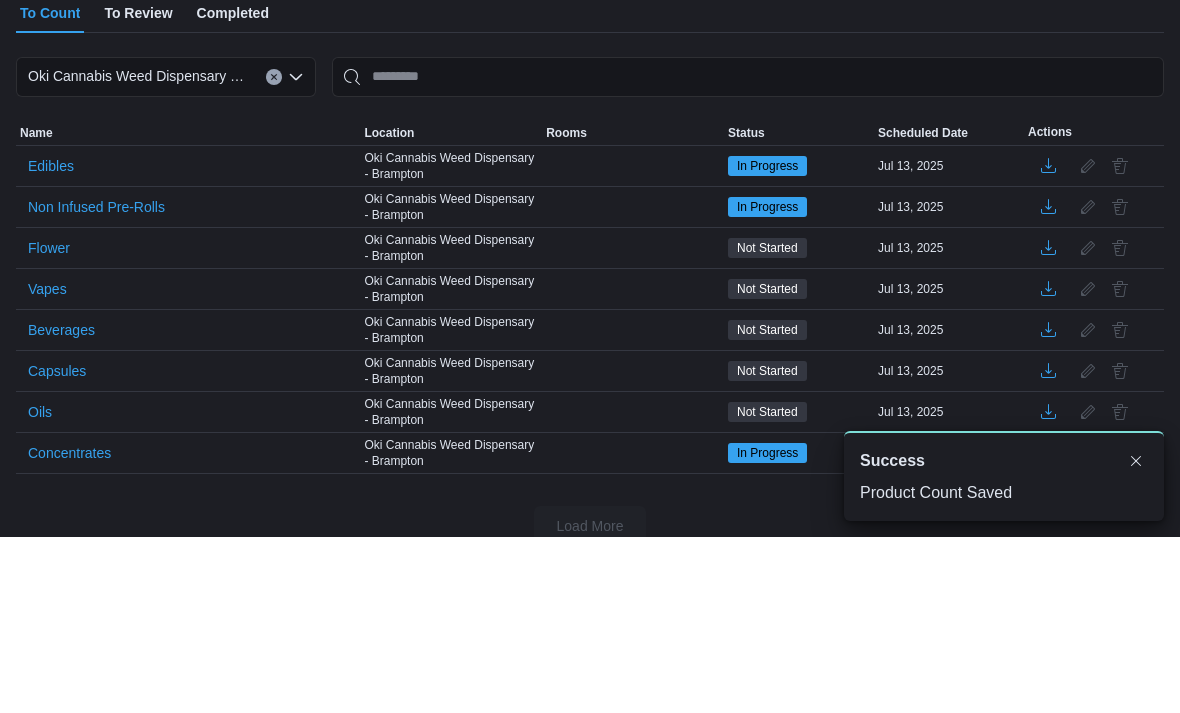 click on "Edibles" at bounding box center [51, 342] 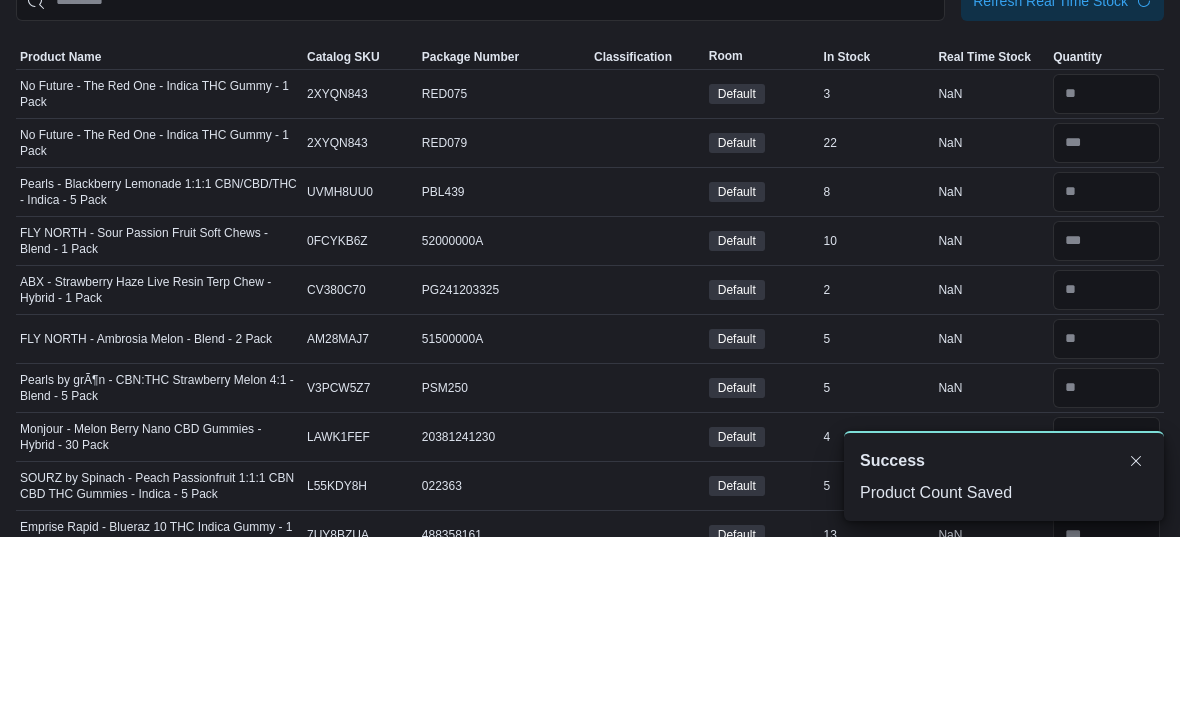 scroll, scrollTop: 1, scrollLeft: 0, axis: vertical 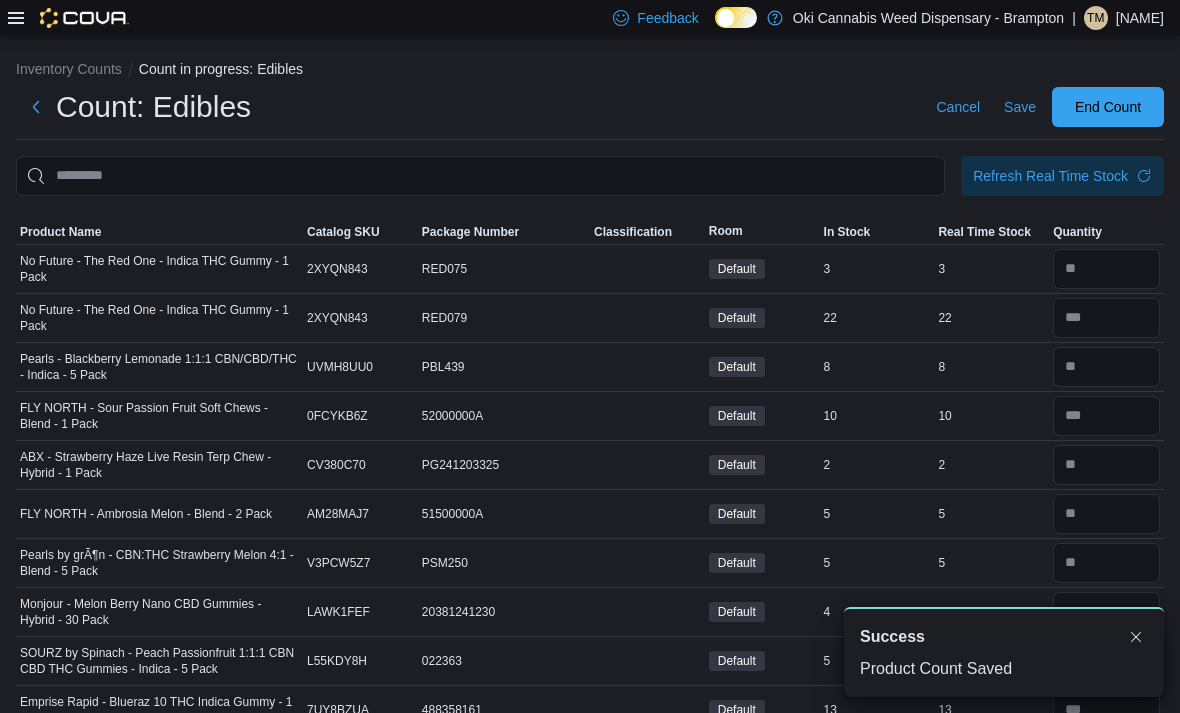 click on "Real Time Stock" at bounding box center [984, 232] 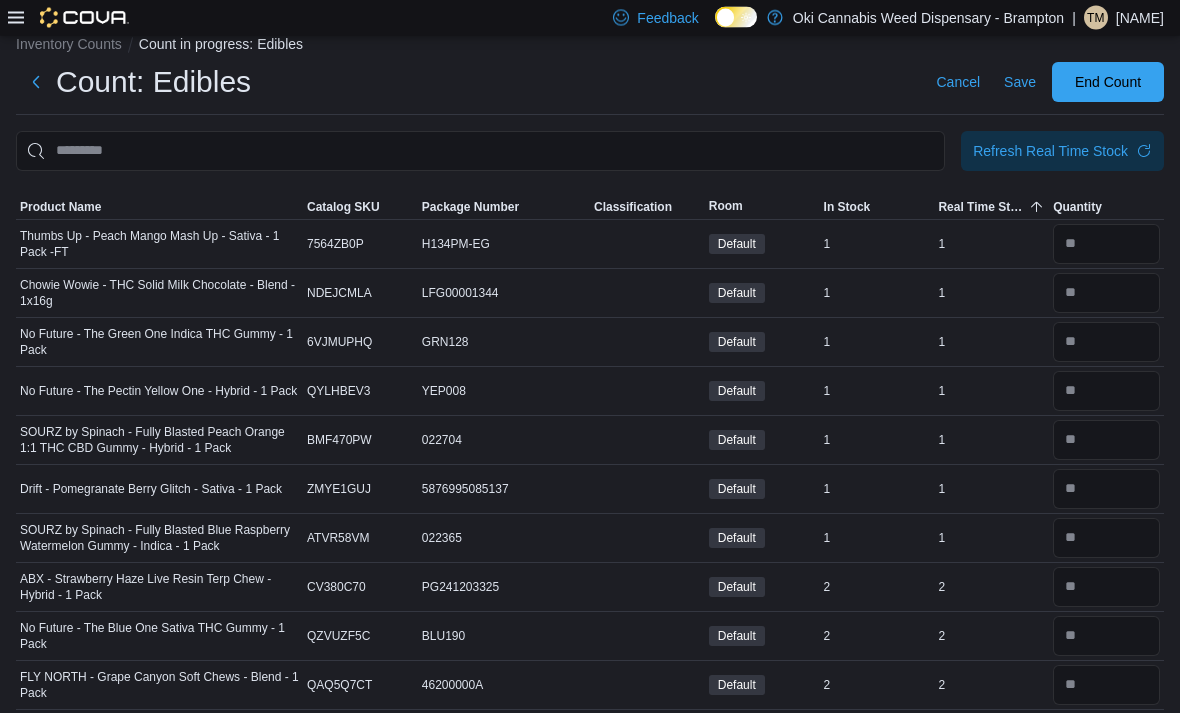 scroll, scrollTop: 0, scrollLeft: 0, axis: both 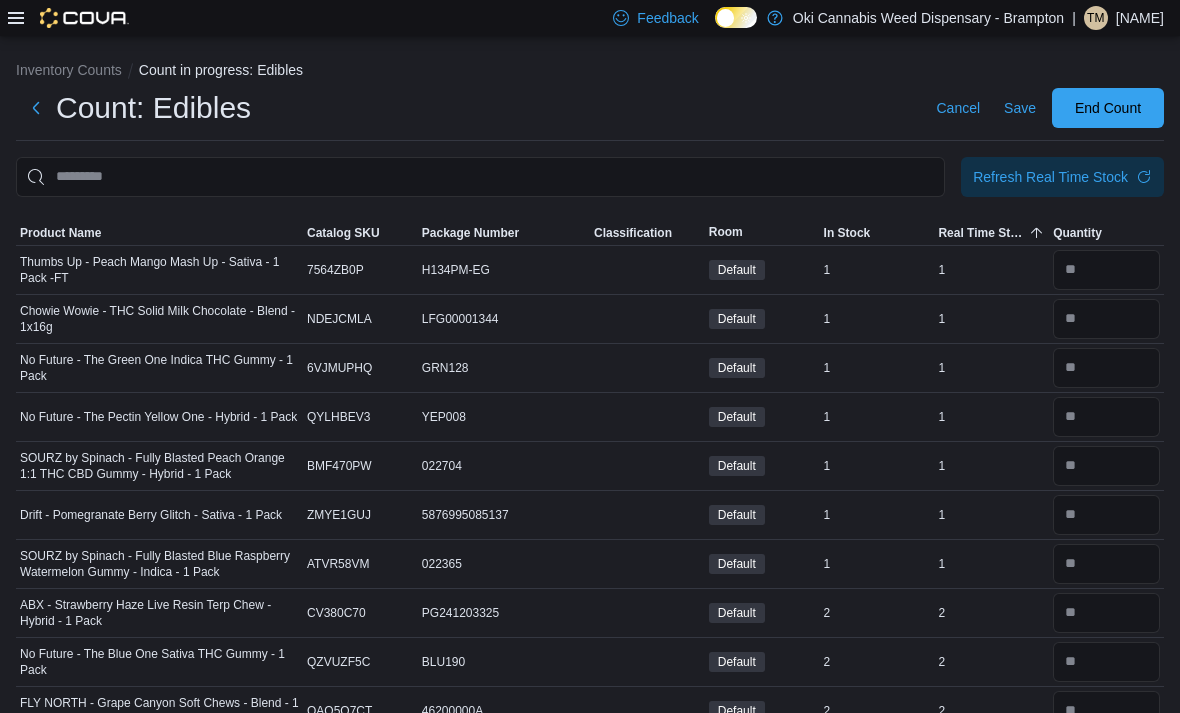click at bounding box center [36, 108] 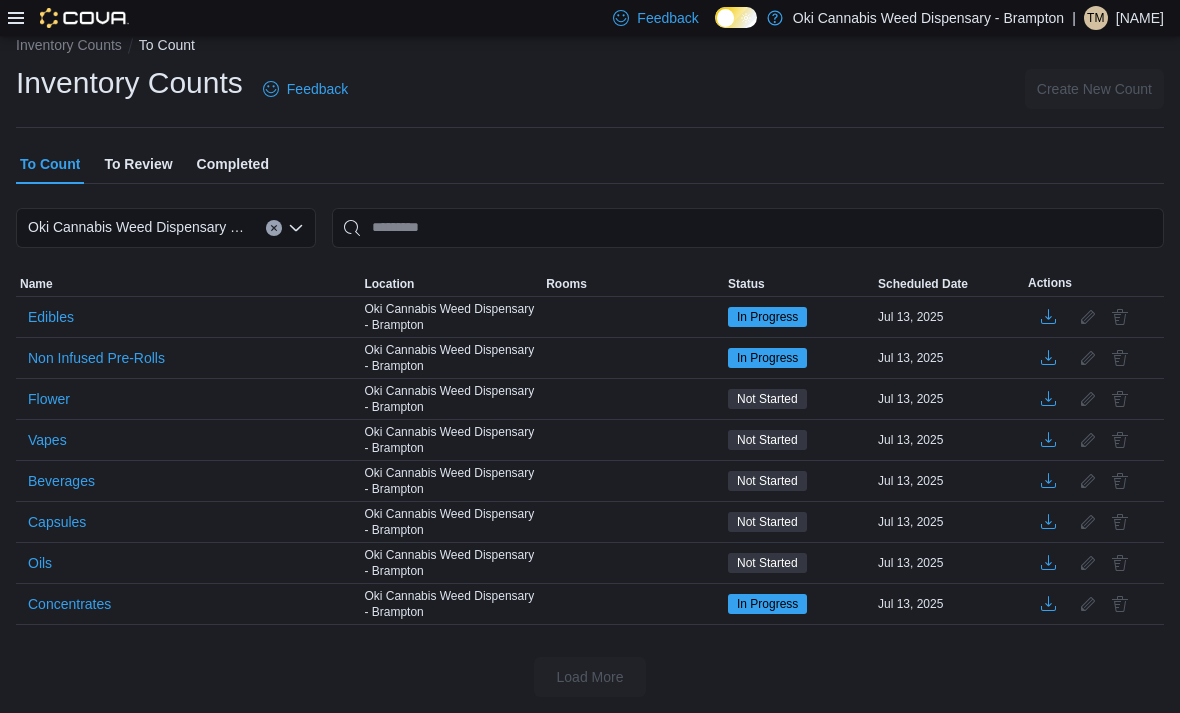 scroll, scrollTop: 62, scrollLeft: 0, axis: vertical 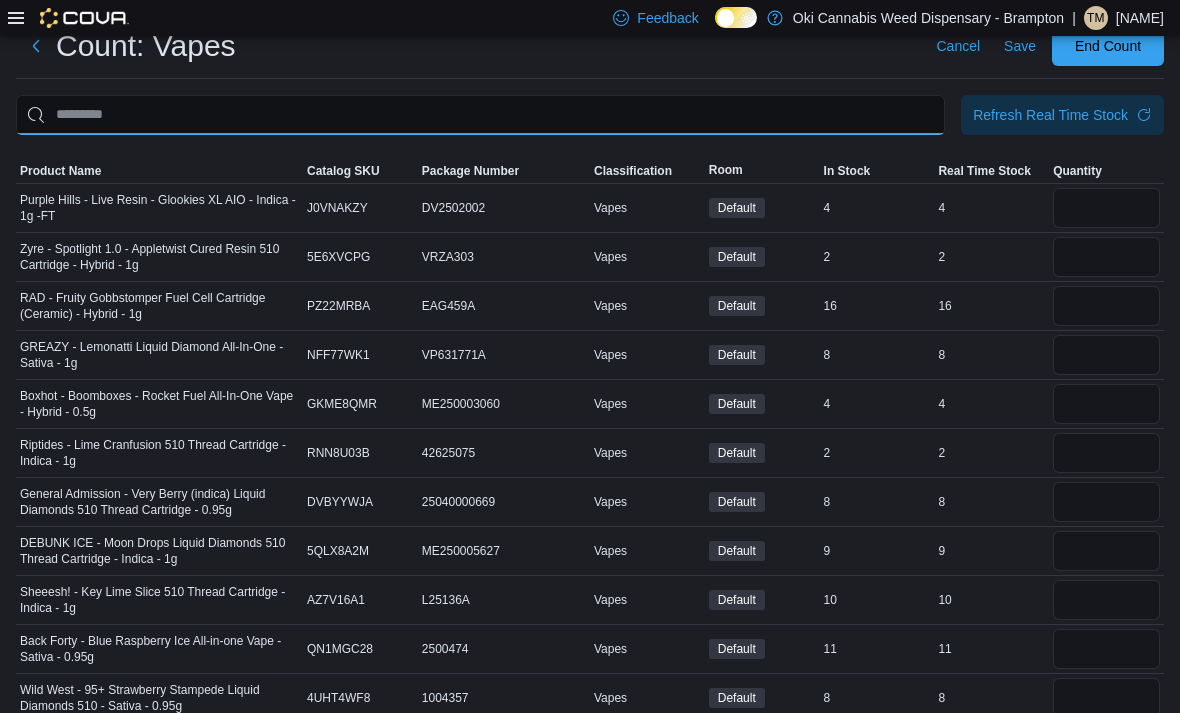 click at bounding box center [480, 115] 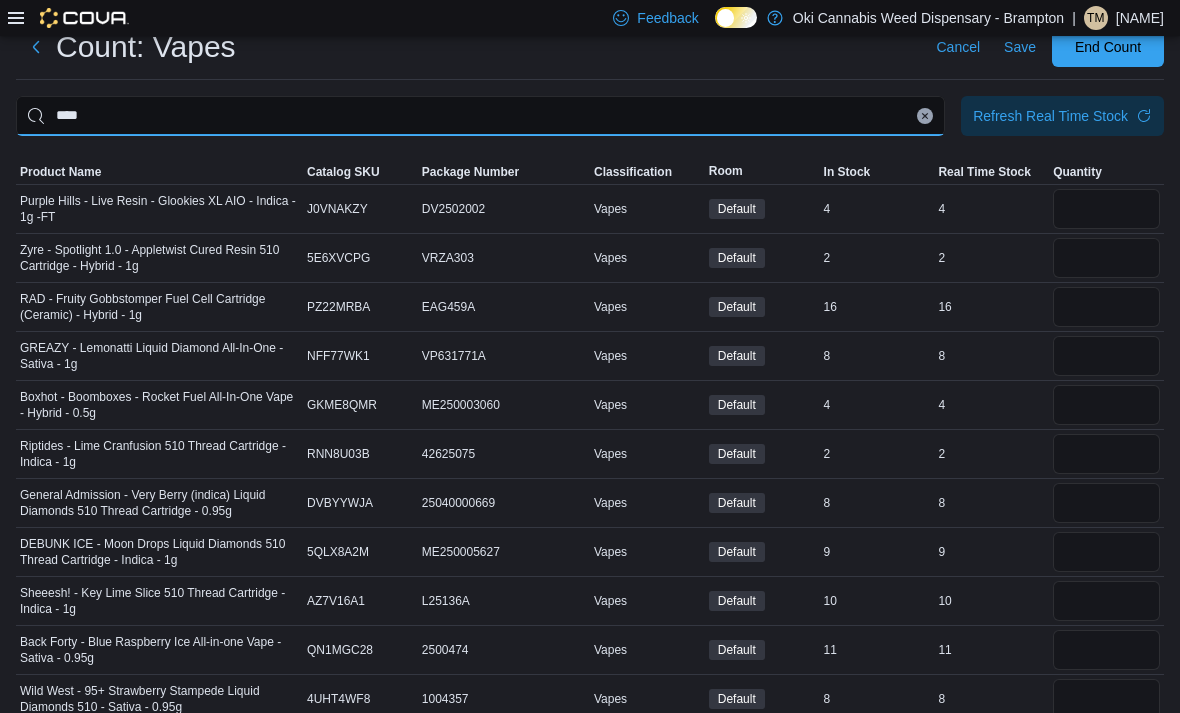 type on "****" 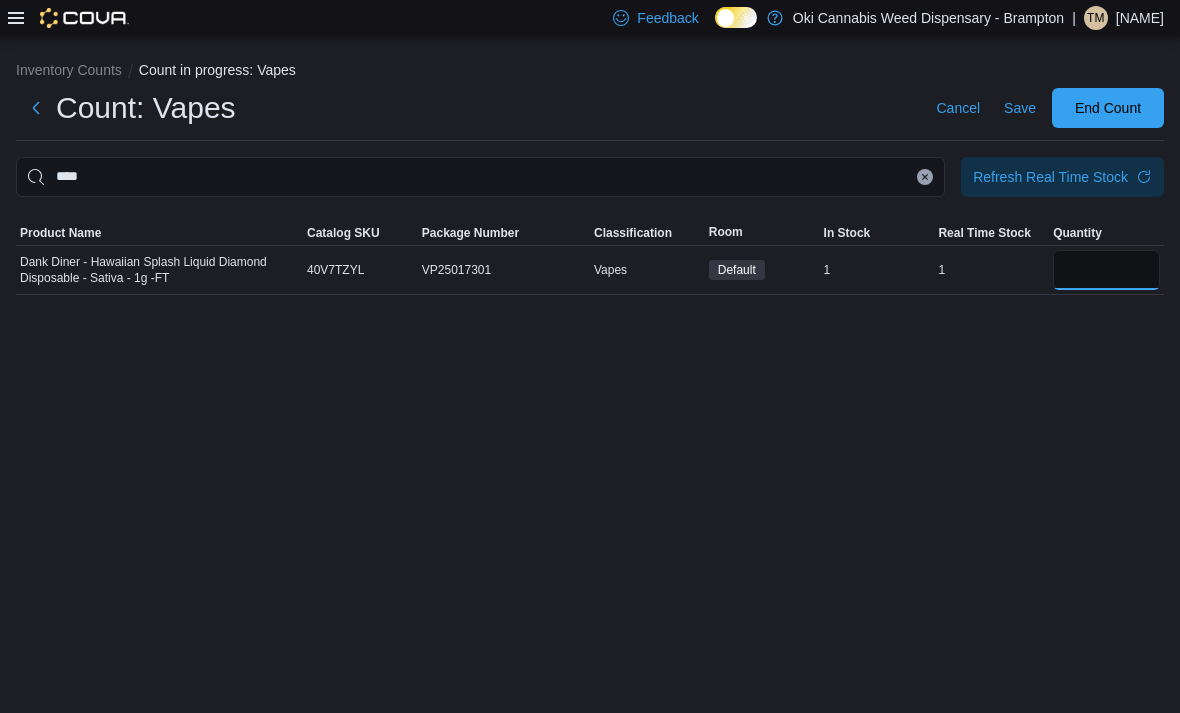 click at bounding box center (1106, 270) 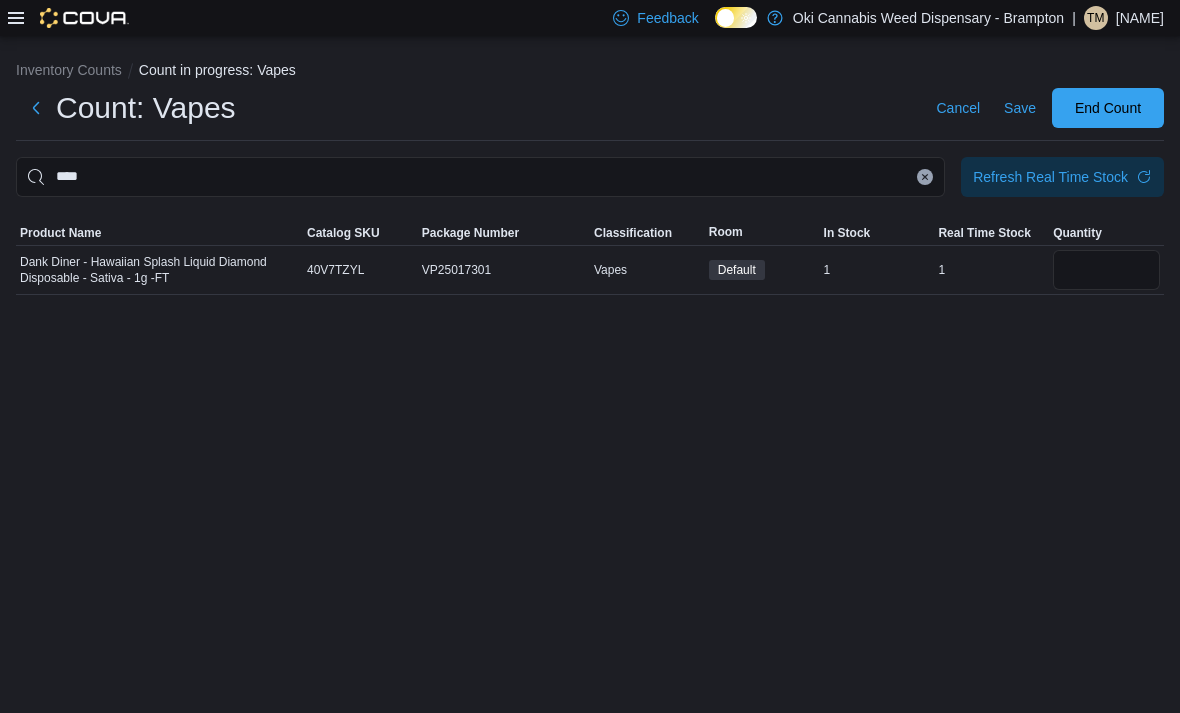 click on "****" at bounding box center (480, 177) 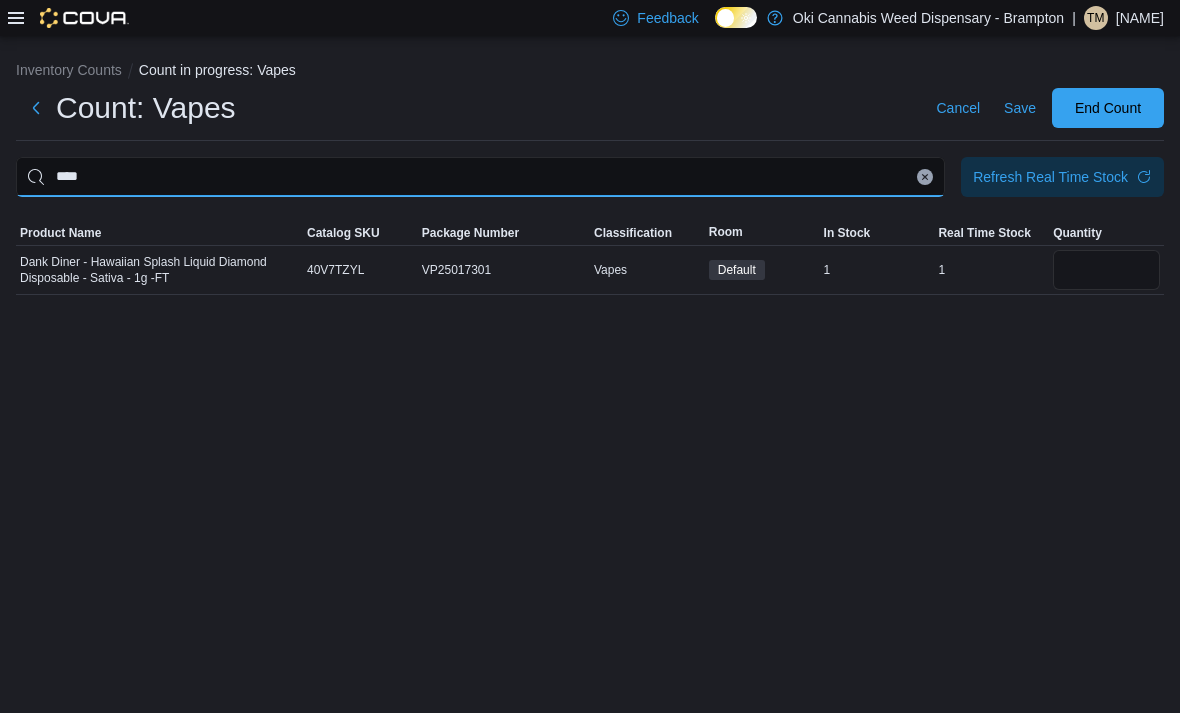 type 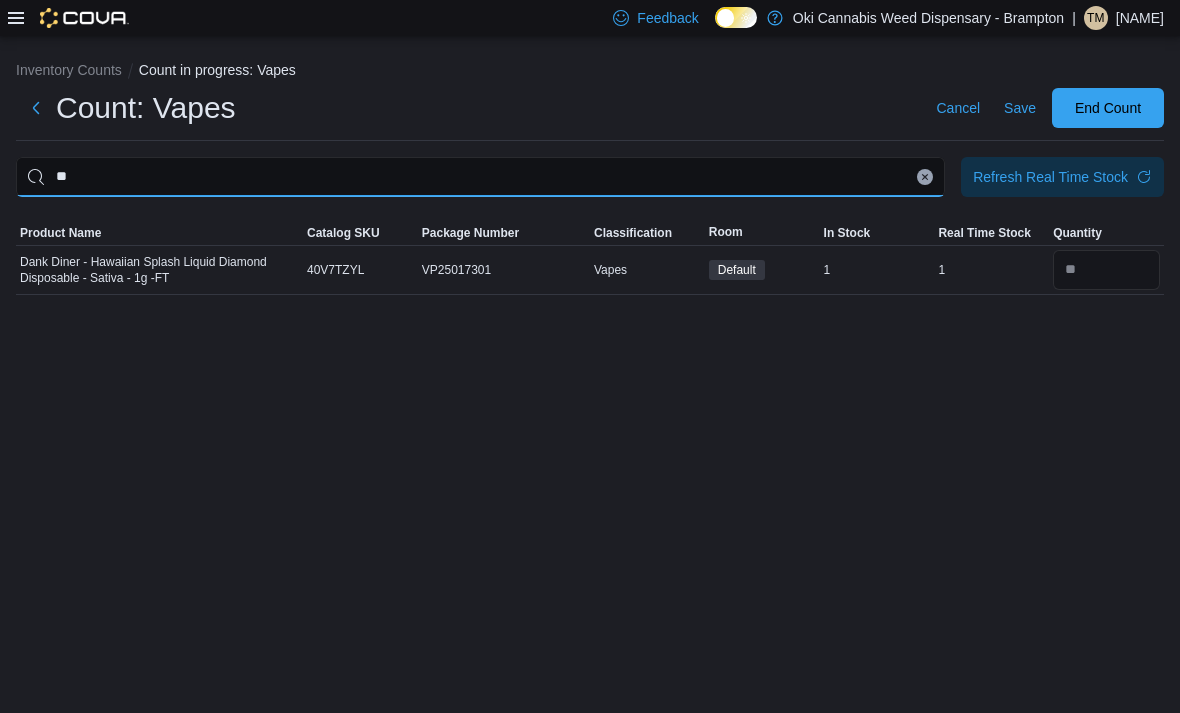 type on "*" 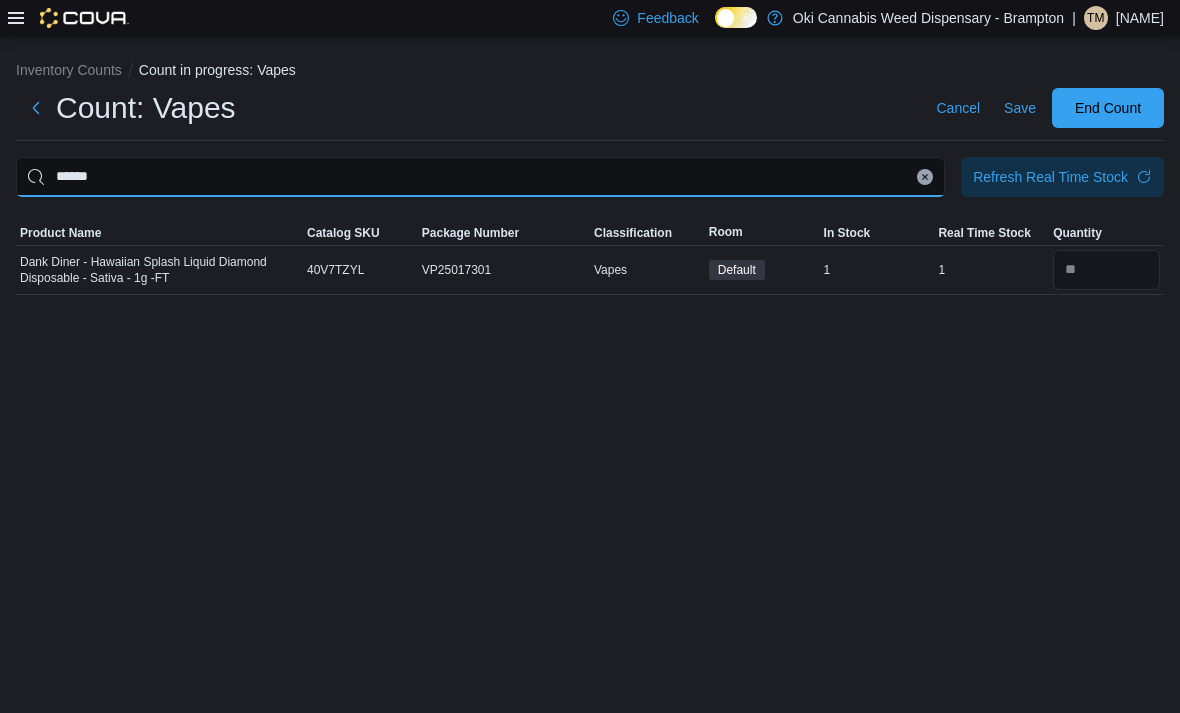 type on "******" 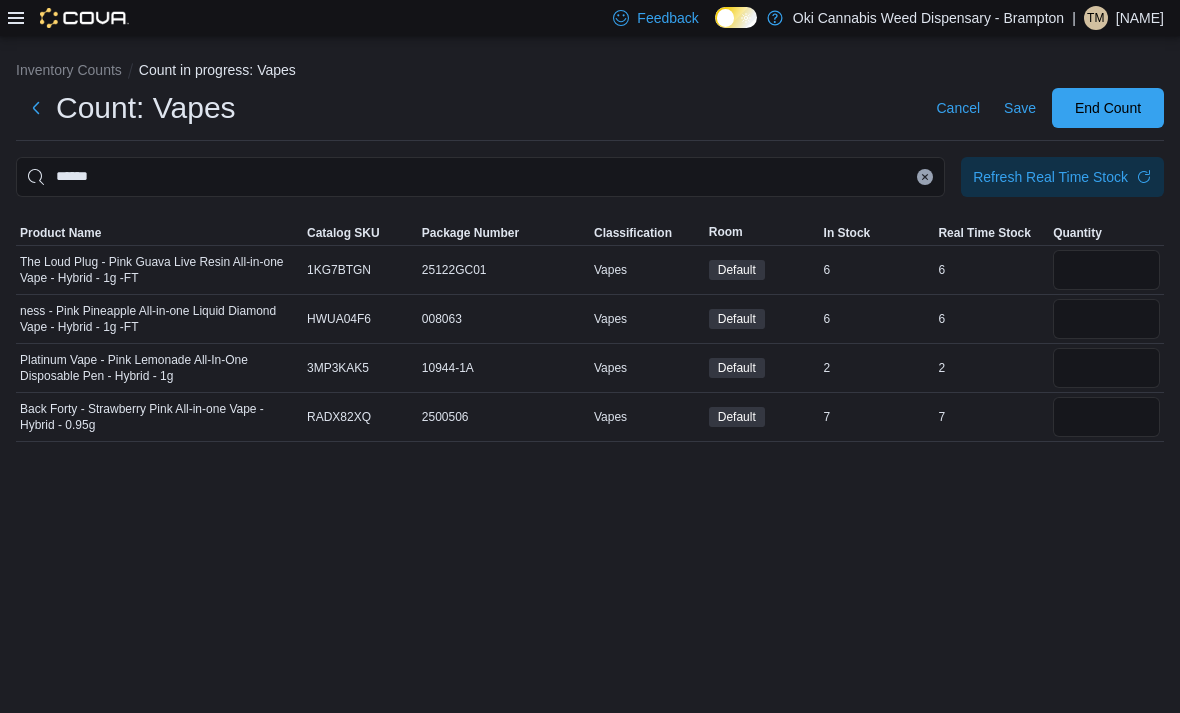 scroll, scrollTop: 62, scrollLeft: 0, axis: vertical 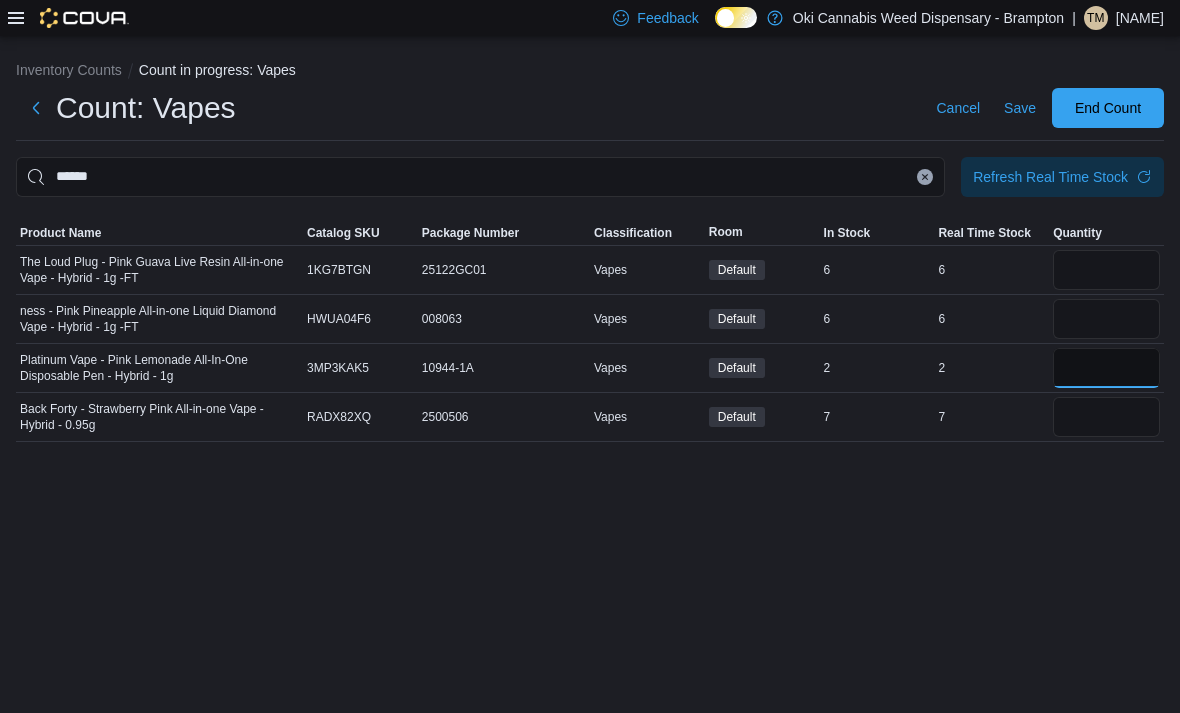 click at bounding box center (1106, 368) 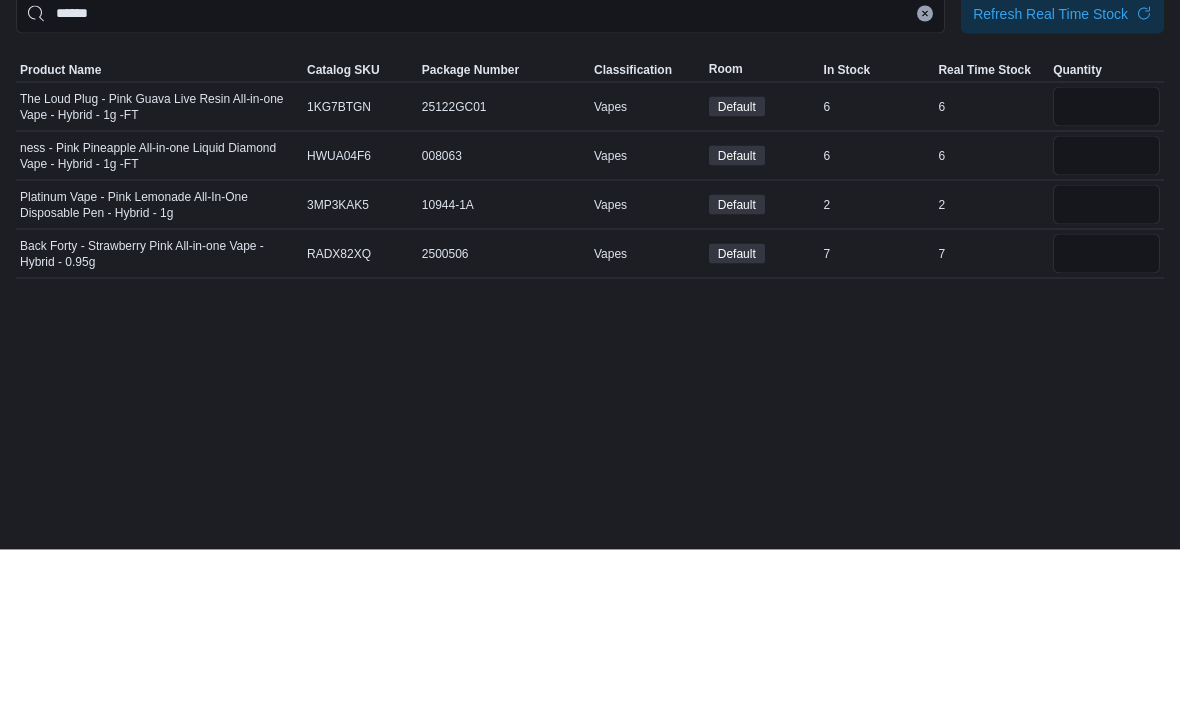 scroll, scrollTop: 64, scrollLeft: 0, axis: vertical 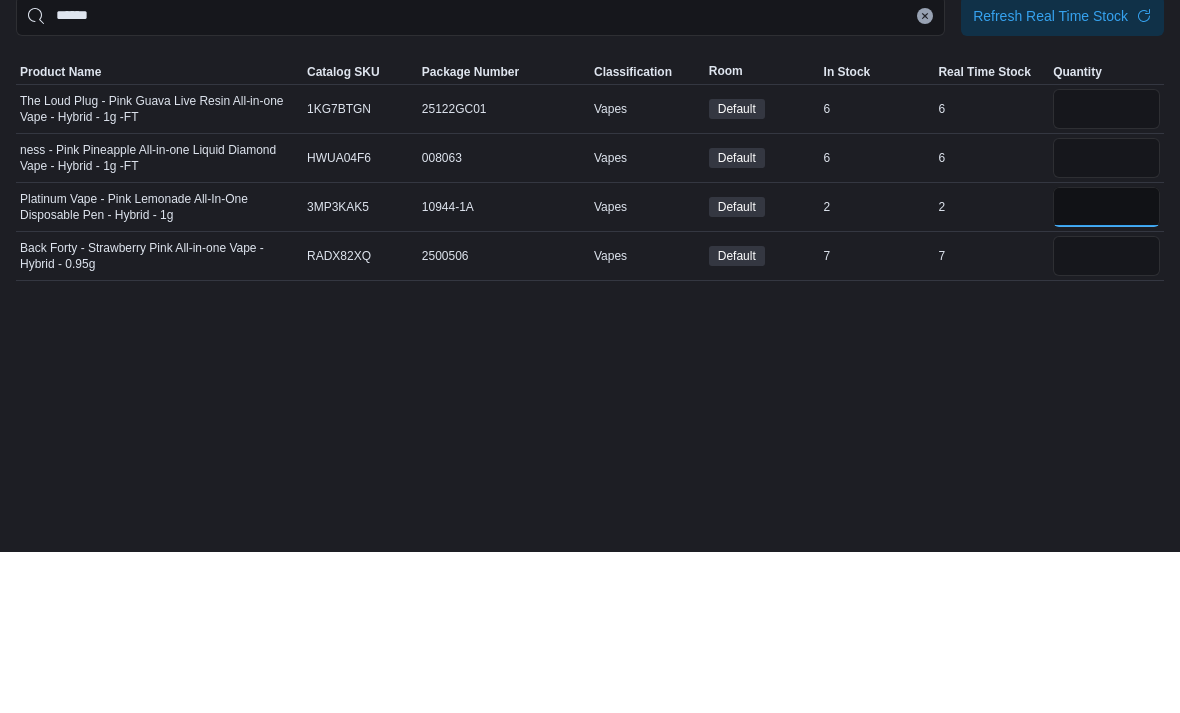type on "*" 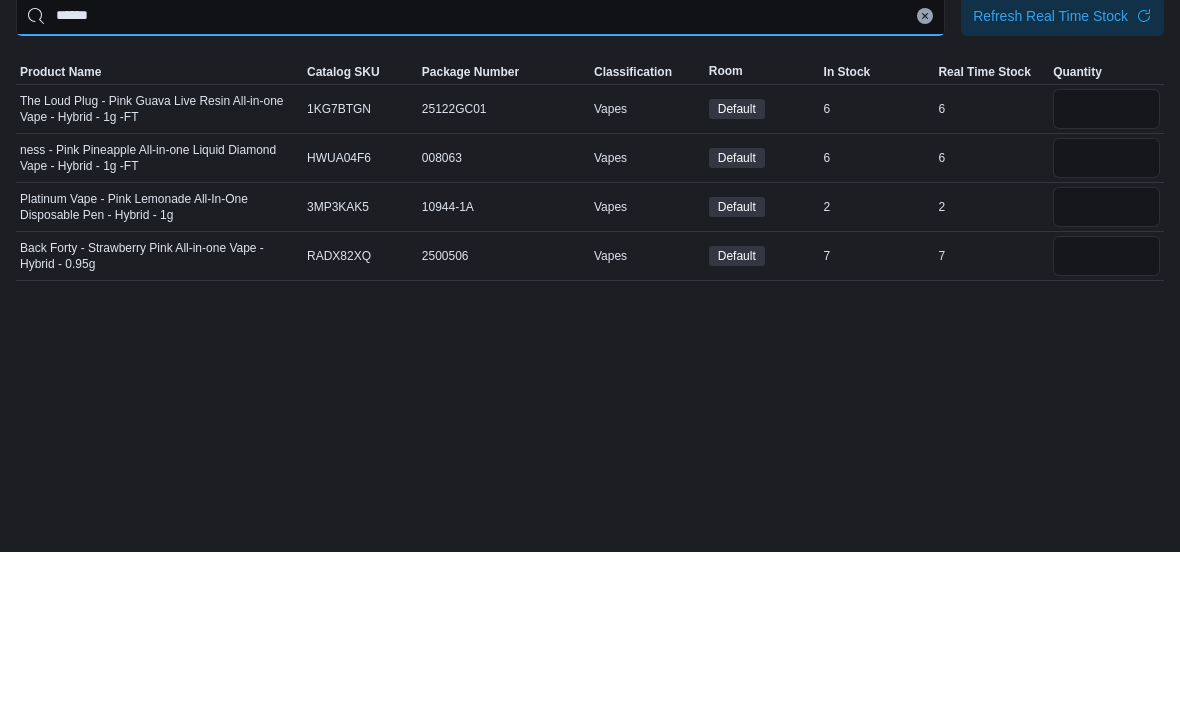 click on "******" at bounding box center (480, 177) 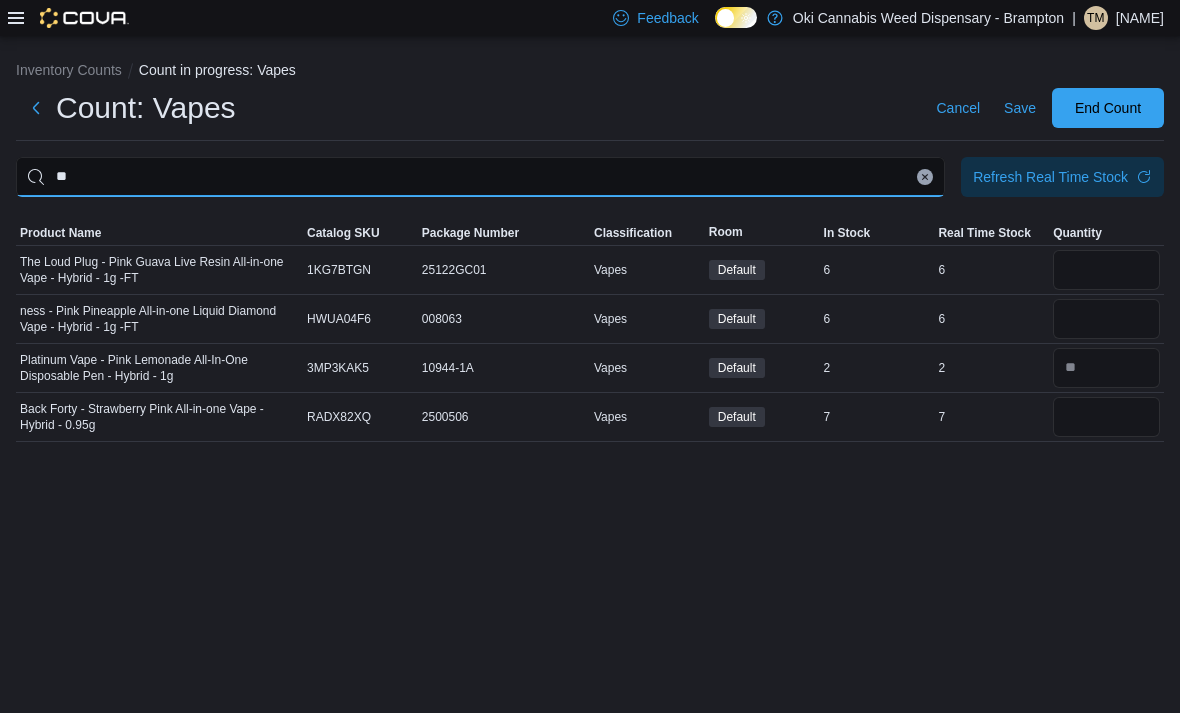 type on "*" 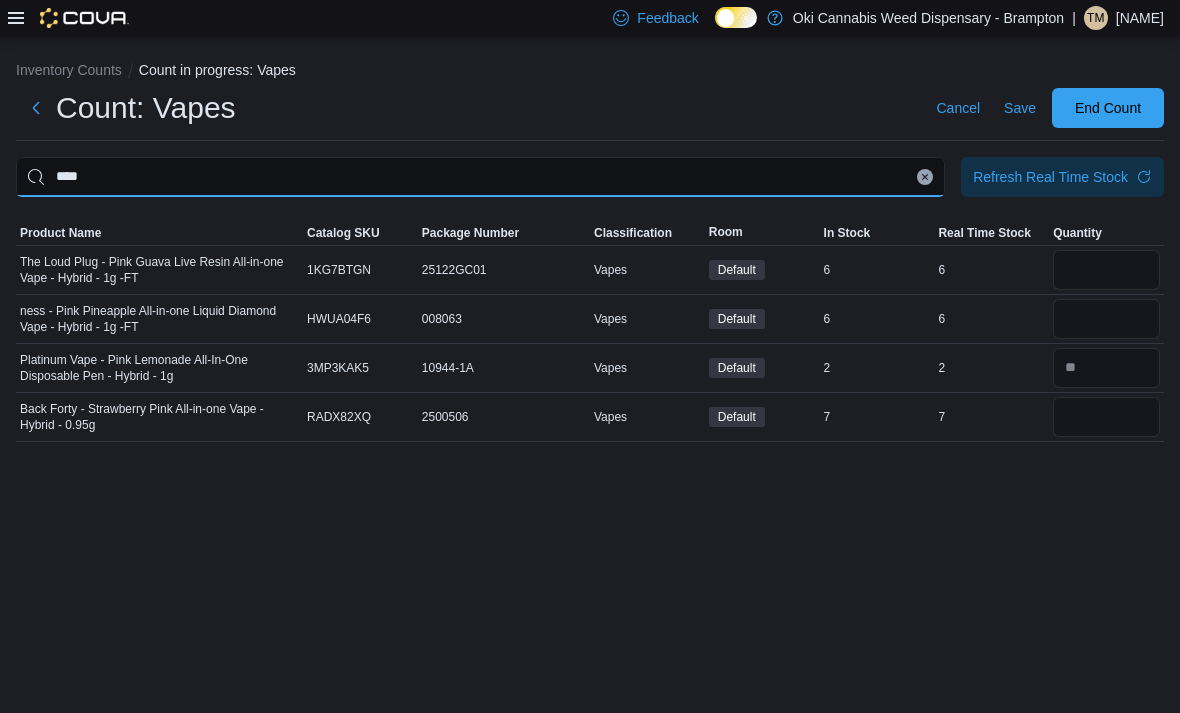 type on "****" 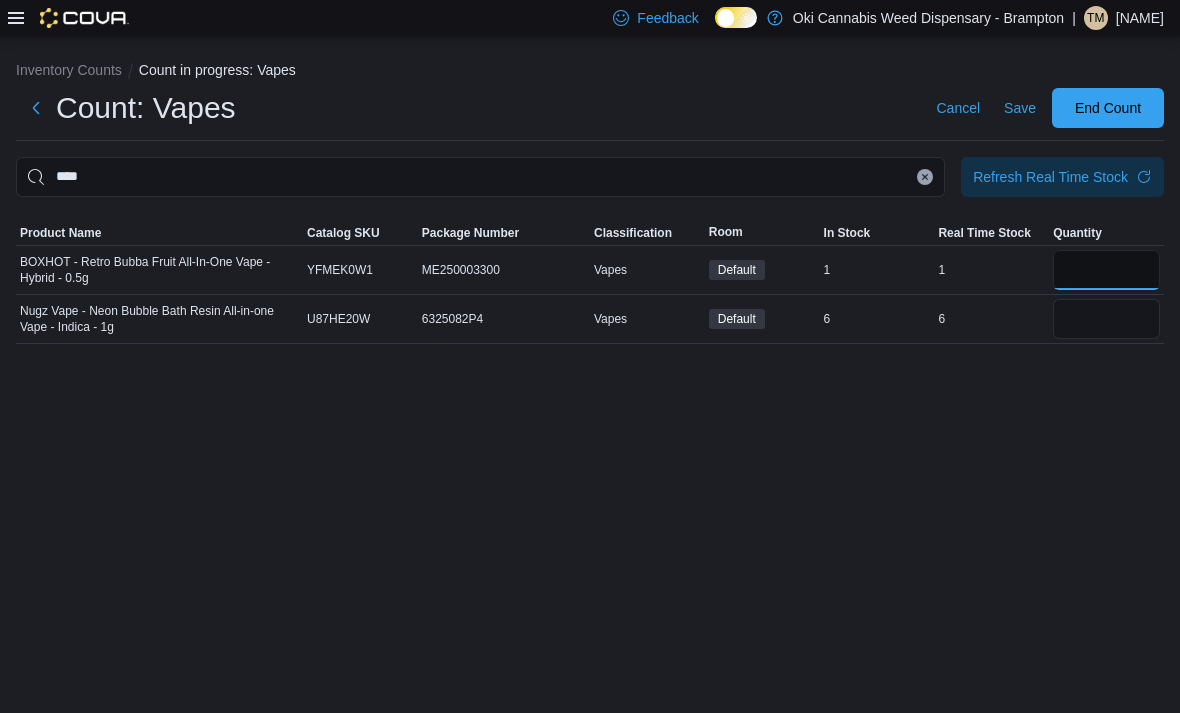 click at bounding box center [1106, 270] 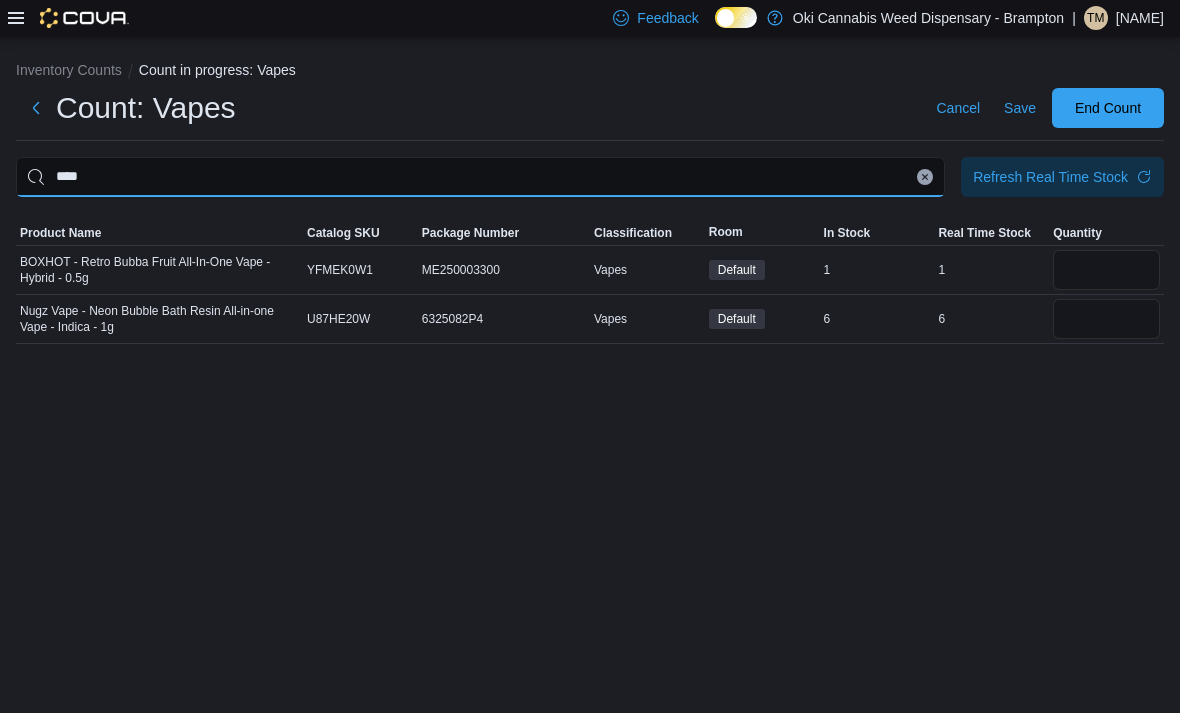 click on "****" at bounding box center [480, 177] 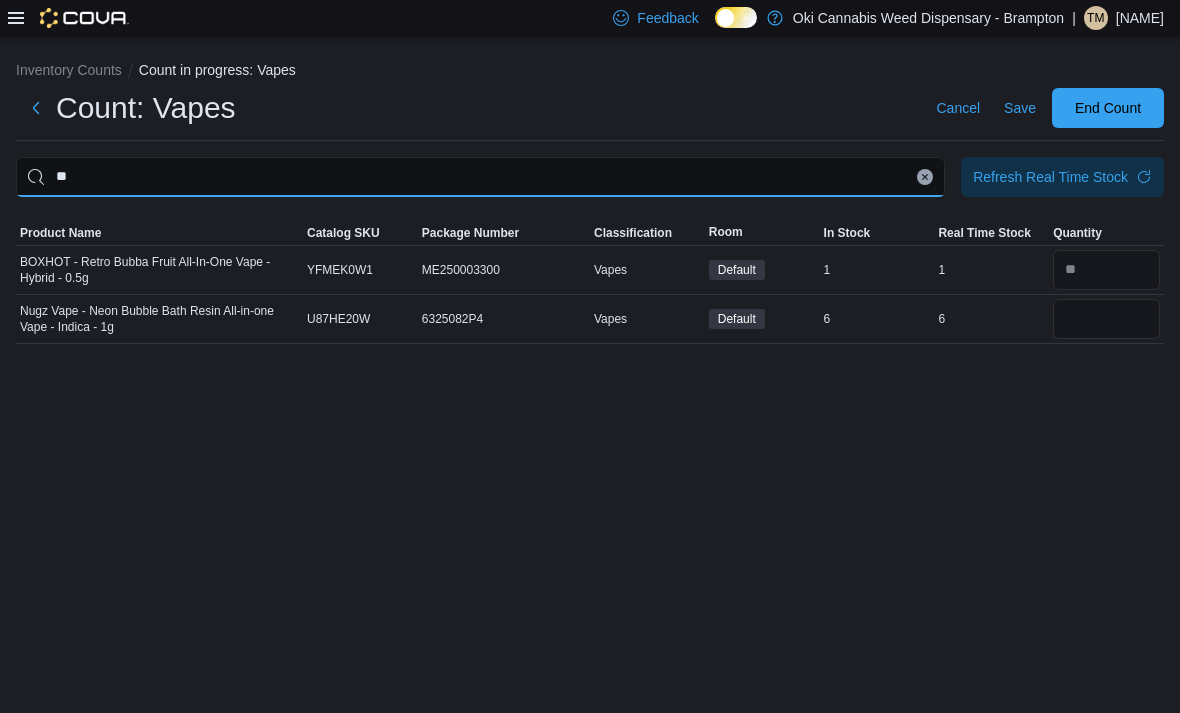 type on "*" 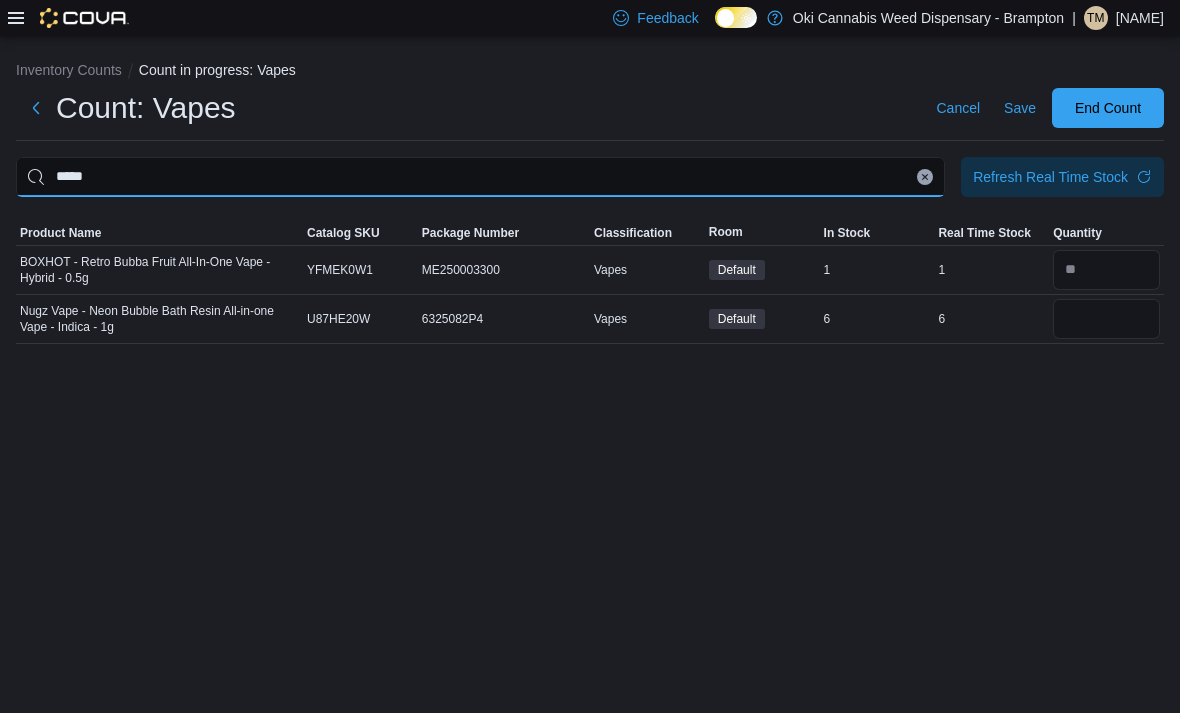 type on "*****" 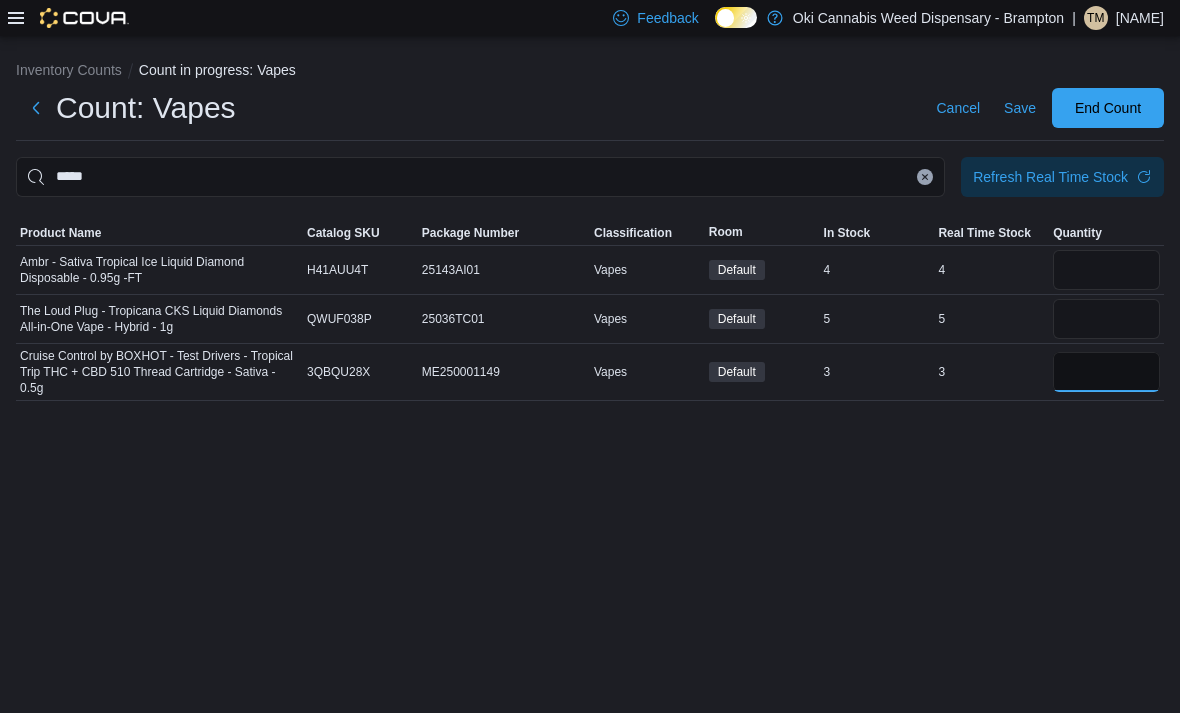 click at bounding box center [1106, 372] 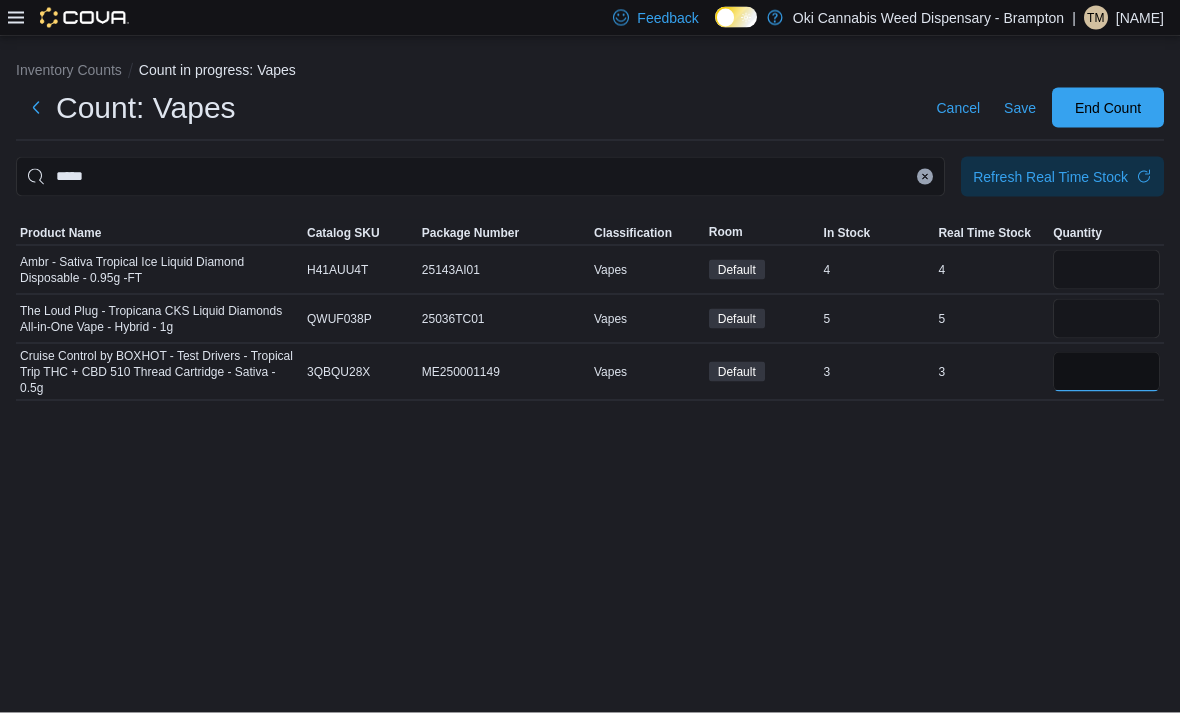 type on "*" 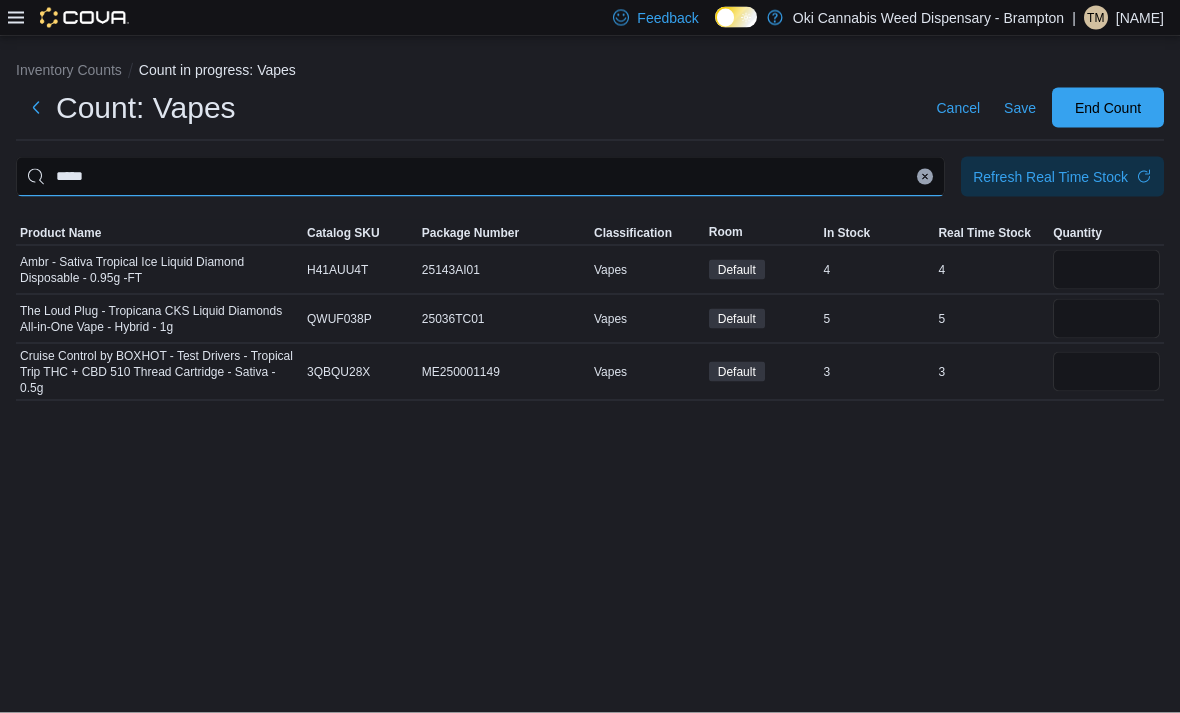 click on "*****" at bounding box center [480, 177] 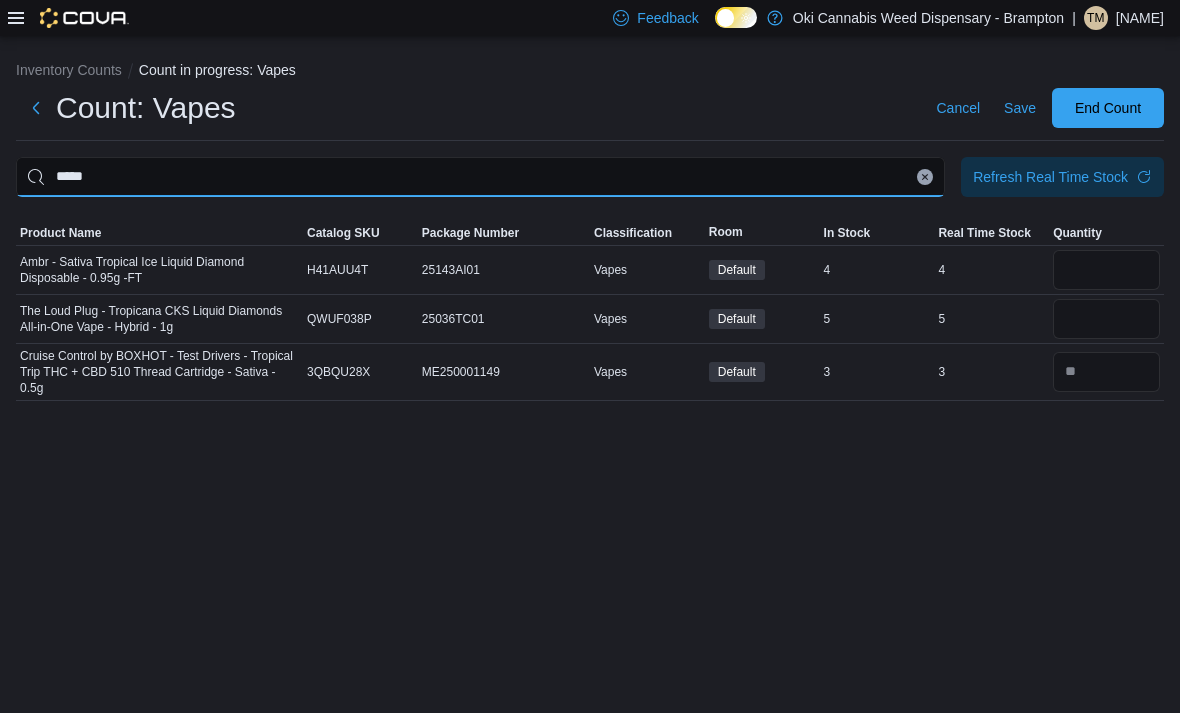 scroll, scrollTop: 63, scrollLeft: 0, axis: vertical 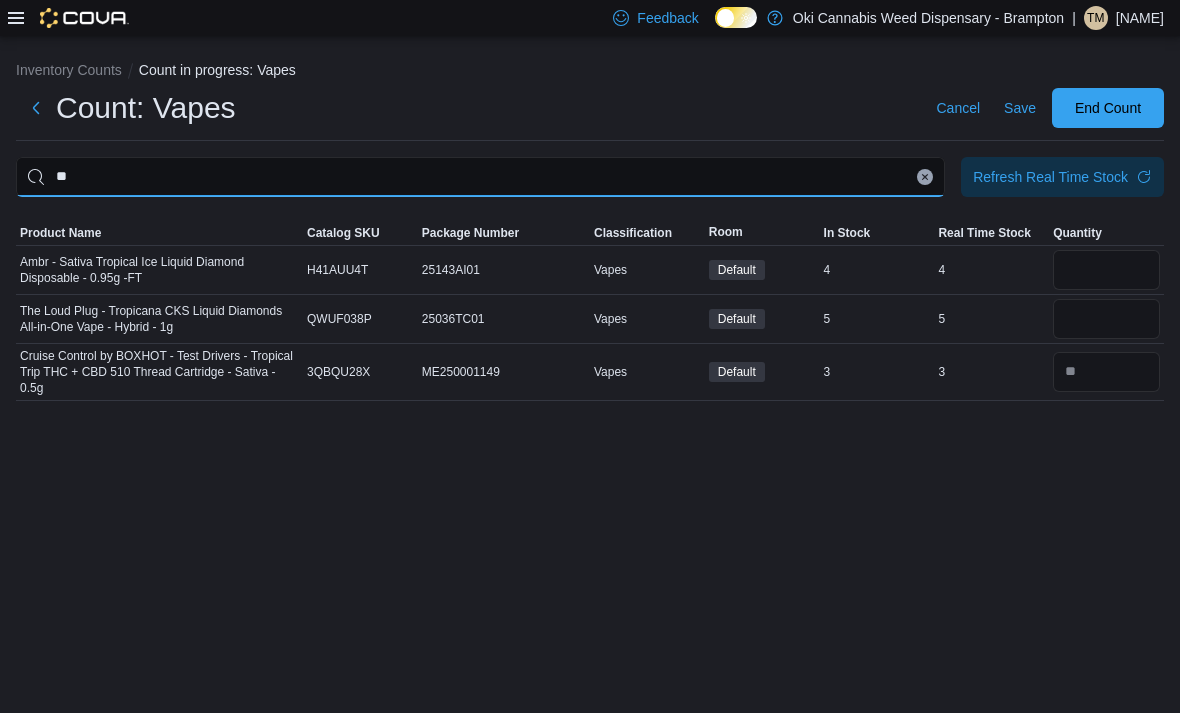 type on "*" 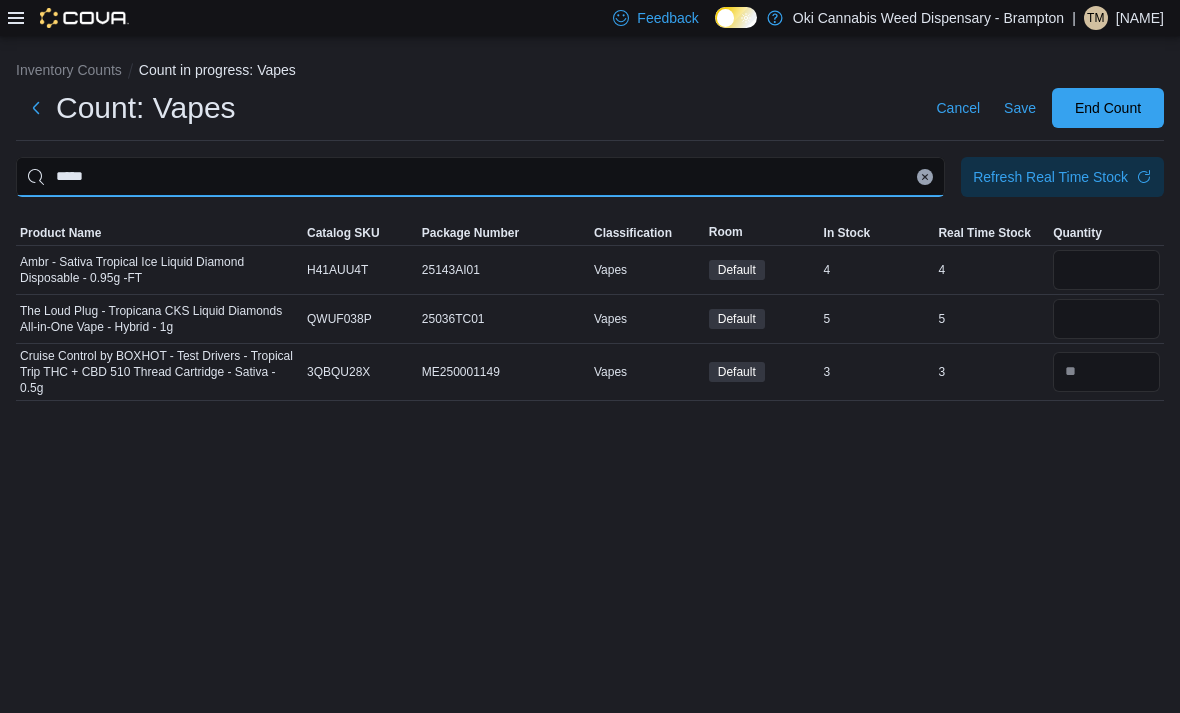 type on "*****" 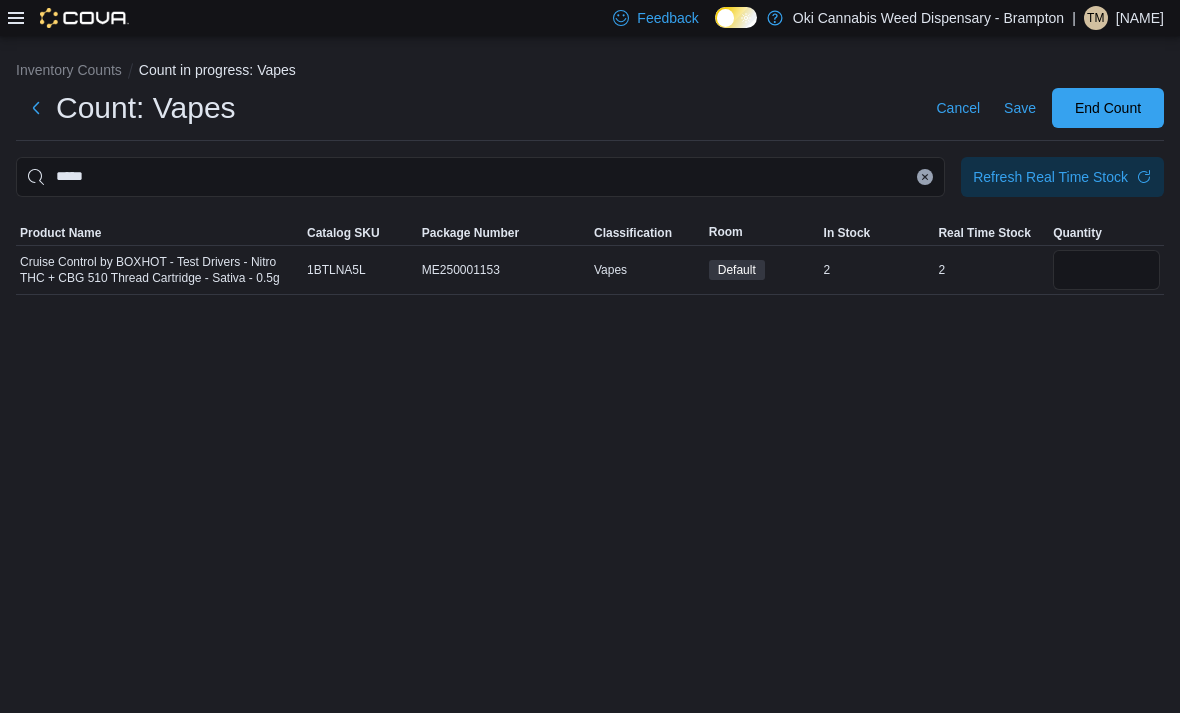 click at bounding box center [1106, 270] 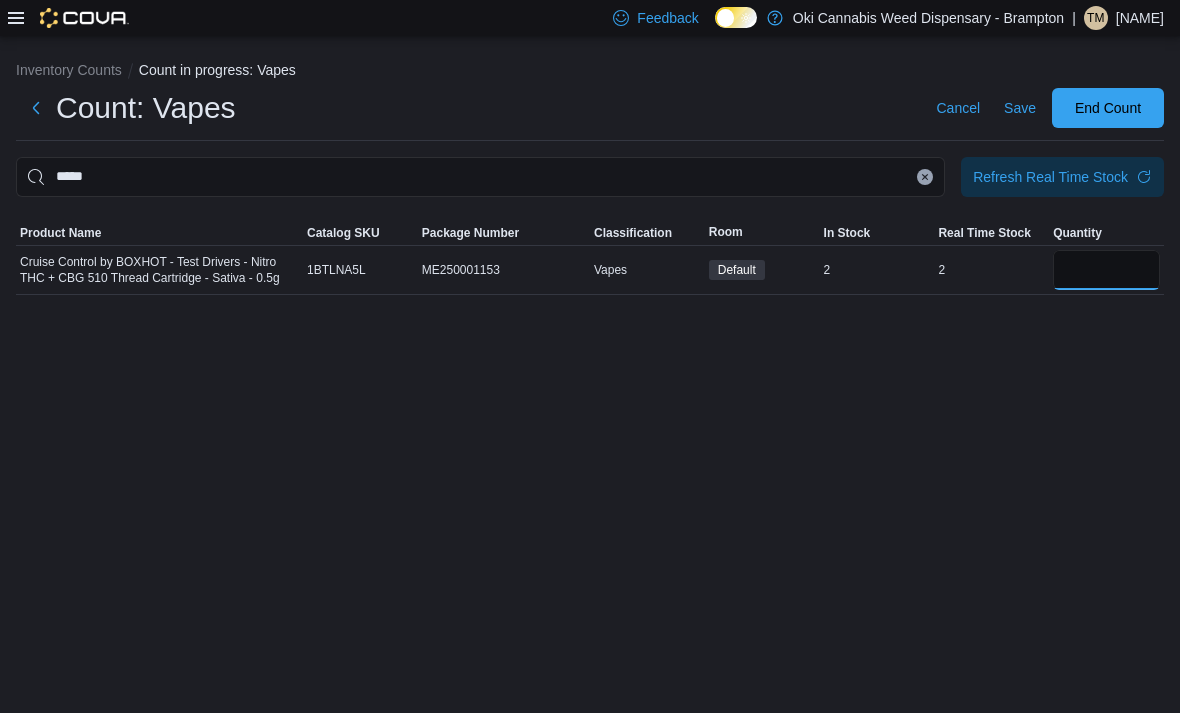 type on "*" 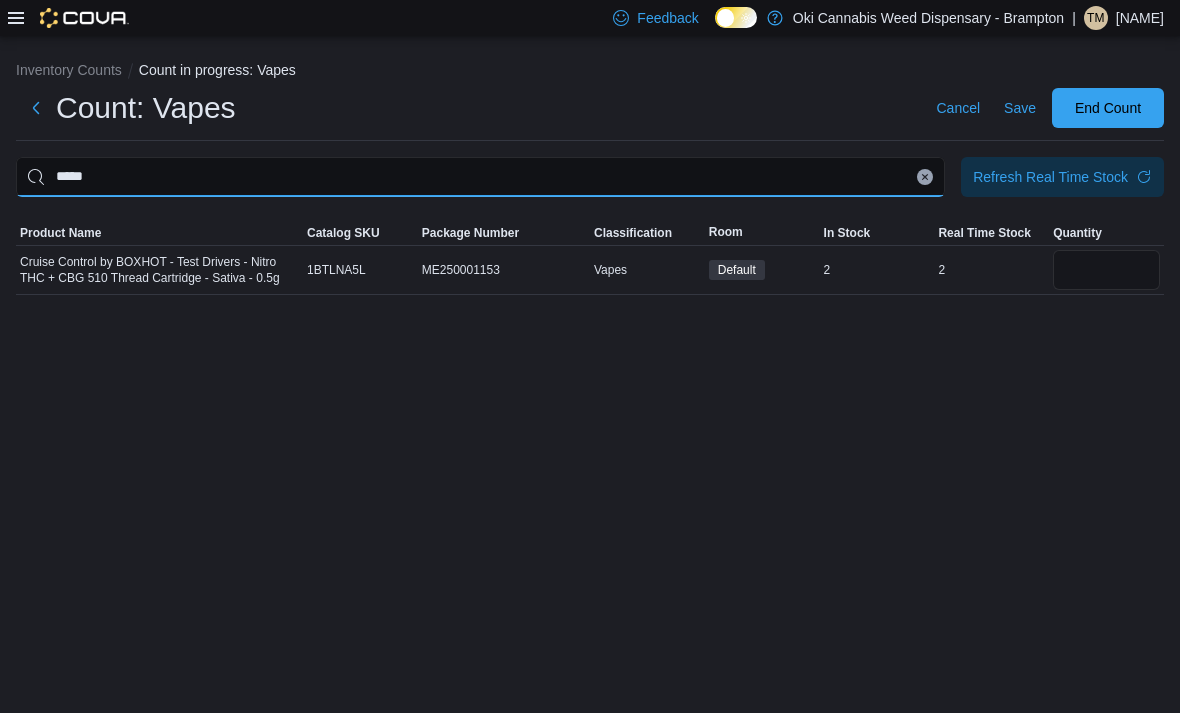 click on "*****" at bounding box center (480, 177) 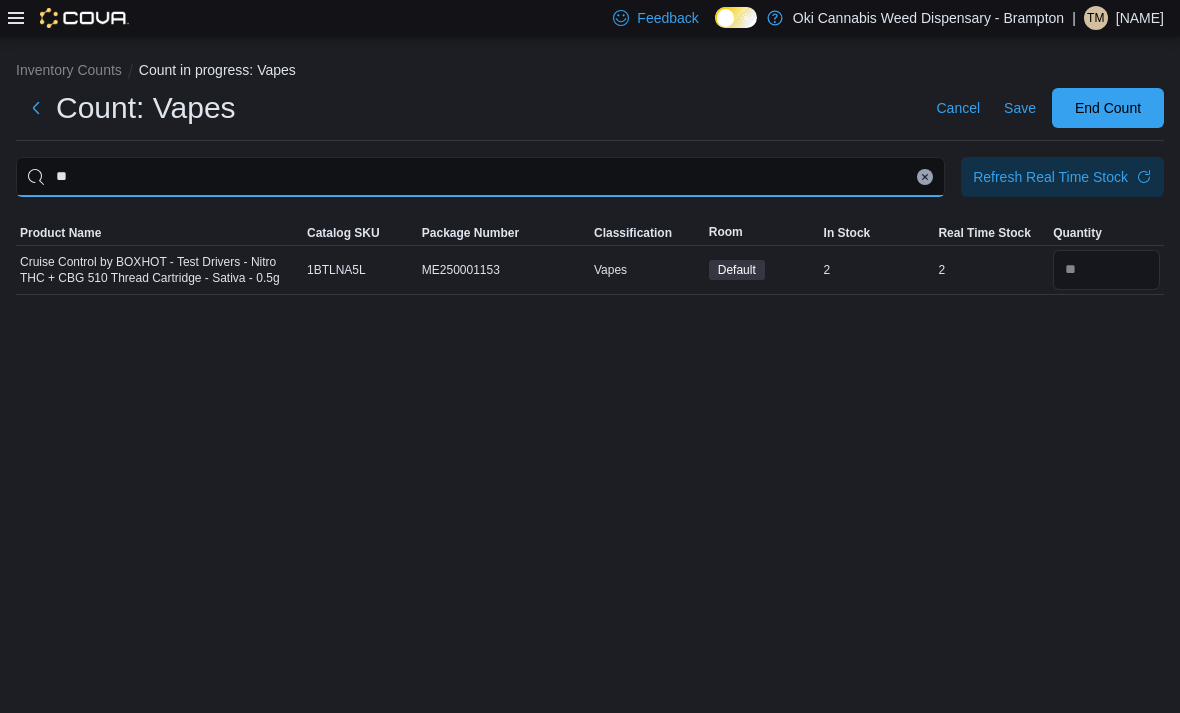 type on "*" 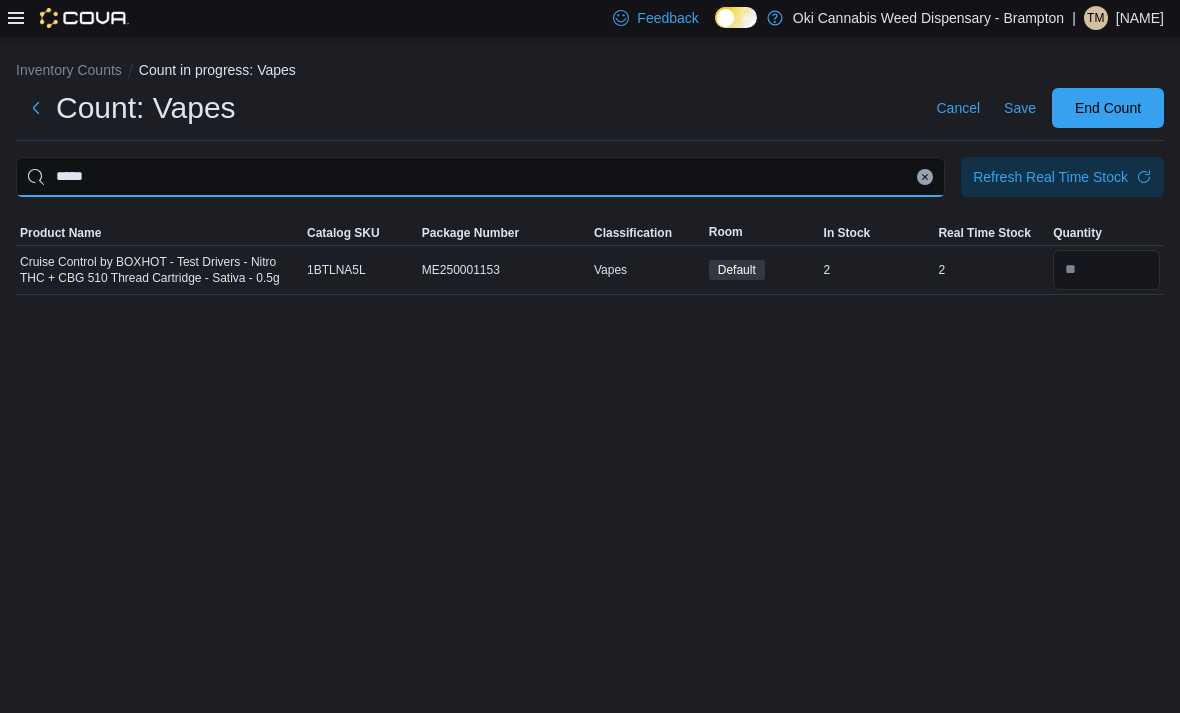 type on "*****" 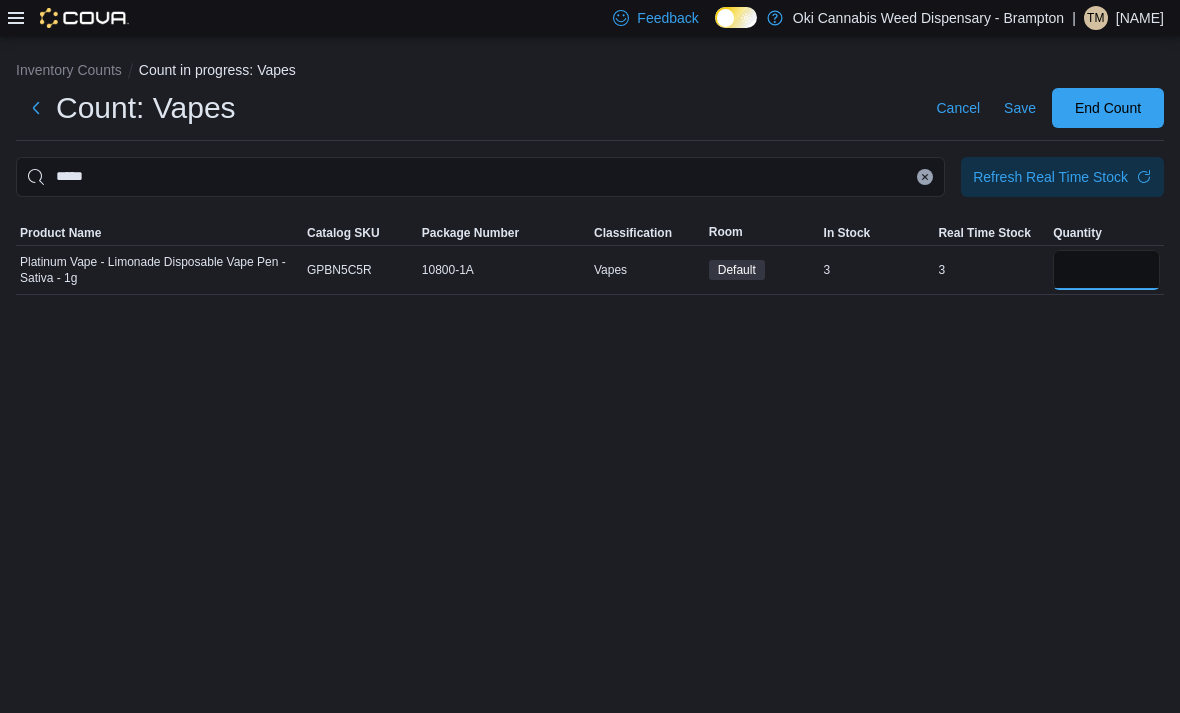 click at bounding box center [1106, 270] 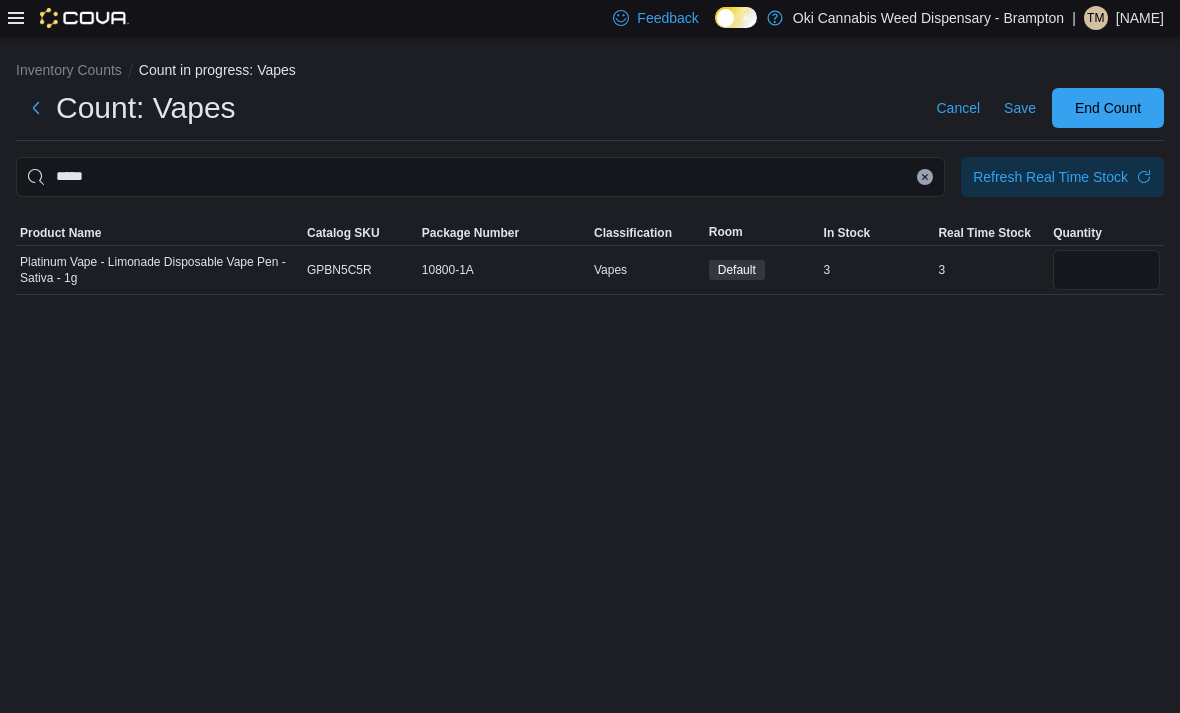 scroll, scrollTop: 64, scrollLeft: 0, axis: vertical 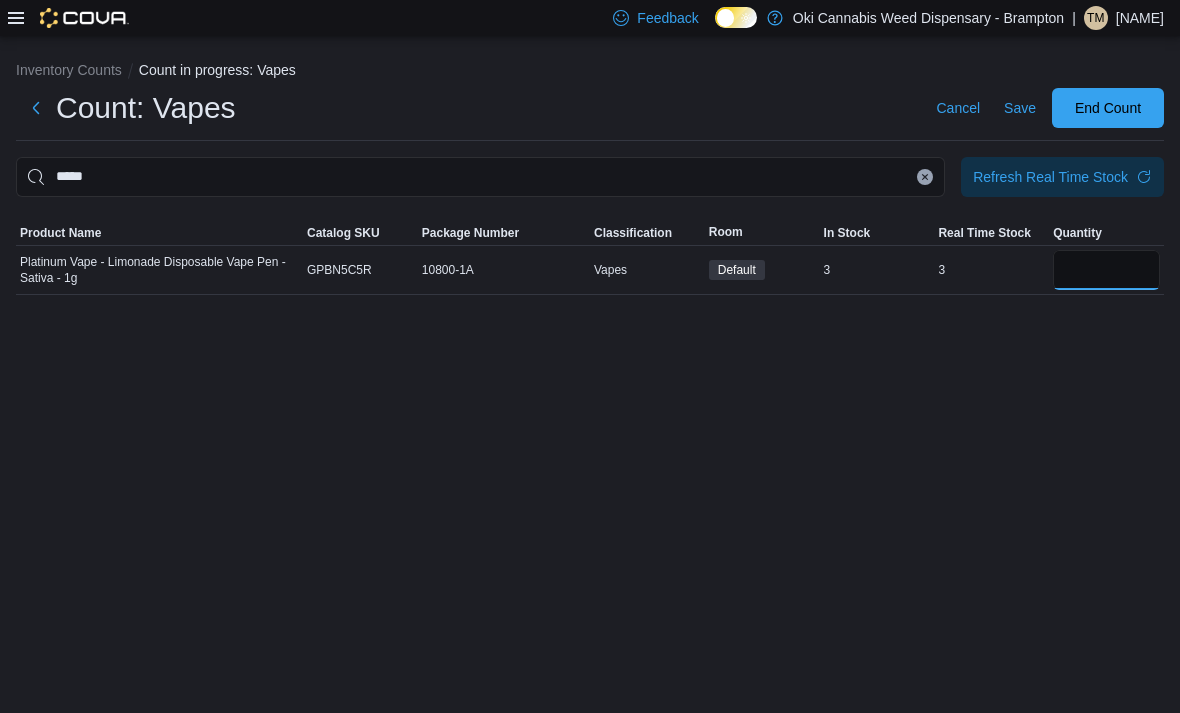type on "*" 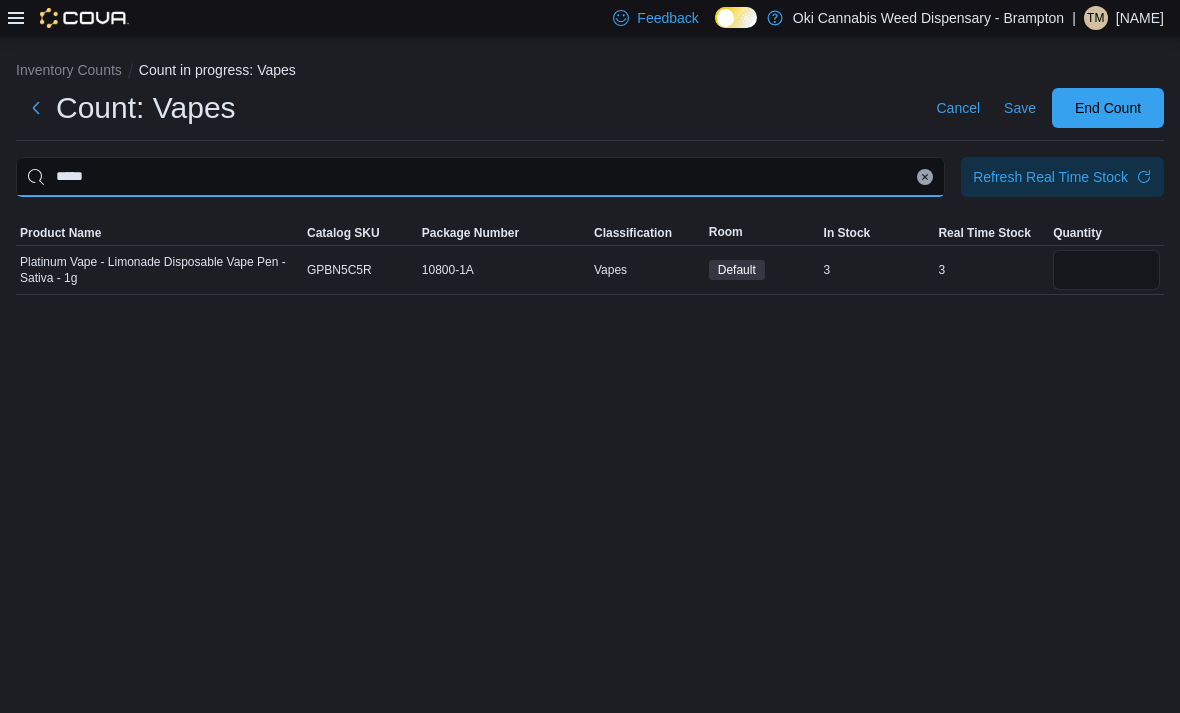click on "*****" at bounding box center [480, 177] 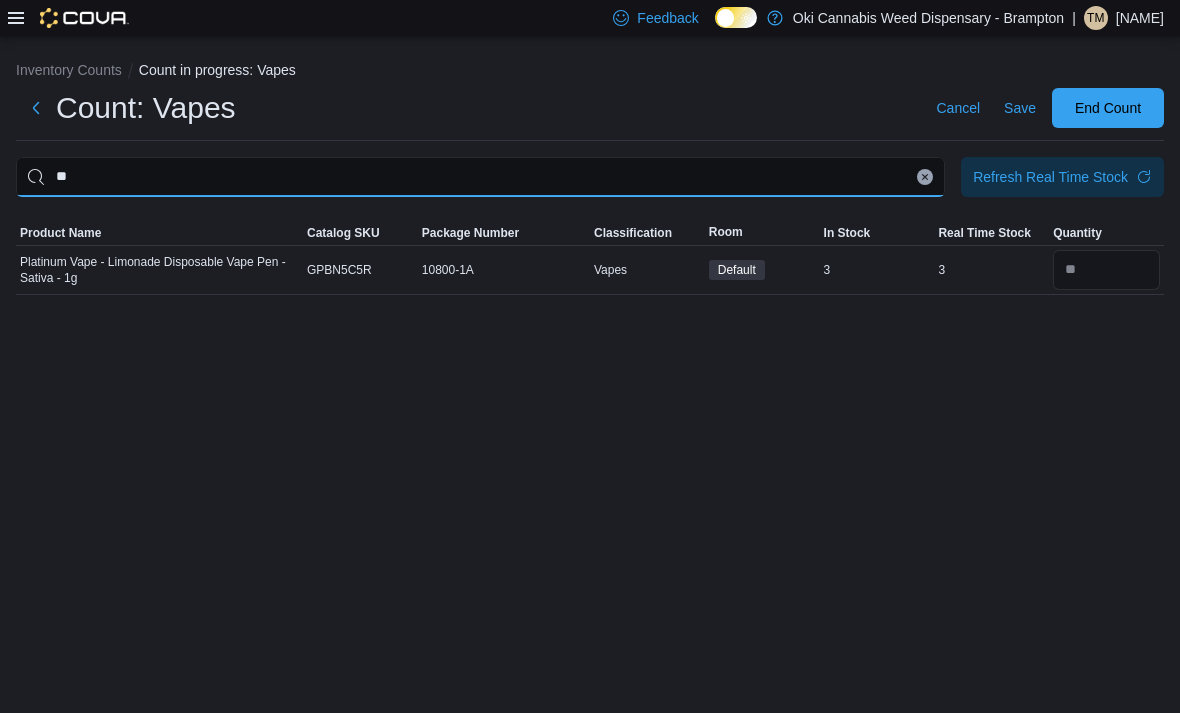 type on "*" 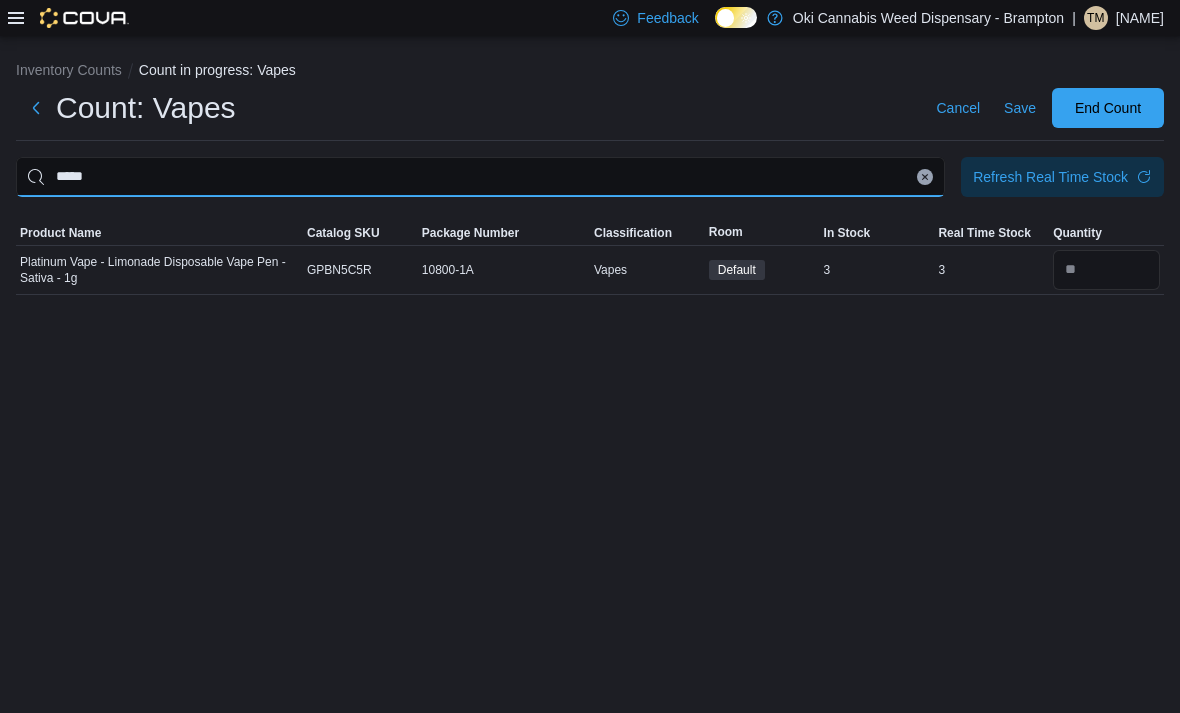 type on "*****" 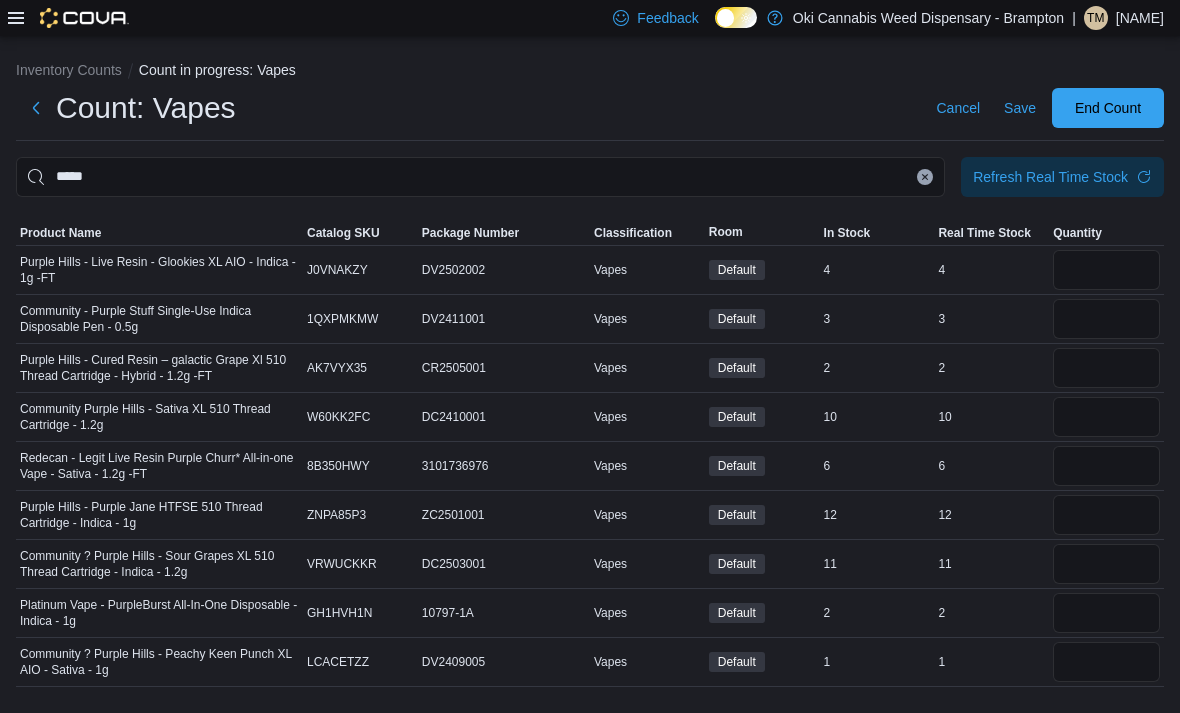 scroll, scrollTop: 64, scrollLeft: 0, axis: vertical 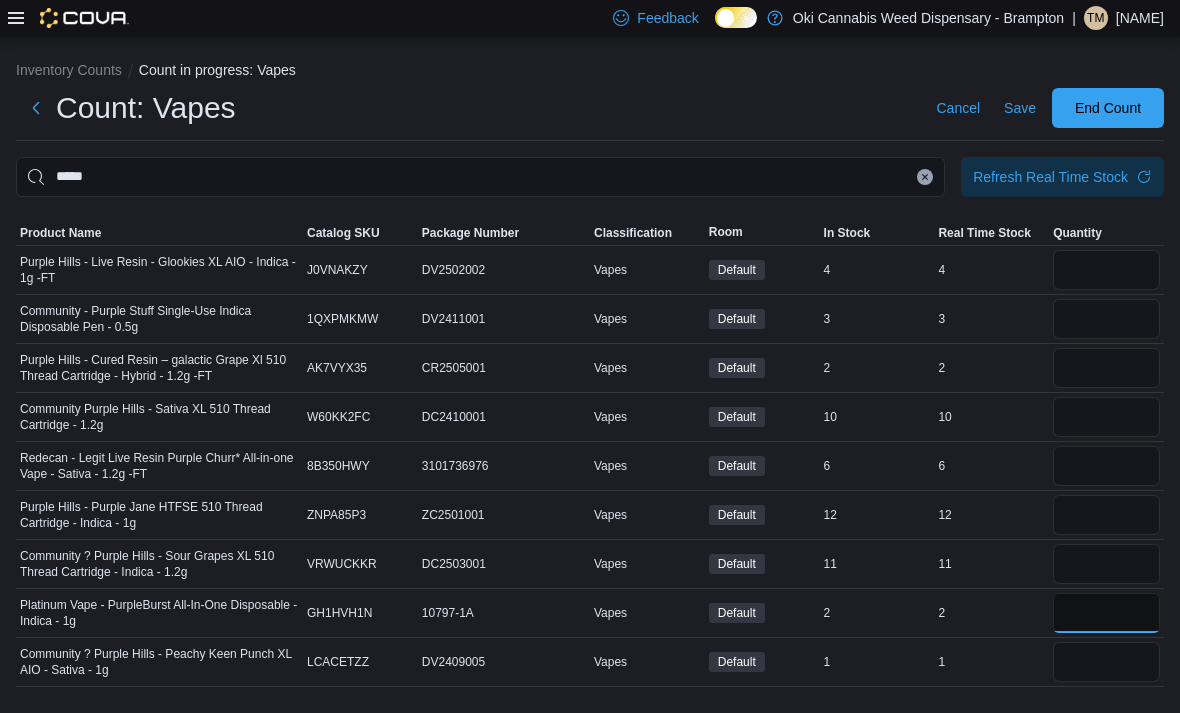click at bounding box center [1106, 613] 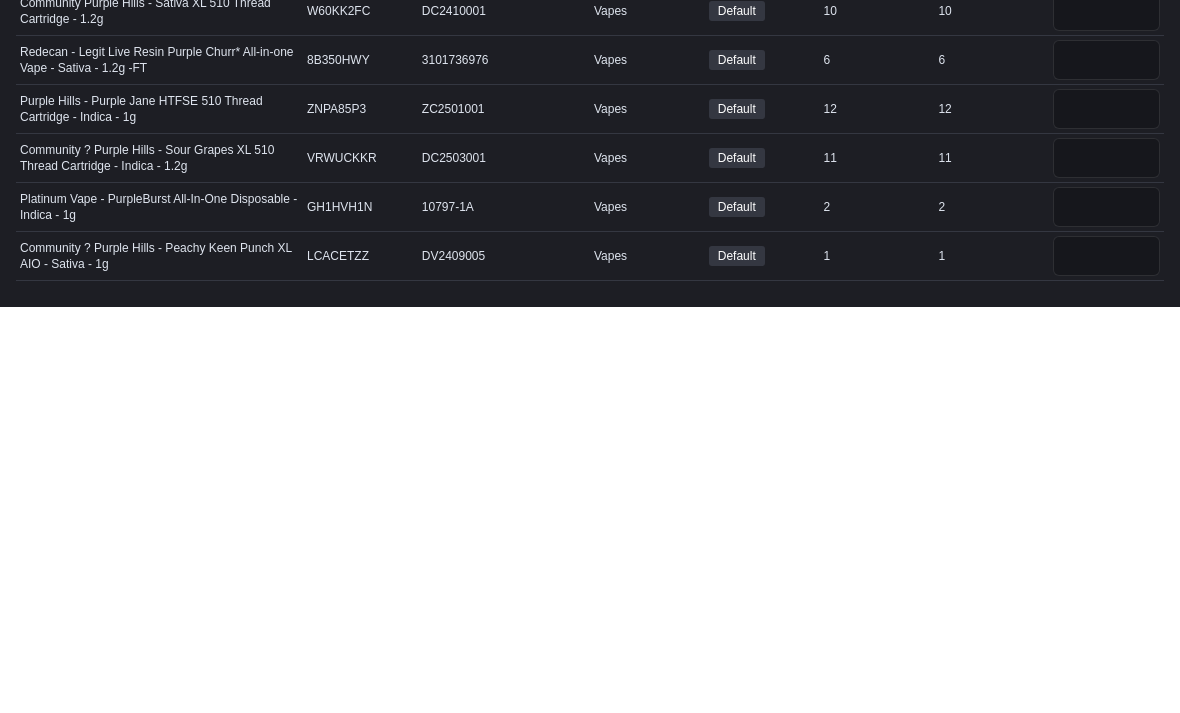 scroll, scrollTop: 0, scrollLeft: 0, axis: both 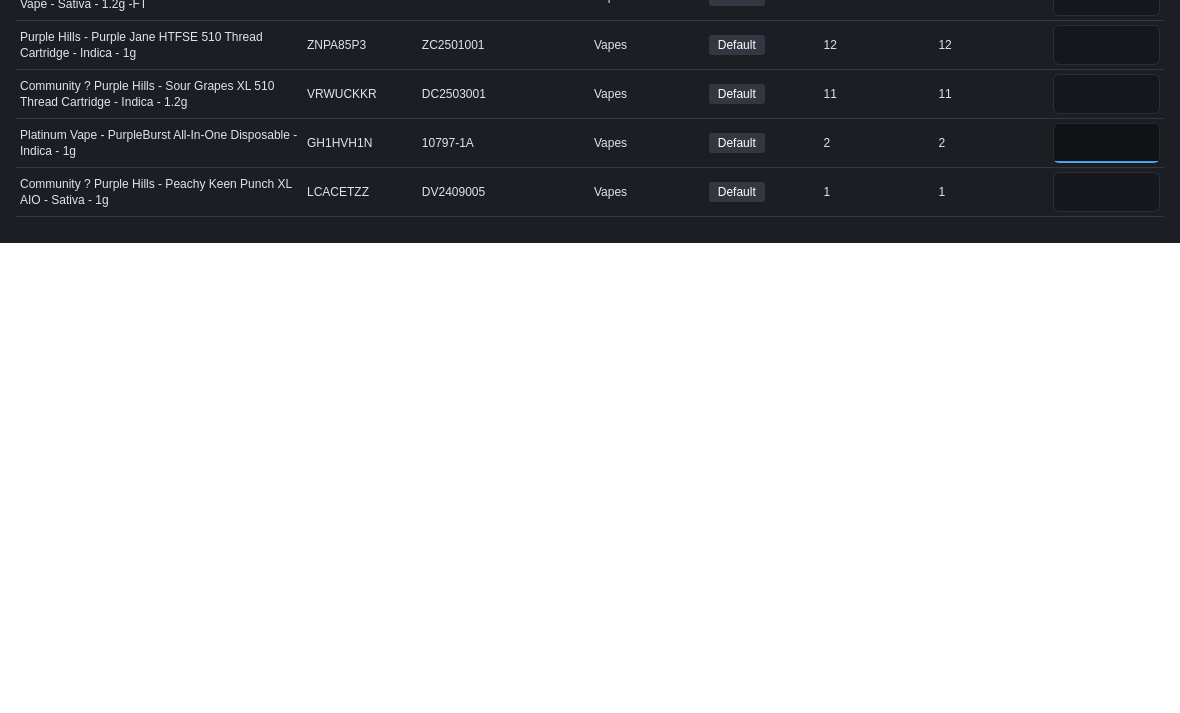 type on "*" 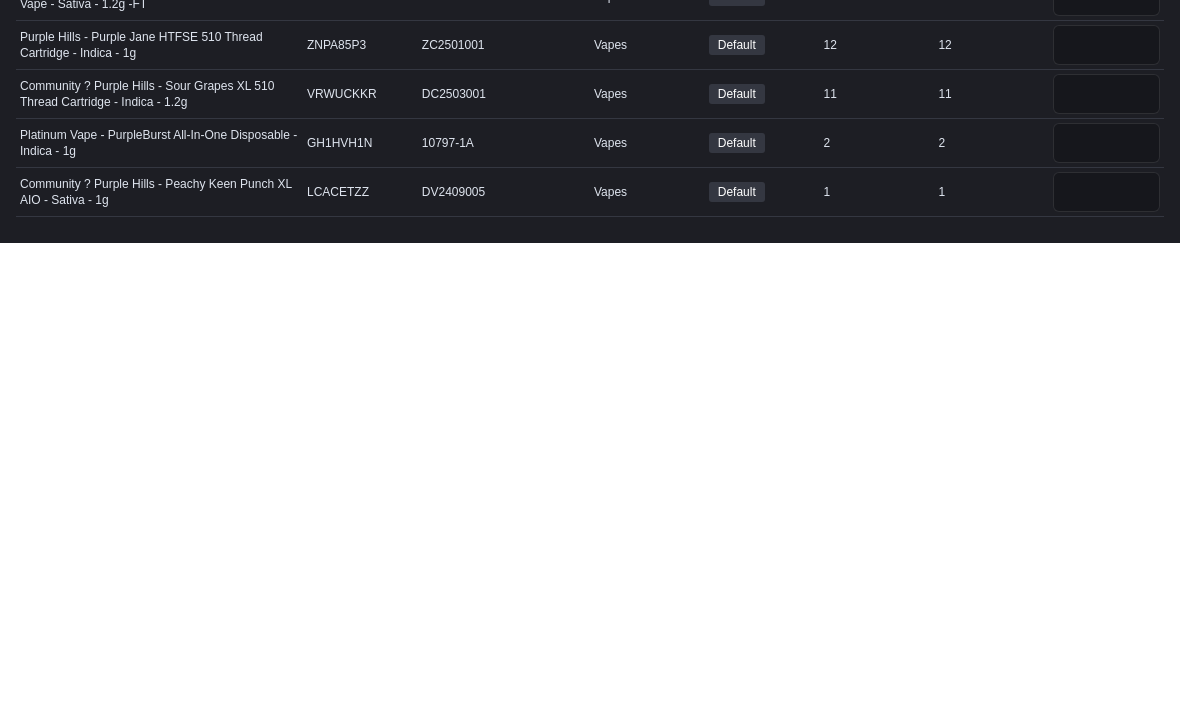 click 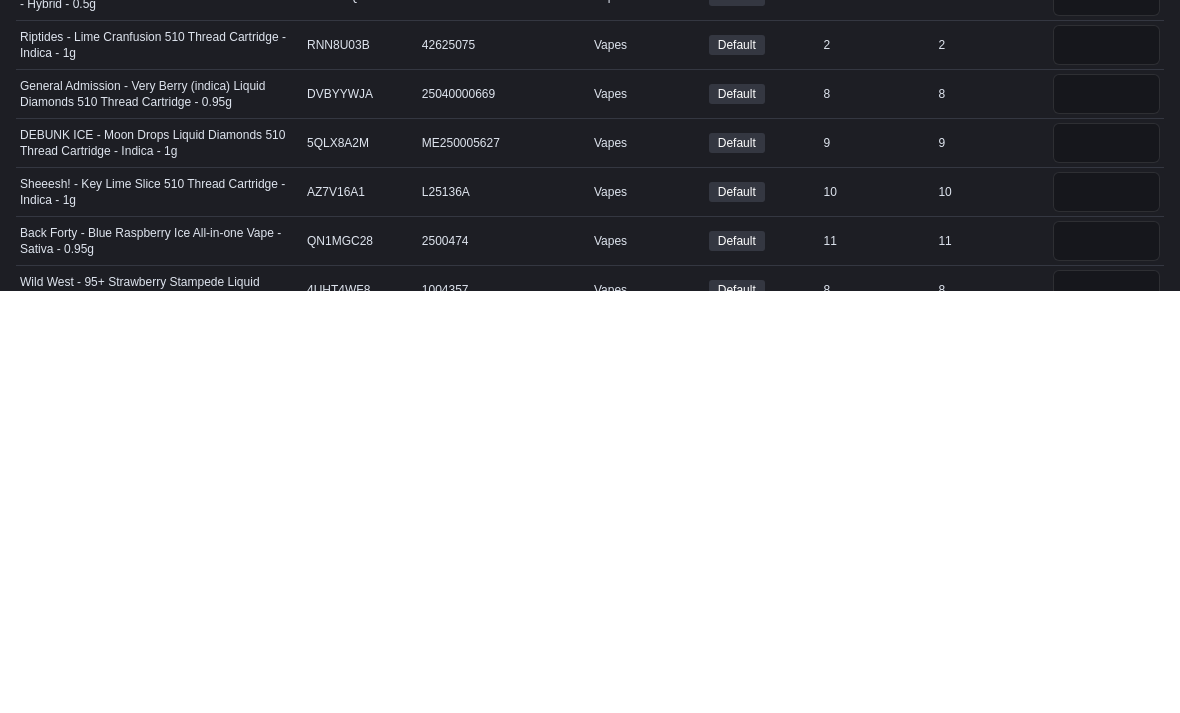 scroll, scrollTop: 0, scrollLeft: 0, axis: both 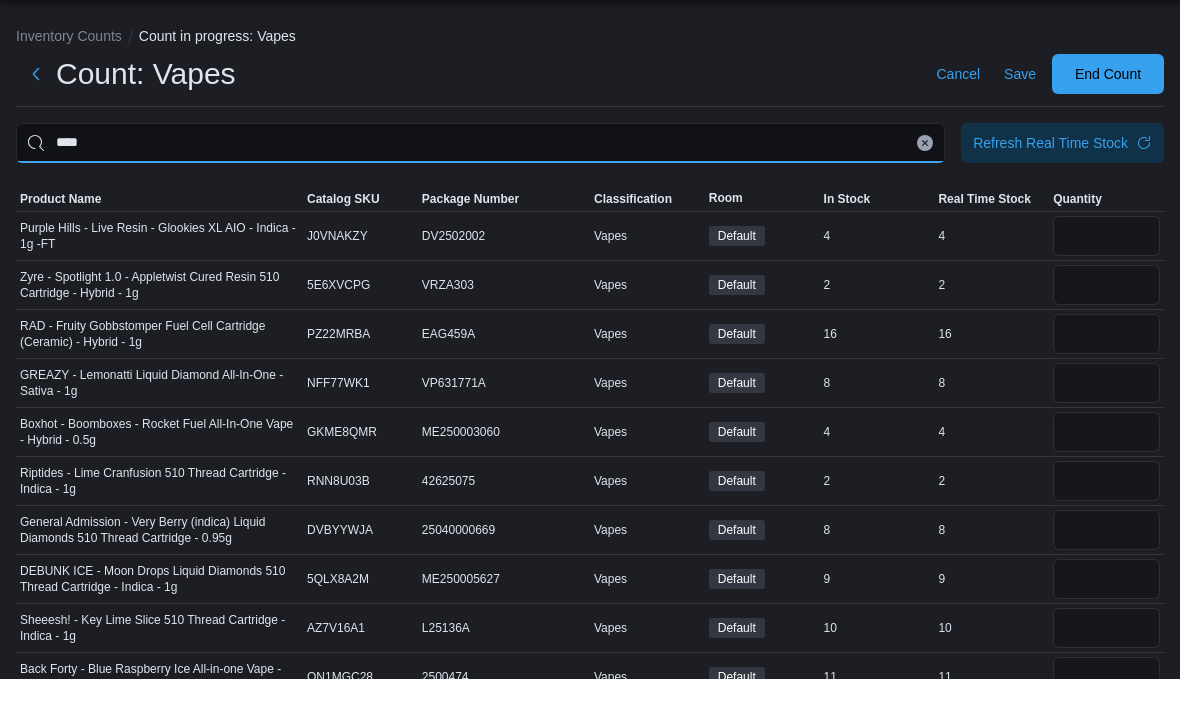 type on "****" 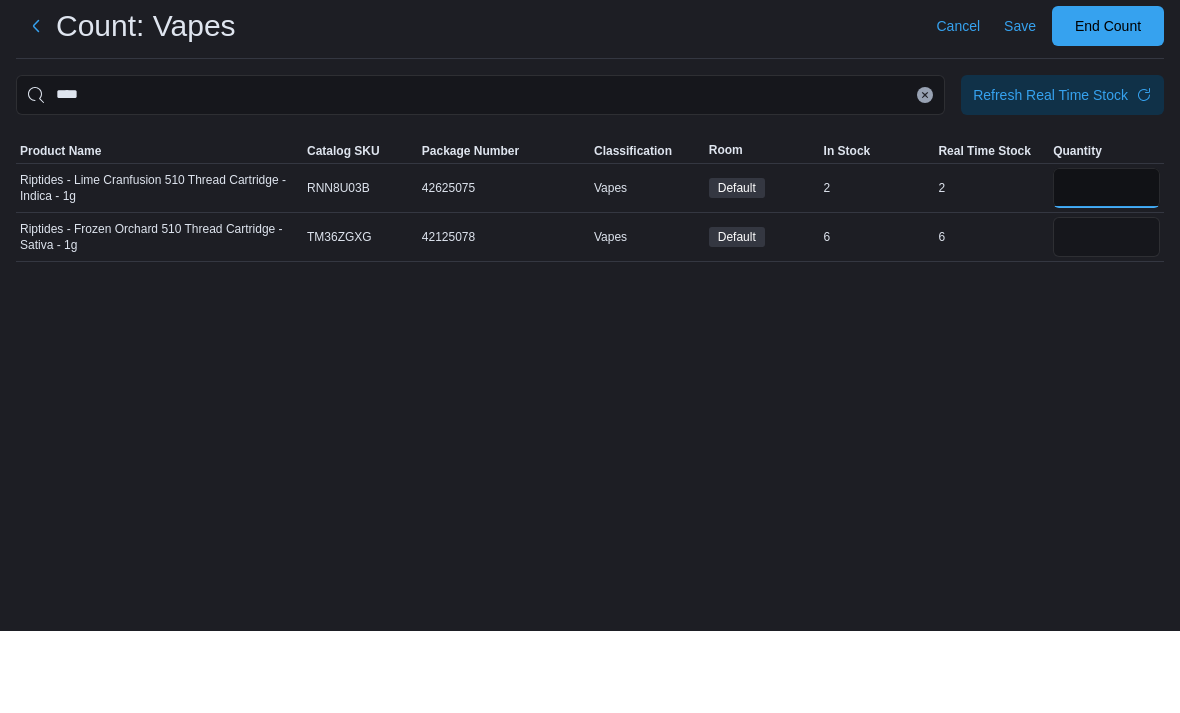 click at bounding box center (1106, 270) 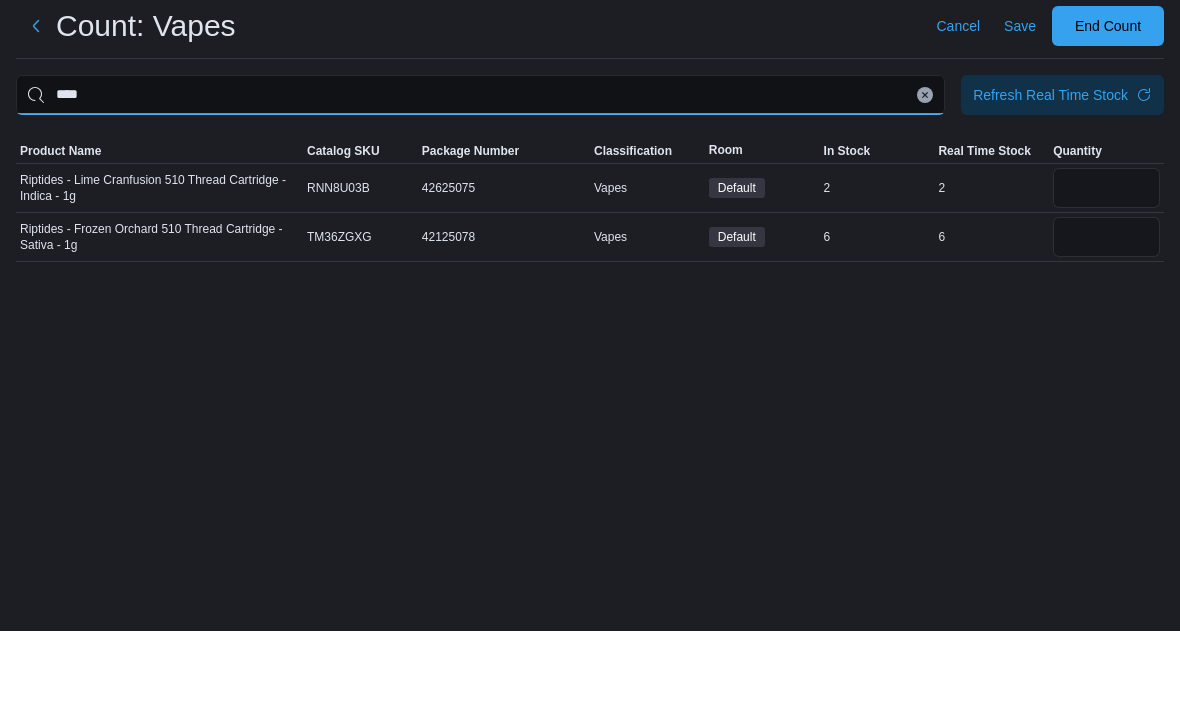 click on "****" at bounding box center [480, 177] 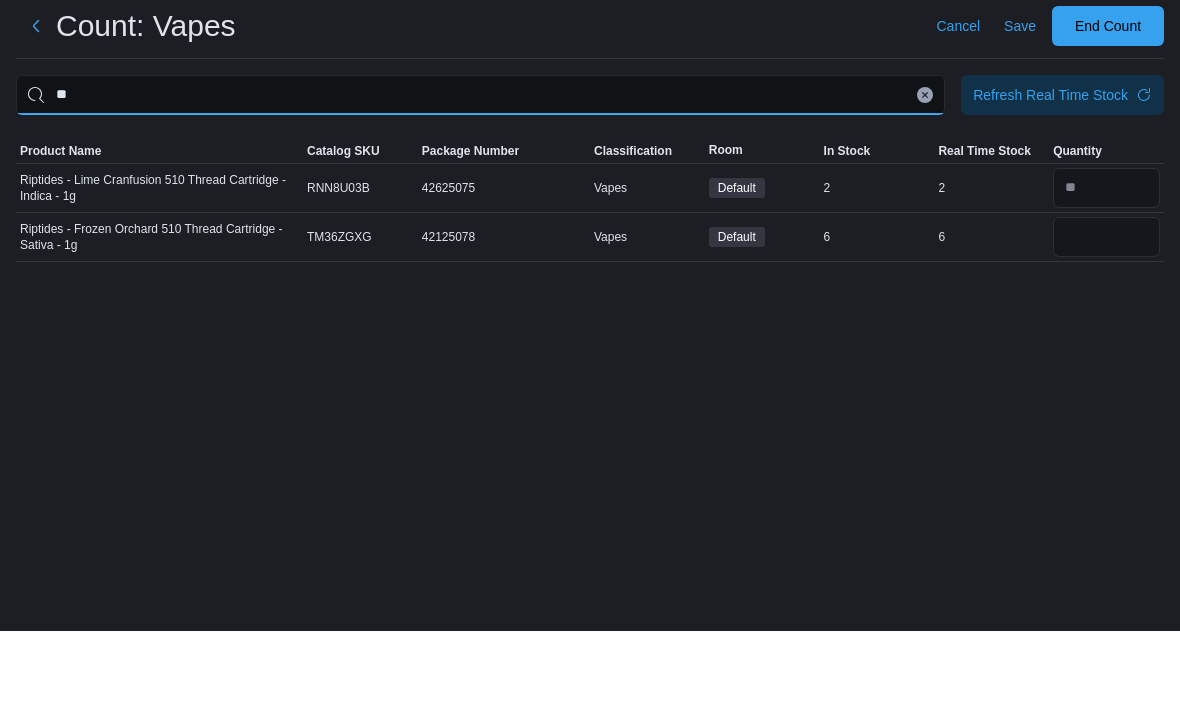 type on "*" 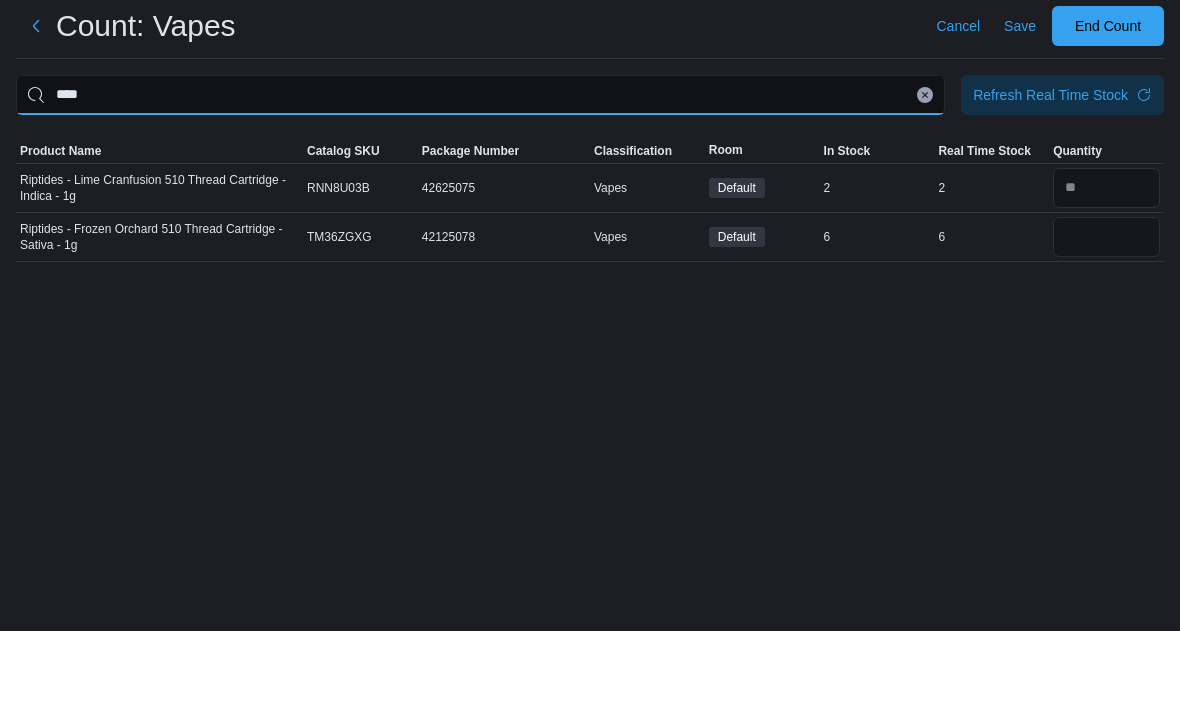 type on "****" 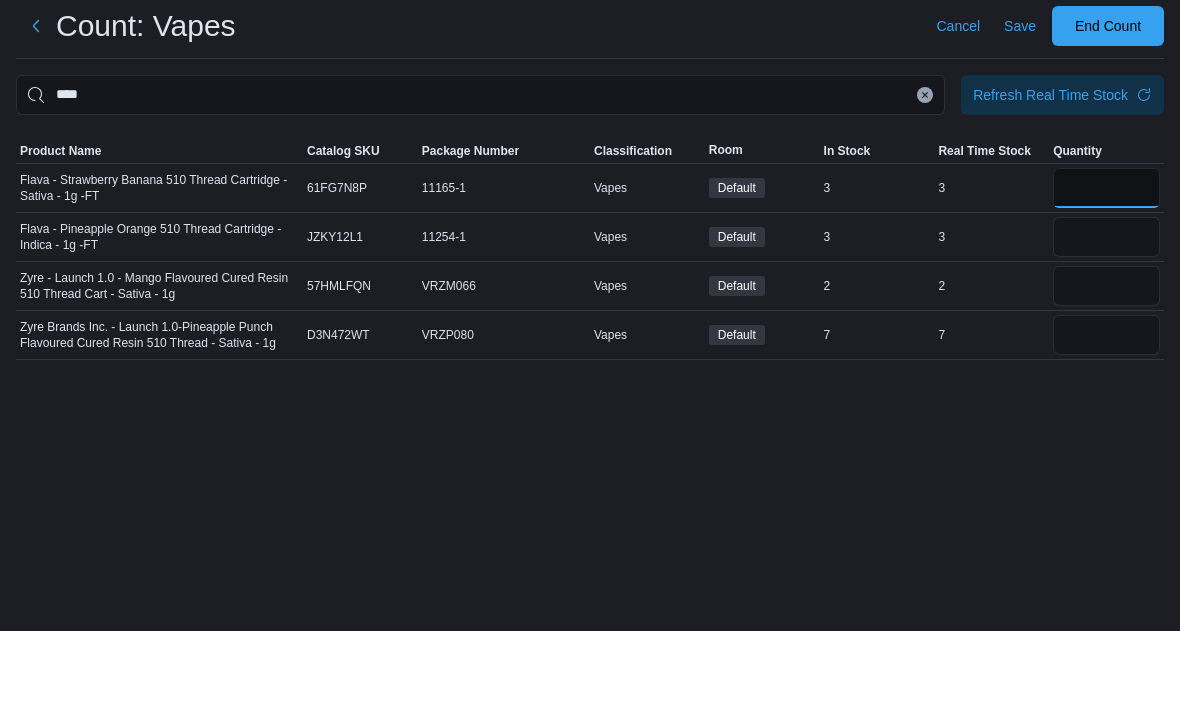 click at bounding box center [1106, 270] 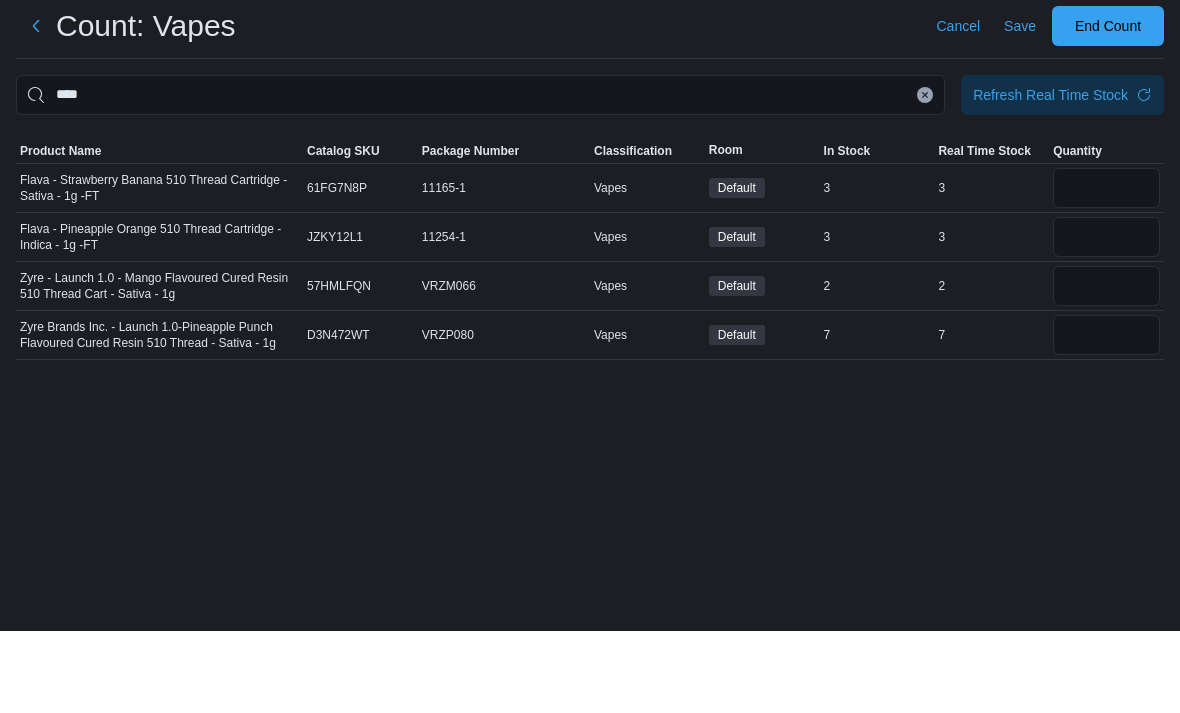 scroll, scrollTop: 64, scrollLeft: 0, axis: vertical 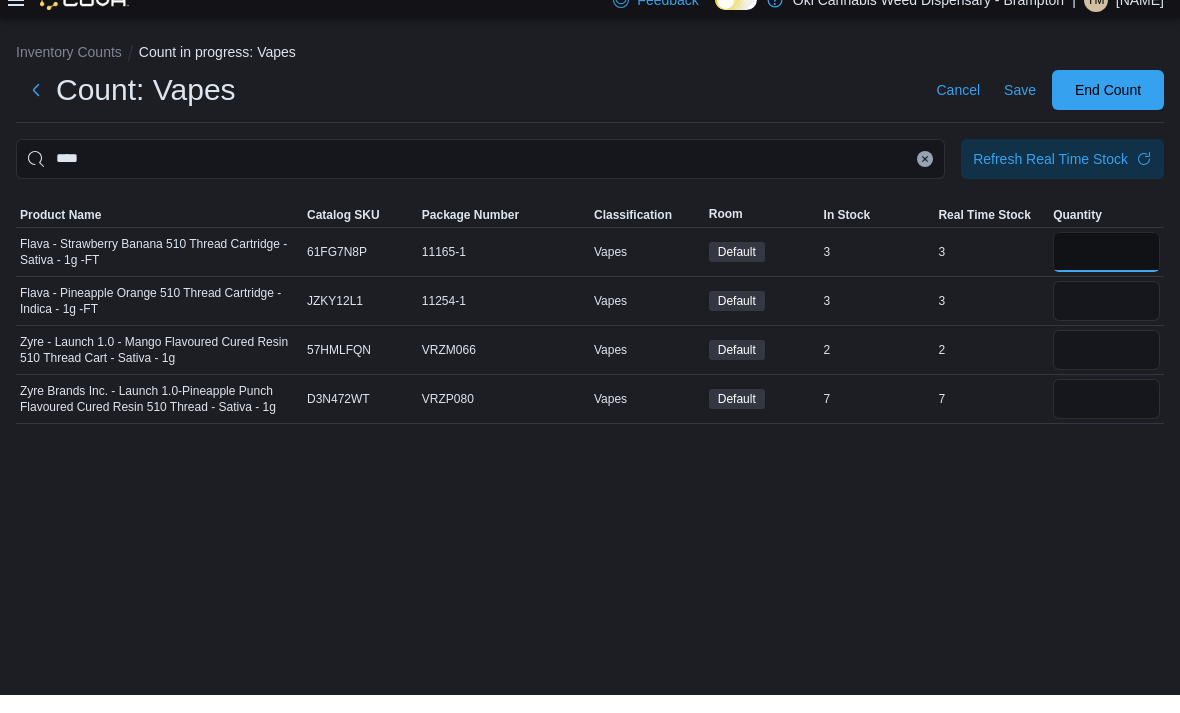 type on "*" 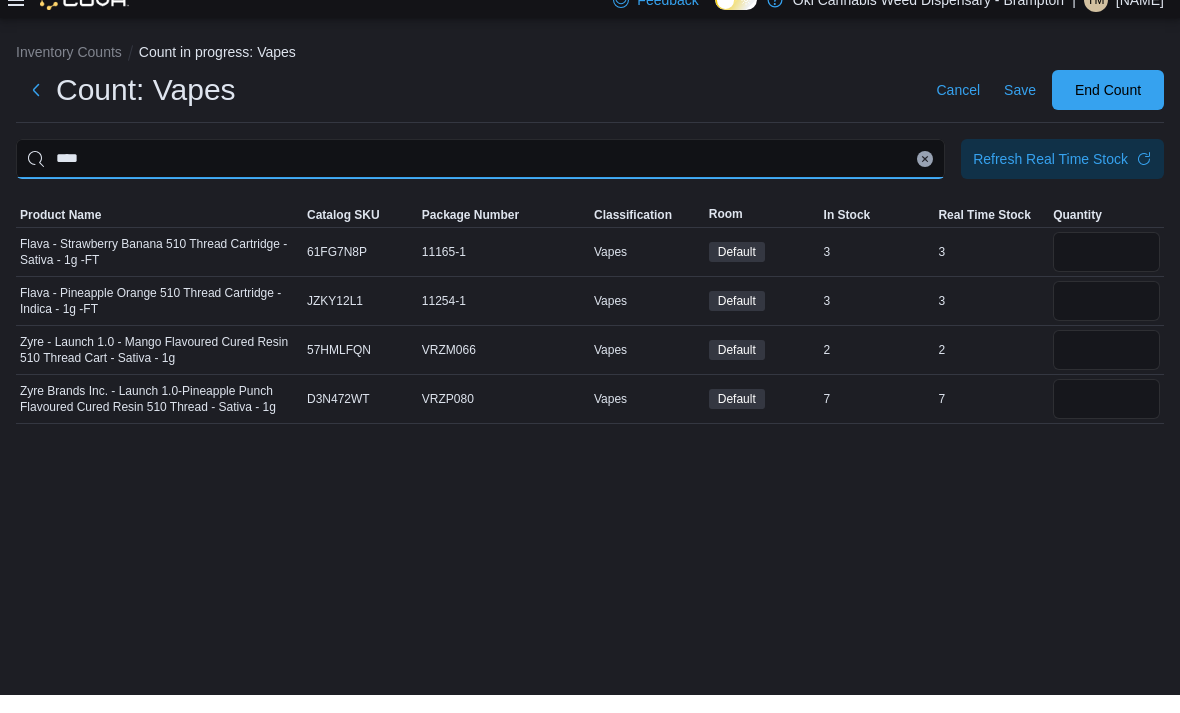 click on "****" at bounding box center (480, 177) 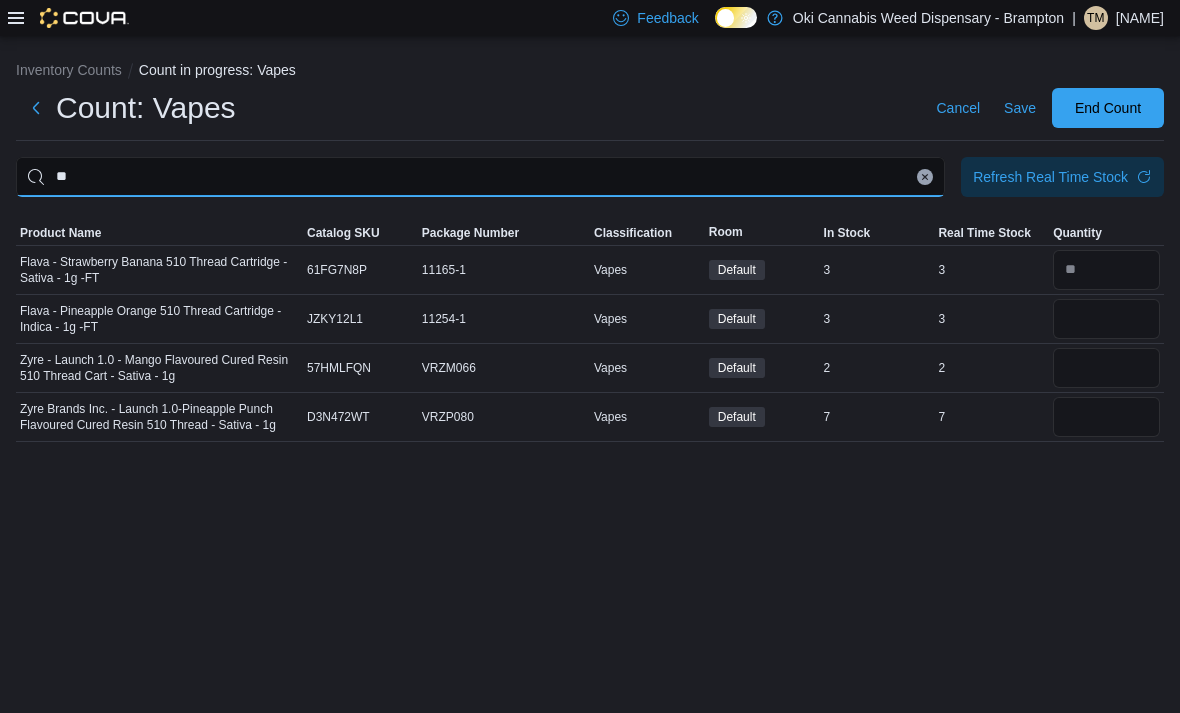 type on "*" 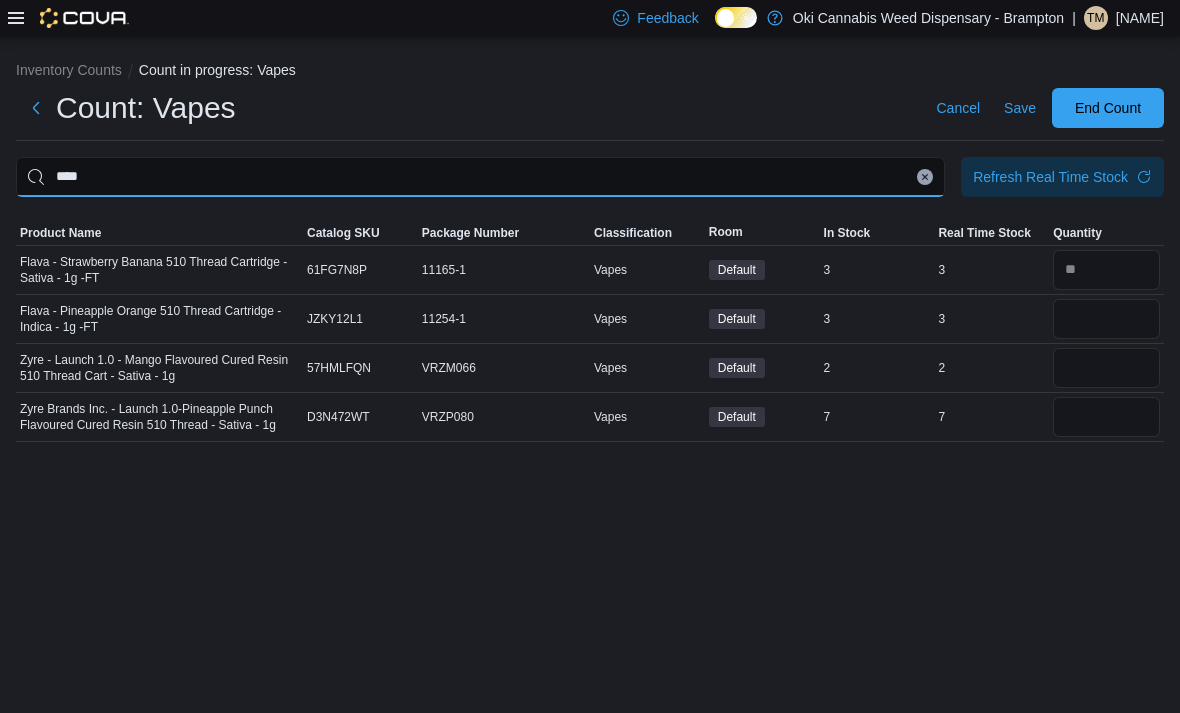 type on "****" 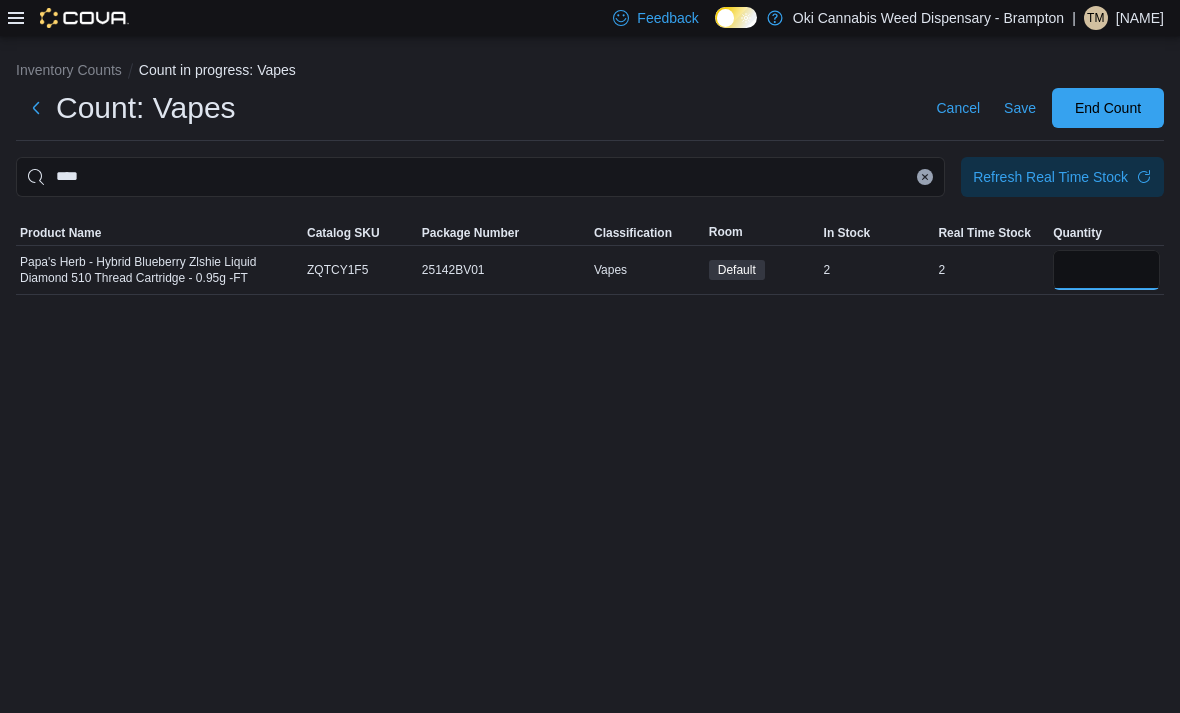 click at bounding box center [1106, 270] 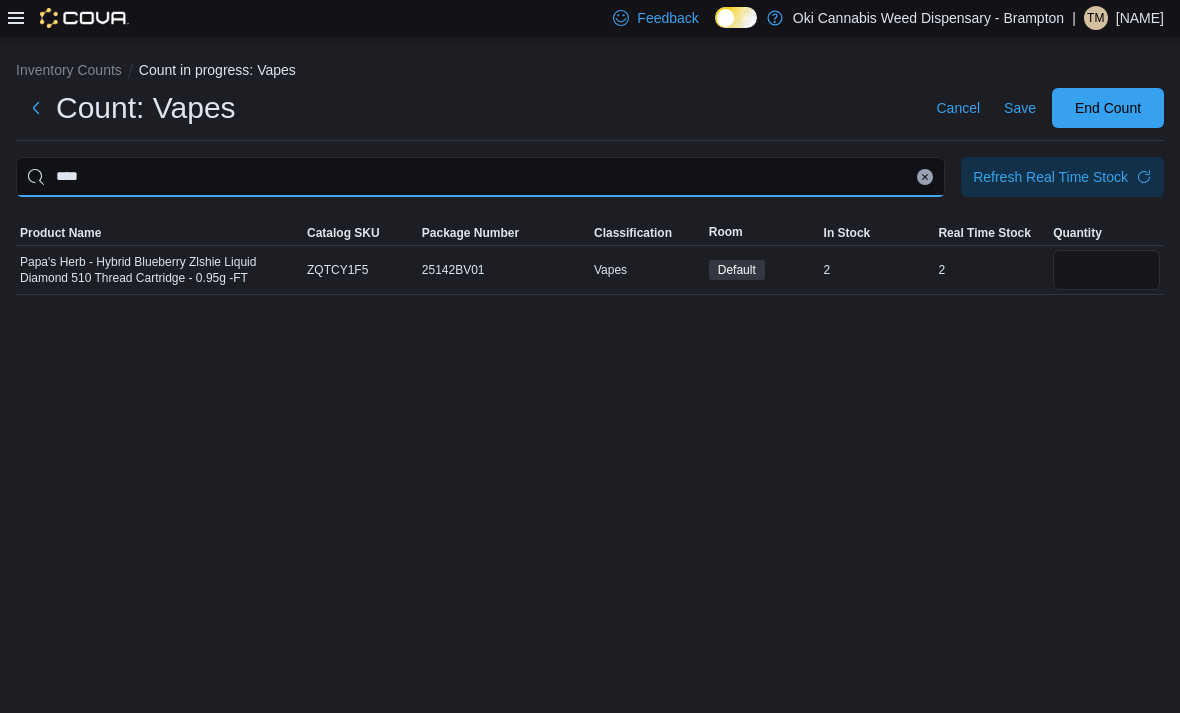 click on "****" at bounding box center [480, 177] 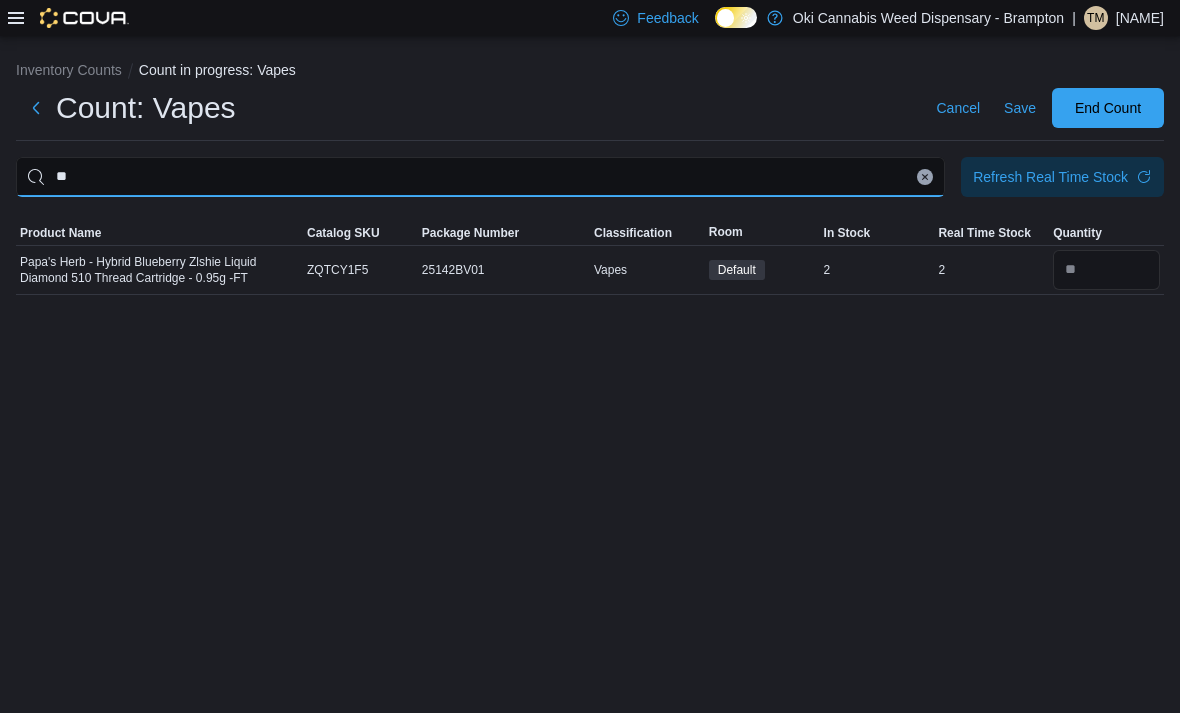 type on "*" 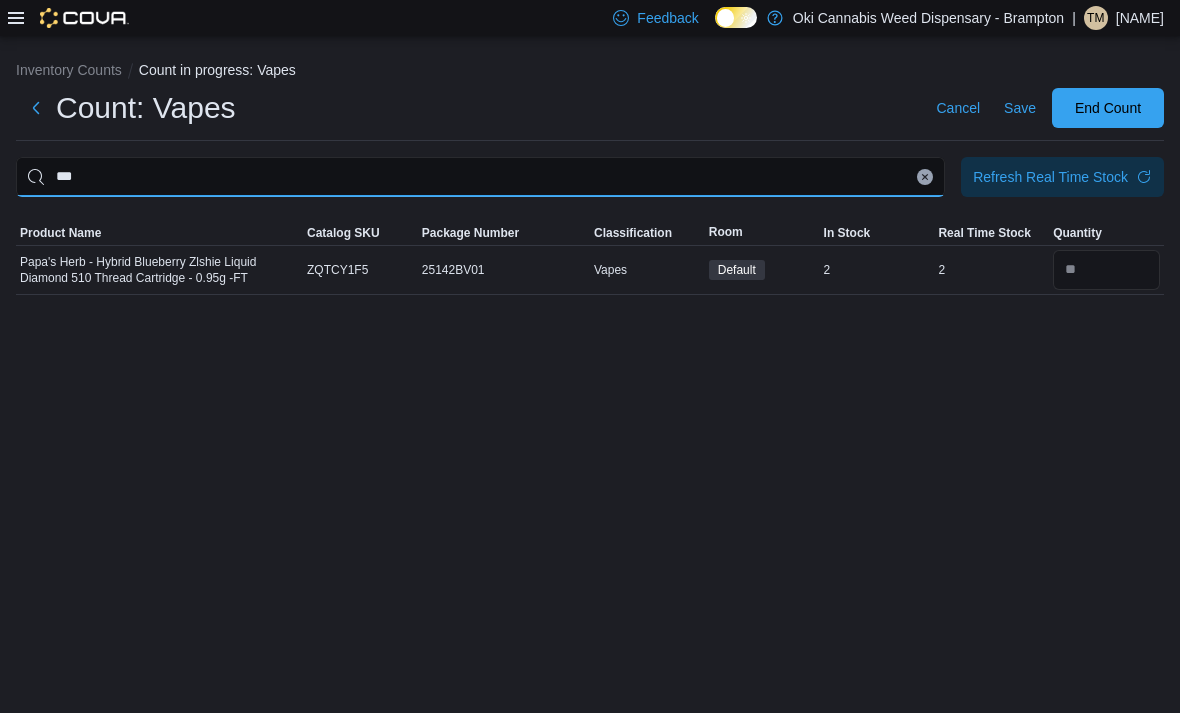 type on "***" 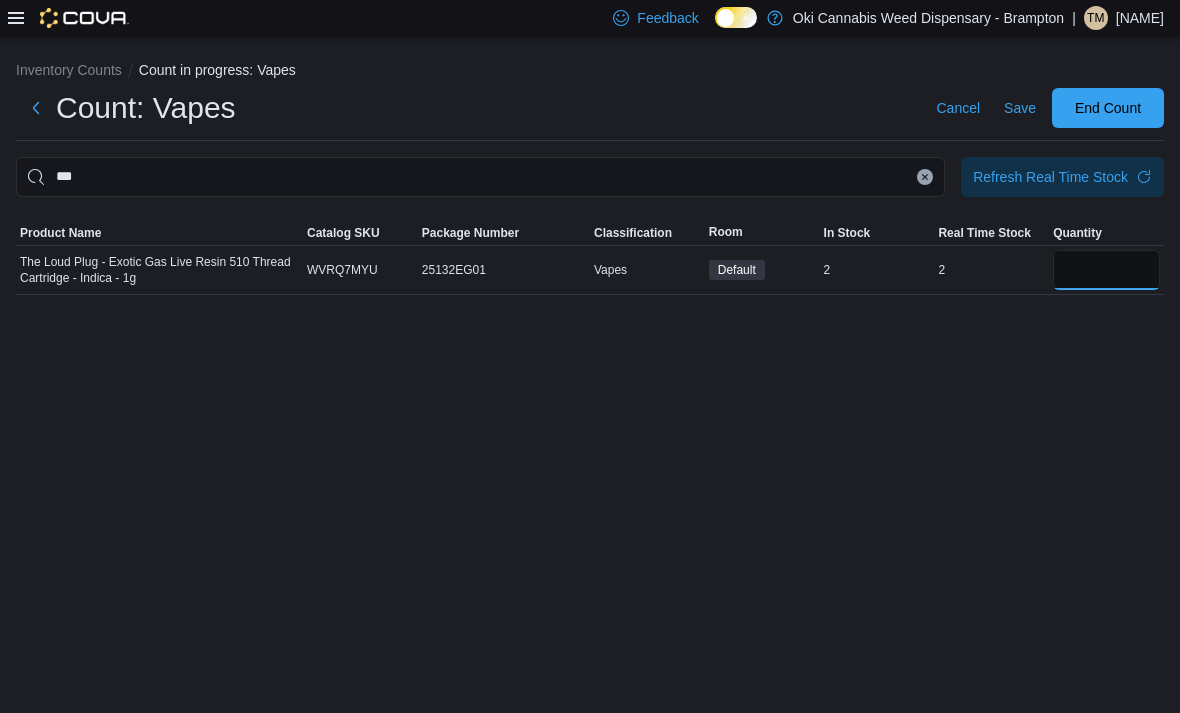 click at bounding box center [1106, 270] 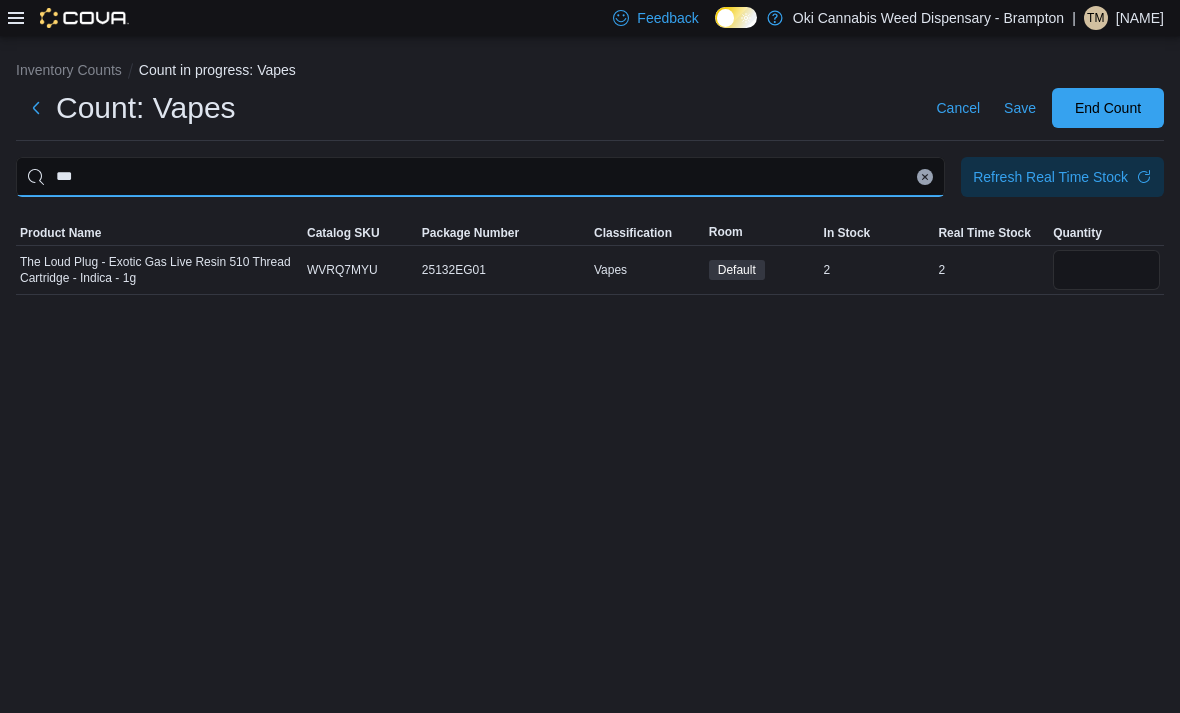 click on "***" at bounding box center [480, 177] 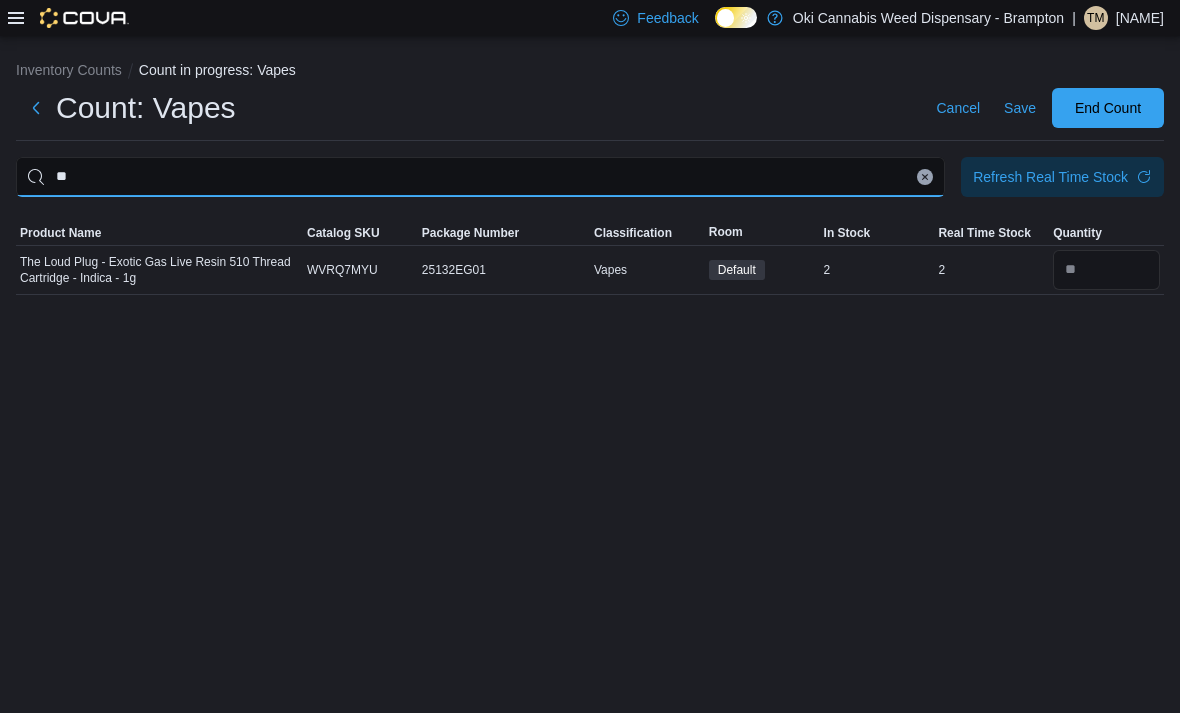 type on "*" 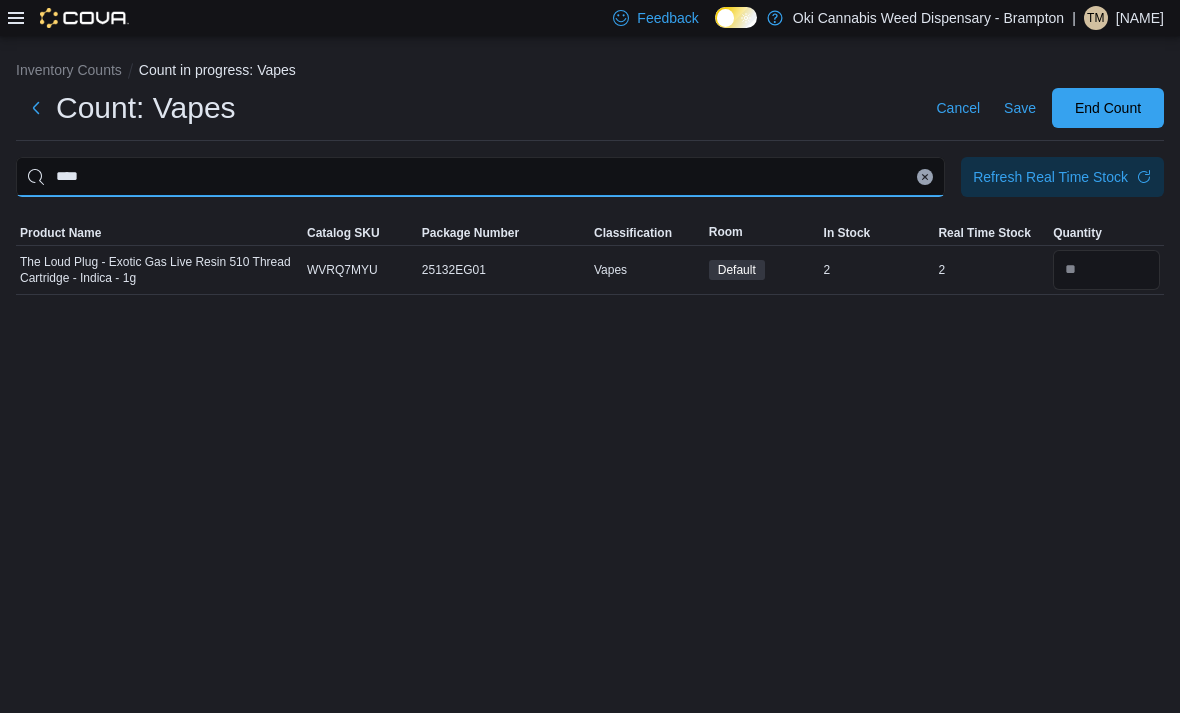 type on "****" 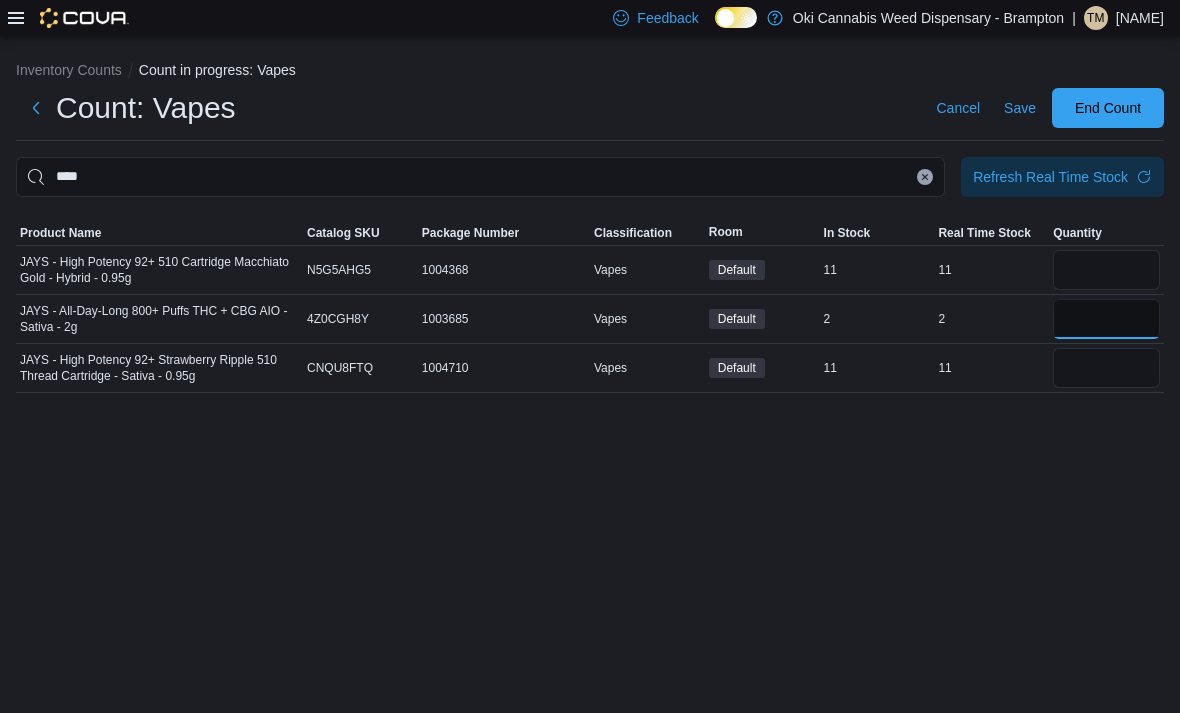 click at bounding box center [1106, 319] 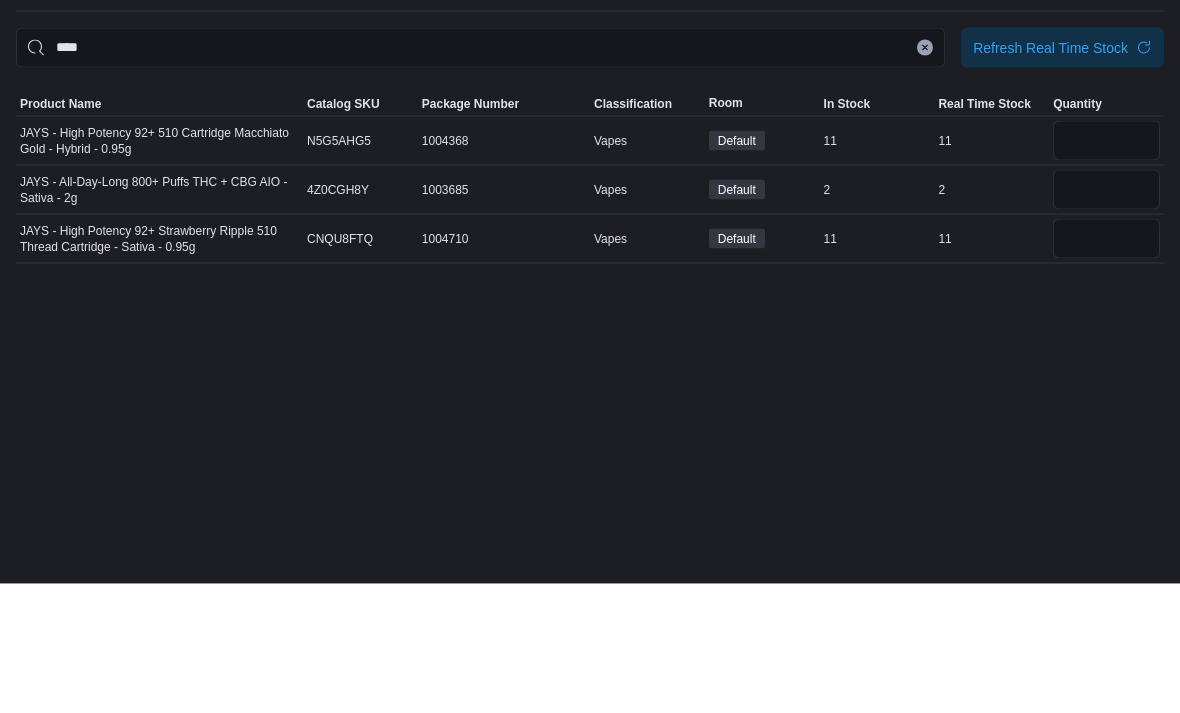 scroll, scrollTop: 0, scrollLeft: 0, axis: both 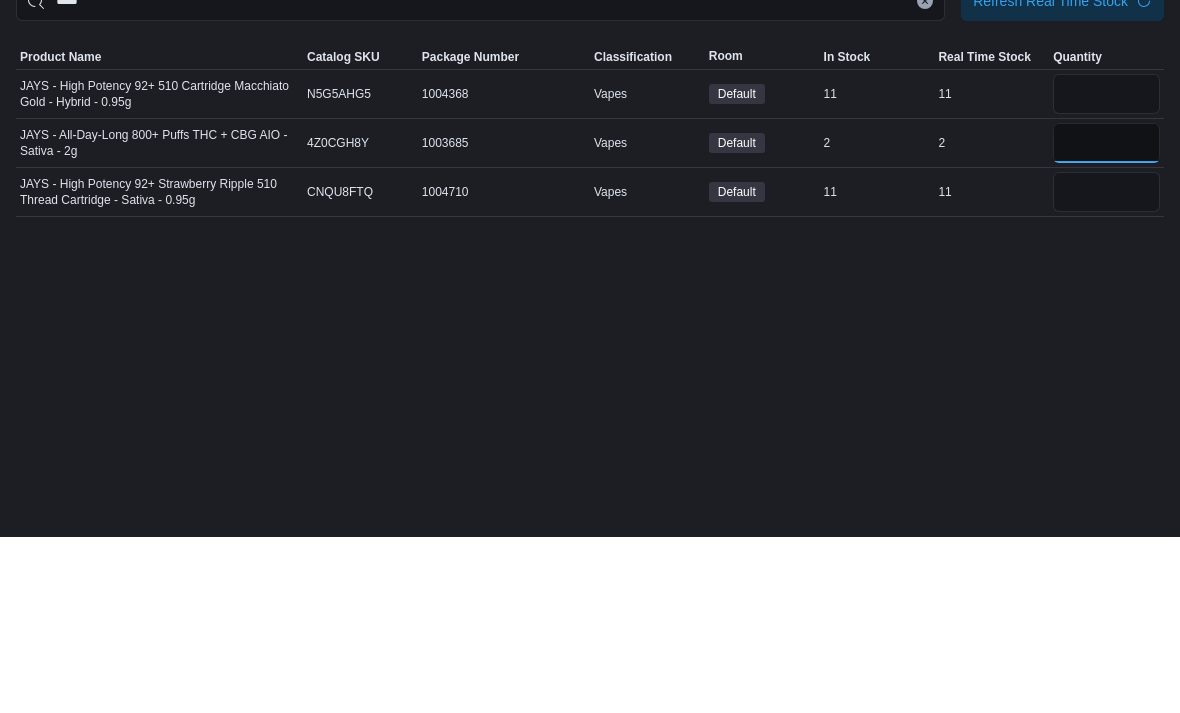 type on "*" 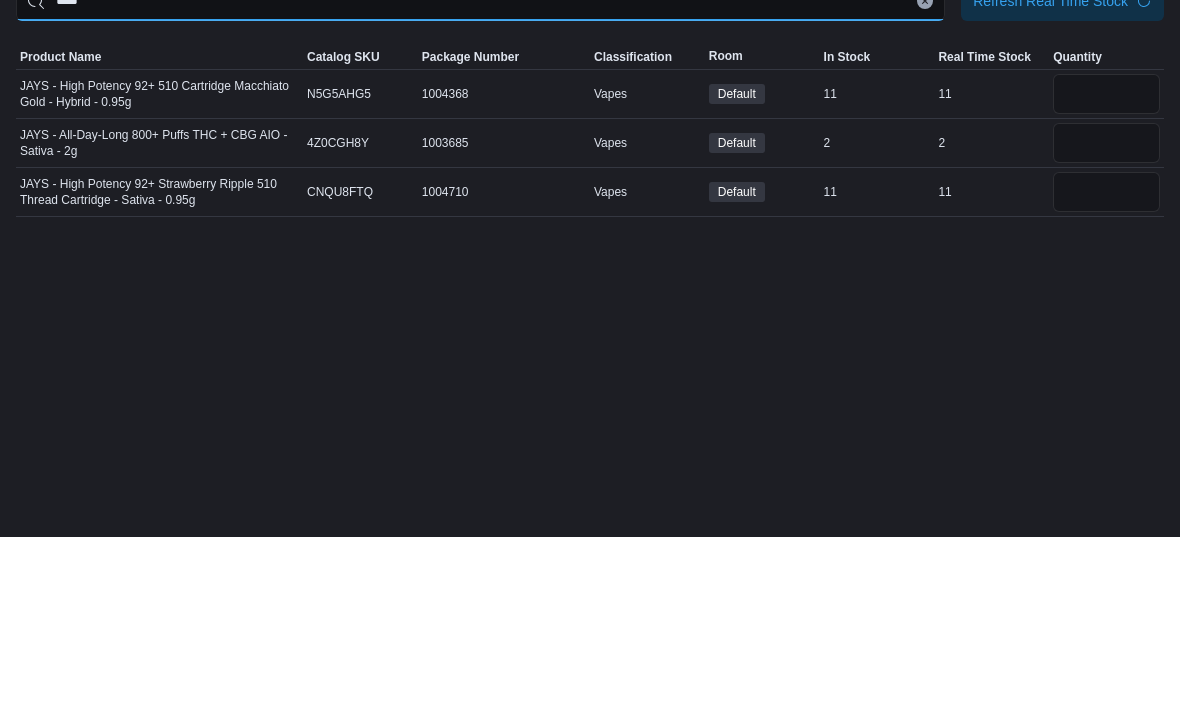 click on "****" at bounding box center [480, 177] 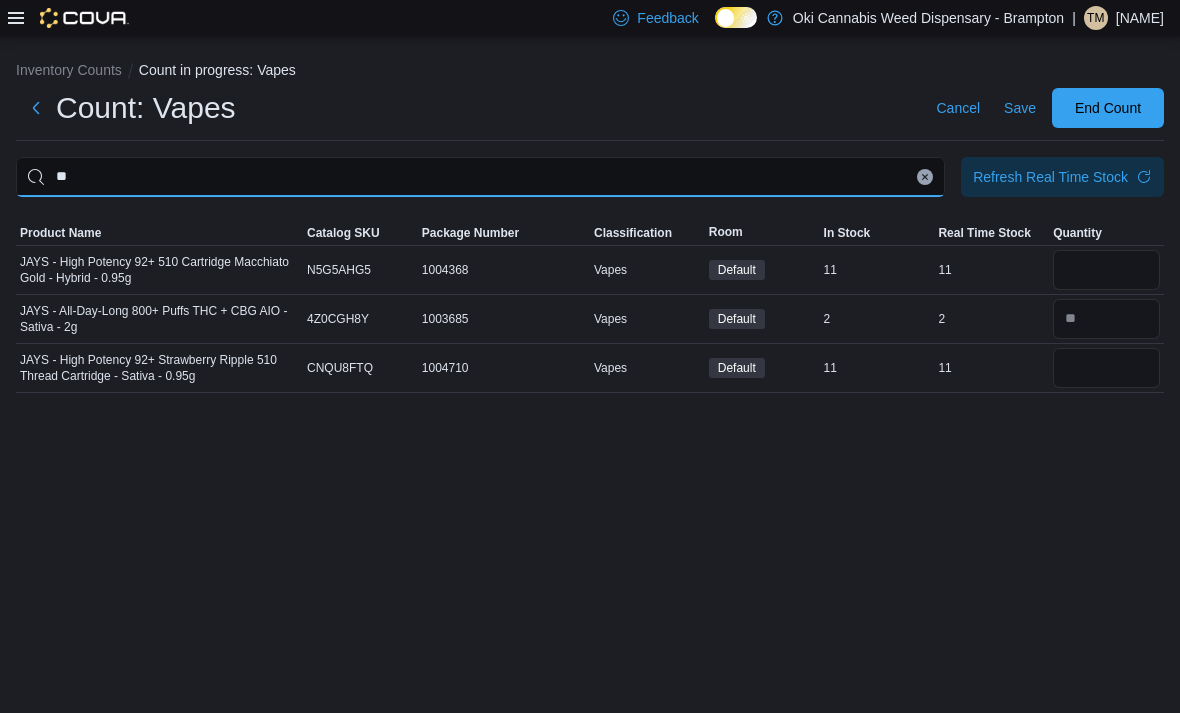 type on "*" 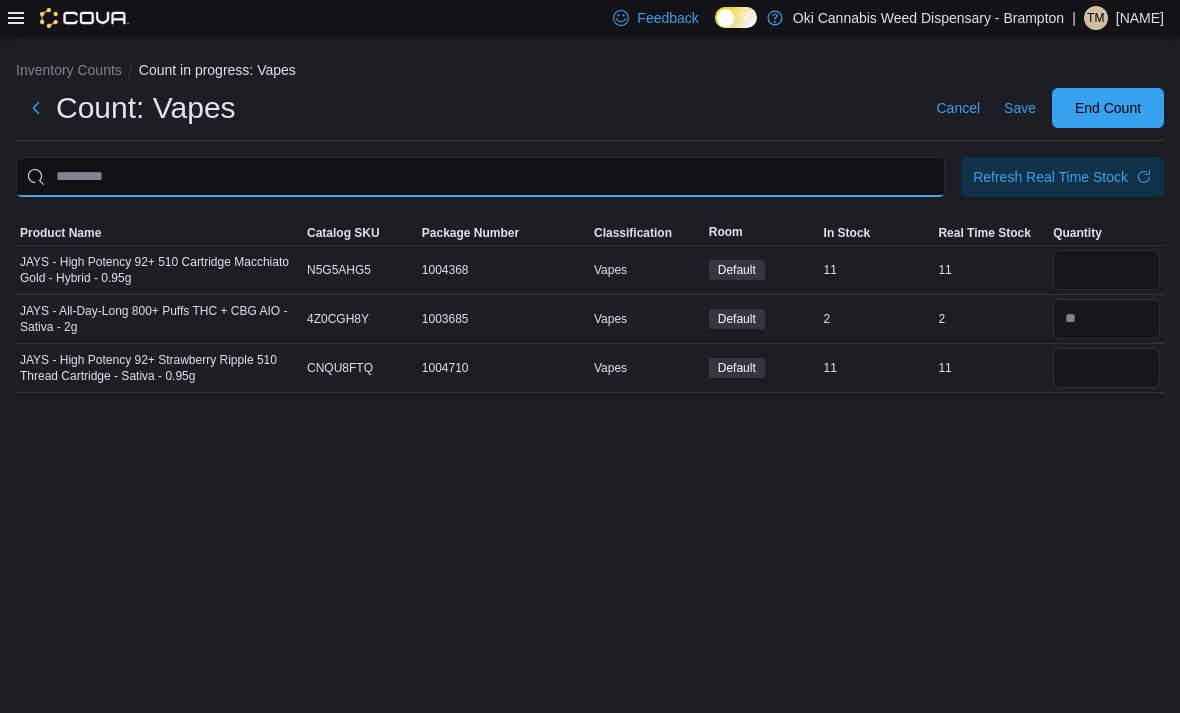 type on "*" 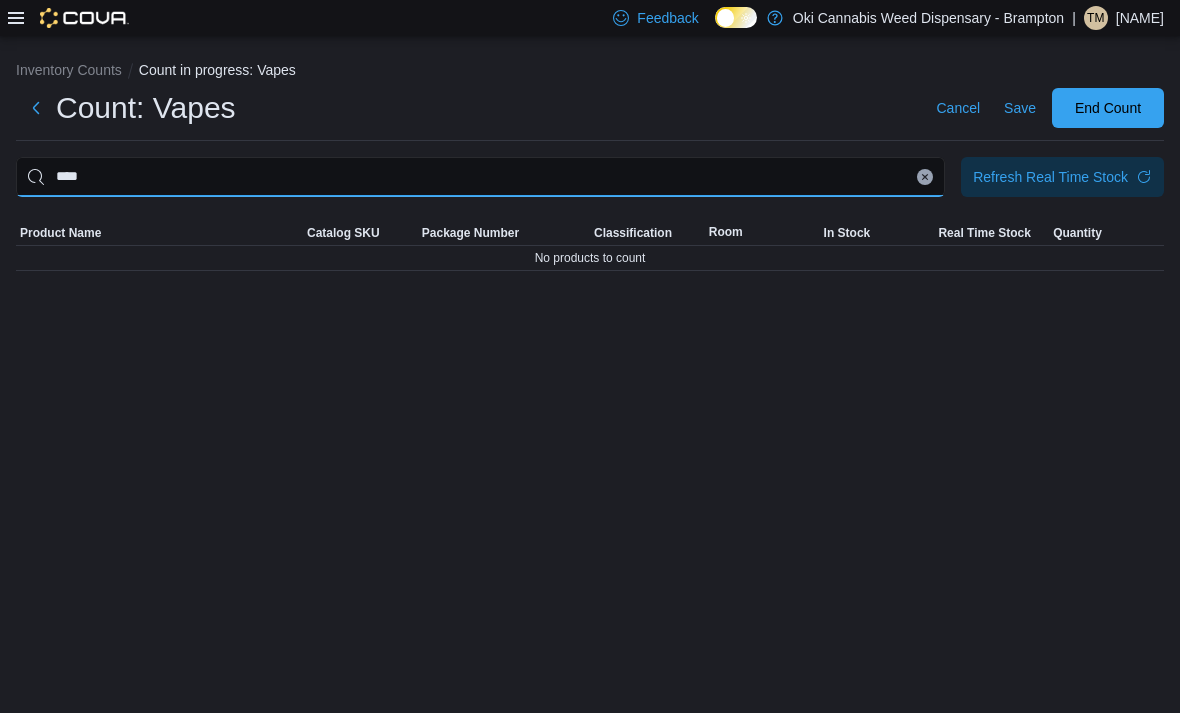 type on "****" 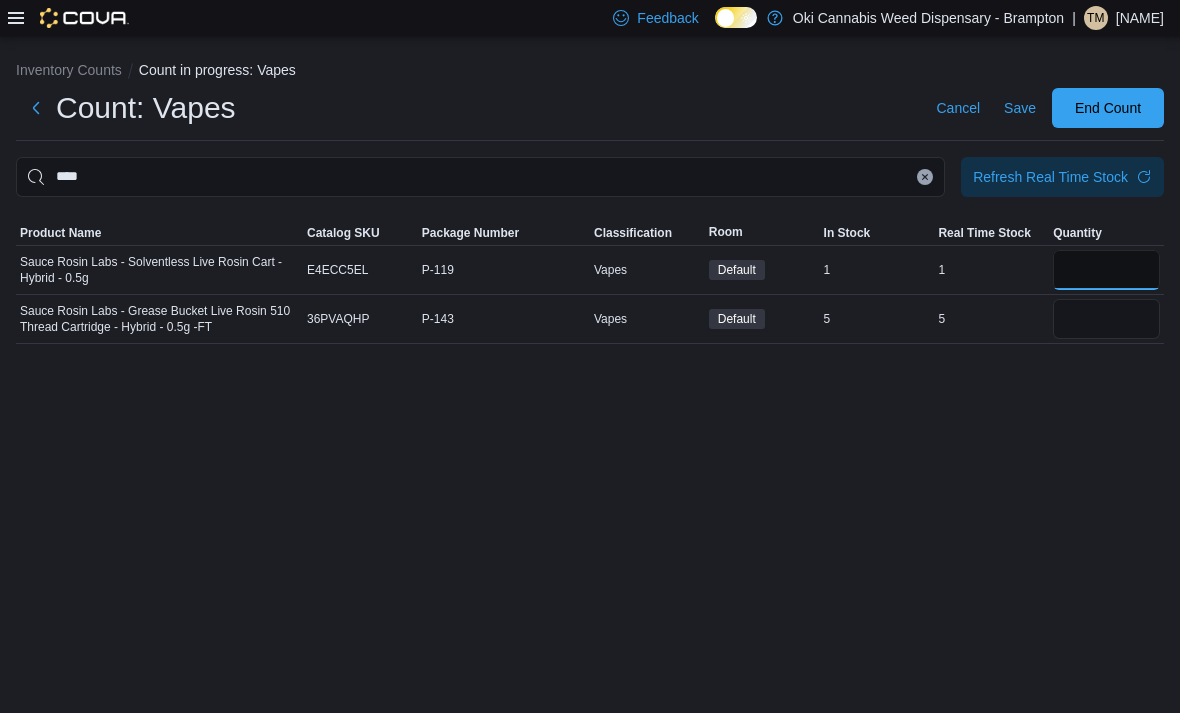 click at bounding box center (1106, 270) 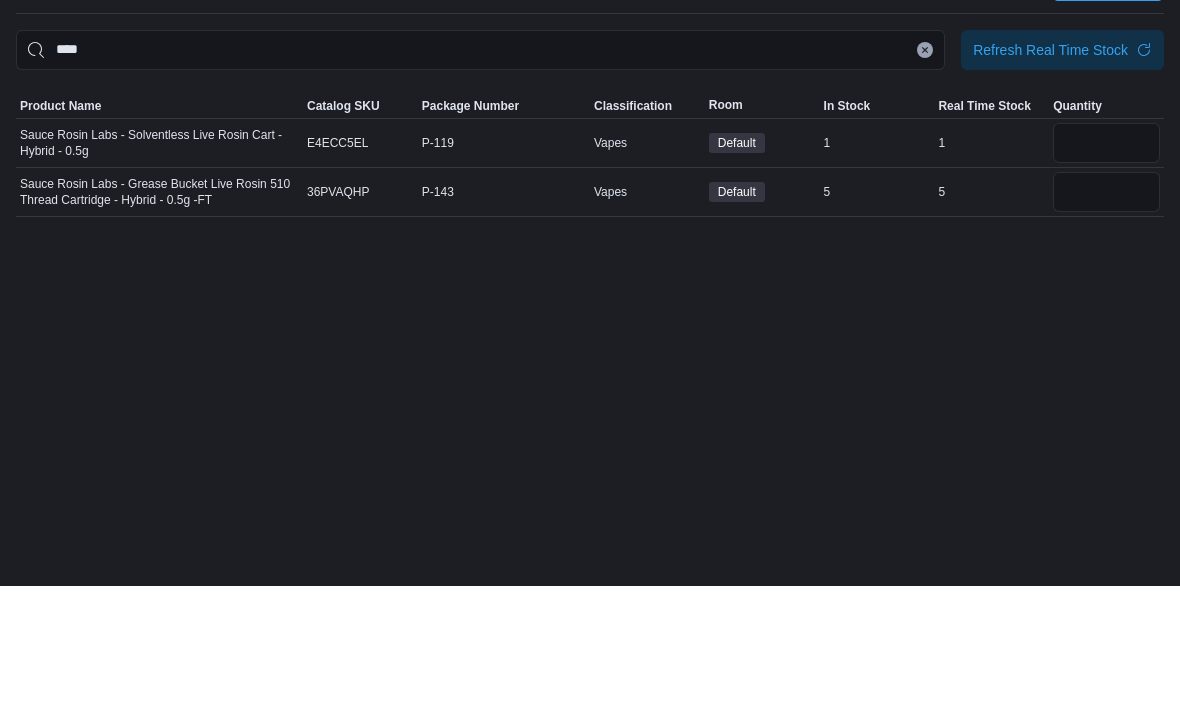 scroll, scrollTop: 64, scrollLeft: 0, axis: vertical 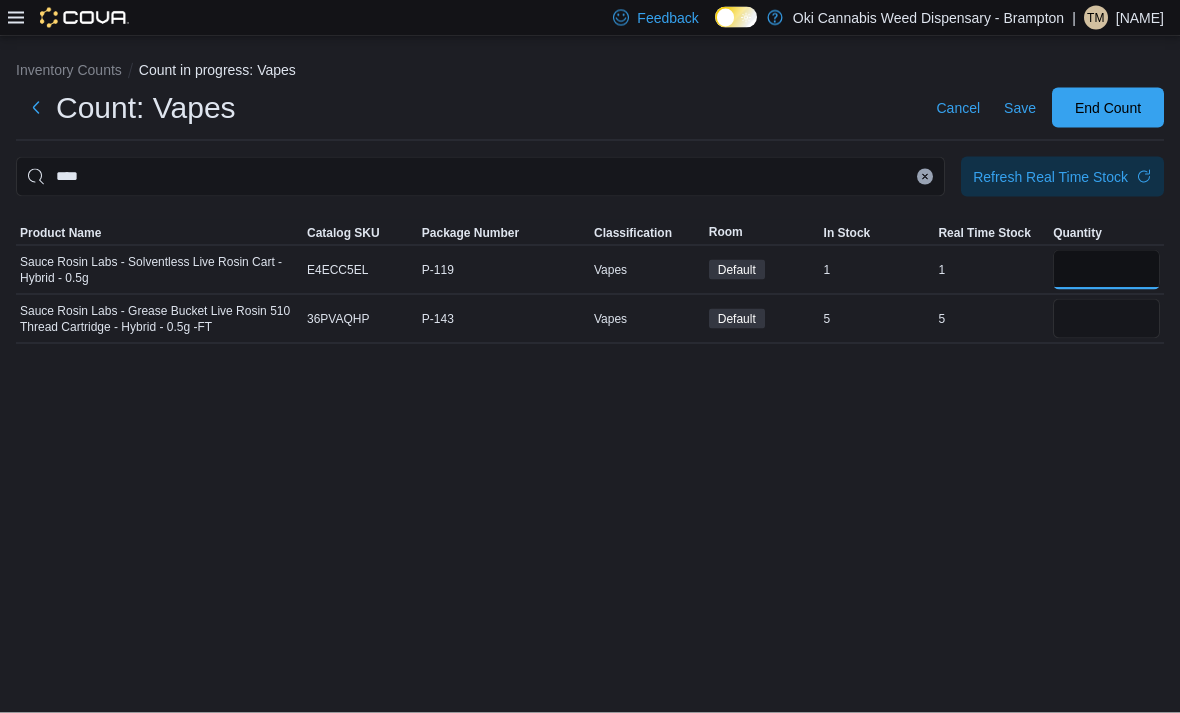 type on "*" 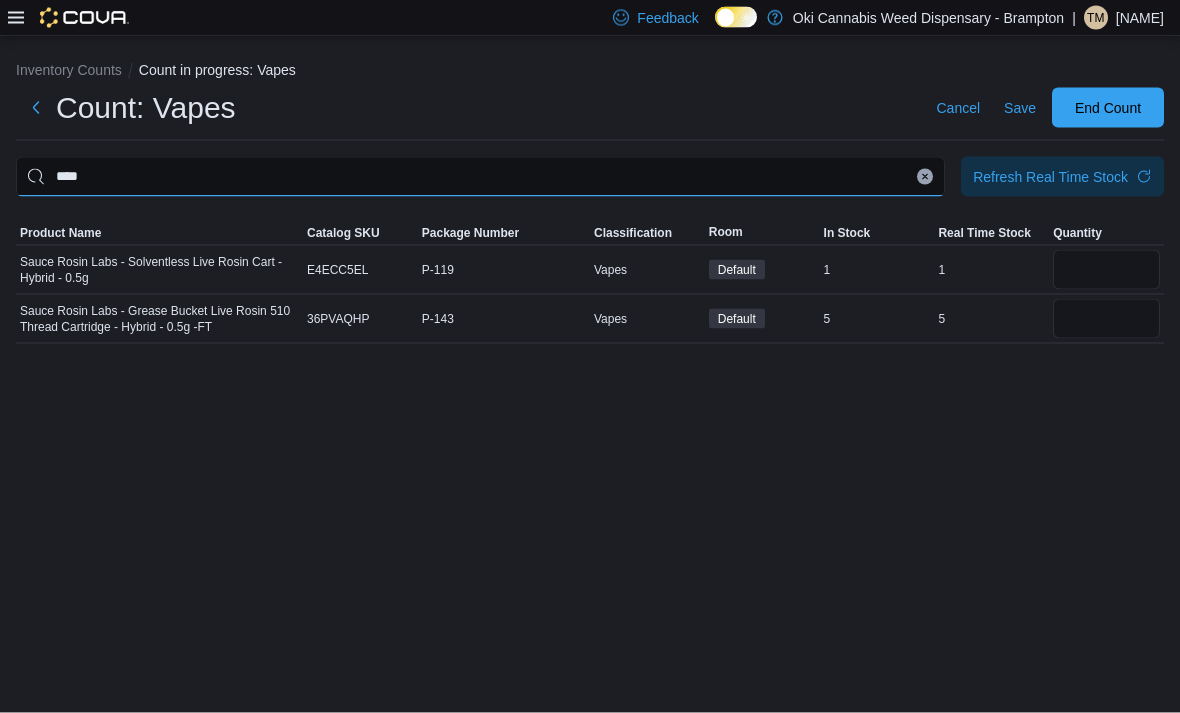 click on "****" at bounding box center (480, 177) 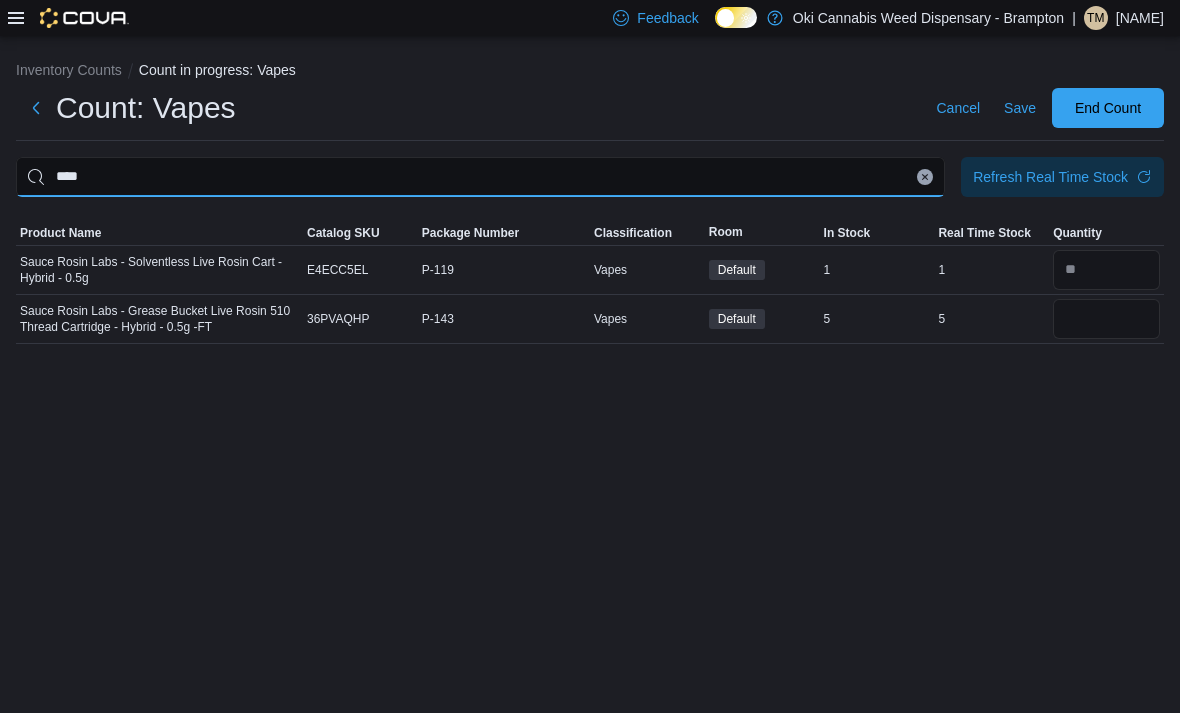 scroll, scrollTop: 62, scrollLeft: 0, axis: vertical 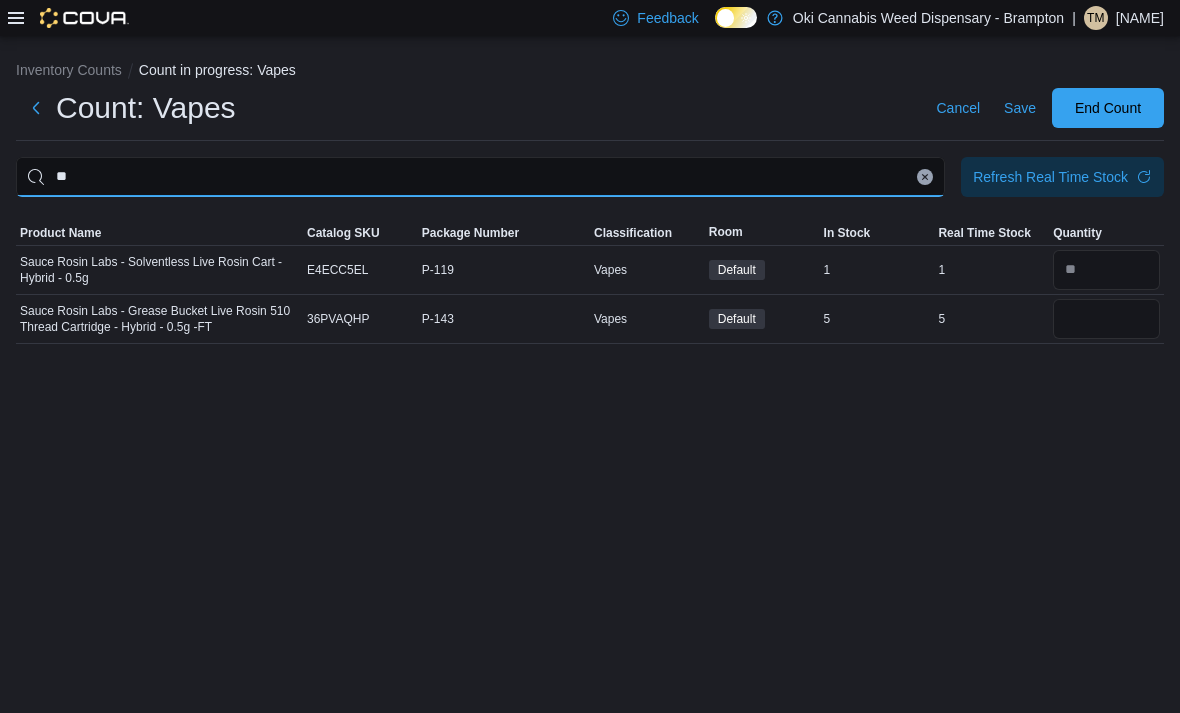 type on "*" 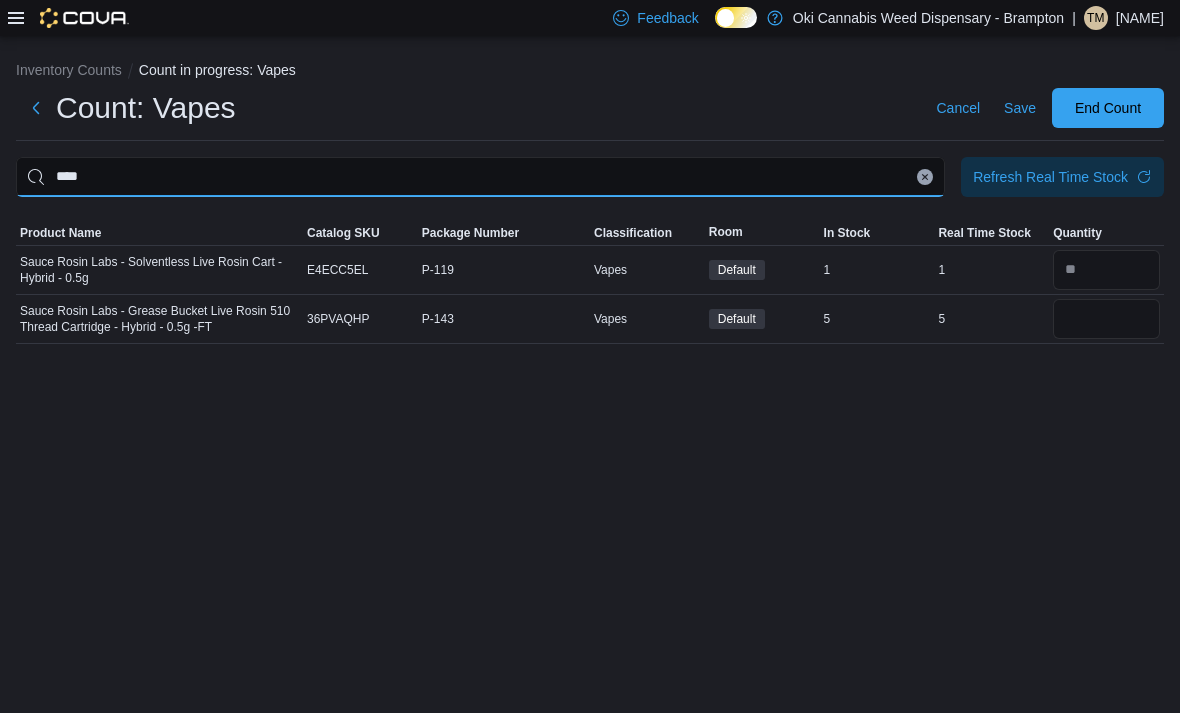 type on "****" 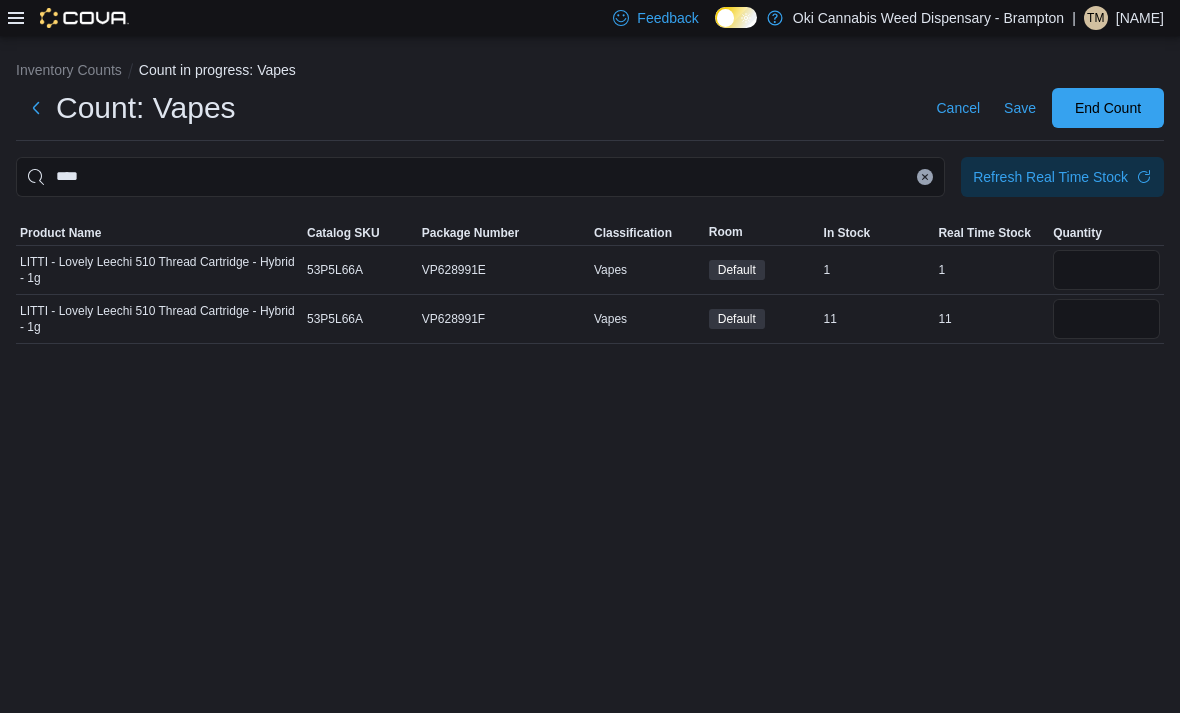 scroll, scrollTop: 63, scrollLeft: 0, axis: vertical 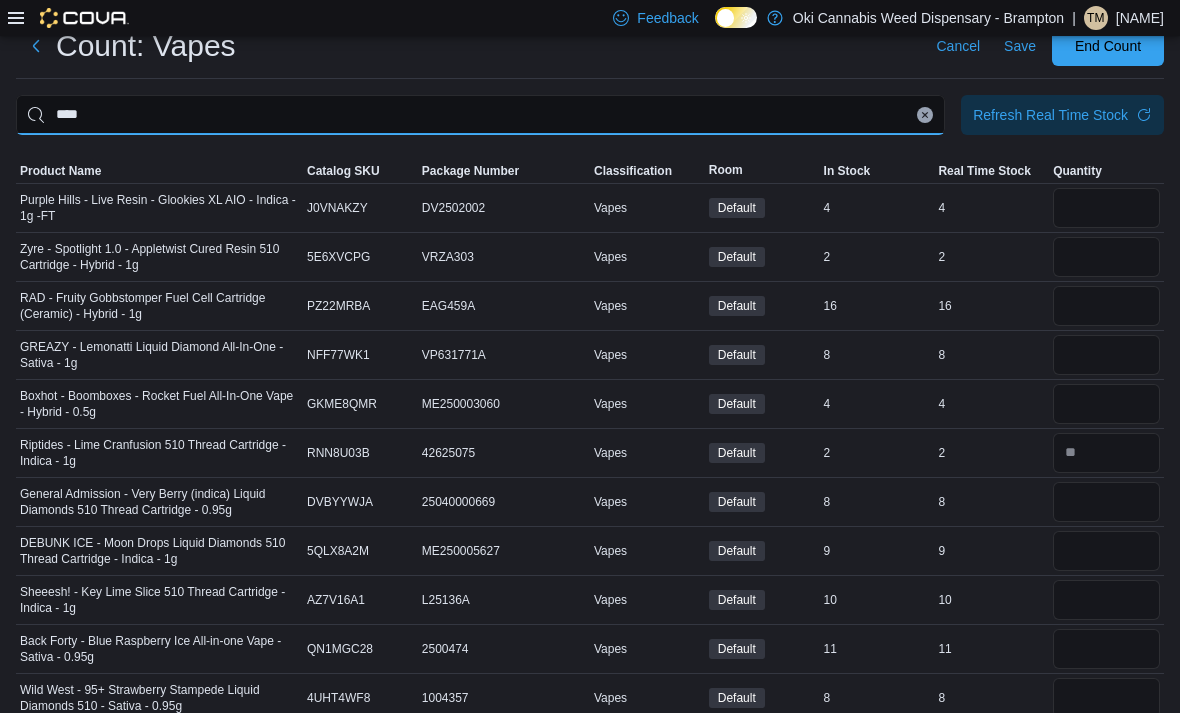 type on "****" 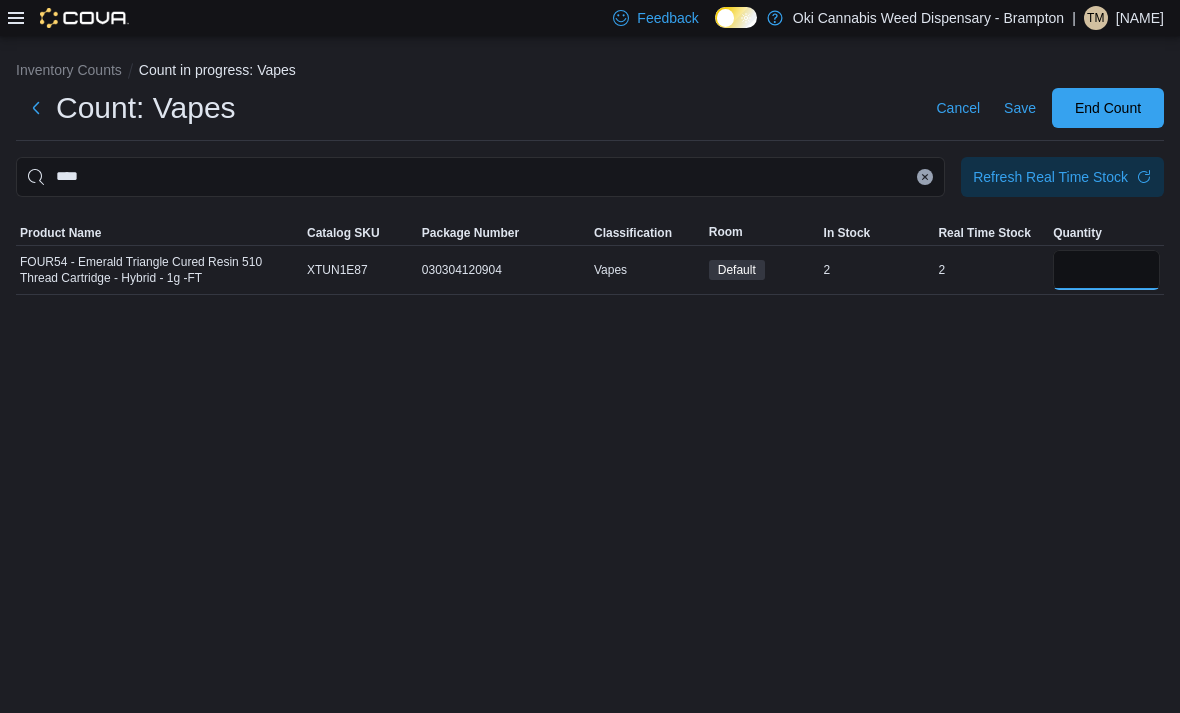 click at bounding box center [1106, 270] 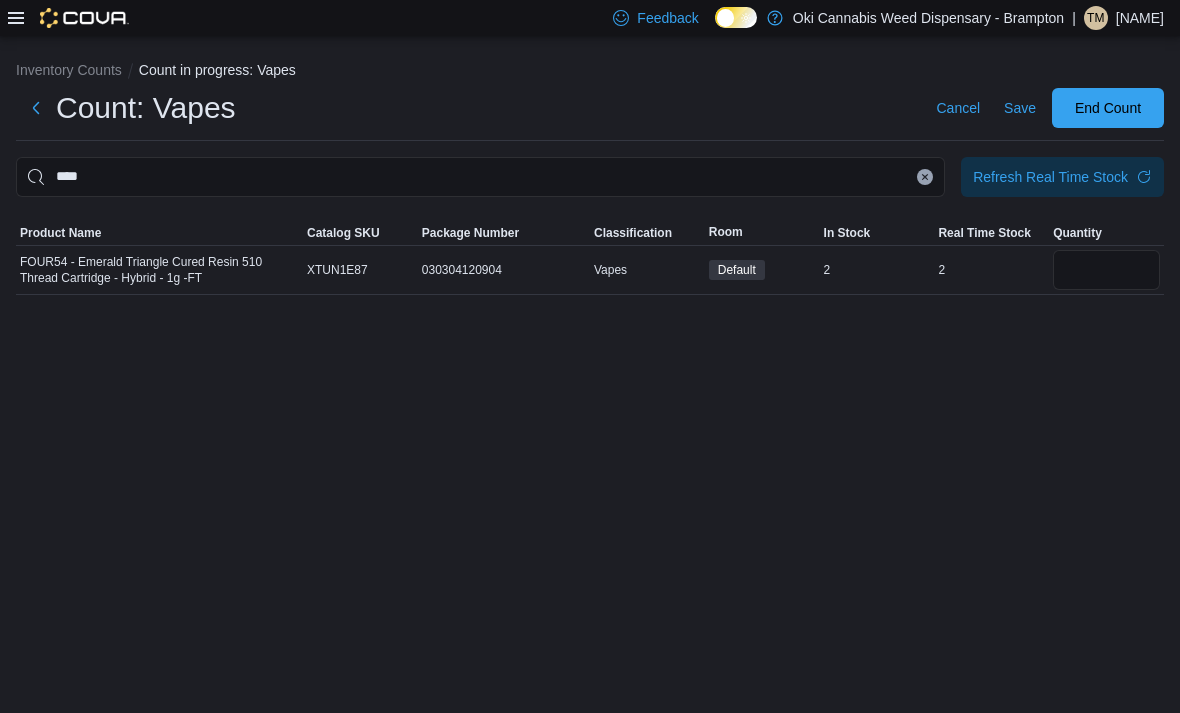 scroll, scrollTop: 63, scrollLeft: 0, axis: vertical 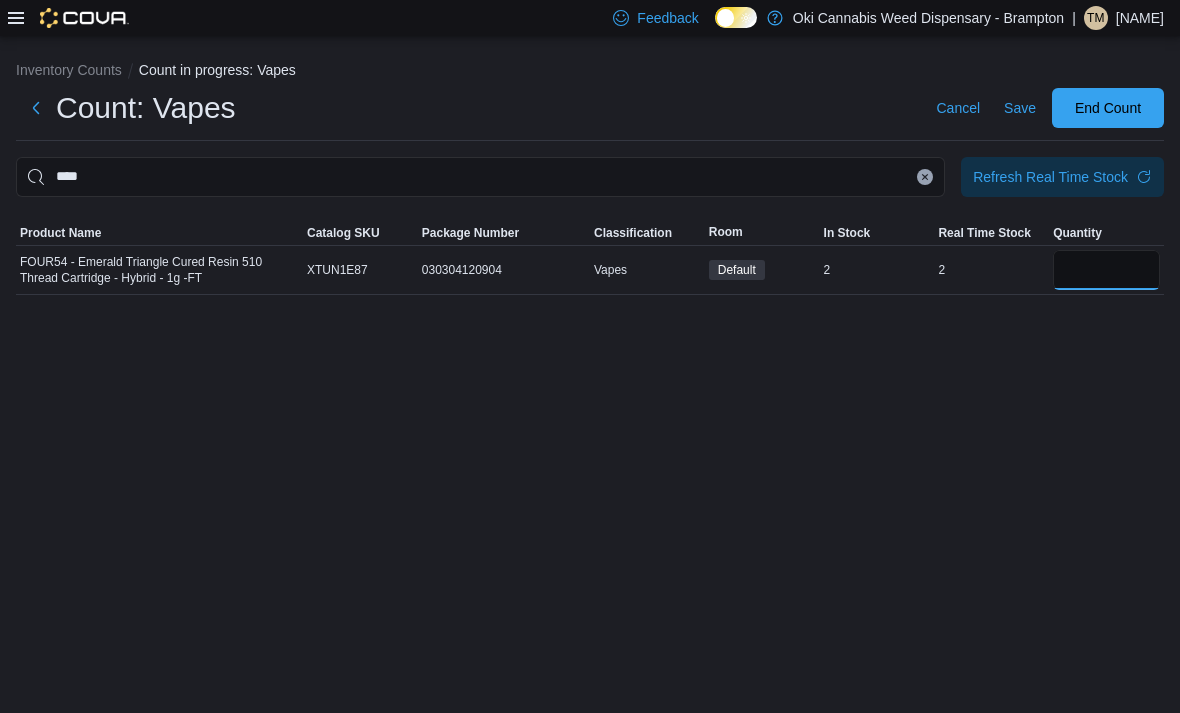 type on "*" 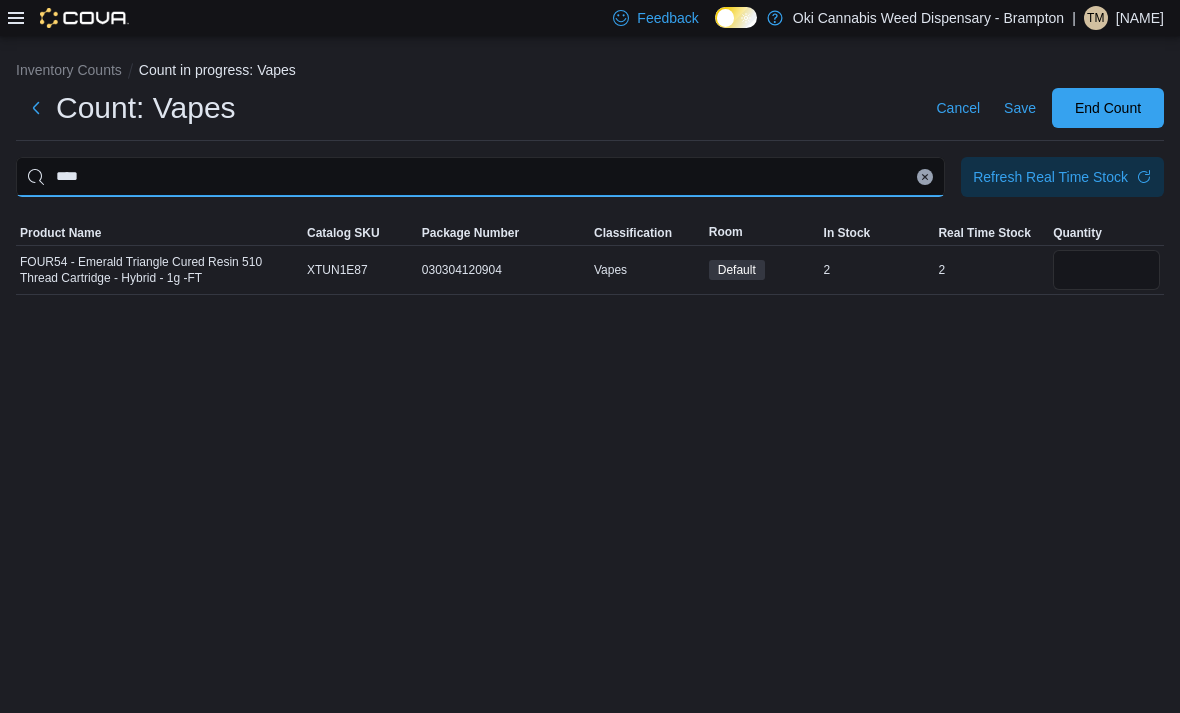 click on "****" at bounding box center [480, 177] 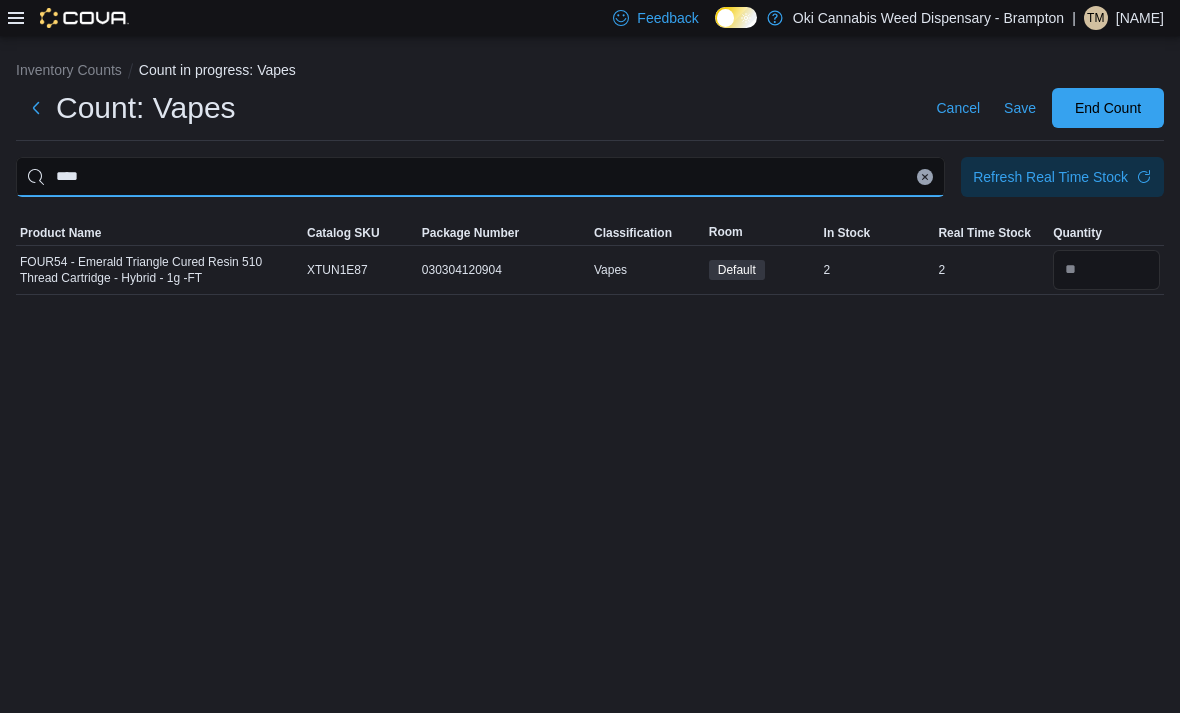 scroll, scrollTop: 62, scrollLeft: 0, axis: vertical 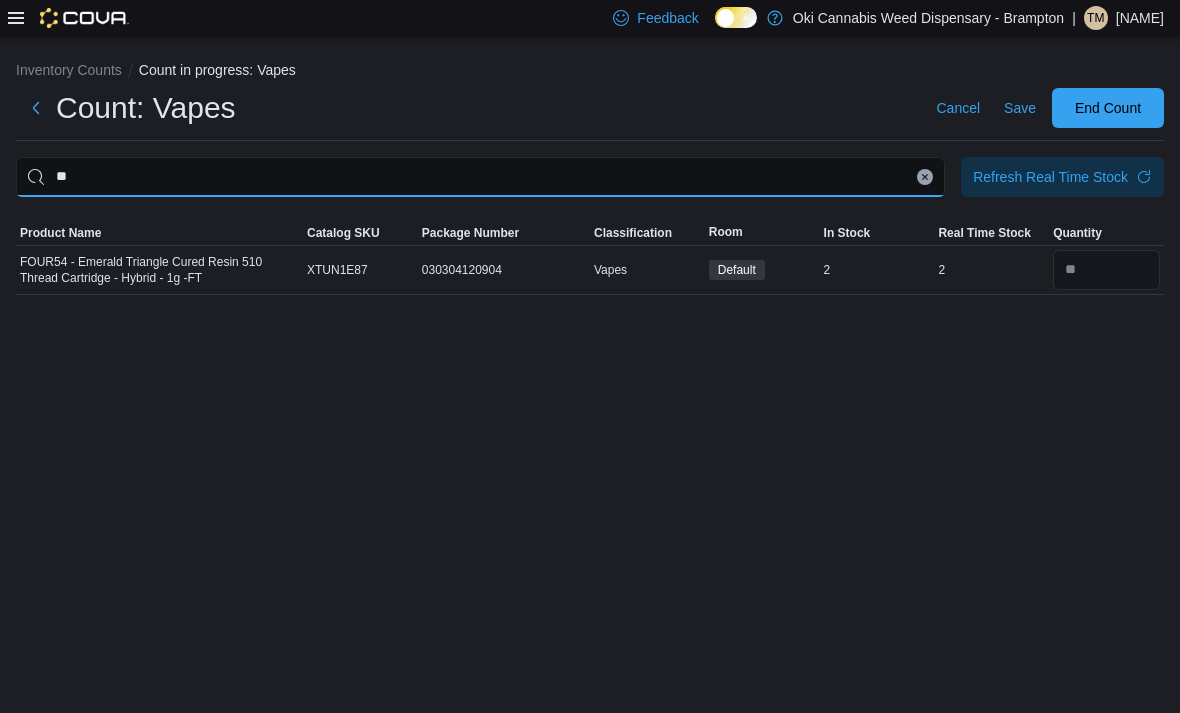 type on "*" 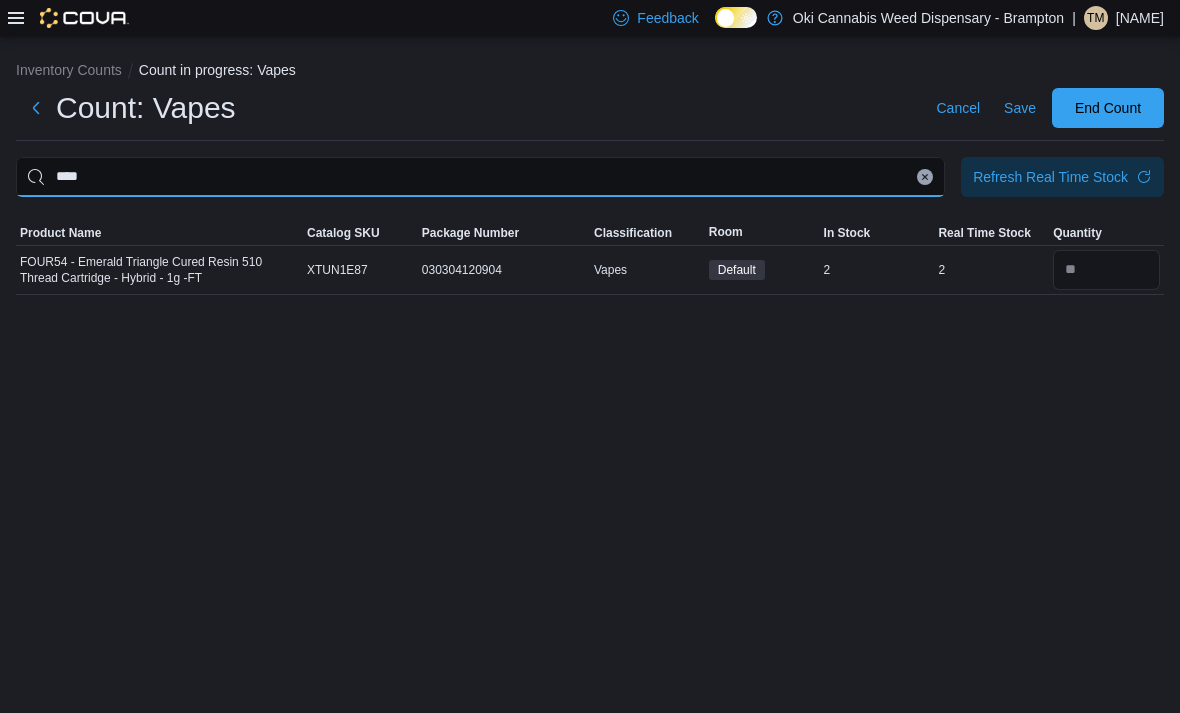 type on "****" 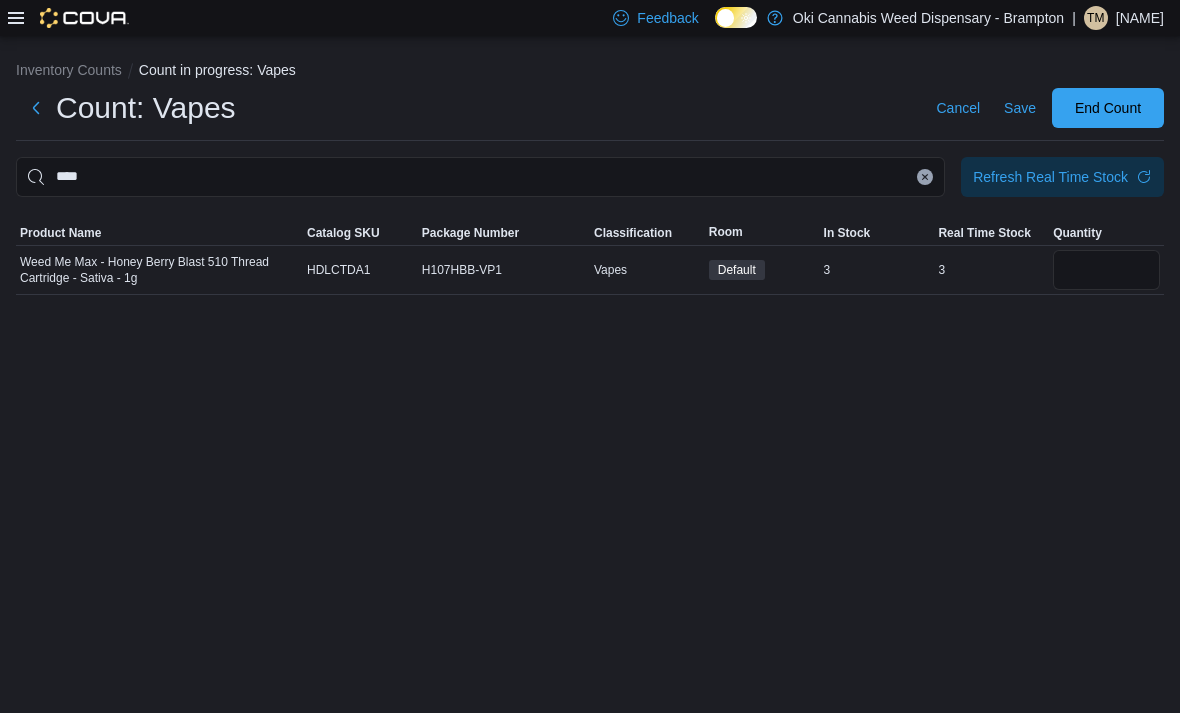 click at bounding box center [1106, 270] 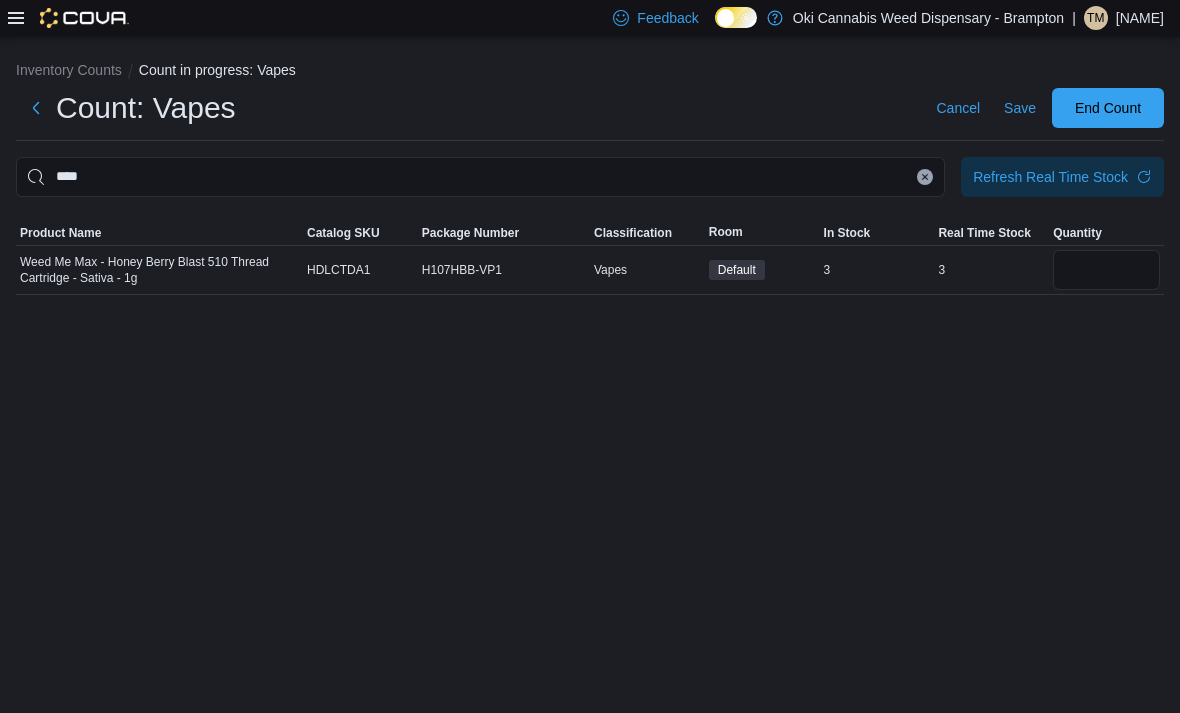 scroll, scrollTop: 63, scrollLeft: 0, axis: vertical 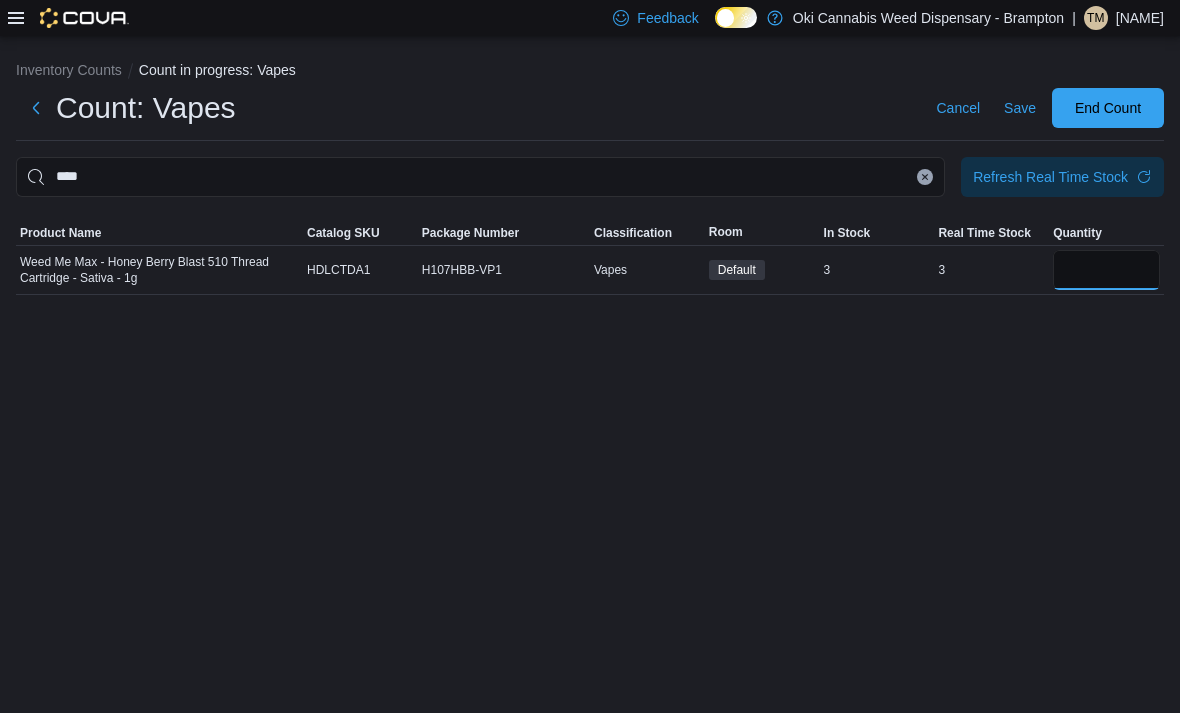 type on "*" 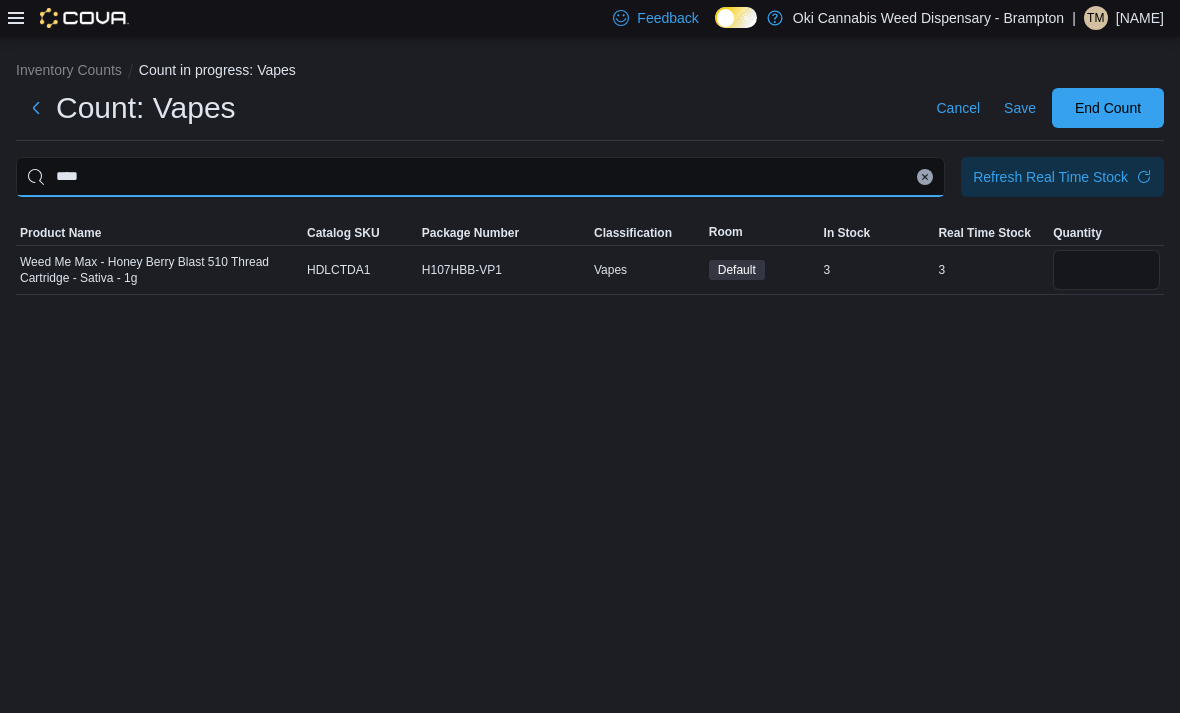 click on "****" at bounding box center [480, 177] 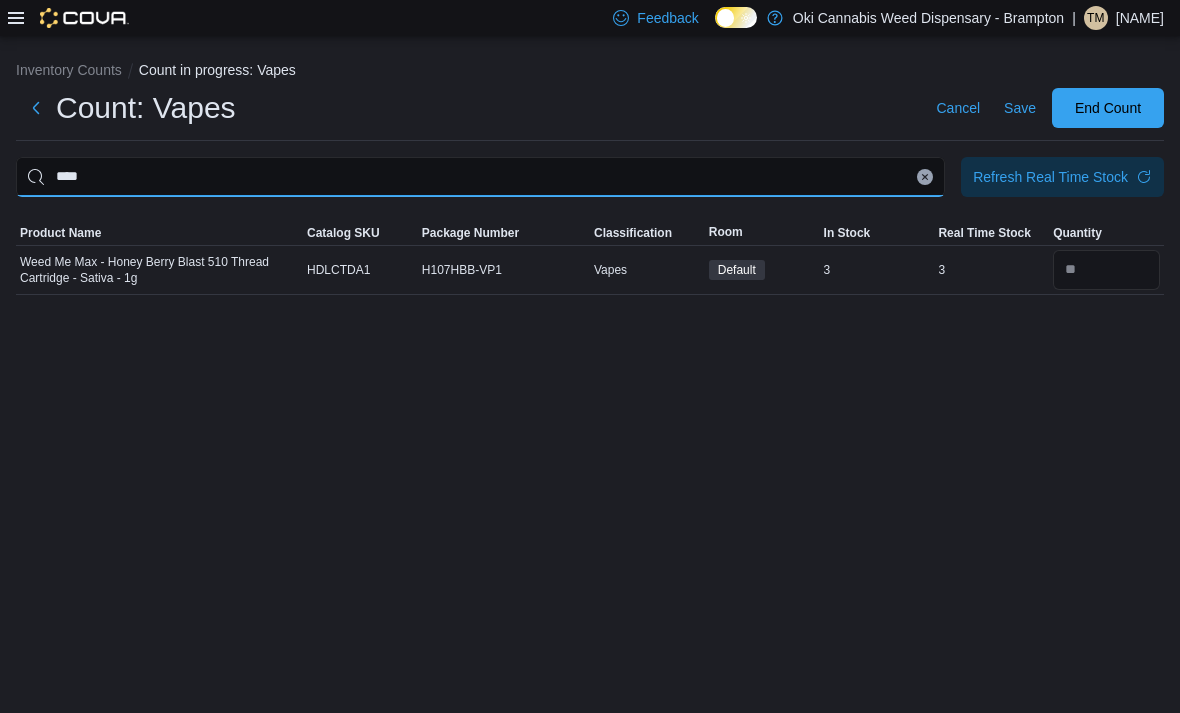 scroll, scrollTop: 62, scrollLeft: 0, axis: vertical 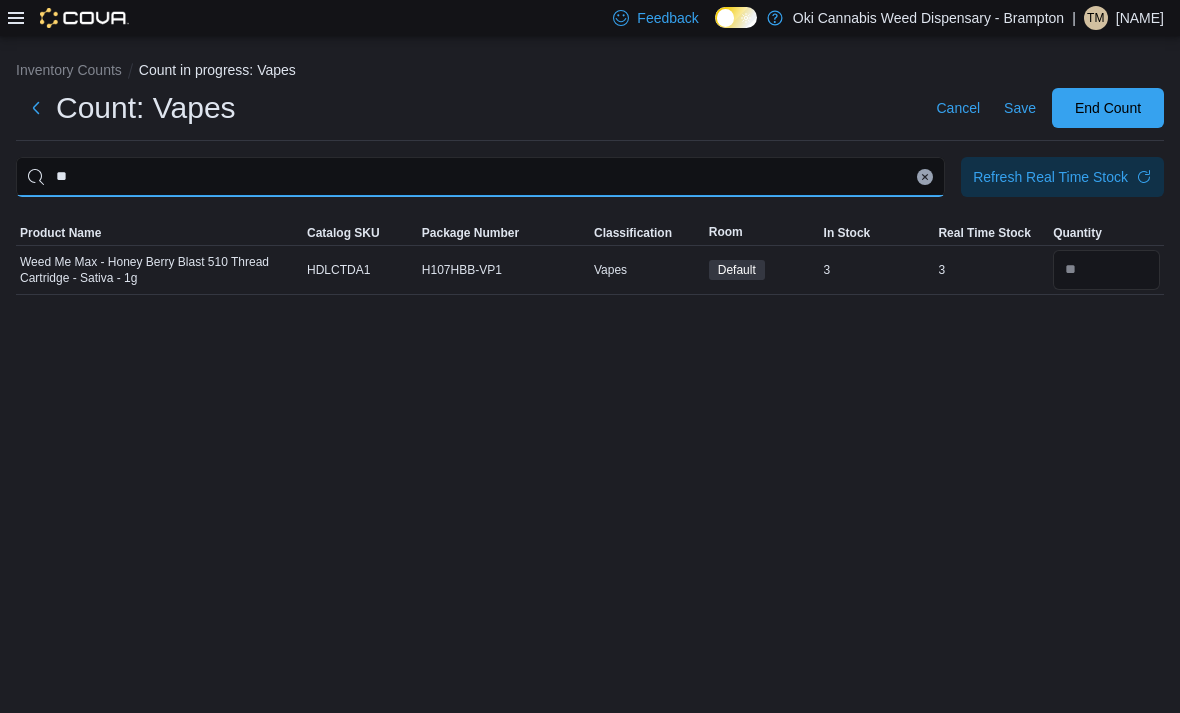 type on "*" 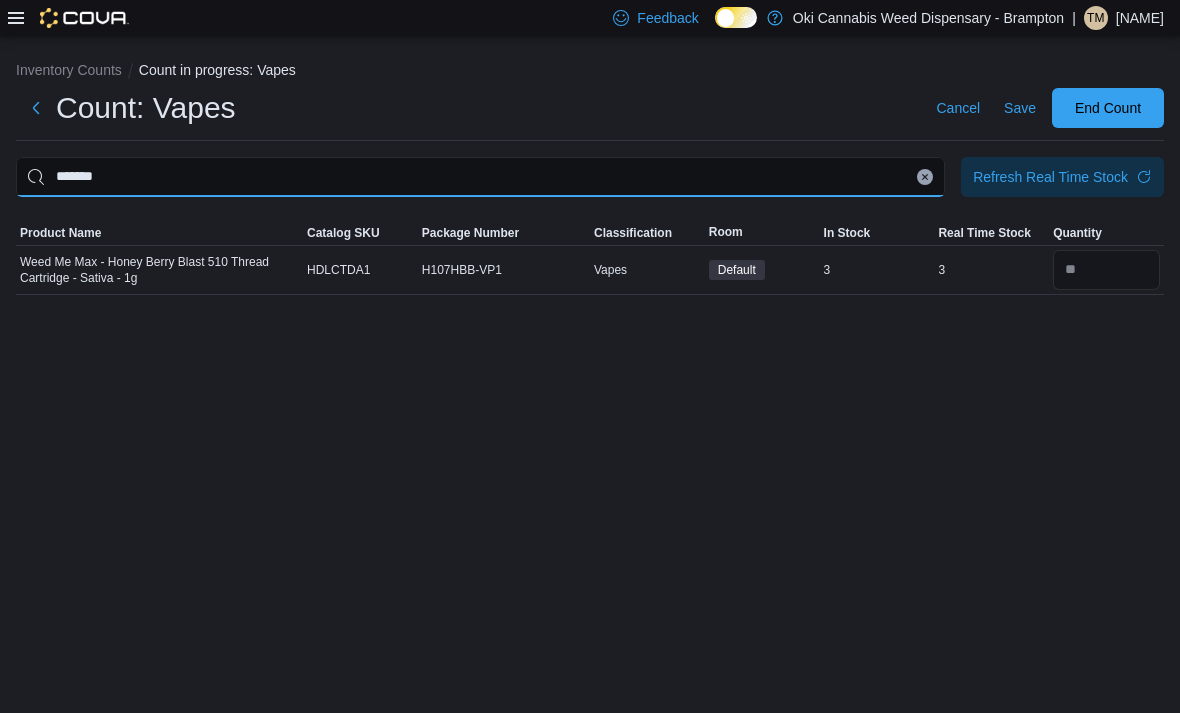 type on "*******" 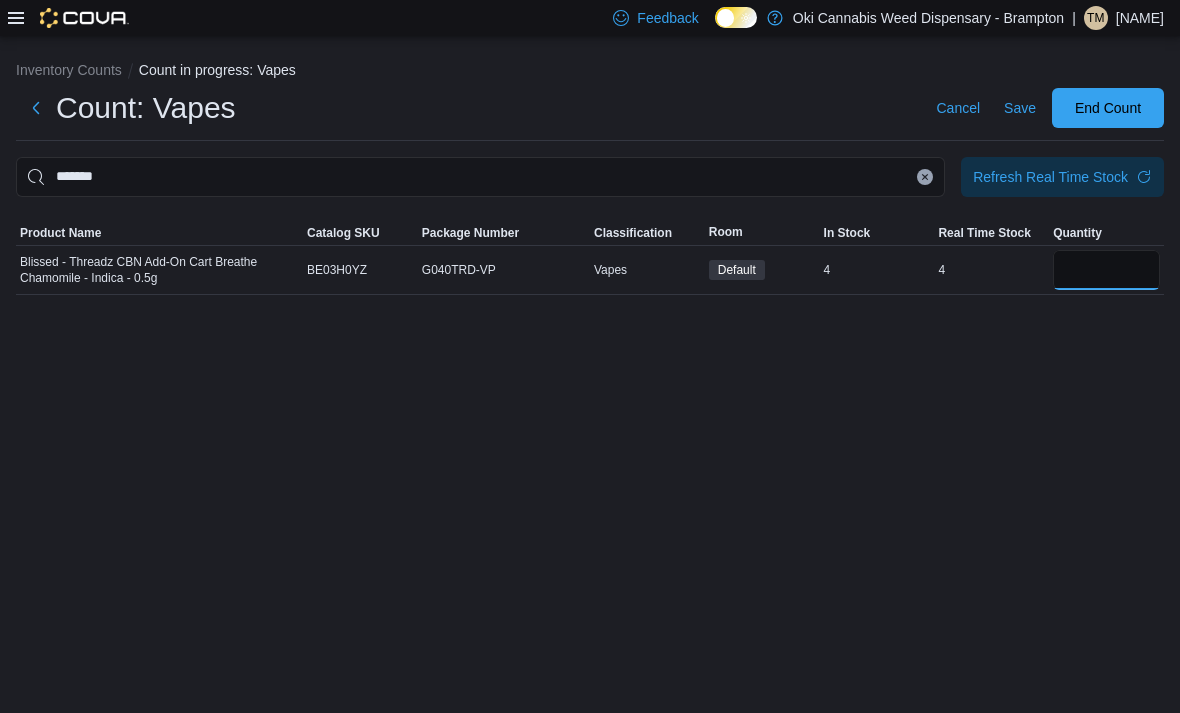 click at bounding box center (1106, 270) 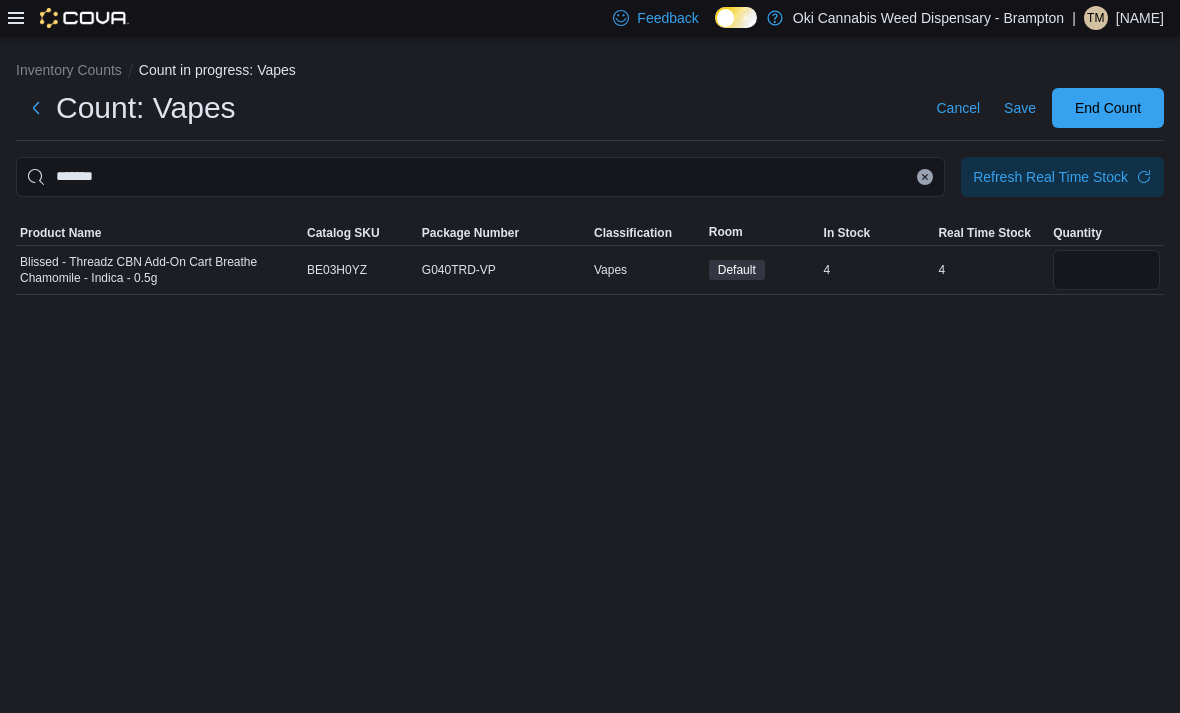 scroll, scrollTop: 63, scrollLeft: 0, axis: vertical 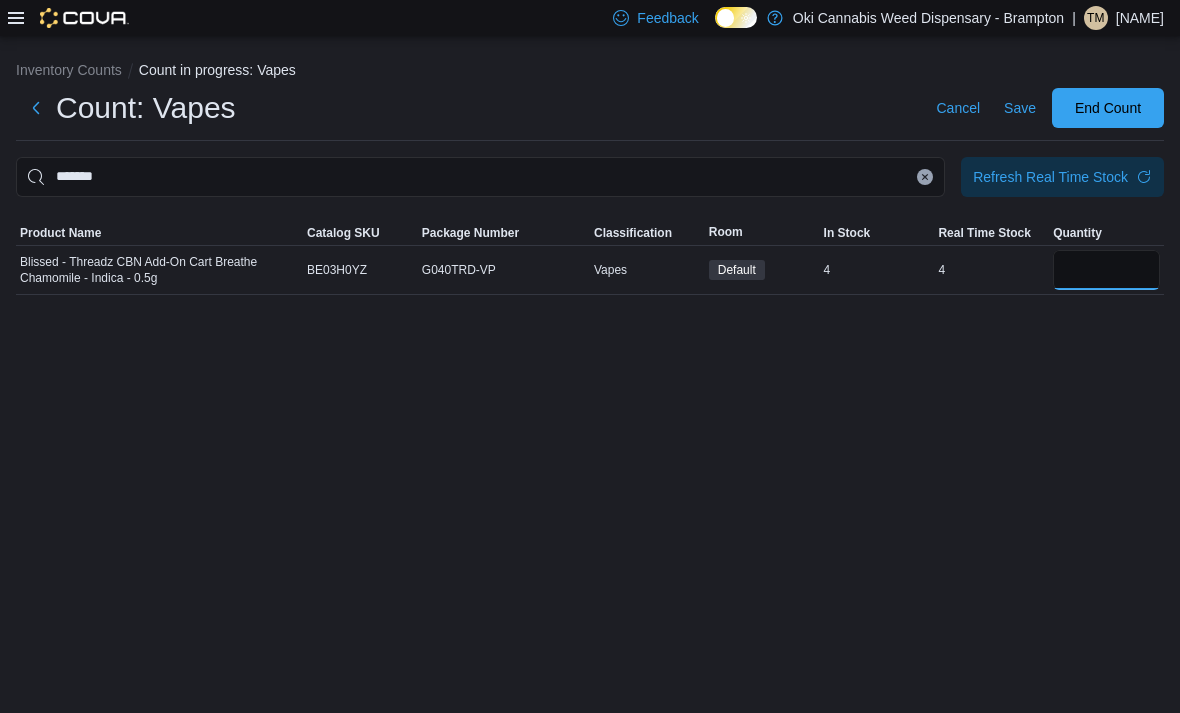 type on "*" 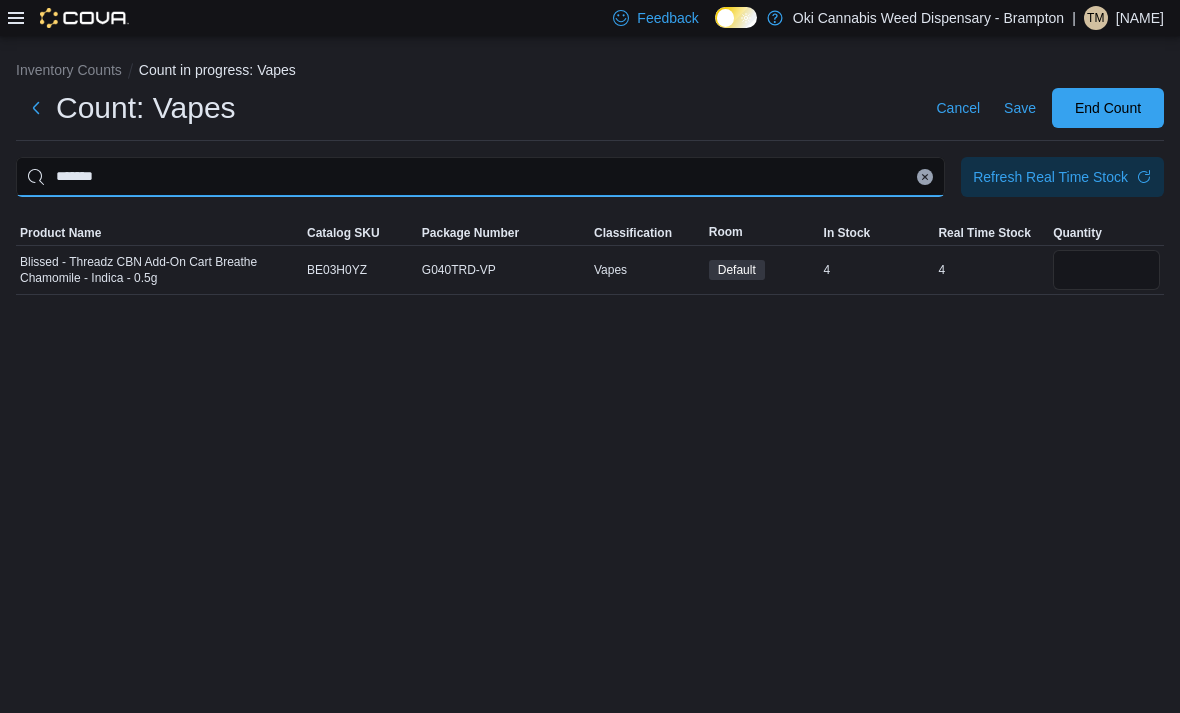 click on "*******" at bounding box center [480, 177] 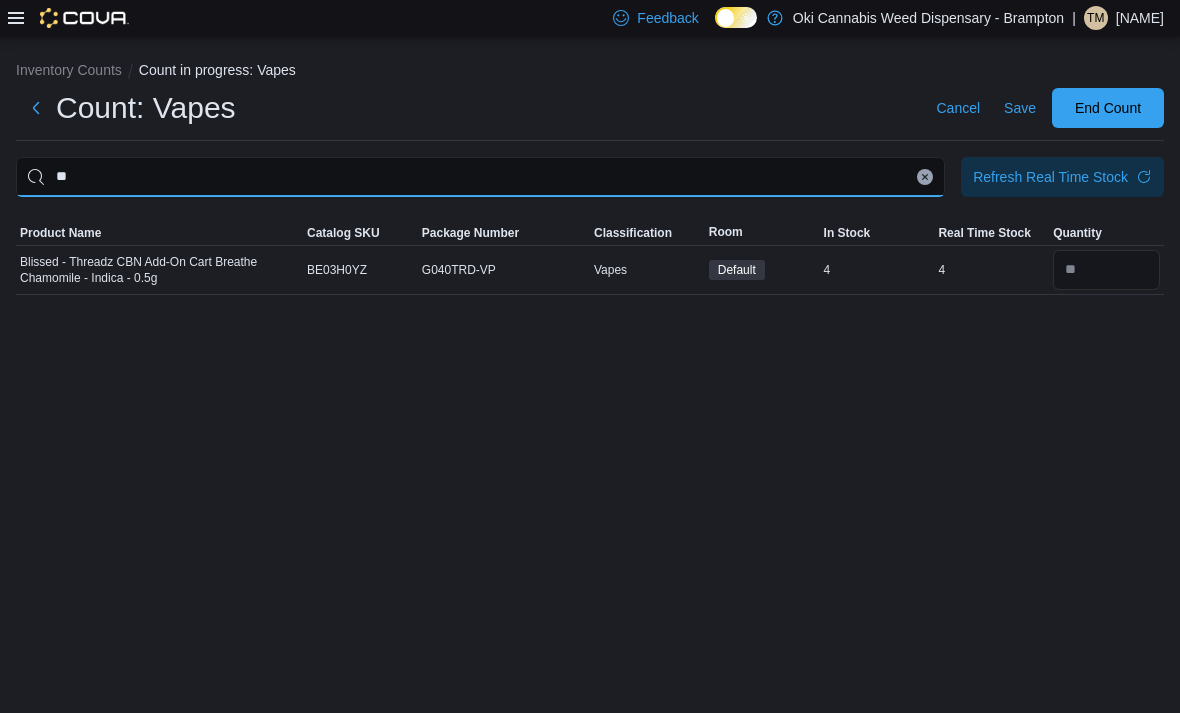 type on "*" 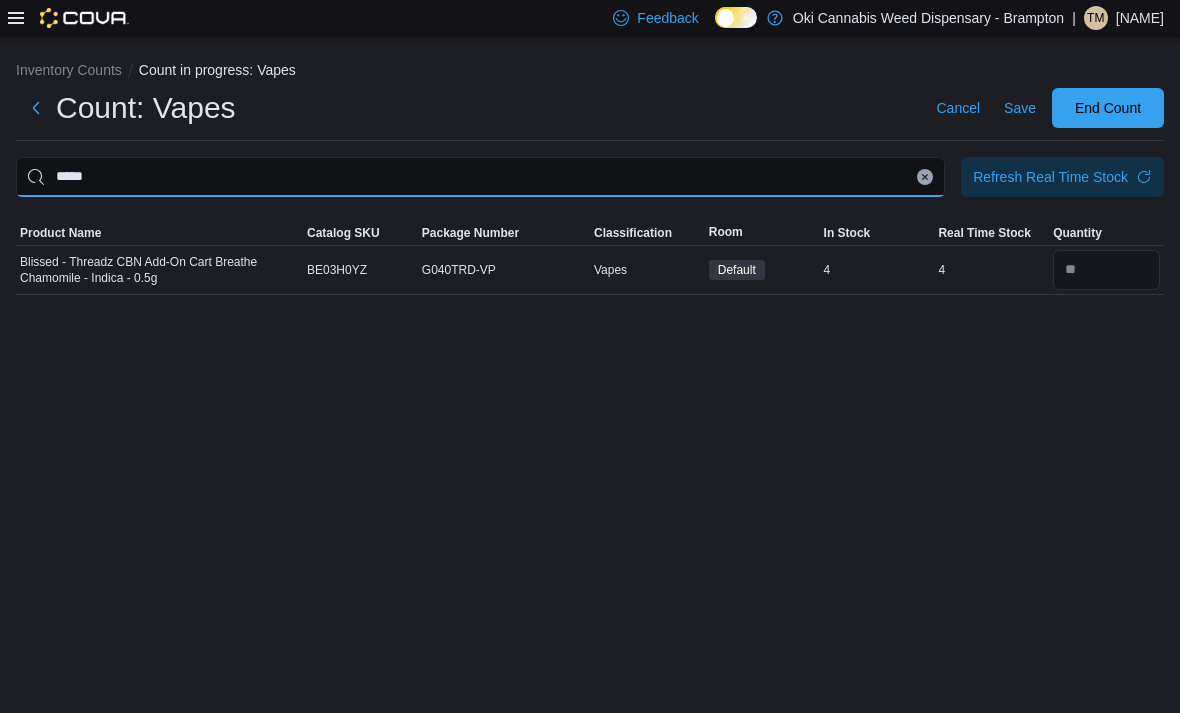 type on "*****" 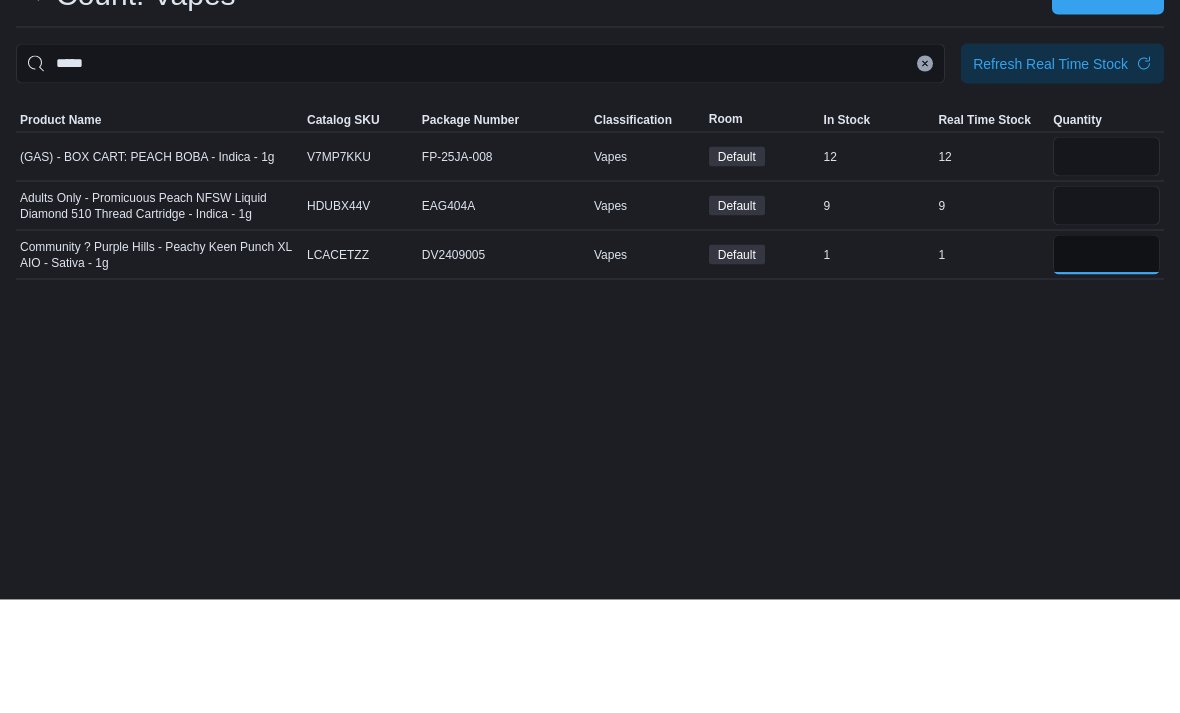 click at bounding box center (1106, 368) 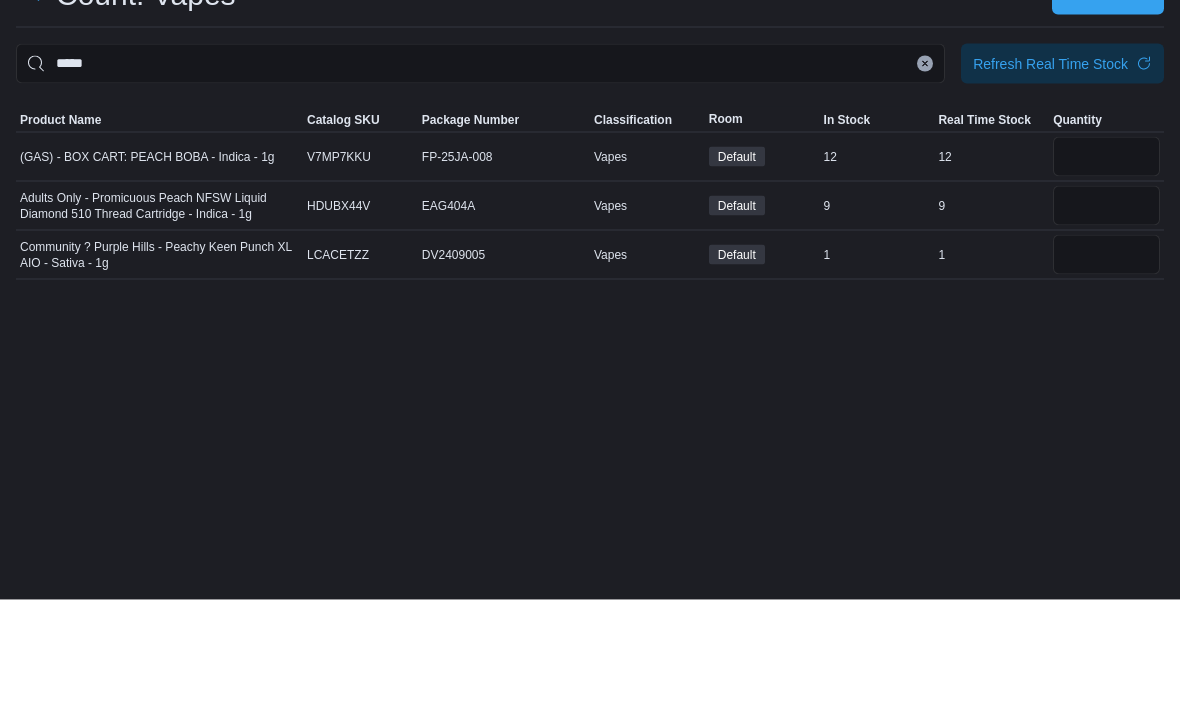 scroll, scrollTop: 64, scrollLeft: 0, axis: vertical 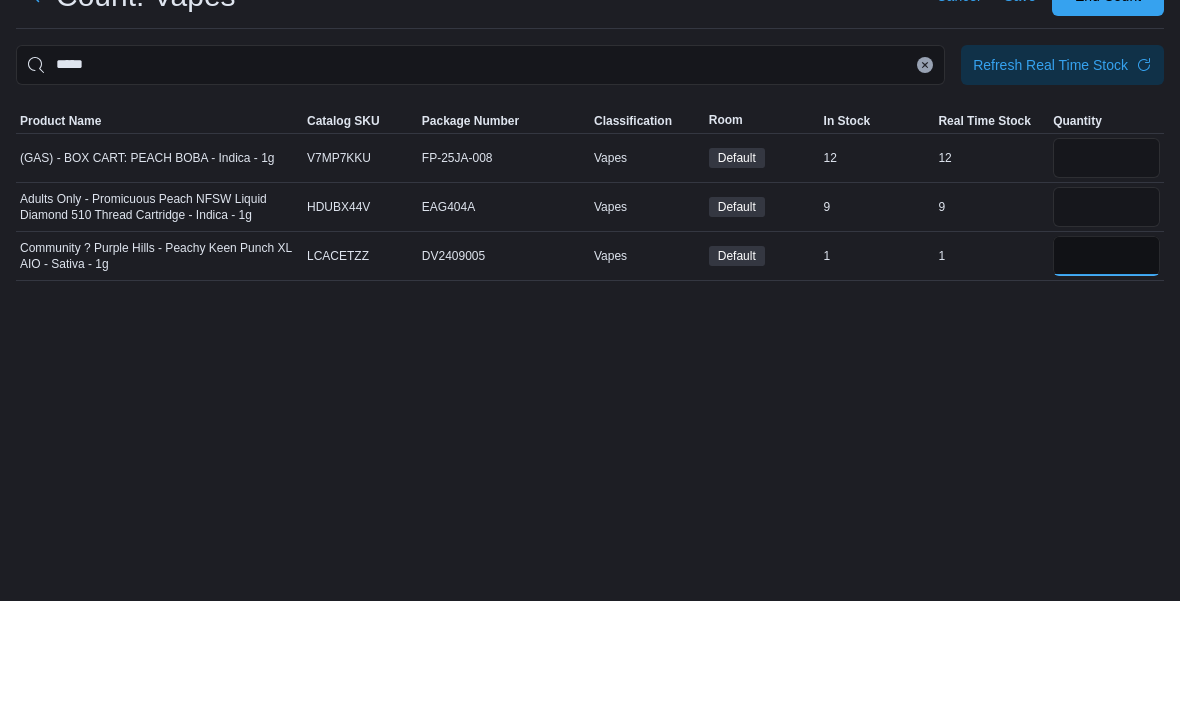 type on "*" 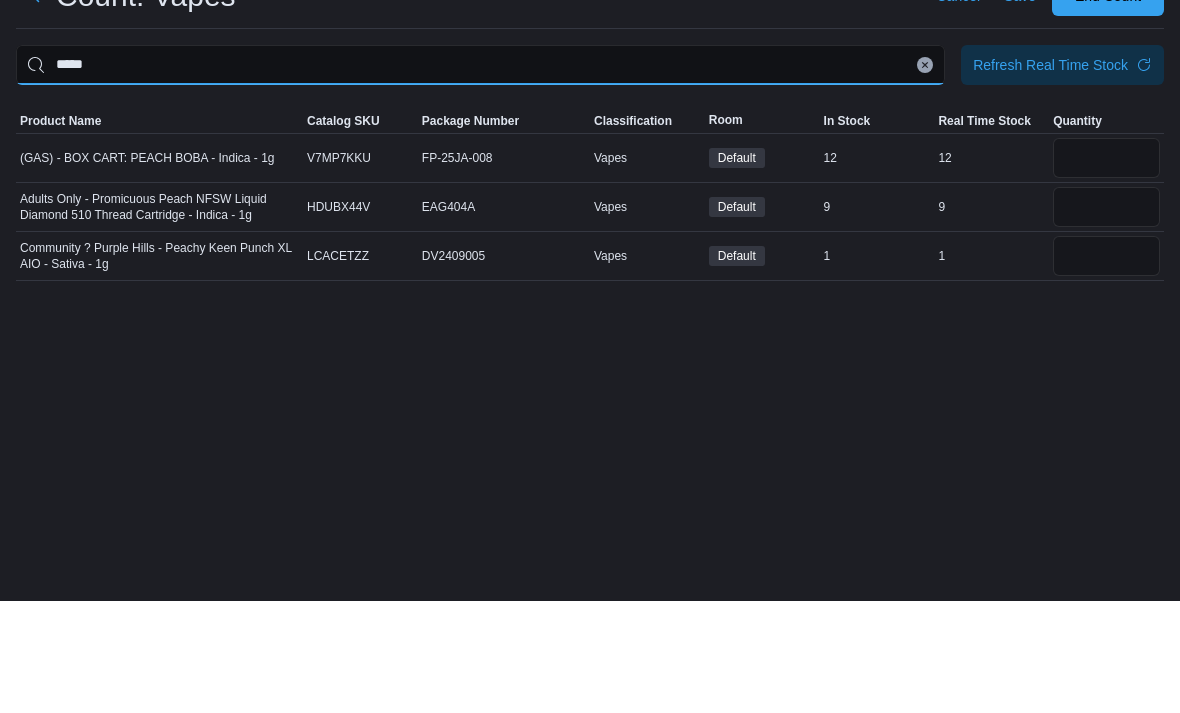 click on "*****" at bounding box center (480, 177) 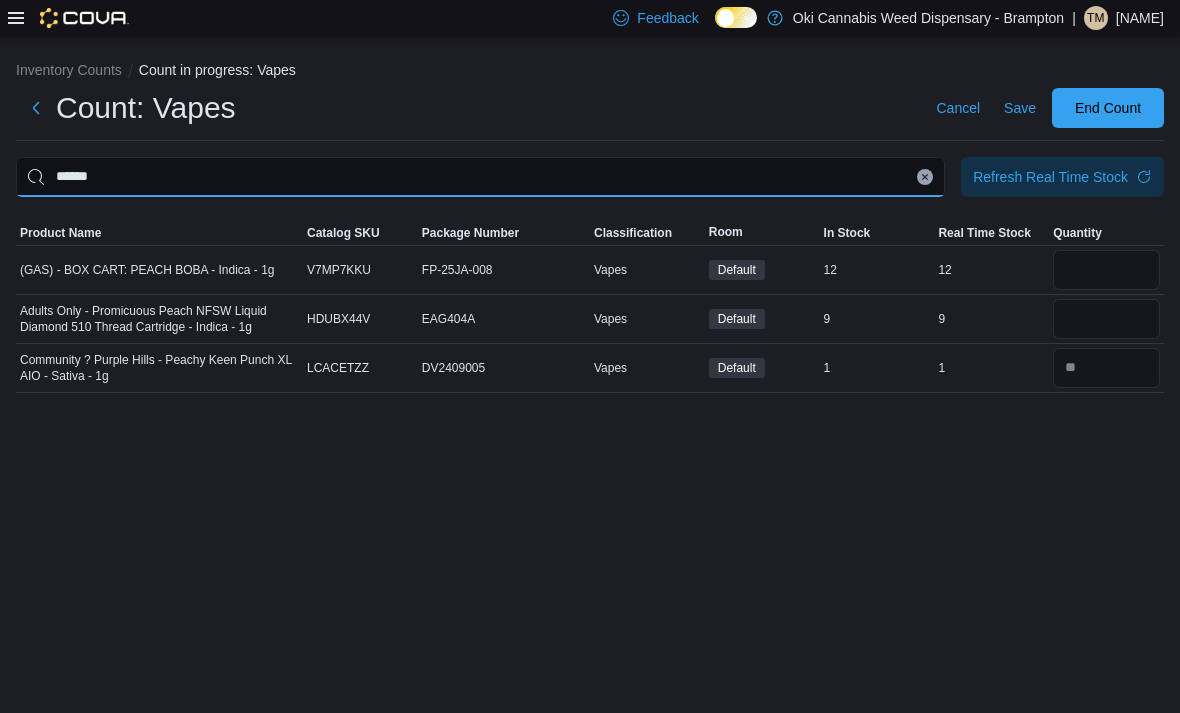 type on "******" 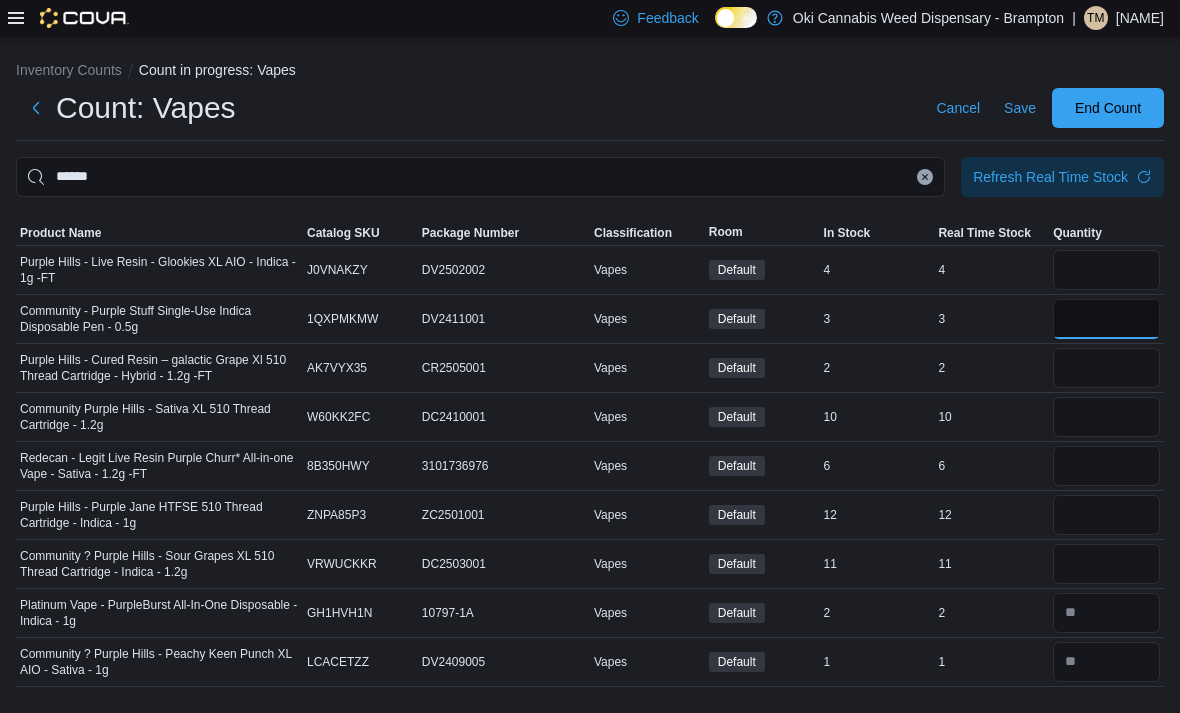 click at bounding box center [1106, 319] 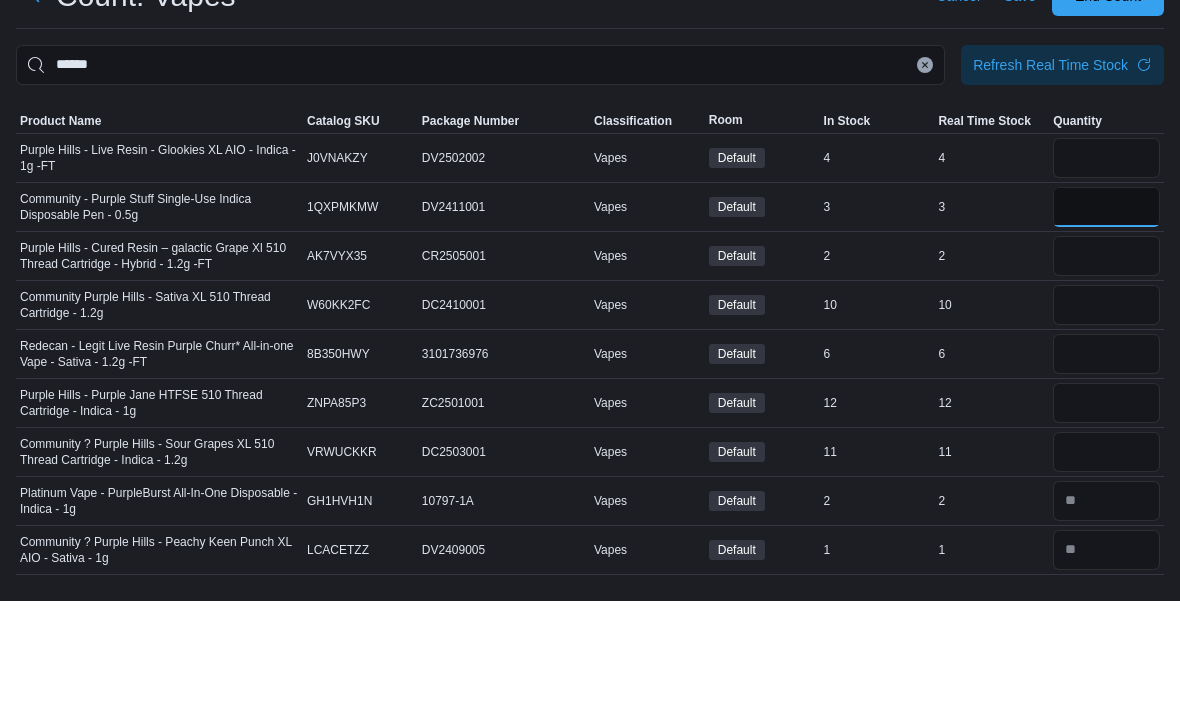 type on "*" 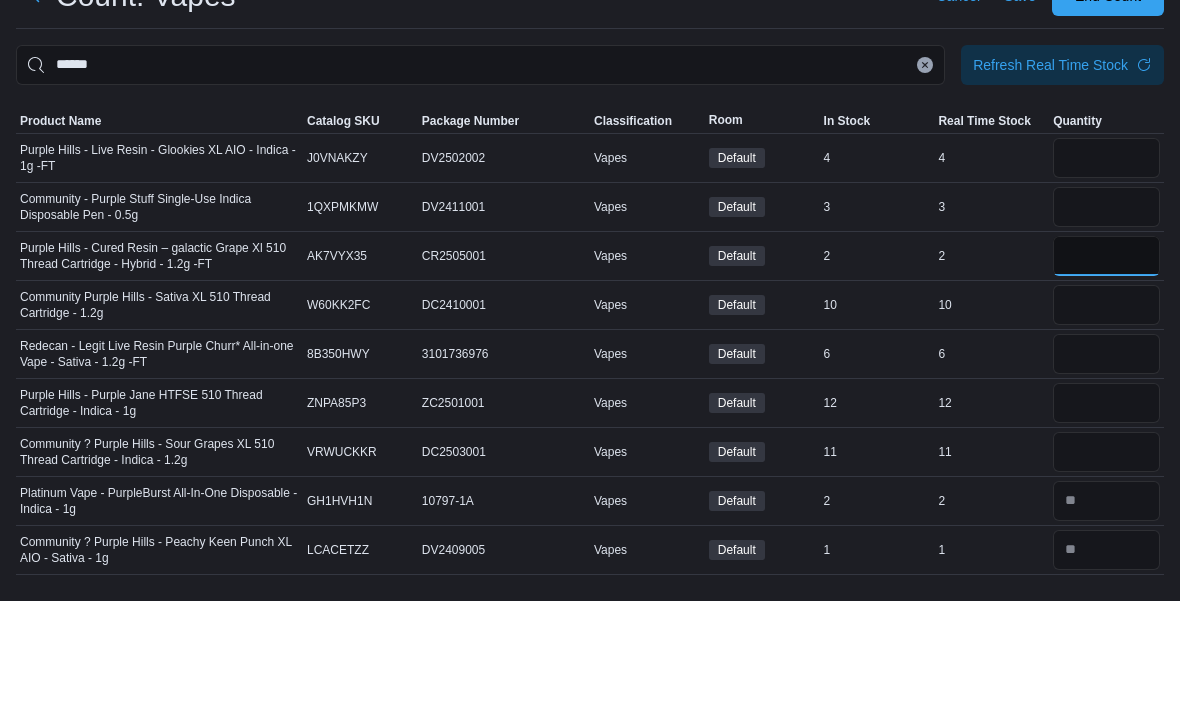 click at bounding box center [1106, 368] 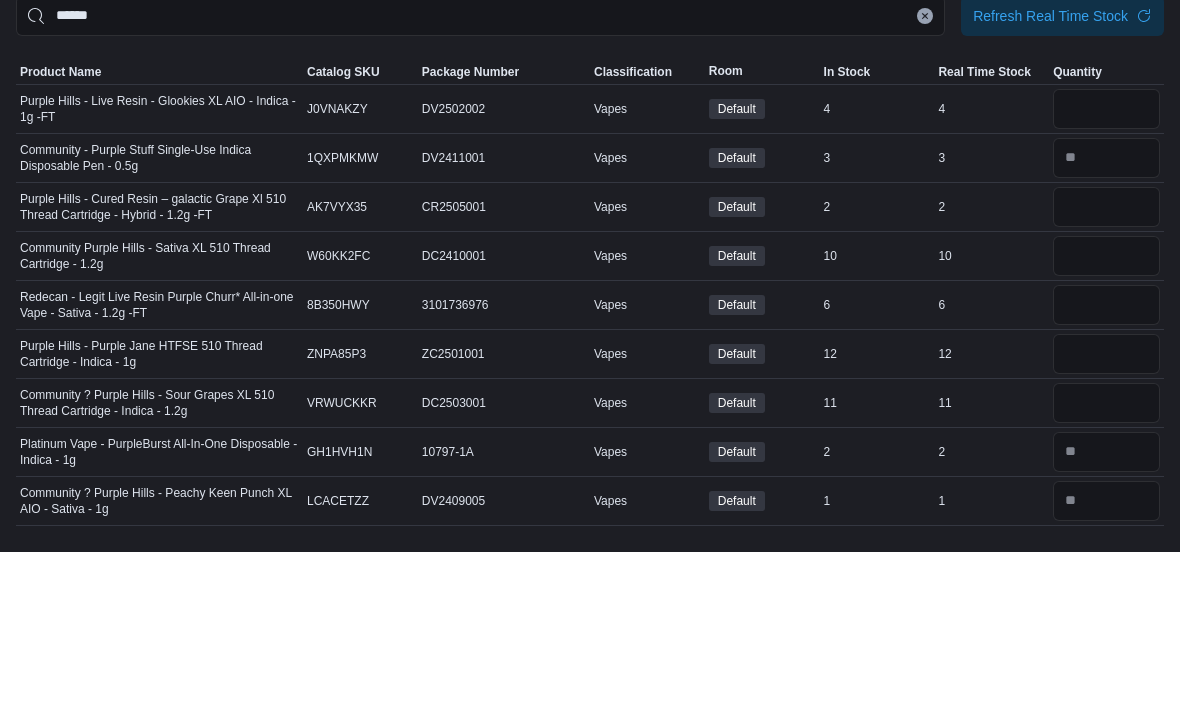 scroll, scrollTop: 0, scrollLeft: 0, axis: both 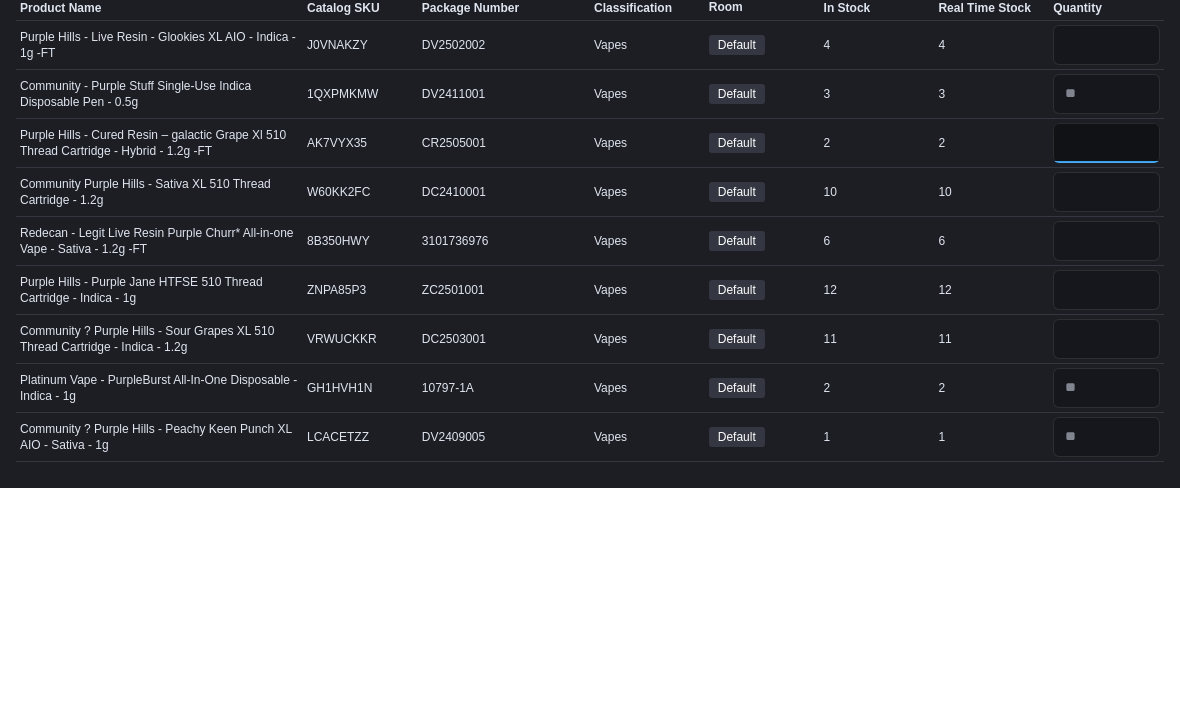 type on "*" 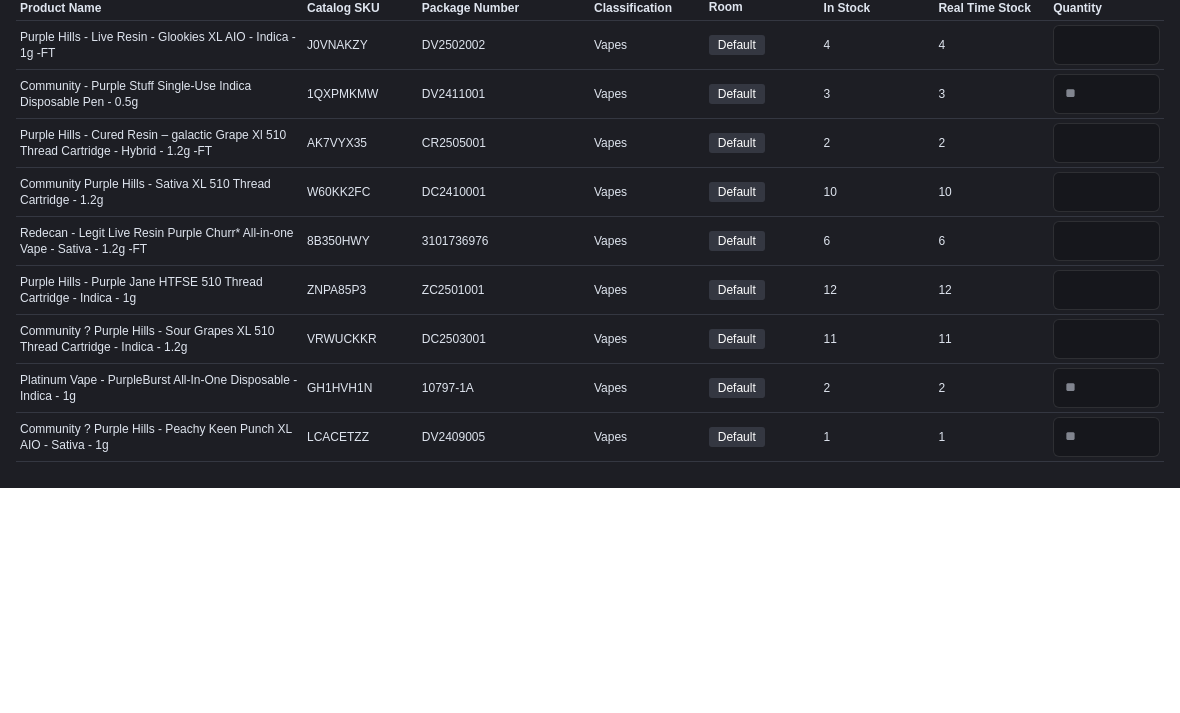 click on "******" at bounding box center [480, 177] 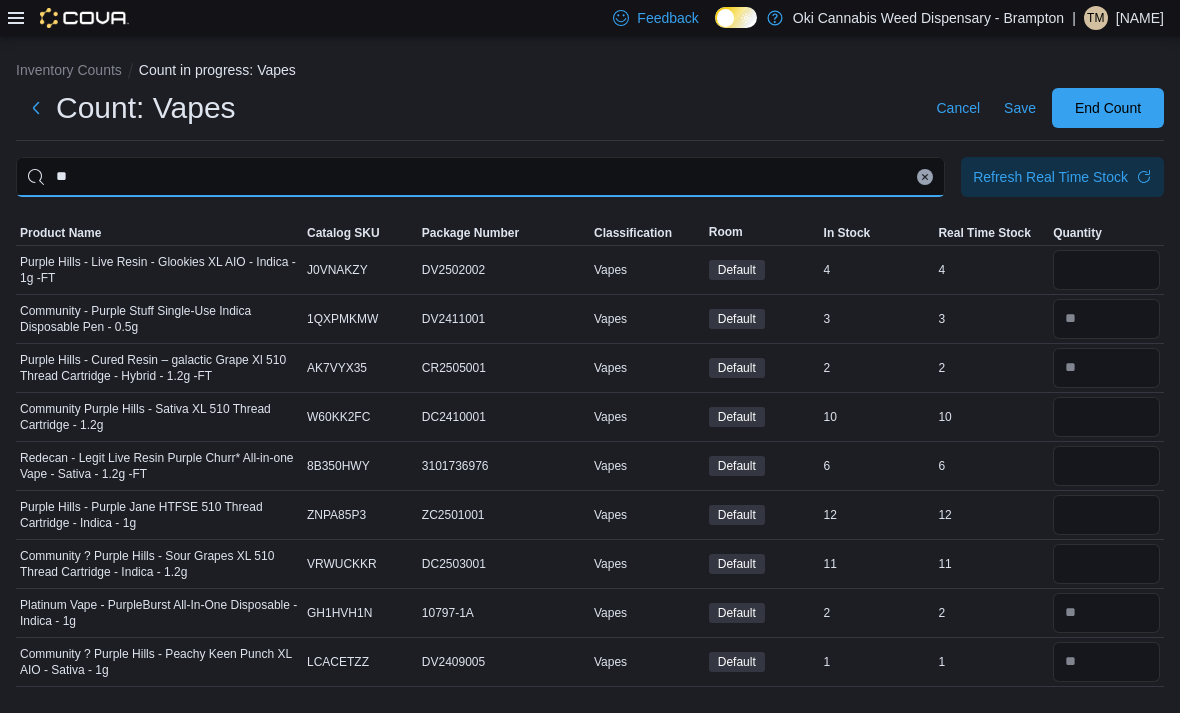 type 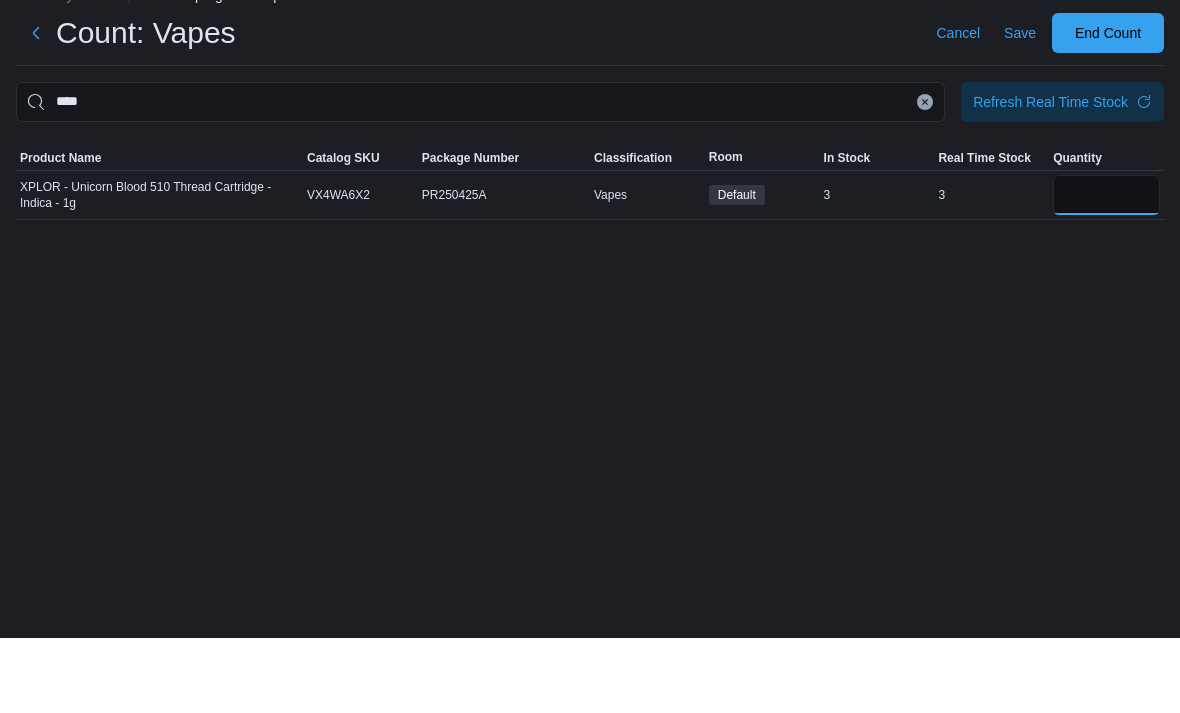 click at bounding box center (1106, 270) 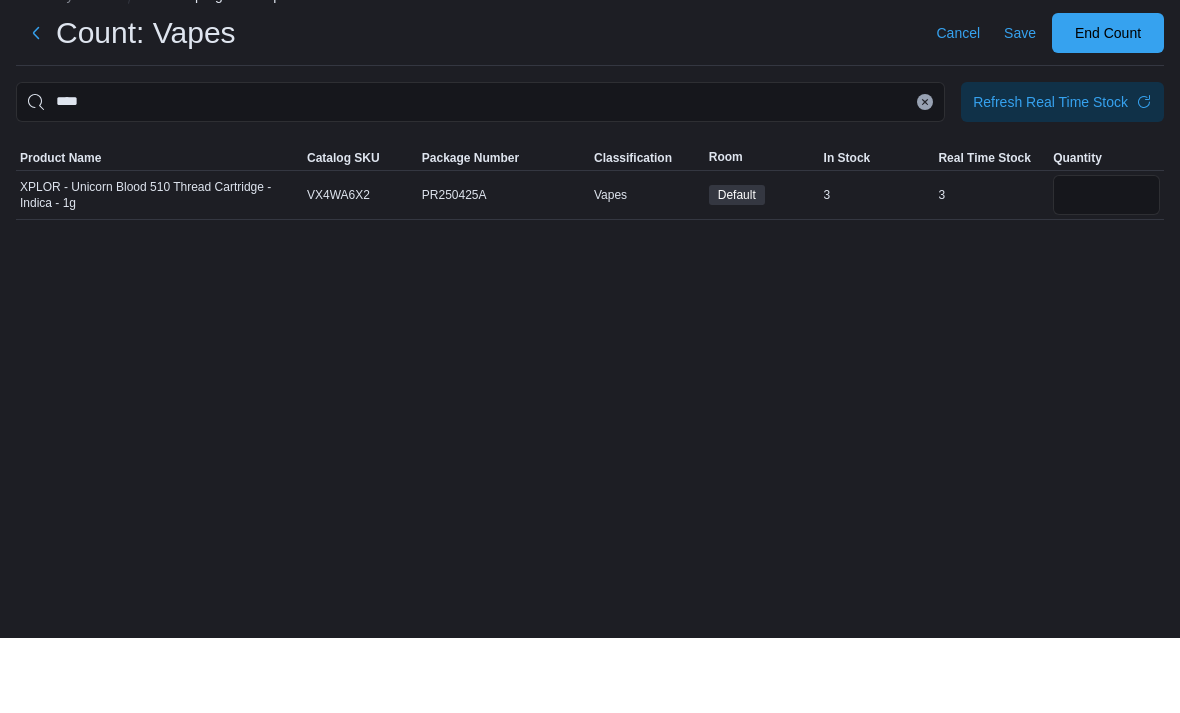 scroll, scrollTop: 64, scrollLeft: 0, axis: vertical 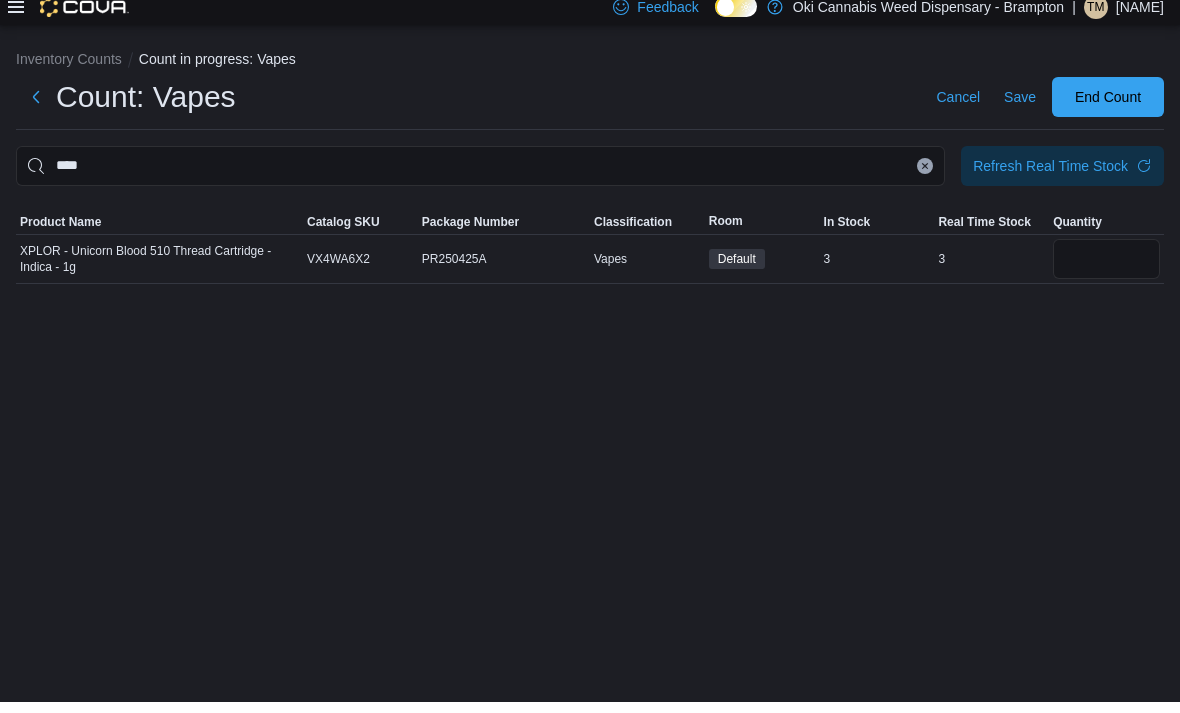 click at bounding box center (925, 177) 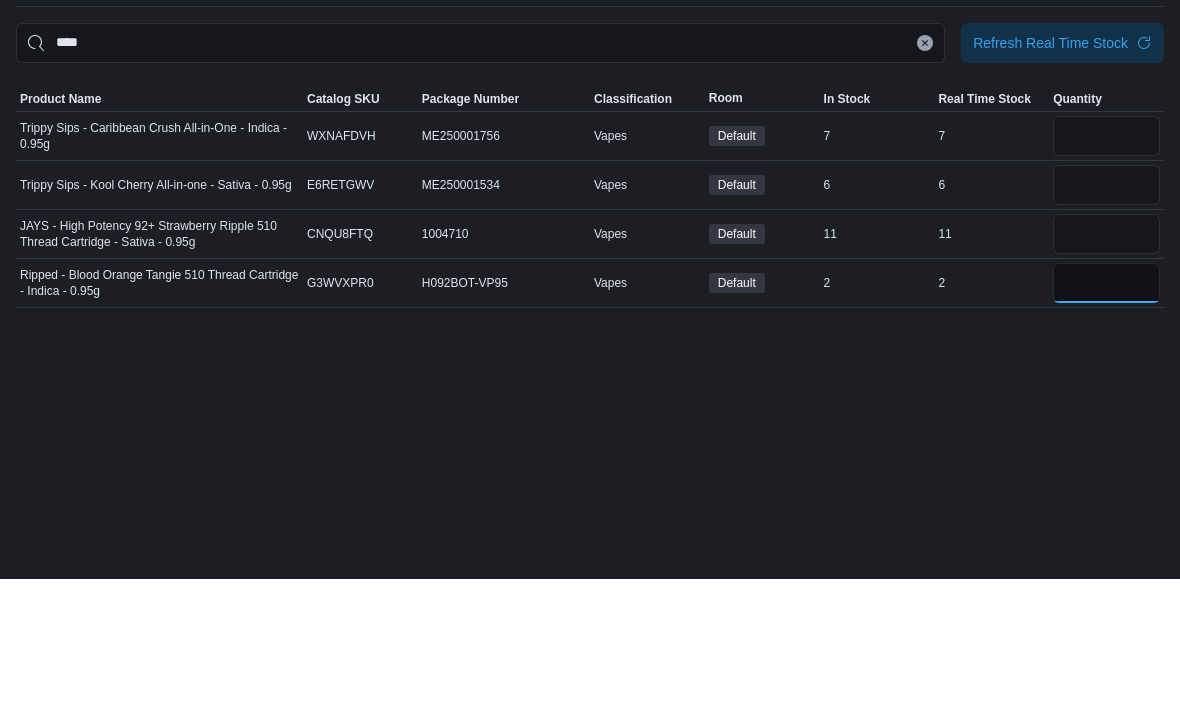 click at bounding box center (1106, 417) 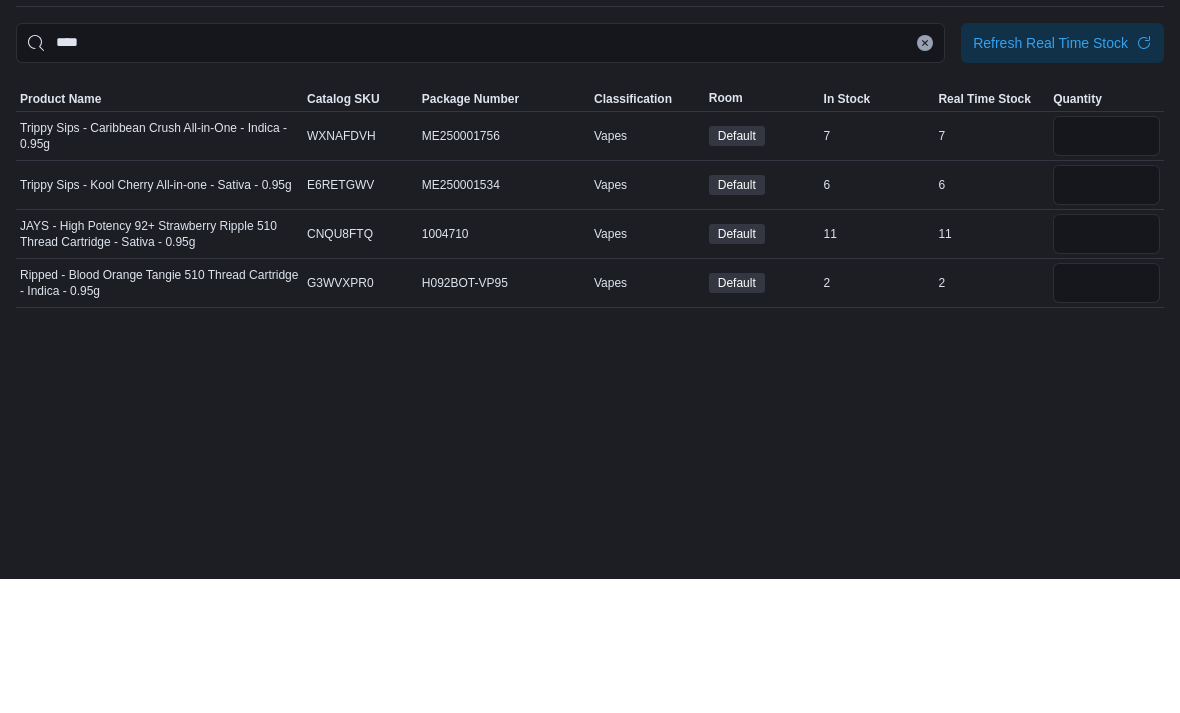 scroll, scrollTop: 0, scrollLeft: 0, axis: both 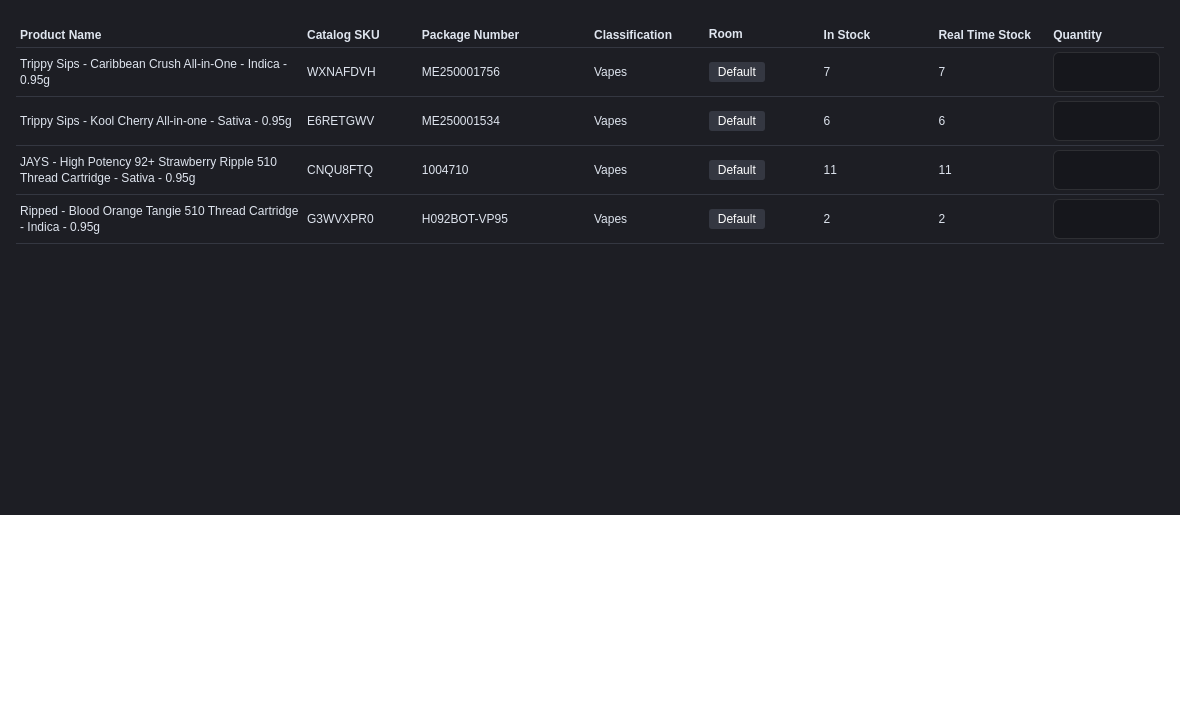 click on "****" at bounding box center (480, 177) 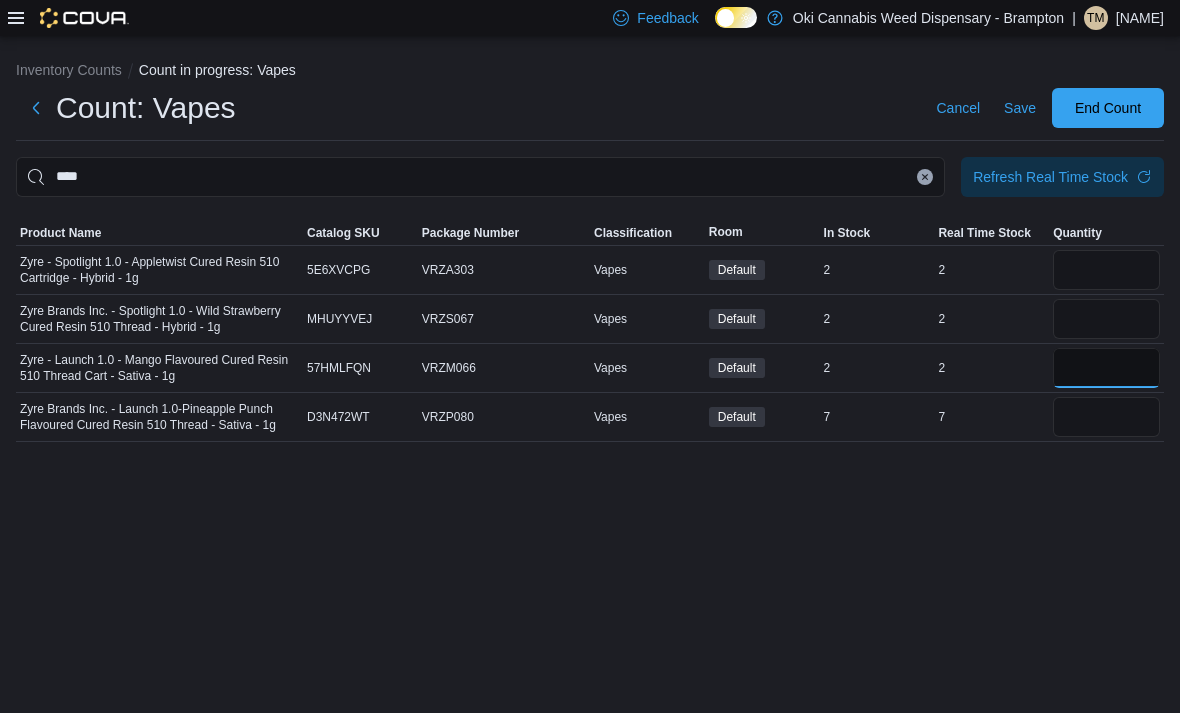 click at bounding box center [1106, 368] 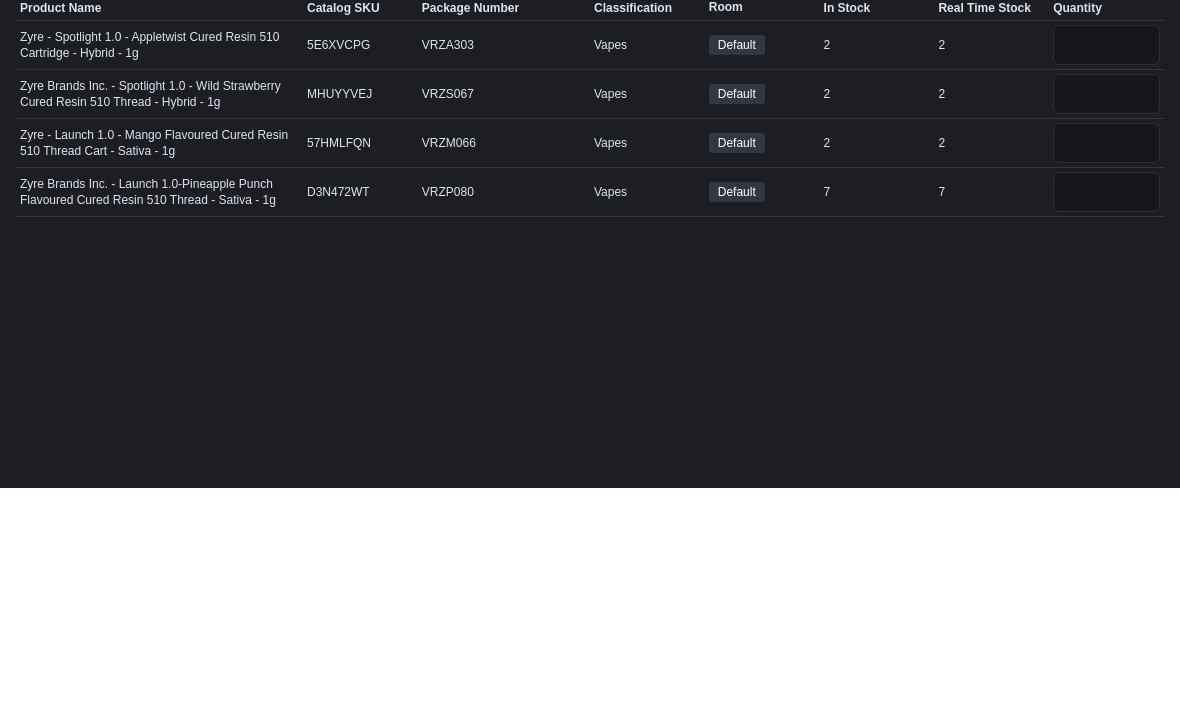scroll, scrollTop: 64, scrollLeft: 0, axis: vertical 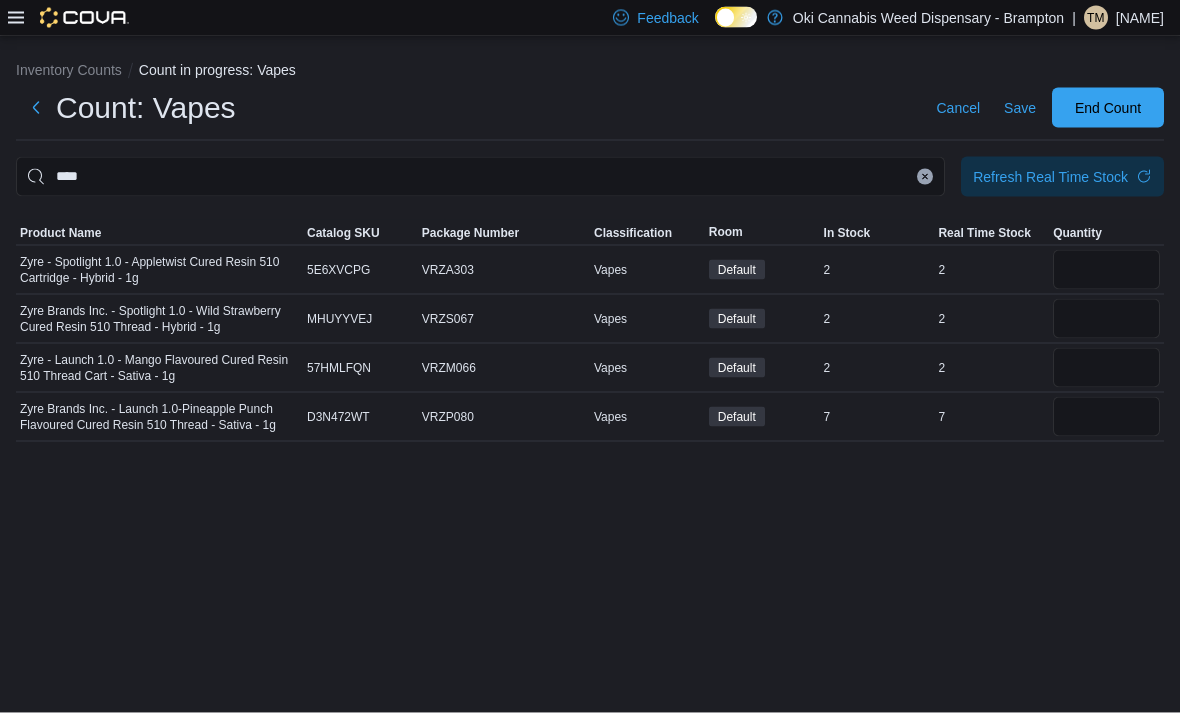 click at bounding box center (925, 177) 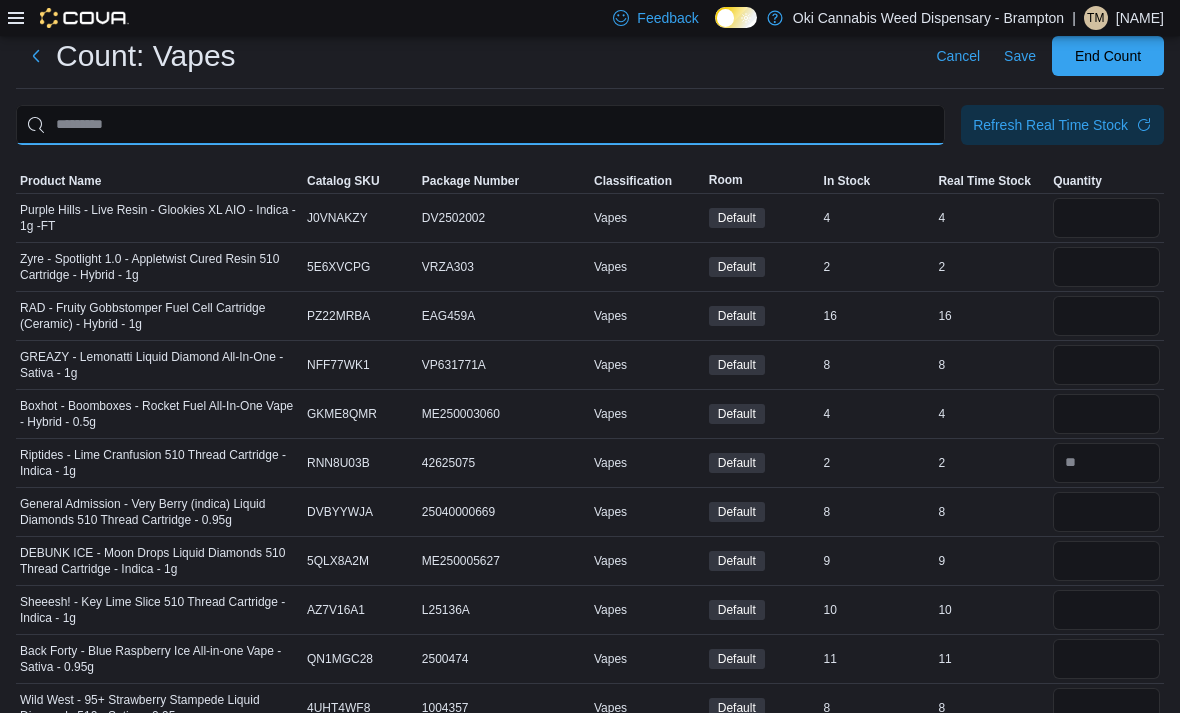 scroll, scrollTop: 51, scrollLeft: 0, axis: vertical 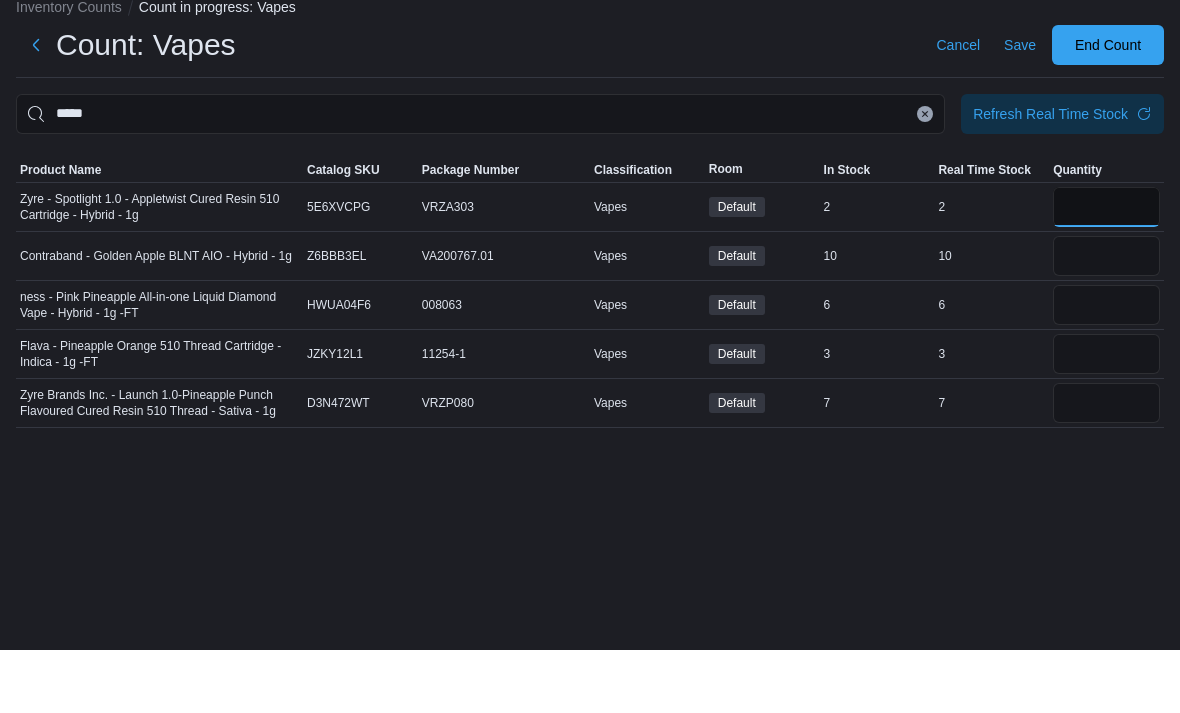 click at bounding box center (1106, 270) 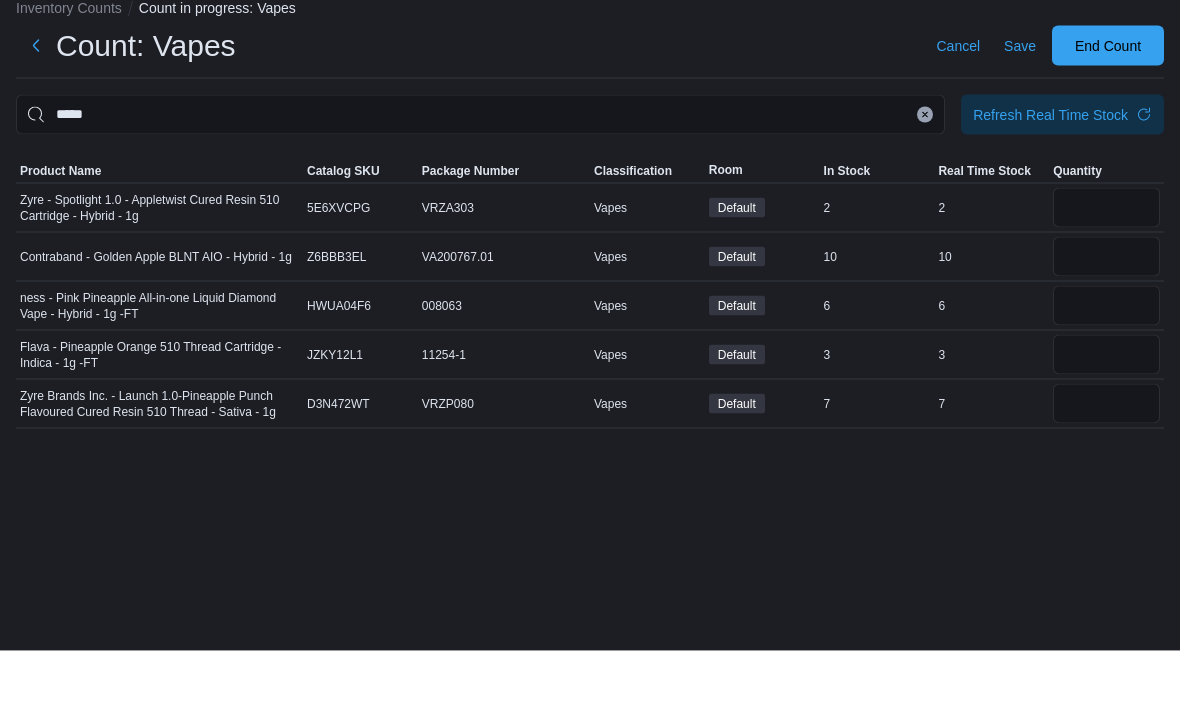 scroll, scrollTop: 64, scrollLeft: 0, axis: vertical 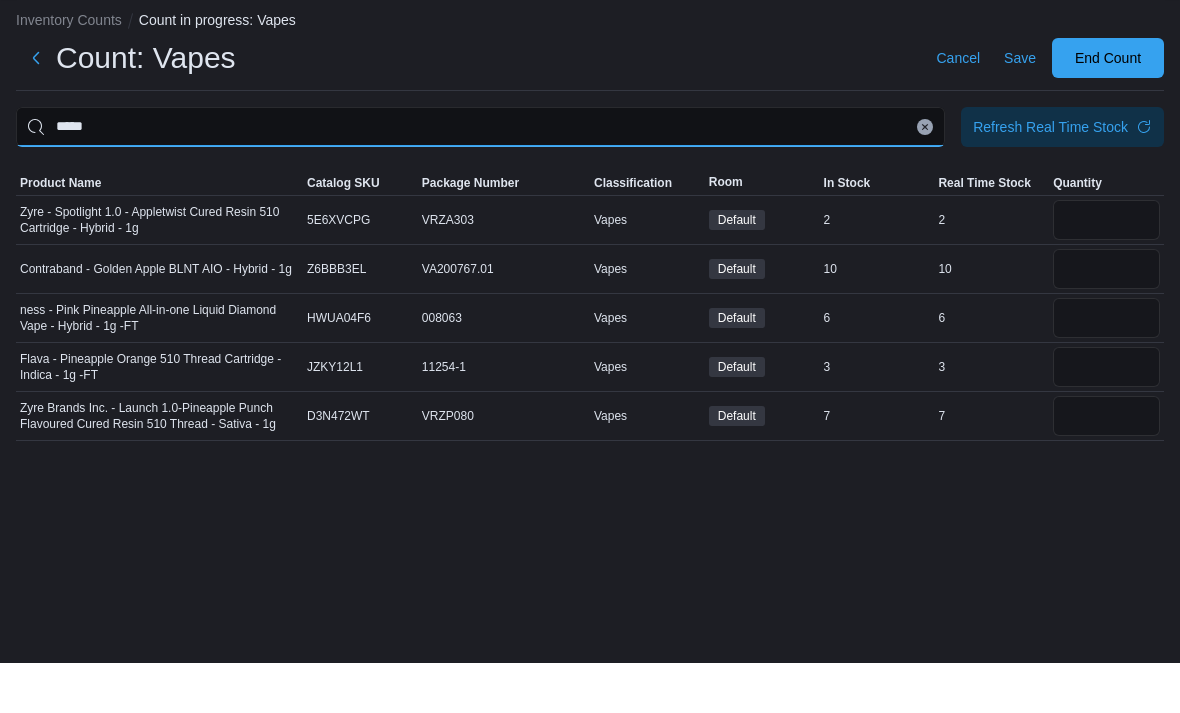 click on "*****" at bounding box center [480, 177] 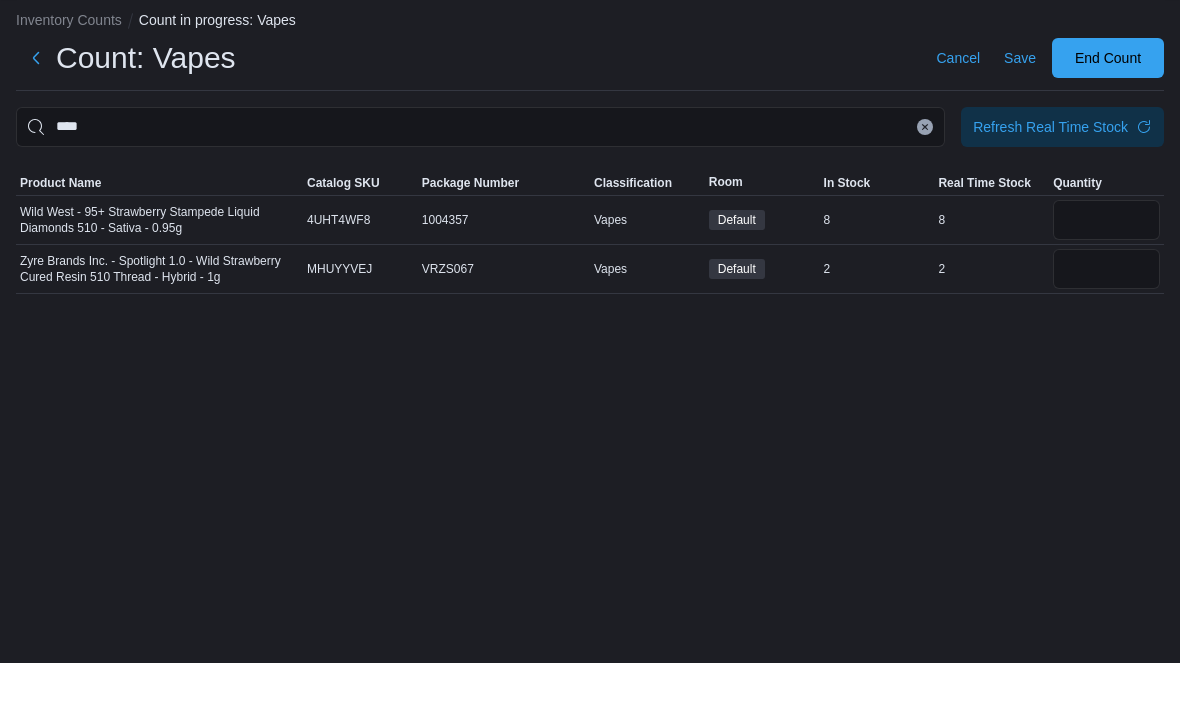 click at bounding box center [1106, 270] 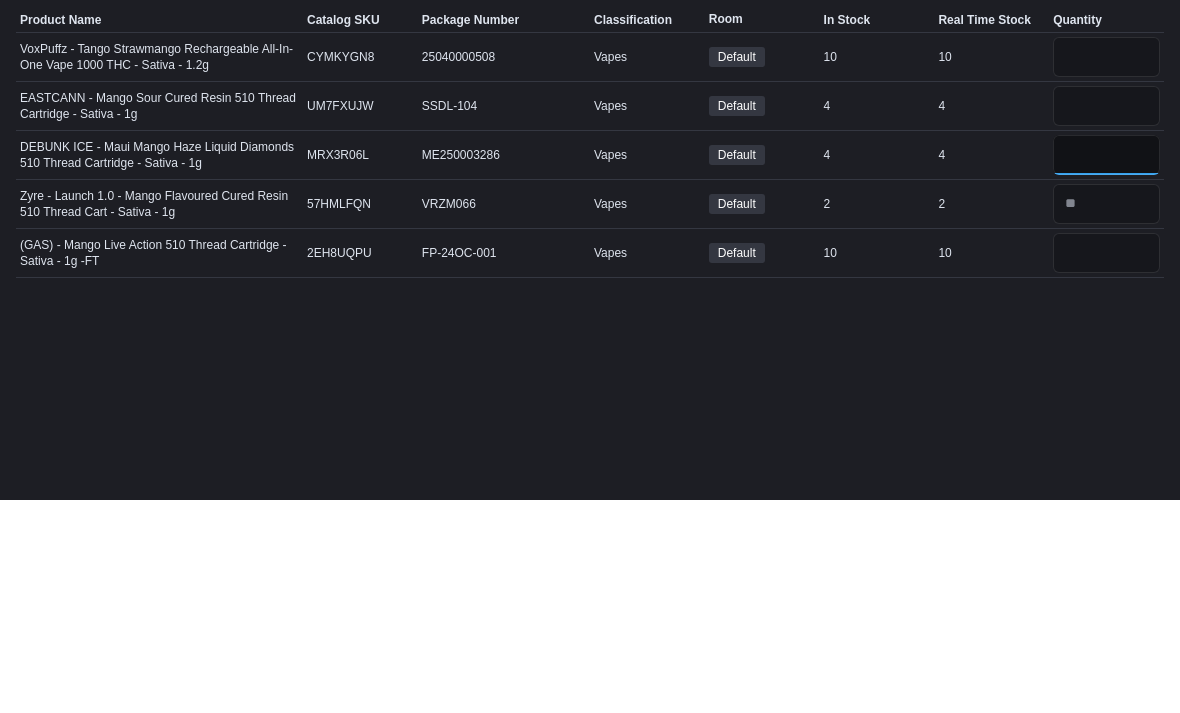 click at bounding box center [1106, 368] 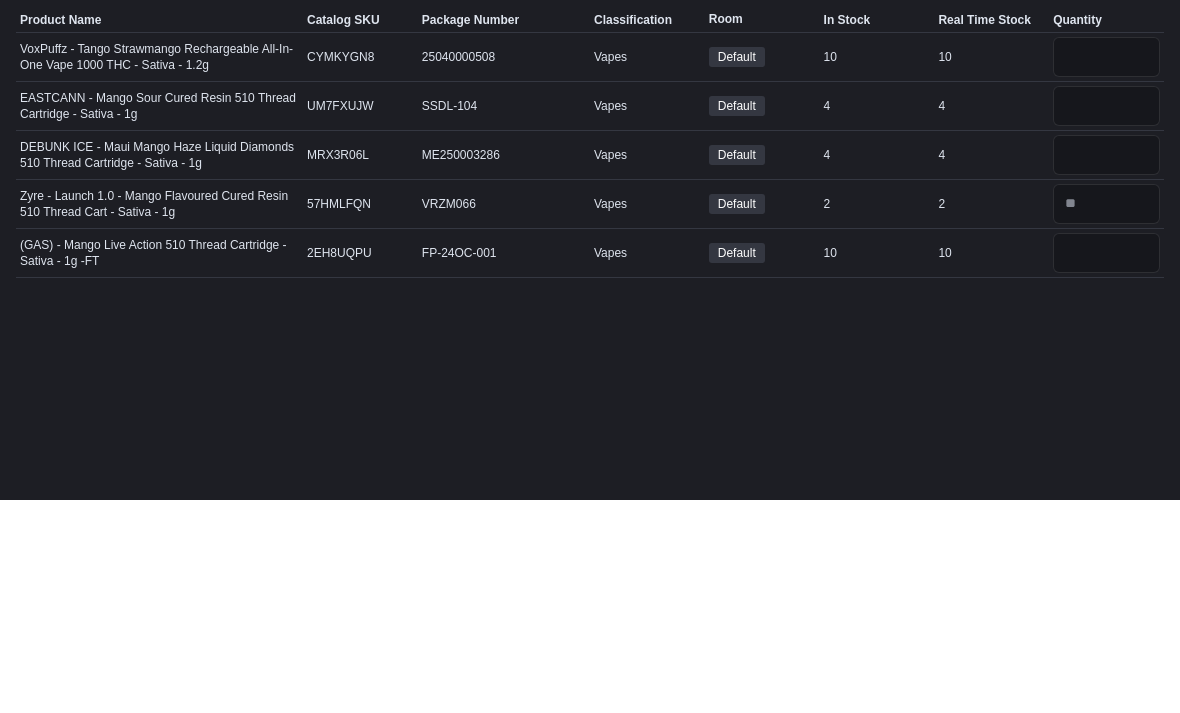 click on "*****" at bounding box center (480, 177) 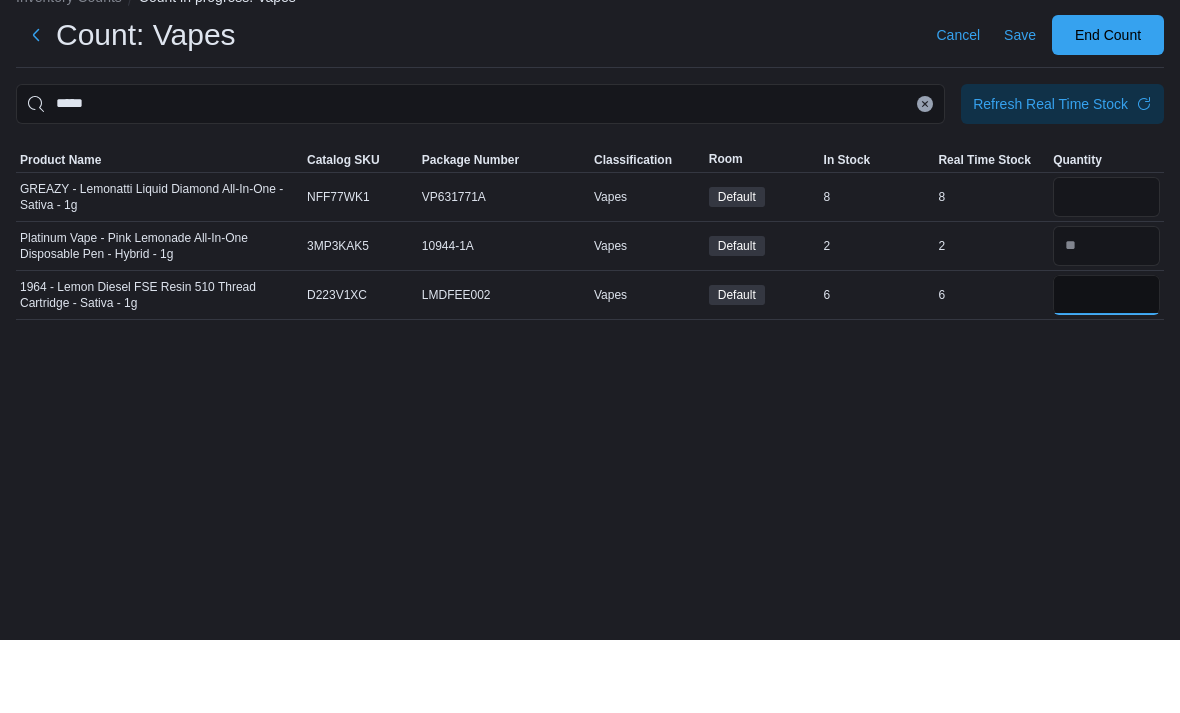 click at bounding box center [1106, 368] 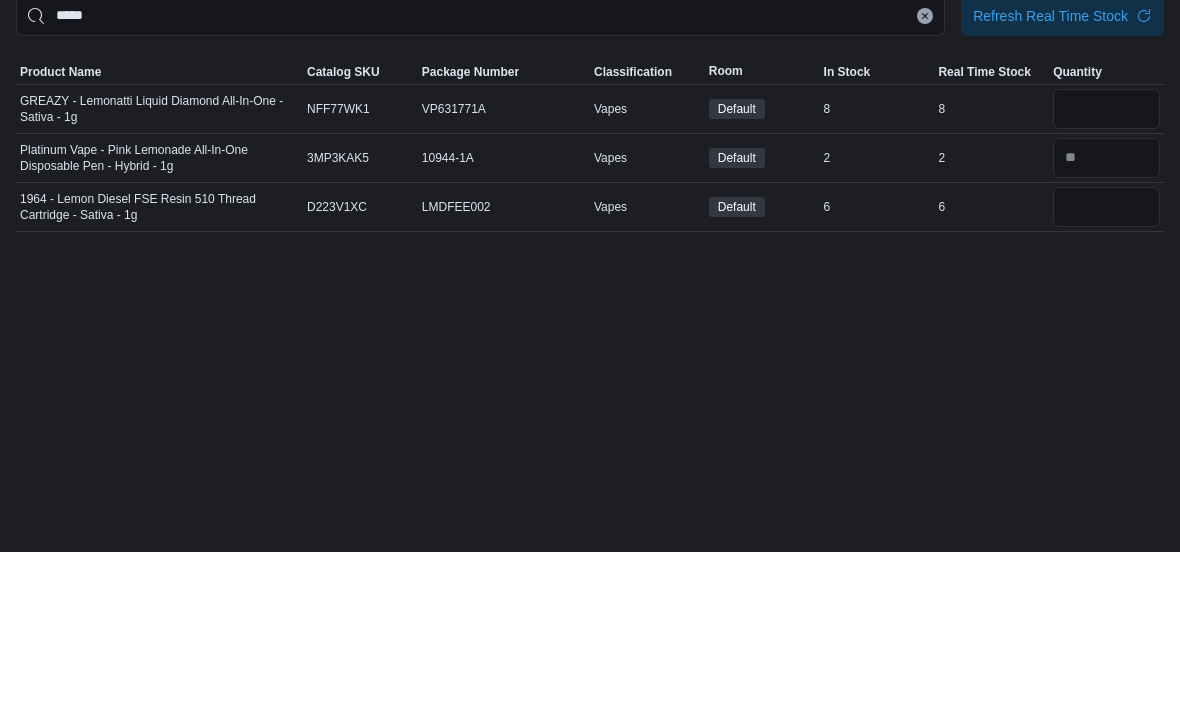 click on "*****" at bounding box center (480, 177) 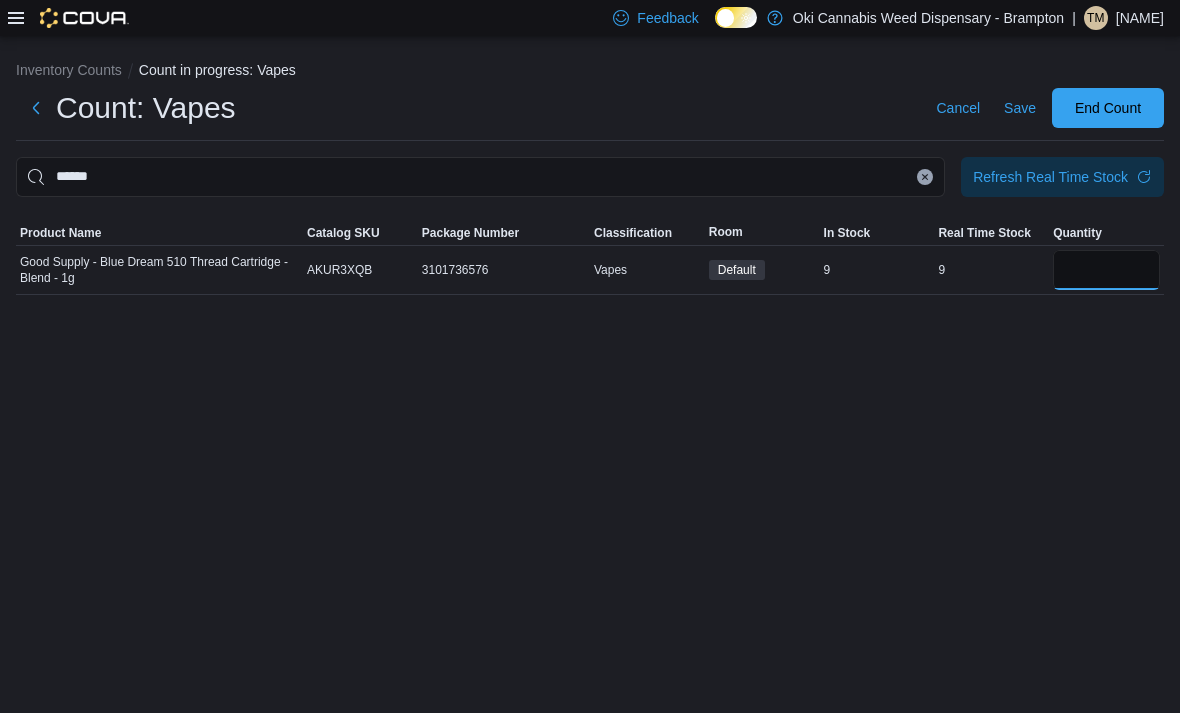 click at bounding box center (1106, 270) 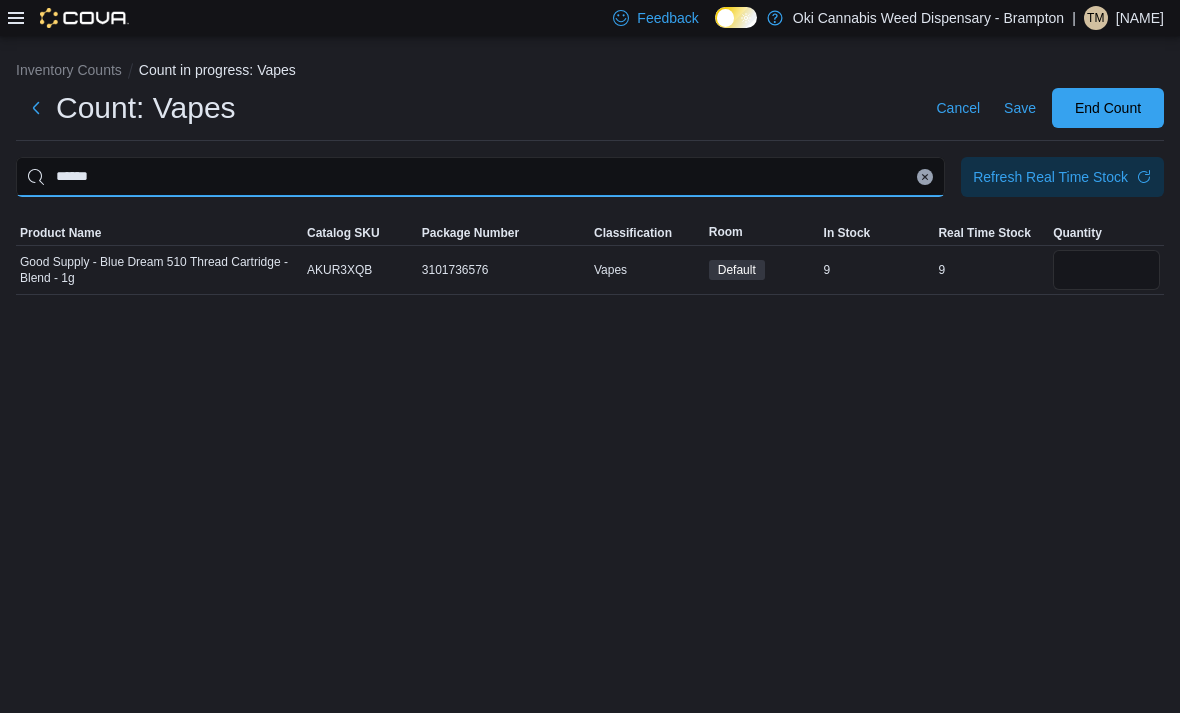 click on "******" at bounding box center (480, 177) 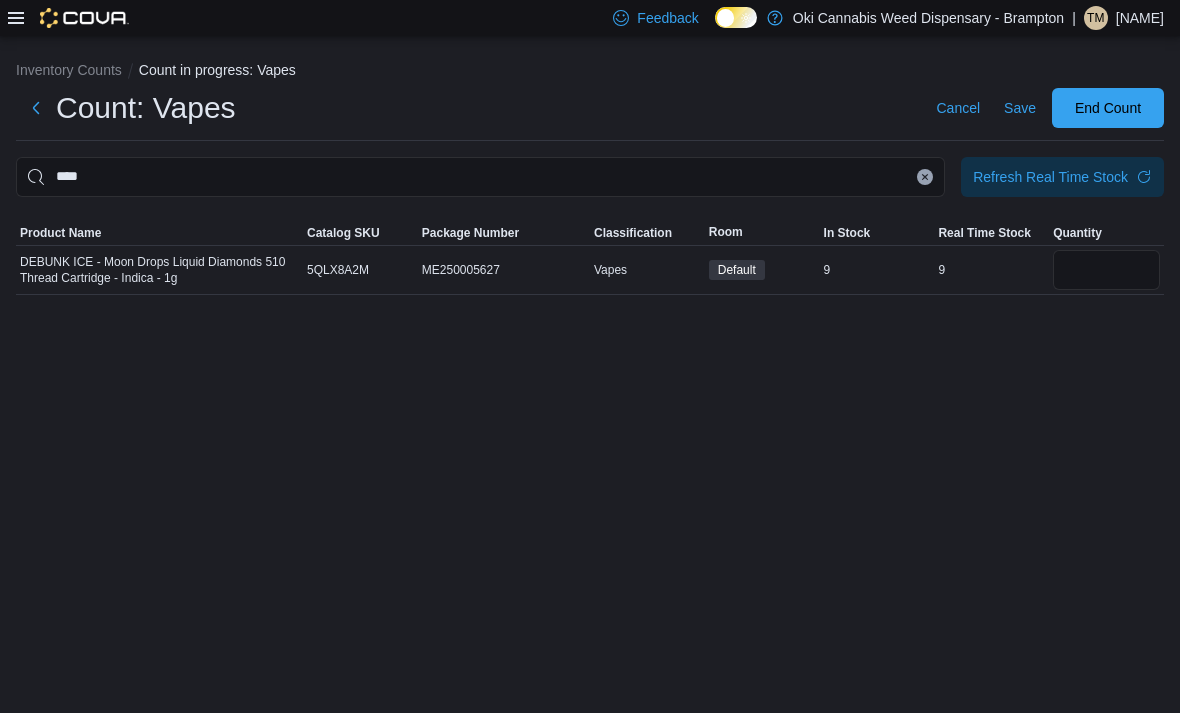click at bounding box center (1106, 270) 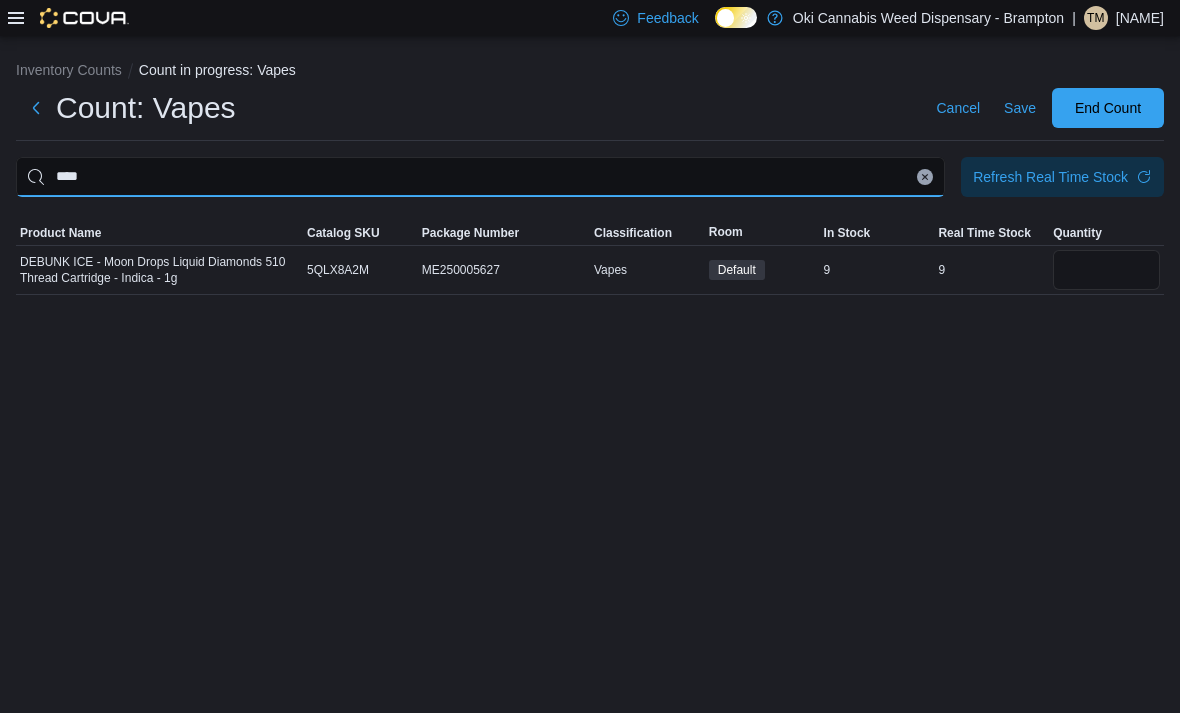click on "****" at bounding box center (480, 177) 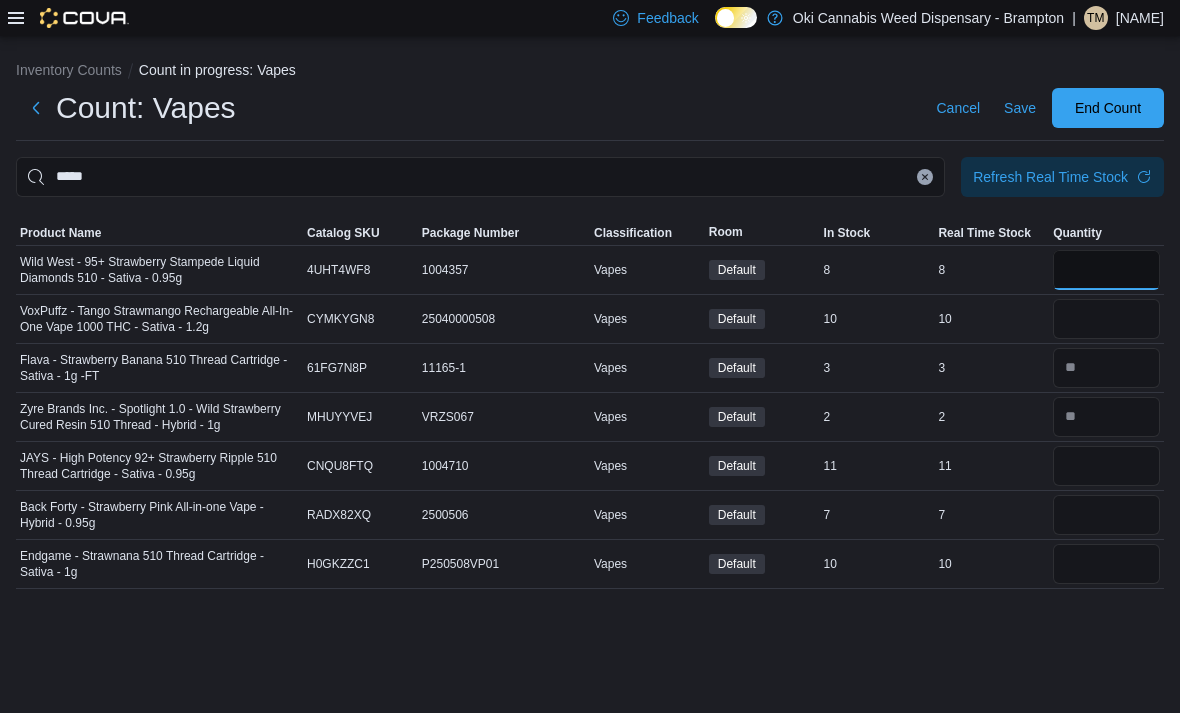 click at bounding box center (1106, 270) 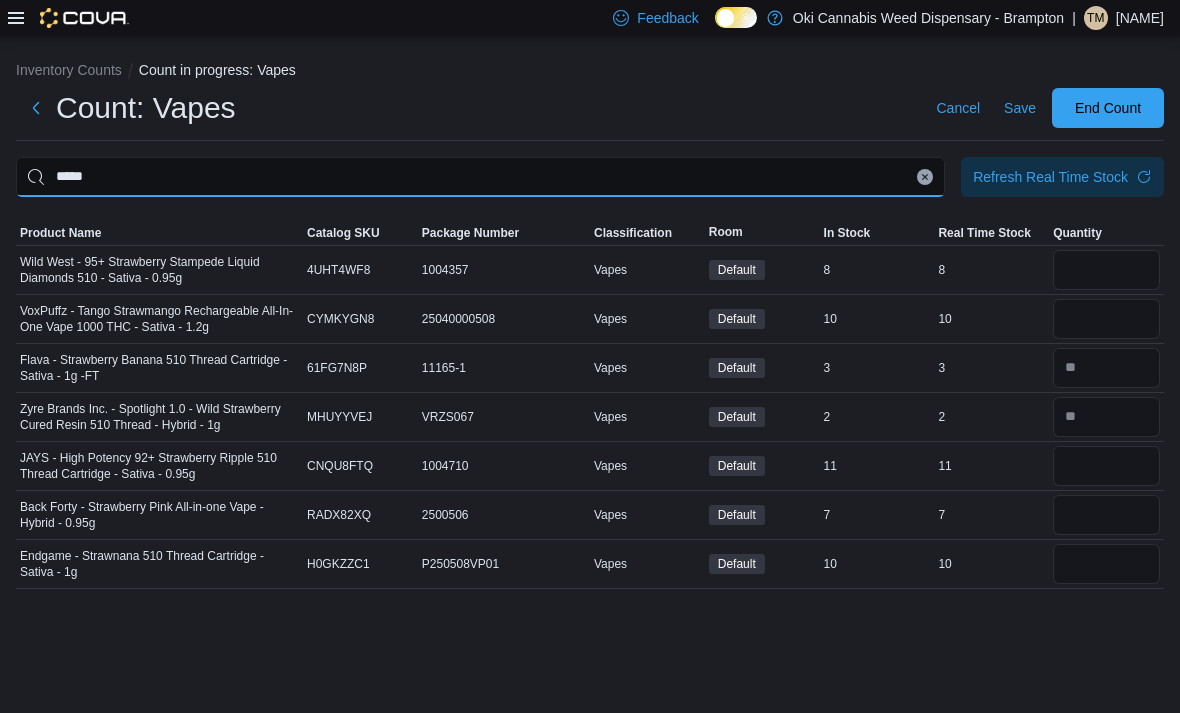 click on "*****" at bounding box center (480, 177) 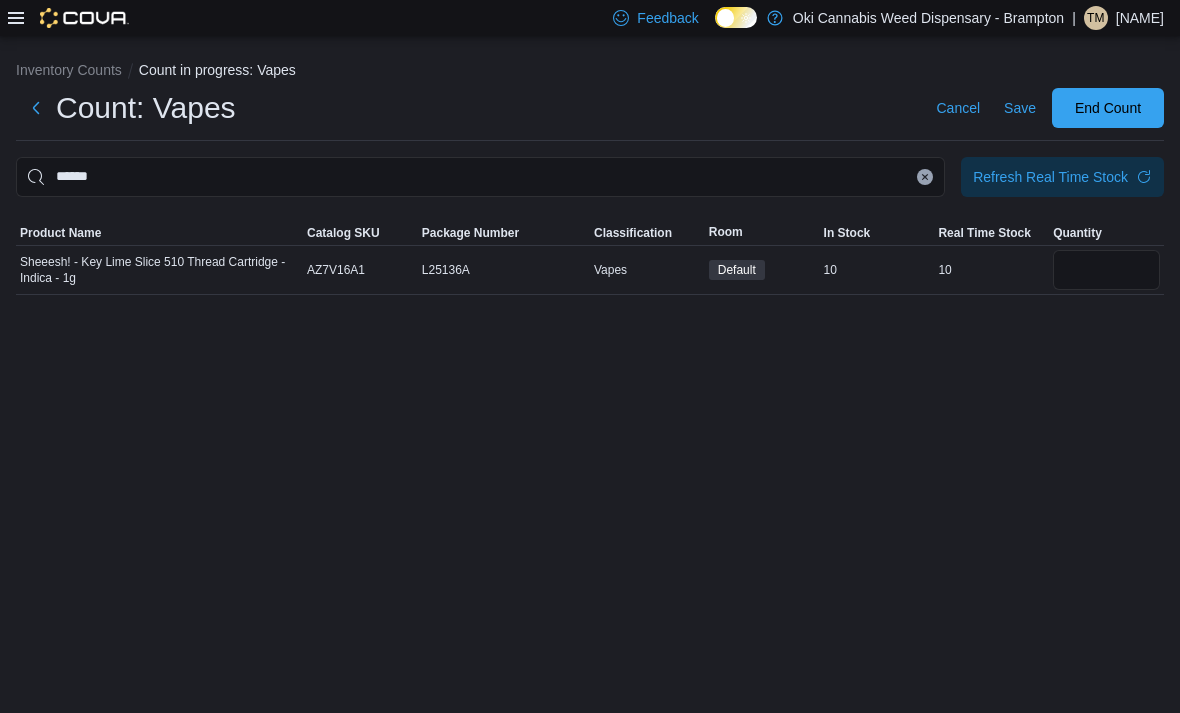 click at bounding box center (1106, 270) 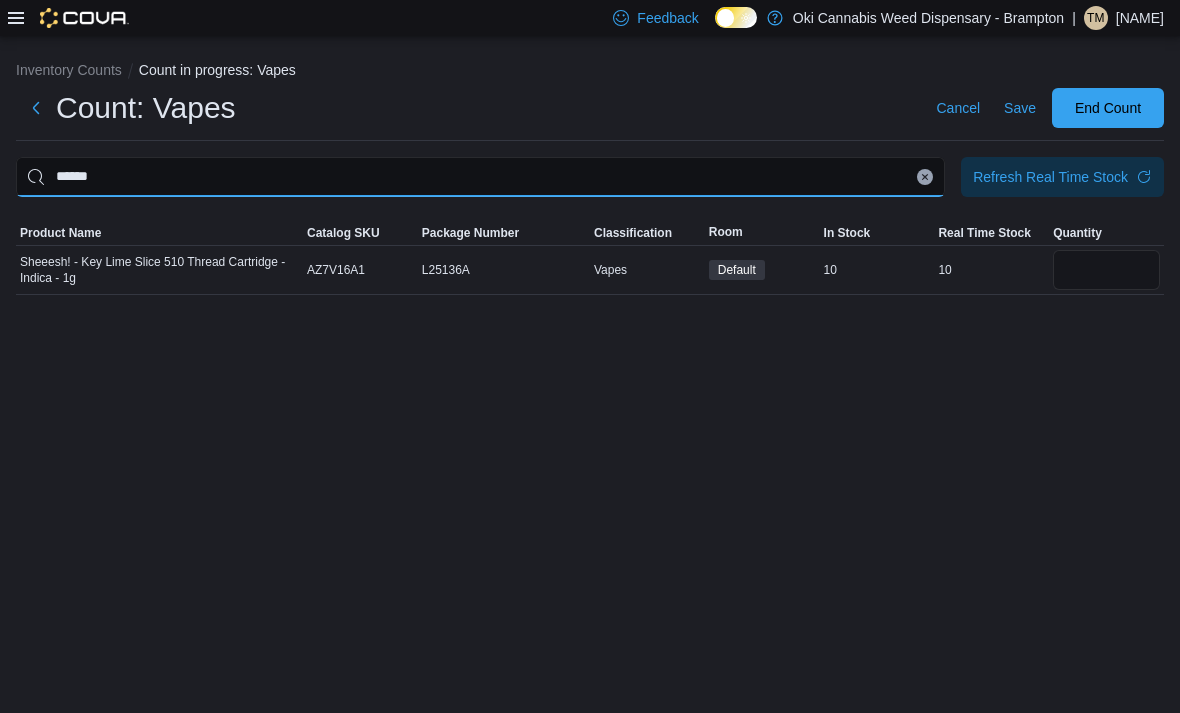 click on "******" at bounding box center [480, 177] 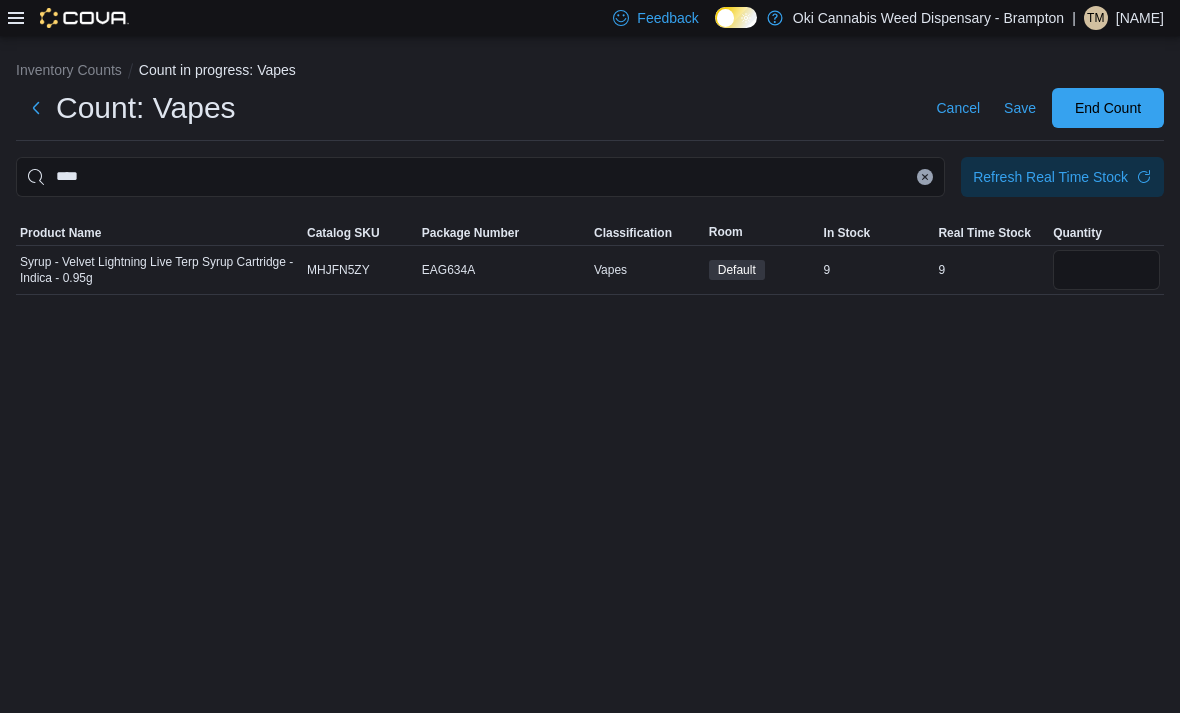 click on "Inventory Counts Count in progress: Vapes Count: Vapes  Cancel Save End Count **** Refresh Real Time Stock Sorting This table contains 1 rows. Product Name Catalog SKU Package Number Classification Room In Stock Real Time Stock Quantity Syrup - Velvet Lightning Live Terp Syrup Cartridge - Indica - 0.95g Catalog SKU MHJFN5ZY Package Number EAG634A Vapes Default In Stock 9  Real Time Stock 9" at bounding box center (590, 173) 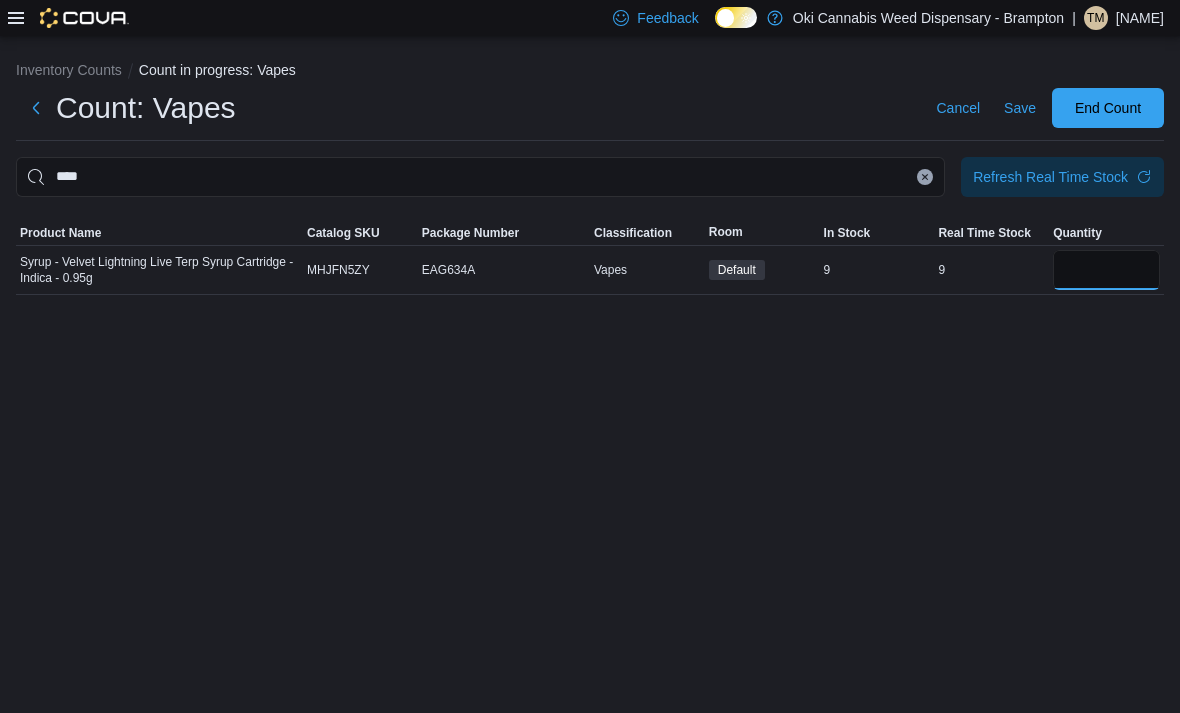 click at bounding box center [1106, 270] 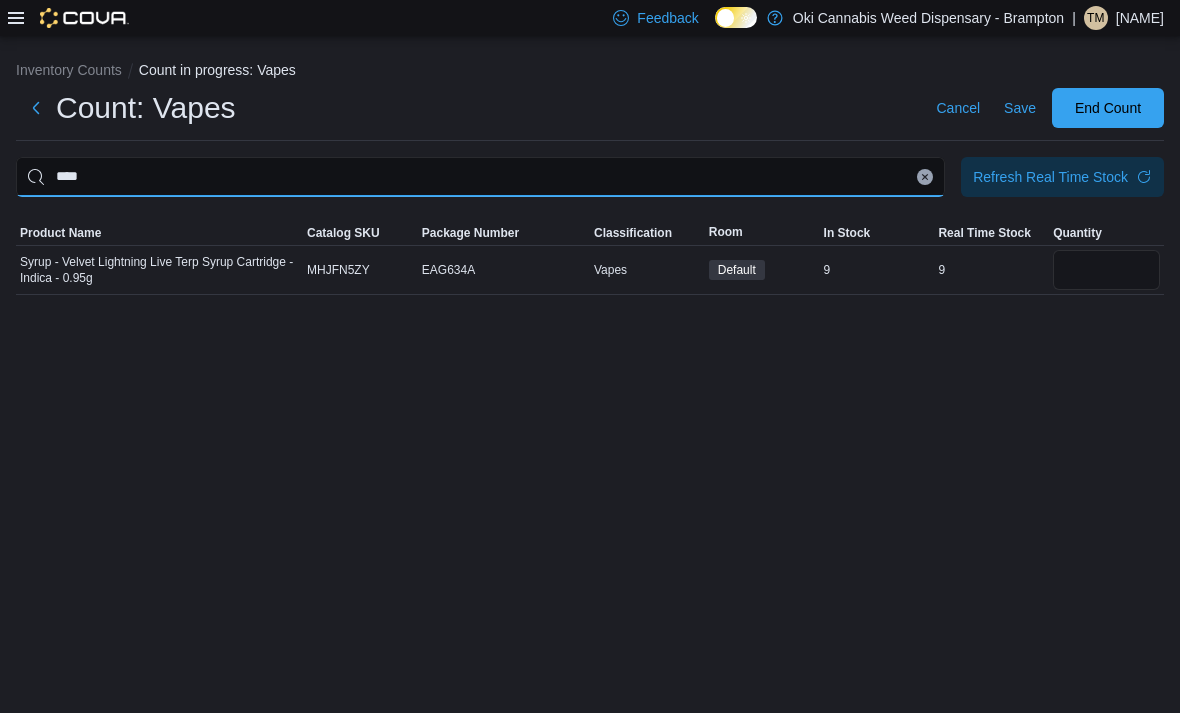 click on "****" at bounding box center [480, 177] 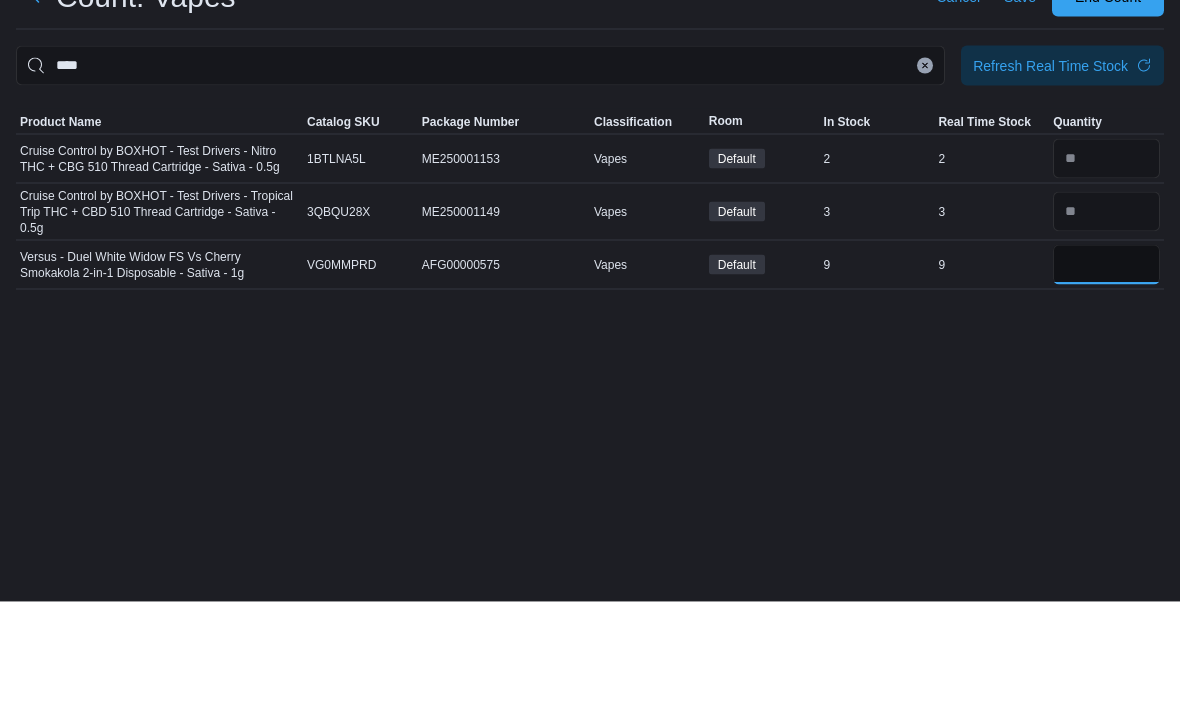 click at bounding box center [1106, 376] 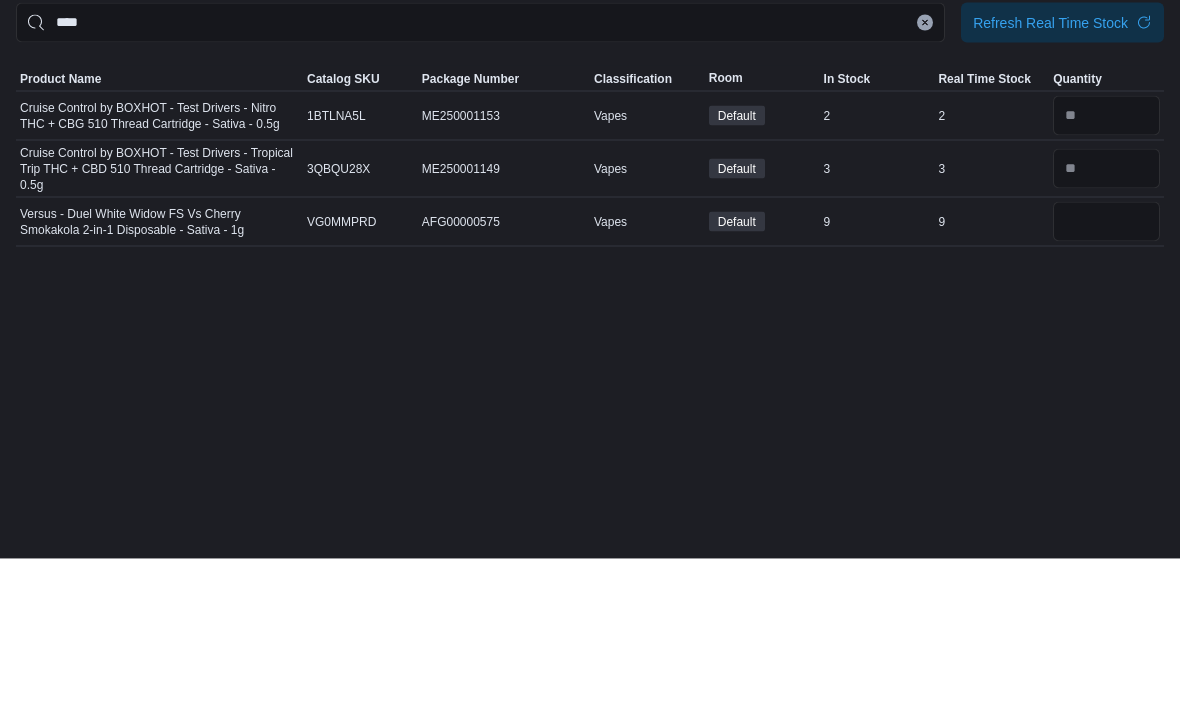 scroll, scrollTop: 0, scrollLeft: 0, axis: both 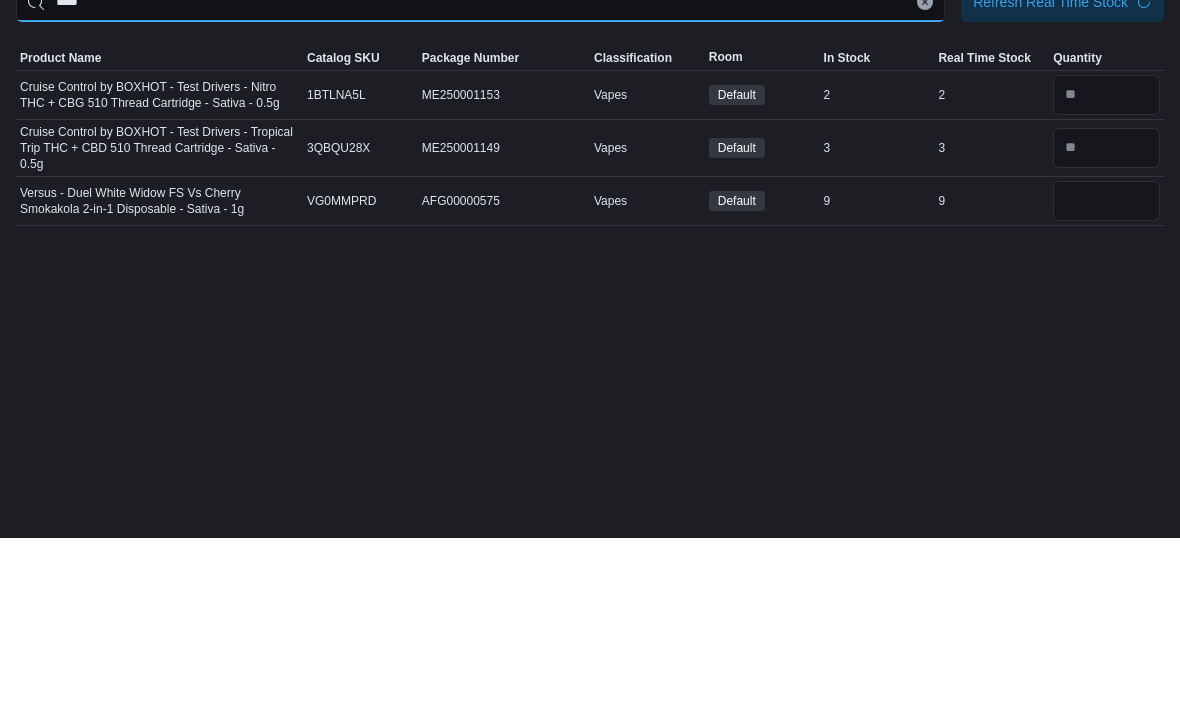 click on "****" at bounding box center (480, 177) 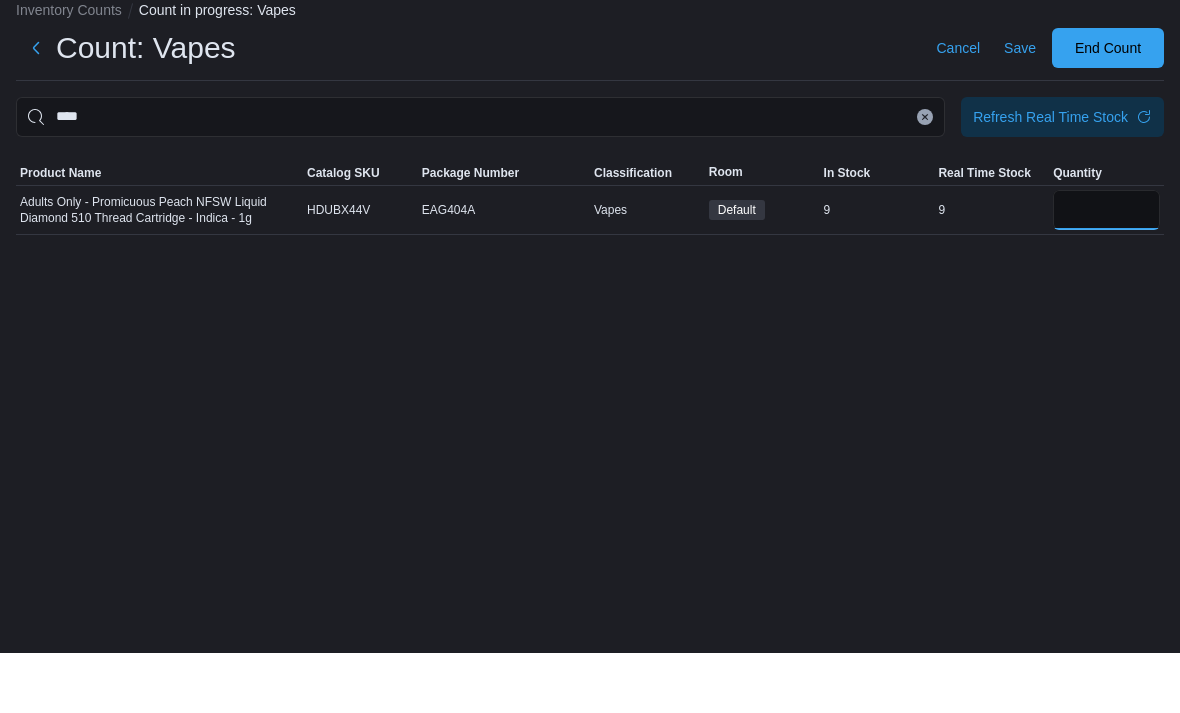 click at bounding box center (1106, 270) 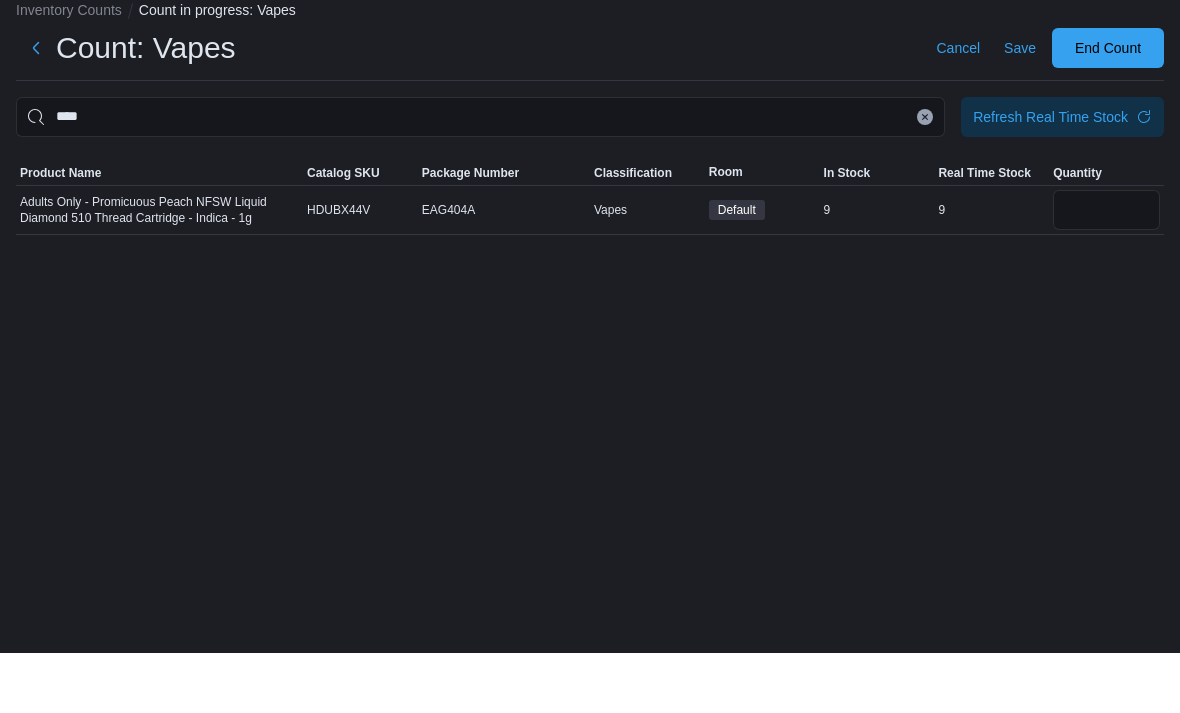 click on "****" at bounding box center [480, 177] 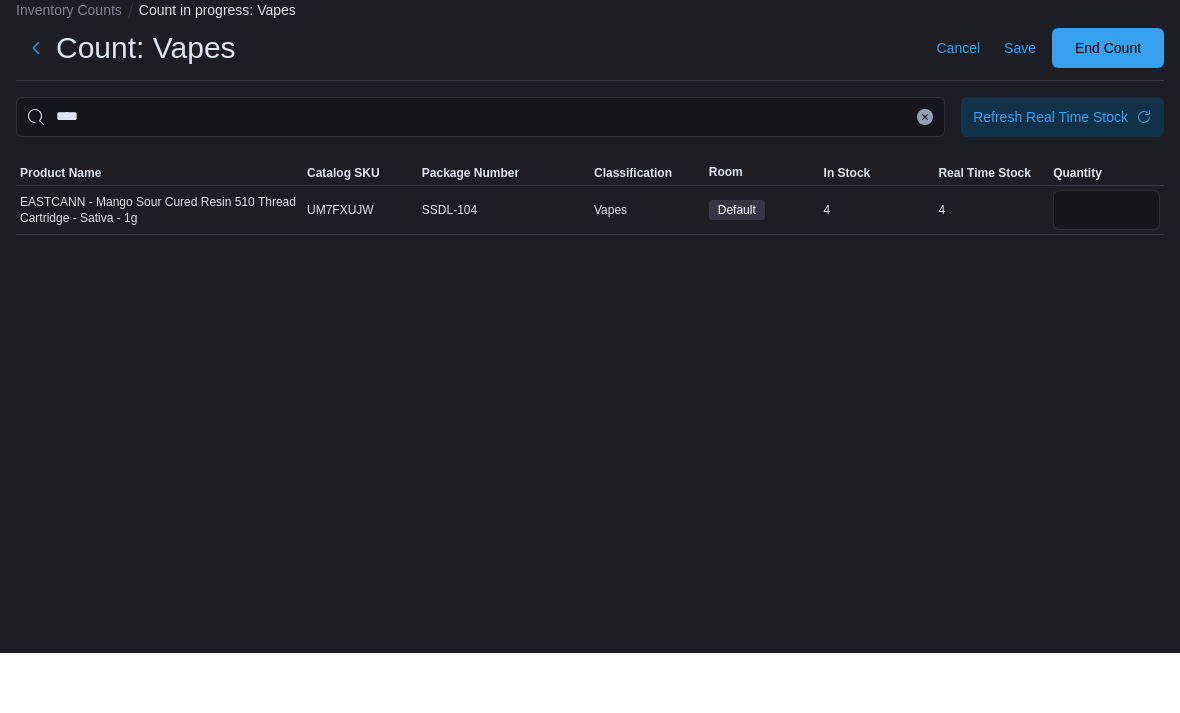 click at bounding box center [1106, 270] 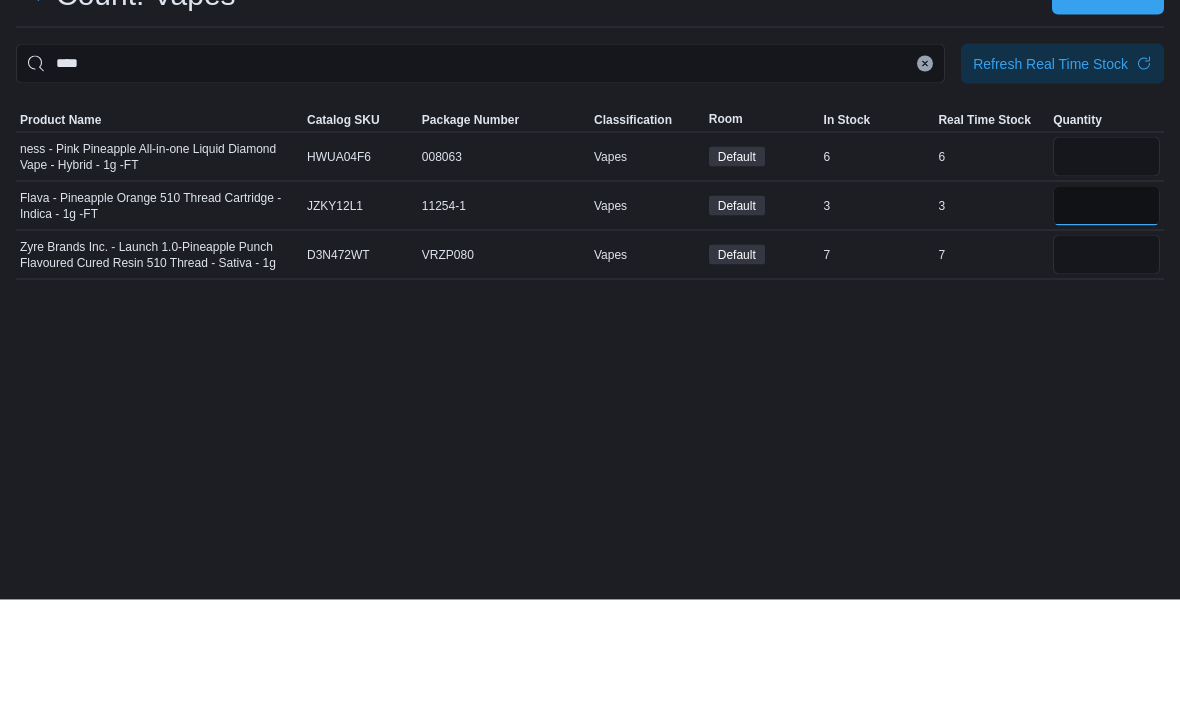 click at bounding box center (1106, 319) 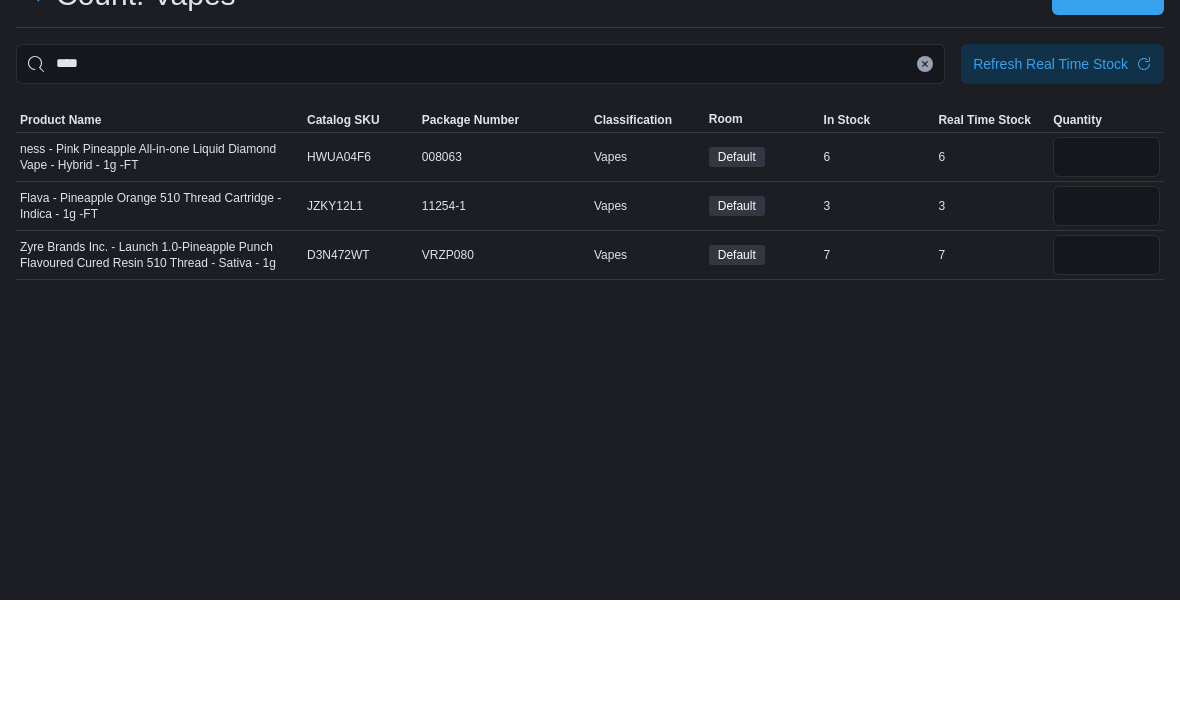 scroll, scrollTop: 64, scrollLeft: 0, axis: vertical 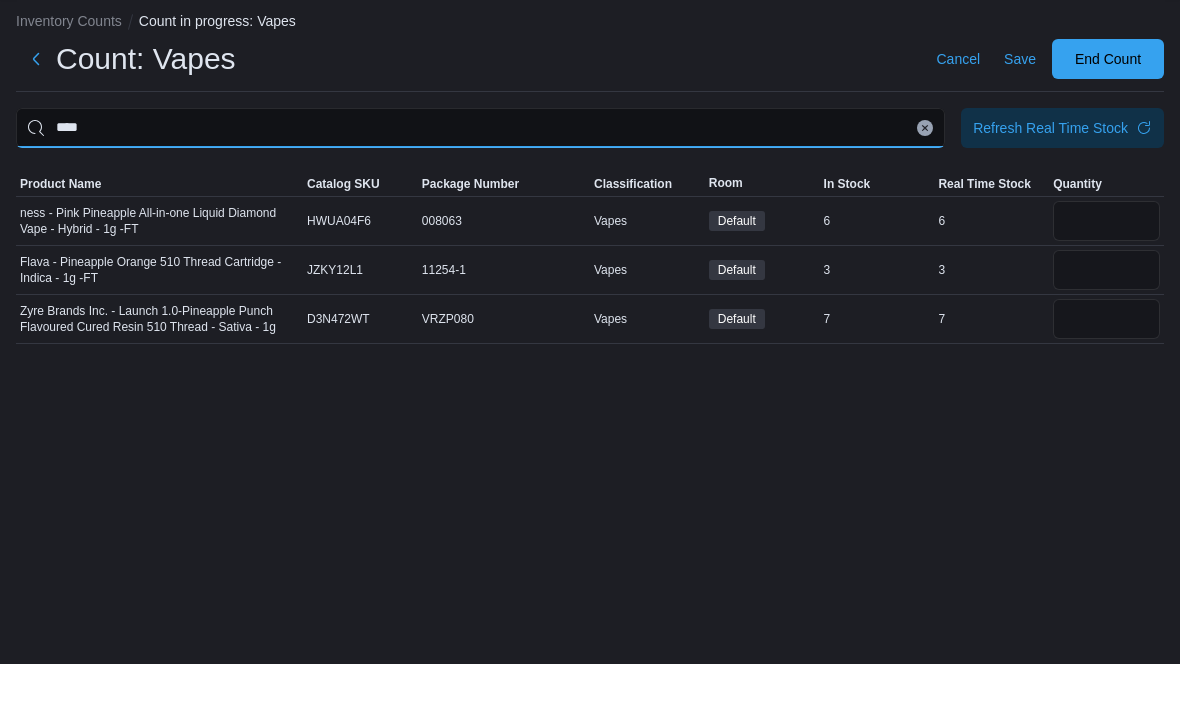 click on "****" at bounding box center [480, 177] 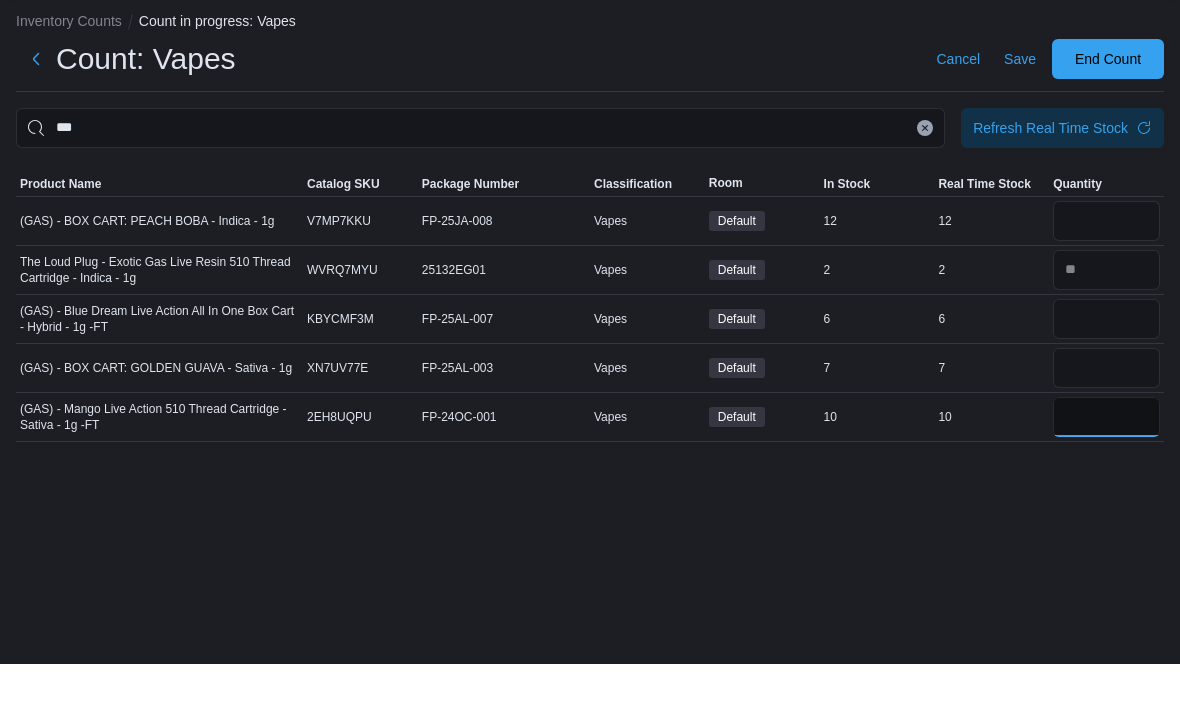click at bounding box center [1106, 466] 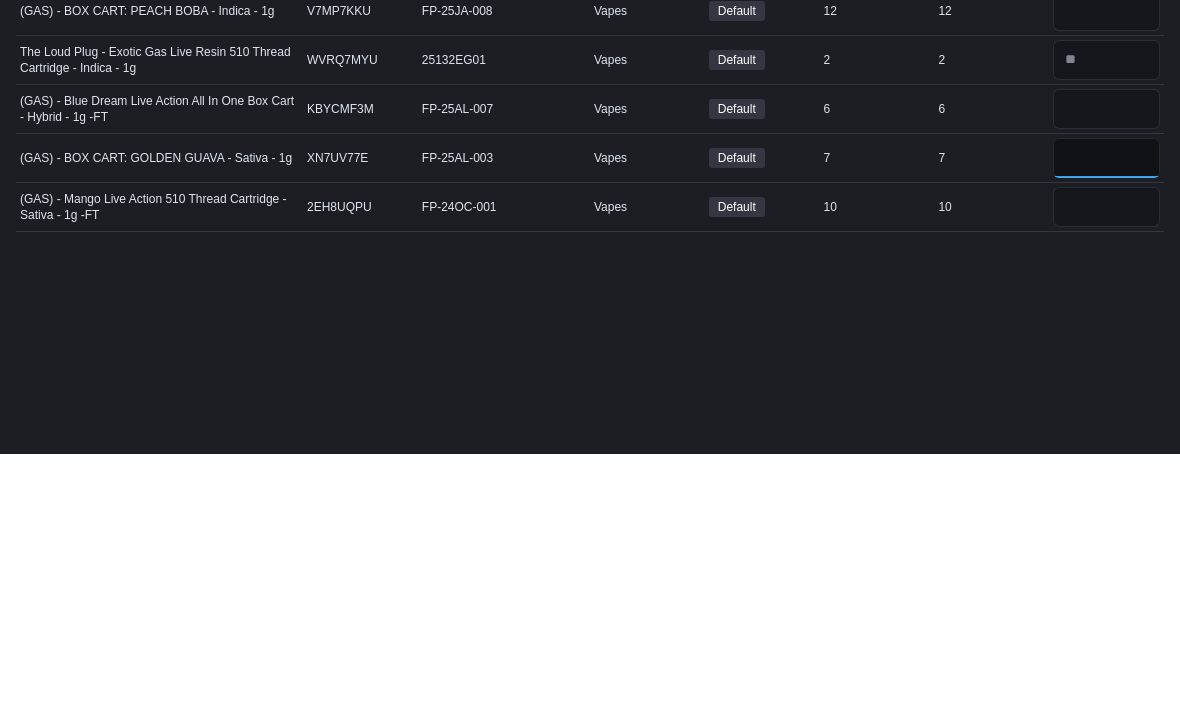 click at bounding box center [1106, 417] 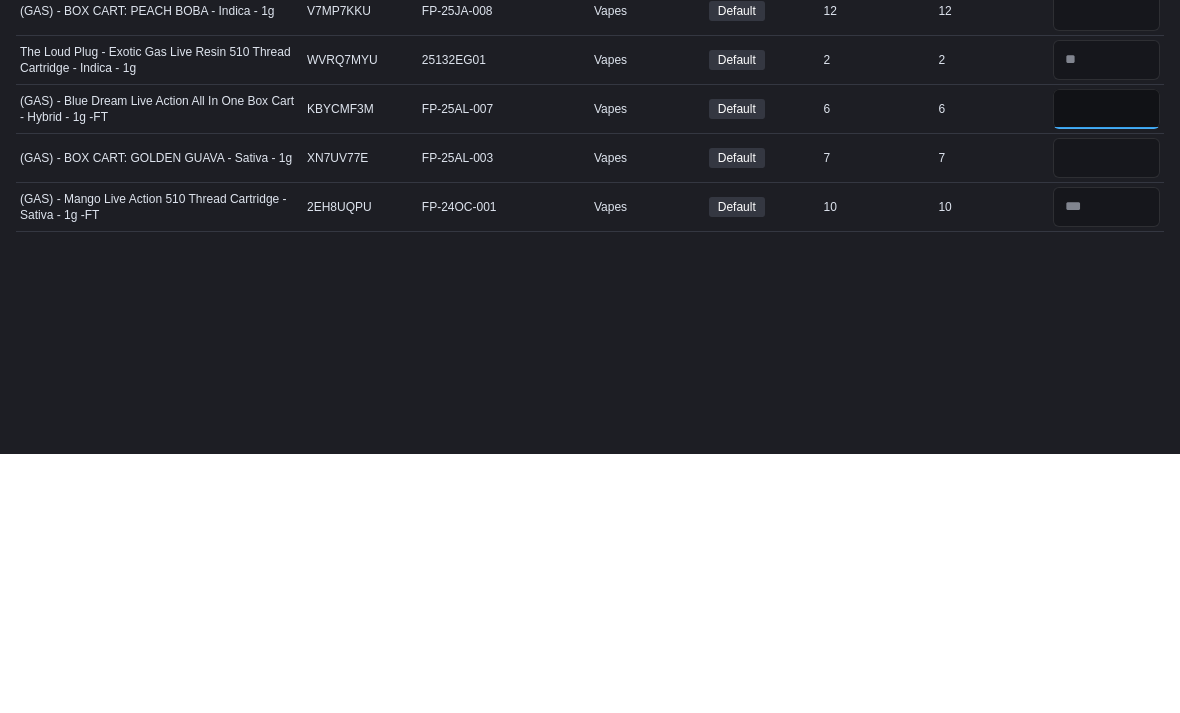 click at bounding box center [1106, 368] 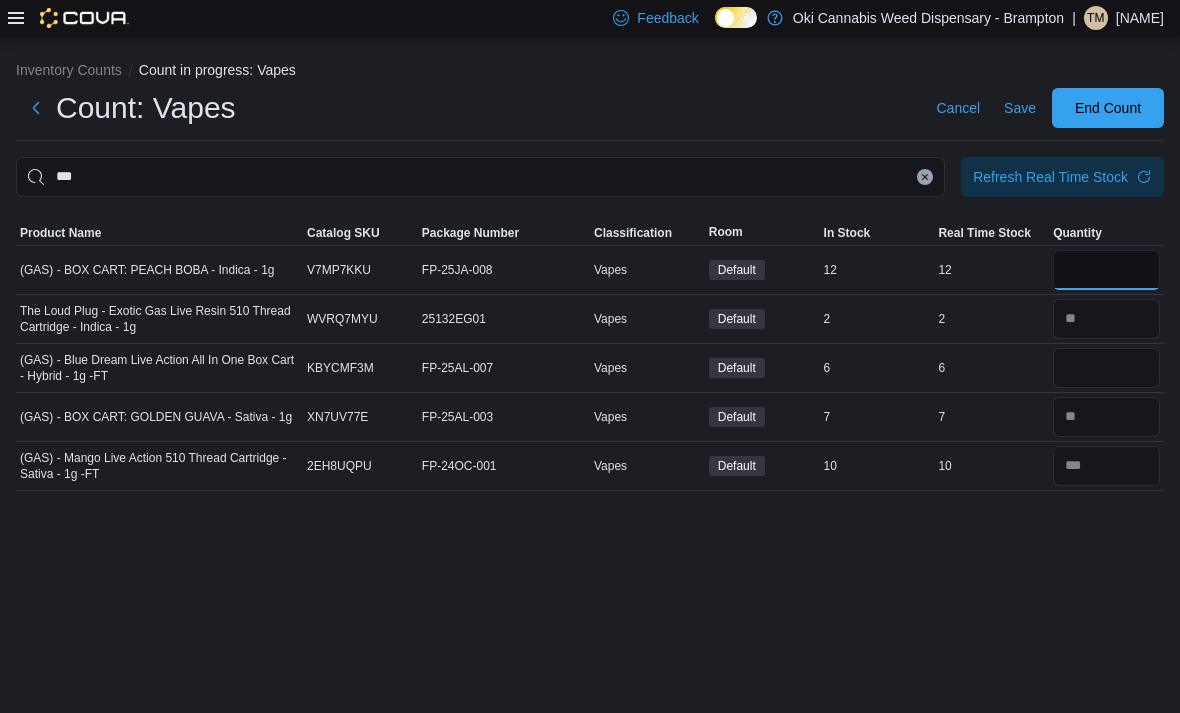 click at bounding box center [1106, 270] 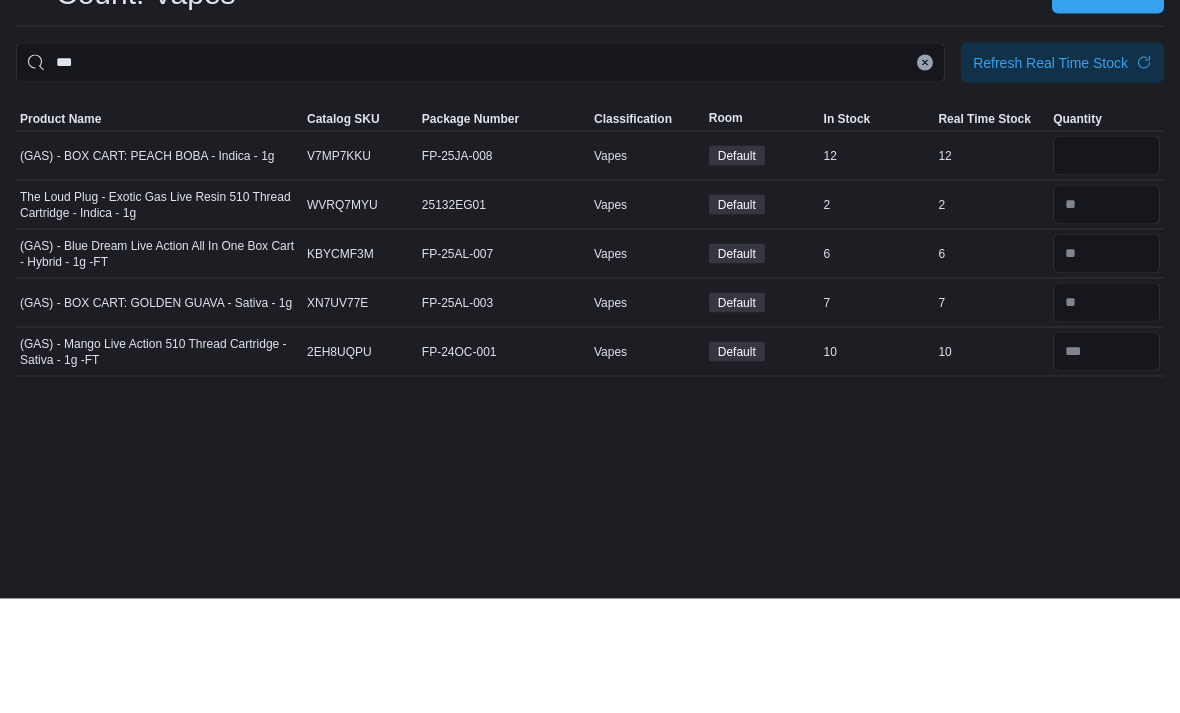 scroll, scrollTop: 64, scrollLeft: 0, axis: vertical 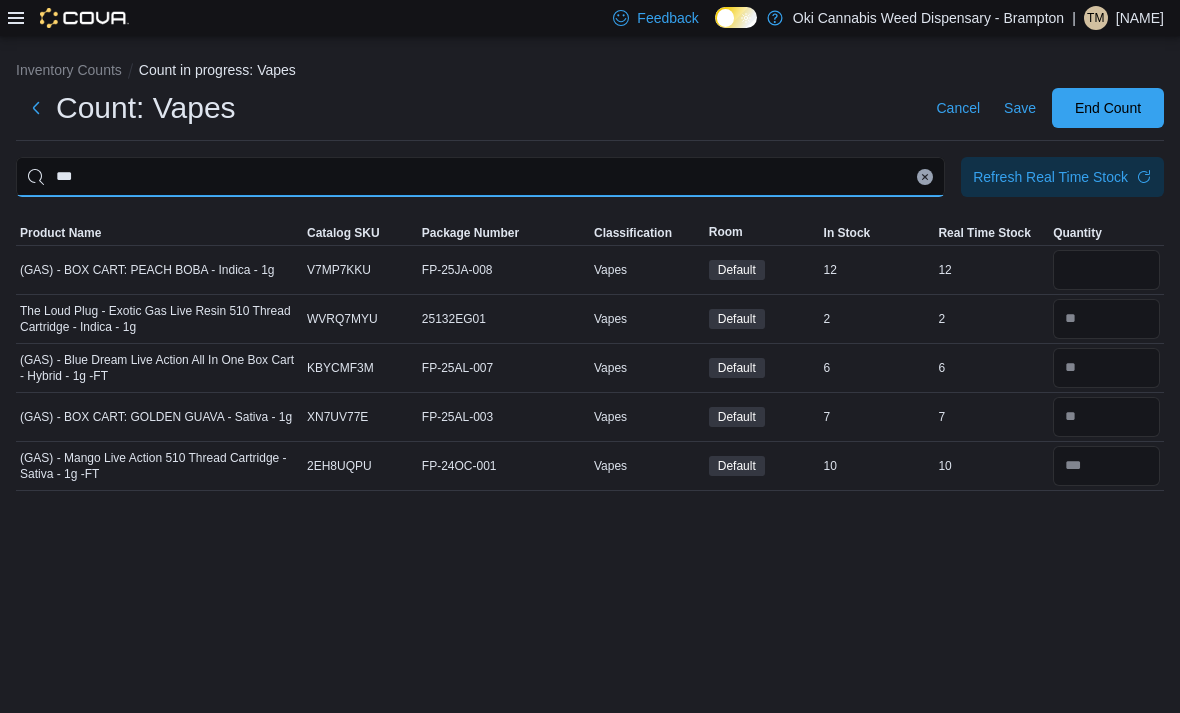 click on "***" at bounding box center (480, 177) 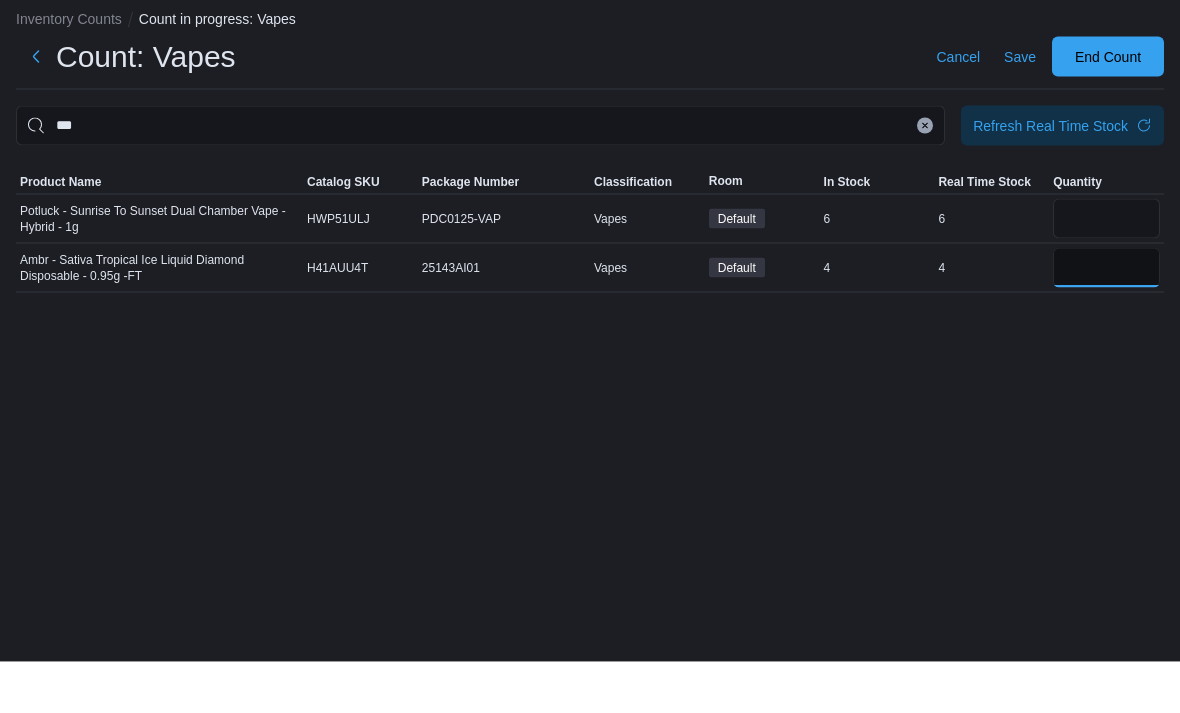 click at bounding box center [1106, 319] 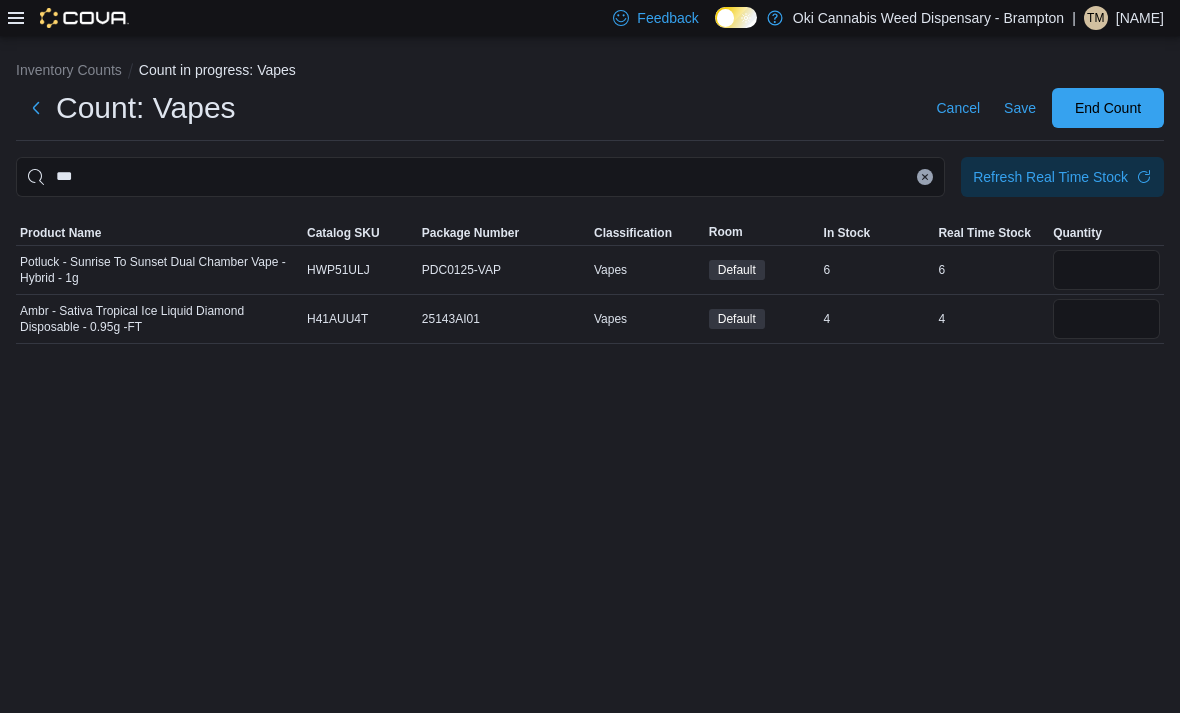 scroll, scrollTop: 0, scrollLeft: 0, axis: both 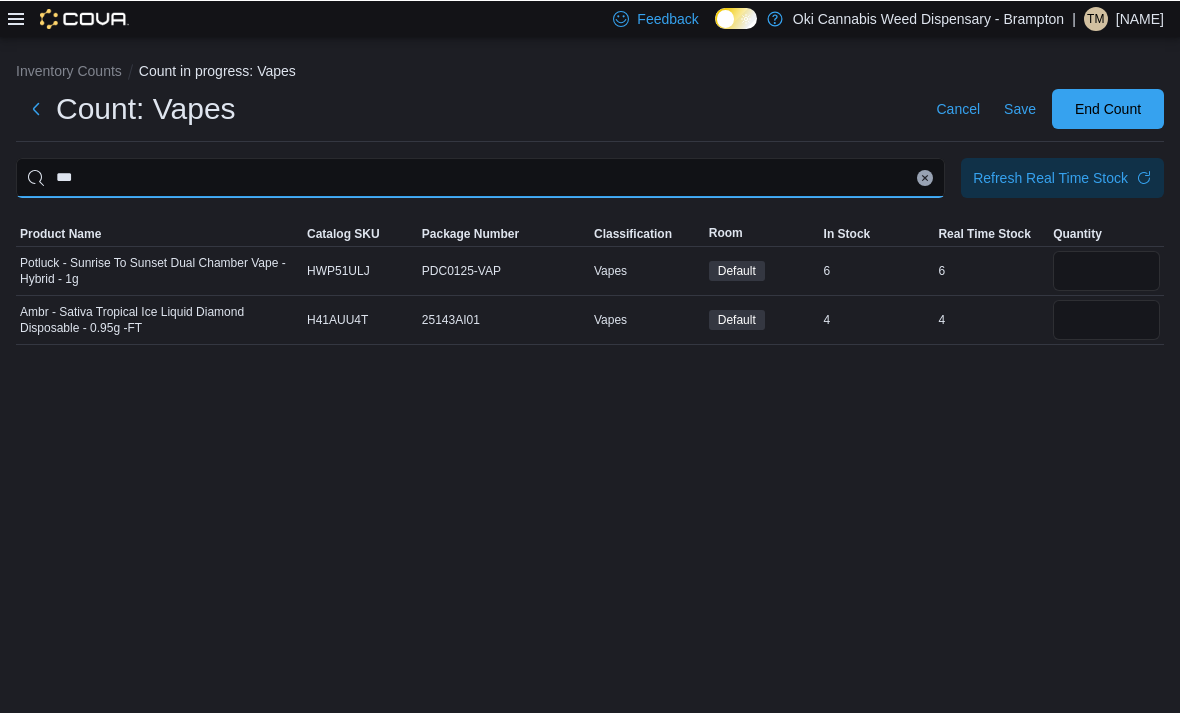 click on "***" at bounding box center (480, 177) 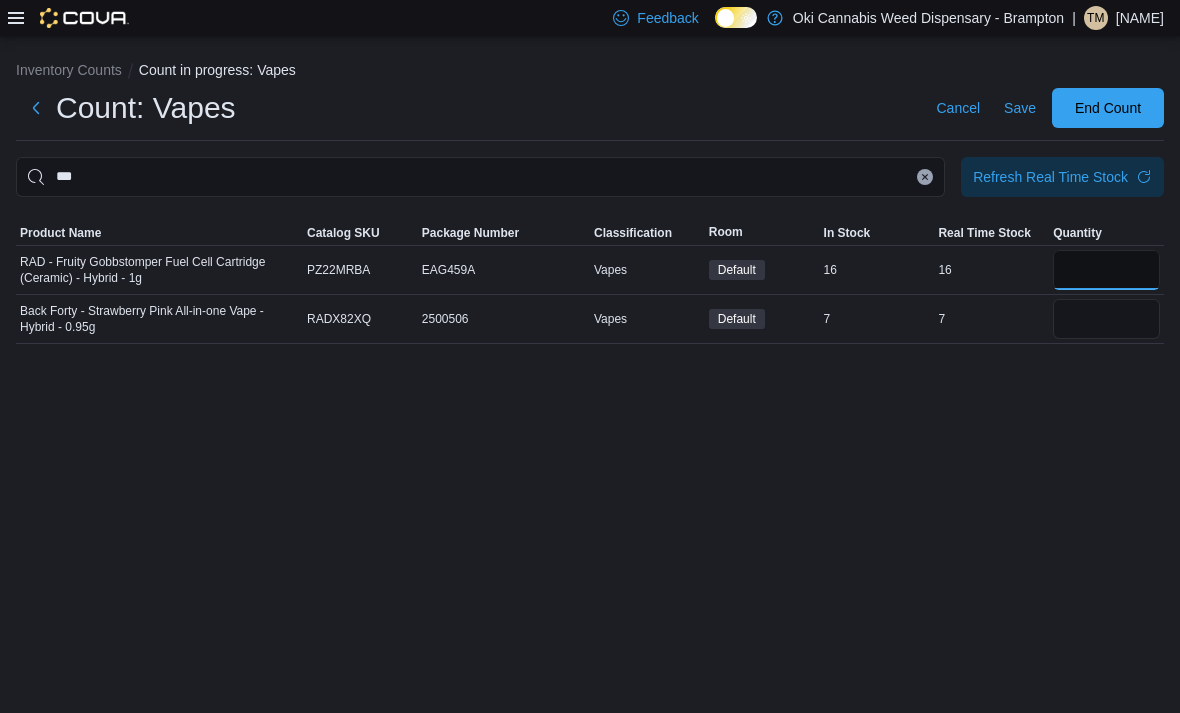 click at bounding box center [1106, 270] 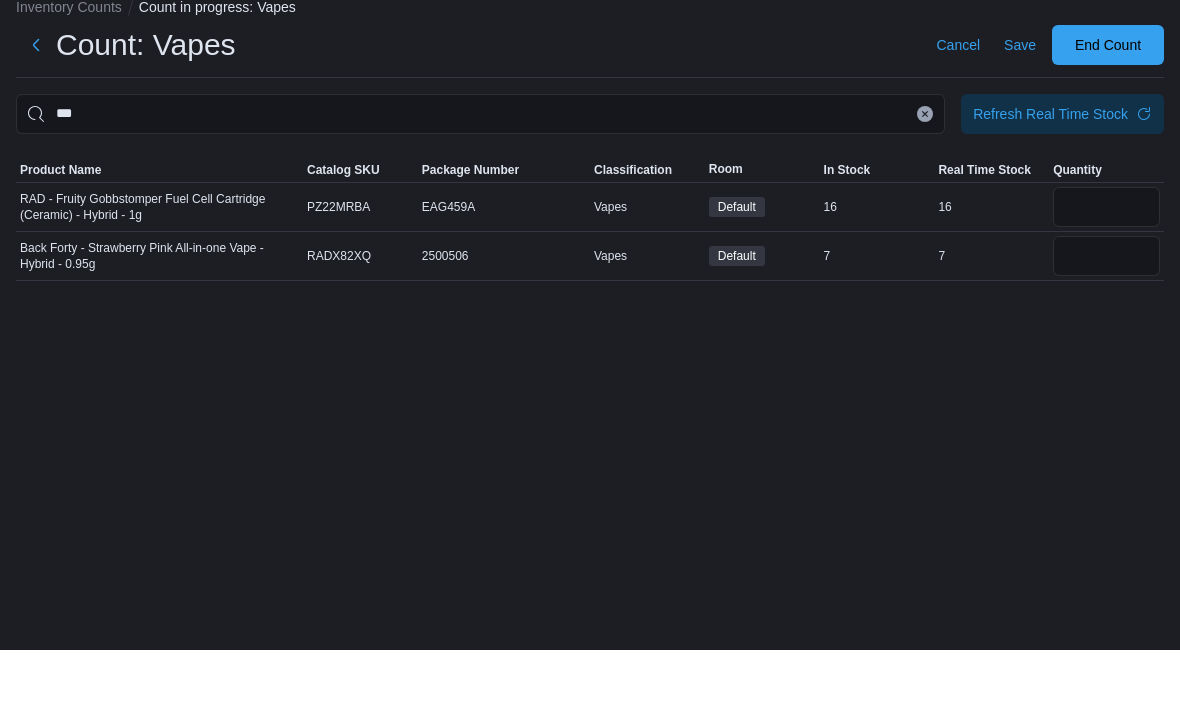 scroll, scrollTop: 0, scrollLeft: 0, axis: both 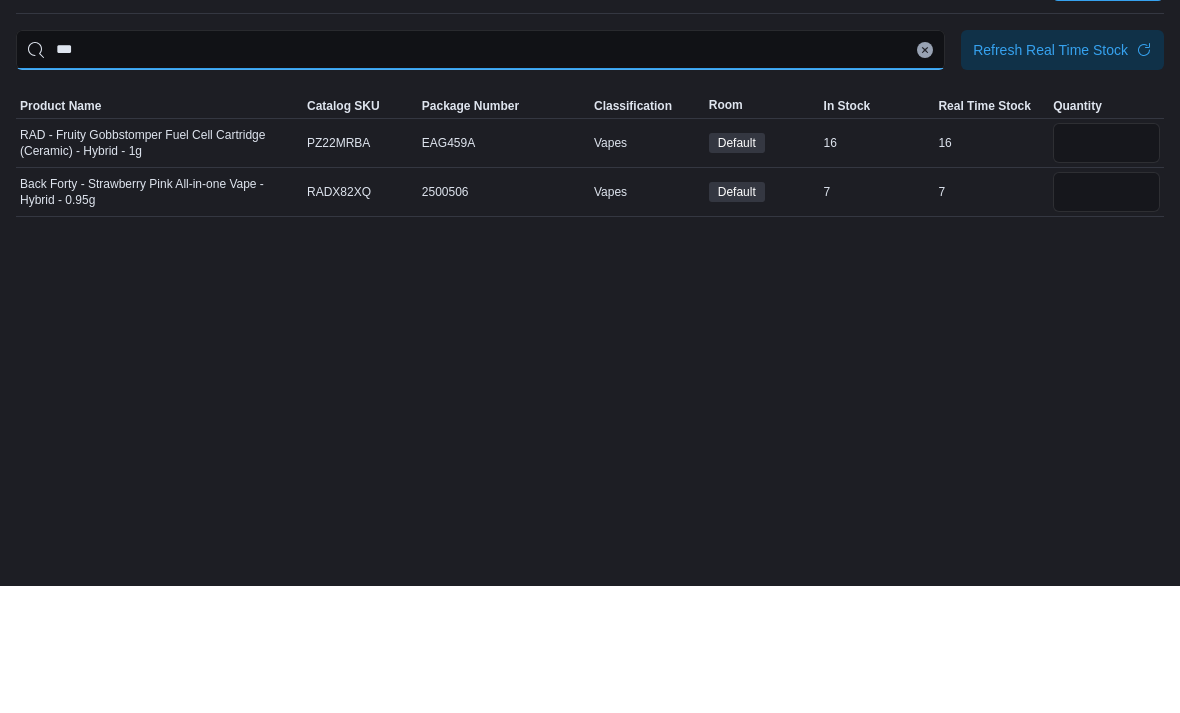 click on "***" at bounding box center (480, 177) 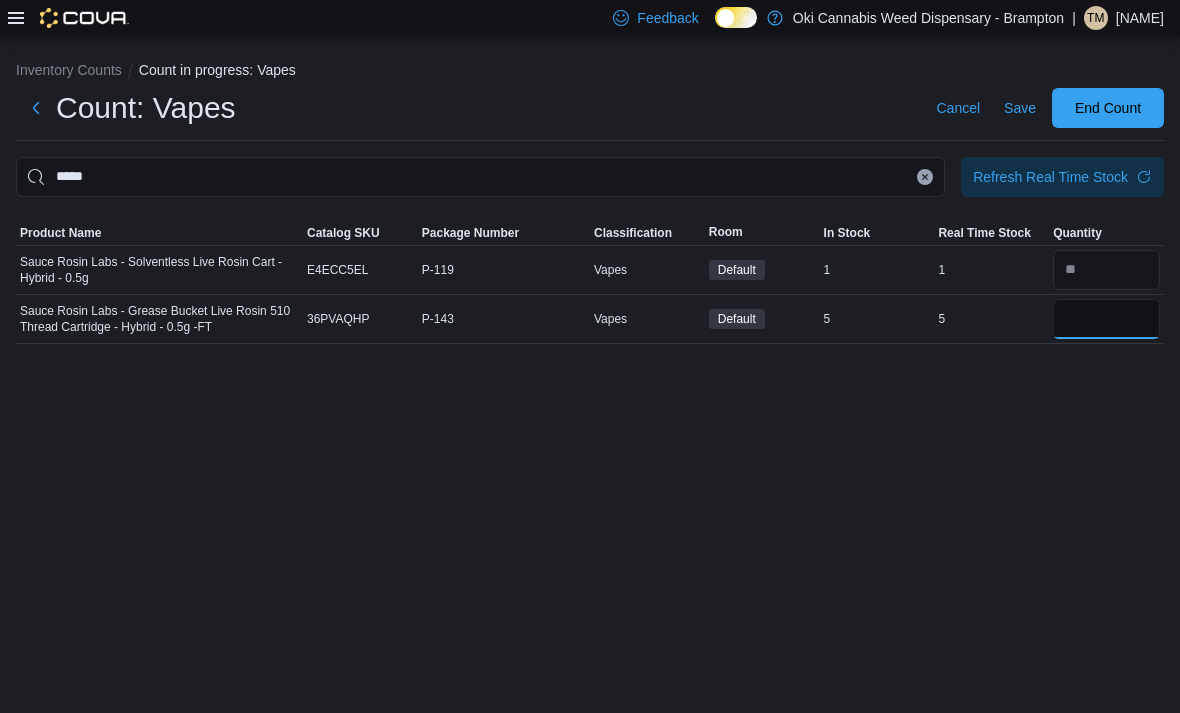 click at bounding box center (1106, 319) 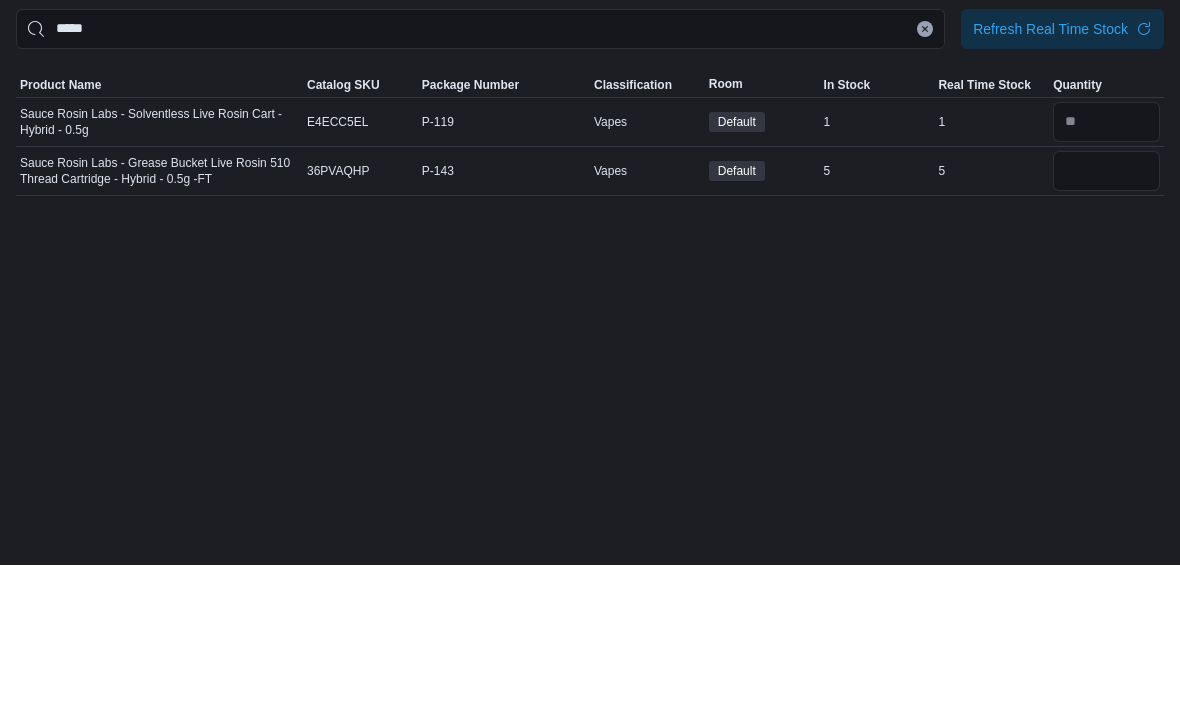 scroll, scrollTop: 0, scrollLeft: 0, axis: both 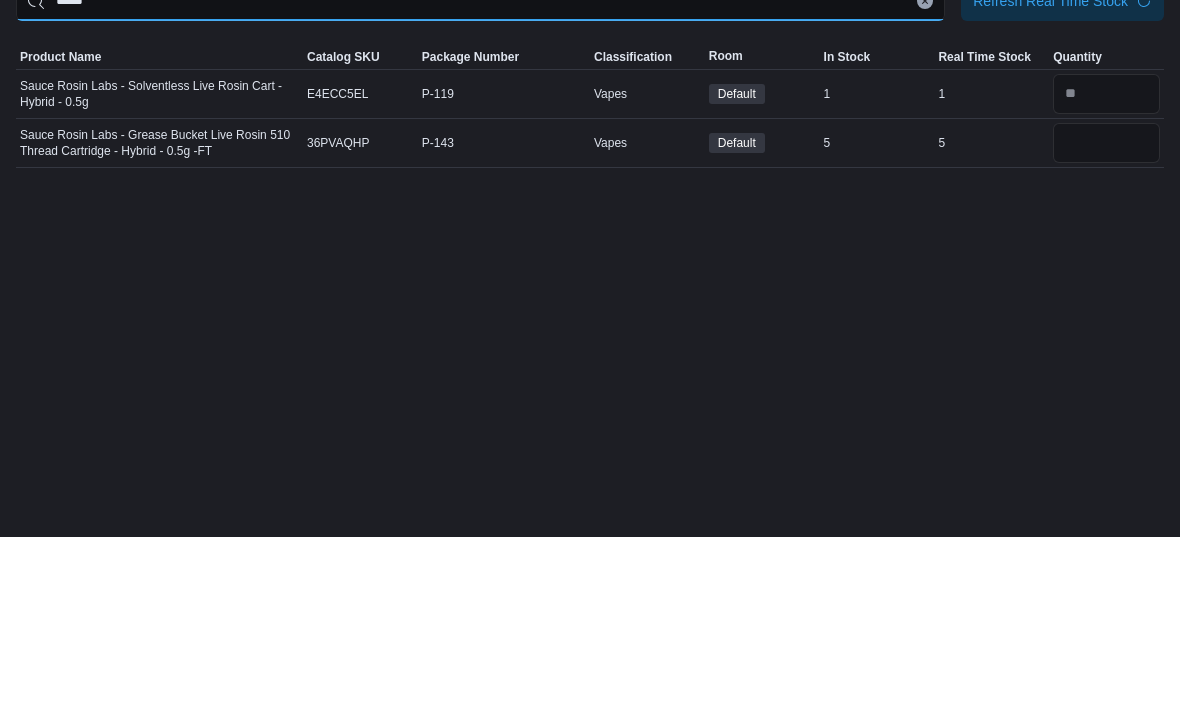 click on "*****" at bounding box center [480, 177] 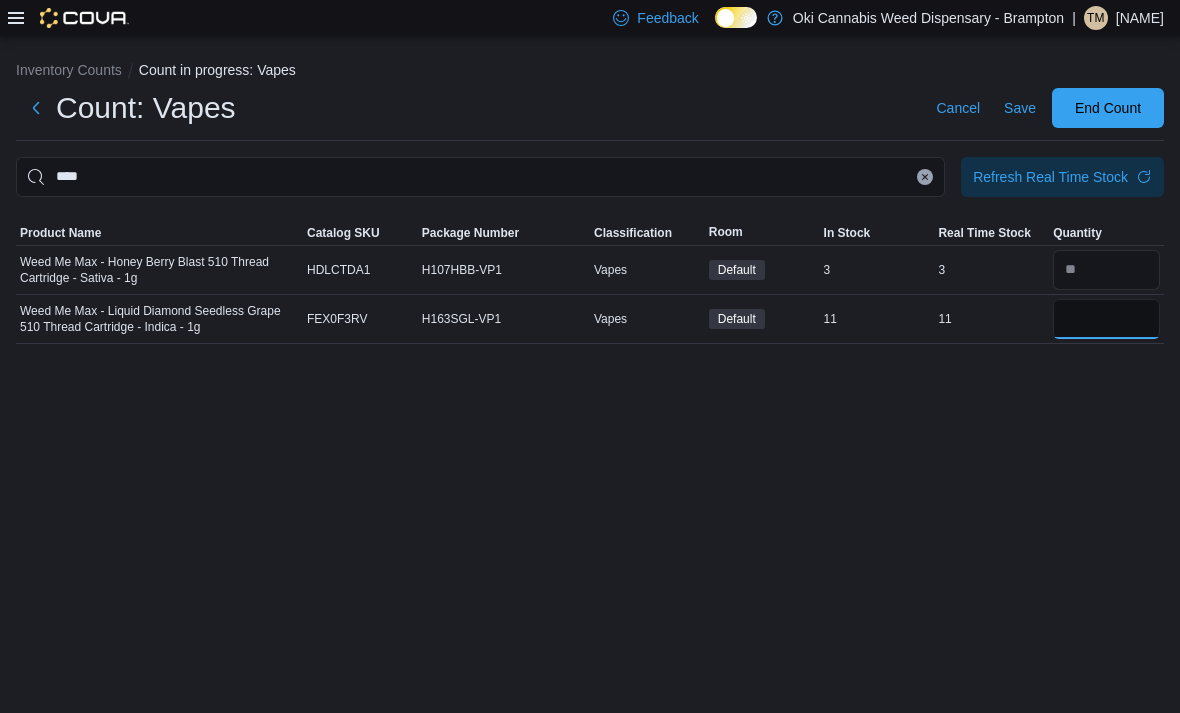 click at bounding box center (1106, 319) 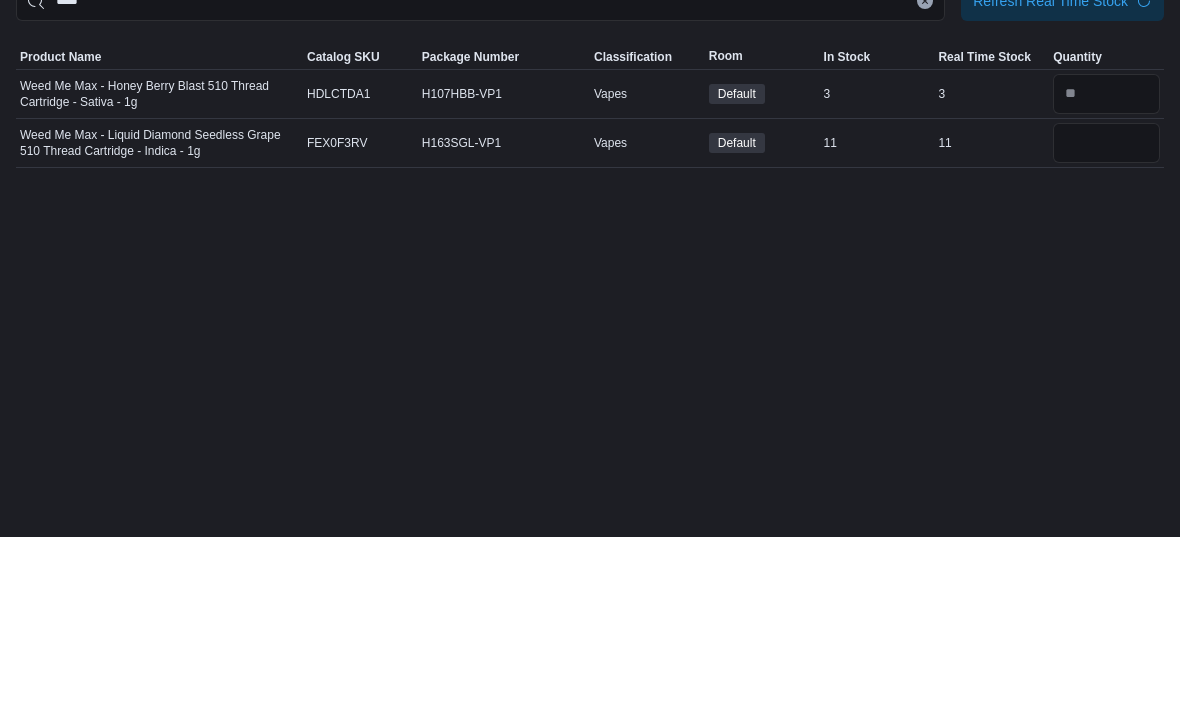 scroll, scrollTop: 64, scrollLeft: 0, axis: vertical 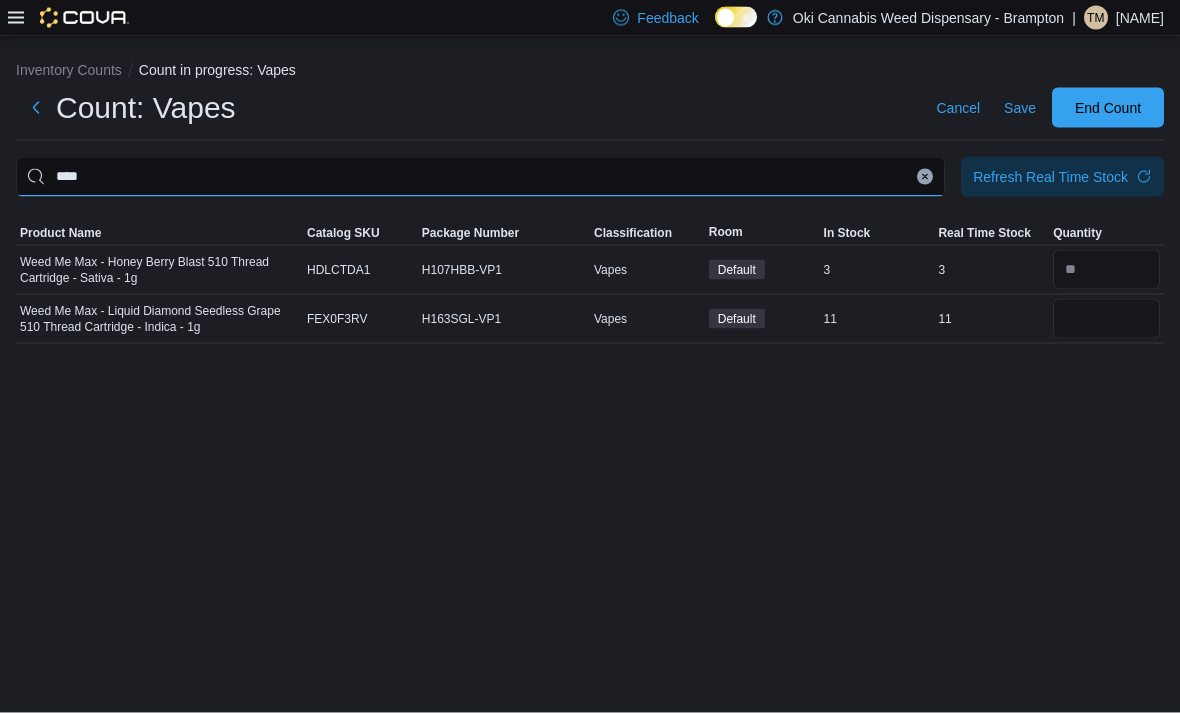 click on "****" at bounding box center (480, 177) 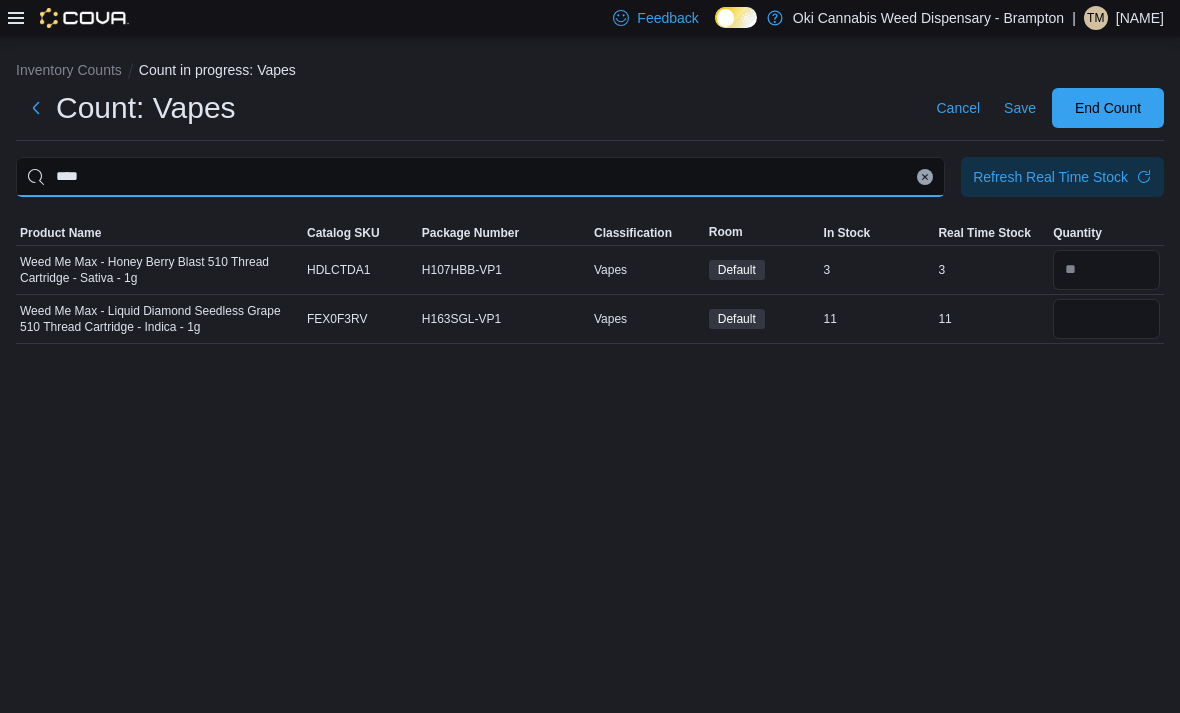 scroll, scrollTop: 59, scrollLeft: 0, axis: vertical 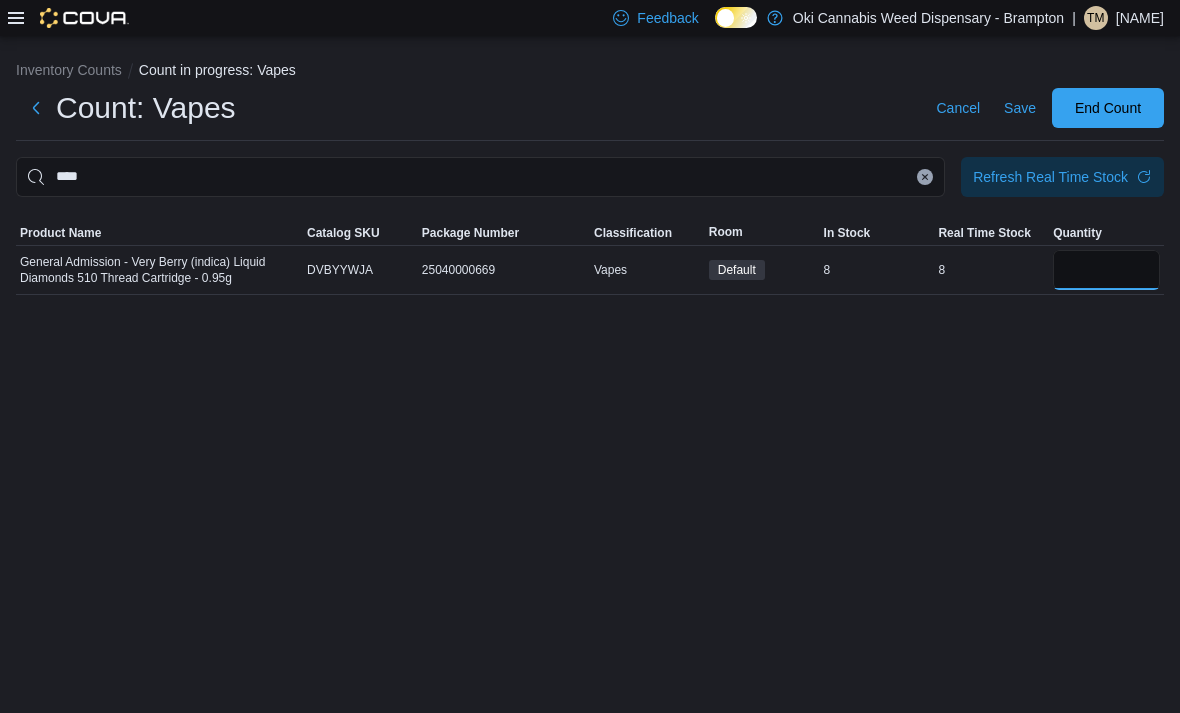 click at bounding box center (1106, 270) 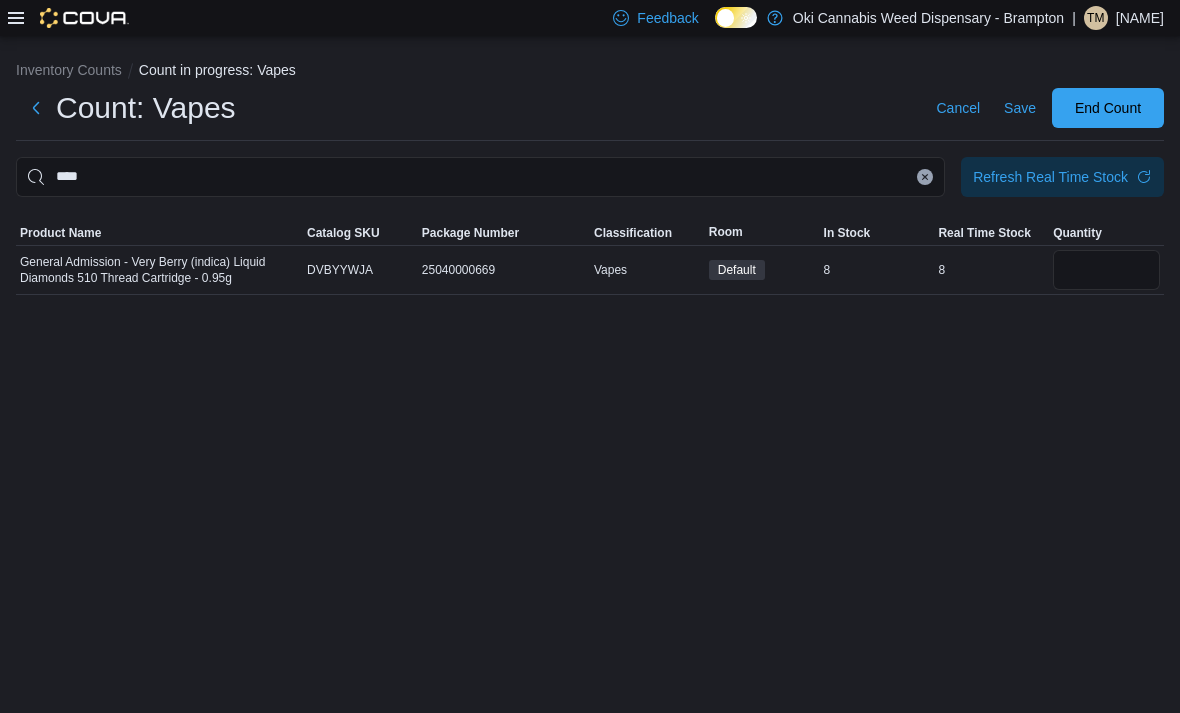 scroll, scrollTop: 60, scrollLeft: 0, axis: vertical 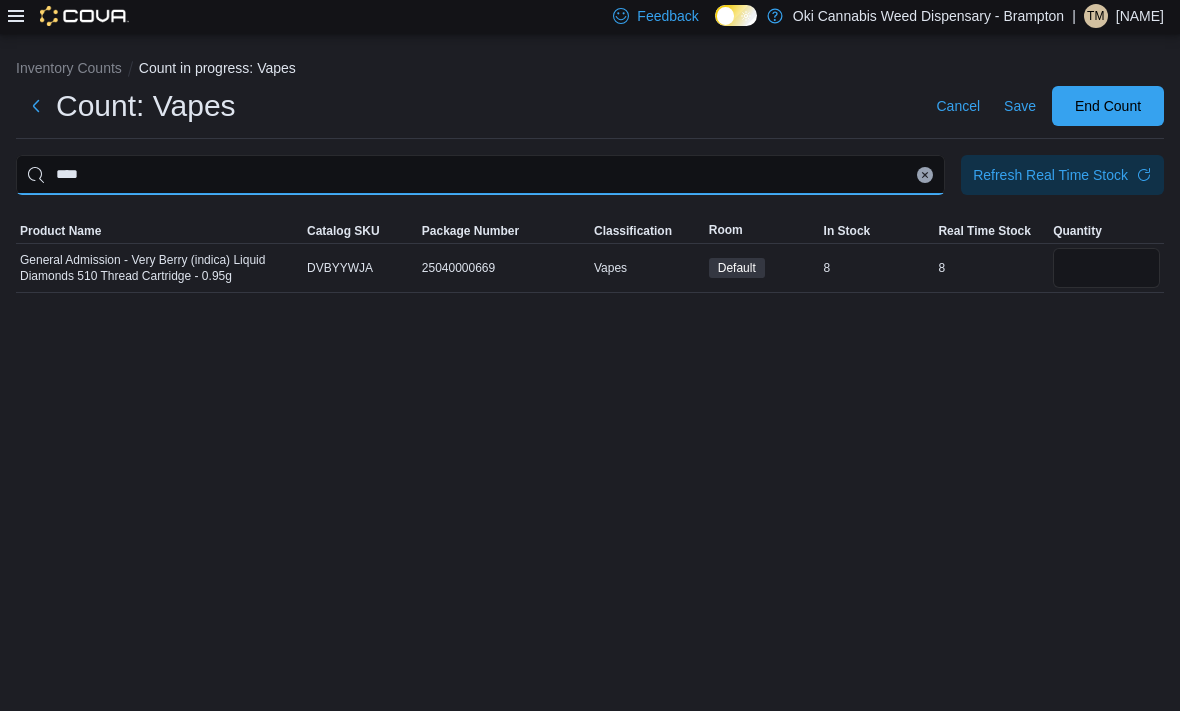click on "****" at bounding box center [480, 177] 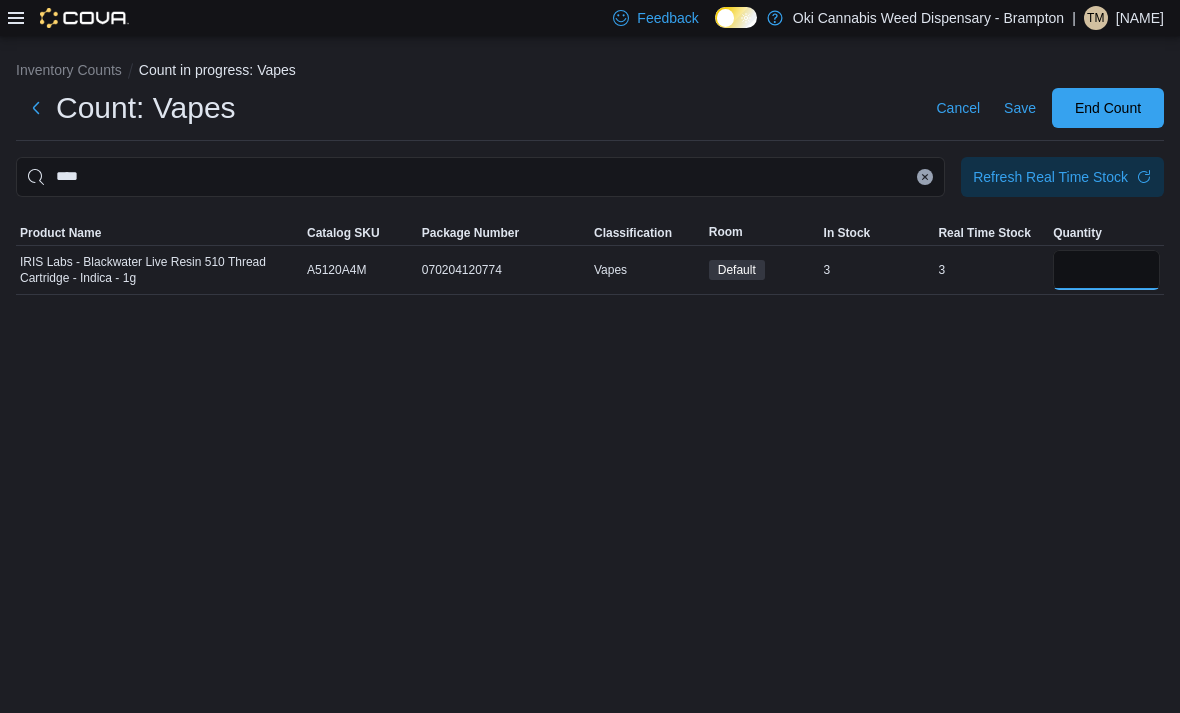 click at bounding box center [1106, 270] 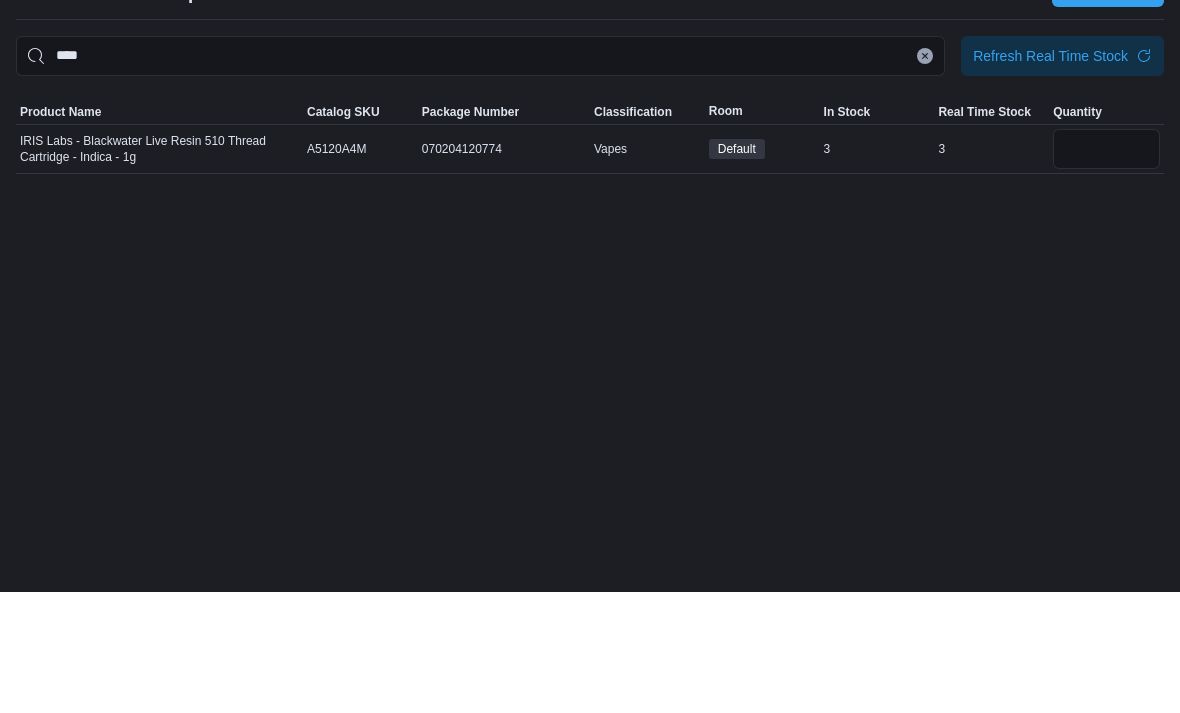scroll, scrollTop: 64, scrollLeft: 0, axis: vertical 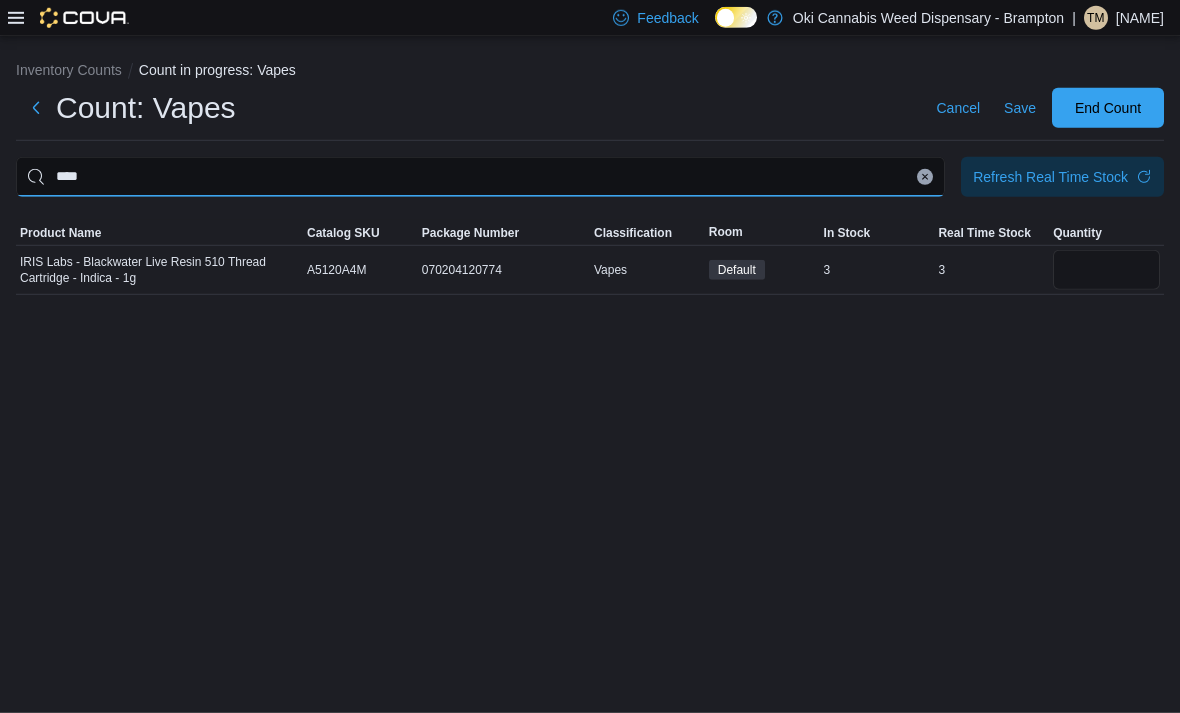 click on "****" at bounding box center [480, 177] 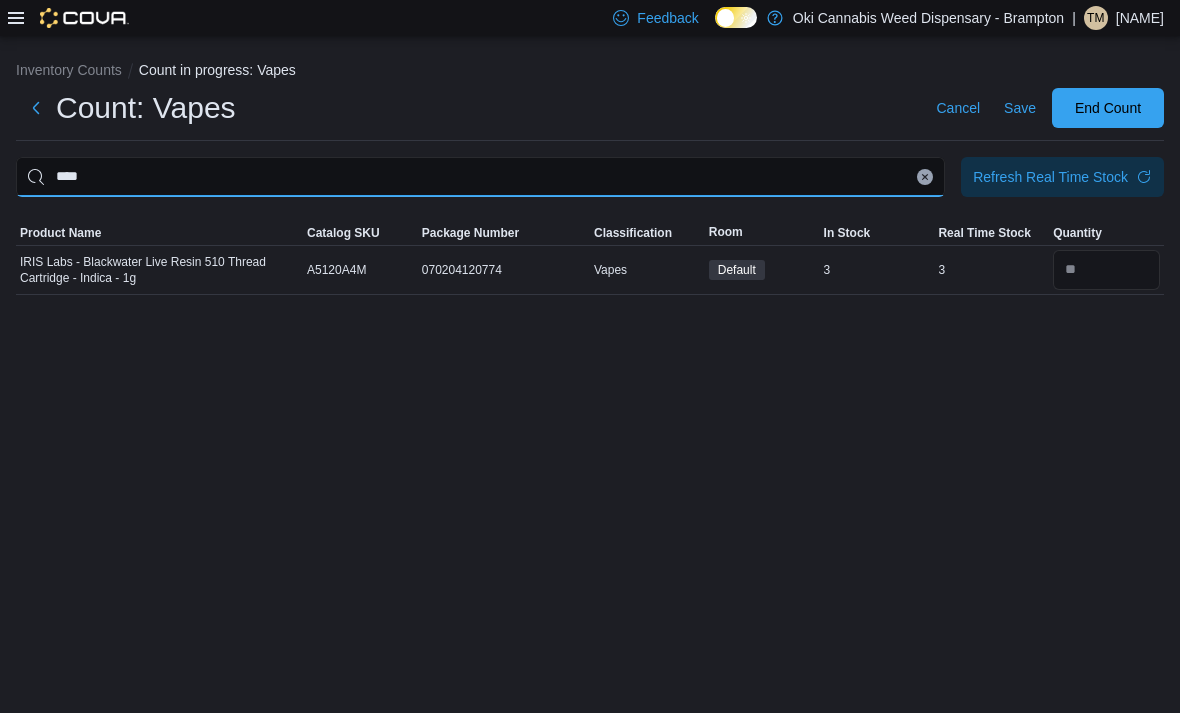 scroll, scrollTop: 59, scrollLeft: 0, axis: vertical 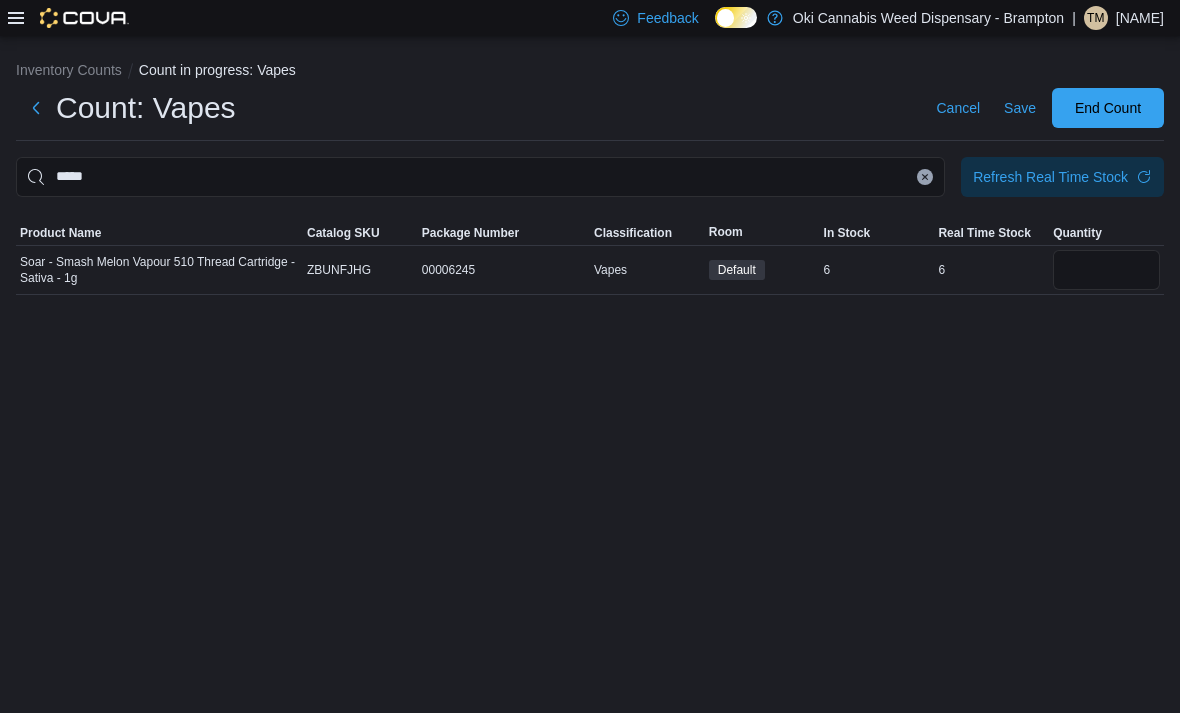click at bounding box center (1106, 270) 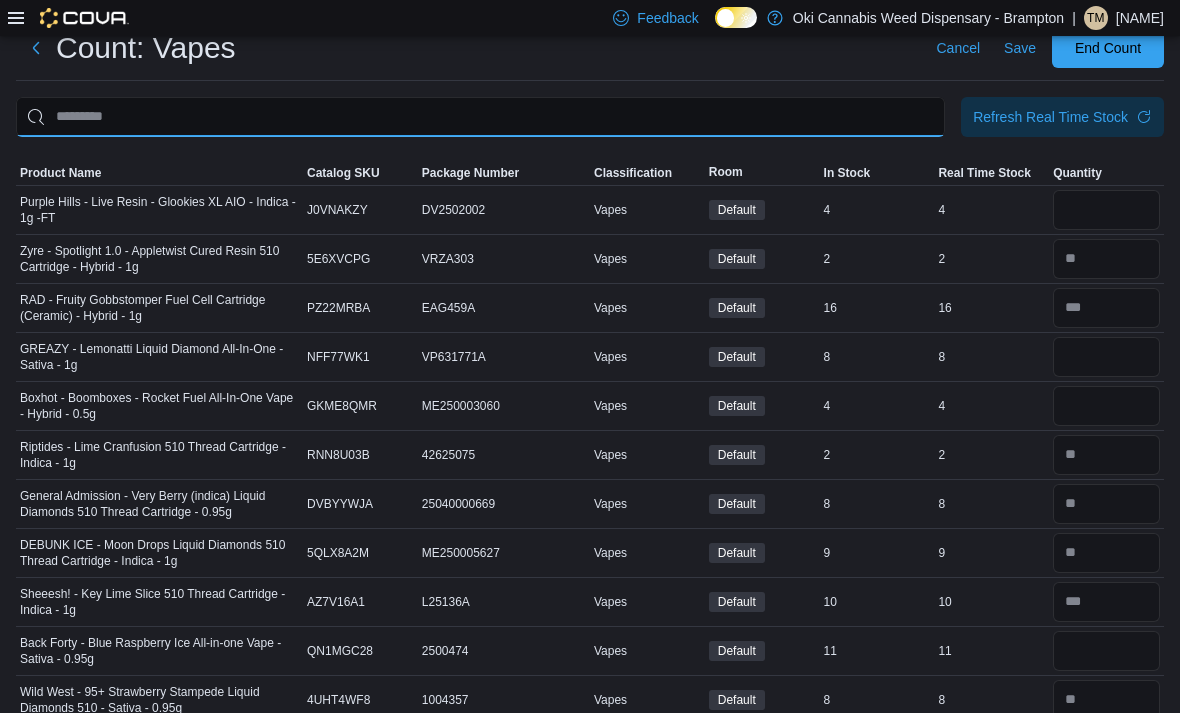 scroll, scrollTop: 59, scrollLeft: 0, axis: vertical 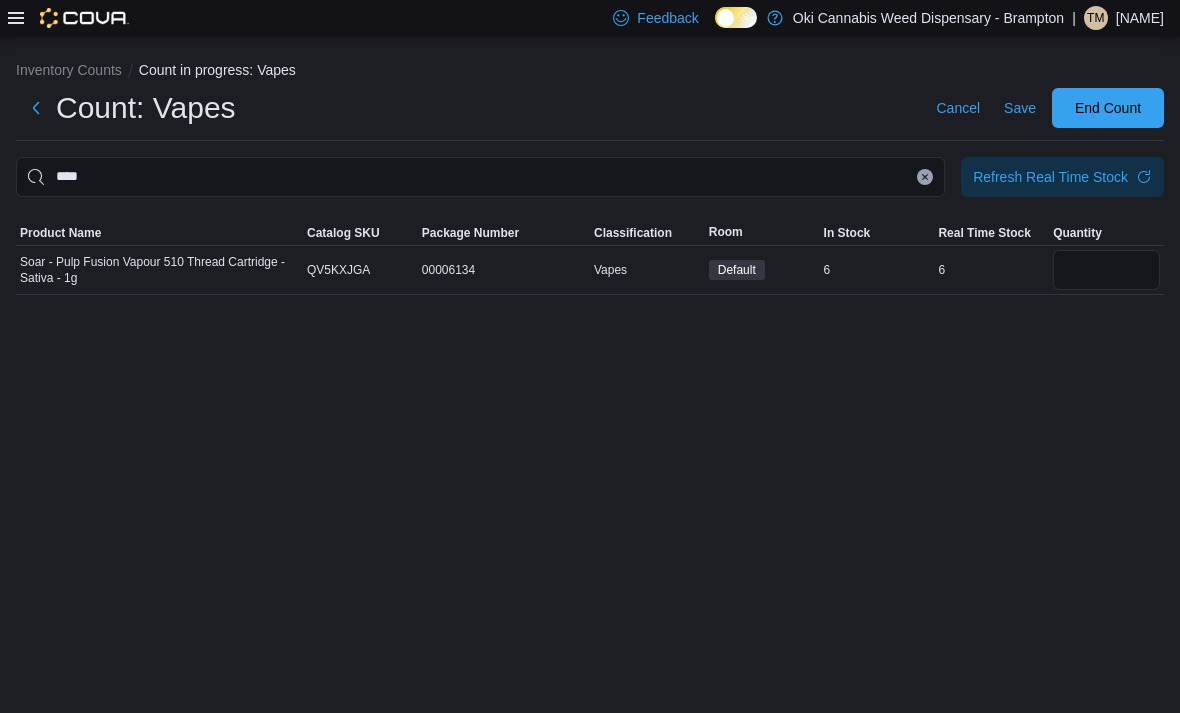 click at bounding box center (1106, 270) 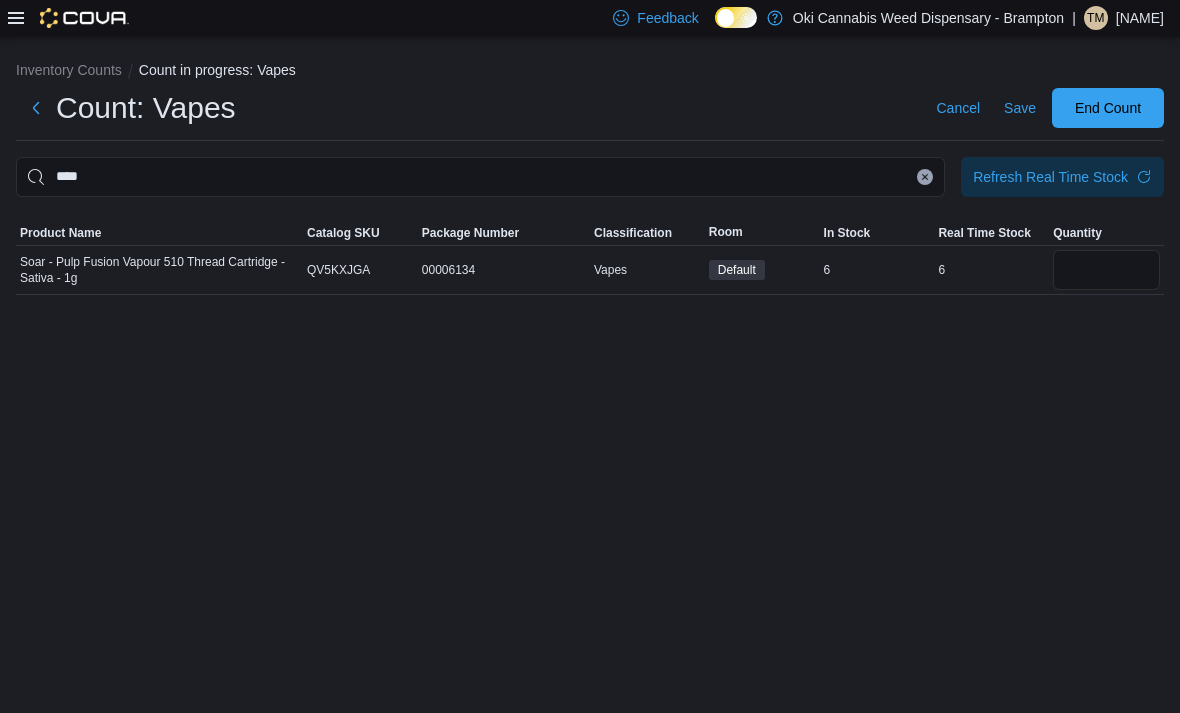 scroll, scrollTop: 60, scrollLeft: 0, axis: vertical 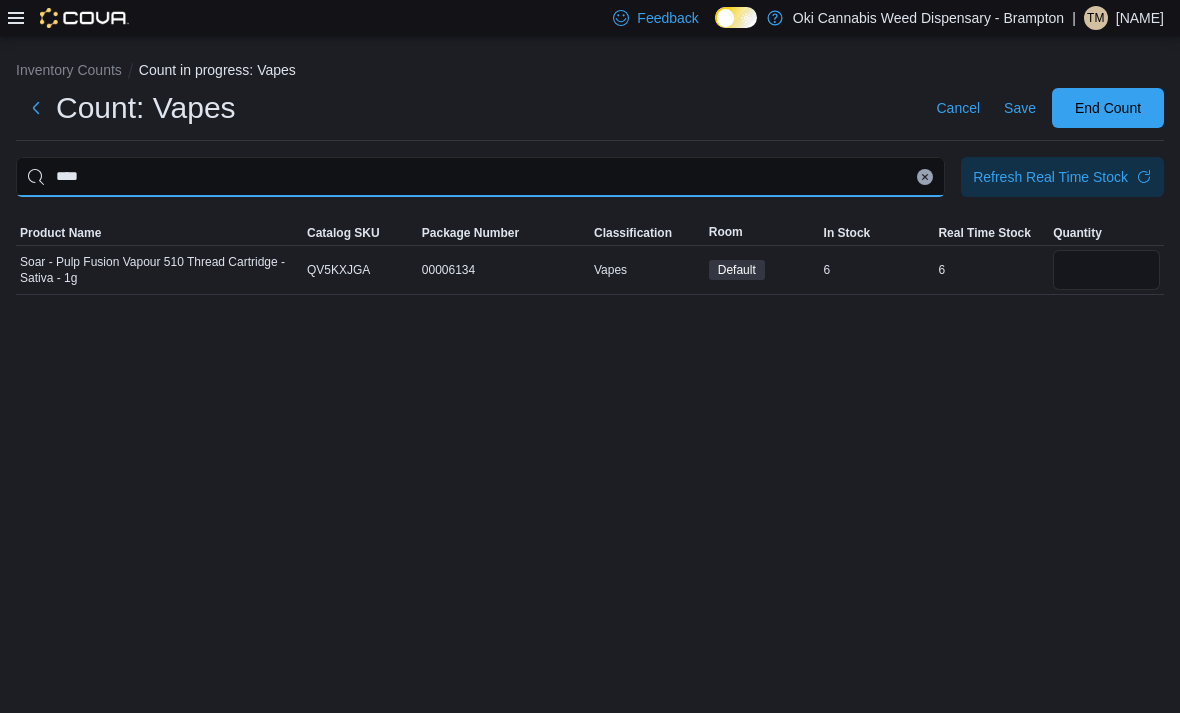 click on "****" at bounding box center (480, 177) 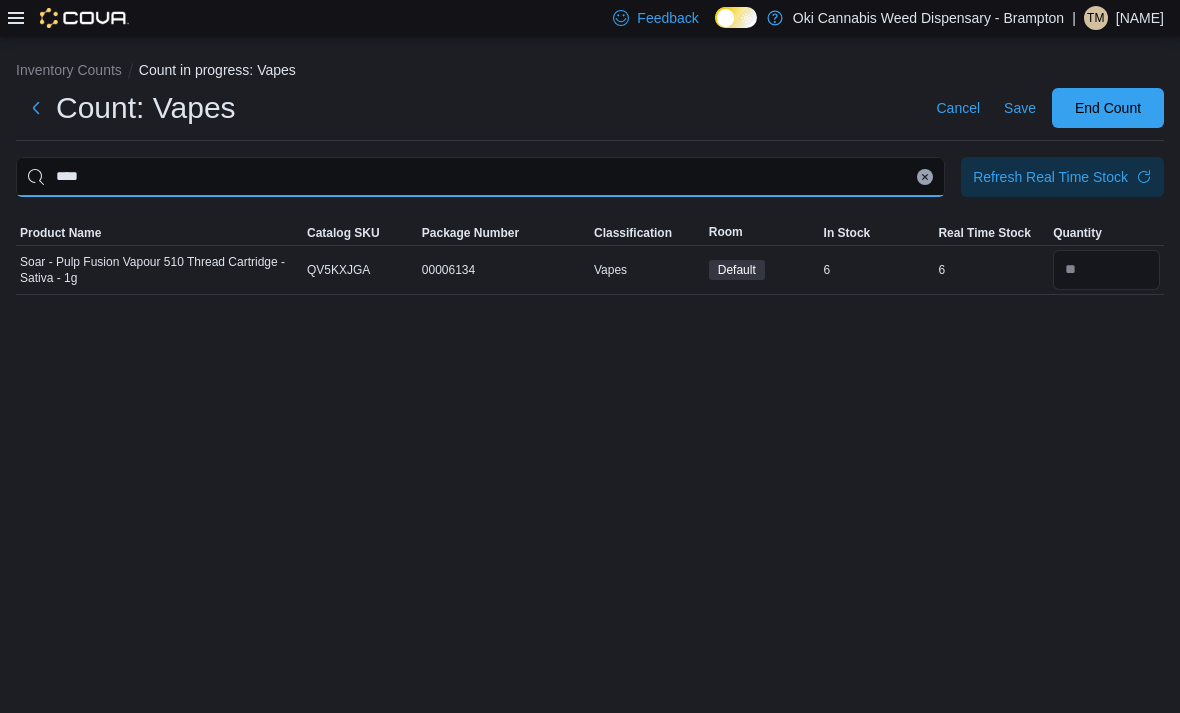 scroll, scrollTop: 59, scrollLeft: 0, axis: vertical 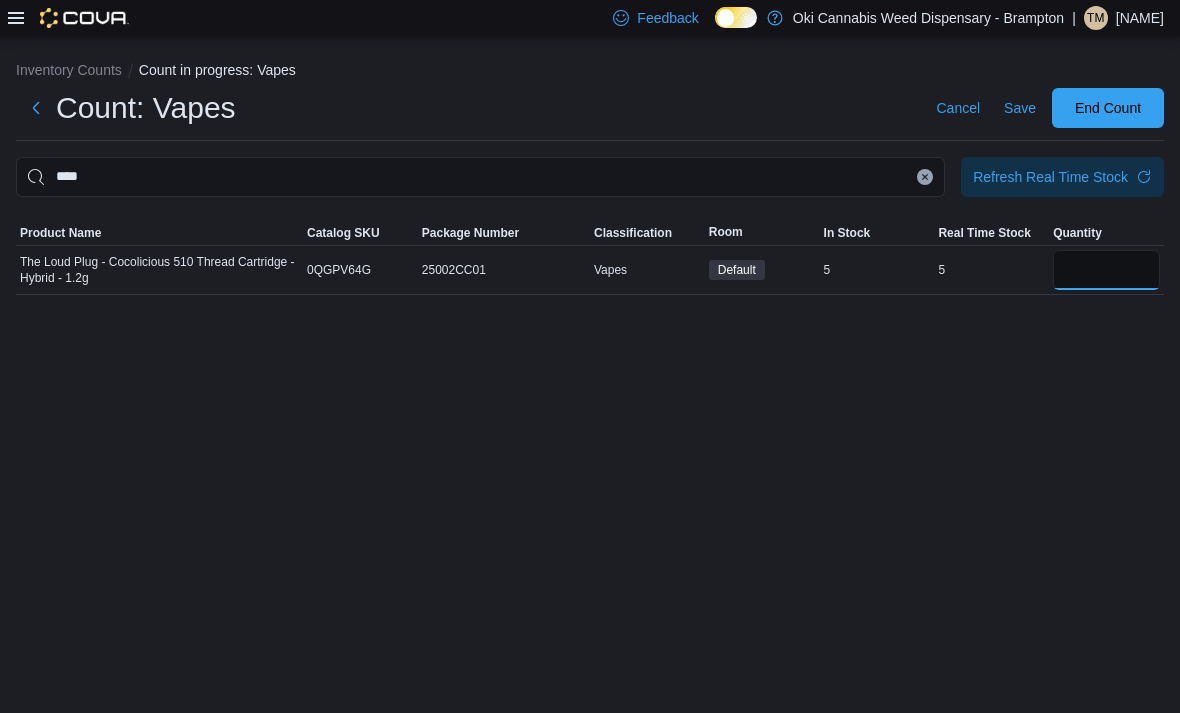 click at bounding box center (1106, 270) 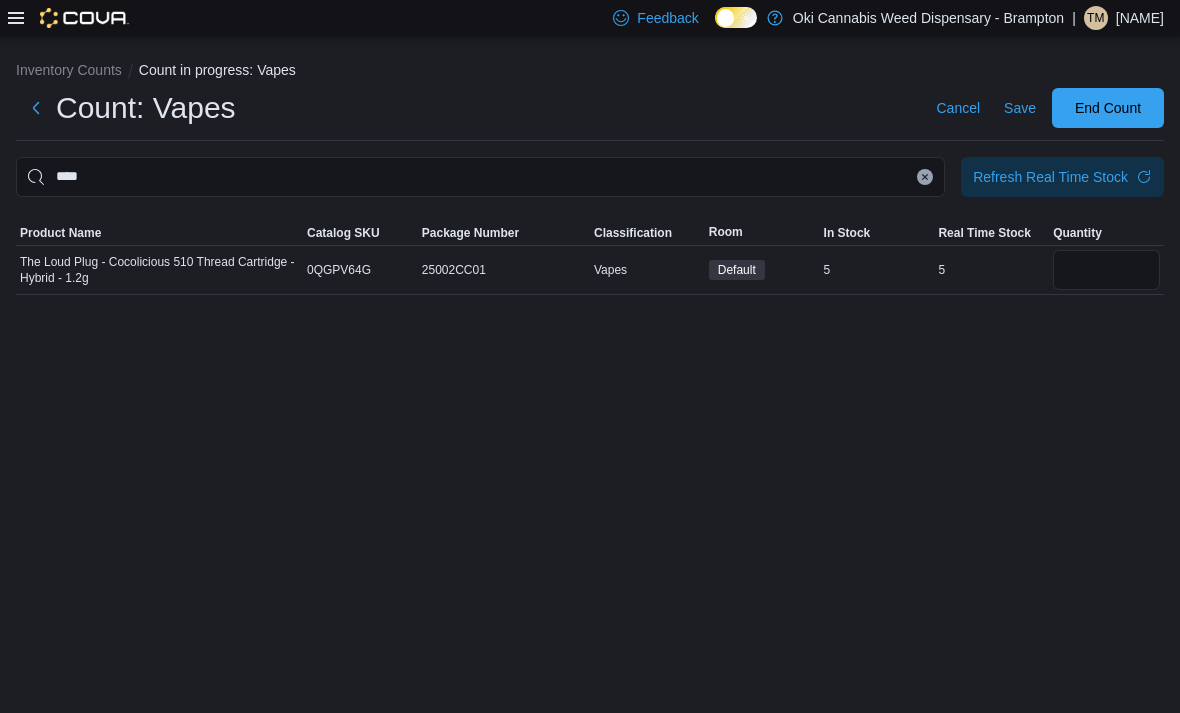 scroll, scrollTop: 60, scrollLeft: 0, axis: vertical 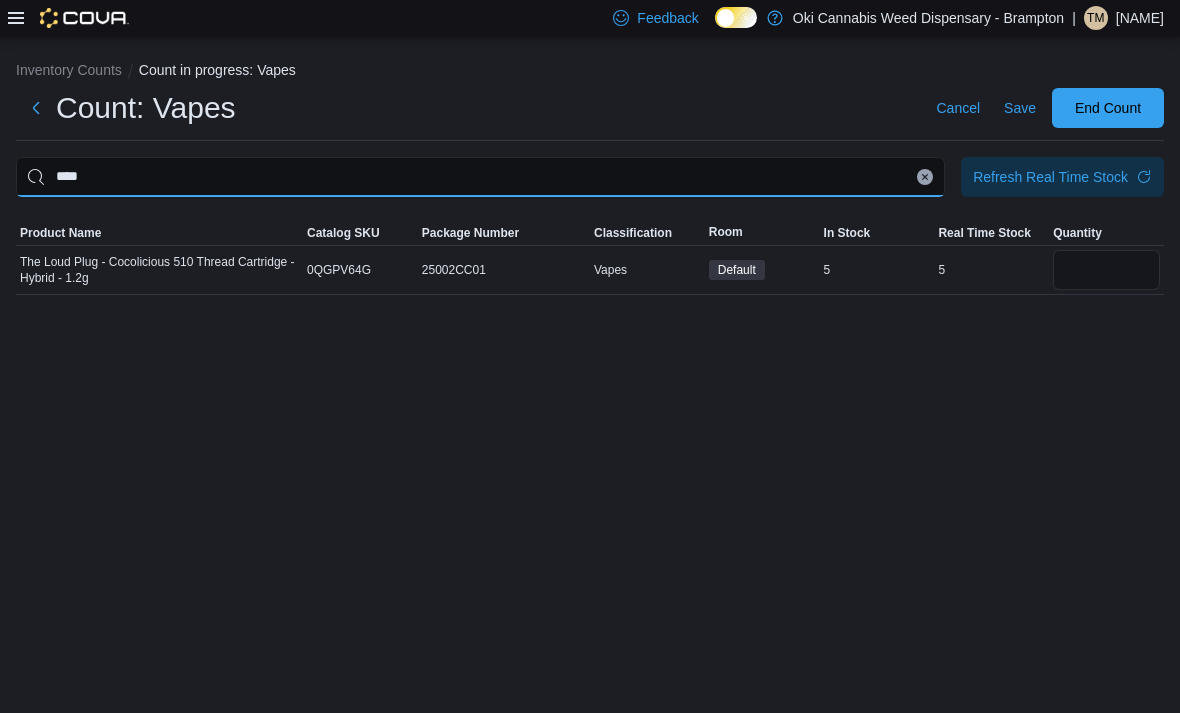 click on "****" at bounding box center [480, 177] 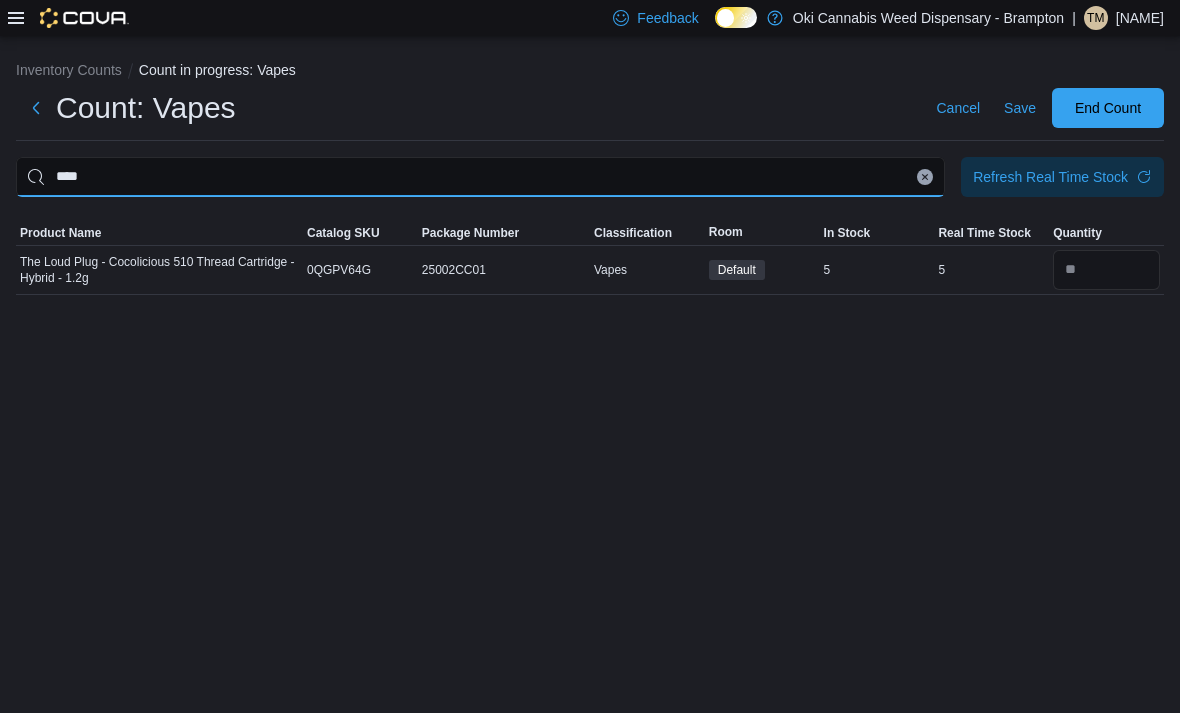 scroll, scrollTop: 59, scrollLeft: 0, axis: vertical 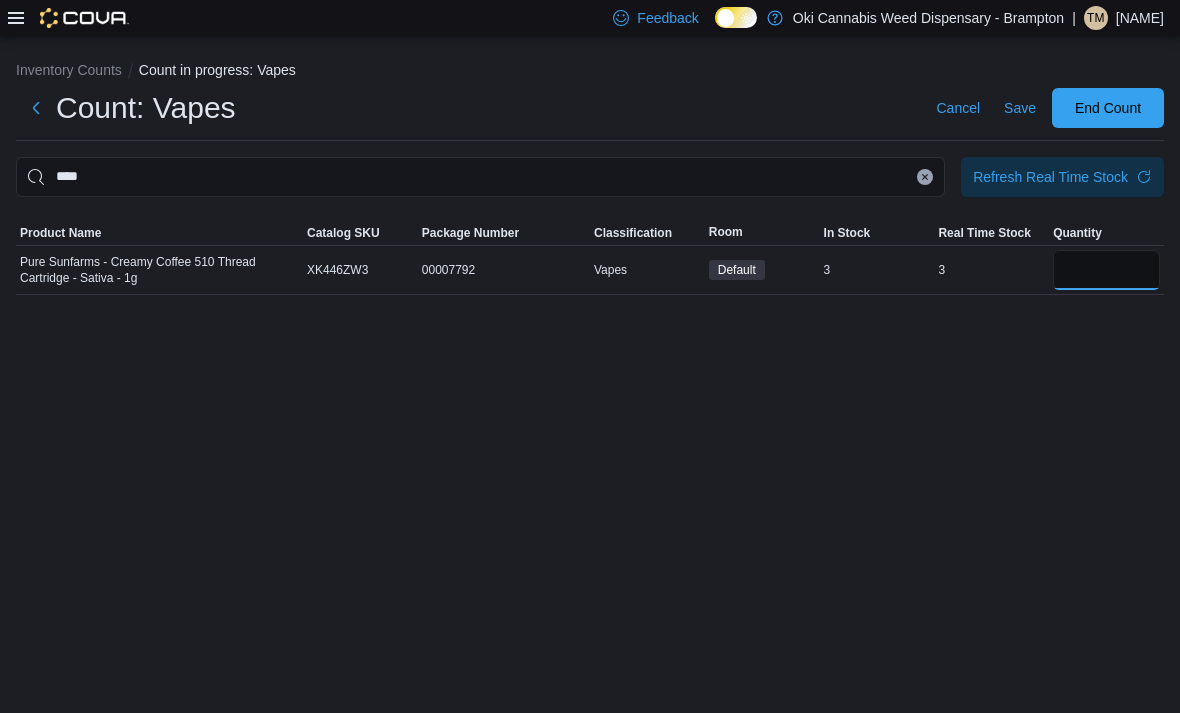click at bounding box center [1106, 270] 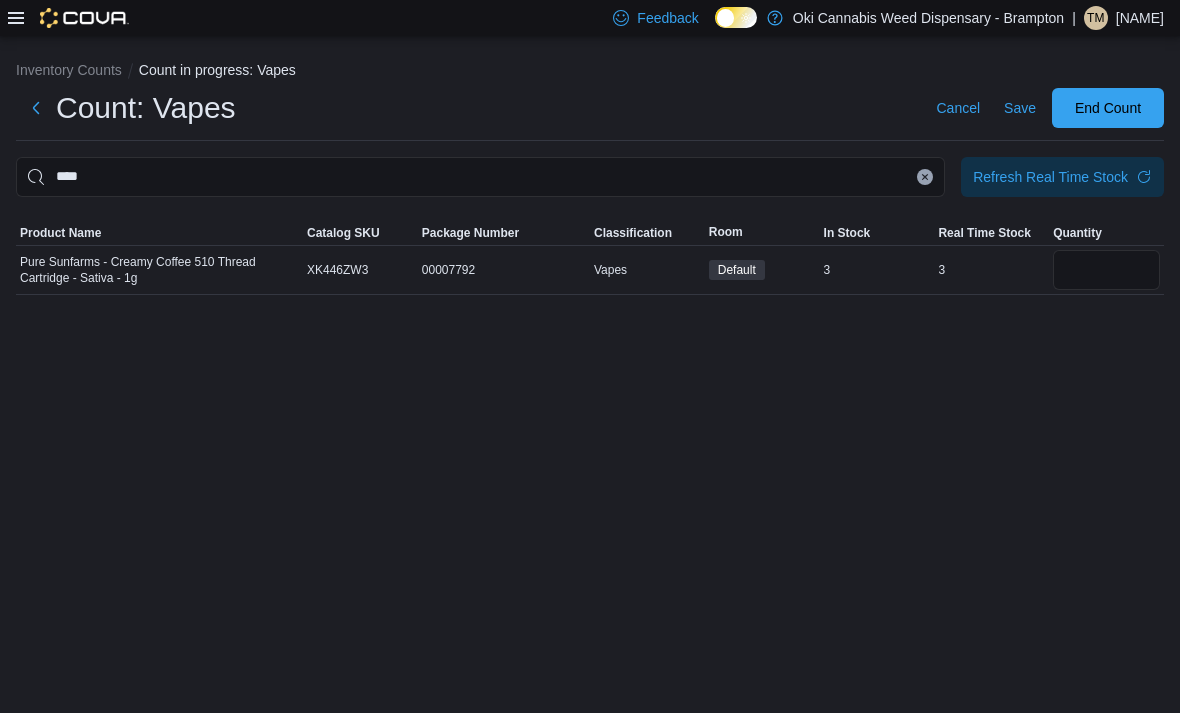 scroll, scrollTop: 60, scrollLeft: 0, axis: vertical 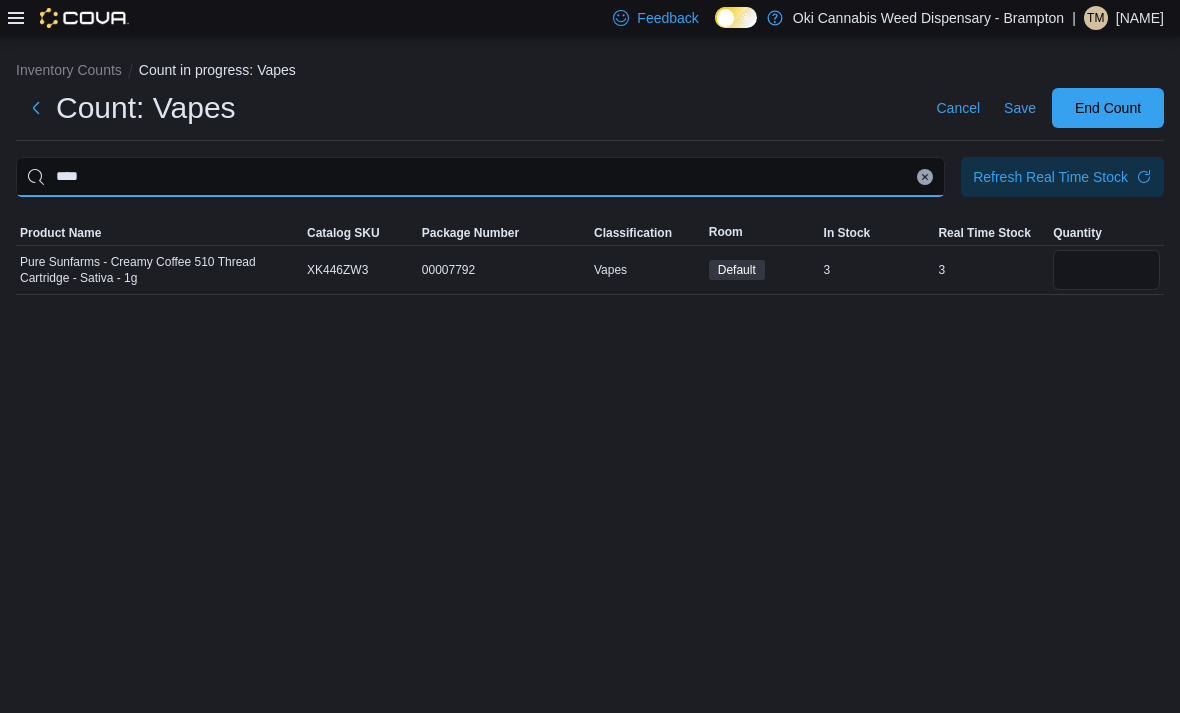 click on "****" at bounding box center [480, 177] 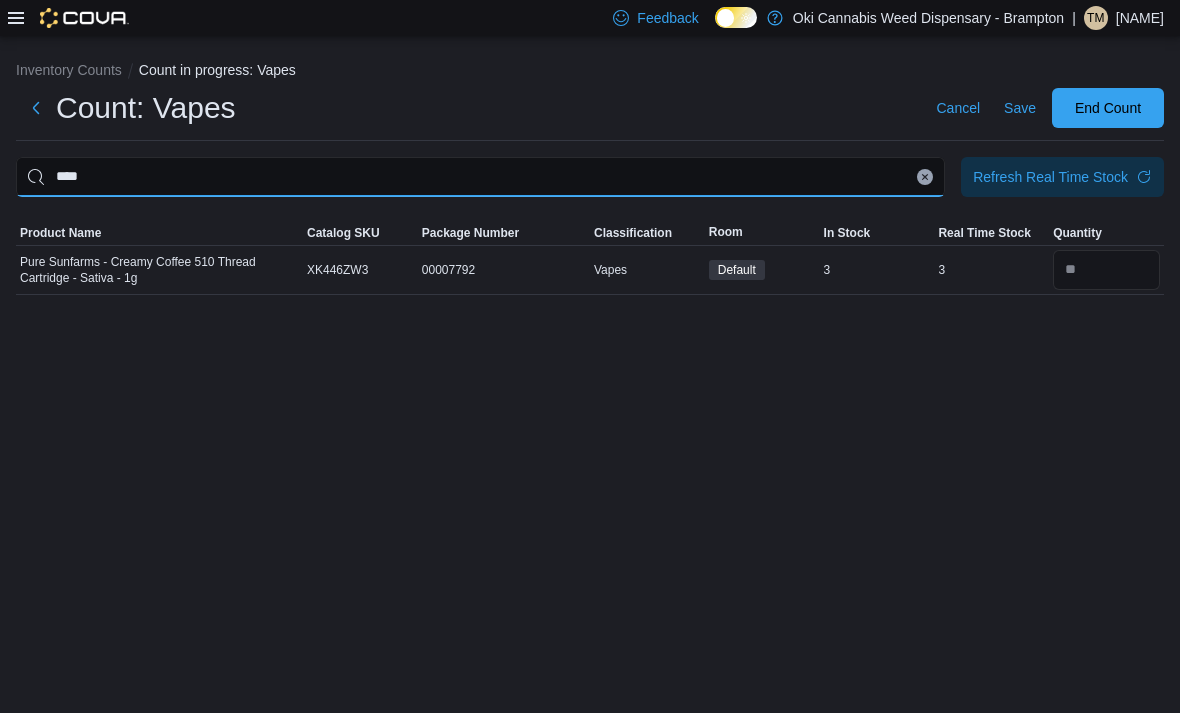 scroll, scrollTop: 59, scrollLeft: 0, axis: vertical 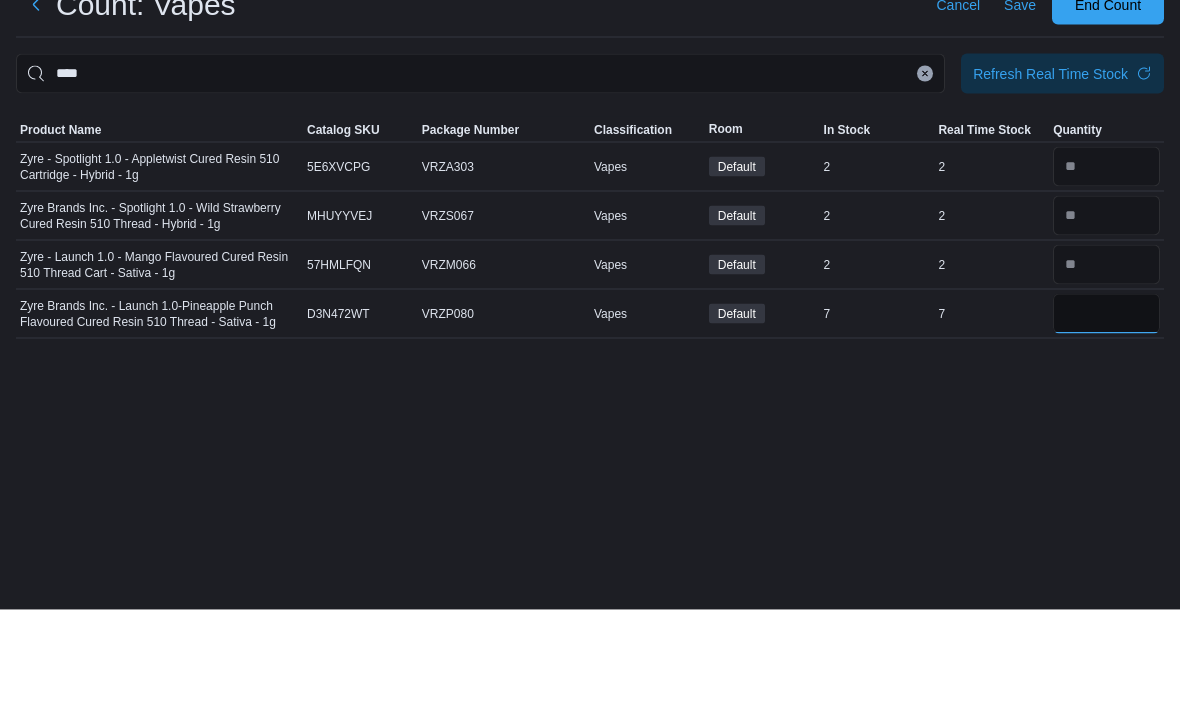 click at bounding box center (1106, 417) 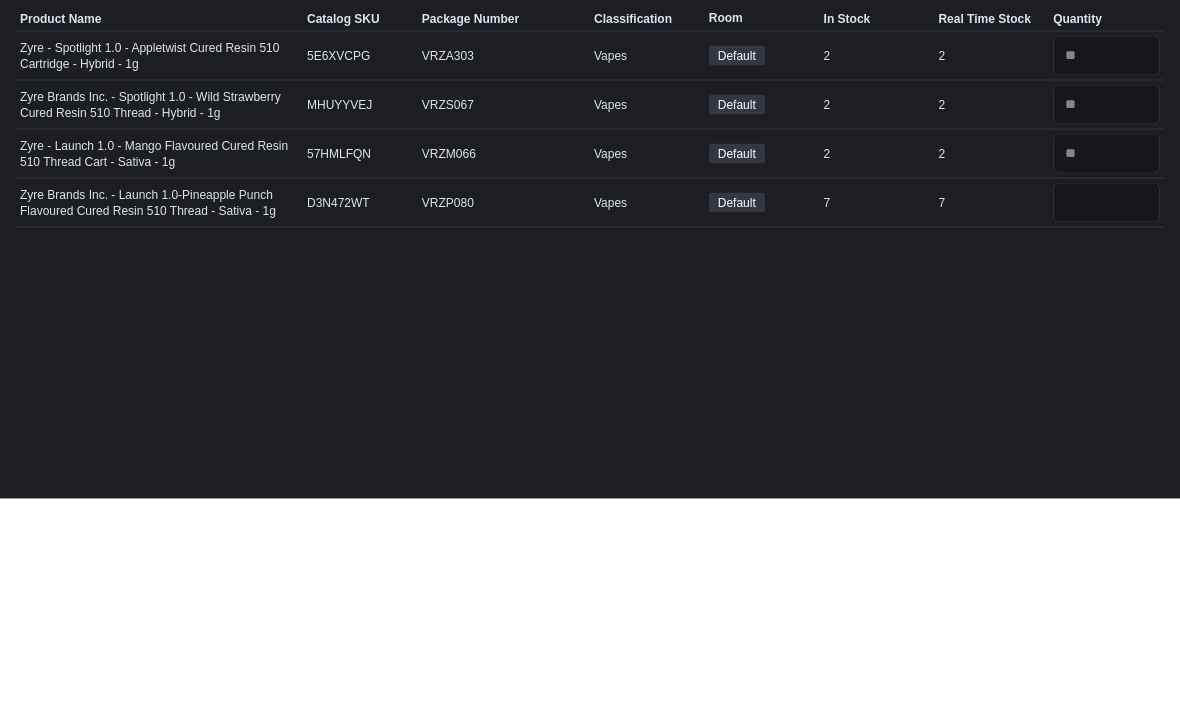 scroll, scrollTop: 64, scrollLeft: 0, axis: vertical 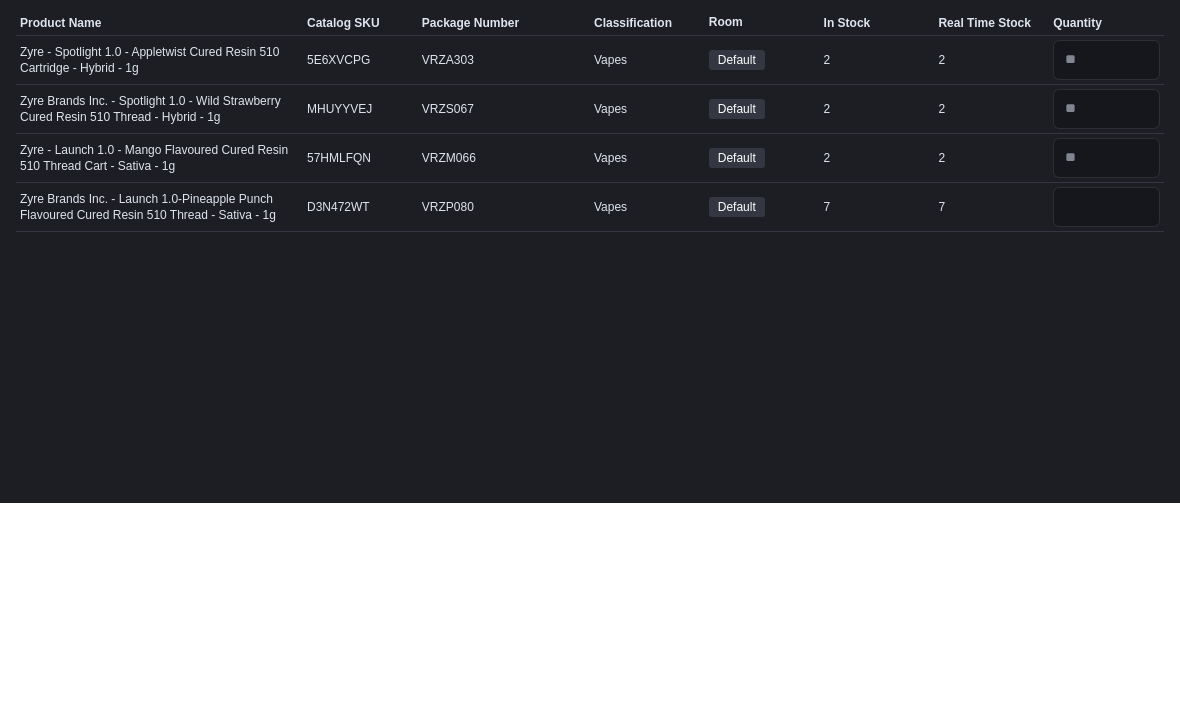 click on "****" at bounding box center (480, 177) 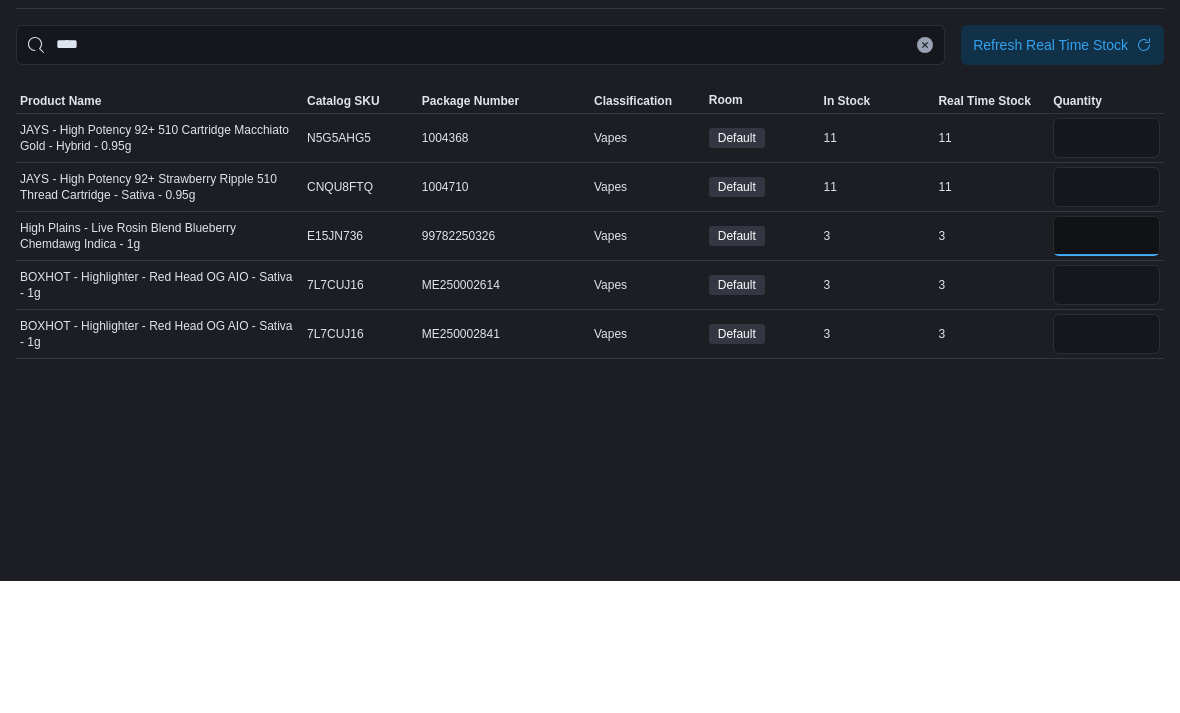 click at bounding box center [1106, 368] 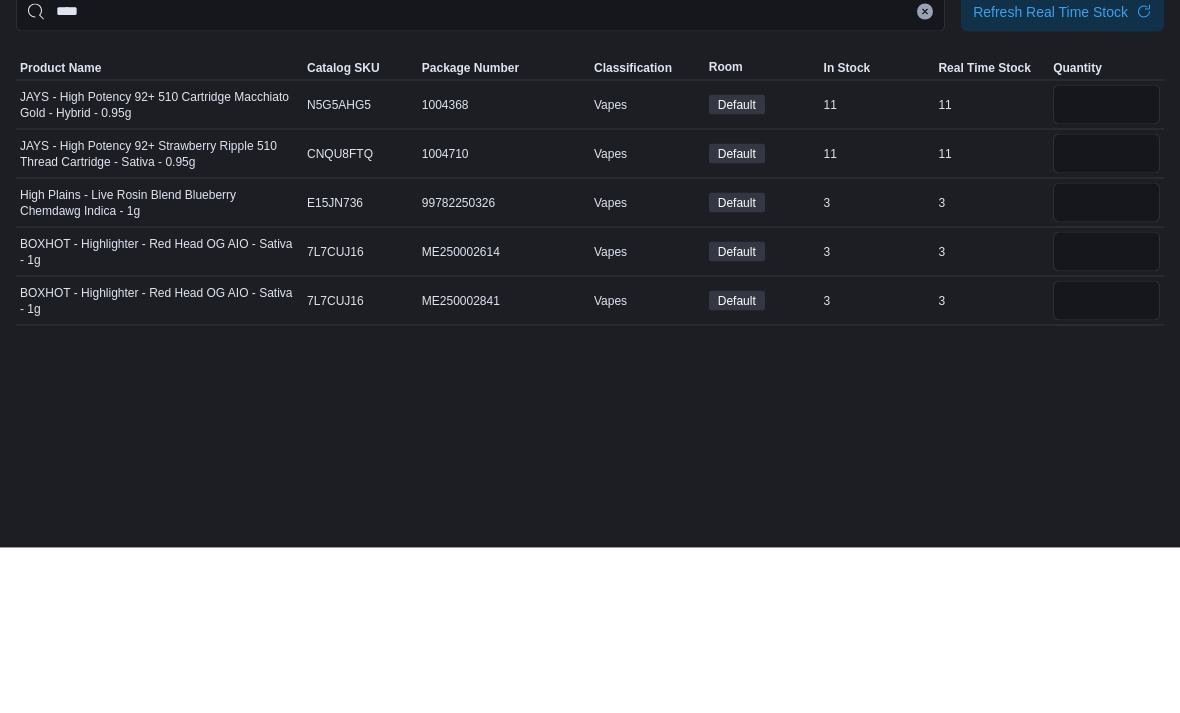 scroll, scrollTop: 0, scrollLeft: 0, axis: both 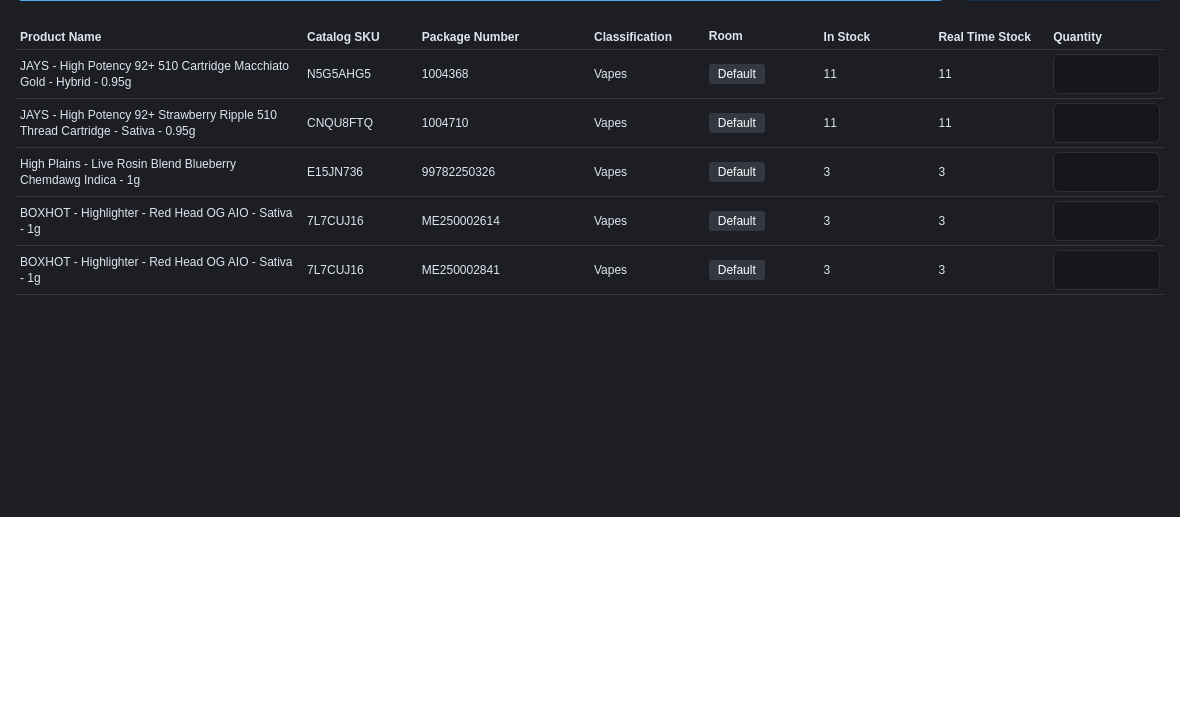 click on "****" at bounding box center (480, 177) 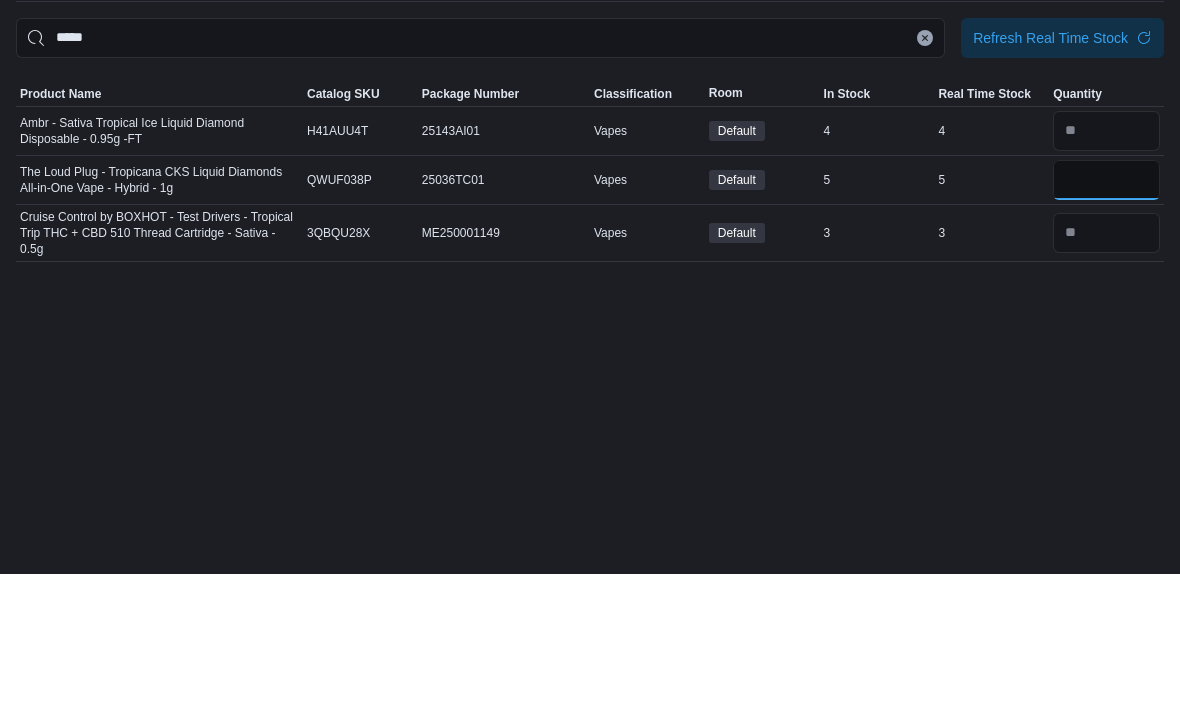click at bounding box center [1106, 319] 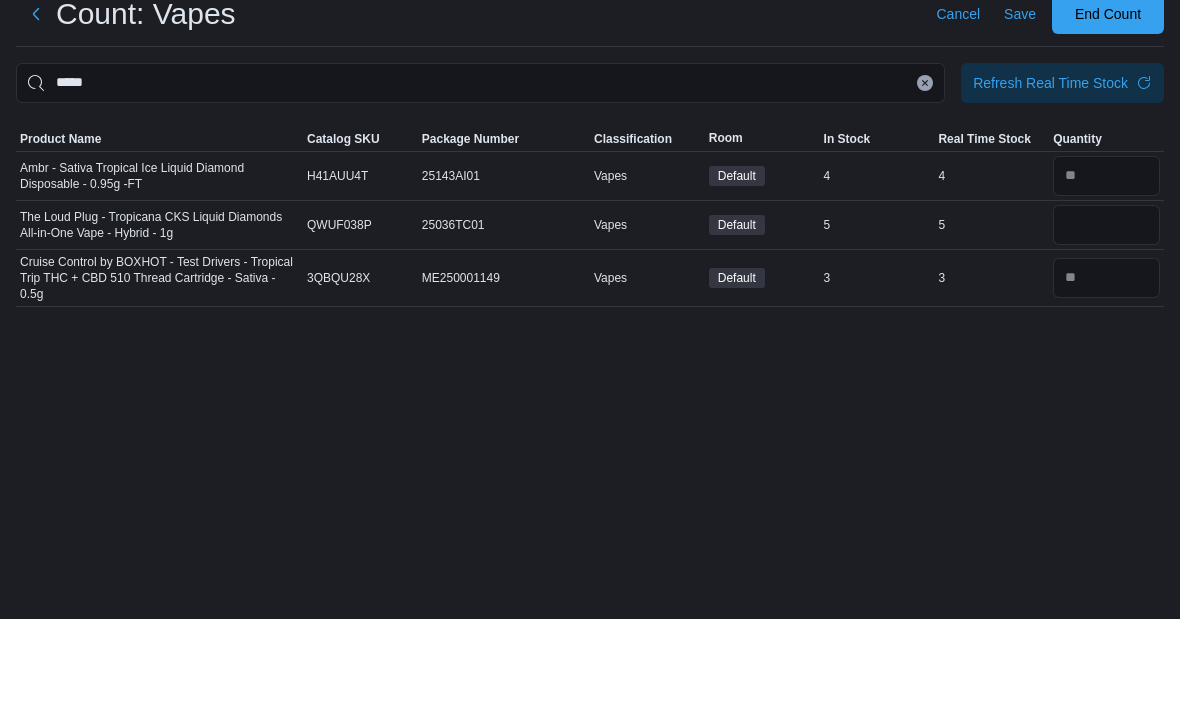 scroll, scrollTop: 44, scrollLeft: 0, axis: vertical 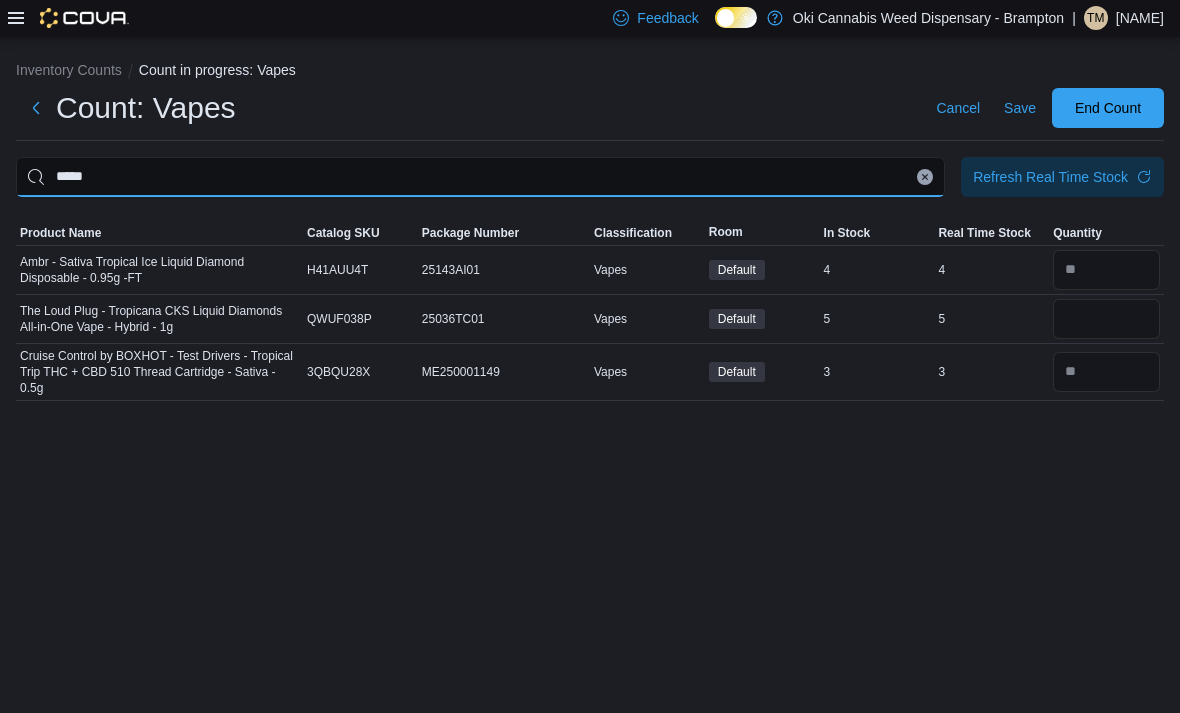 click on "*****" at bounding box center (480, 177) 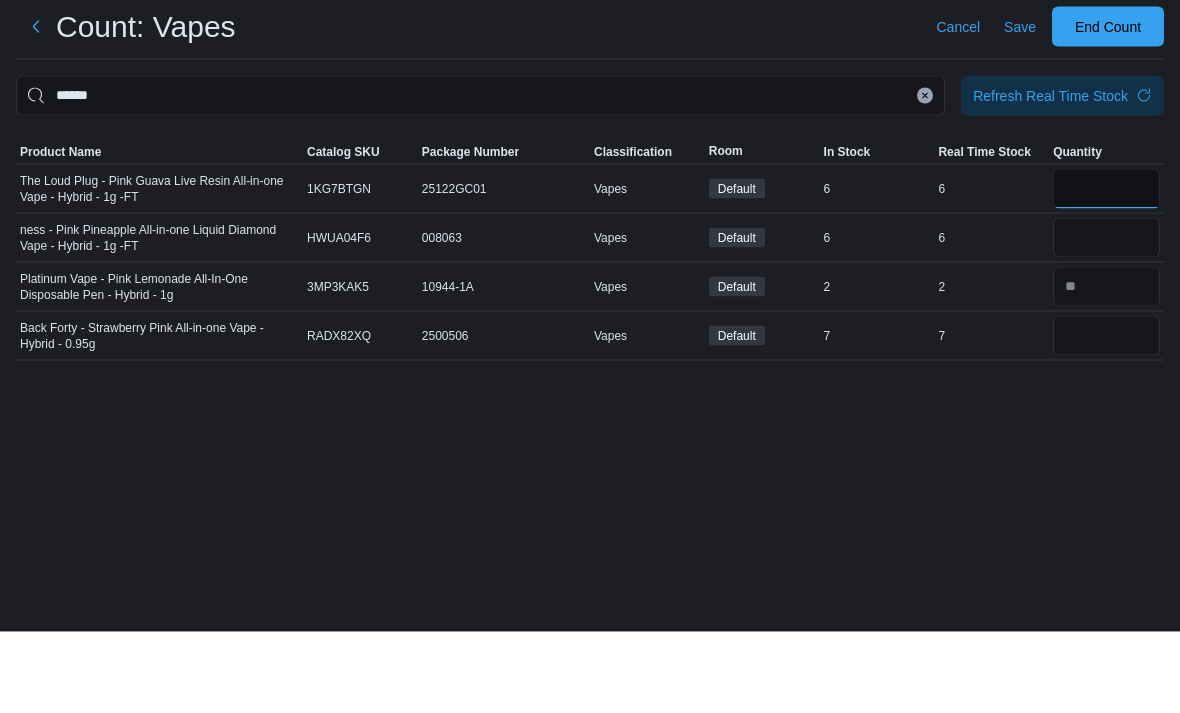 click at bounding box center [1106, 270] 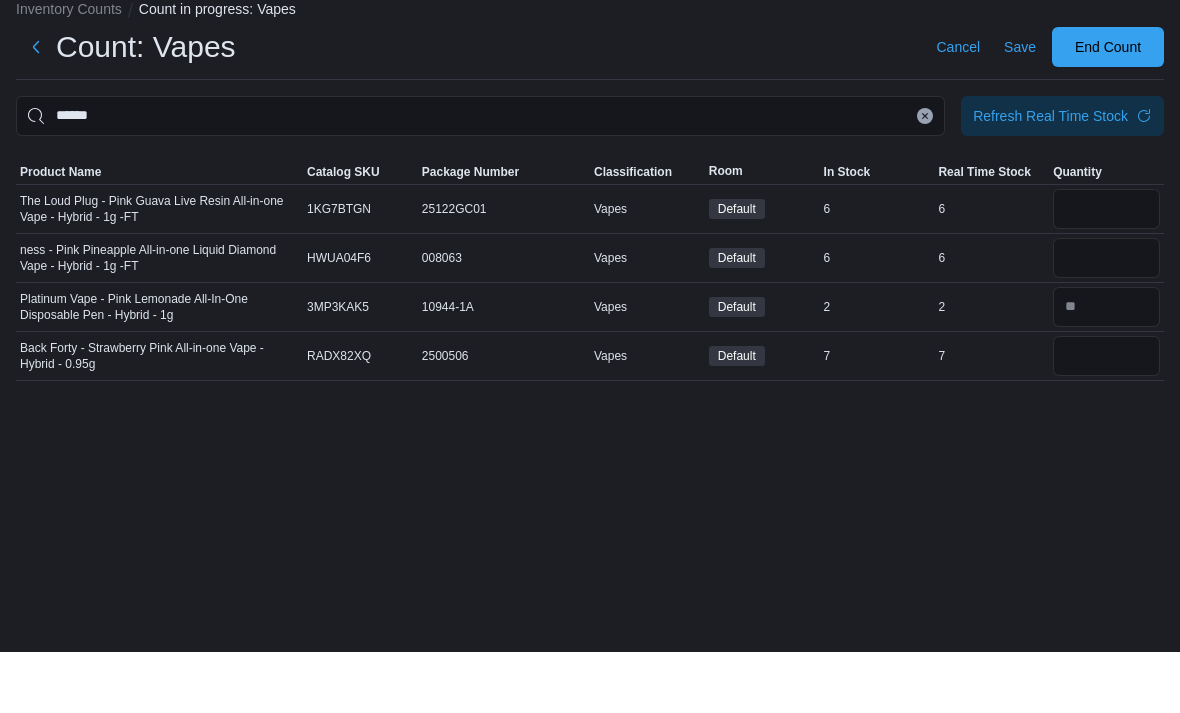 scroll, scrollTop: 0, scrollLeft: 0, axis: both 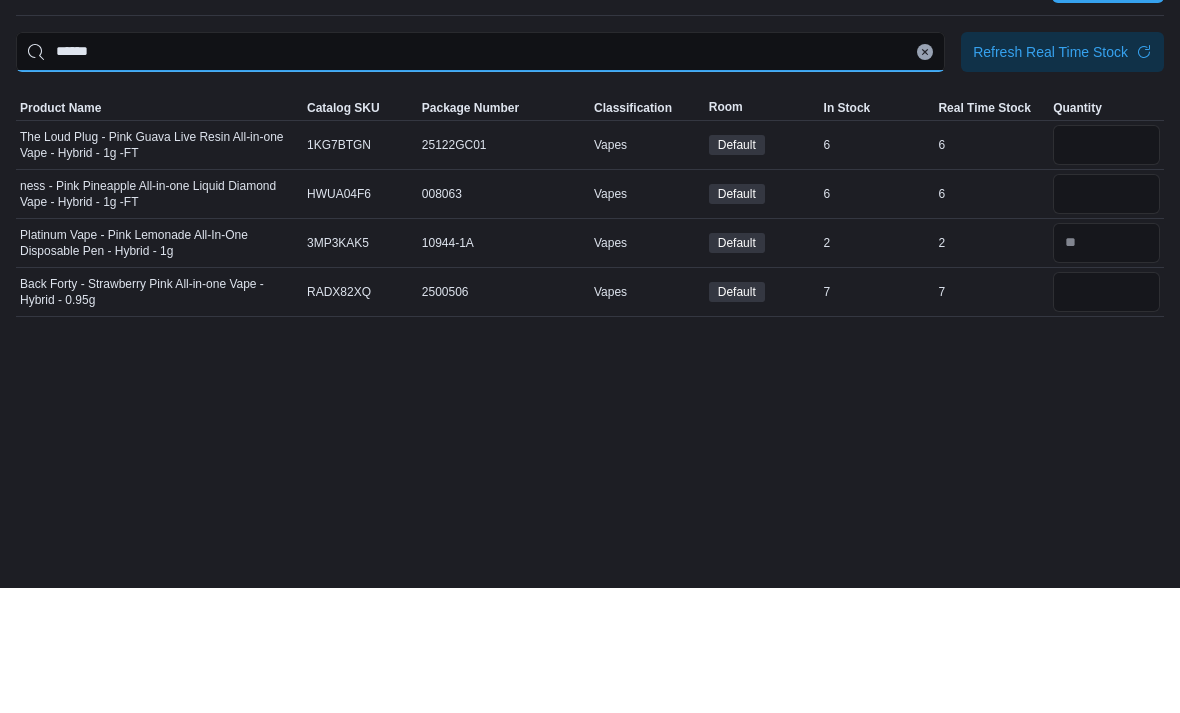 click on "******" at bounding box center [480, 177] 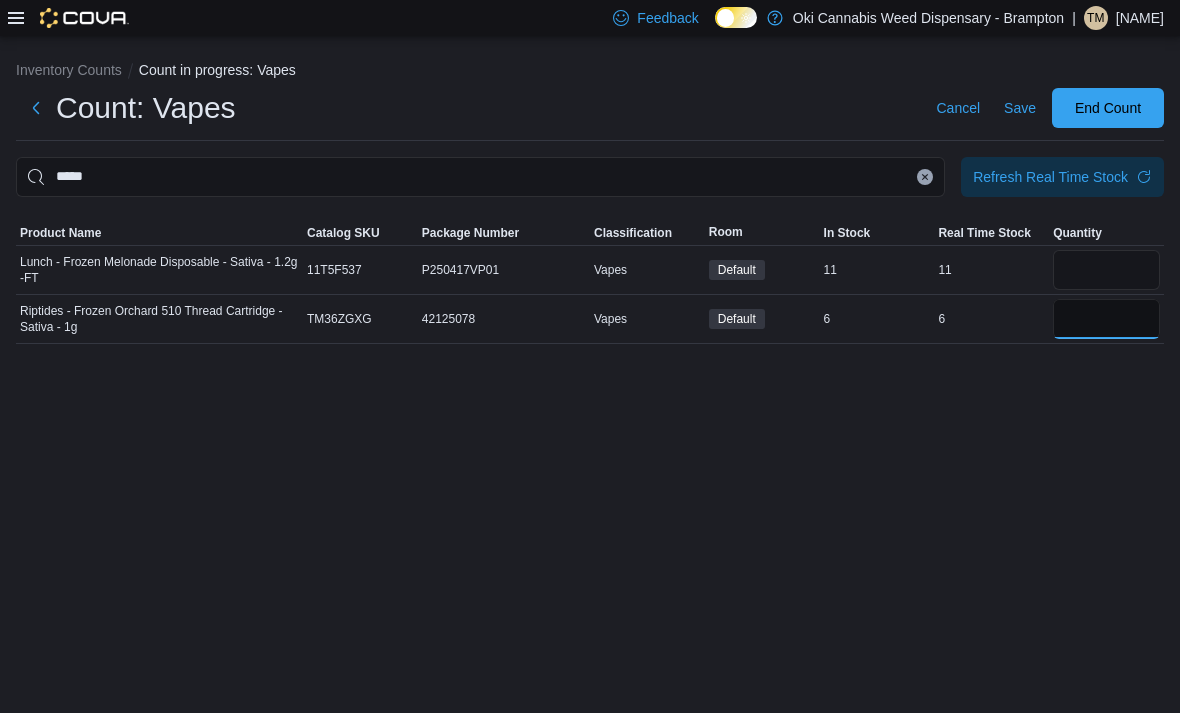click at bounding box center (1106, 319) 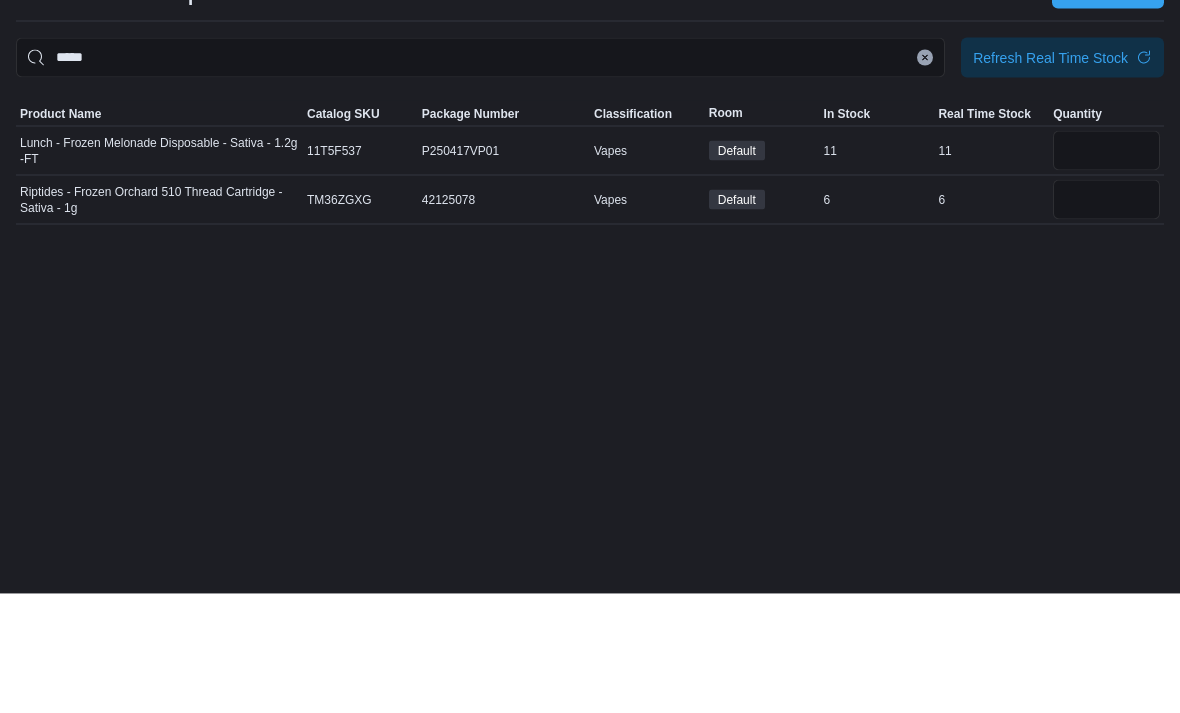 scroll, scrollTop: 0, scrollLeft: 0, axis: both 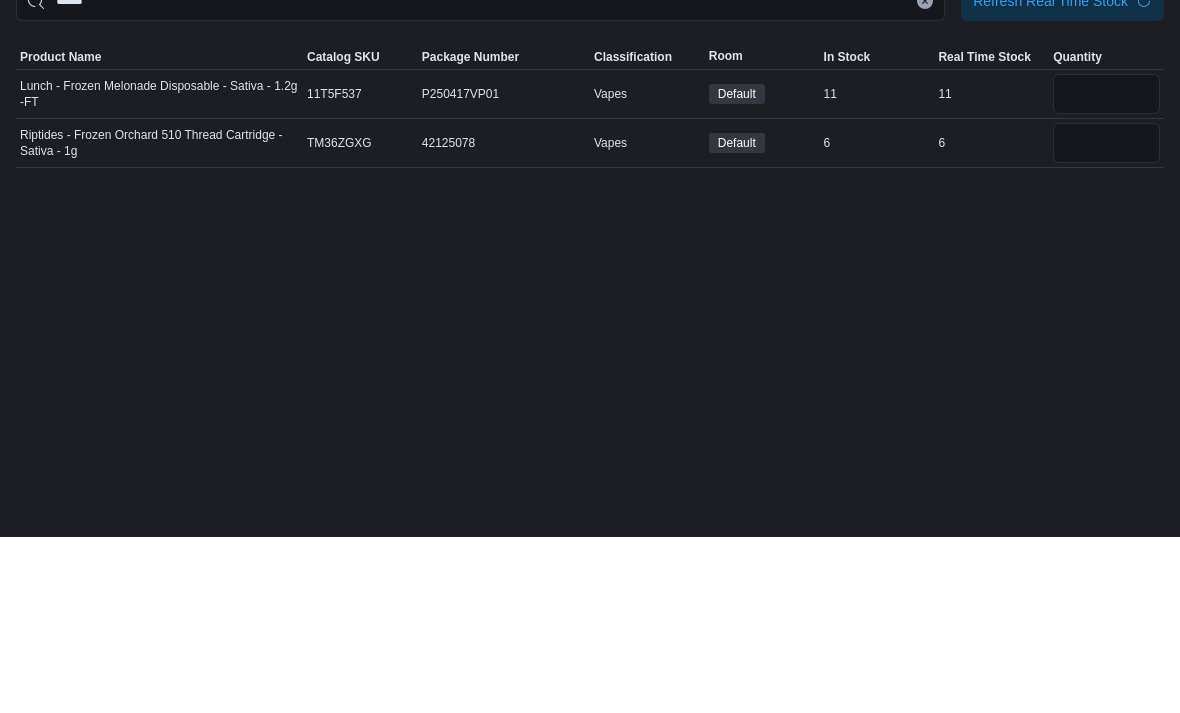 click 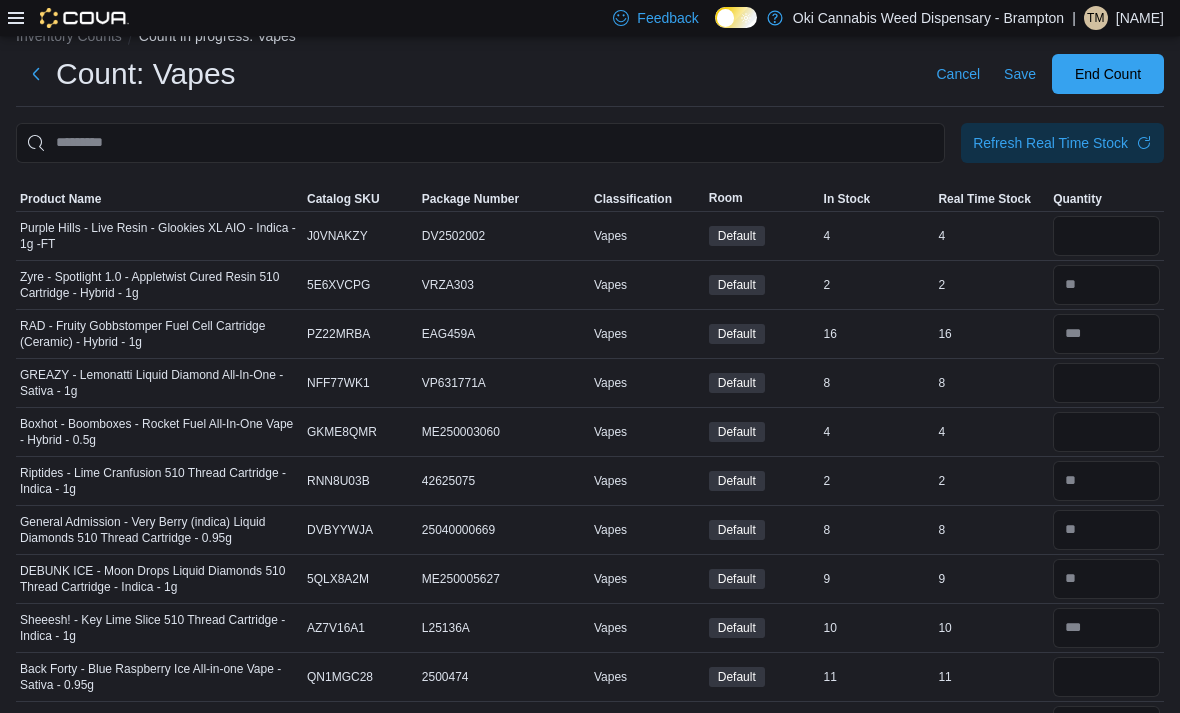 scroll, scrollTop: 0, scrollLeft: 0, axis: both 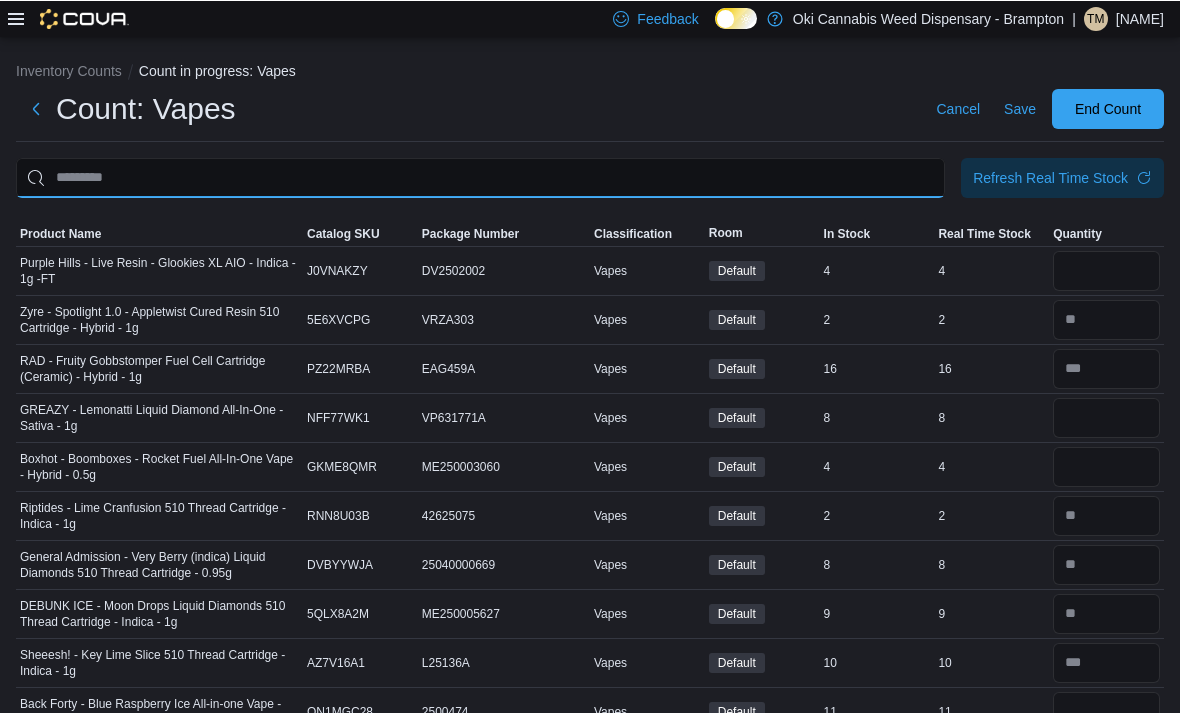 click at bounding box center [480, 177] 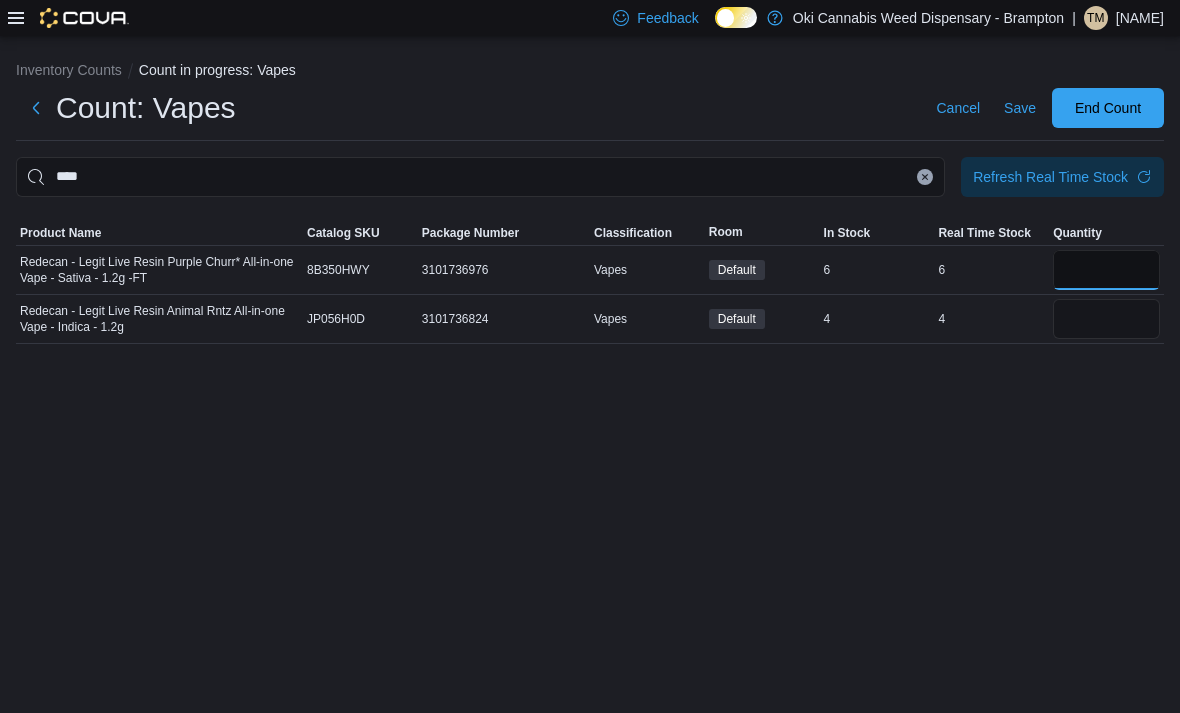 click at bounding box center [1106, 270] 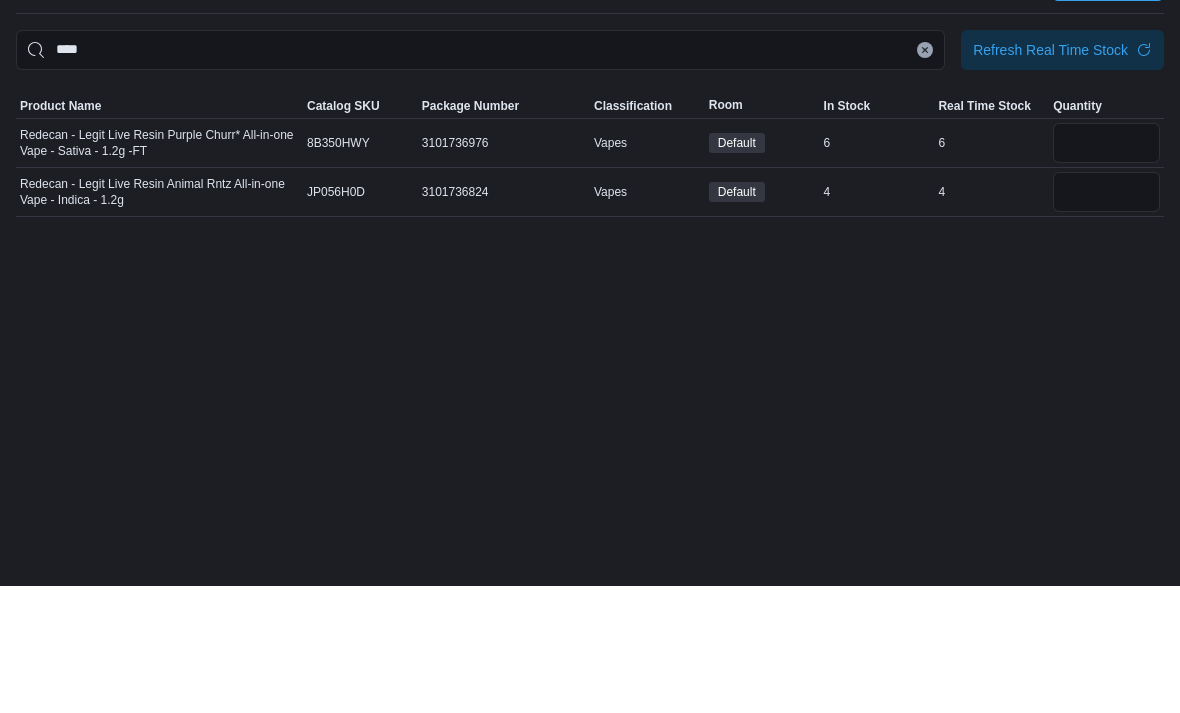 scroll, scrollTop: 64, scrollLeft: 0, axis: vertical 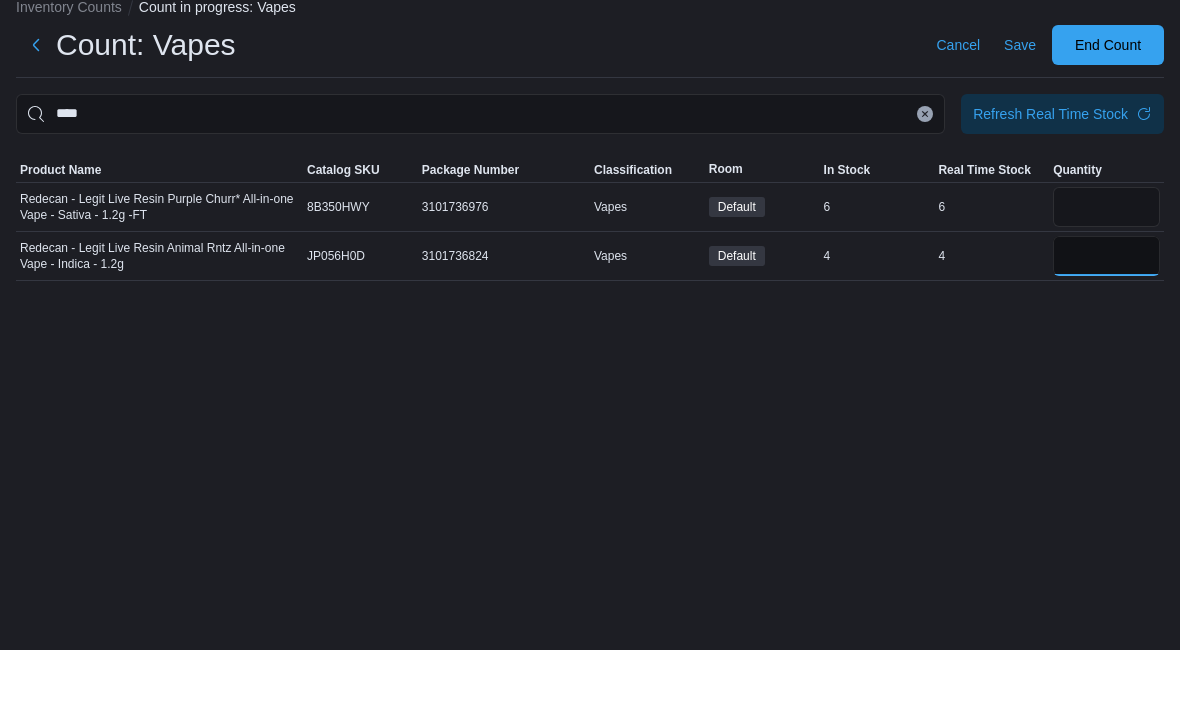 click at bounding box center [1106, 319] 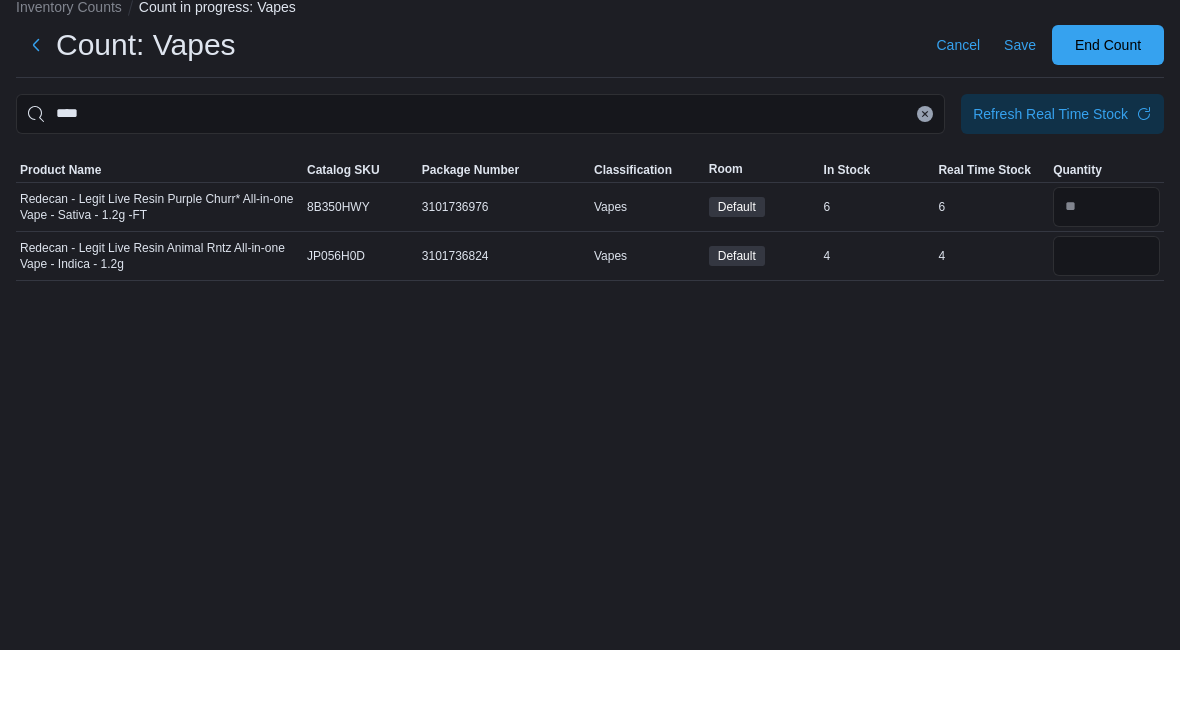 click on "Refresh Real Time Stock" at bounding box center [1062, 177] 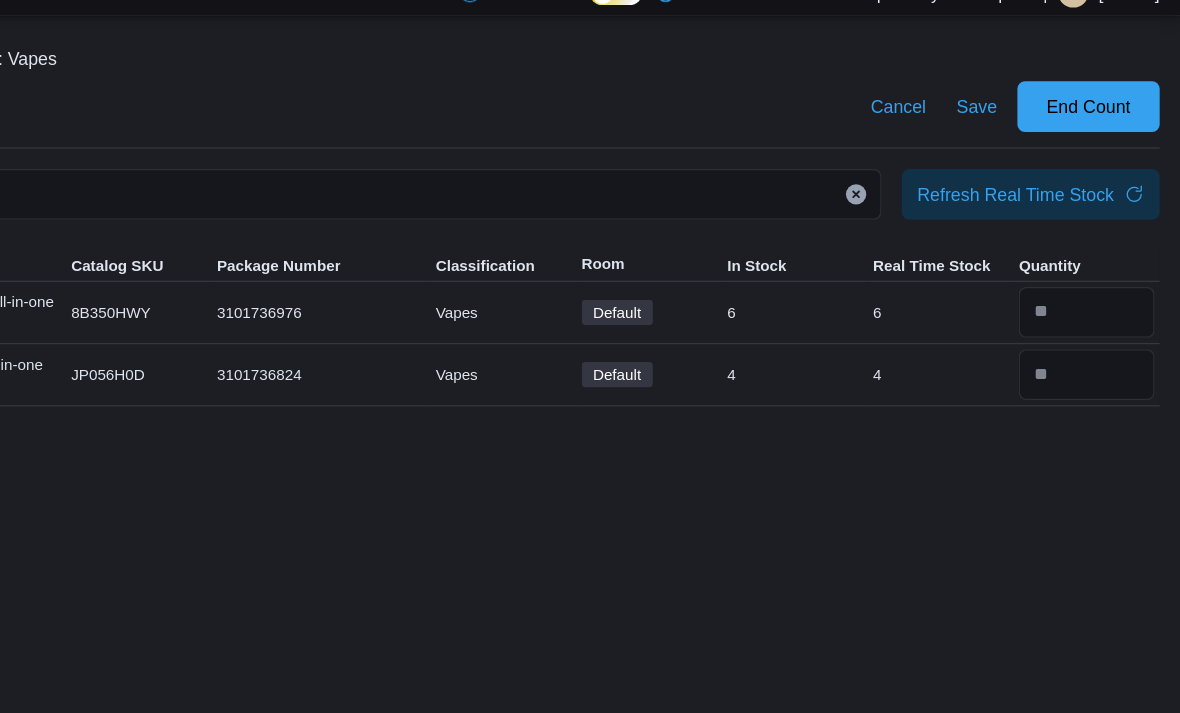 scroll, scrollTop: 0, scrollLeft: 0, axis: both 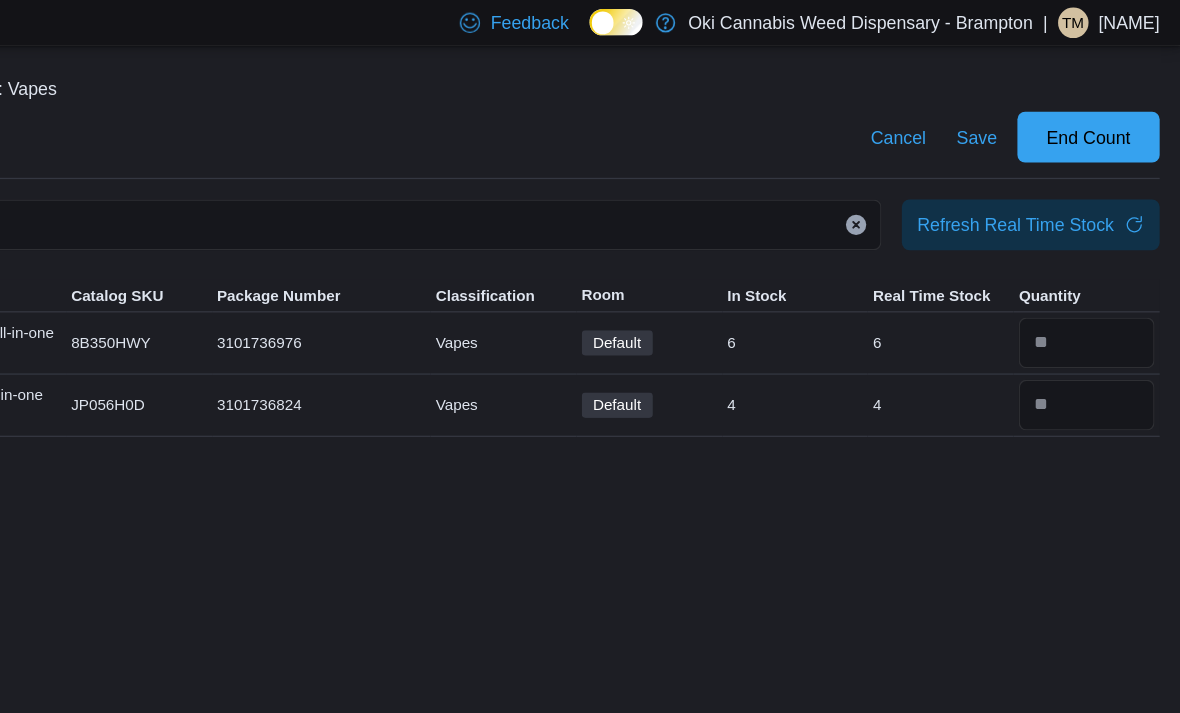 click at bounding box center [925, 177] 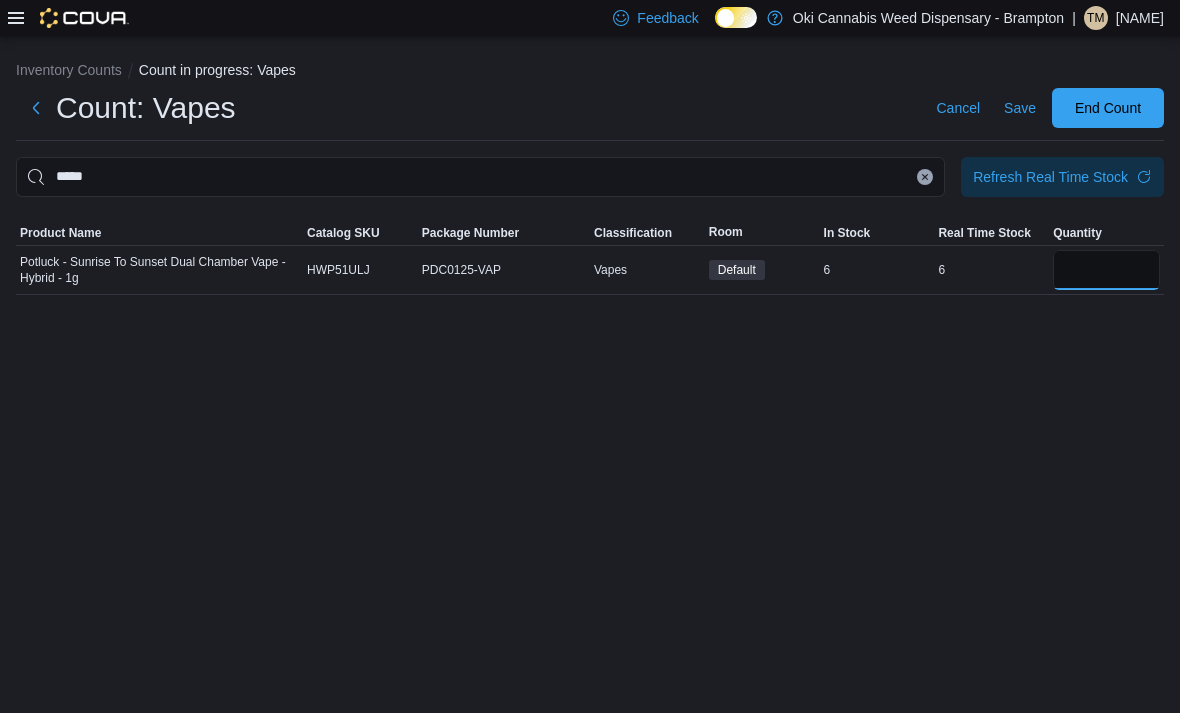 click at bounding box center [1106, 270] 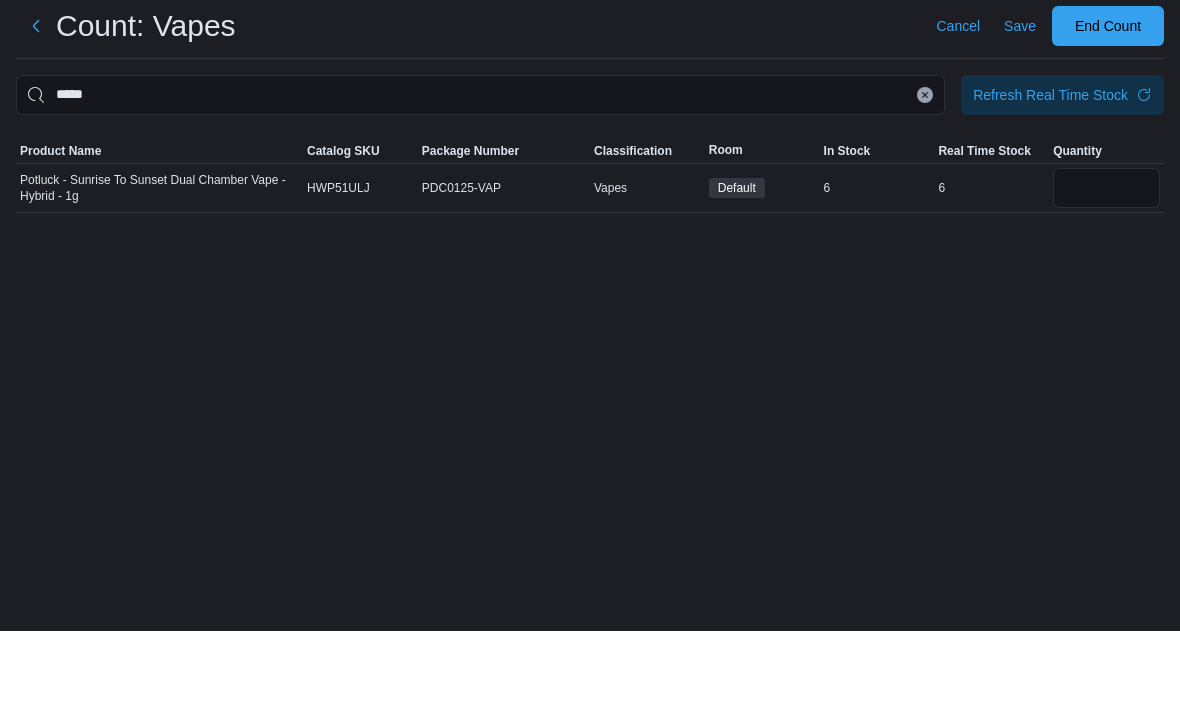 scroll, scrollTop: 44, scrollLeft: 0, axis: vertical 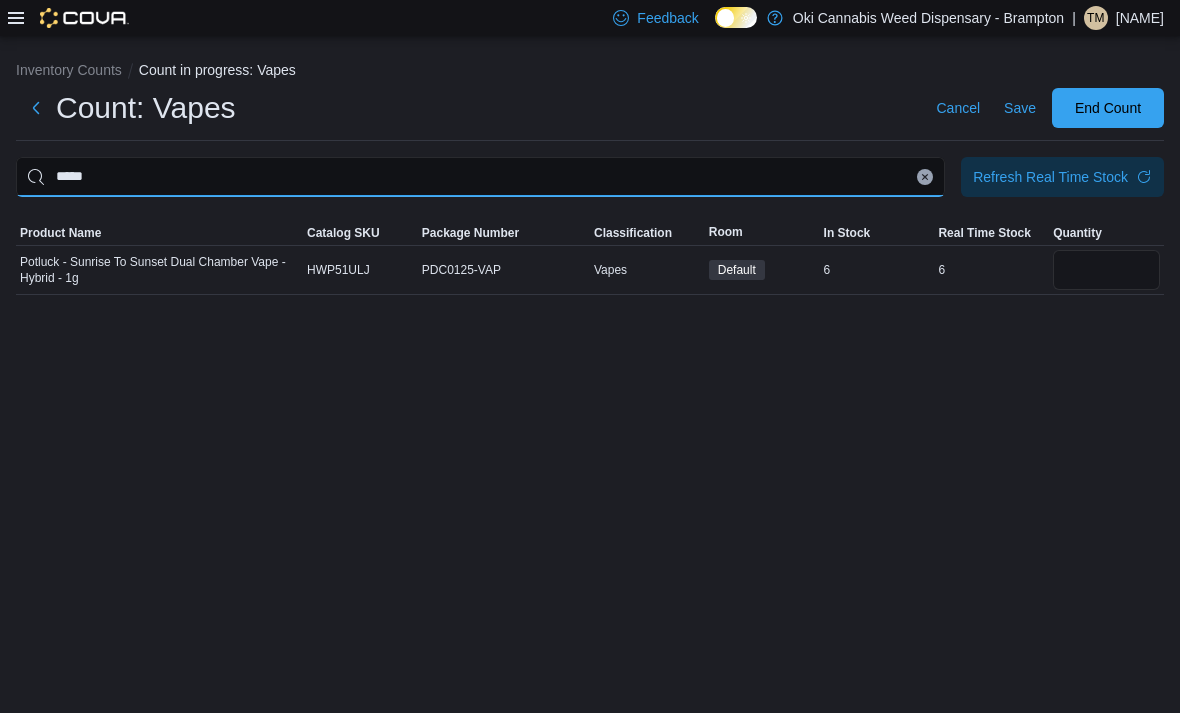 click on "*****" at bounding box center [480, 177] 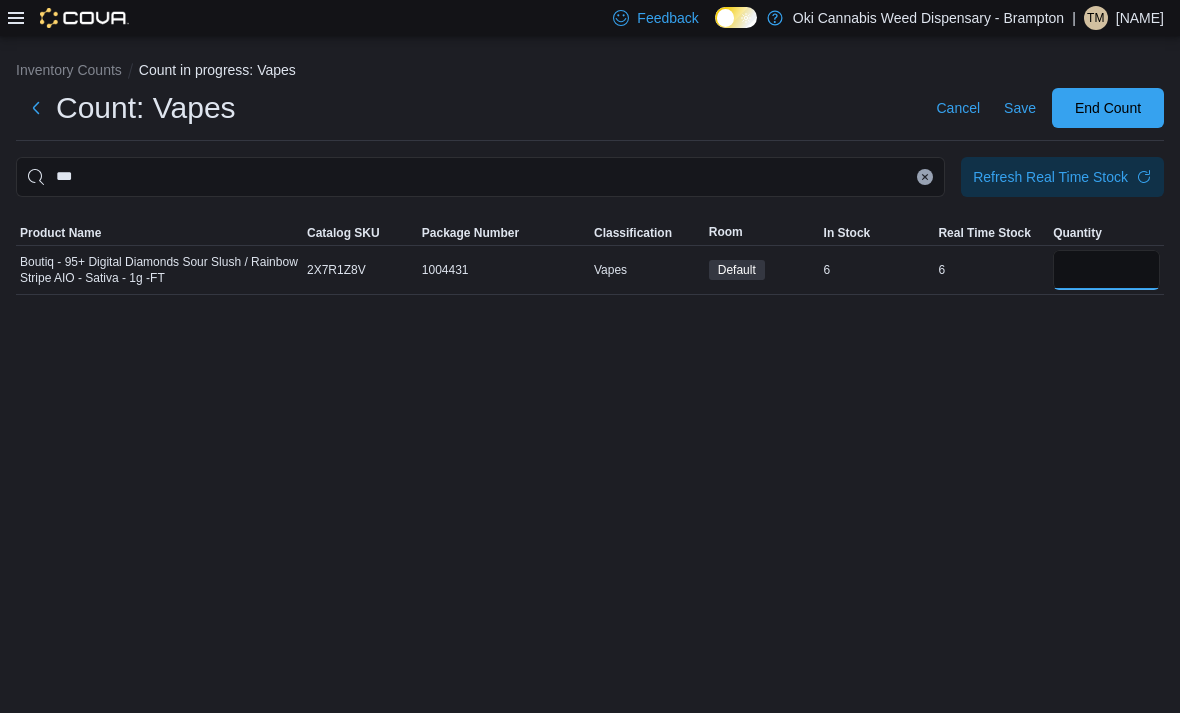 click at bounding box center [1106, 270] 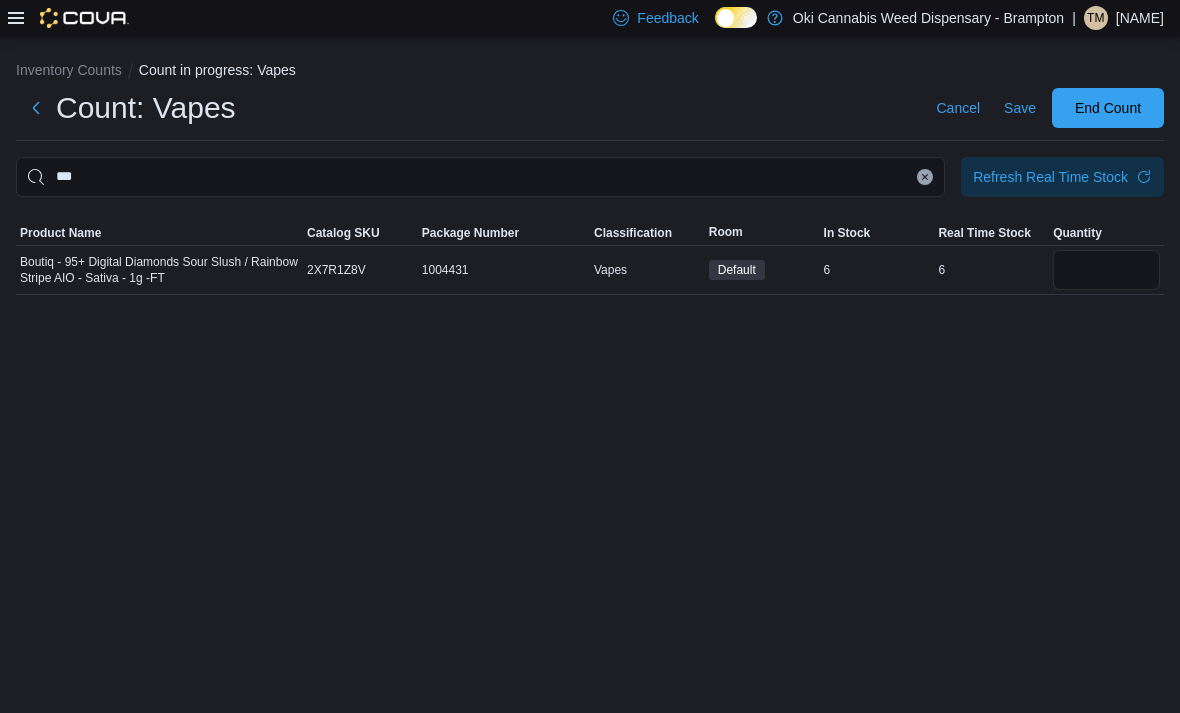 click on "***" at bounding box center (480, 177) 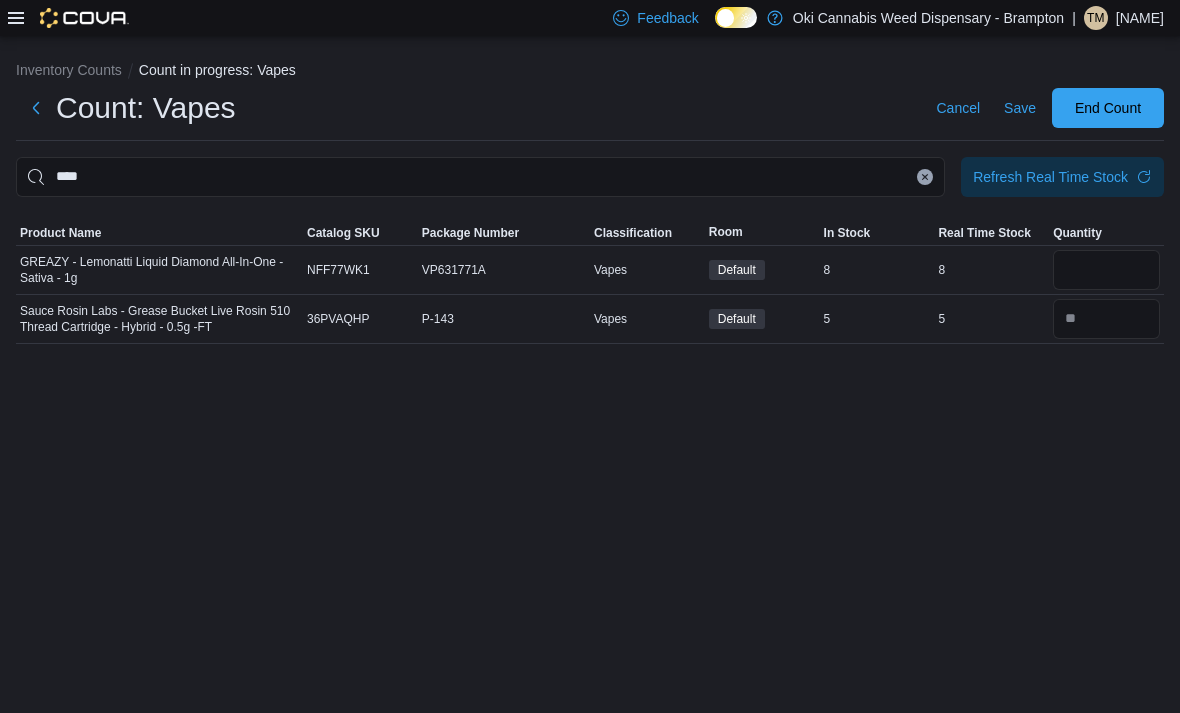 click at bounding box center (1106, 270) 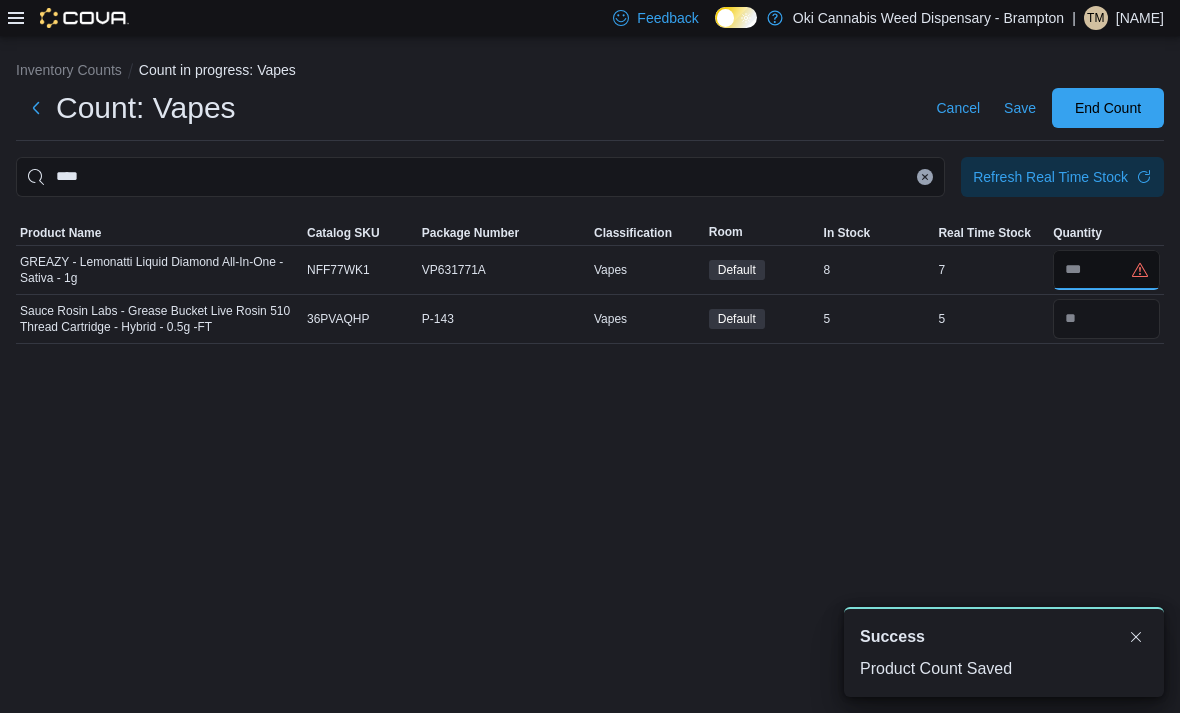 click at bounding box center (1106, 270) 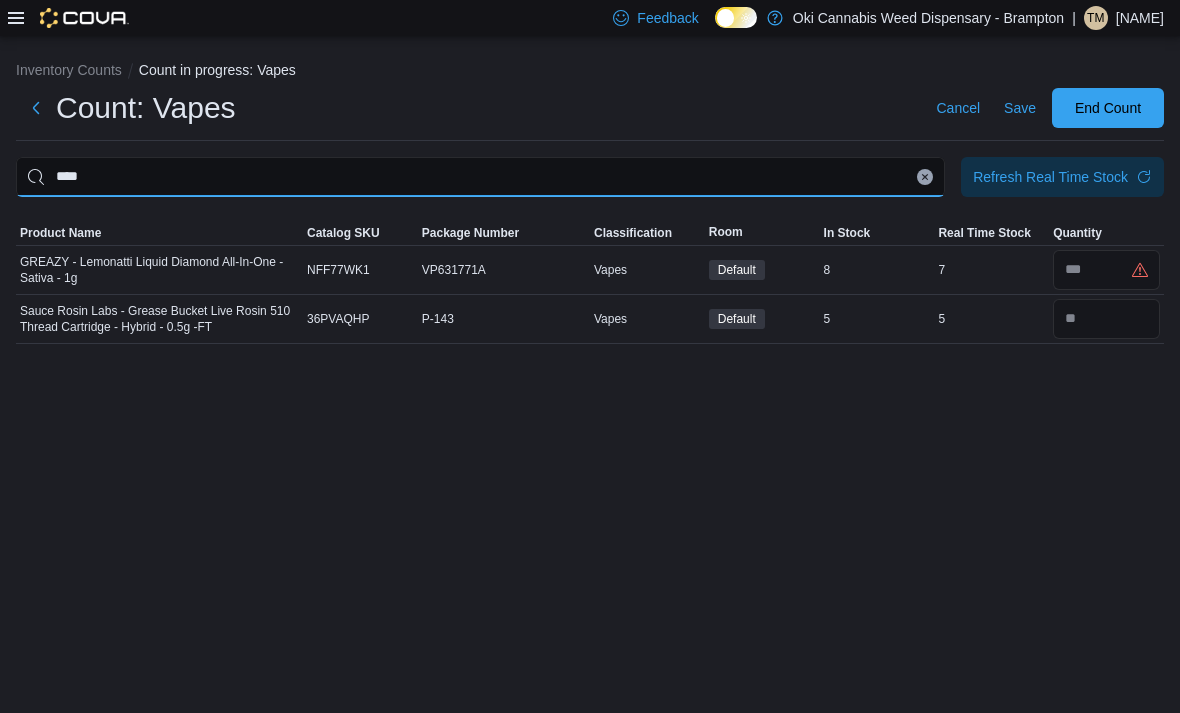 click on "****" at bounding box center (480, 177) 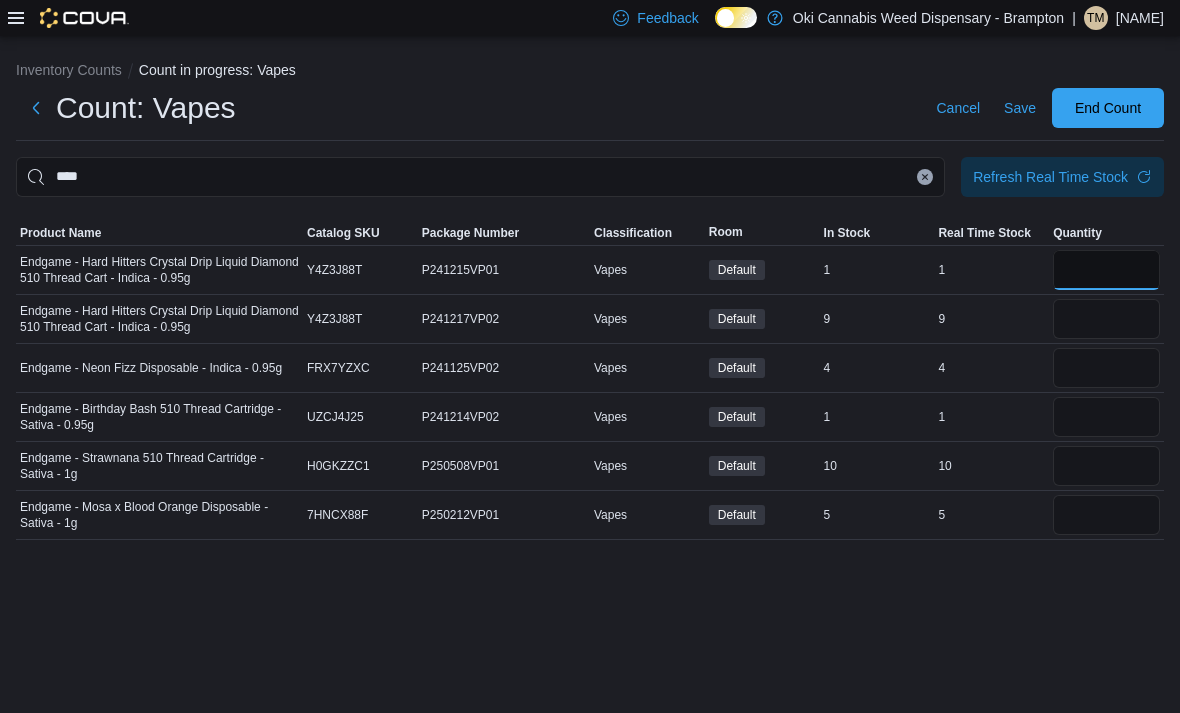 click at bounding box center (1106, 270) 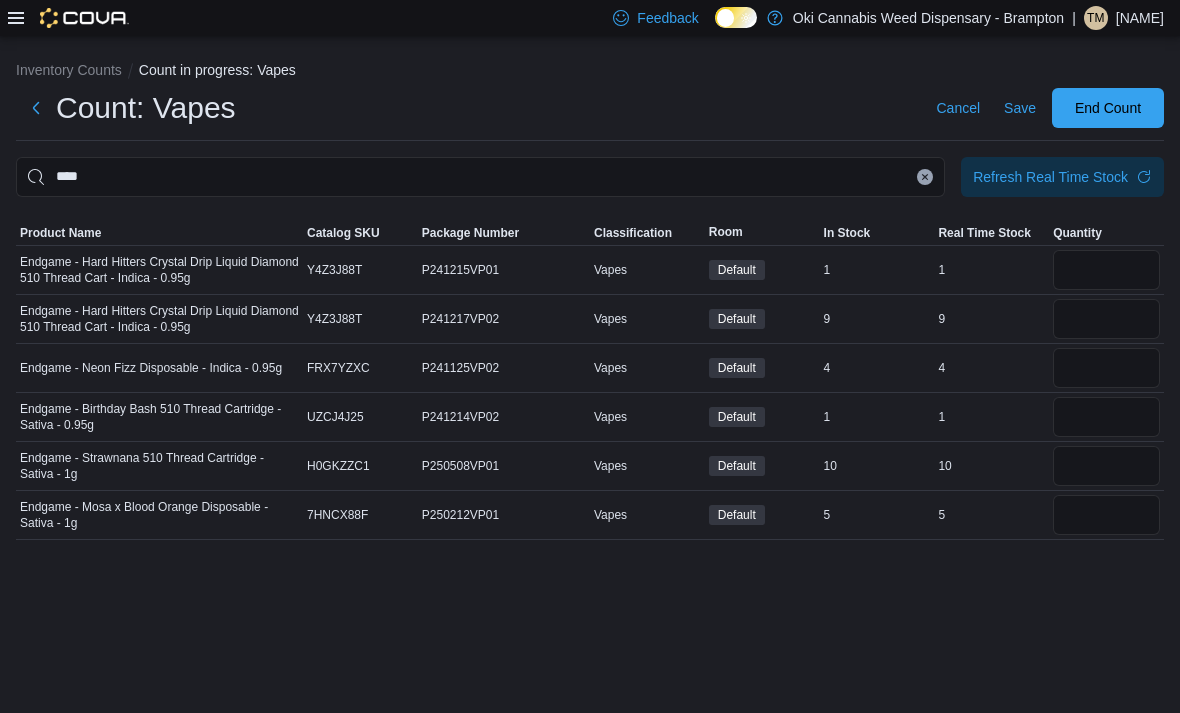 click at bounding box center (1106, 319) 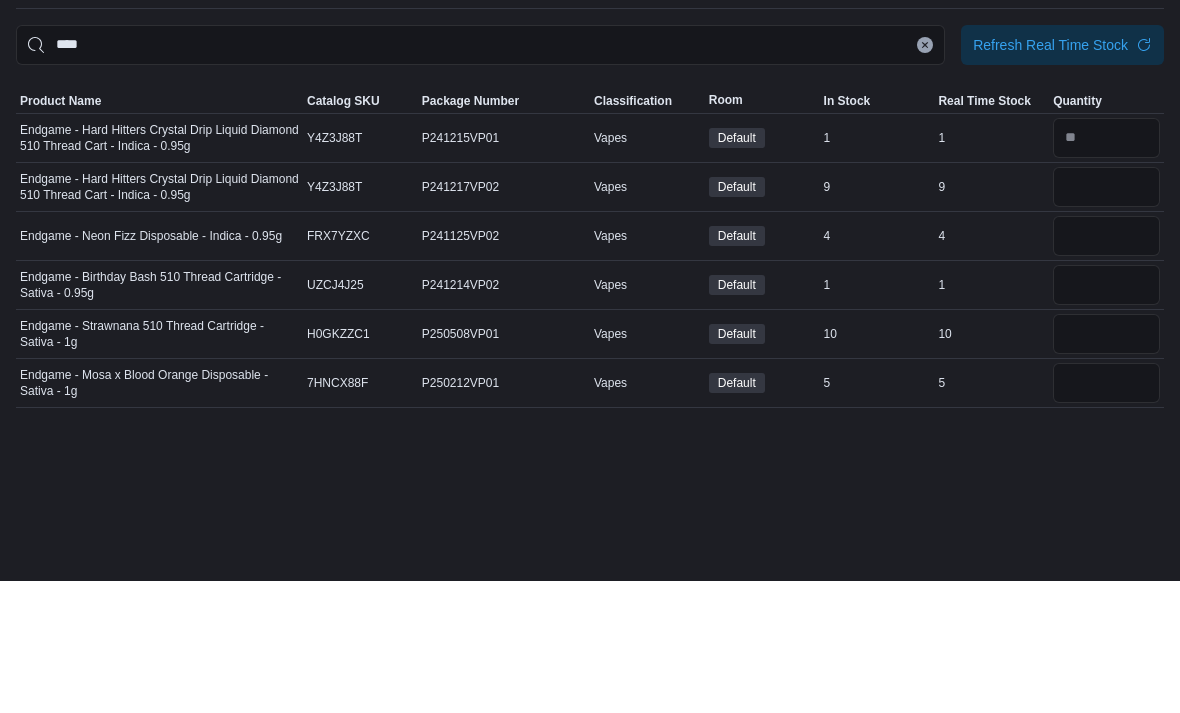 scroll, scrollTop: 64, scrollLeft: 0, axis: vertical 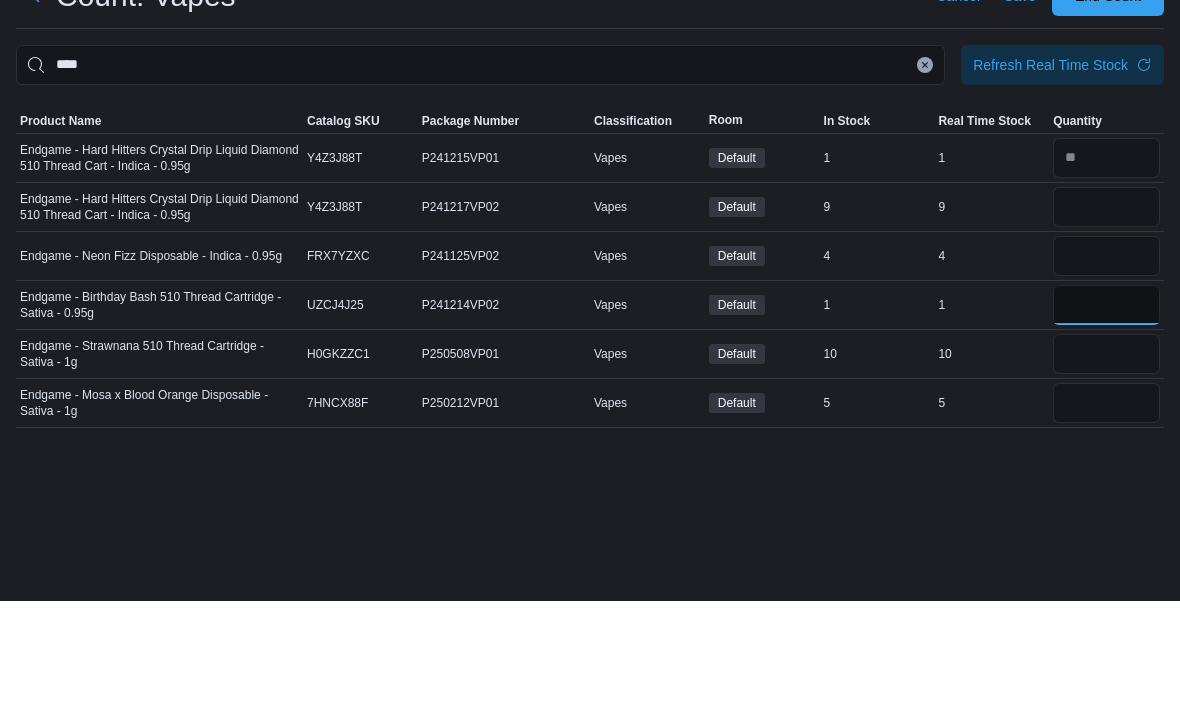 click at bounding box center (1106, 417) 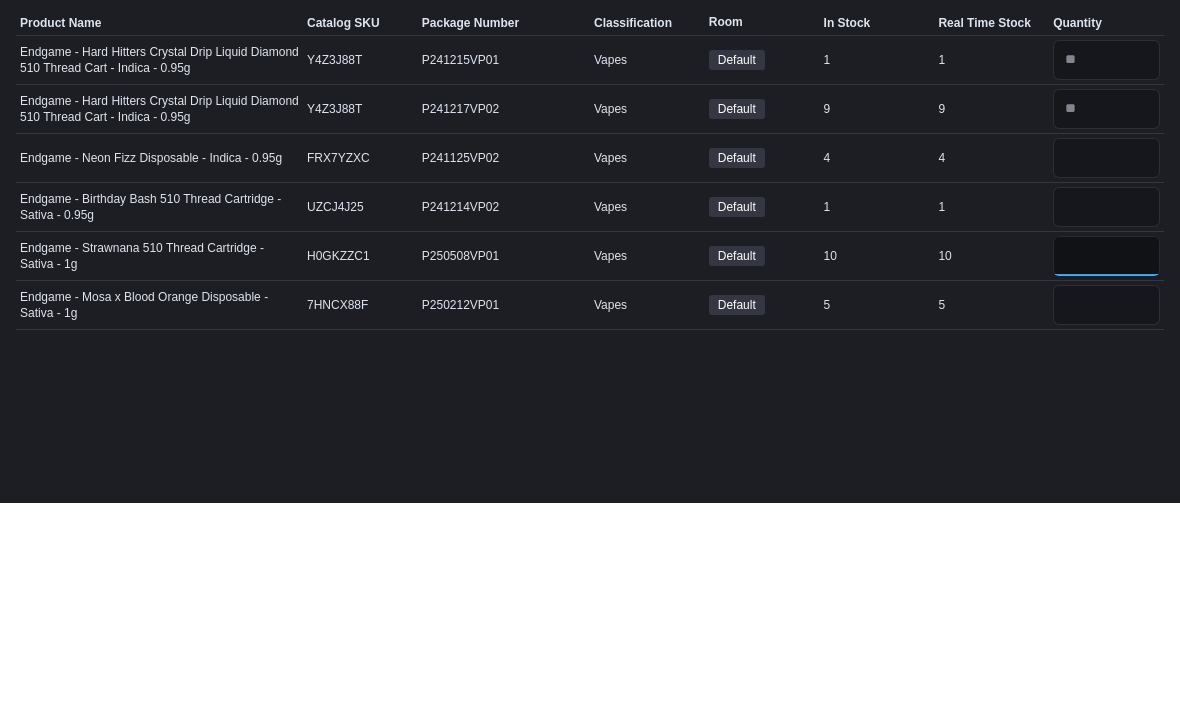 click at bounding box center [1106, 466] 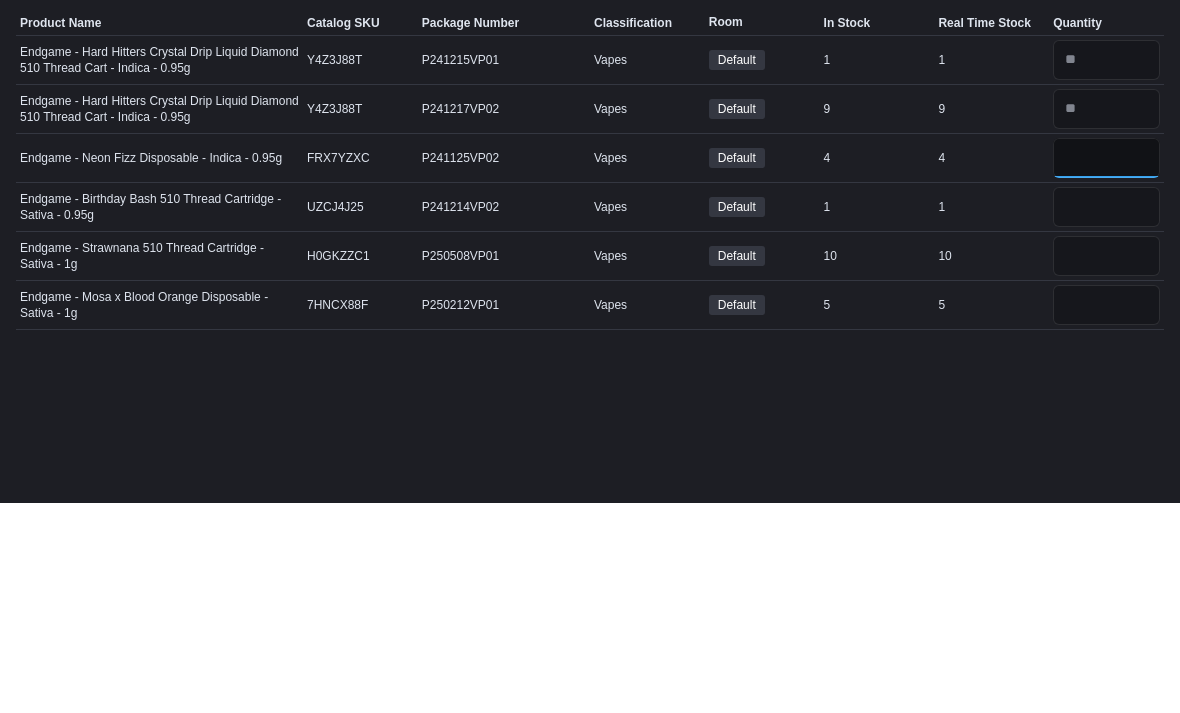 click at bounding box center [1106, 368] 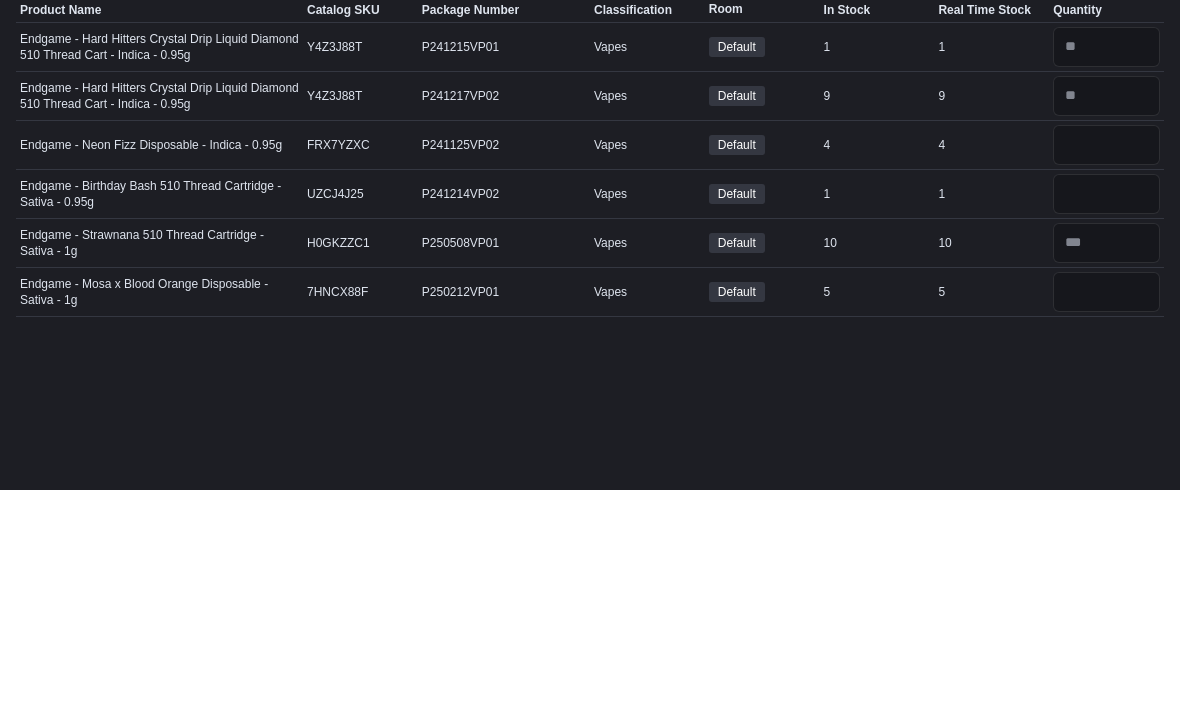 scroll, scrollTop: 1, scrollLeft: 0, axis: vertical 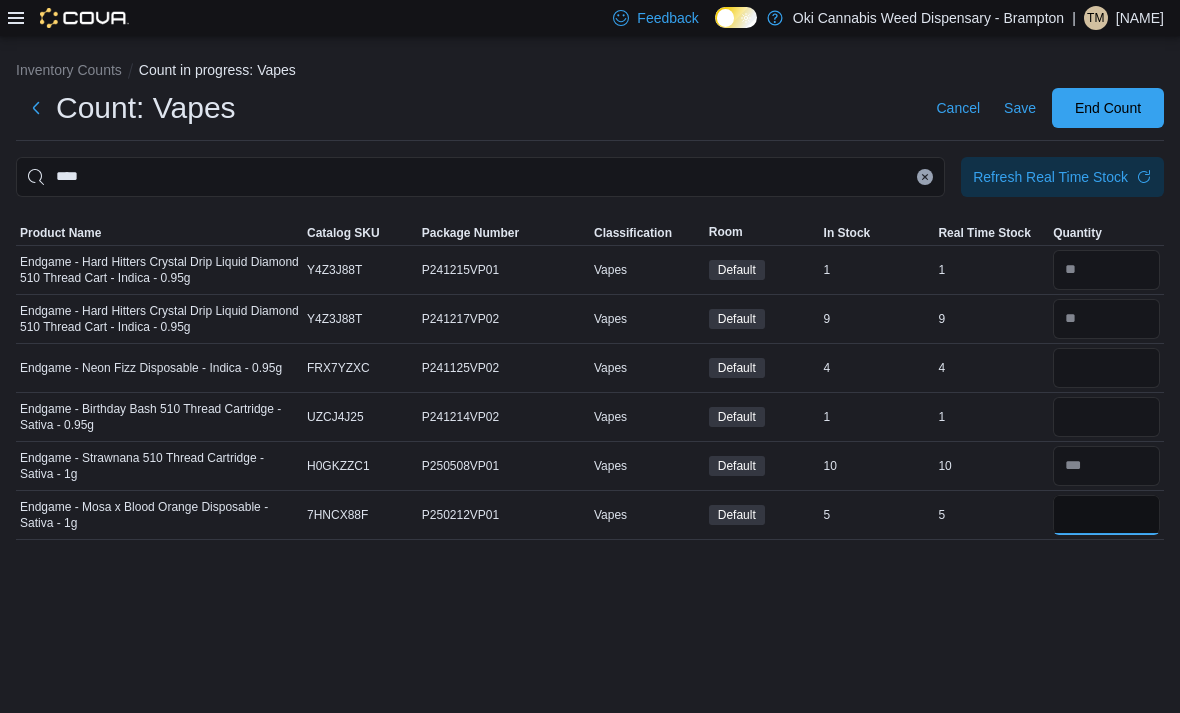 click at bounding box center (1106, 515) 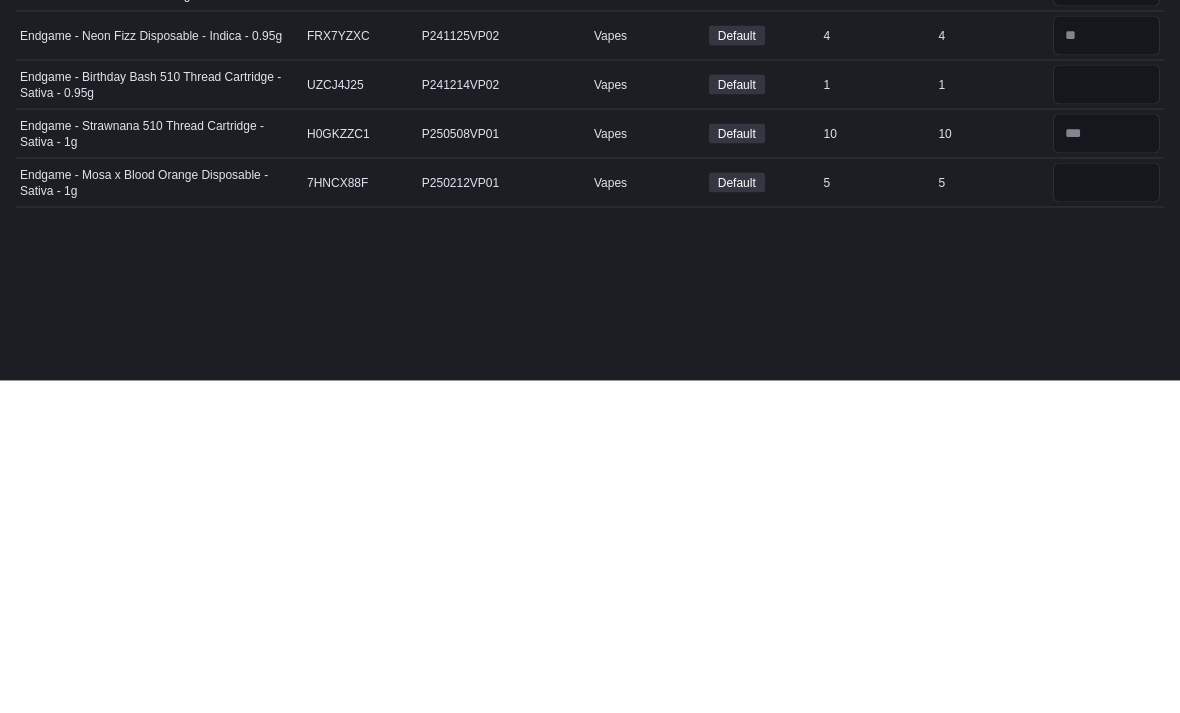 scroll, scrollTop: 7, scrollLeft: 0, axis: vertical 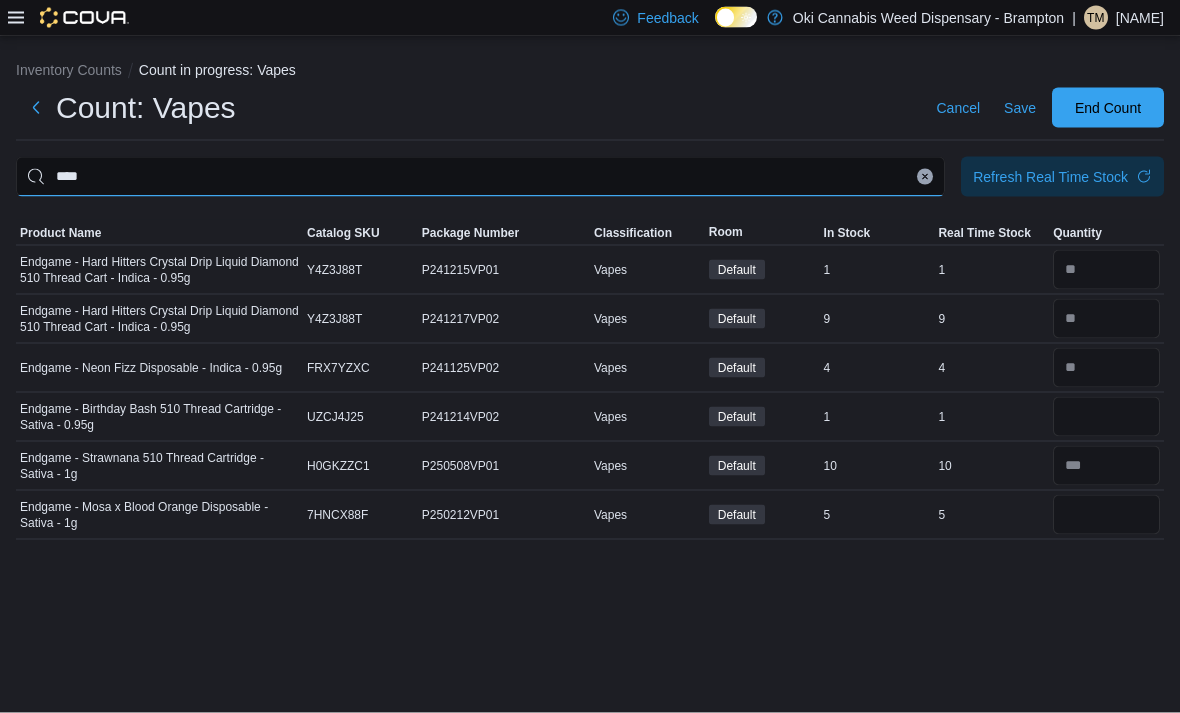 click on "****" at bounding box center [480, 177] 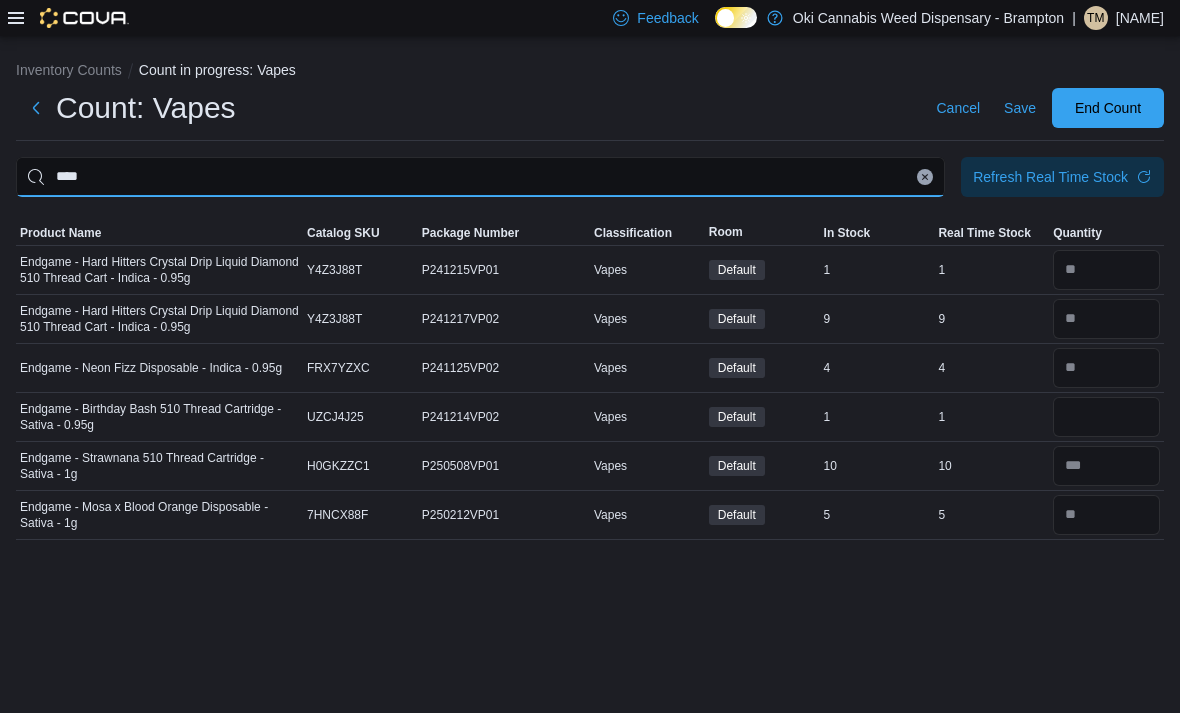 scroll, scrollTop: 7, scrollLeft: 0, axis: vertical 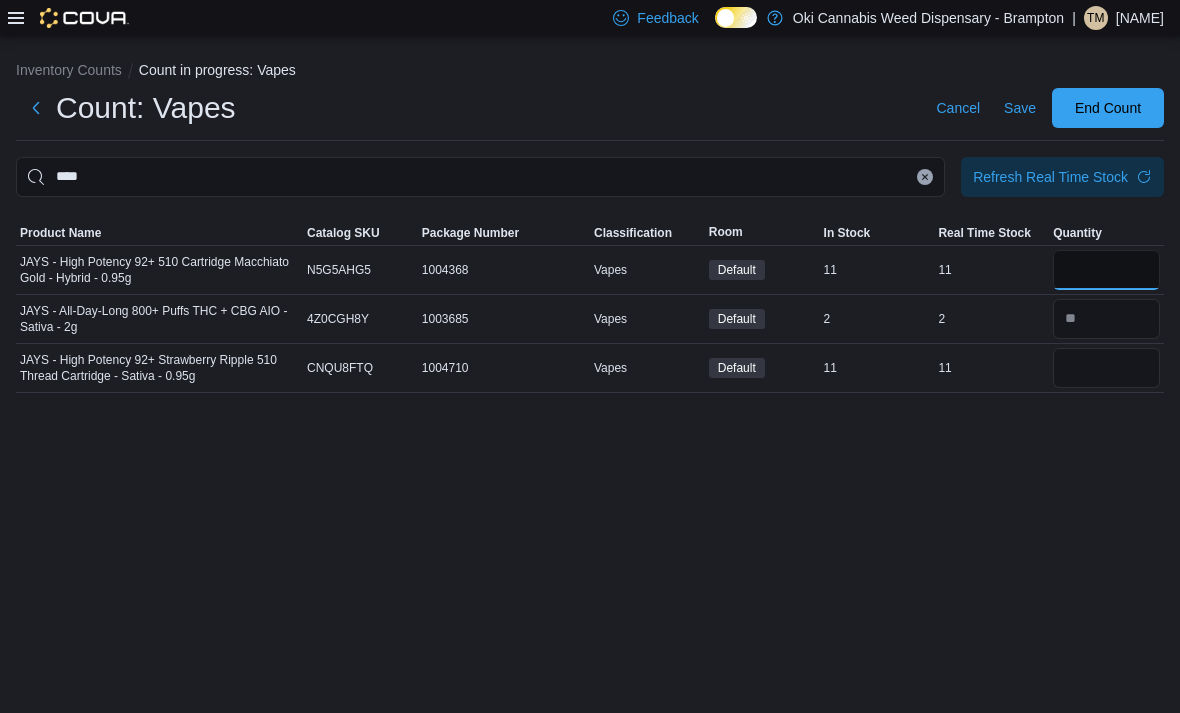 click at bounding box center [1106, 270] 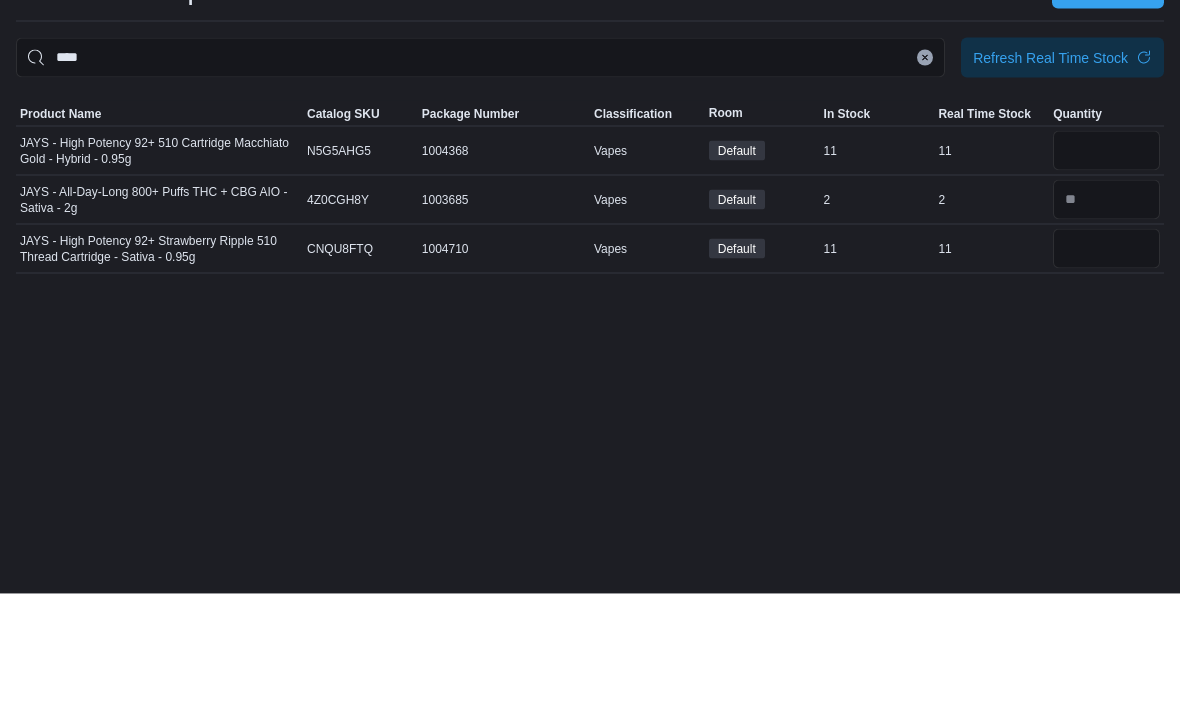 scroll, scrollTop: 64, scrollLeft: 0, axis: vertical 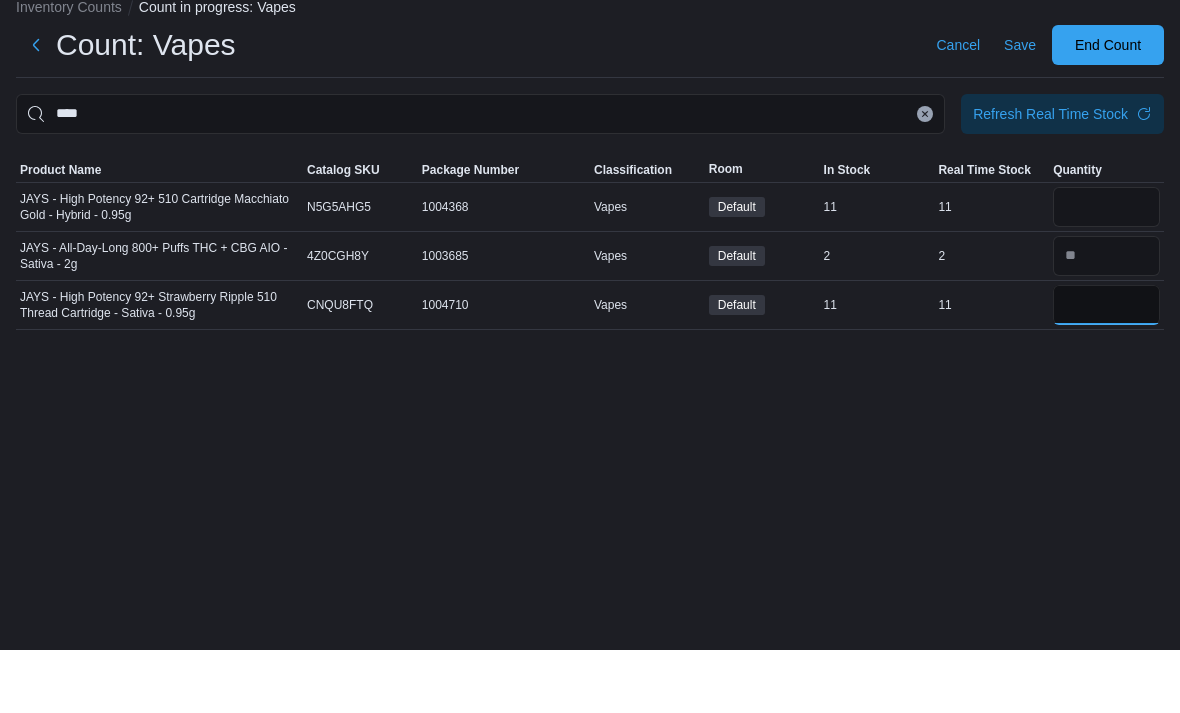 click at bounding box center [1106, 368] 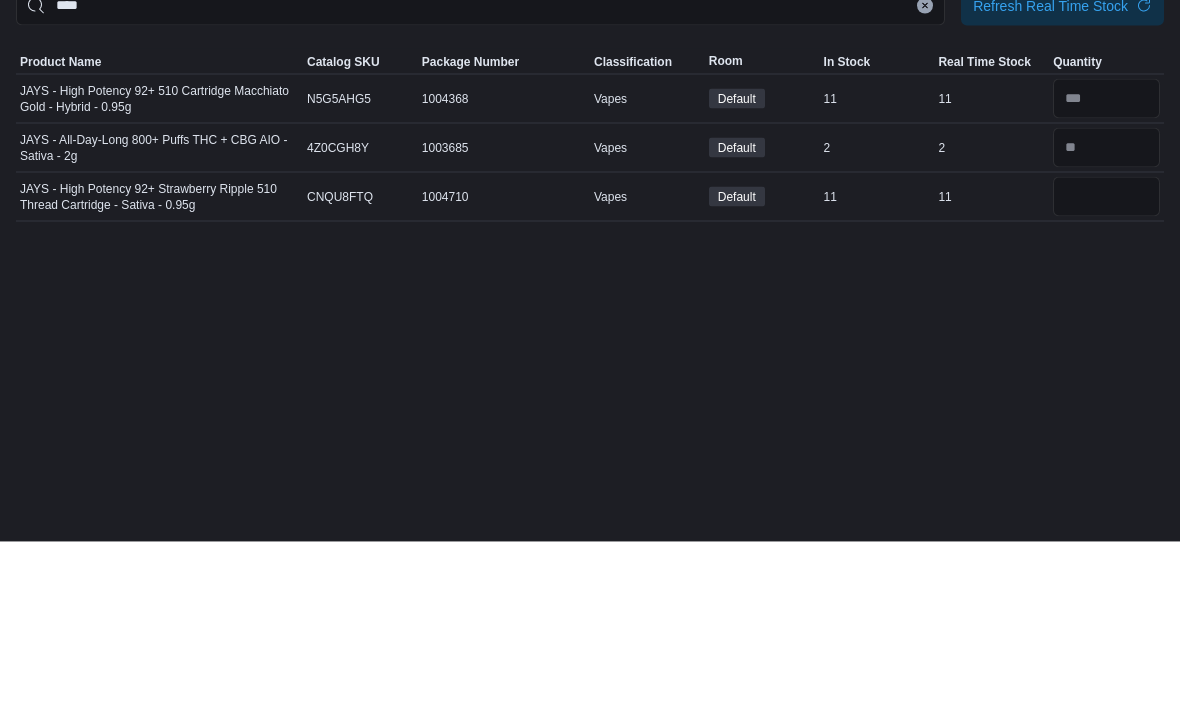 scroll, scrollTop: 0, scrollLeft: 0, axis: both 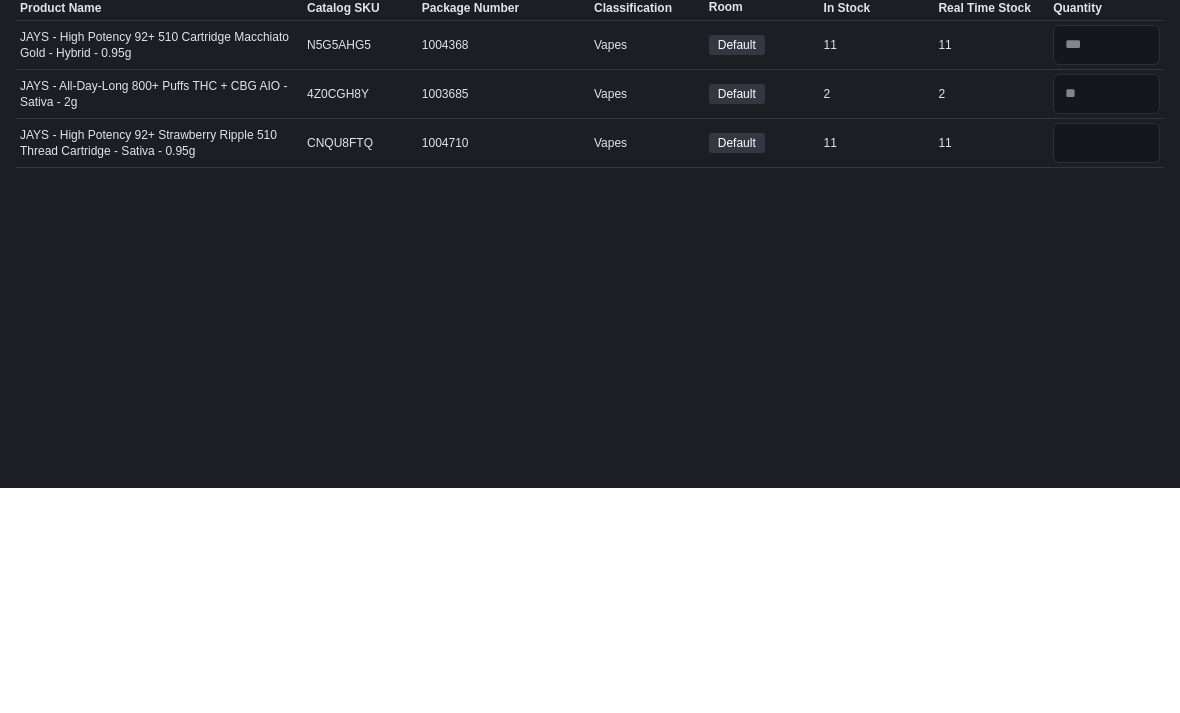 click on "****" at bounding box center [480, 177] 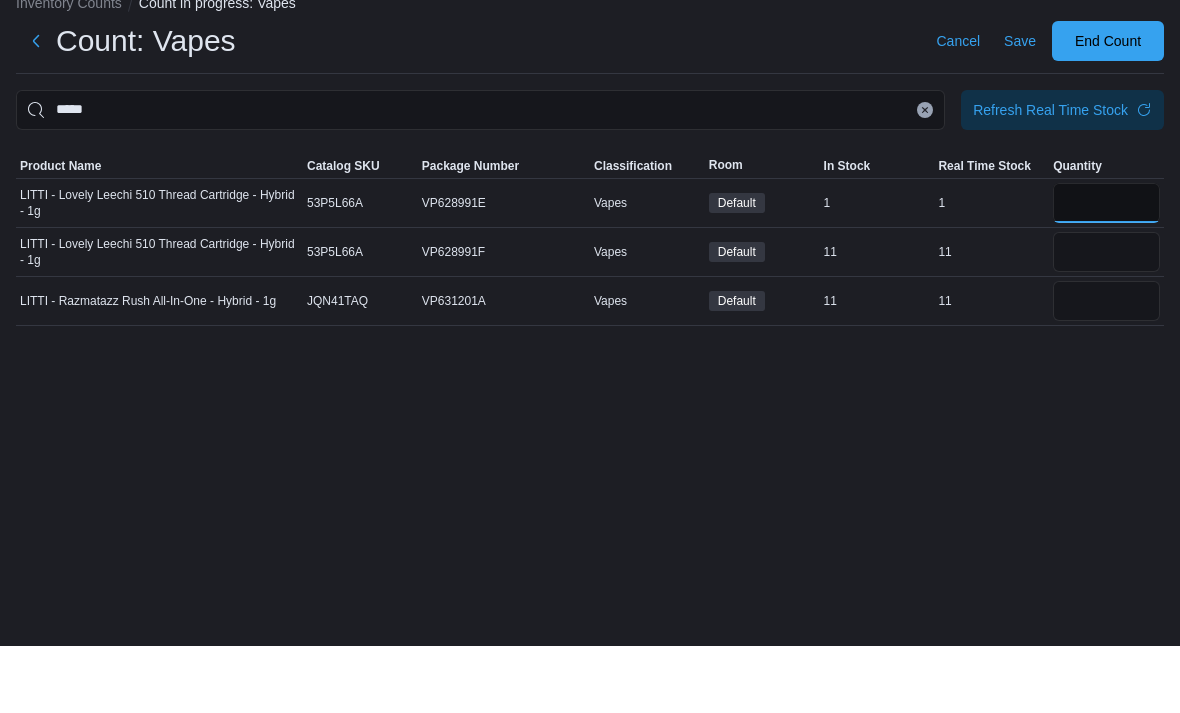 click at bounding box center [1106, 270] 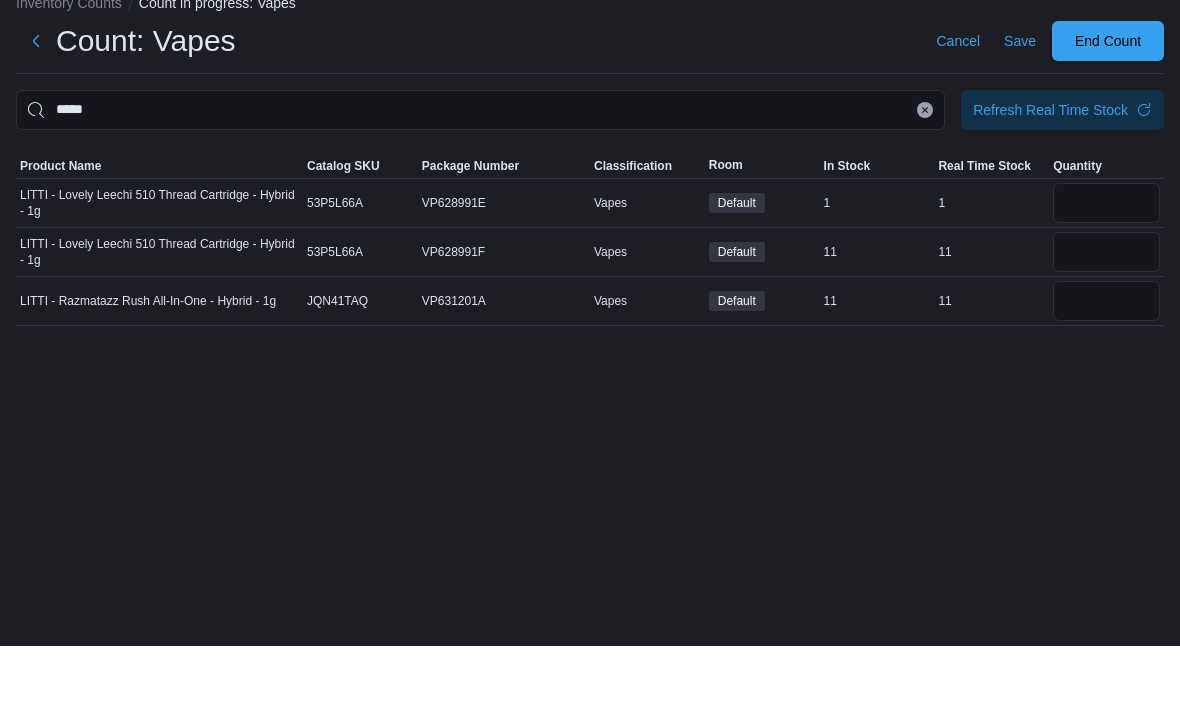 click at bounding box center (1106, 319) 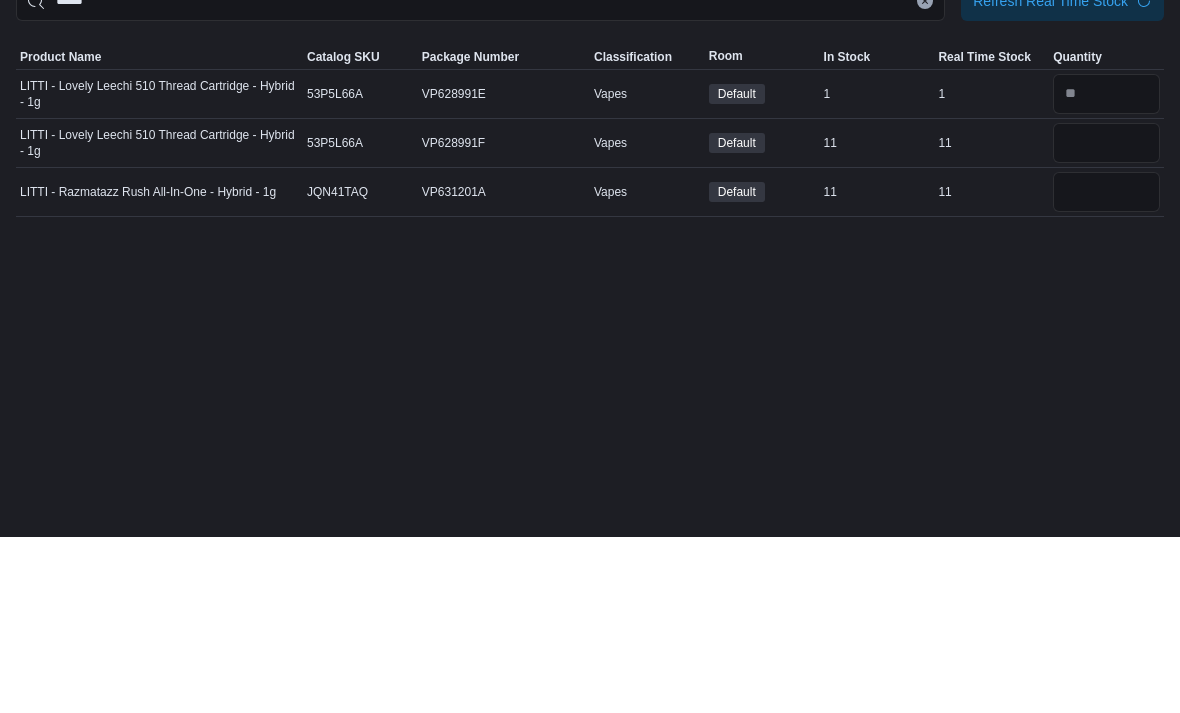 scroll, scrollTop: 64, scrollLeft: 0, axis: vertical 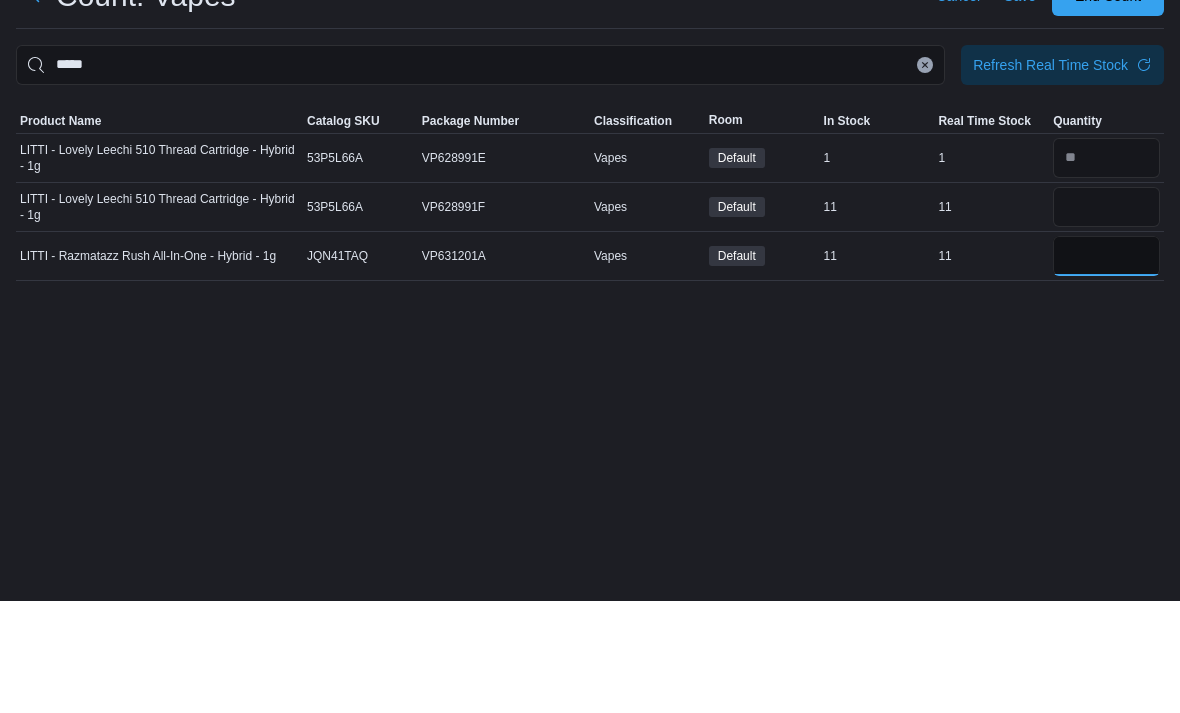 click at bounding box center (1106, 368) 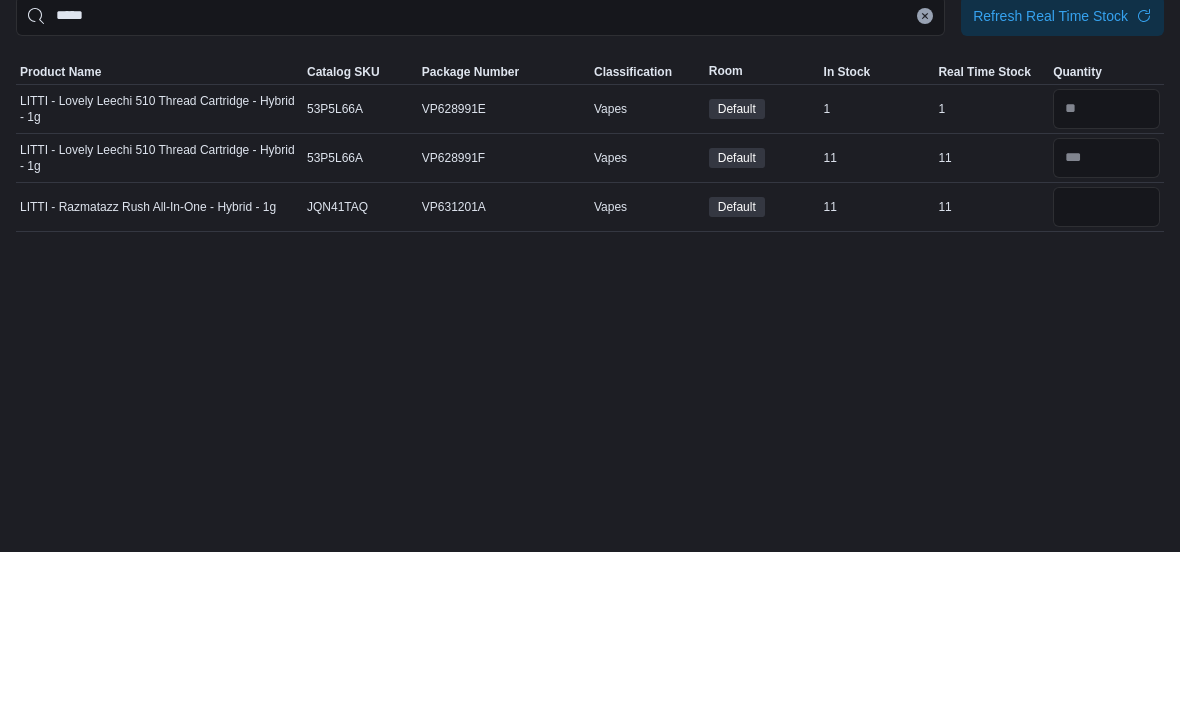 scroll, scrollTop: 0, scrollLeft: 0, axis: both 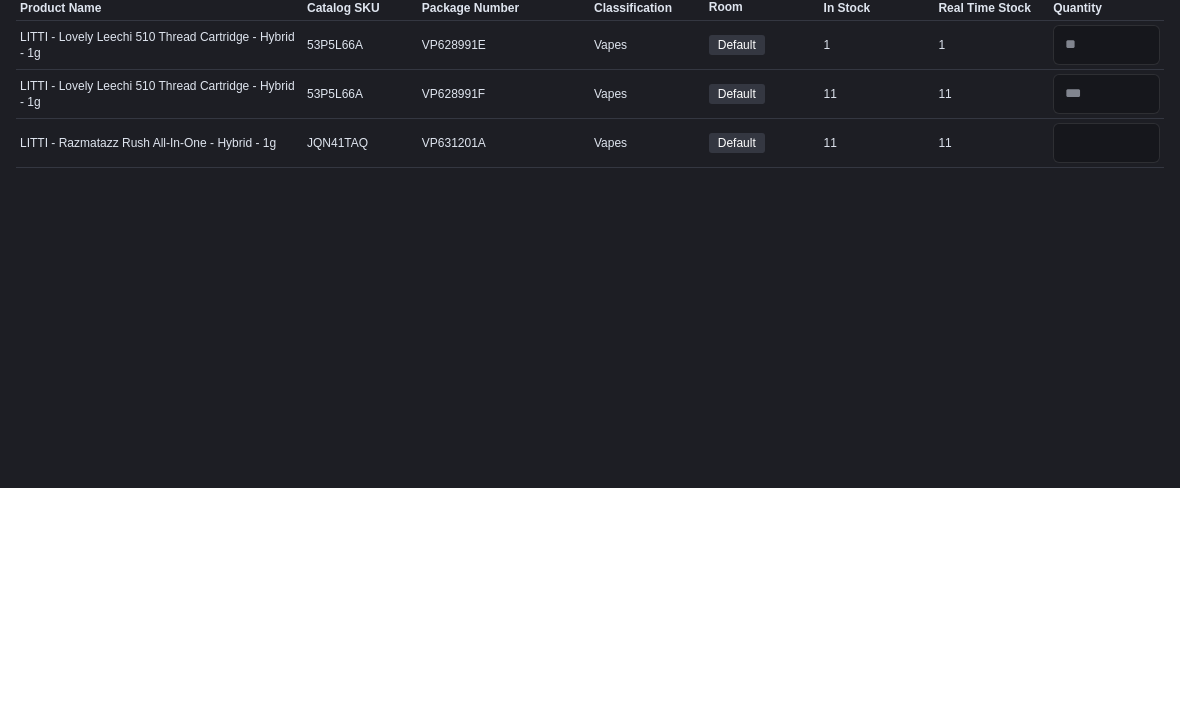 click on "*****" at bounding box center [480, 177] 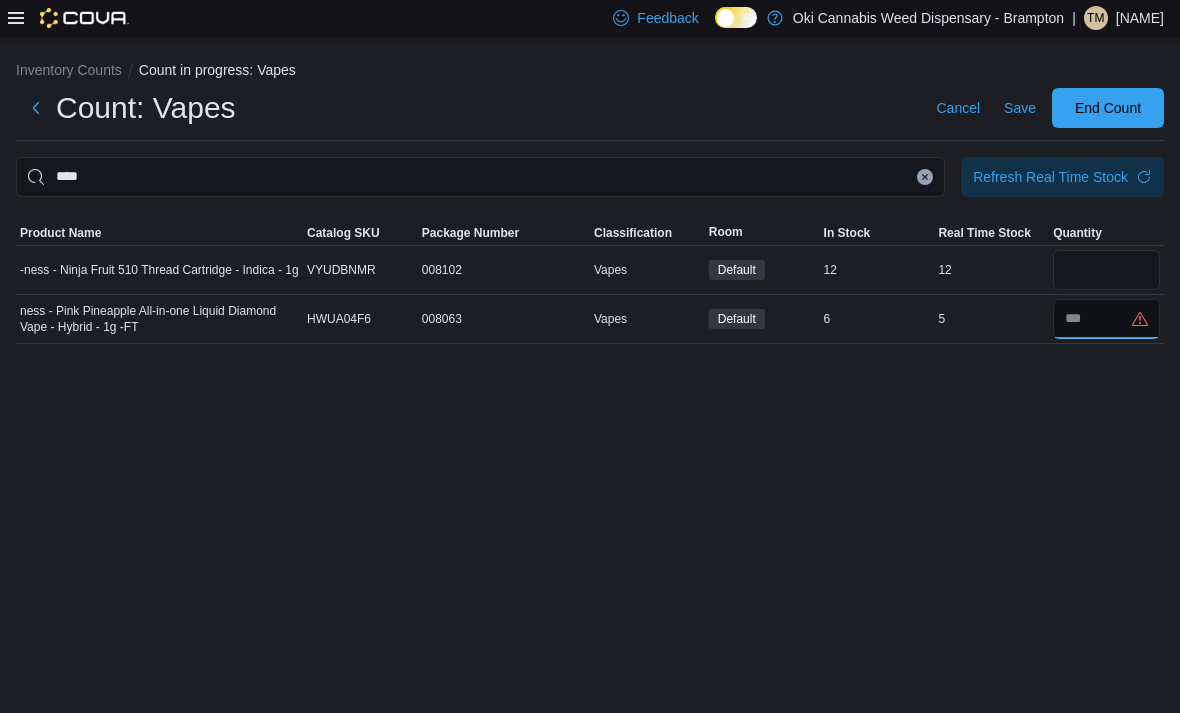 click at bounding box center (1106, 319) 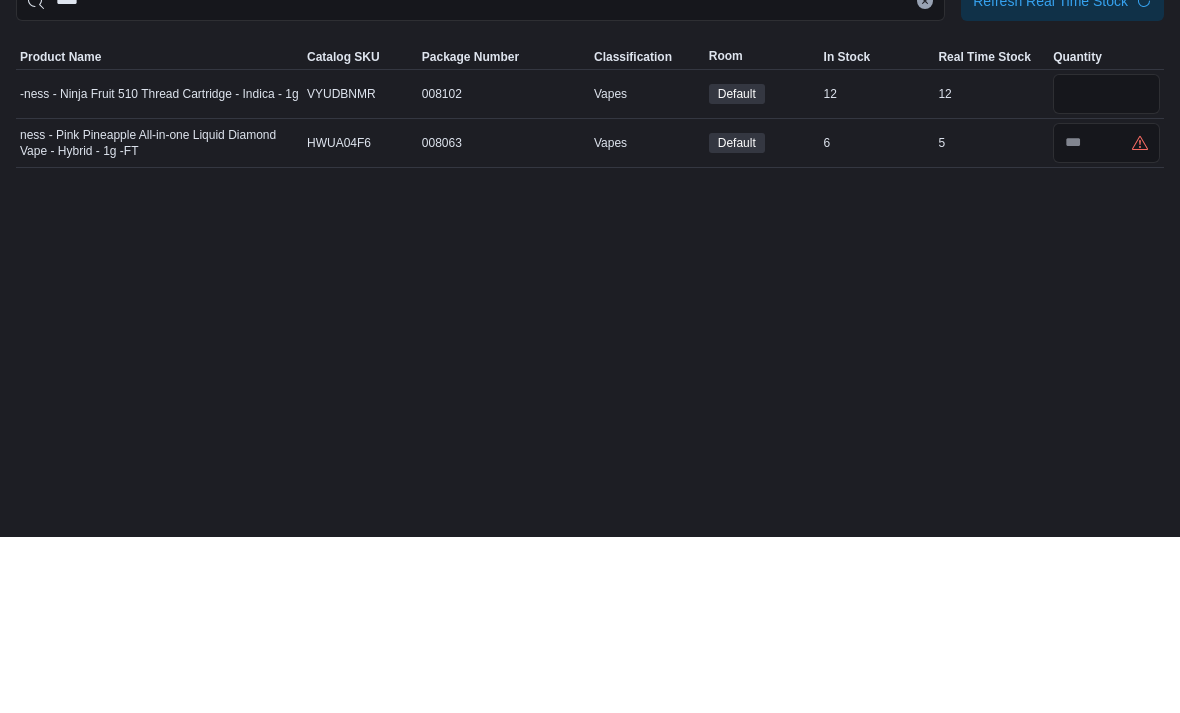 scroll, scrollTop: 64, scrollLeft: 0, axis: vertical 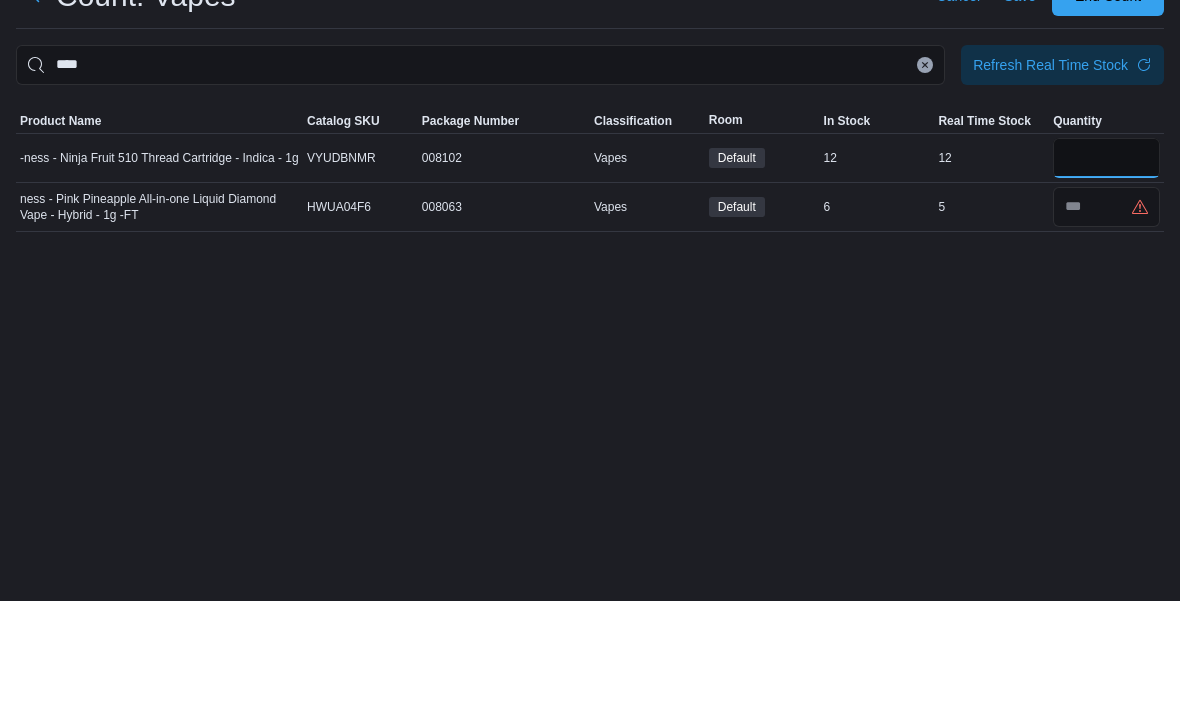 click at bounding box center [1106, 270] 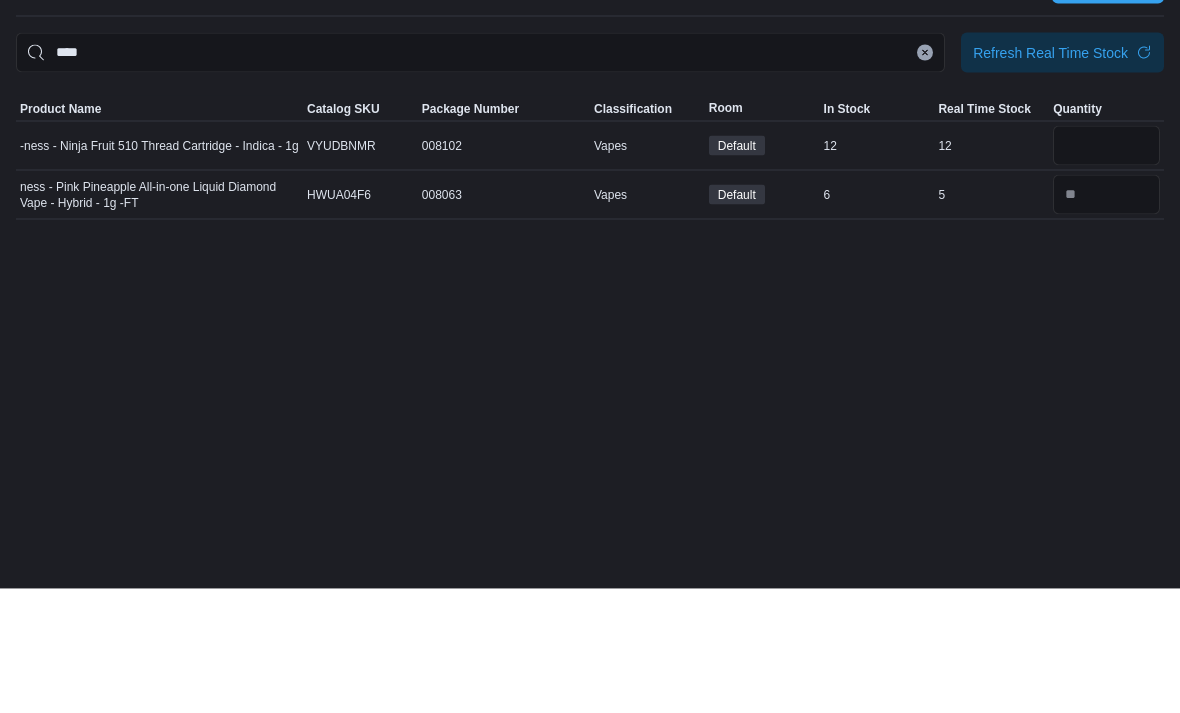 scroll, scrollTop: 0, scrollLeft: 0, axis: both 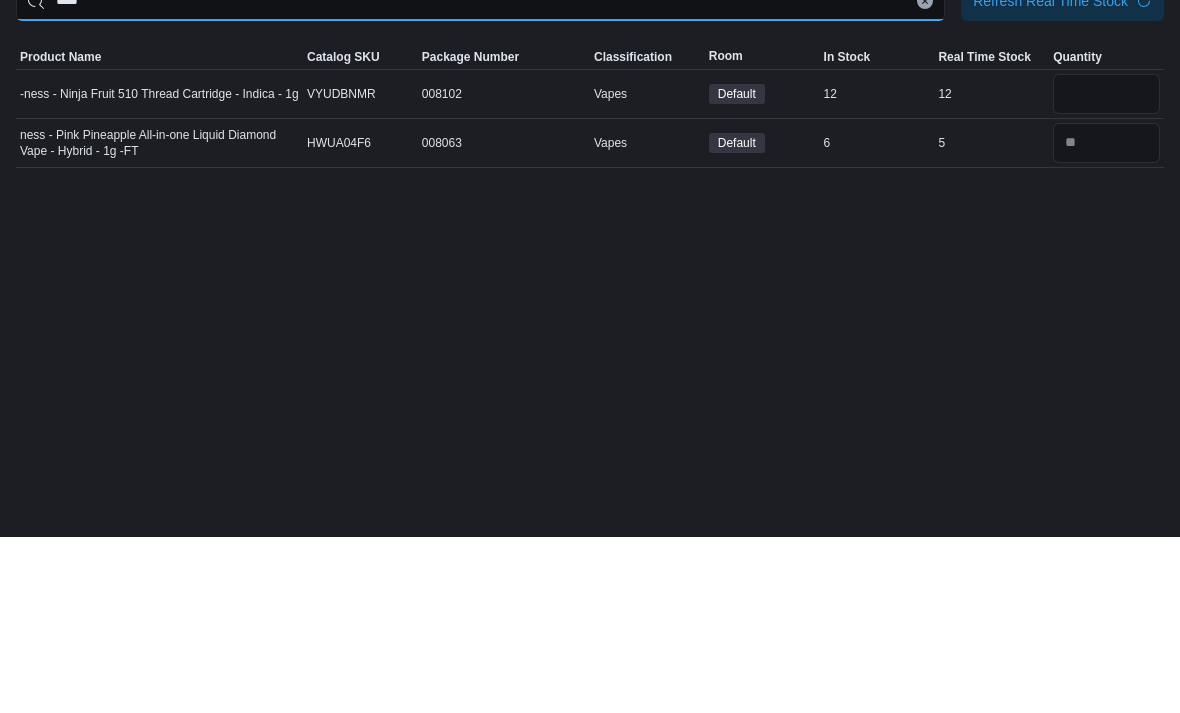 click on "****" at bounding box center [480, 177] 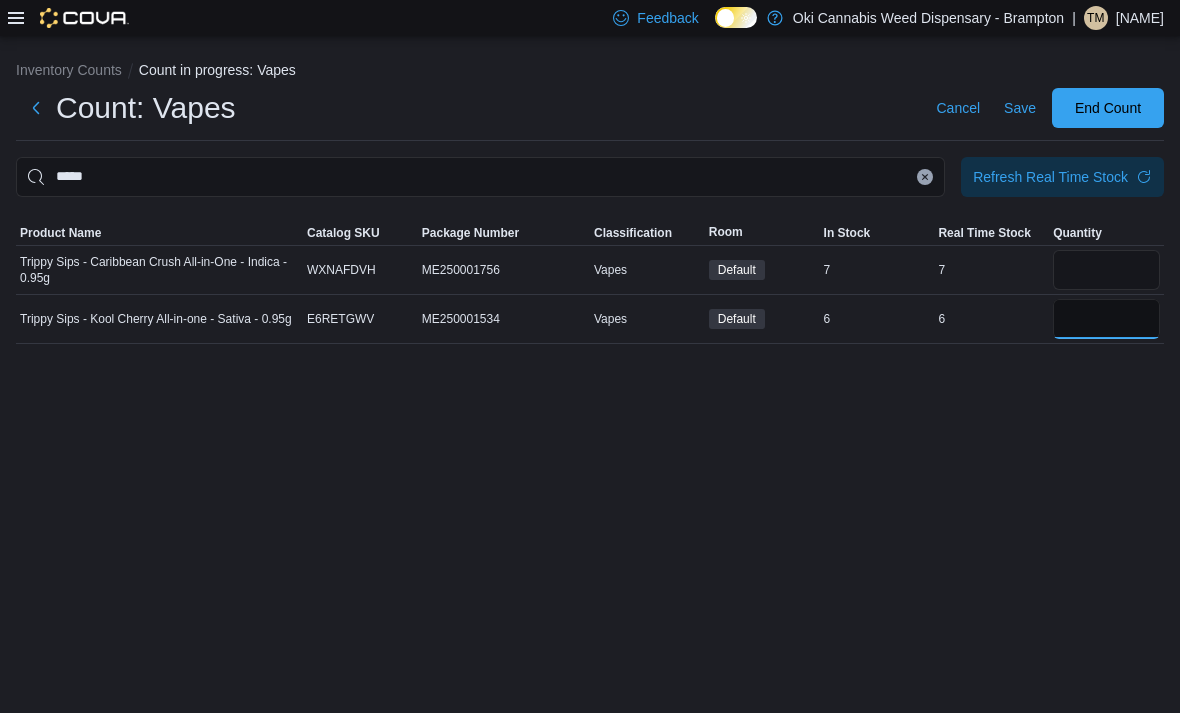 click at bounding box center [1106, 319] 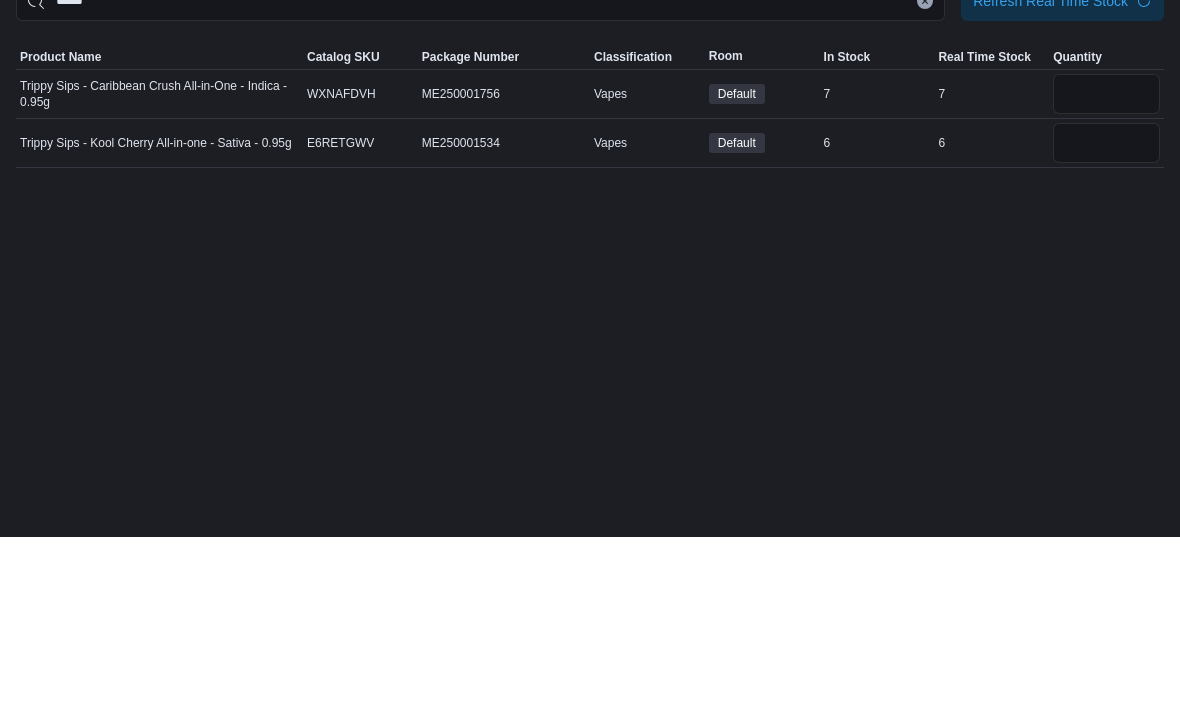 scroll, scrollTop: 64, scrollLeft: 0, axis: vertical 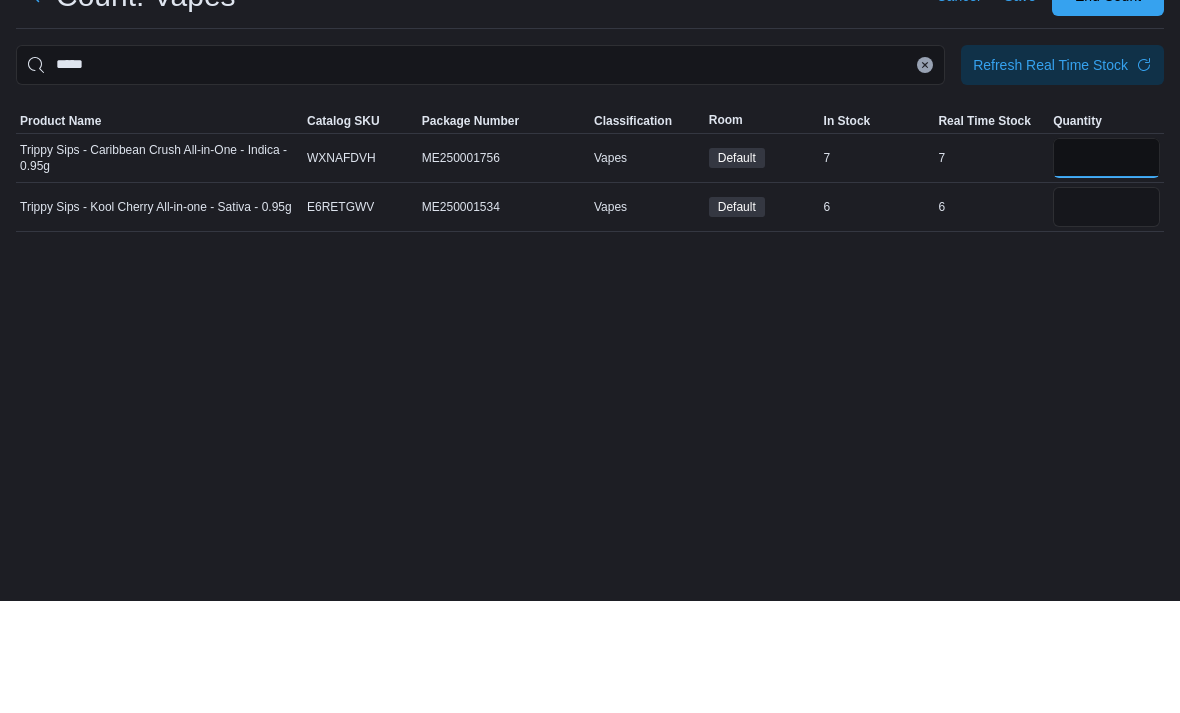 click at bounding box center (1106, 270) 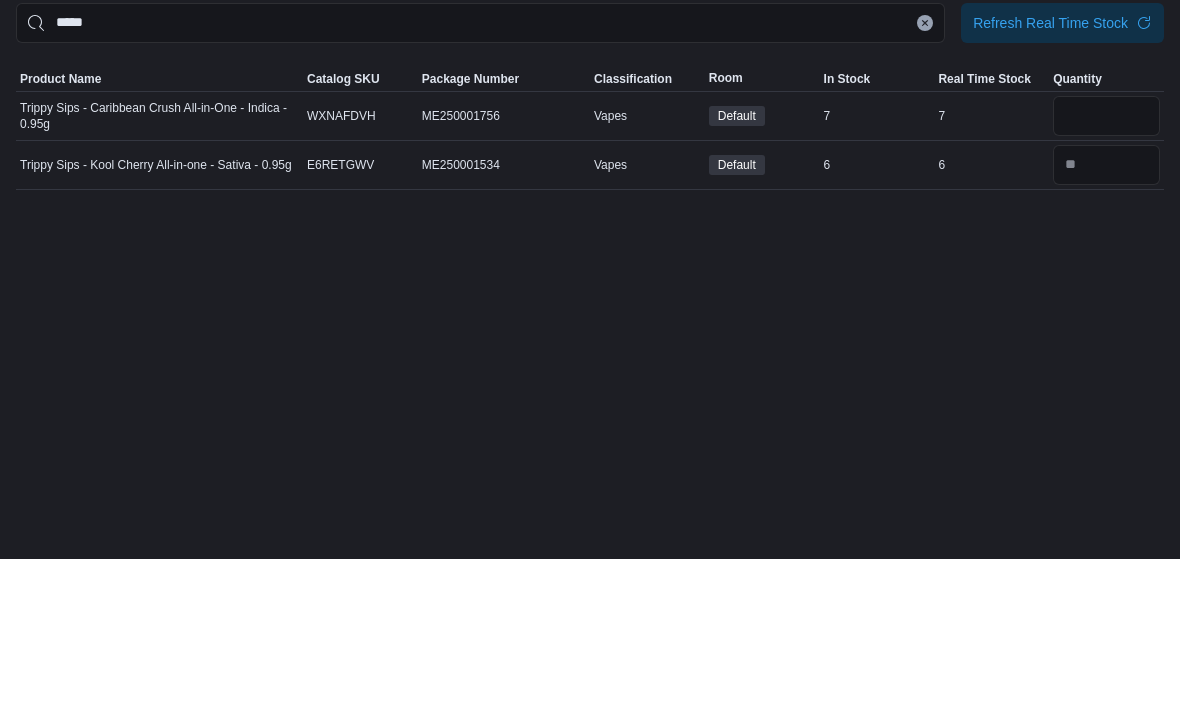 scroll, scrollTop: 0, scrollLeft: 0, axis: both 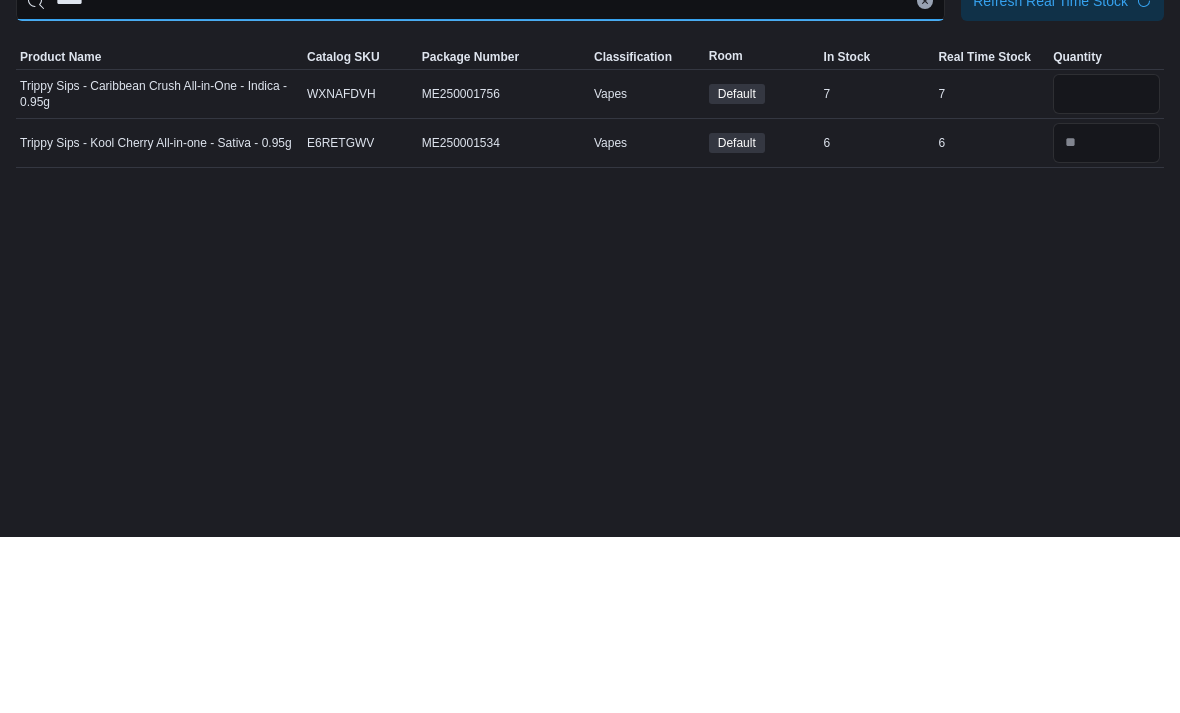 click on "*****" at bounding box center (480, 177) 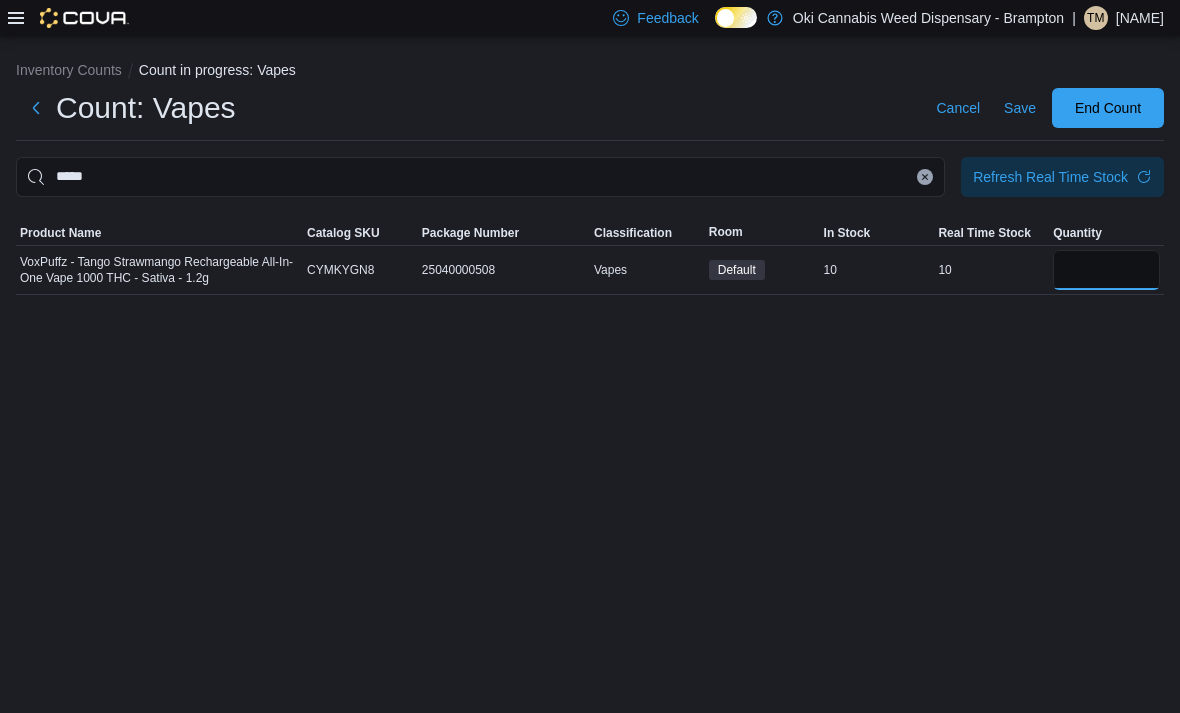 click at bounding box center (1106, 270) 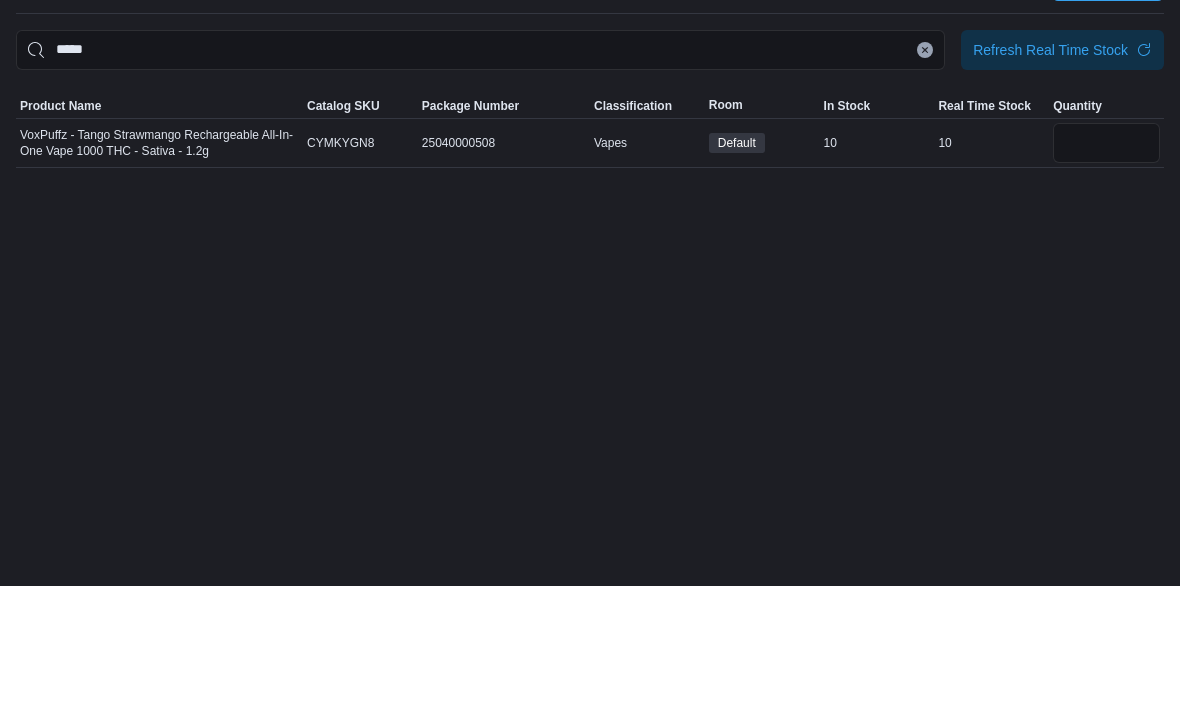 scroll, scrollTop: 64, scrollLeft: 0, axis: vertical 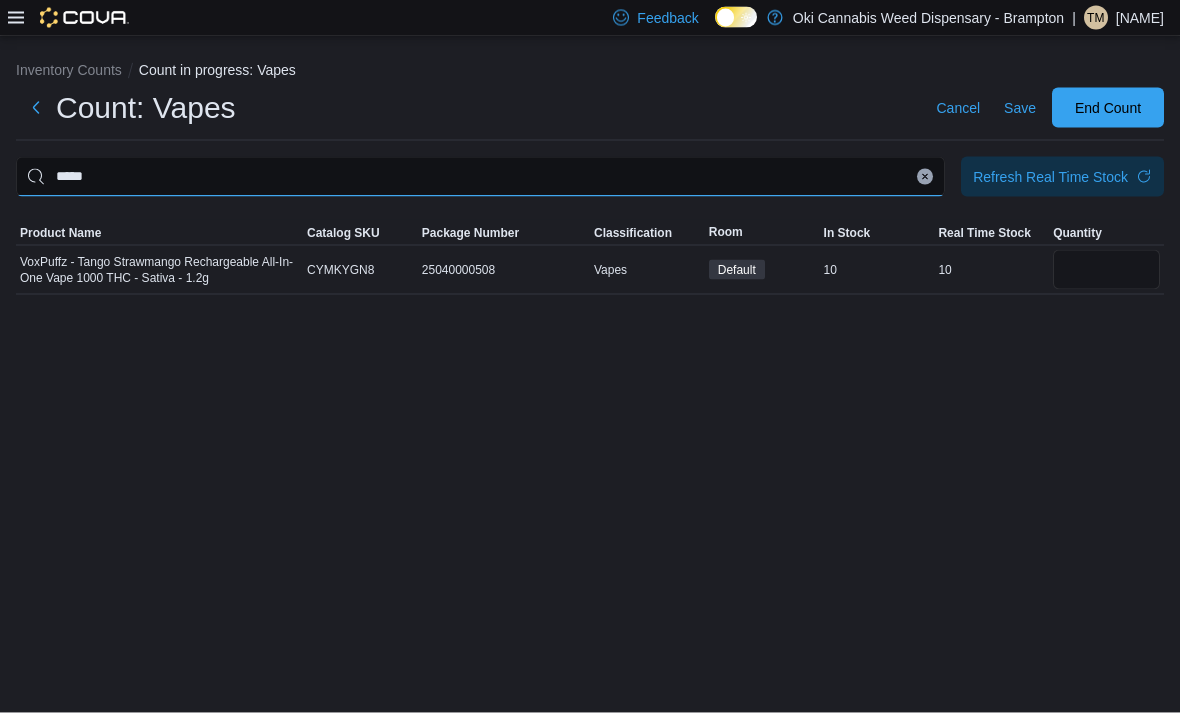 click on "*****" at bounding box center (480, 177) 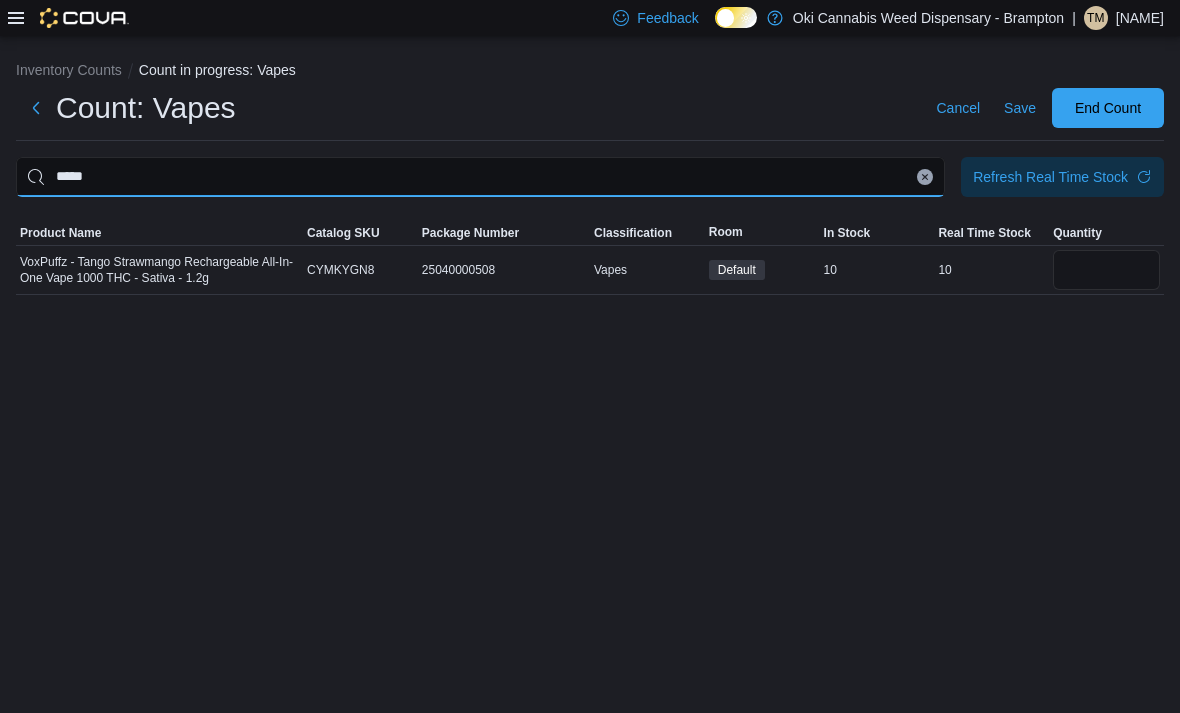 scroll, scrollTop: 52, scrollLeft: 0, axis: vertical 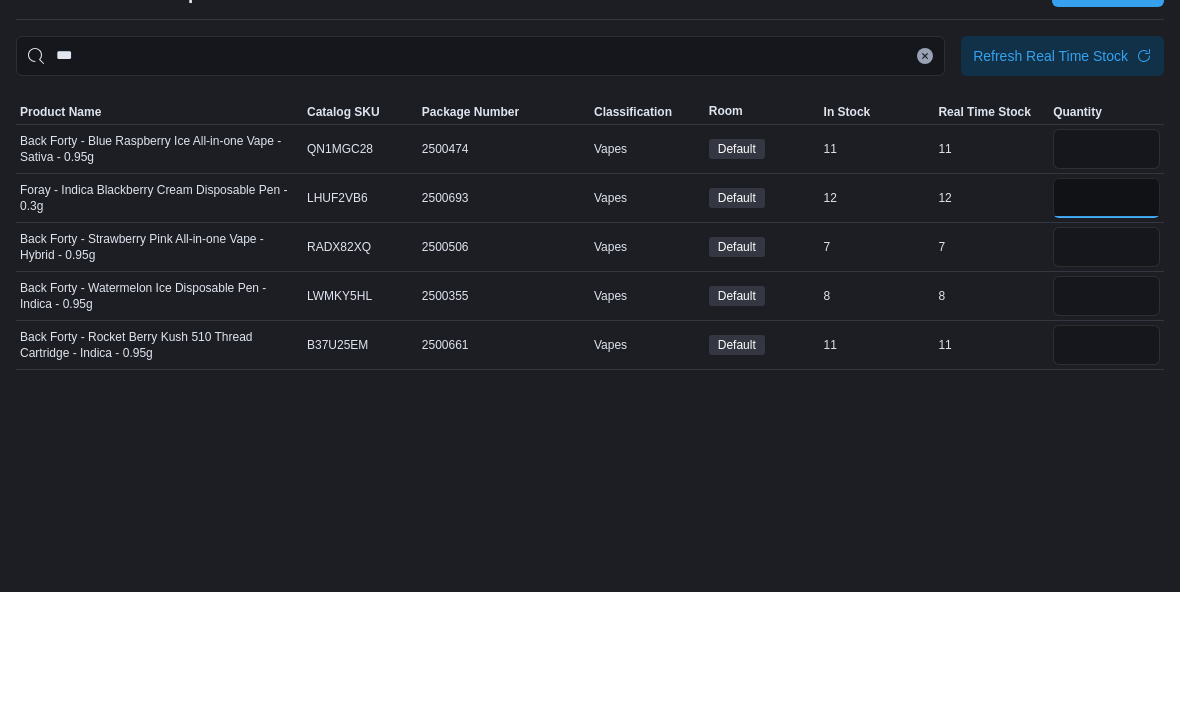 click at bounding box center [1106, 319] 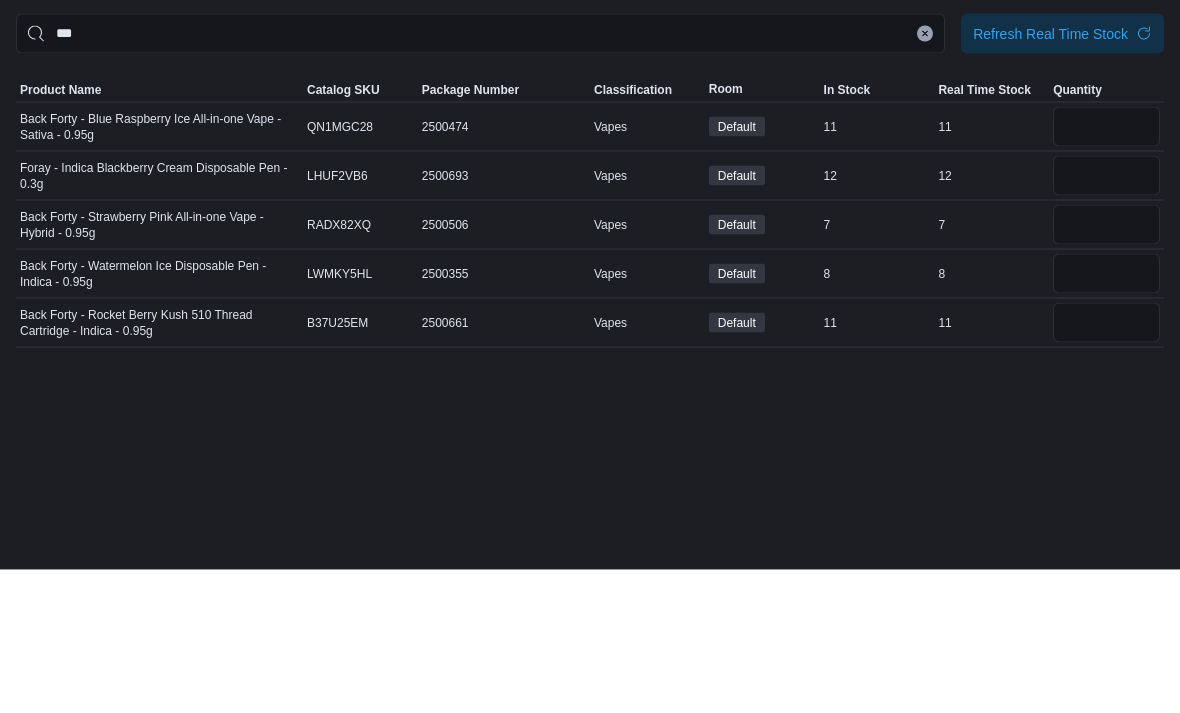 scroll, scrollTop: 0, scrollLeft: 0, axis: both 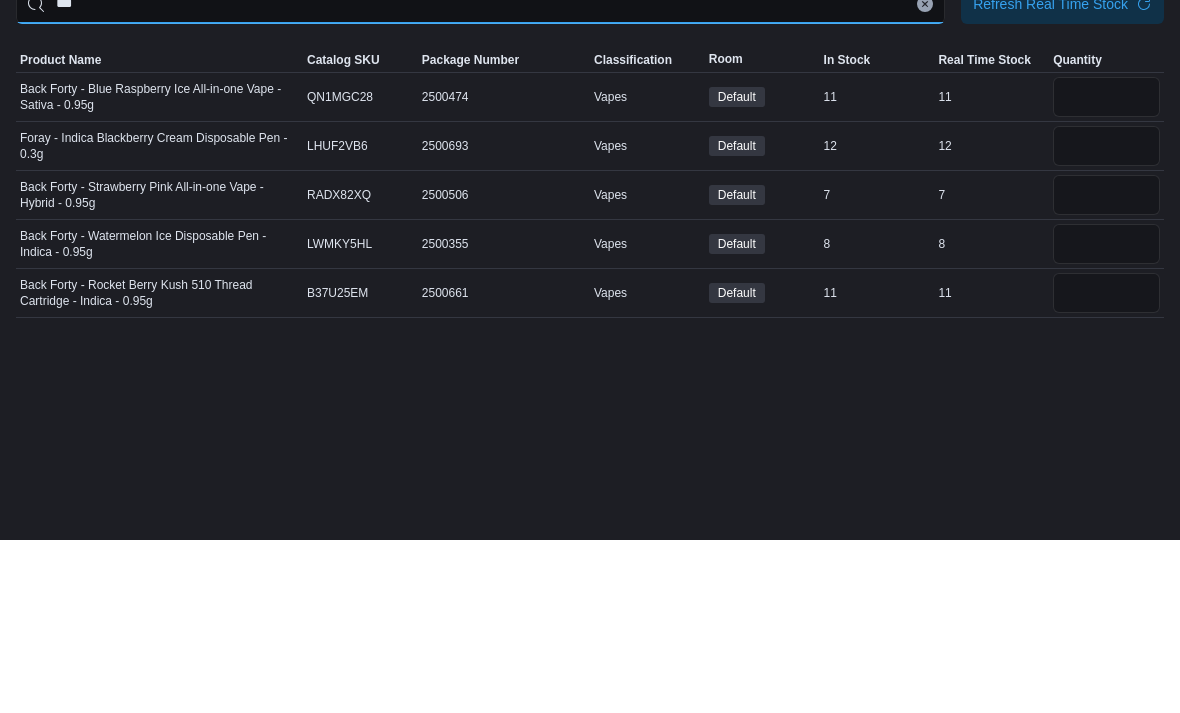 click on "***" at bounding box center [480, 177] 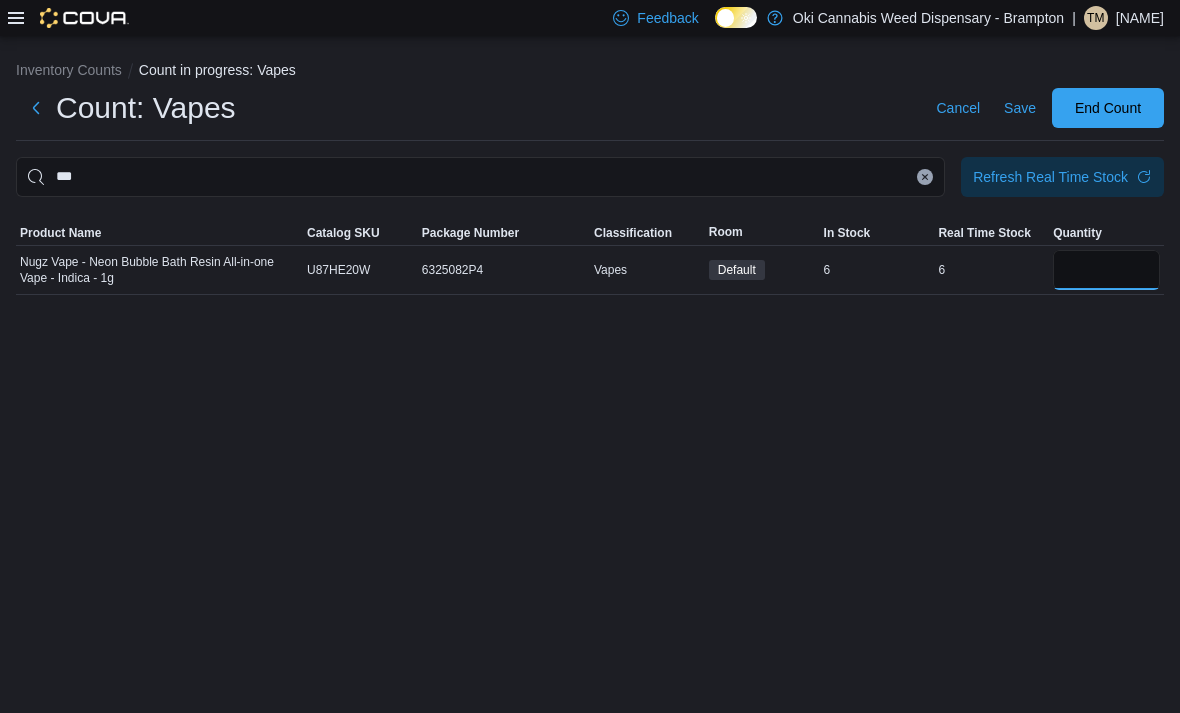 click at bounding box center (1106, 270) 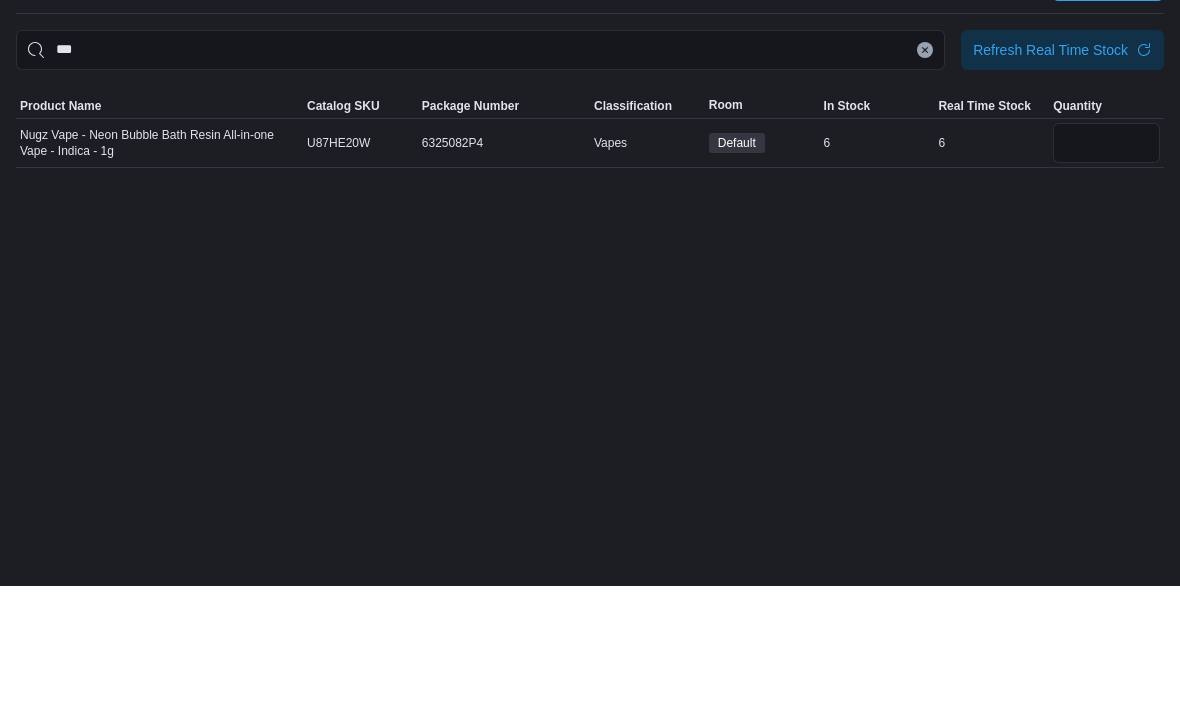 scroll, scrollTop: 64, scrollLeft: 0, axis: vertical 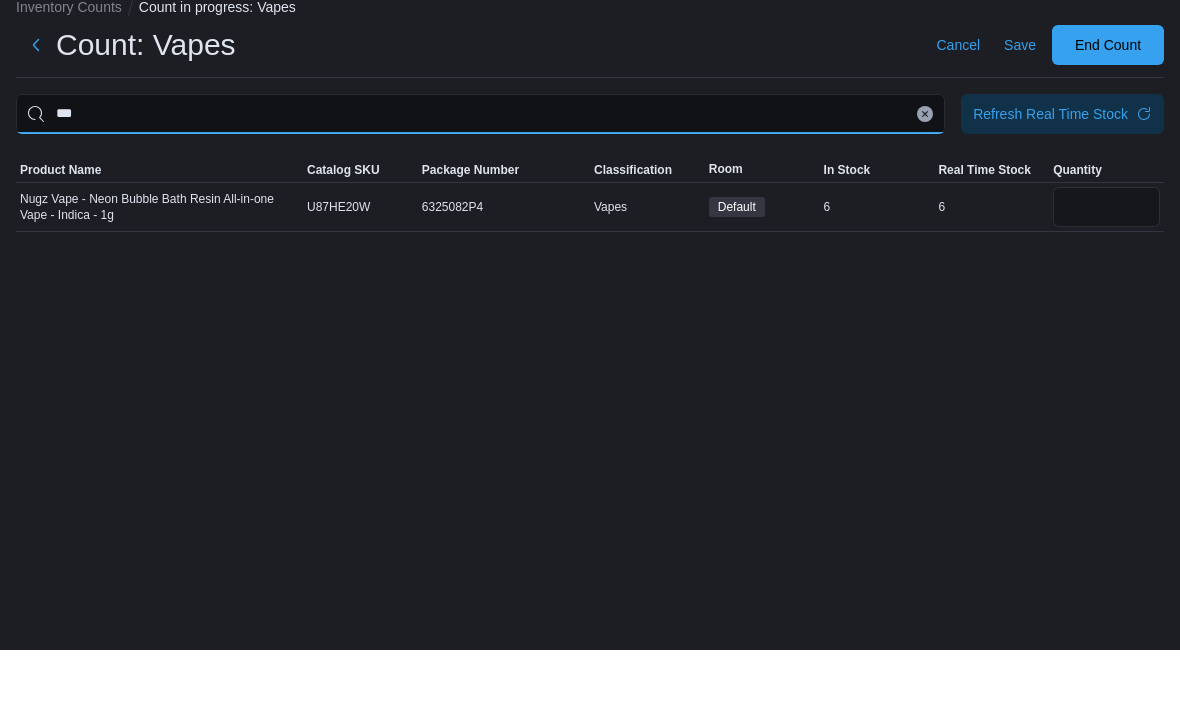 click on "***" at bounding box center (480, 177) 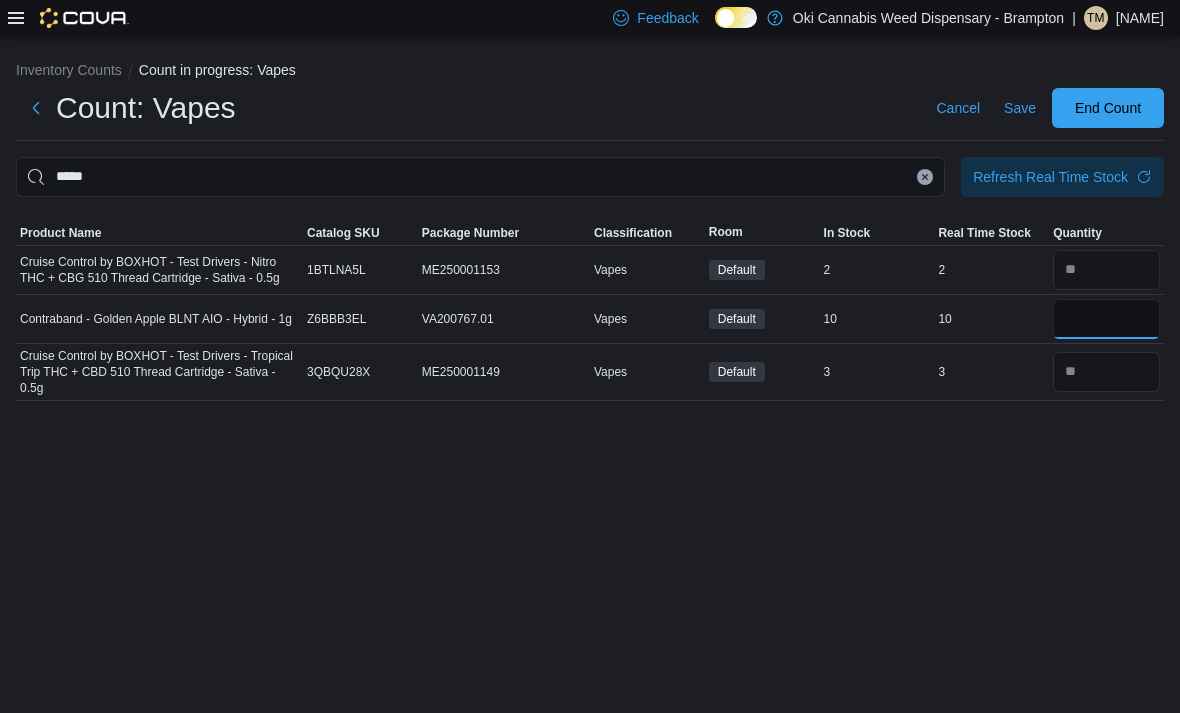 click at bounding box center [1106, 319] 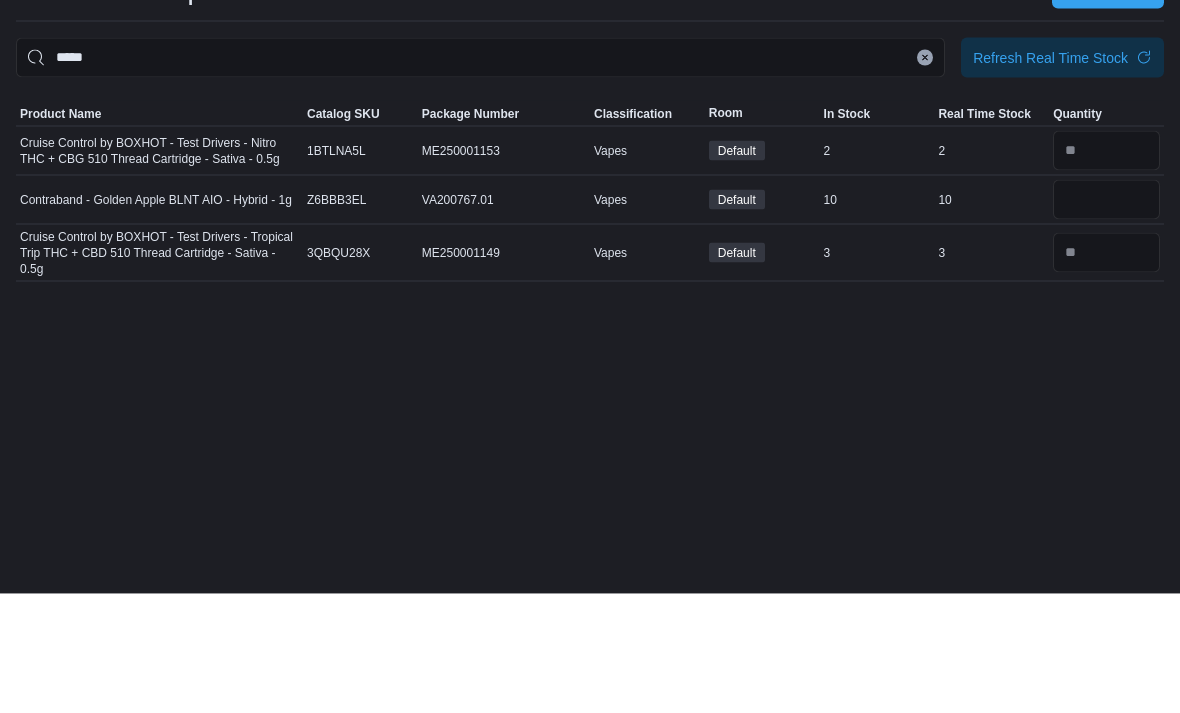 scroll, scrollTop: 0, scrollLeft: 0, axis: both 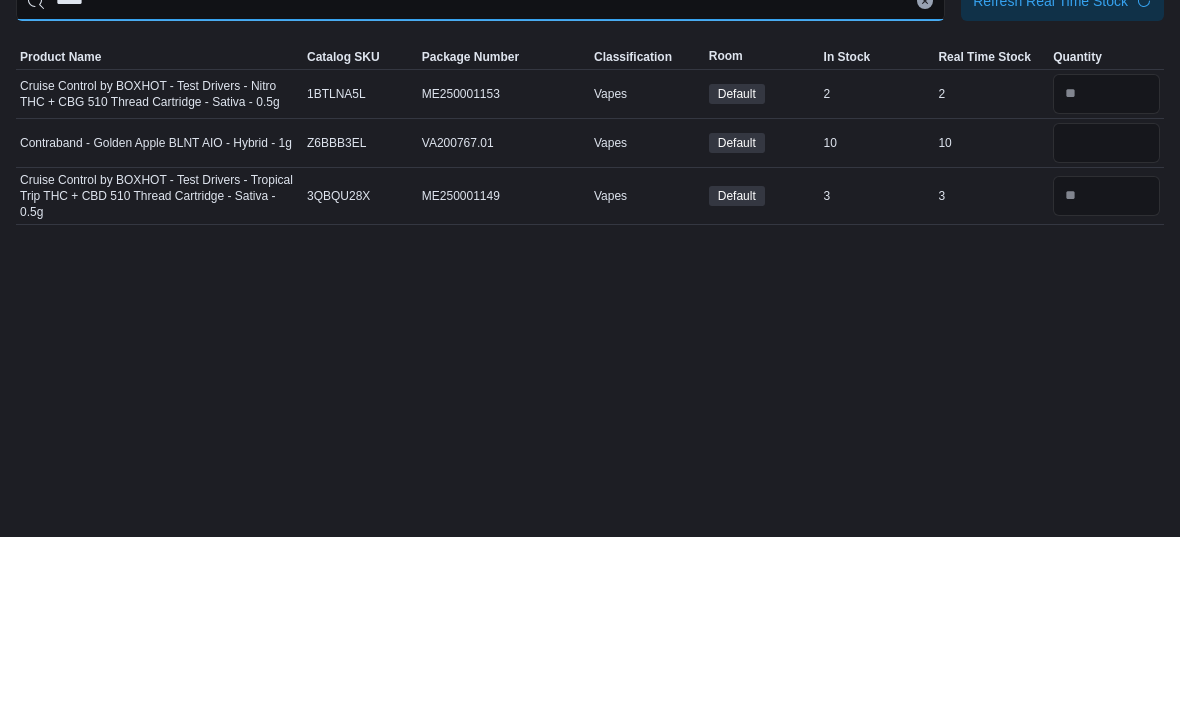 click on "*****" at bounding box center [480, 177] 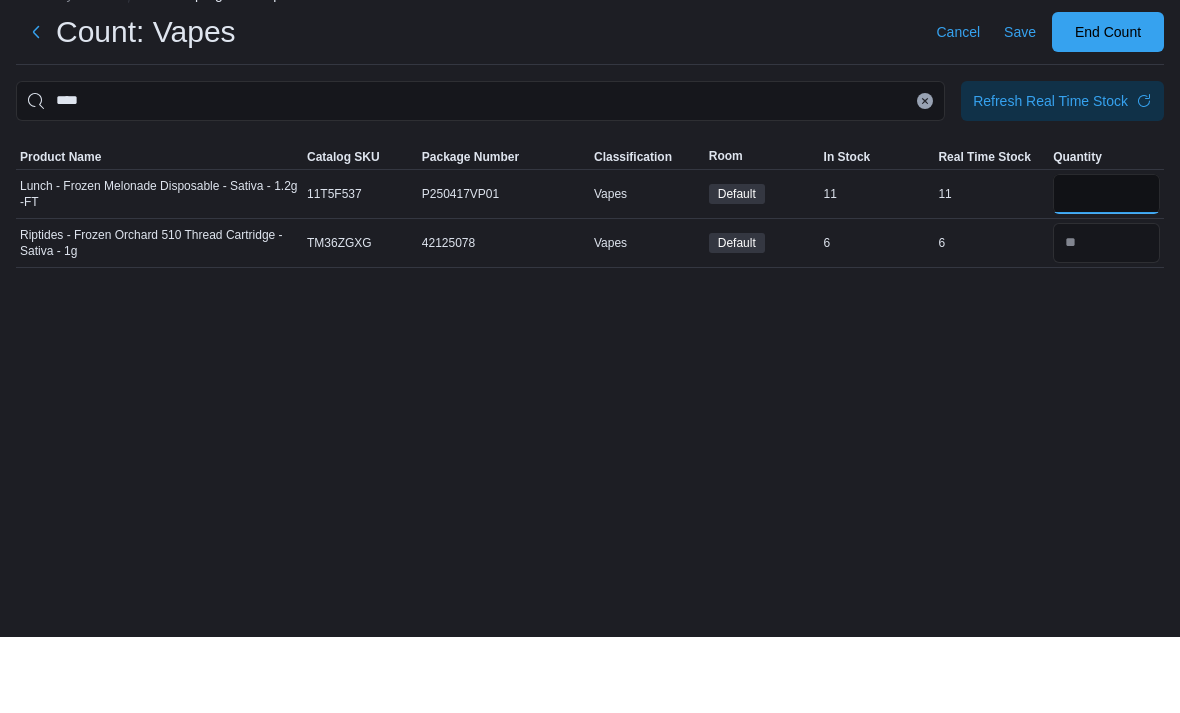 click at bounding box center [1106, 270] 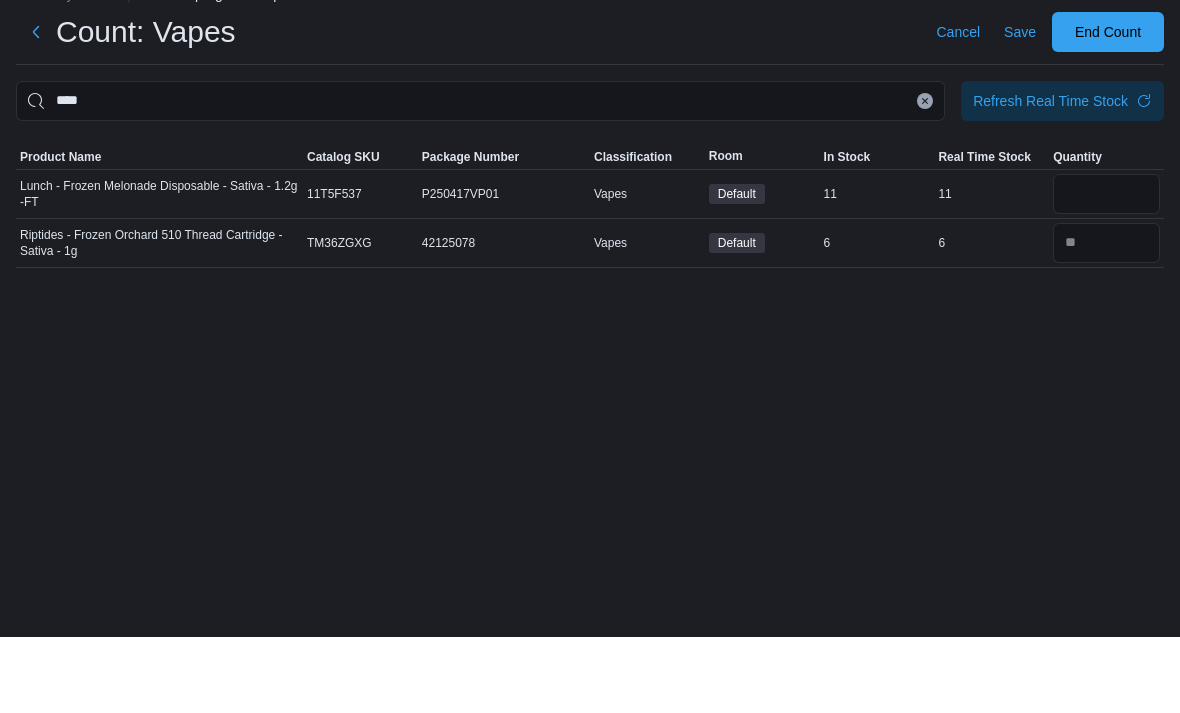 scroll, scrollTop: 64, scrollLeft: 0, axis: vertical 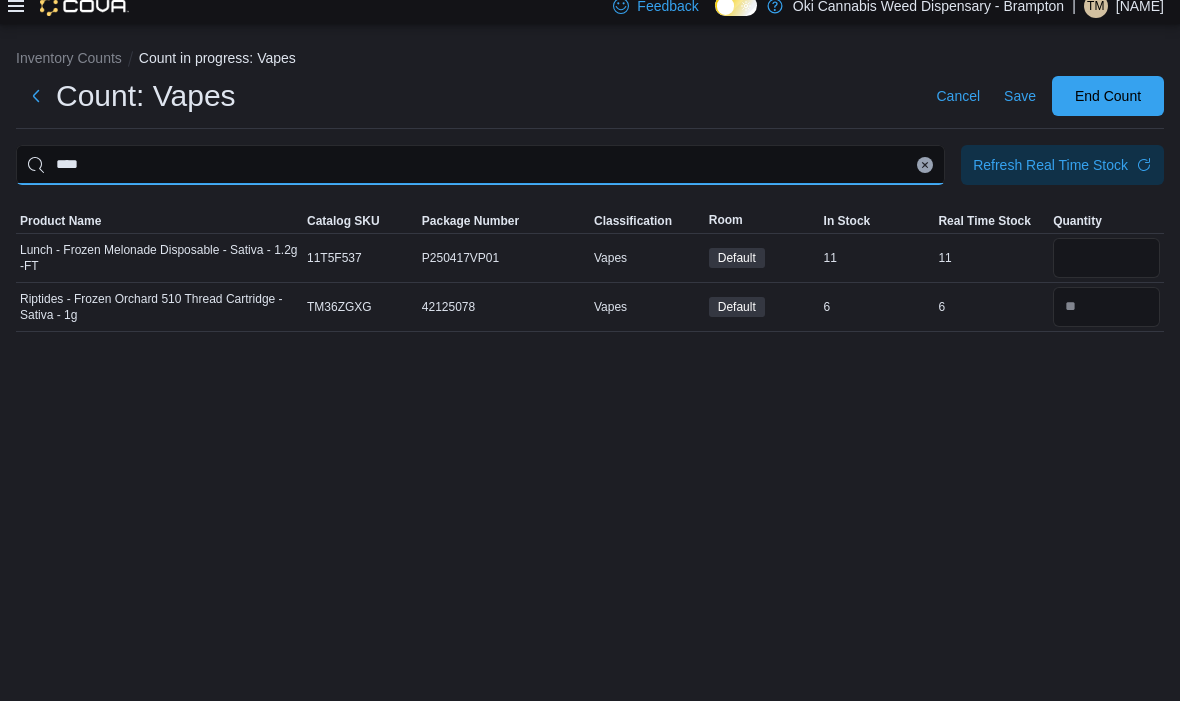 click on "****" at bounding box center (480, 177) 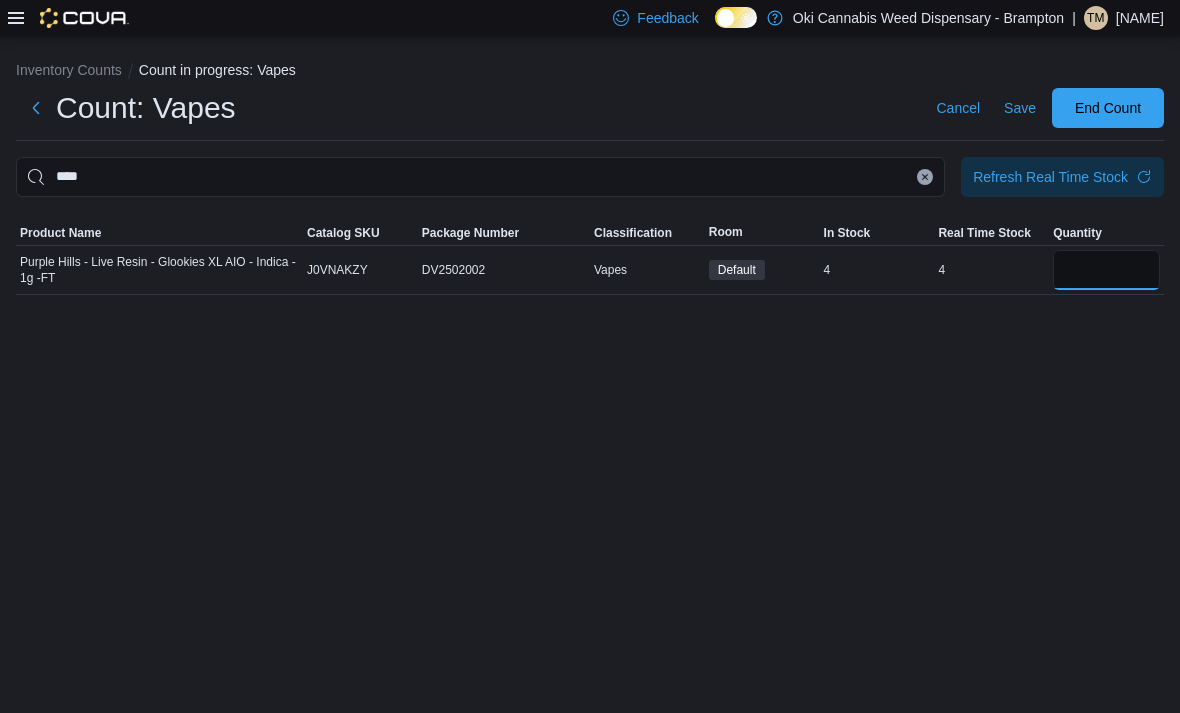 click at bounding box center (1106, 270) 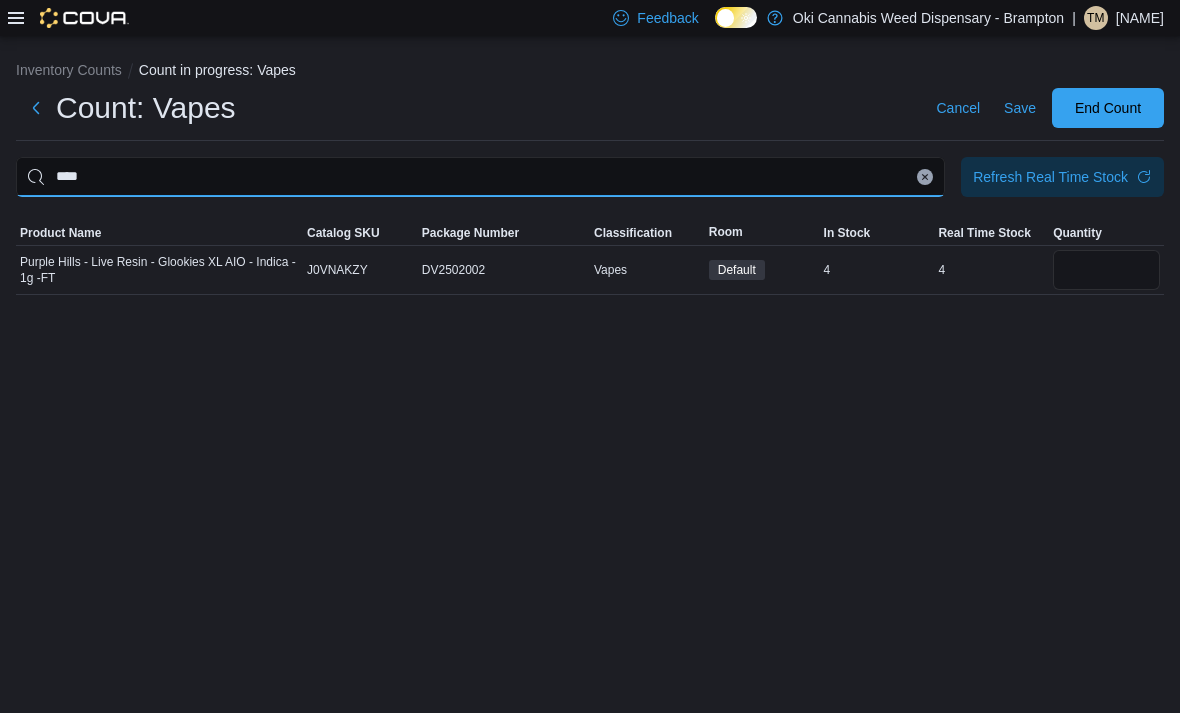 click on "****" at bounding box center (480, 177) 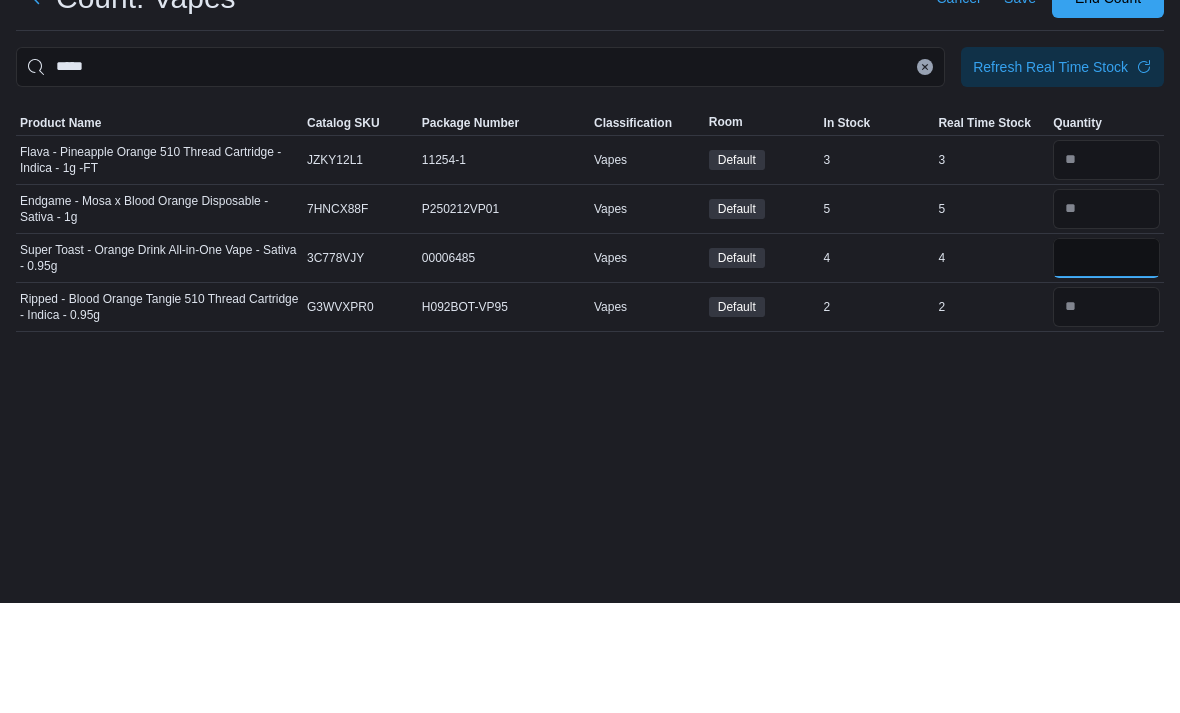 click at bounding box center [1106, 368] 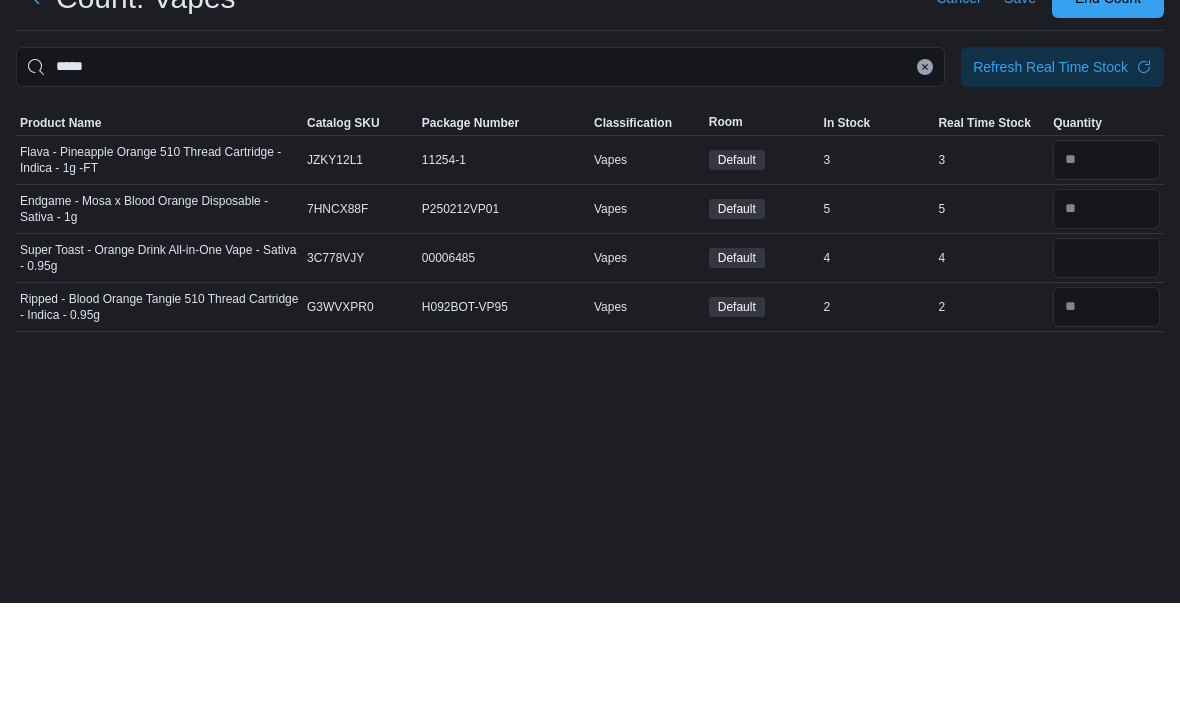 scroll, scrollTop: 0, scrollLeft: 0, axis: both 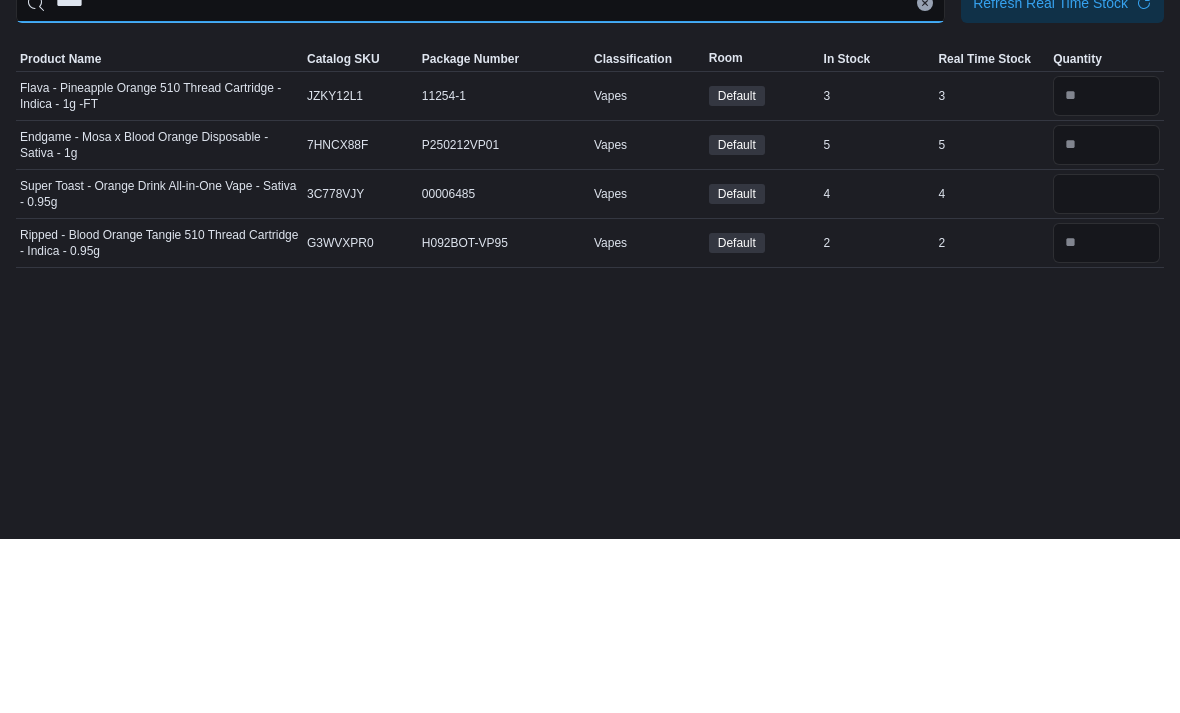 click on "*****" at bounding box center (480, 177) 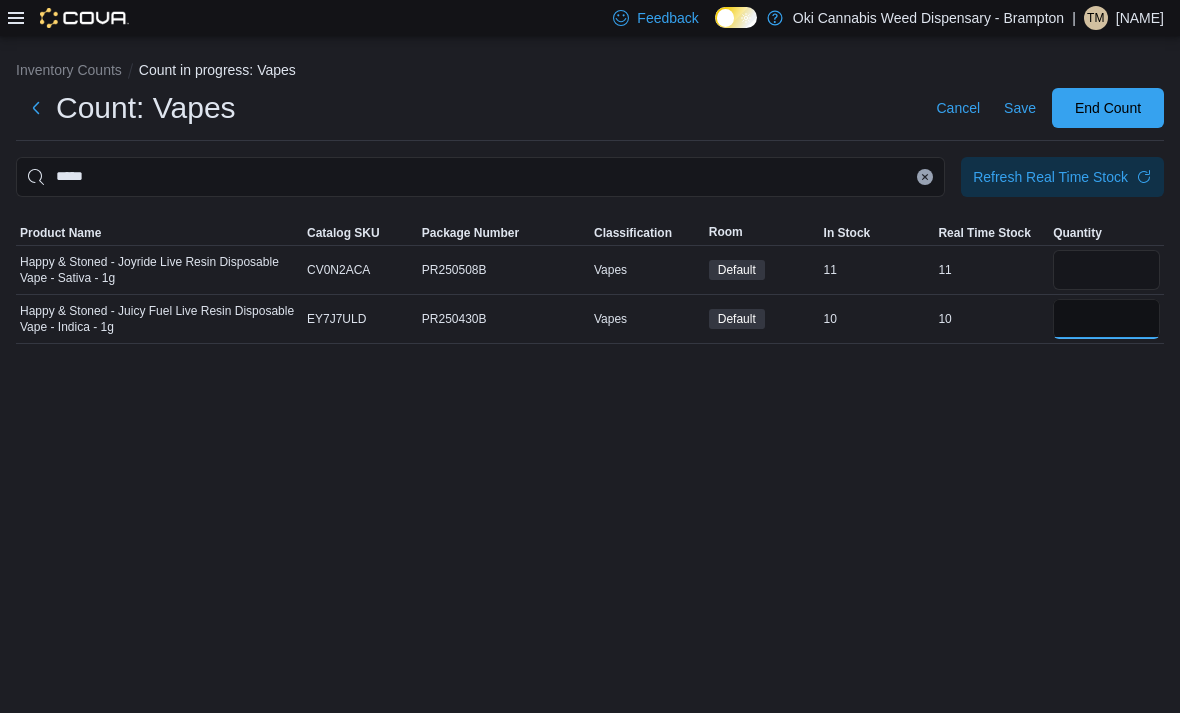 click at bounding box center [1106, 319] 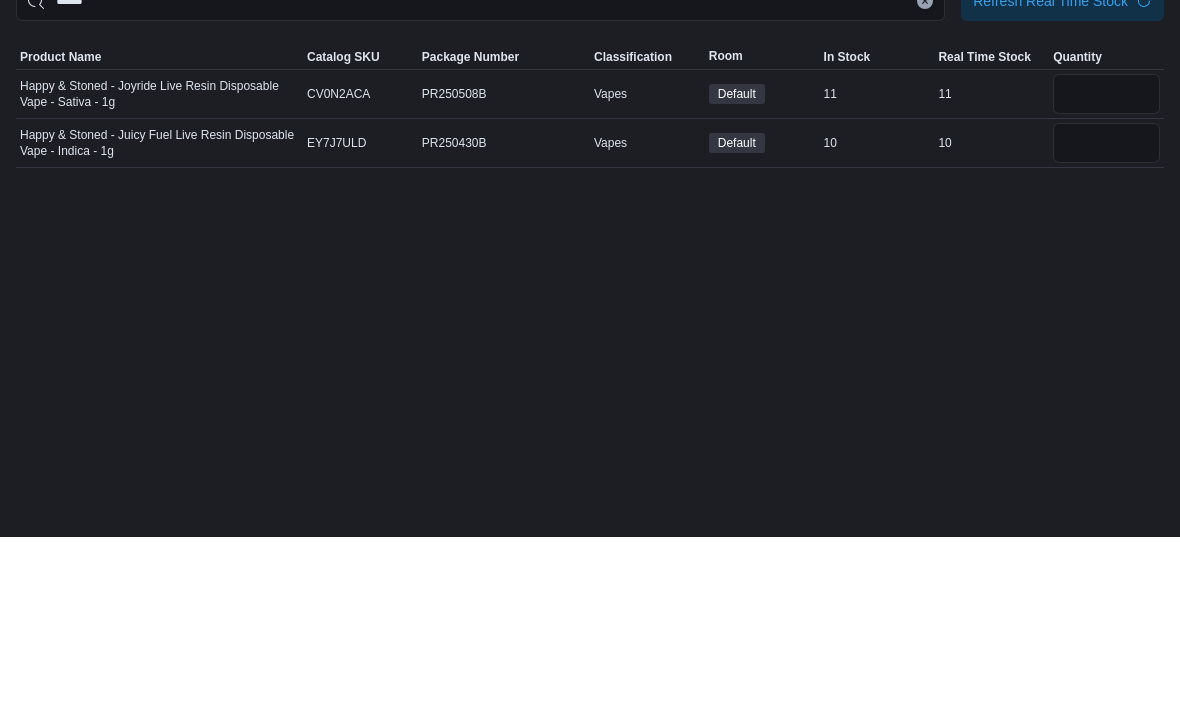 scroll, scrollTop: 64, scrollLeft: 0, axis: vertical 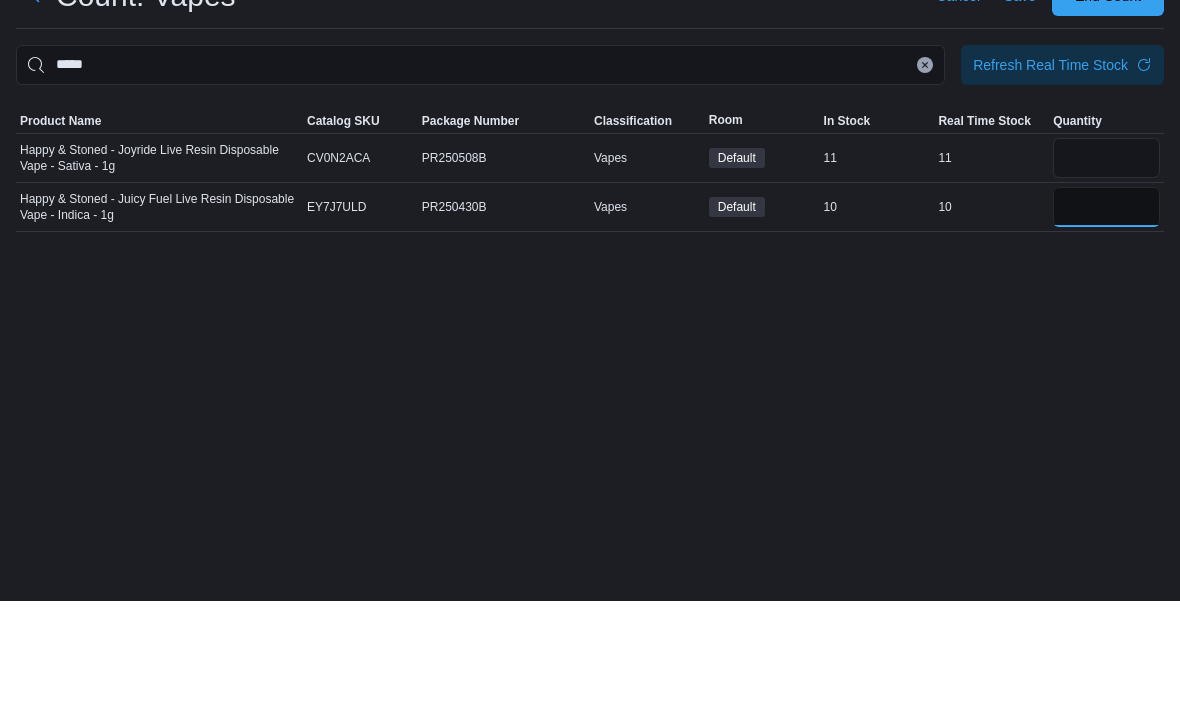 click on "**" at bounding box center [1106, 319] 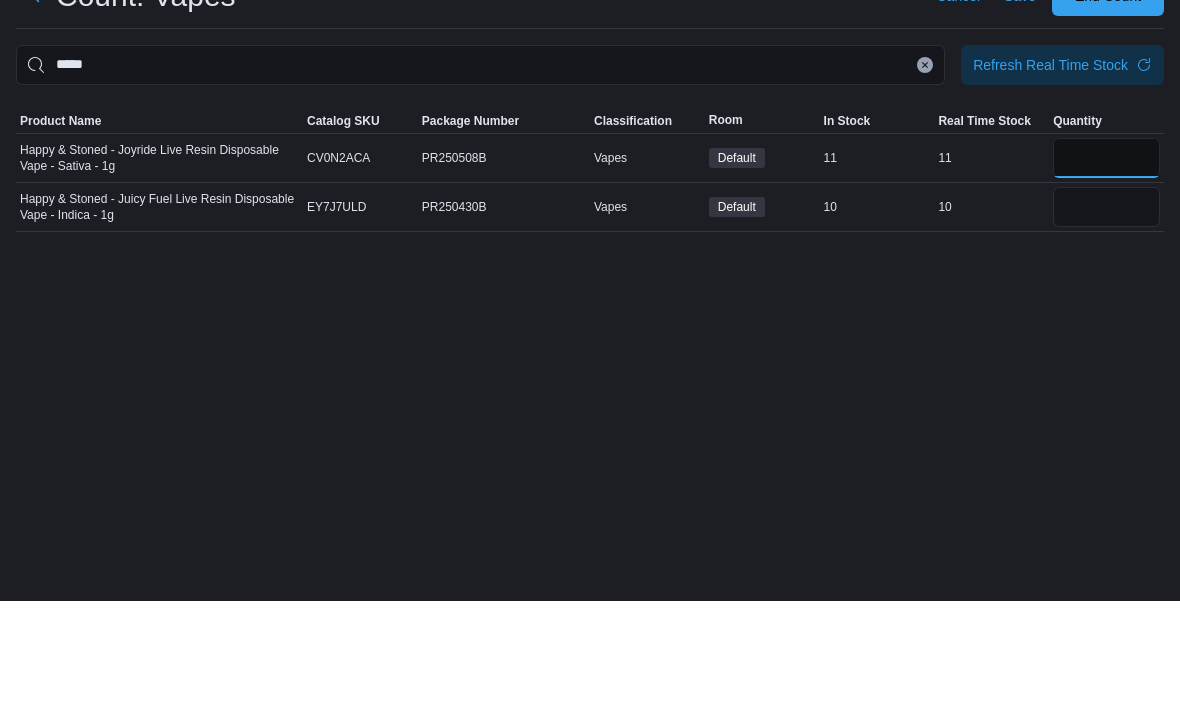 click at bounding box center [1106, 270] 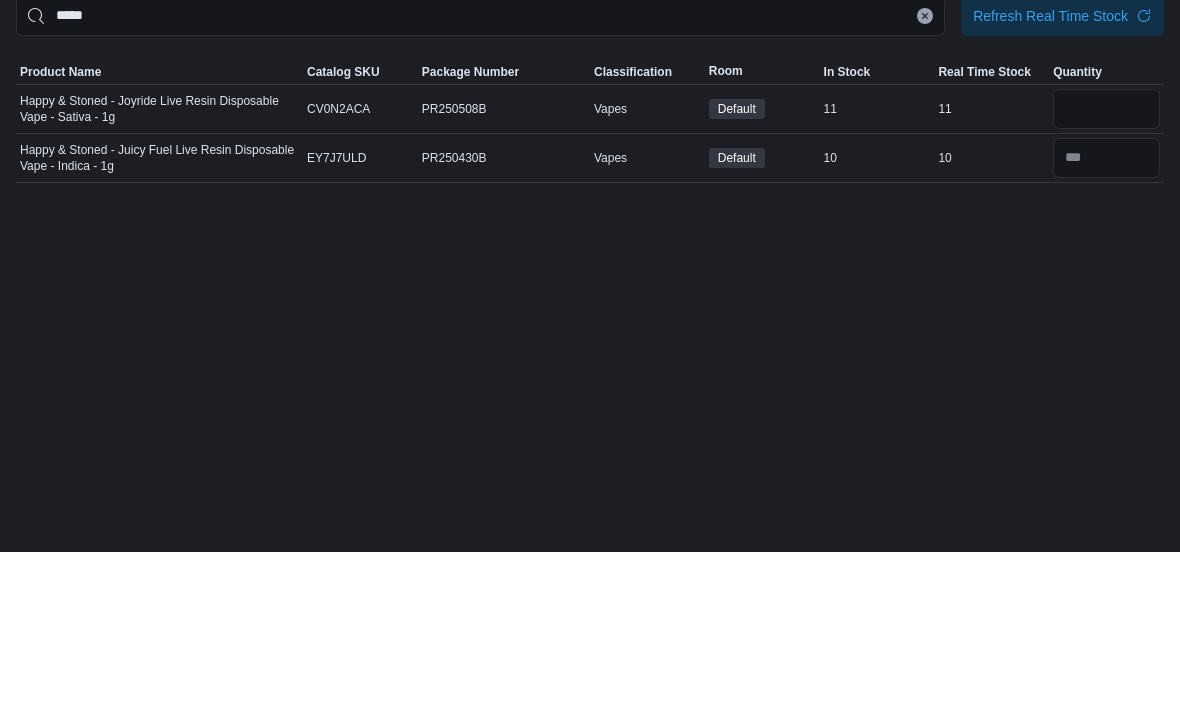 scroll, scrollTop: 14, scrollLeft: 0, axis: vertical 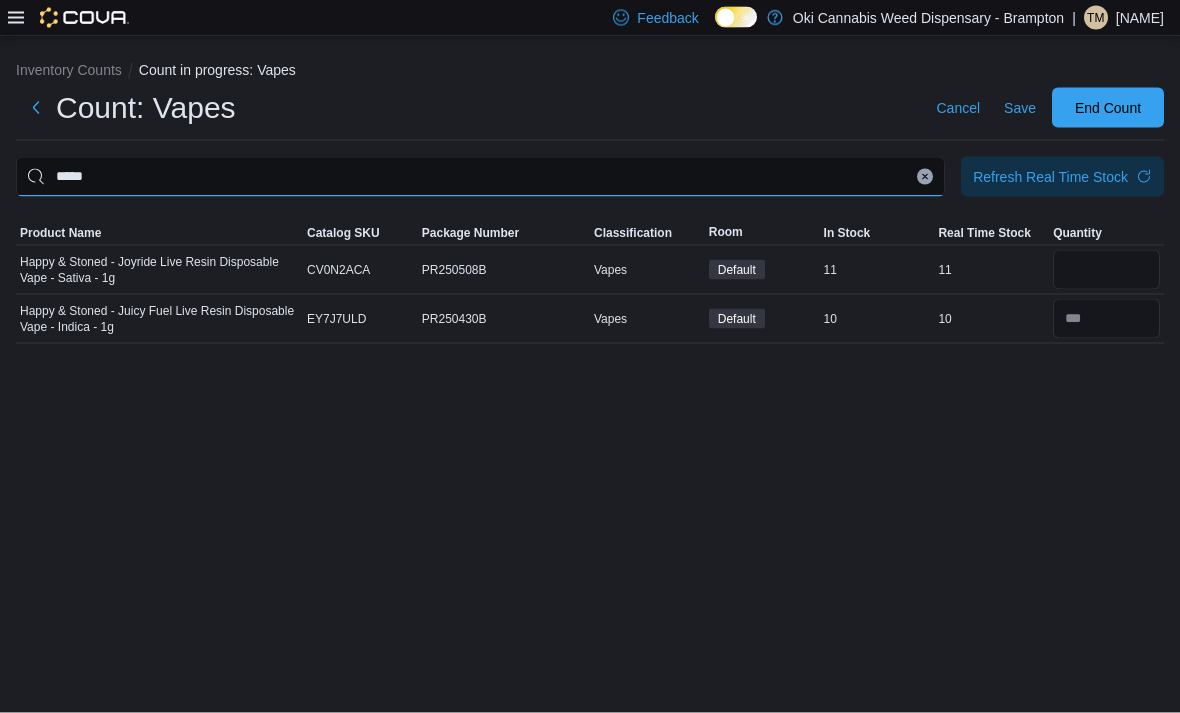 click on "*****" at bounding box center [480, 177] 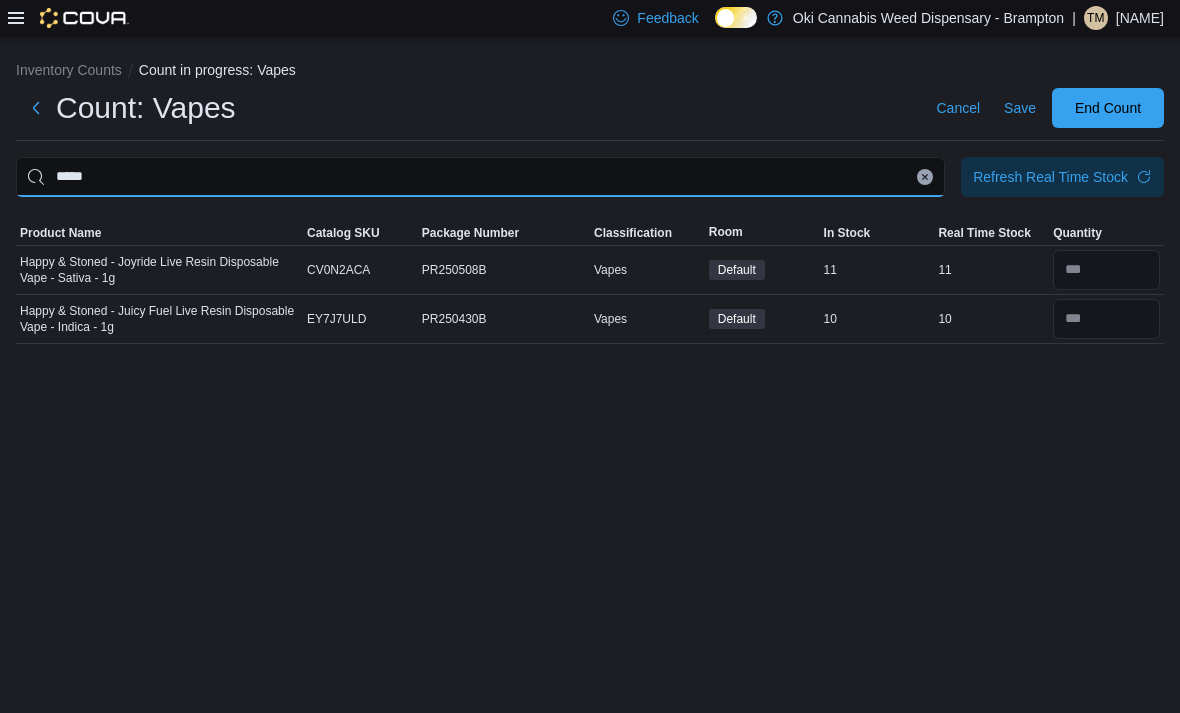 scroll, scrollTop: 14, scrollLeft: 0, axis: vertical 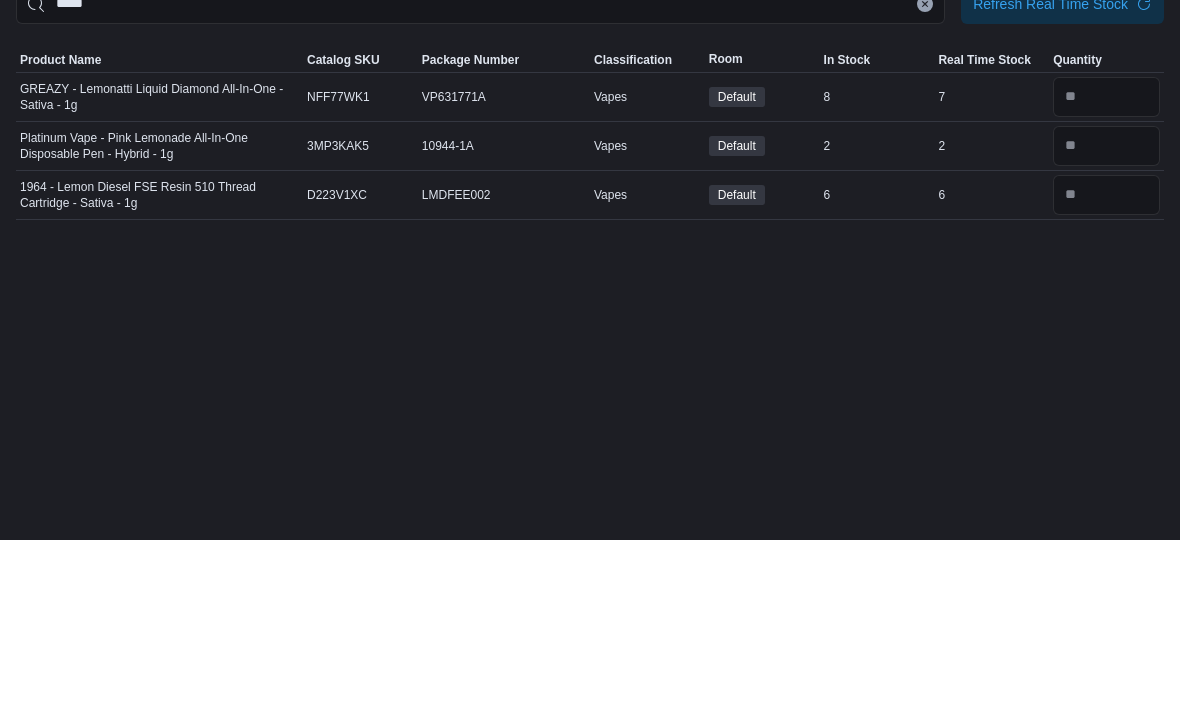 click on "Inventory Counts Count in progress: Vapes Count: Vapes  Cancel Save End Count ***** Refresh Real Time Stock Sorting This table contains 3 rows. Product Name Catalog SKU Package Number Classification Room In Stock Real Time Stock Quantity GREAZY - Lemonatti Liquid Diamond All-In-One - Sativa - 1g Catalog SKU NFF77WK1 Package Number VP631771A Vapes Default In Stock 8  Real Time Stock 7  Platinum Vape - Pink Lemonade All-In-One Disposable Pen - Hybrid - 1g Catalog SKU 3MP3KAK5 Package Number 10944-1A Vapes Default In Stock 2  Real Time Stock 2  1964 - Lemon Diesel FSE Resin 510 Thread Cartridge - Sativa - 1g Catalog SKU D223V1XC Package Number LMDFEE002 Vapes Default In Stock 6  Real Time Stock 6" at bounding box center (590, 222) 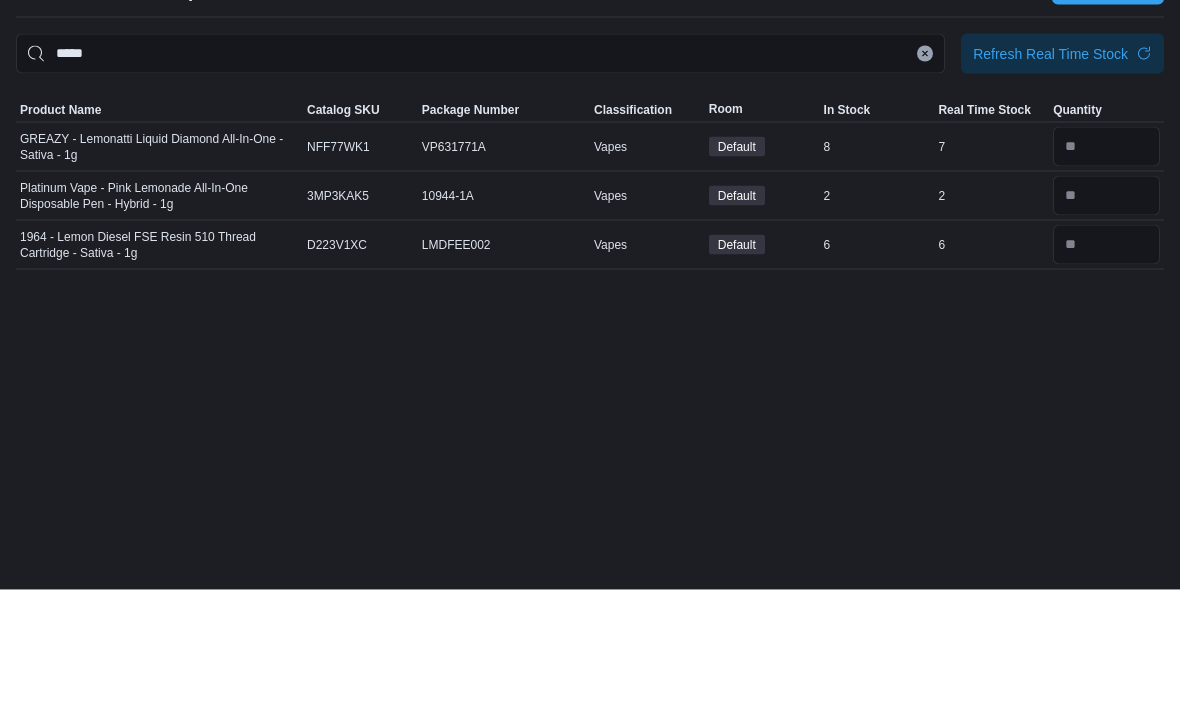 scroll, scrollTop: 0, scrollLeft: 0, axis: both 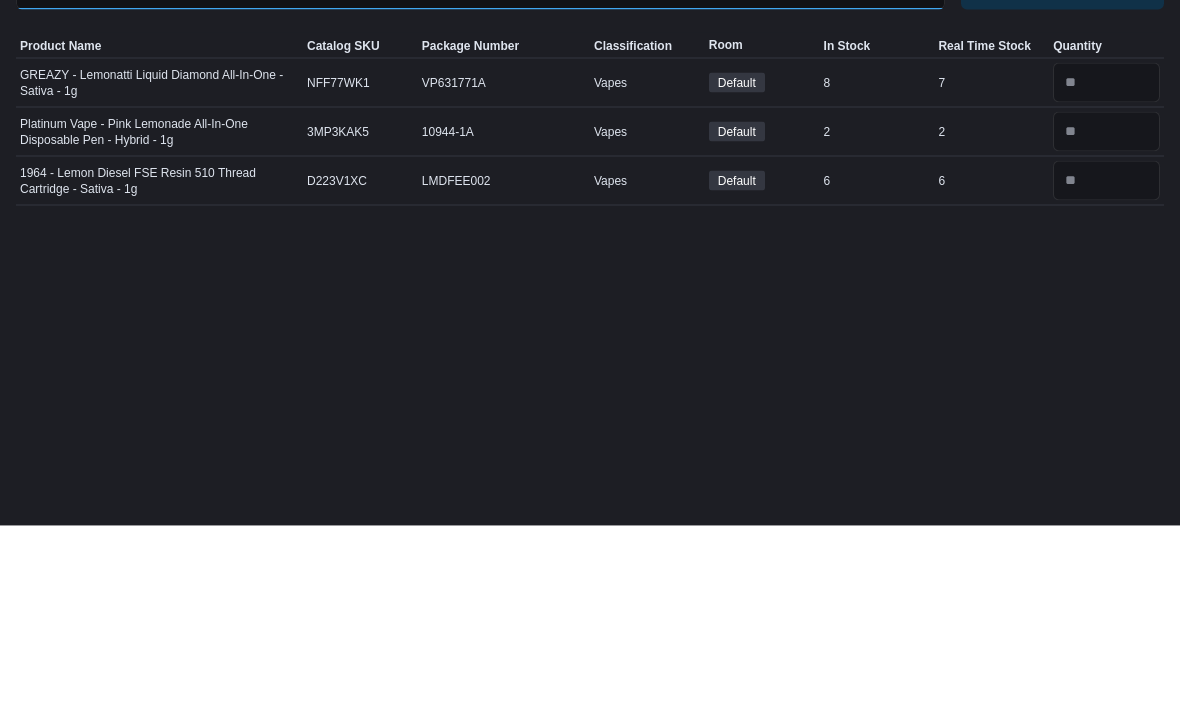 click on "*****" at bounding box center [480, 177] 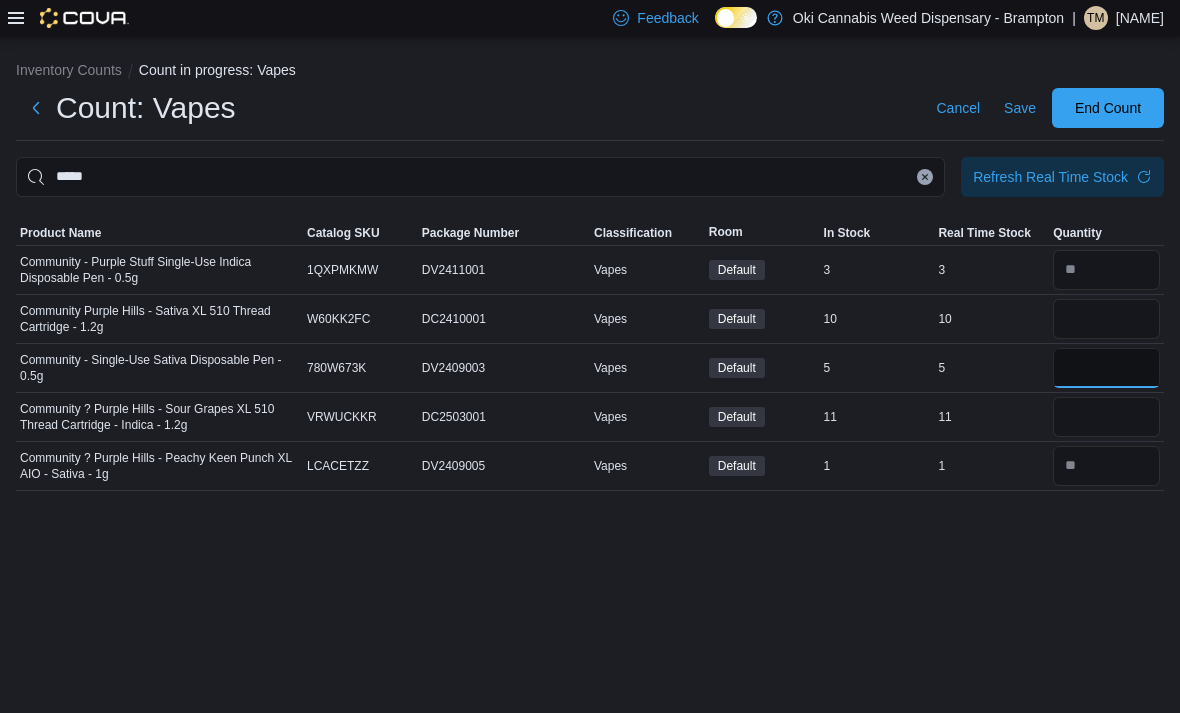 click at bounding box center [1106, 368] 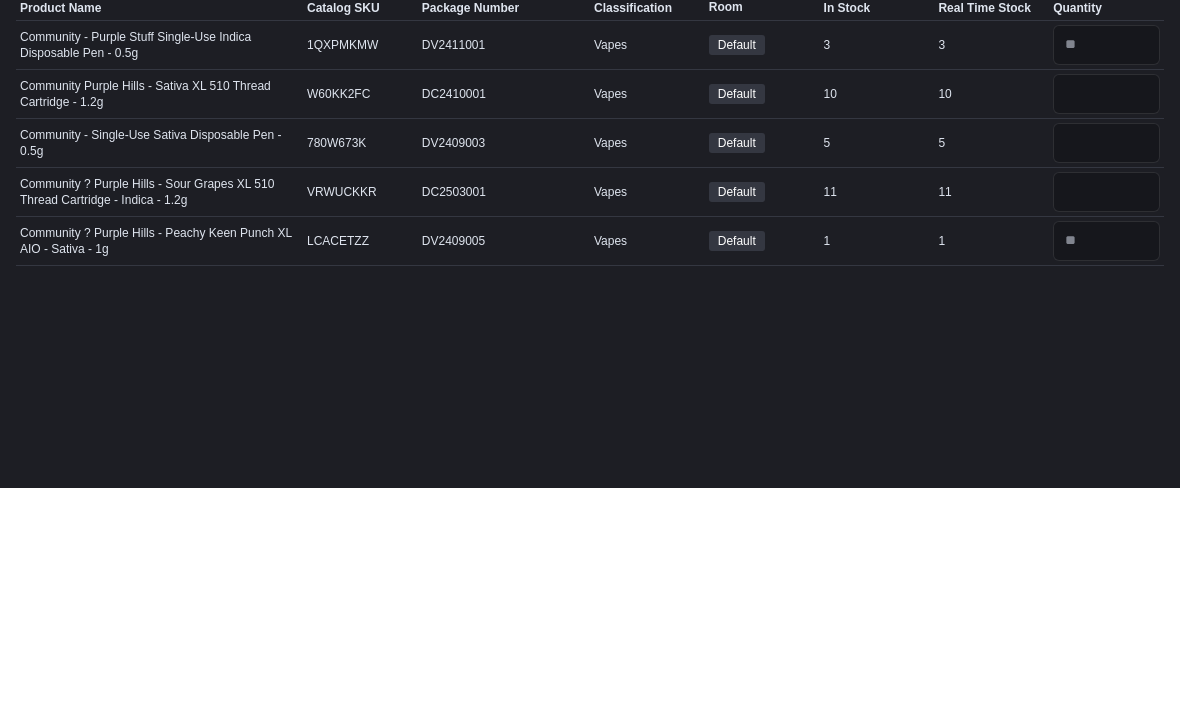 scroll, scrollTop: 64, scrollLeft: 0, axis: vertical 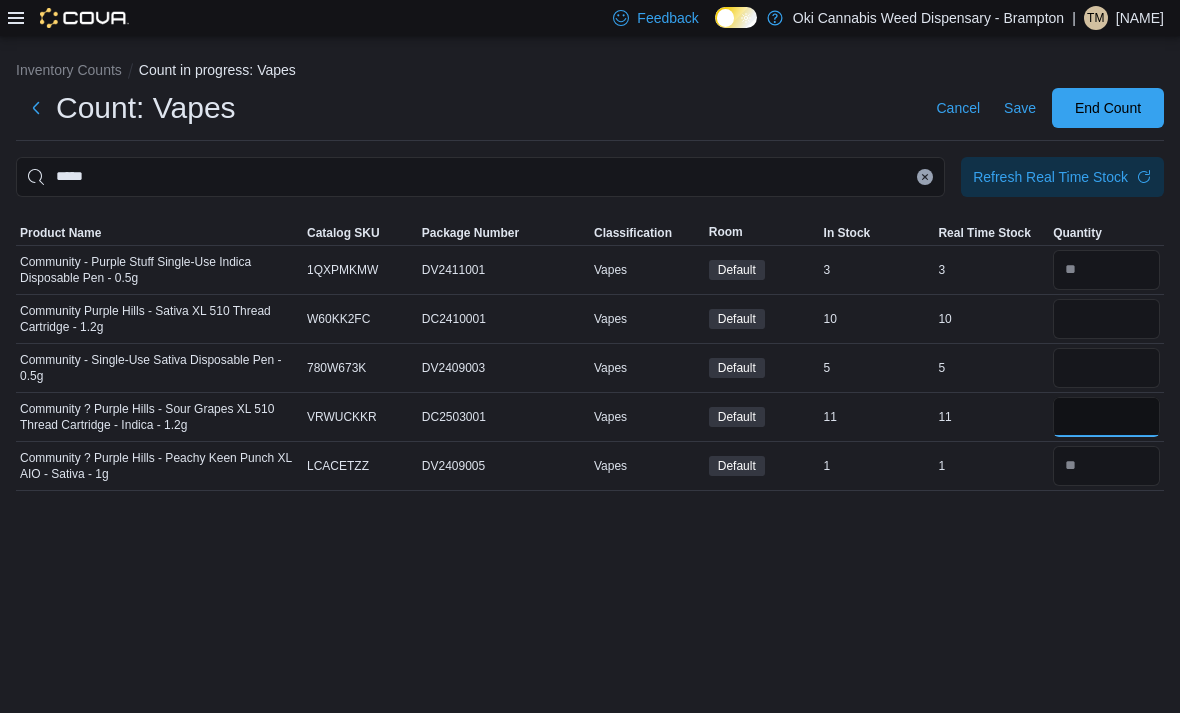 click at bounding box center [1106, 417] 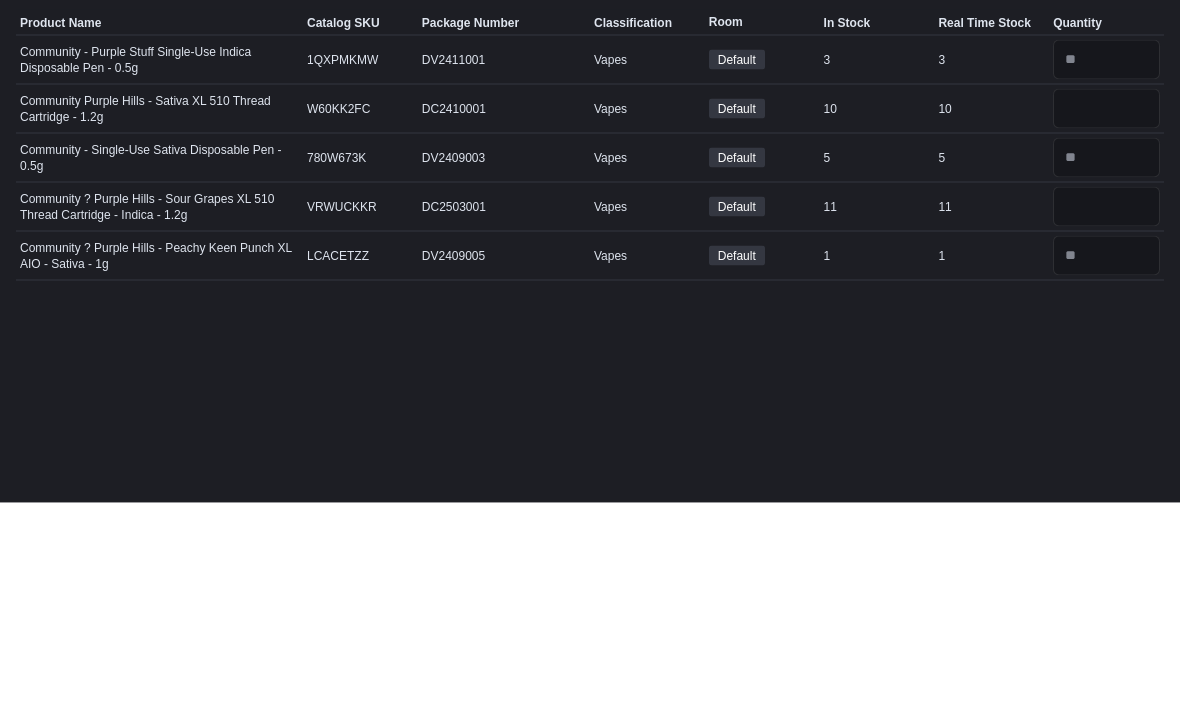 scroll, scrollTop: 64, scrollLeft: 0, axis: vertical 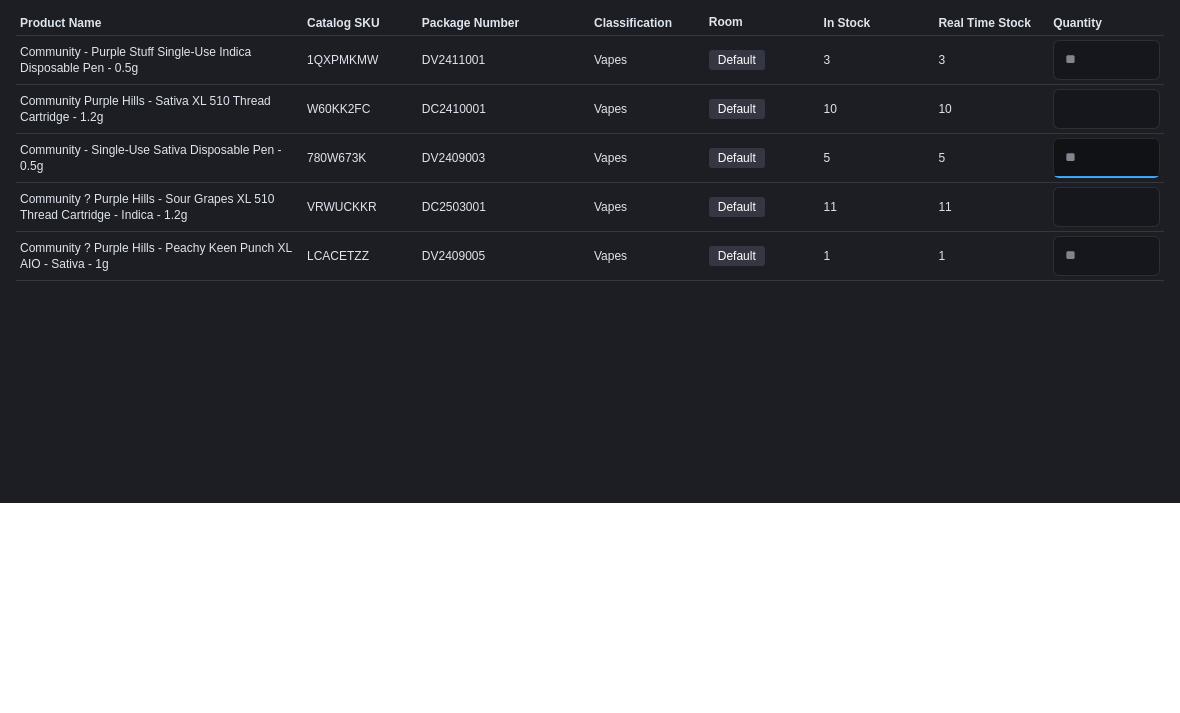 click at bounding box center [1106, 368] 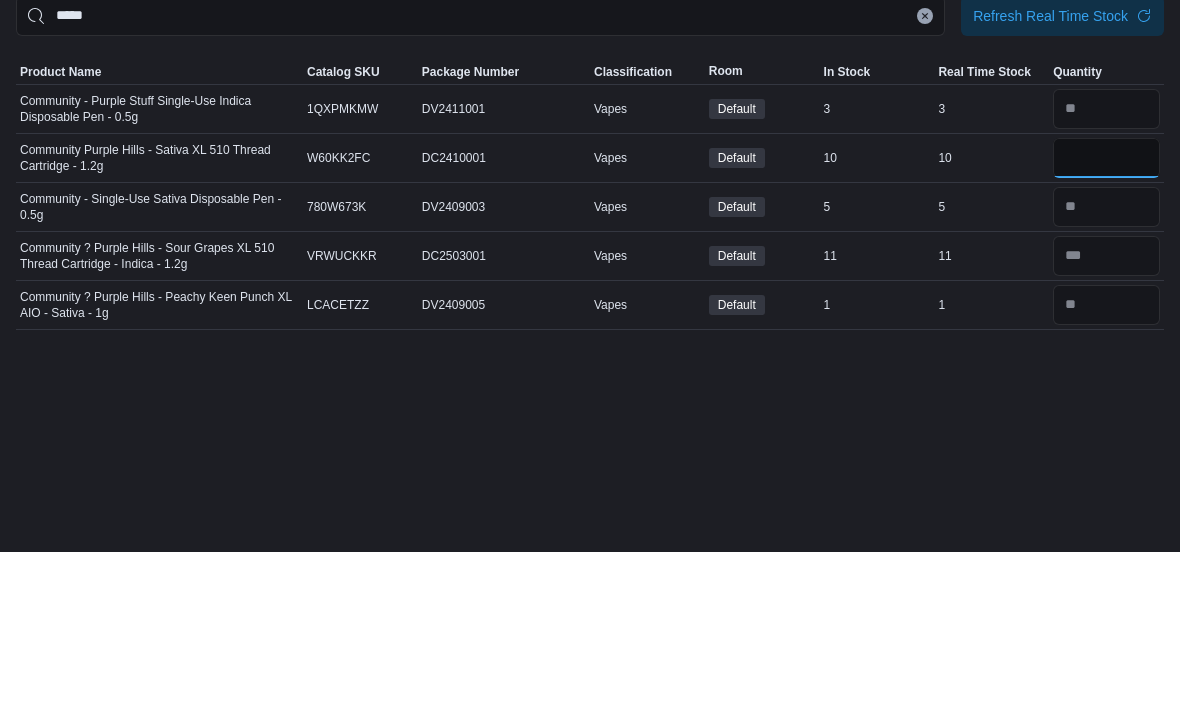 click at bounding box center [1106, 319] 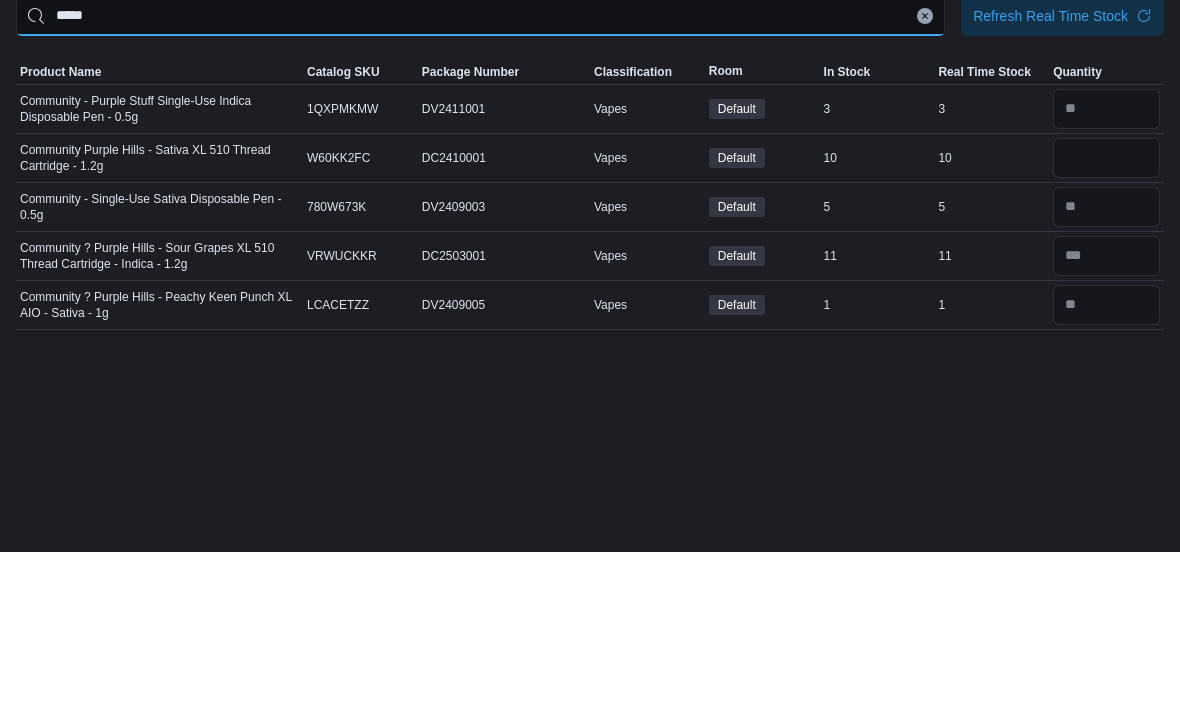 click on "*****" at bounding box center (480, 177) 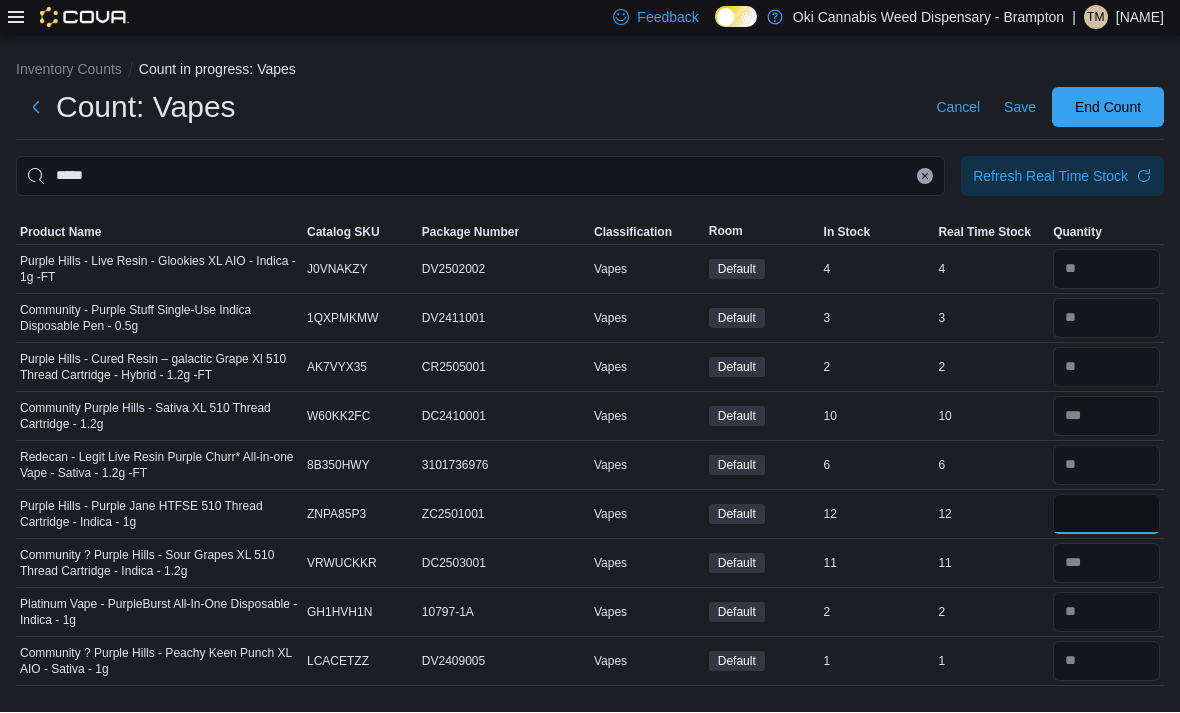 click at bounding box center [1106, 515] 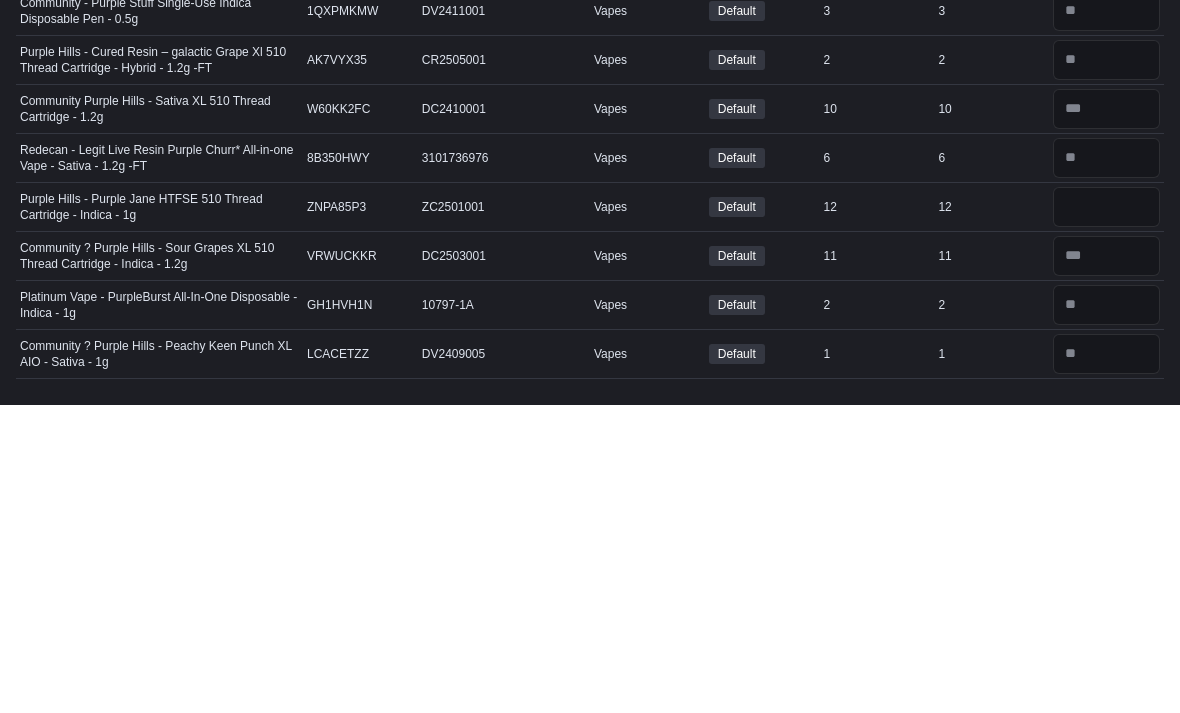 scroll, scrollTop: 0, scrollLeft: 0, axis: both 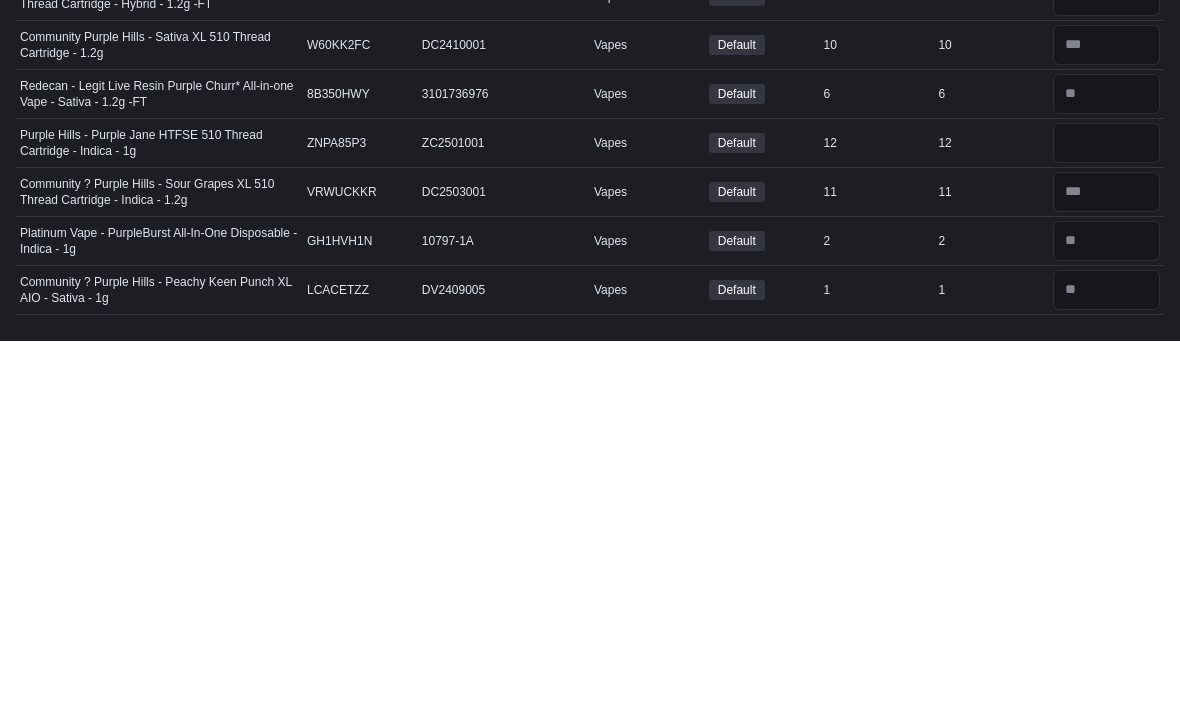 click on "*****" at bounding box center (480, 177) 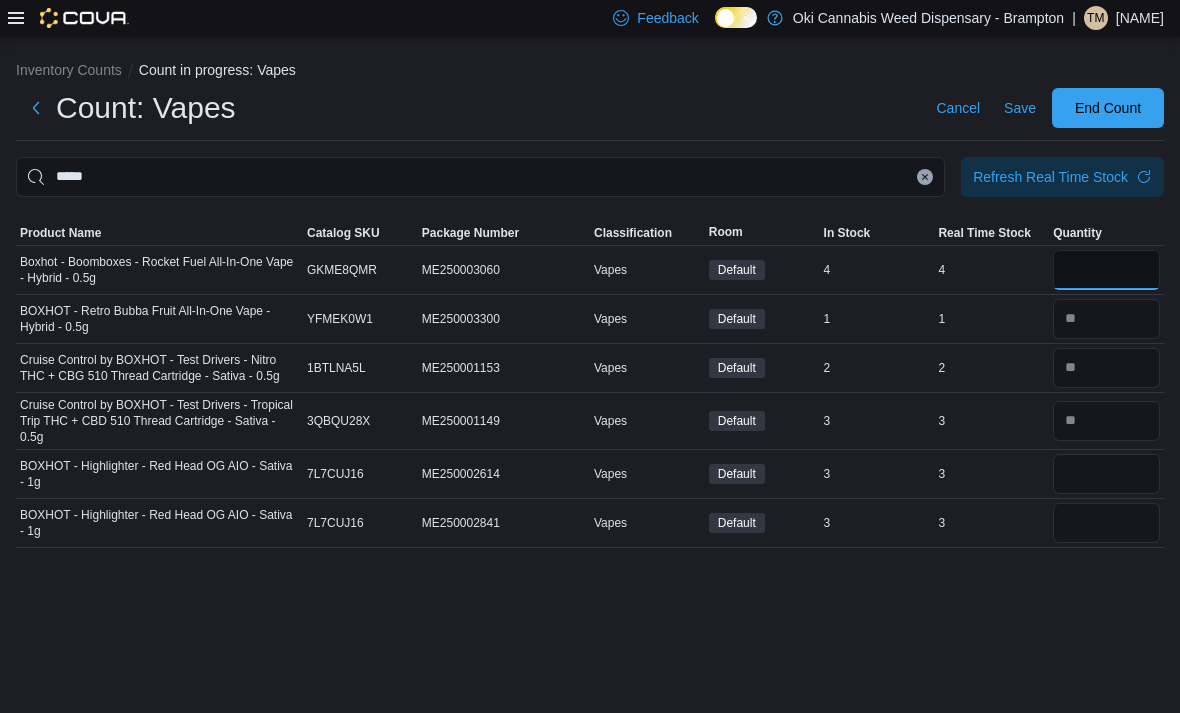 click at bounding box center (1106, 270) 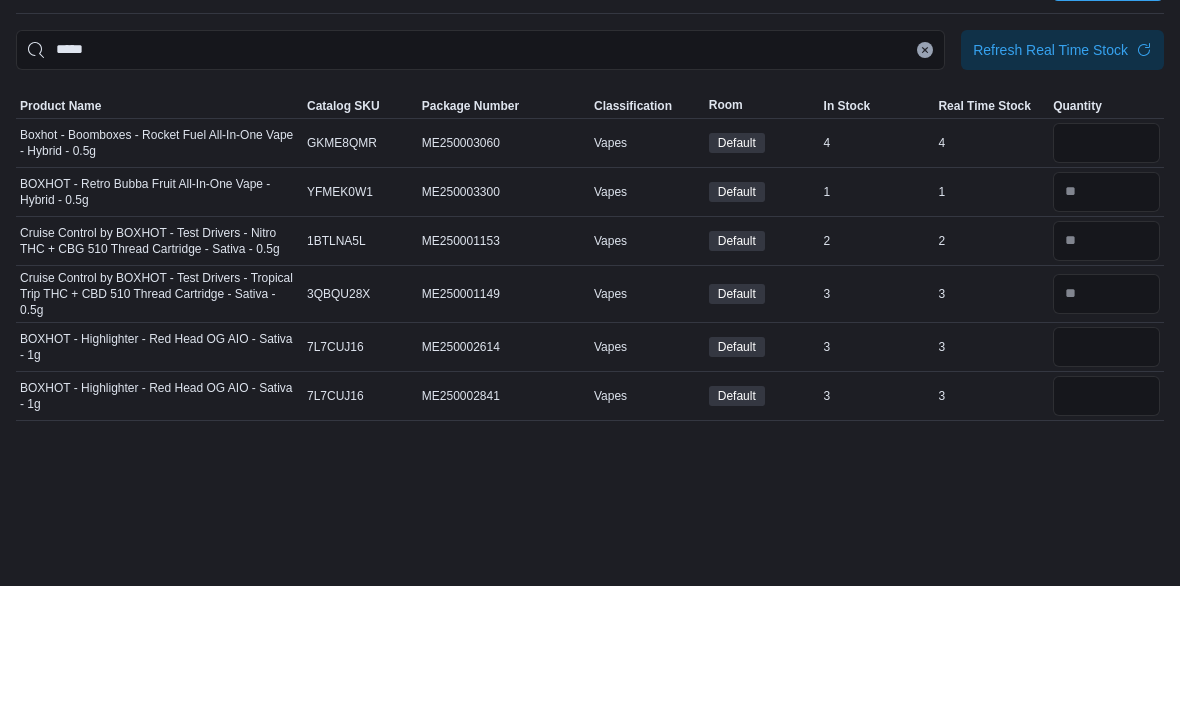 scroll, scrollTop: 64, scrollLeft: 0, axis: vertical 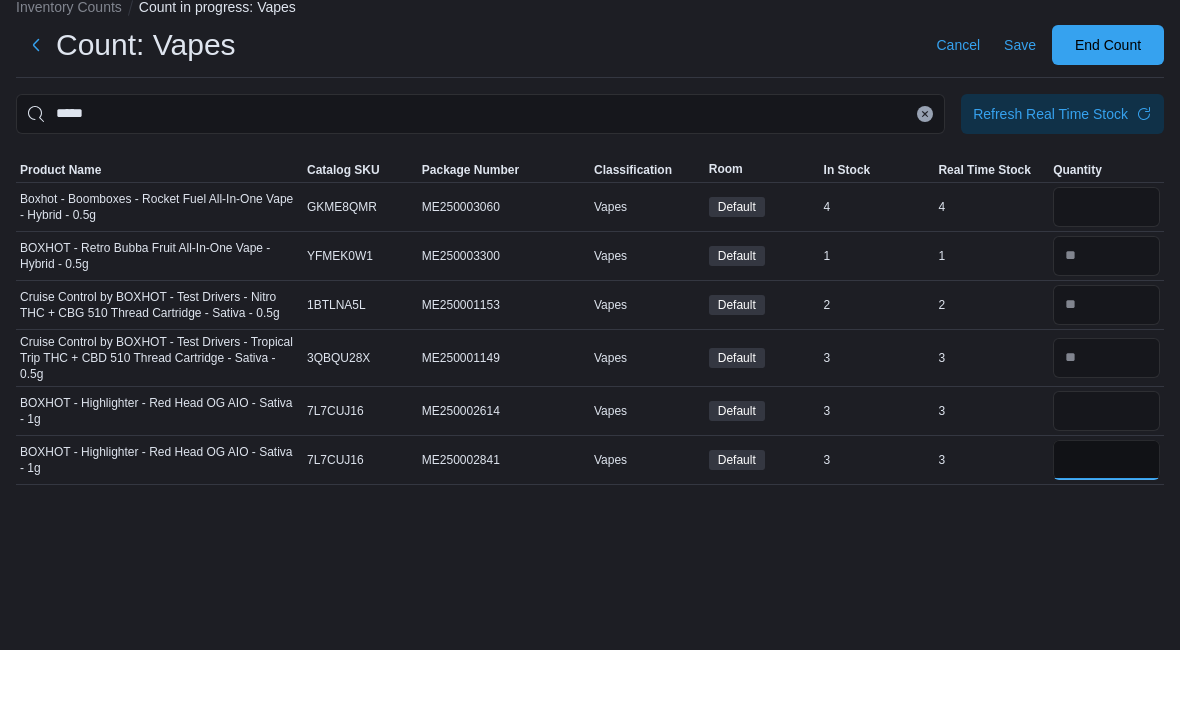 click at bounding box center (1106, 523) 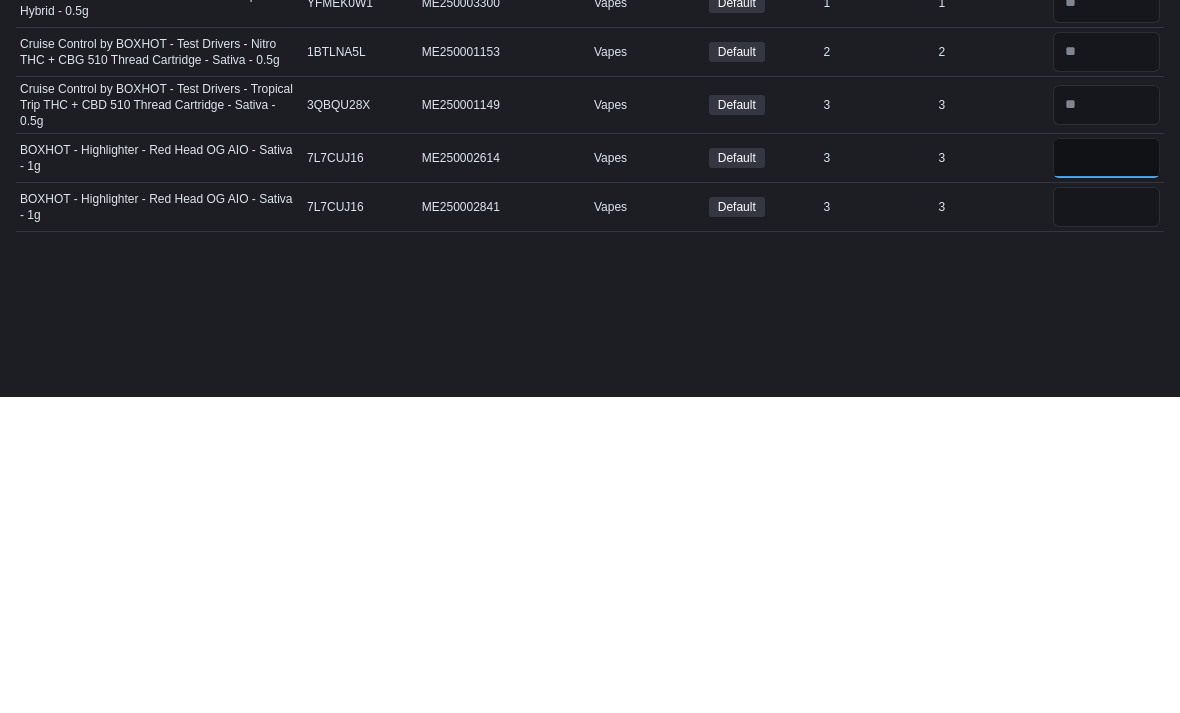 click at bounding box center (1106, 474) 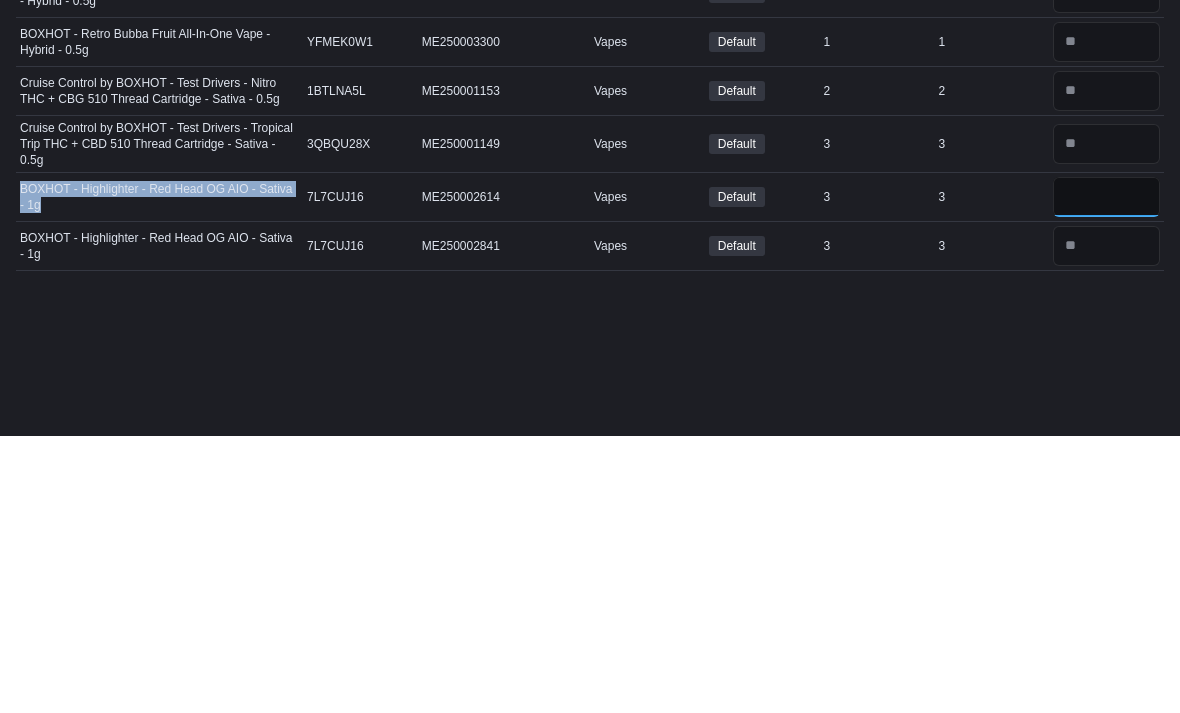 copy on "BOXHOT - Highlighter - Red Head OG AIO - Sativa - 1g" 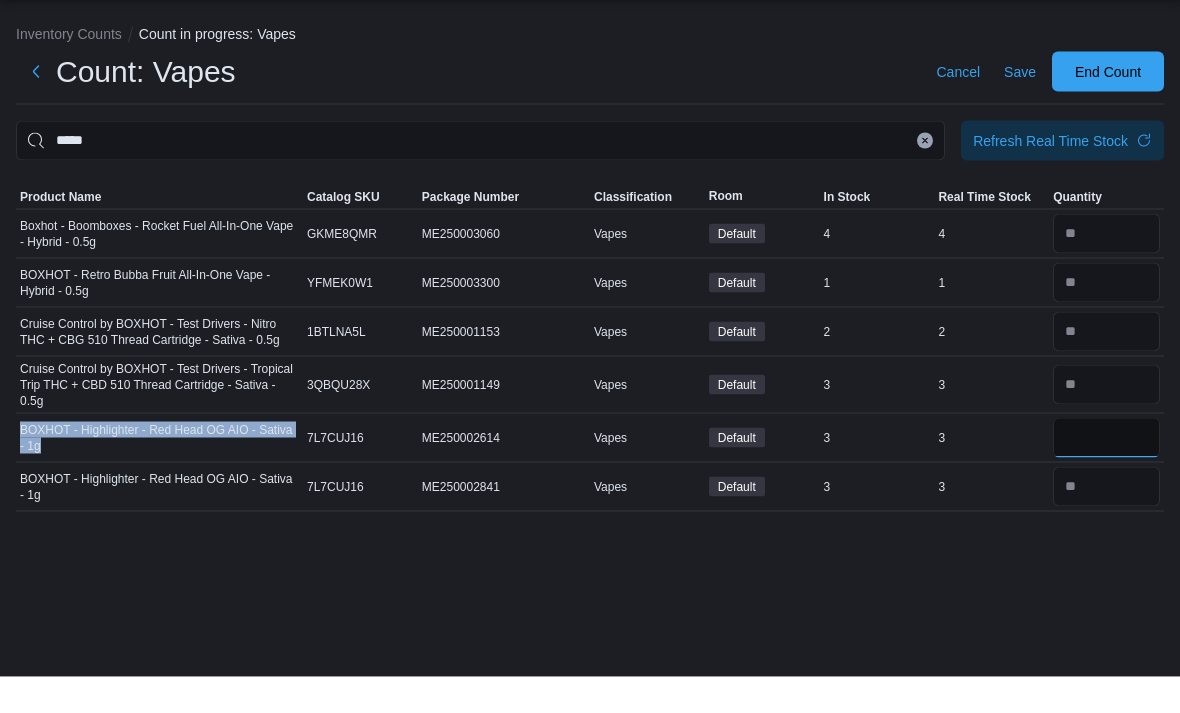 scroll, scrollTop: 0, scrollLeft: 0, axis: both 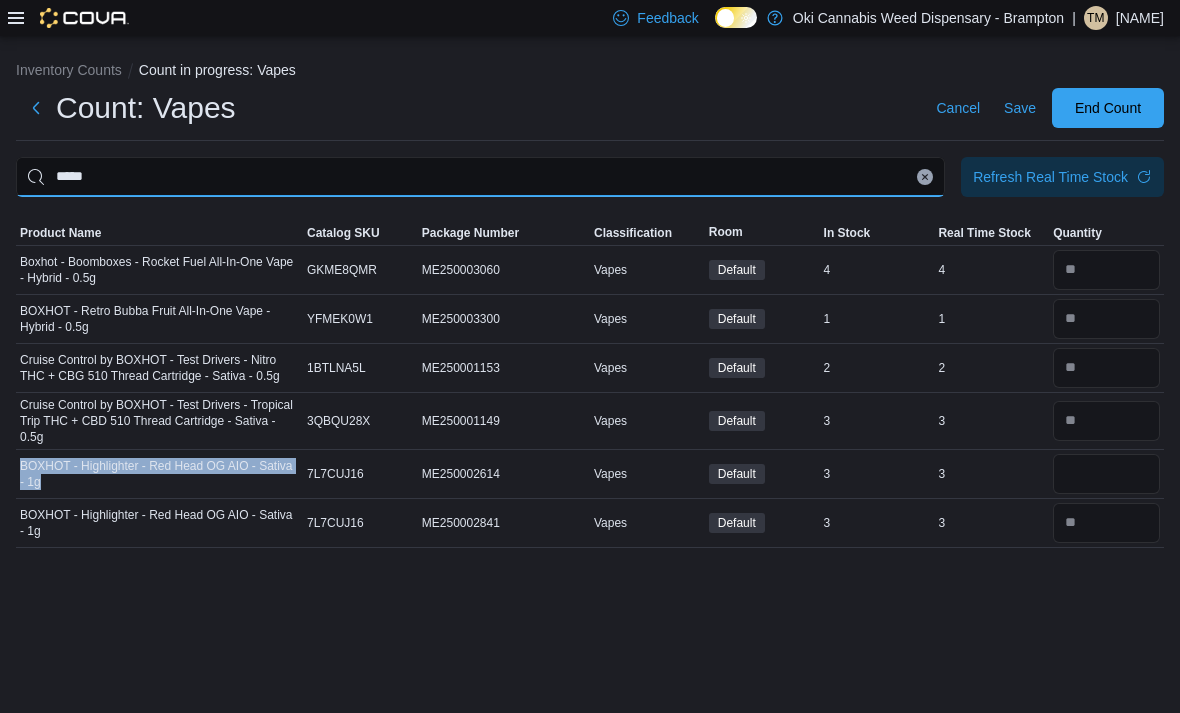 click on "*****" at bounding box center (480, 177) 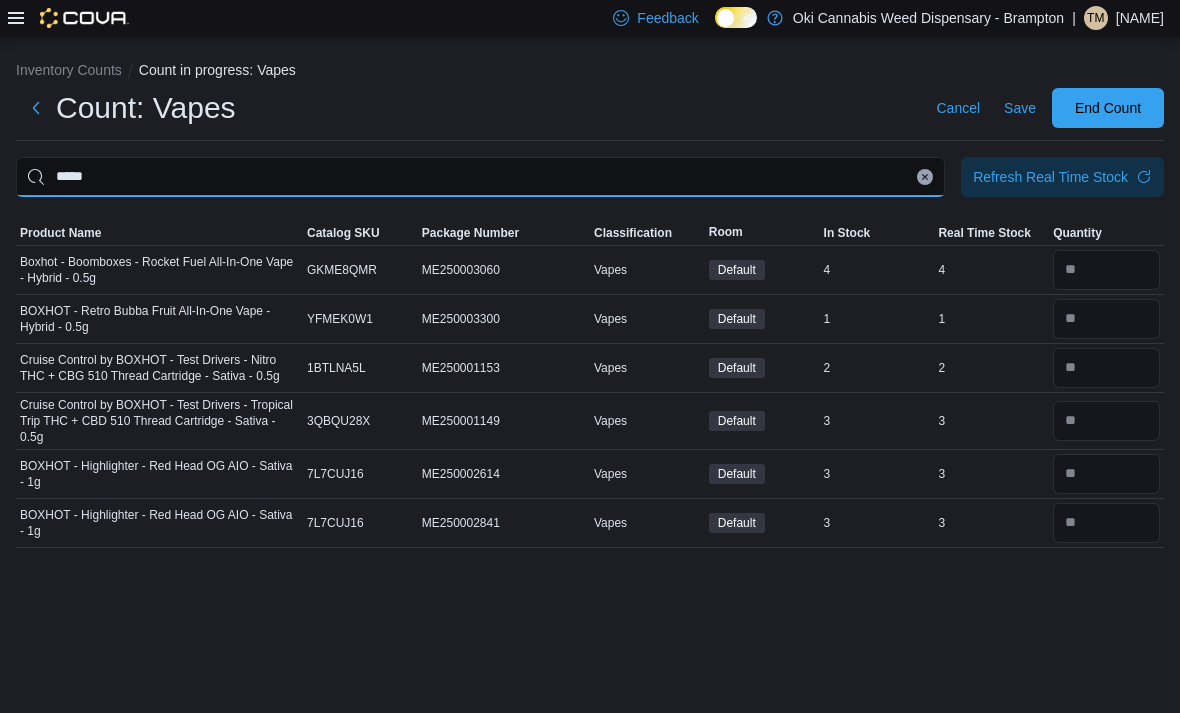 click on "*****" at bounding box center [480, 177] 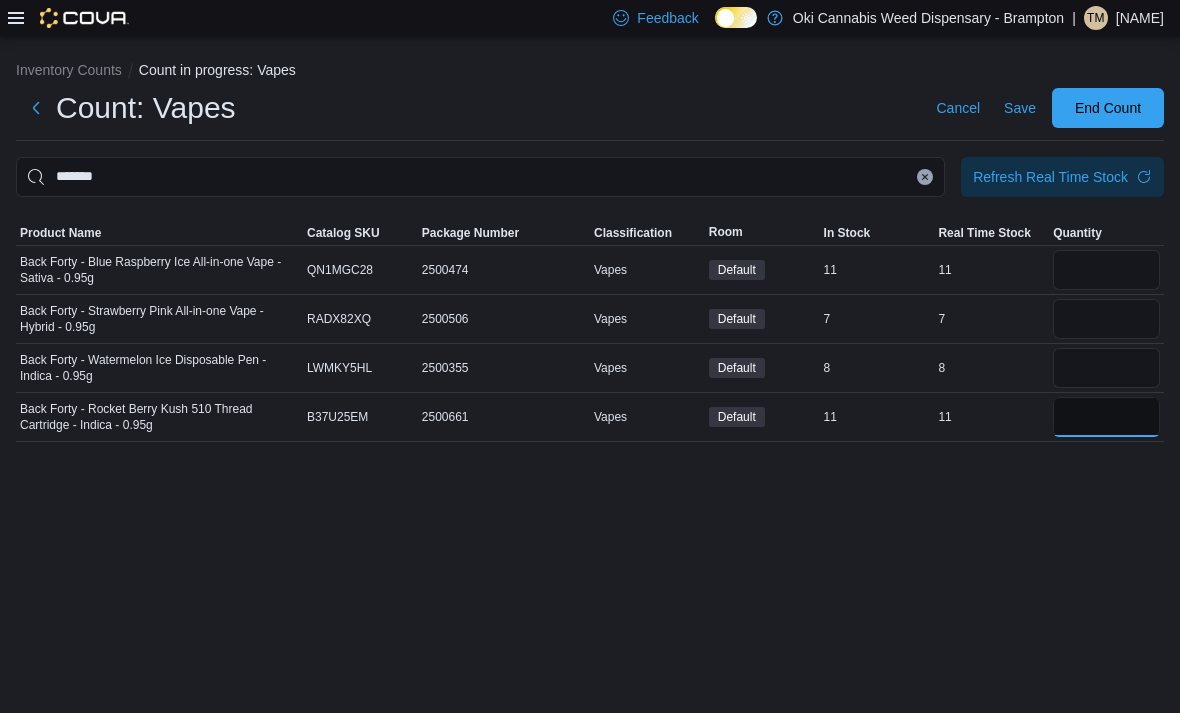click at bounding box center (1106, 417) 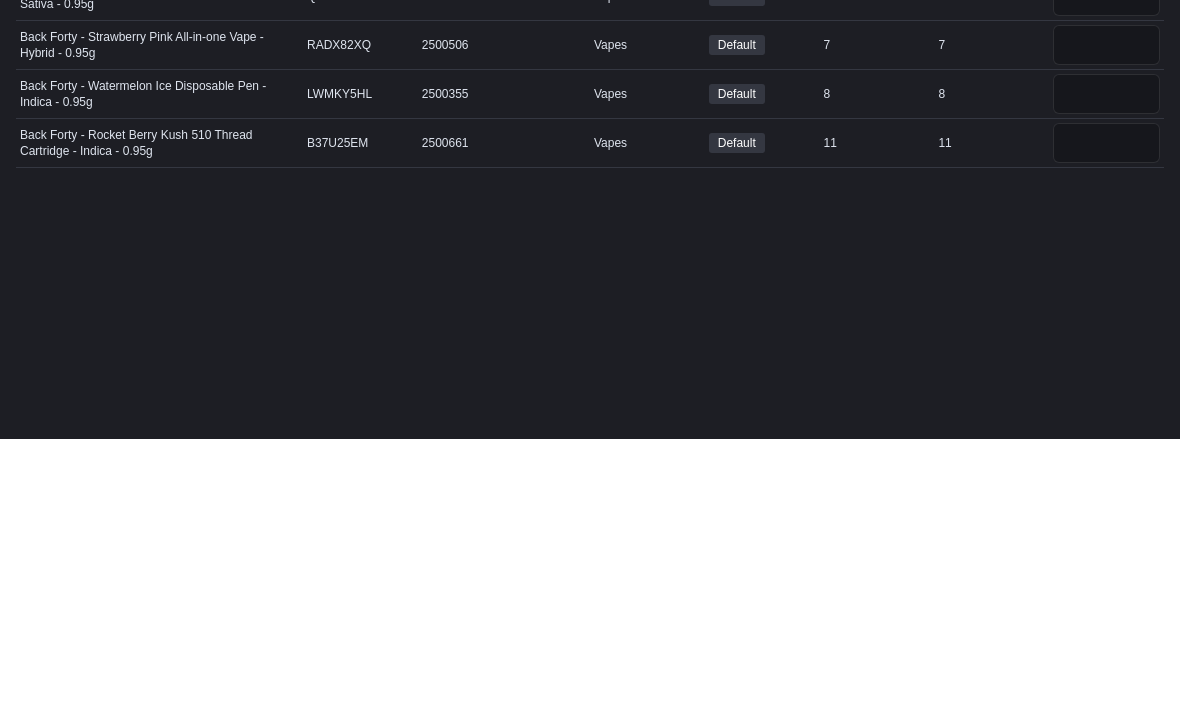 scroll, scrollTop: 64, scrollLeft: 0, axis: vertical 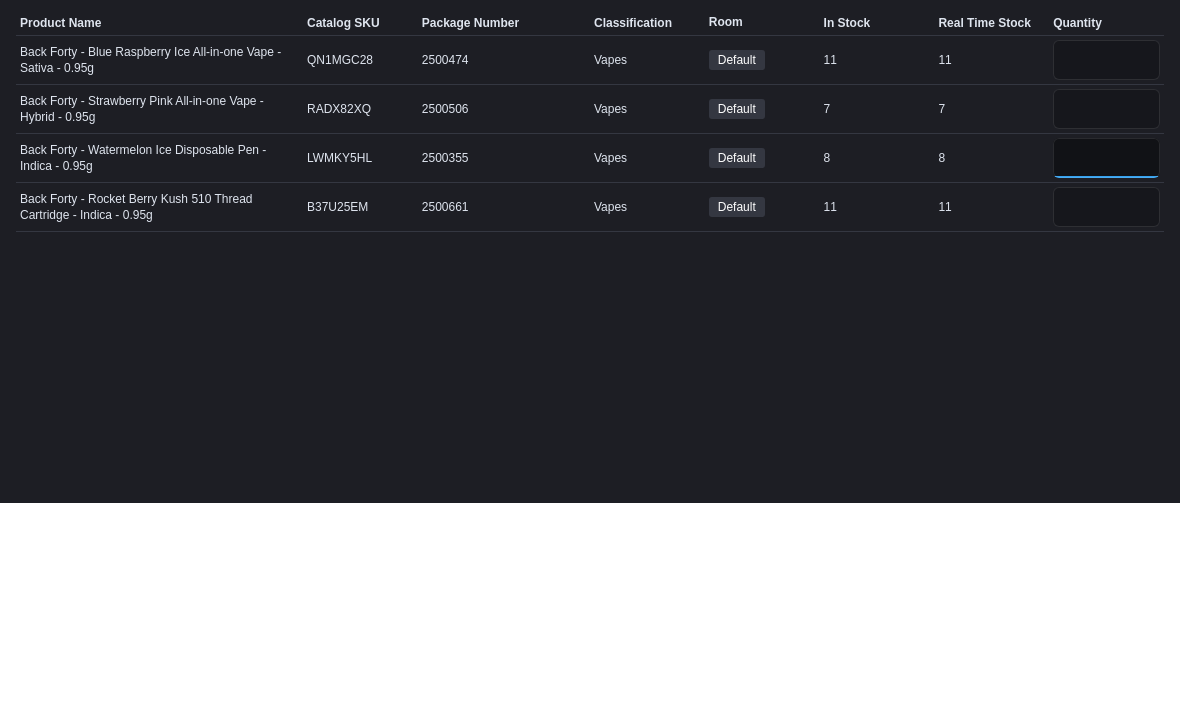 click at bounding box center [1106, 368] 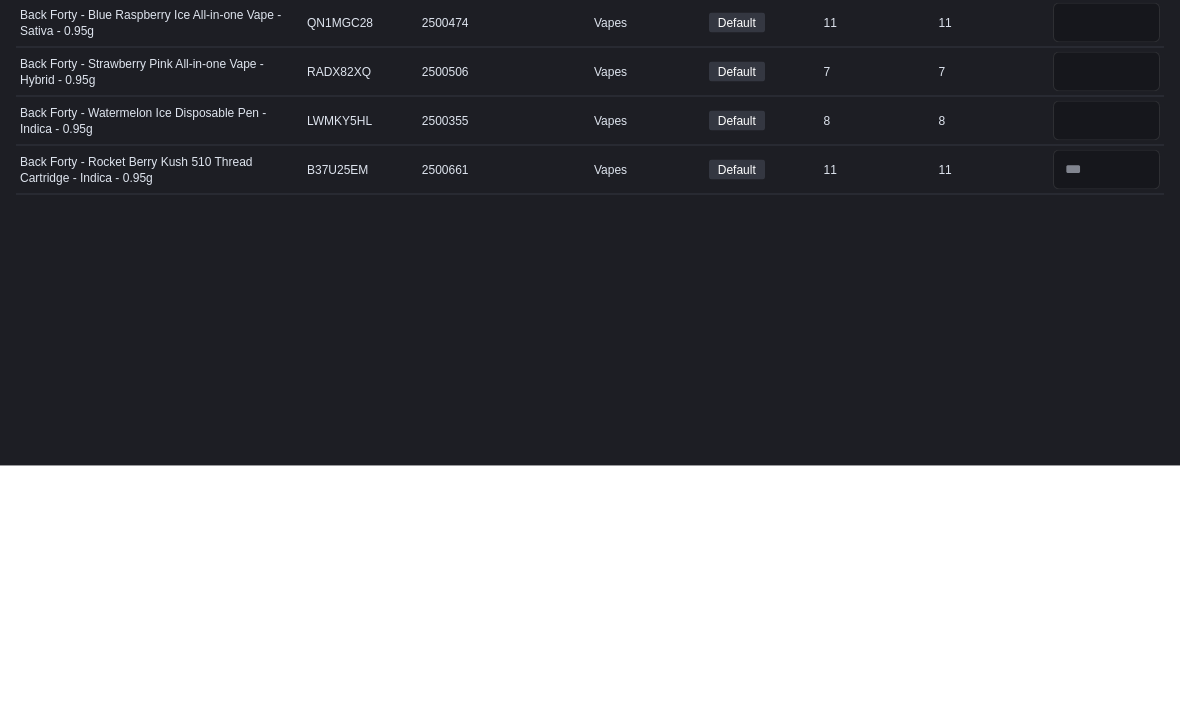 scroll, scrollTop: 0, scrollLeft: 0, axis: both 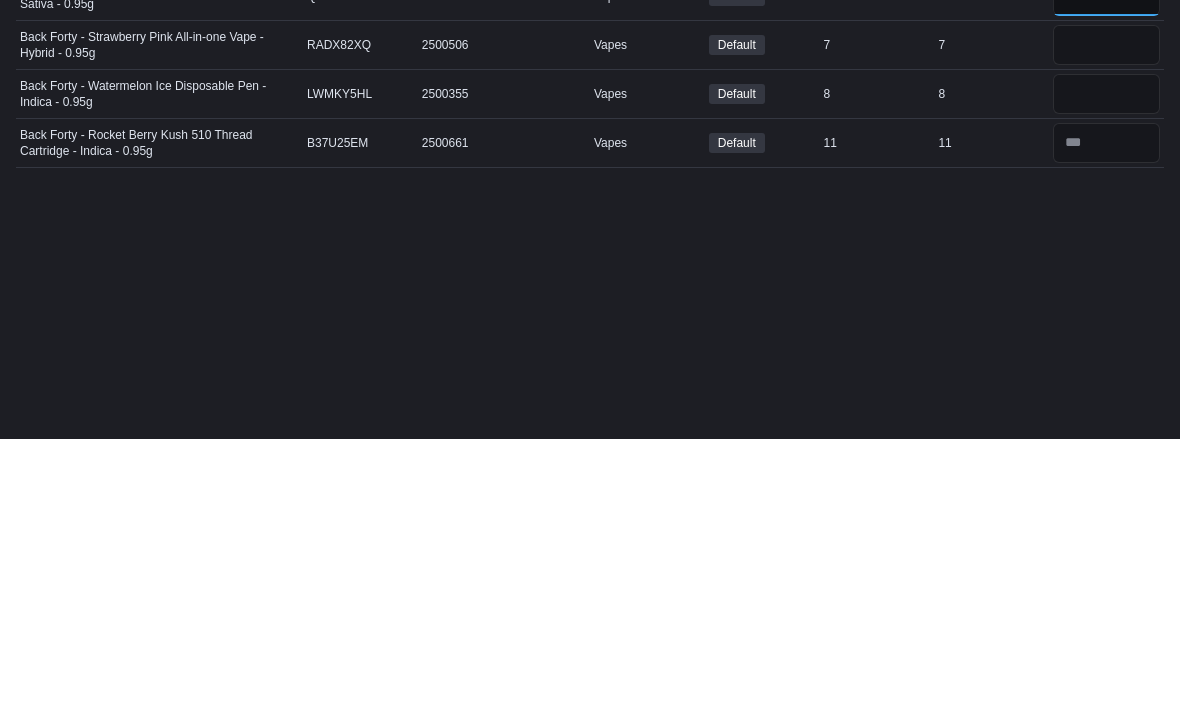 click at bounding box center [1106, 270] 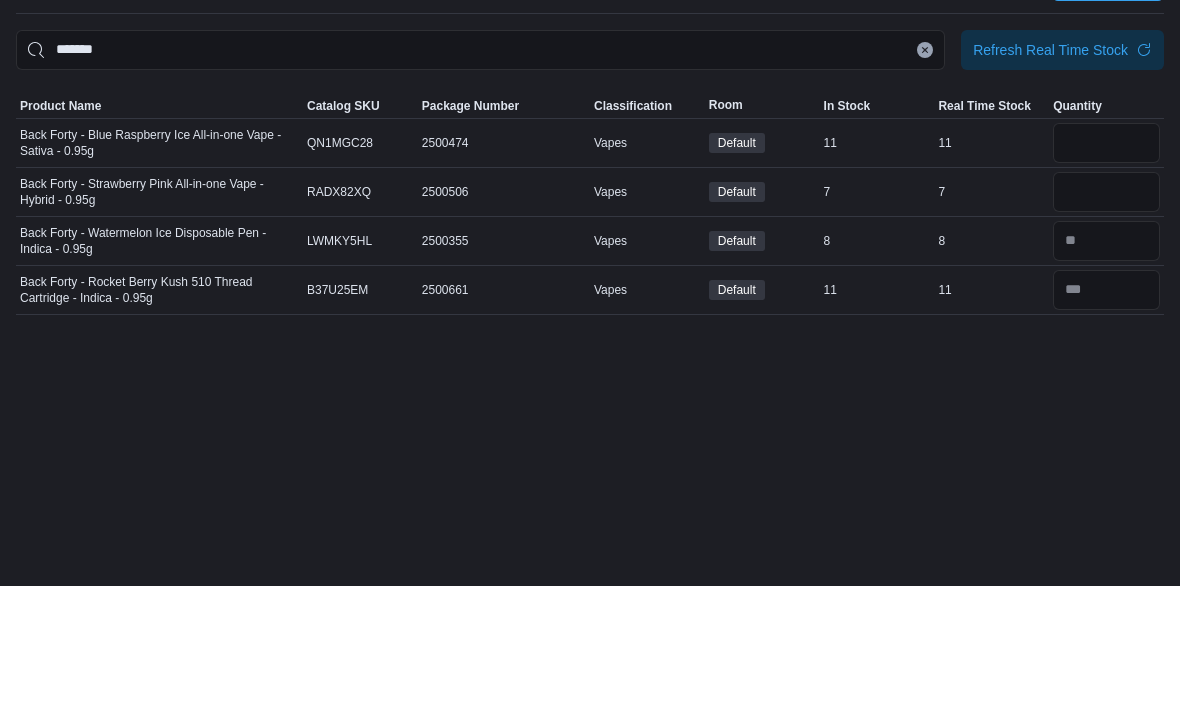 scroll, scrollTop: 64, scrollLeft: 0, axis: vertical 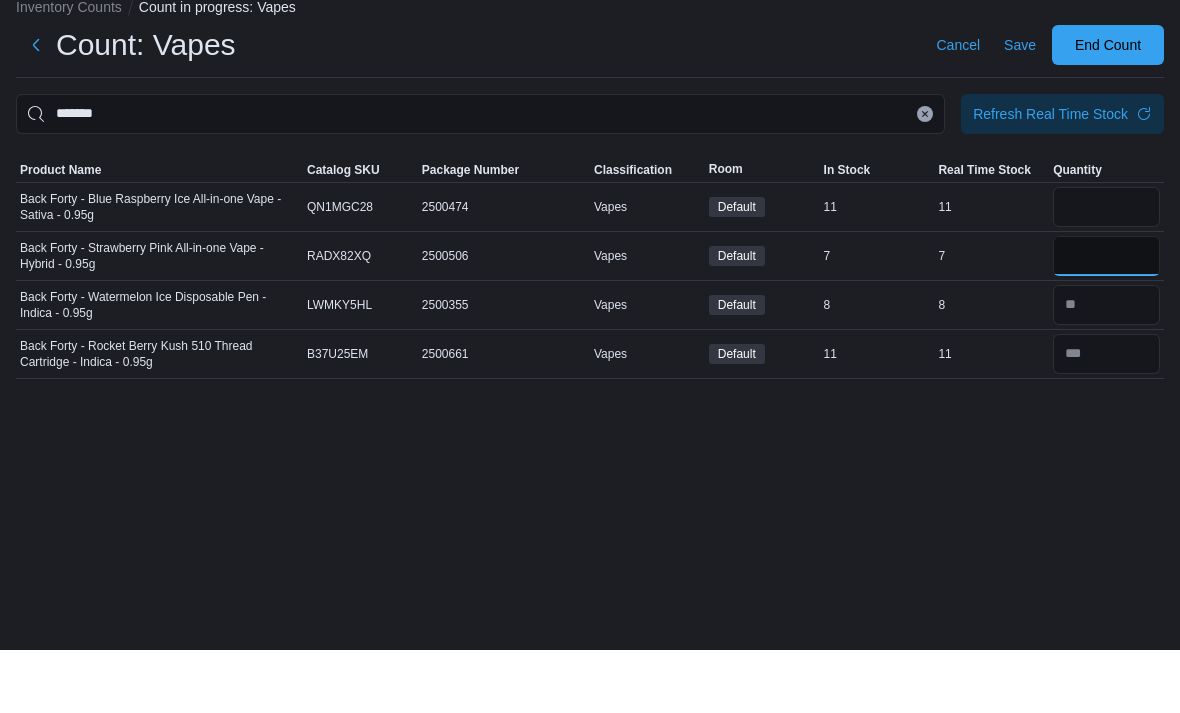 click at bounding box center [1106, 319] 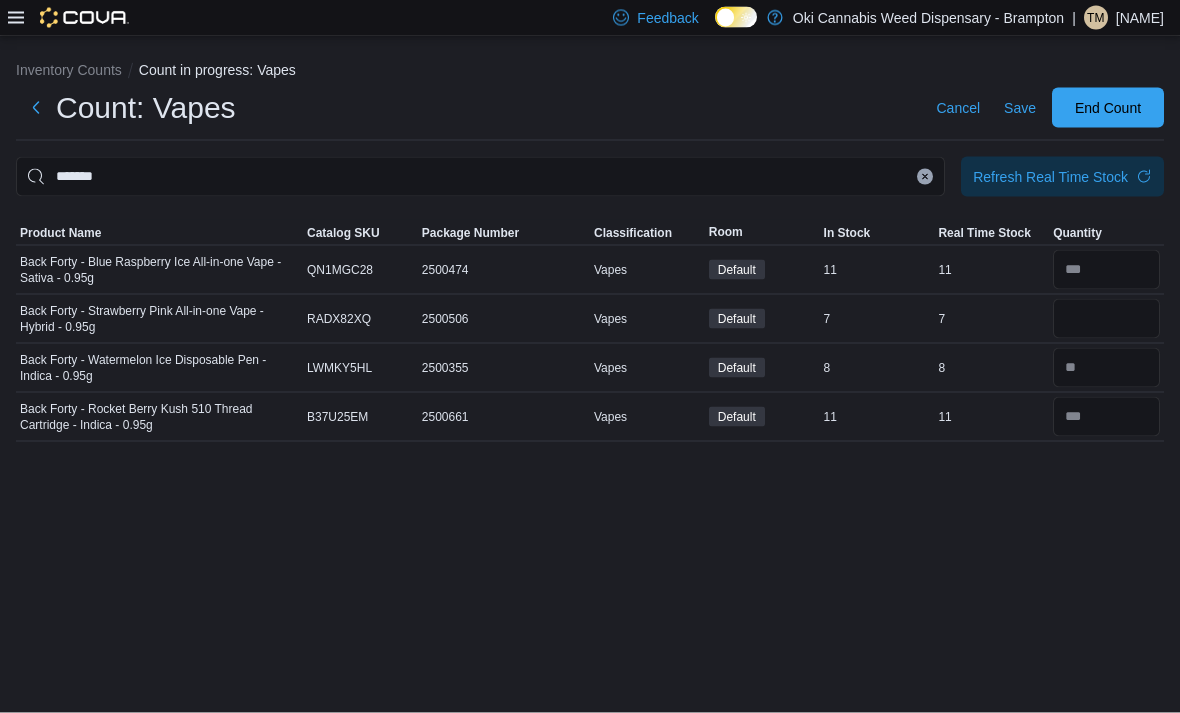click on "Save" at bounding box center (1020, 108) 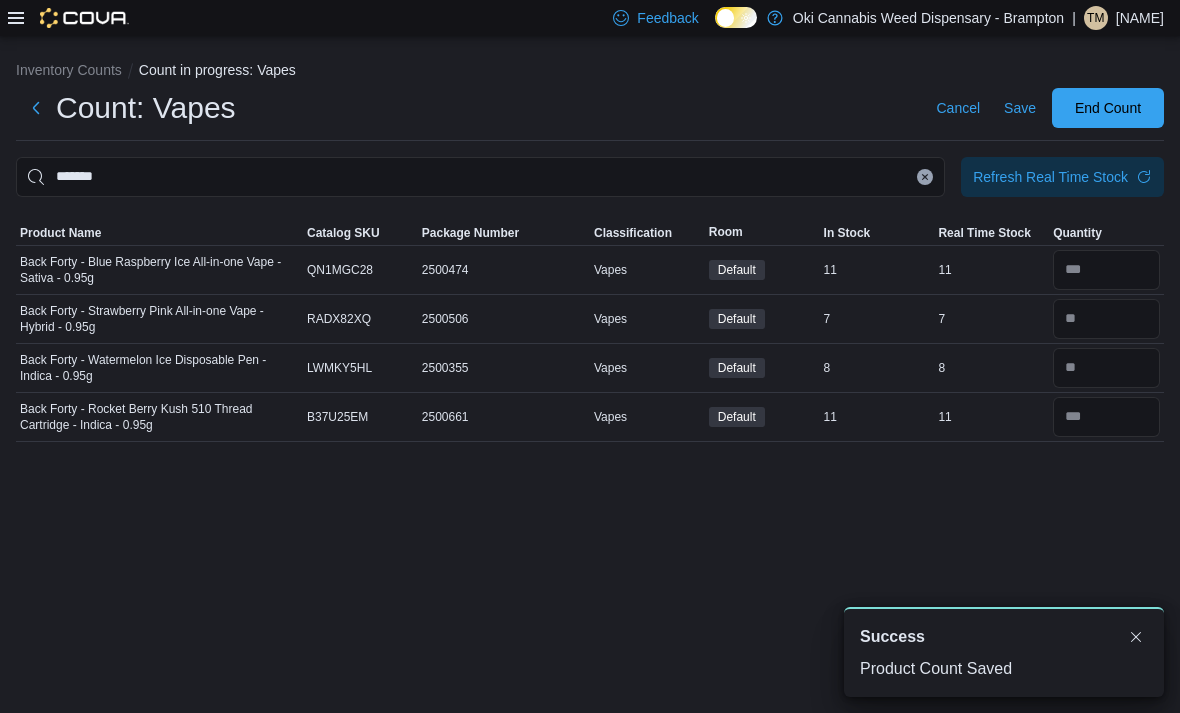 click 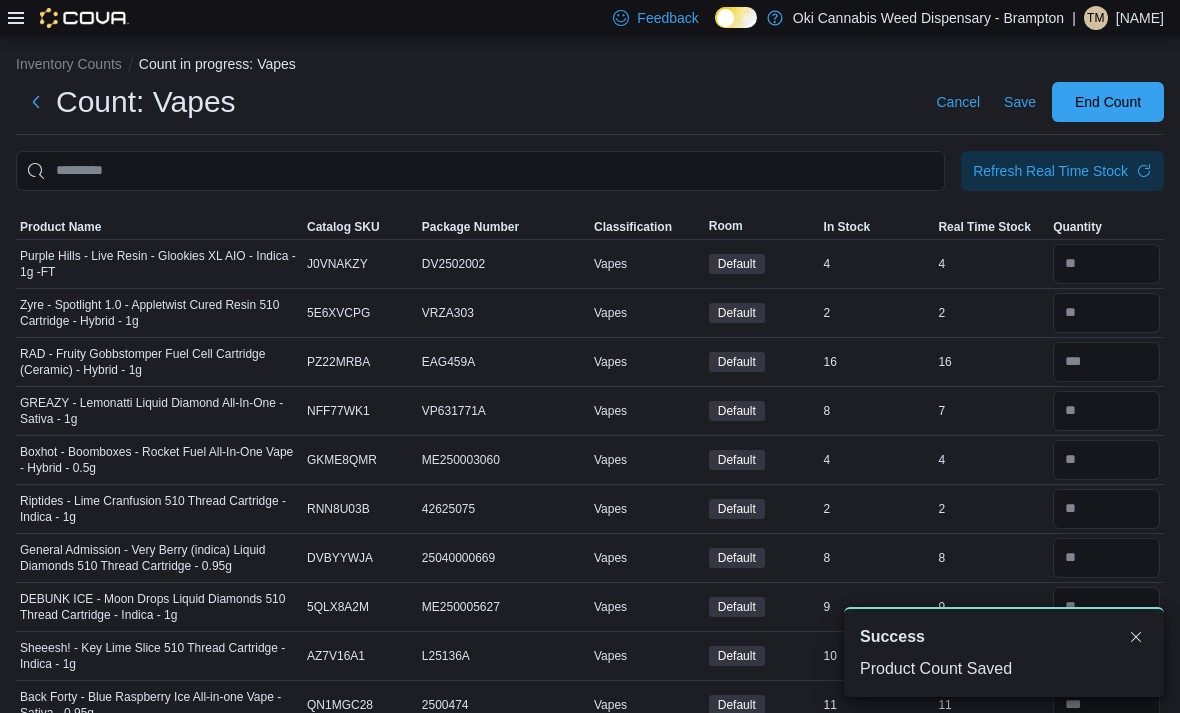 click on "Real Time Stock" at bounding box center (984, 227) 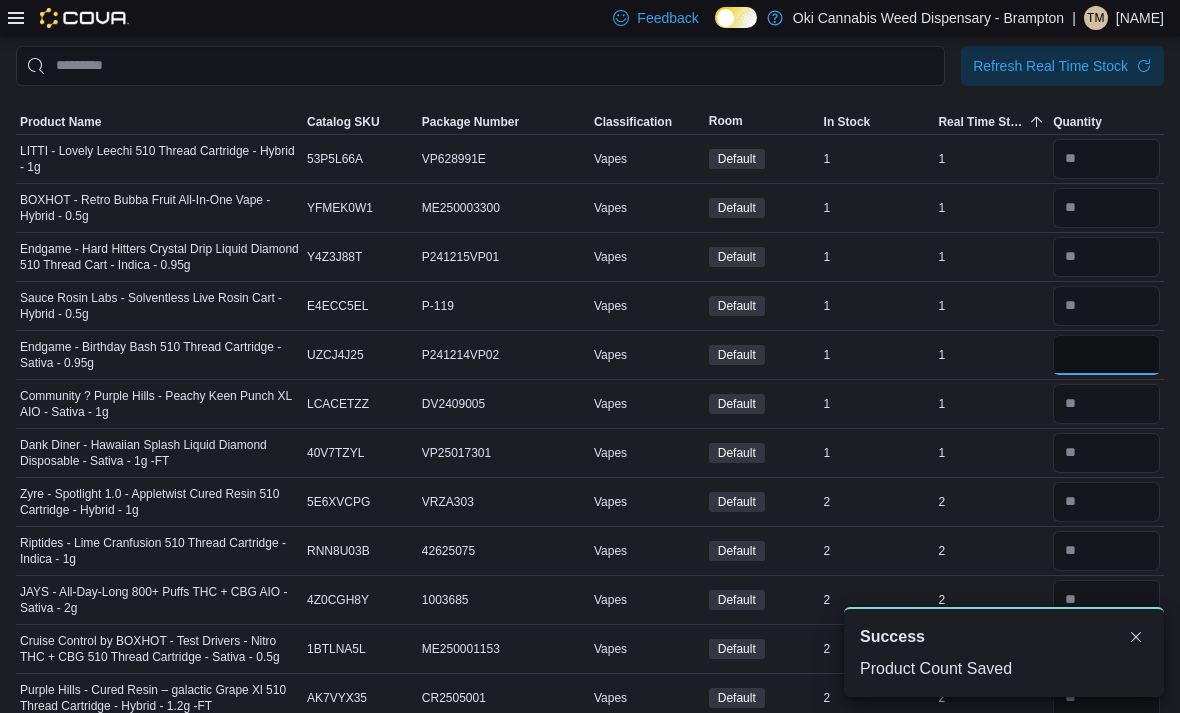 click at bounding box center [1106, 355] 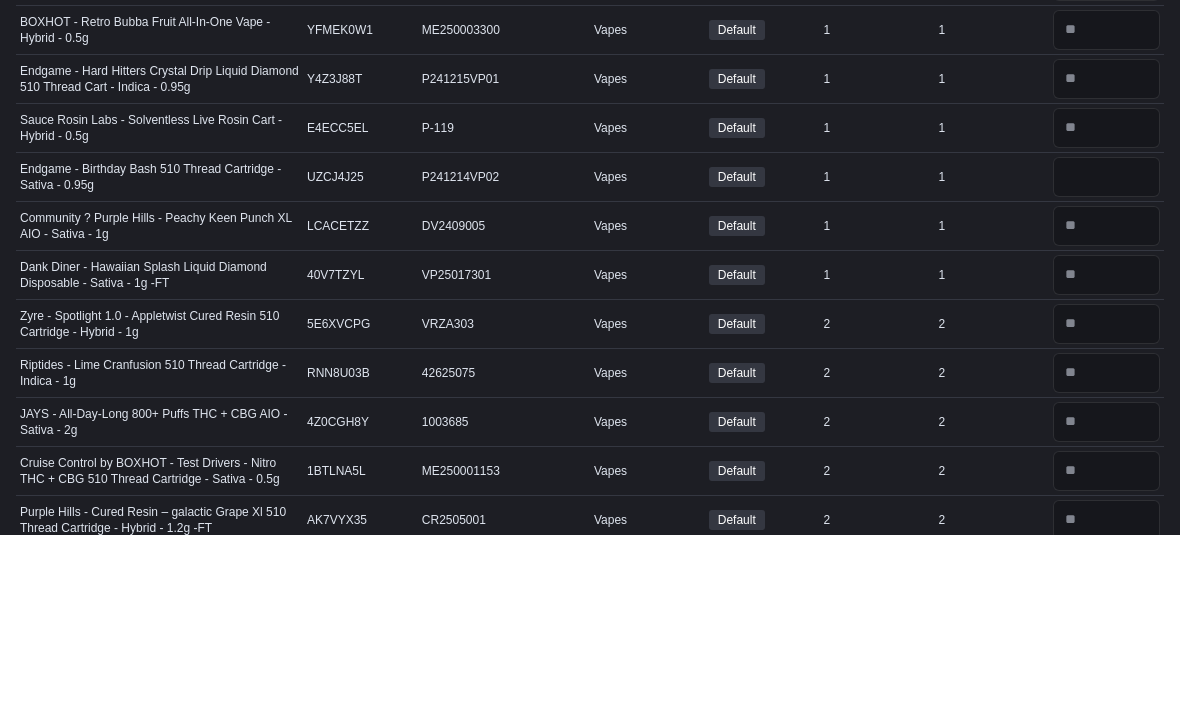 click on "Endgame - Birthday Bash 510 Thread Cartridge - Sativa - 0.95g" at bounding box center (159, 356) 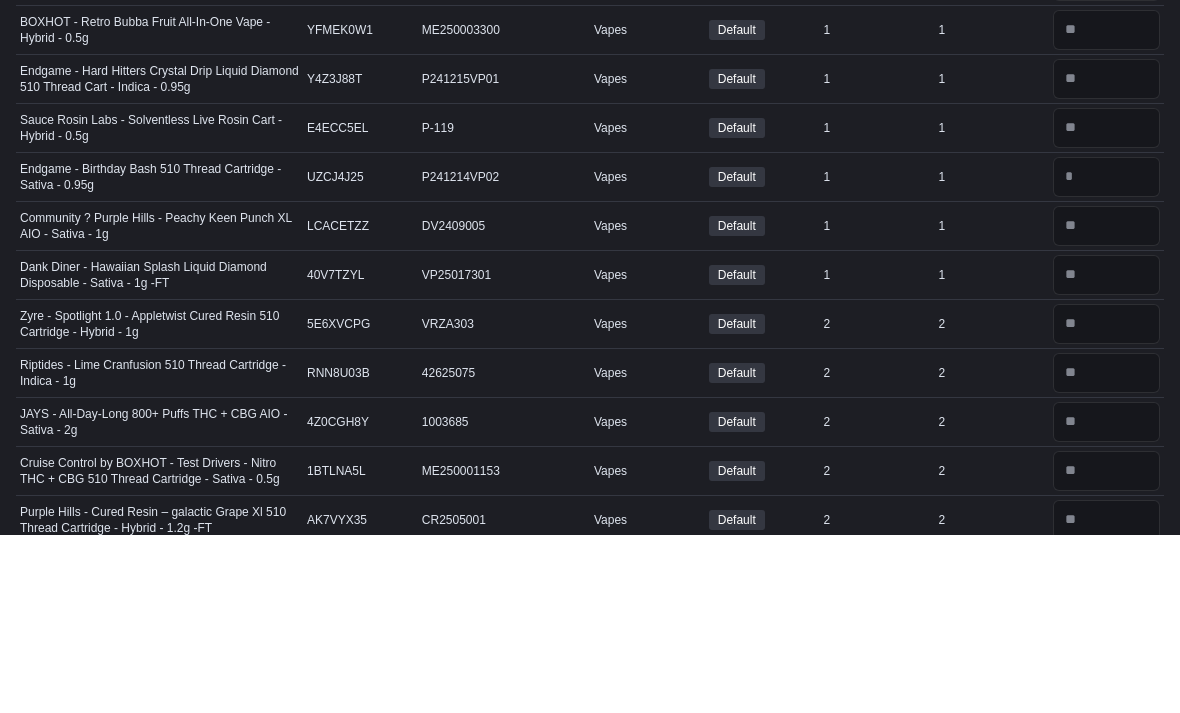 scroll, scrollTop: 289, scrollLeft: 0, axis: vertical 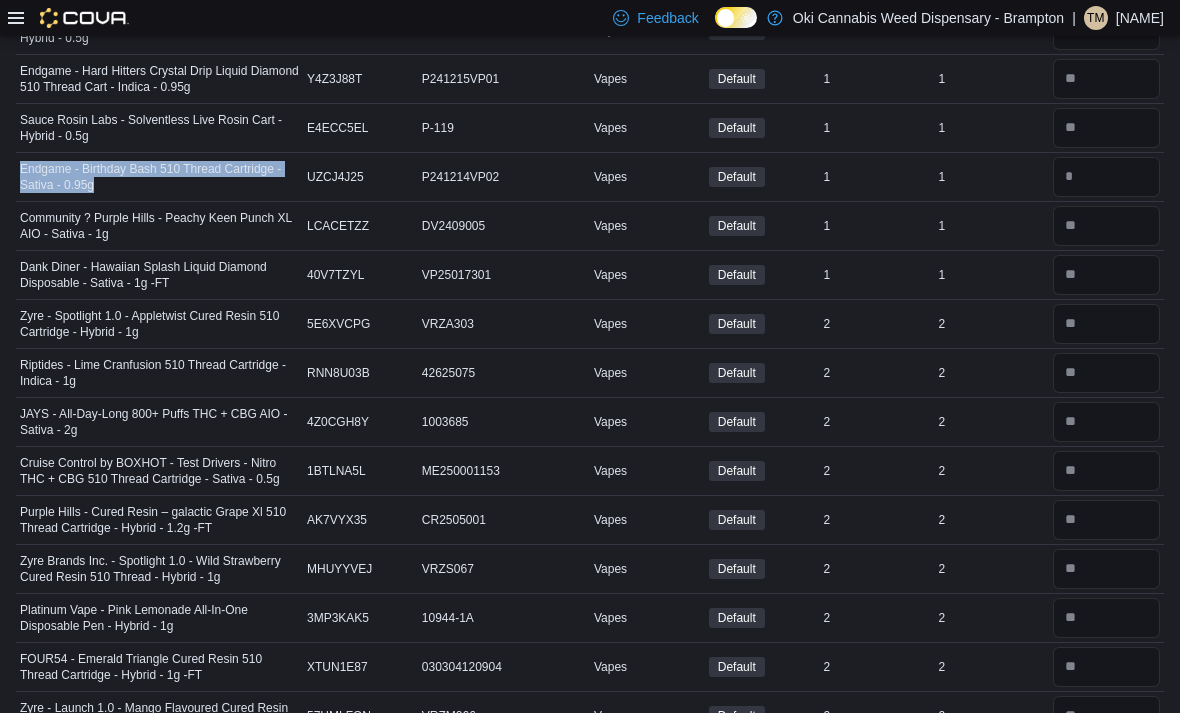 copy on "Endgame - Birthday Bash 510 Thread Cartridge - Sativa - 0.95g" 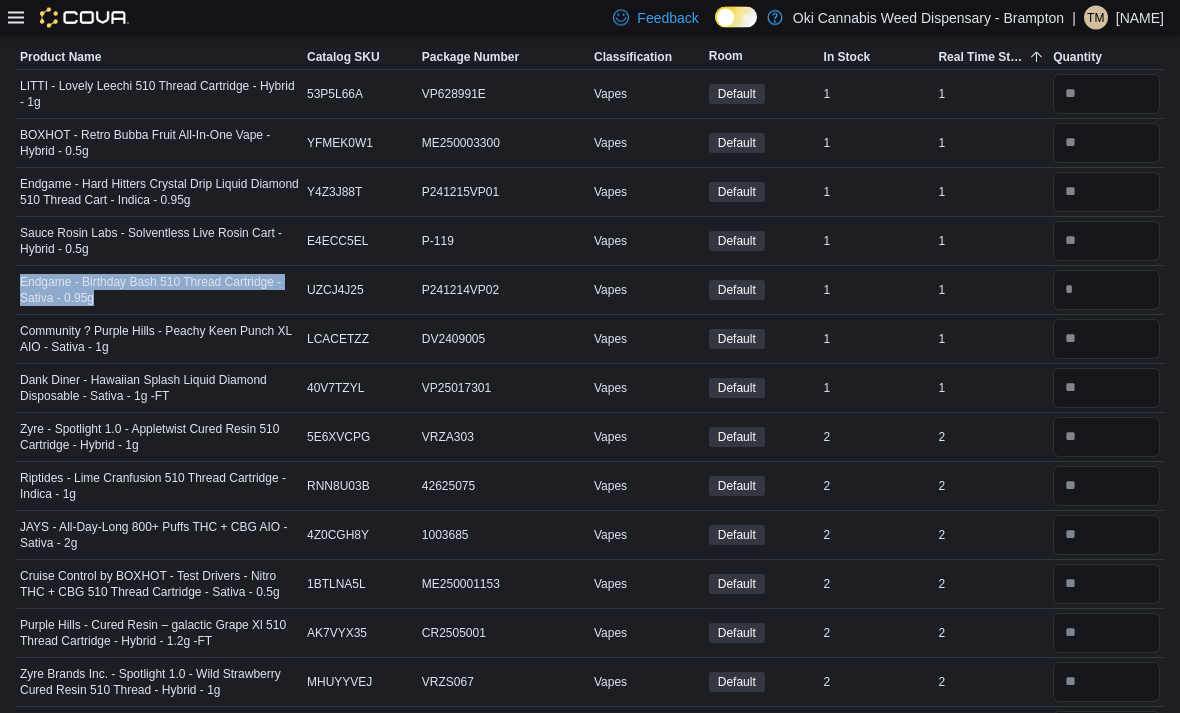 scroll, scrollTop: 0, scrollLeft: 0, axis: both 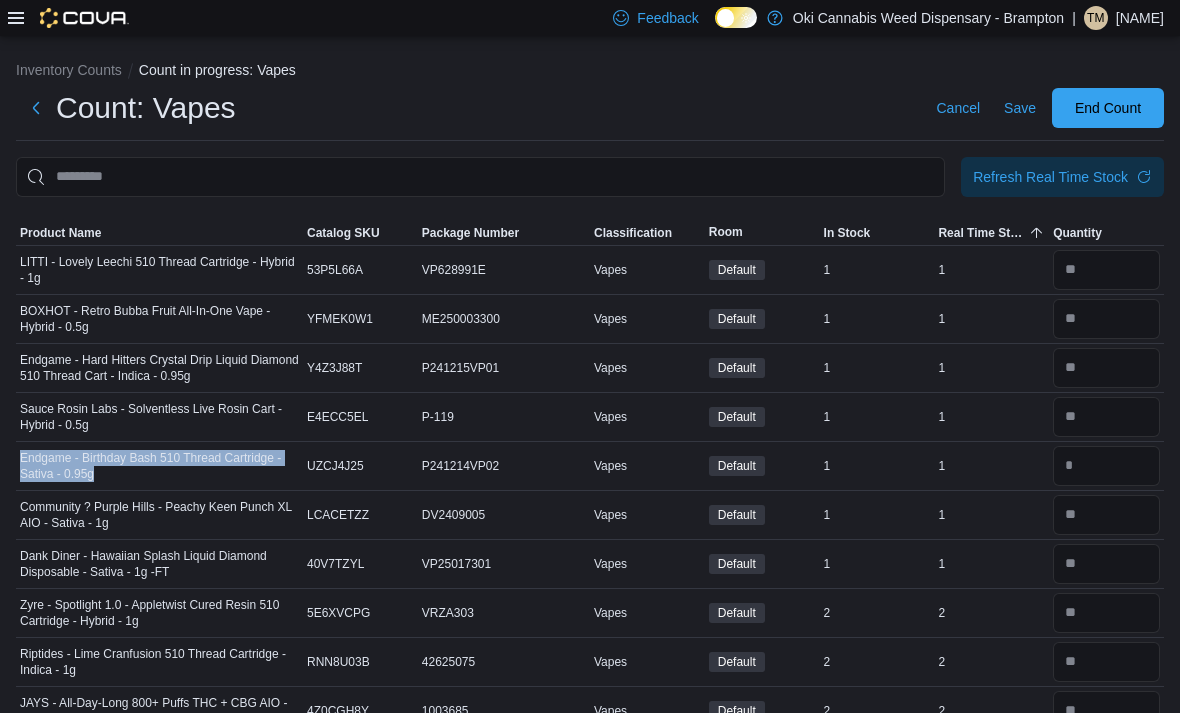 click at bounding box center (36, 108) 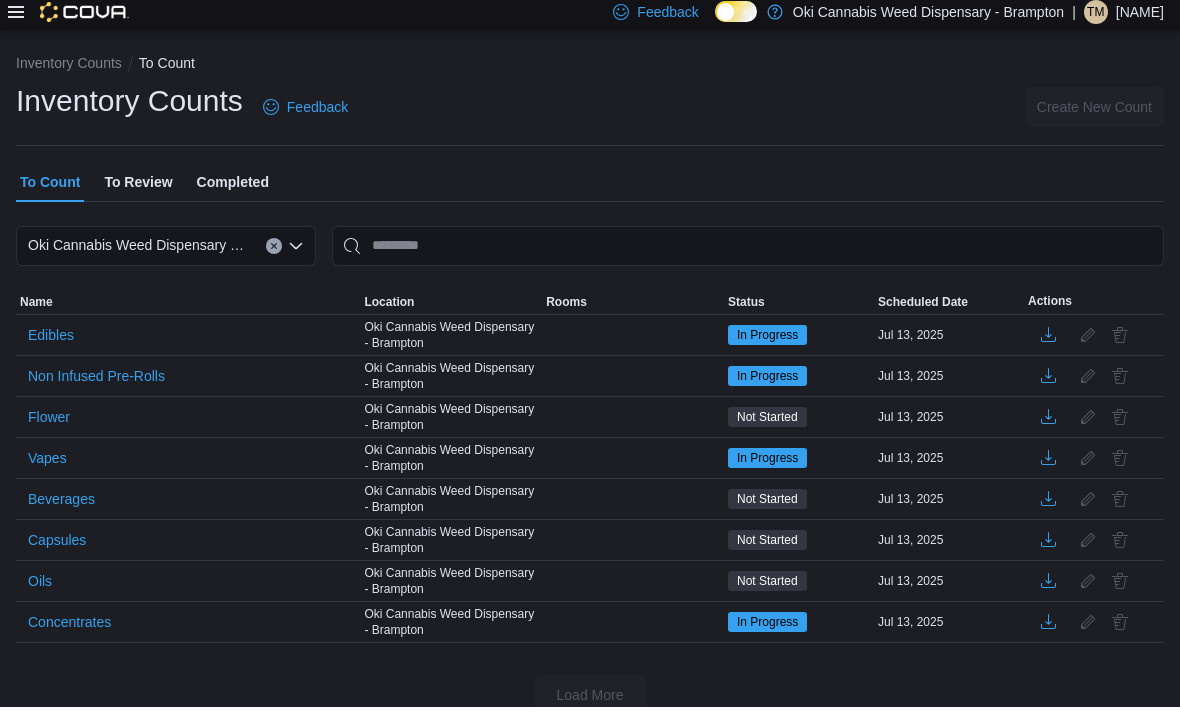 scroll, scrollTop: 0, scrollLeft: 0, axis: both 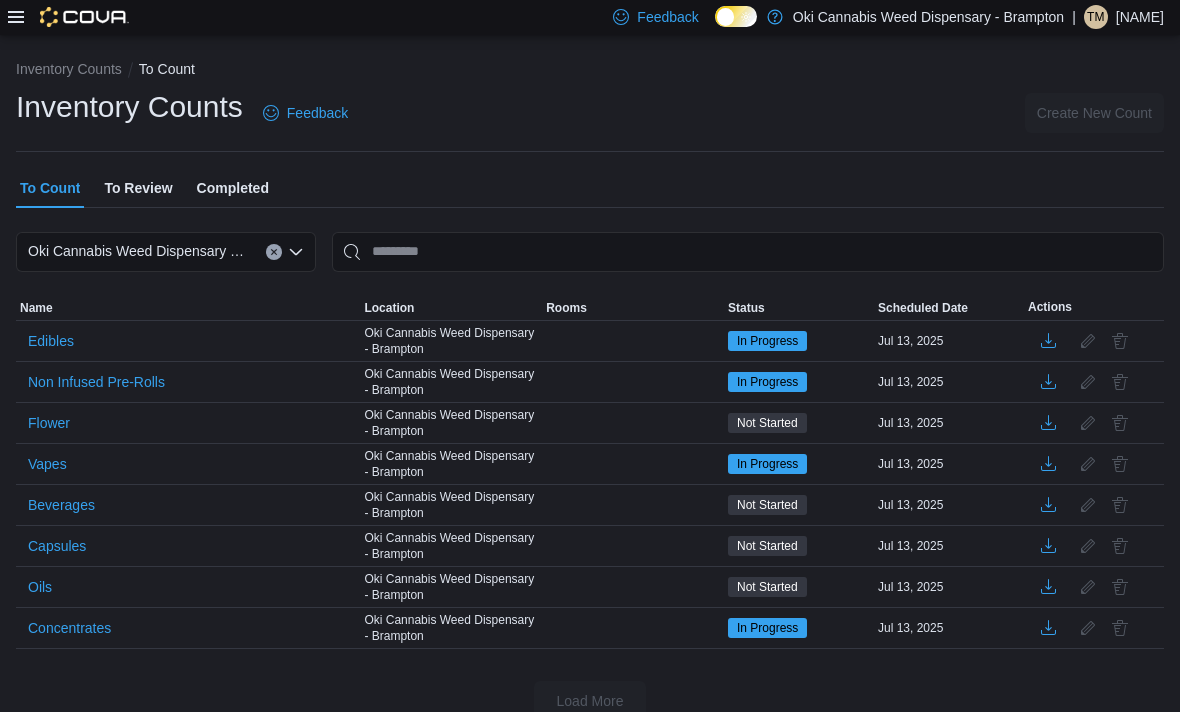 click on "Flower" at bounding box center [49, 424] 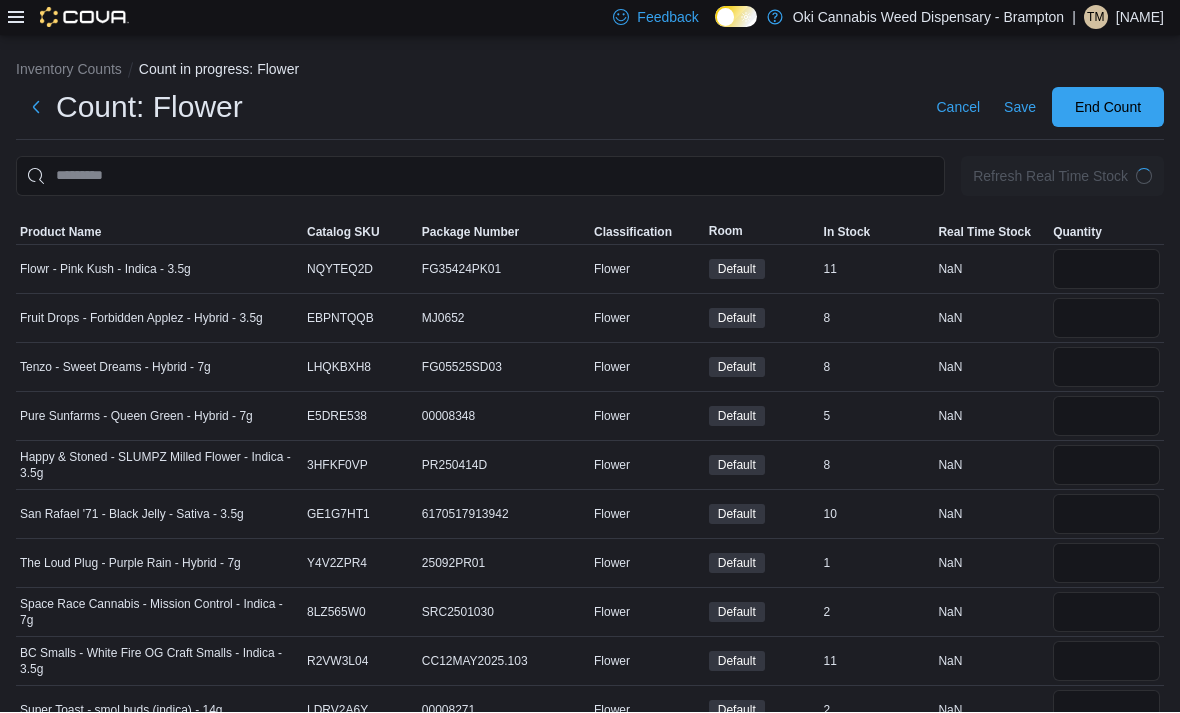 scroll, scrollTop: 1, scrollLeft: 0, axis: vertical 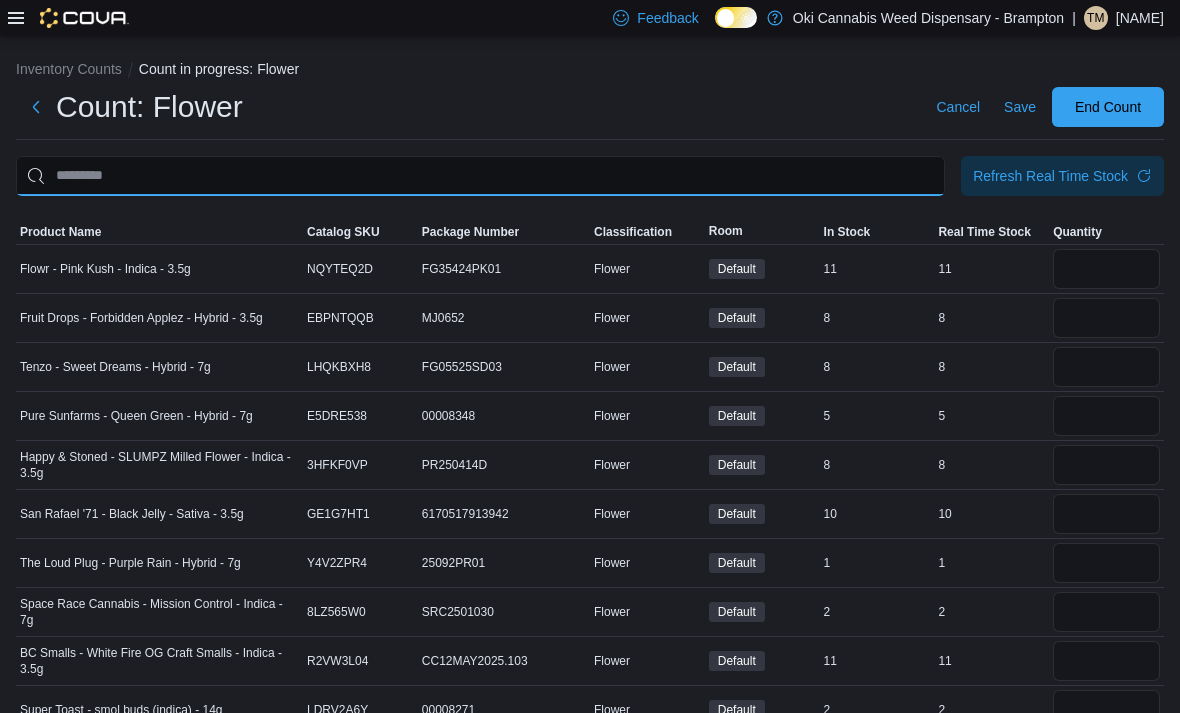 click at bounding box center (480, 176) 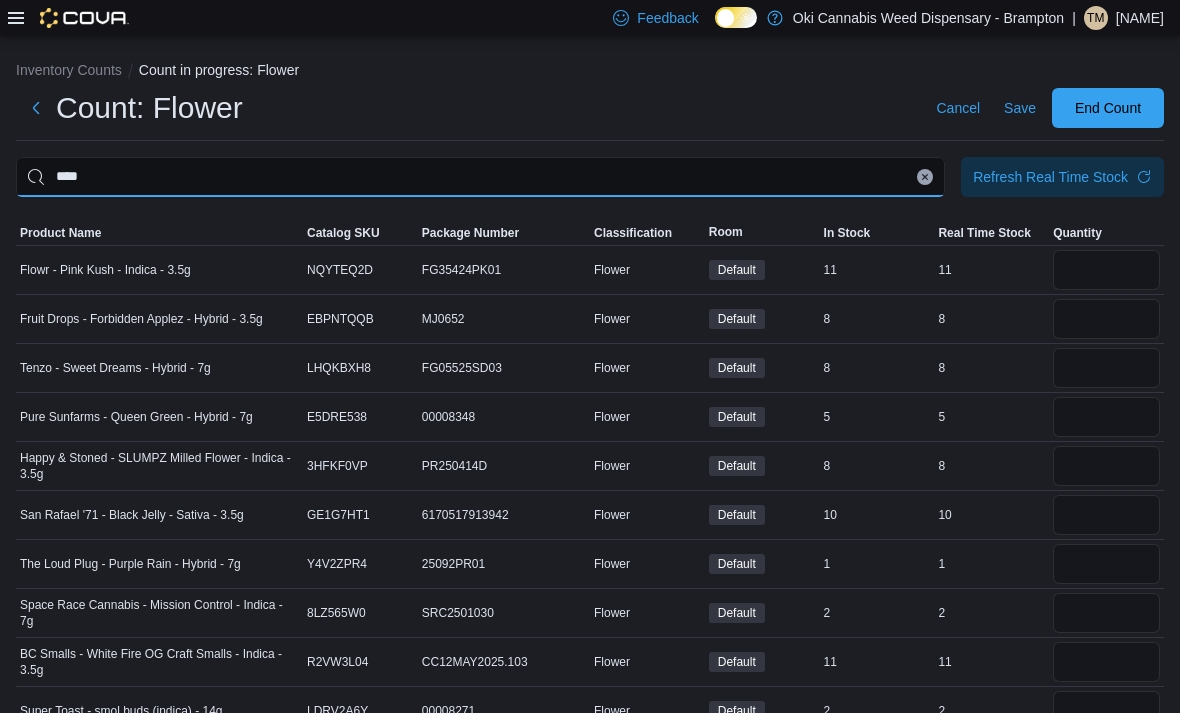 scroll, scrollTop: 0, scrollLeft: 0, axis: both 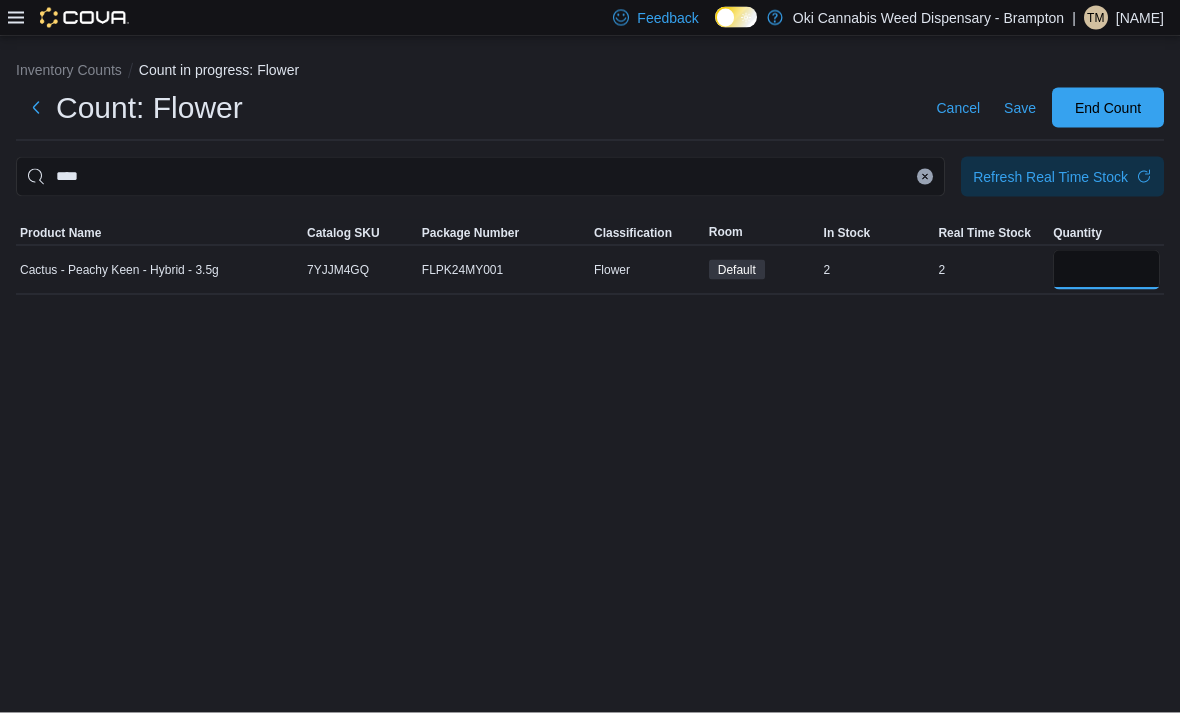 click at bounding box center (1106, 270) 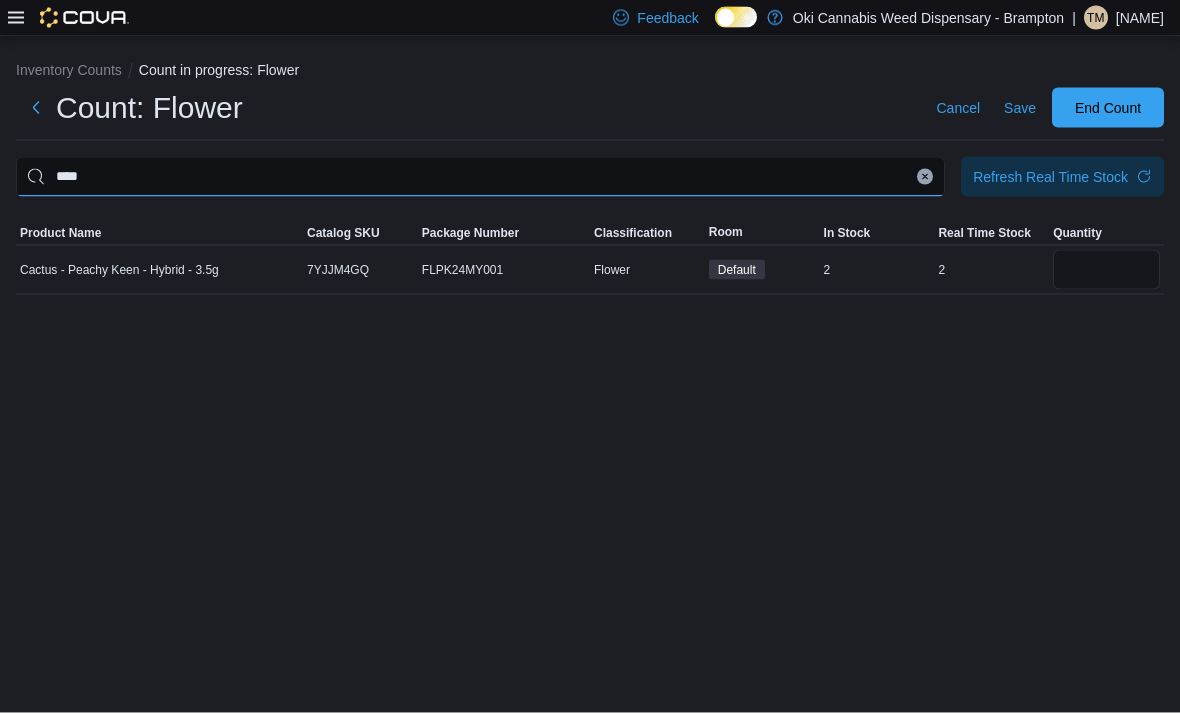 click on "****" at bounding box center [480, 177] 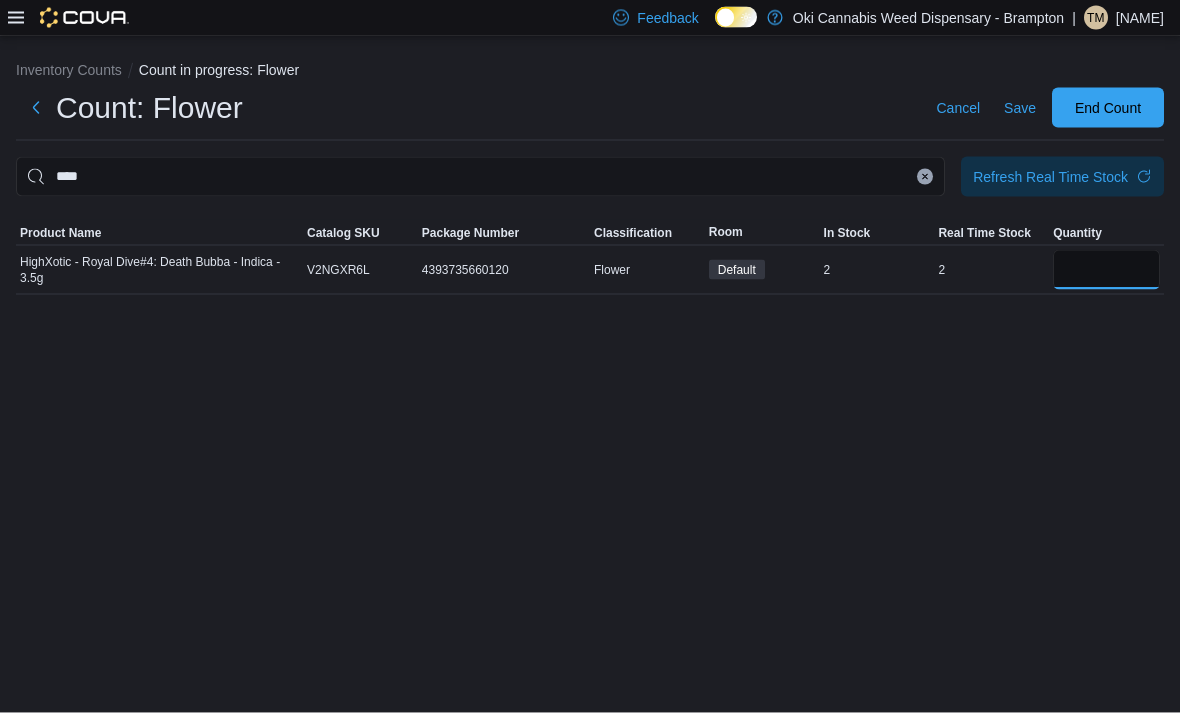 click at bounding box center [1106, 270] 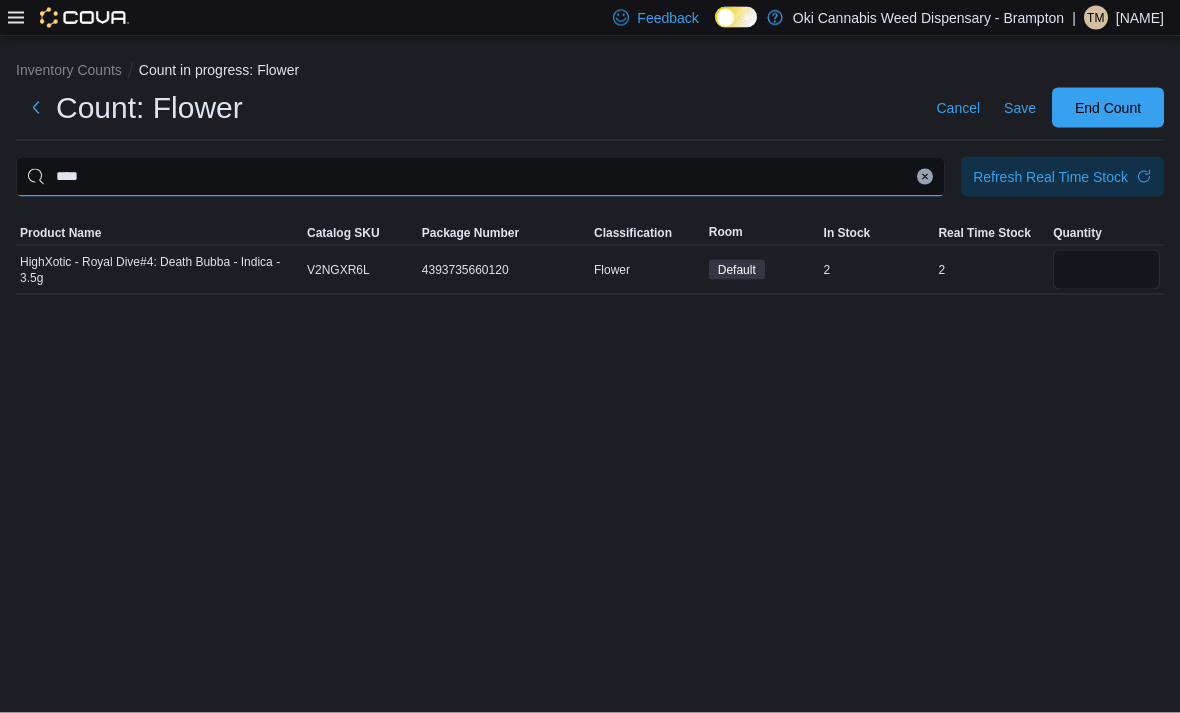 click on "****" at bounding box center (480, 177) 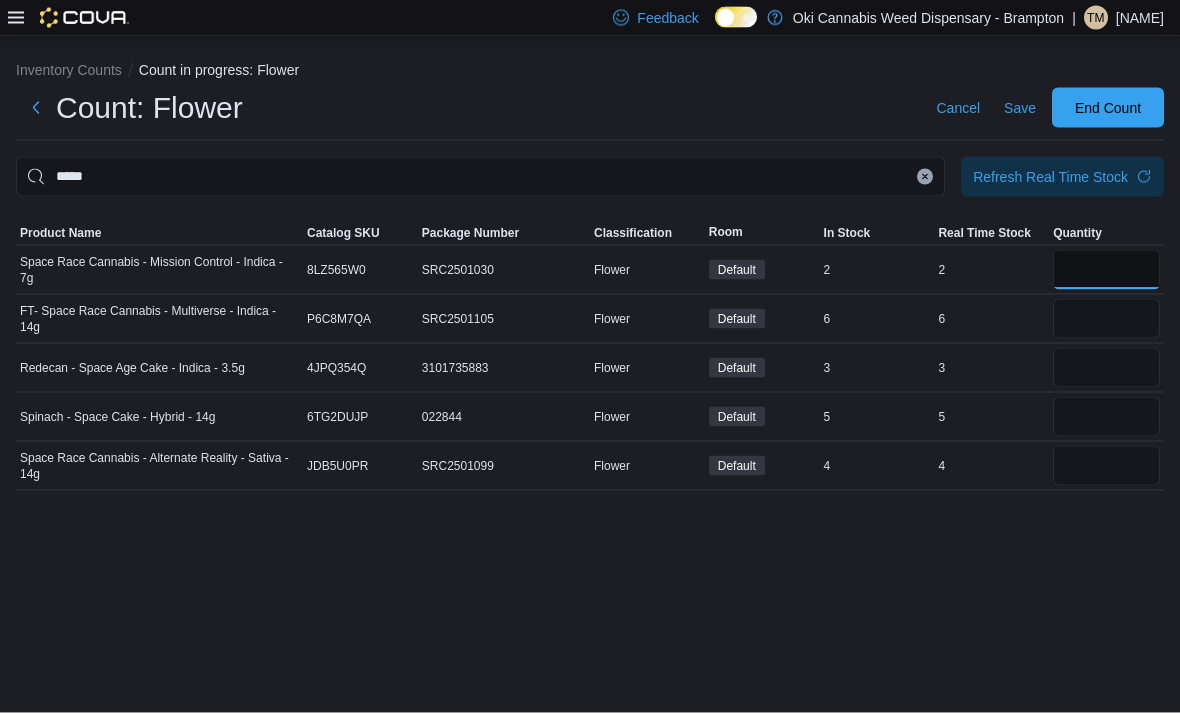 click at bounding box center (1106, 270) 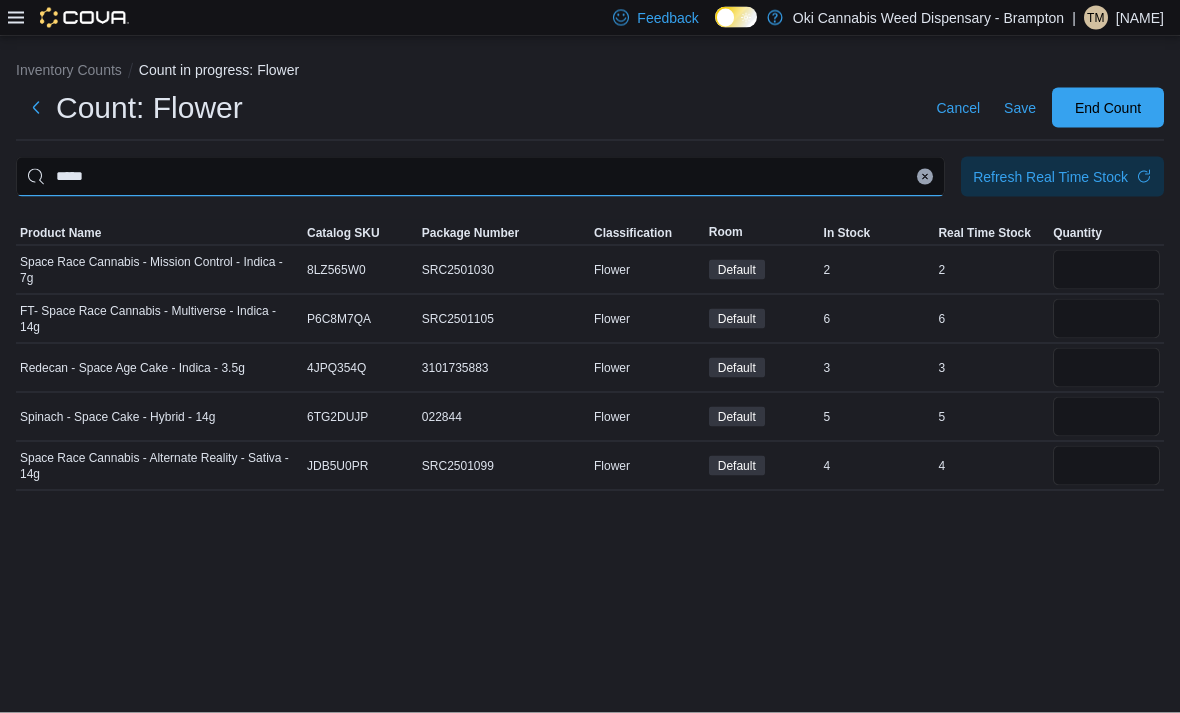 click on "*****" at bounding box center [480, 177] 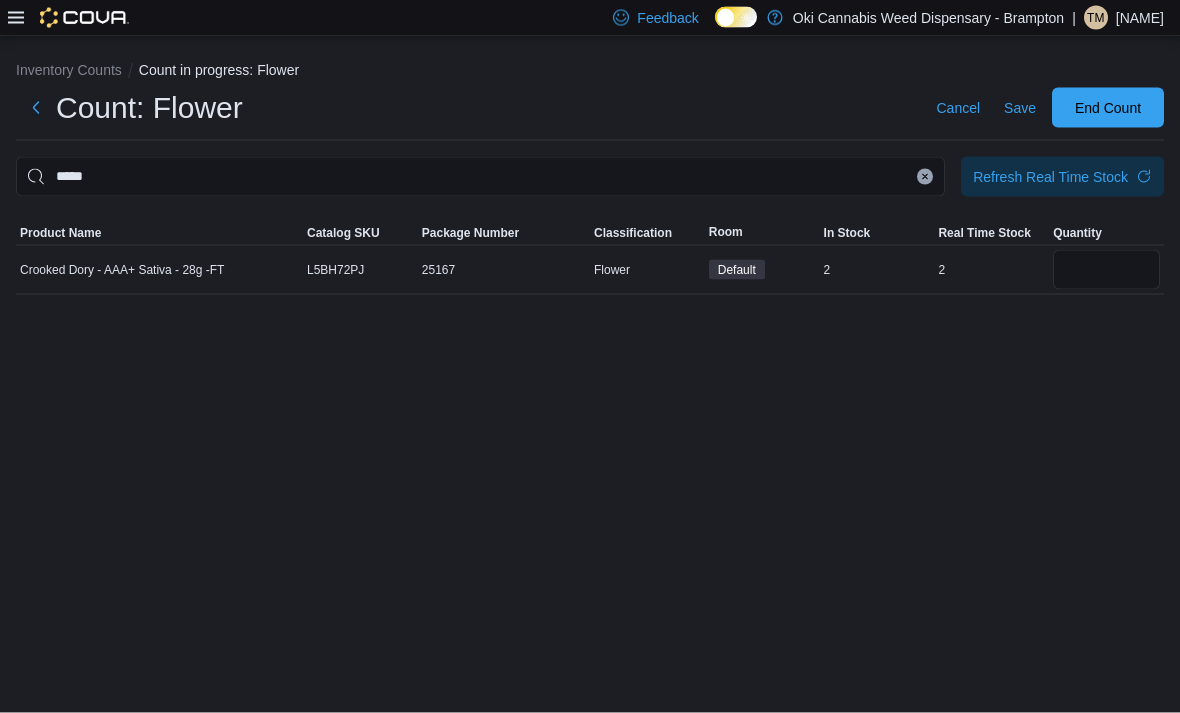 click at bounding box center [1106, 270] 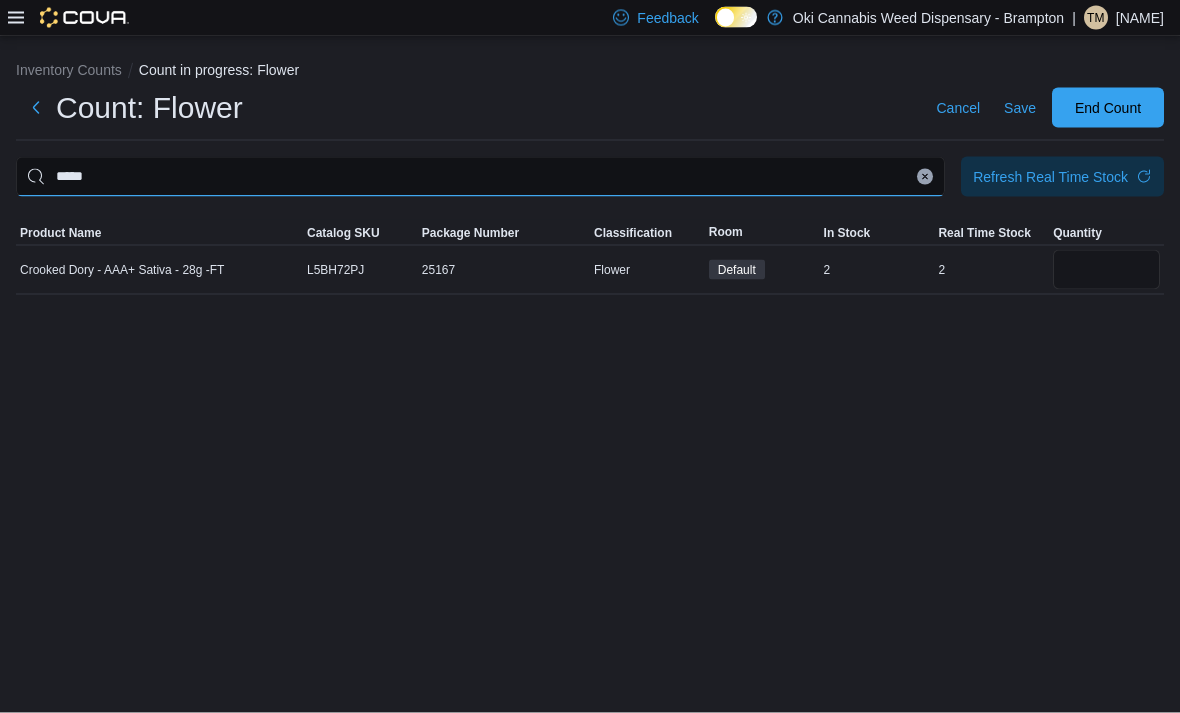 click on "*****" at bounding box center [480, 177] 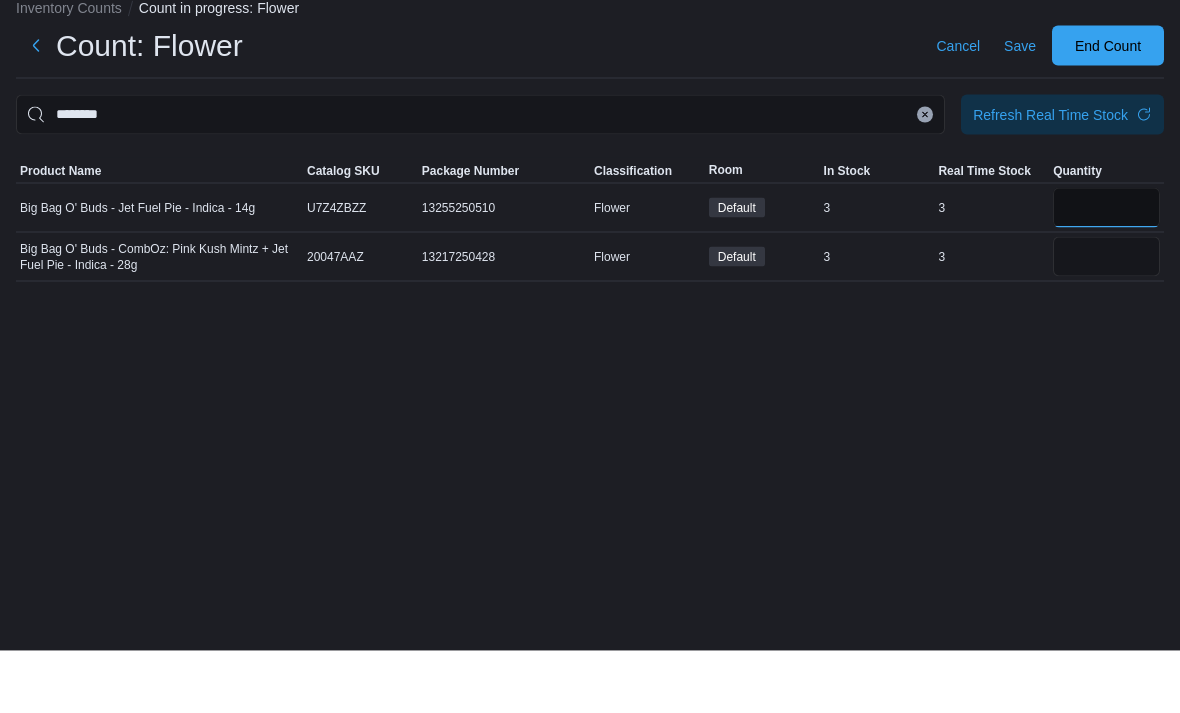 click at bounding box center [1106, 270] 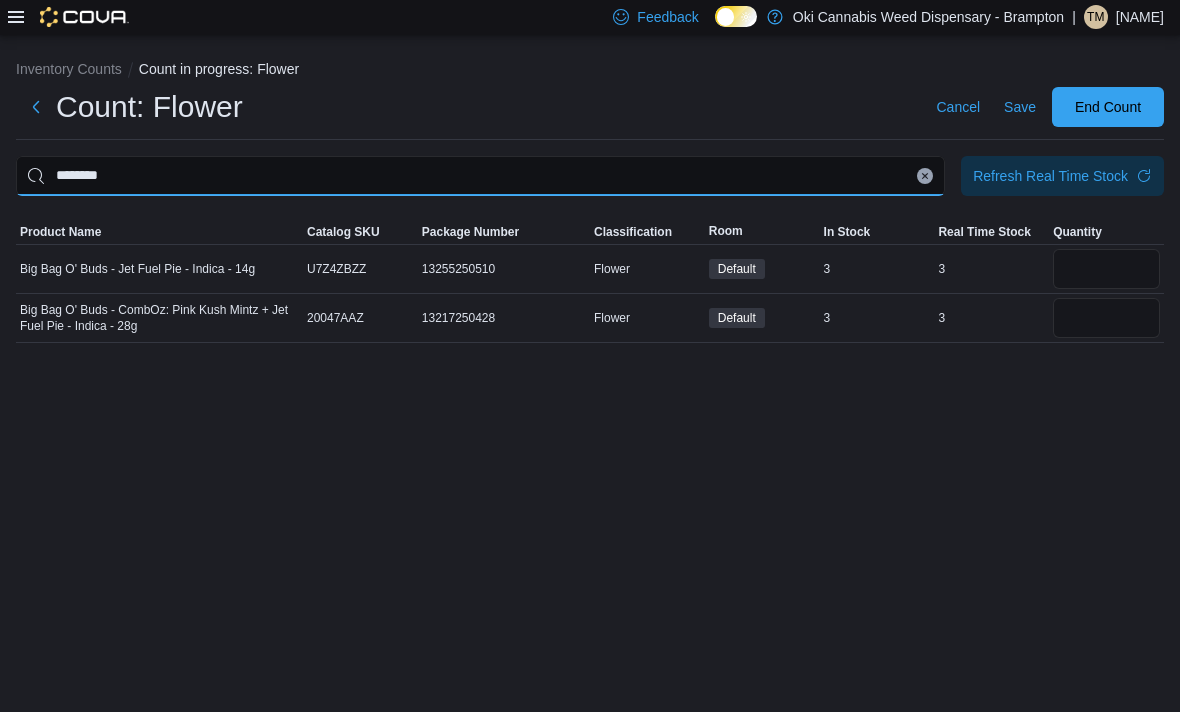 click on "********" at bounding box center [480, 177] 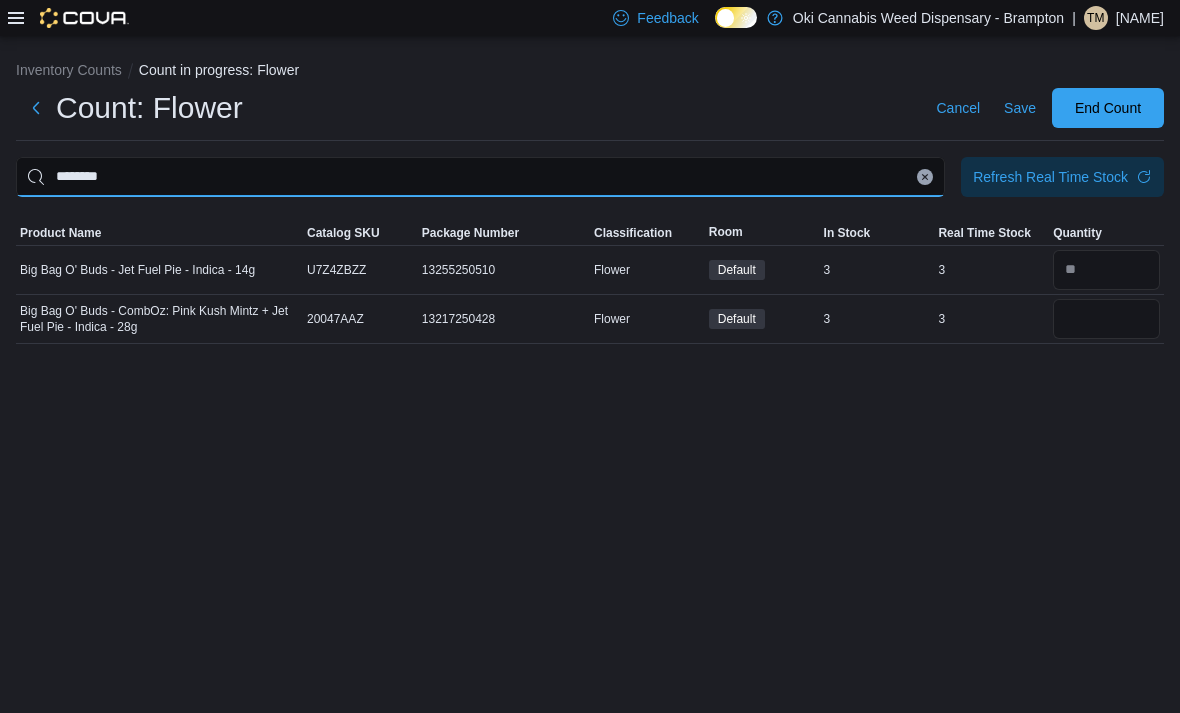 scroll, scrollTop: 16, scrollLeft: 0, axis: vertical 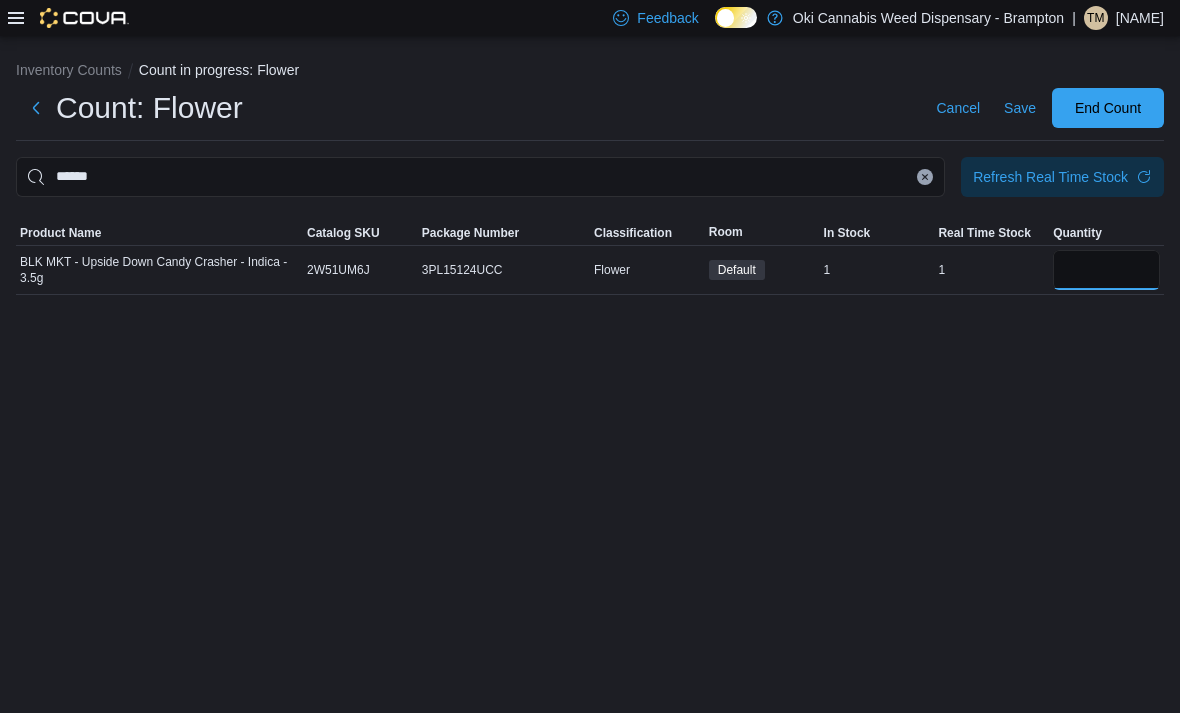 click at bounding box center [1106, 270] 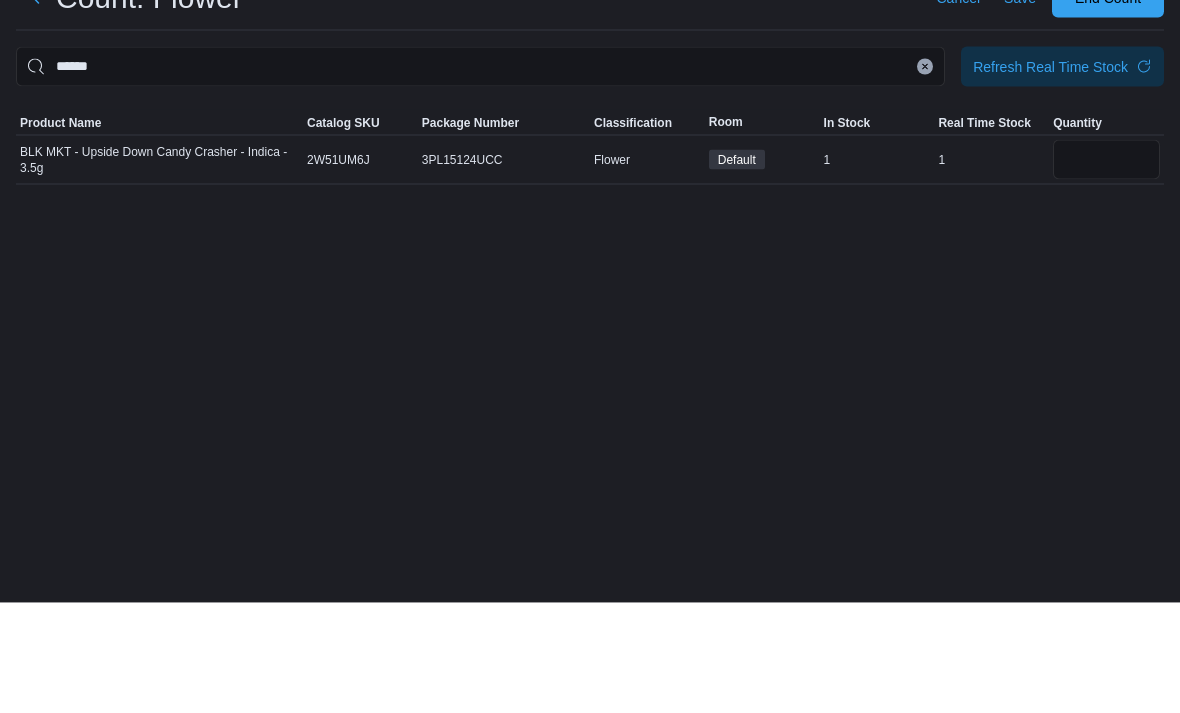 scroll, scrollTop: 64, scrollLeft: 0, axis: vertical 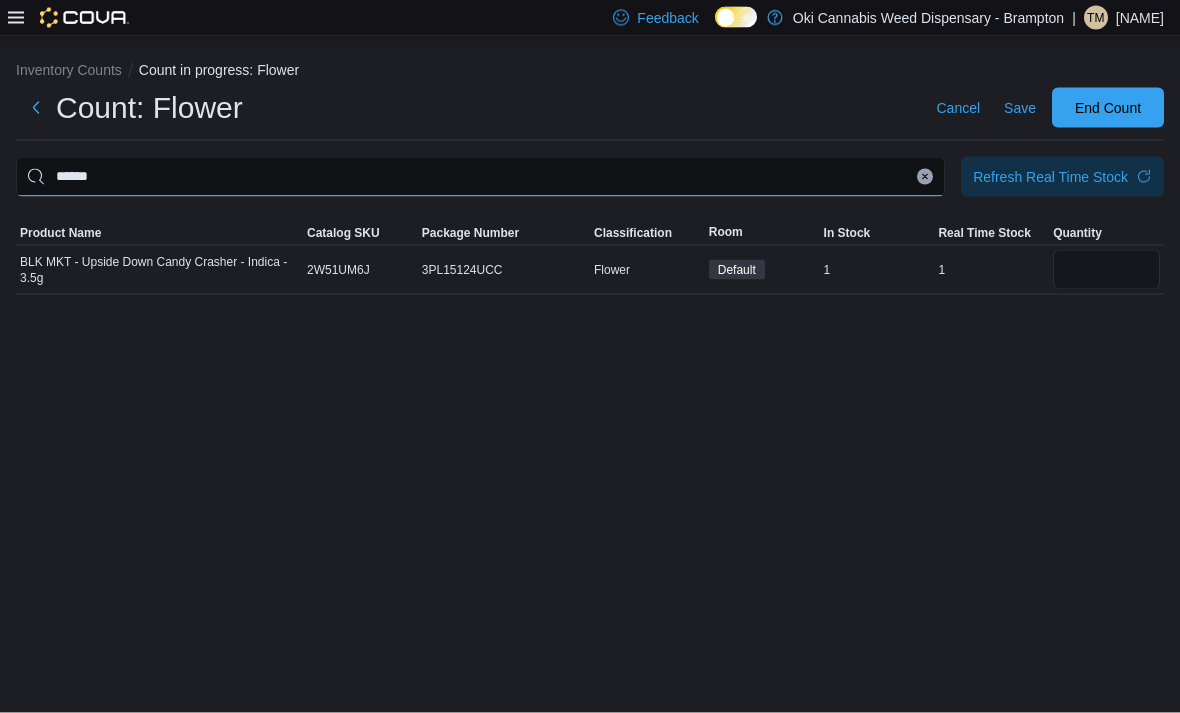 click on "******" at bounding box center (480, 177) 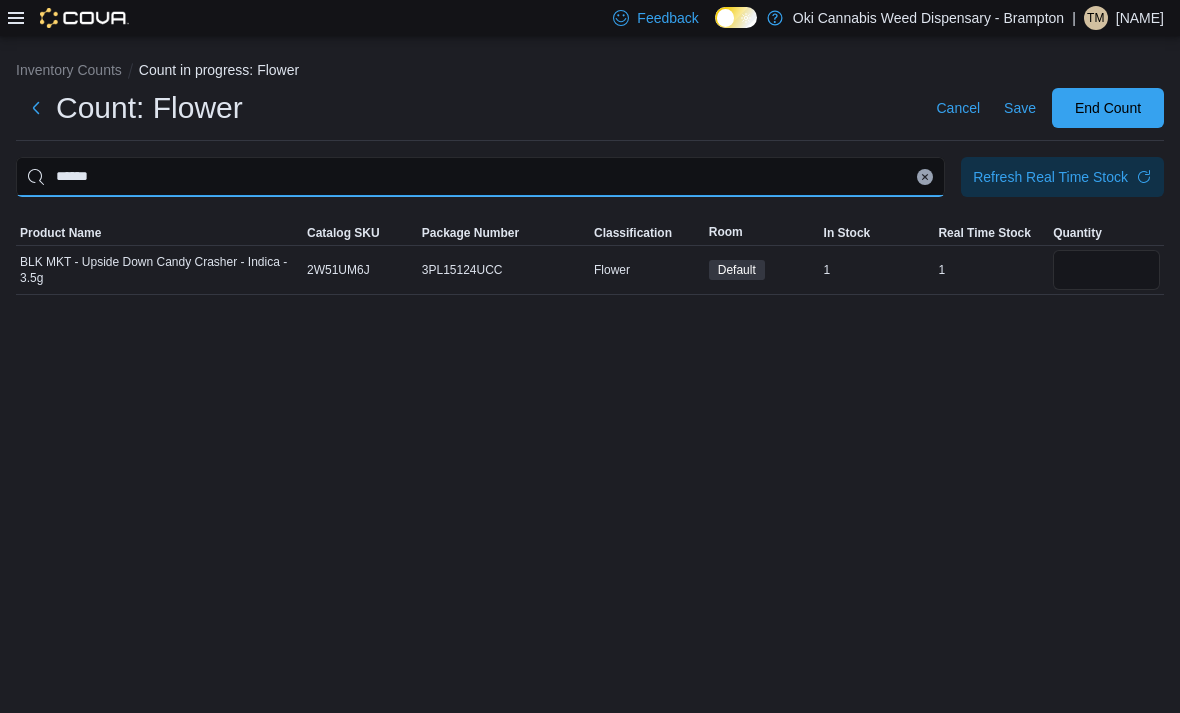 scroll, scrollTop: 55, scrollLeft: 0, axis: vertical 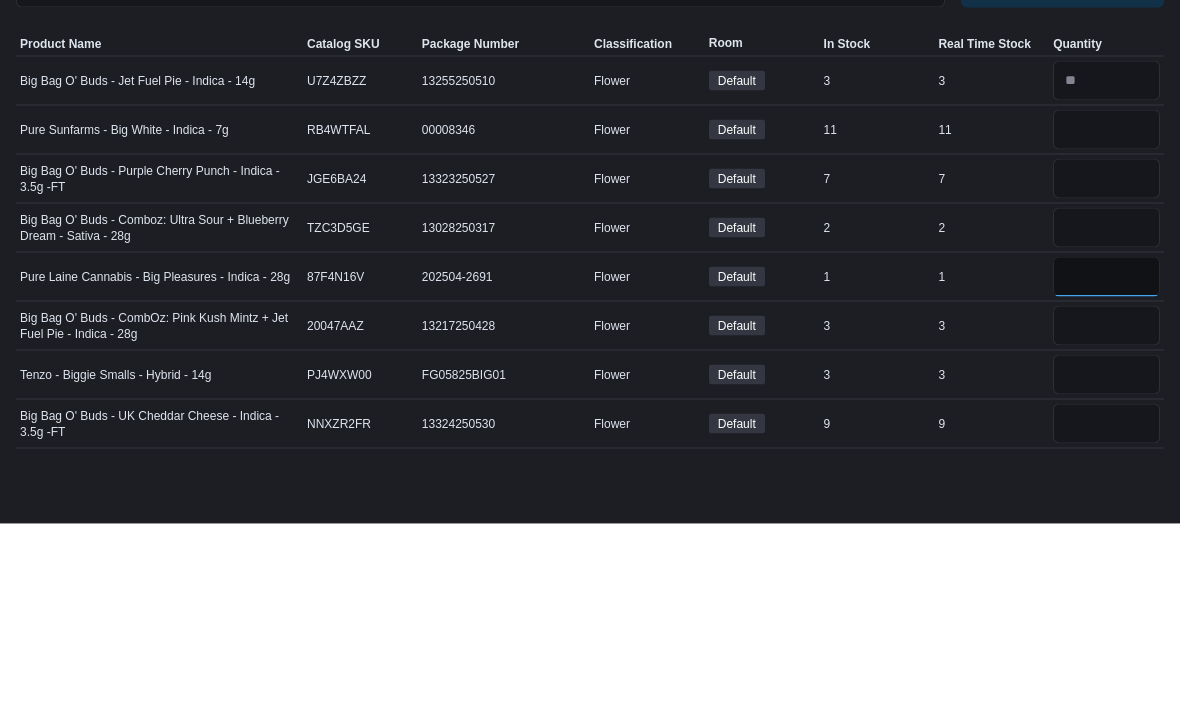 click at bounding box center (1106, 466) 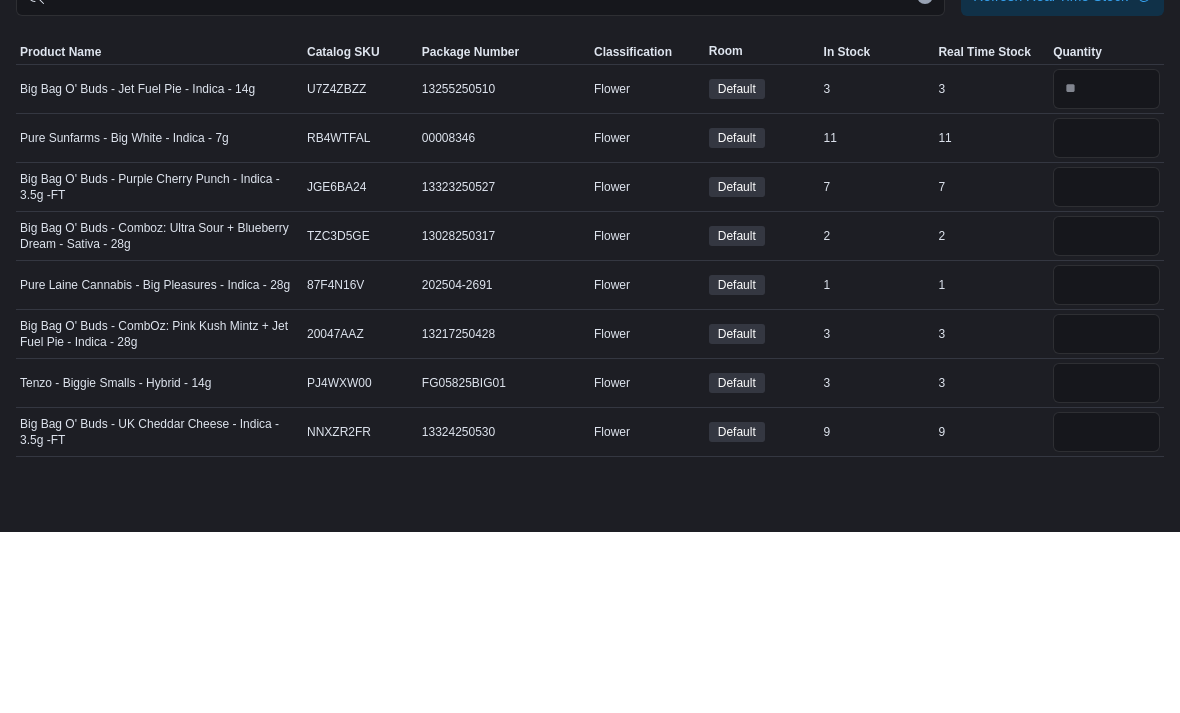 scroll, scrollTop: 0, scrollLeft: 0, axis: both 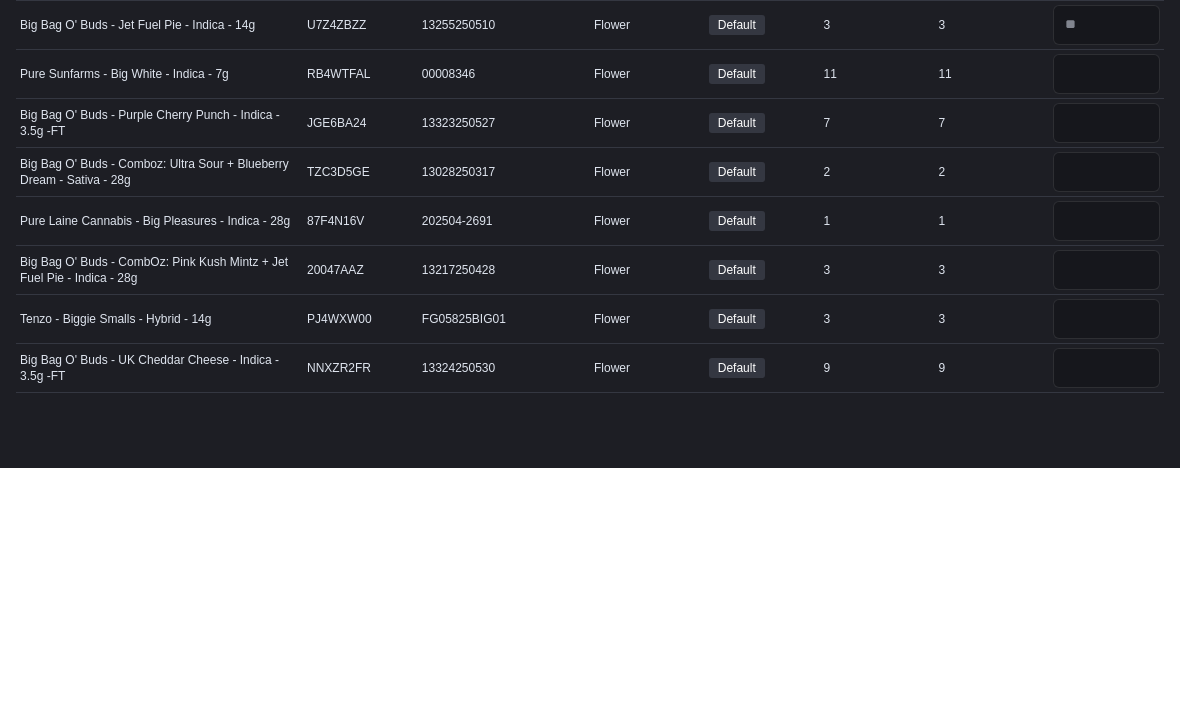 click on "***" at bounding box center [480, 177] 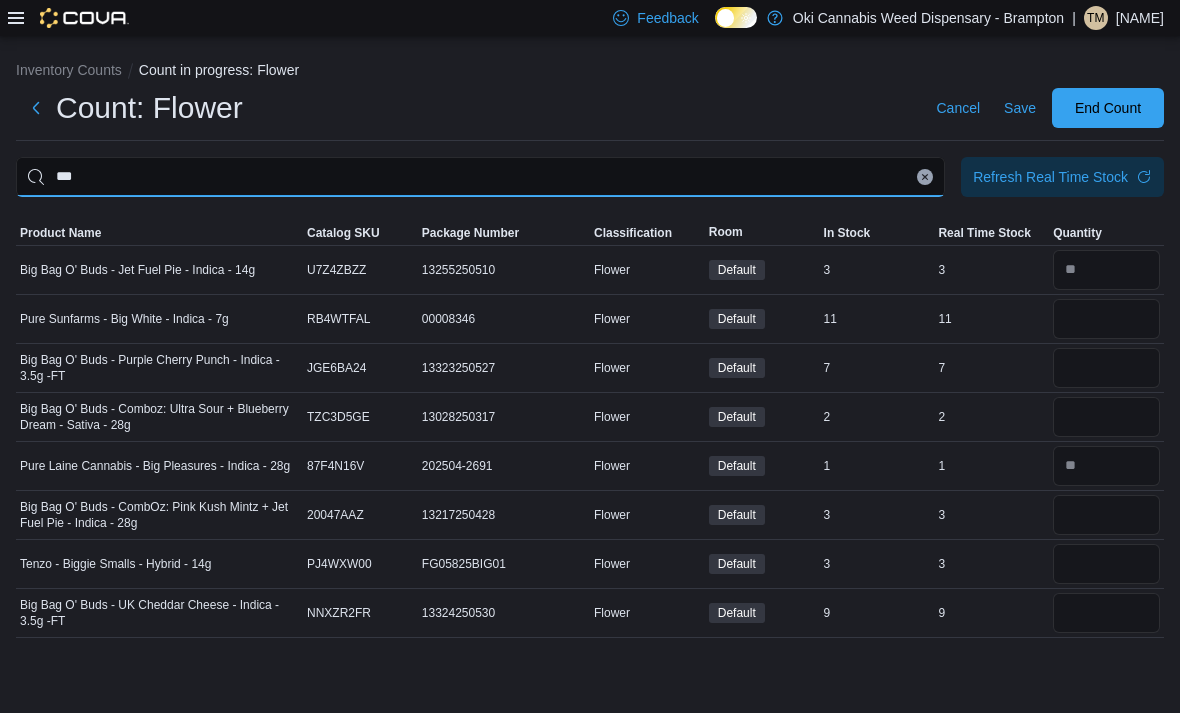 click on "***" at bounding box center (480, 177) 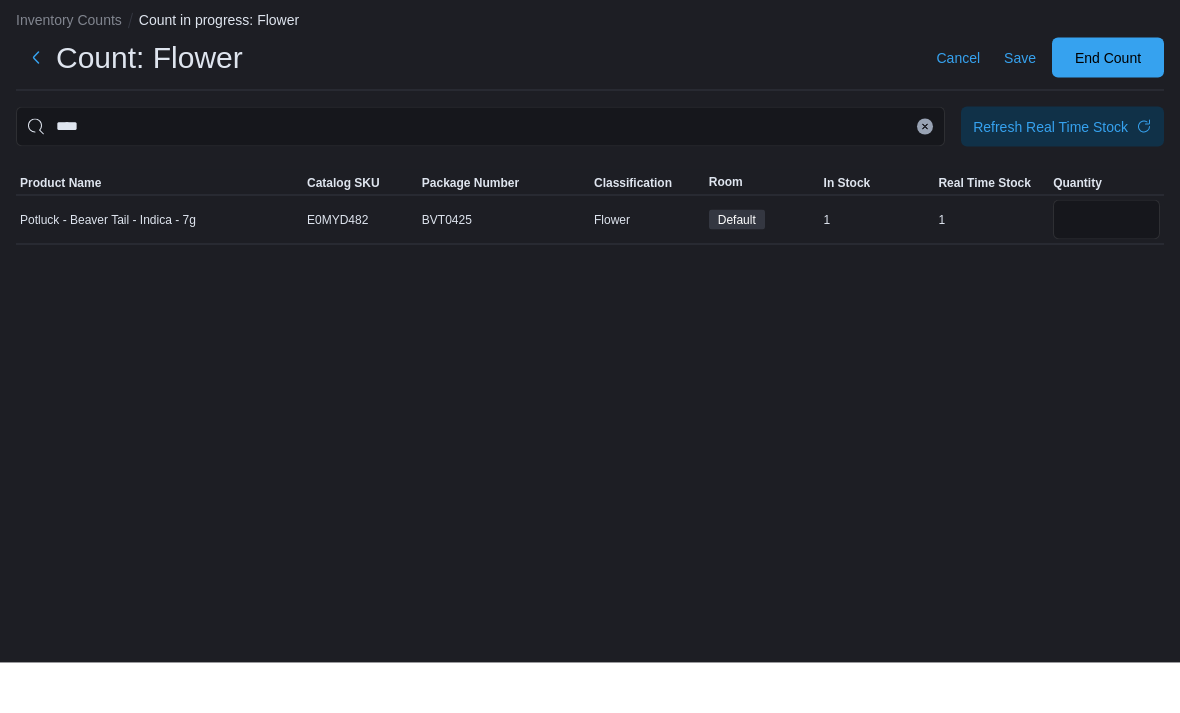 click at bounding box center (1106, 270) 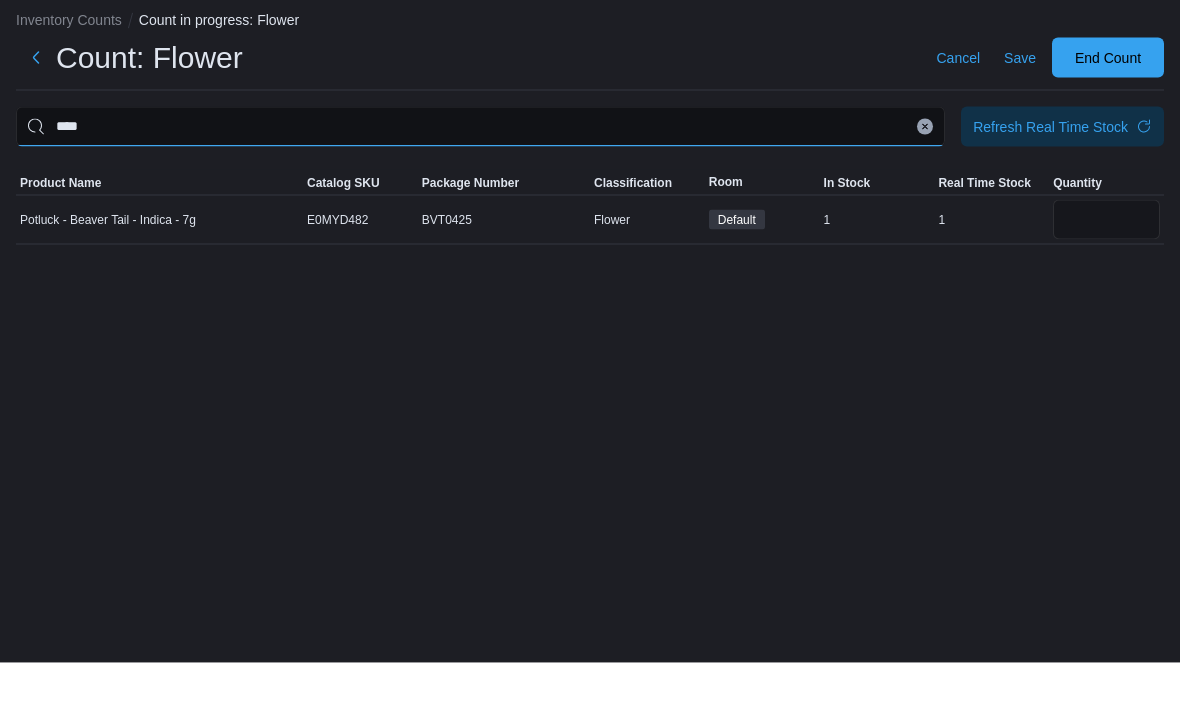 click on "****" at bounding box center (480, 177) 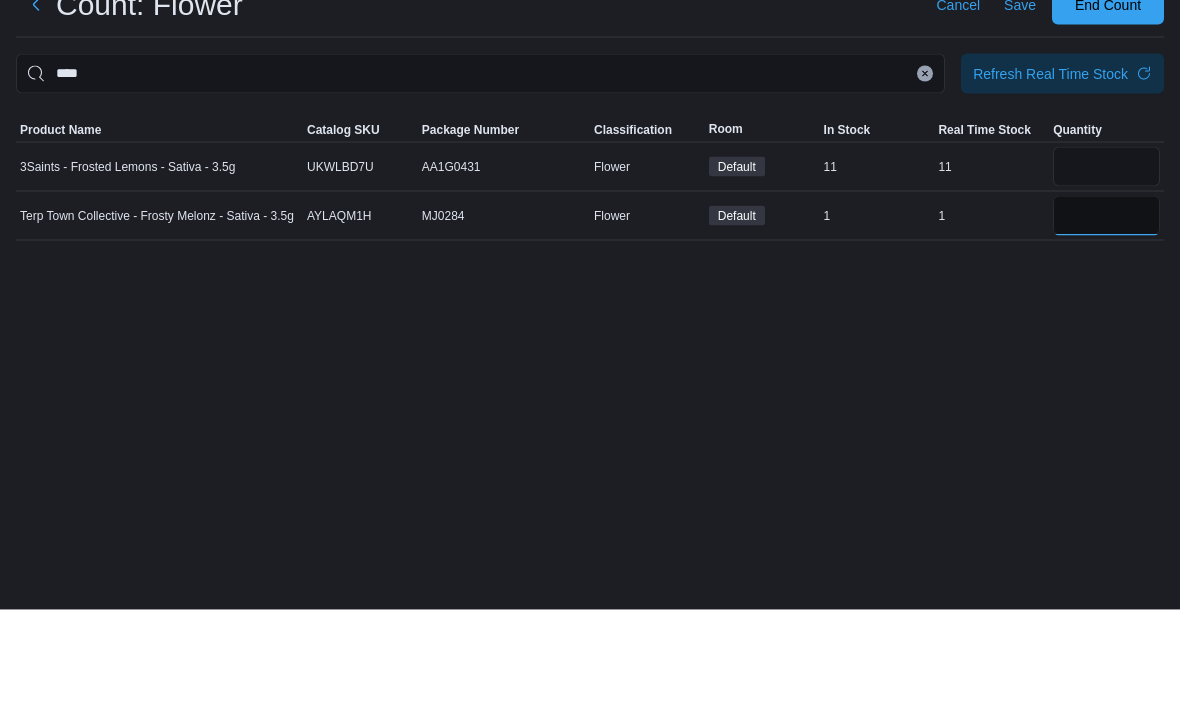 click at bounding box center (1106, 319) 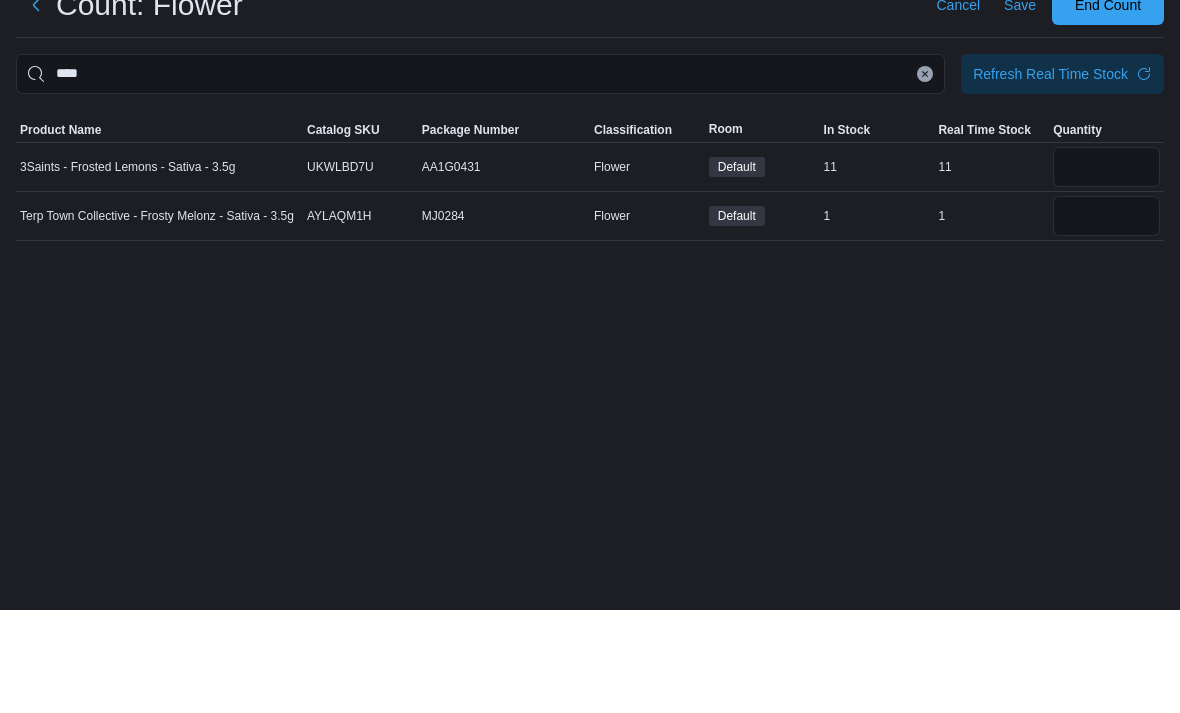 scroll, scrollTop: 64, scrollLeft: 0, axis: vertical 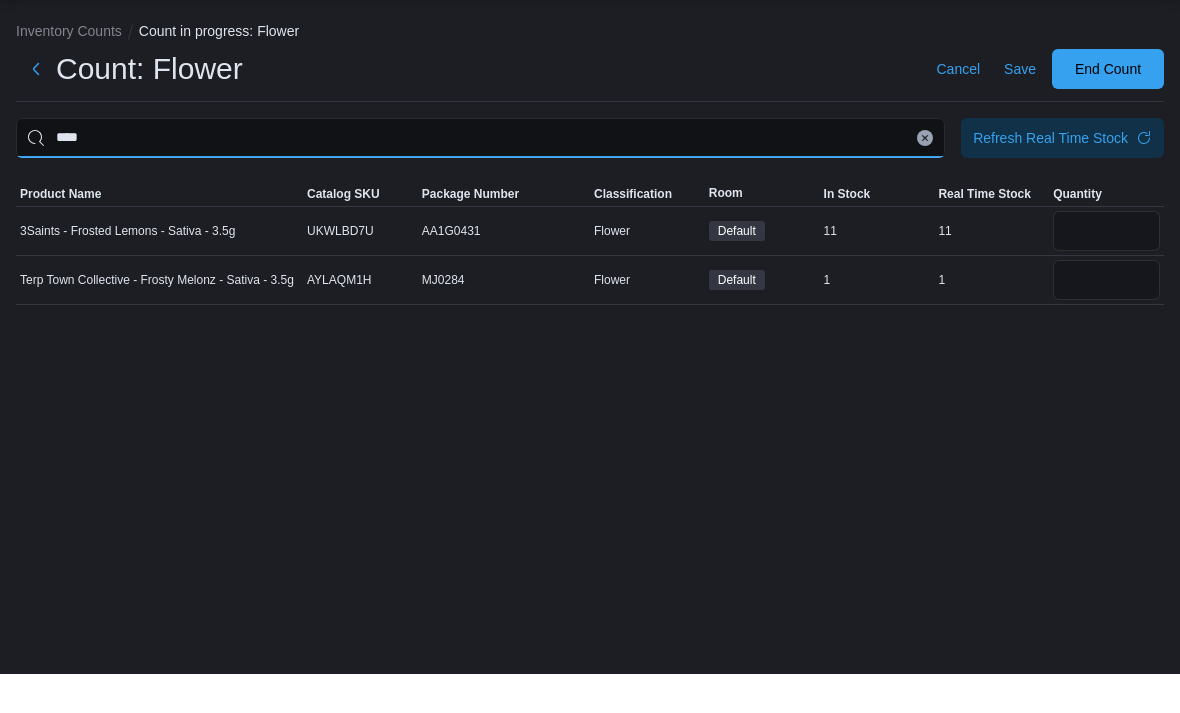 click on "****" at bounding box center (480, 177) 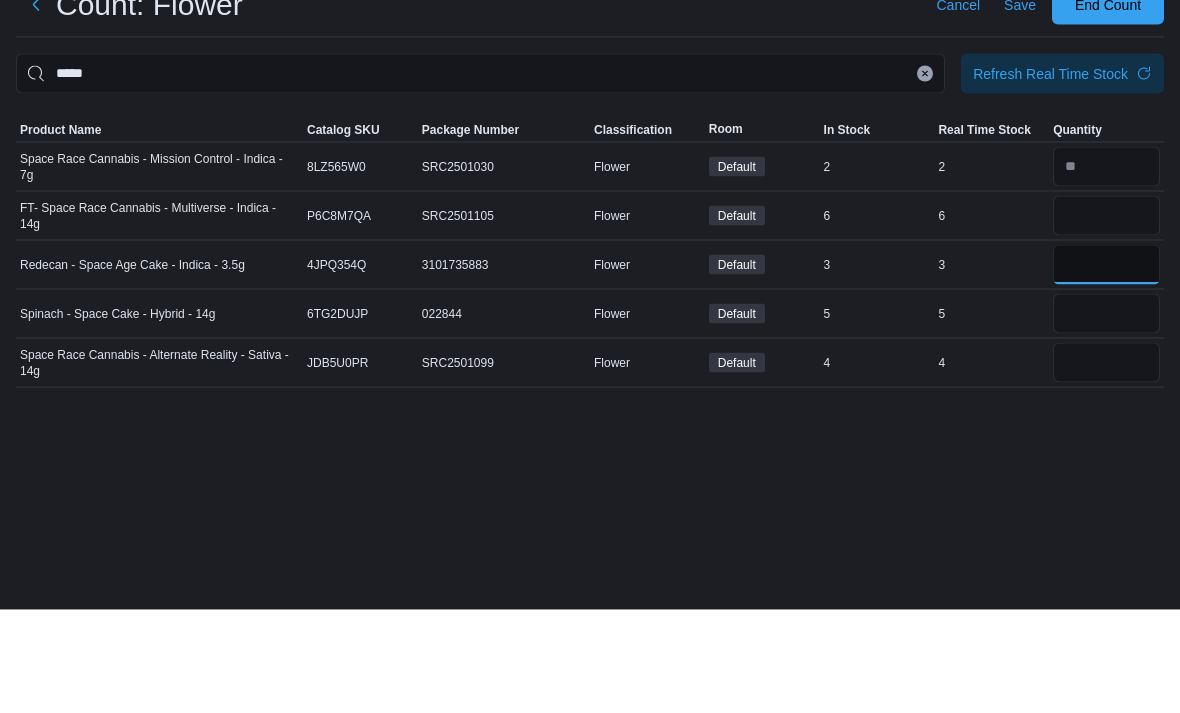 click at bounding box center (1106, 368) 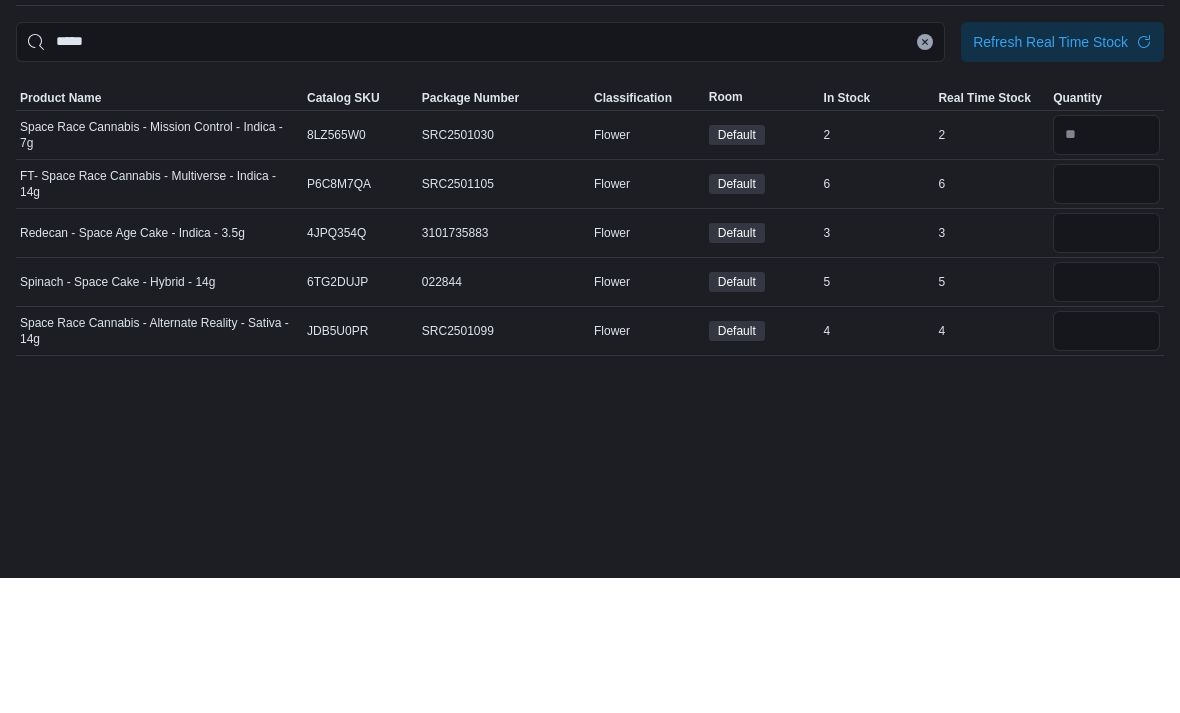 scroll, scrollTop: 0, scrollLeft: 0, axis: both 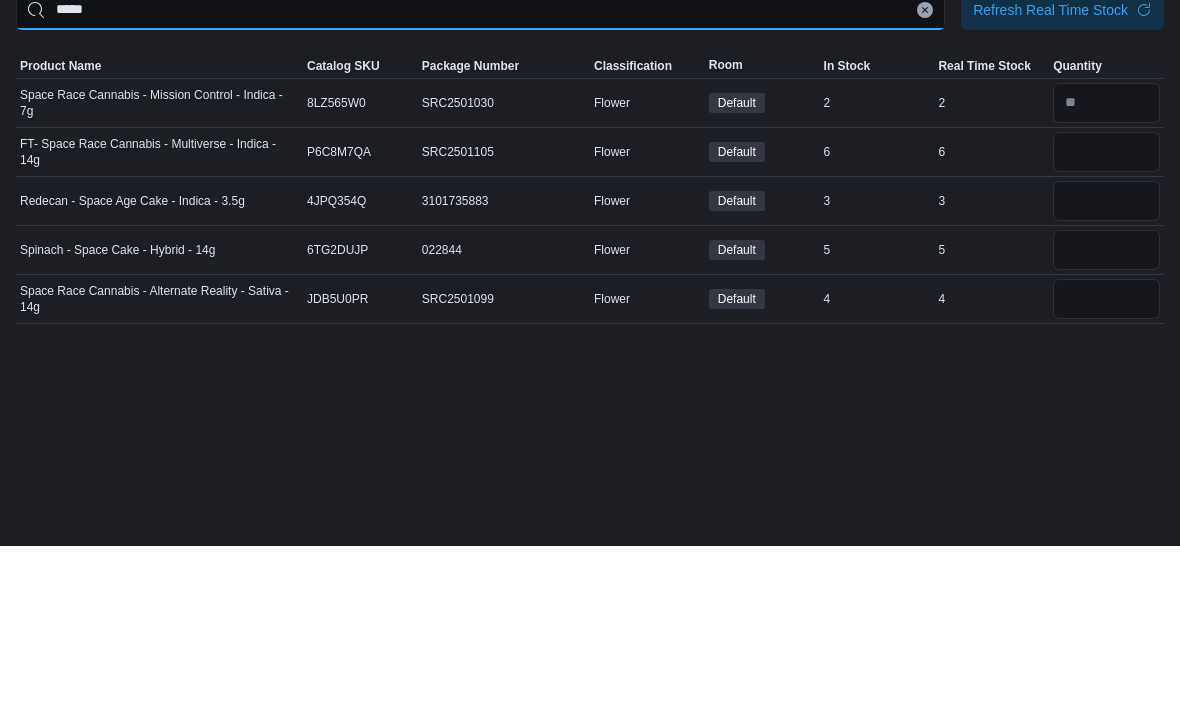 click on "*****" at bounding box center (480, 177) 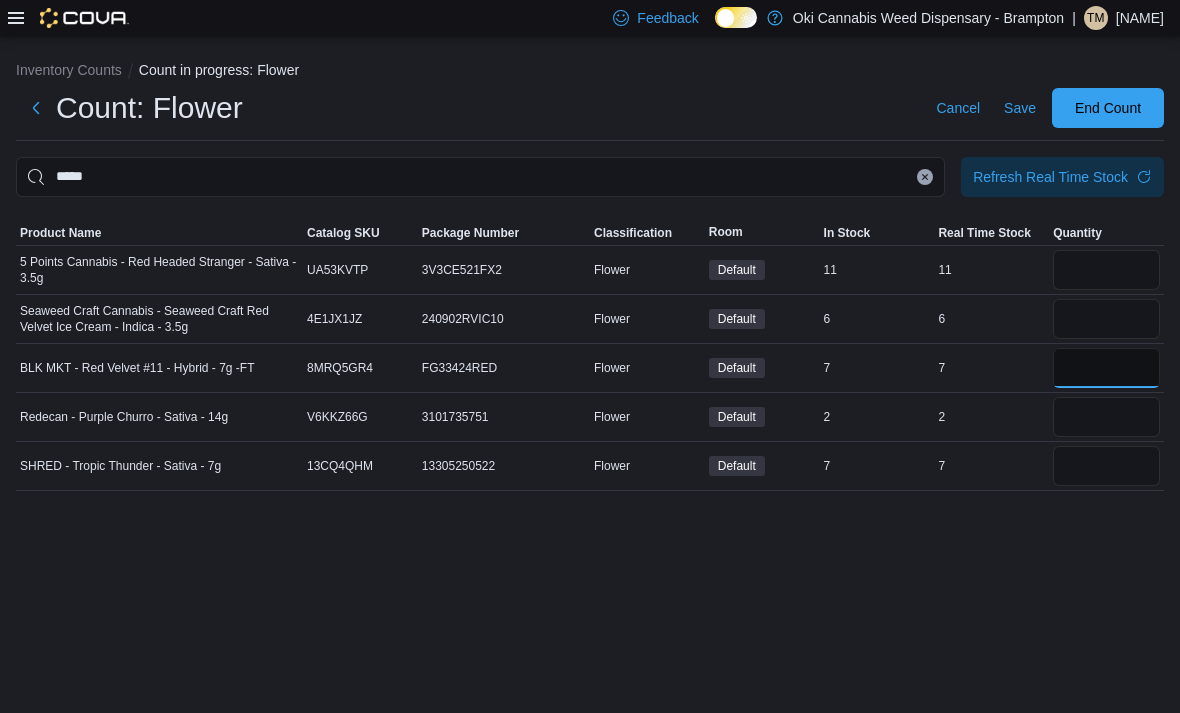 click at bounding box center [1106, 368] 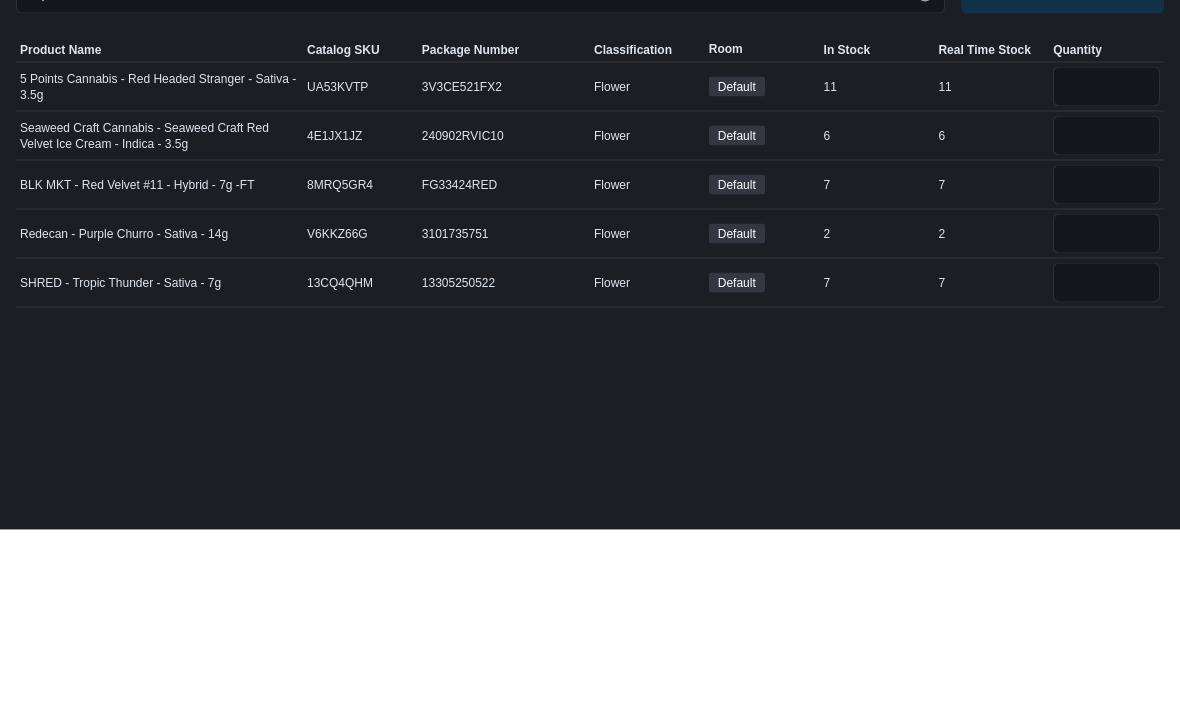 scroll, scrollTop: 0, scrollLeft: 0, axis: both 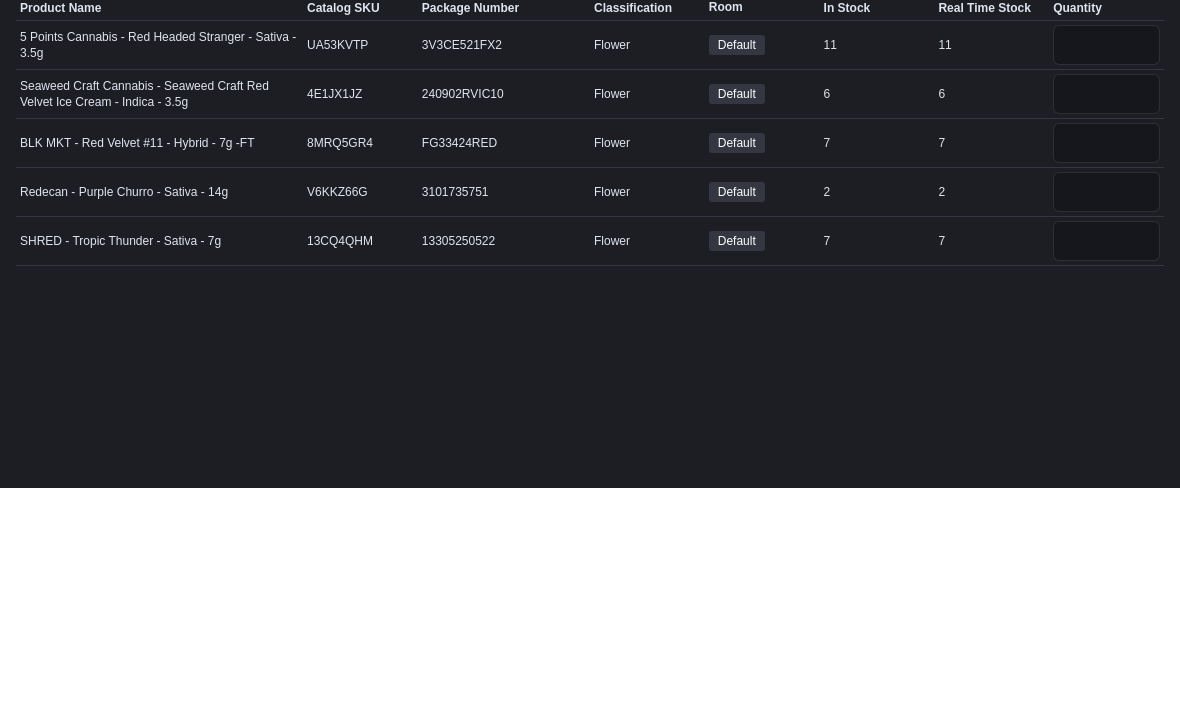 click on "*****" at bounding box center (480, 177) 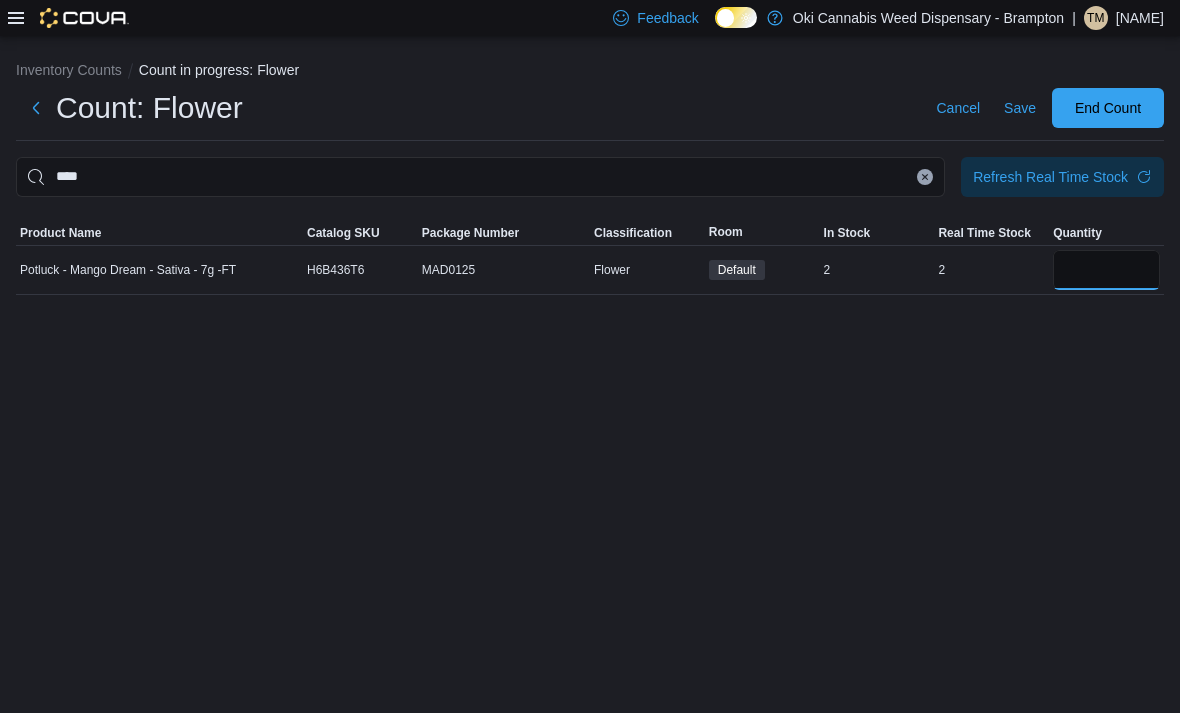 click at bounding box center (1106, 270) 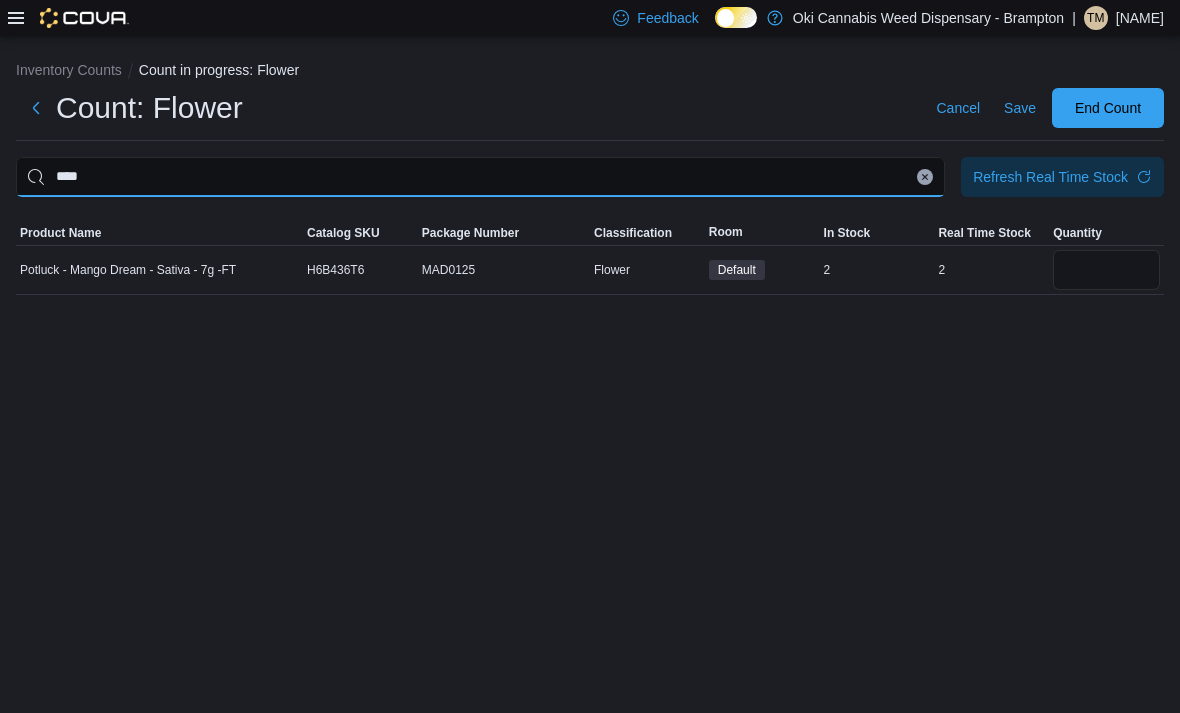 click on "****" at bounding box center [480, 177] 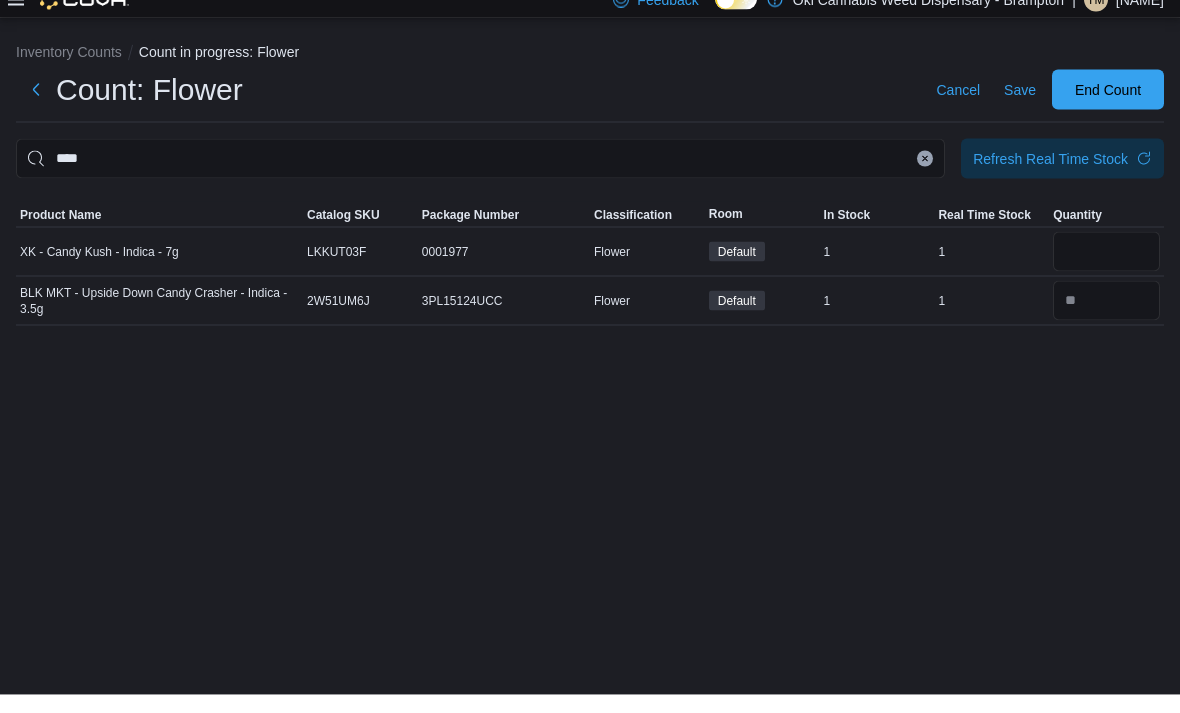 click at bounding box center (1106, 270) 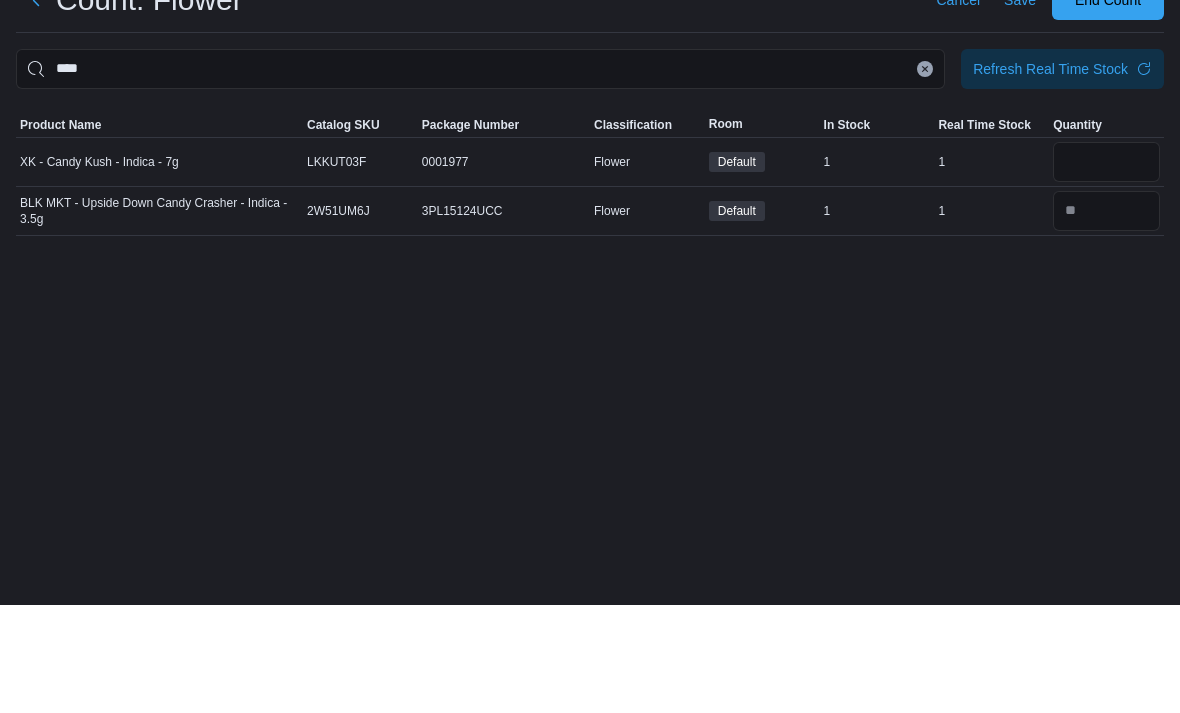 scroll, scrollTop: 4, scrollLeft: 0, axis: vertical 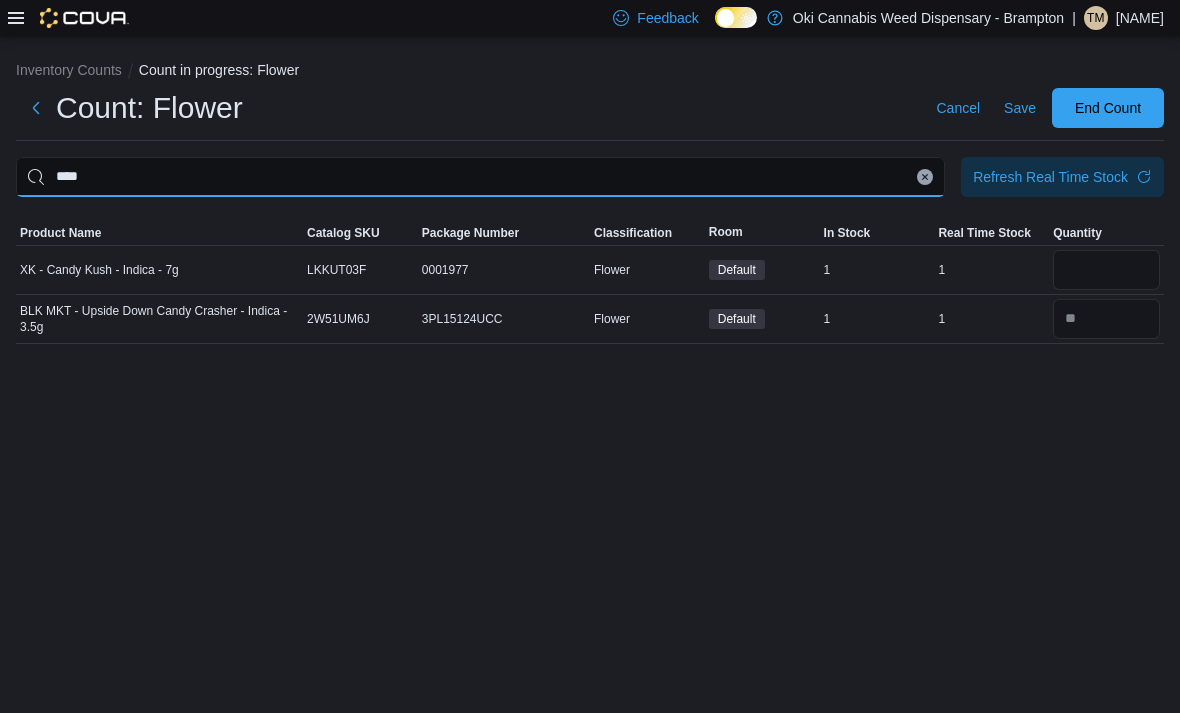 click on "****" at bounding box center [480, 177] 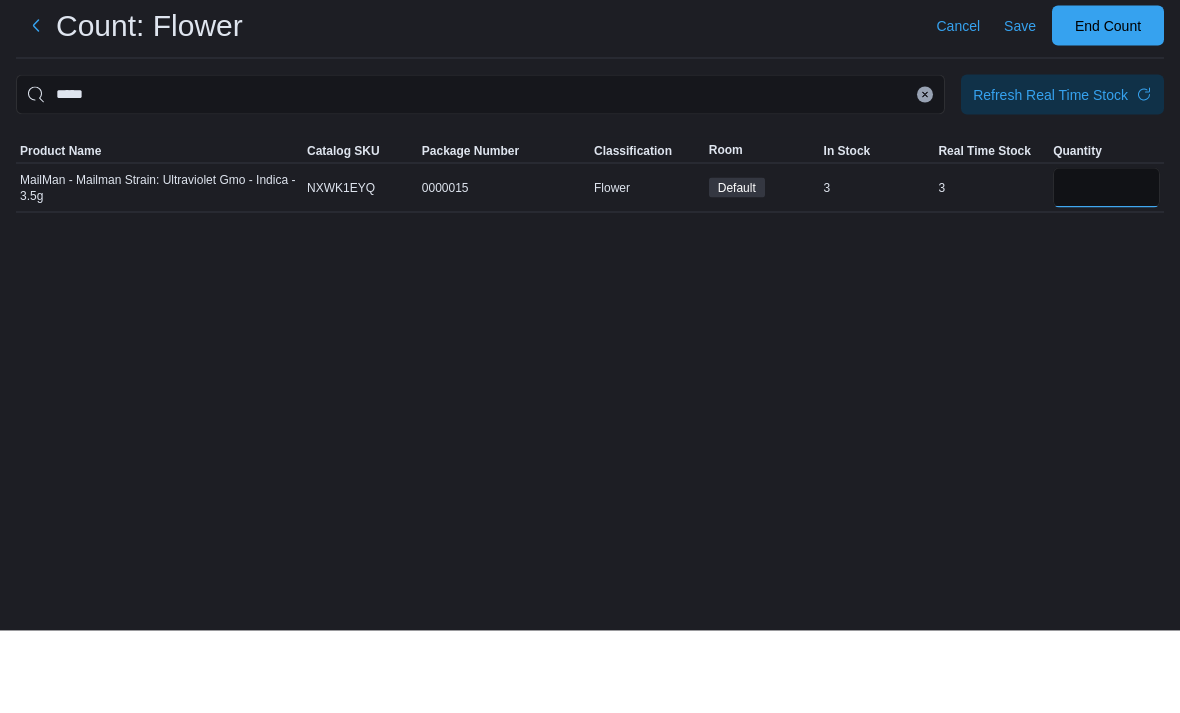 click at bounding box center (1106, 270) 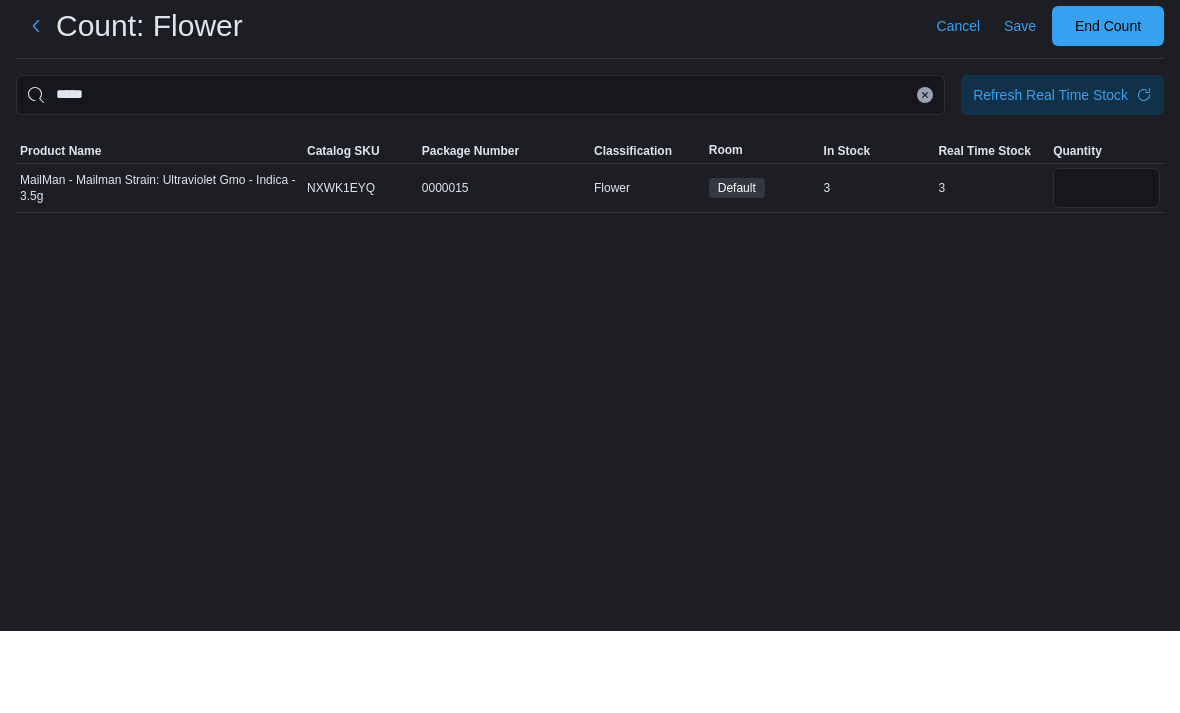 scroll, scrollTop: 64, scrollLeft: 0, axis: vertical 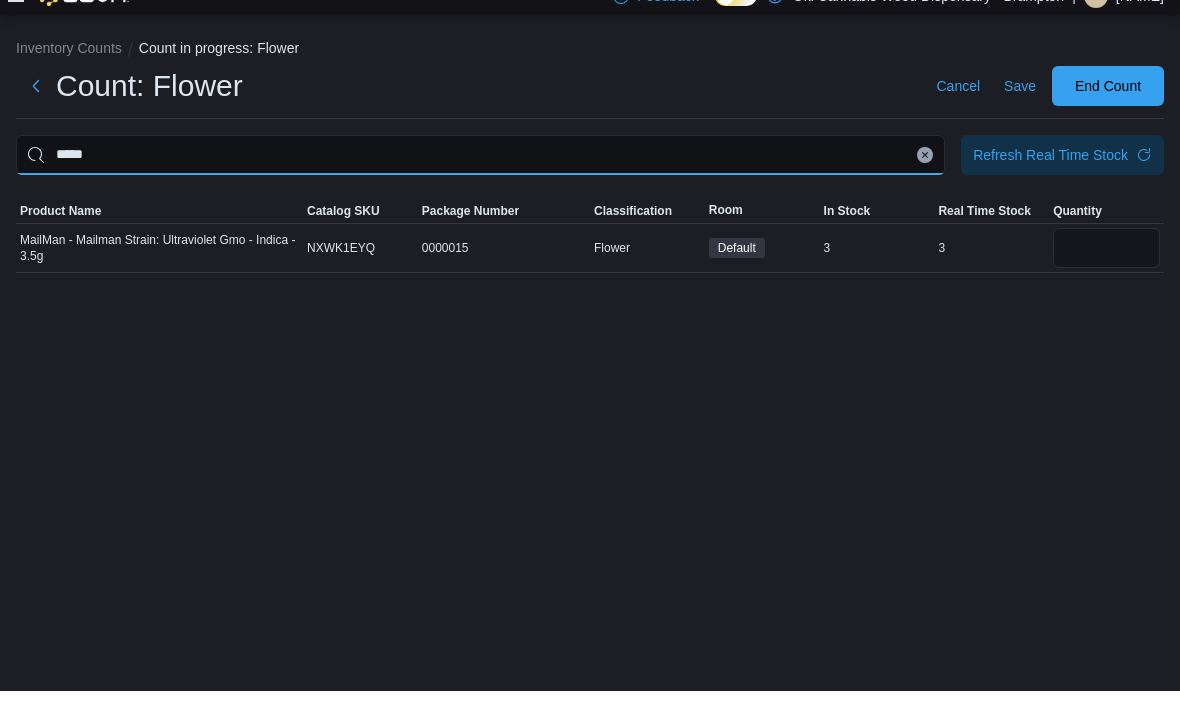click on "*****" at bounding box center [480, 177] 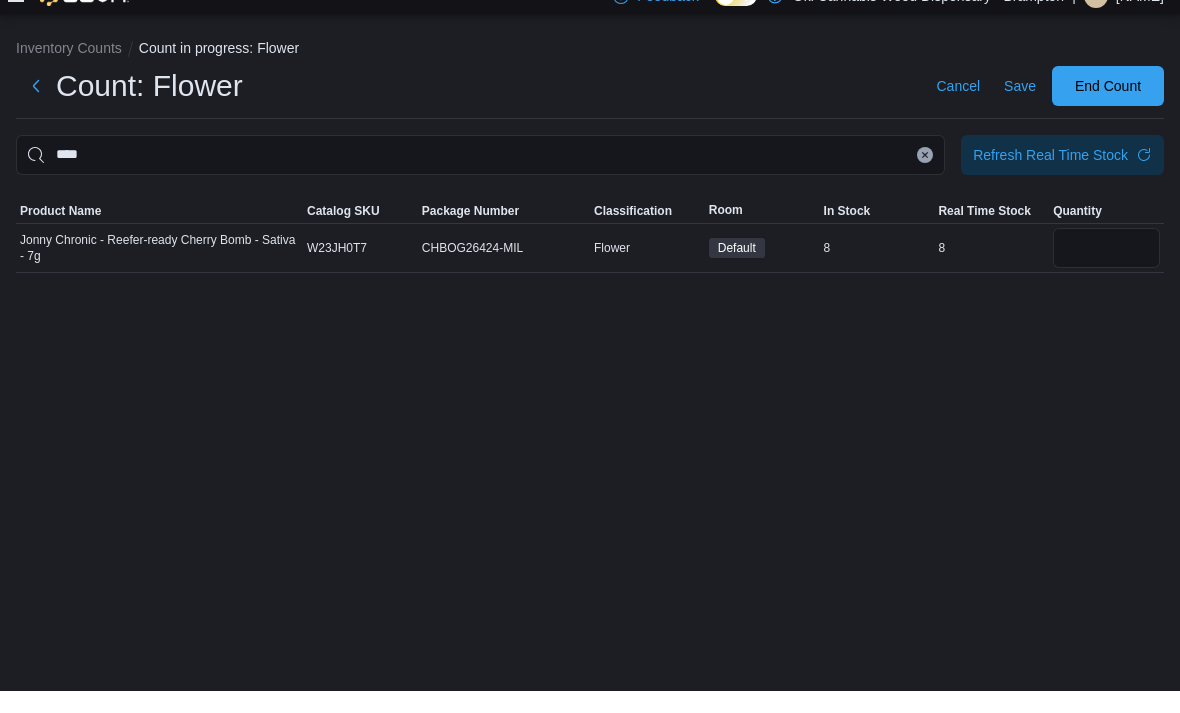 click on "Inventory Counts Count in progress: Flower Count: Flower  Cancel Save End Count **** Refresh Real Time Stock Sorting This table contains 1 rows. Product Name Catalog SKU Package Number Classification Room In Stock Real Time Stock Quantity Jonny Chronic - Reefer-ready Cherry Bomb - Sativa - 7g Catalog SKU W23JH0T7 Package Number CHBOG26424-MIL Flower Default In Stock 8  Real Time Stock 8" at bounding box center (590, 173) 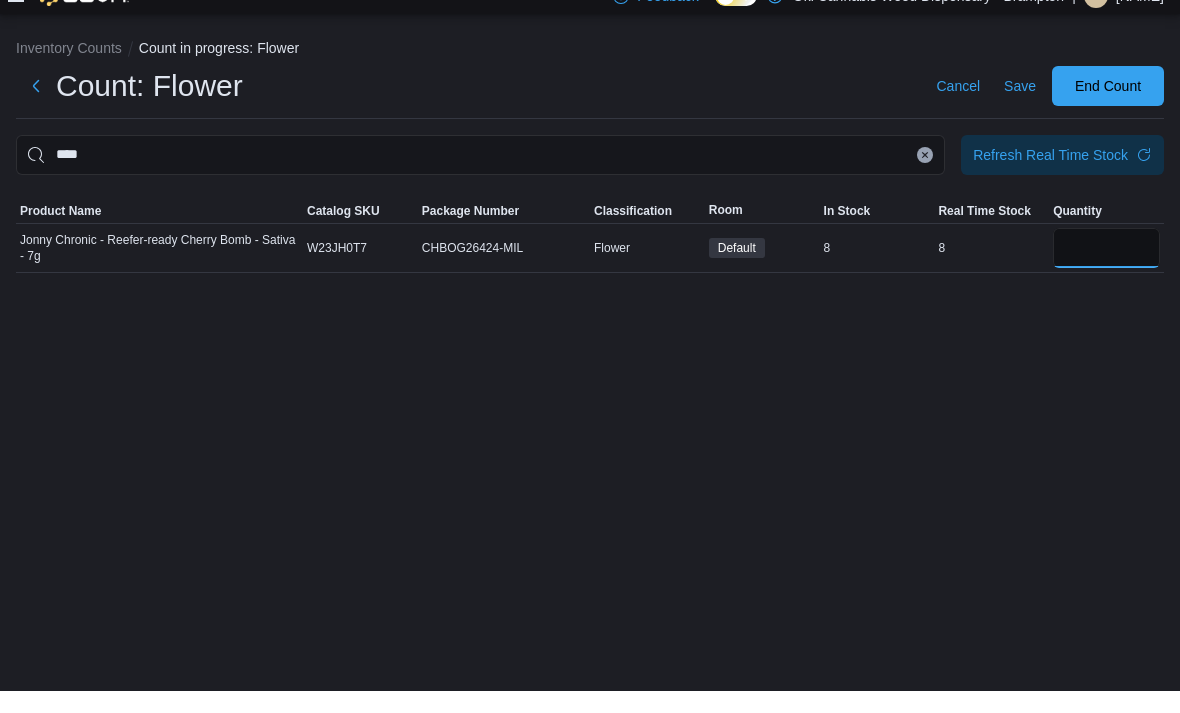 click at bounding box center (1106, 270) 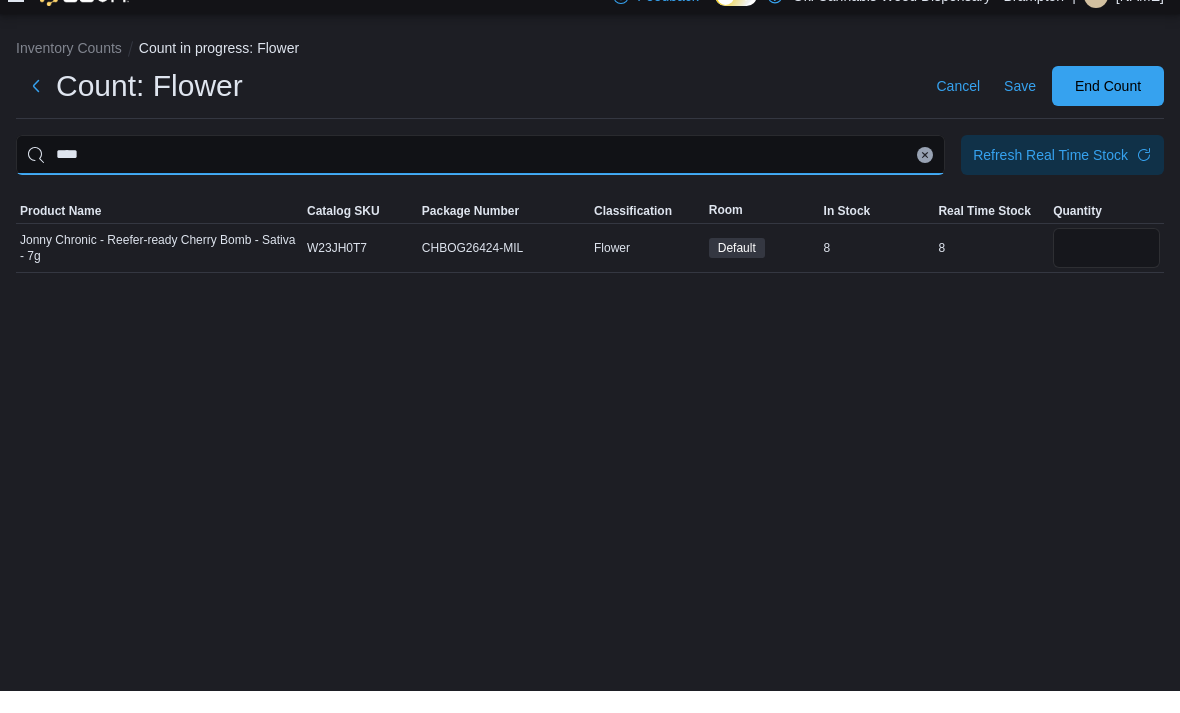 click on "****" at bounding box center (480, 177) 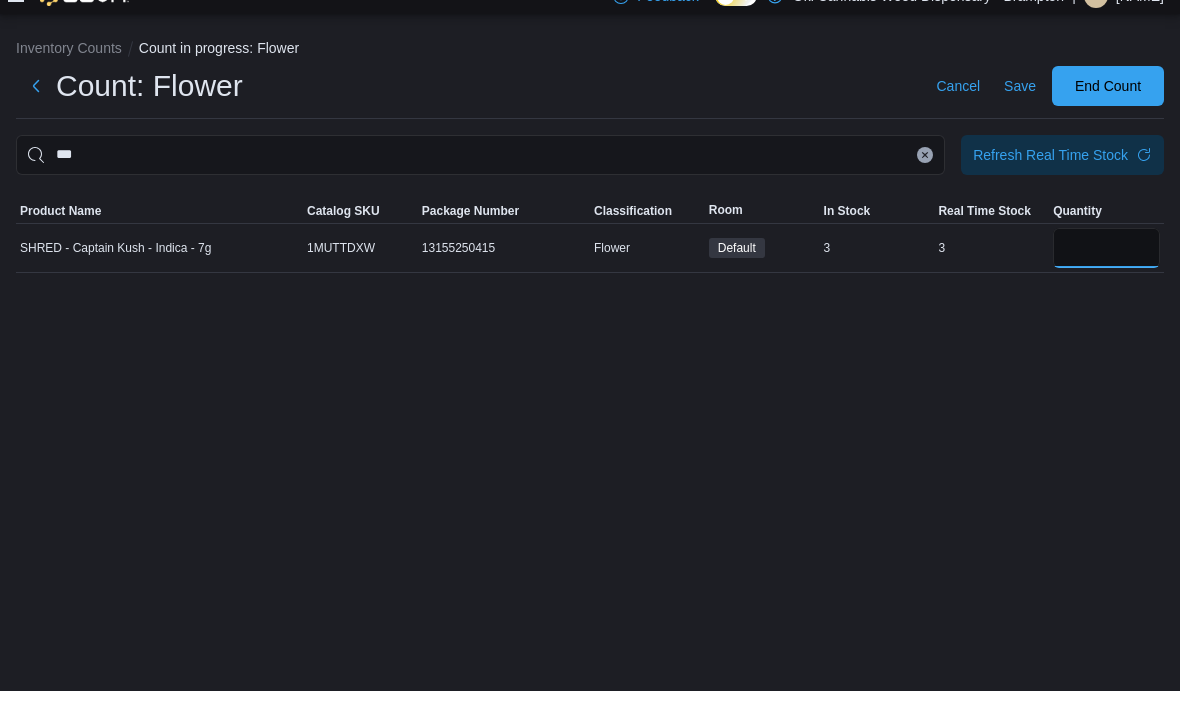 click at bounding box center [1106, 270] 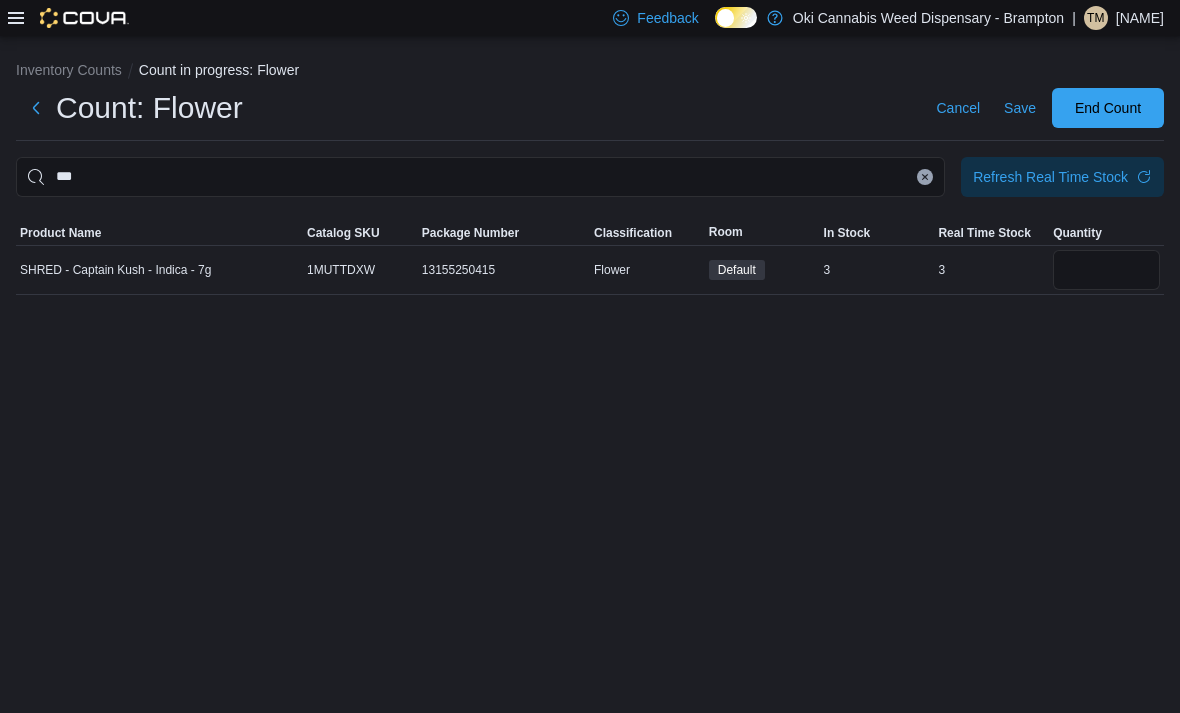click on "***" at bounding box center [480, 177] 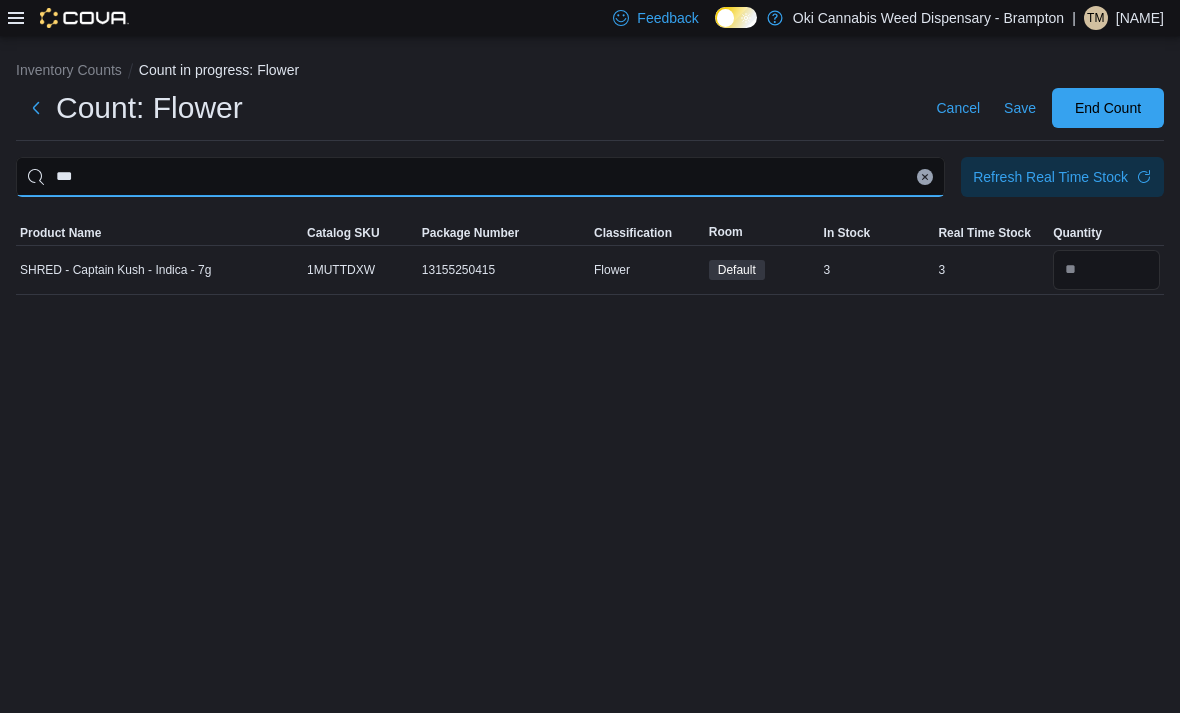 click on "***" at bounding box center (480, 177) 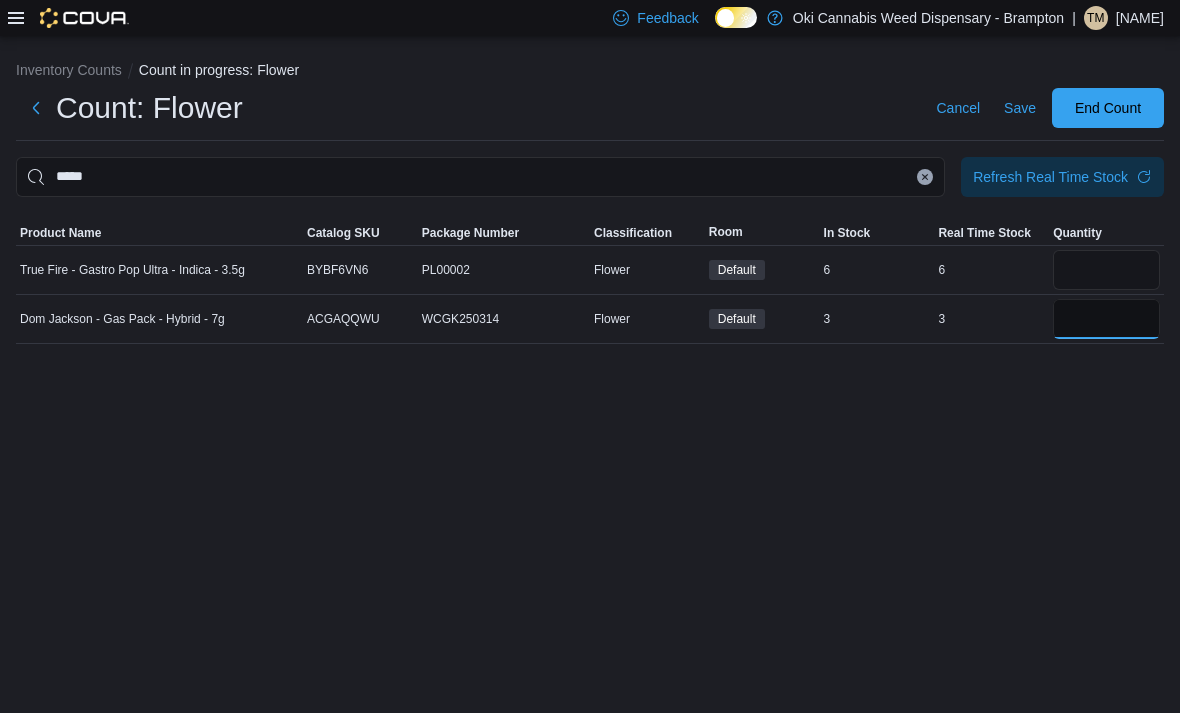 click at bounding box center (1106, 319) 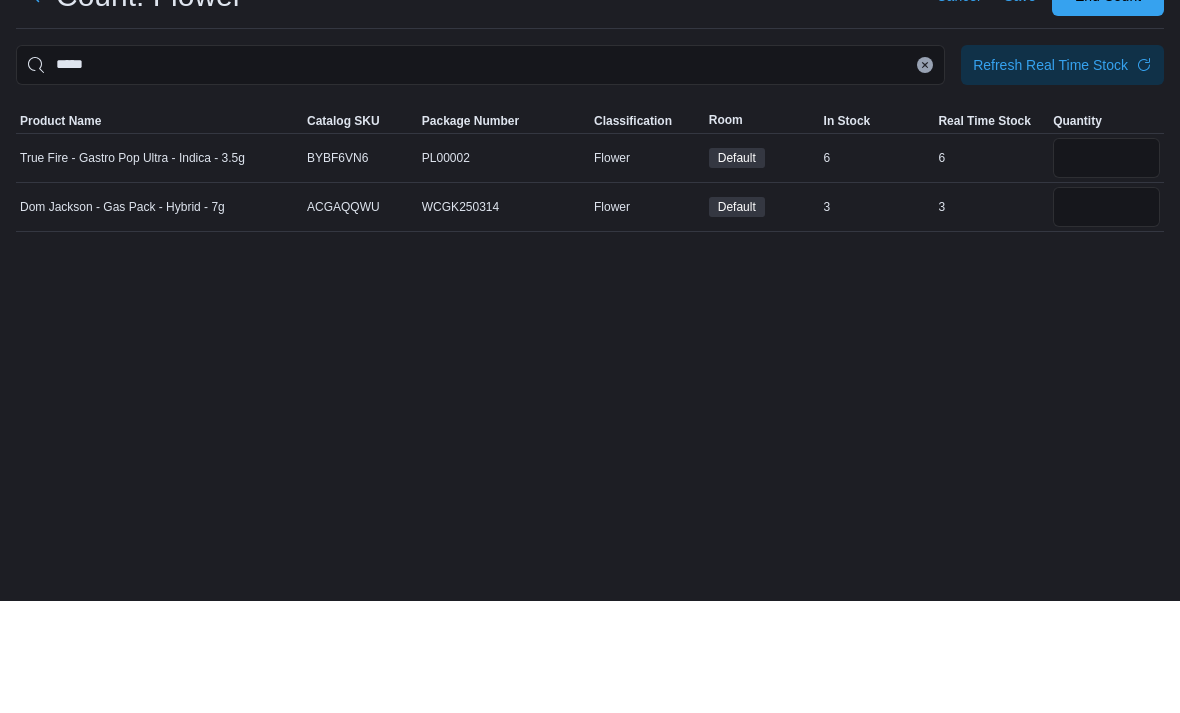 scroll, scrollTop: 0, scrollLeft: 0, axis: both 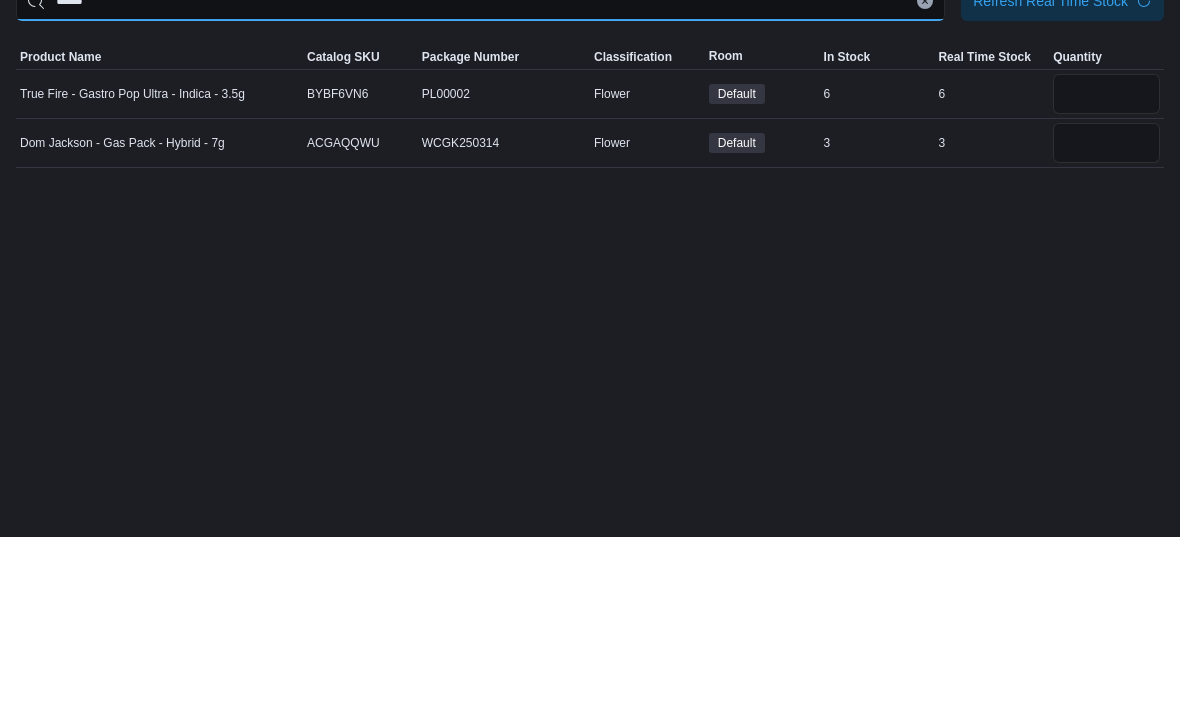 click on "*****" at bounding box center [480, 177] 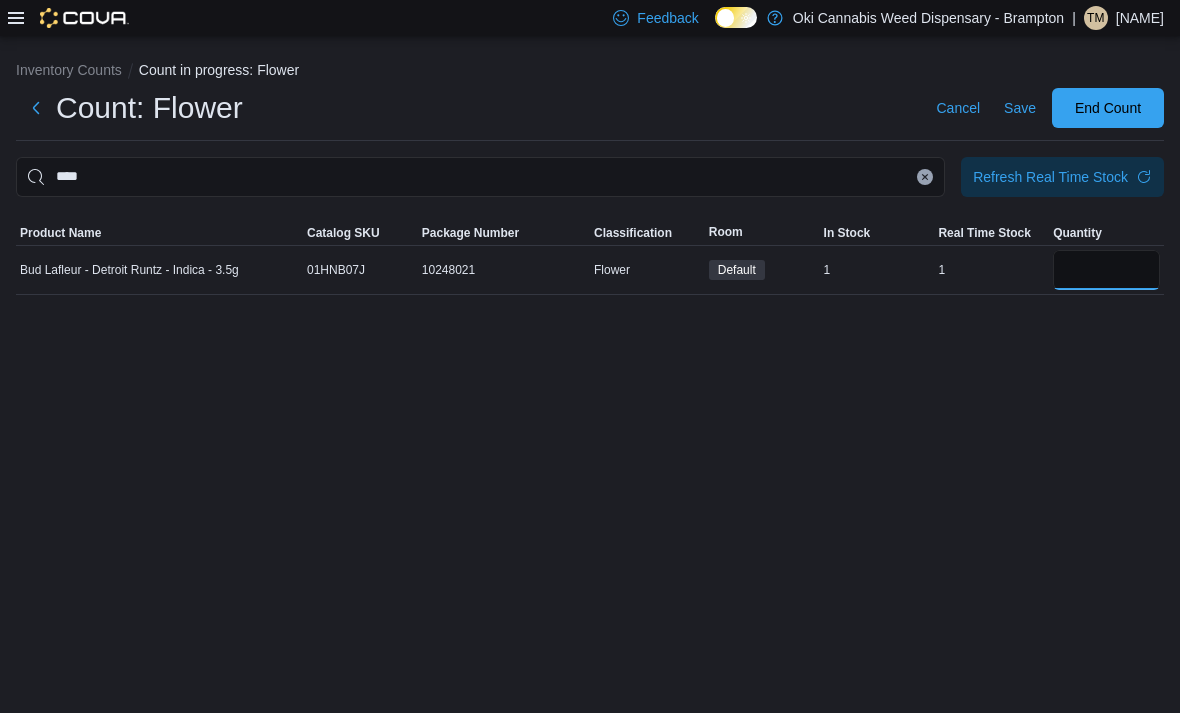 click at bounding box center (1106, 270) 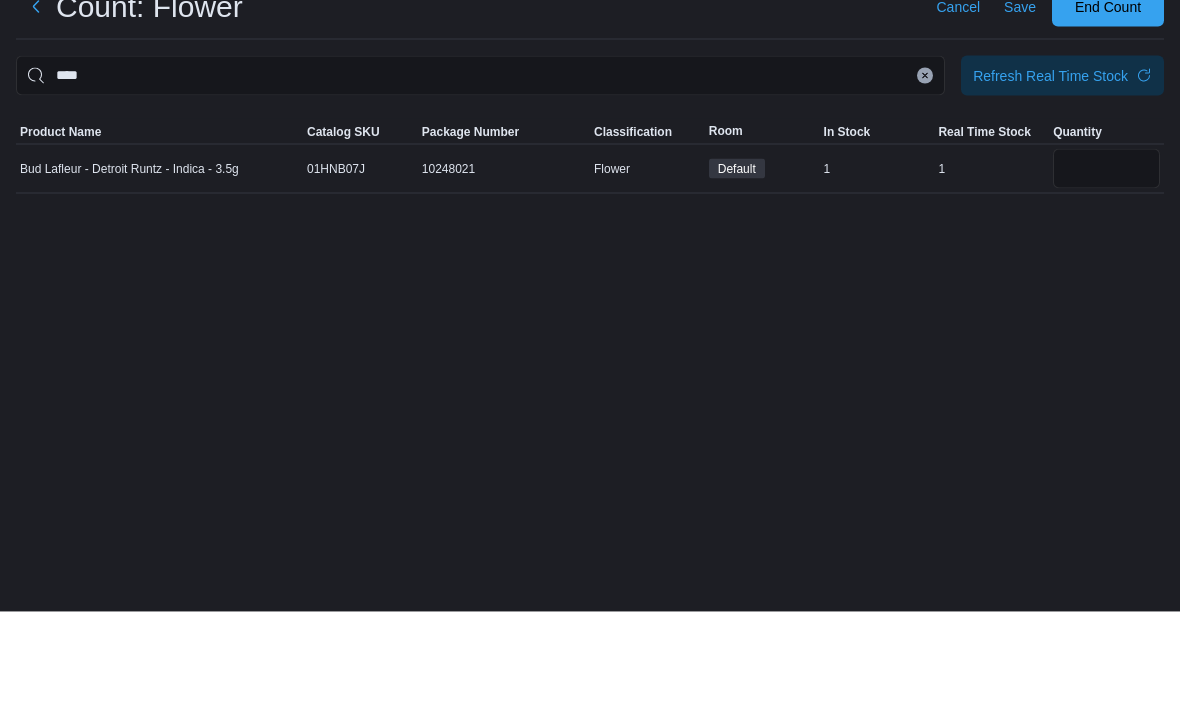 scroll, scrollTop: 0, scrollLeft: 0, axis: both 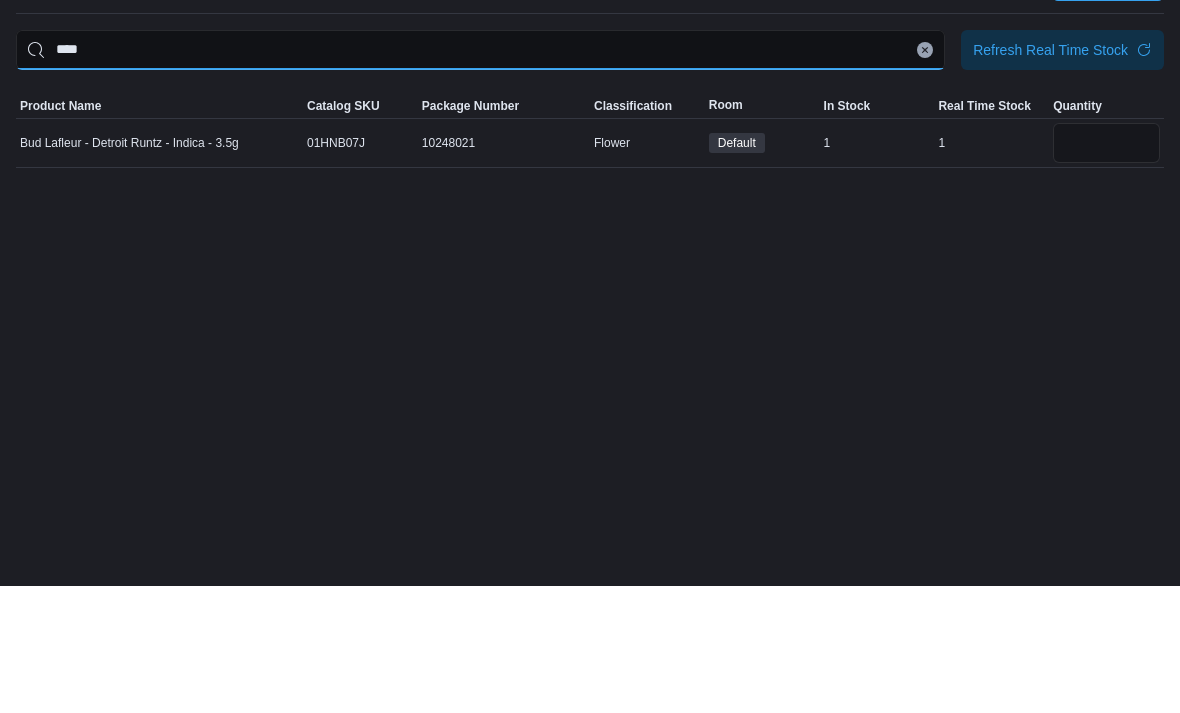 click on "****" at bounding box center (480, 177) 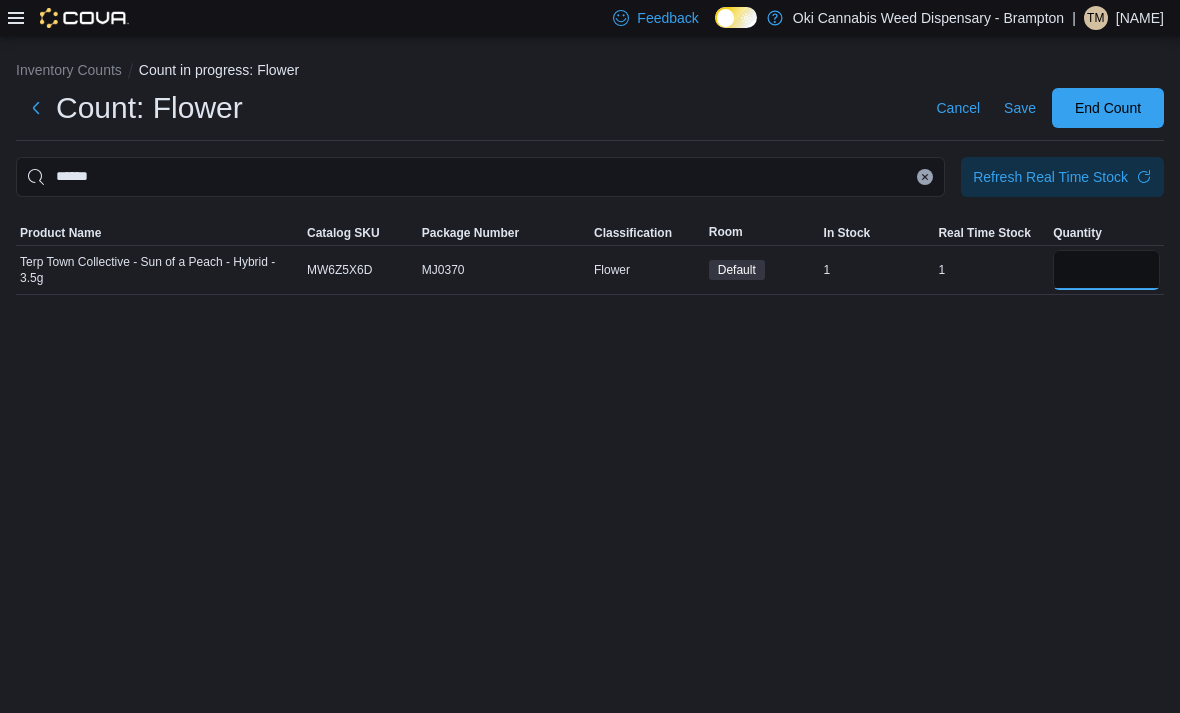 click at bounding box center (1106, 270) 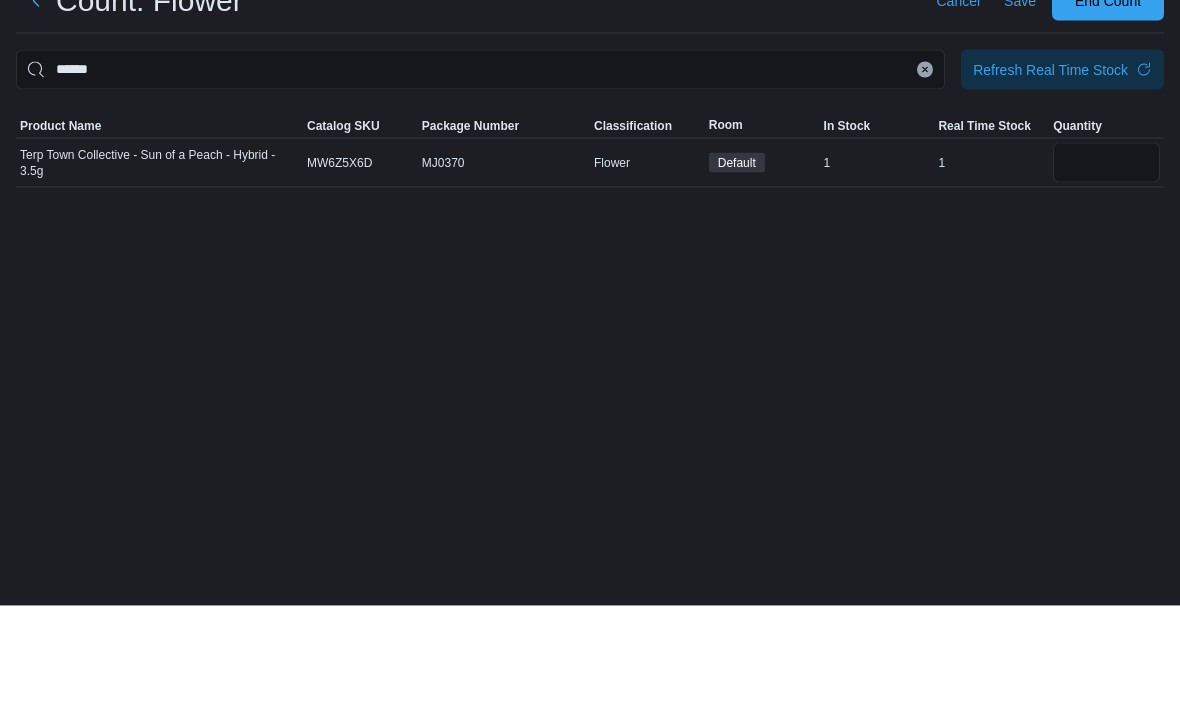 scroll, scrollTop: 0, scrollLeft: 0, axis: both 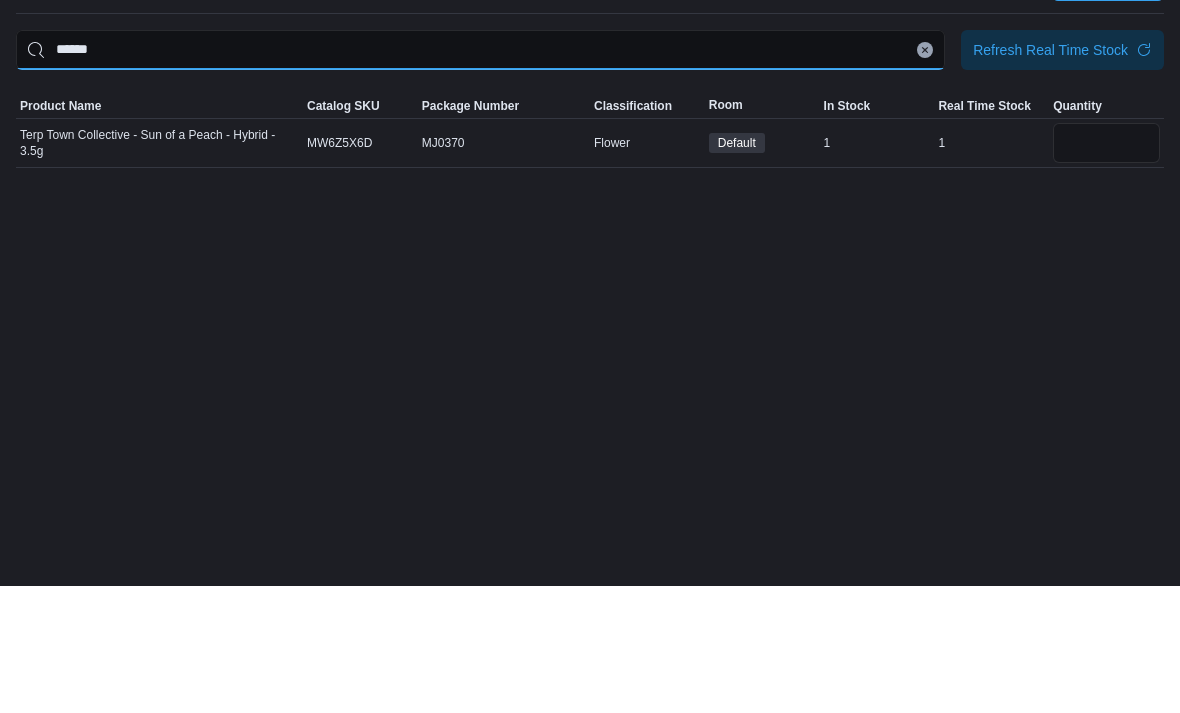click on "******" at bounding box center (480, 177) 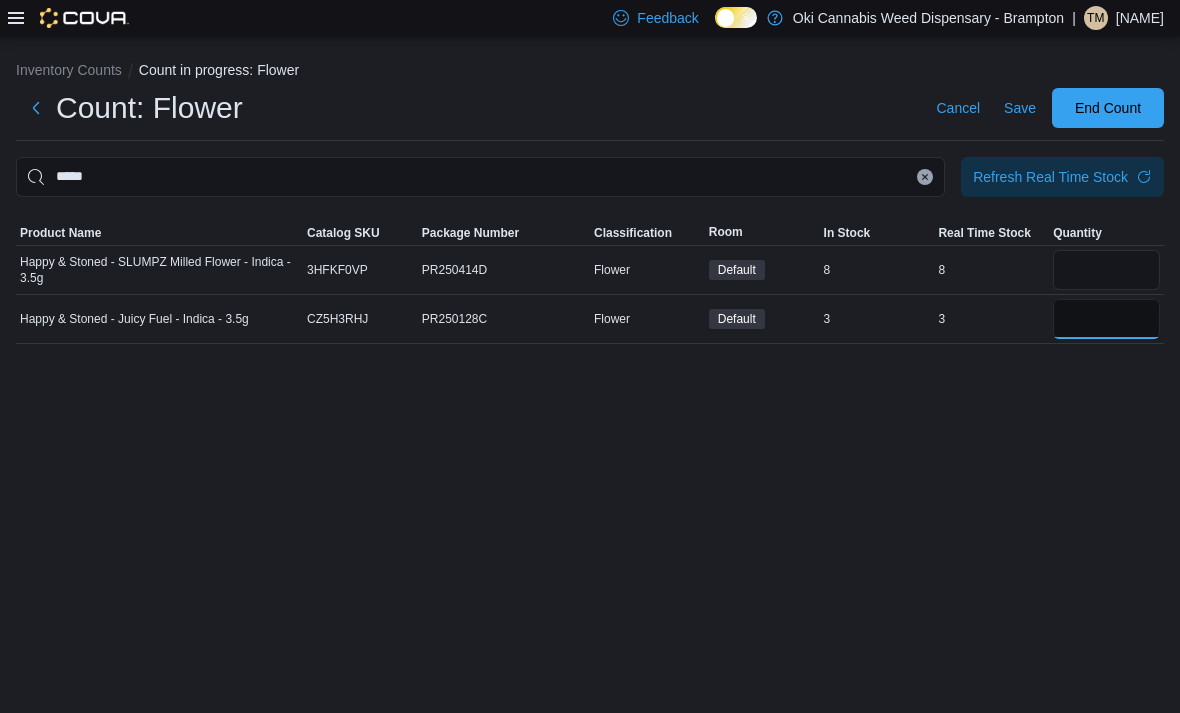click at bounding box center (1106, 319) 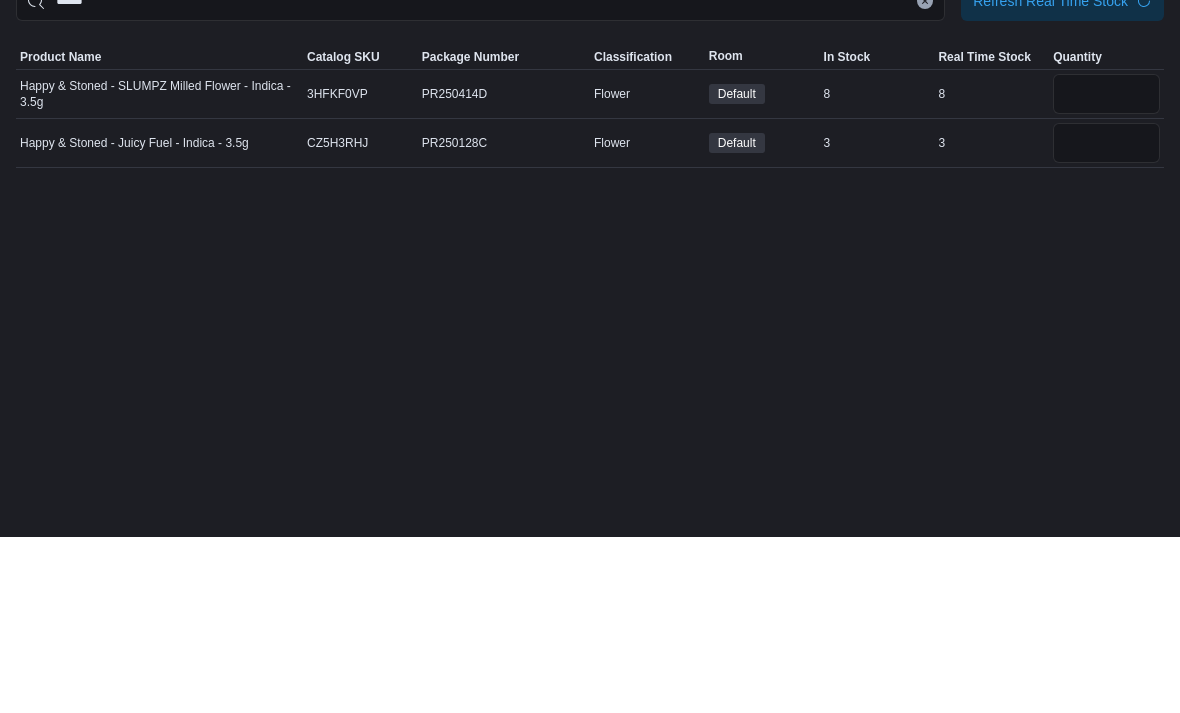 scroll, scrollTop: 64, scrollLeft: 0, axis: vertical 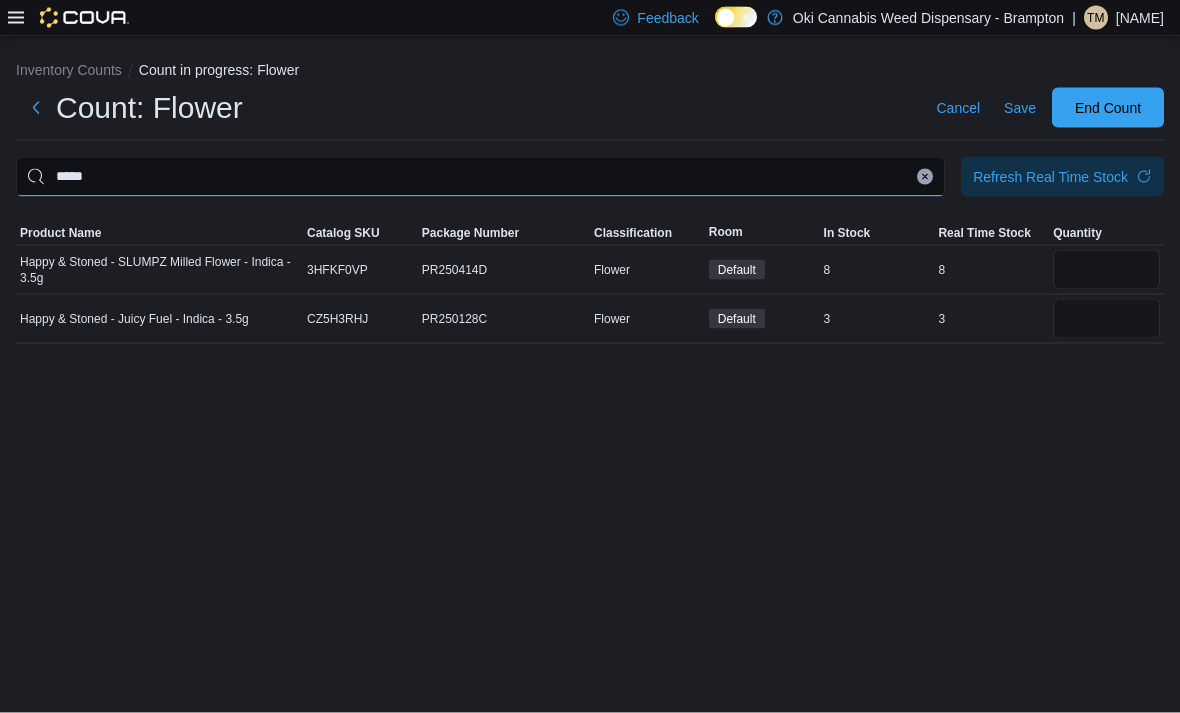 click on "*****" at bounding box center [480, 177] 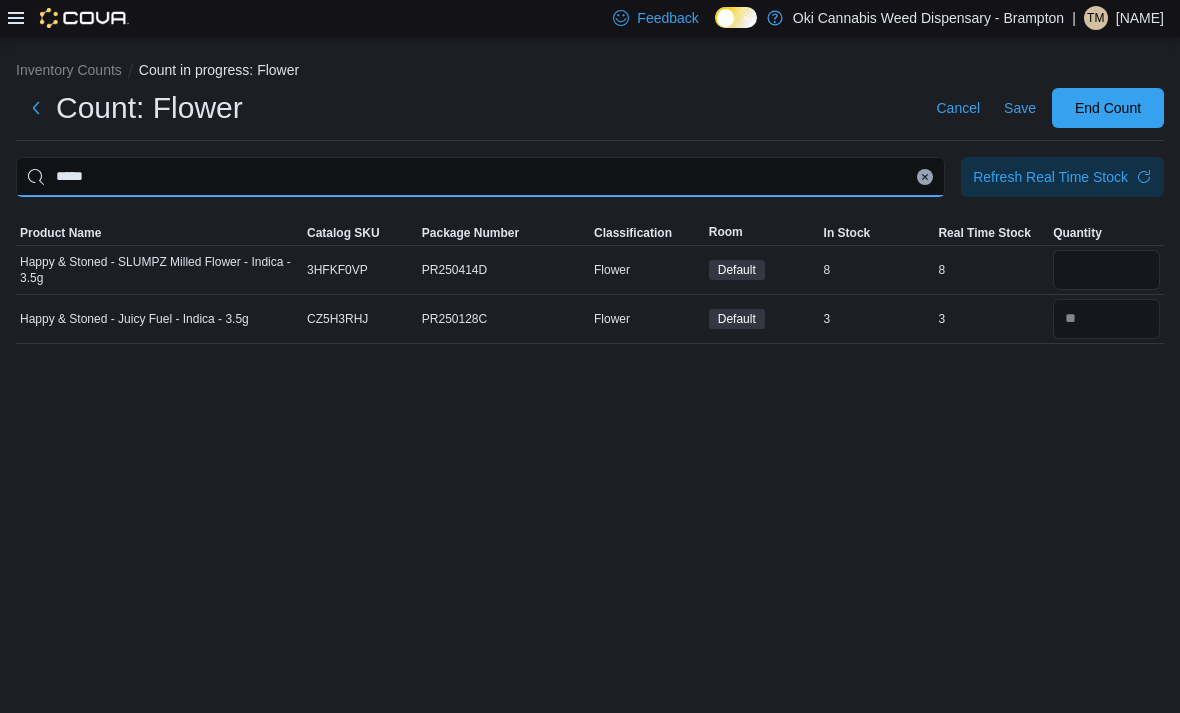 scroll, scrollTop: 21, scrollLeft: 0, axis: vertical 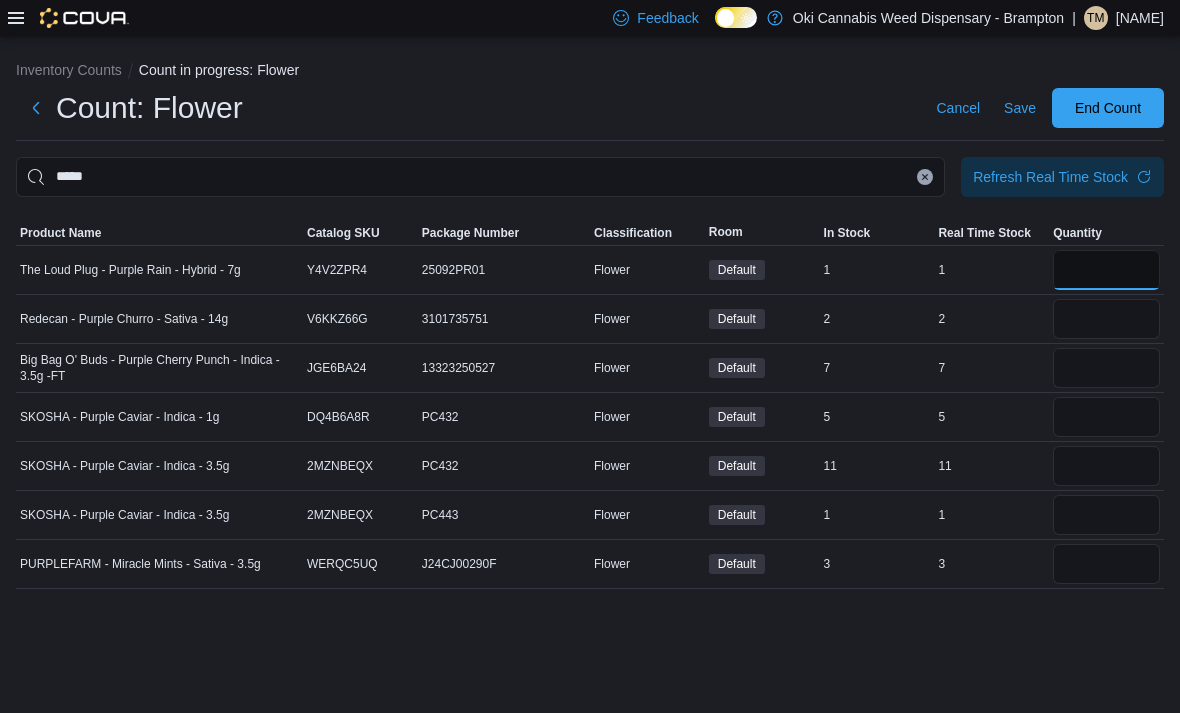 click at bounding box center (1106, 270) 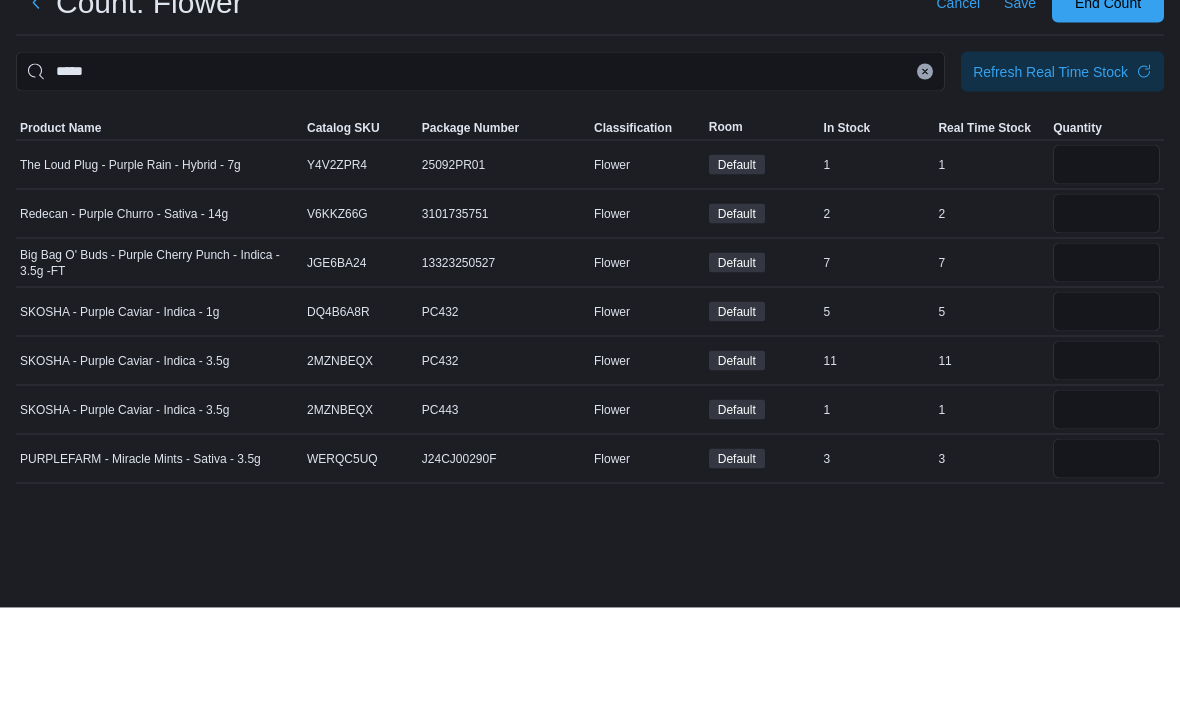 scroll, scrollTop: 64, scrollLeft: 0, axis: vertical 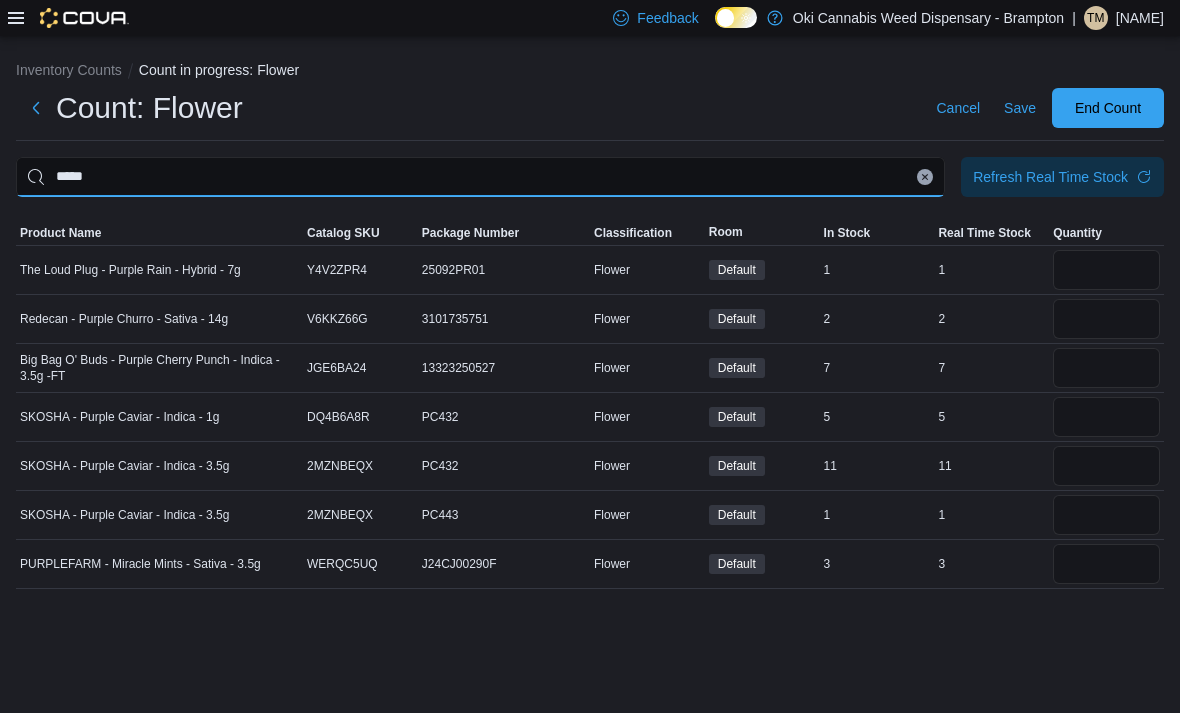 click on "*****" at bounding box center (480, 177) 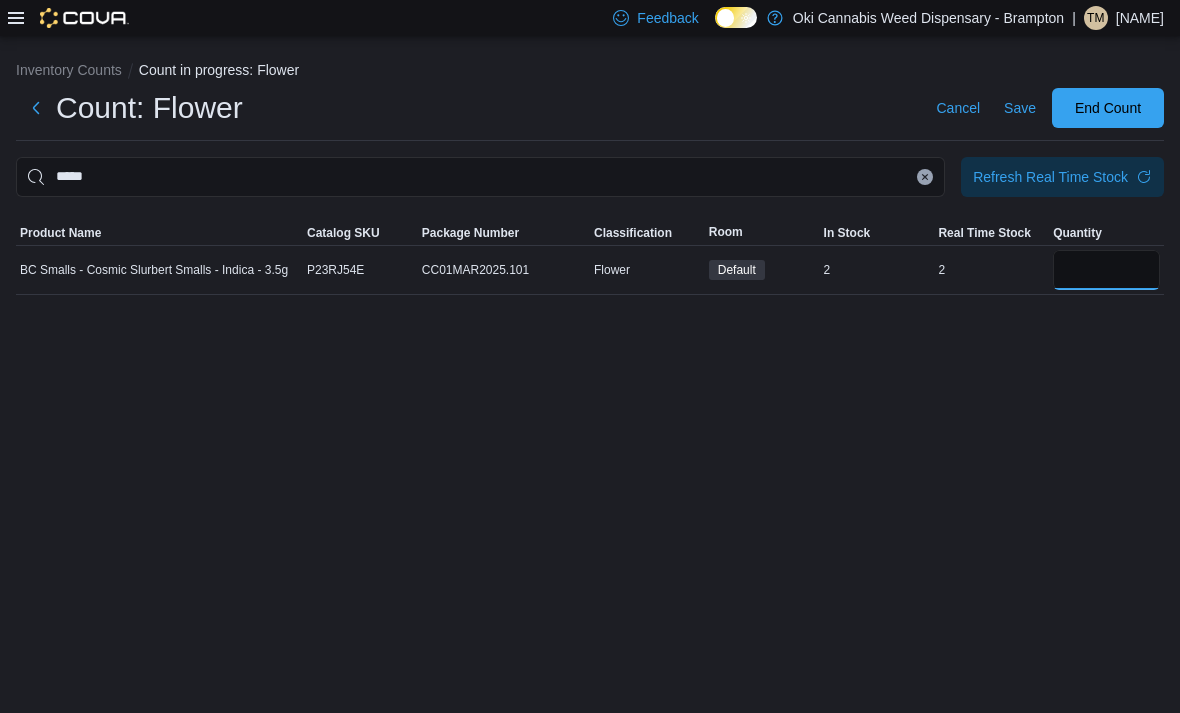 click at bounding box center [1106, 270] 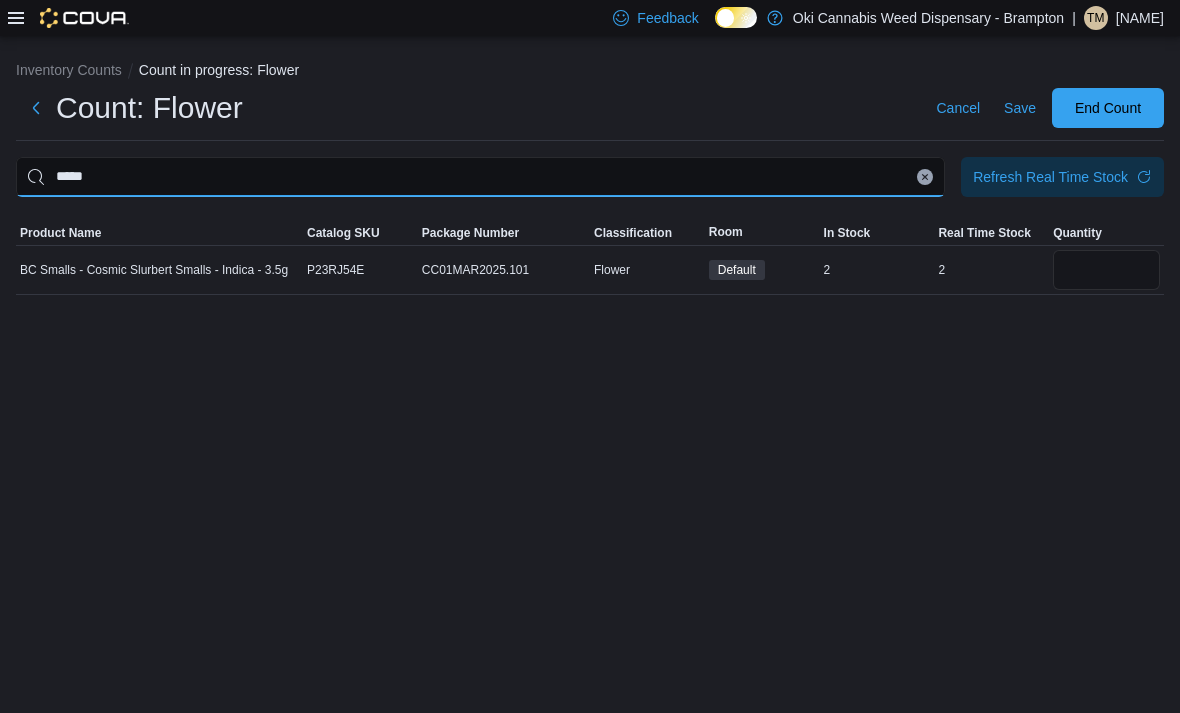 click on "*****" at bounding box center (480, 177) 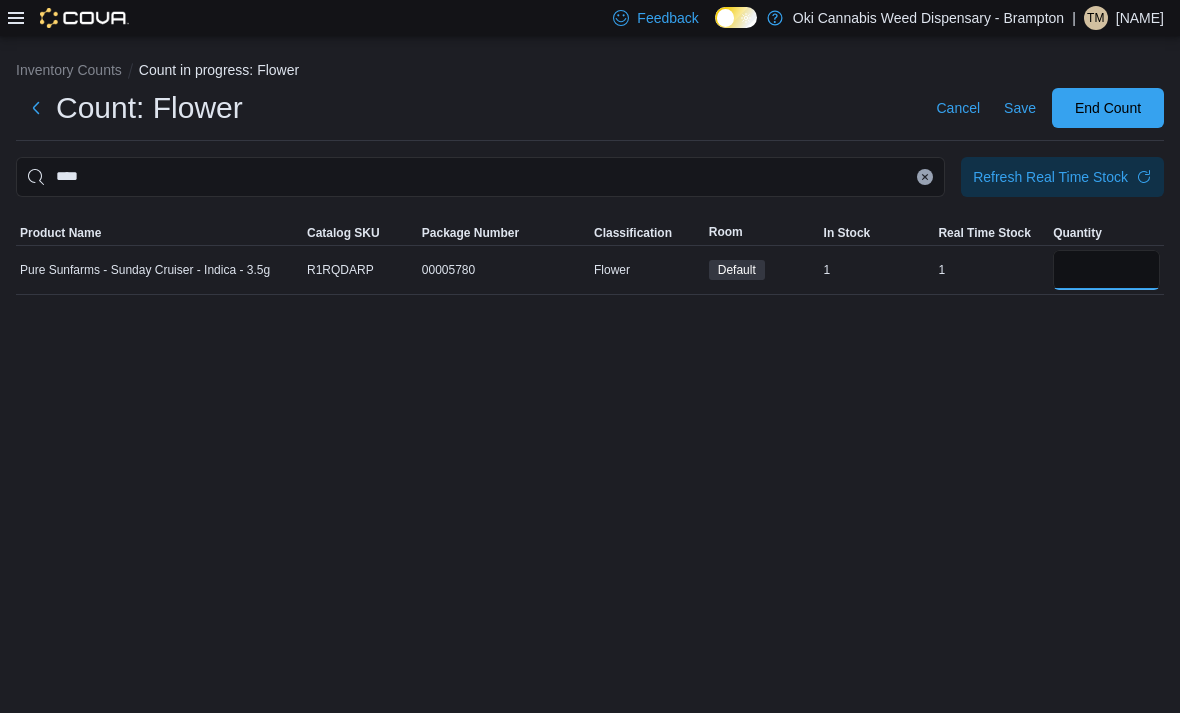 click at bounding box center (1106, 270) 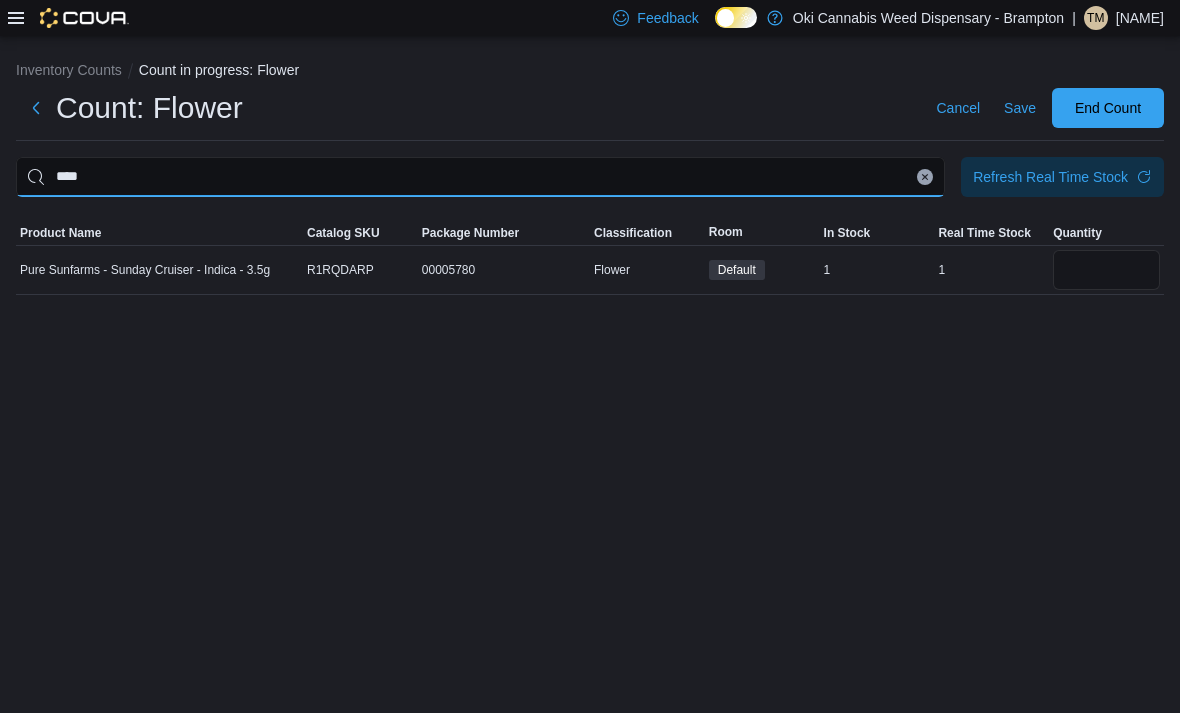 click on "****" at bounding box center (480, 177) 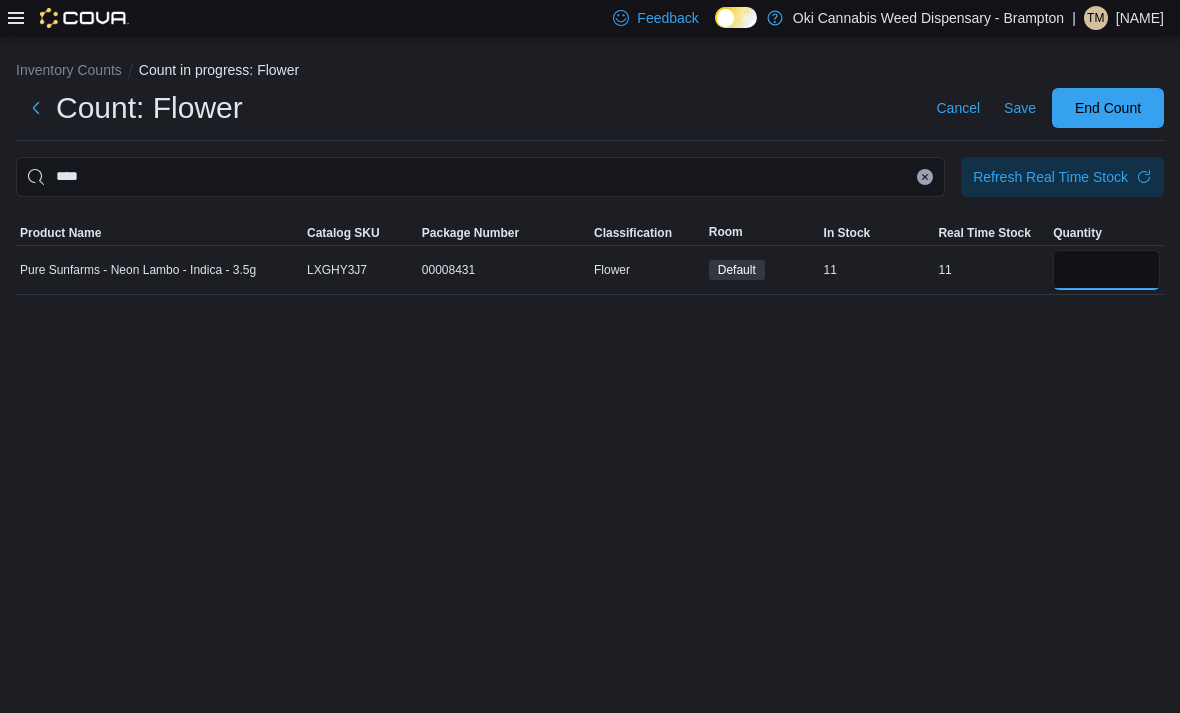 click at bounding box center [1106, 270] 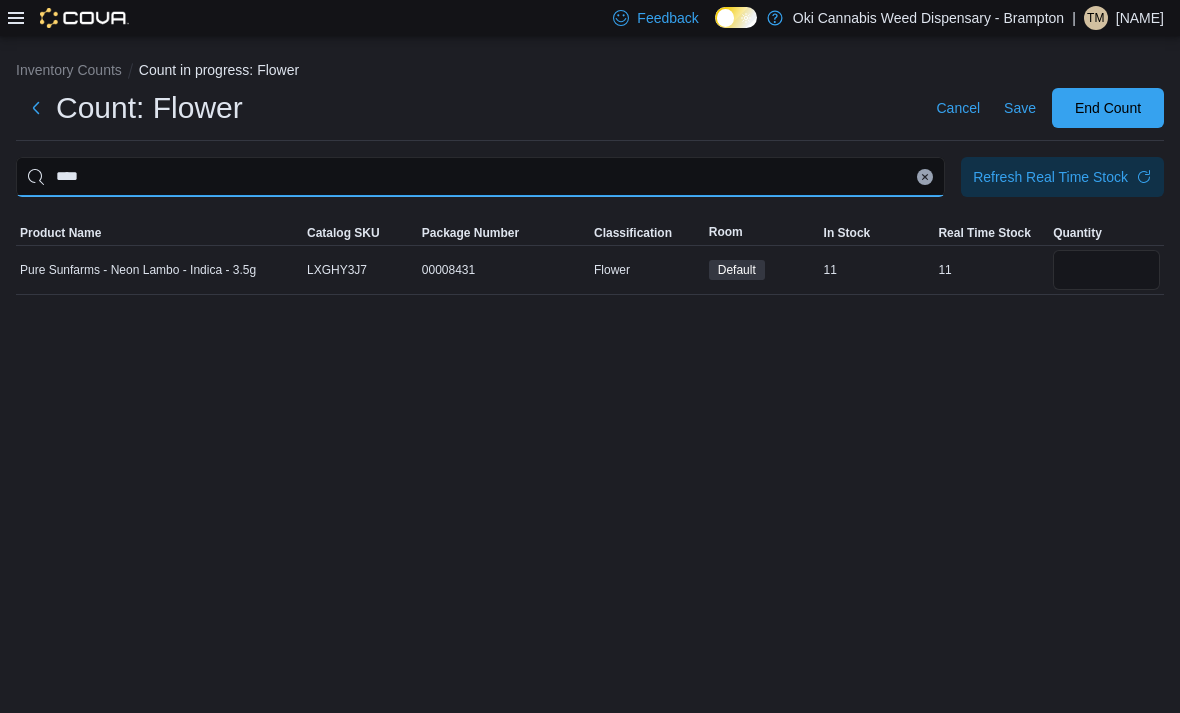 click on "****" at bounding box center (480, 177) 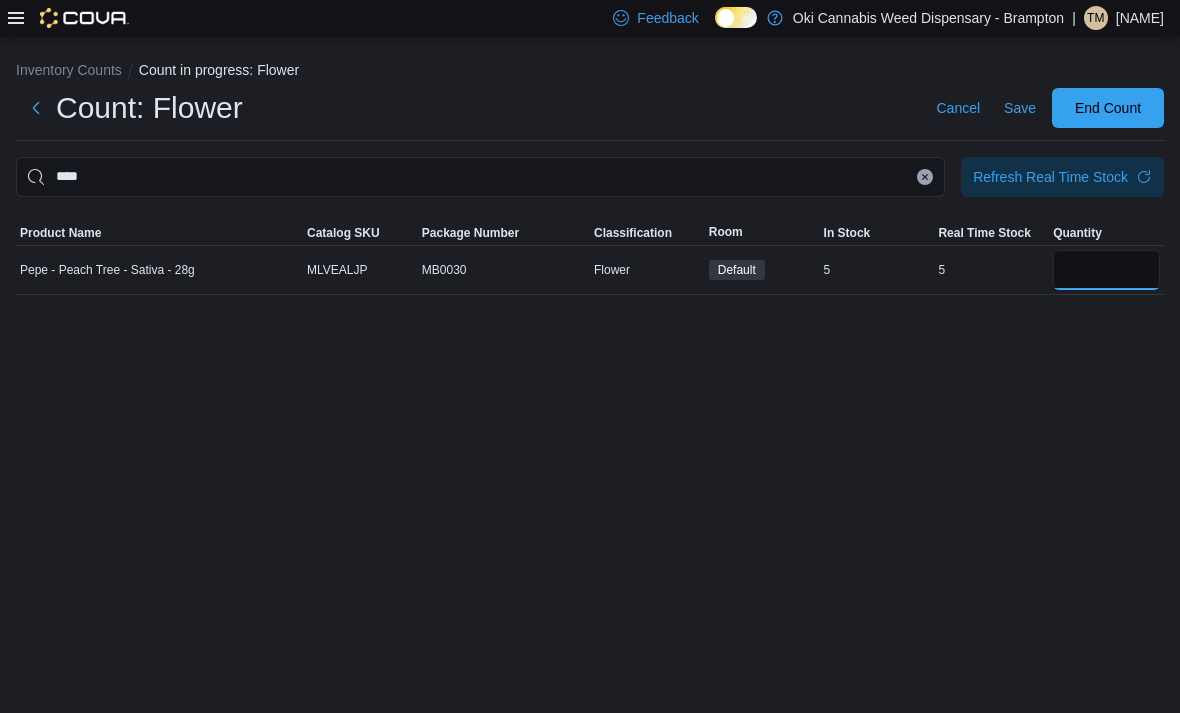 click at bounding box center (1106, 270) 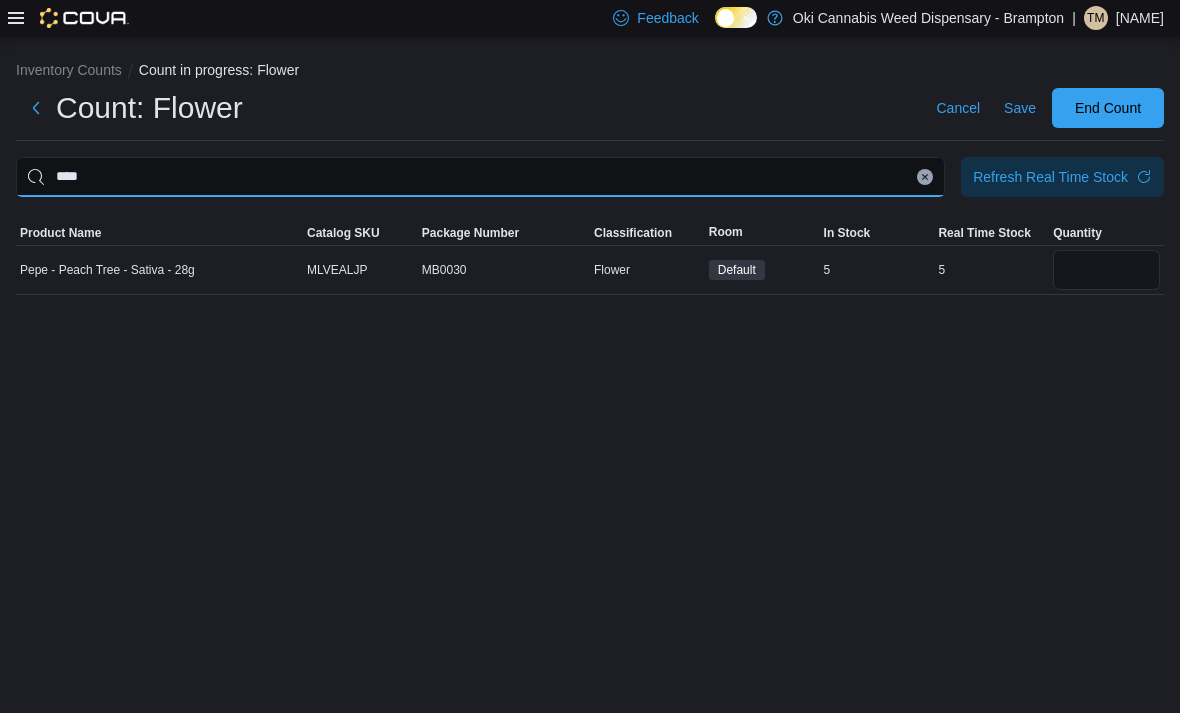 click on "****" at bounding box center (480, 177) 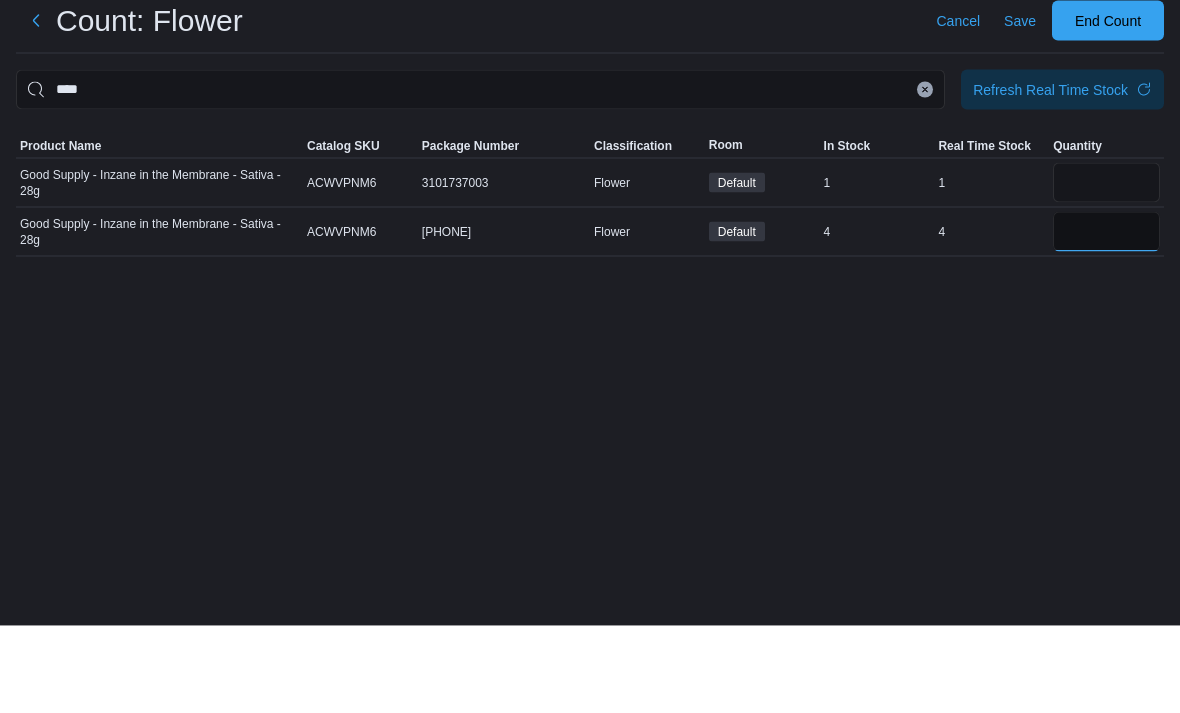 click at bounding box center [1106, 319] 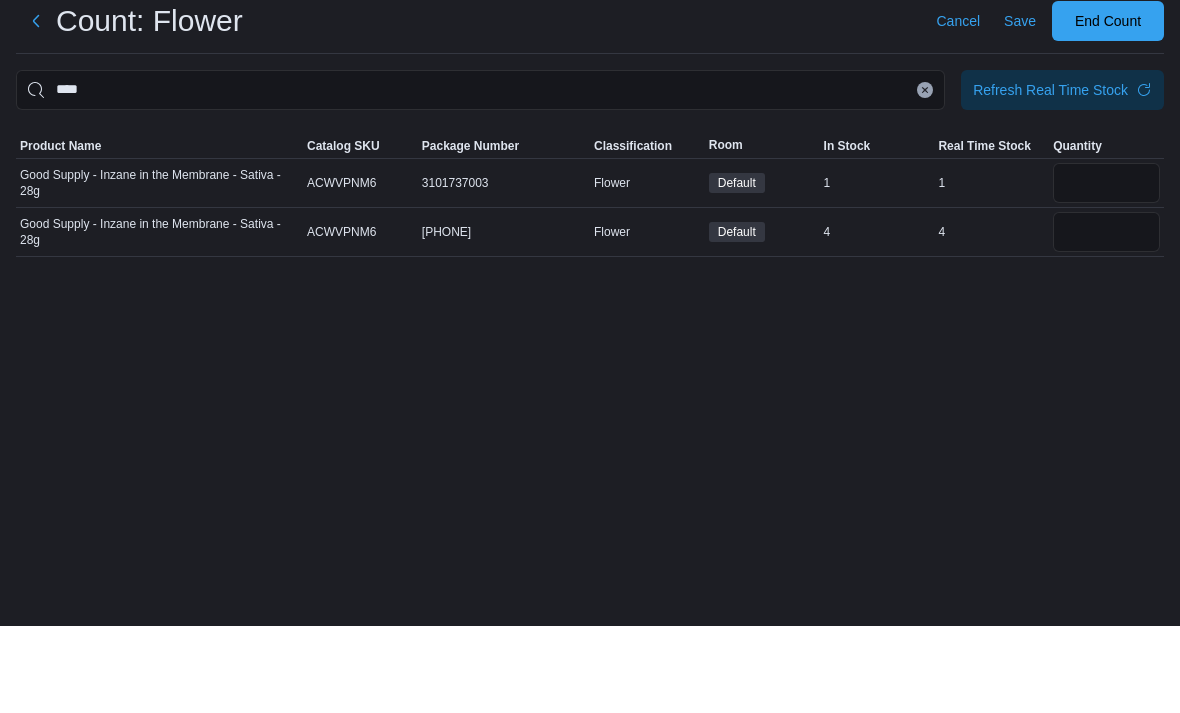 click at bounding box center (1106, 270) 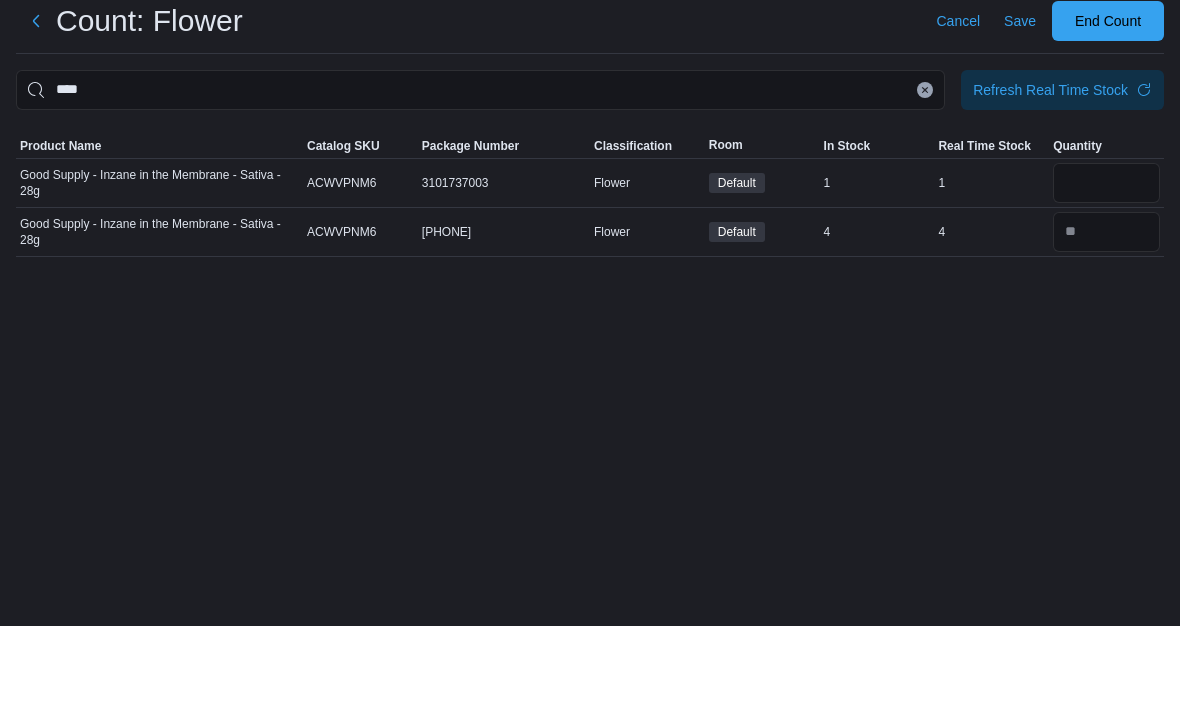 scroll, scrollTop: 15, scrollLeft: 0, axis: vertical 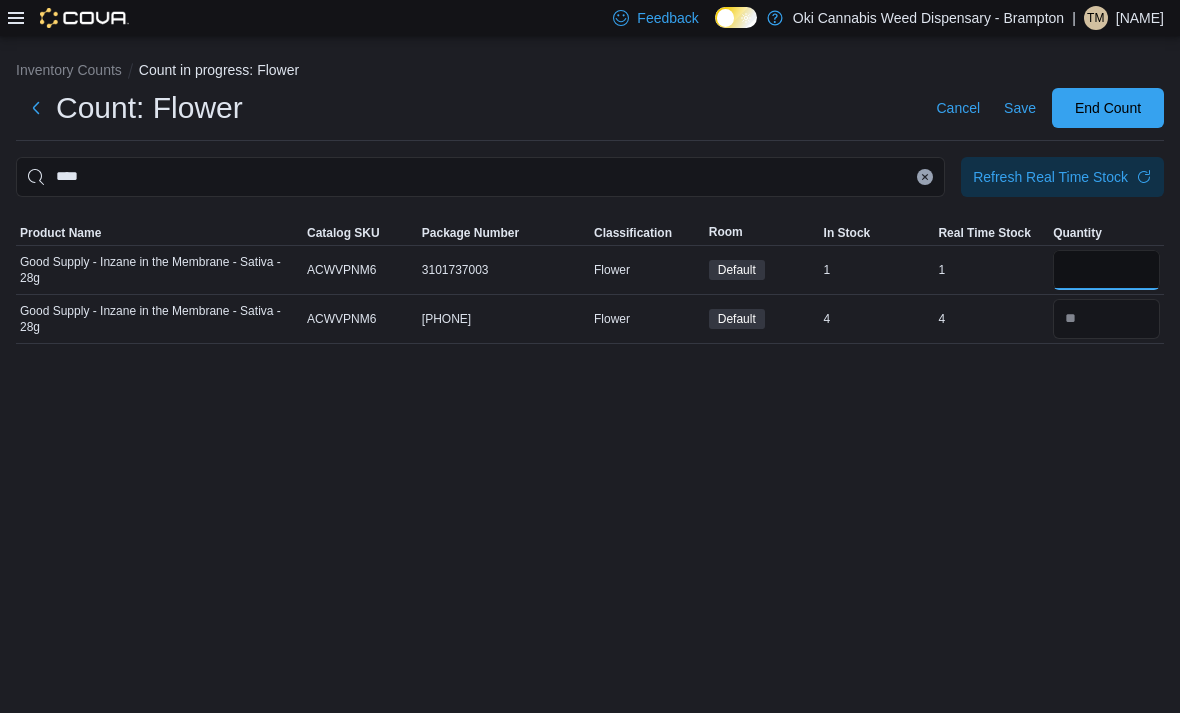 click on "*" at bounding box center (1106, 270) 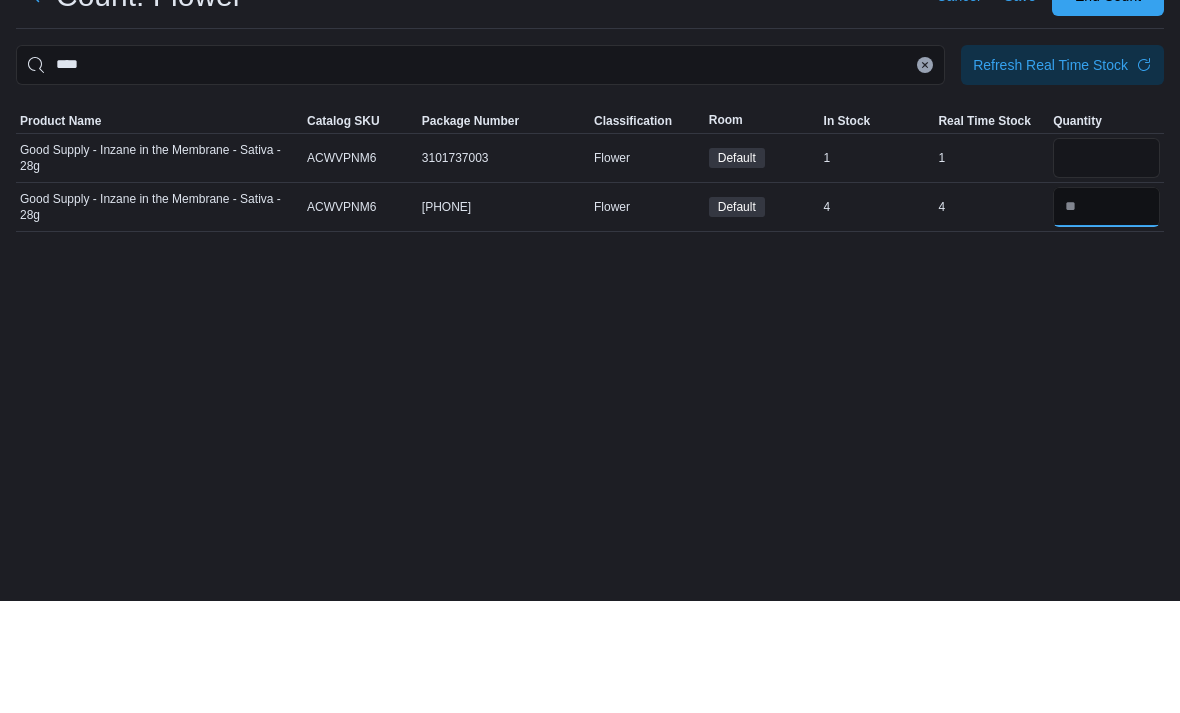 click at bounding box center [1106, 319] 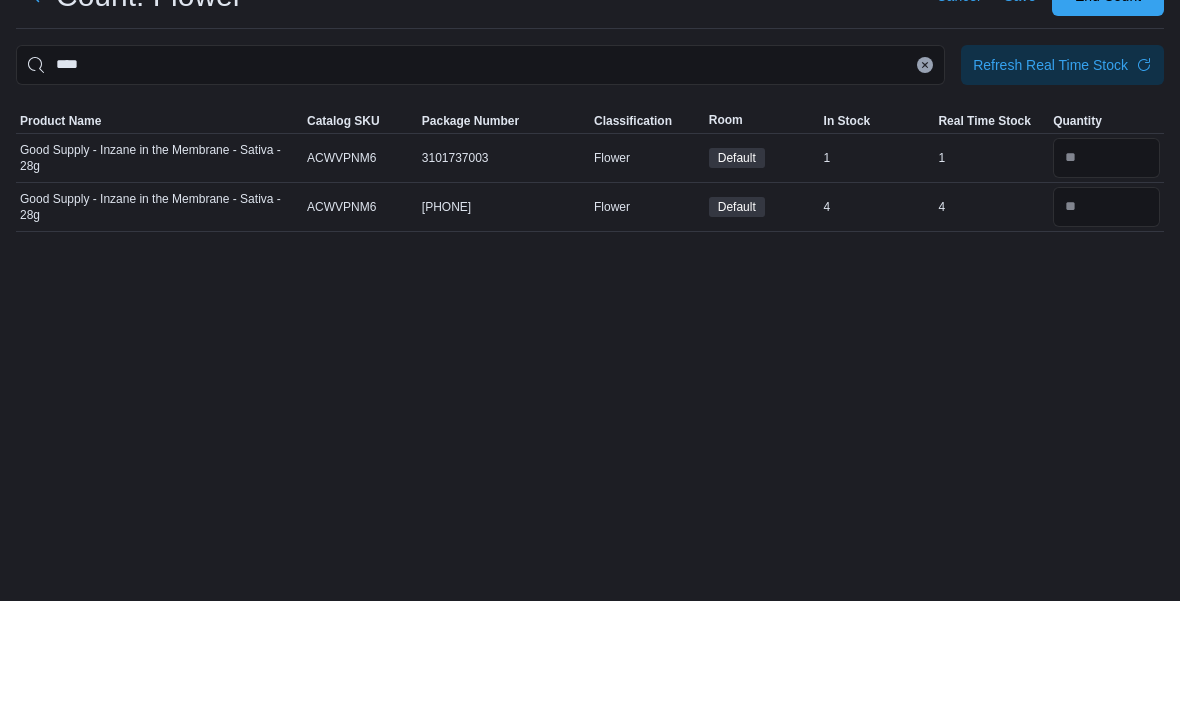 click 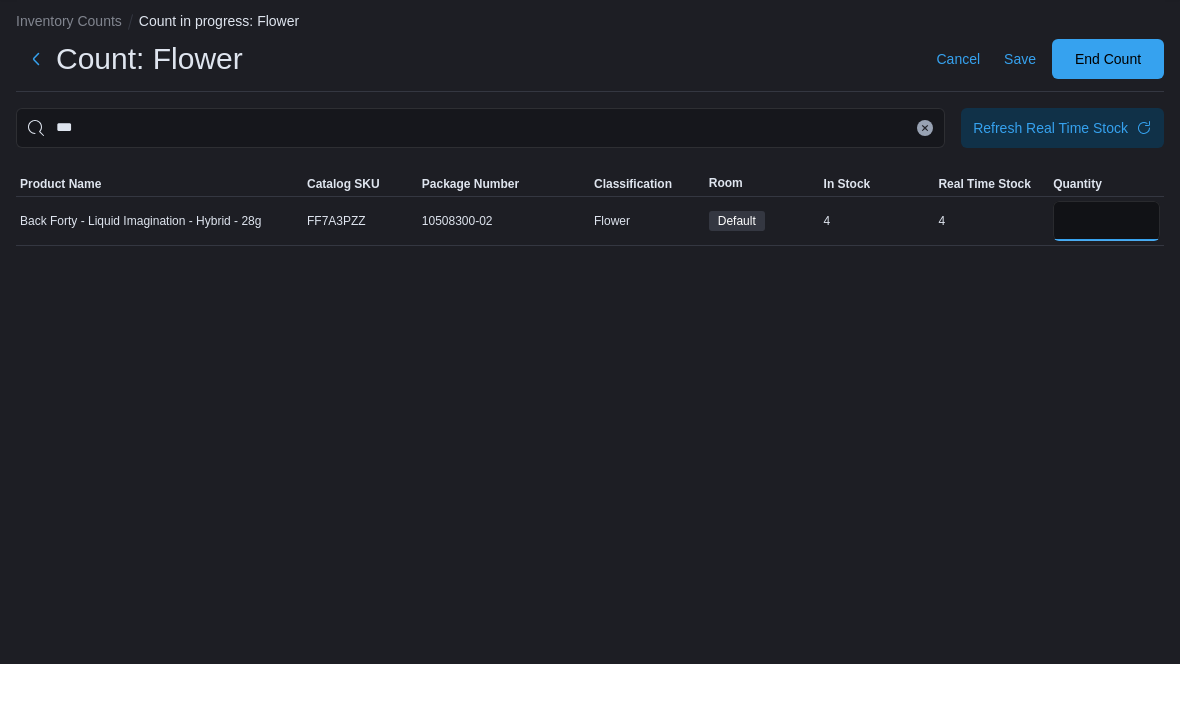 click at bounding box center (1106, 270) 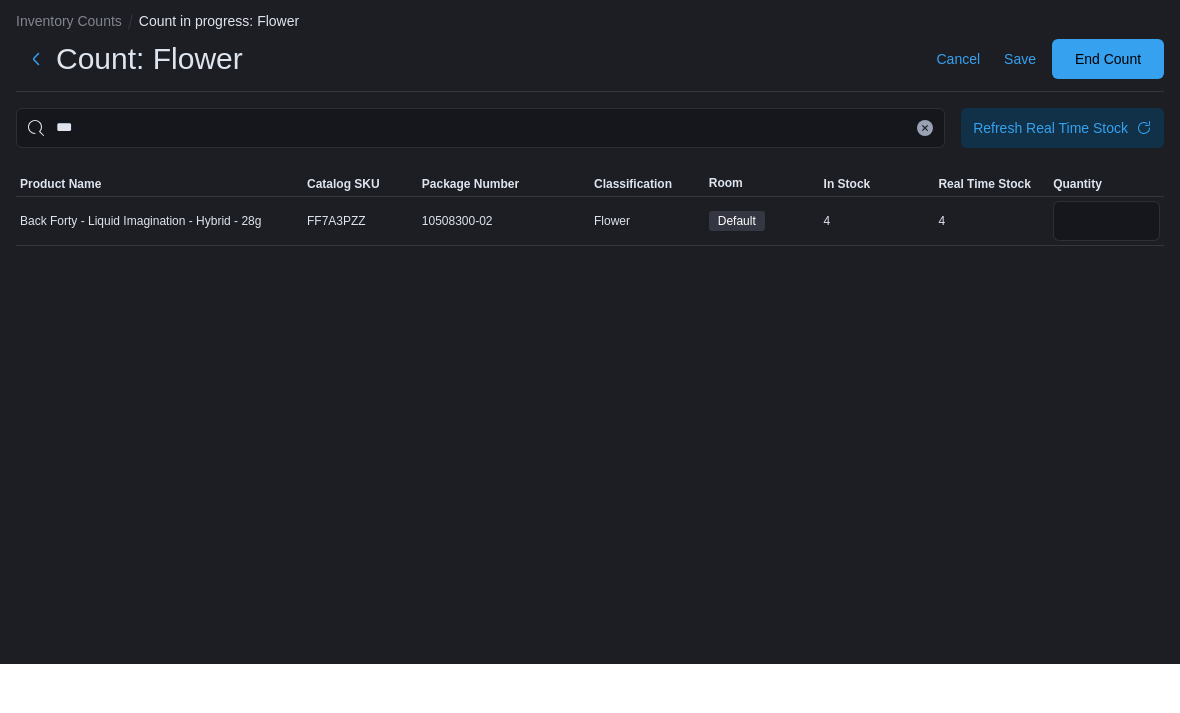 scroll, scrollTop: 64, scrollLeft: 0, axis: vertical 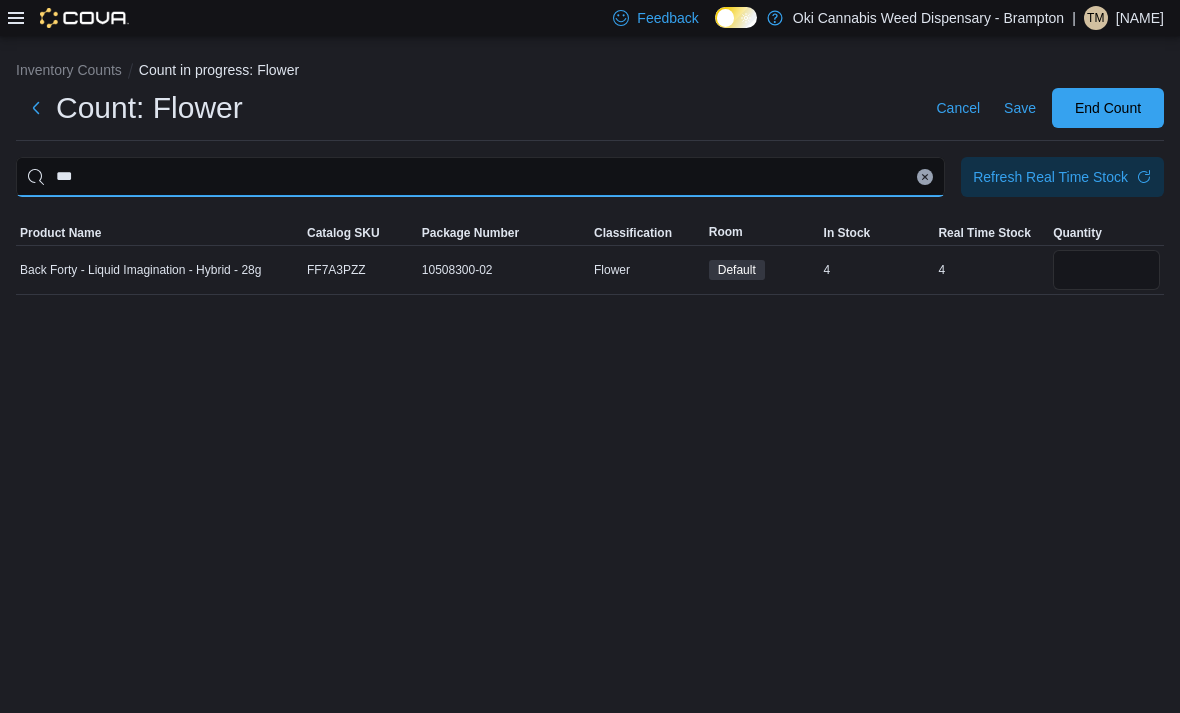 click on "***" at bounding box center (480, 177) 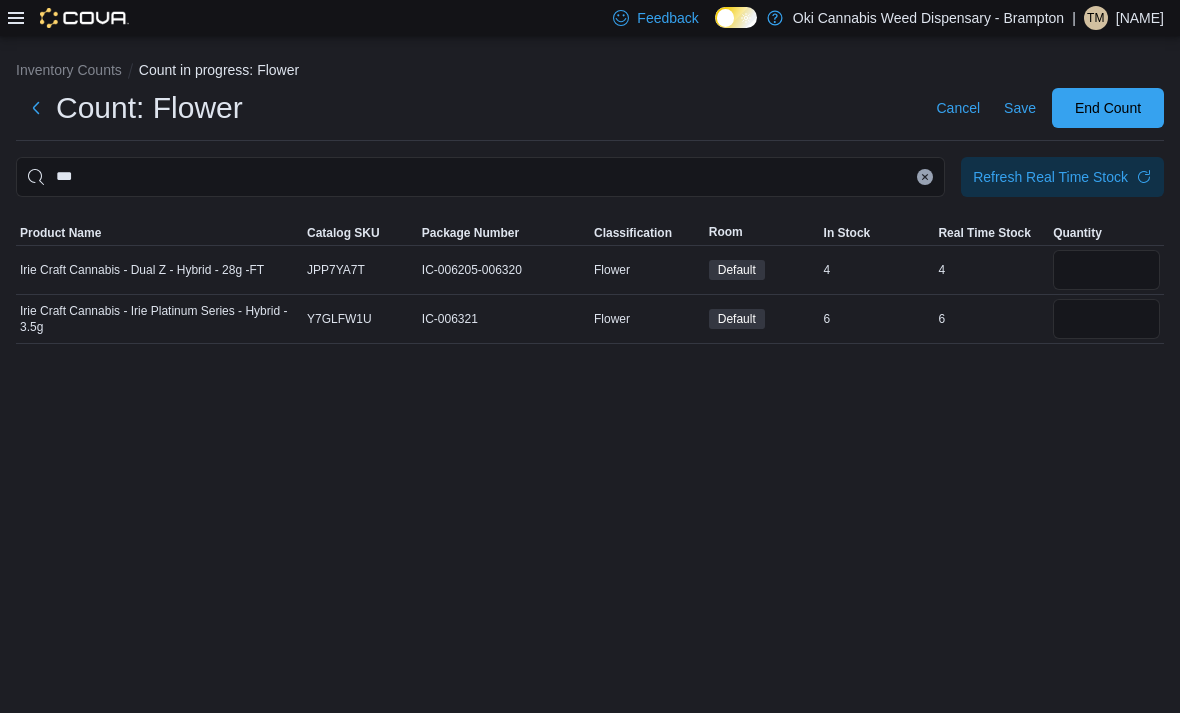 click at bounding box center [1106, 270] 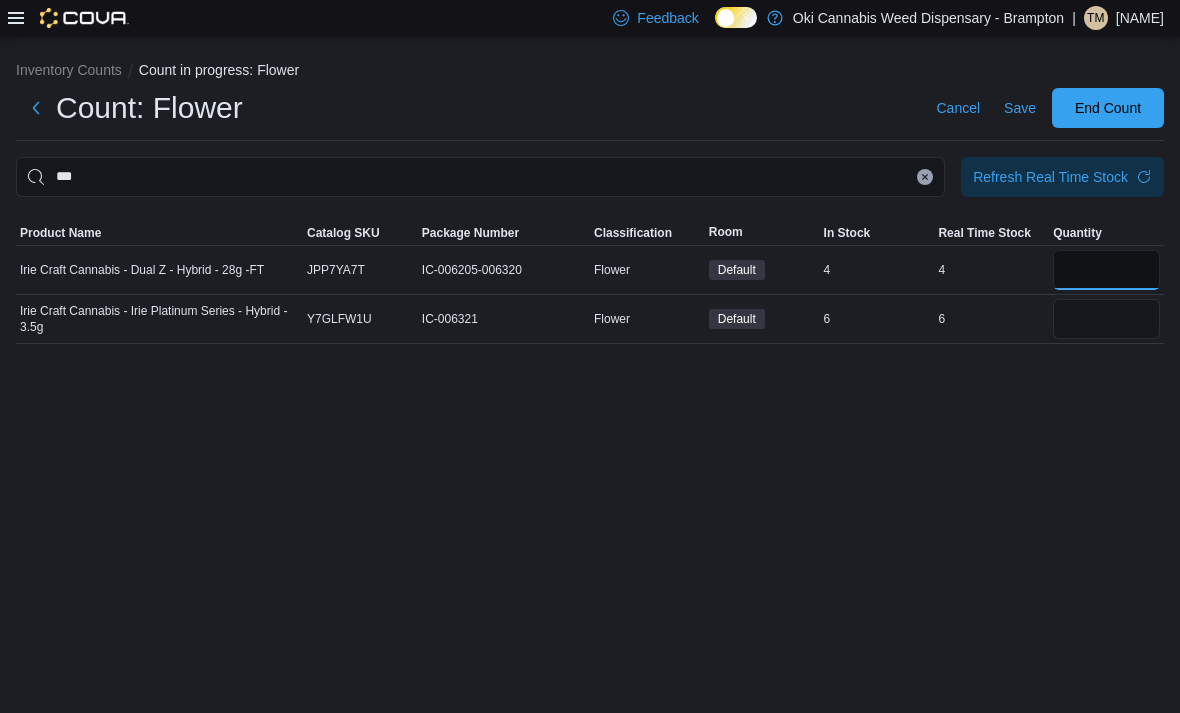 click on "*" at bounding box center (1106, 270) 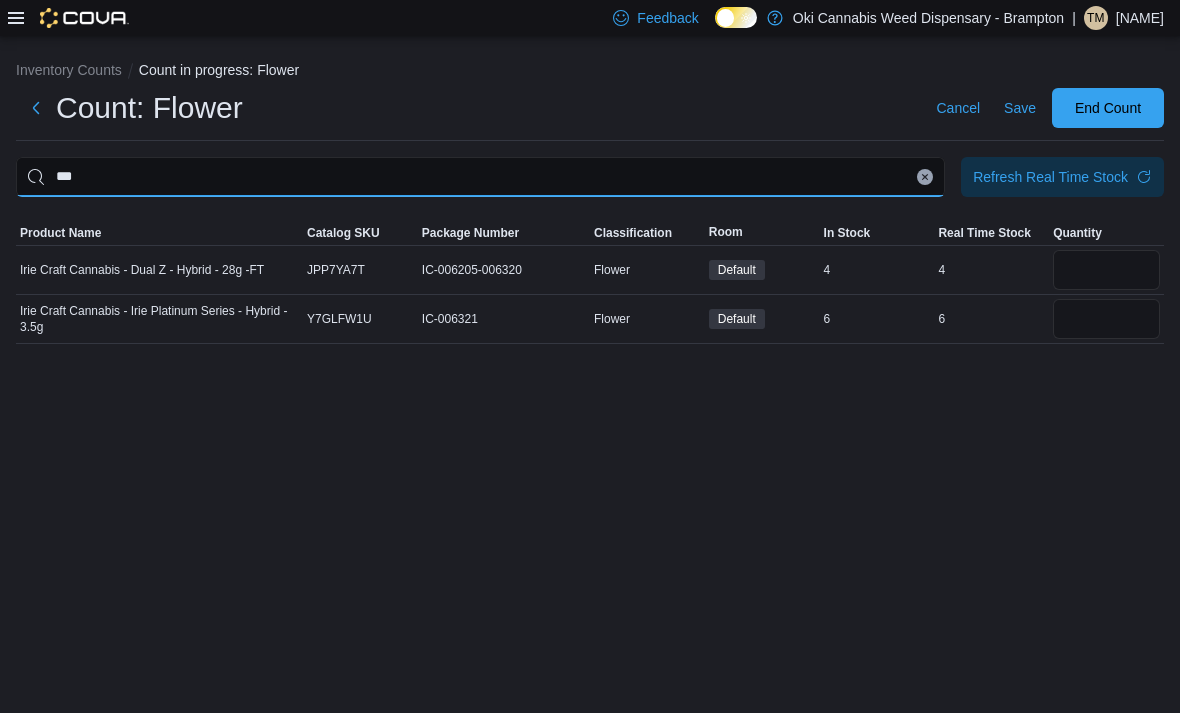 click on "***" at bounding box center [480, 177] 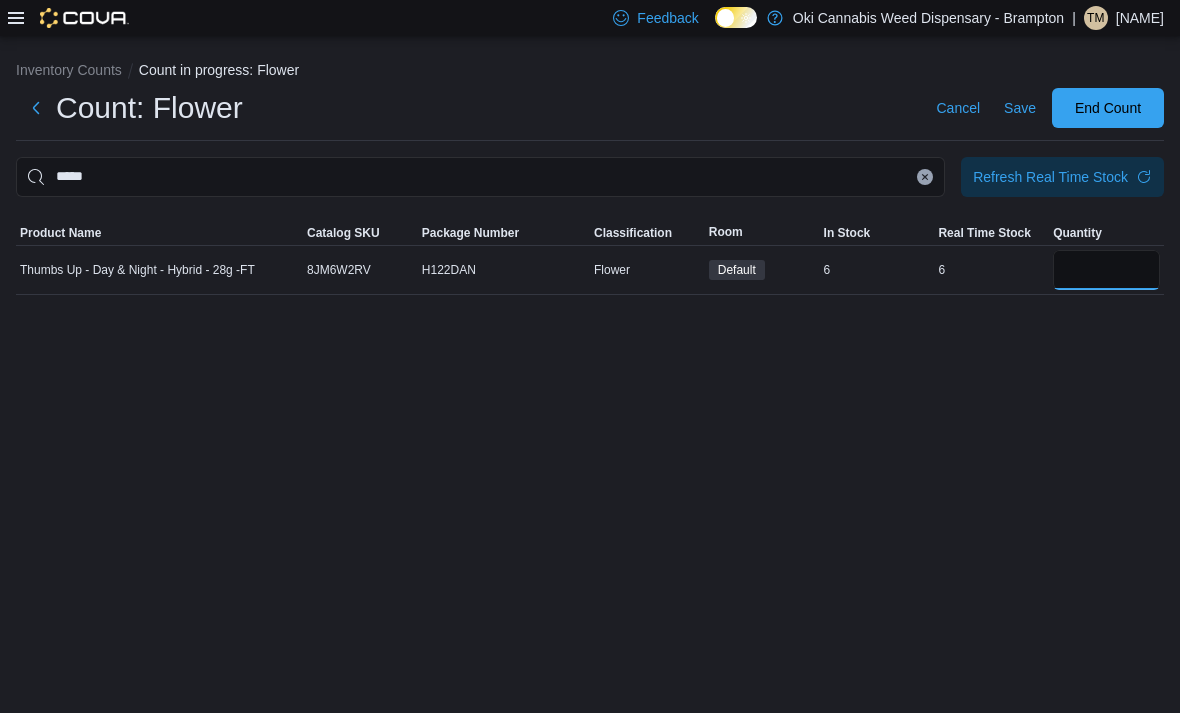 click at bounding box center (1106, 270) 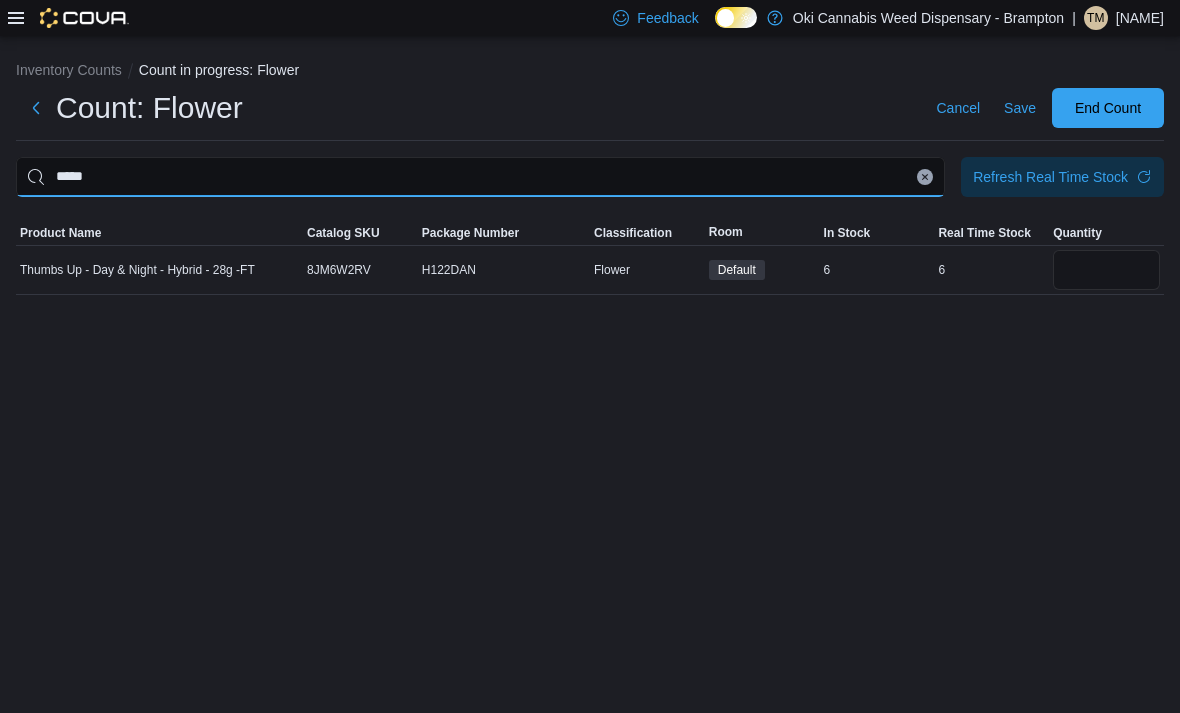 click on "*****" at bounding box center [480, 177] 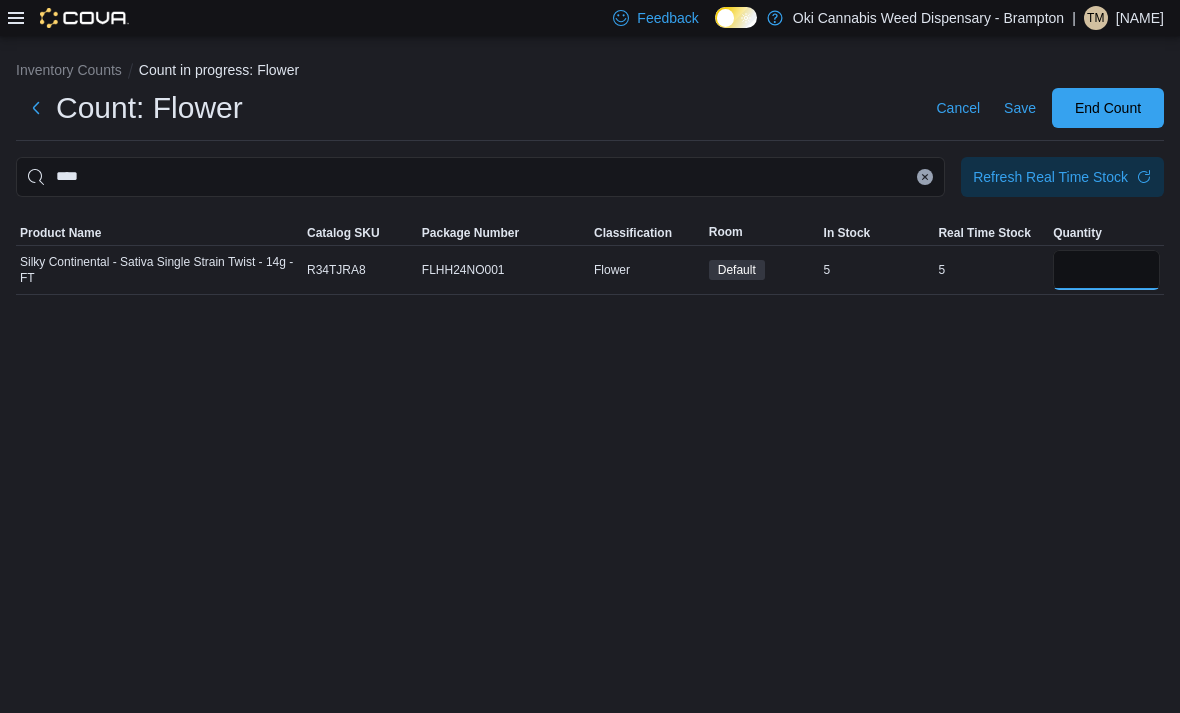 click at bounding box center [1106, 270] 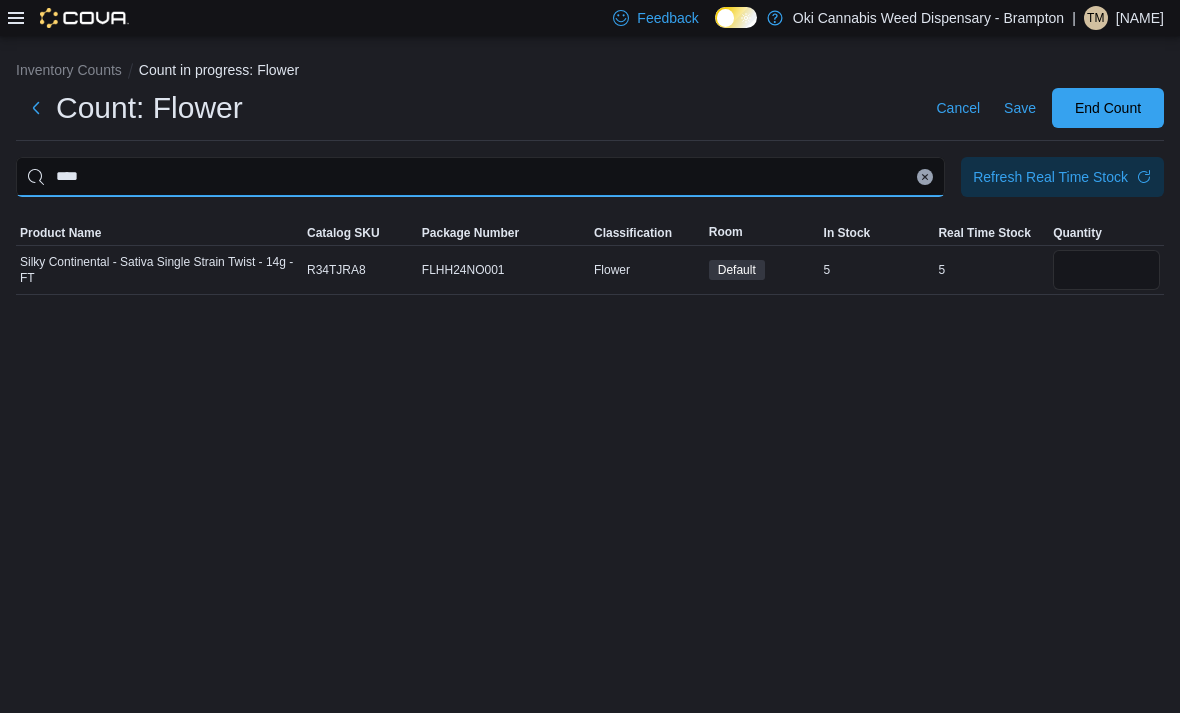 click on "****" at bounding box center [480, 177] 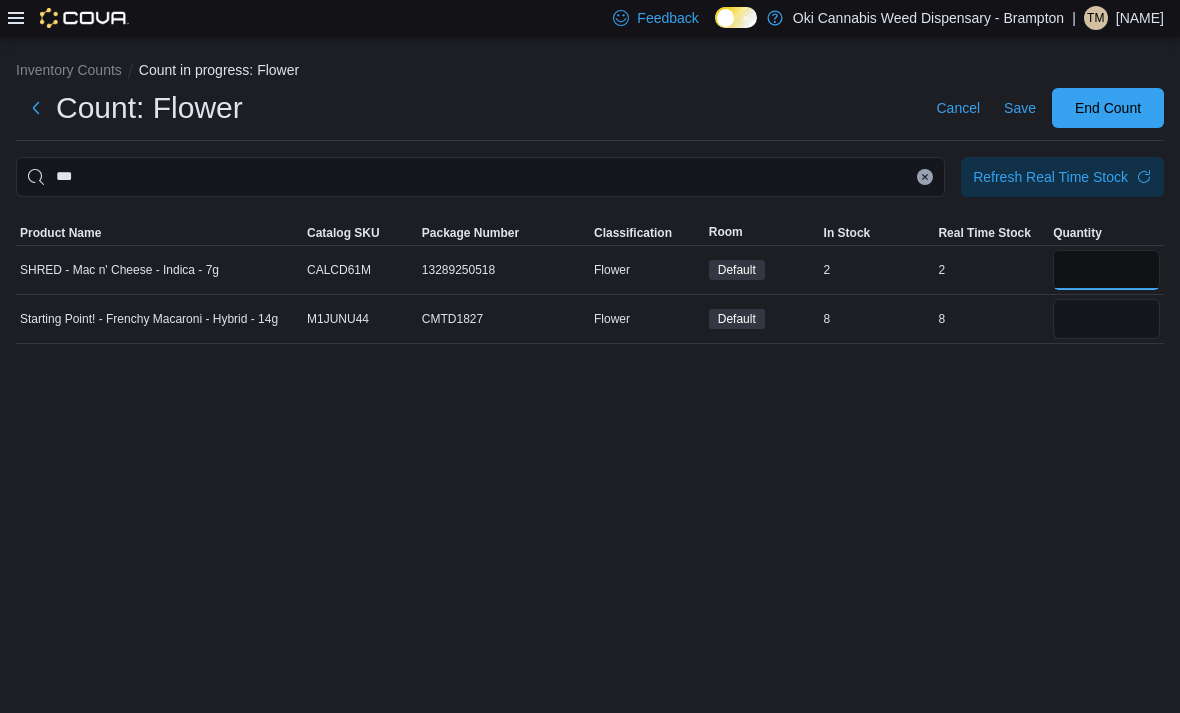 click at bounding box center (1106, 270) 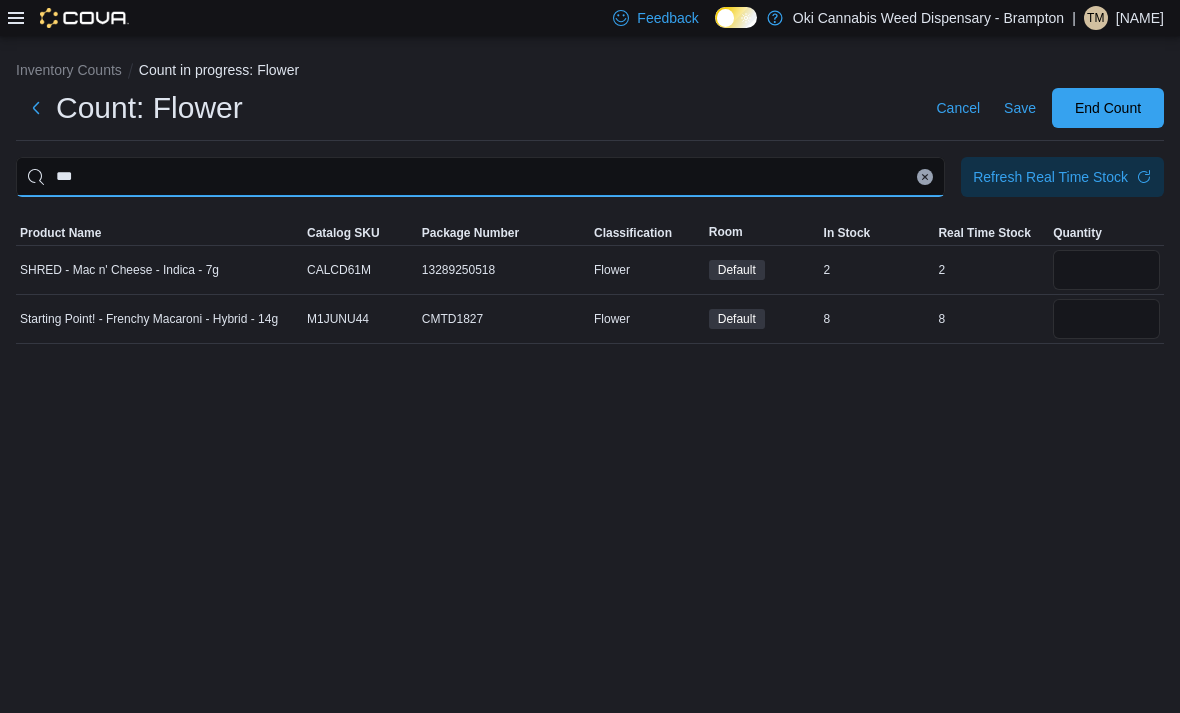 click on "***" at bounding box center [480, 177] 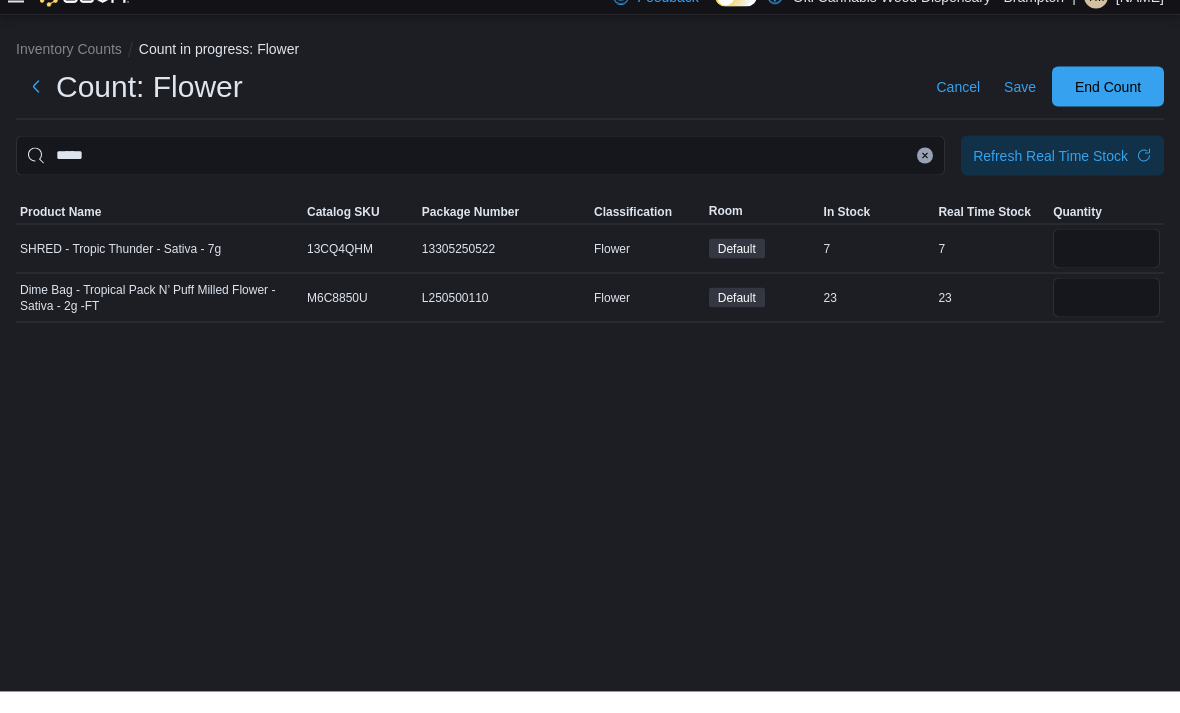 click at bounding box center [1106, 270] 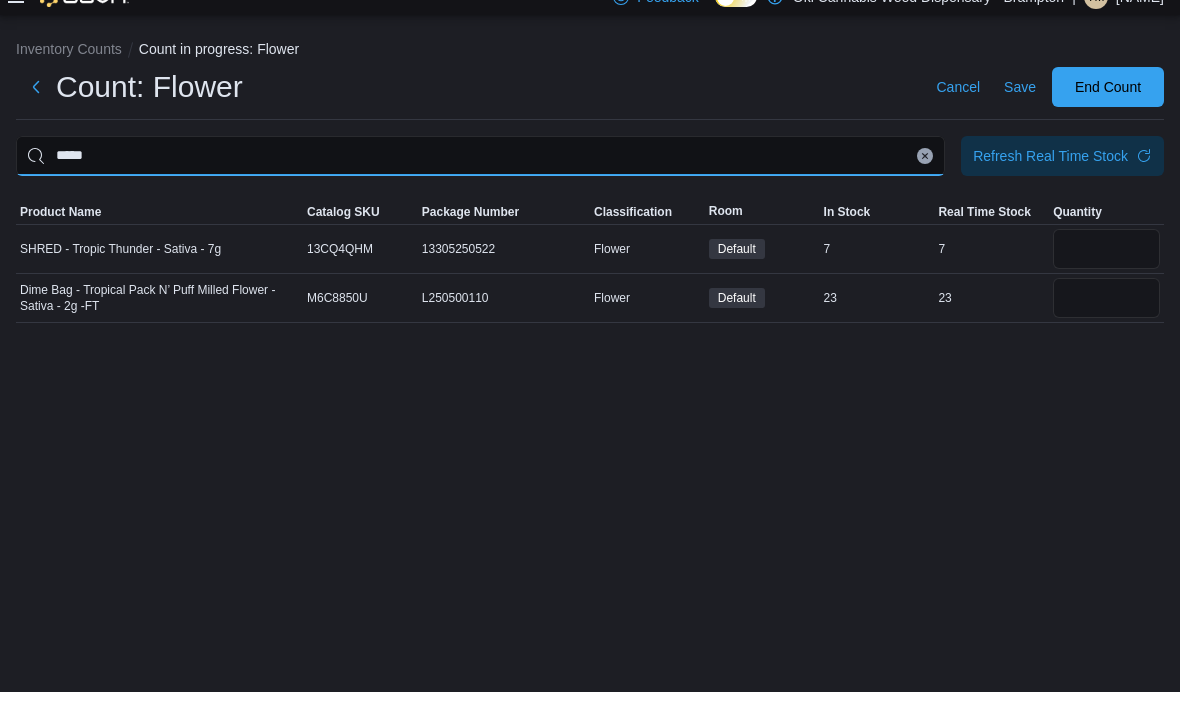 click on "*****" at bounding box center [480, 177] 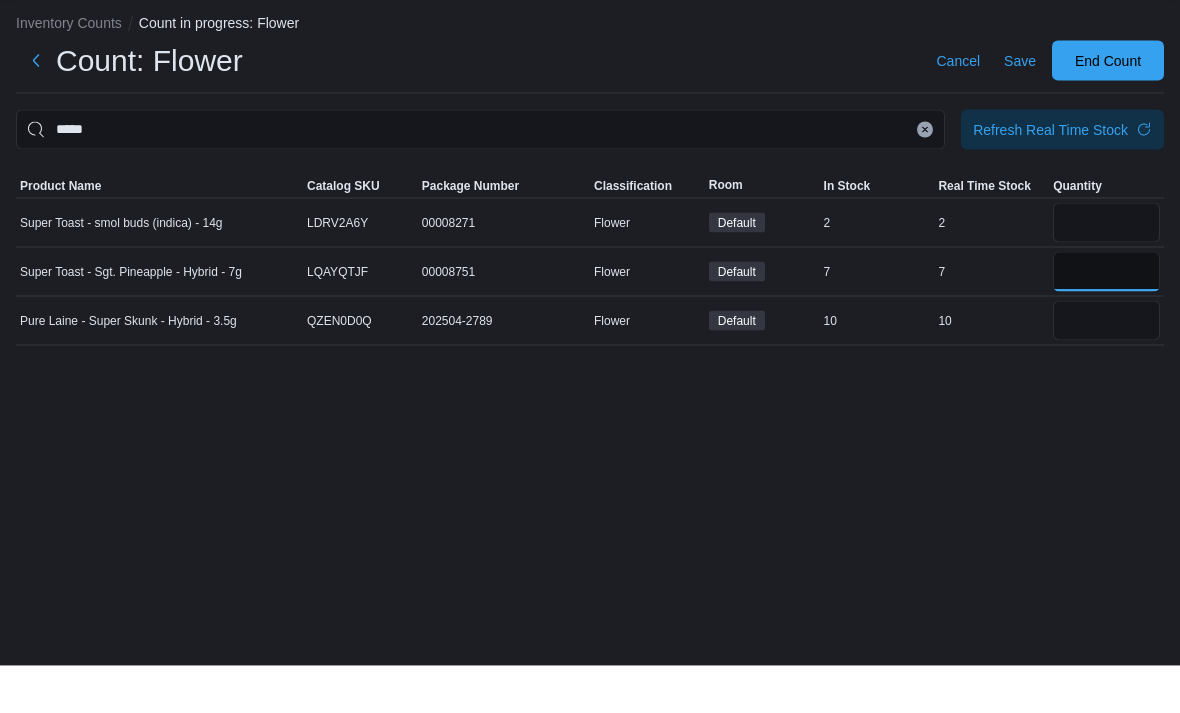 click at bounding box center (1106, 319) 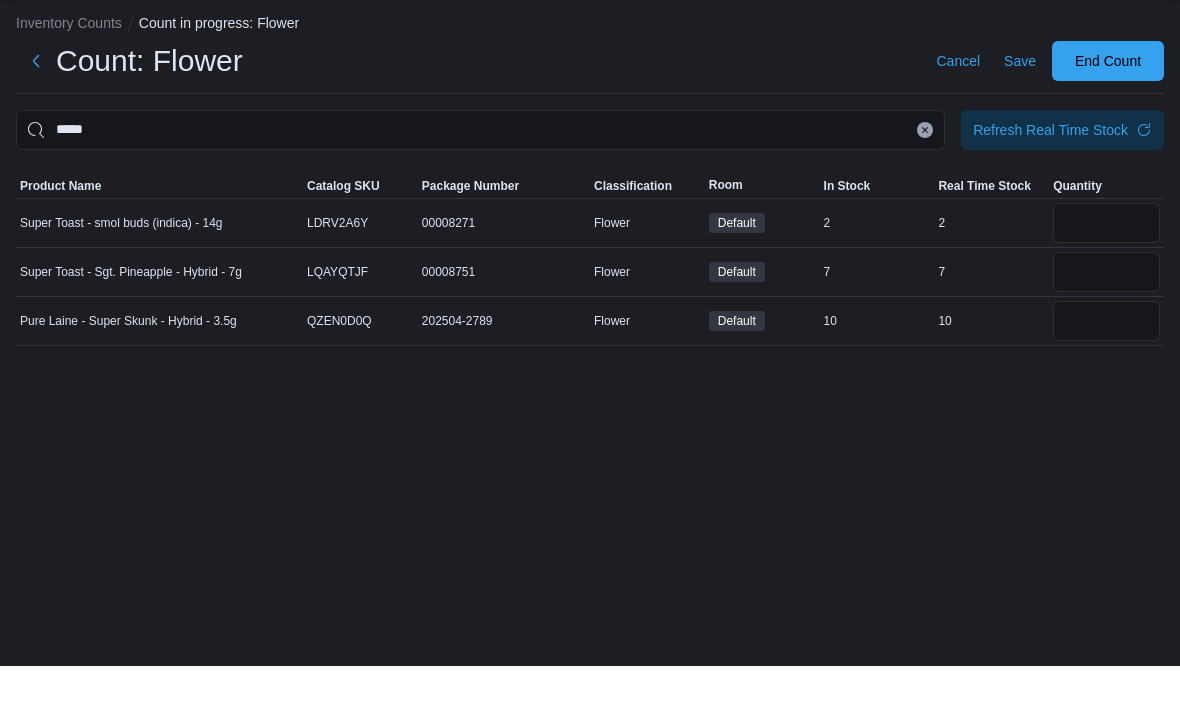 click 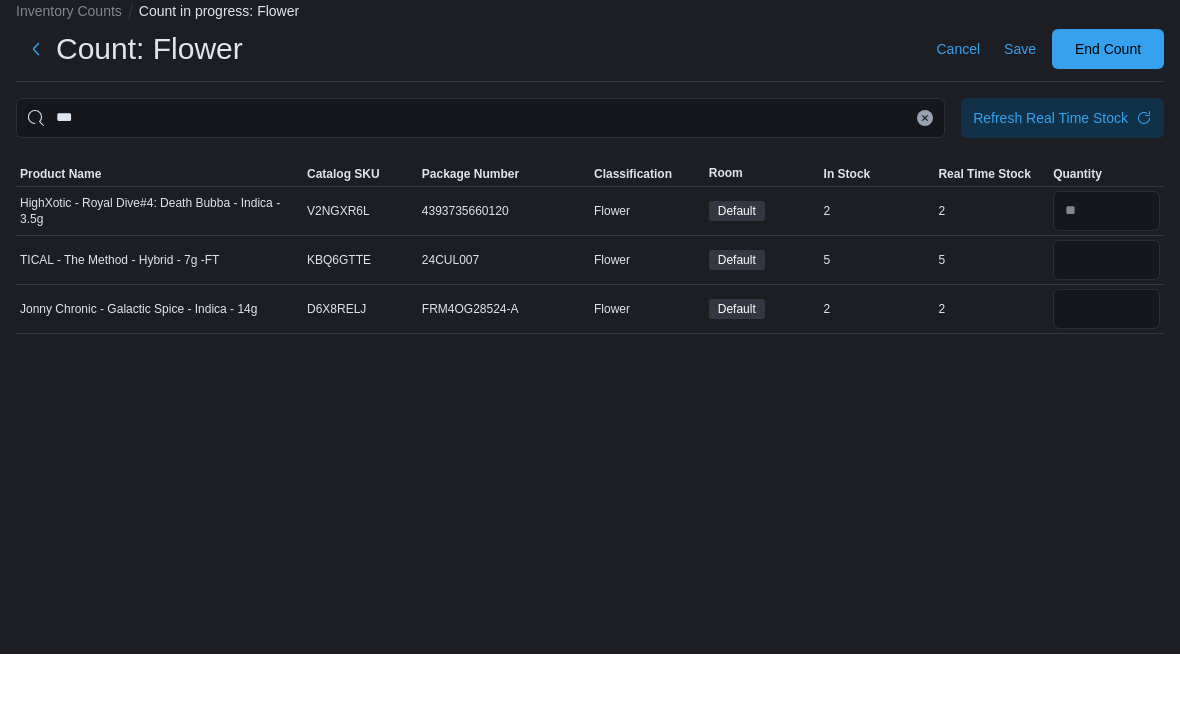 click at bounding box center (1106, 319) 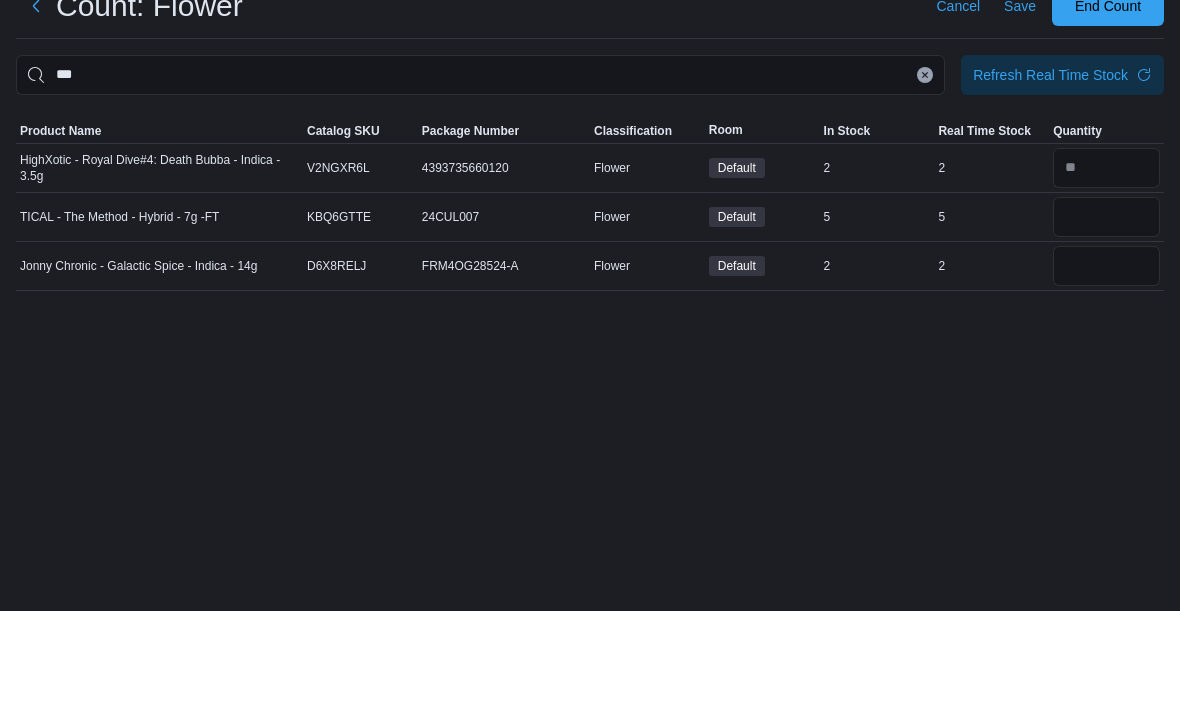 scroll, scrollTop: 14, scrollLeft: 0, axis: vertical 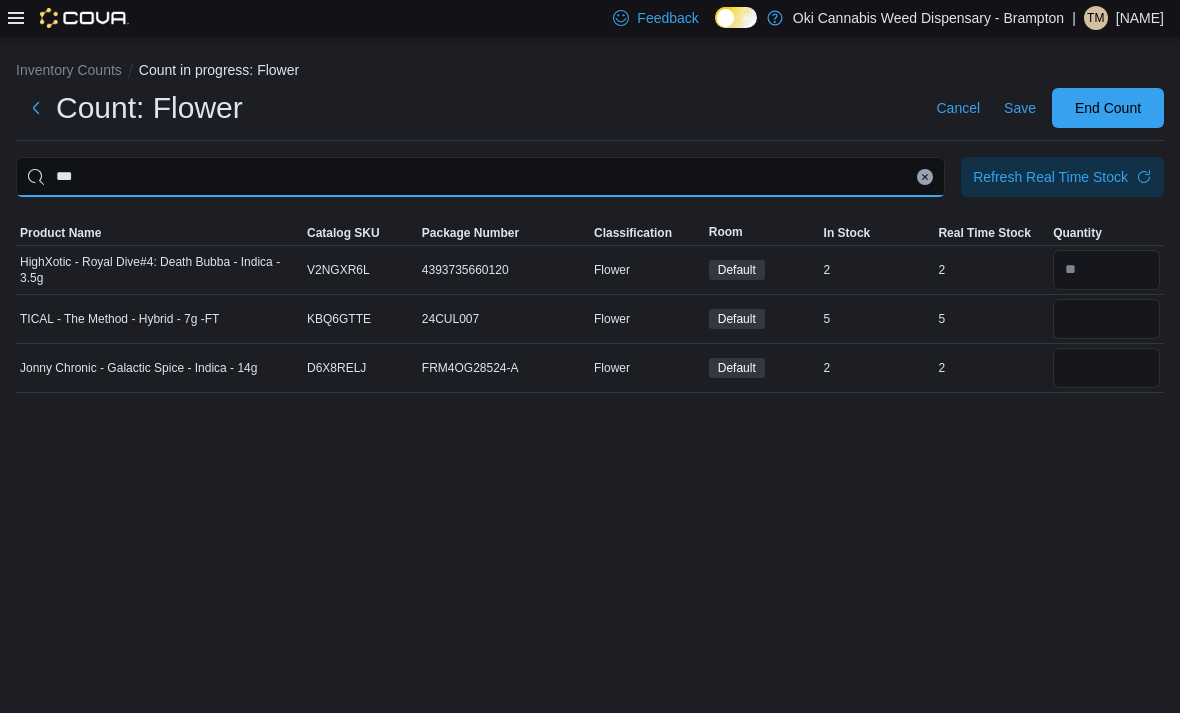 click on "***" at bounding box center [480, 177] 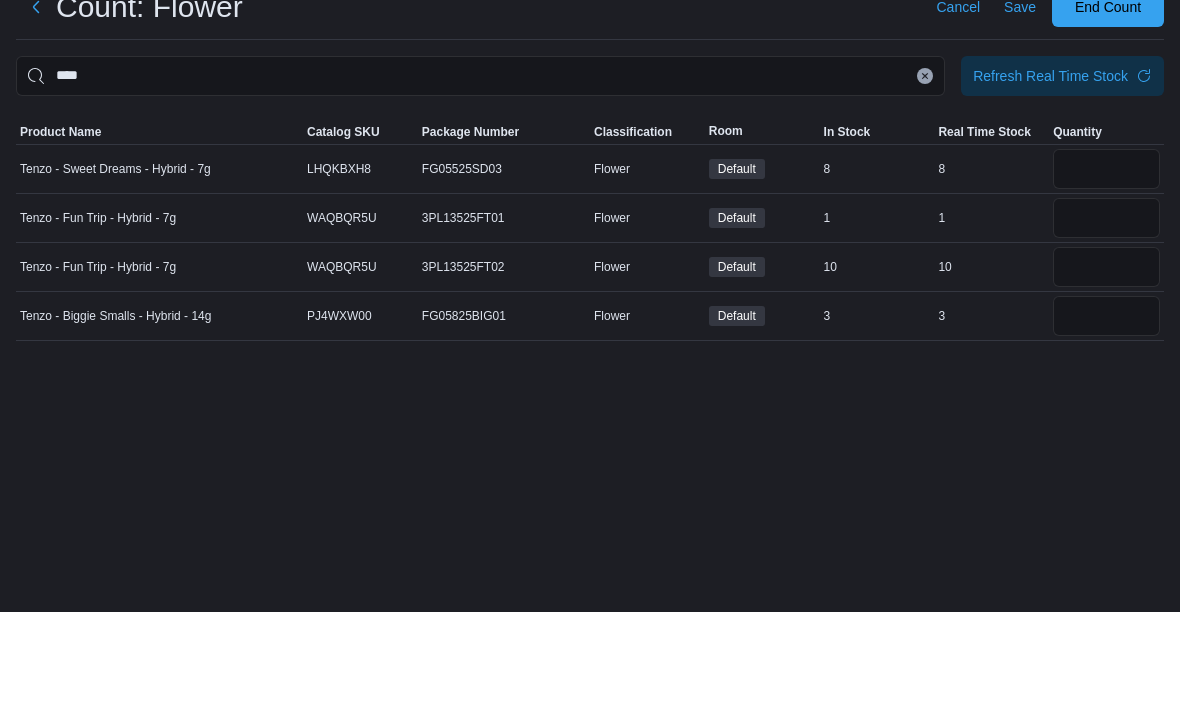 click at bounding box center [1106, 319] 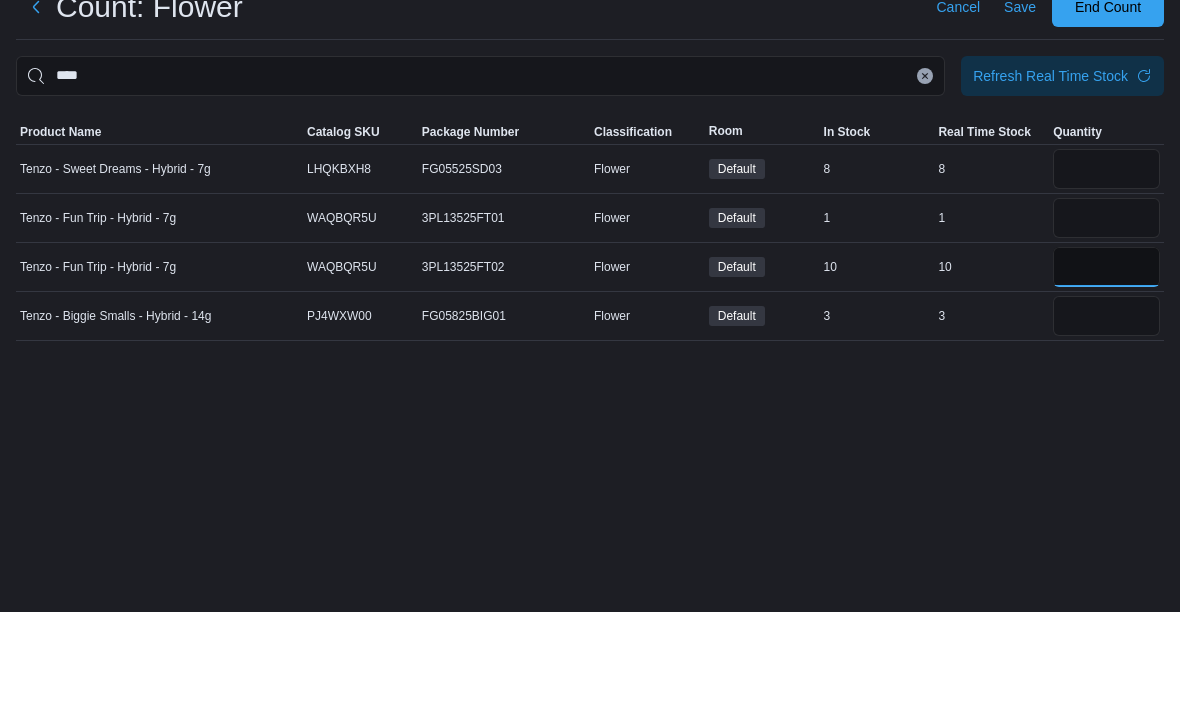 click at bounding box center (1106, 368) 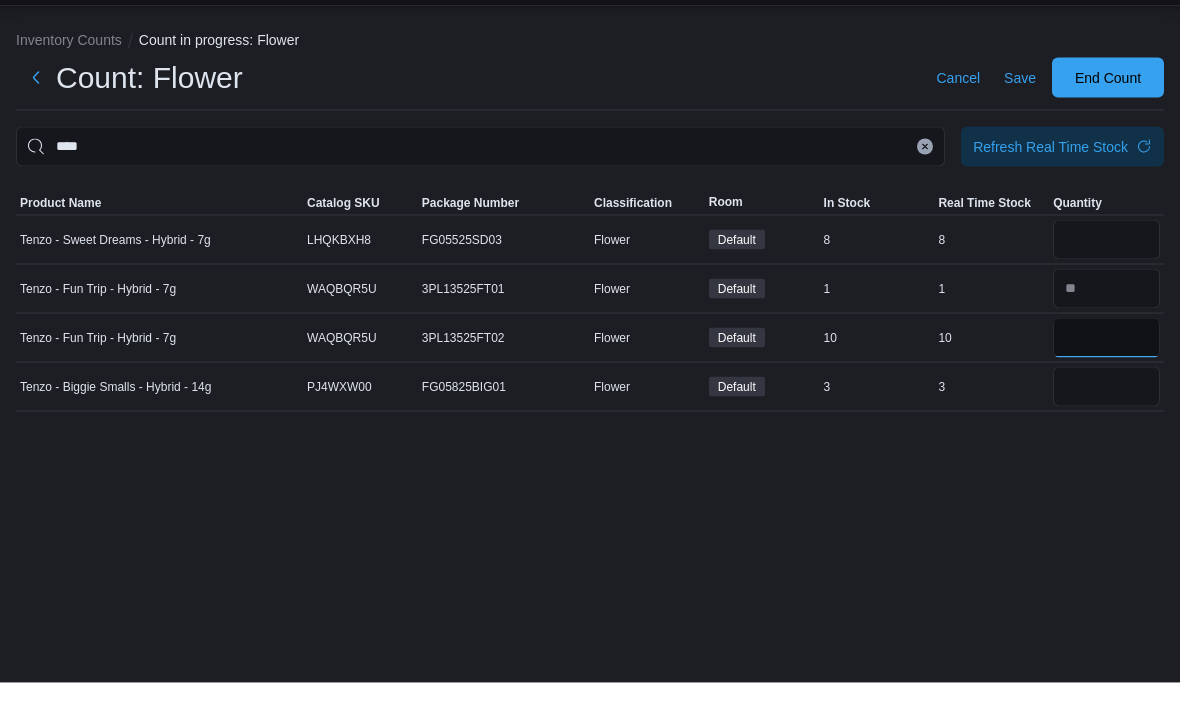 scroll, scrollTop: 0, scrollLeft: 0, axis: both 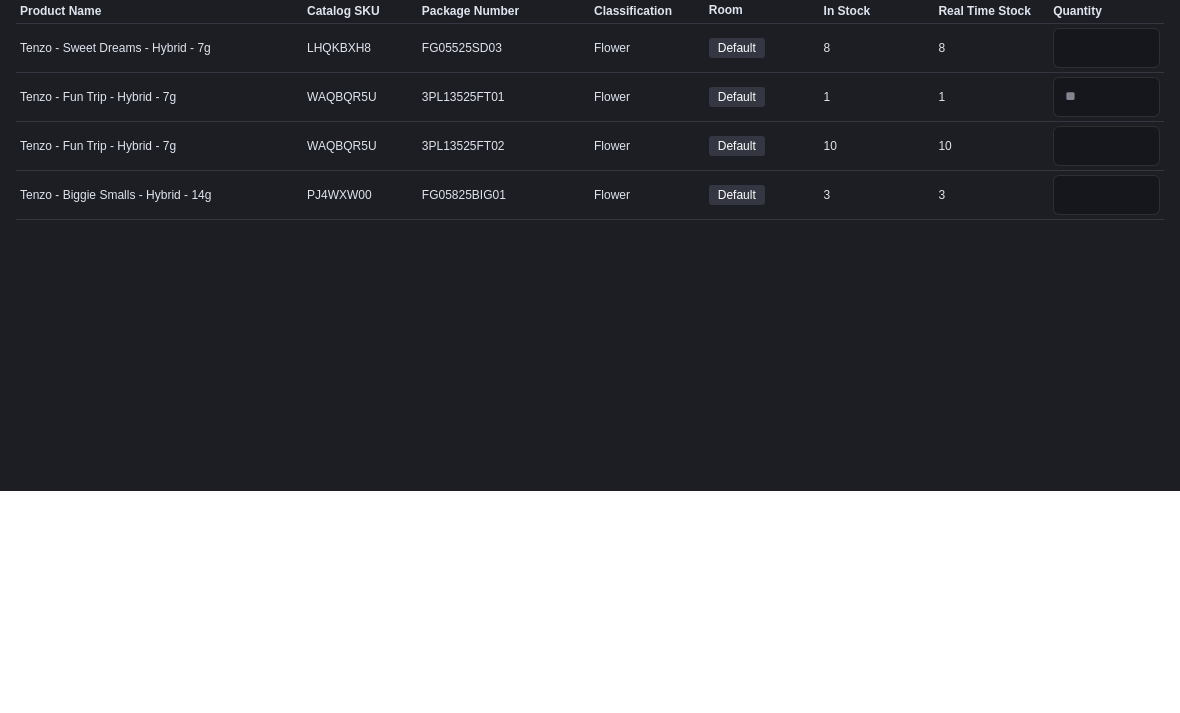 click at bounding box center (1106, 319) 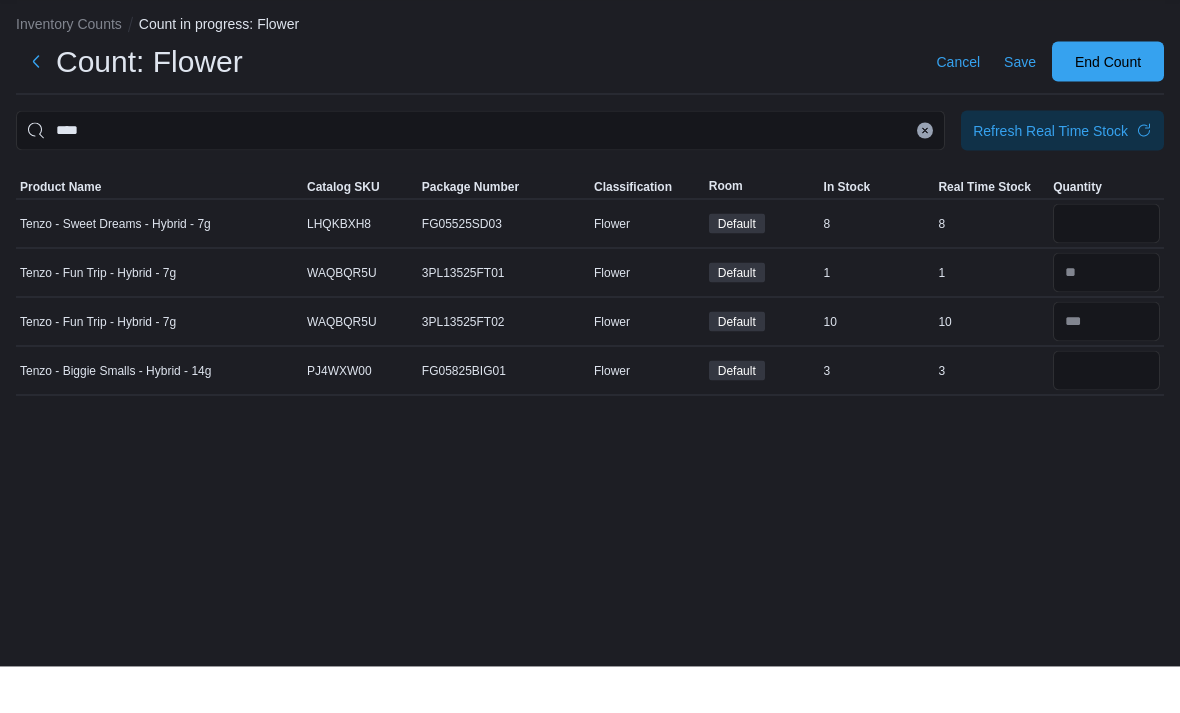 click on "Save" at bounding box center (1020, 108) 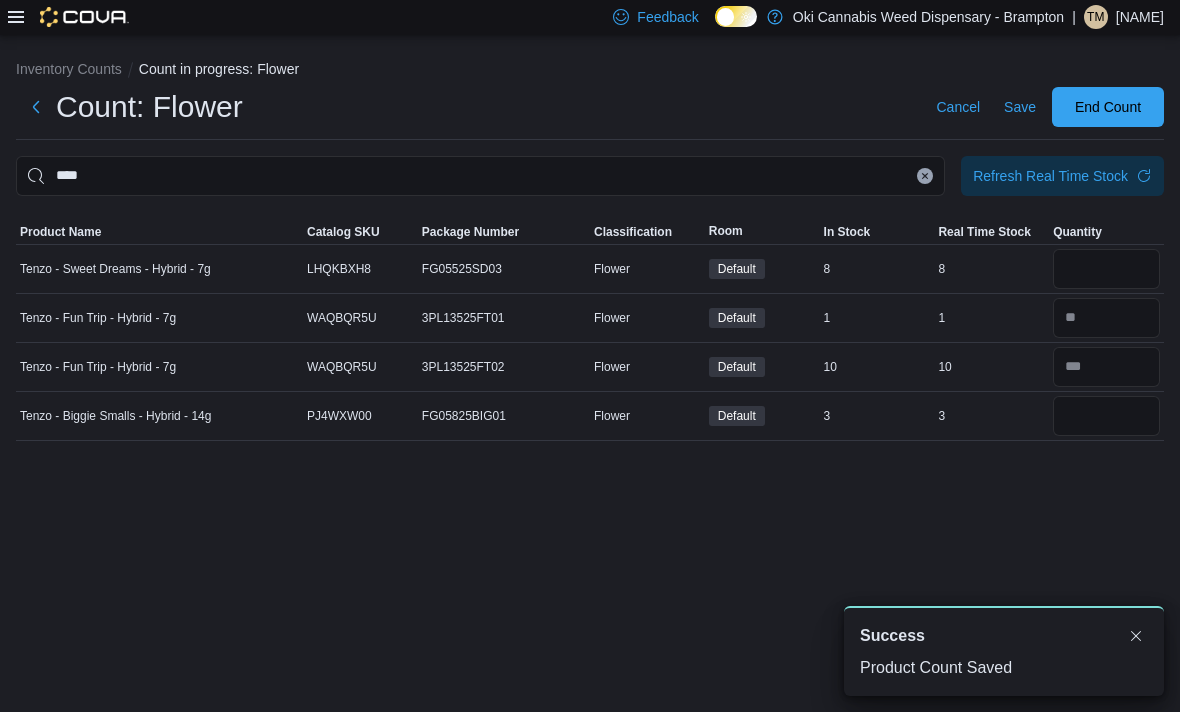 scroll, scrollTop: 64, scrollLeft: 0, axis: vertical 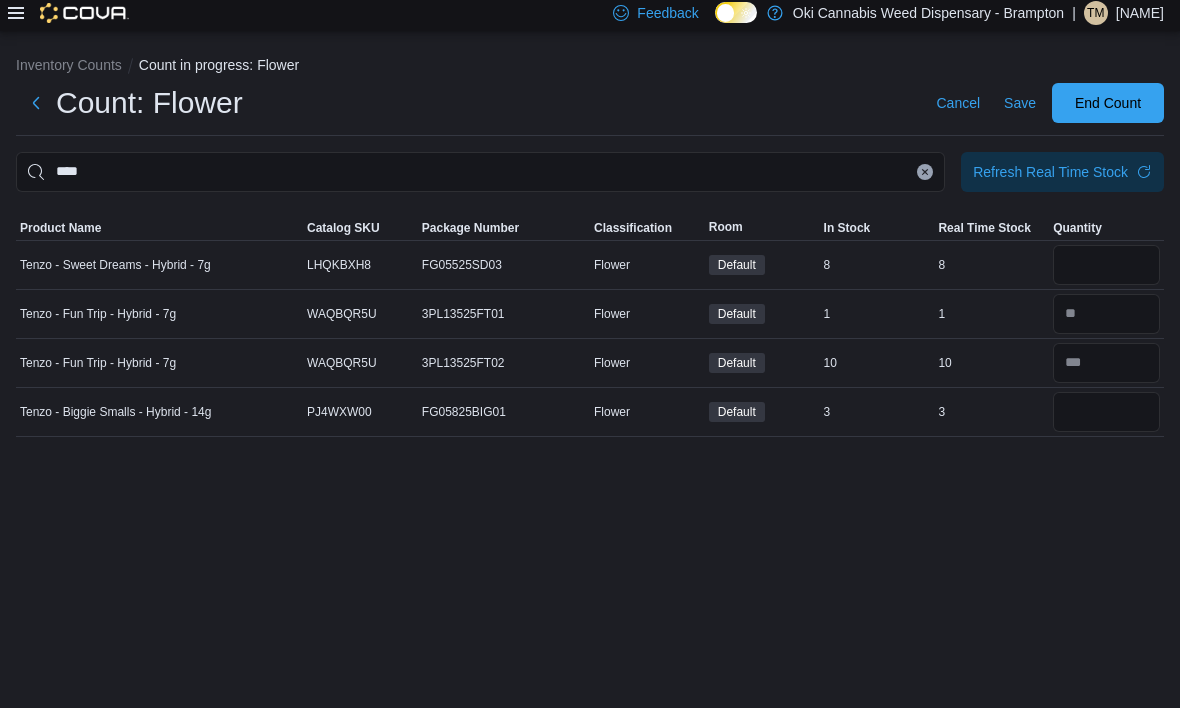 click on "Save" at bounding box center (1020, 108) 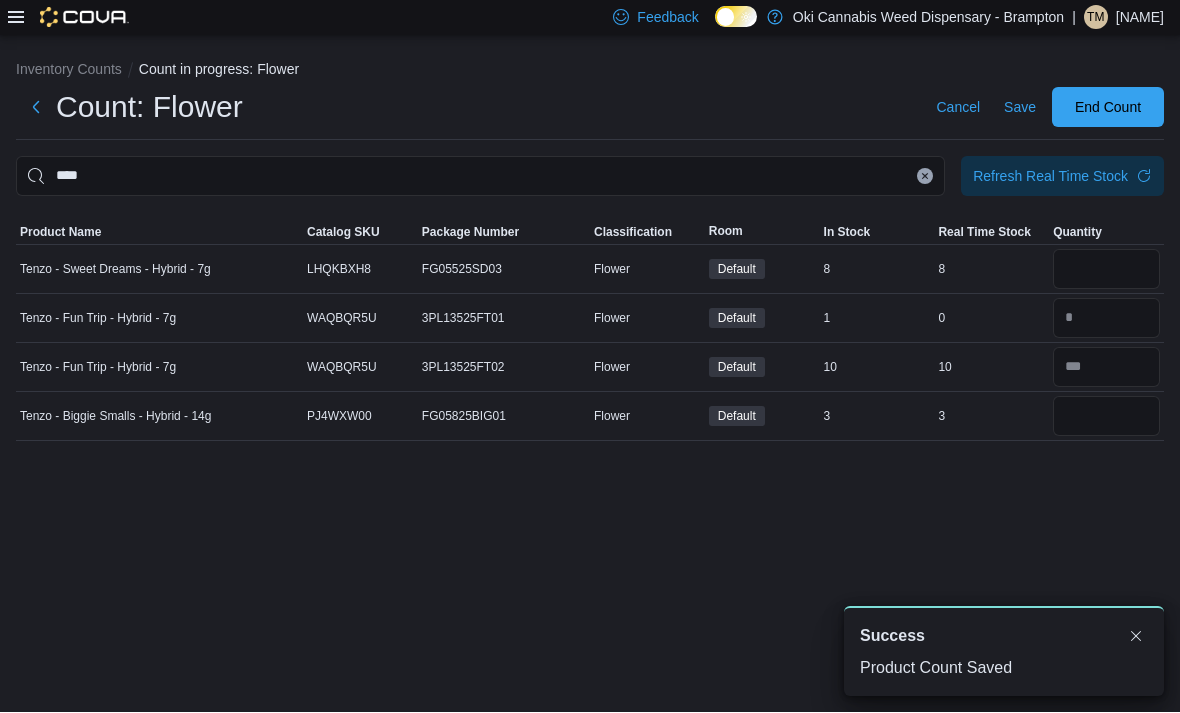 scroll, scrollTop: 64, scrollLeft: 0, axis: vertical 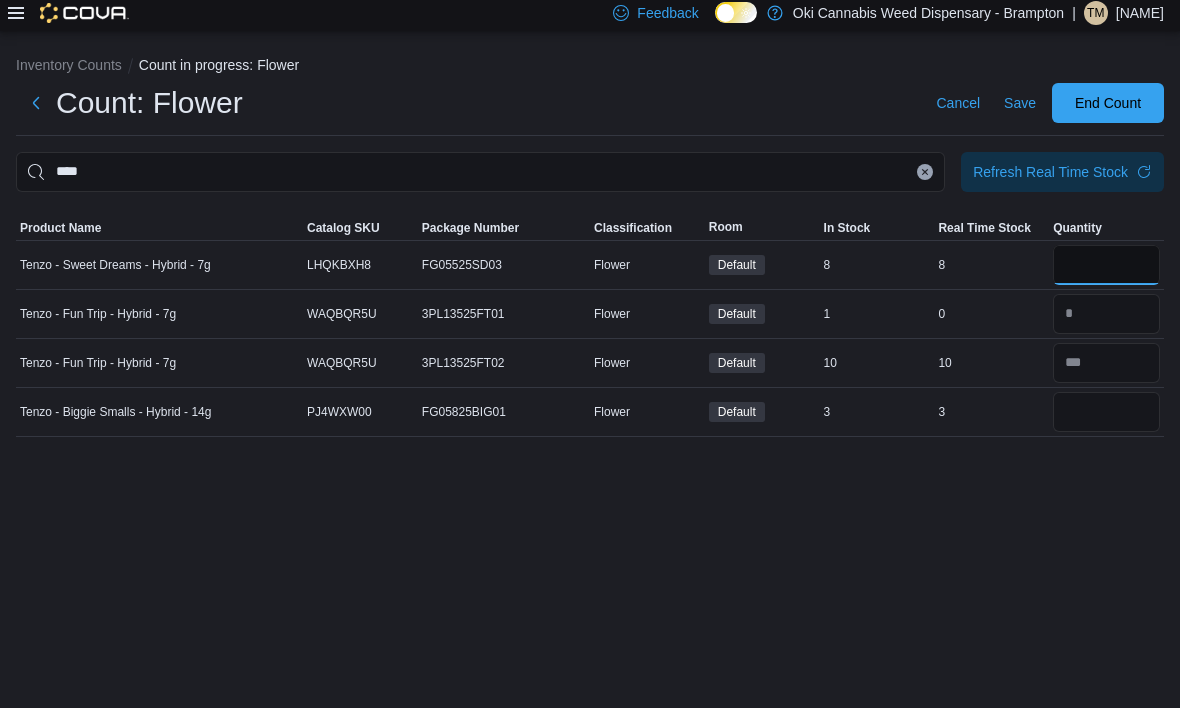 click at bounding box center (1106, 270) 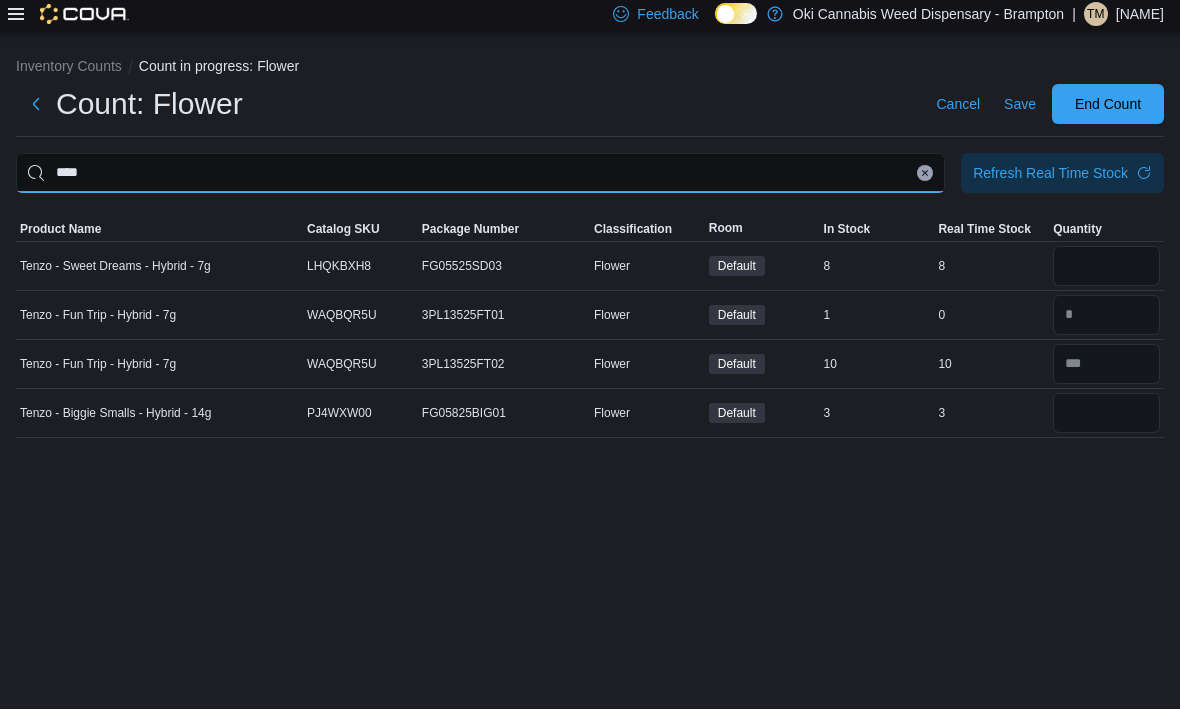 click on "****" at bounding box center (480, 177) 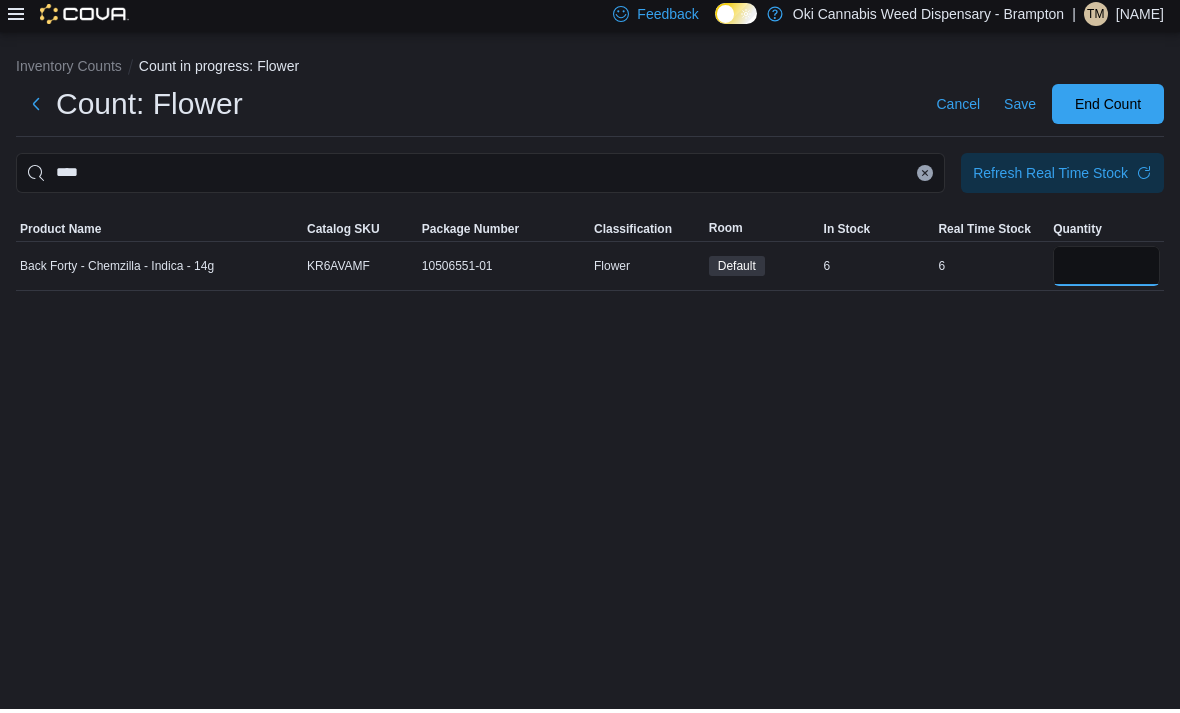 click at bounding box center [1106, 270] 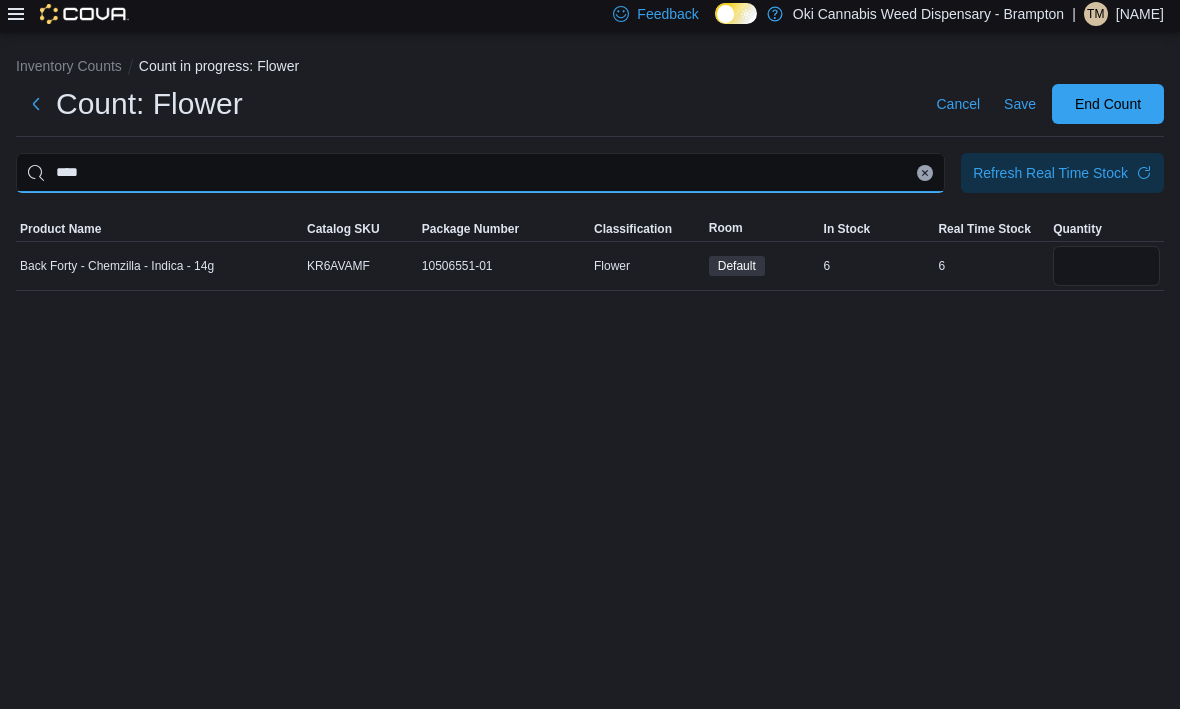 click on "****" at bounding box center (480, 177) 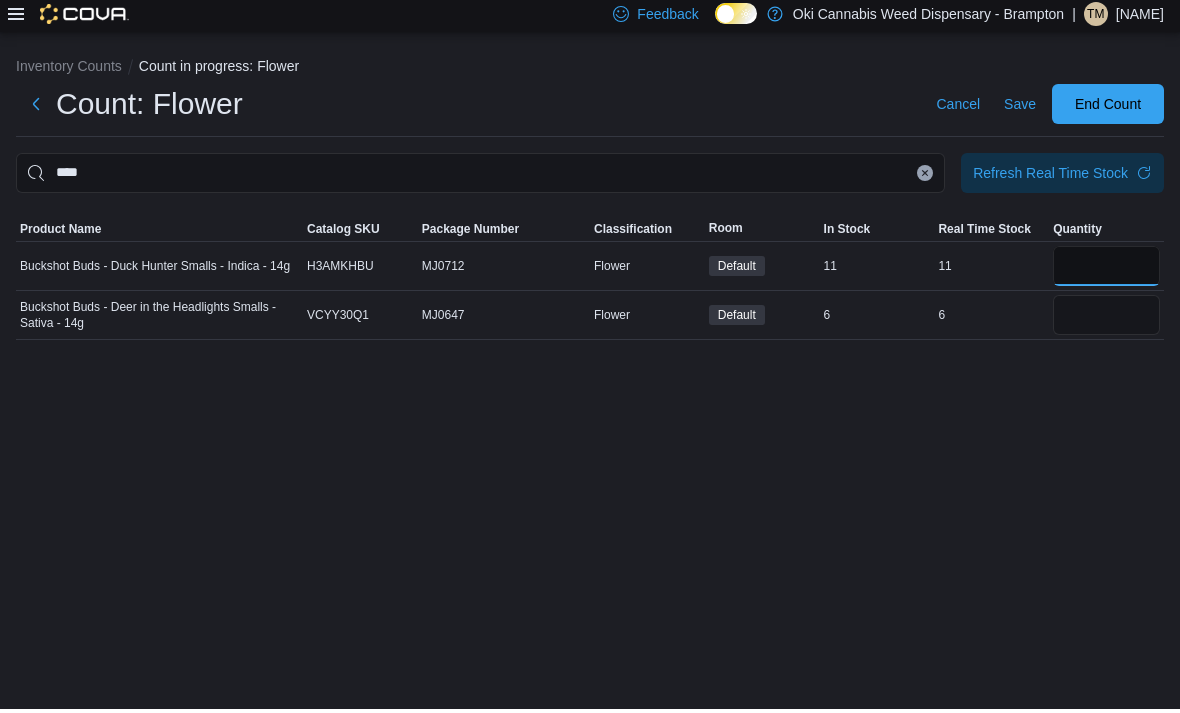 click at bounding box center (1106, 270) 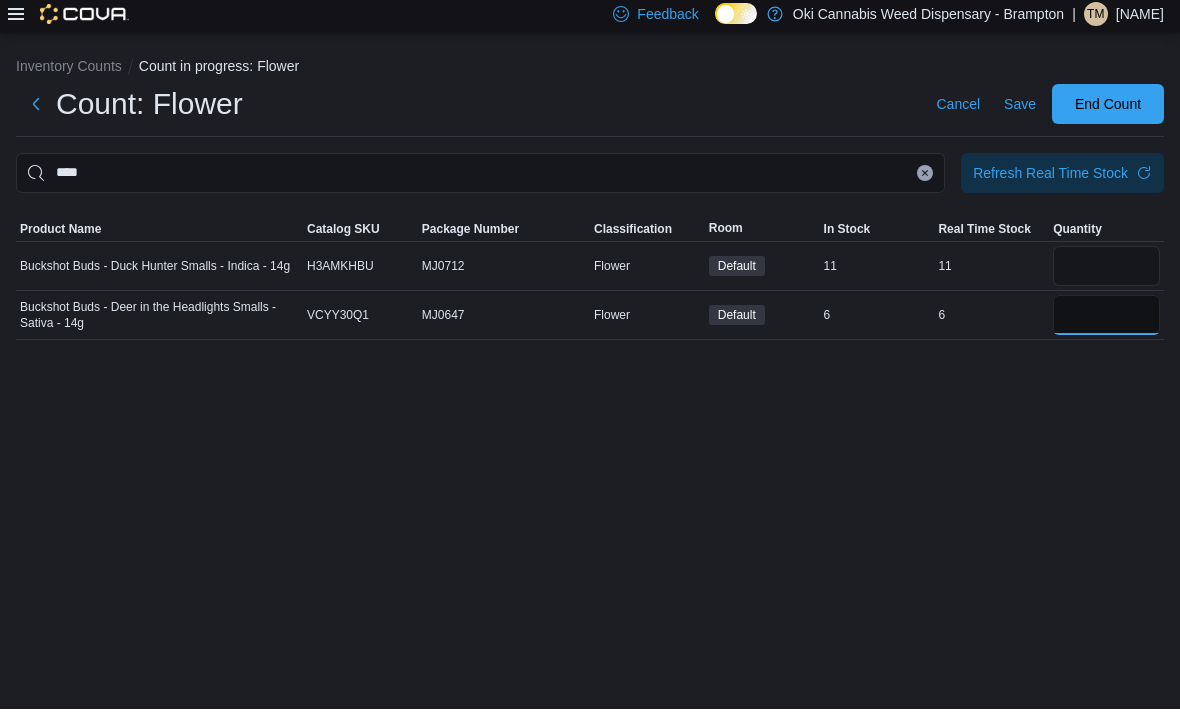 click at bounding box center (1106, 319) 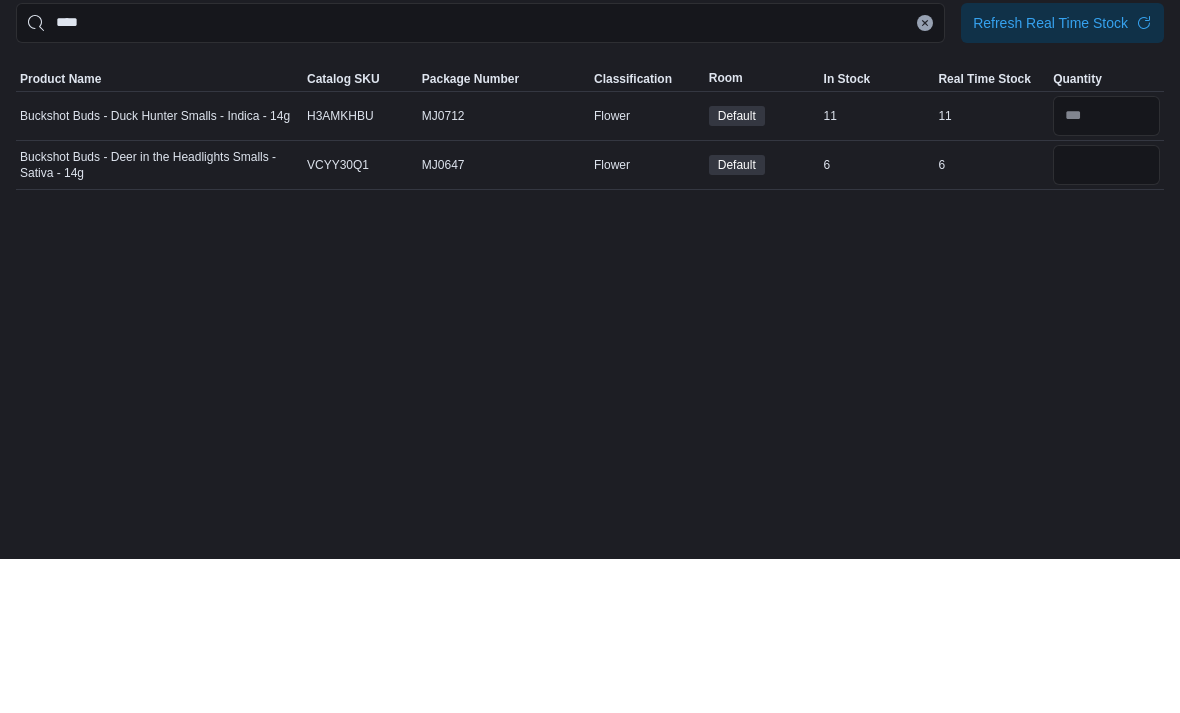scroll, scrollTop: 0, scrollLeft: 0, axis: both 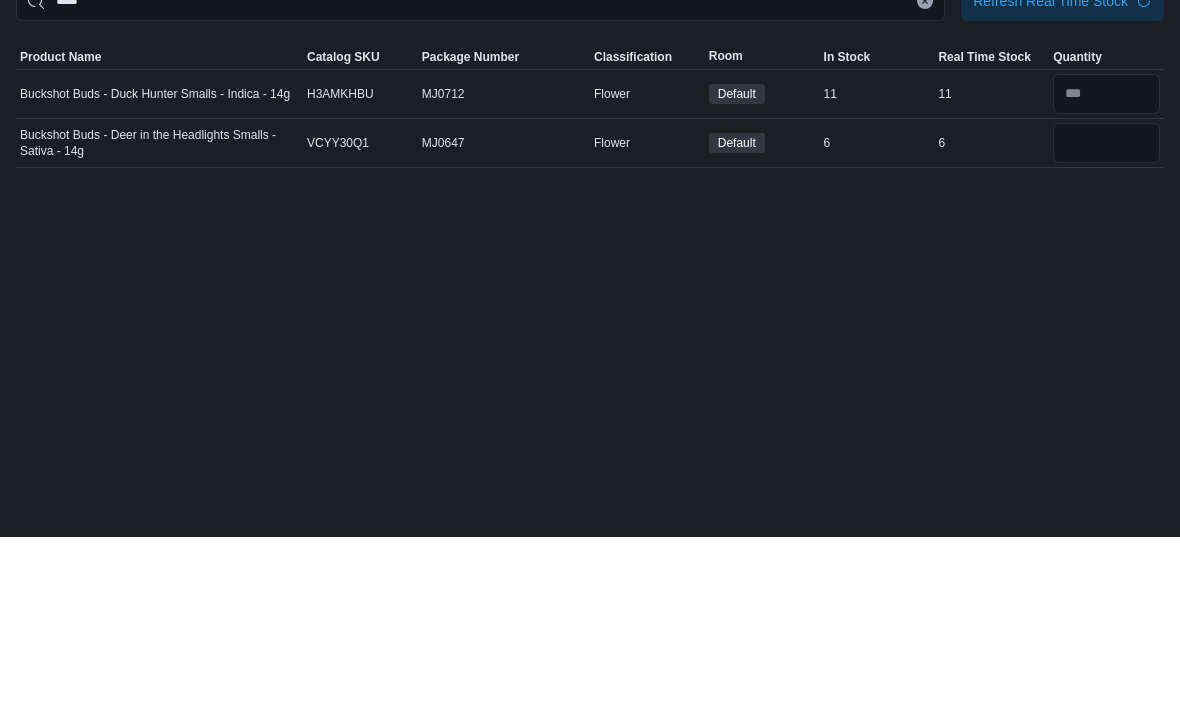 click at bounding box center (925, 177) 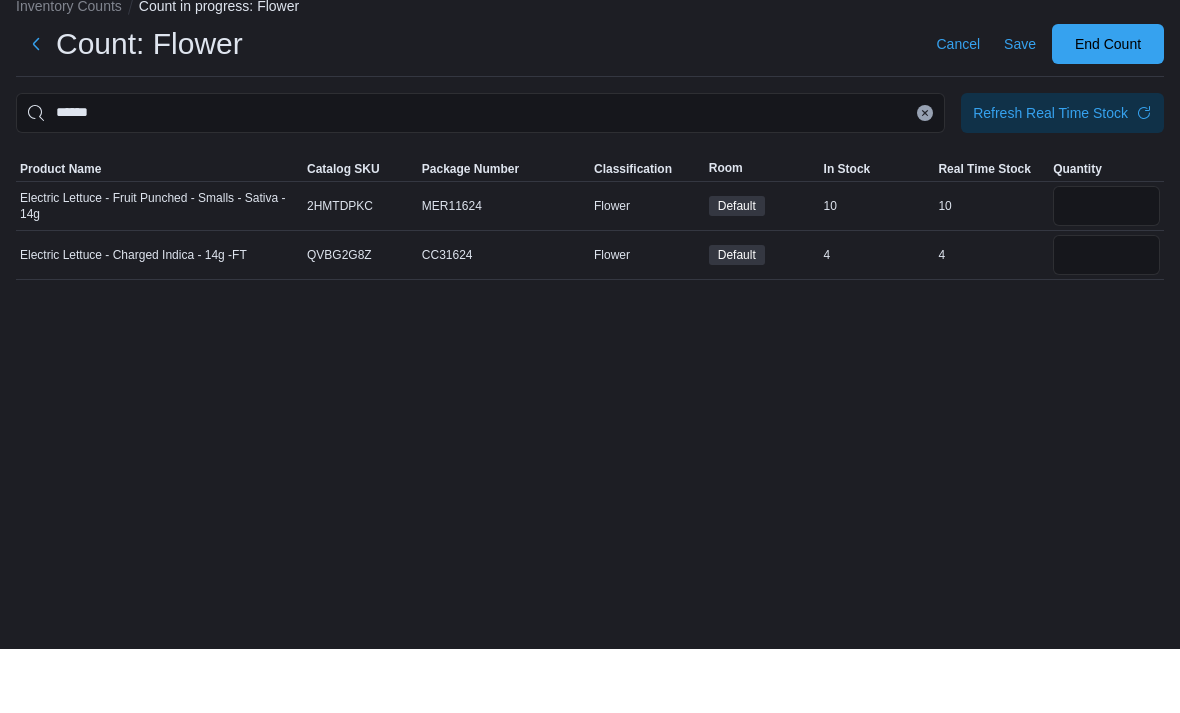 scroll, scrollTop: 64, scrollLeft: 0, axis: vertical 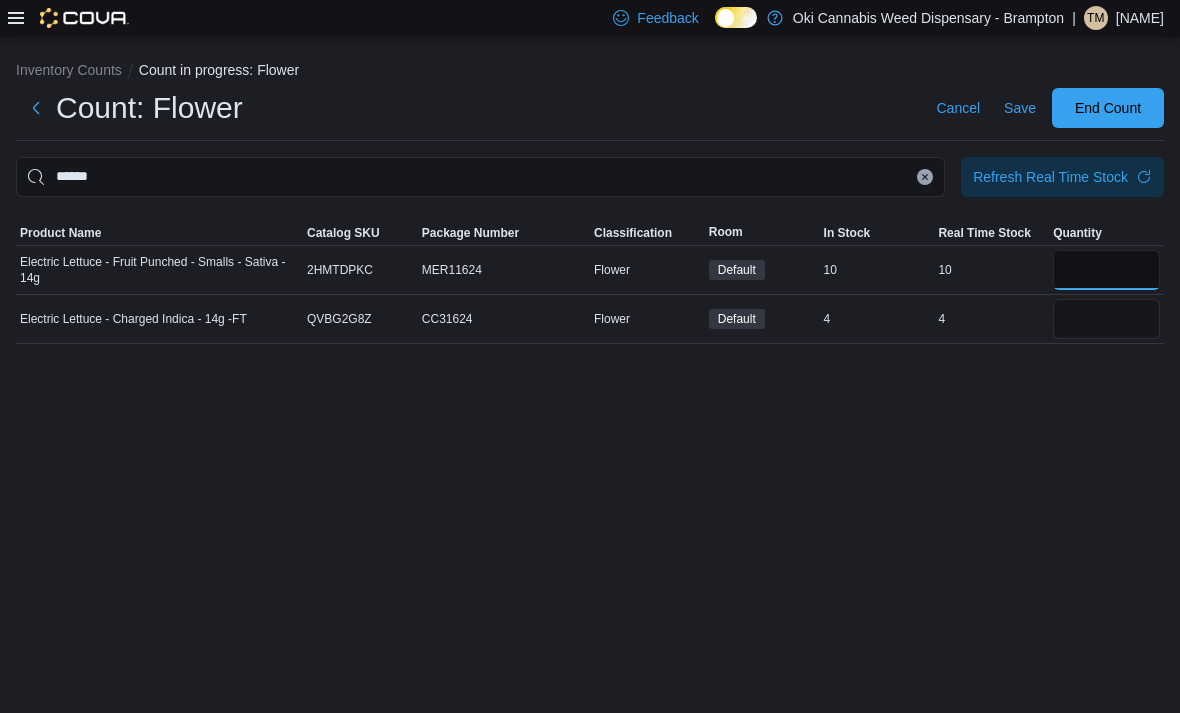 click at bounding box center [1106, 270] 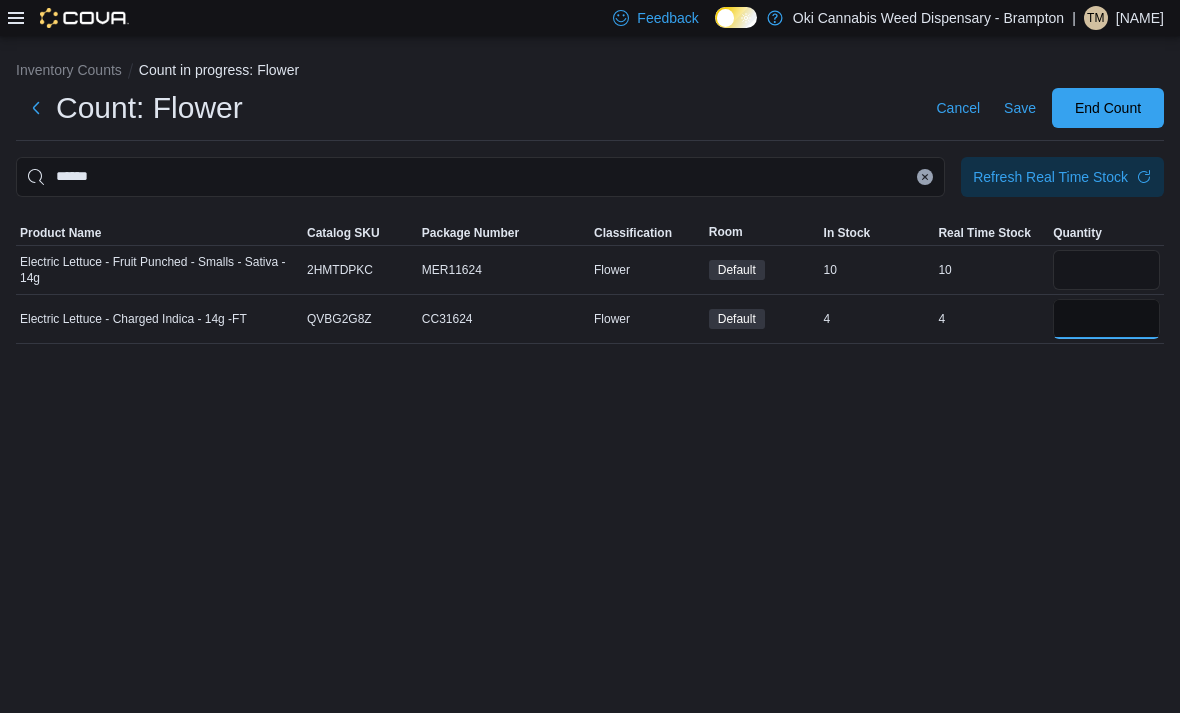 click at bounding box center (1106, 319) 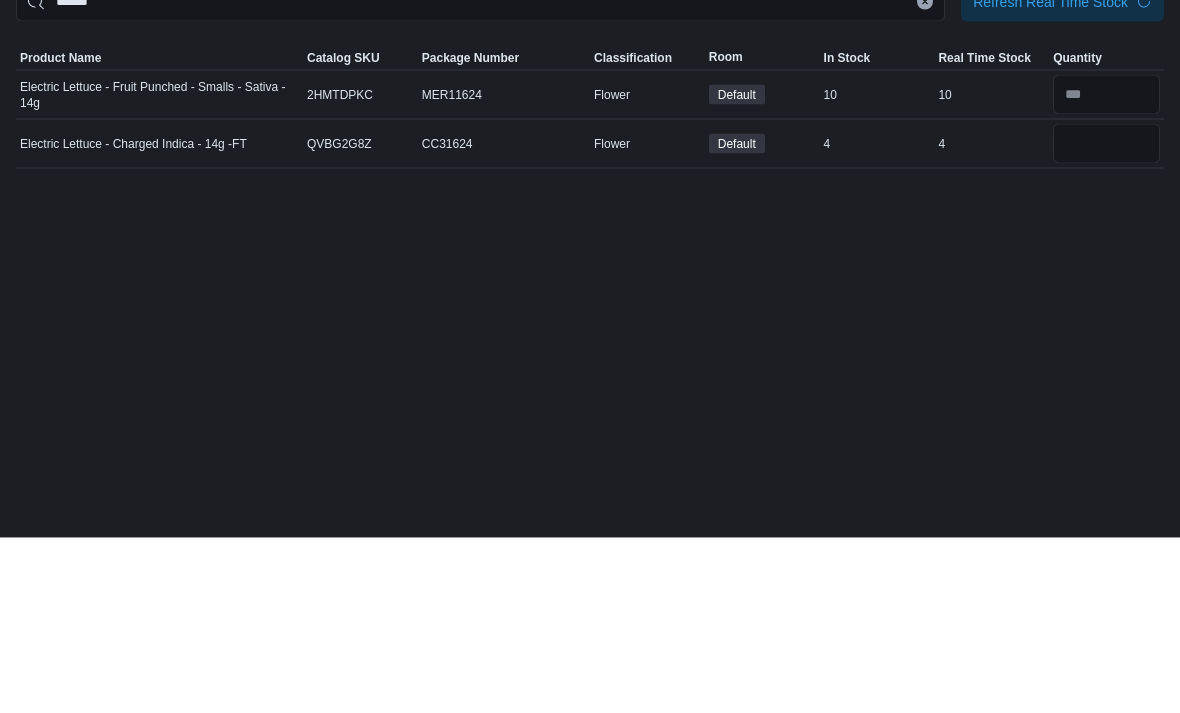 scroll, scrollTop: 0, scrollLeft: 0, axis: both 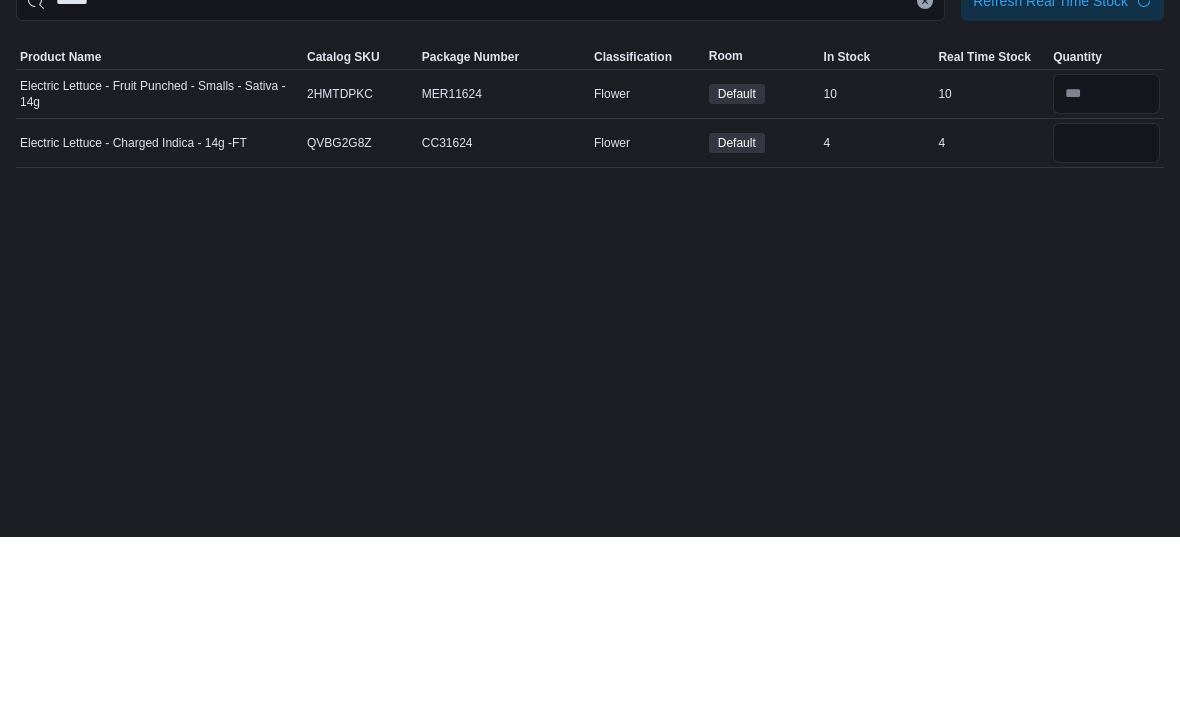 click 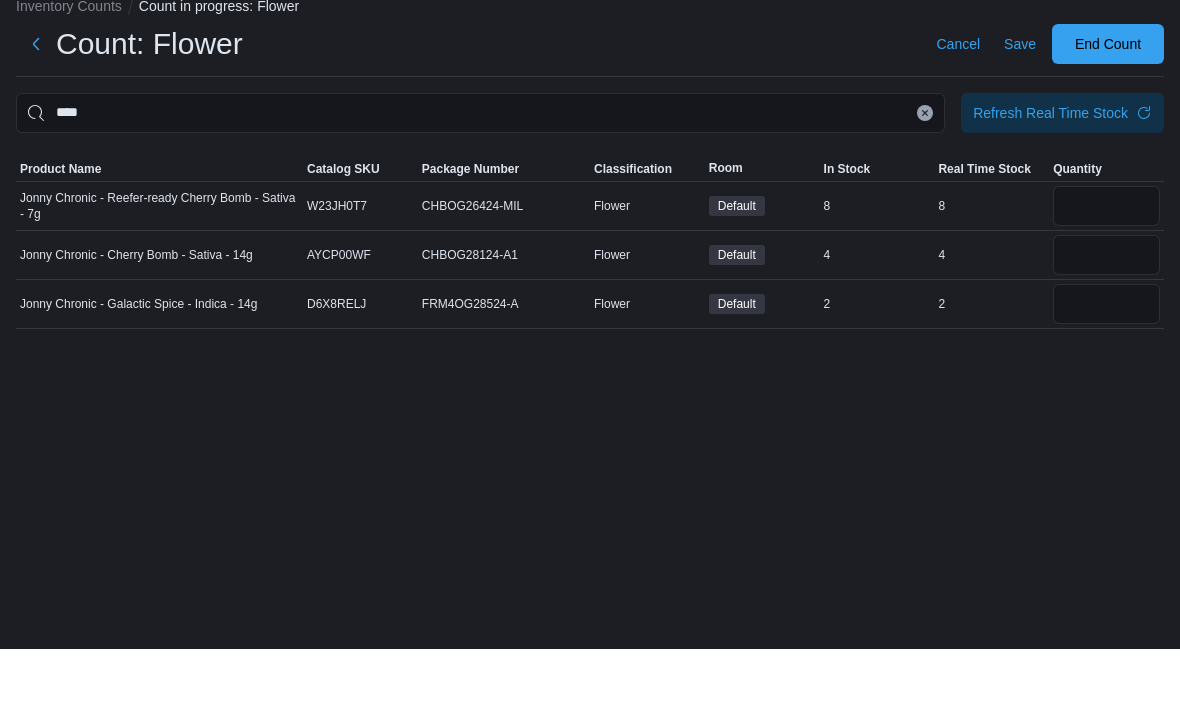 scroll, scrollTop: 64, scrollLeft: 0, axis: vertical 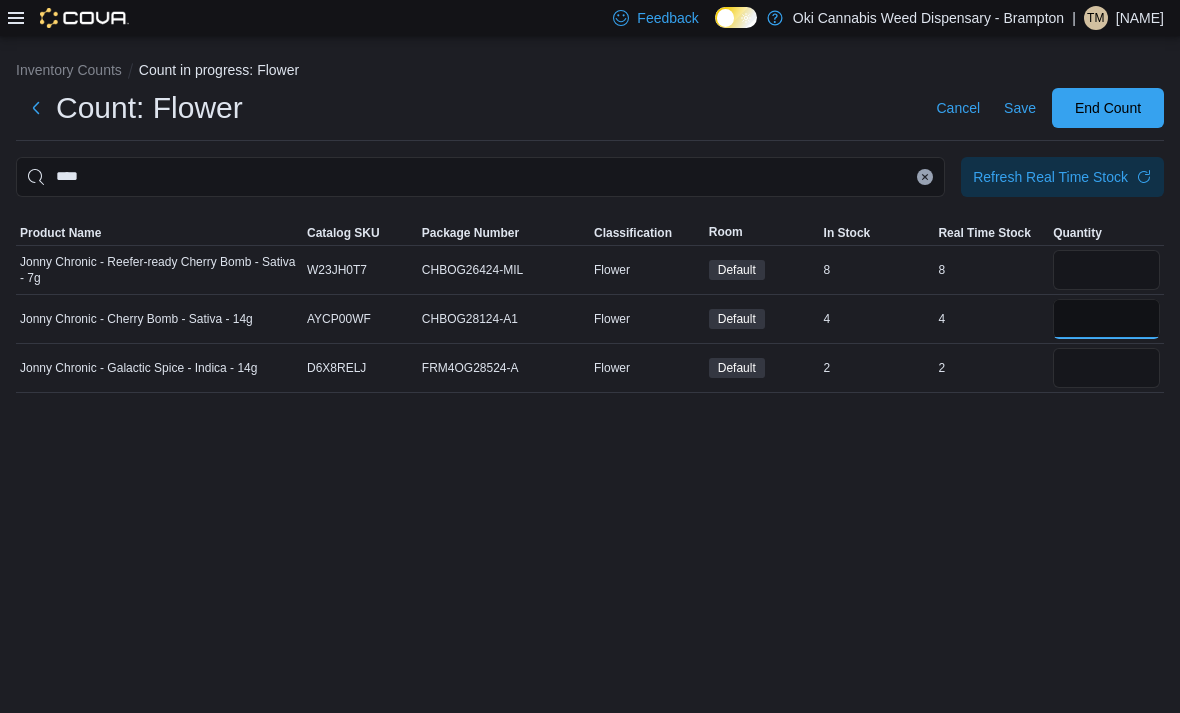 click at bounding box center [1106, 319] 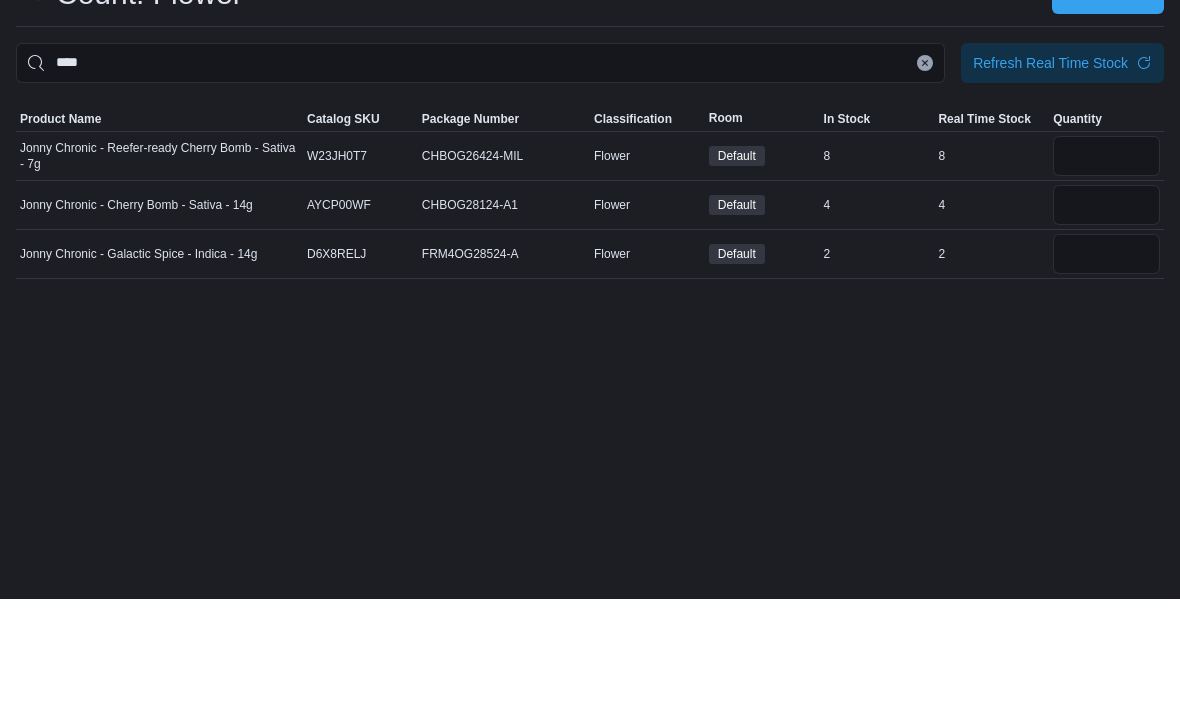 scroll, scrollTop: 0, scrollLeft: 0, axis: both 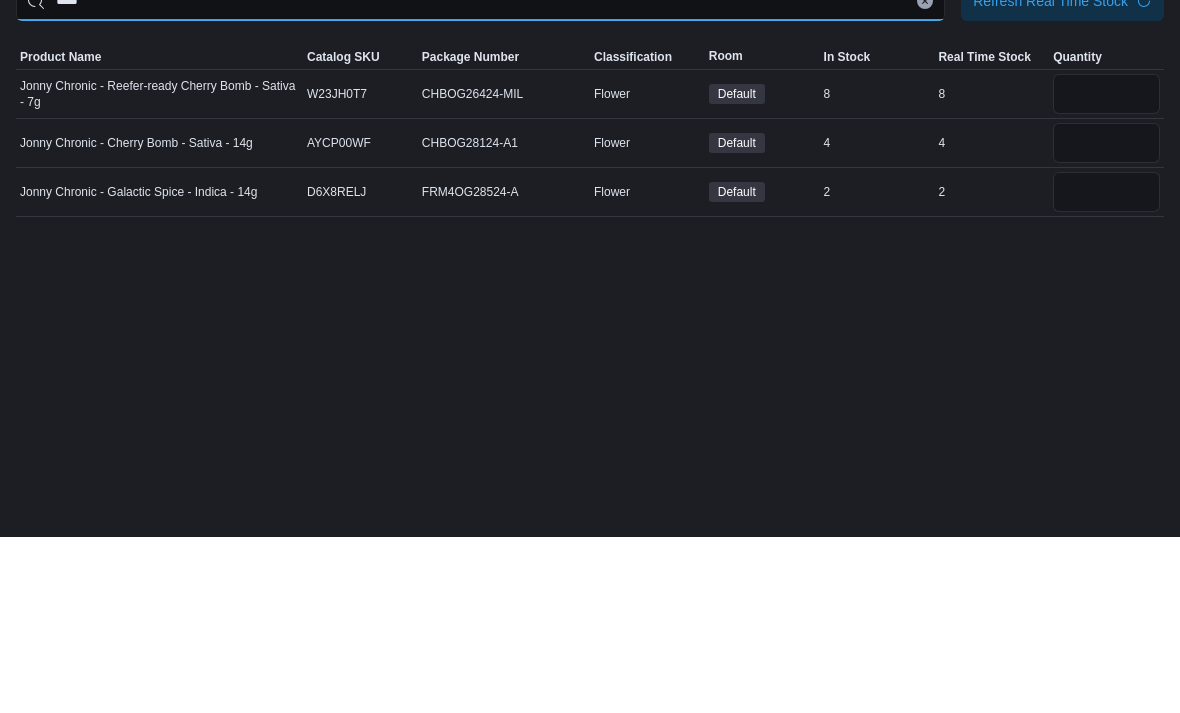 click on "****" at bounding box center [480, 177] 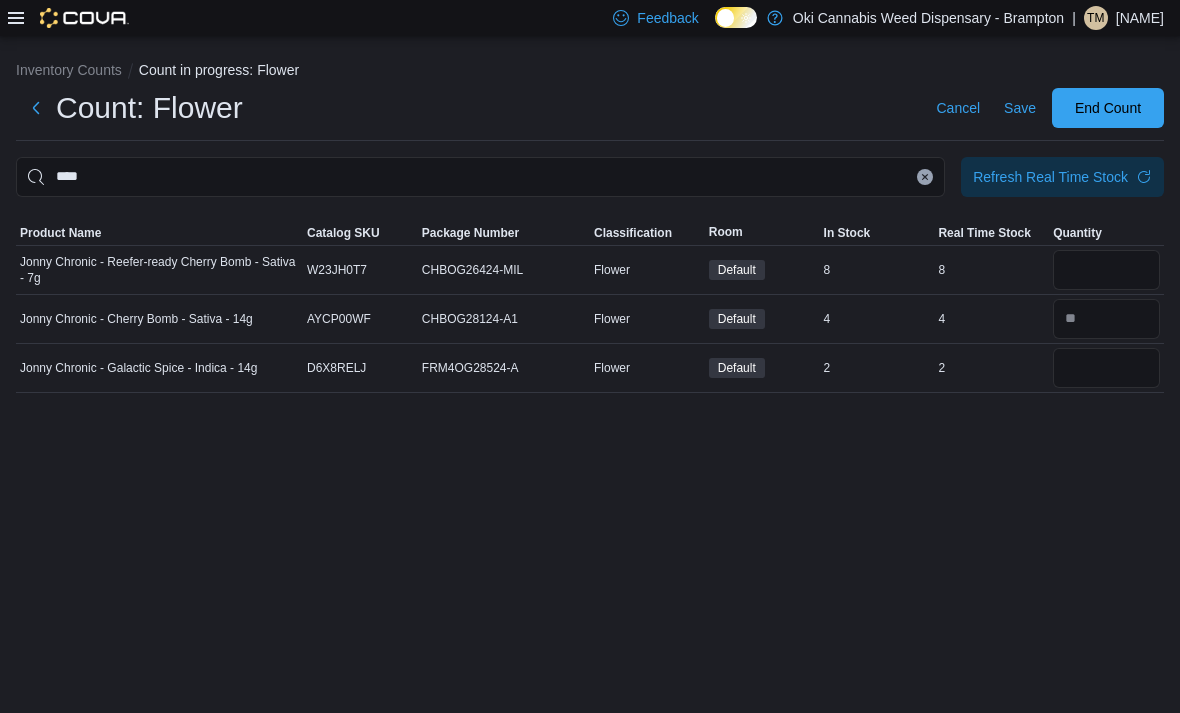 click 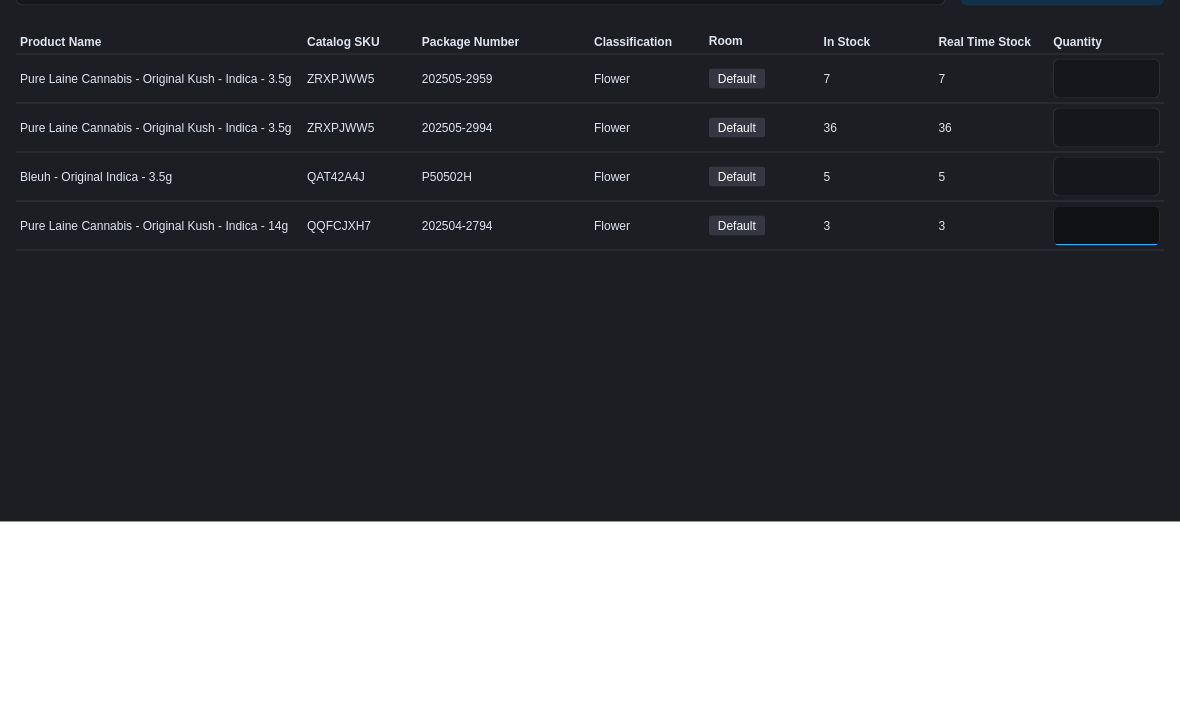 click at bounding box center (1106, 417) 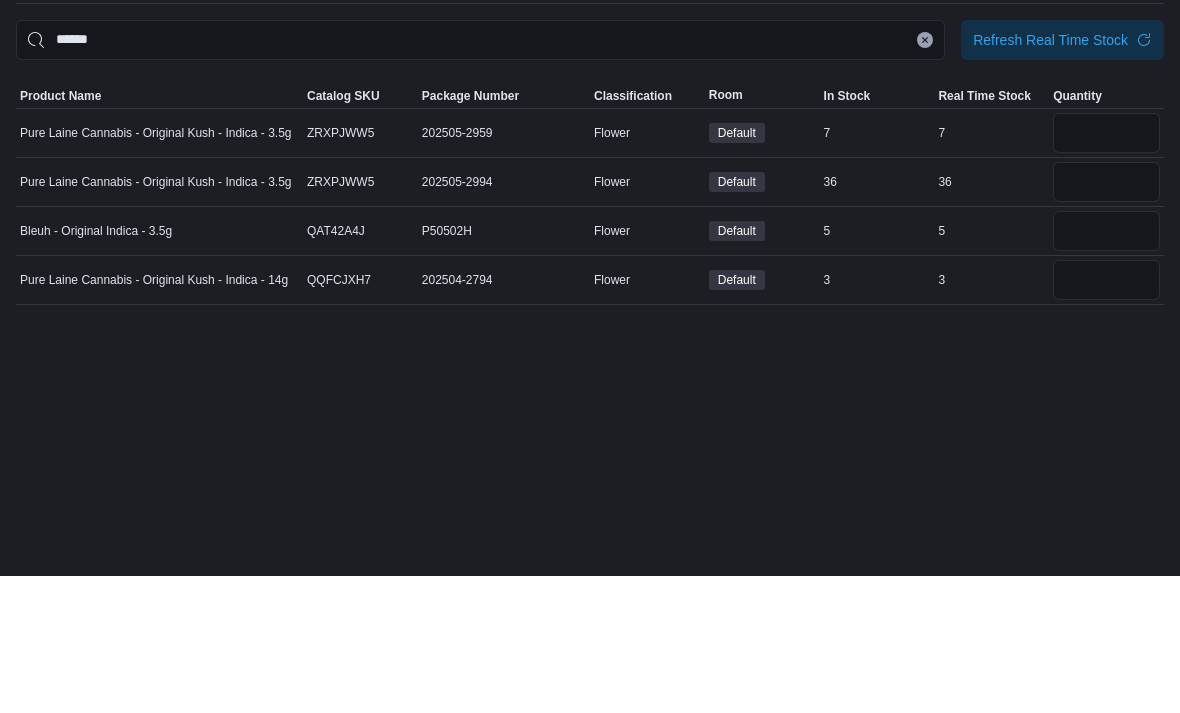 scroll, scrollTop: 0, scrollLeft: 0, axis: both 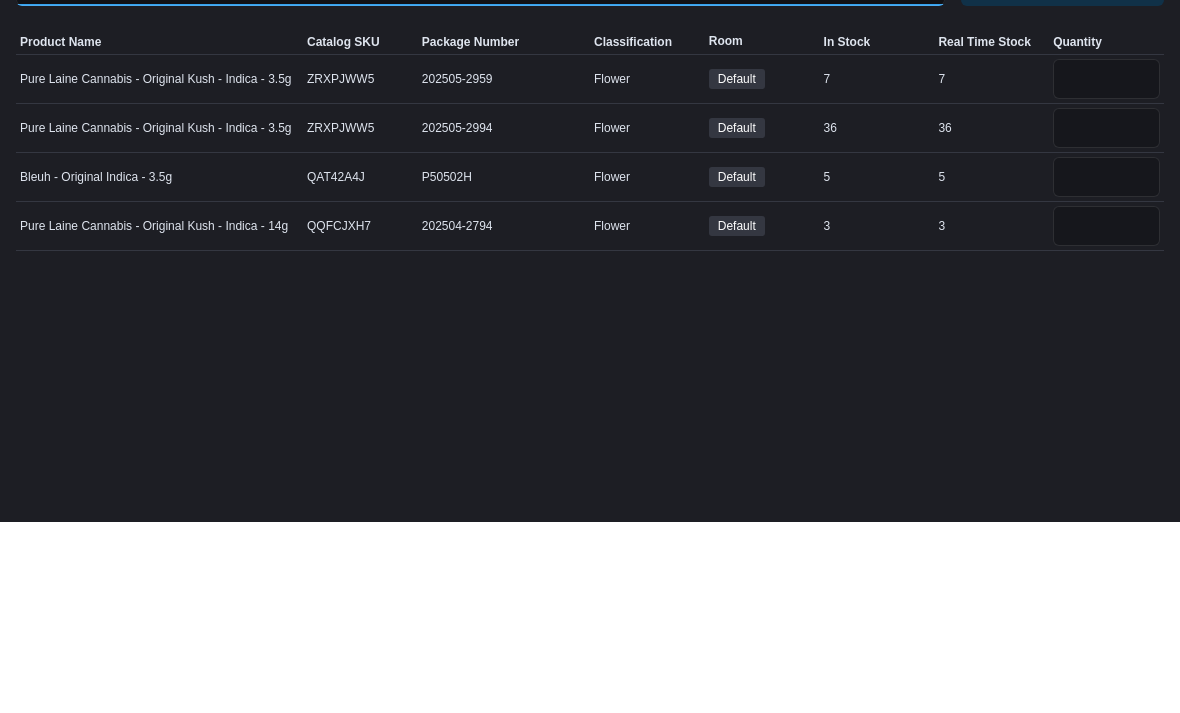 click on "******" at bounding box center [480, 177] 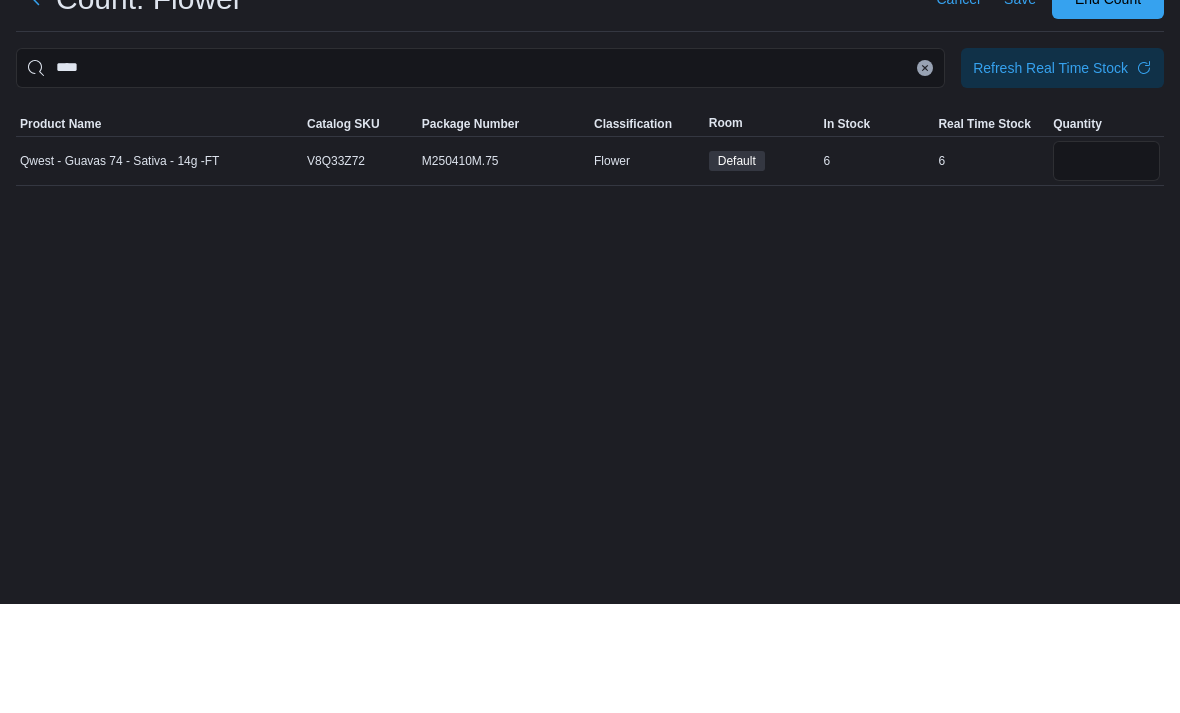 click at bounding box center (1106, 270) 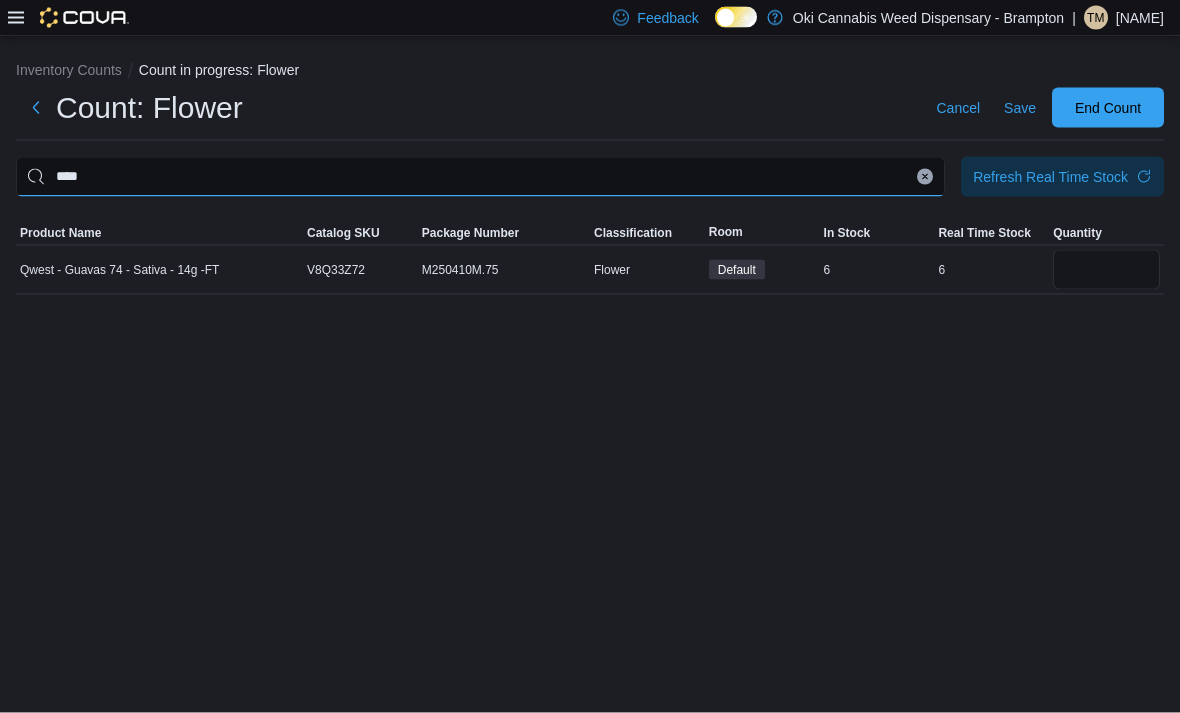 click on "****" at bounding box center (480, 177) 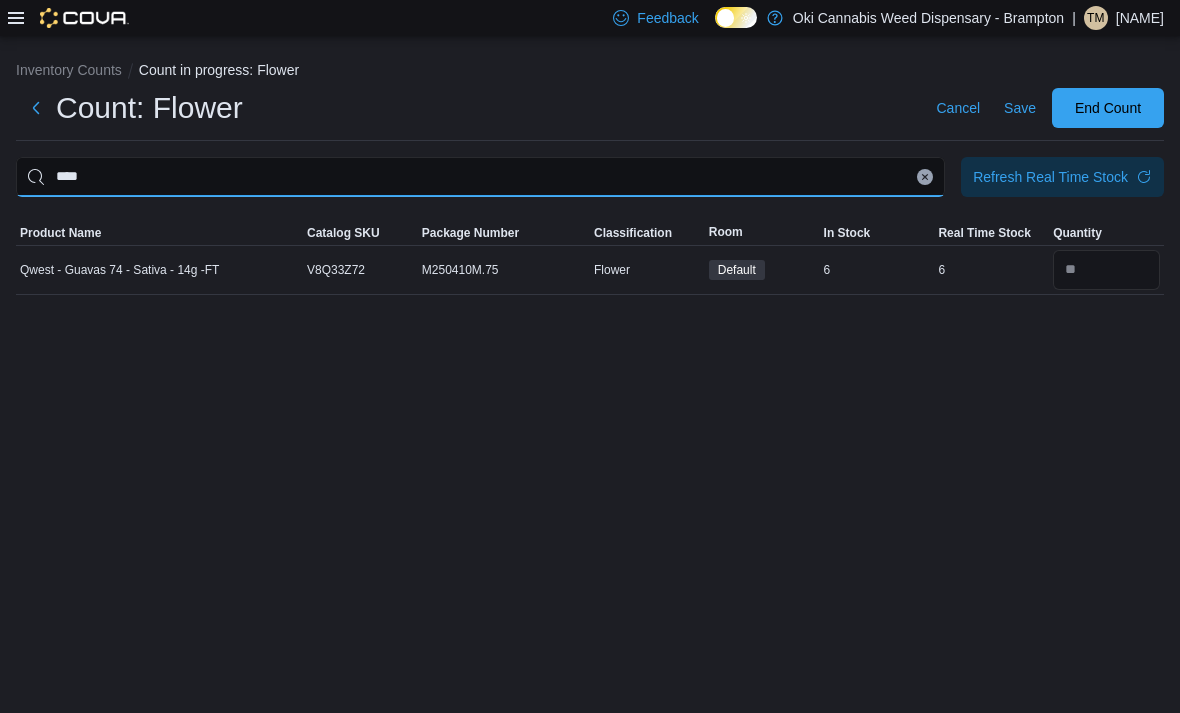 scroll, scrollTop: 36, scrollLeft: 0, axis: vertical 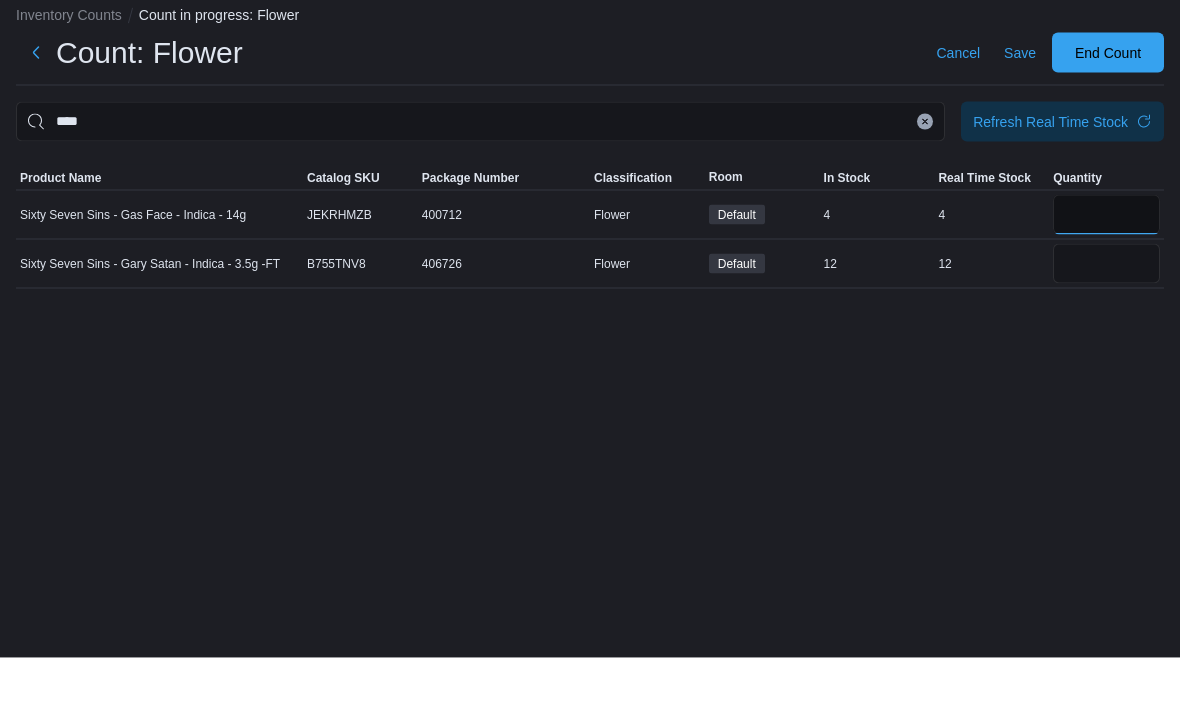 click at bounding box center (1106, 270) 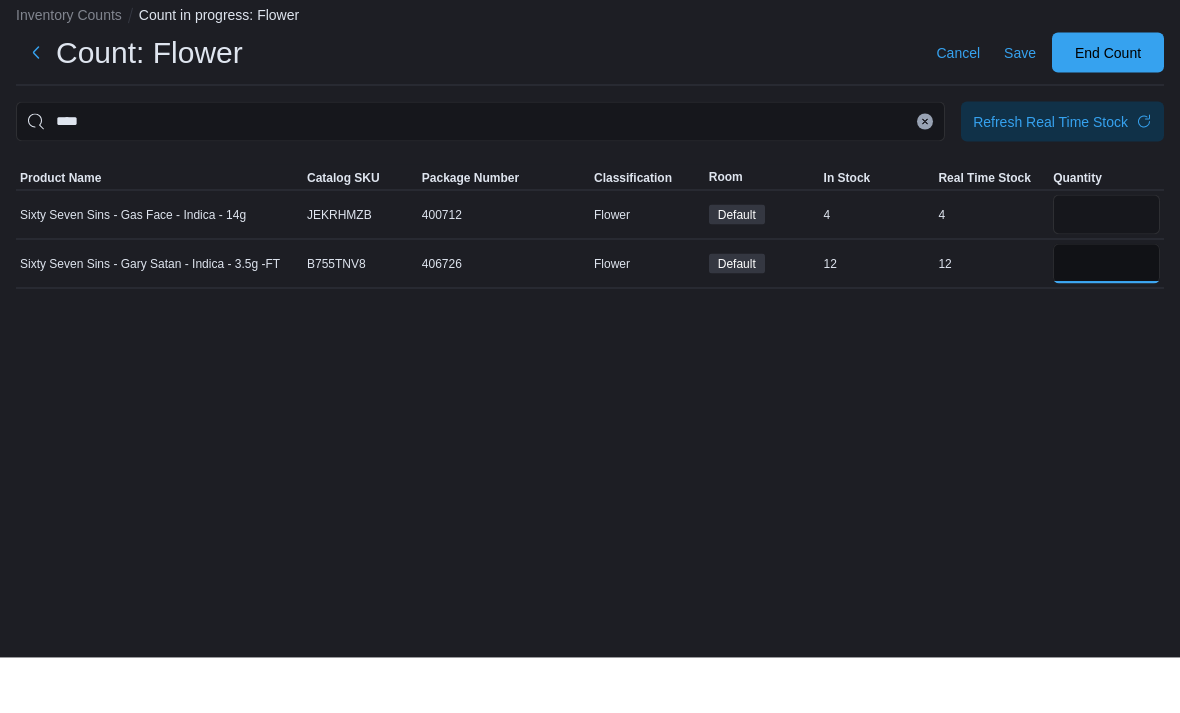 click at bounding box center (1106, 319) 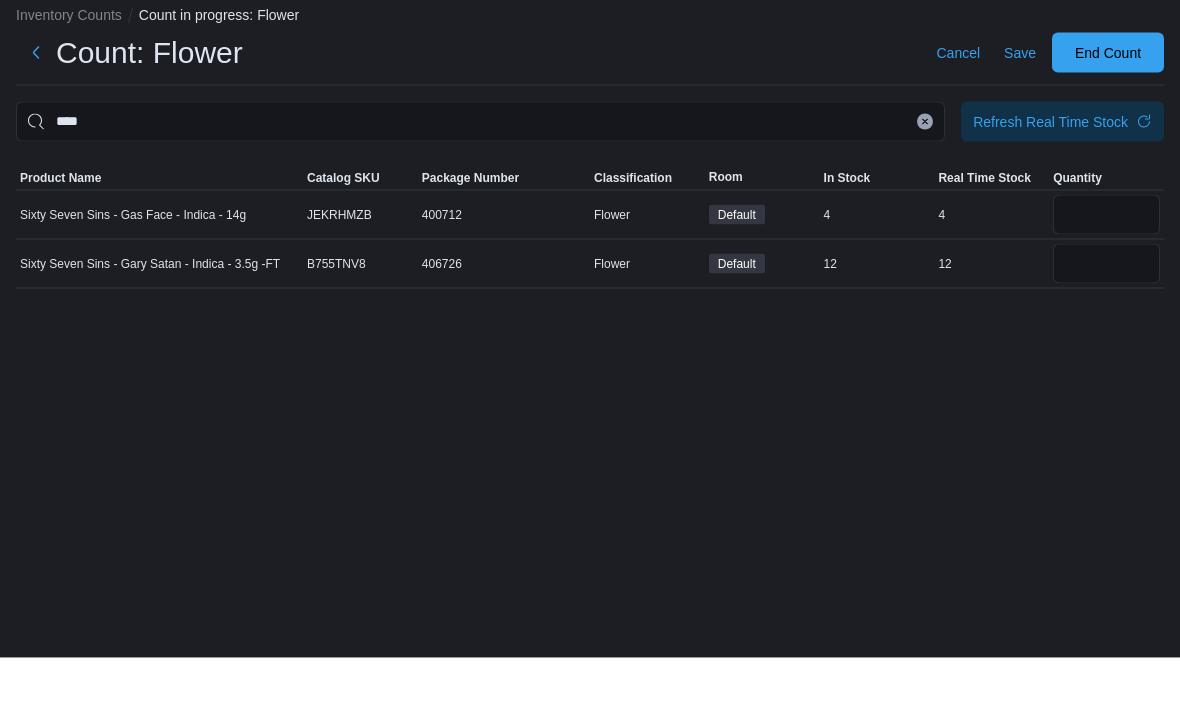 scroll, scrollTop: 64, scrollLeft: 0, axis: vertical 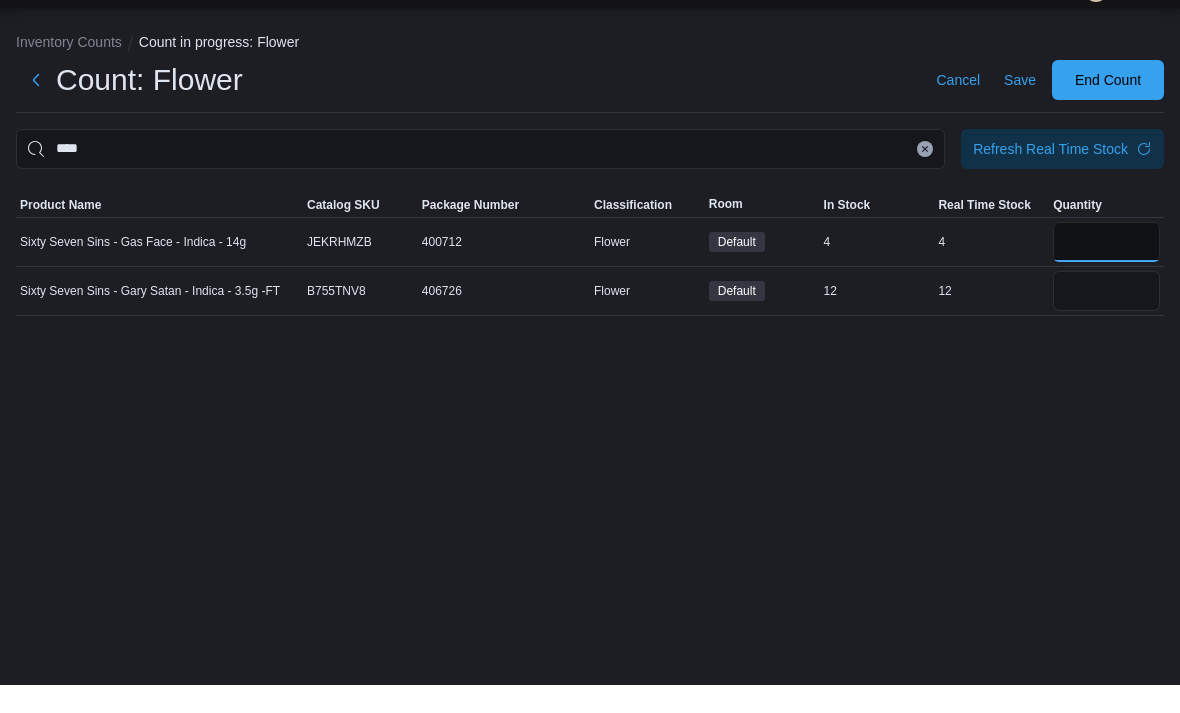 click at bounding box center [1106, 270] 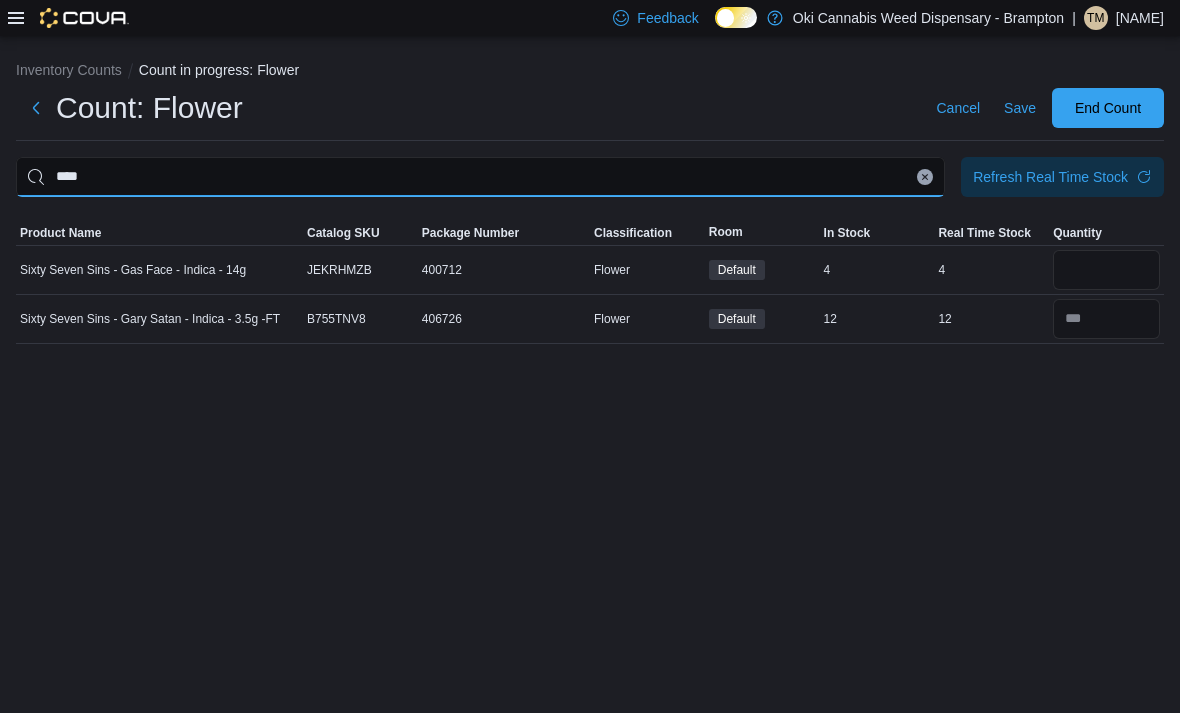 click on "****" at bounding box center [480, 177] 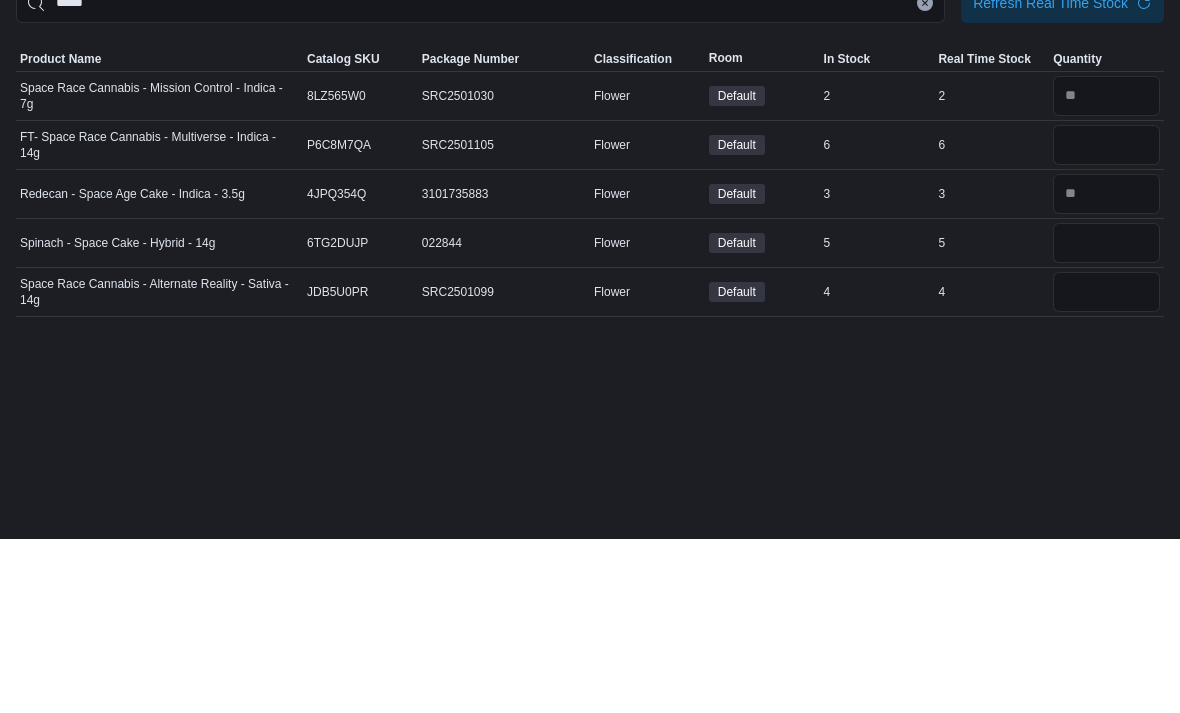 click at bounding box center (1106, 466) 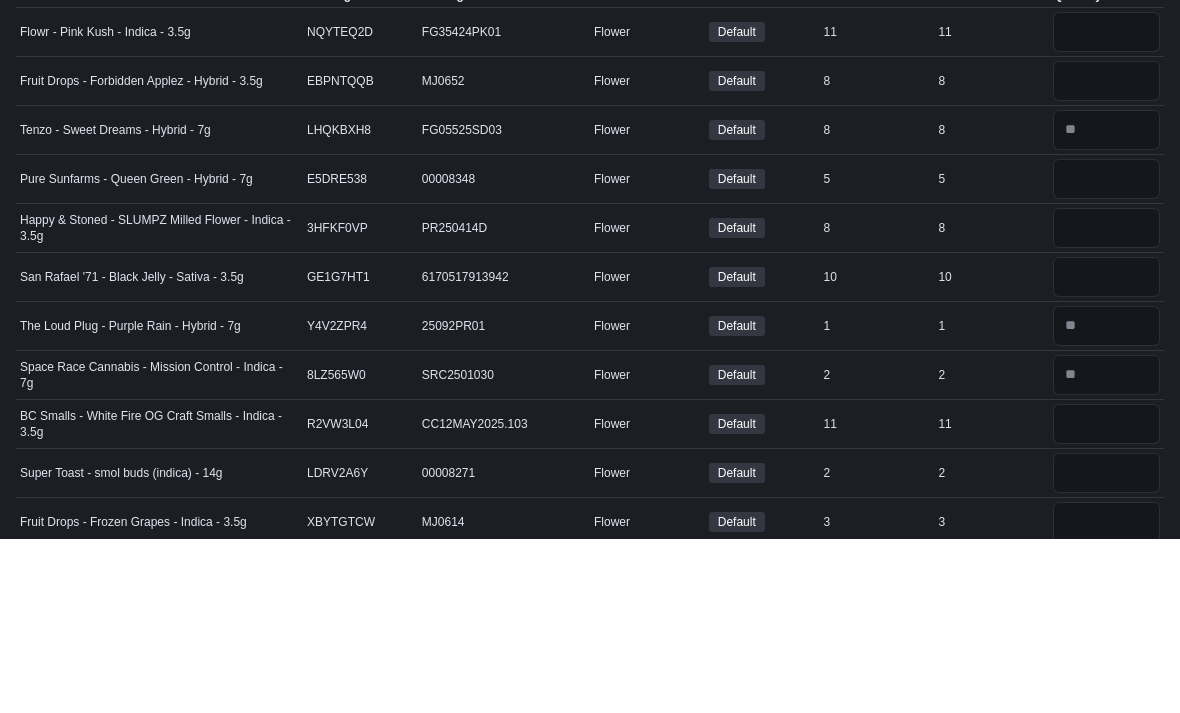 scroll, scrollTop: 34, scrollLeft: 0, axis: vertical 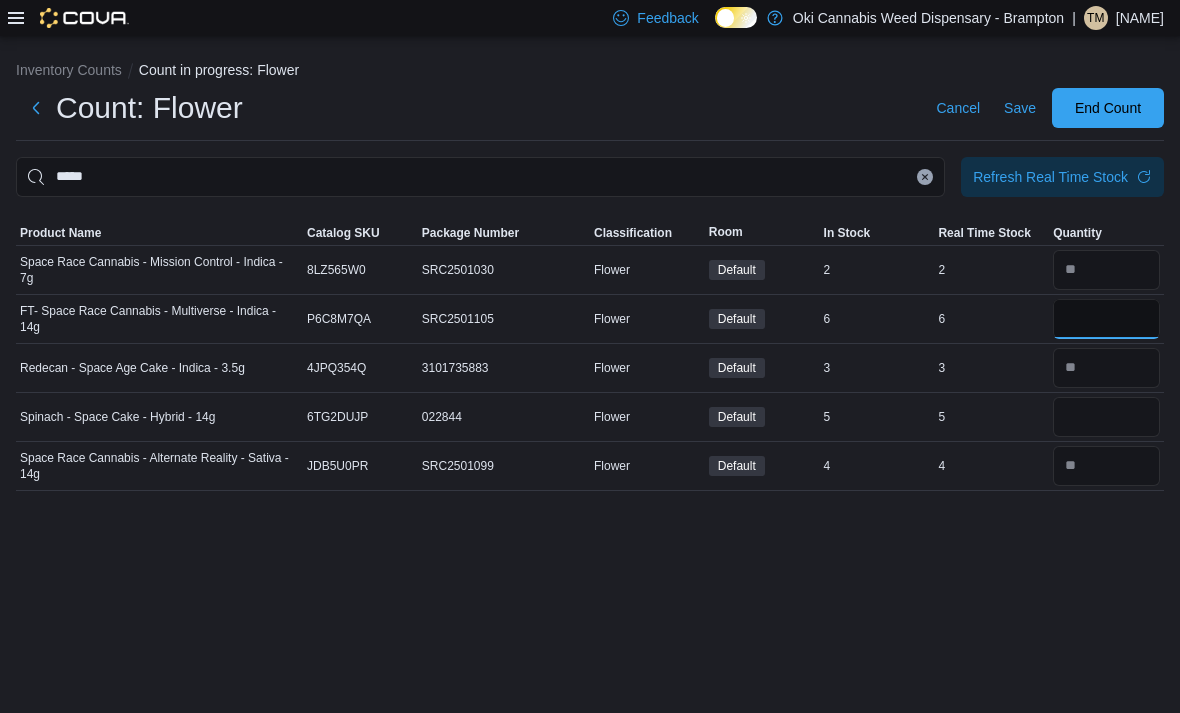 click at bounding box center [1106, 319] 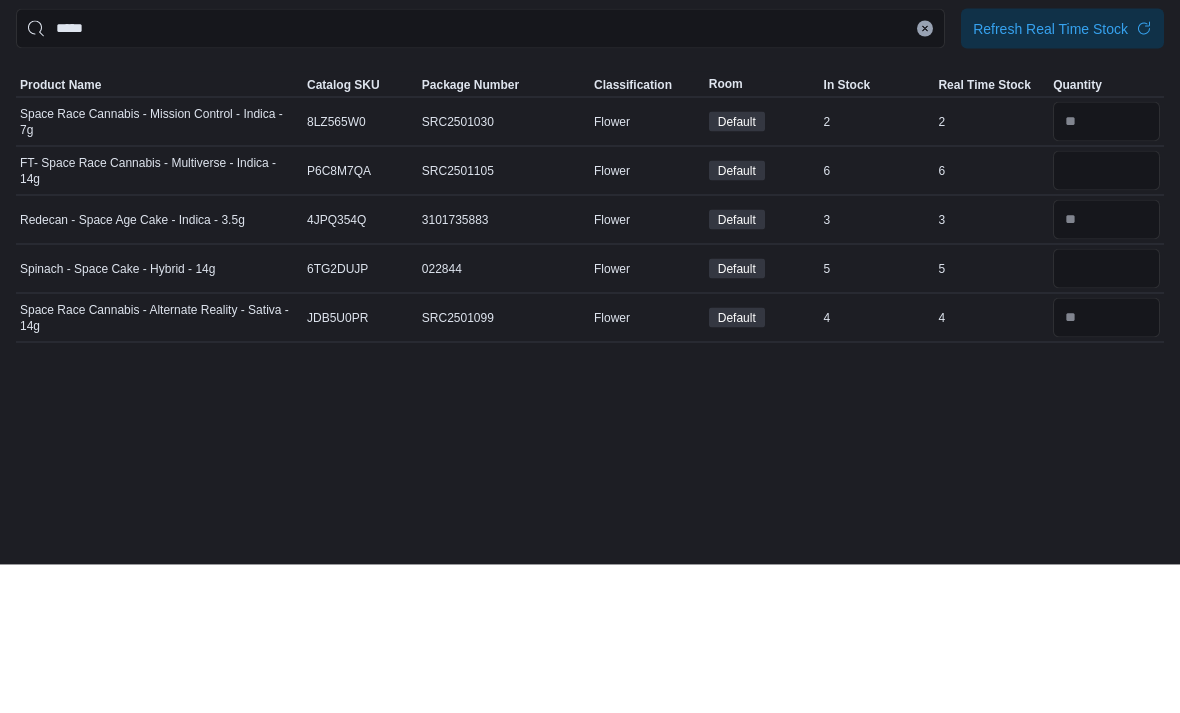 scroll, scrollTop: 20, scrollLeft: 0, axis: vertical 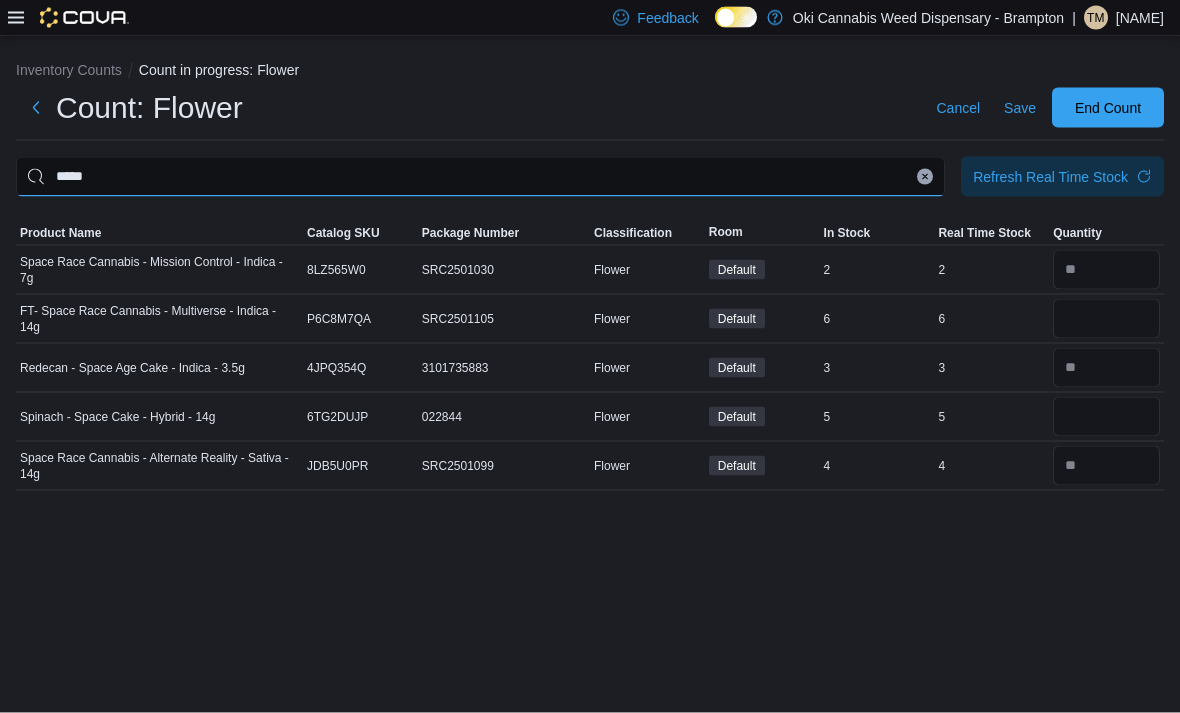 click on "*****" at bounding box center (480, 177) 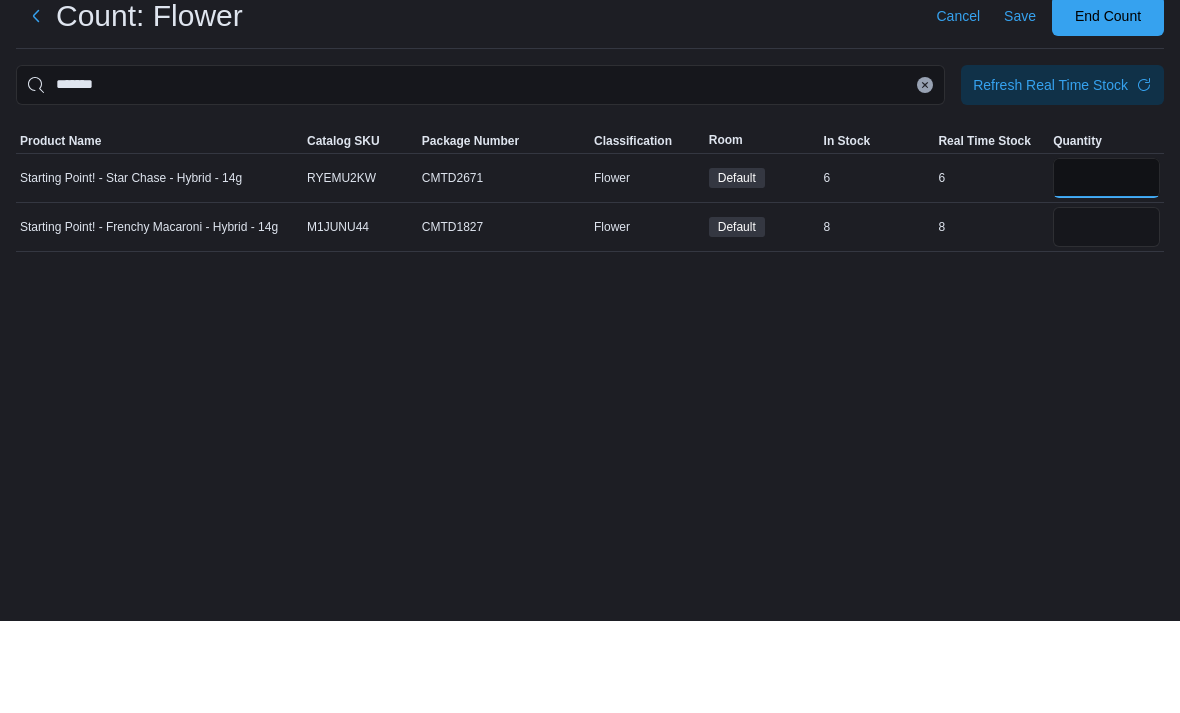 click at bounding box center [1106, 270] 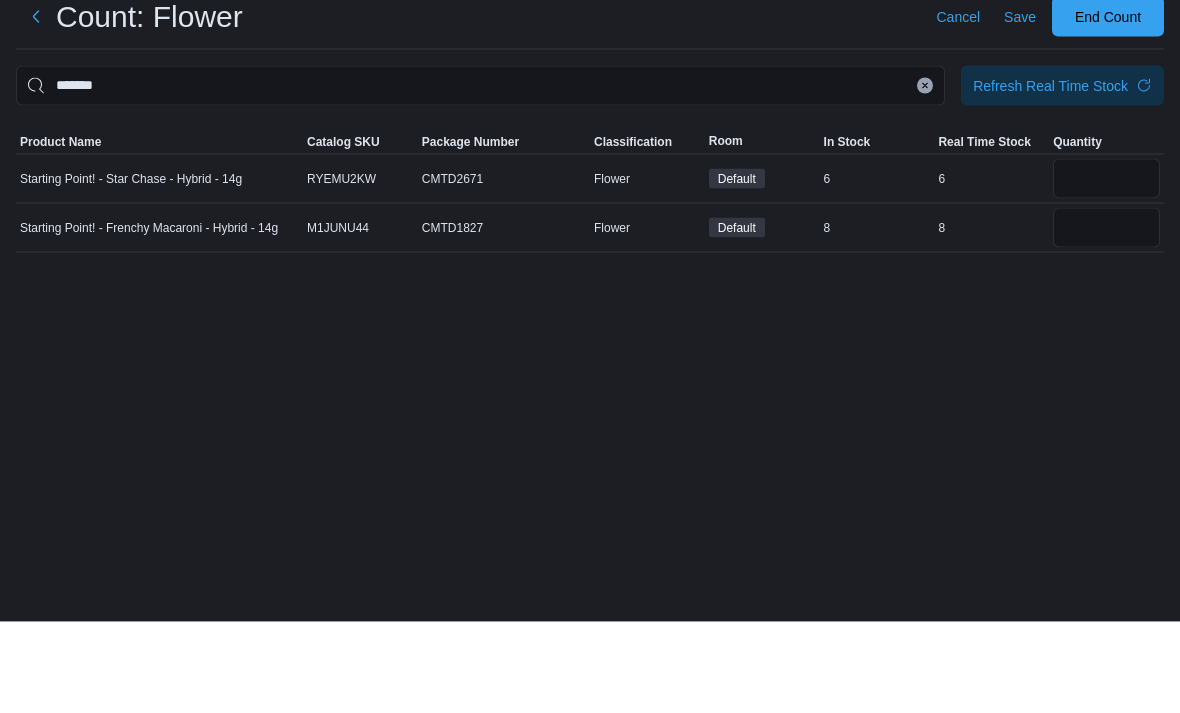 scroll, scrollTop: 64, scrollLeft: 0, axis: vertical 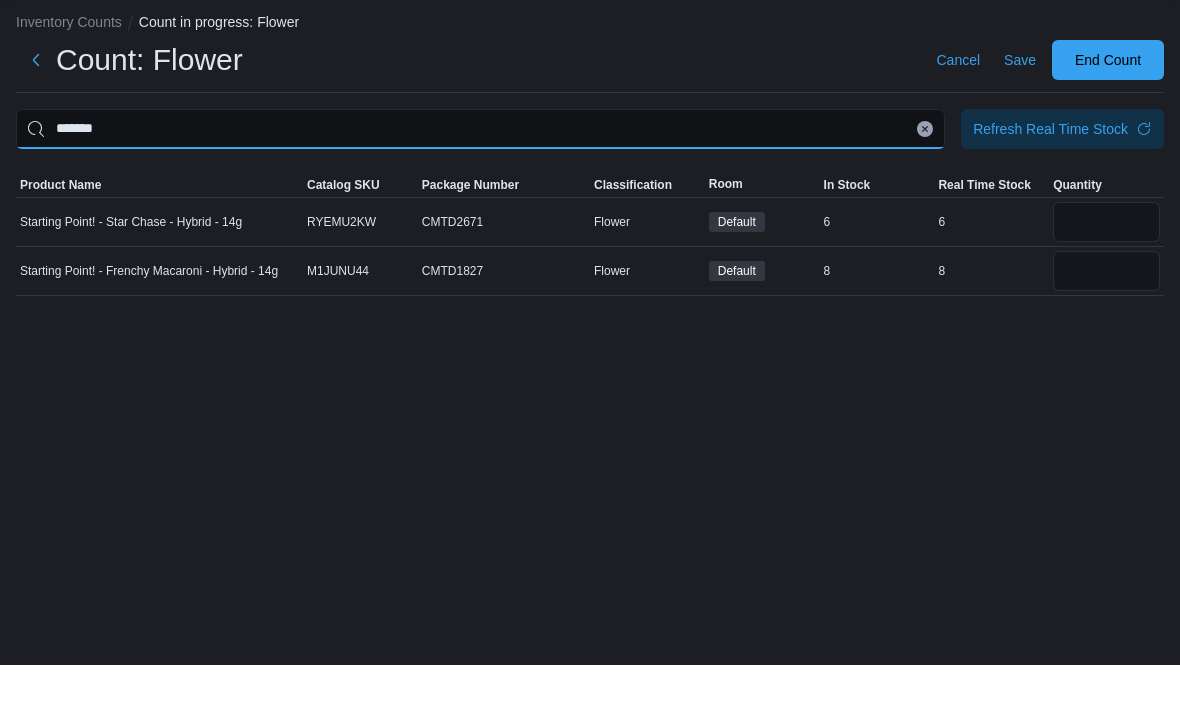 click on "*******" at bounding box center (480, 177) 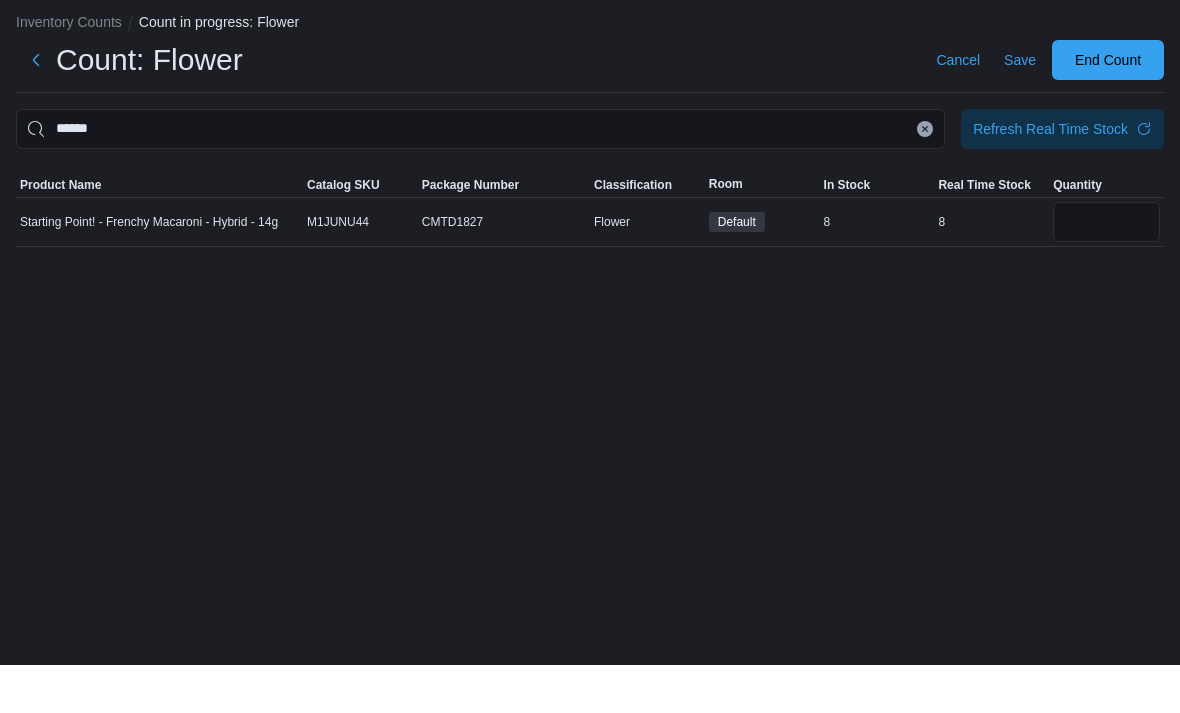 click at bounding box center (1106, 270) 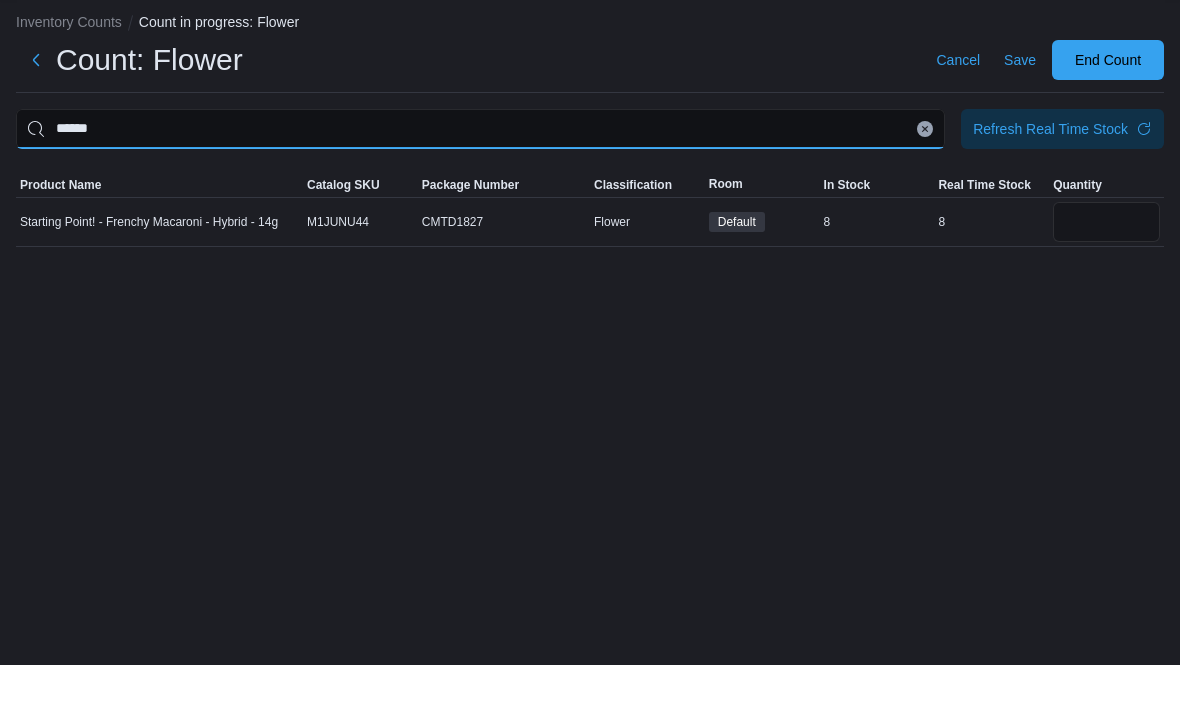 click on "******" at bounding box center [480, 177] 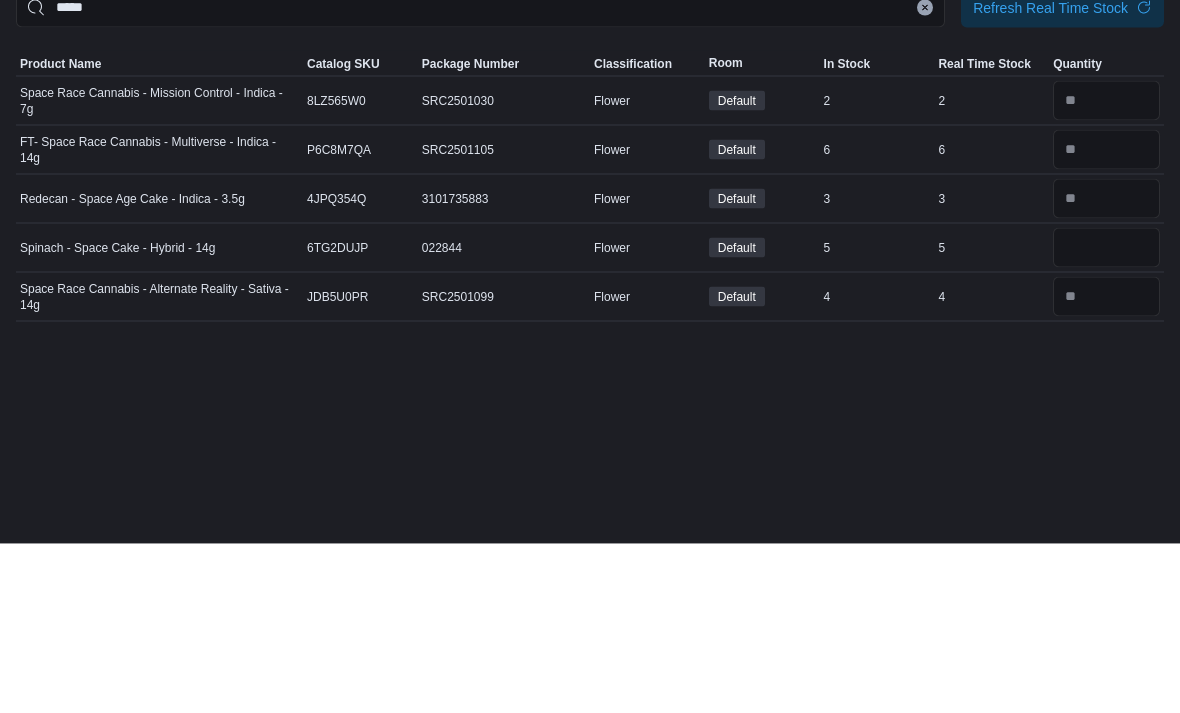 click at bounding box center (1106, 417) 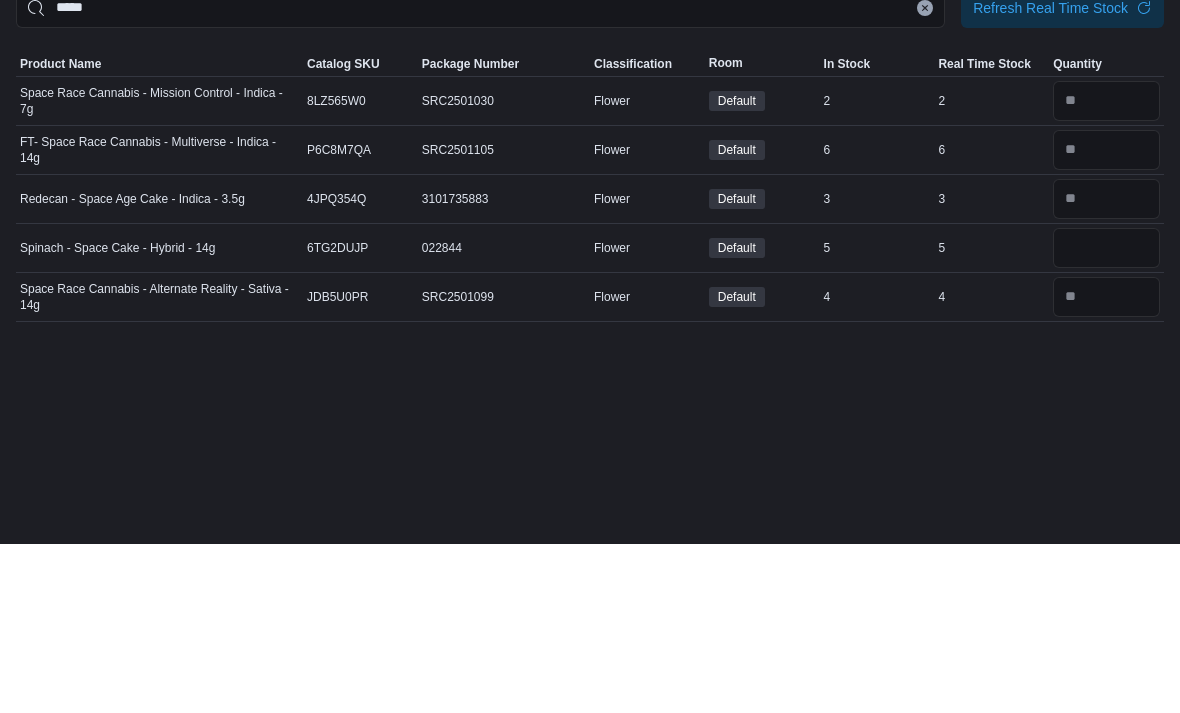 scroll, scrollTop: 0, scrollLeft: 0, axis: both 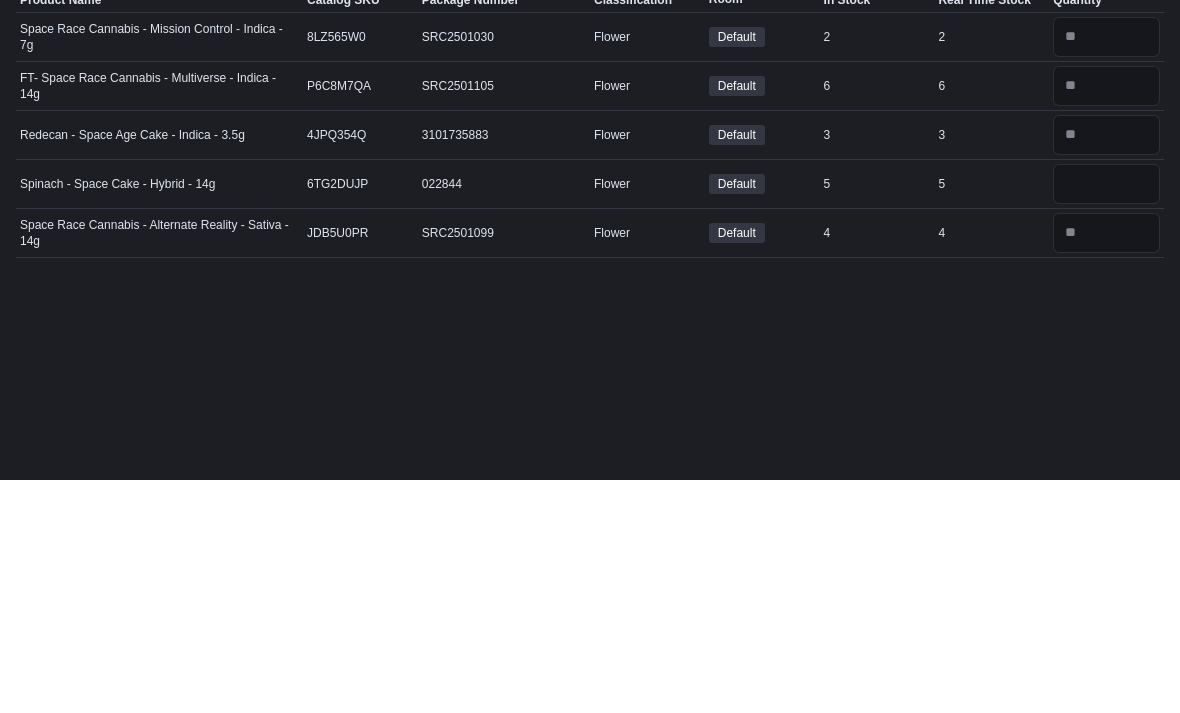click at bounding box center [925, 177] 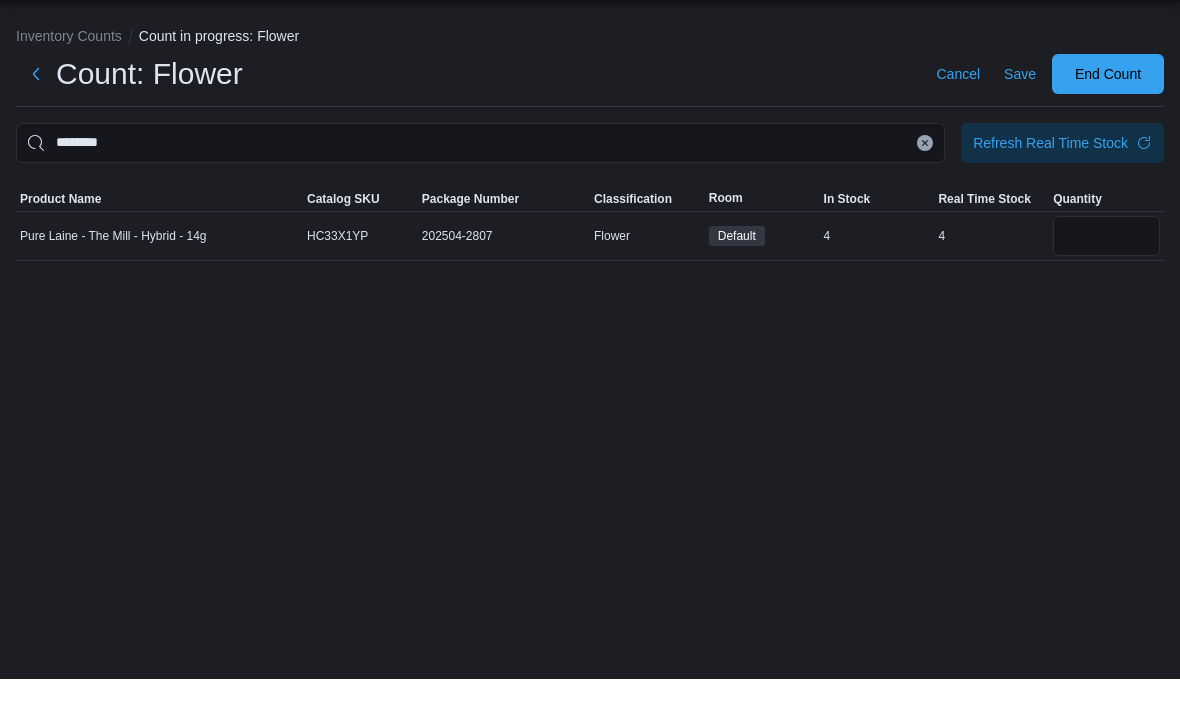 scroll, scrollTop: 34, scrollLeft: 0, axis: vertical 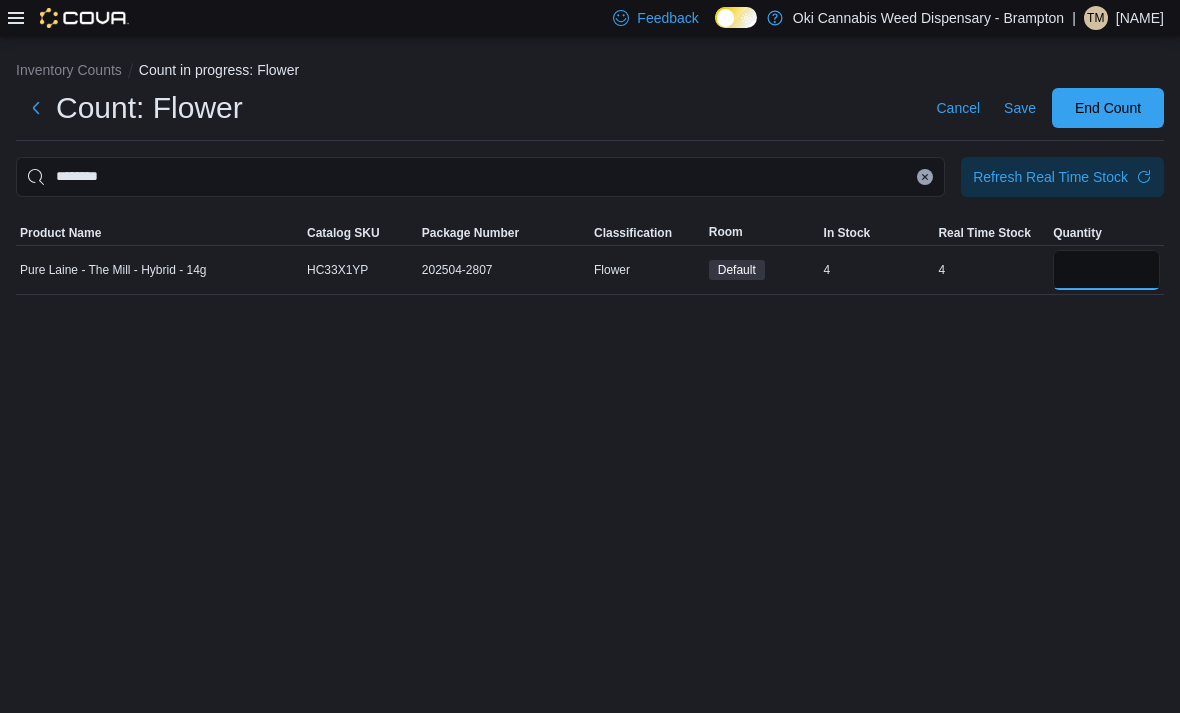 click at bounding box center (1106, 270) 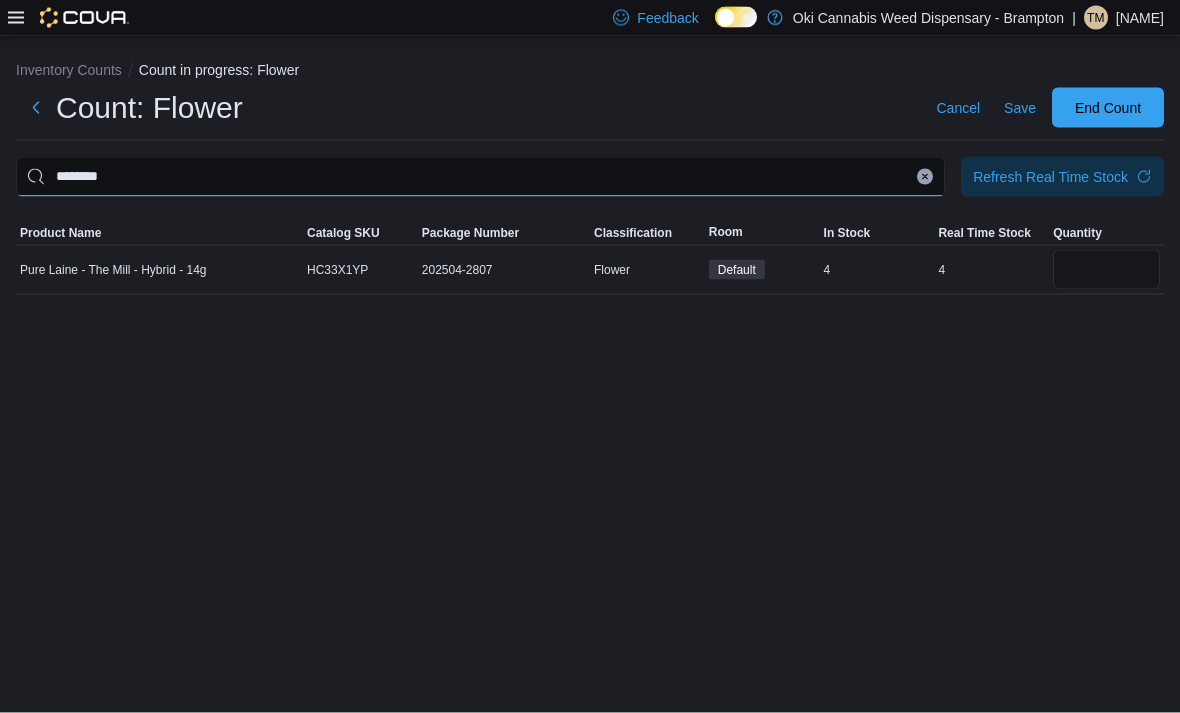 click on "********" at bounding box center (480, 177) 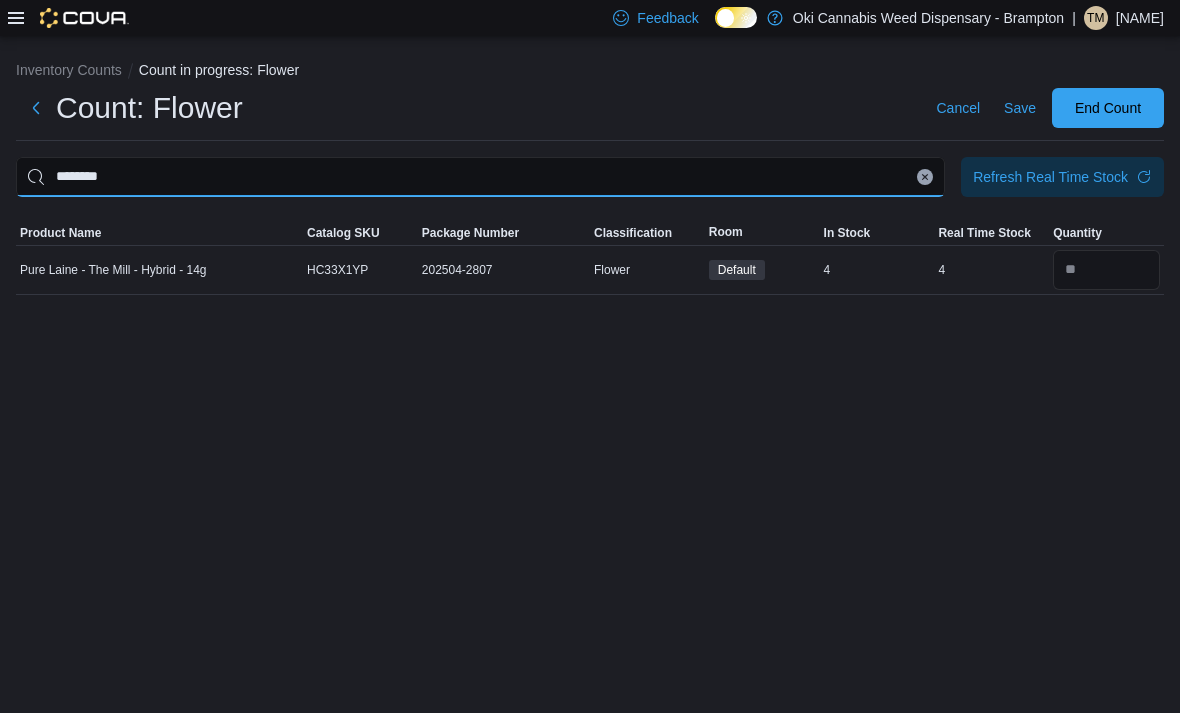 scroll, scrollTop: 27, scrollLeft: 0, axis: vertical 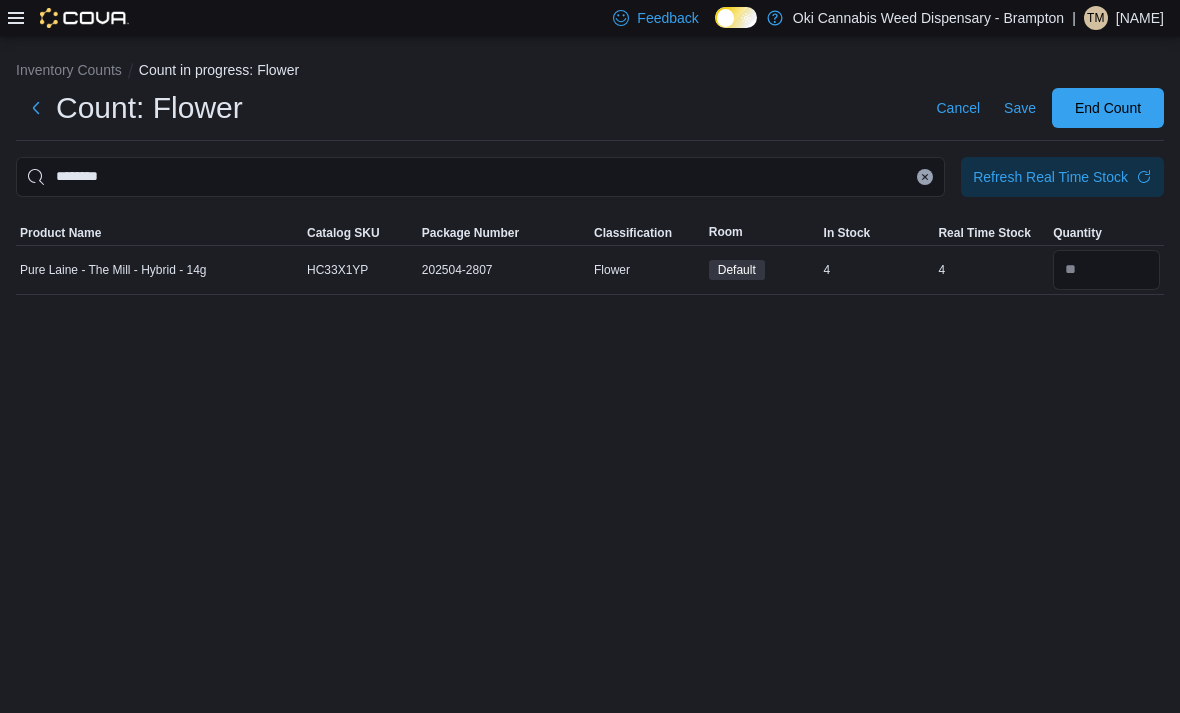 click 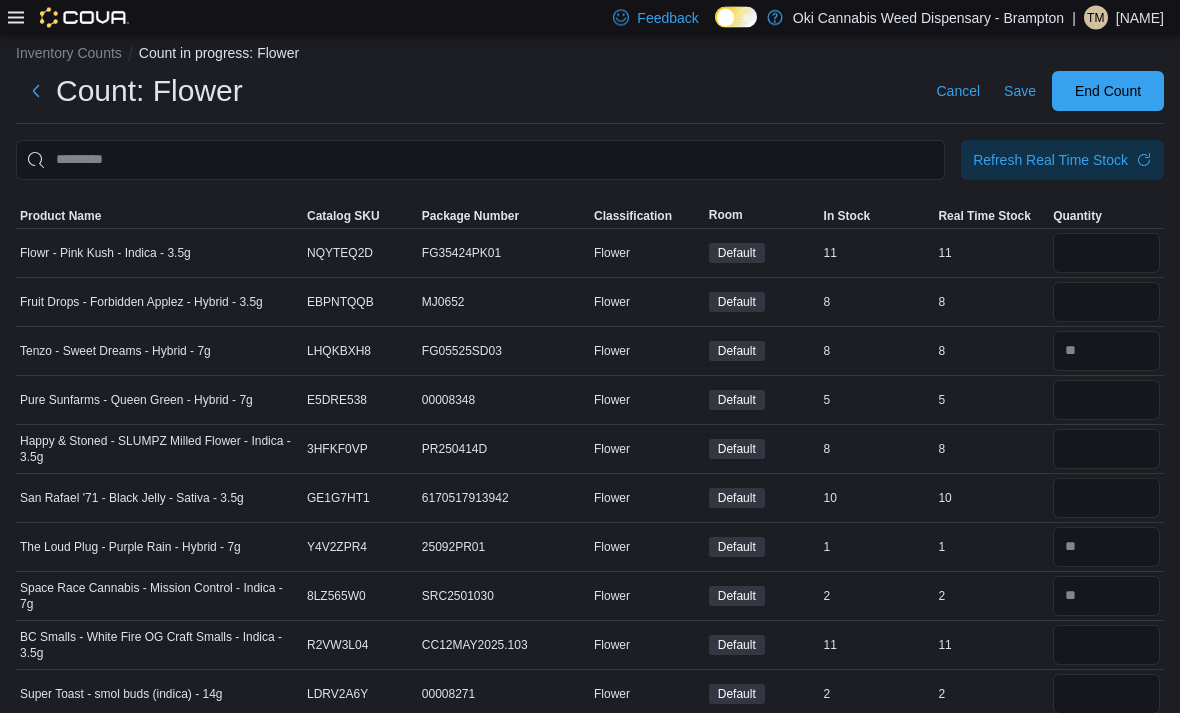 scroll, scrollTop: 17, scrollLeft: 0, axis: vertical 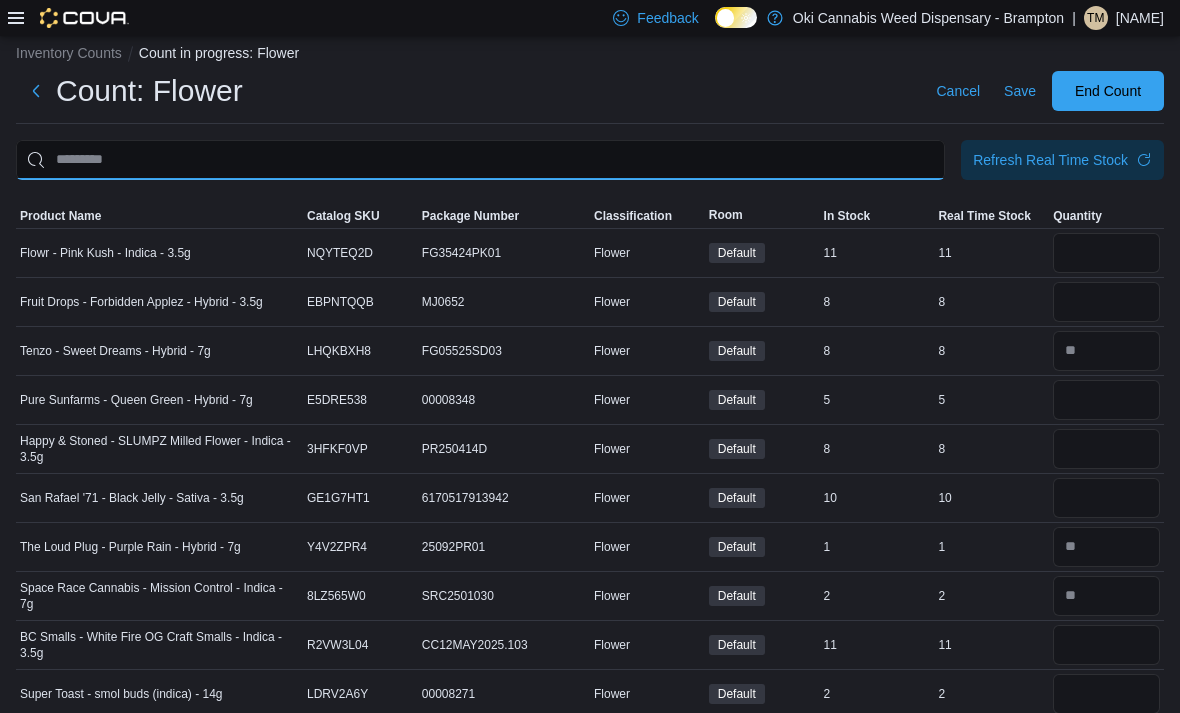 click at bounding box center [480, 160] 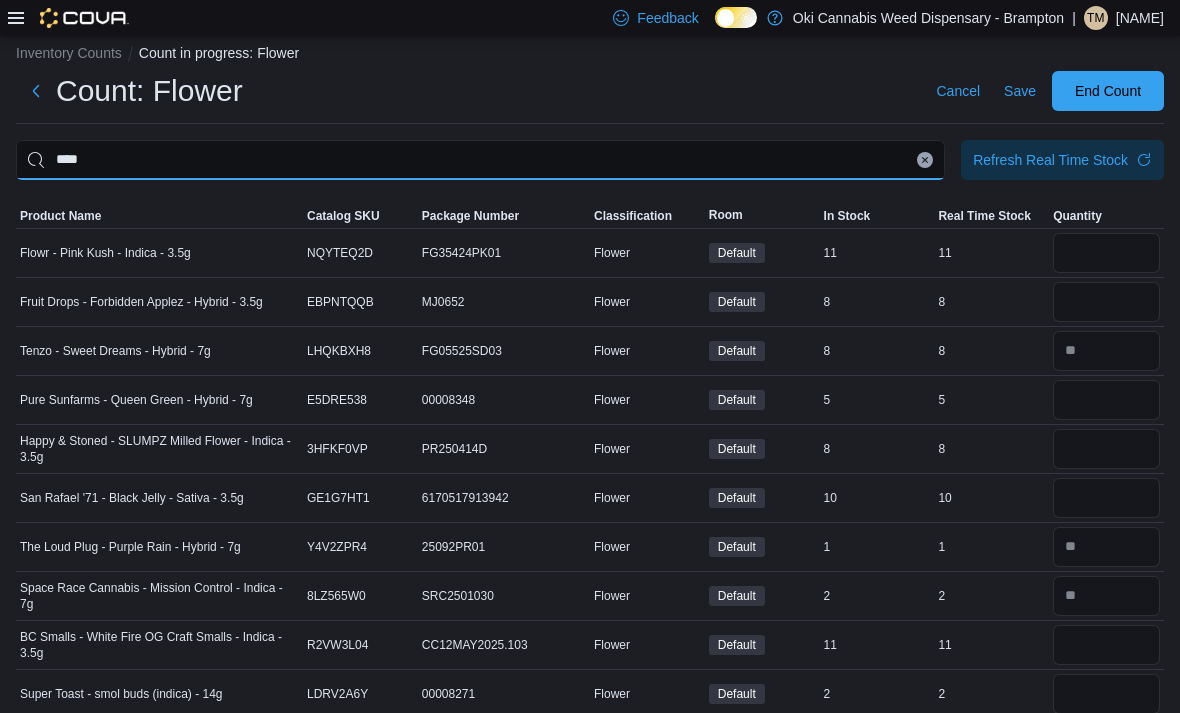 scroll, scrollTop: 0, scrollLeft: 0, axis: both 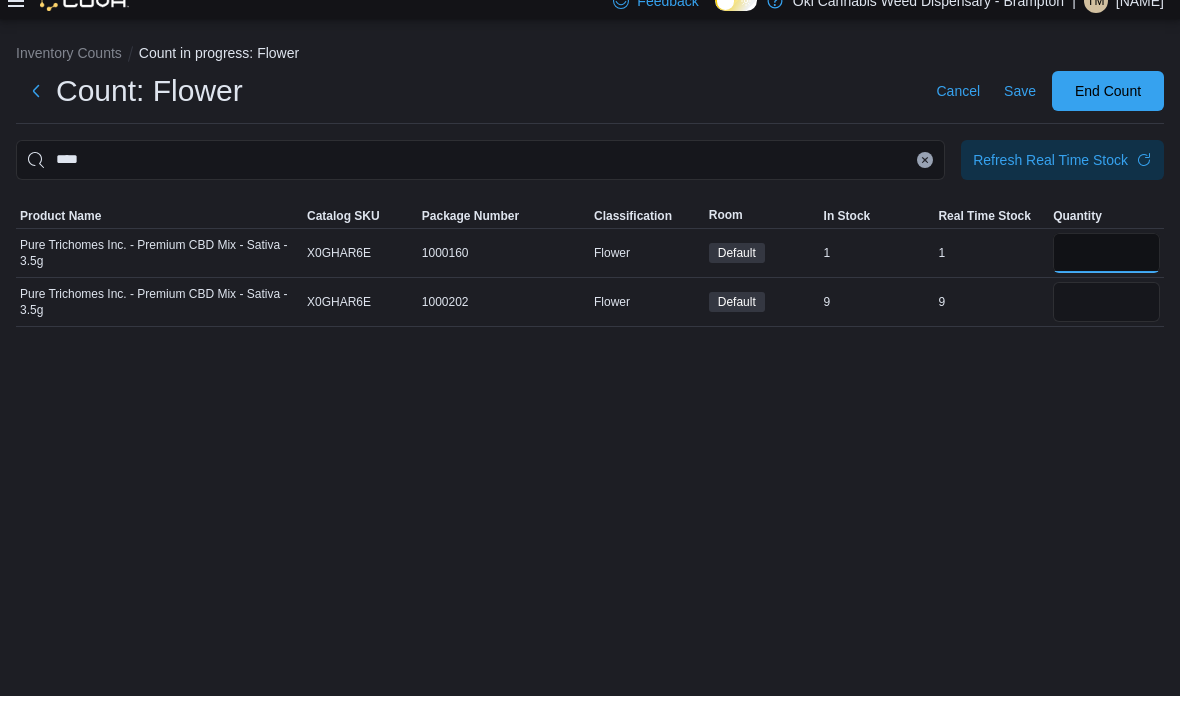 click at bounding box center [1106, 270] 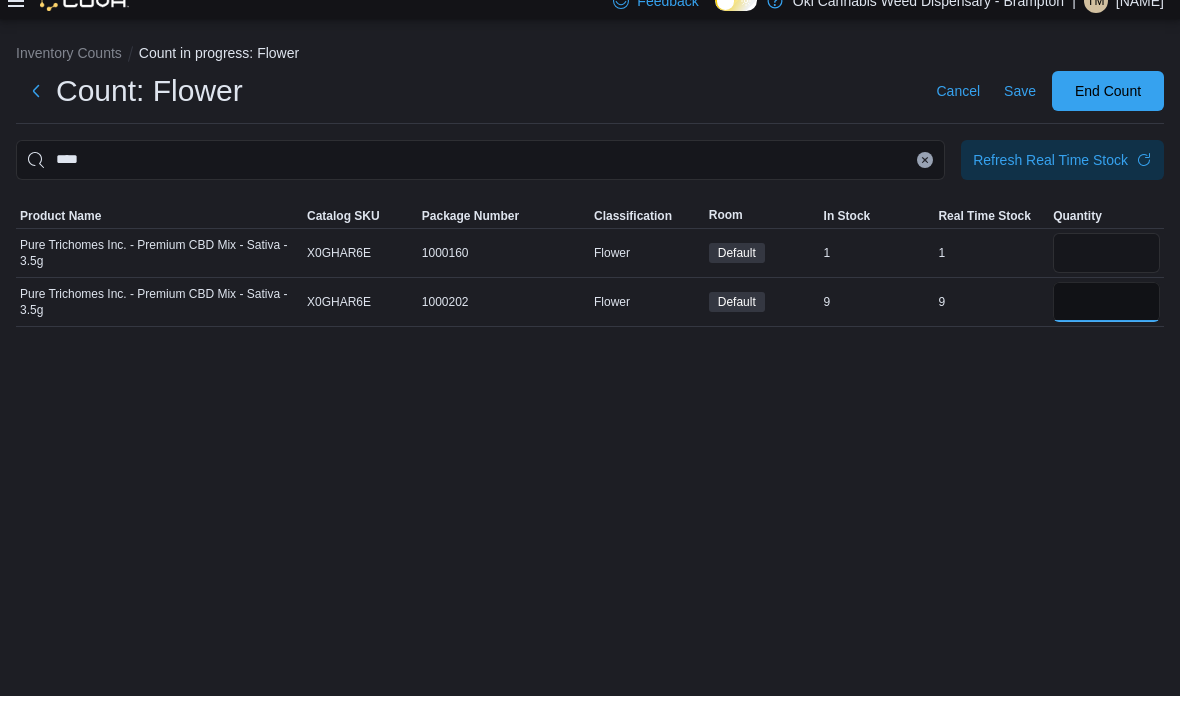 click at bounding box center (1106, 319) 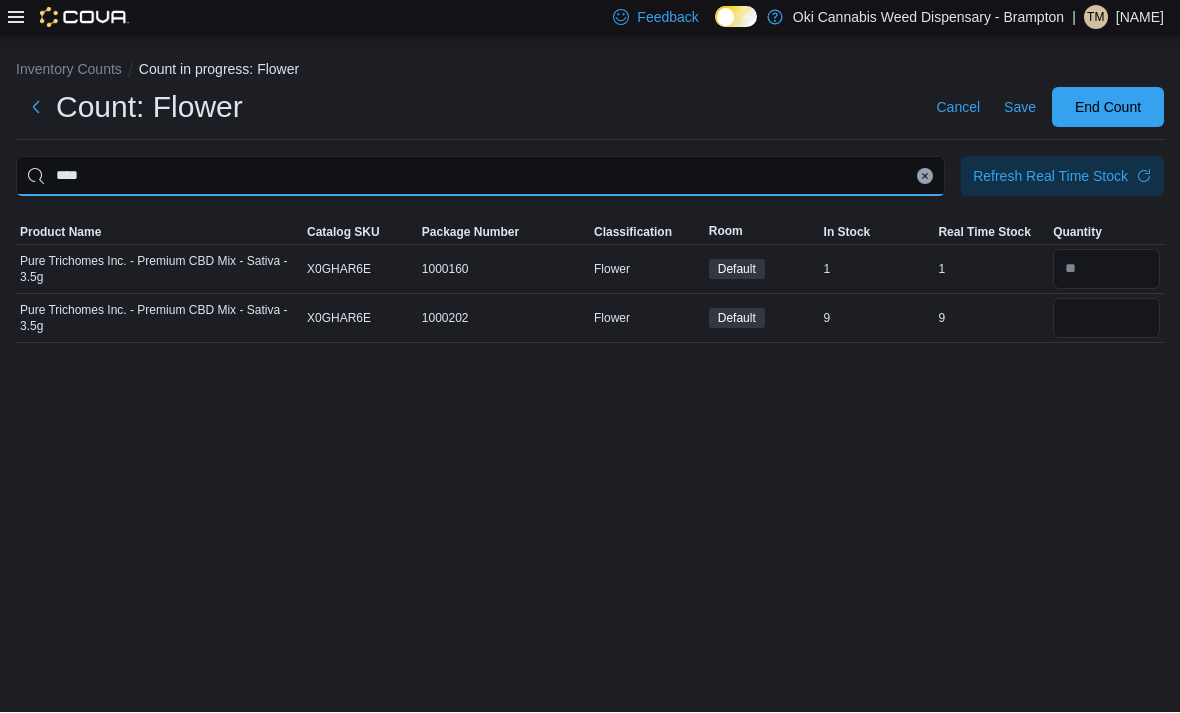 click on "****" at bounding box center (480, 177) 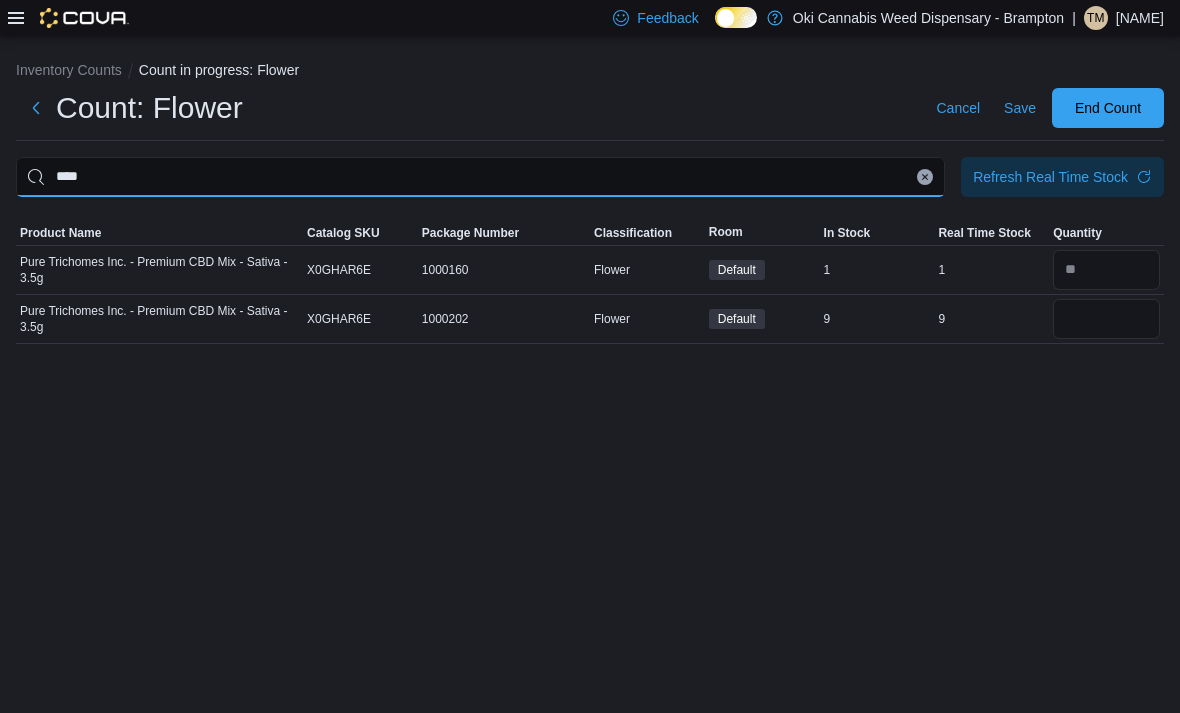 scroll, scrollTop: 25, scrollLeft: 0, axis: vertical 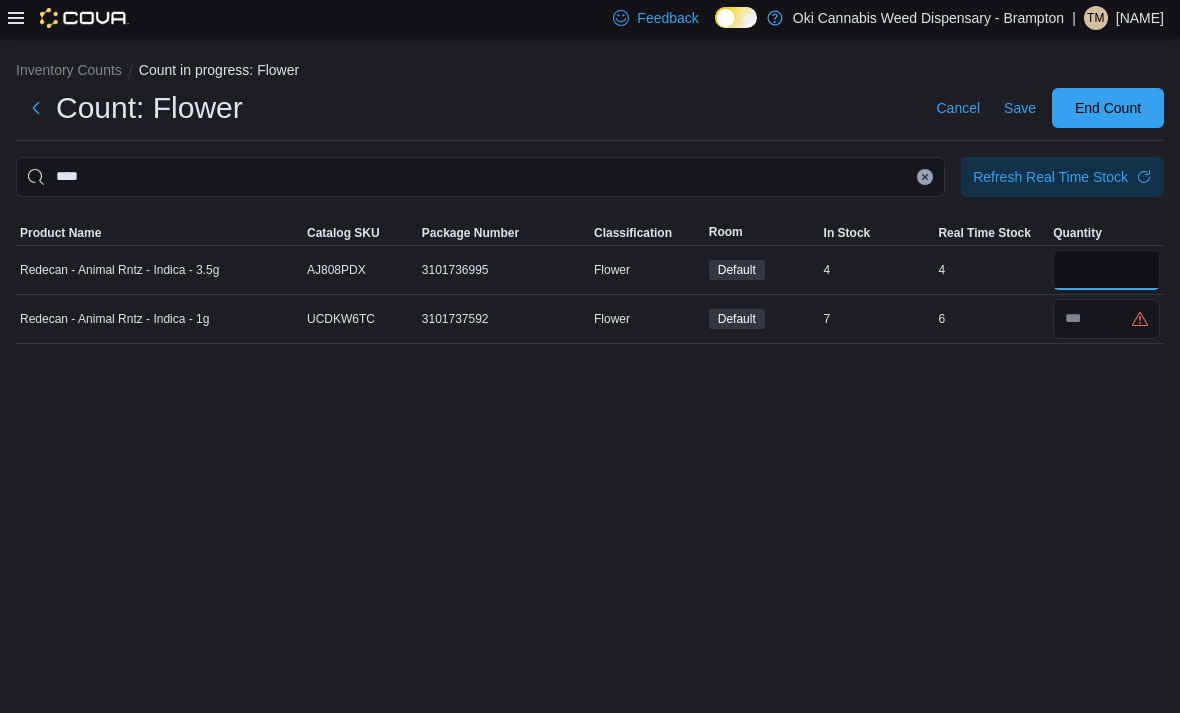 click at bounding box center (1106, 270) 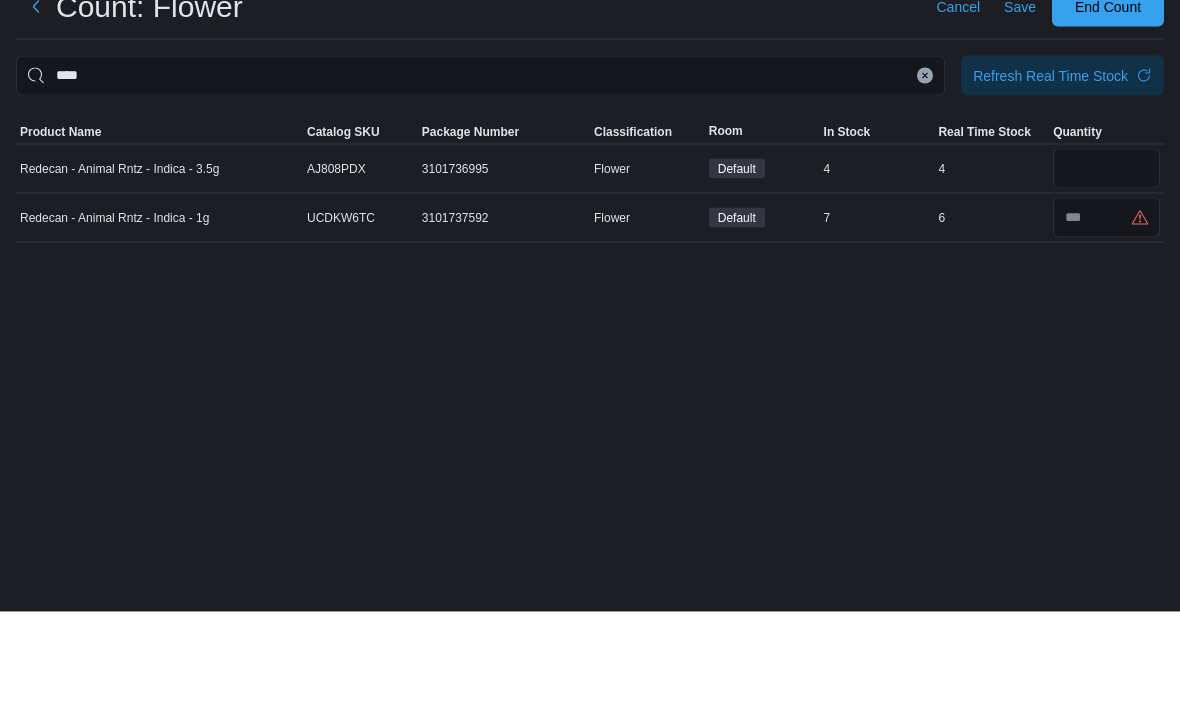 scroll, scrollTop: 64, scrollLeft: 0, axis: vertical 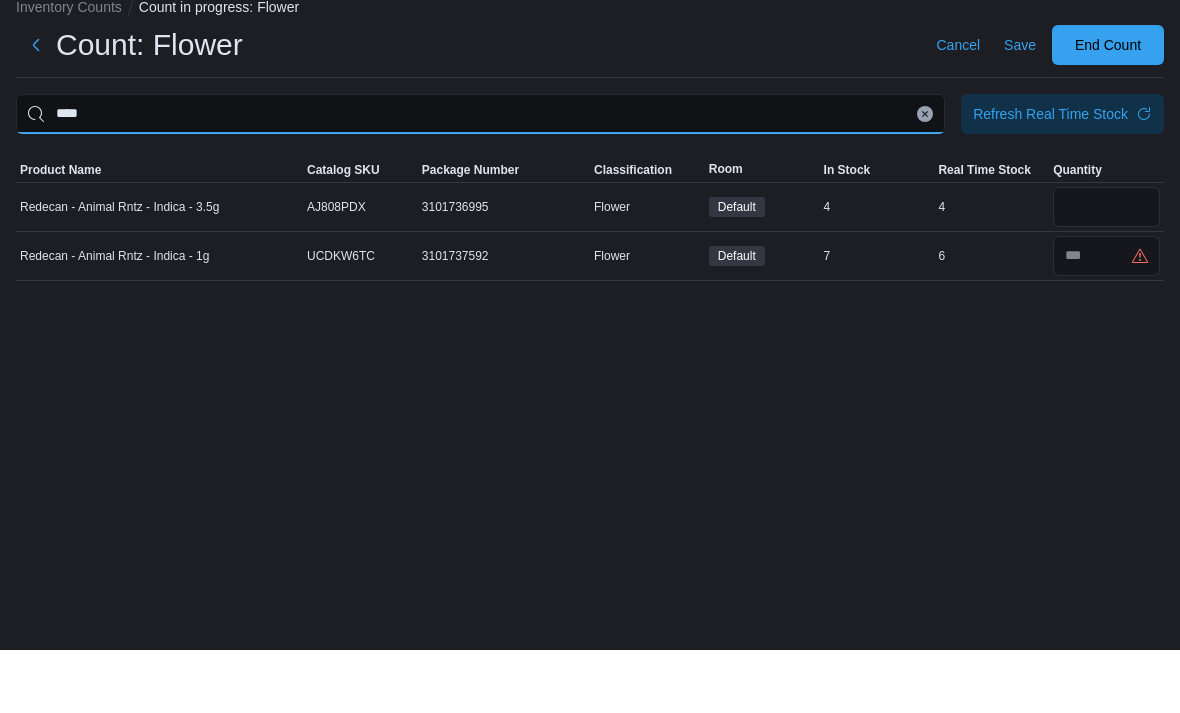click on "****" at bounding box center [480, 177] 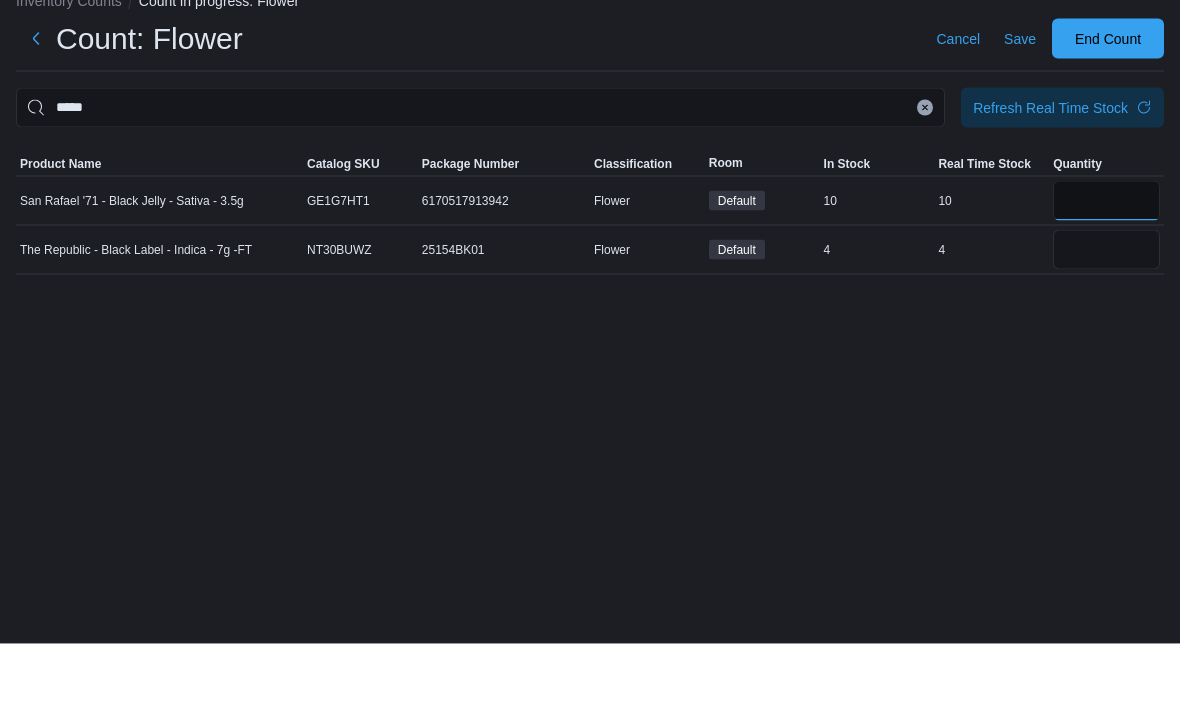 click at bounding box center [1106, 270] 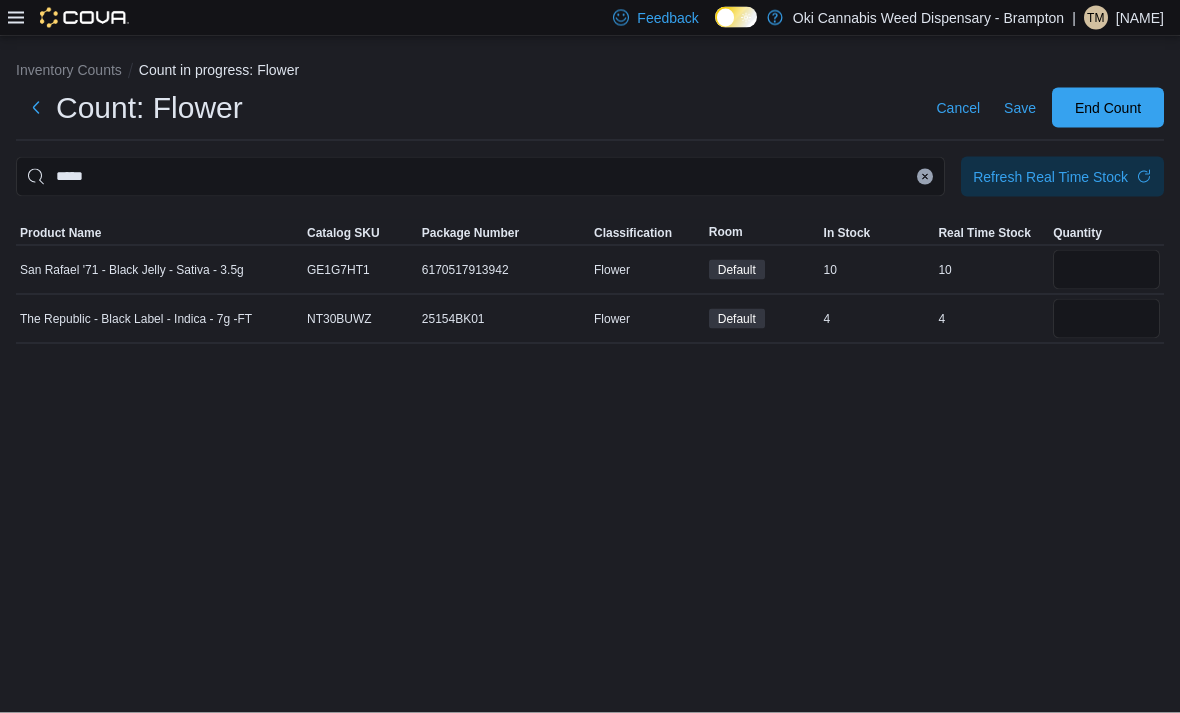 scroll, scrollTop: 57, scrollLeft: 0, axis: vertical 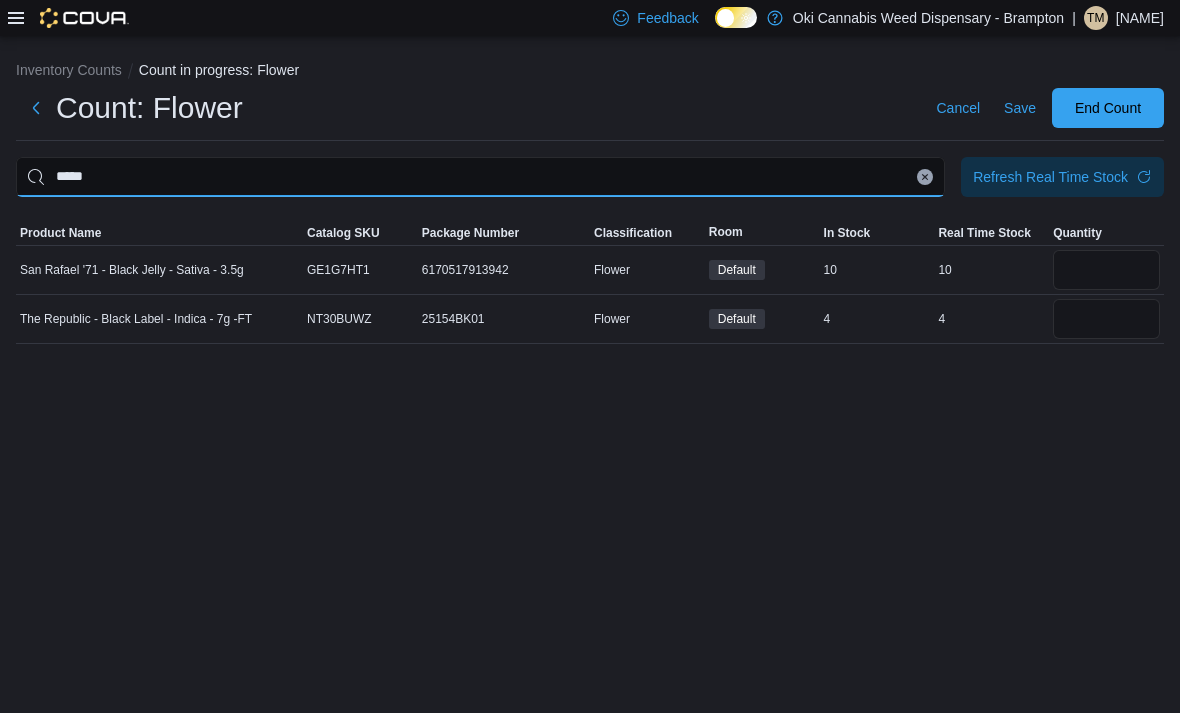 click on "*****" at bounding box center [480, 177] 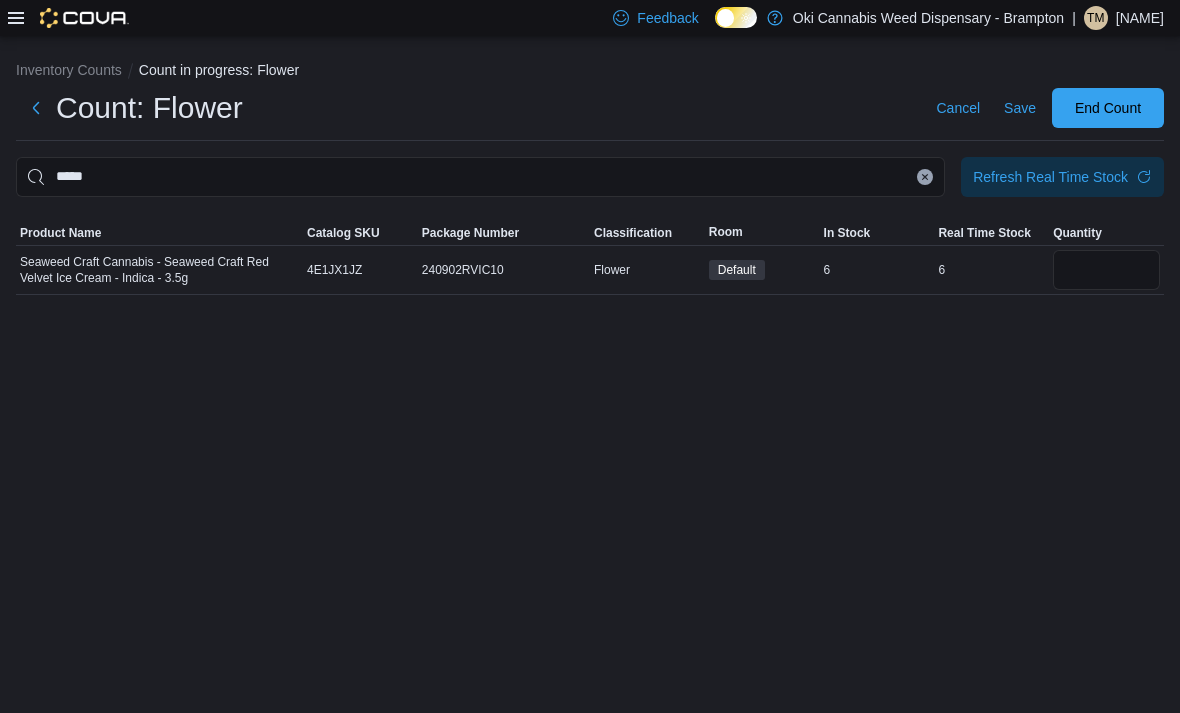 click at bounding box center (1106, 270) 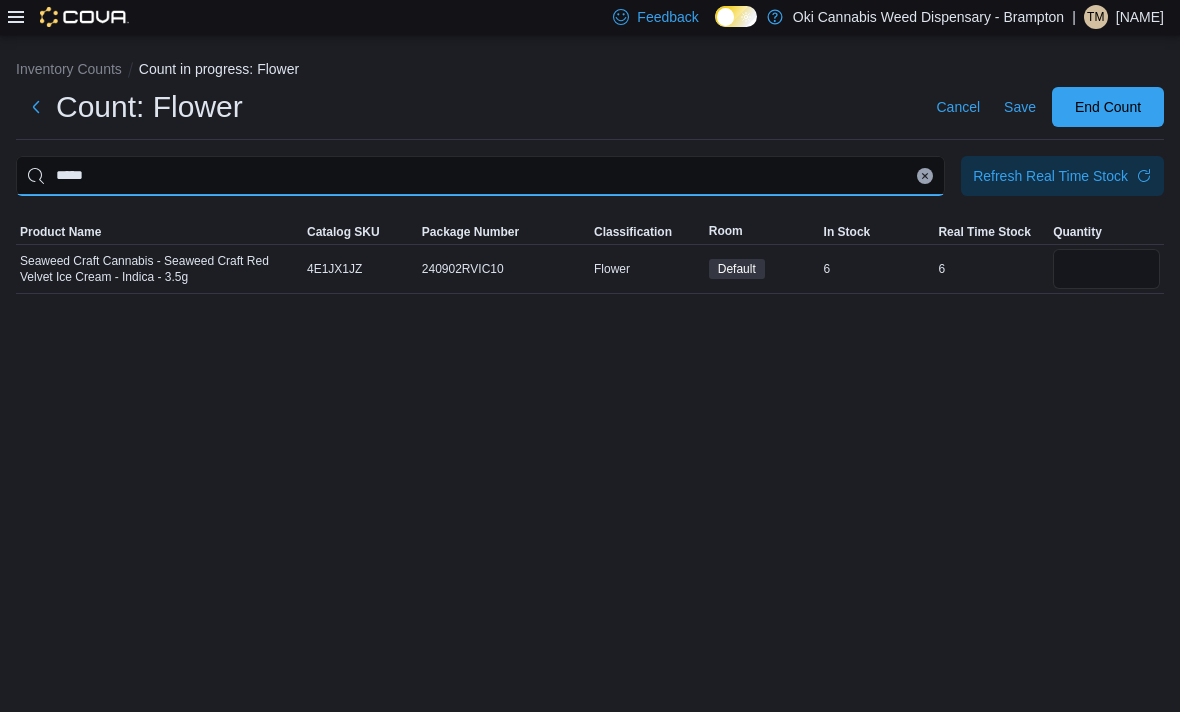 click on "*****" at bounding box center (480, 177) 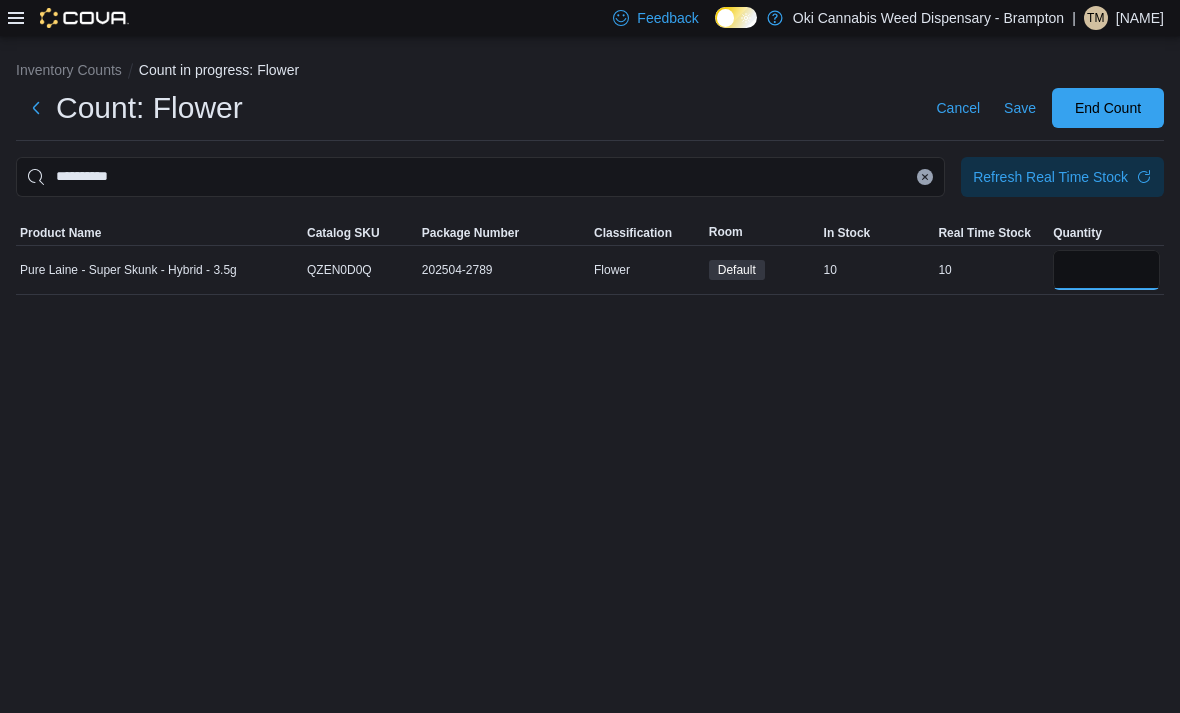 click at bounding box center (1106, 270) 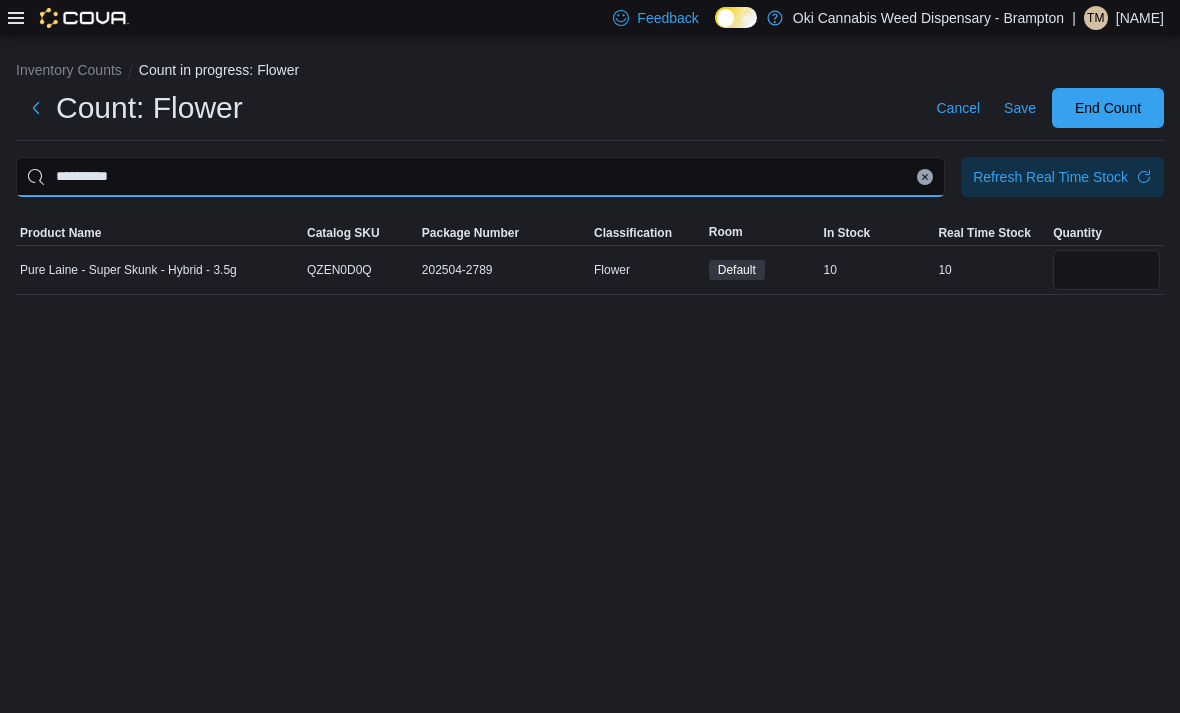 click on "**********" at bounding box center (480, 177) 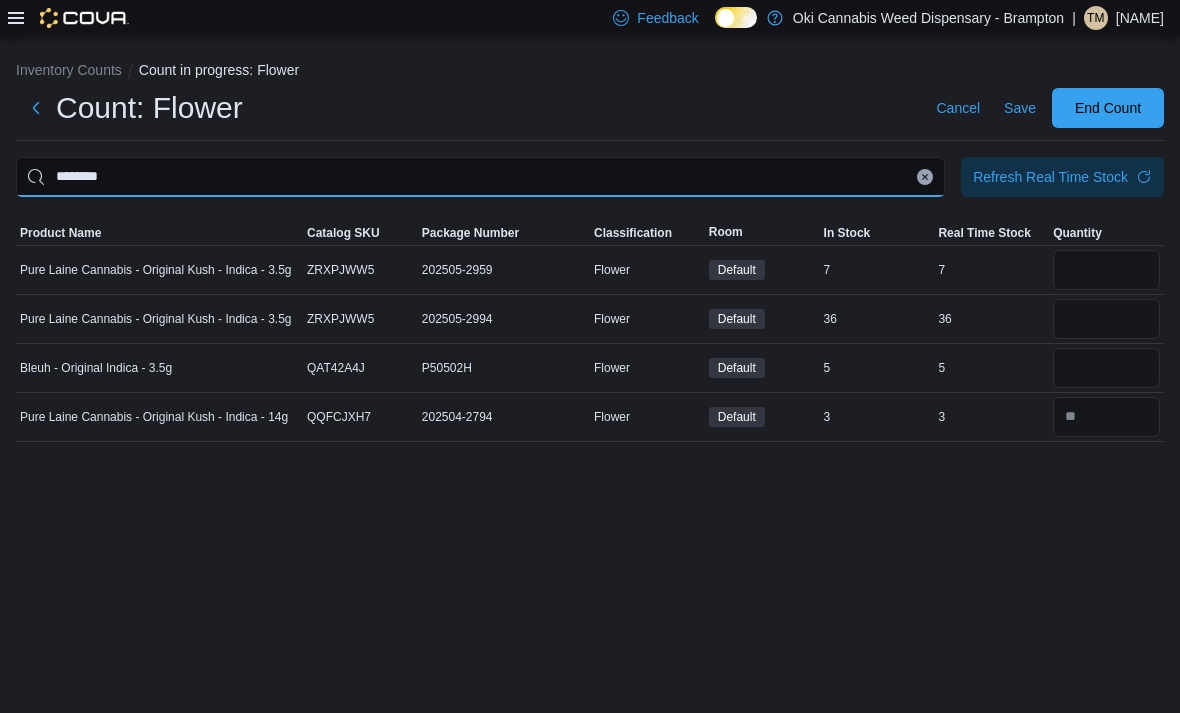 click on "********" at bounding box center (480, 177) 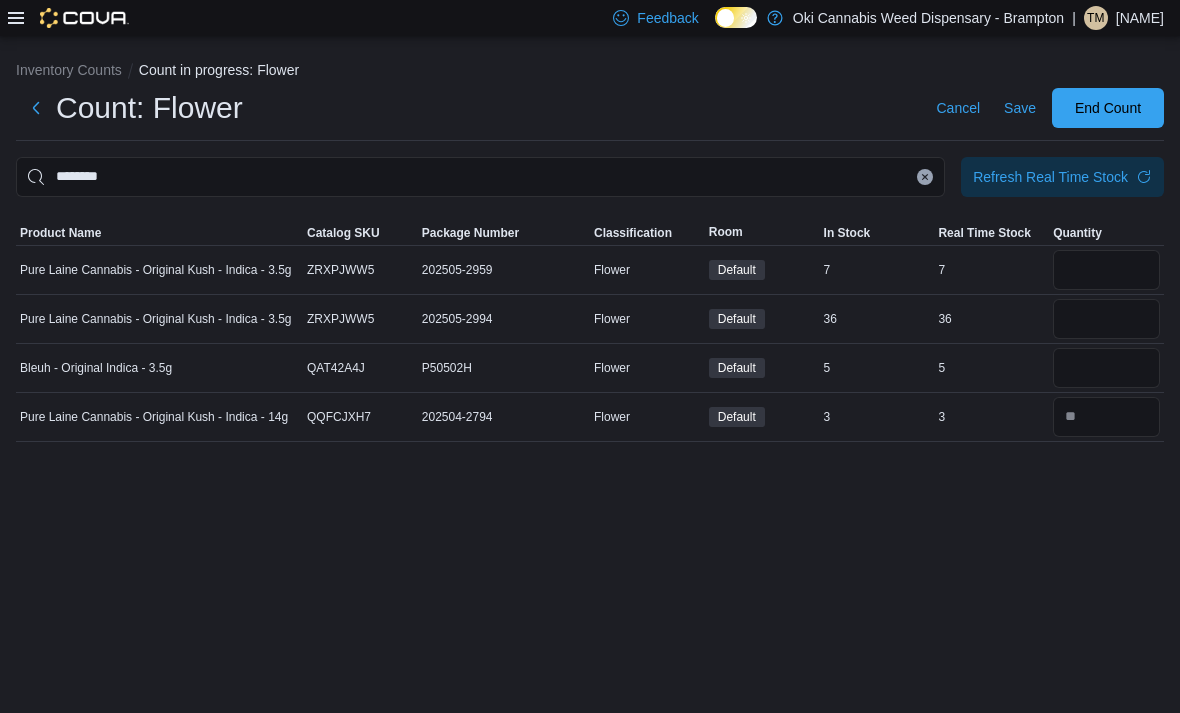 click 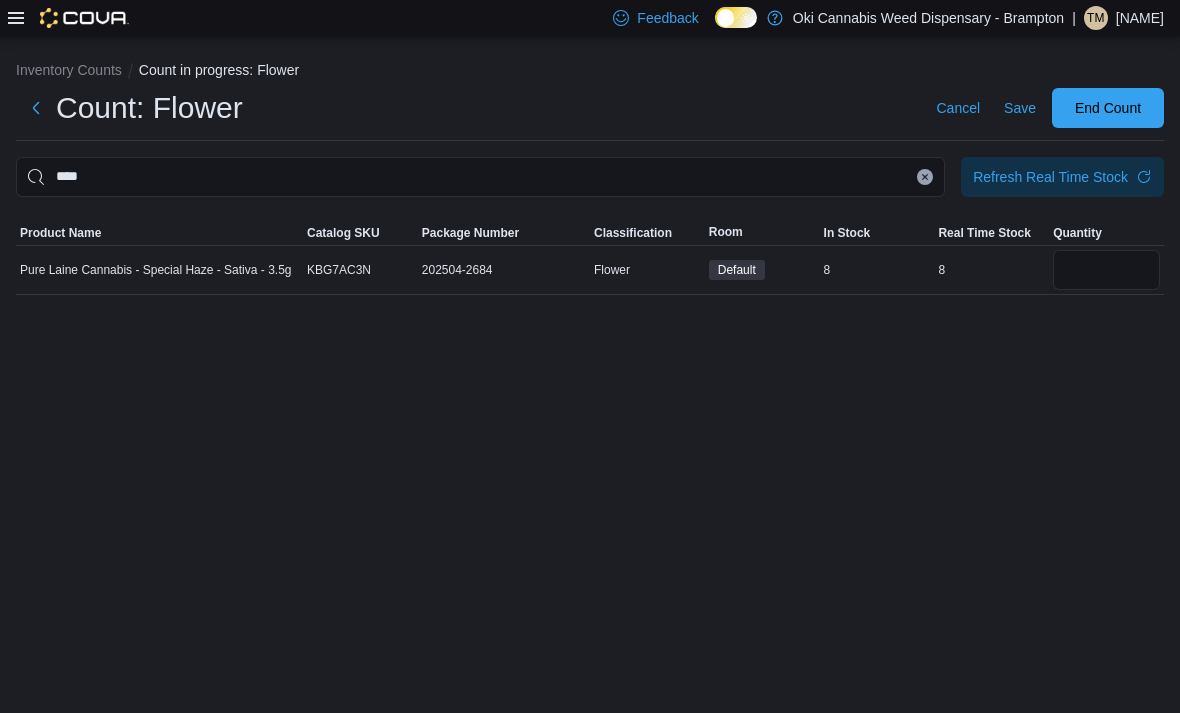 click at bounding box center (1106, 270) 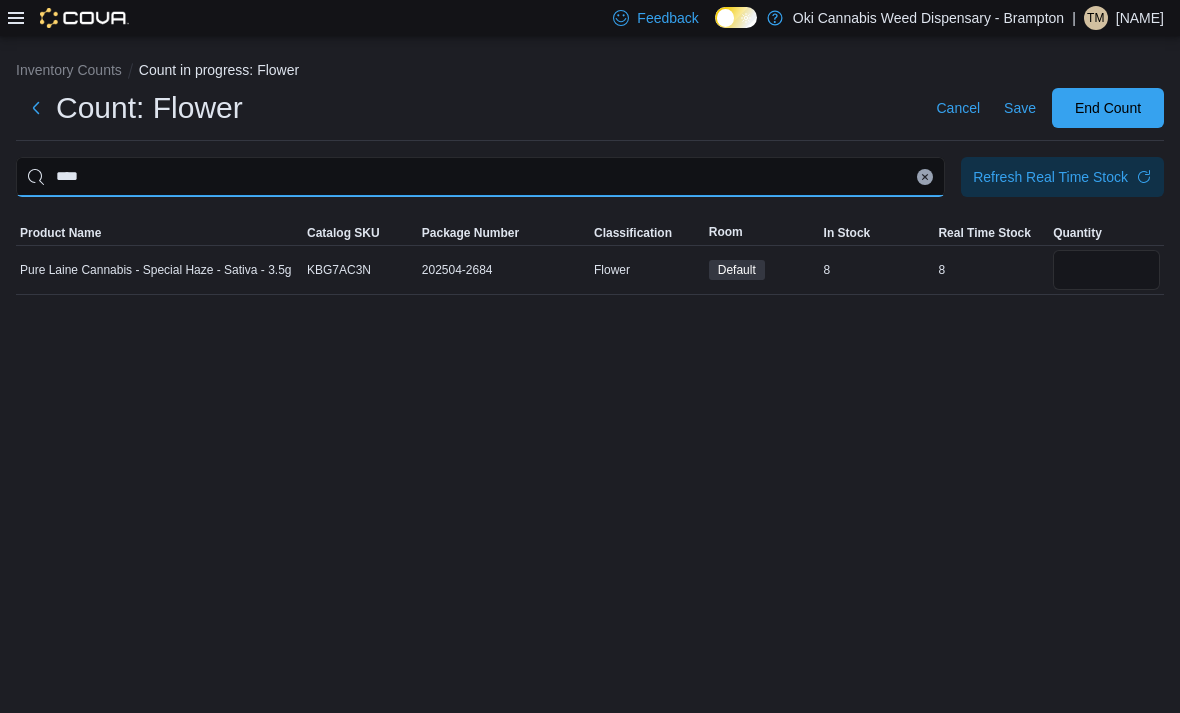 click on "****" at bounding box center (480, 177) 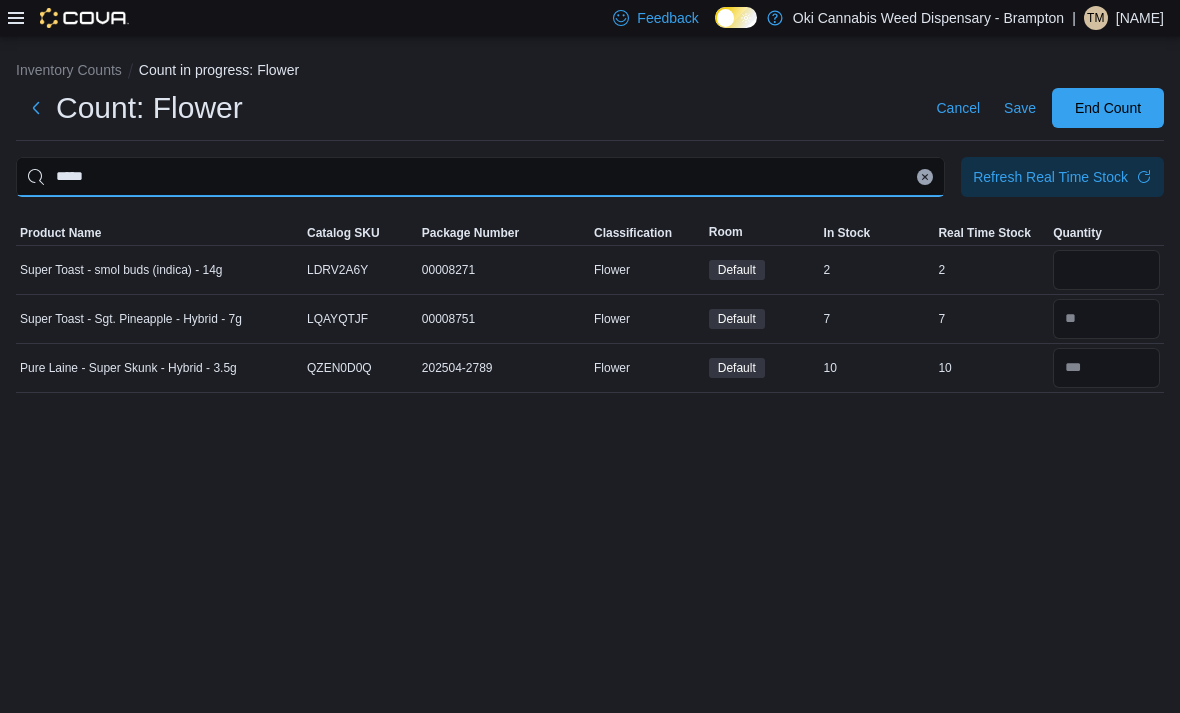 click on "*****" at bounding box center [480, 177] 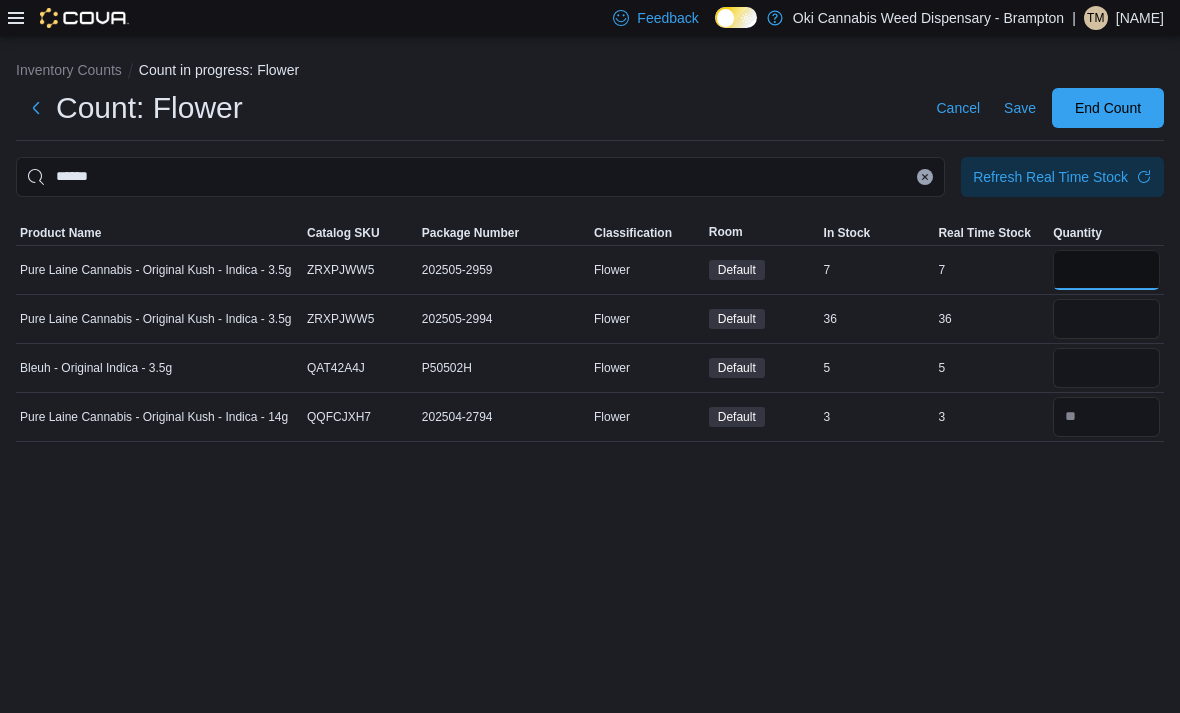 click at bounding box center (1106, 270) 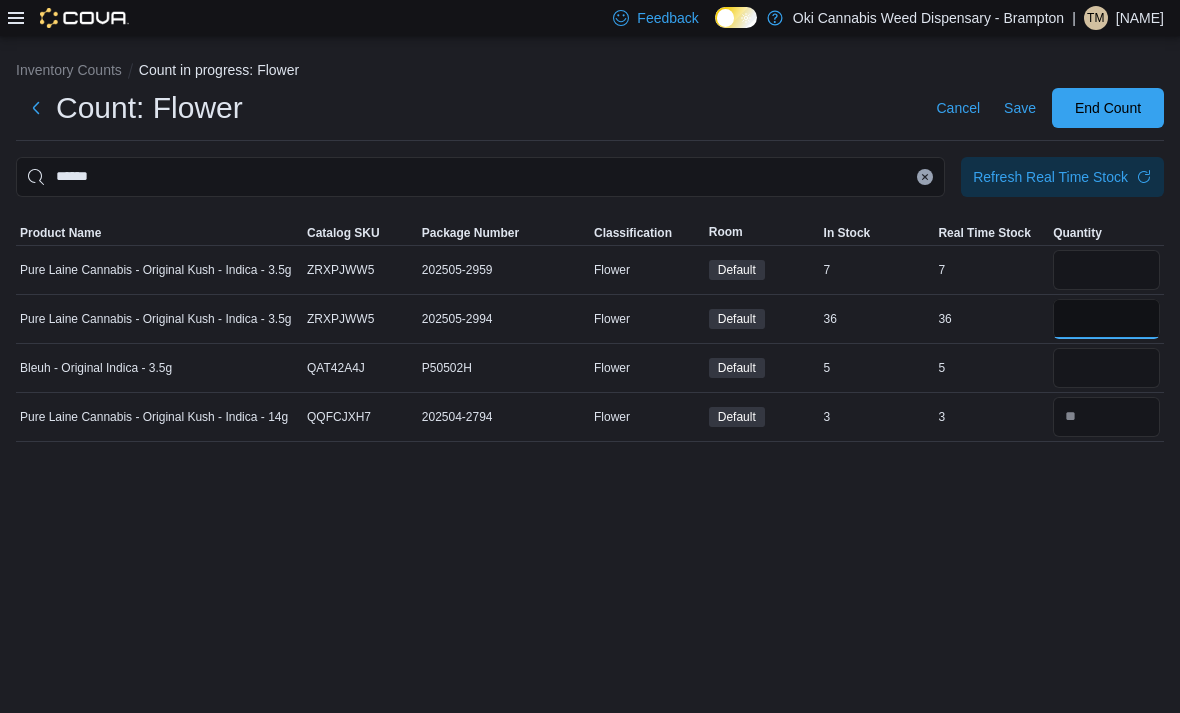 click at bounding box center [1106, 319] 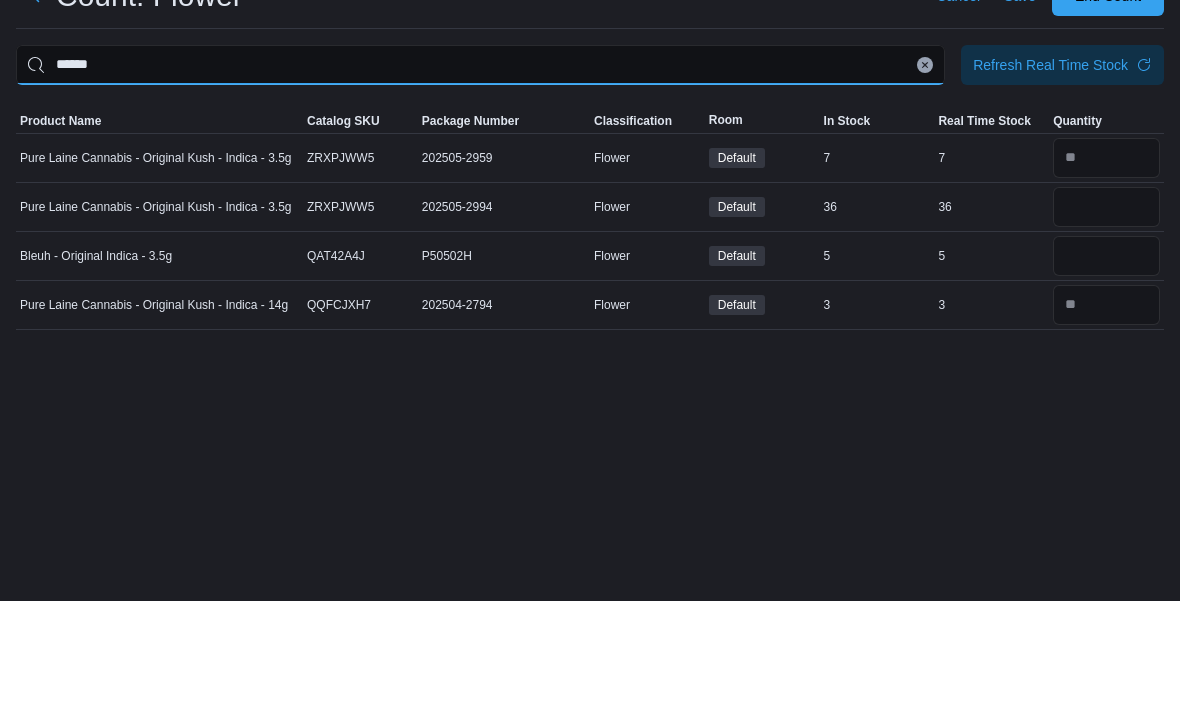 click on "******" at bounding box center [480, 177] 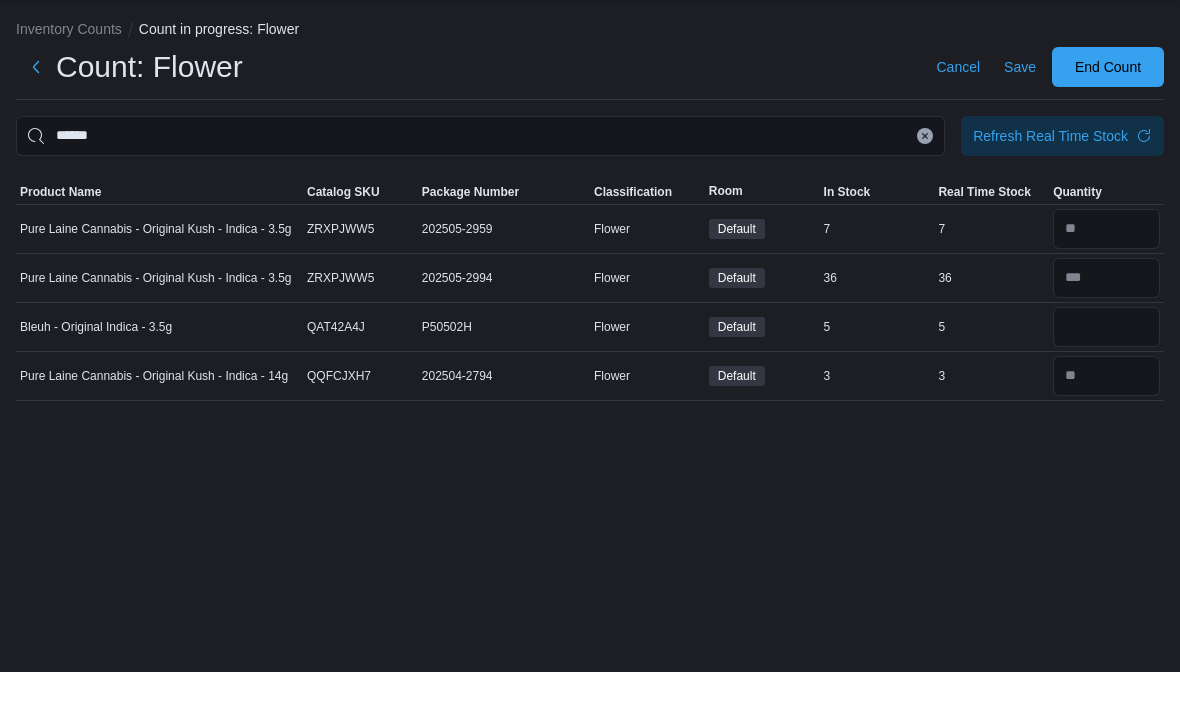 click 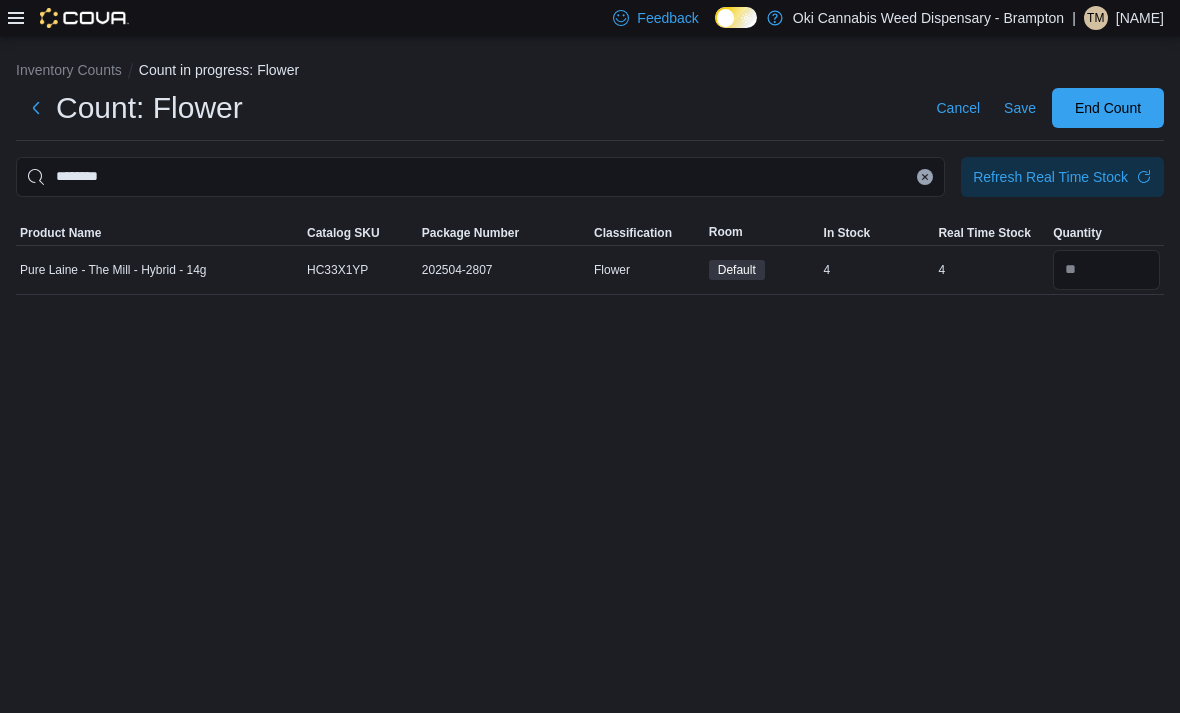 click 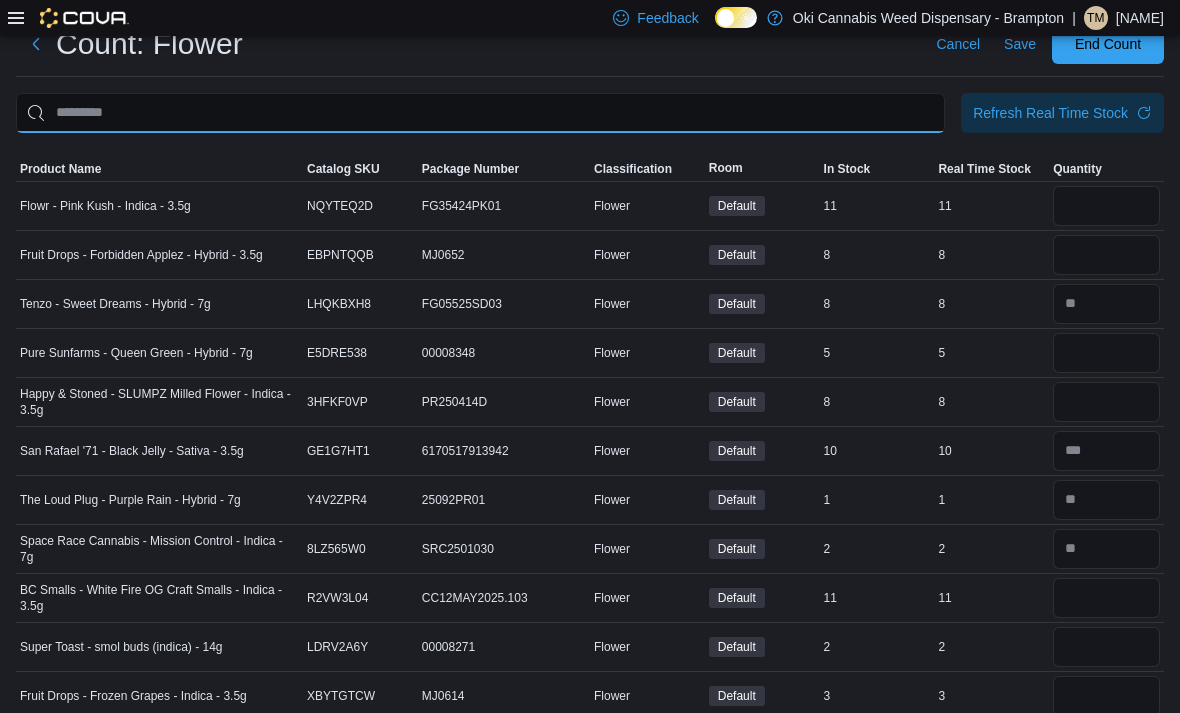 click at bounding box center (480, 113) 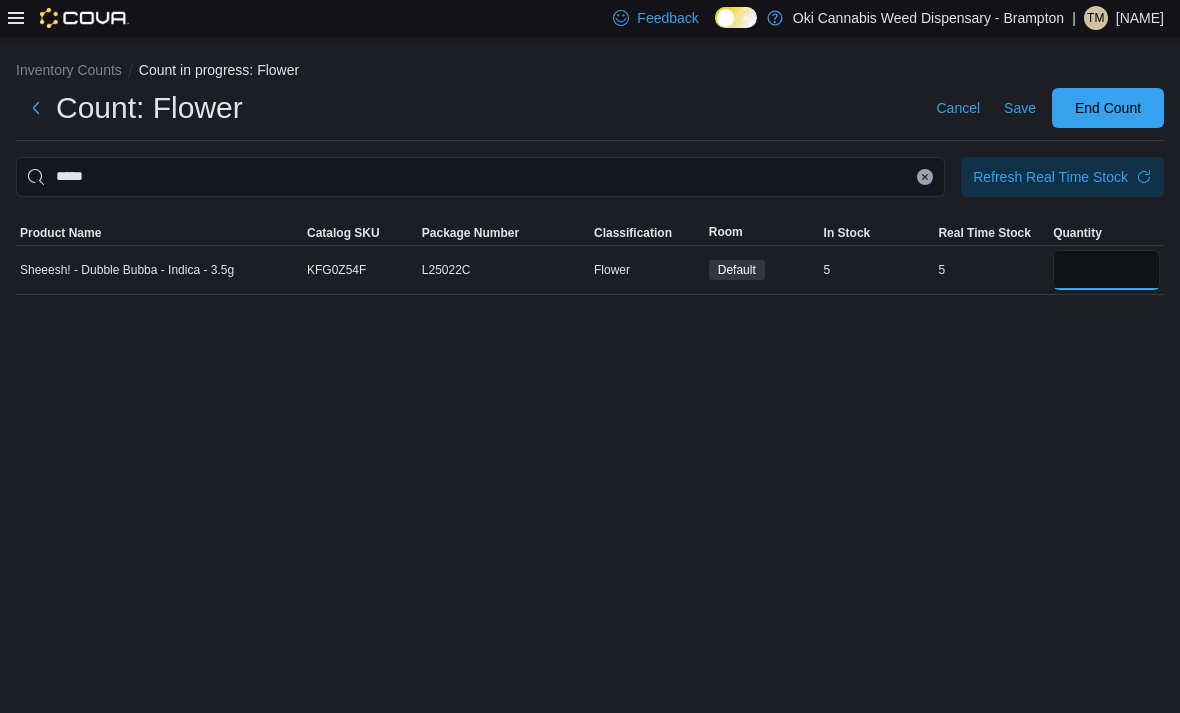 click at bounding box center (1106, 270) 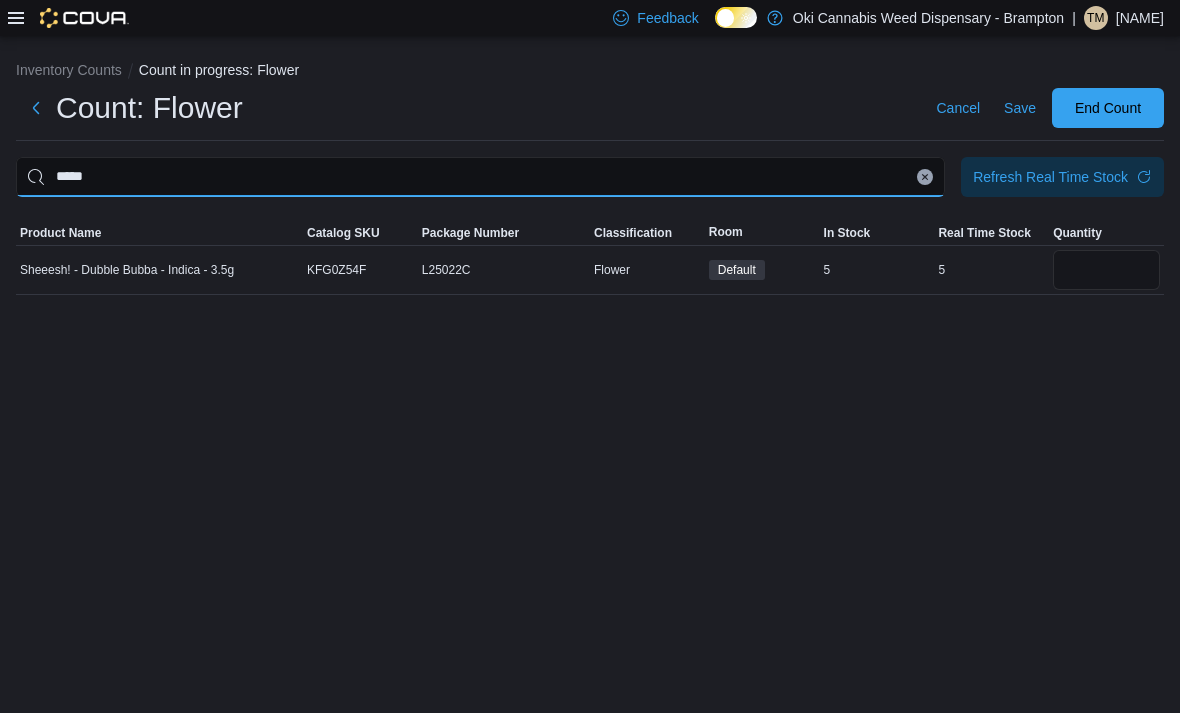 click on "*****" at bounding box center (480, 177) 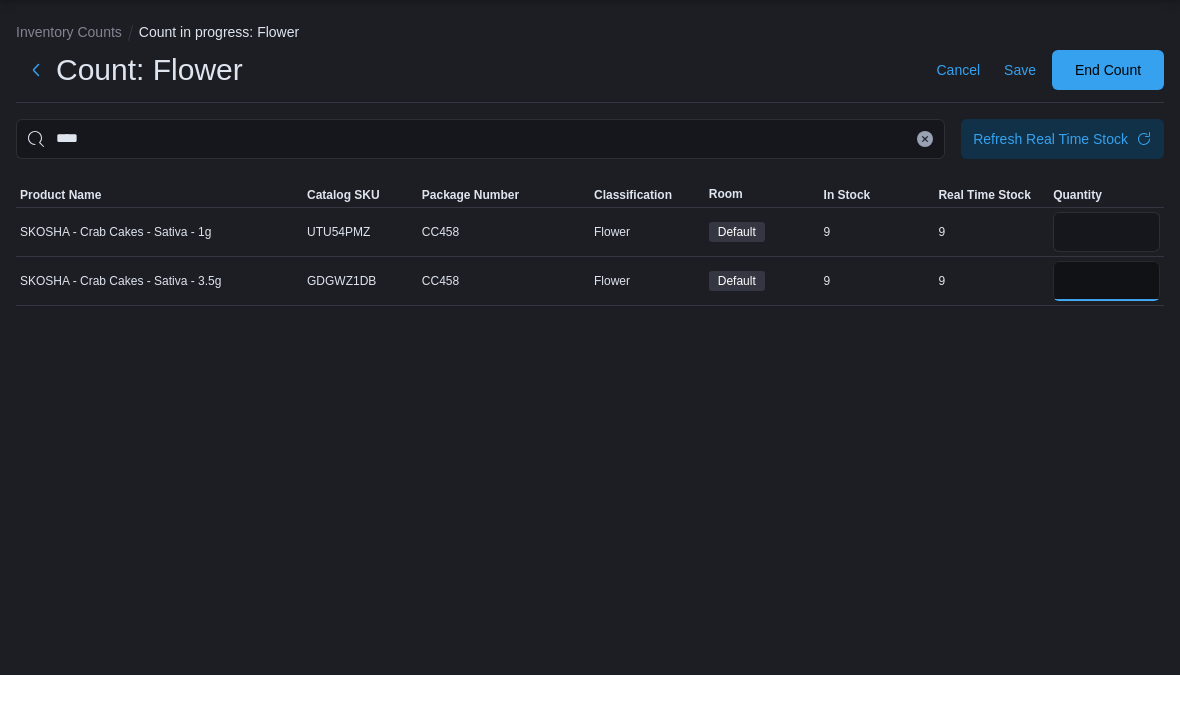 click at bounding box center (1106, 319) 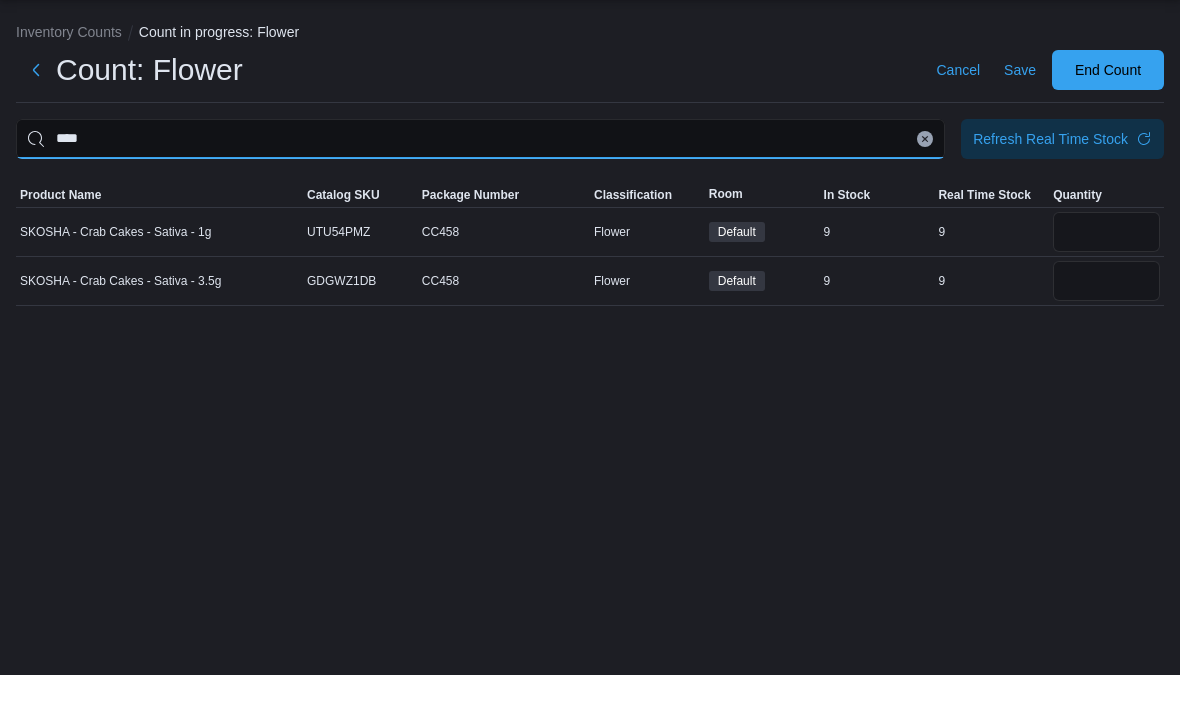 click on "****" at bounding box center (480, 177) 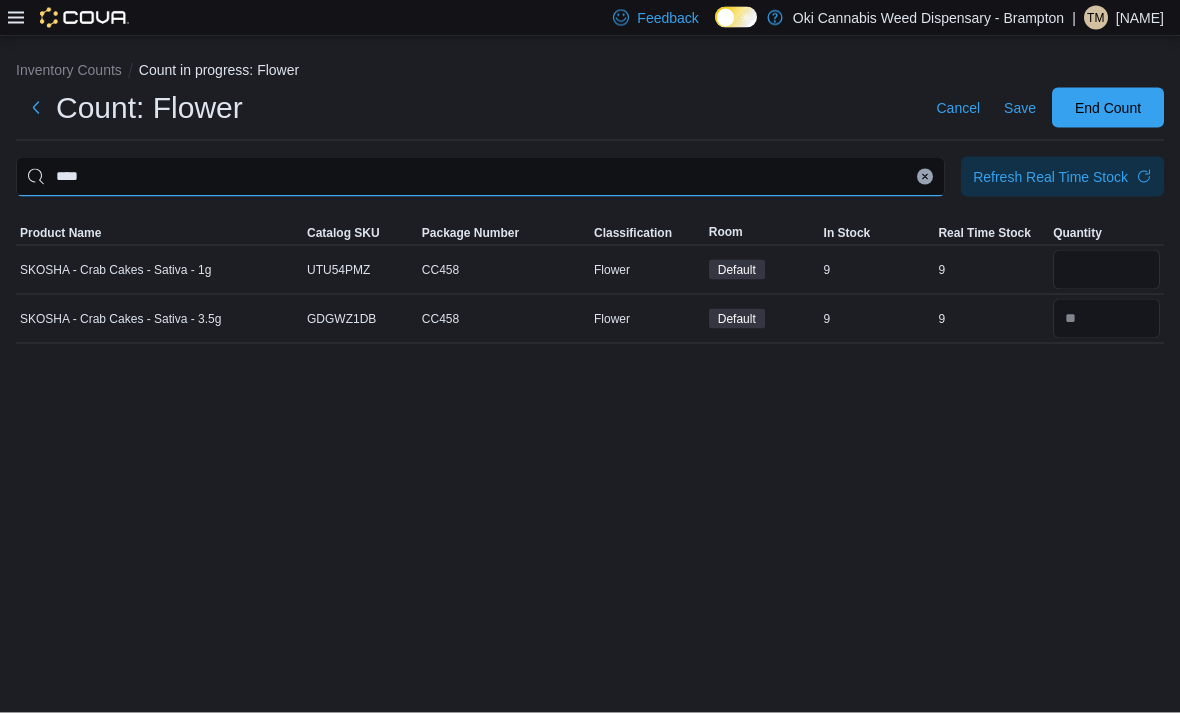 click on "****" at bounding box center (480, 177) 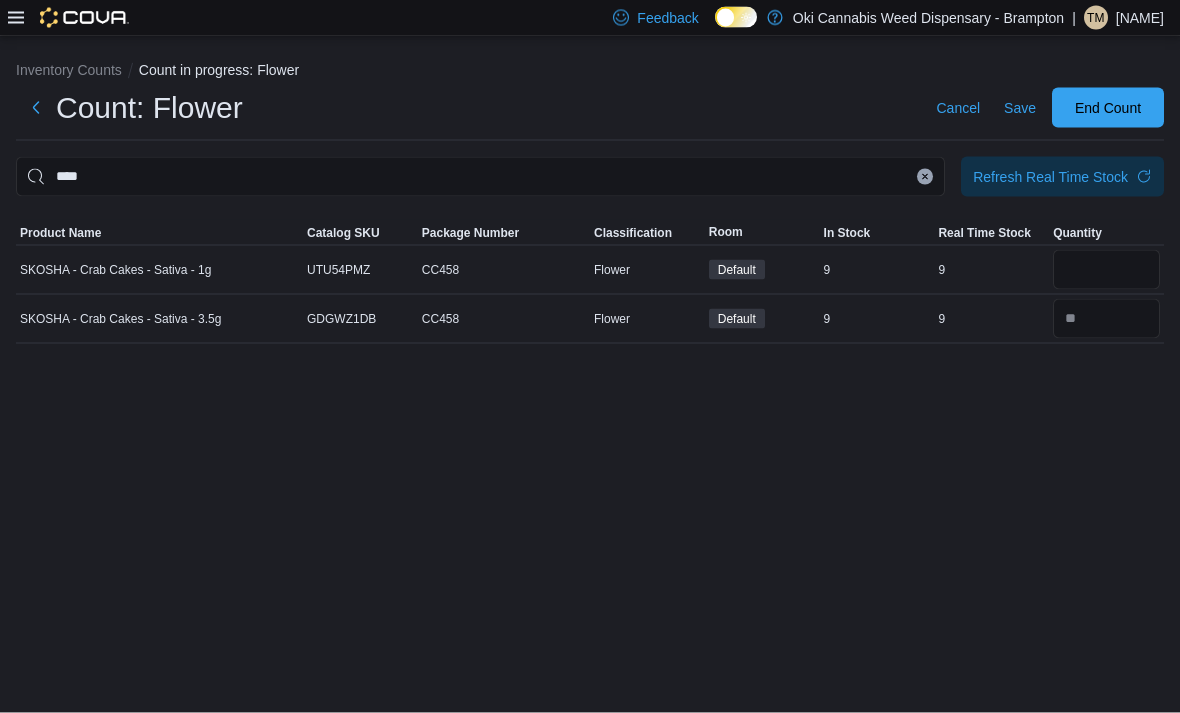 click at bounding box center (925, 177) 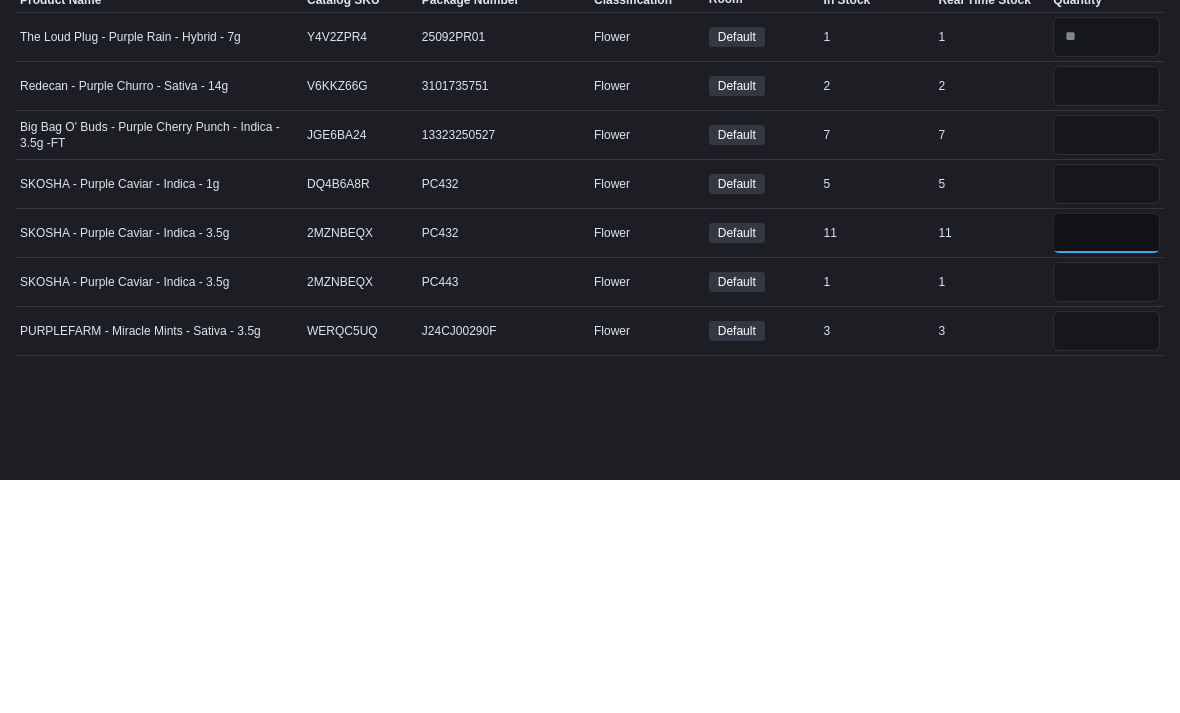 click at bounding box center [1106, 466] 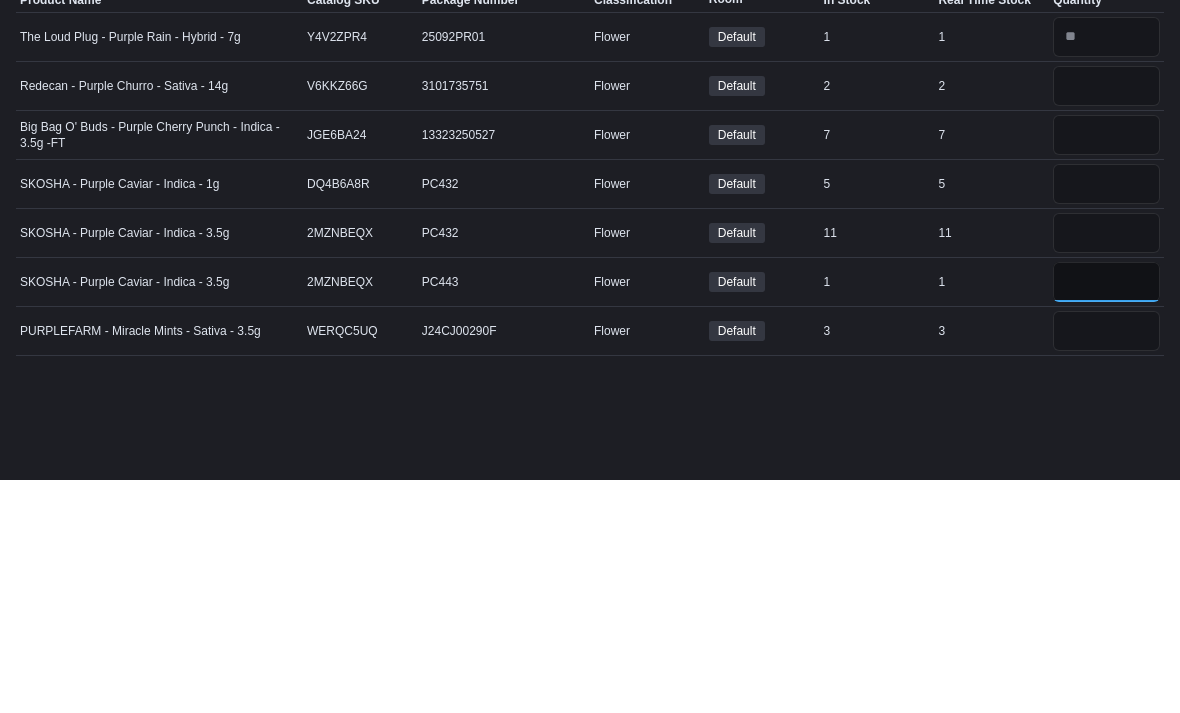 click at bounding box center [1106, 515] 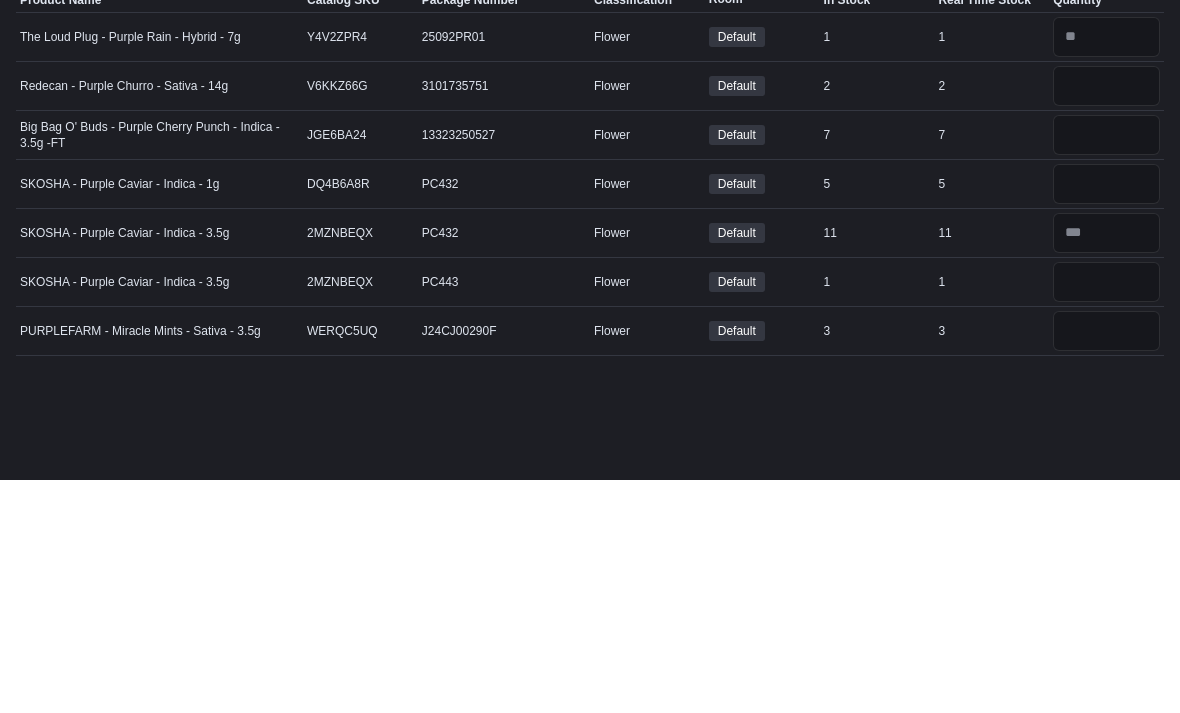 scroll, scrollTop: 0, scrollLeft: 0, axis: both 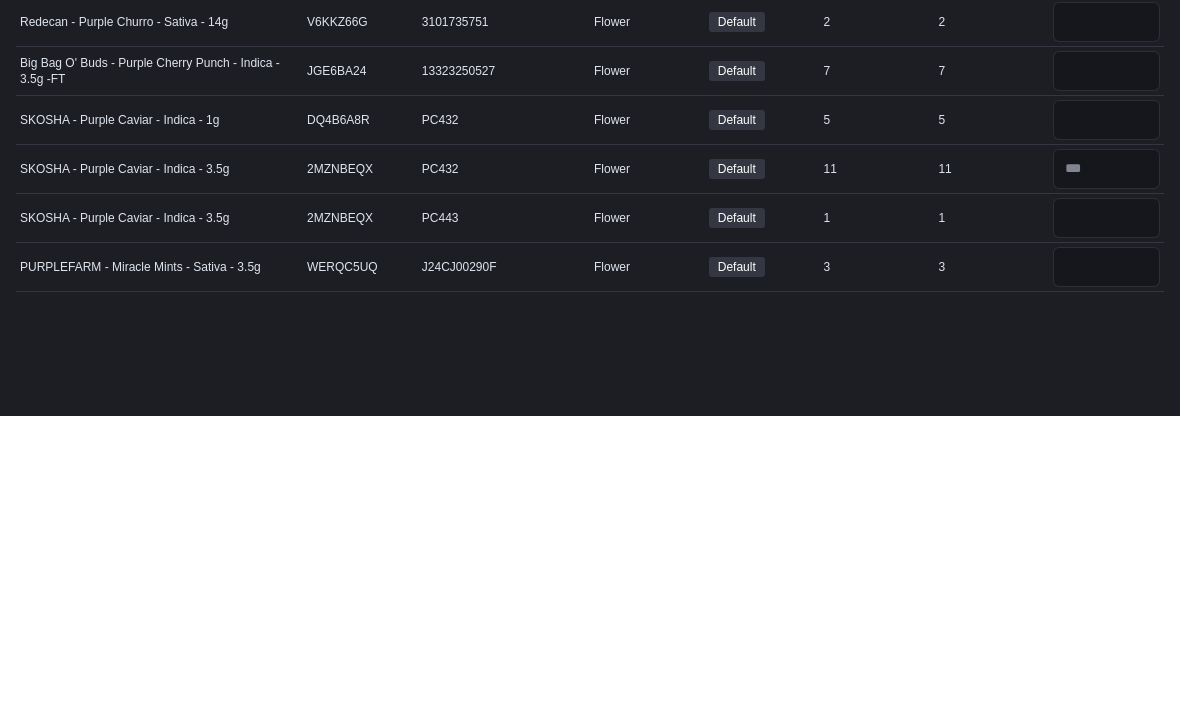 click on "*****" at bounding box center [480, 177] 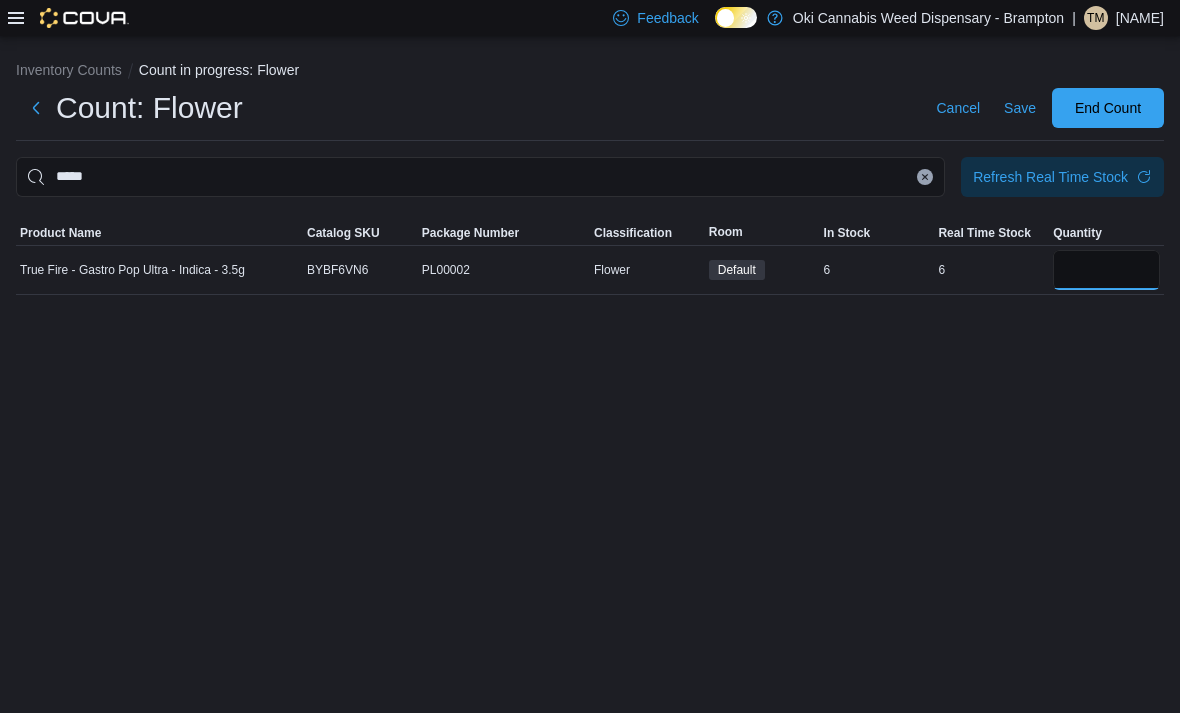 click at bounding box center (1106, 270) 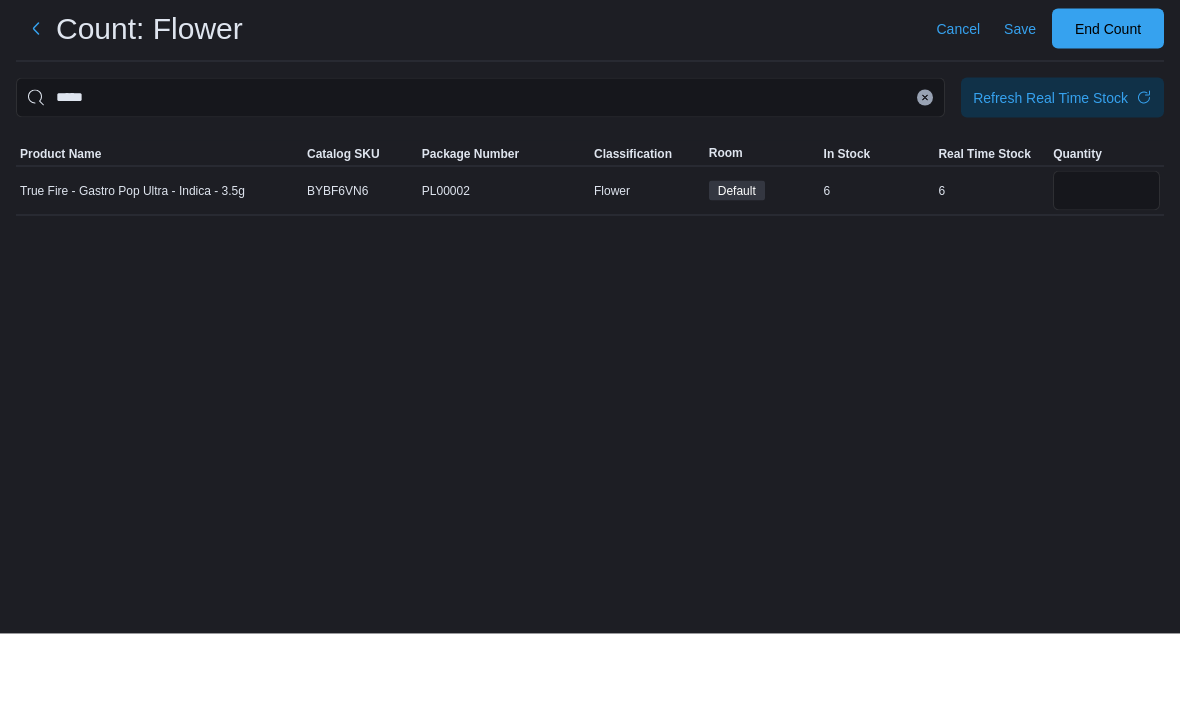 scroll, scrollTop: 50, scrollLeft: 0, axis: vertical 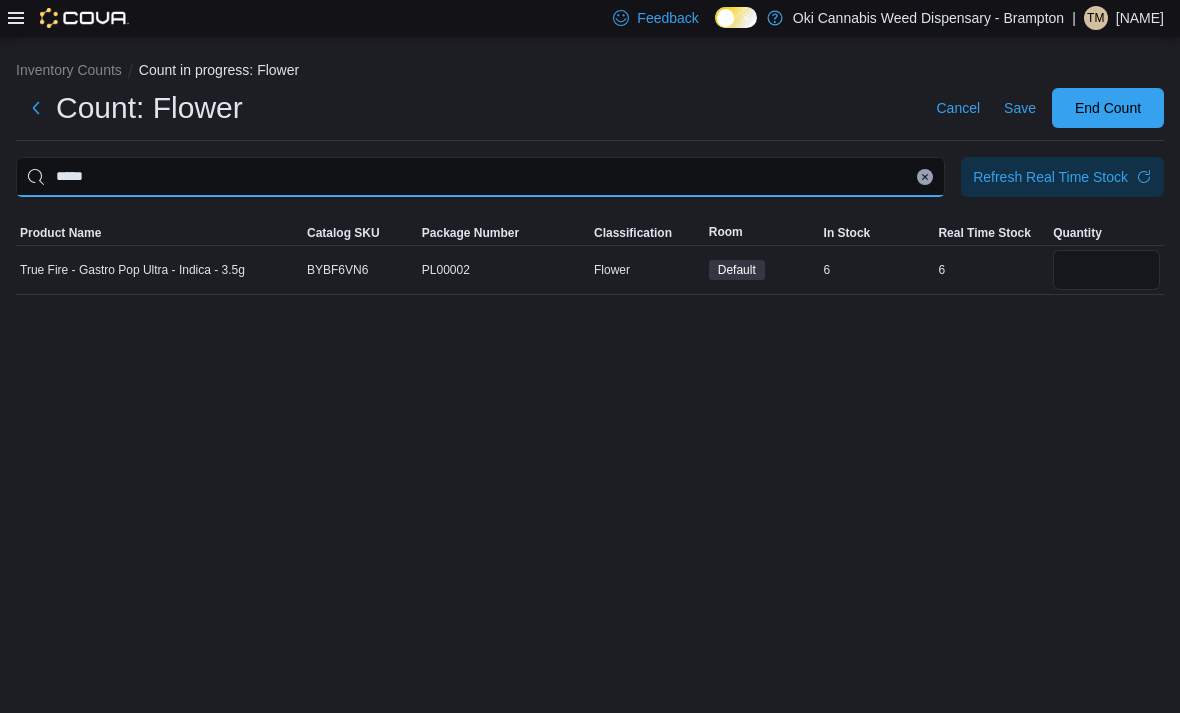 click on "*****" at bounding box center (480, 177) 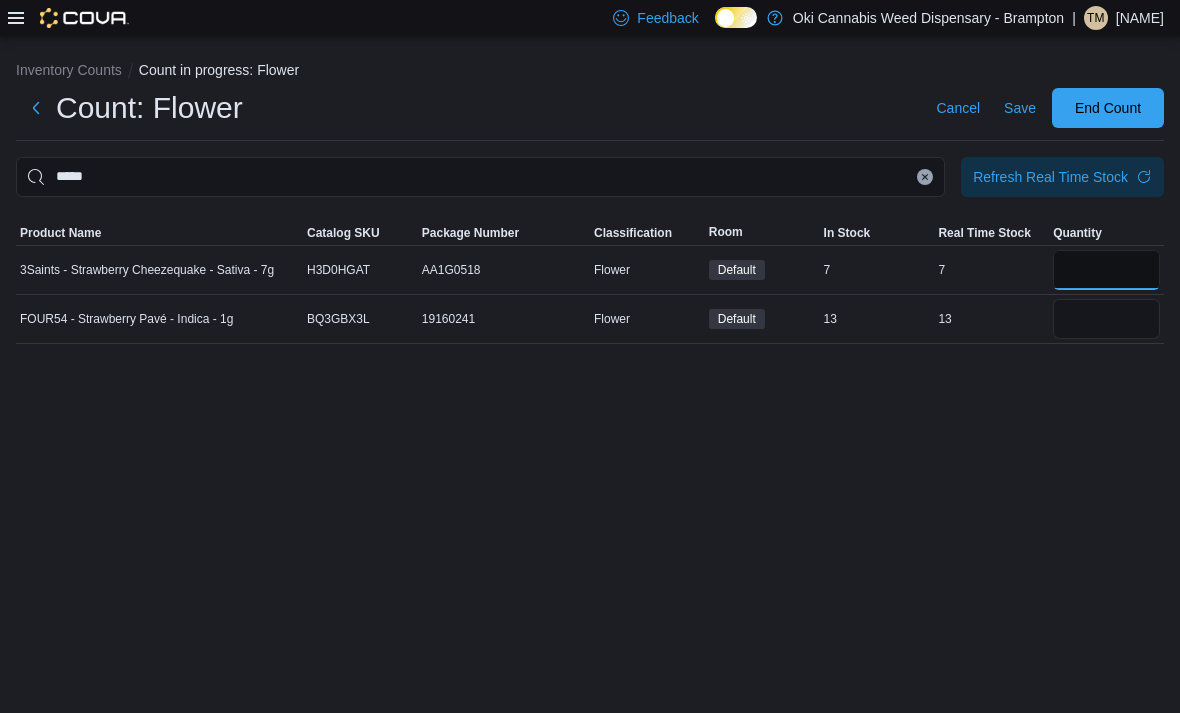 click at bounding box center (1106, 270) 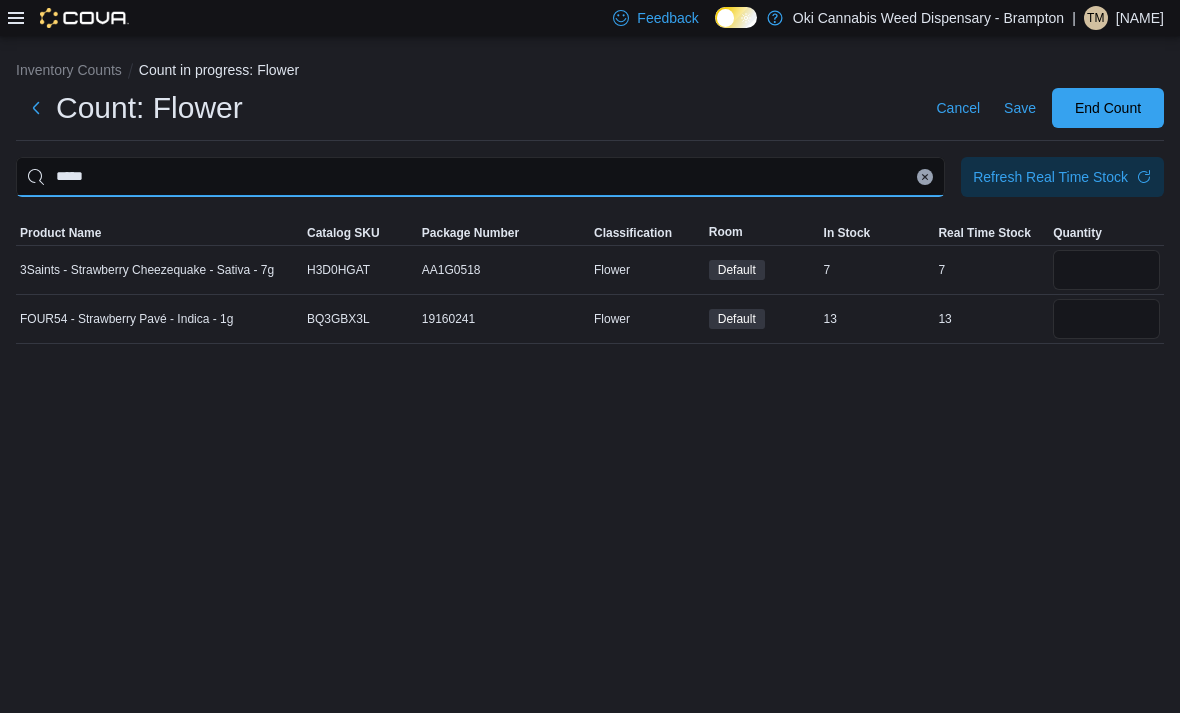 click on "*****" at bounding box center (480, 177) 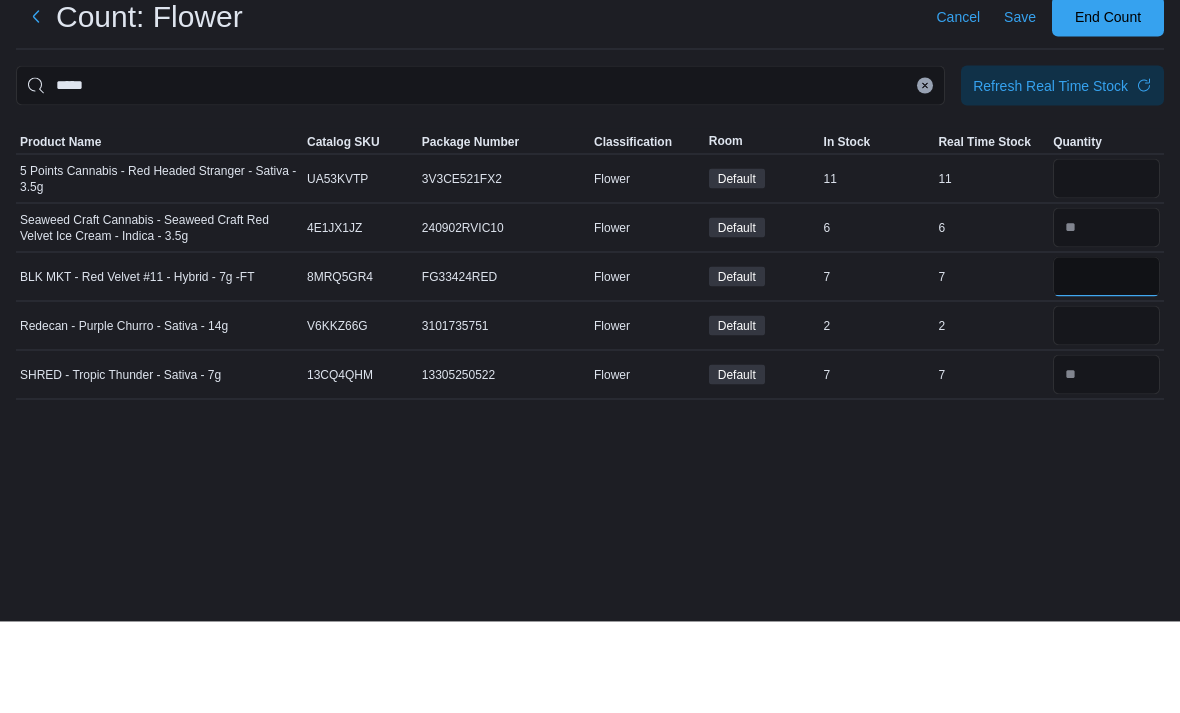 click at bounding box center [1106, 368] 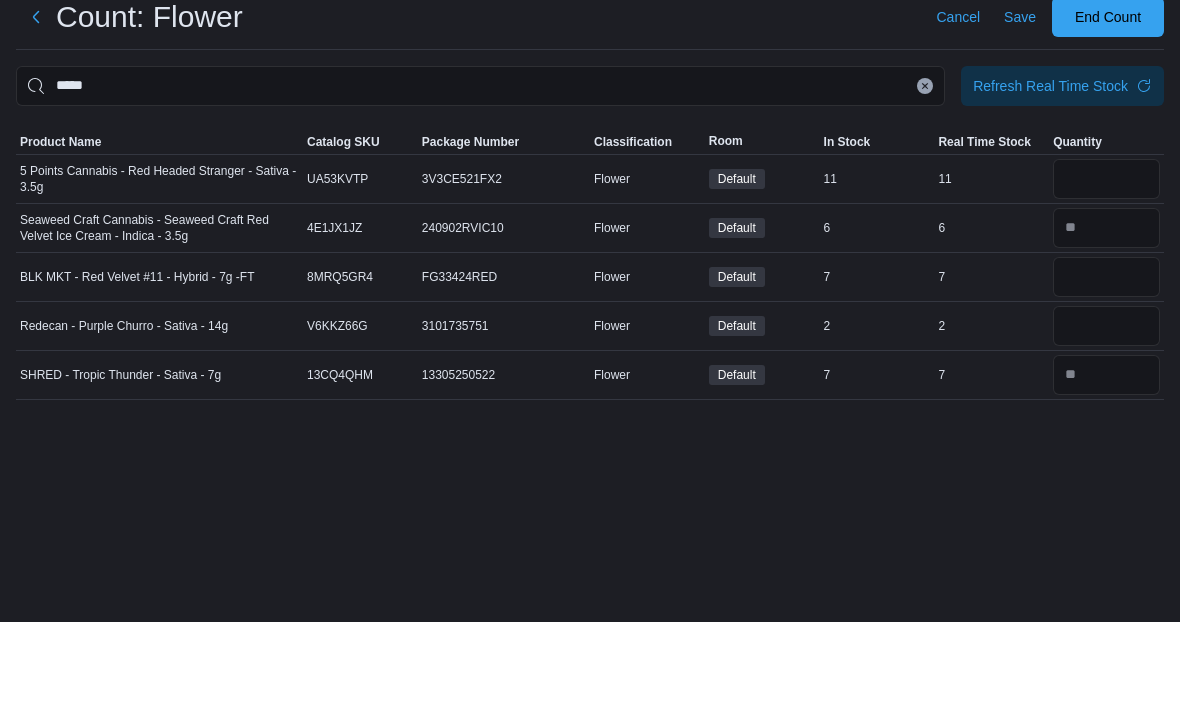 scroll, scrollTop: 64, scrollLeft: 0, axis: vertical 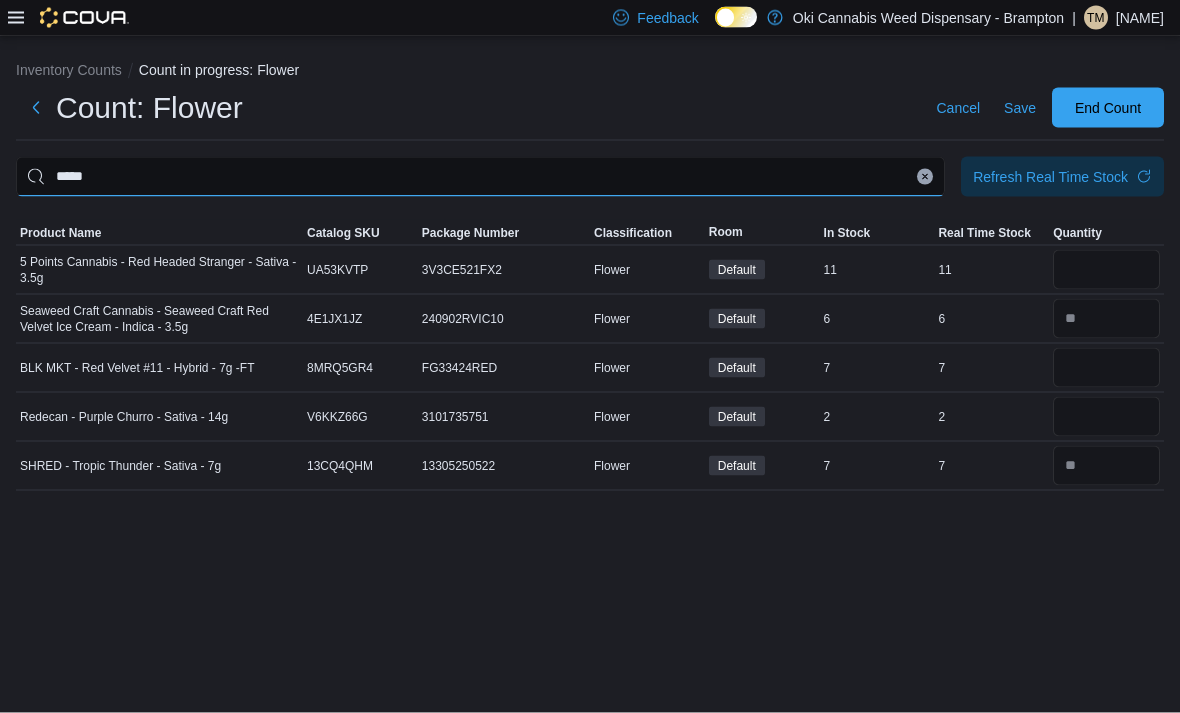 click on "*****" at bounding box center [480, 177] 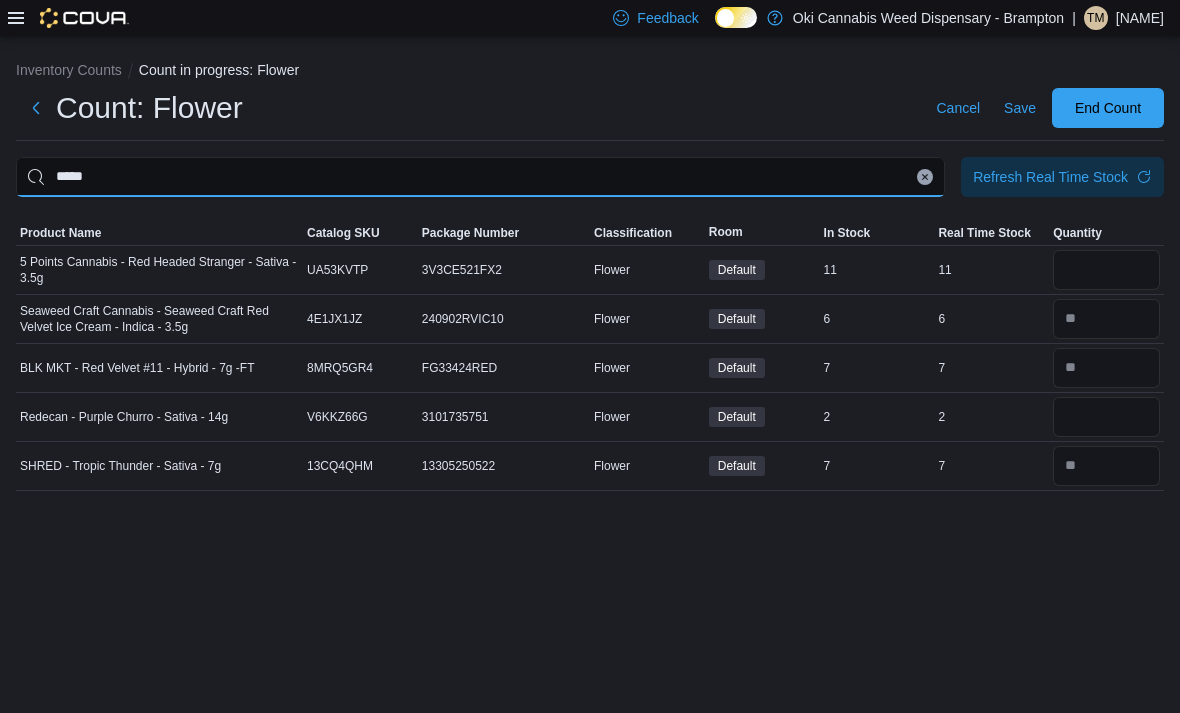 scroll, scrollTop: 57, scrollLeft: 0, axis: vertical 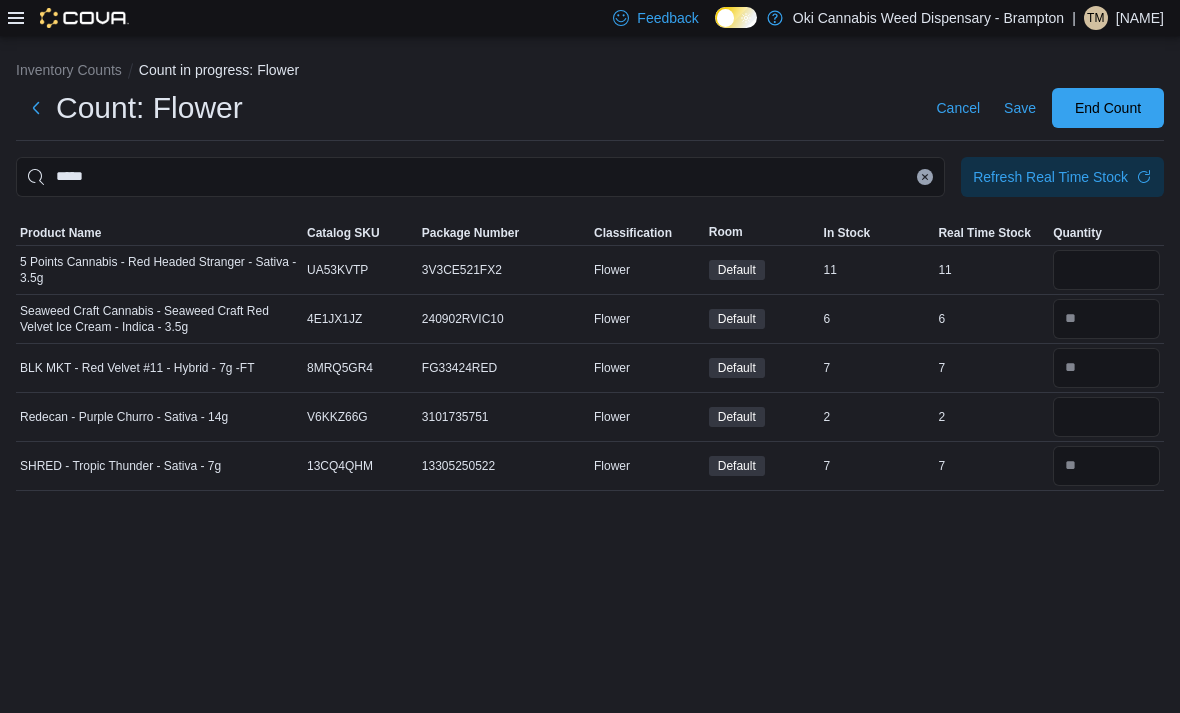 click at bounding box center (925, 177) 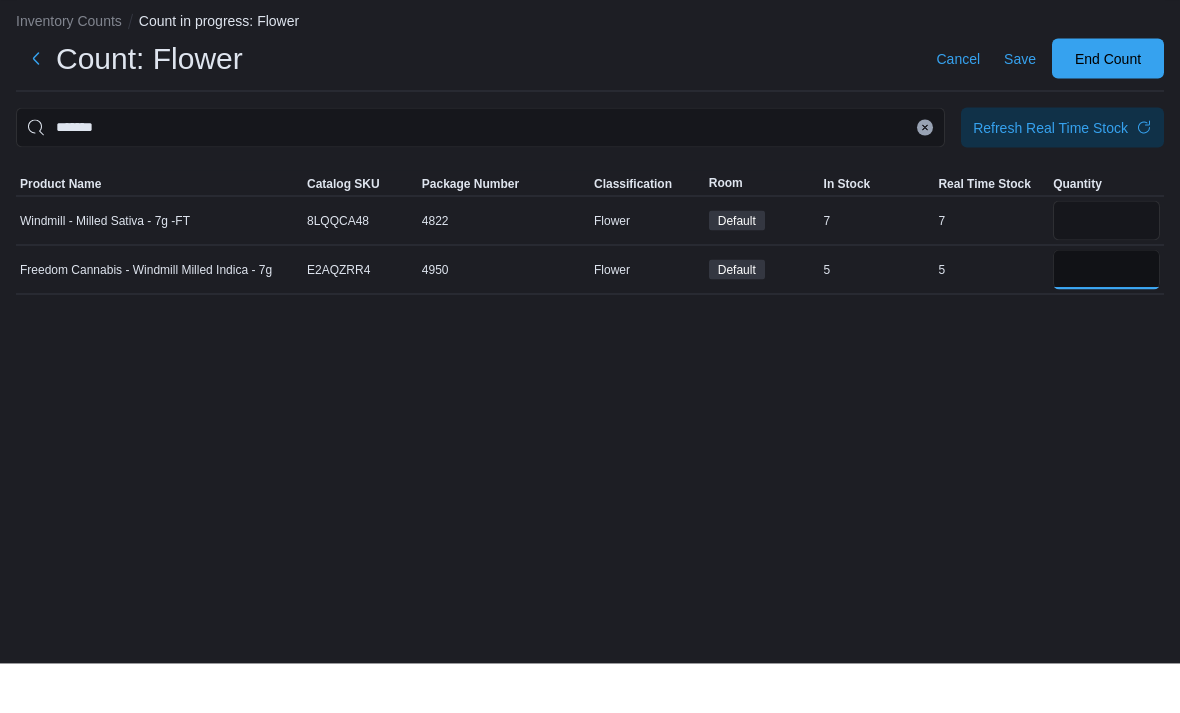 click at bounding box center [1106, 319] 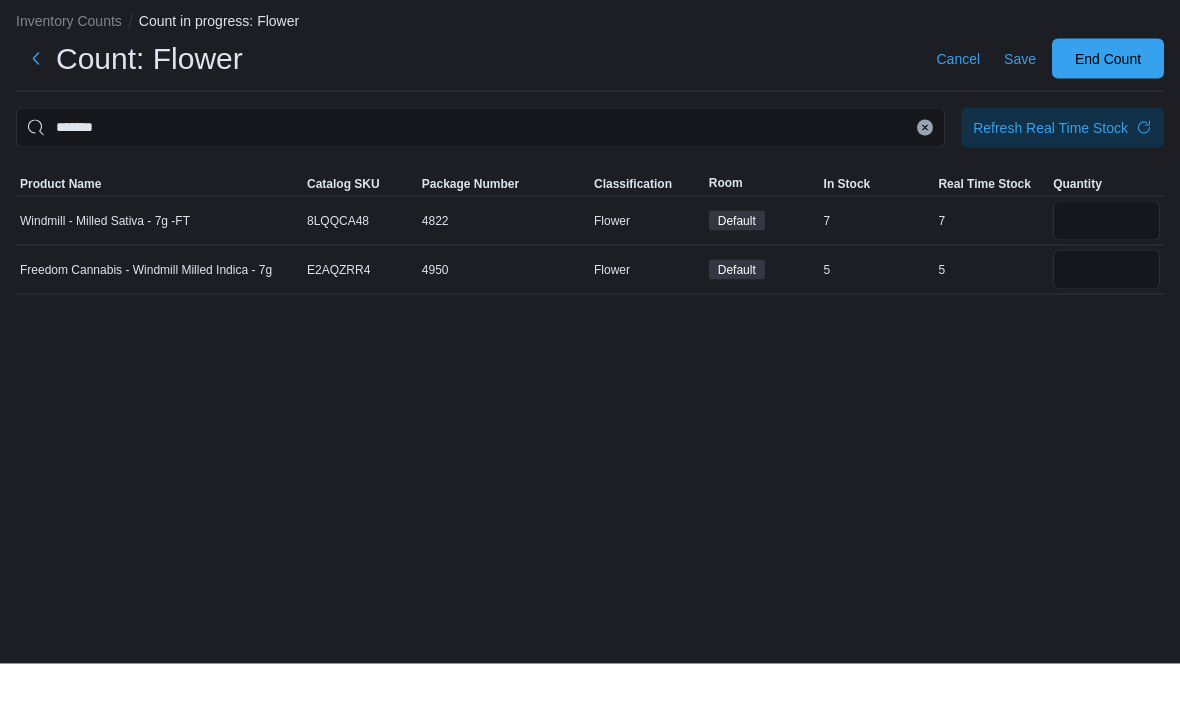 scroll, scrollTop: 64, scrollLeft: 0, axis: vertical 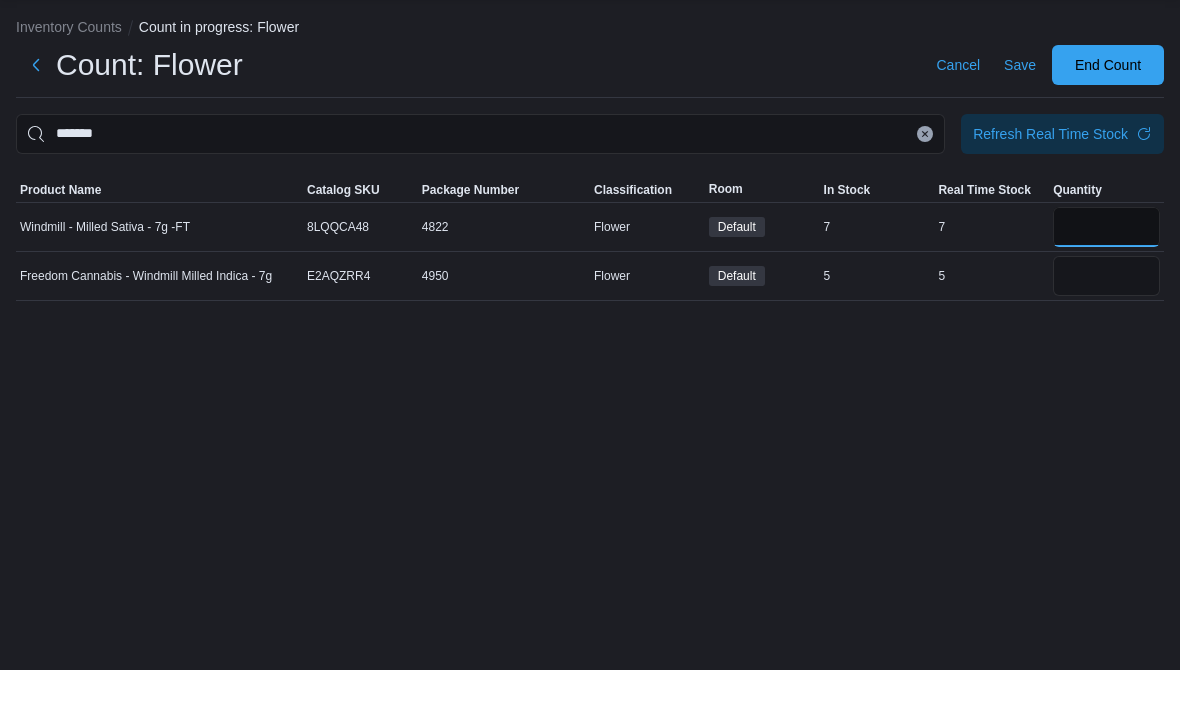 click at bounding box center [1106, 270] 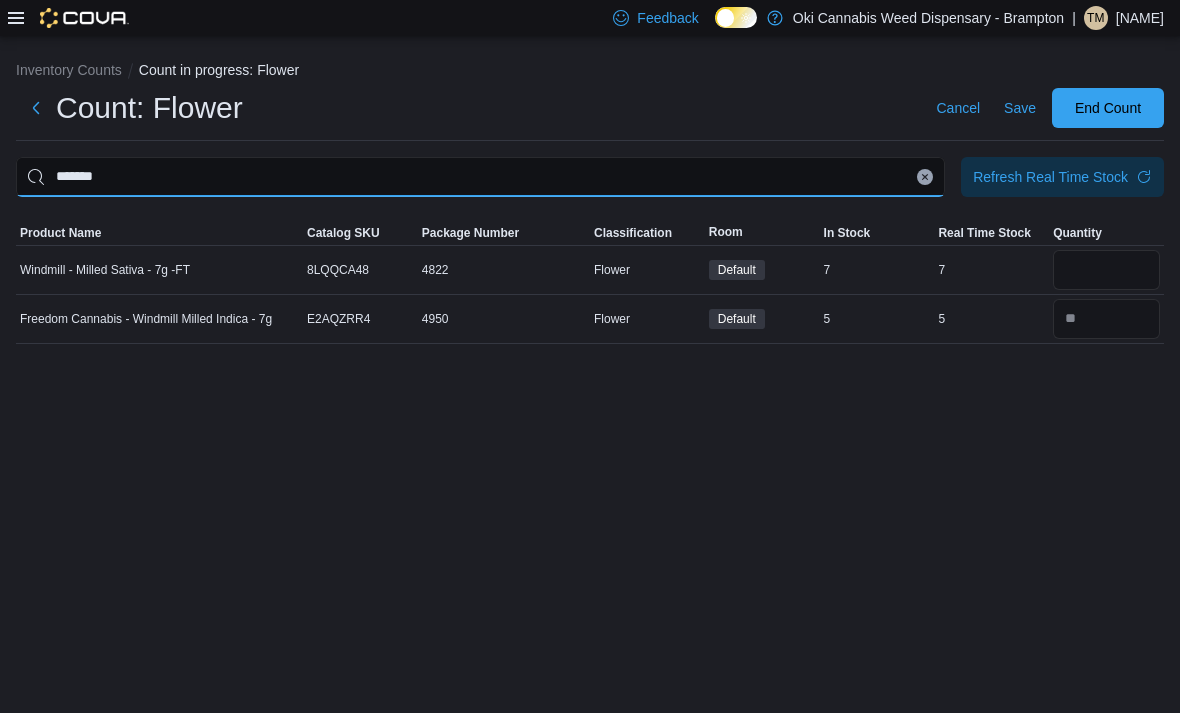 click on "*******" at bounding box center [480, 177] 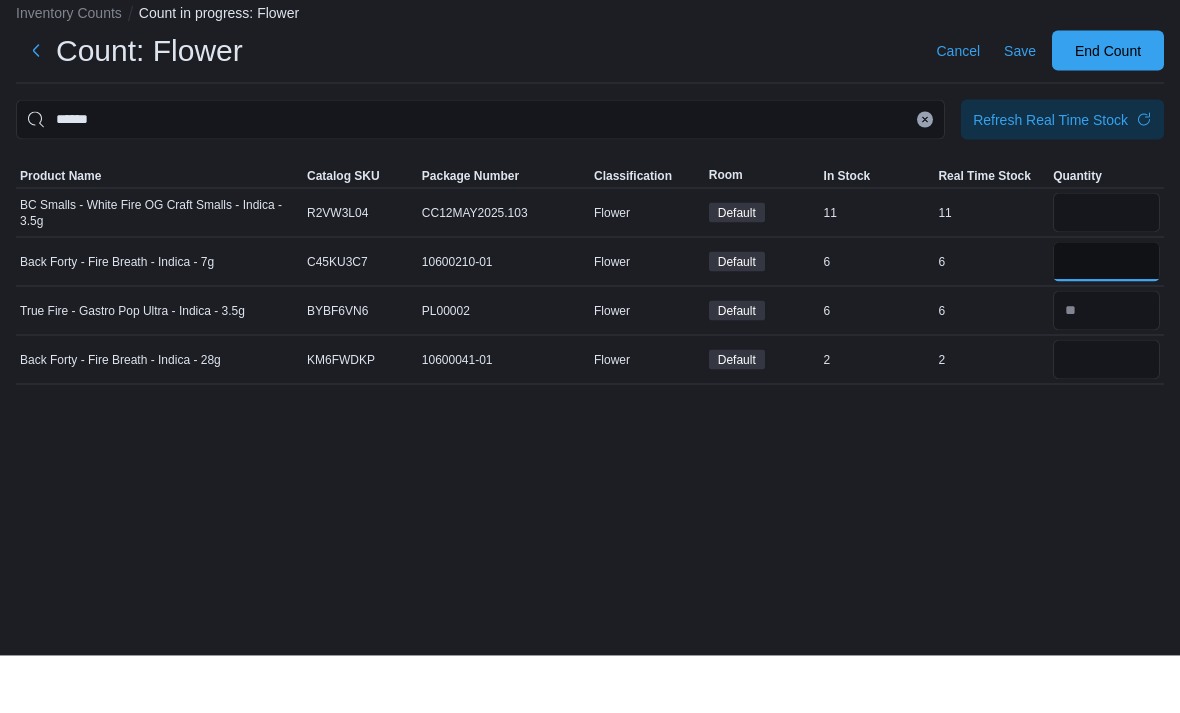 click at bounding box center (1106, 319) 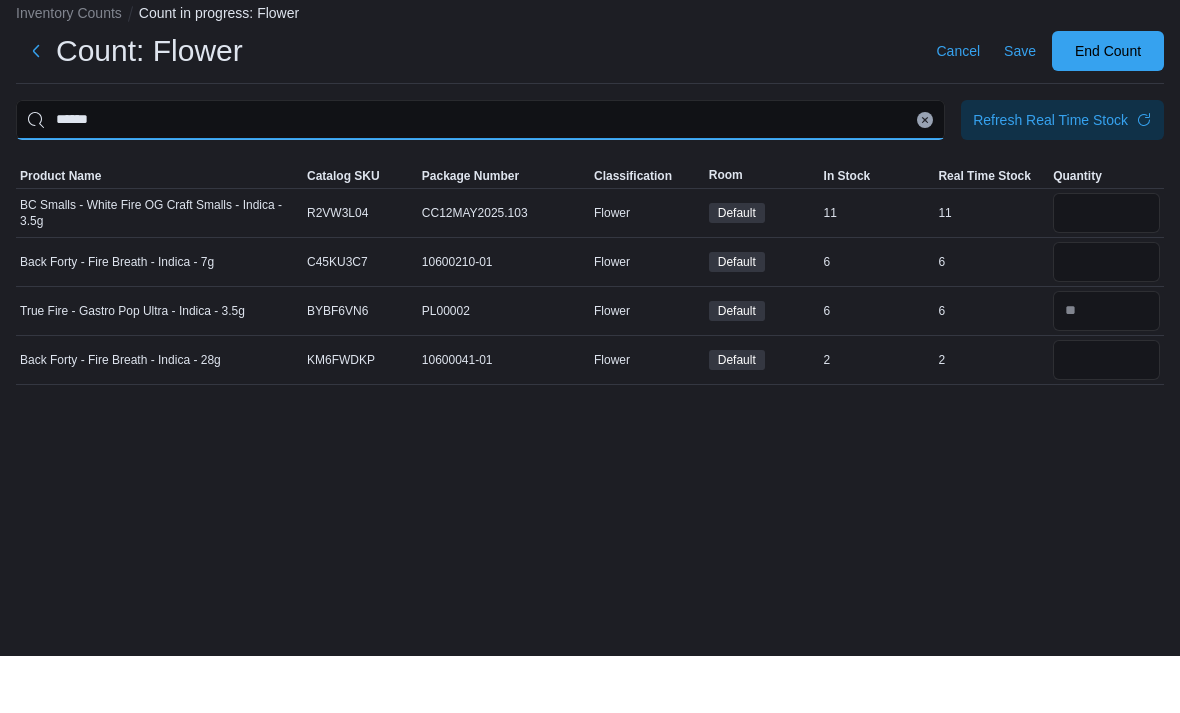 click on "******" at bounding box center (480, 177) 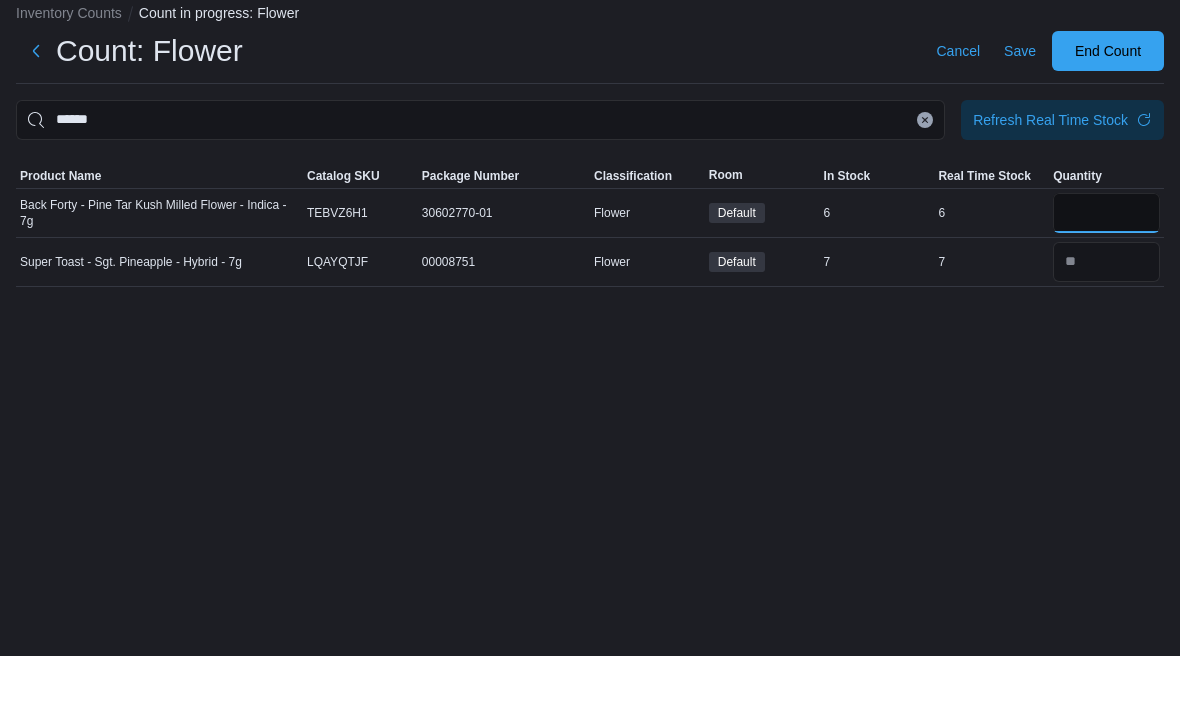 click at bounding box center [1106, 270] 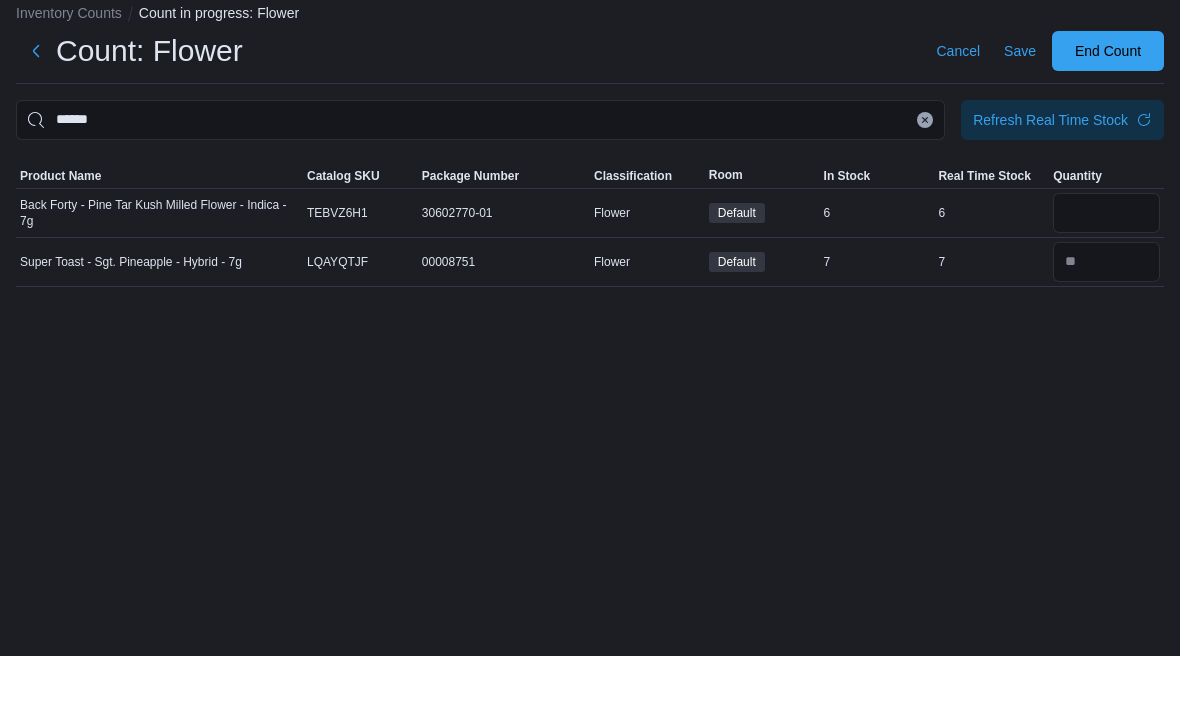 scroll, scrollTop: 27, scrollLeft: 0, axis: vertical 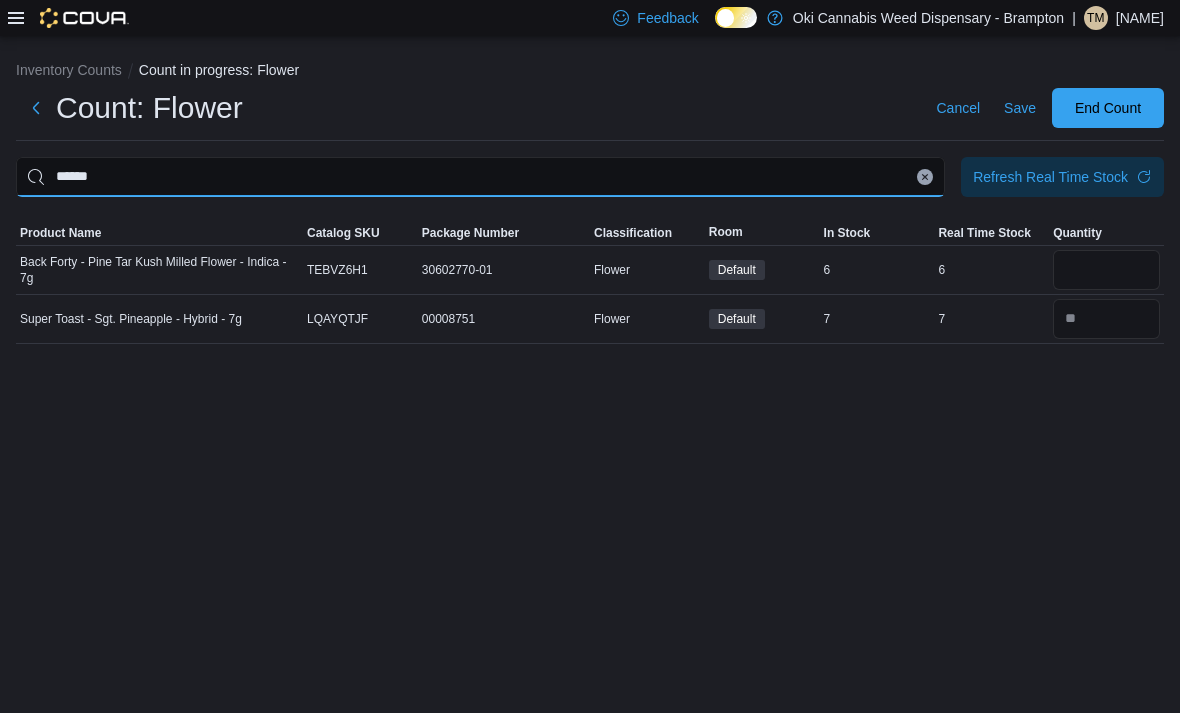 click on "******" at bounding box center [480, 177] 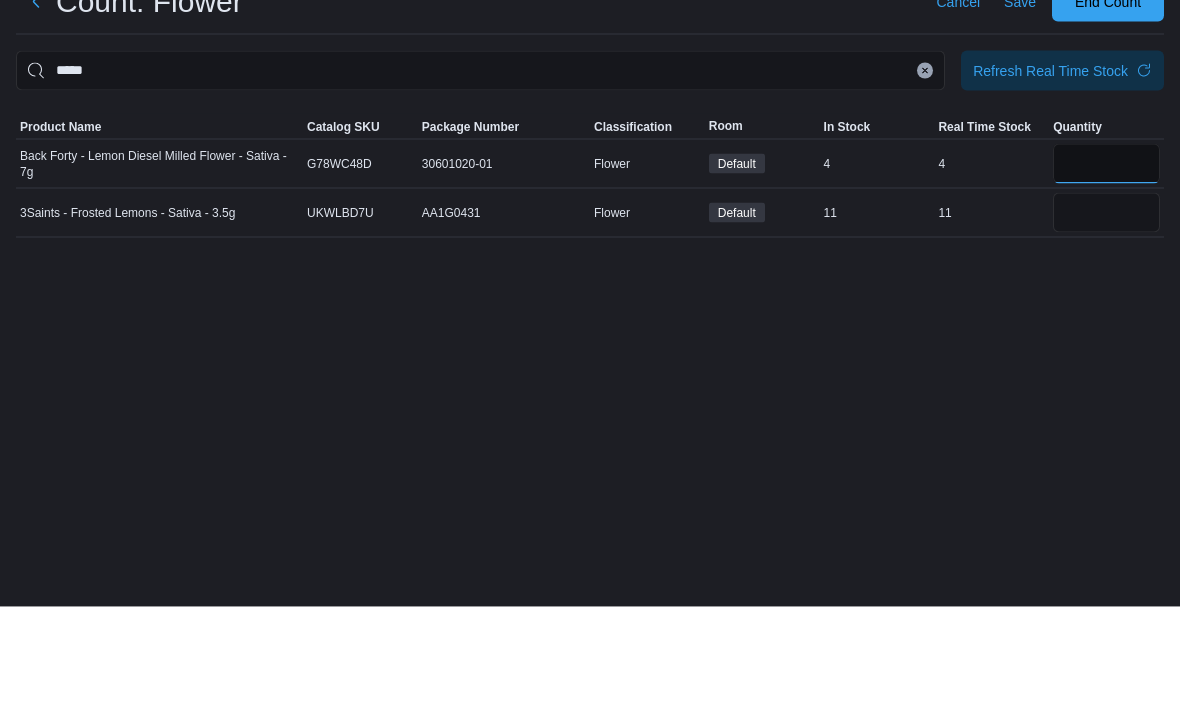 click at bounding box center (1106, 270) 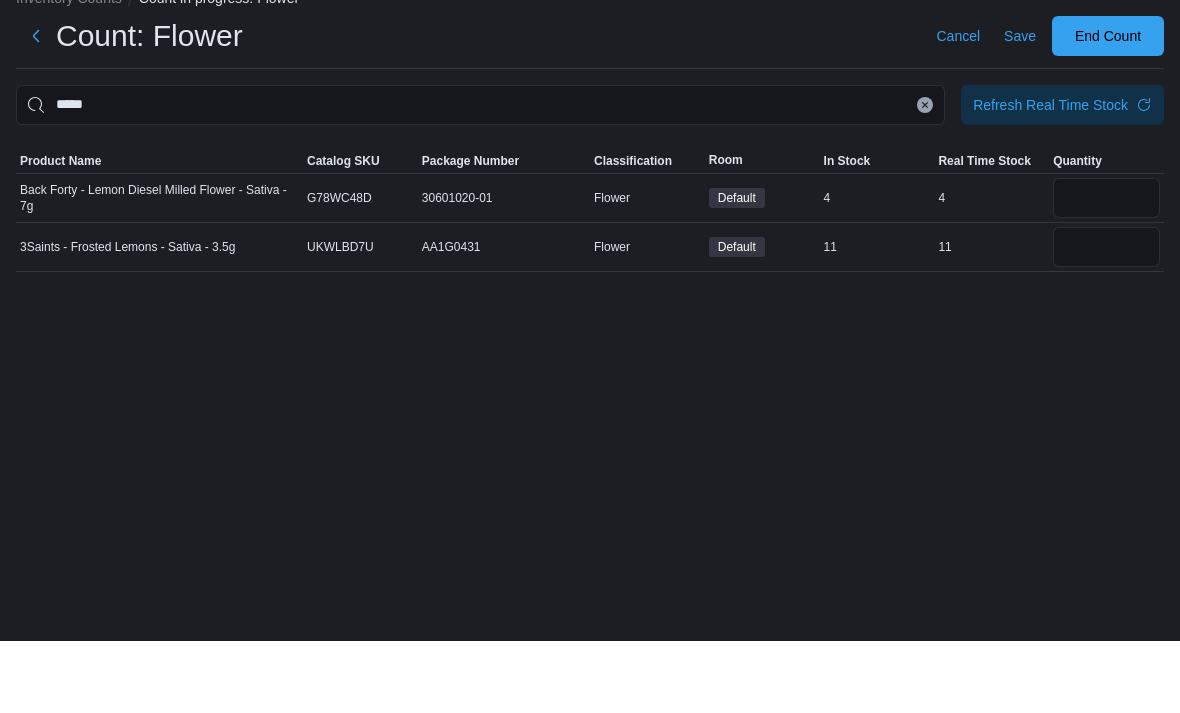 scroll, scrollTop: 59, scrollLeft: 0, axis: vertical 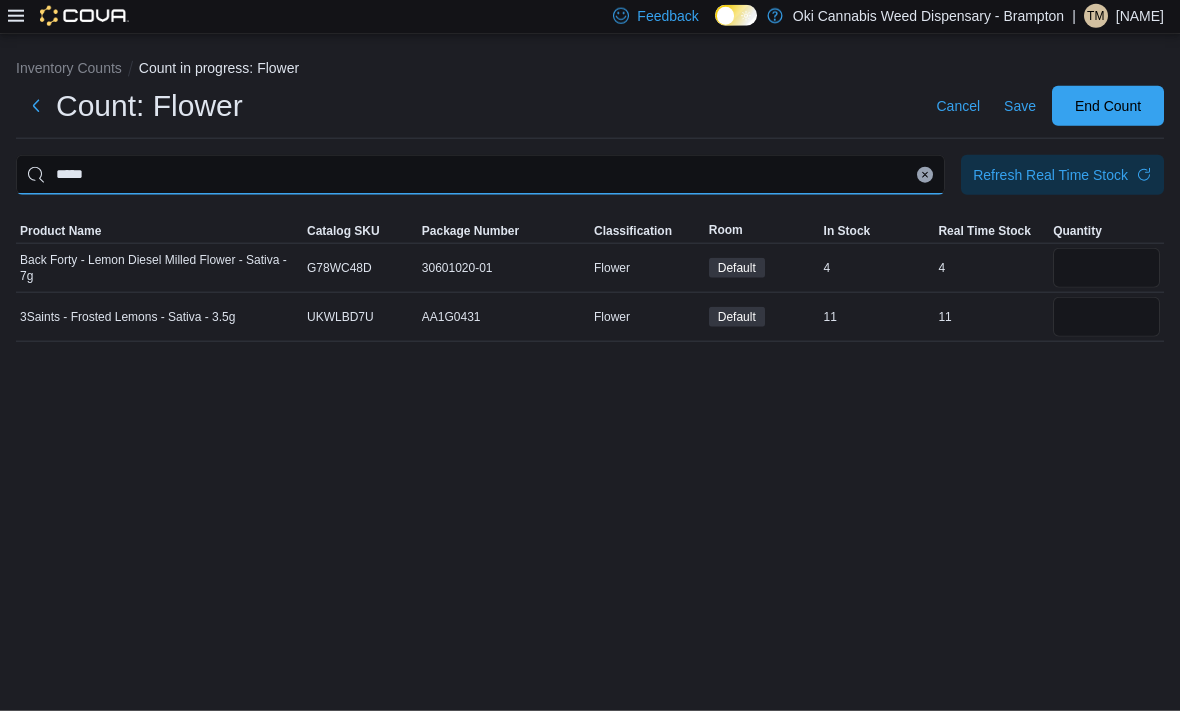 click on "*****" at bounding box center (480, 177) 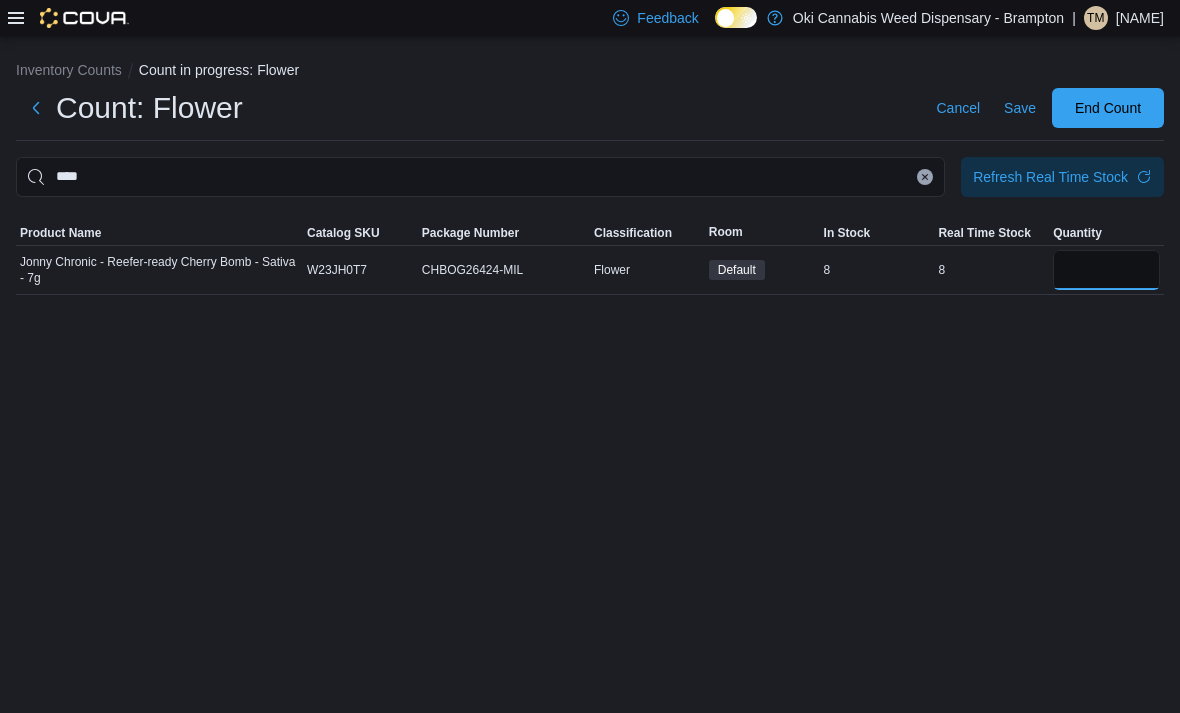 click at bounding box center (1106, 270) 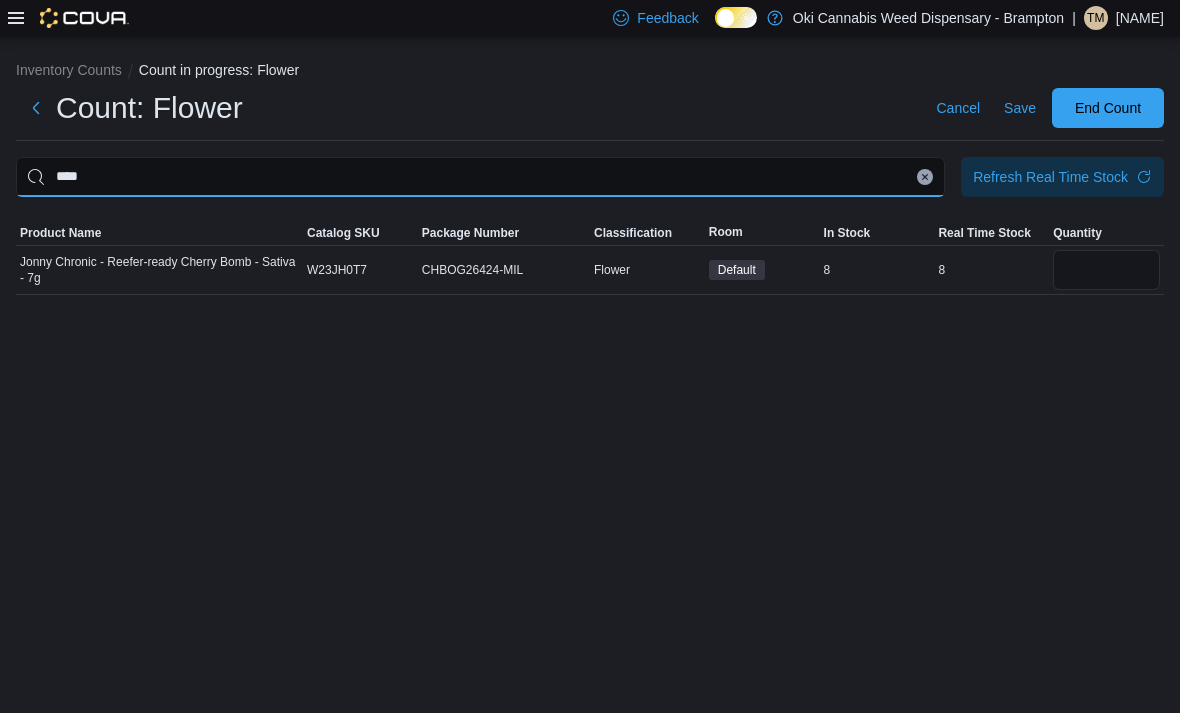 click on "****" at bounding box center [480, 177] 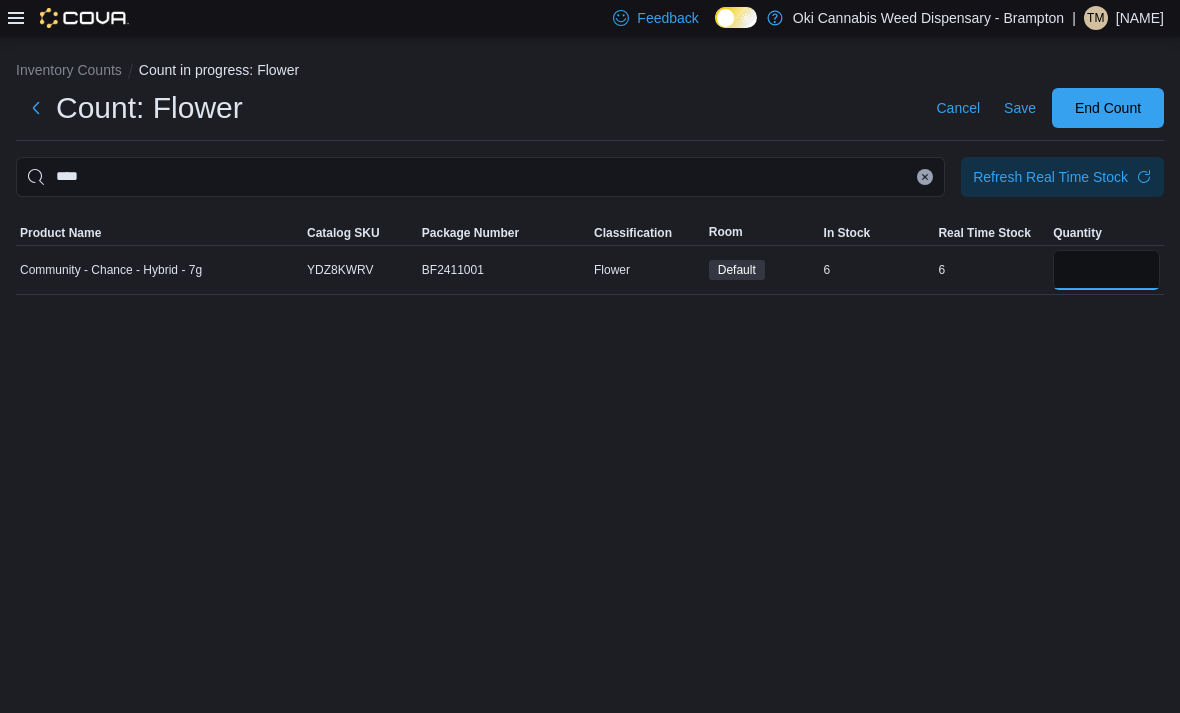 click at bounding box center [1106, 270] 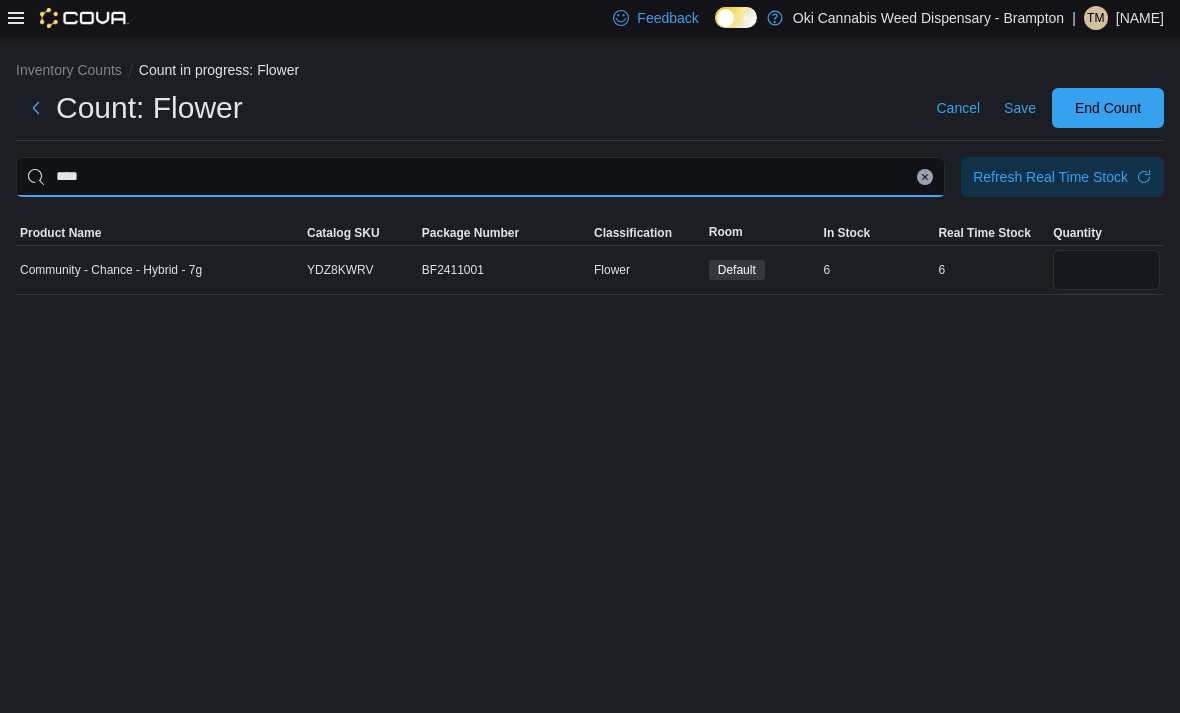 click on "****" at bounding box center (480, 177) 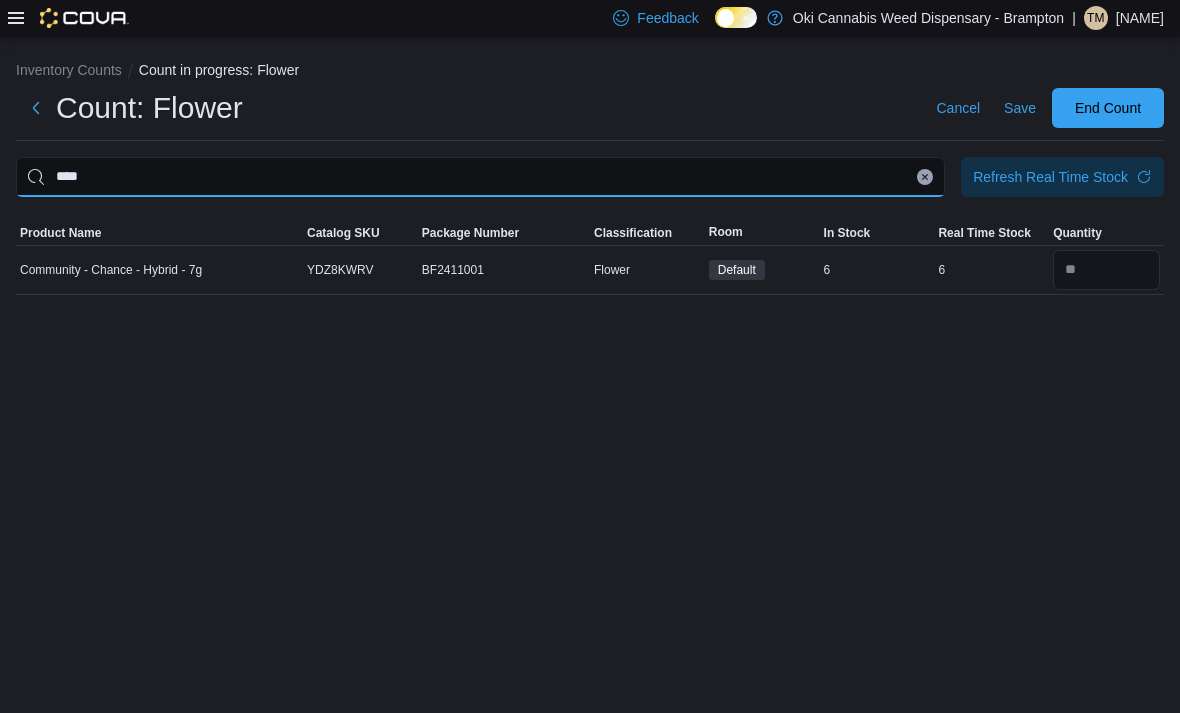 click on "****" at bounding box center (480, 177) 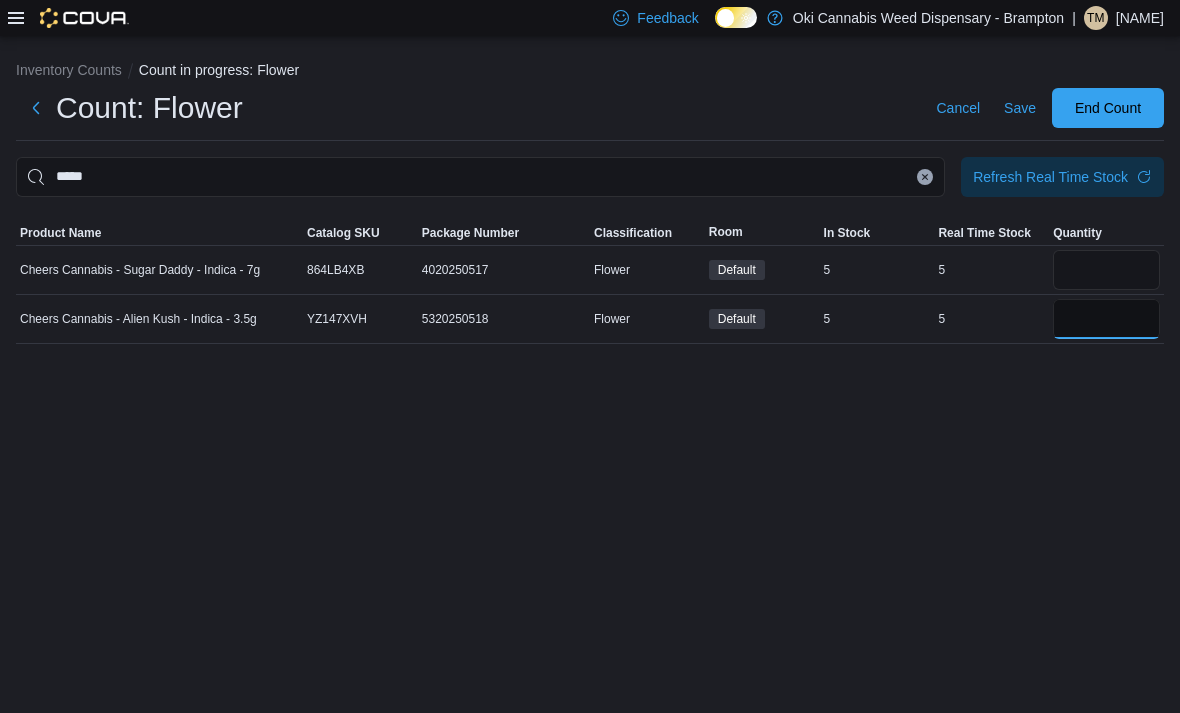 click at bounding box center (1106, 319) 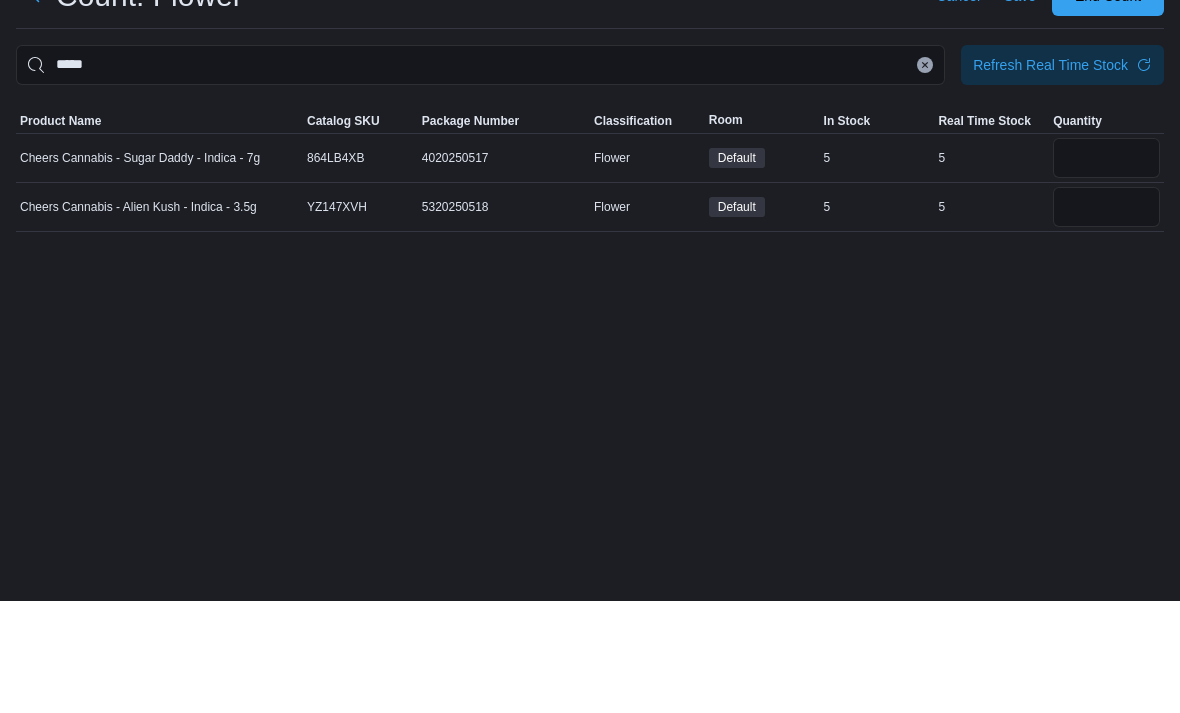 scroll, scrollTop: 0, scrollLeft: 0, axis: both 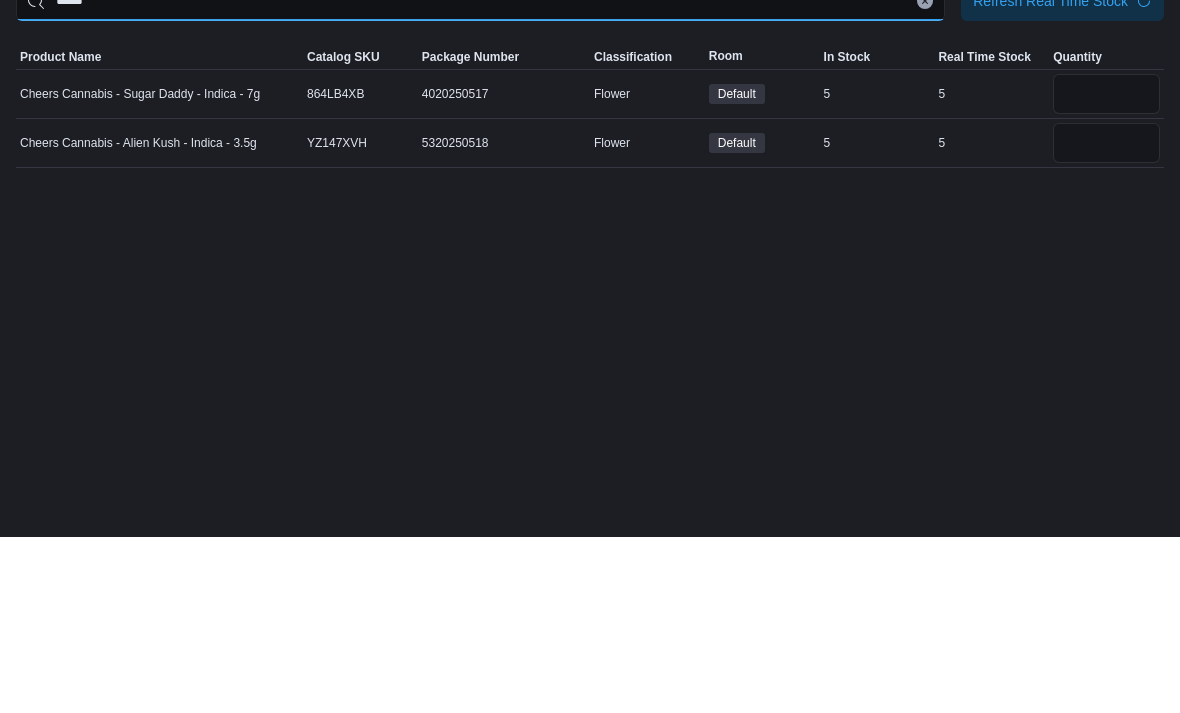 click on "*****" at bounding box center [480, 177] 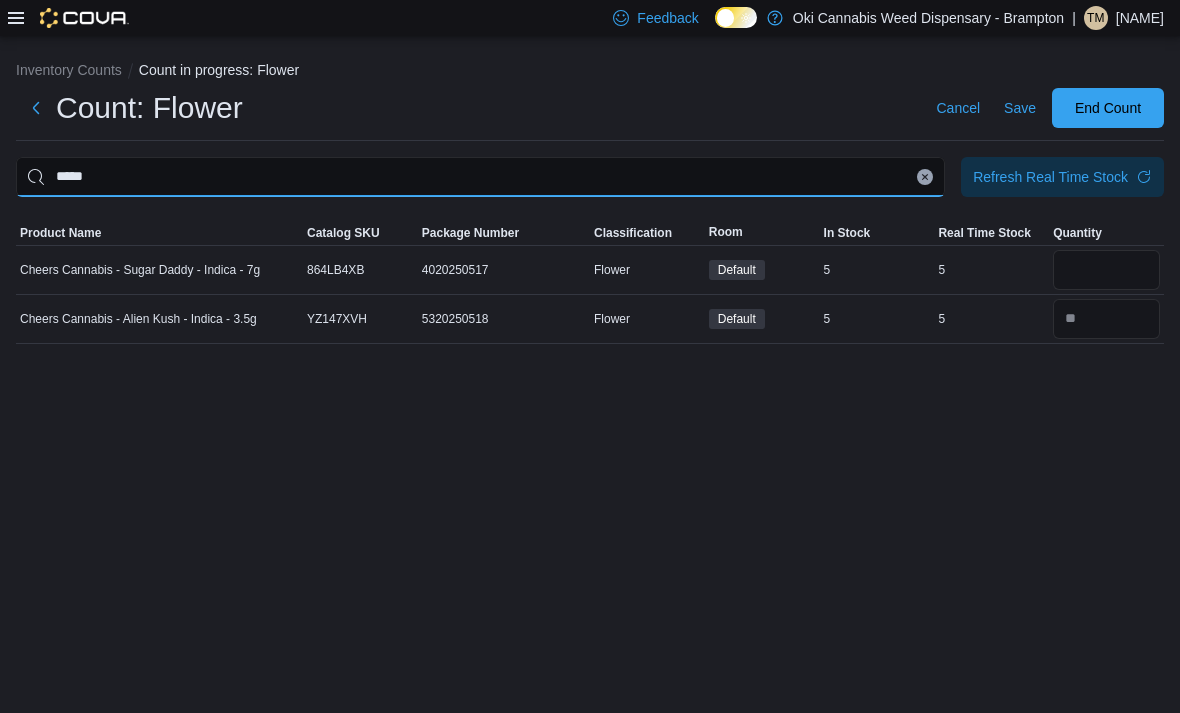 click on "*****" at bounding box center [480, 177] 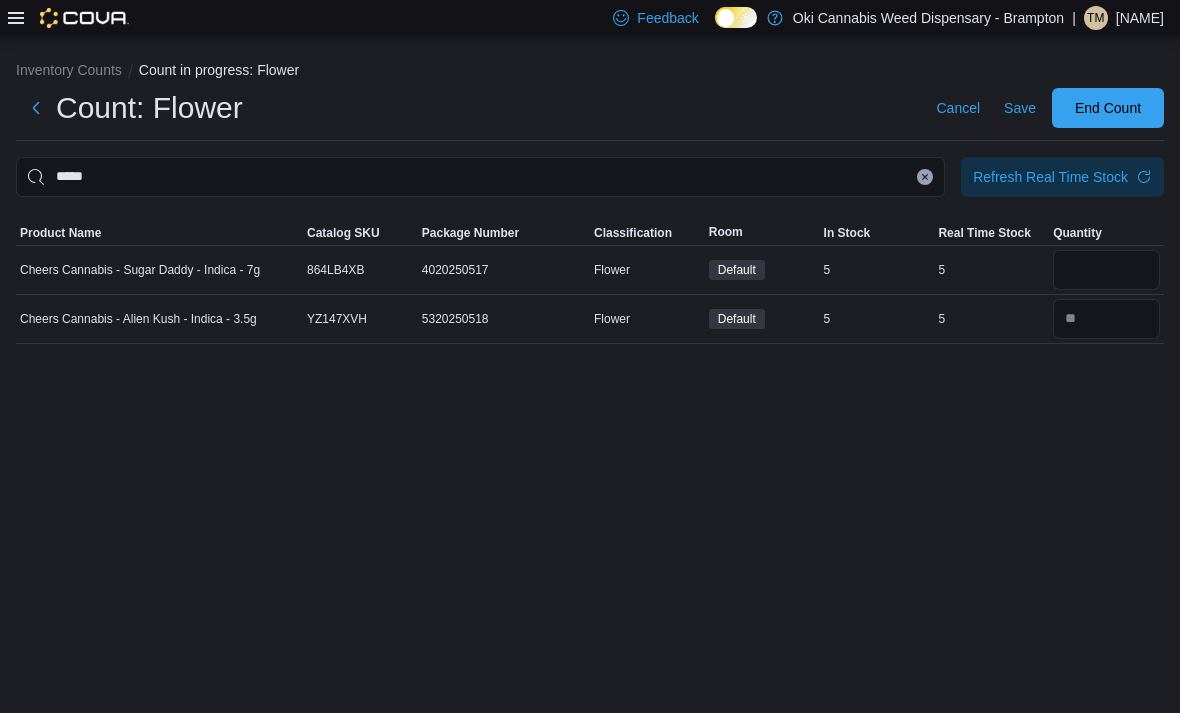 click at bounding box center (925, 177) 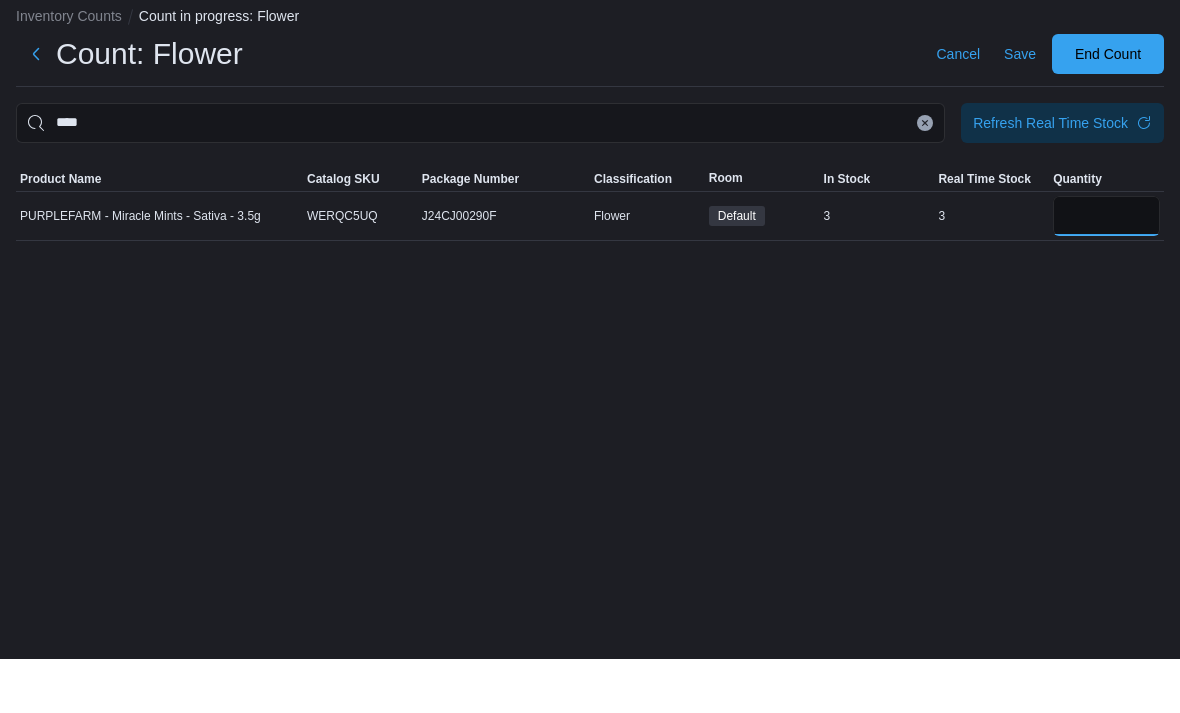 click at bounding box center (1106, 270) 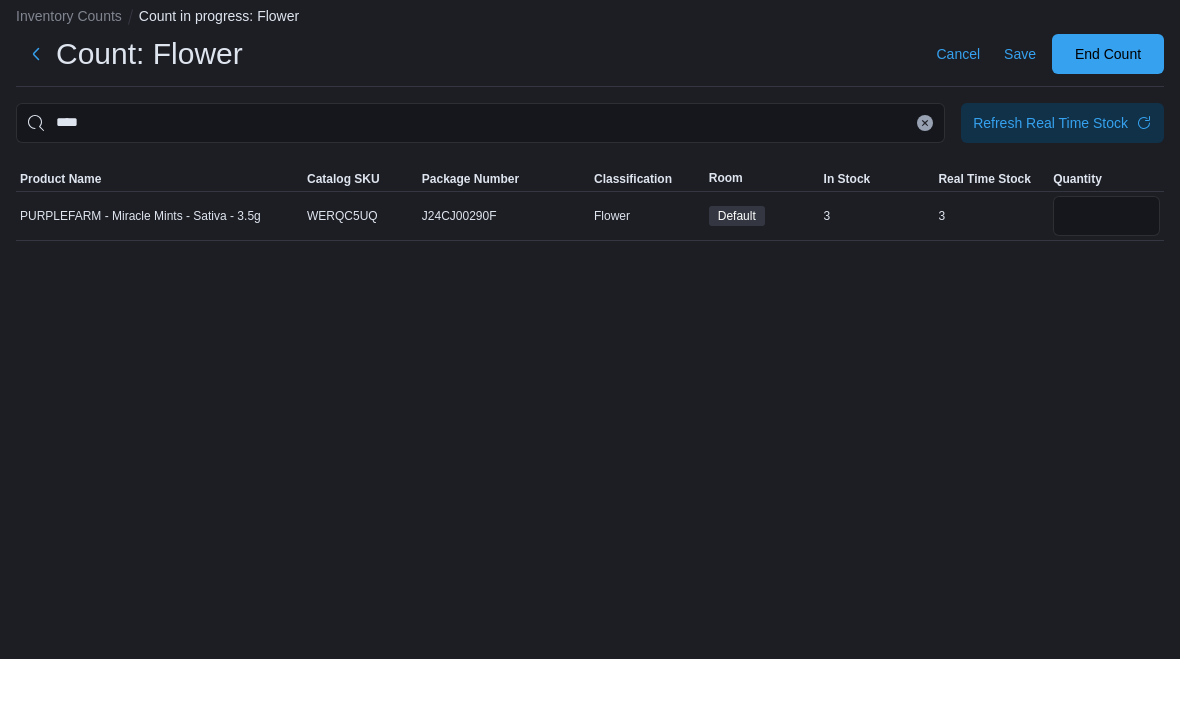 scroll, scrollTop: 54, scrollLeft: 0, axis: vertical 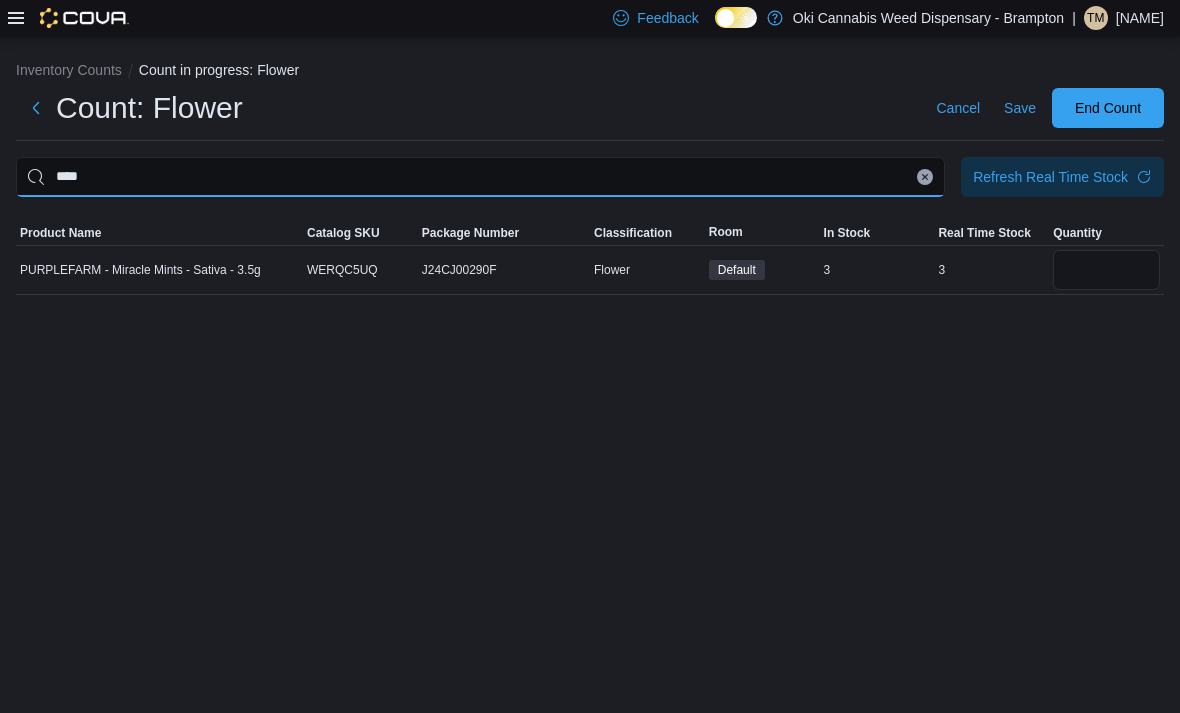 click on "****" at bounding box center [480, 177] 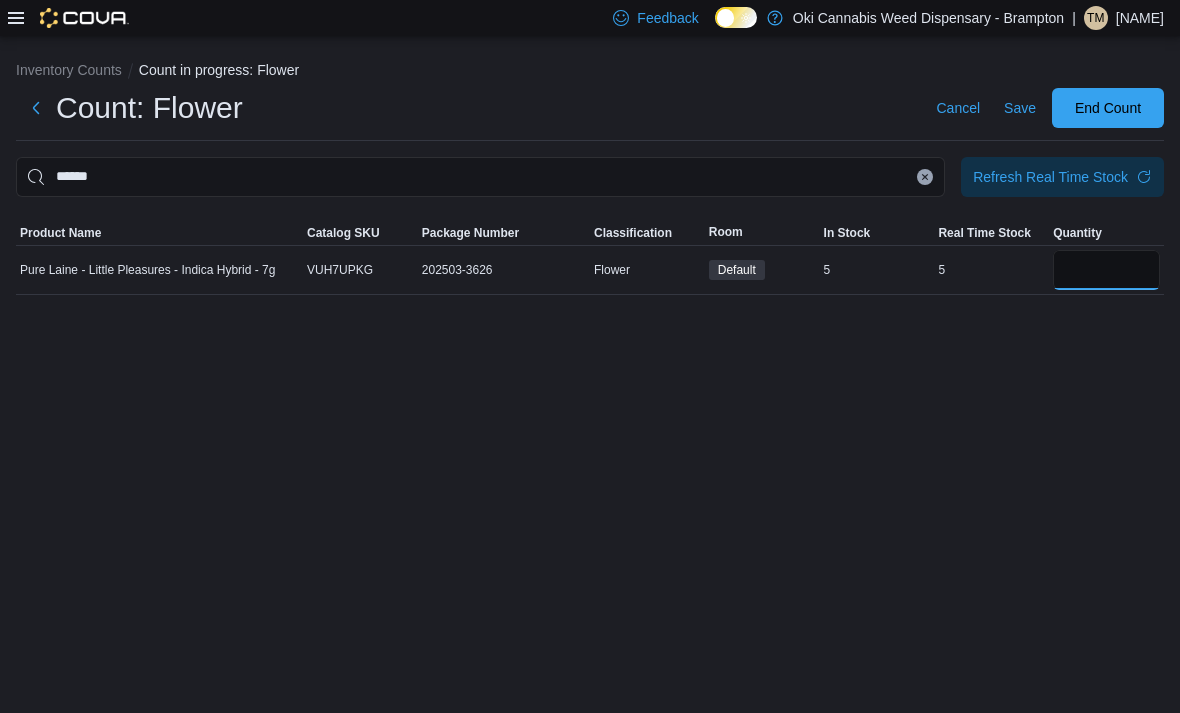 click at bounding box center [1106, 270] 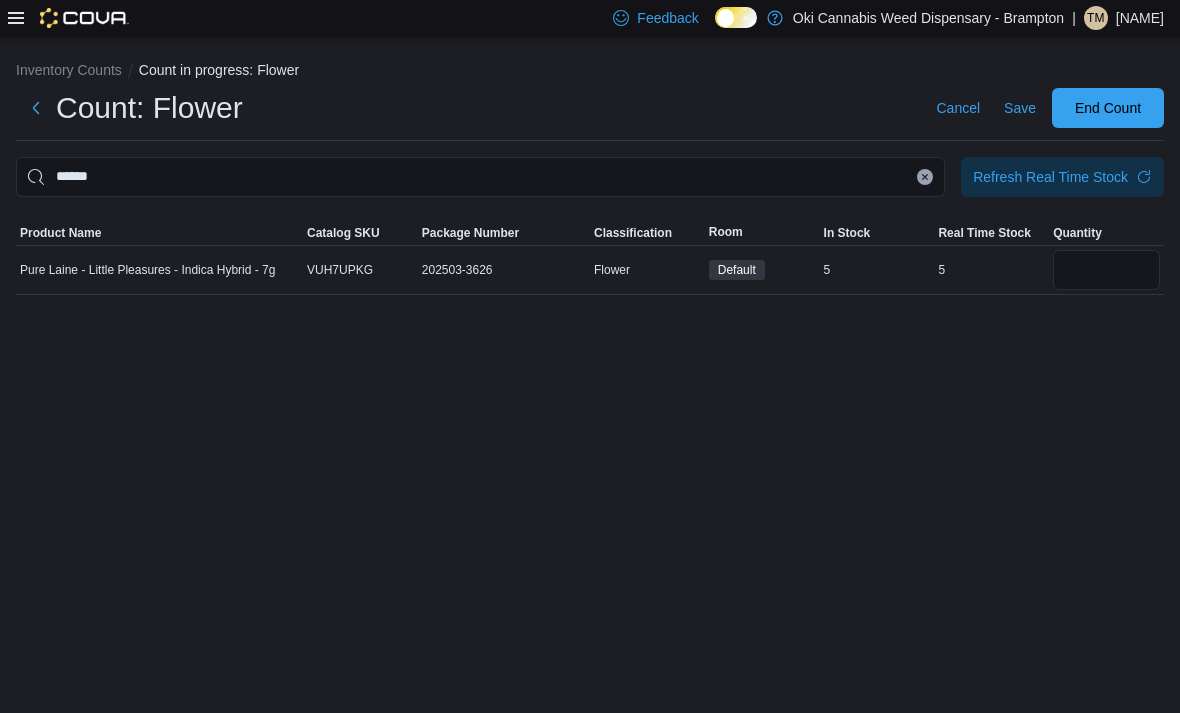 click at bounding box center (925, 177) 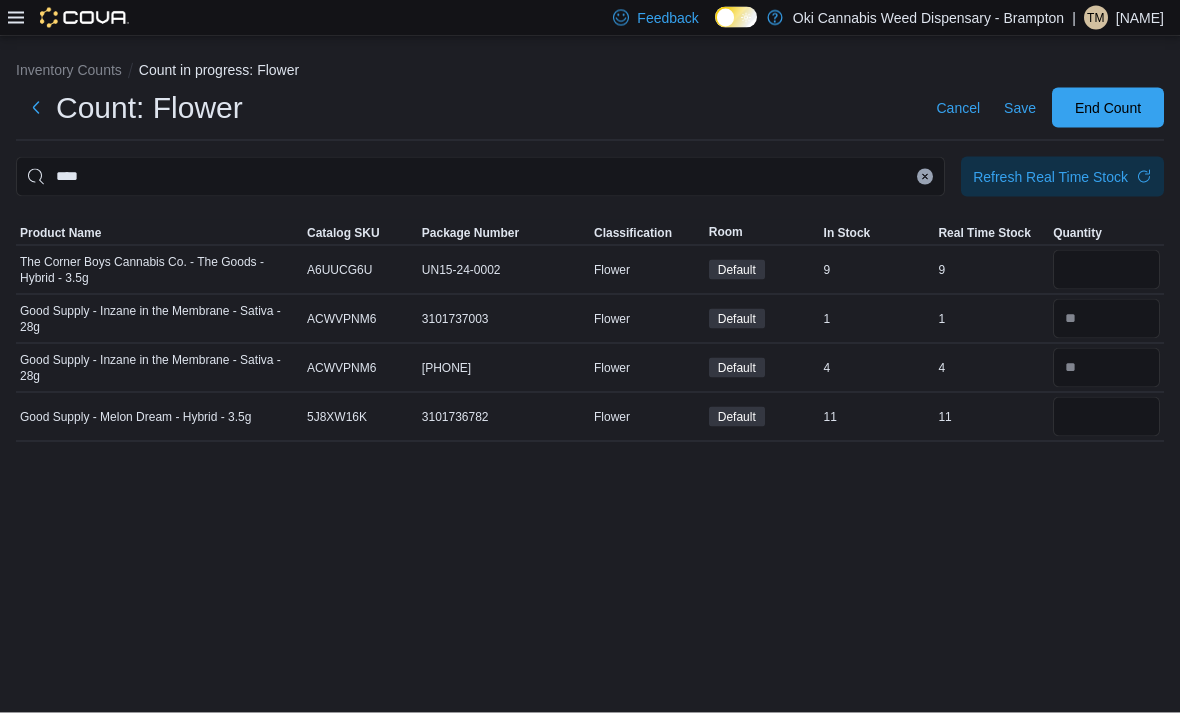 scroll, scrollTop: 5, scrollLeft: 0, axis: vertical 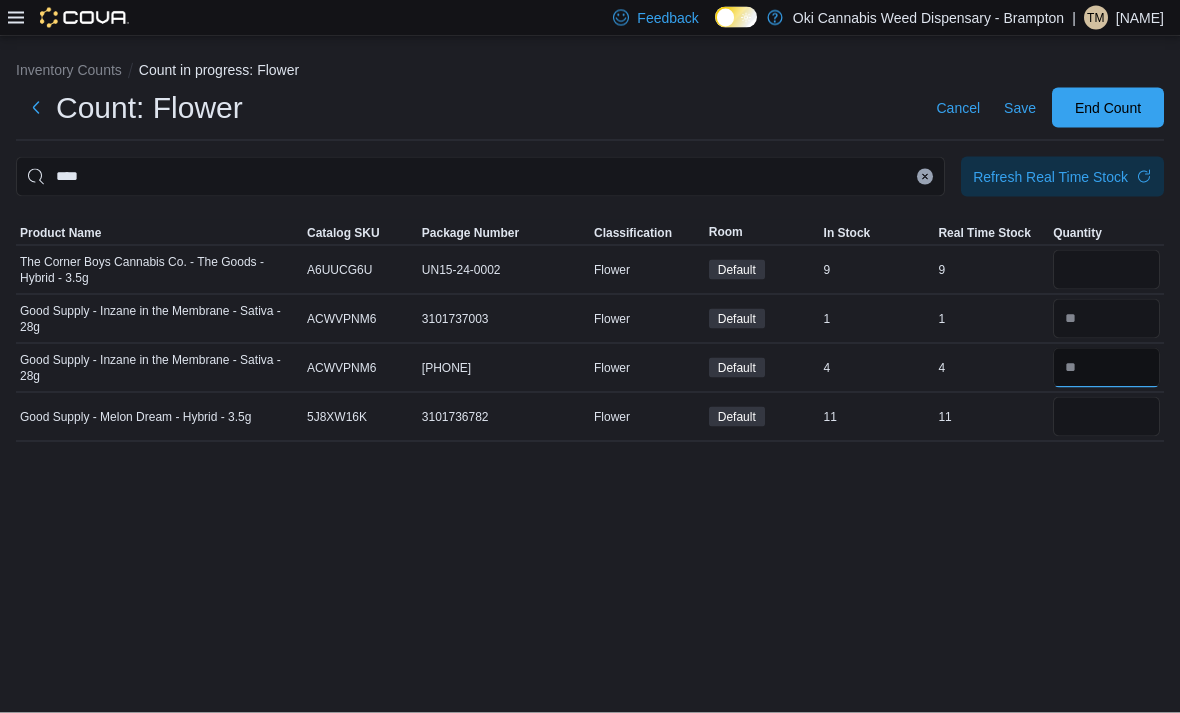 click at bounding box center [1106, 368] 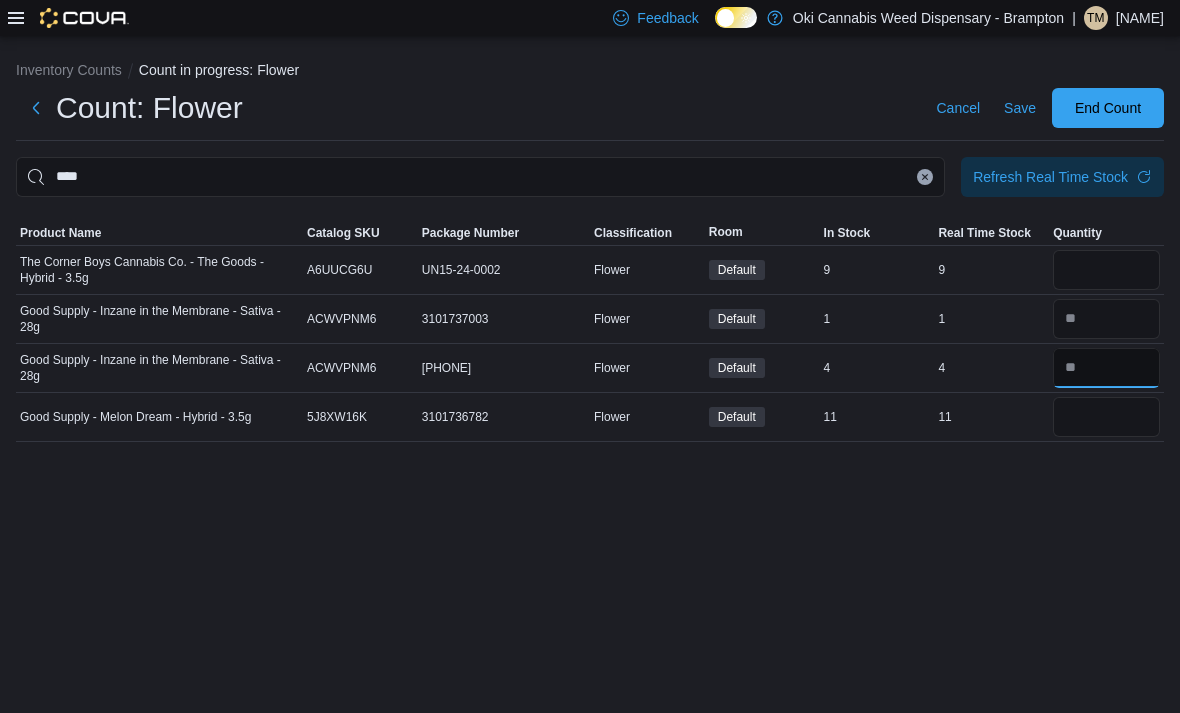 scroll, scrollTop: 5, scrollLeft: 0, axis: vertical 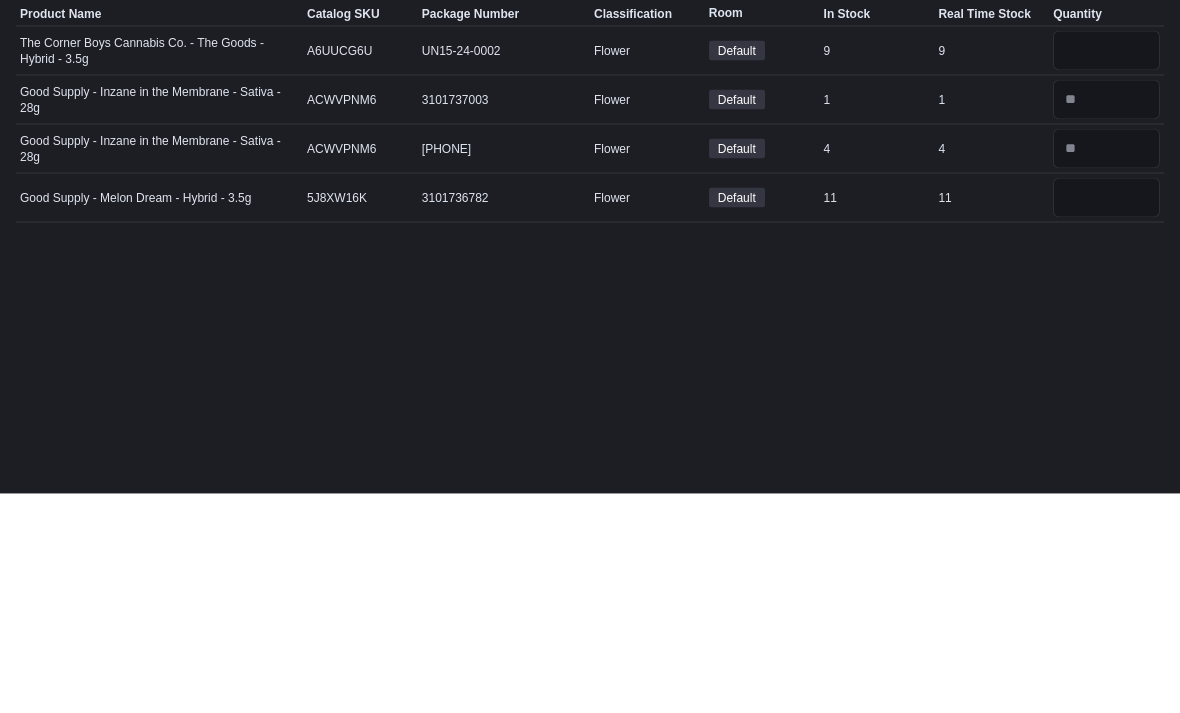 click at bounding box center [1106, 319] 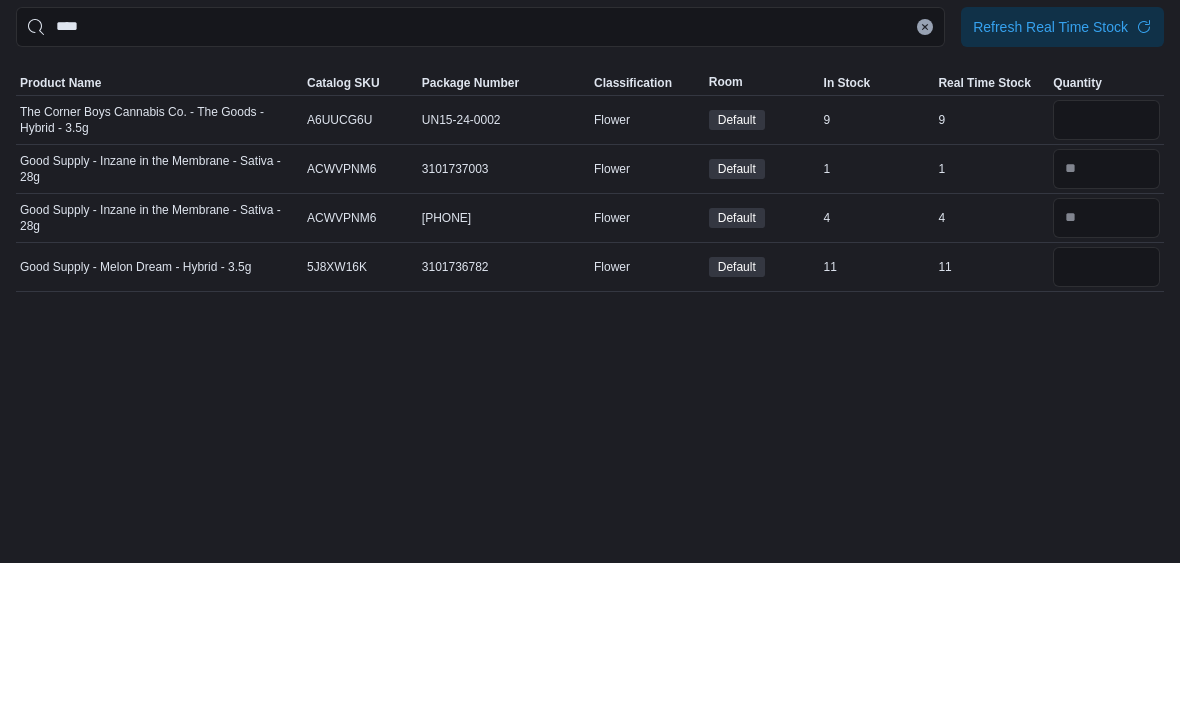click on "Good Supply - Inzane in the Membrane - Sativa - 28g" at bounding box center (159, 319) 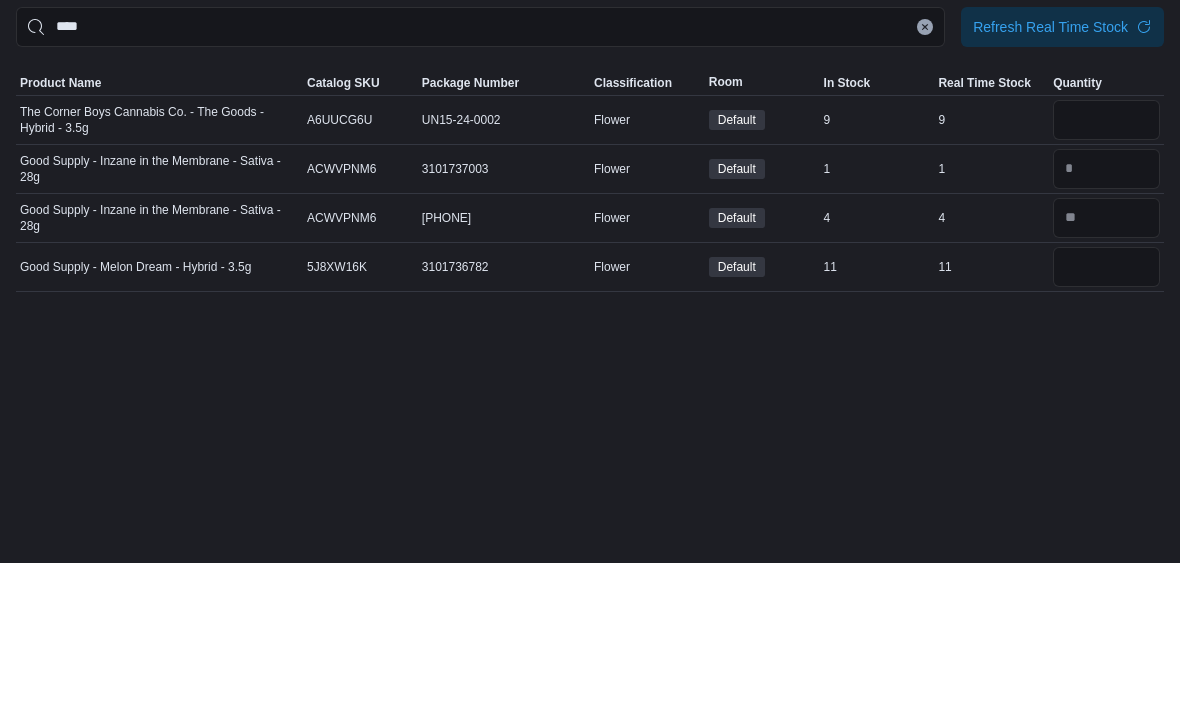 scroll, scrollTop: 64, scrollLeft: 0, axis: vertical 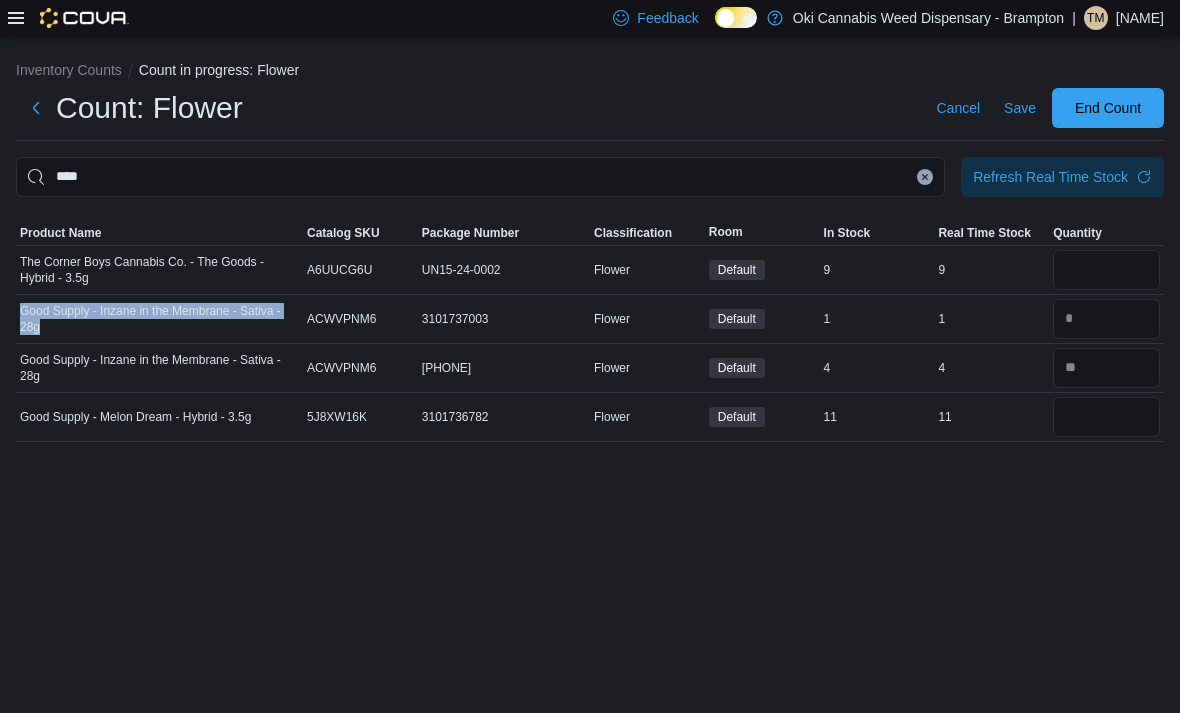 click at bounding box center (925, 177) 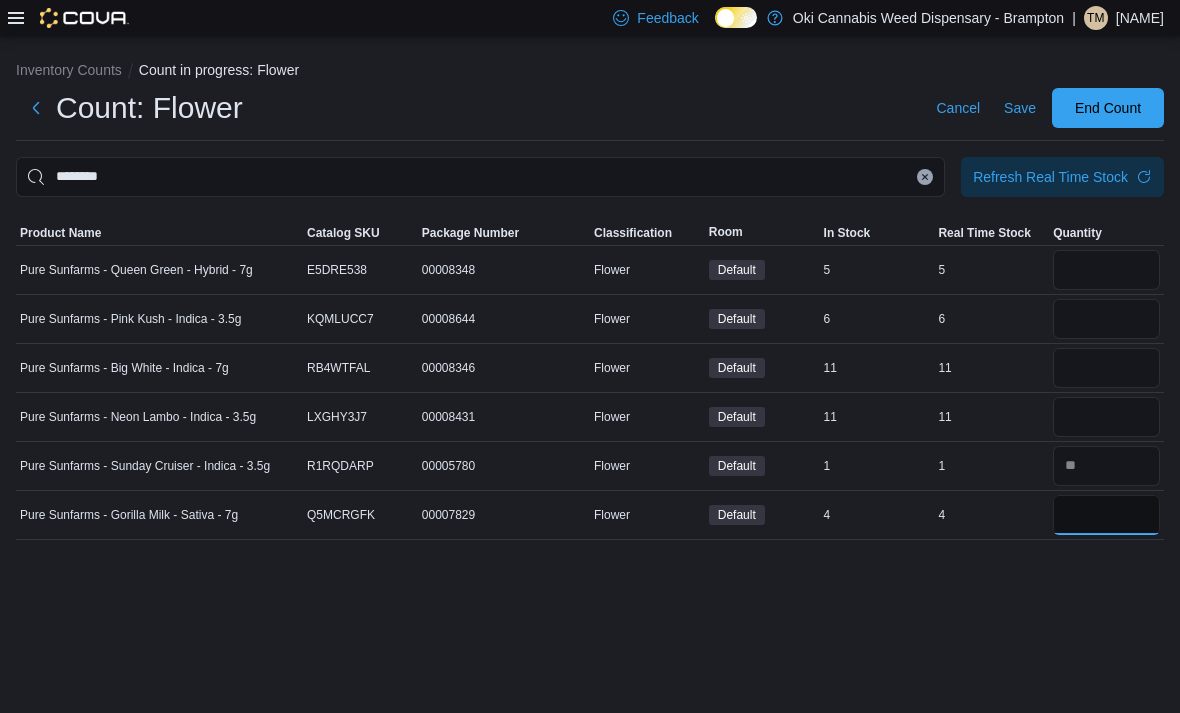 click at bounding box center [1106, 515] 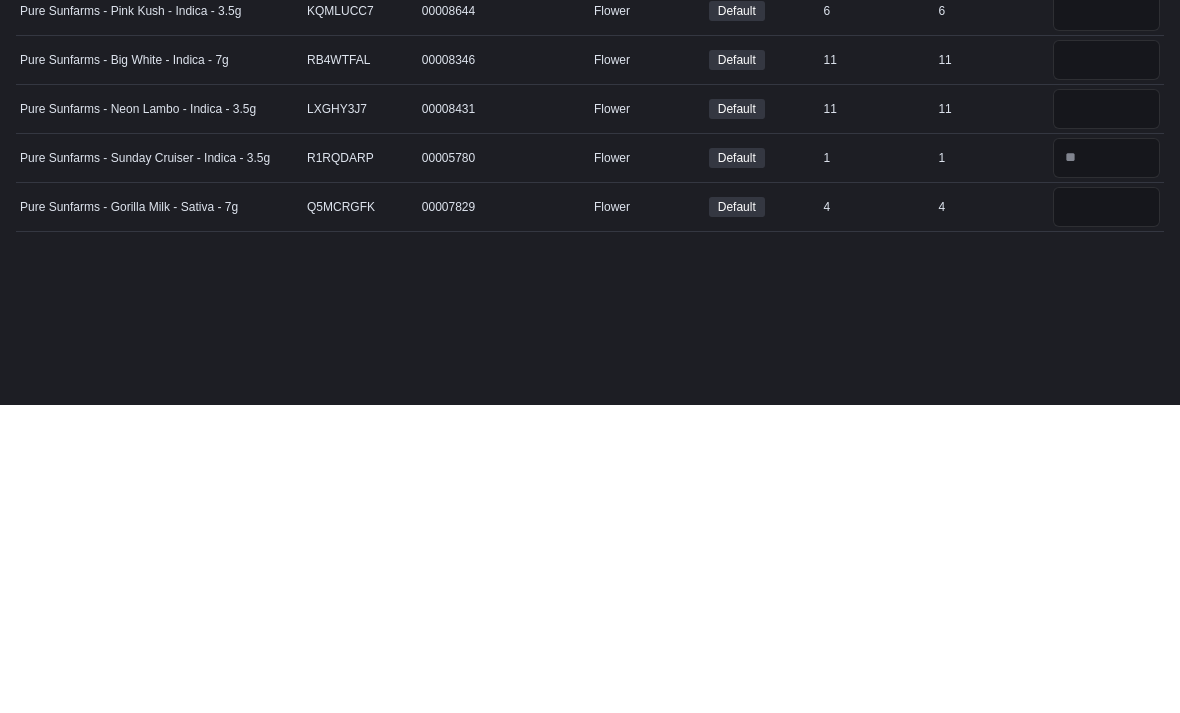 click at bounding box center [1106, 270] 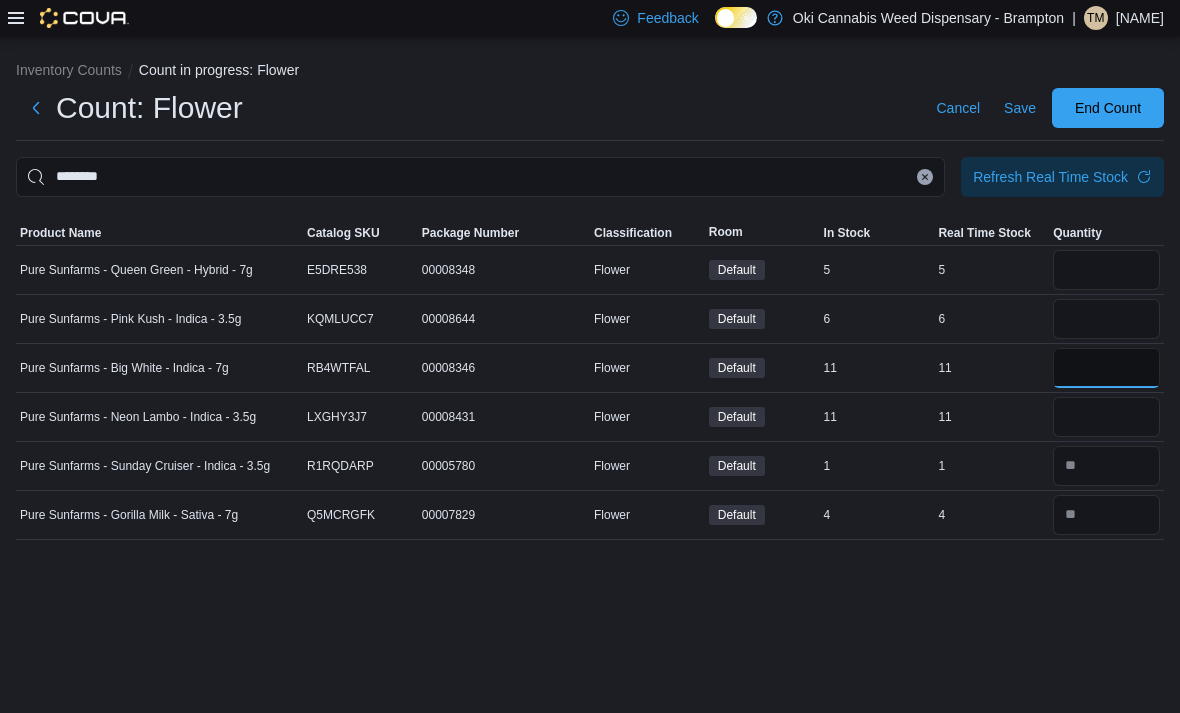 click at bounding box center [1106, 368] 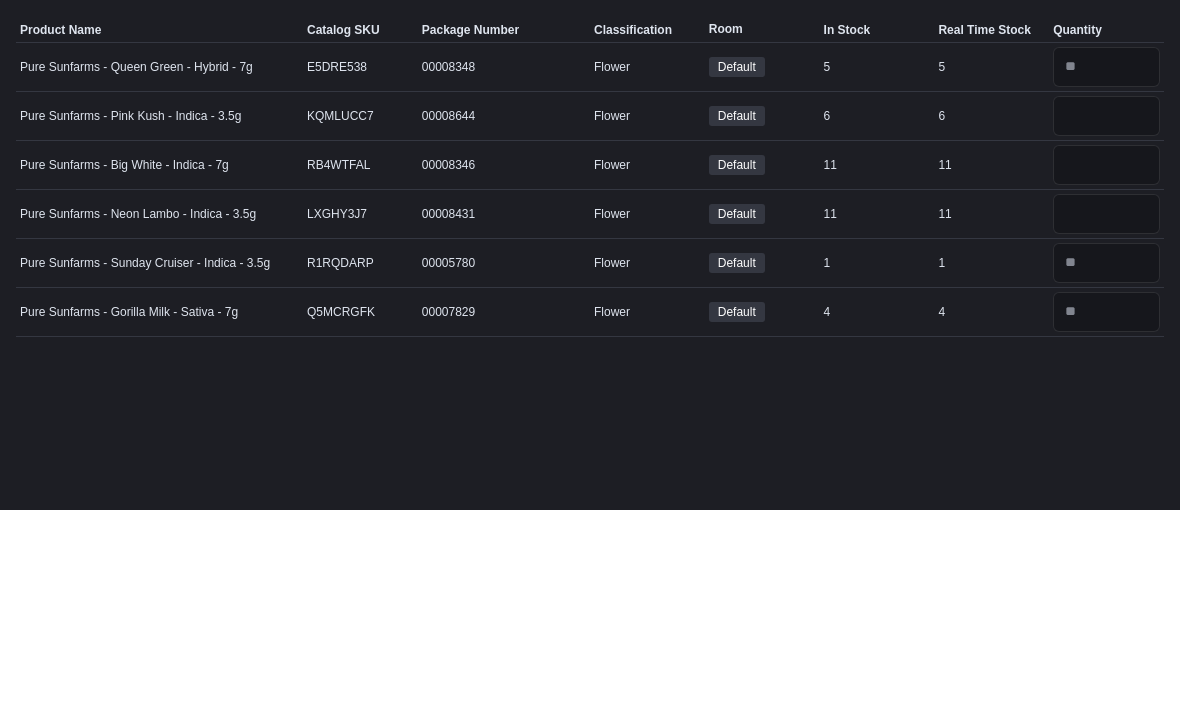 scroll, scrollTop: 0, scrollLeft: 0, axis: both 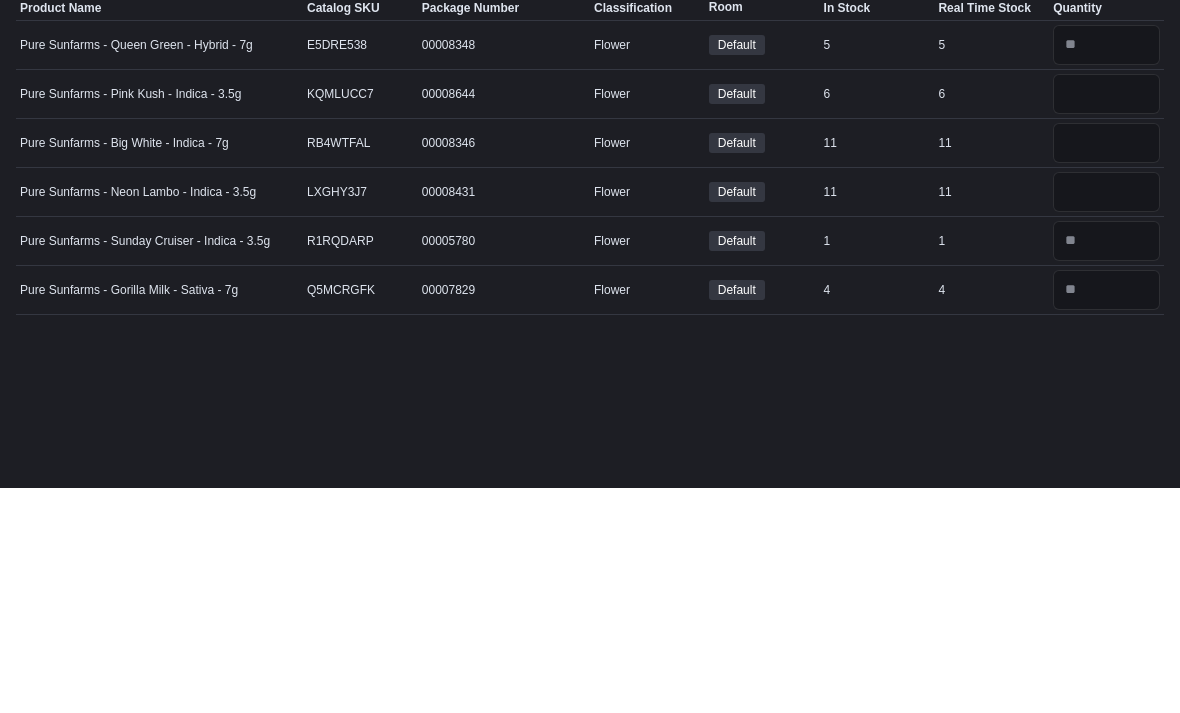 click at bounding box center [925, 177] 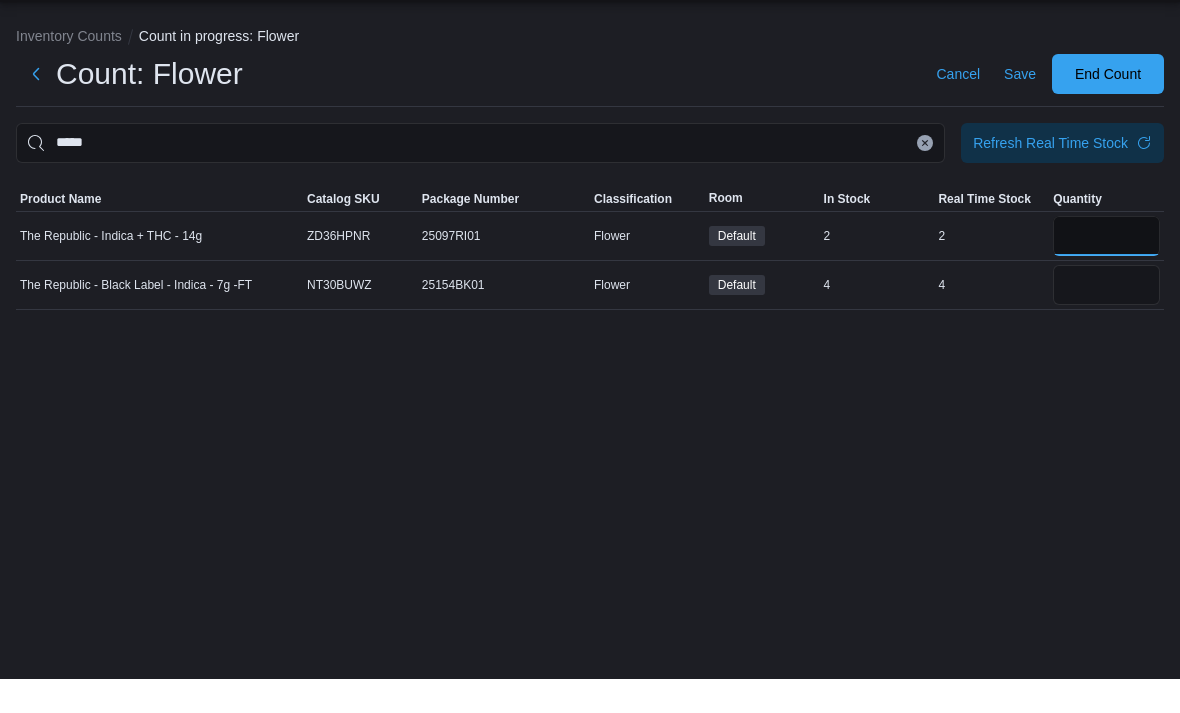 click at bounding box center (1106, 270) 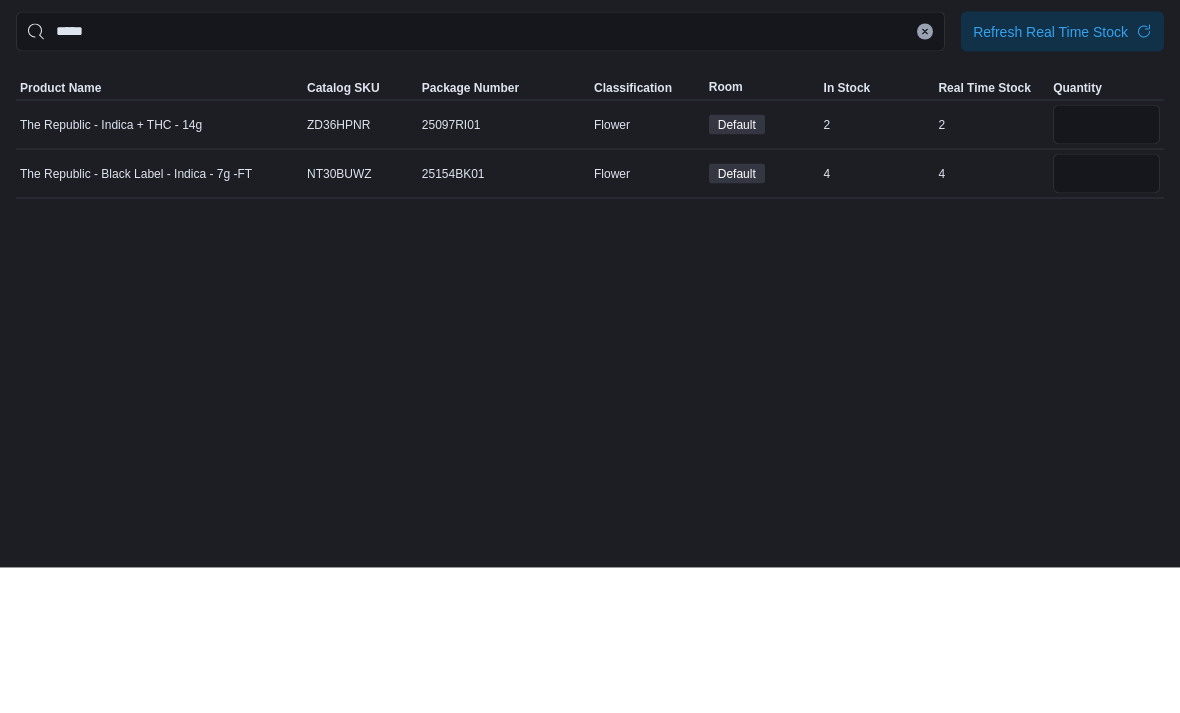 click at bounding box center [1106, 319] 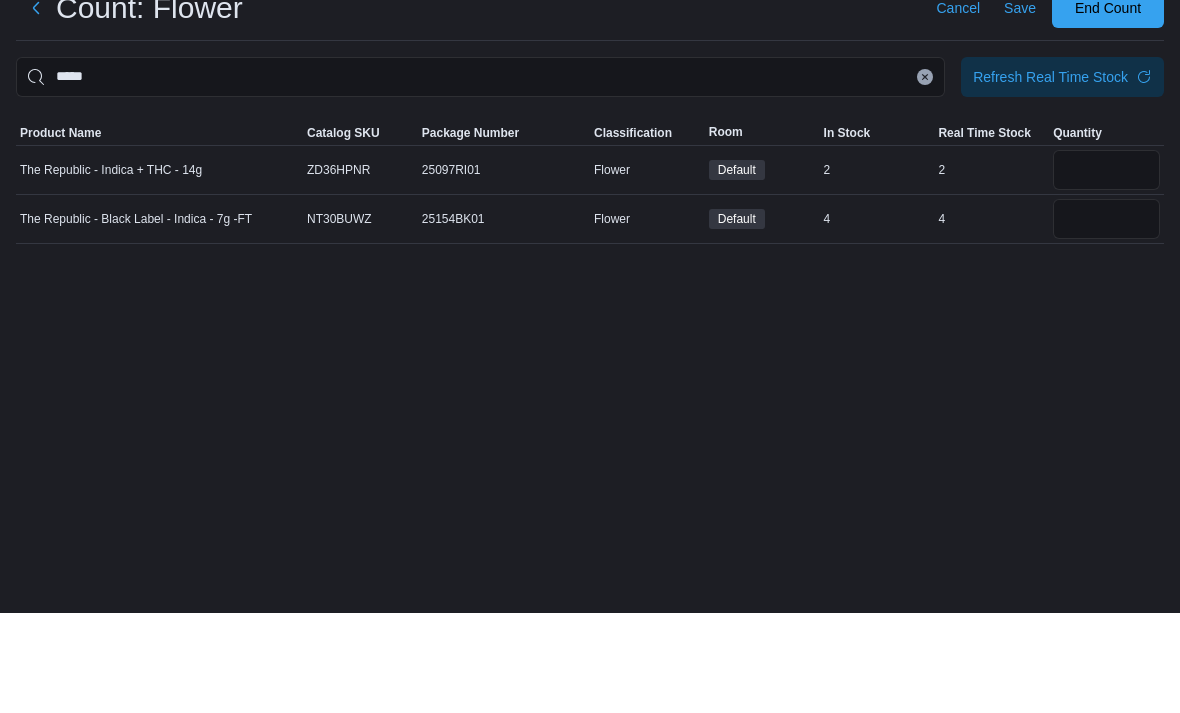 scroll, scrollTop: 0, scrollLeft: 0, axis: both 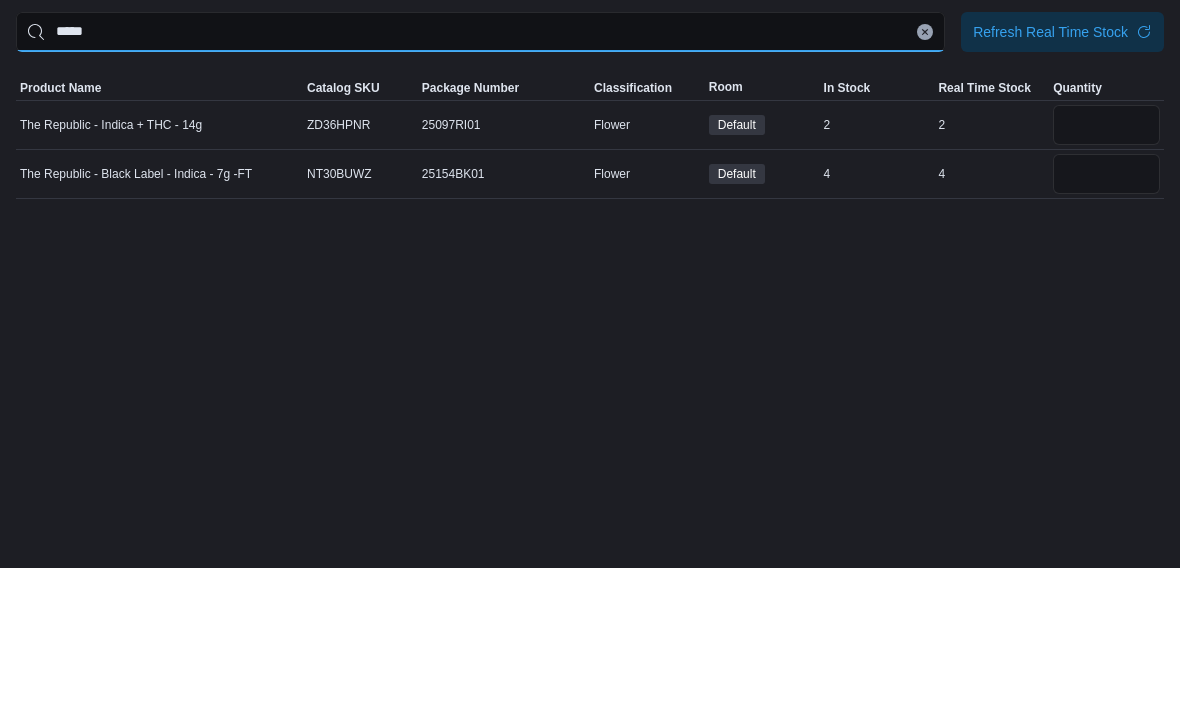click on "*****" at bounding box center [480, 177] 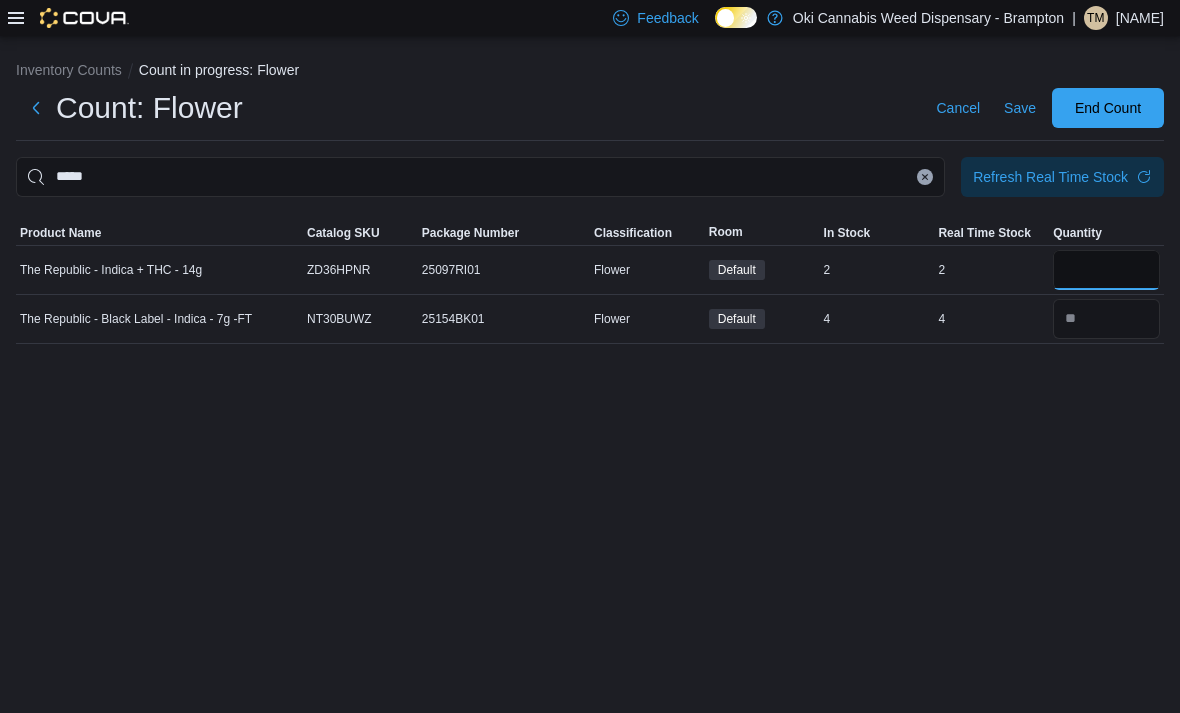 click at bounding box center (1106, 270) 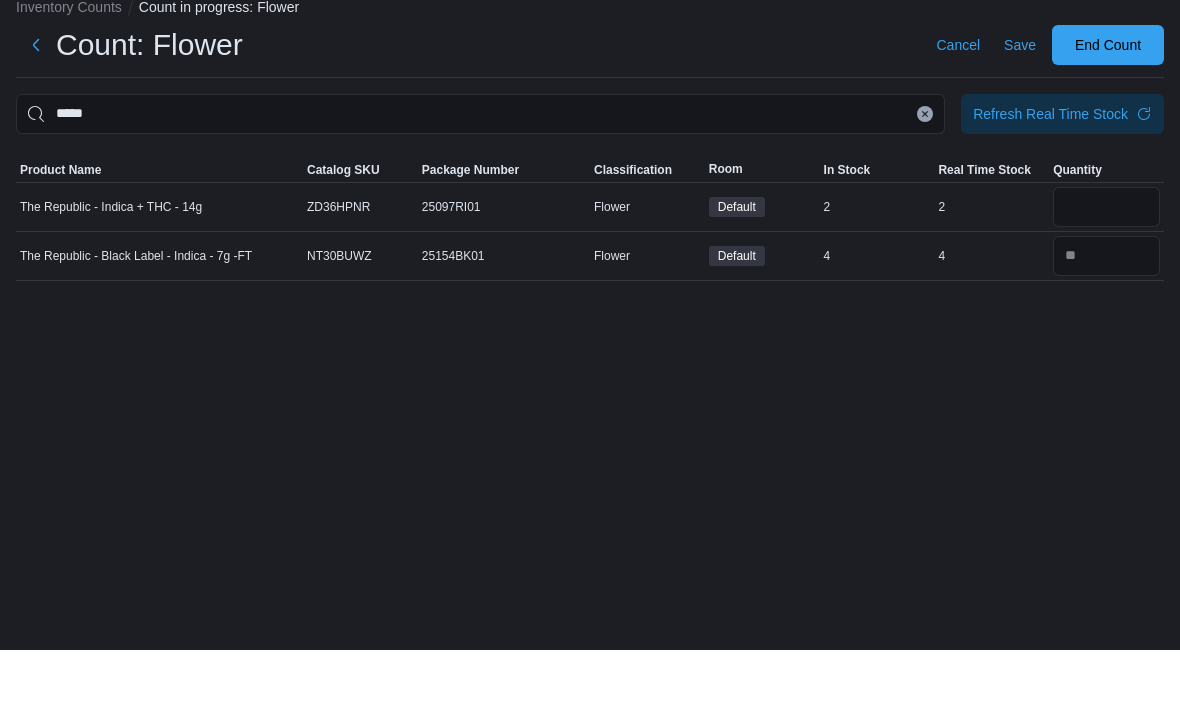 scroll, scrollTop: 49, scrollLeft: 0, axis: vertical 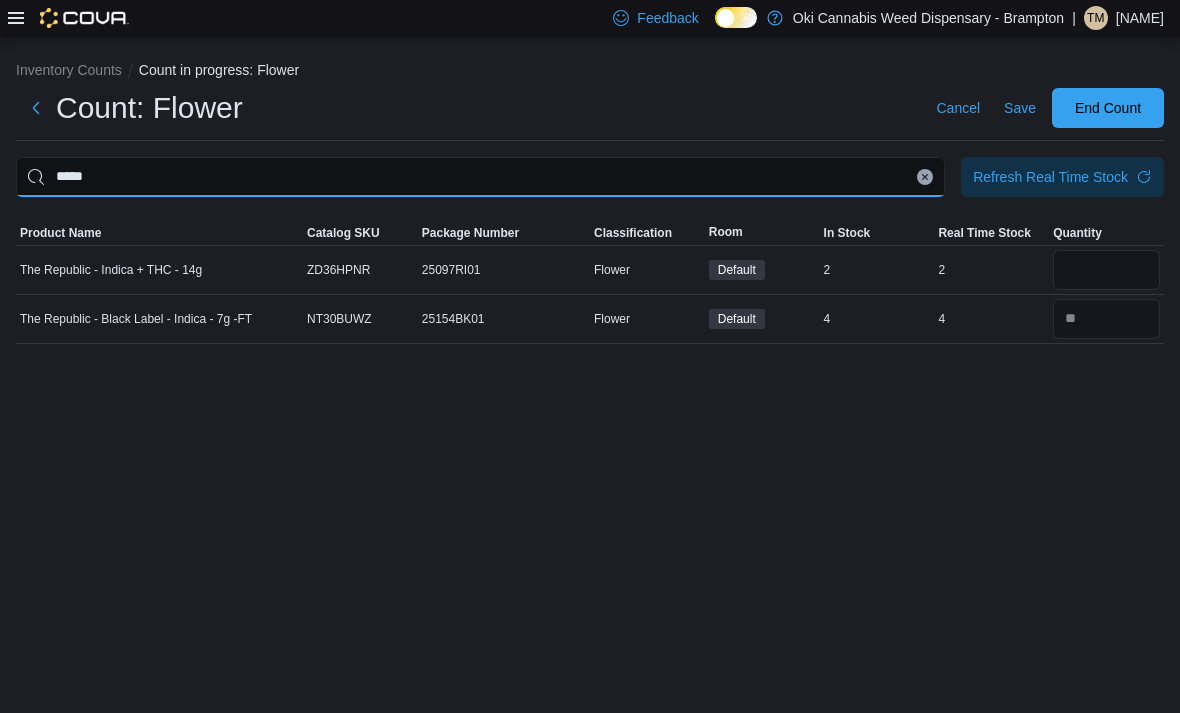 click on "*****" at bounding box center (480, 177) 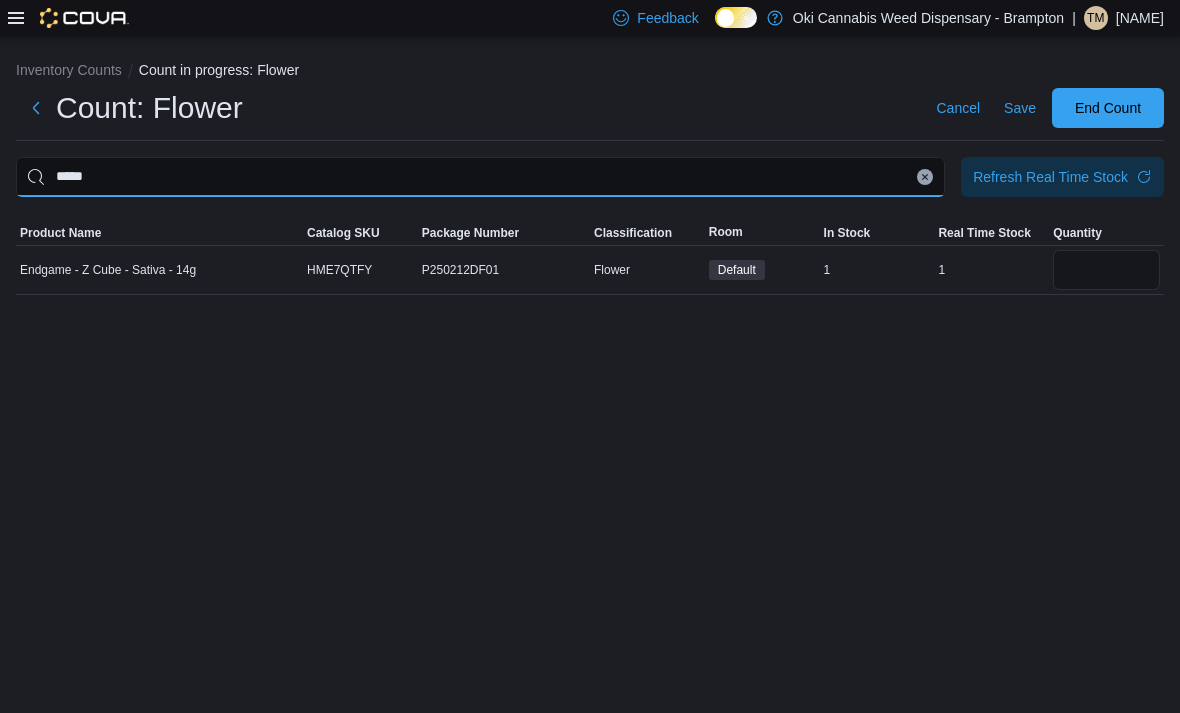 click on "*****" at bounding box center [480, 177] 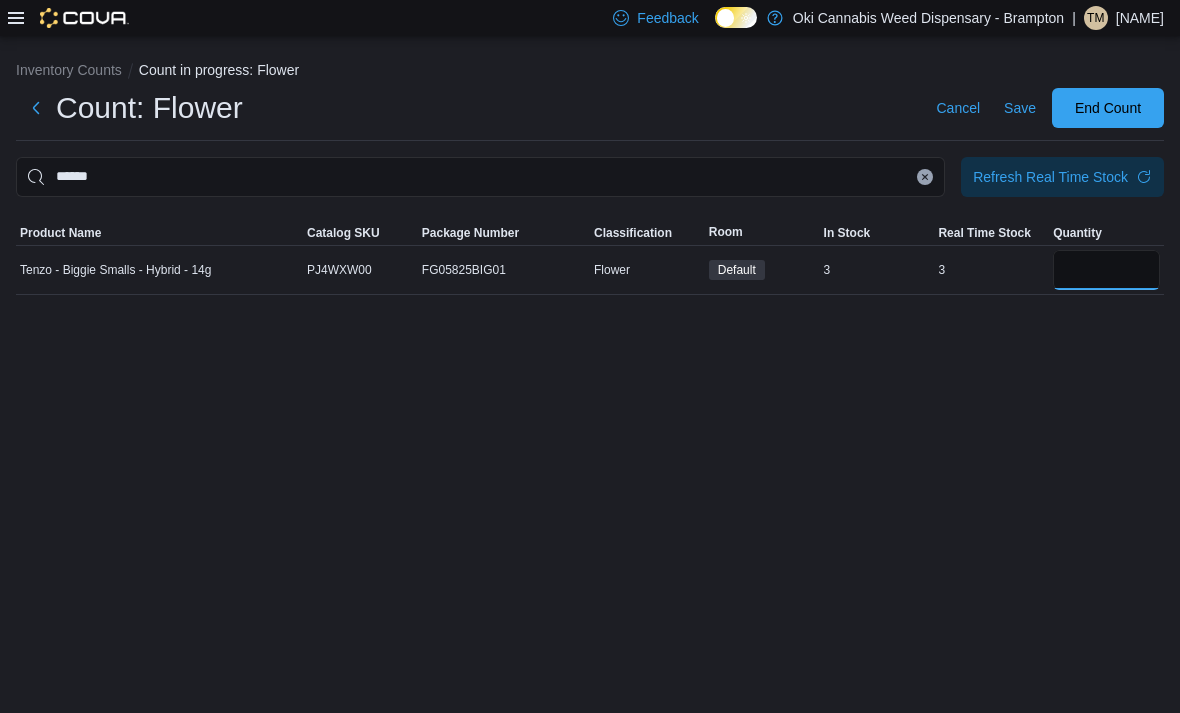 click at bounding box center (1106, 270) 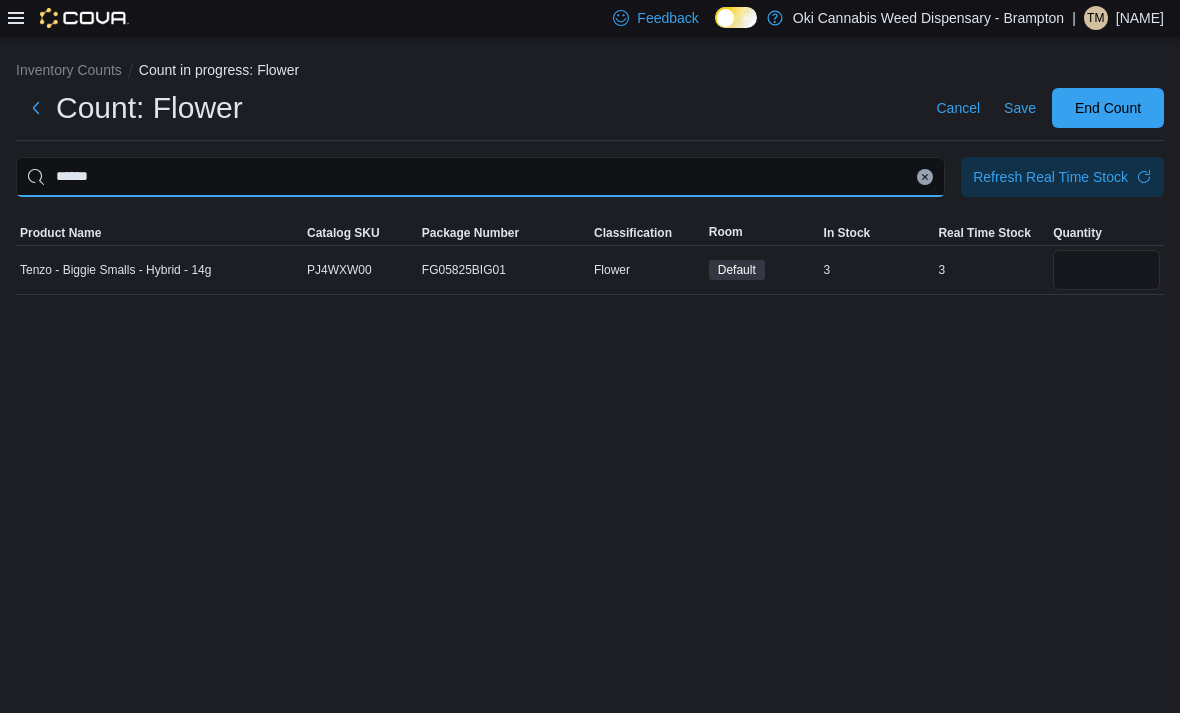 click on "******" at bounding box center [480, 177] 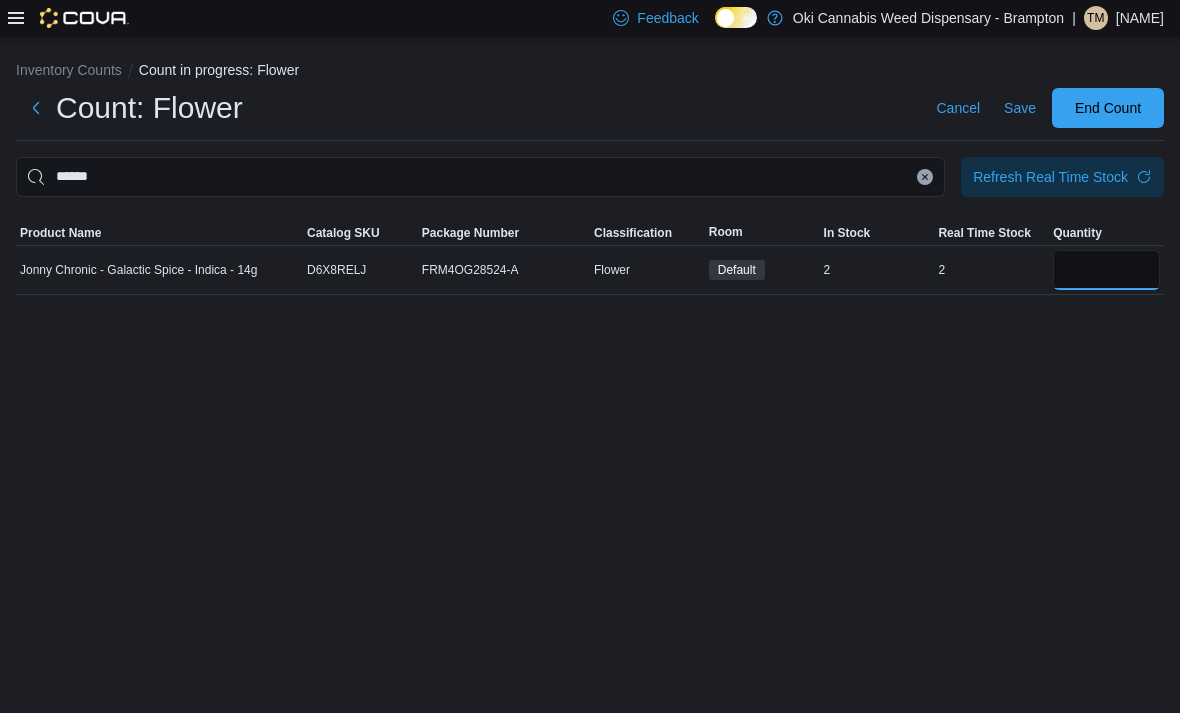 click at bounding box center (1106, 270) 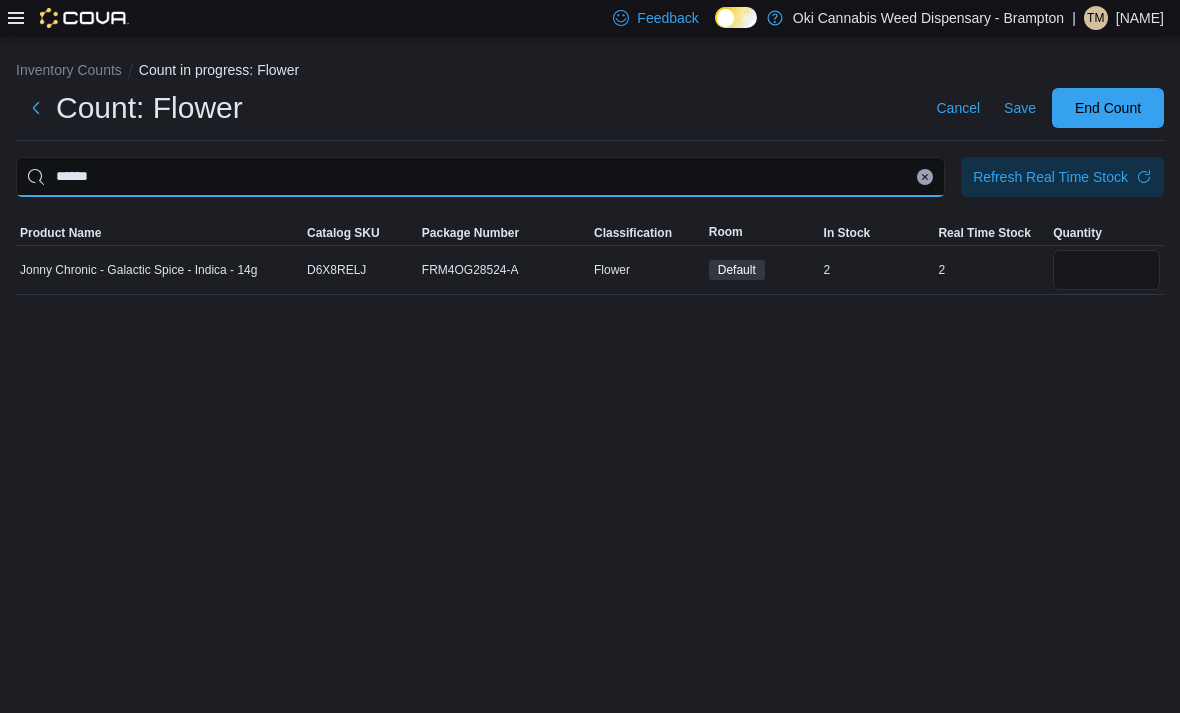 click on "******" at bounding box center [480, 177] 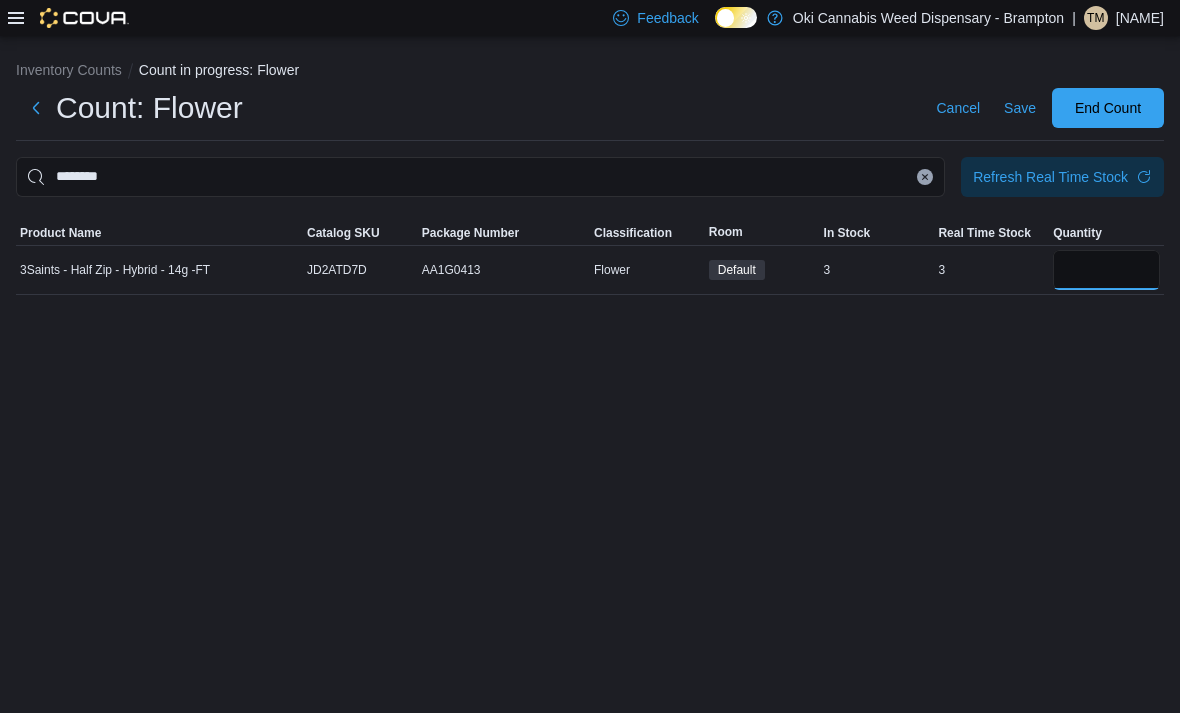 click at bounding box center (1106, 270) 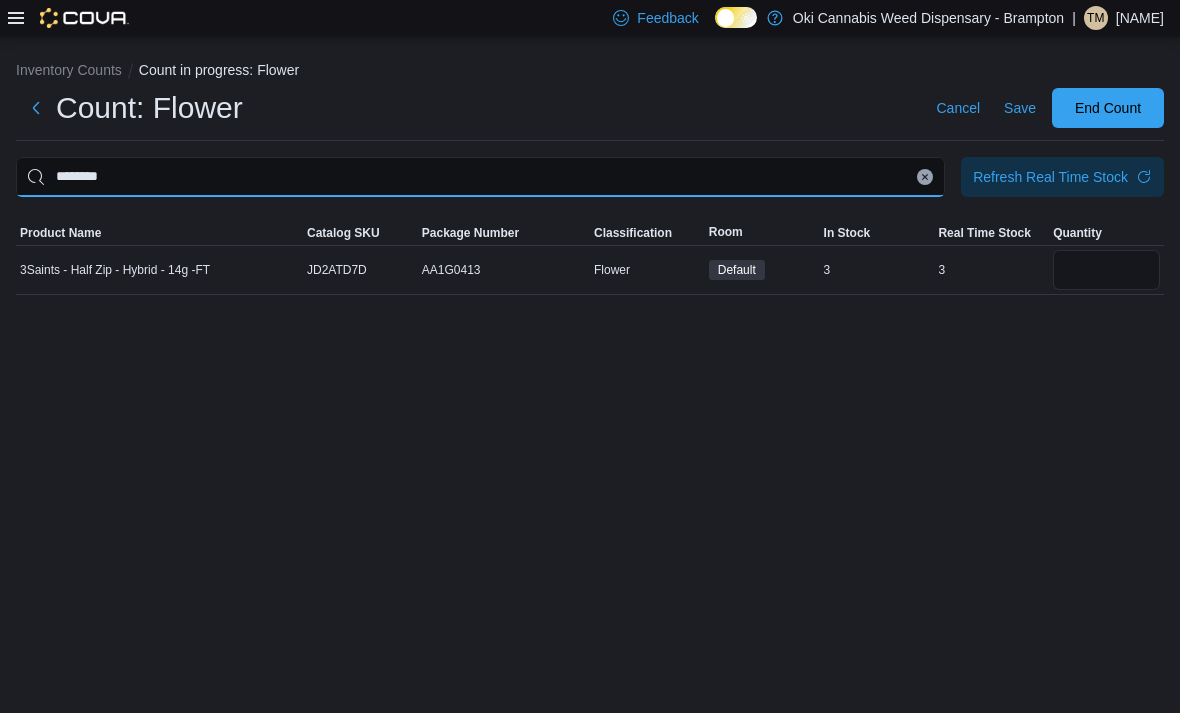 click on "********" at bounding box center (480, 177) 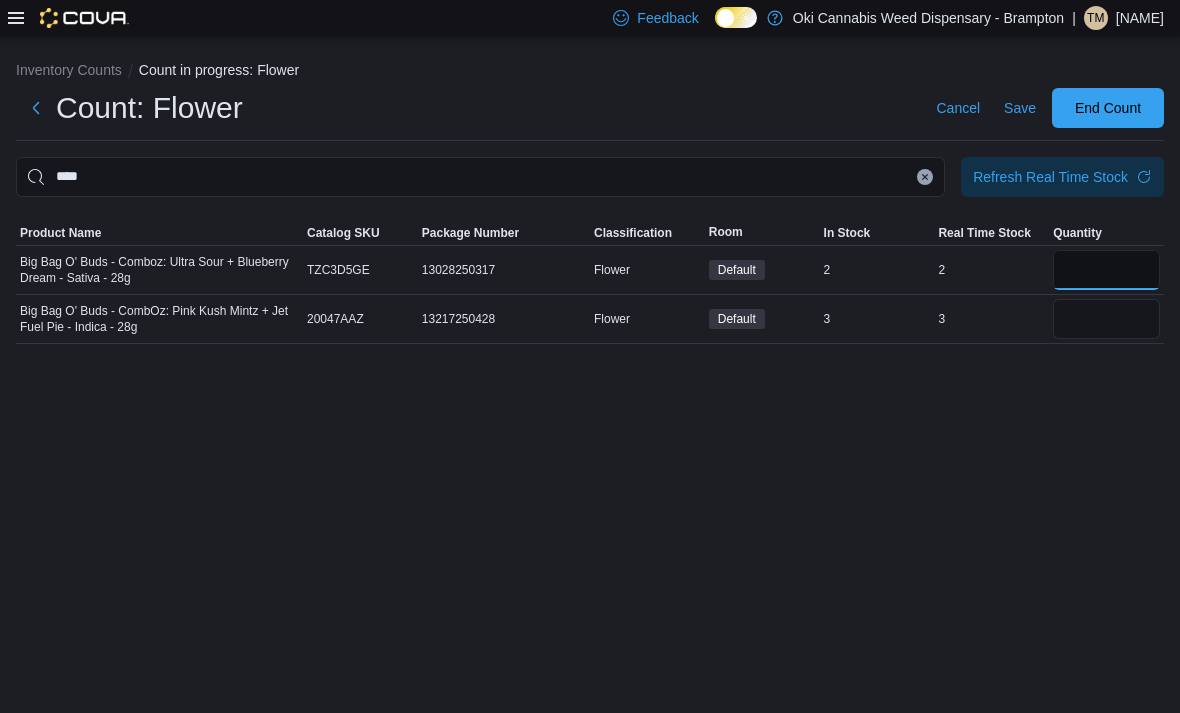 click at bounding box center [1106, 270] 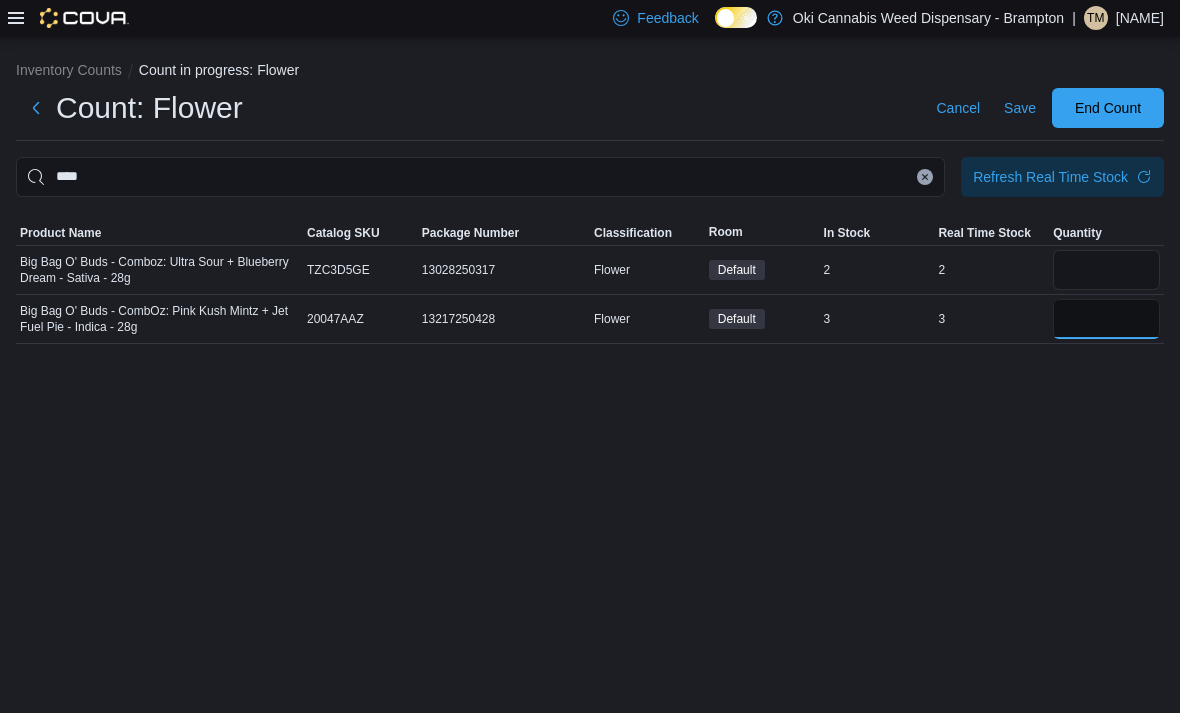 click at bounding box center (1106, 319) 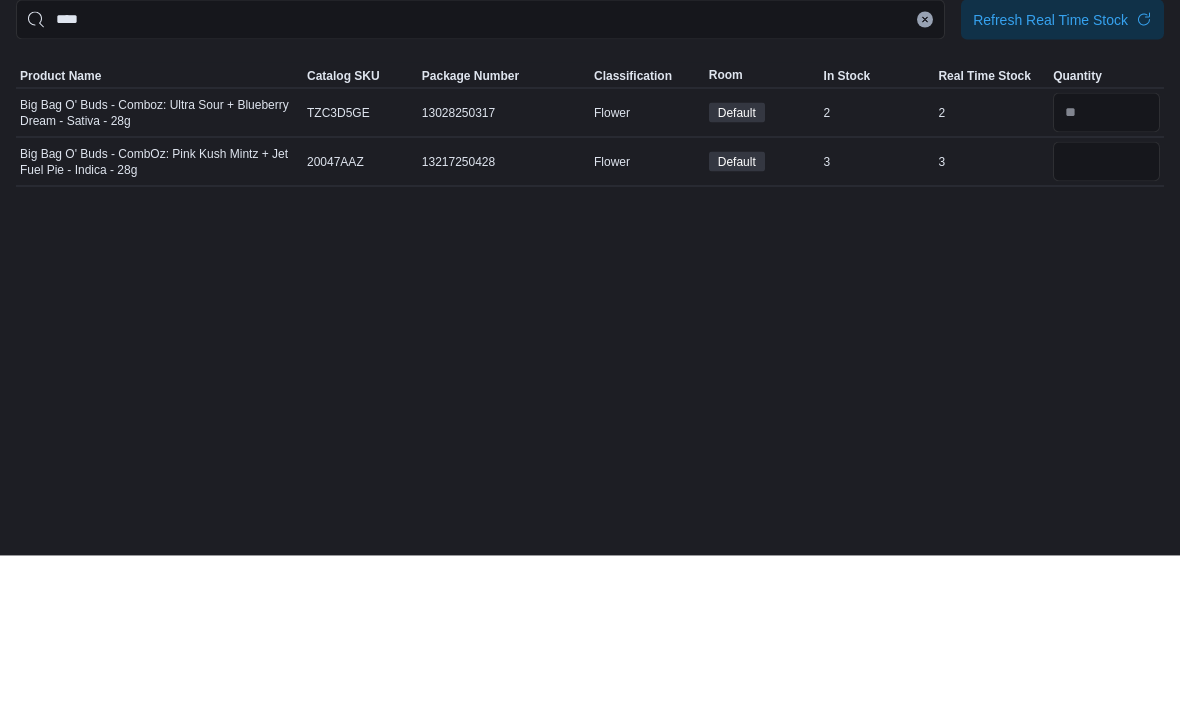 scroll, scrollTop: 0, scrollLeft: 0, axis: both 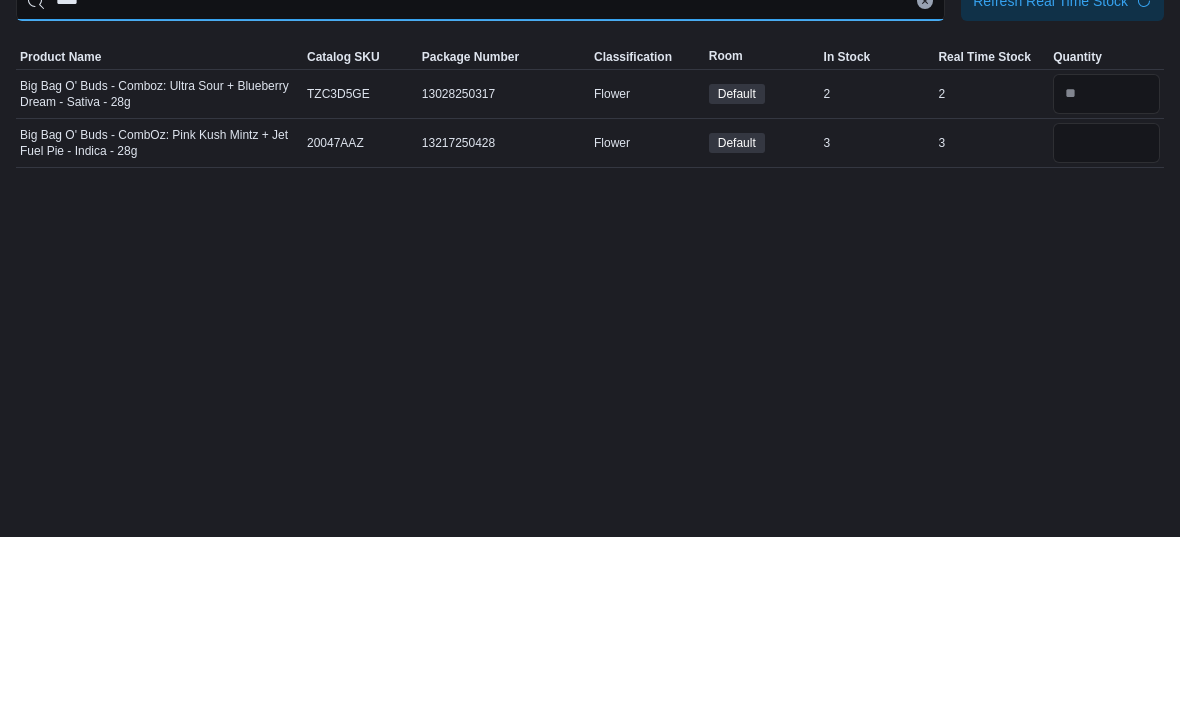 click on "****" at bounding box center [480, 177] 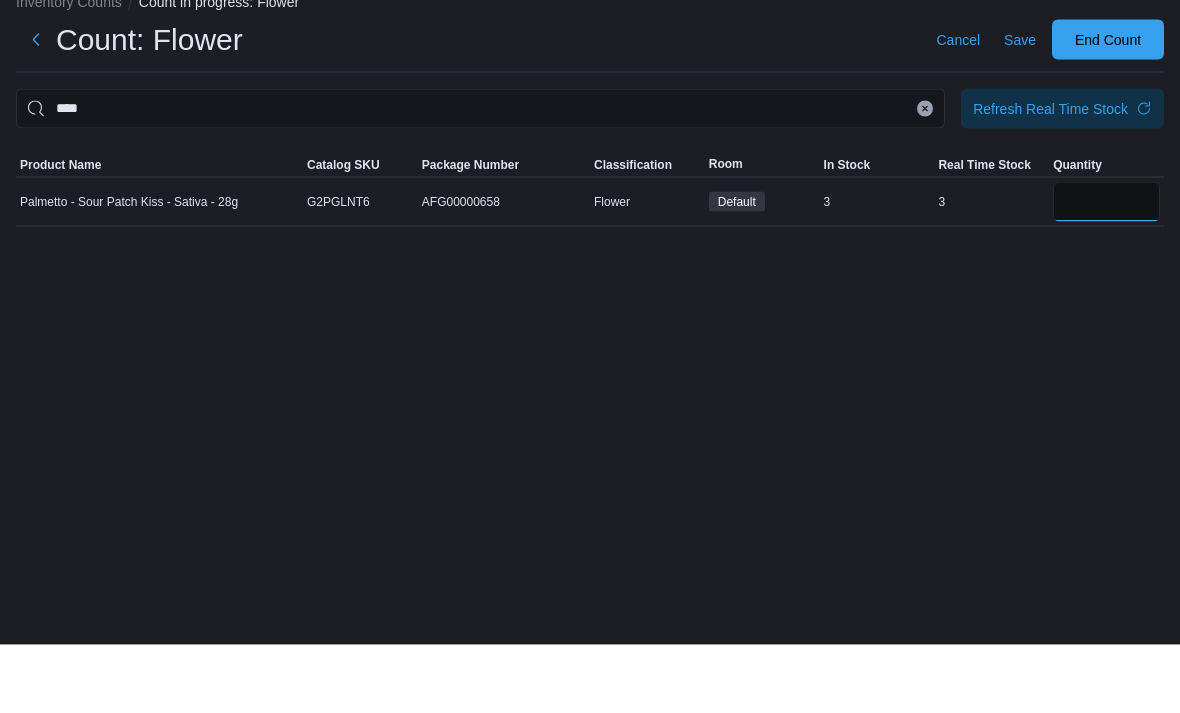click at bounding box center (1106, 270) 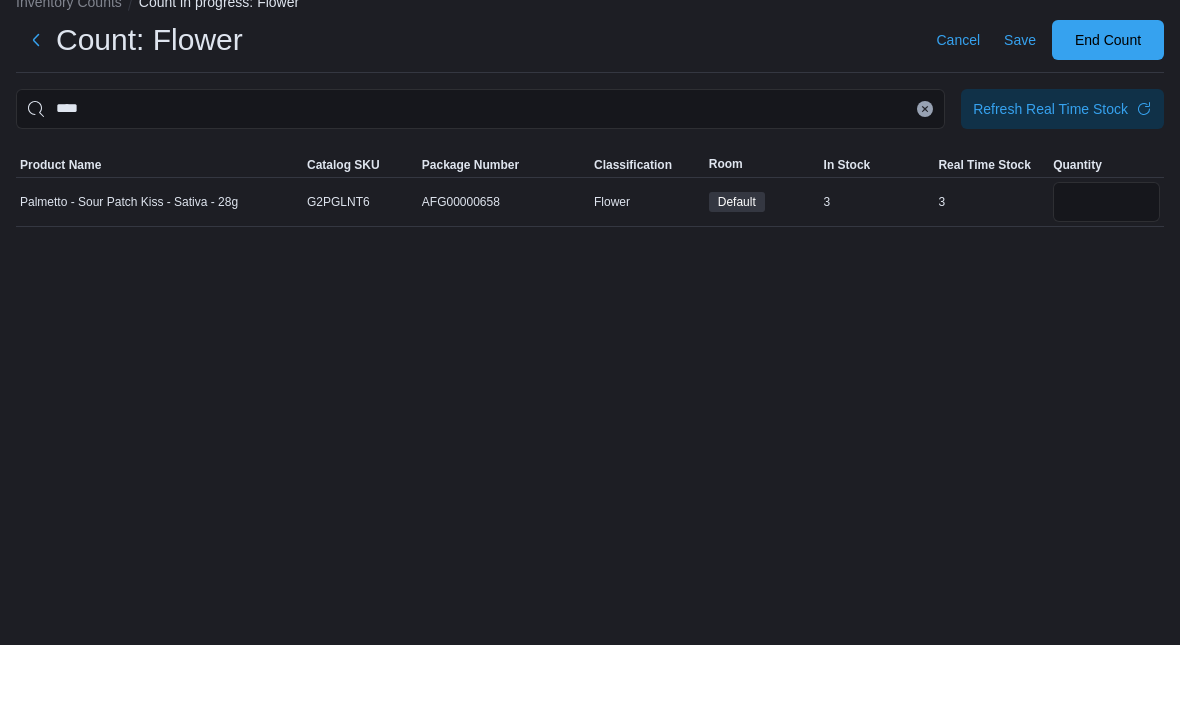 scroll, scrollTop: 64, scrollLeft: 0, axis: vertical 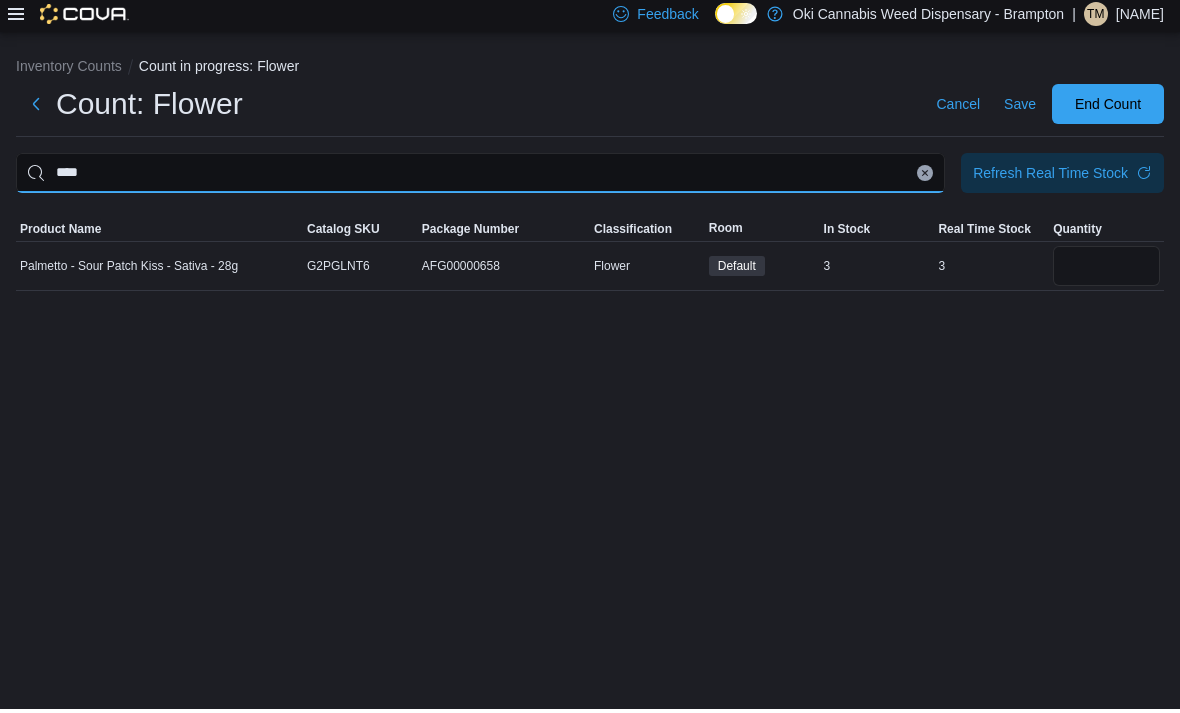 click on "****" at bounding box center [480, 177] 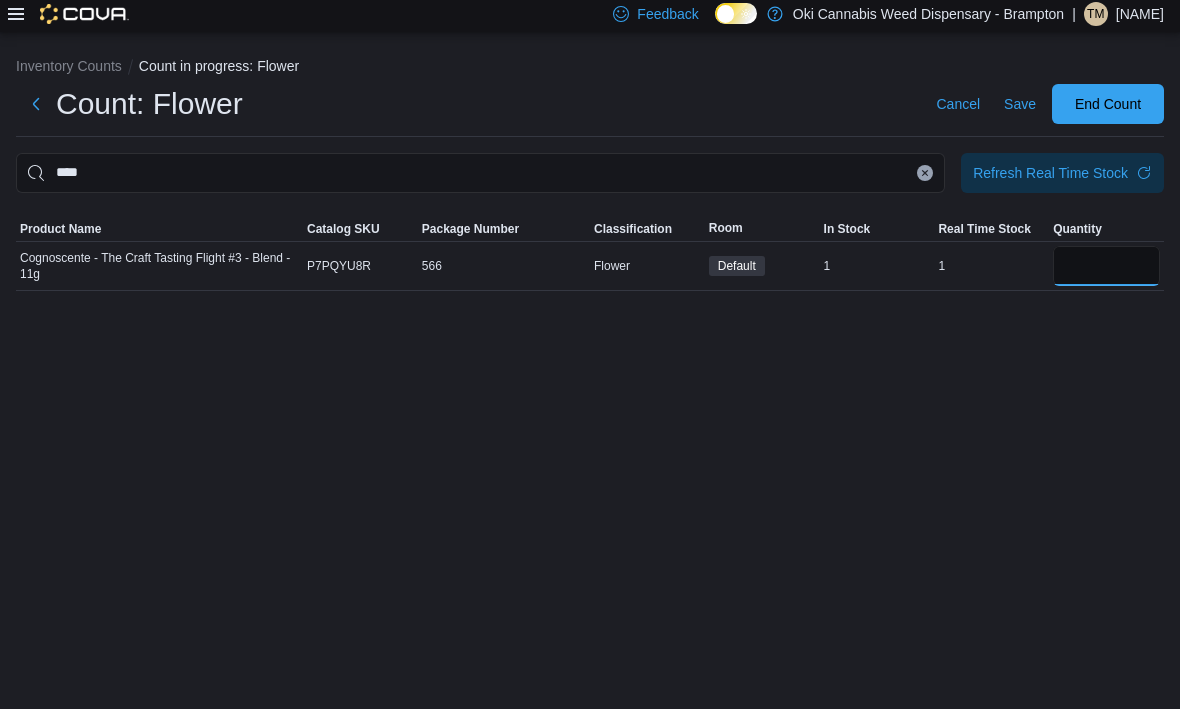 click at bounding box center [1106, 270] 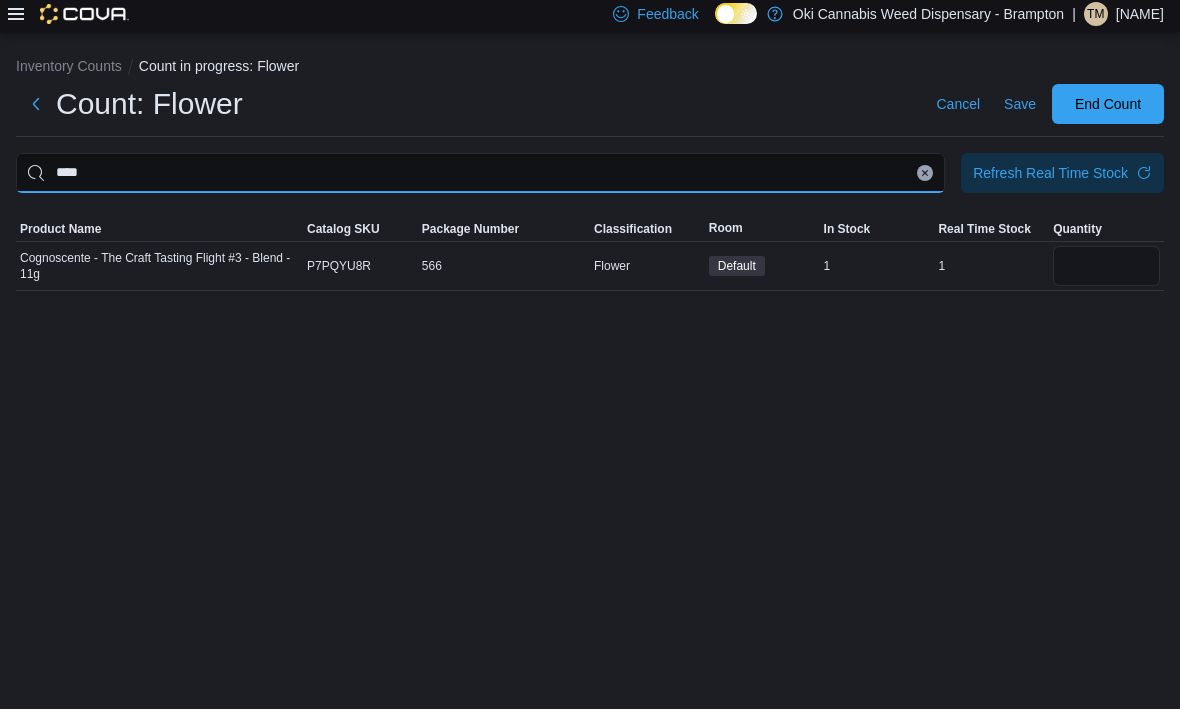 click on "****" at bounding box center (480, 177) 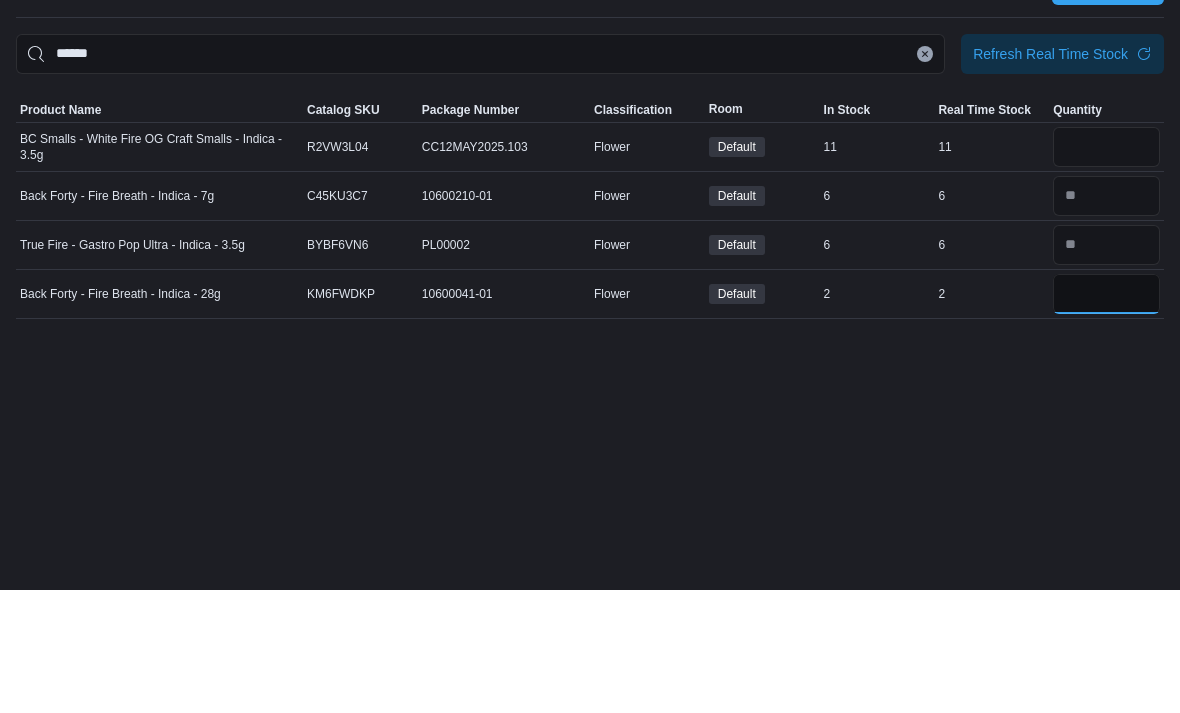 click at bounding box center (1106, 417) 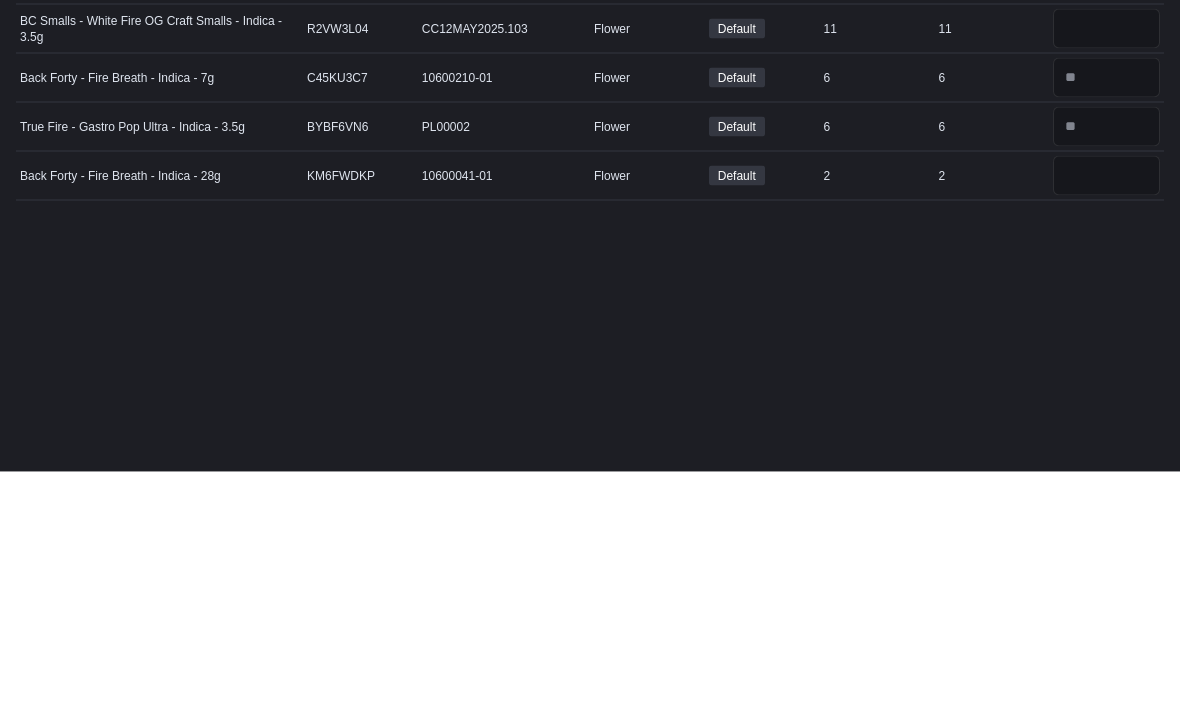 scroll, scrollTop: 28, scrollLeft: 0, axis: vertical 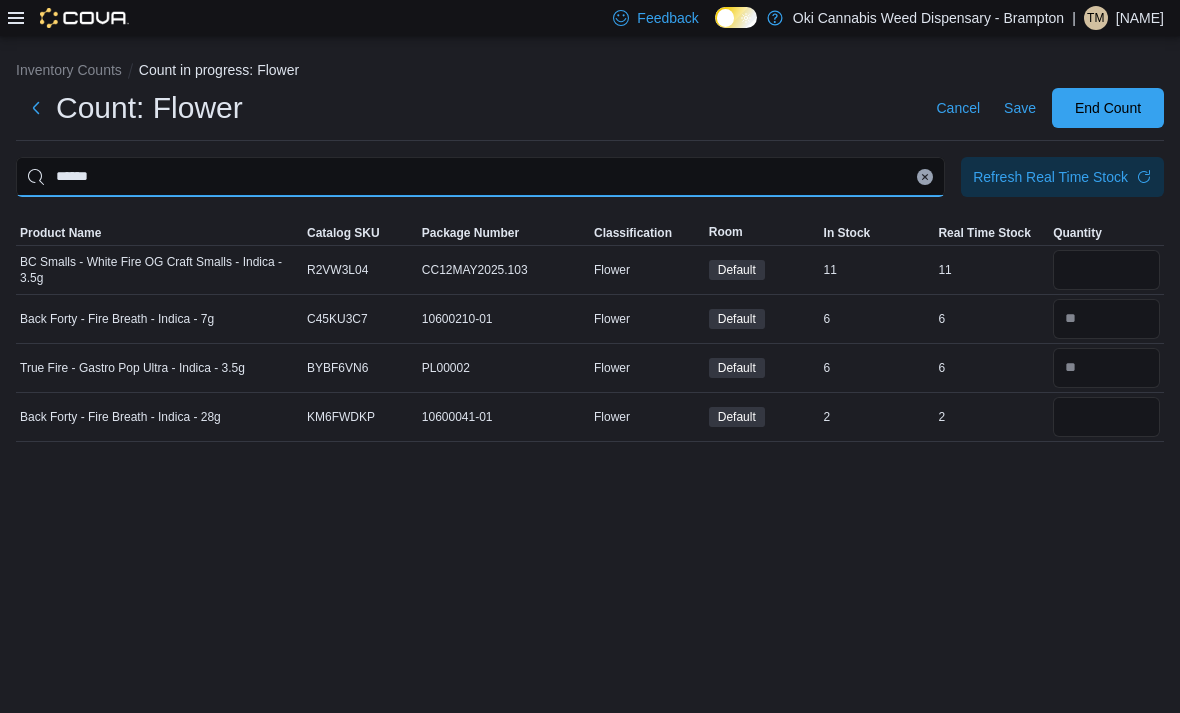click on "******" at bounding box center [480, 177] 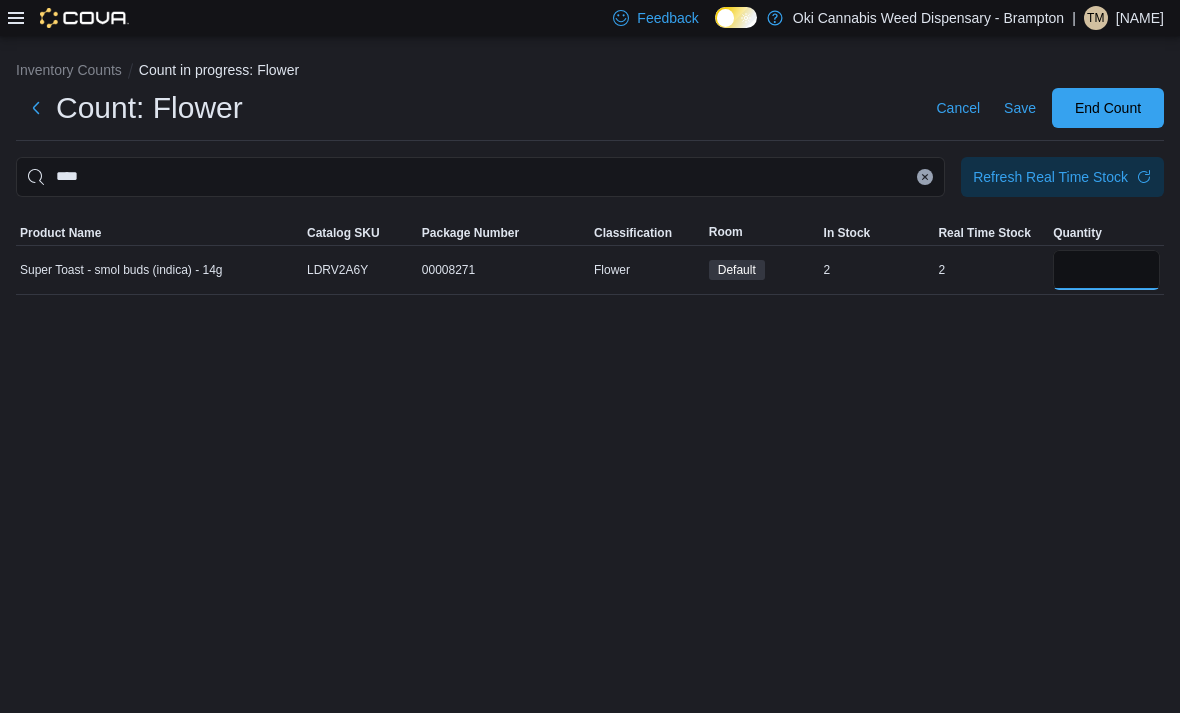 click at bounding box center [1106, 270] 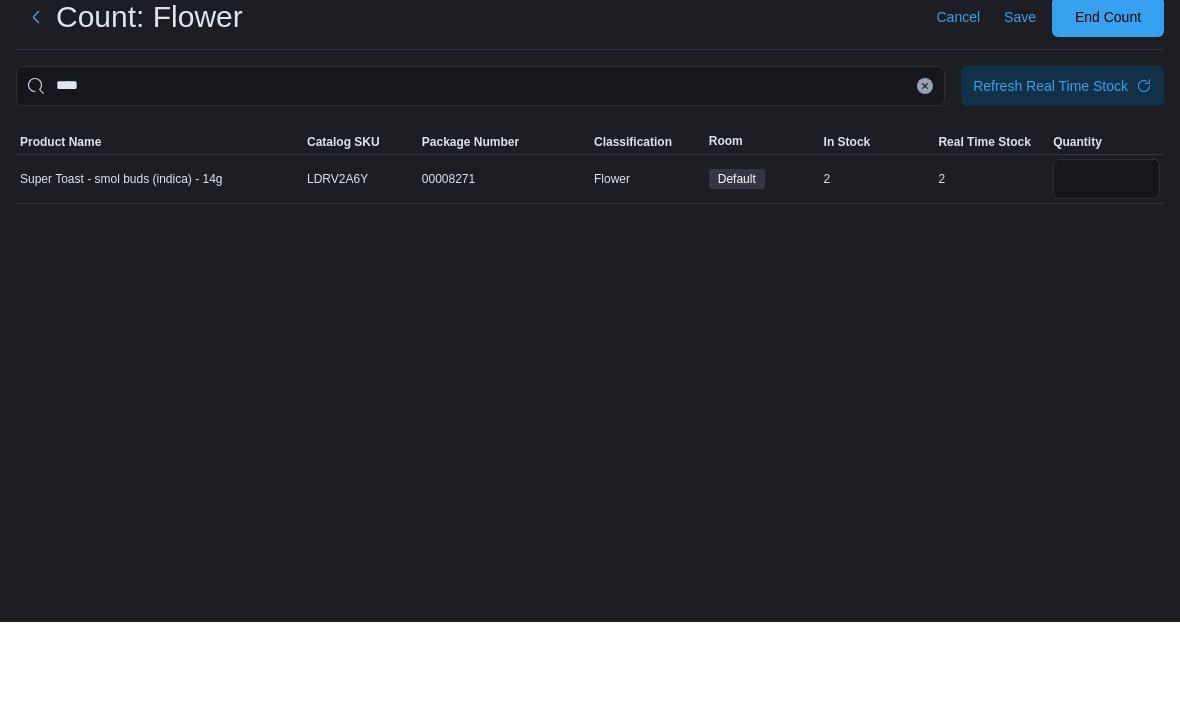 scroll, scrollTop: 0, scrollLeft: 0, axis: both 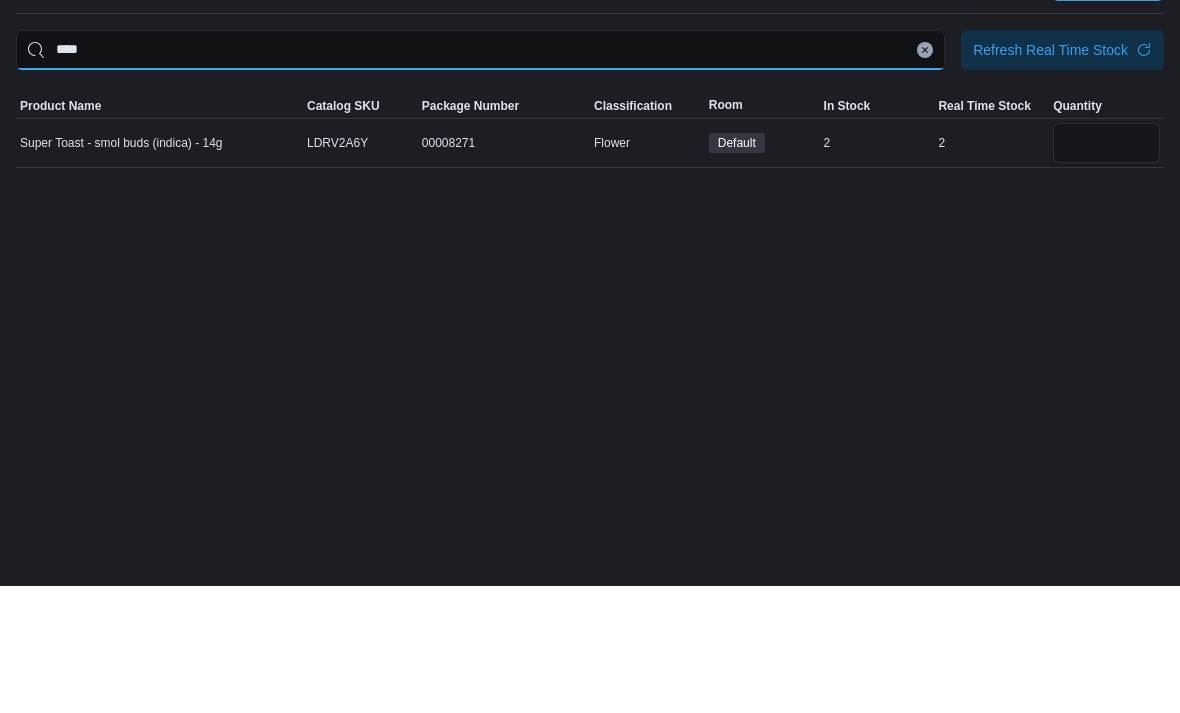click on "****" at bounding box center (480, 177) 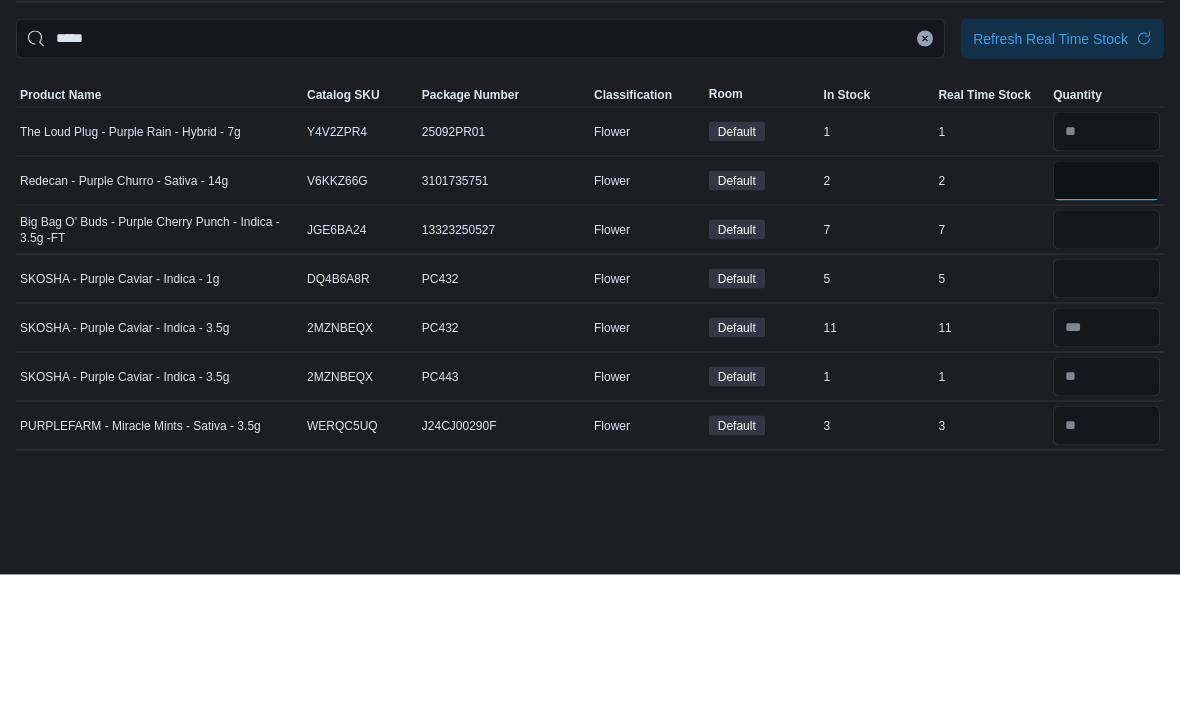 click at bounding box center (1106, 319) 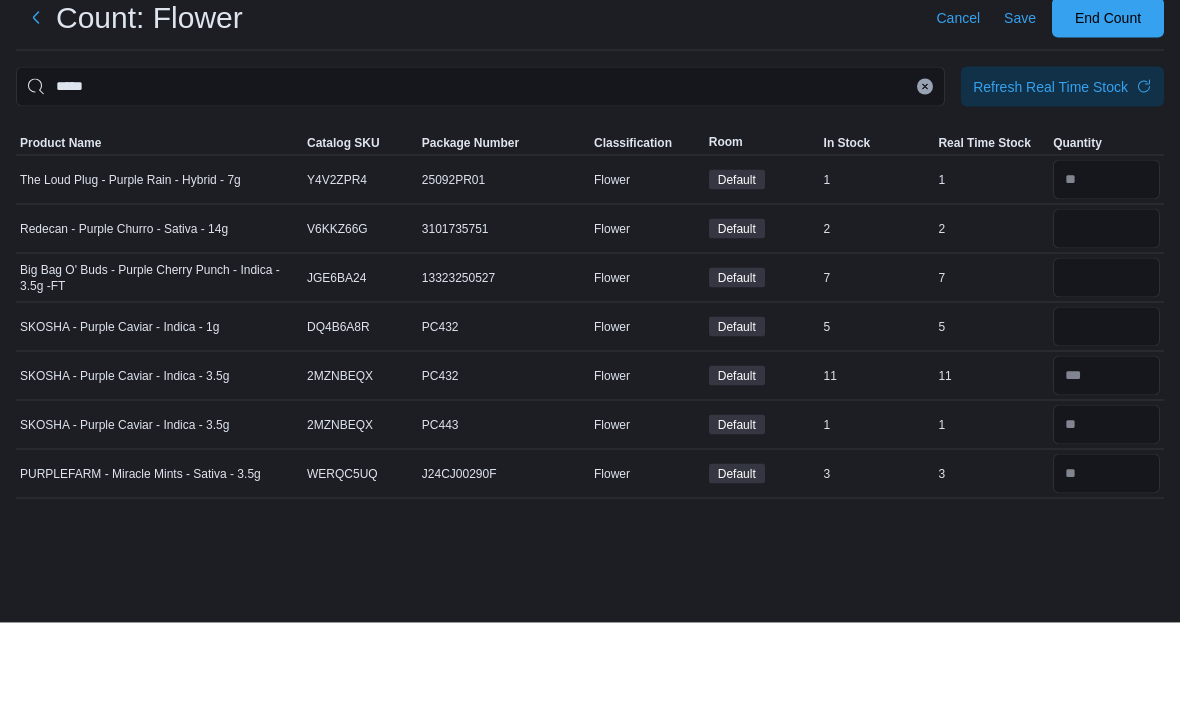 click at bounding box center [925, 177] 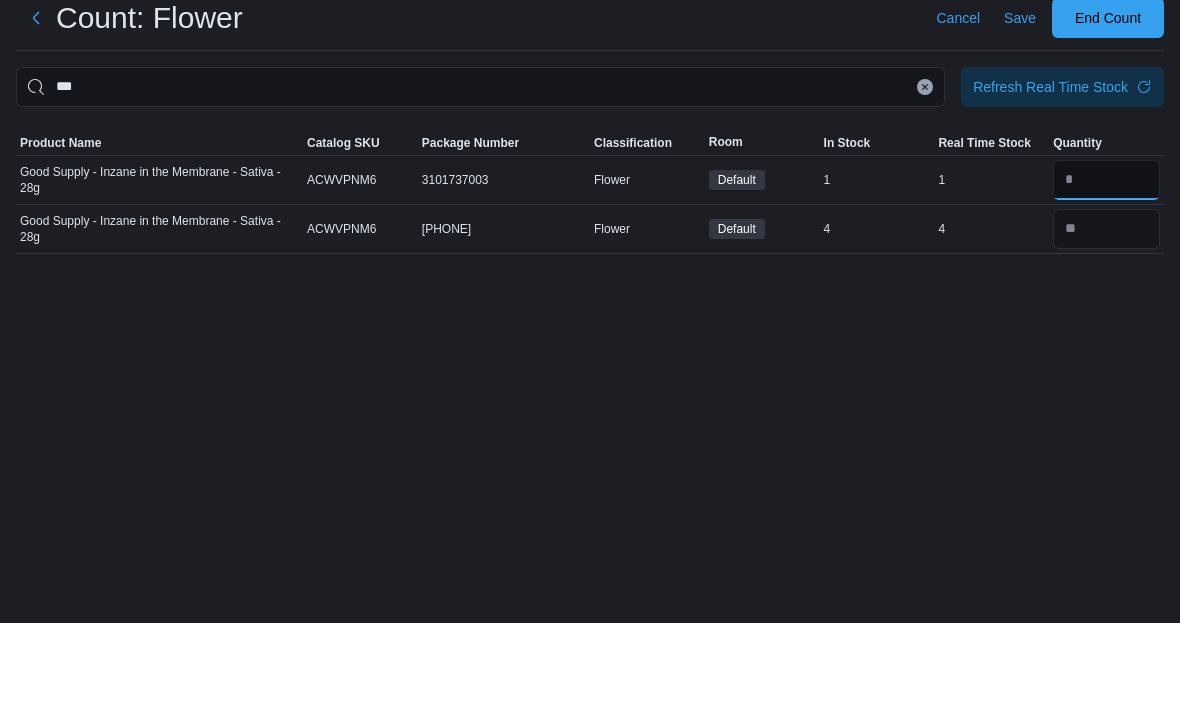 click at bounding box center [1106, 270] 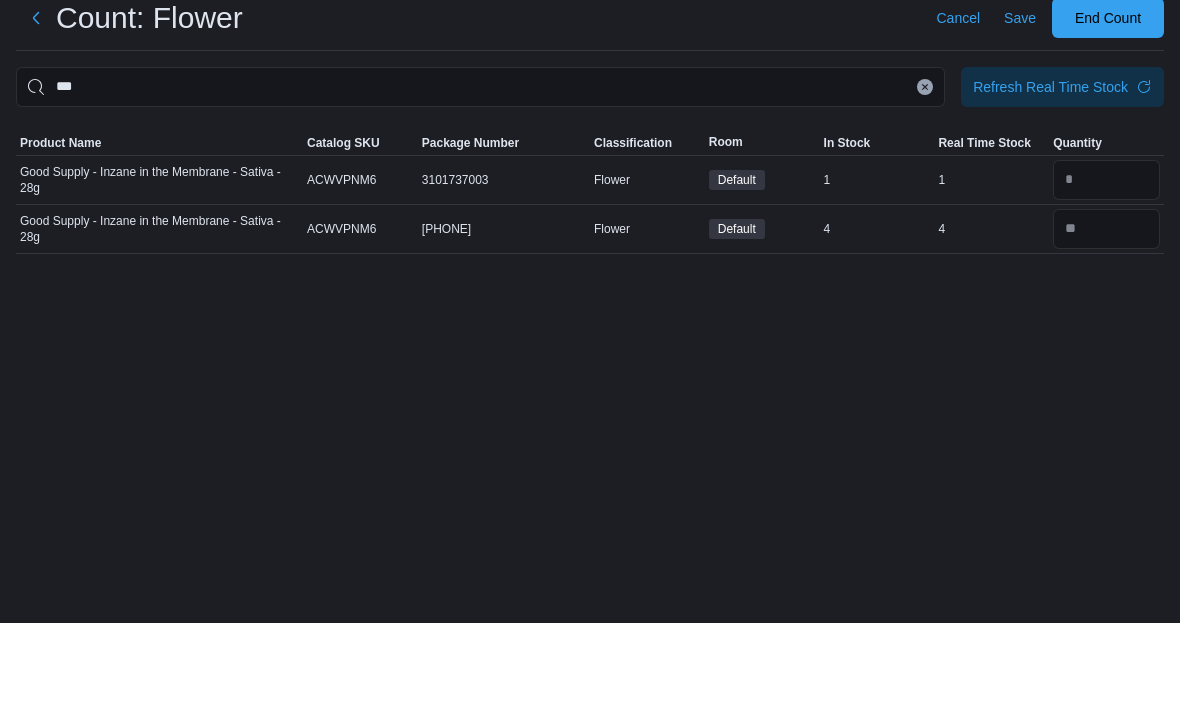 scroll, scrollTop: 64, scrollLeft: 0, axis: vertical 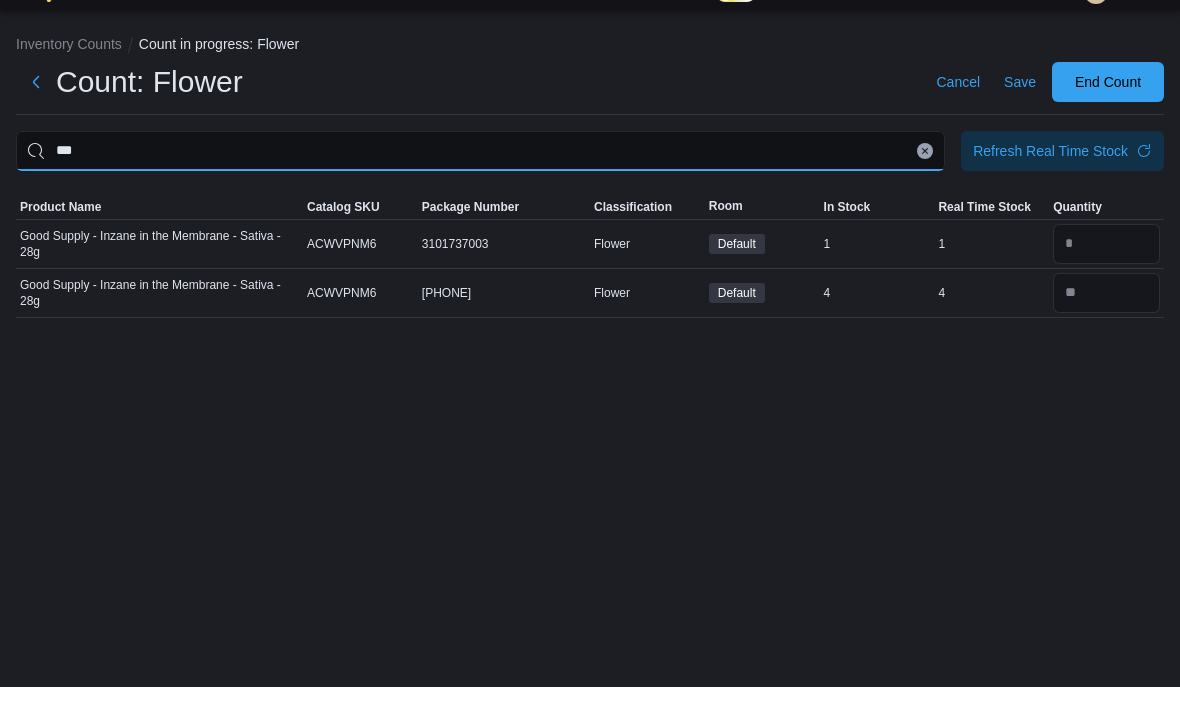 click on "***" at bounding box center (480, 177) 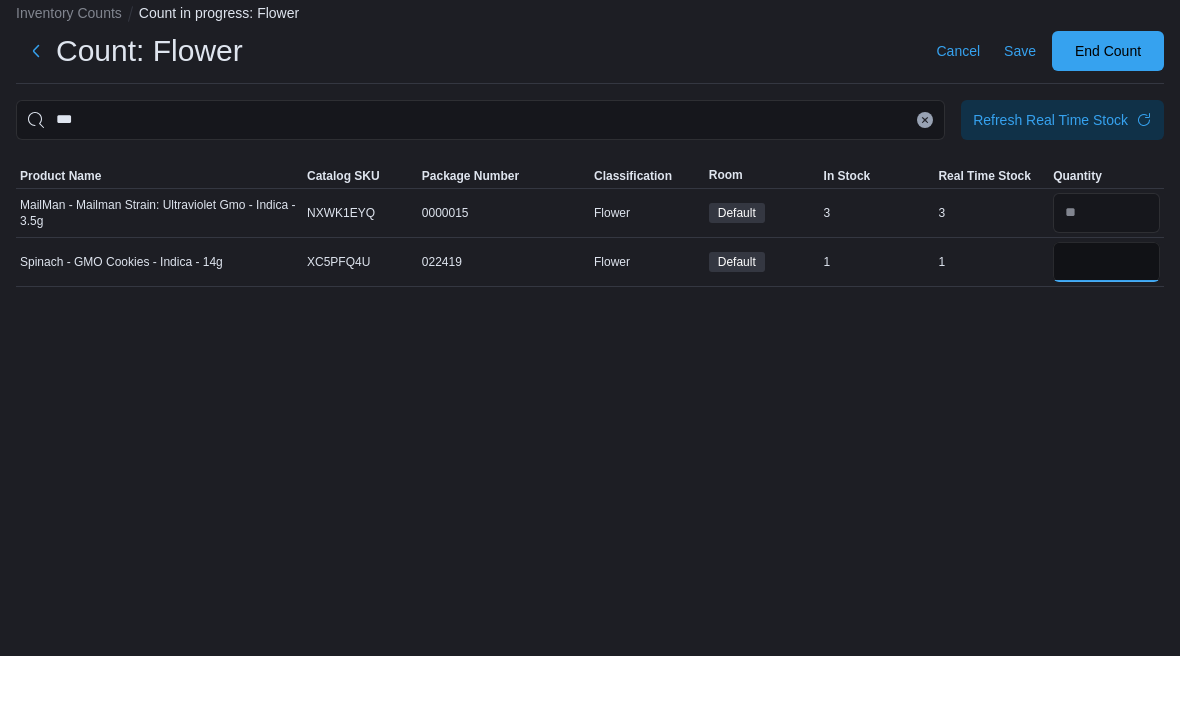 click at bounding box center (1106, 319) 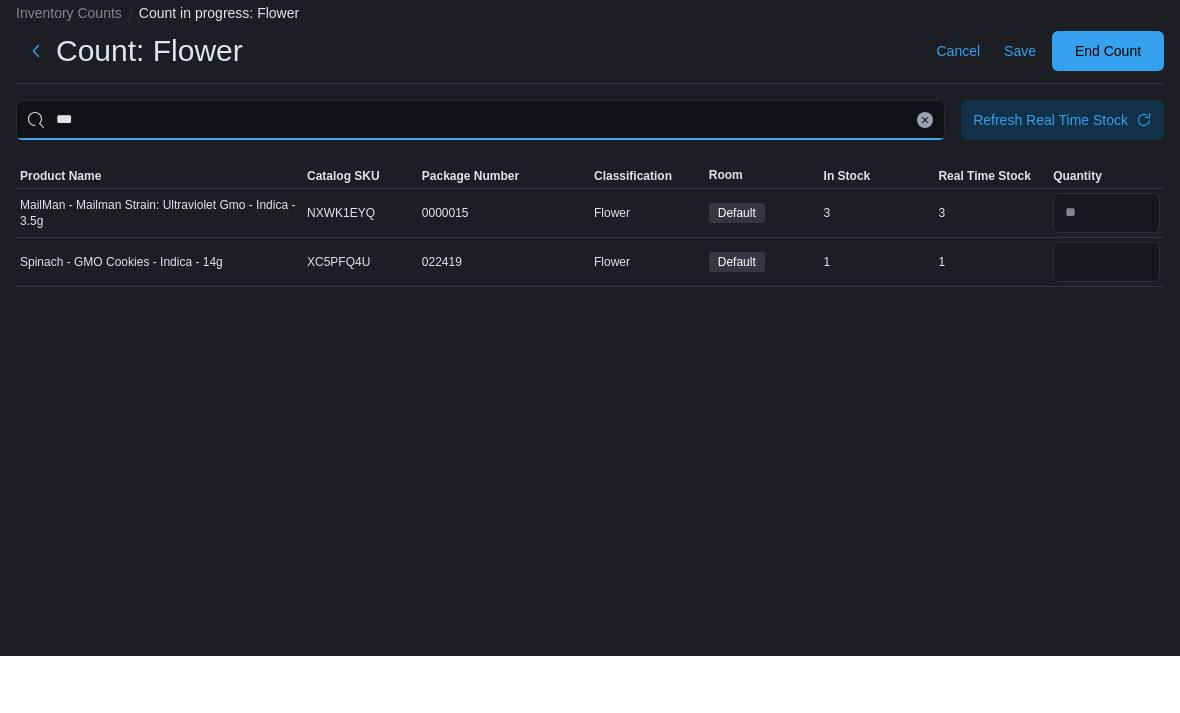 click on "***" at bounding box center [480, 177] 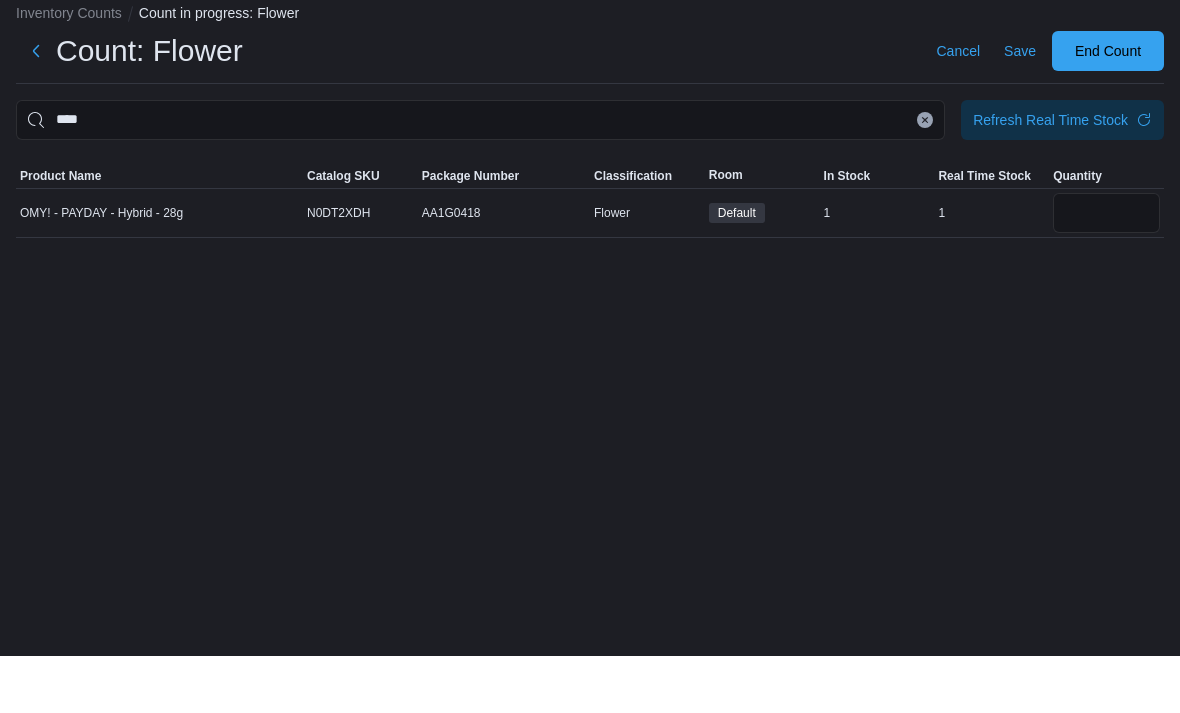 click at bounding box center [1106, 270] 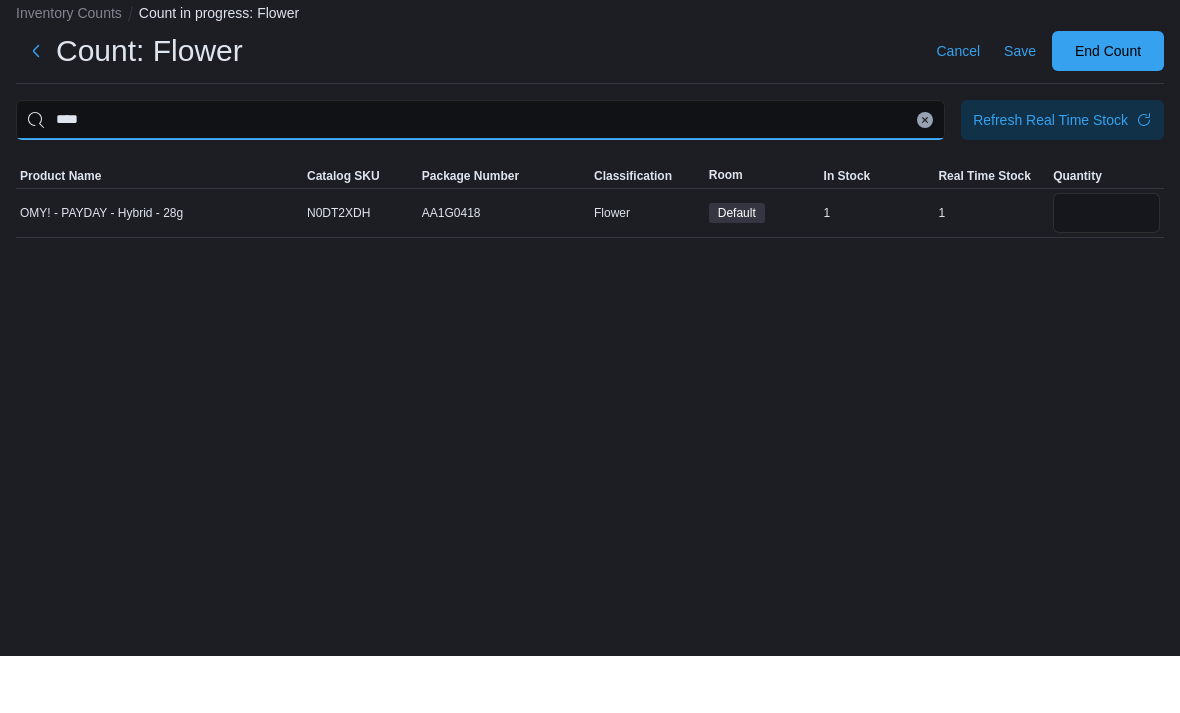 click on "****" at bounding box center (480, 177) 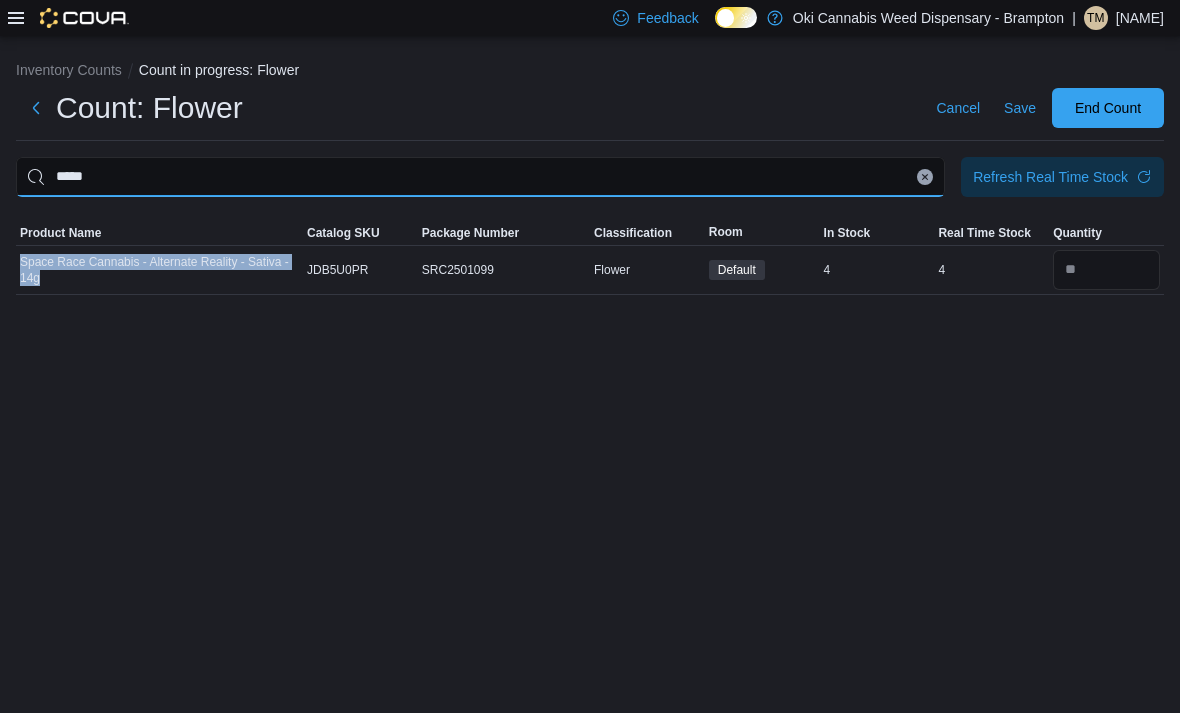 copy on "Space Race Cannabis - Alternate Reality - Sativa - 14g" 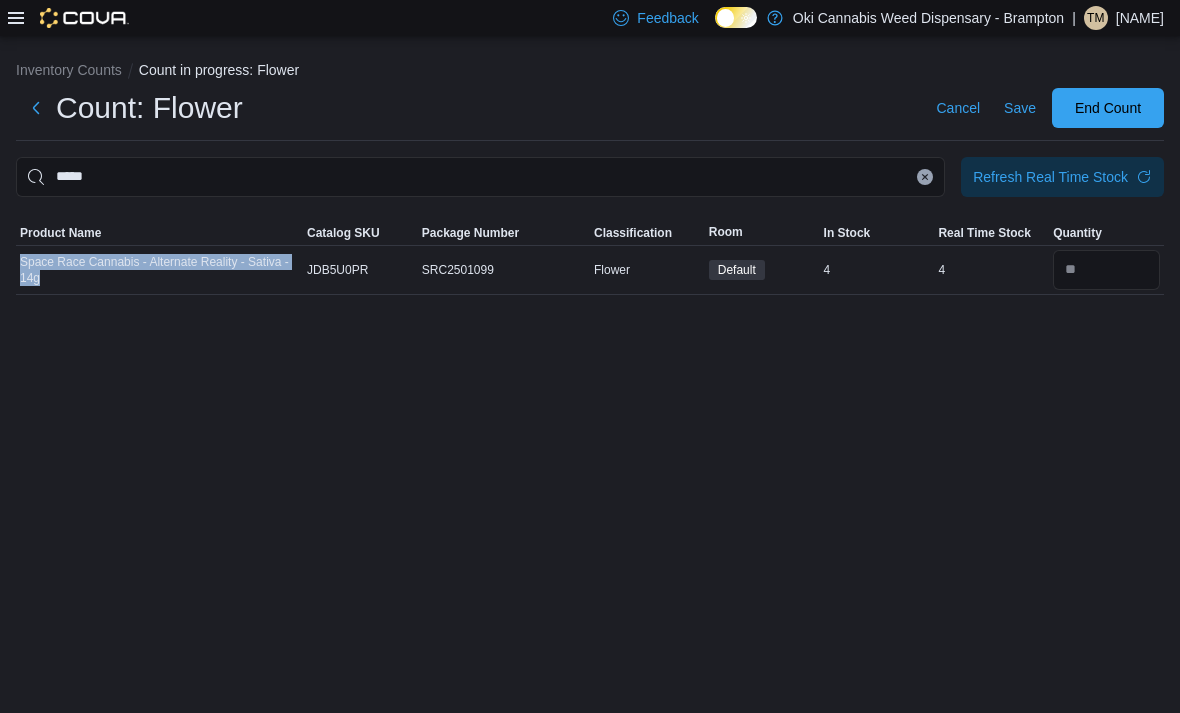 click on "Save" at bounding box center (1020, 108) 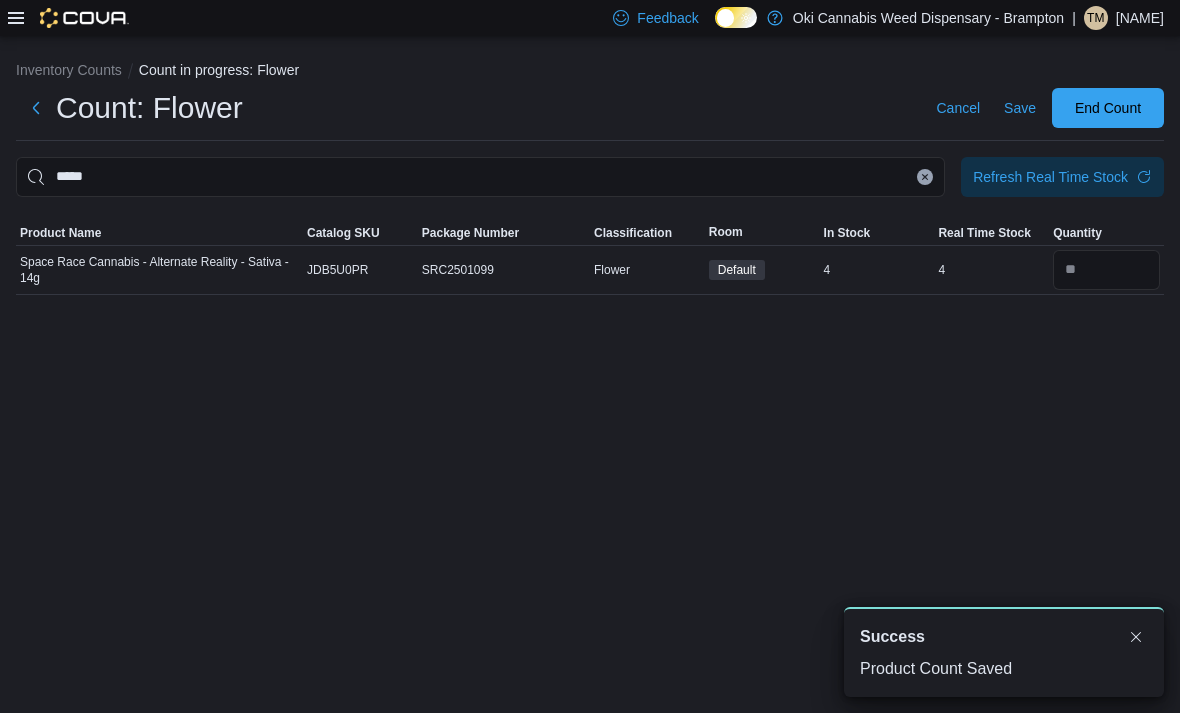 click at bounding box center (36, 108) 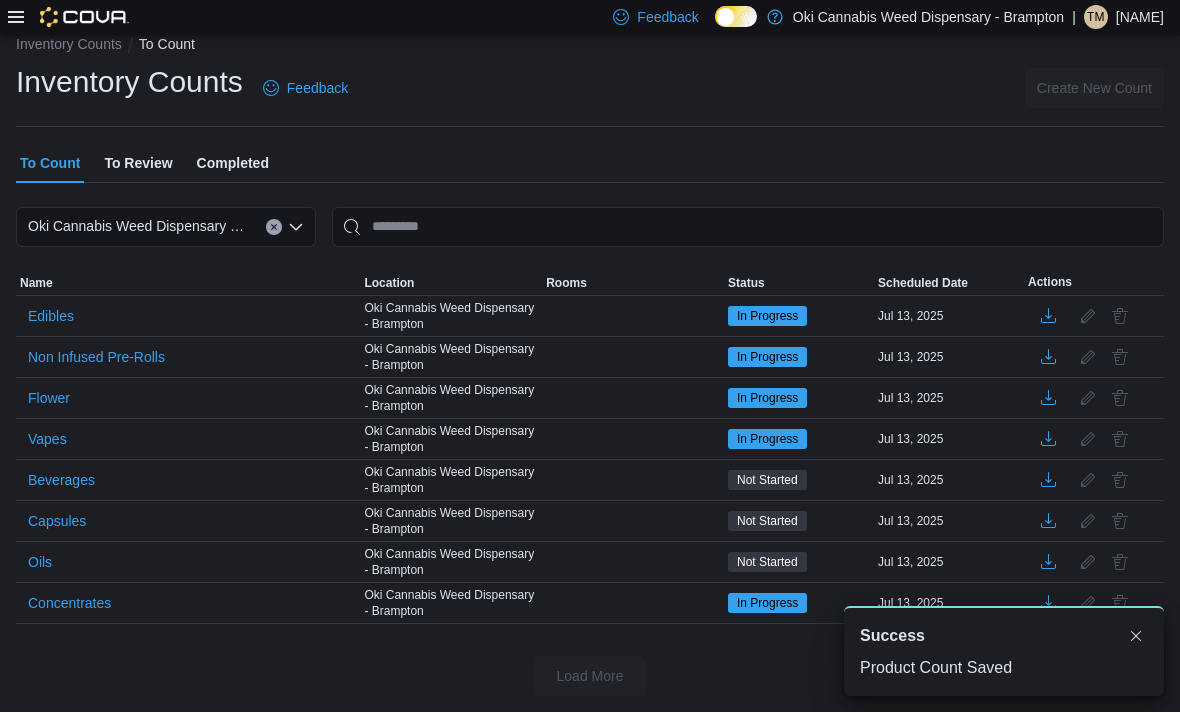 click on "Non Infused Pre-Rolls" at bounding box center (96, 358) 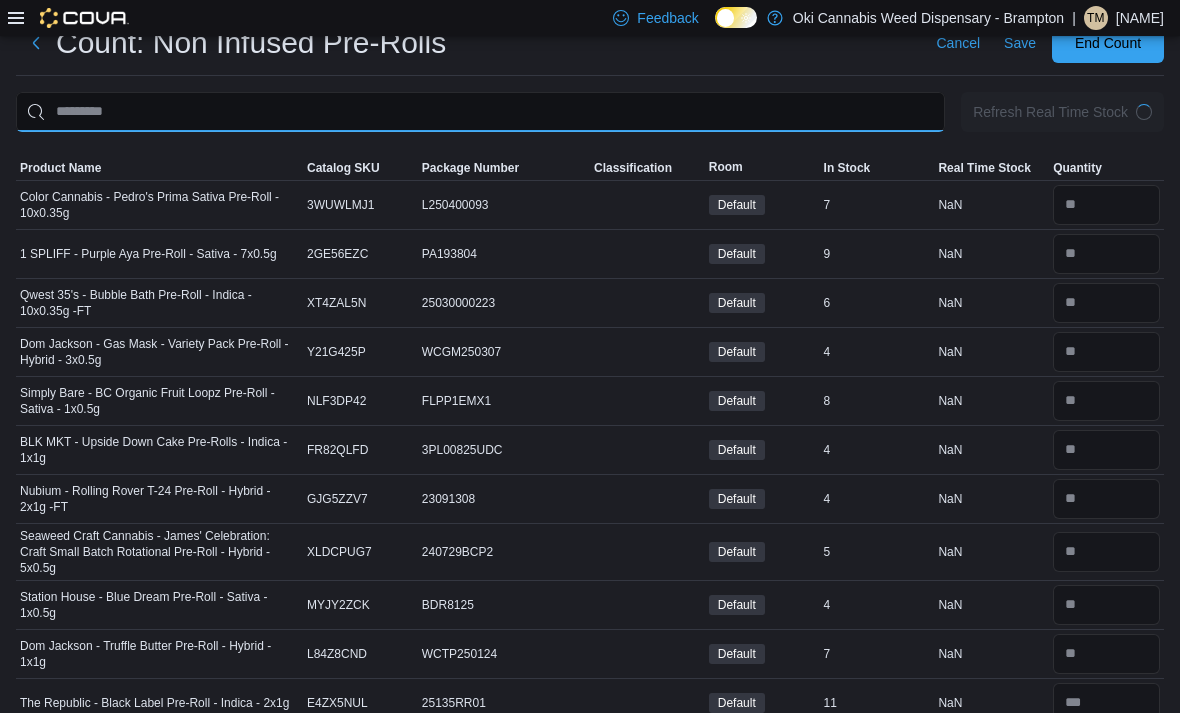 click at bounding box center [480, 112] 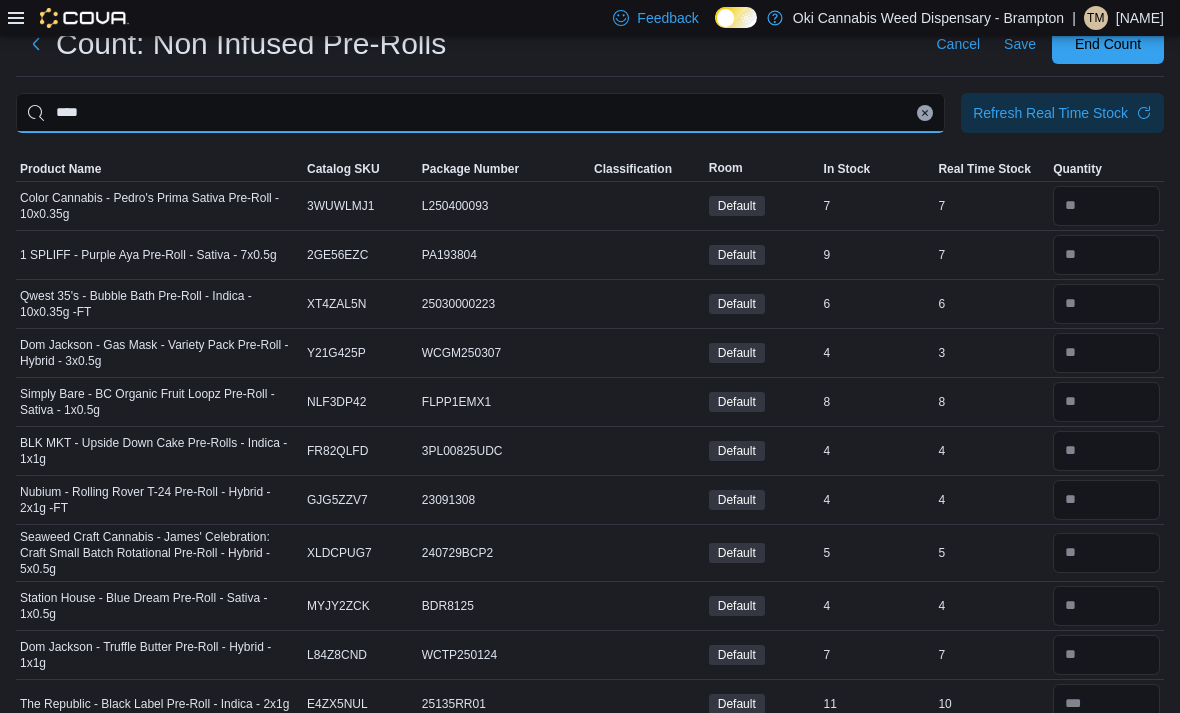 scroll, scrollTop: 64, scrollLeft: 0, axis: vertical 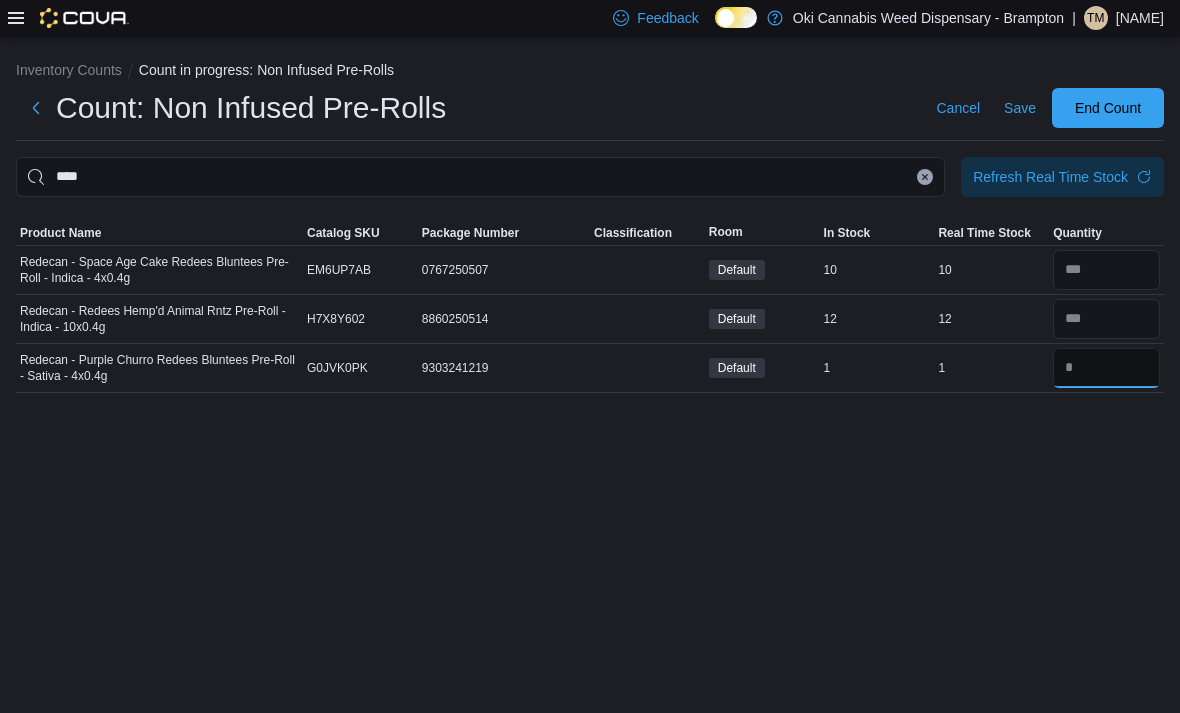 click at bounding box center [1106, 368] 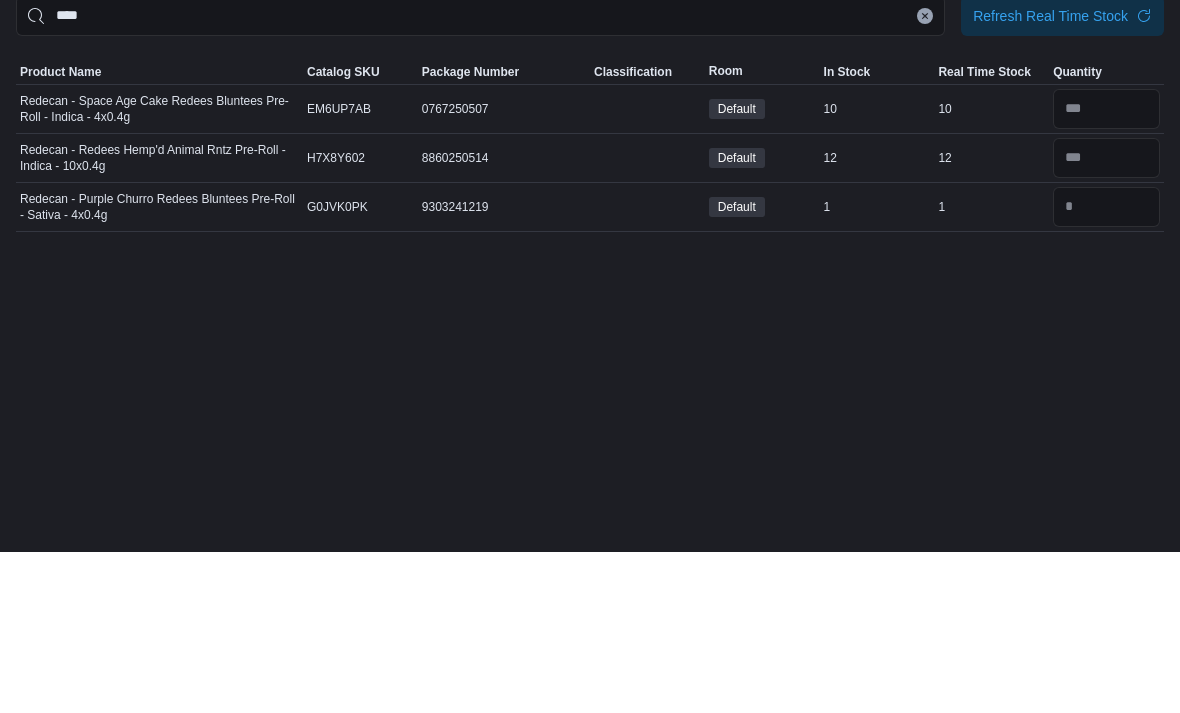 click on "Save" at bounding box center [1020, 108] 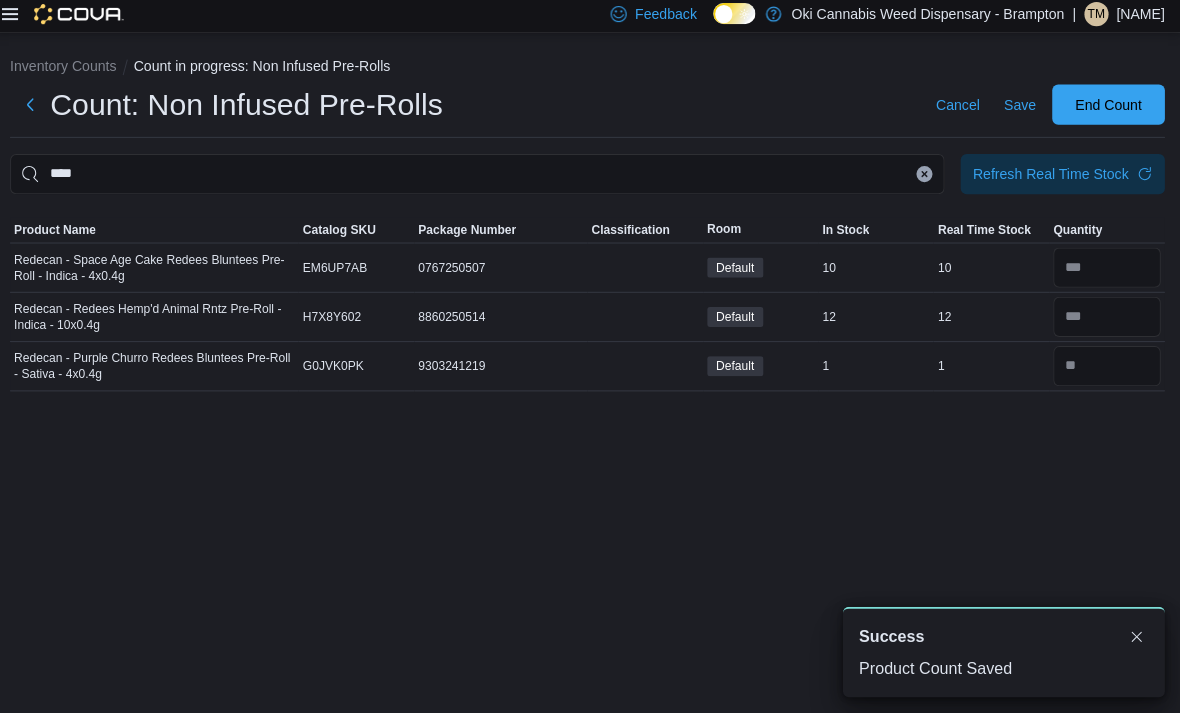 scroll, scrollTop: 64, scrollLeft: 0, axis: vertical 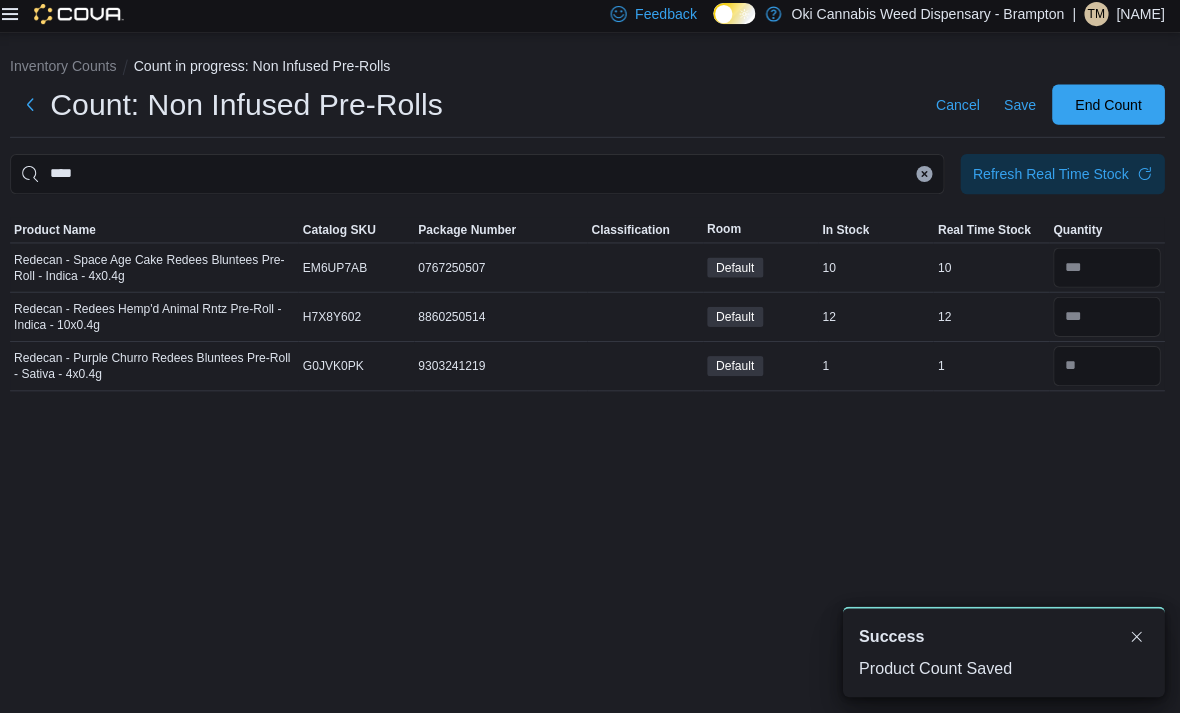 click at bounding box center (36, 108) 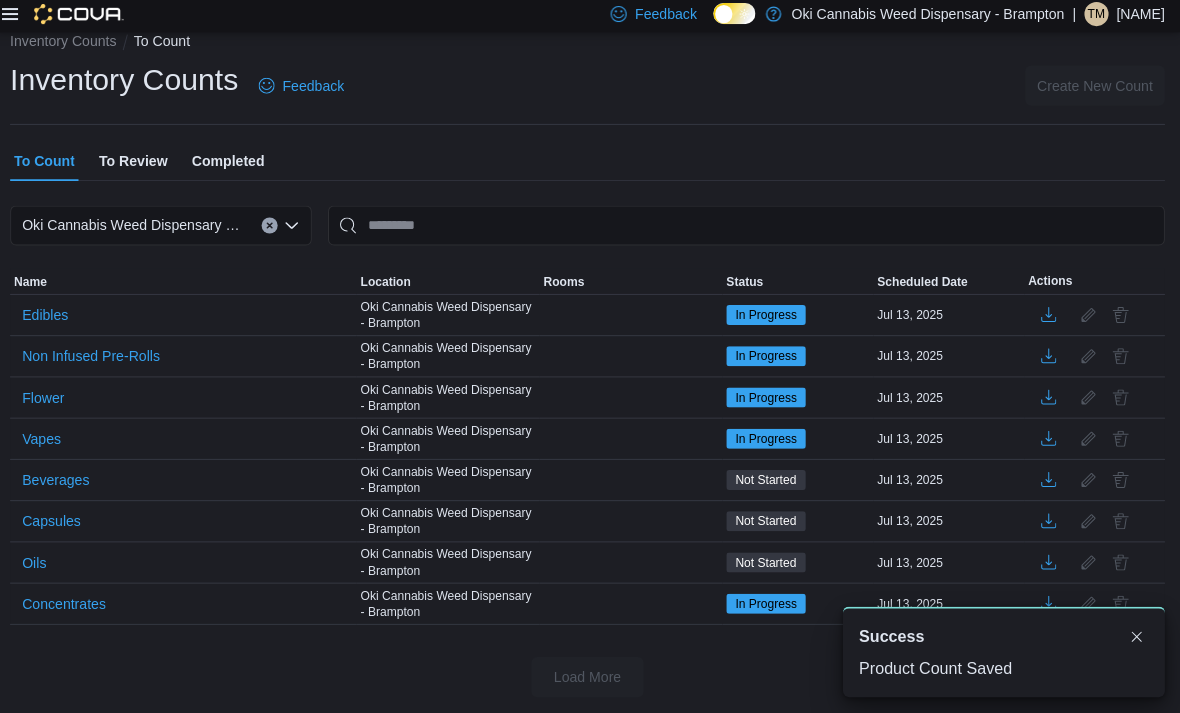 click on "Flower" at bounding box center (49, 399) 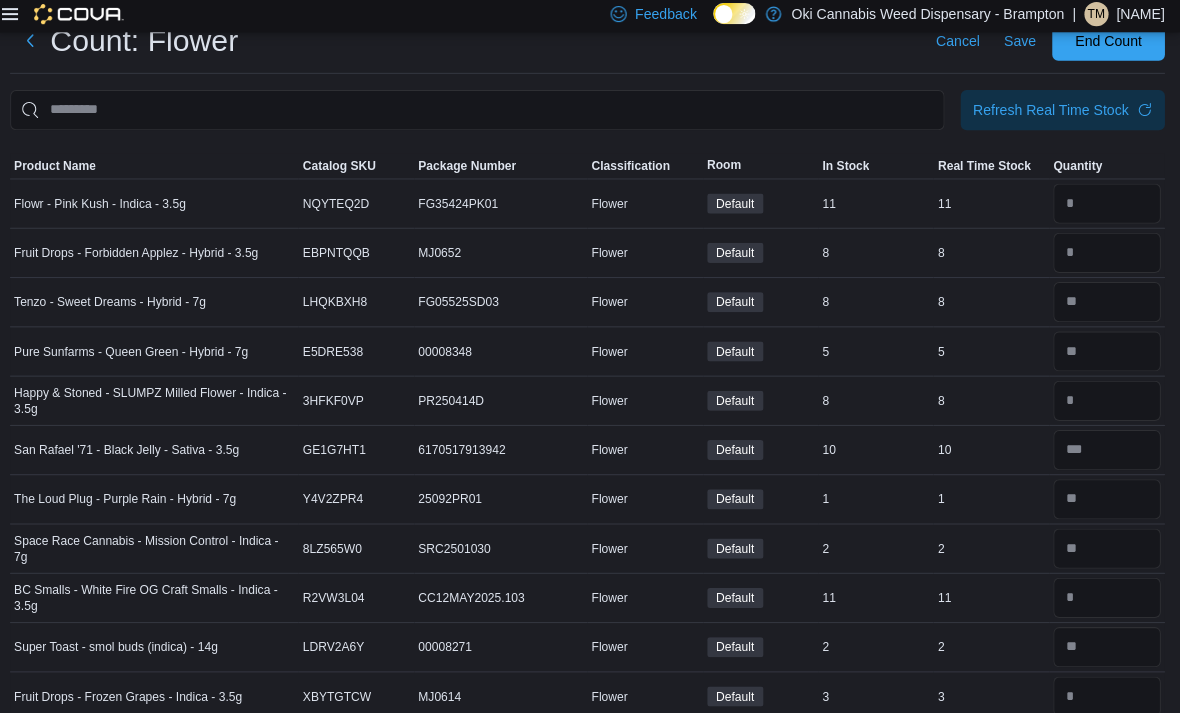scroll, scrollTop: 0, scrollLeft: 0, axis: both 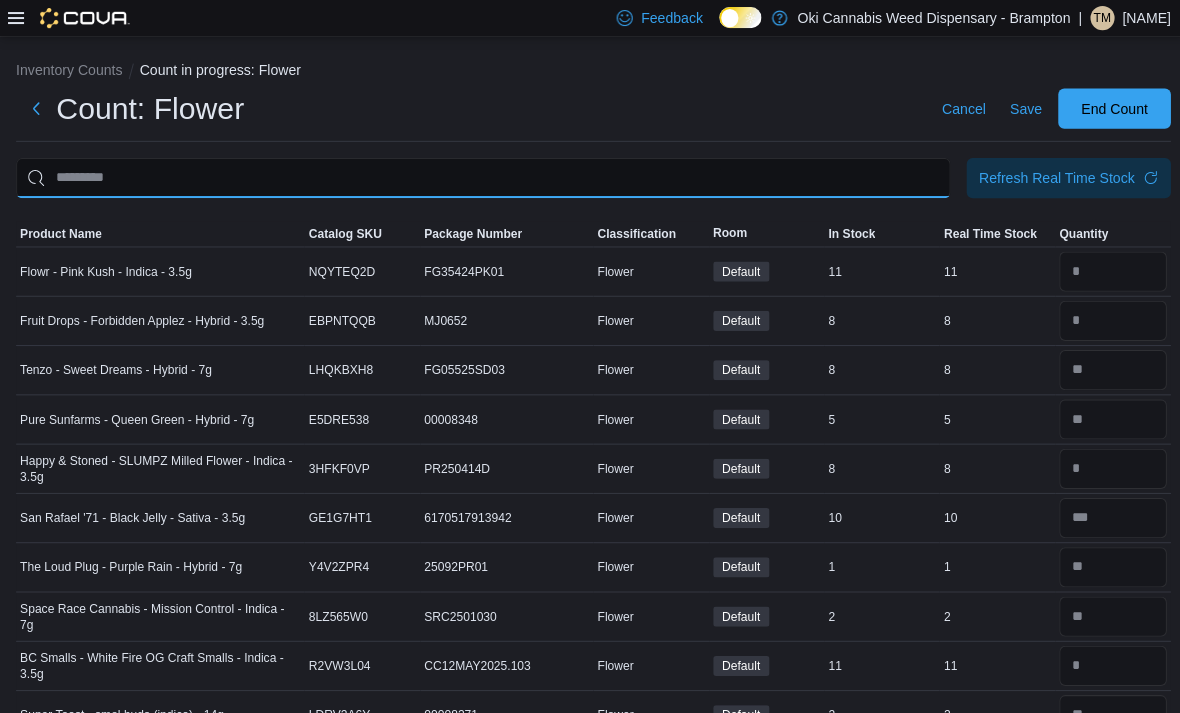 click at bounding box center [480, 177] 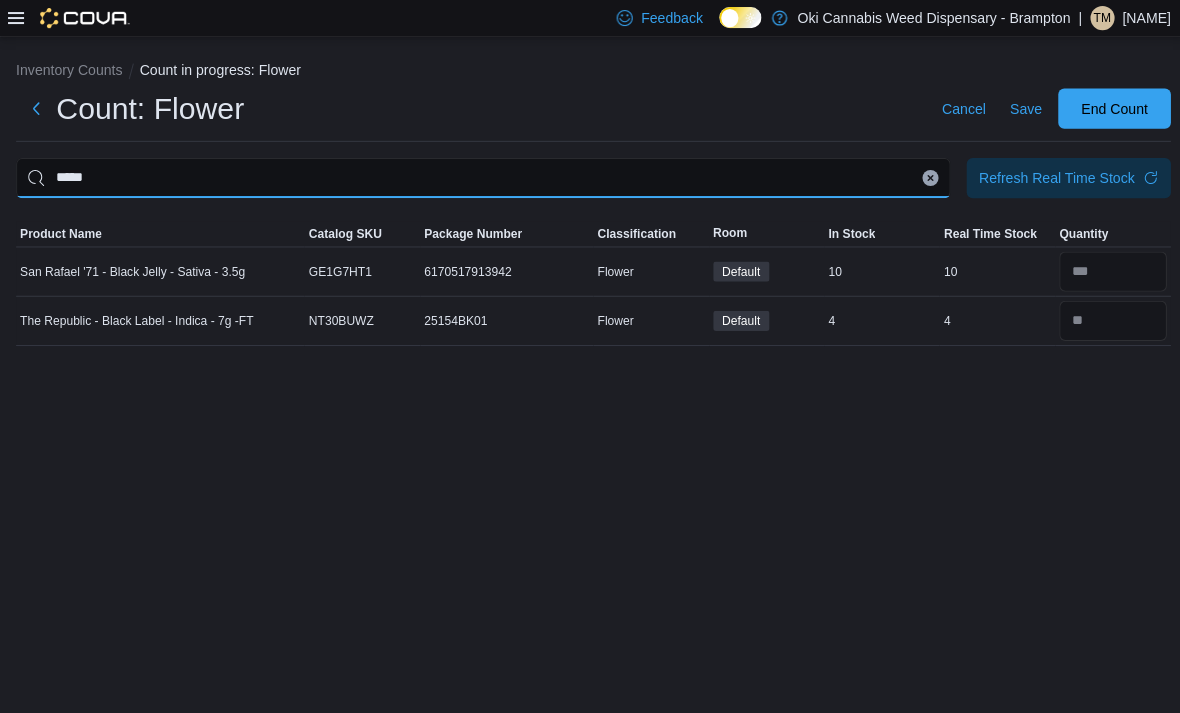 click on "*****" at bounding box center (480, 177) 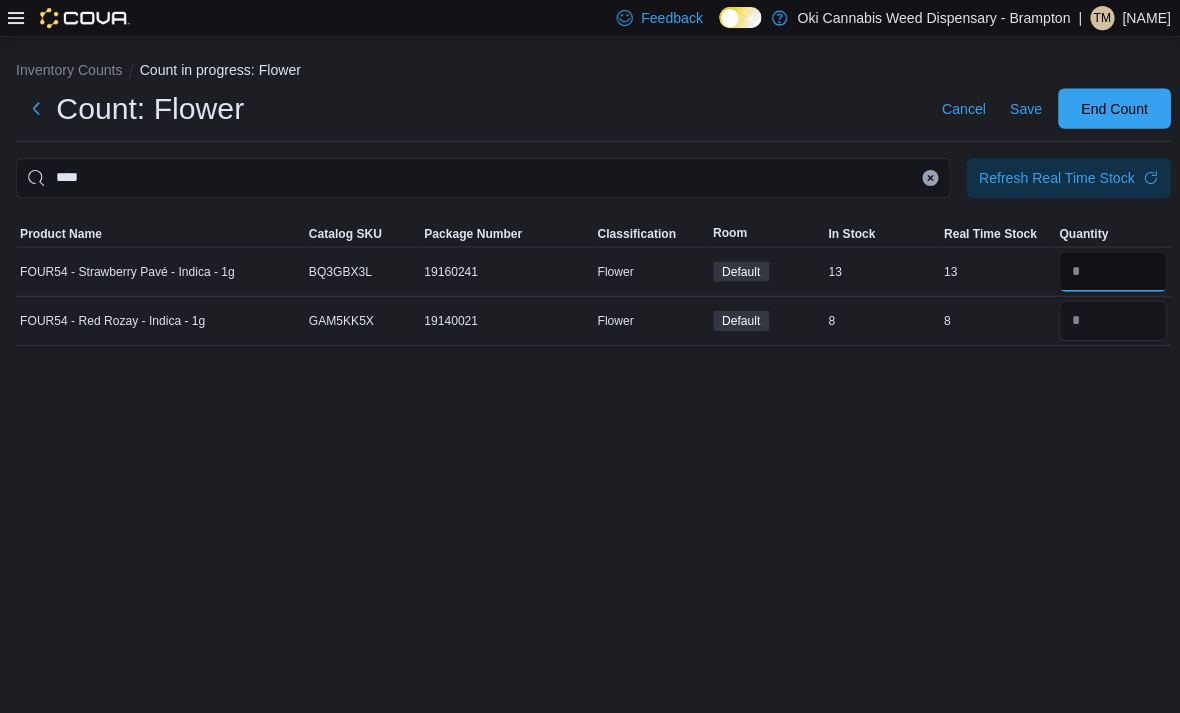 click at bounding box center (1106, 270) 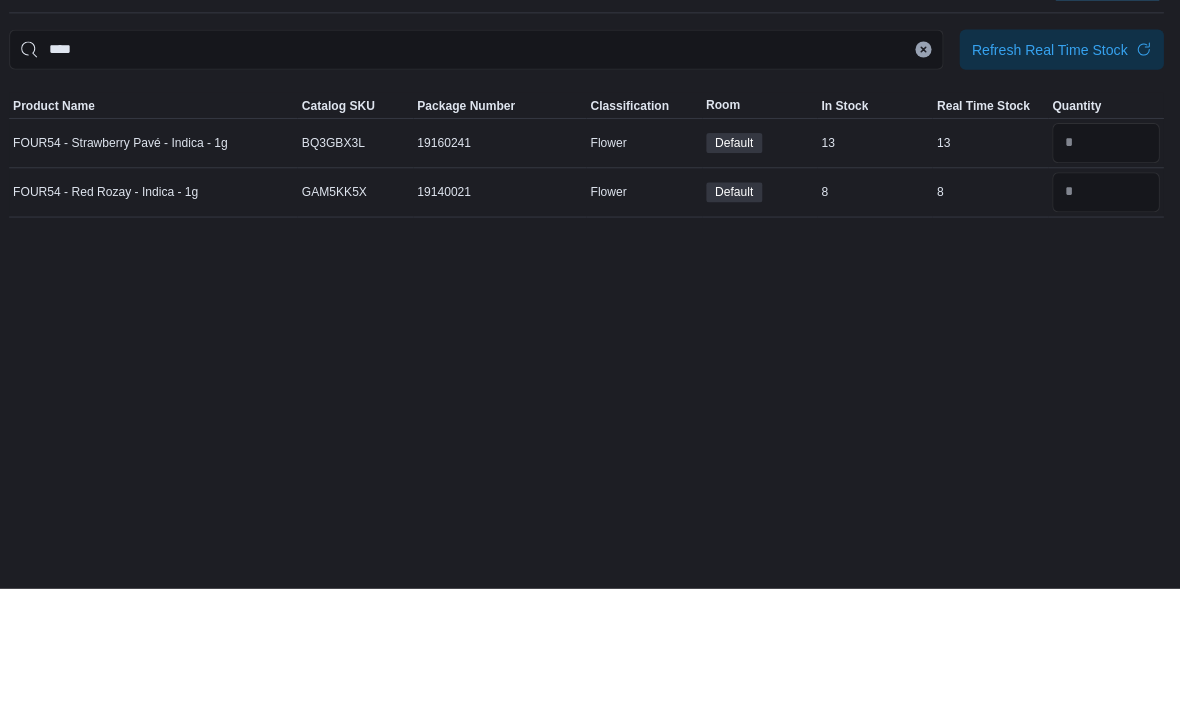 scroll, scrollTop: 64, scrollLeft: 0, axis: vertical 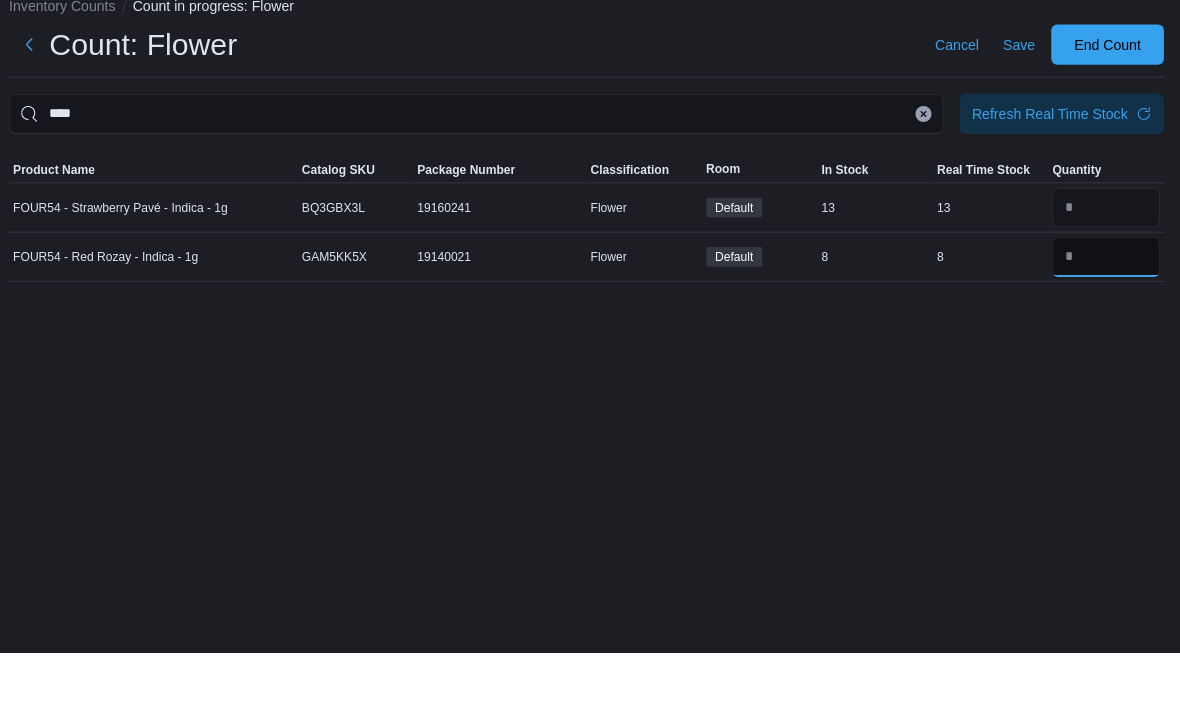 click at bounding box center [1106, 319] 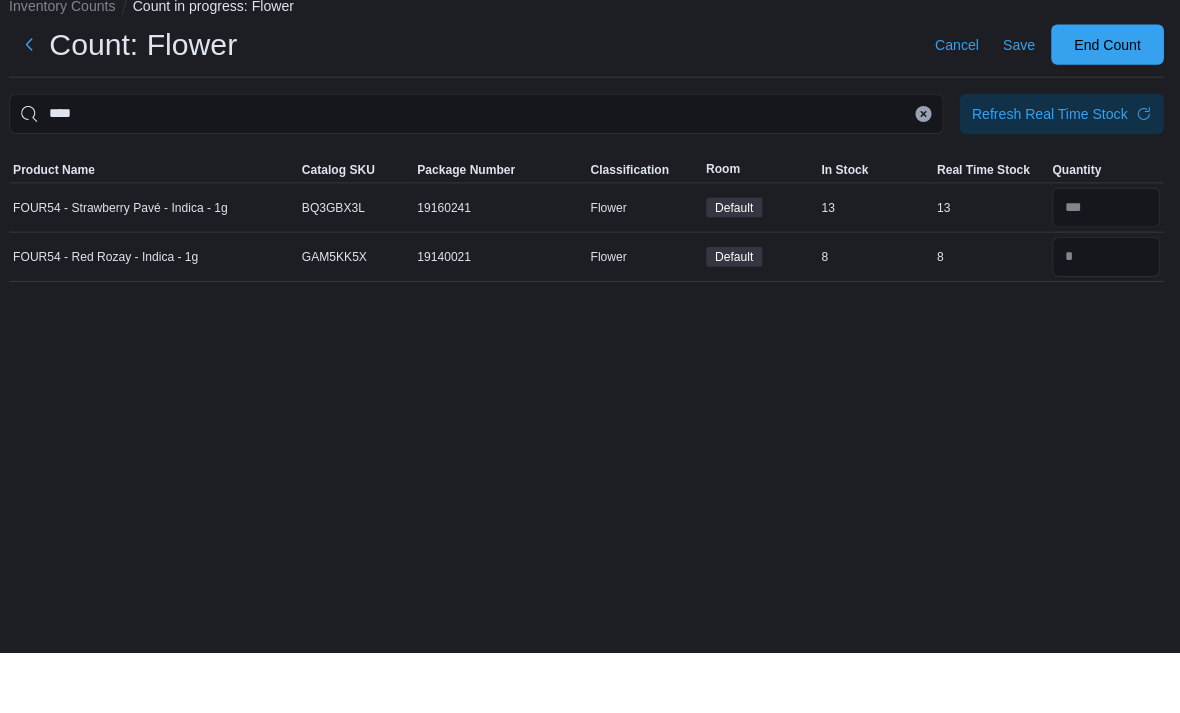scroll, scrollTop: 60, scrollLeft: 0, axis: vertical 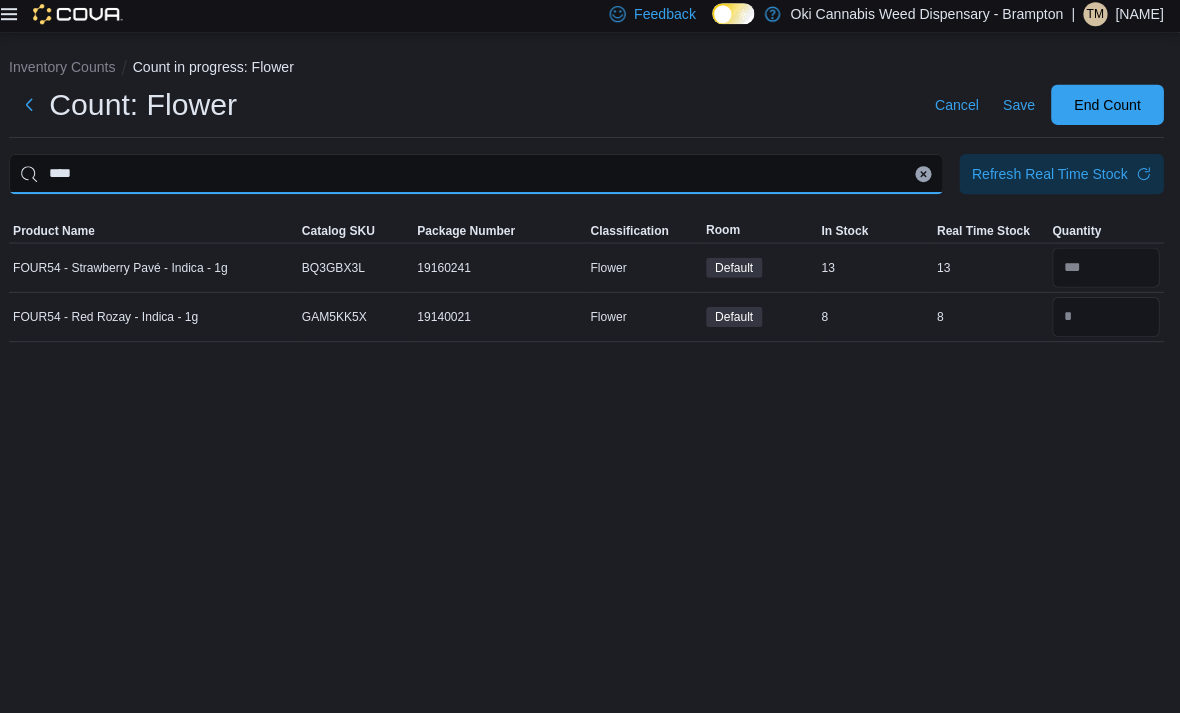 click on "****" at bounding box center [480, 177] 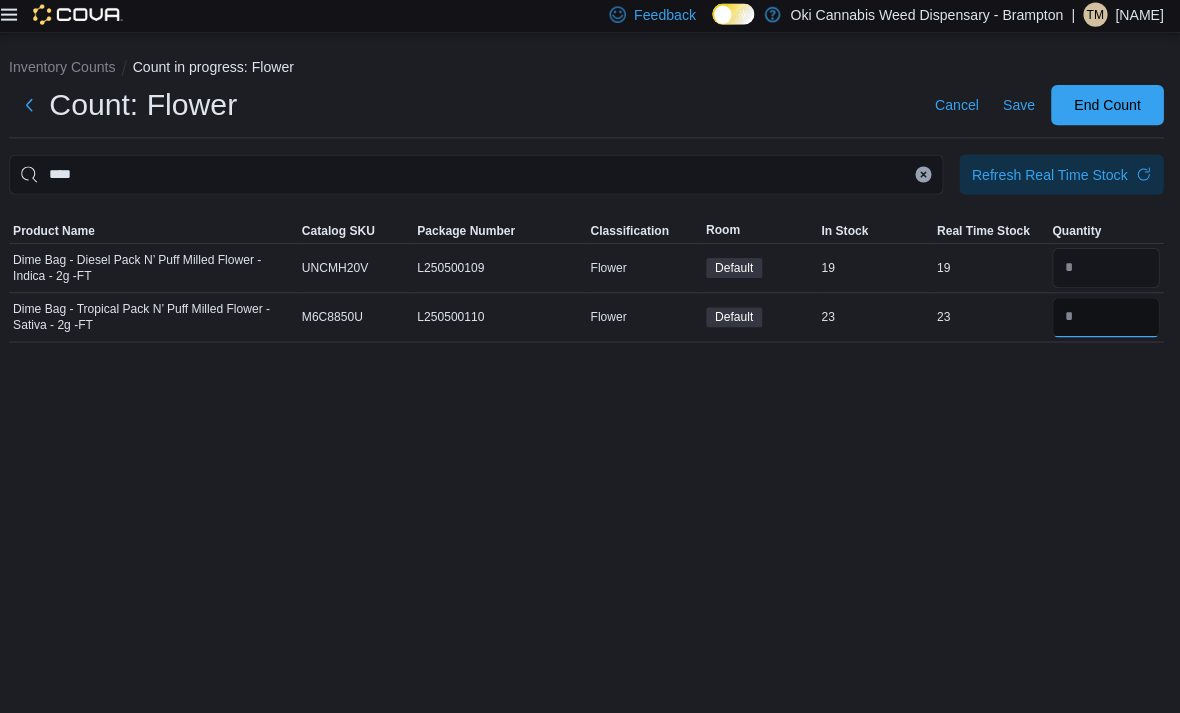 click at bounding box center (1106, 319) 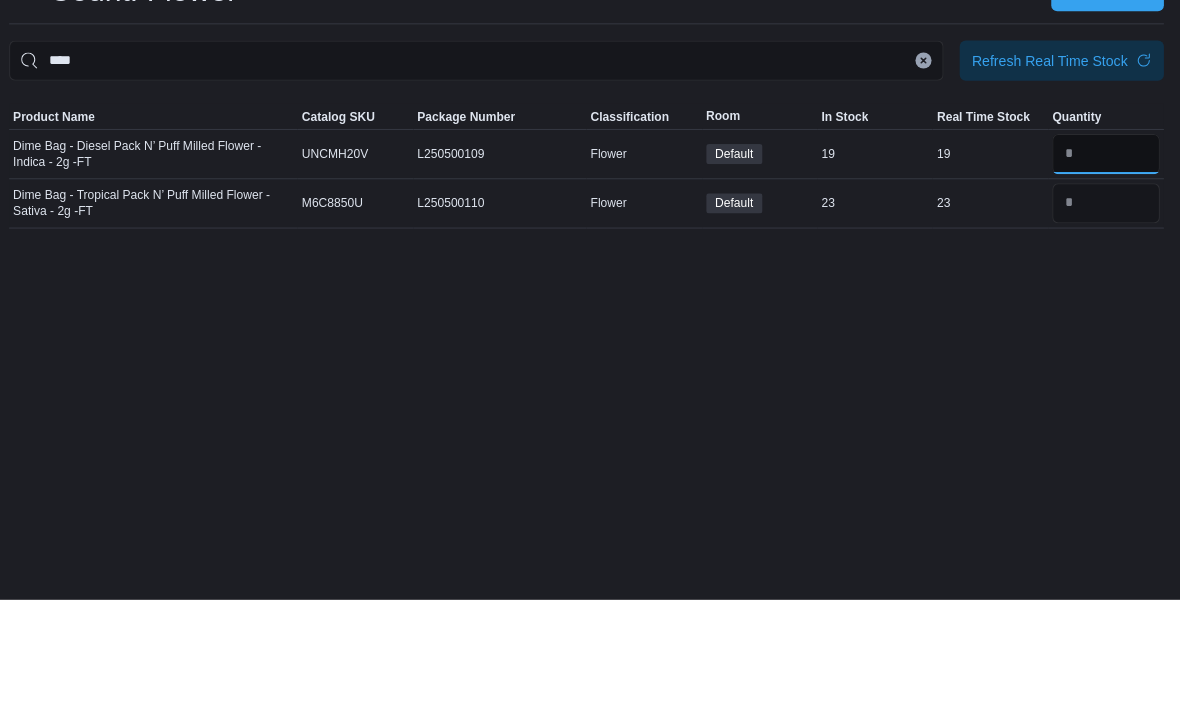 click at bounding box center (1106, 270) 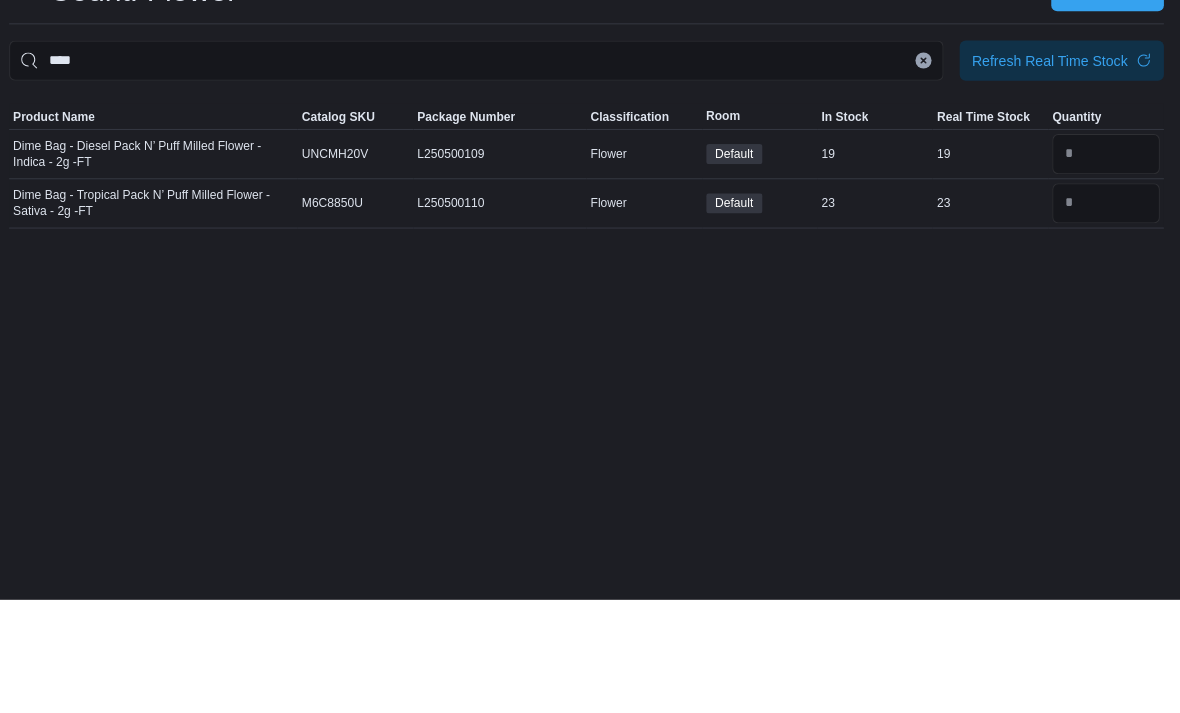 scroll, scrollTop: 64, scrollLeft: 0, axis: vertical 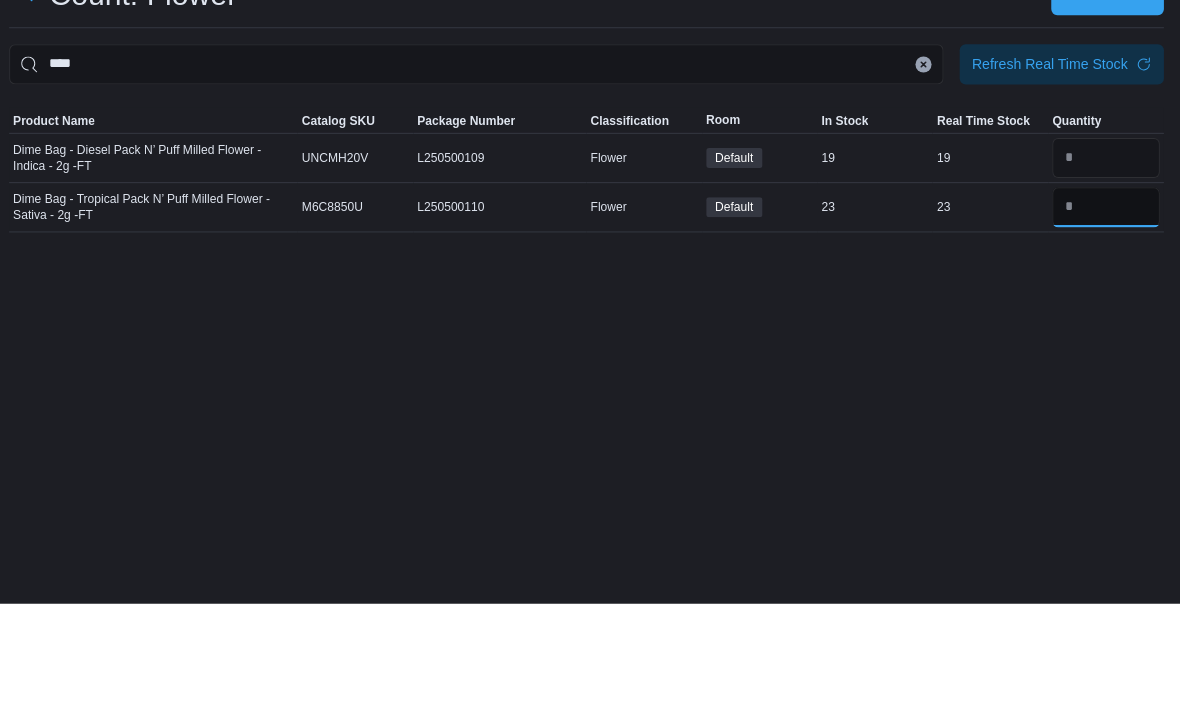 click at bounding box center (1106, 319) 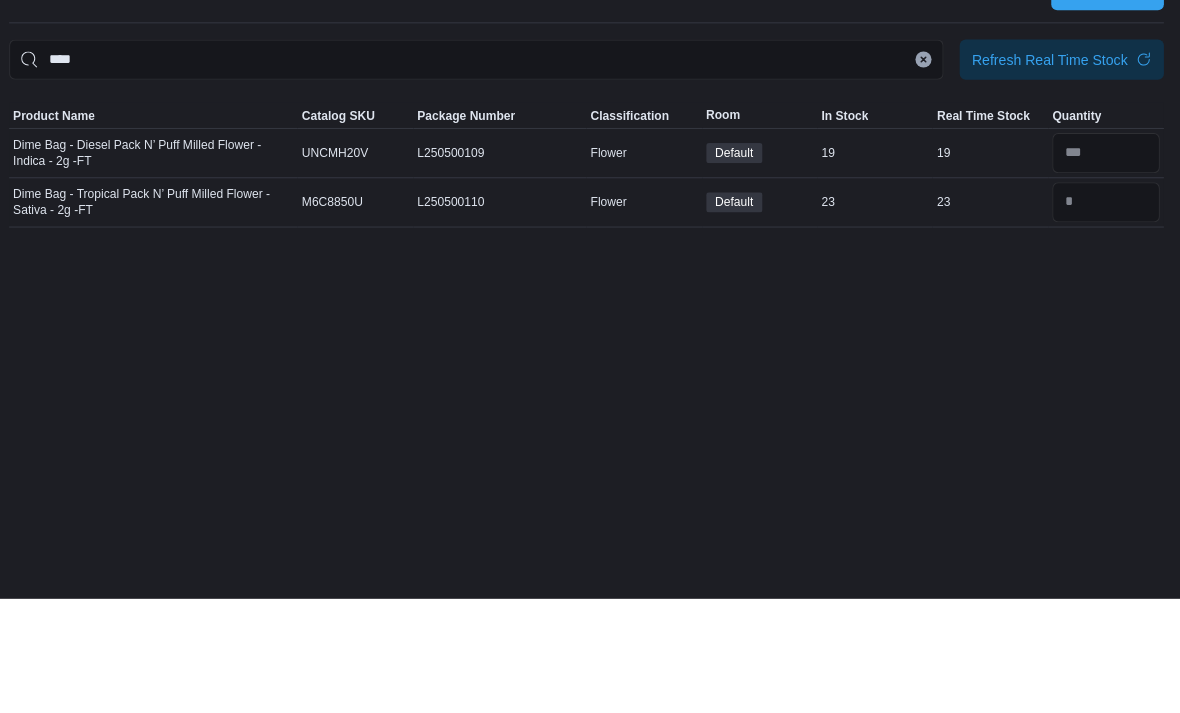 scroll, scrollTop: 58, scrollLeft: 0, axis: vertical 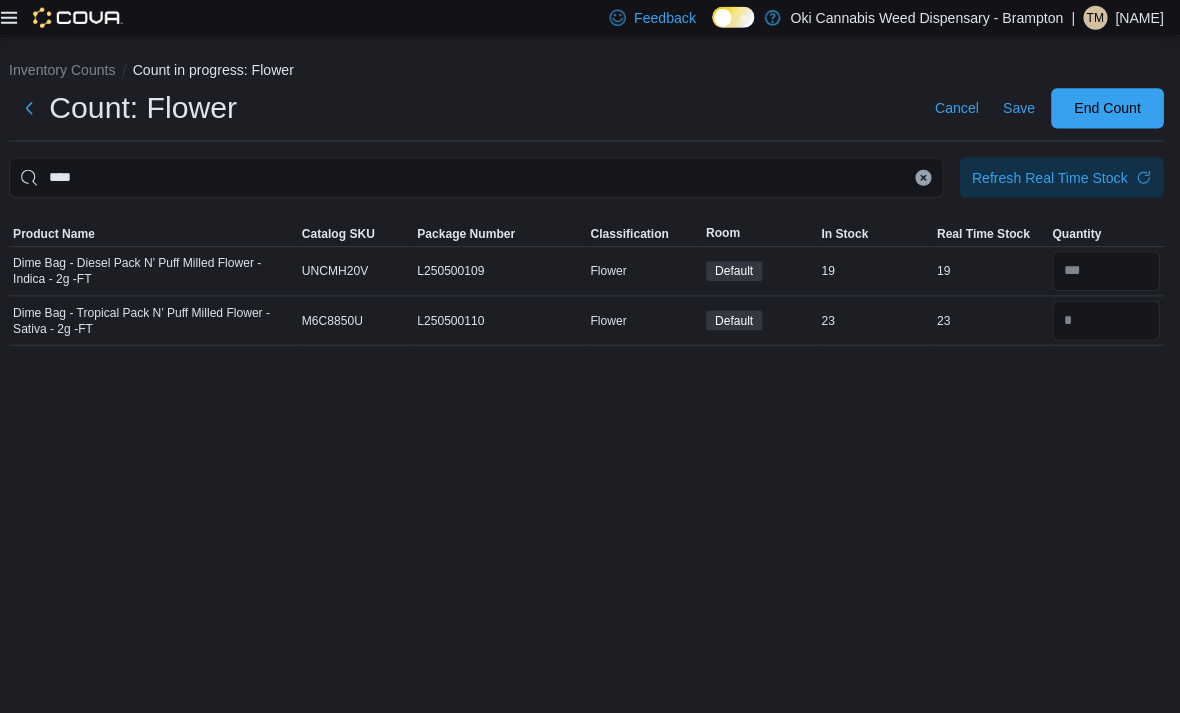 click at bounding box center (925, 177) 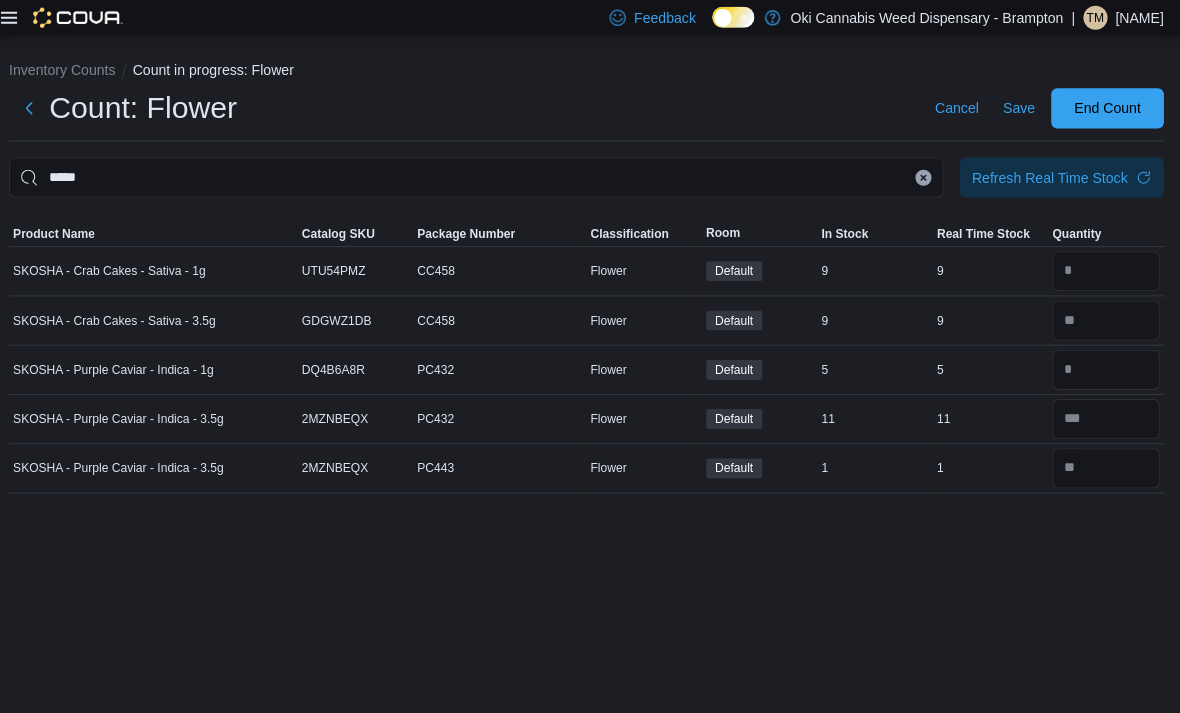 click on "Save" at bounding box center (1020, 108) 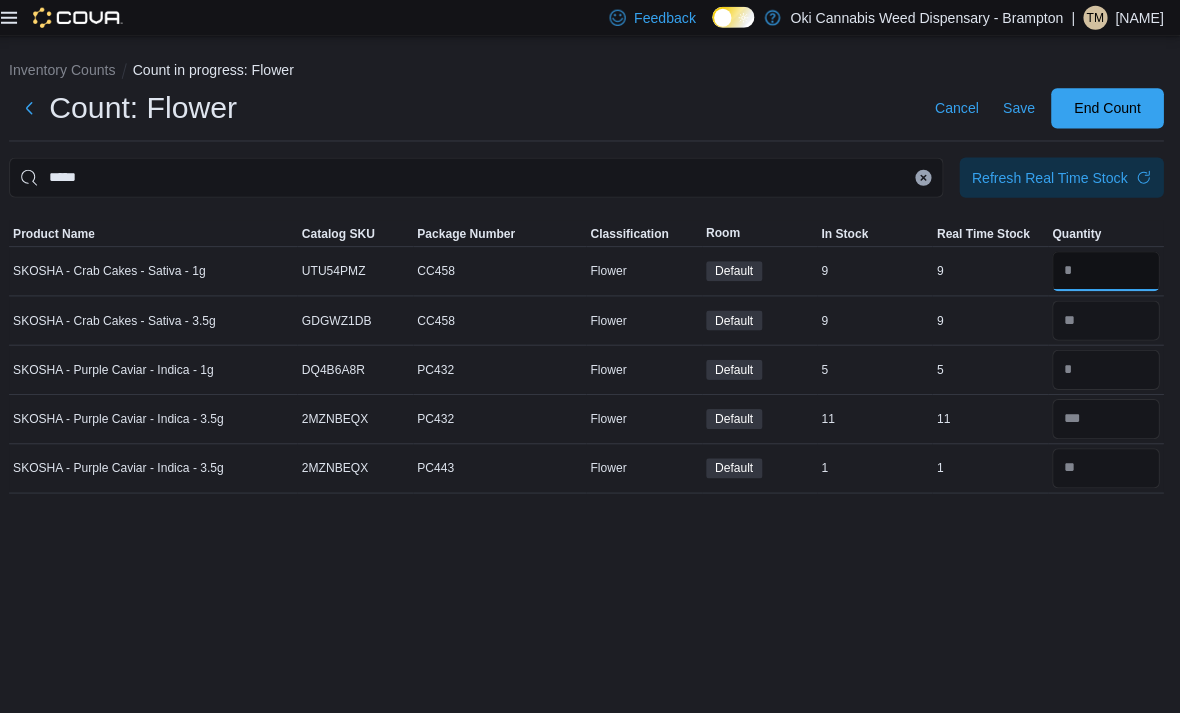 click at bounding box center [1106, 270] 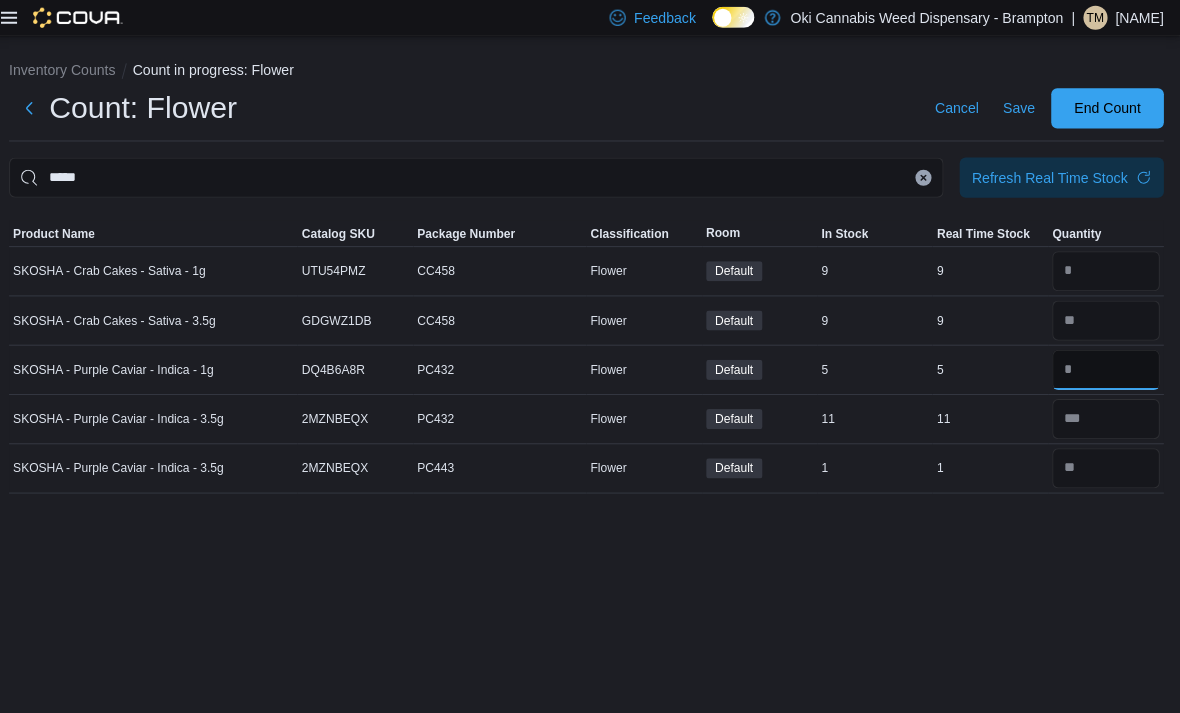 click at bounding box center [1106, 368] 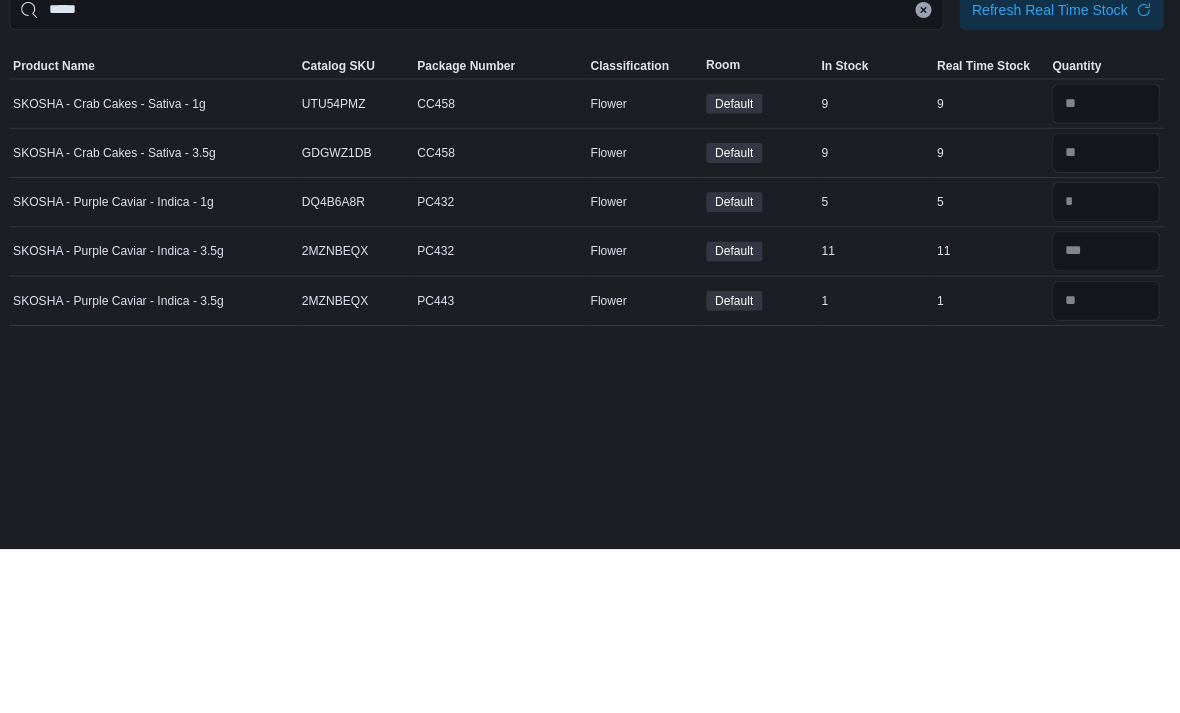 scroll, scrollTop: 64, scrollLeft: 0, axis: vertical 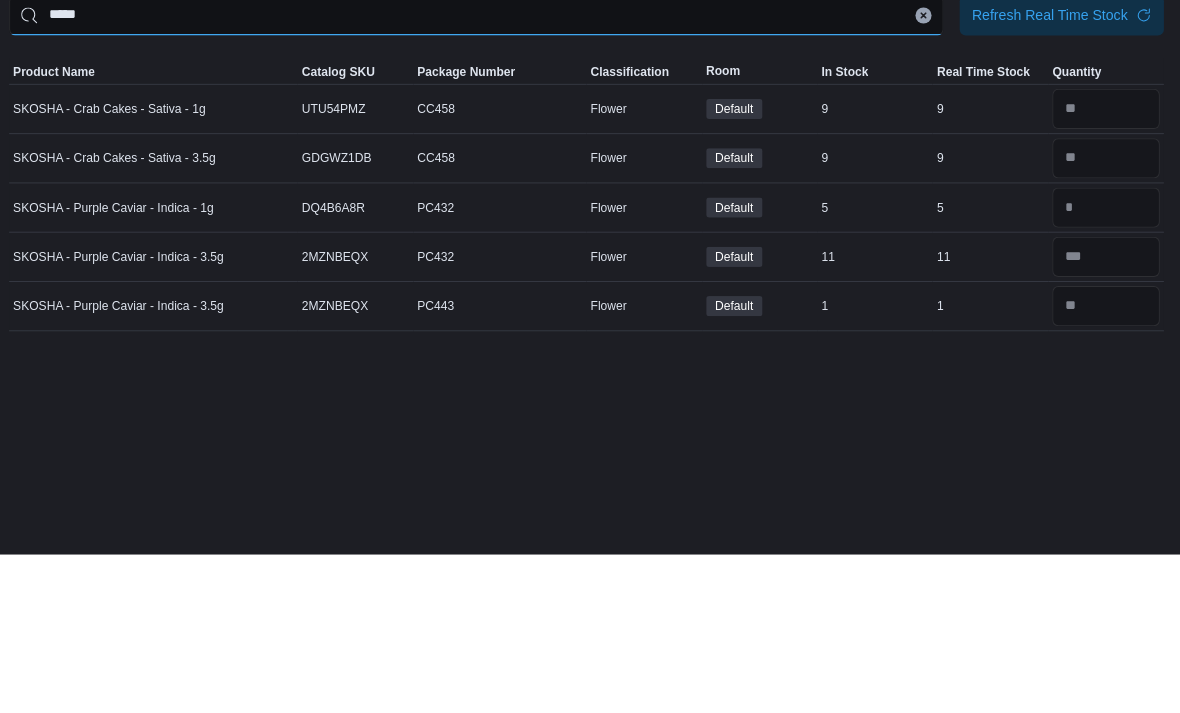 click on "*****" at bounding box center [480, 177] 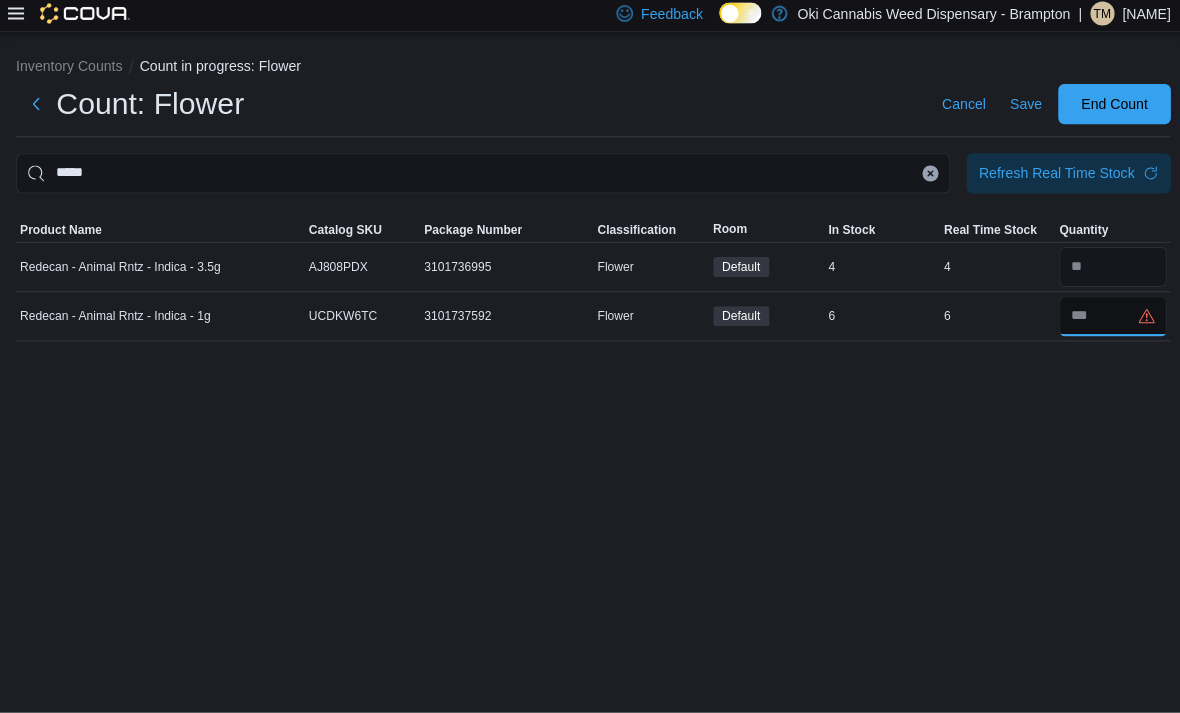 click at bounding box center (1106, 319) 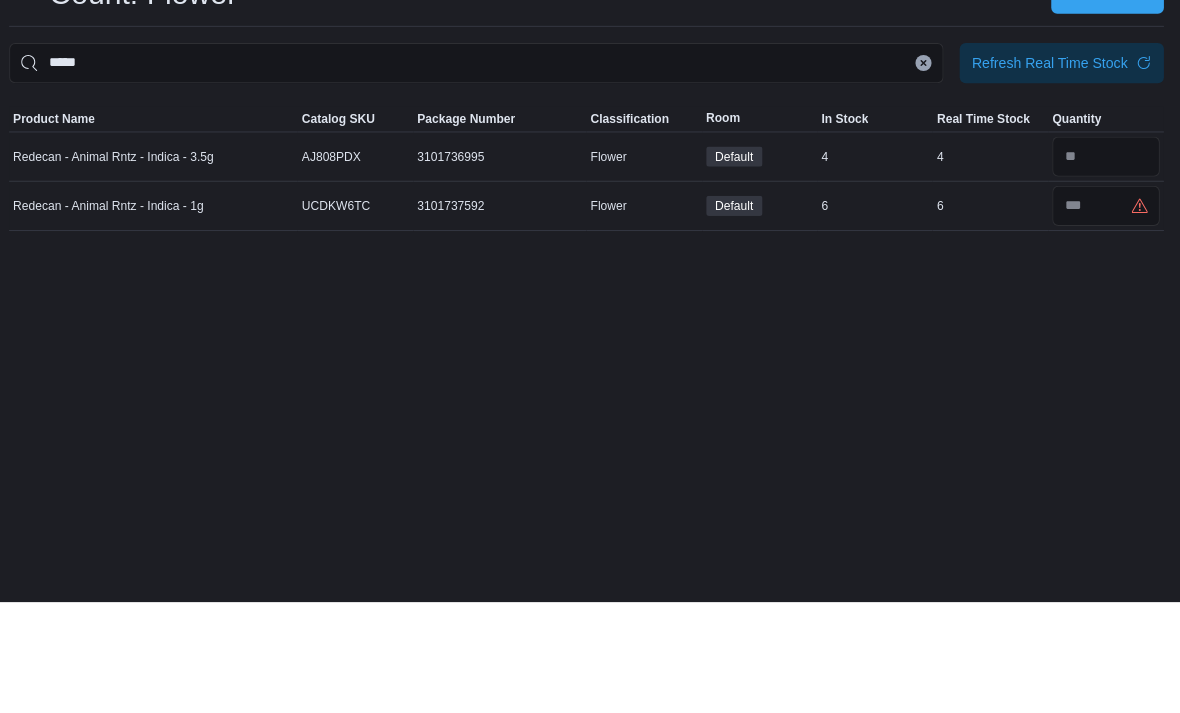 scroll, scrollTop: 0, scrollLeft: 0, axis: both 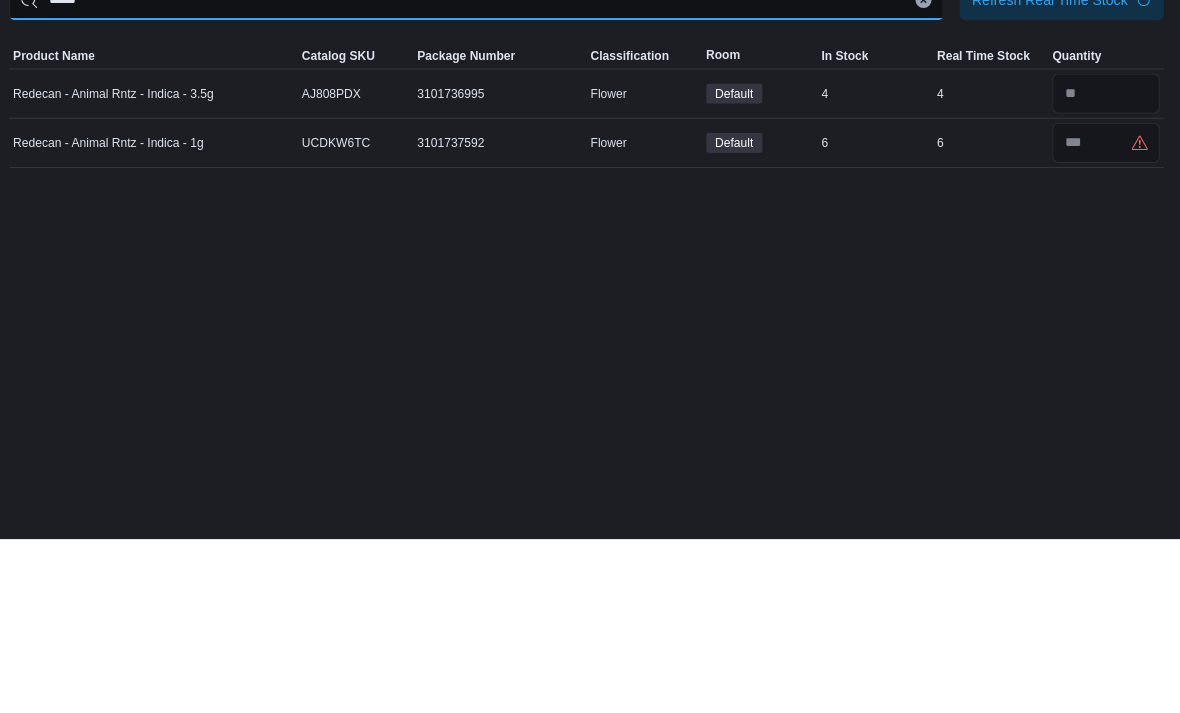click on "*****" at bounding box center (480, 177) 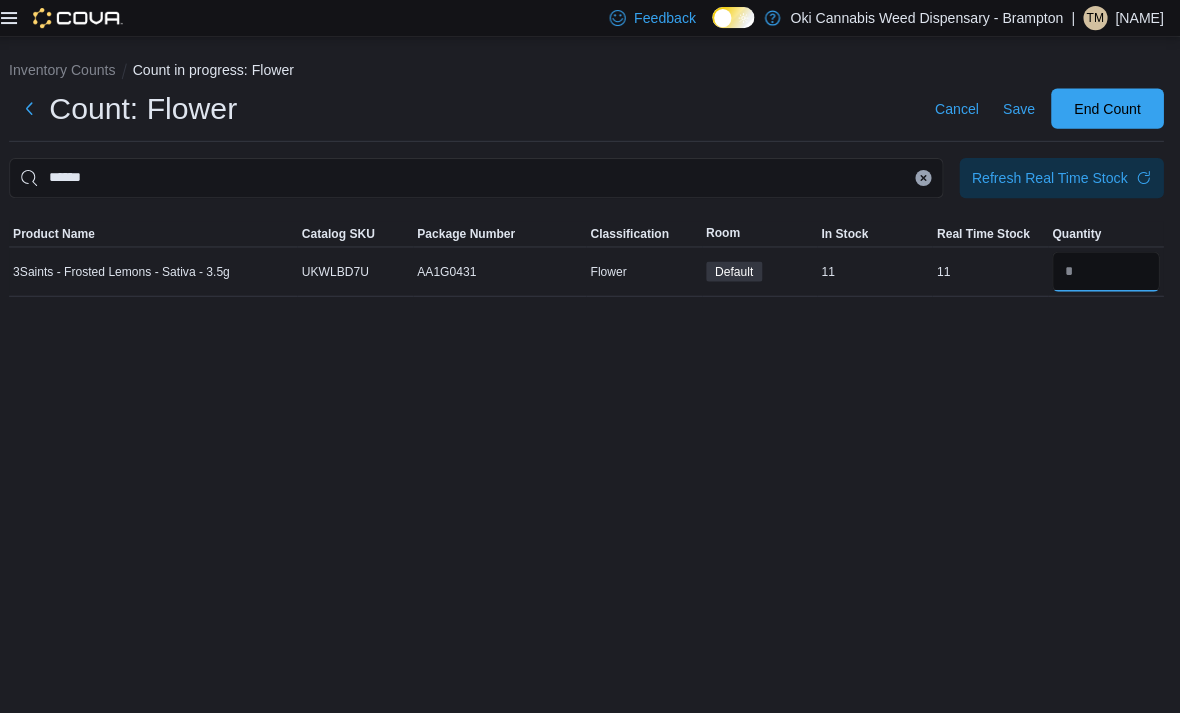 click at bounding box center (1106, 270) 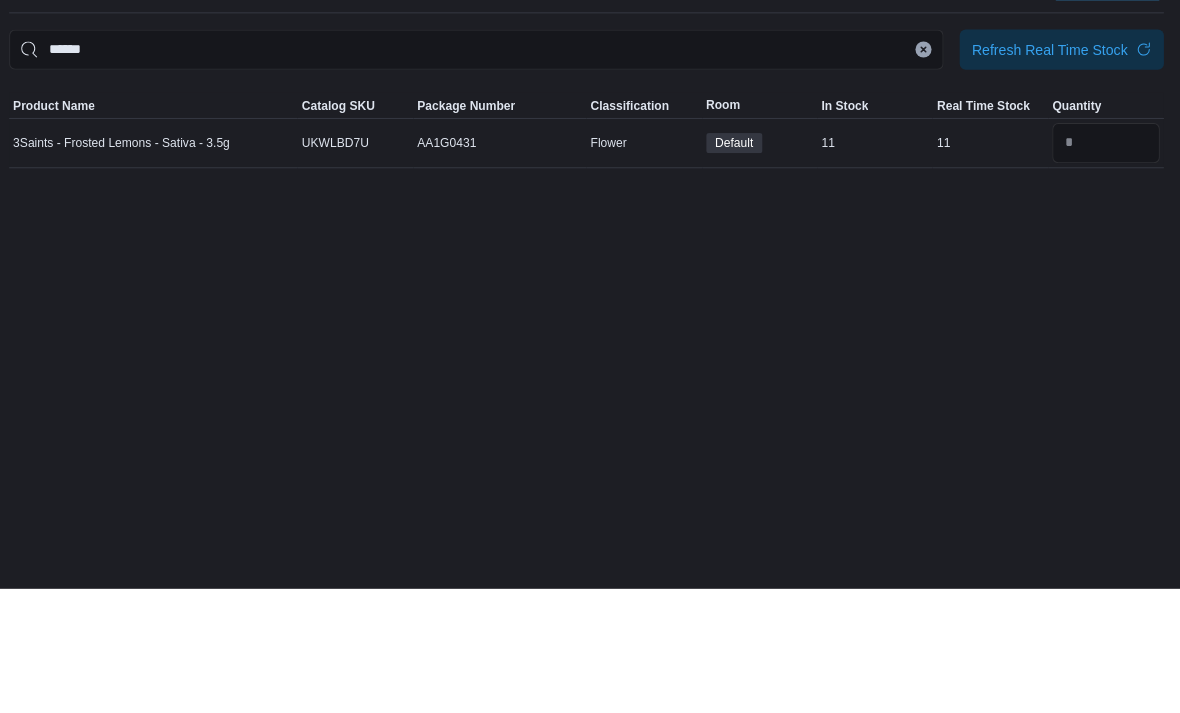 scroll, scrollTop: 64, scrollLeft: 0, axis: vertical 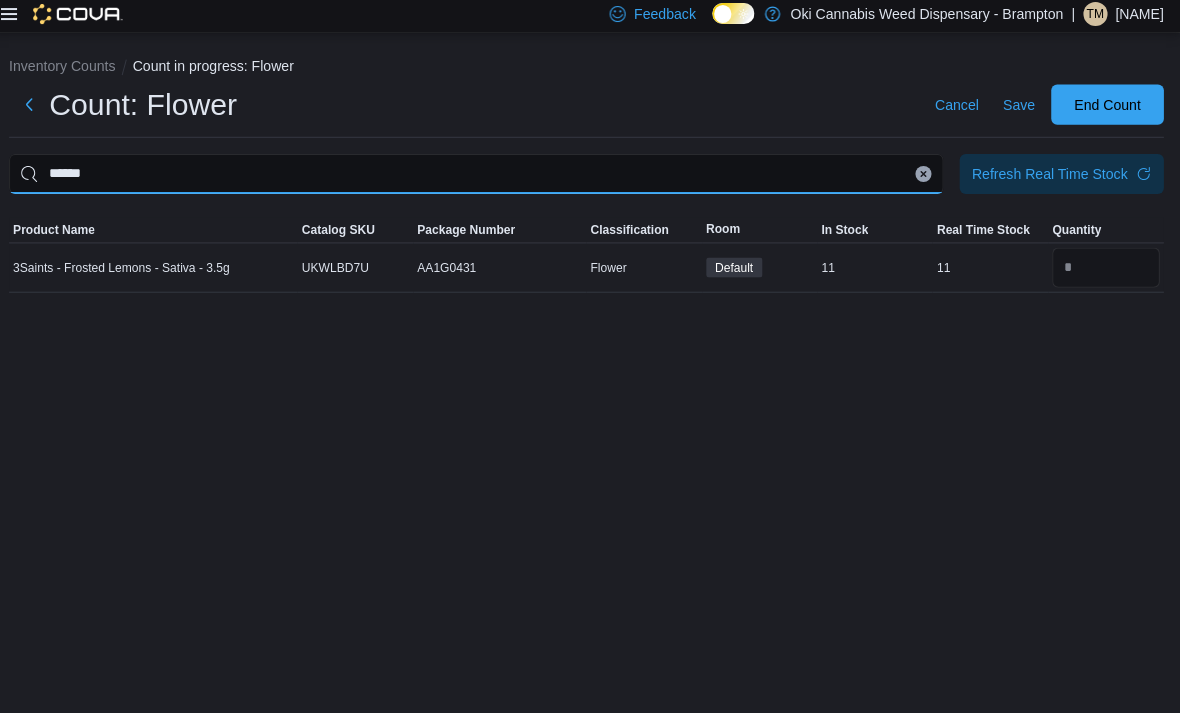 click on "******" at bounding box center (480, 177) 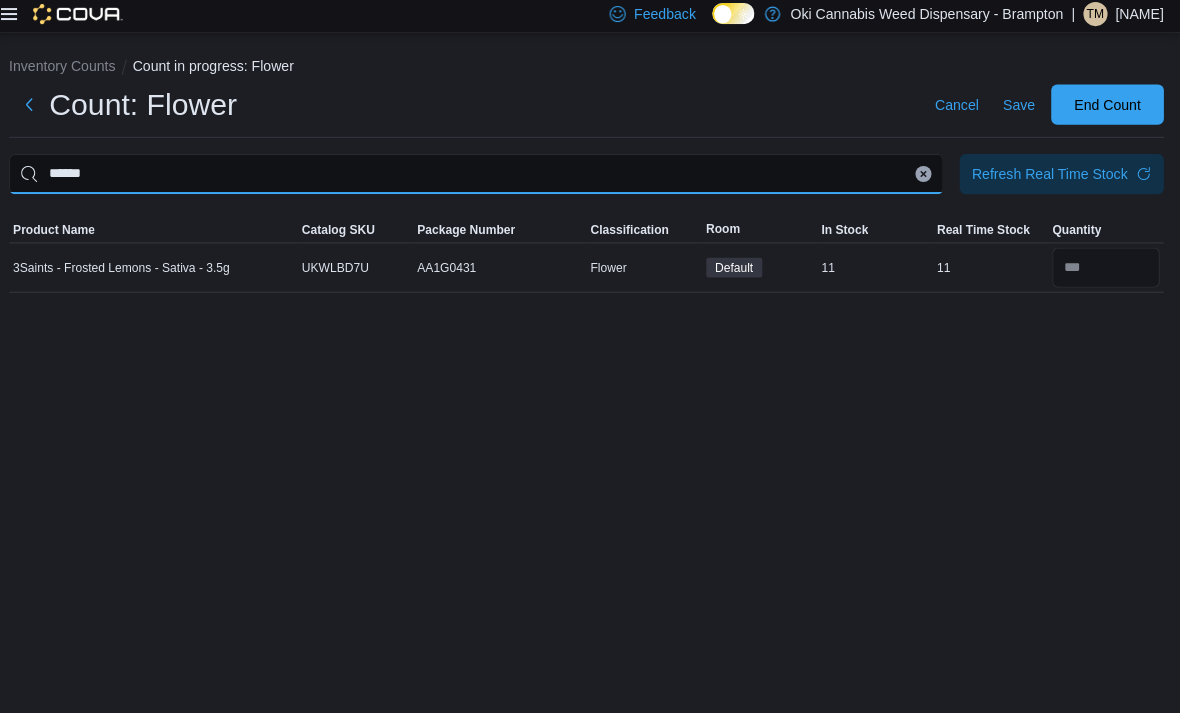 scroll, scrollTop: 45, scrollLeft: 0, axis: vertical 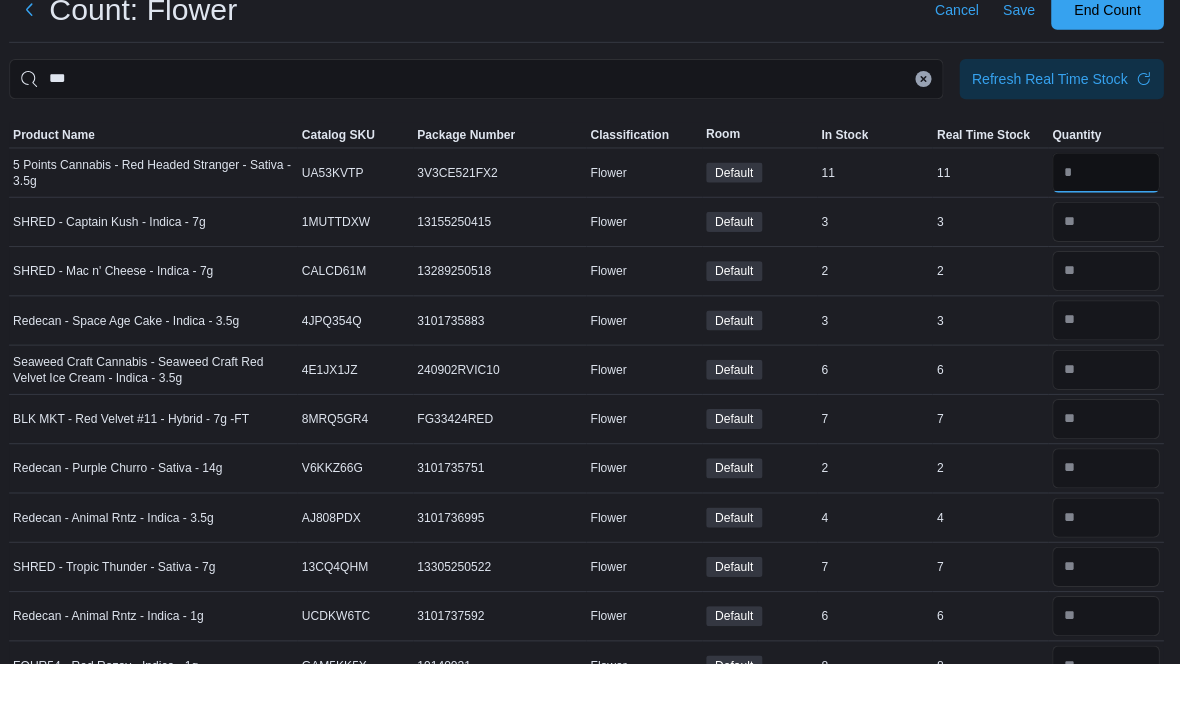 click at bounding box center (1106, 225) 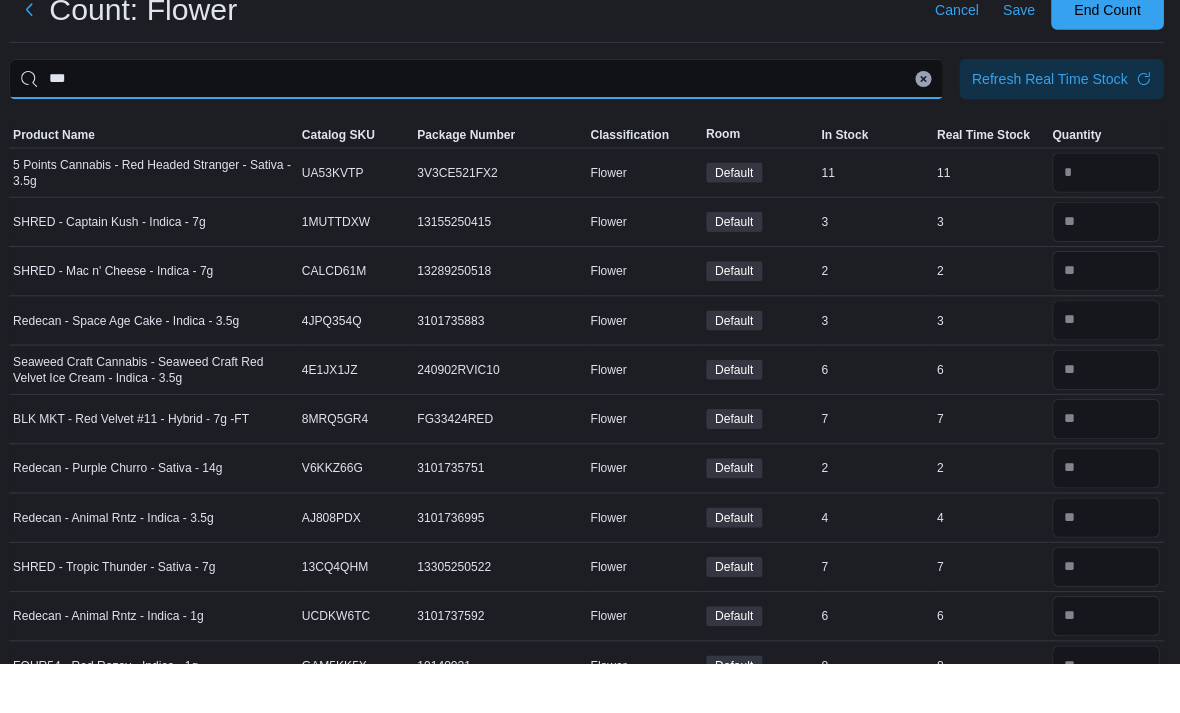 click on "***" at bounding box center (480, 132) 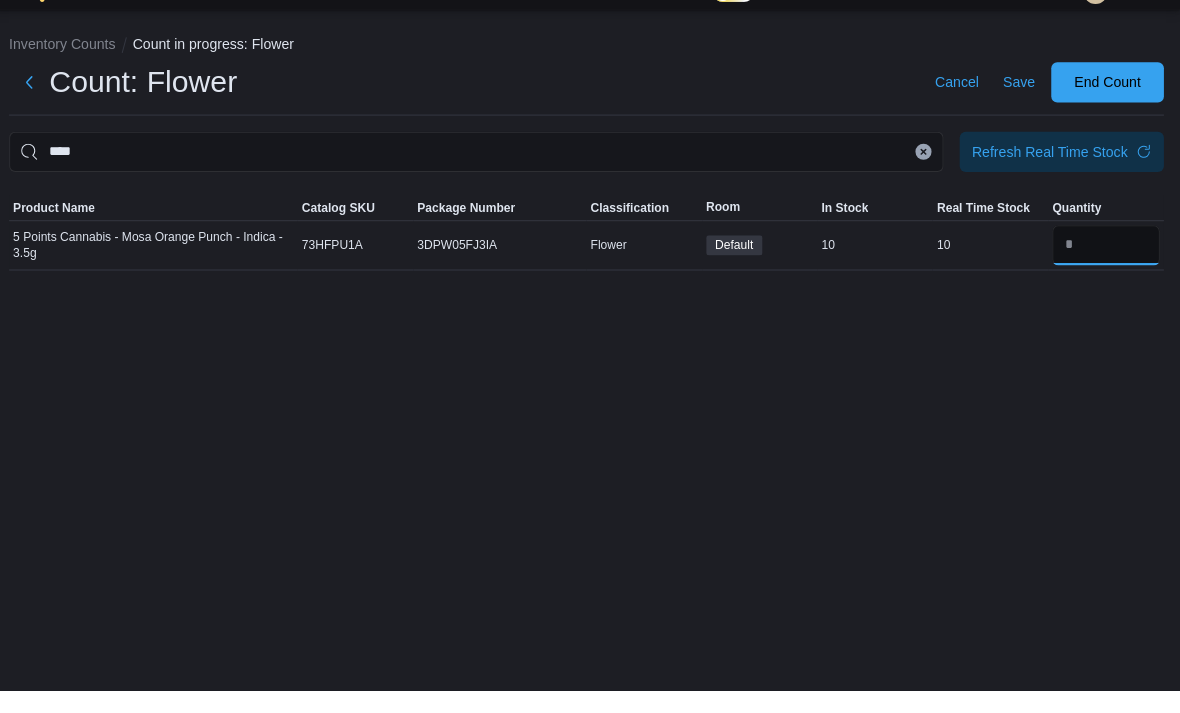 click at bounding box center [1106, 270] 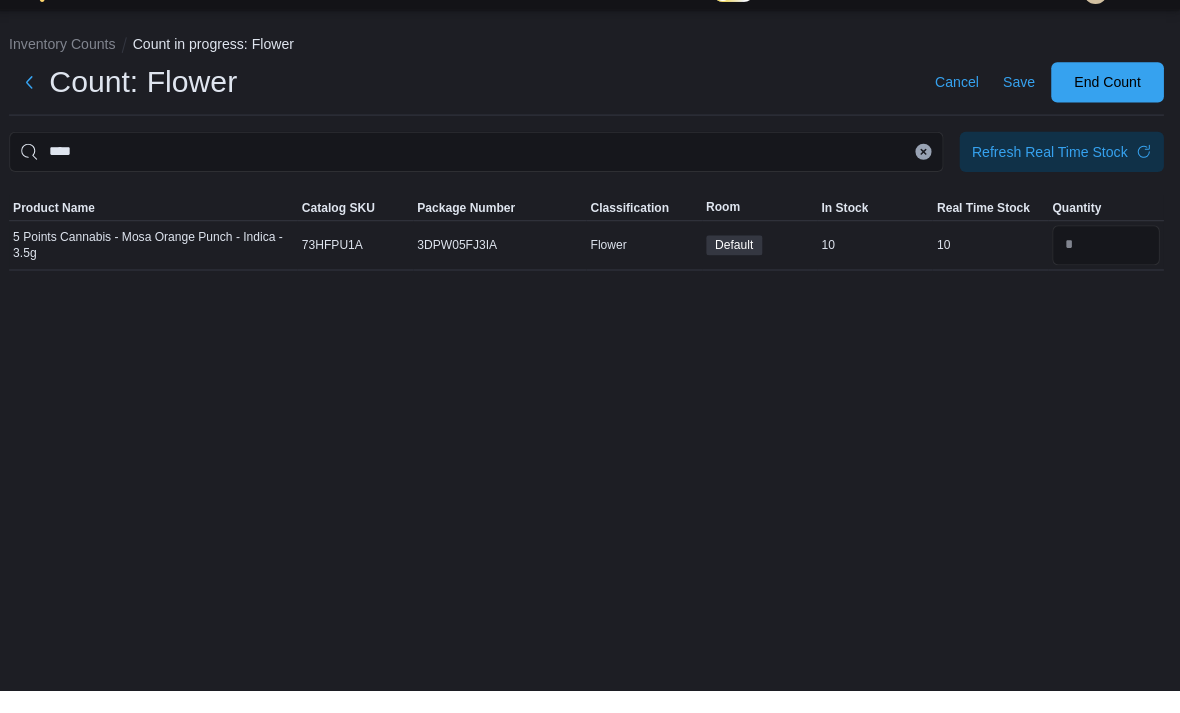 scroll, scrollTop: 64, scrollLeft: 0, axis: vertical 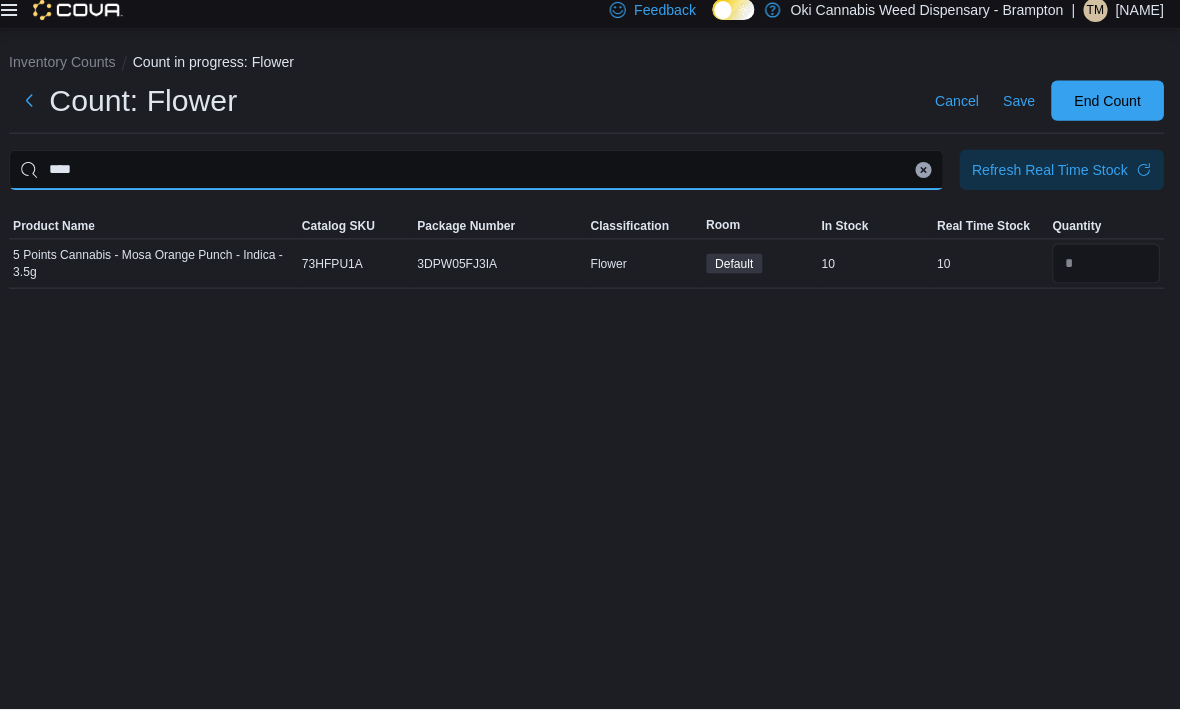 click on "****" at bounding box center (480, 177) 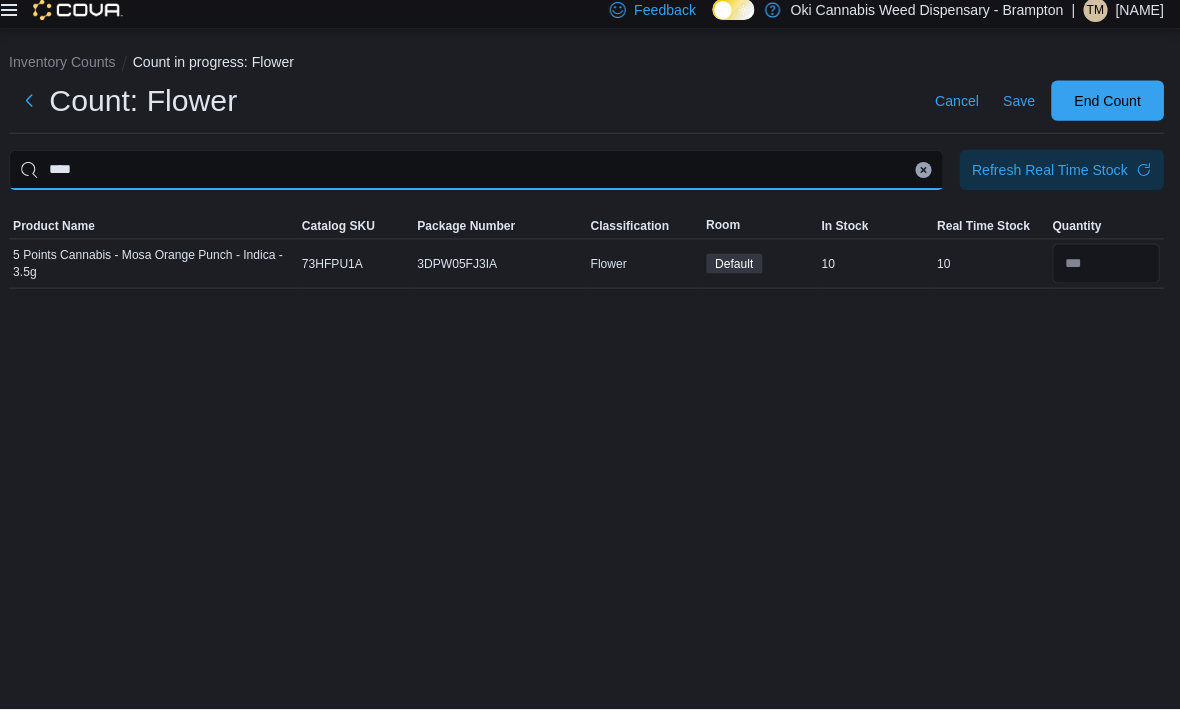 click on "****" at bounding box center [480, 177] 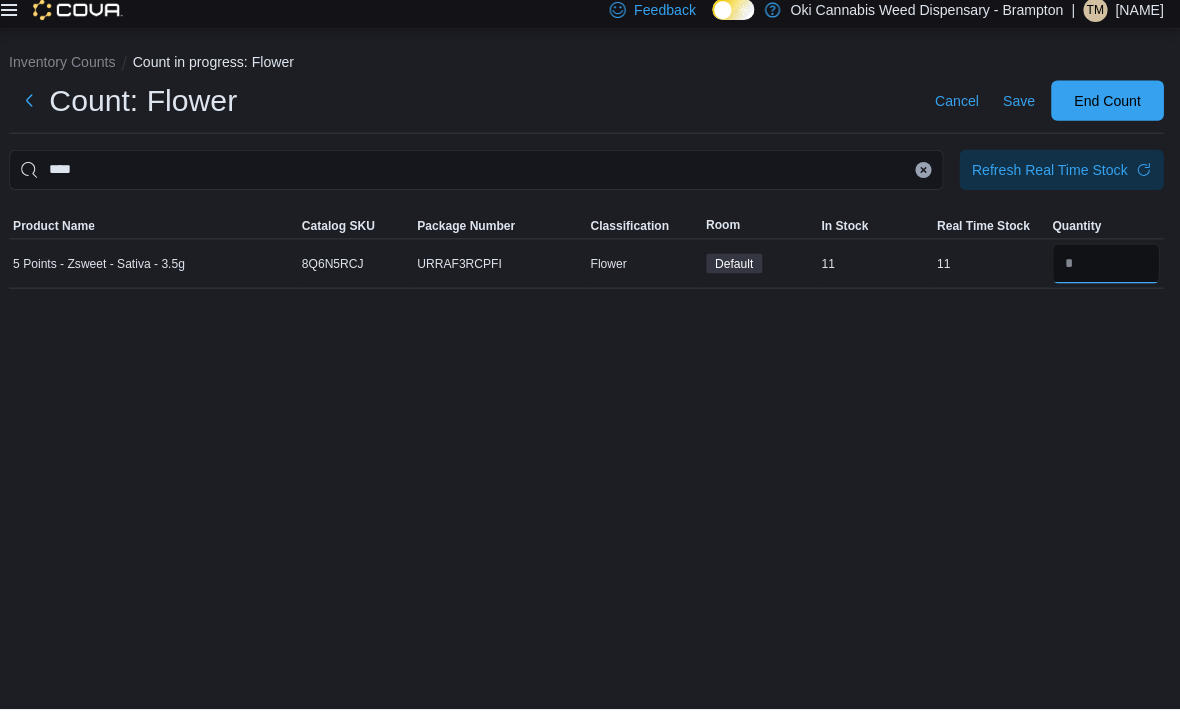 click at bounding box center [1106, 270] 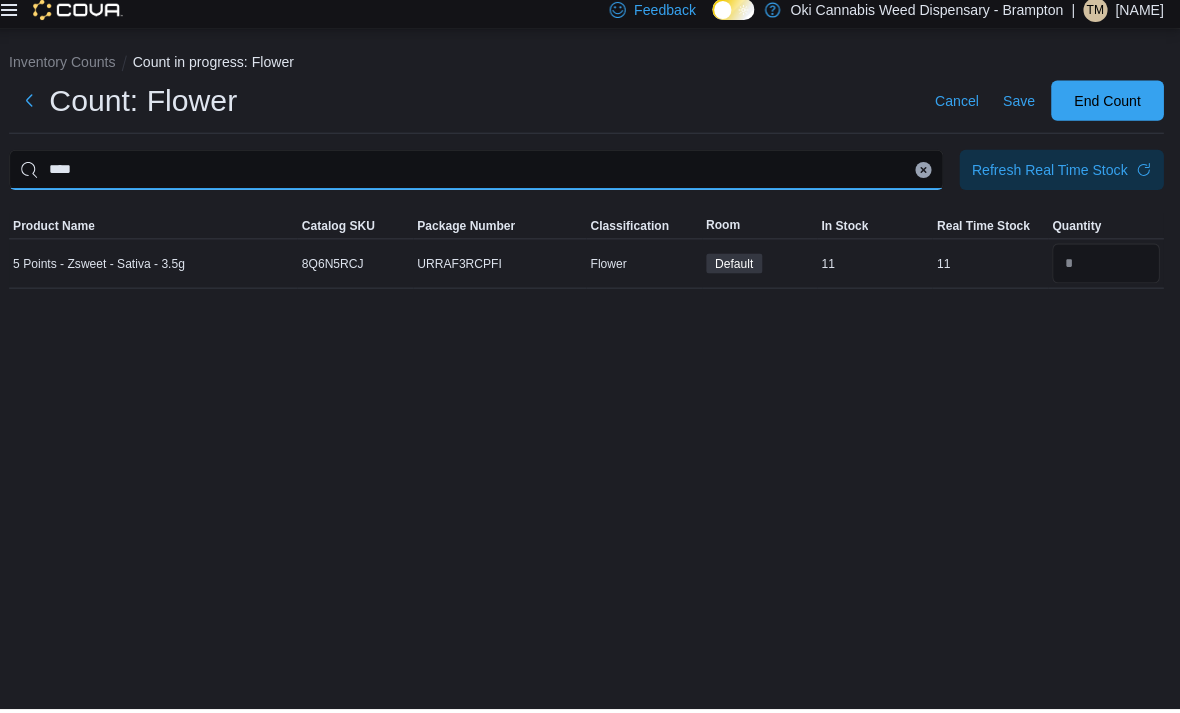 click on "****" at bounding box center (480, 177) 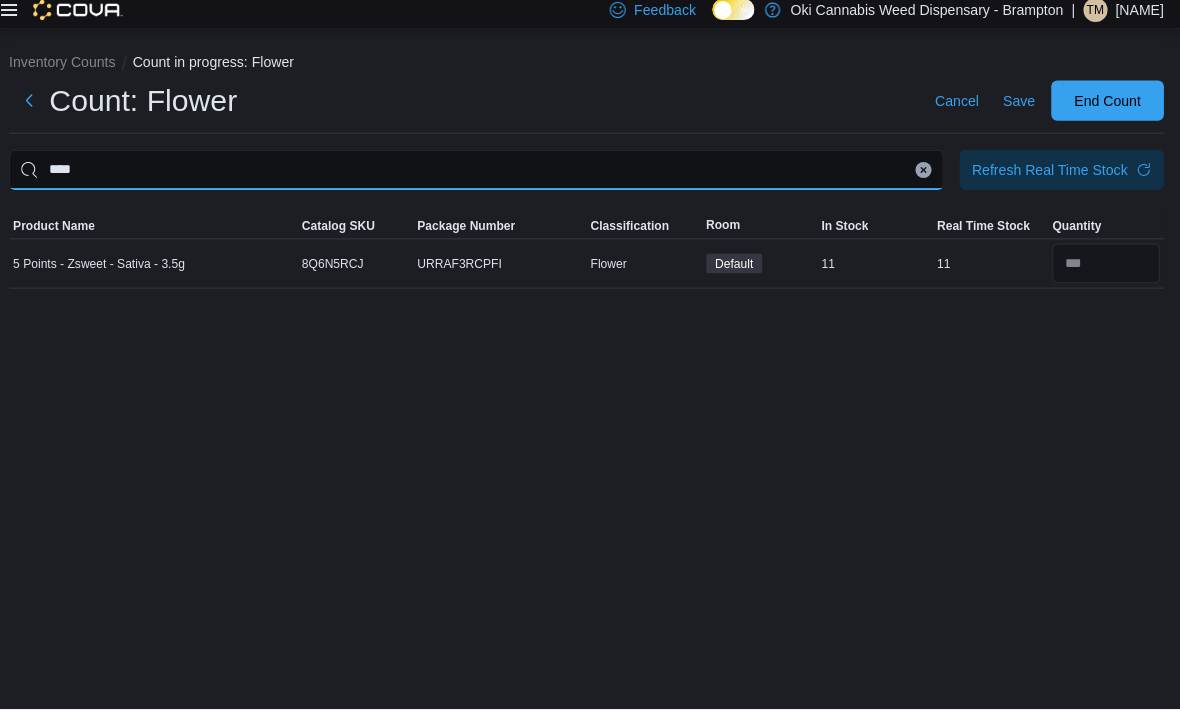 click on "****" at bounding box center (480, 177) 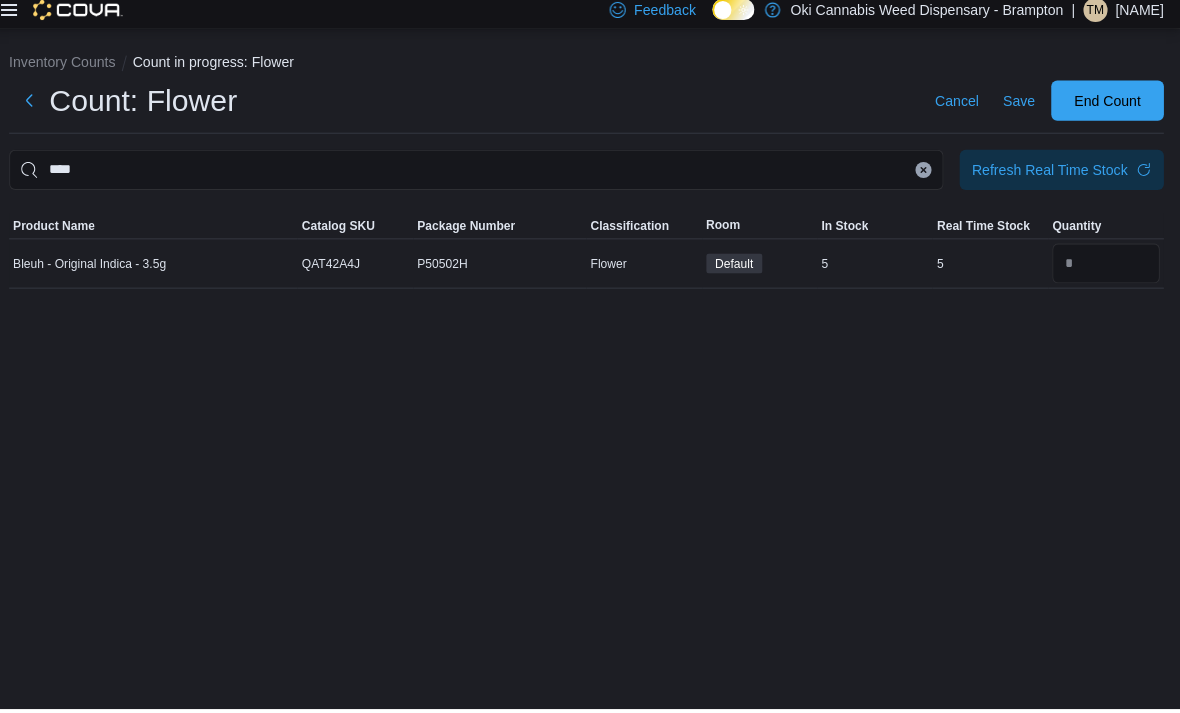 click at bounding box center (1106, 270) 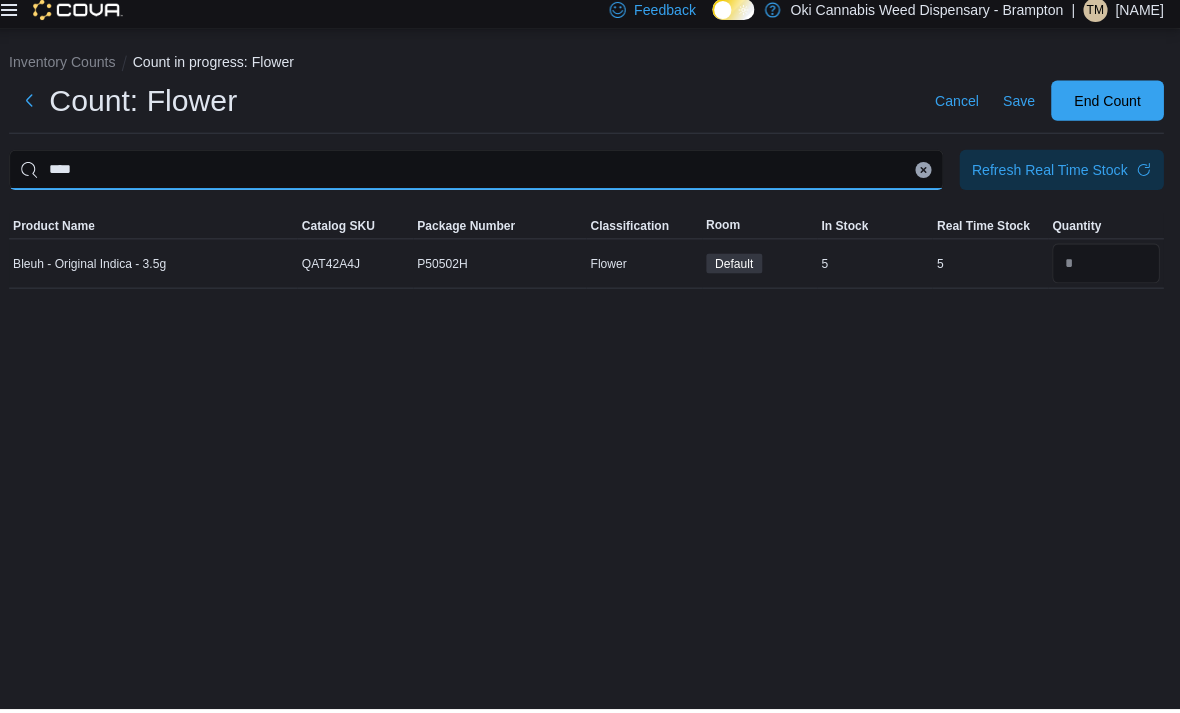 click on "****" at bounding box center [480, 177] 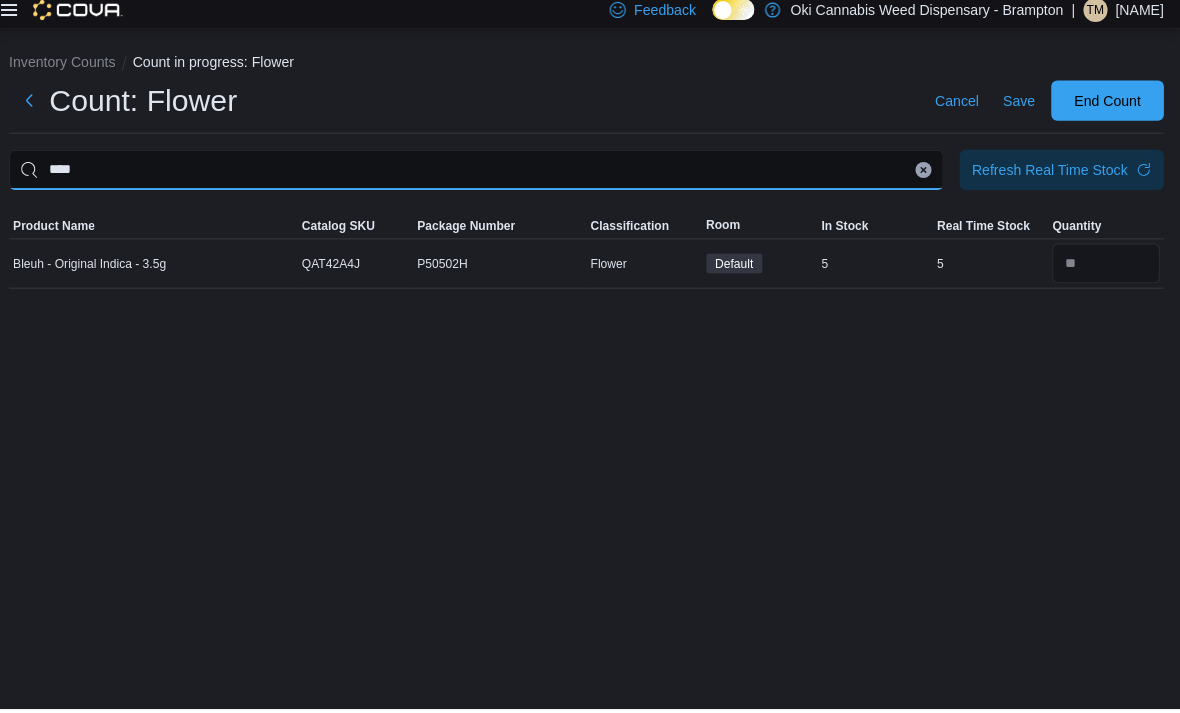click on "****" at bounding box center [480, 177] 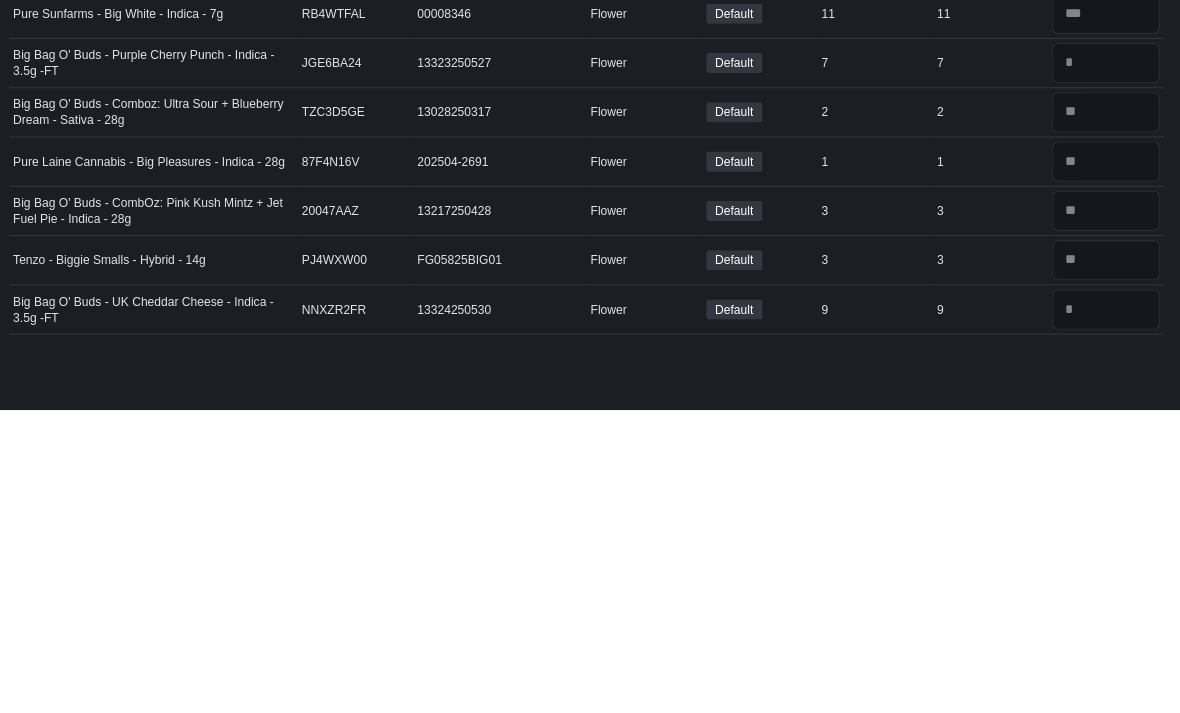 click at bounding box center [1106, 613] 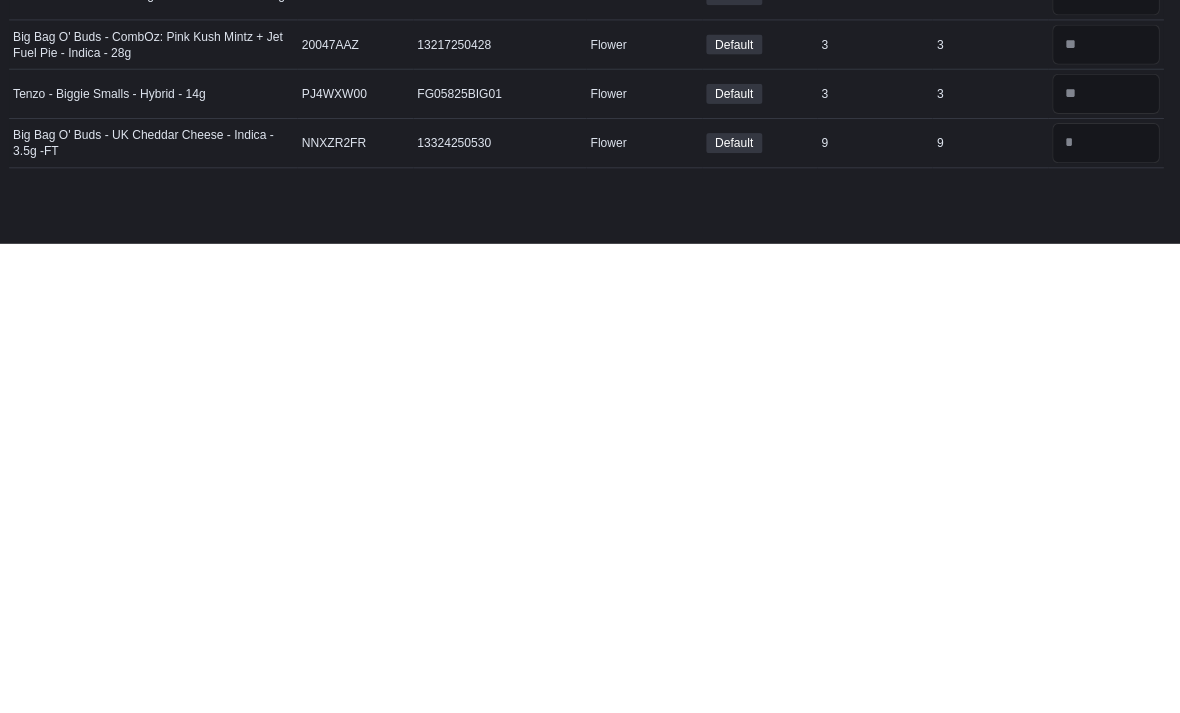 scroll, scrollTop: 46, scrollLeft: 0, axis: vertical 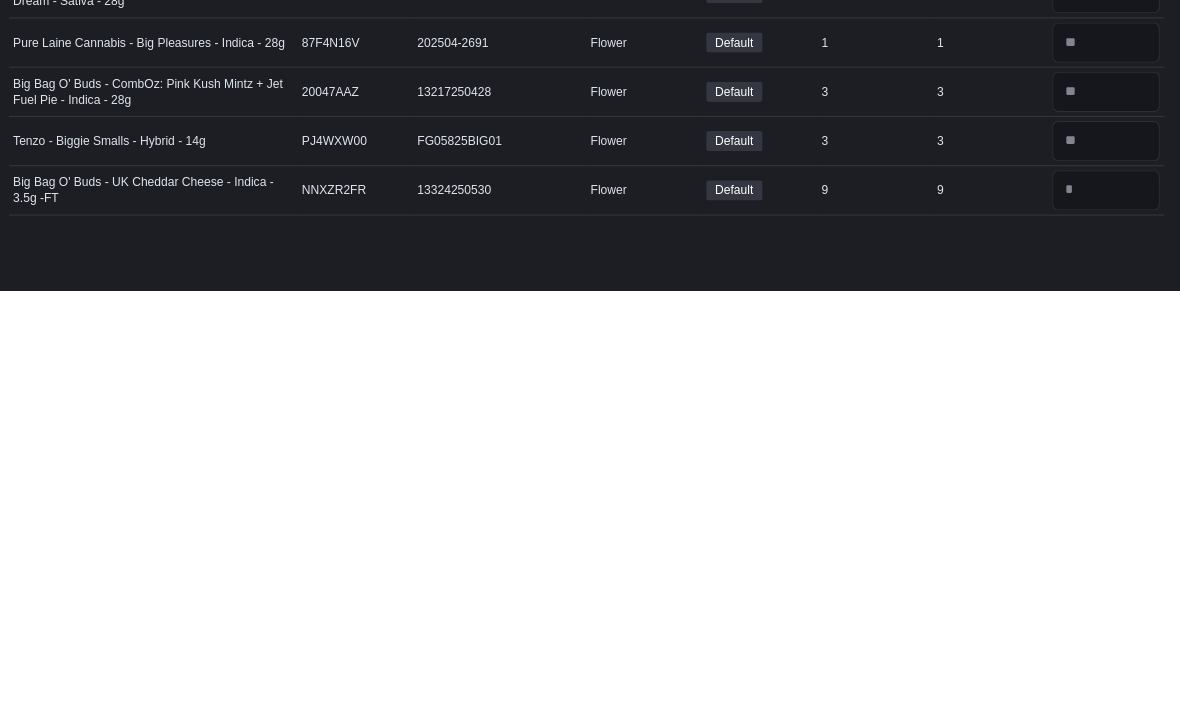 click at bounding box center (1106, 368) 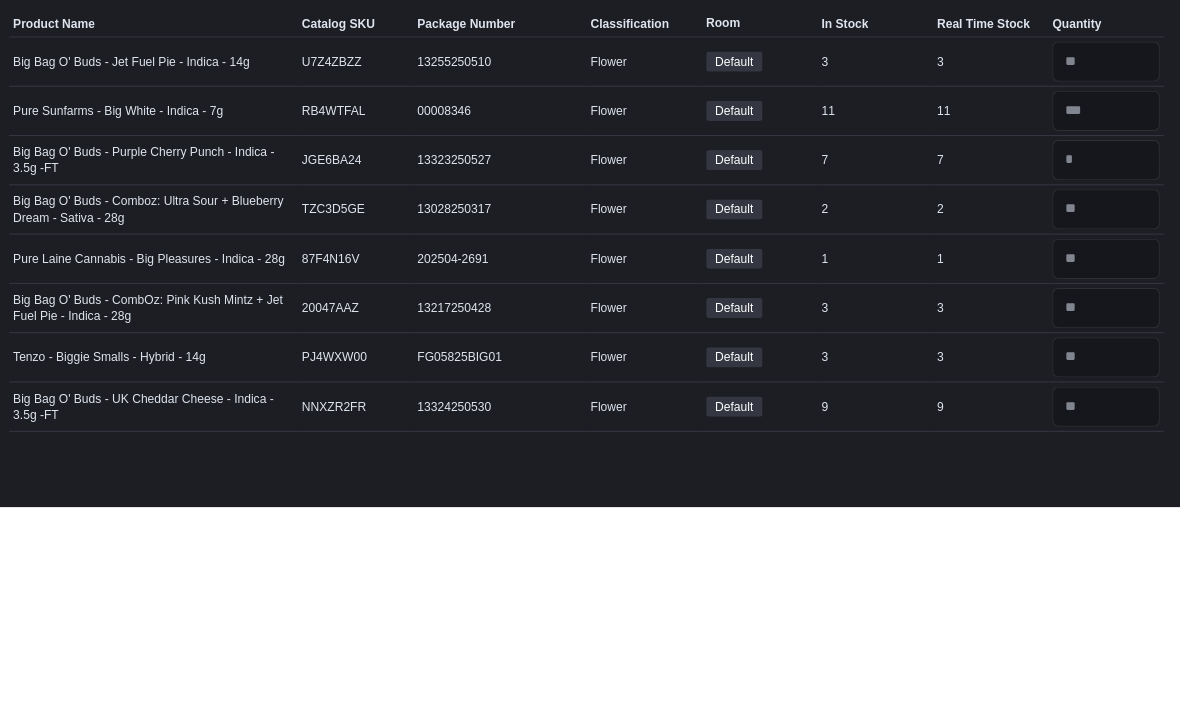 scroll, scrollTop: 0, scrollLeft: 0, axis: both 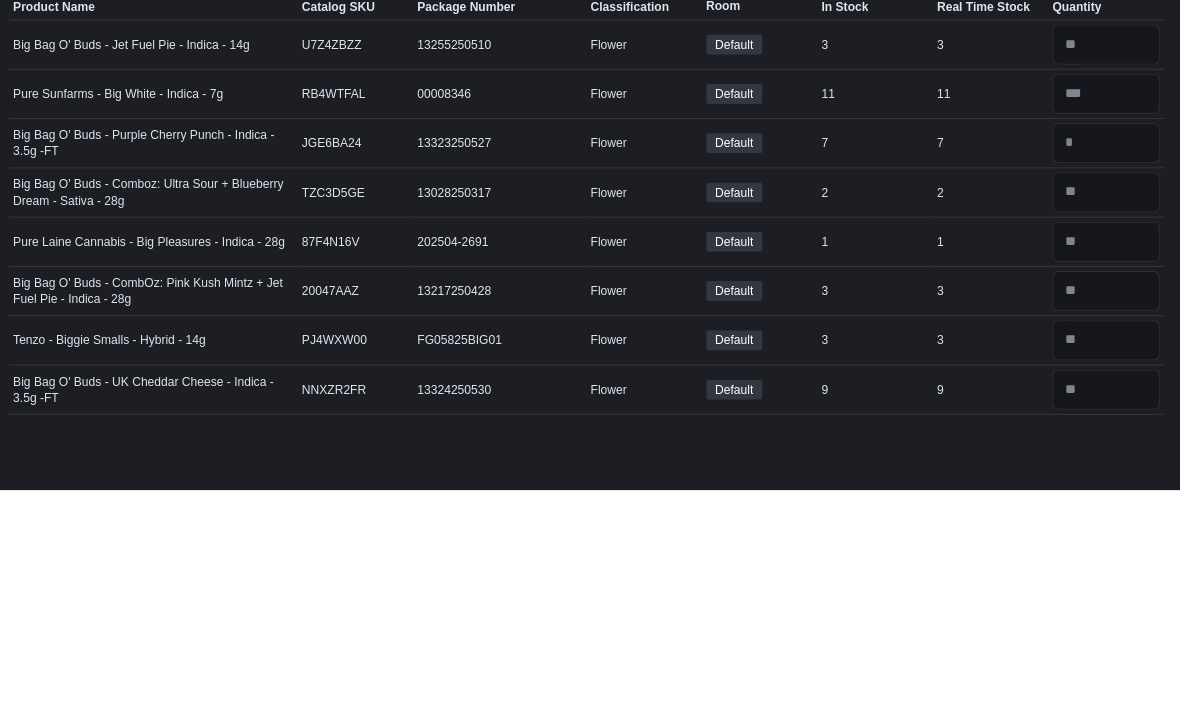 click on "*****" at bounding box center (480, 177) 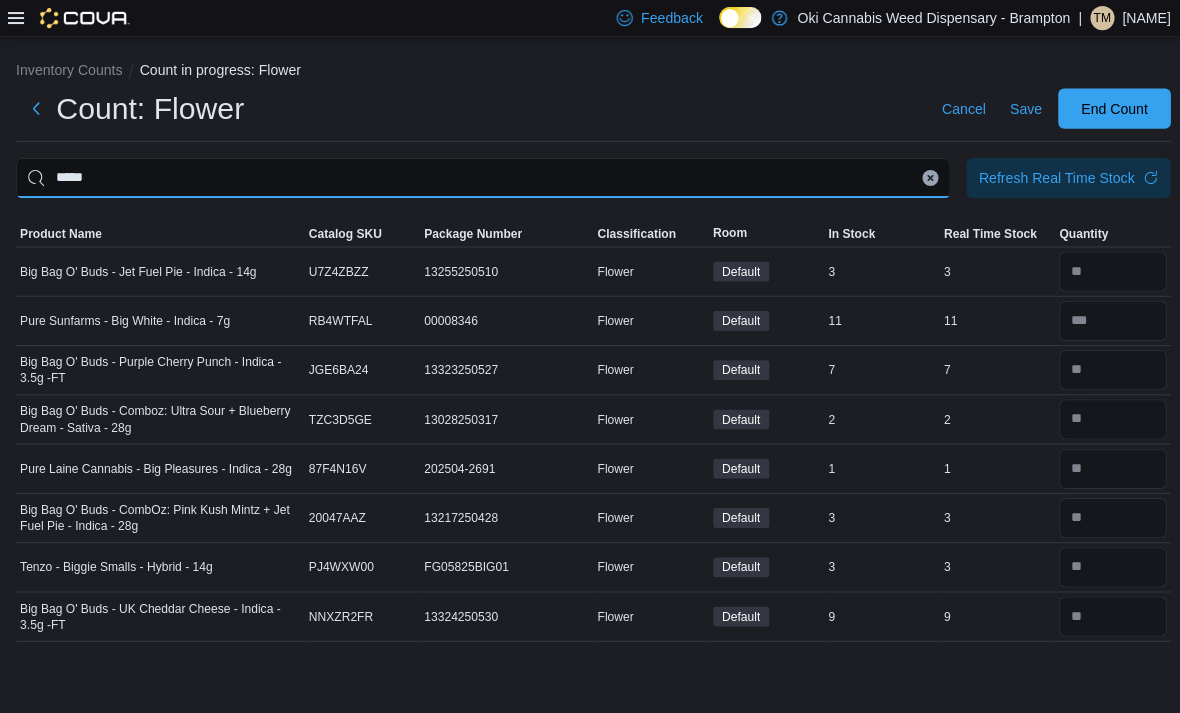 click on "*****" at bounding box center [480, 177] 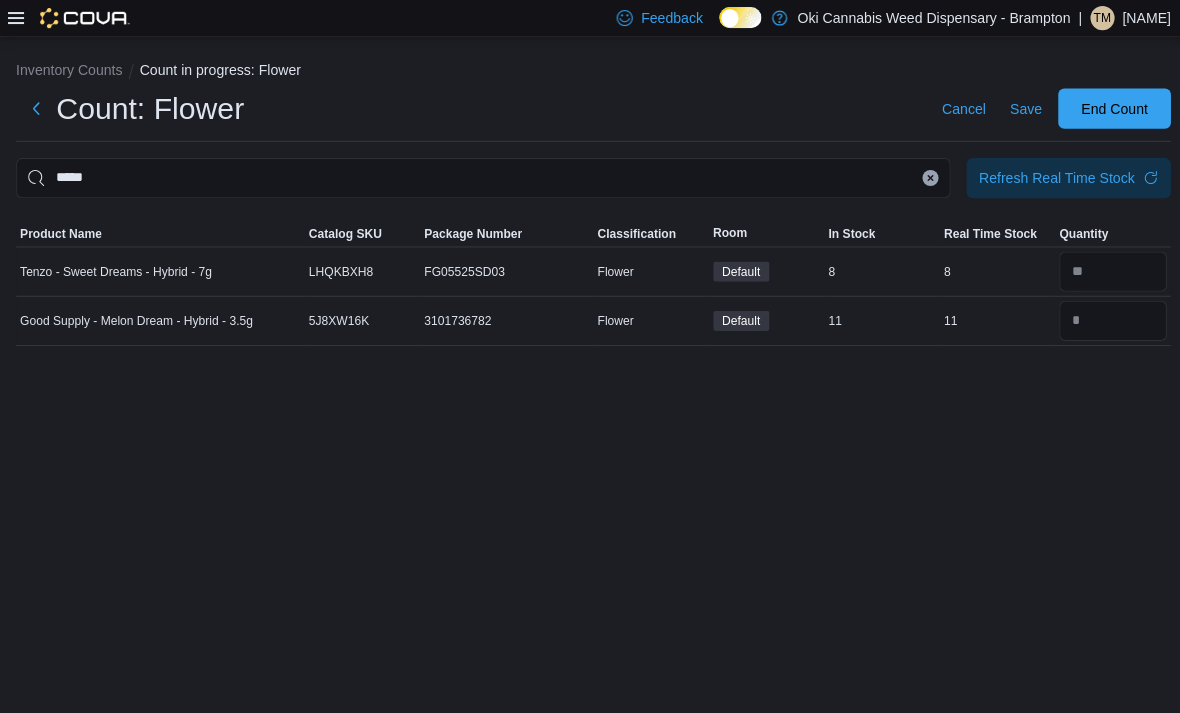 click at bounding box center [925, 177] 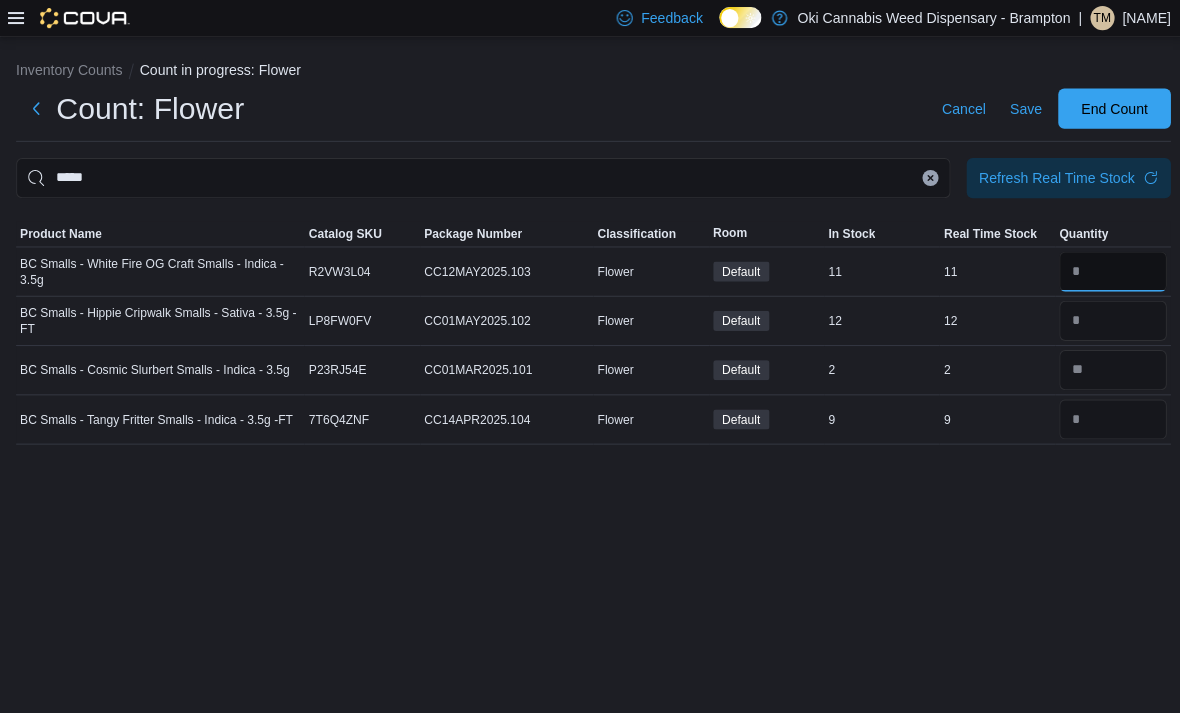 click at bounding box center (1106, 270) 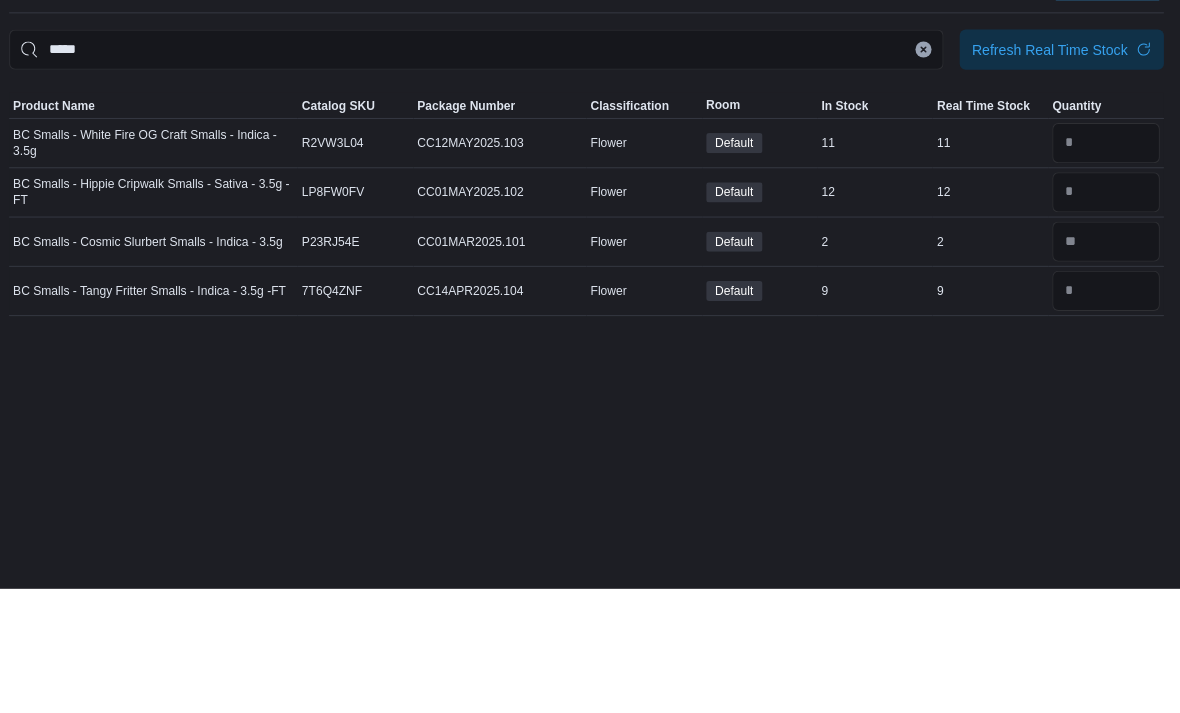 scroll, scrollTop: 64, scrollLeft: 0, axis: vertical 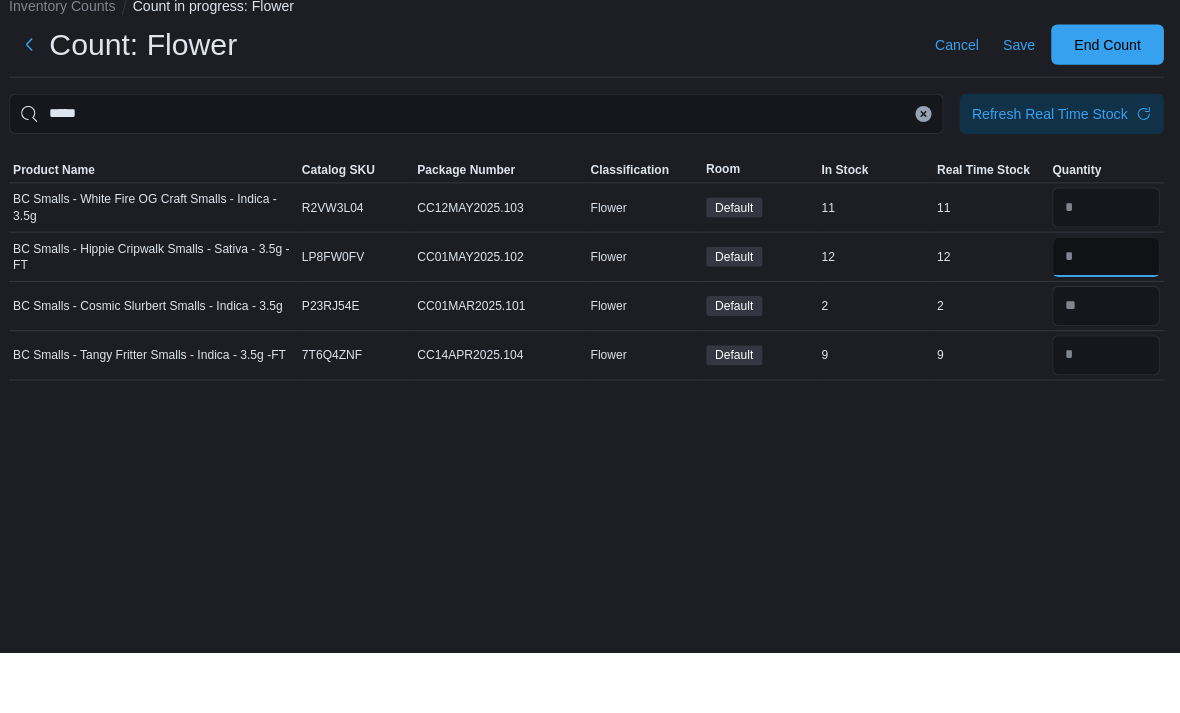 click at bounding box center [1106, 319] 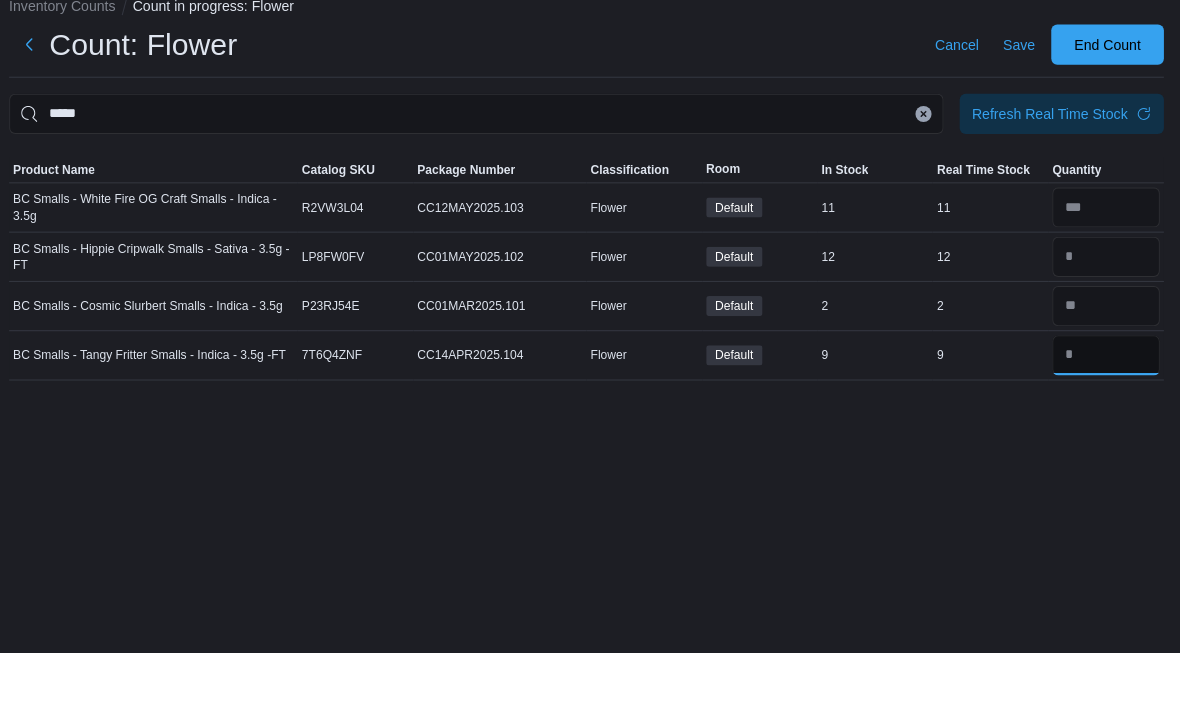 click at bounding box center (1106, 417) 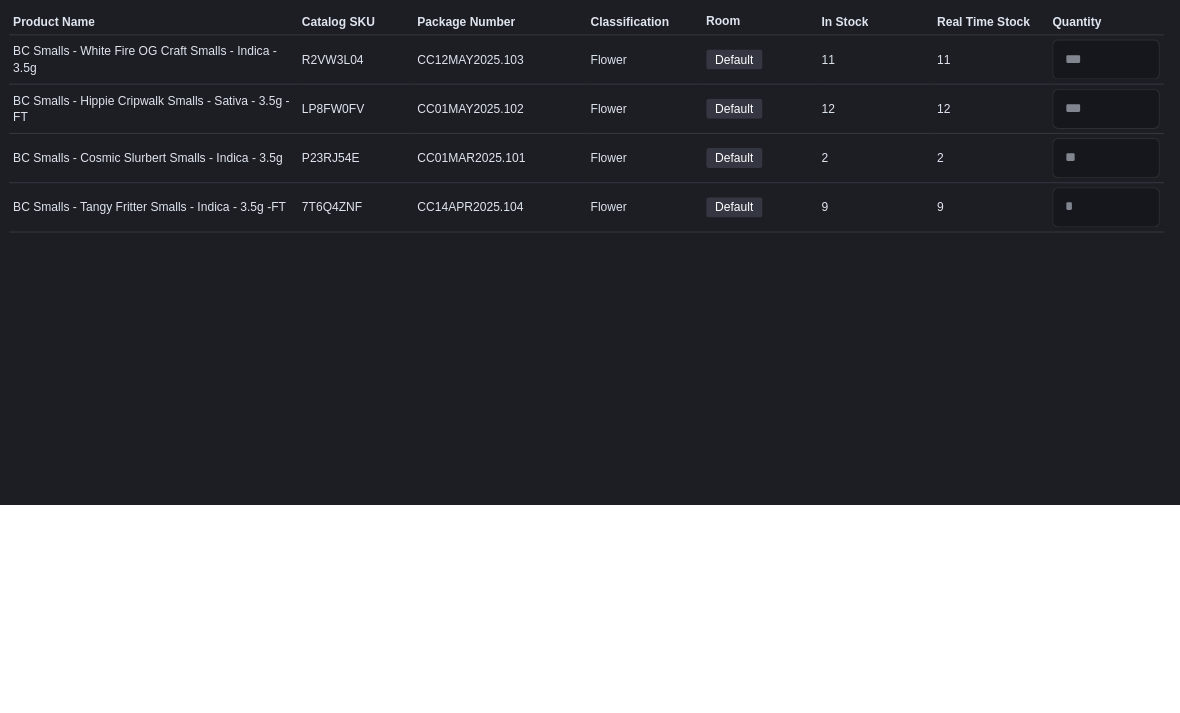 click on "*****" at bounding box center (480, 177) 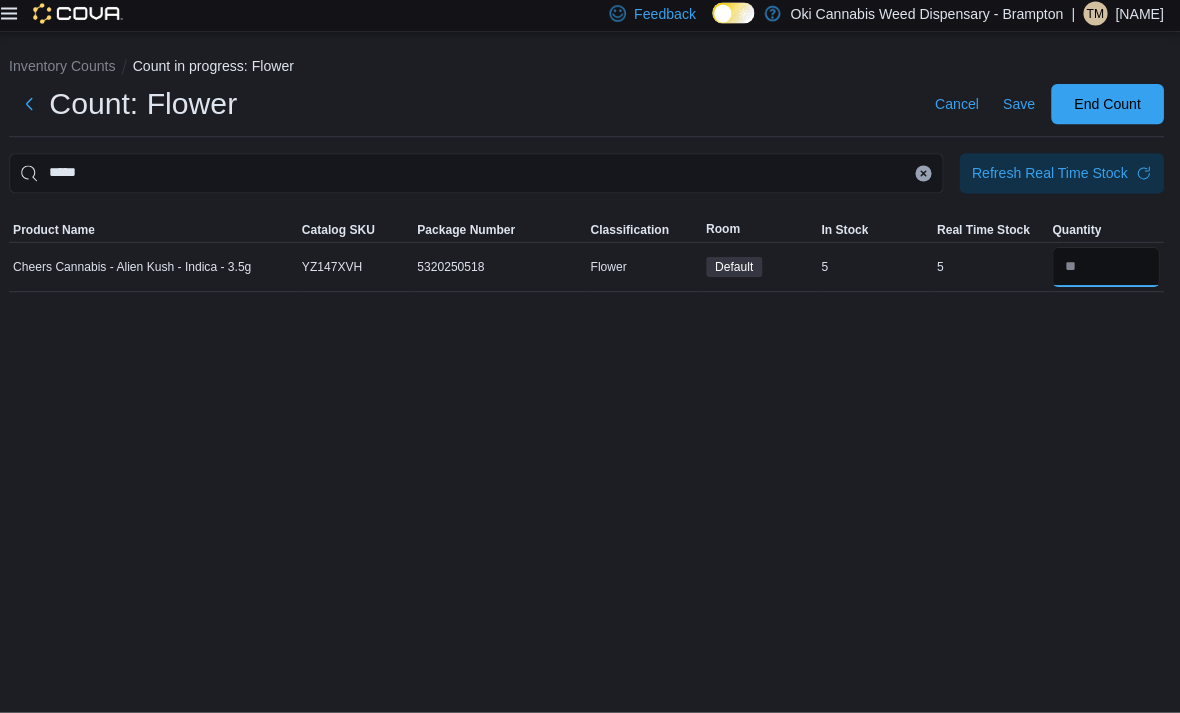 click at bounding box center (1106, 270) 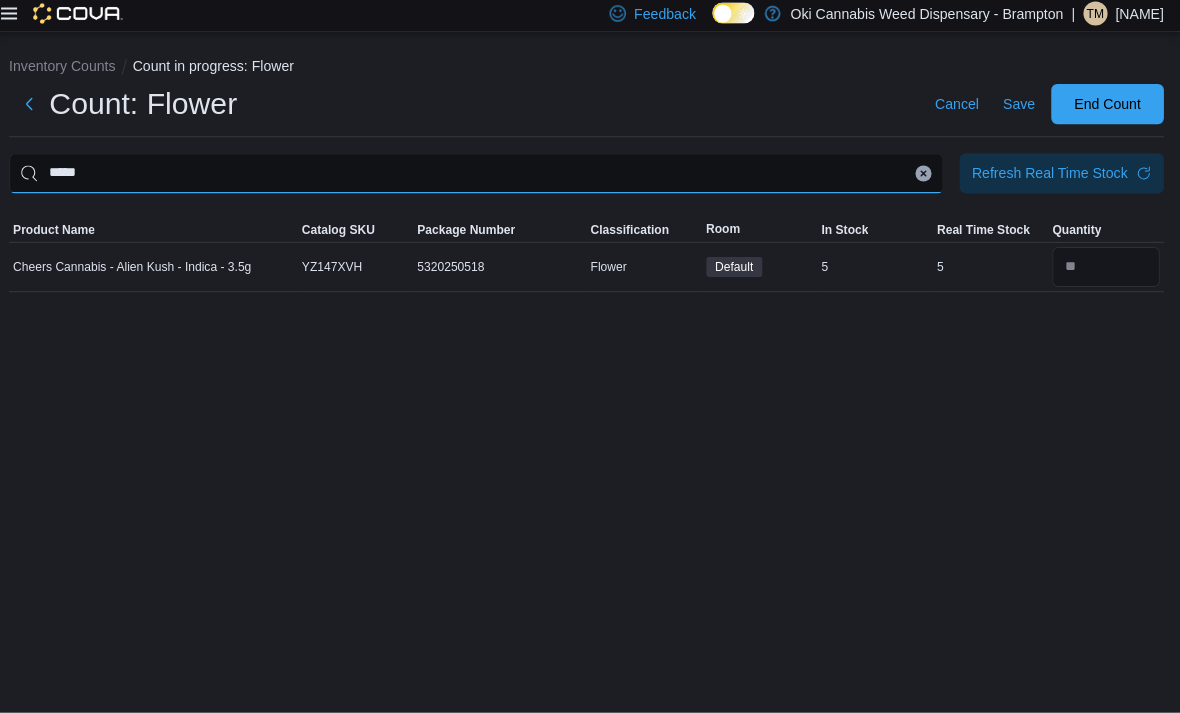 click on "*****" at bounding box center (480, 177) 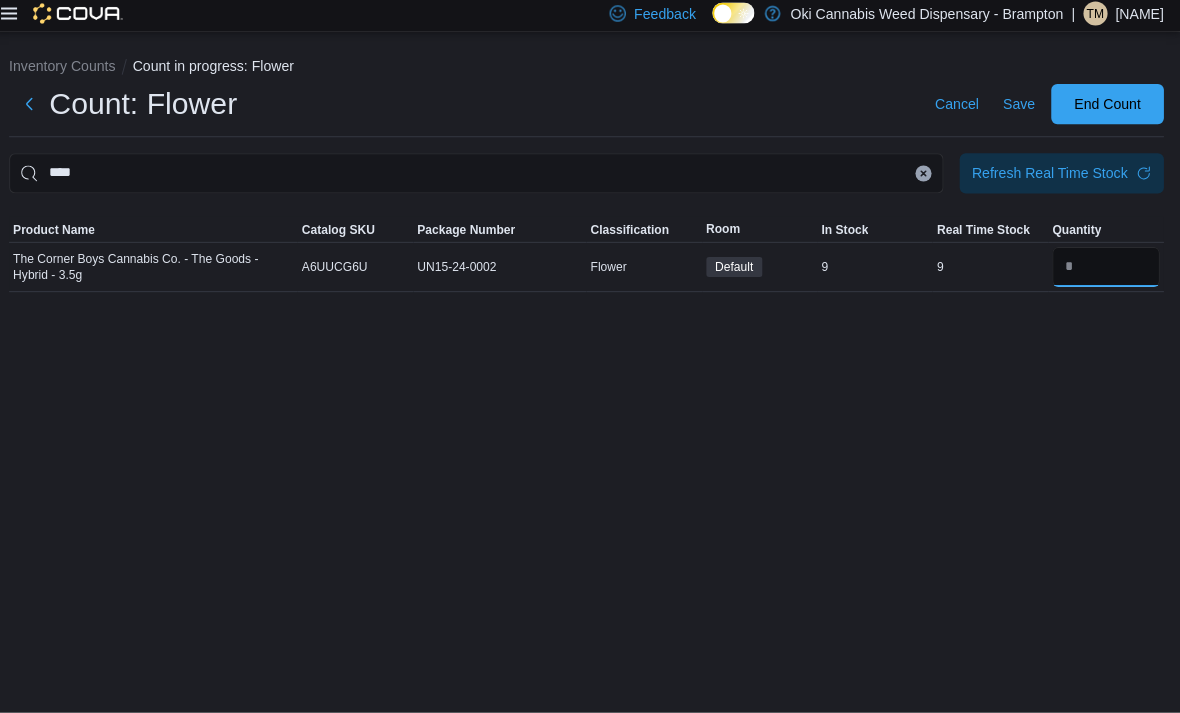 click at bounding box center [1106, 270] 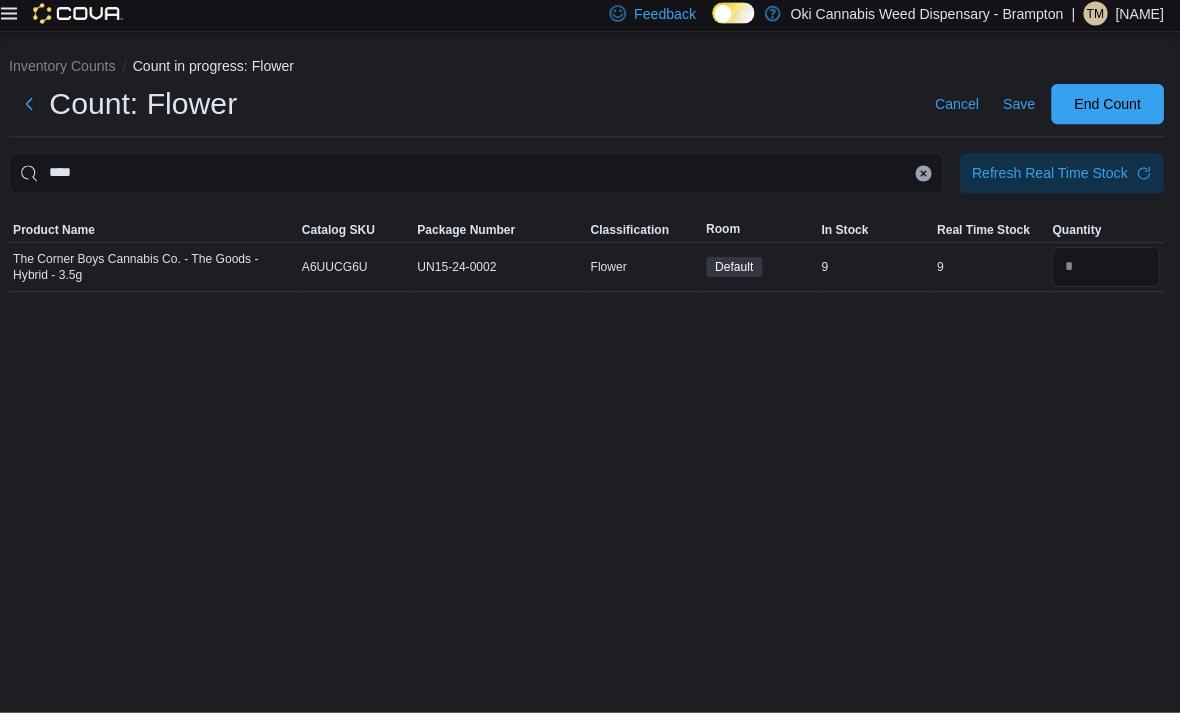 click at bounding box center (590, 209) 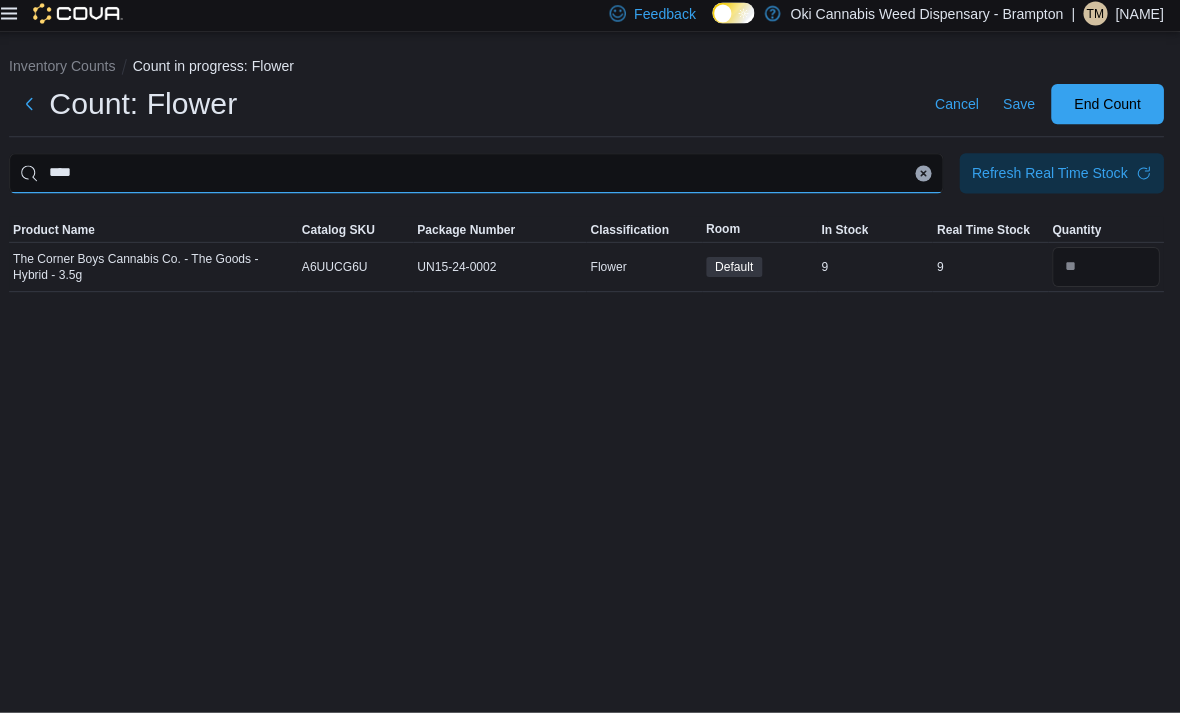click on "****" at bounding box center [480, 177] 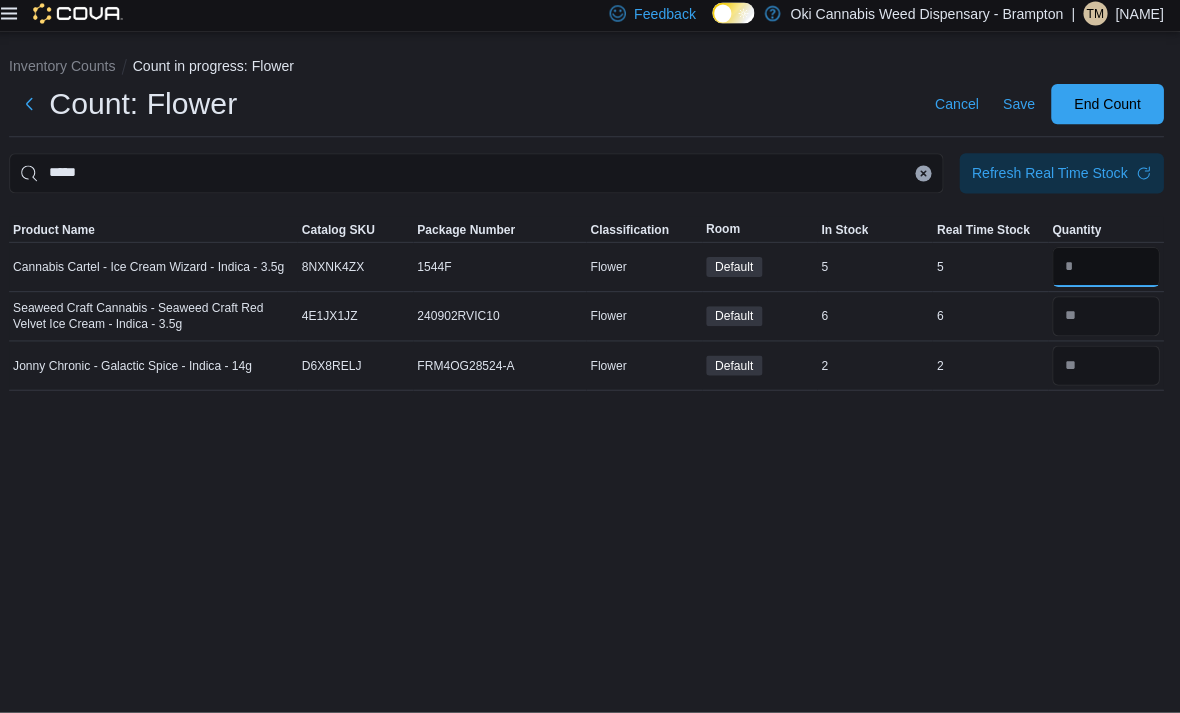 click at bounding box center [1106, 270] 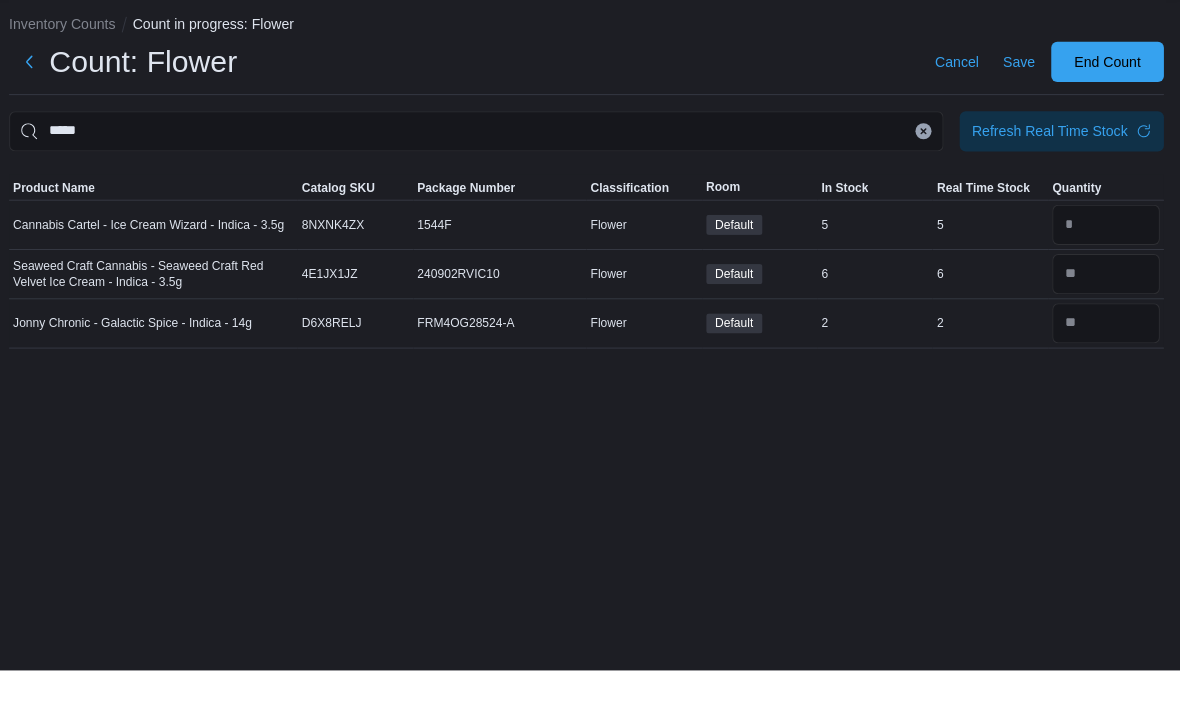 scroll, scrollTop: 22, scrollLeft: 0, axis: vertical 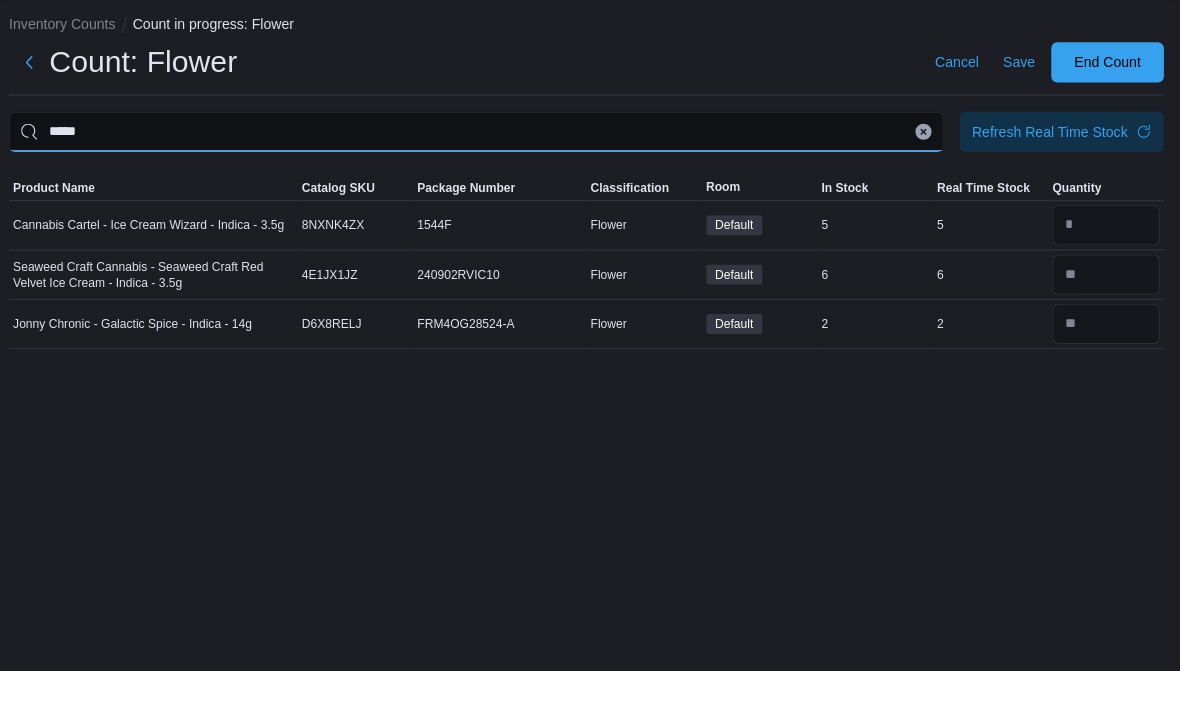 click on "*****" at bounding box center [480, 177] 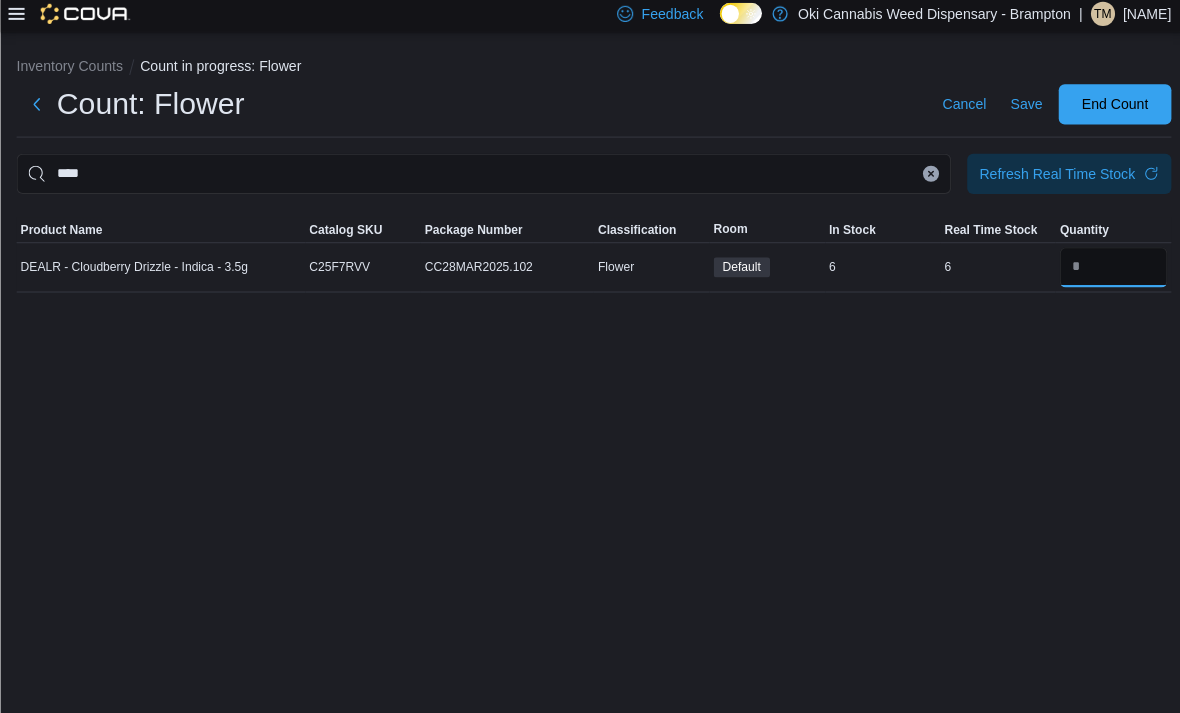 click at bounding box center (1106, 270) 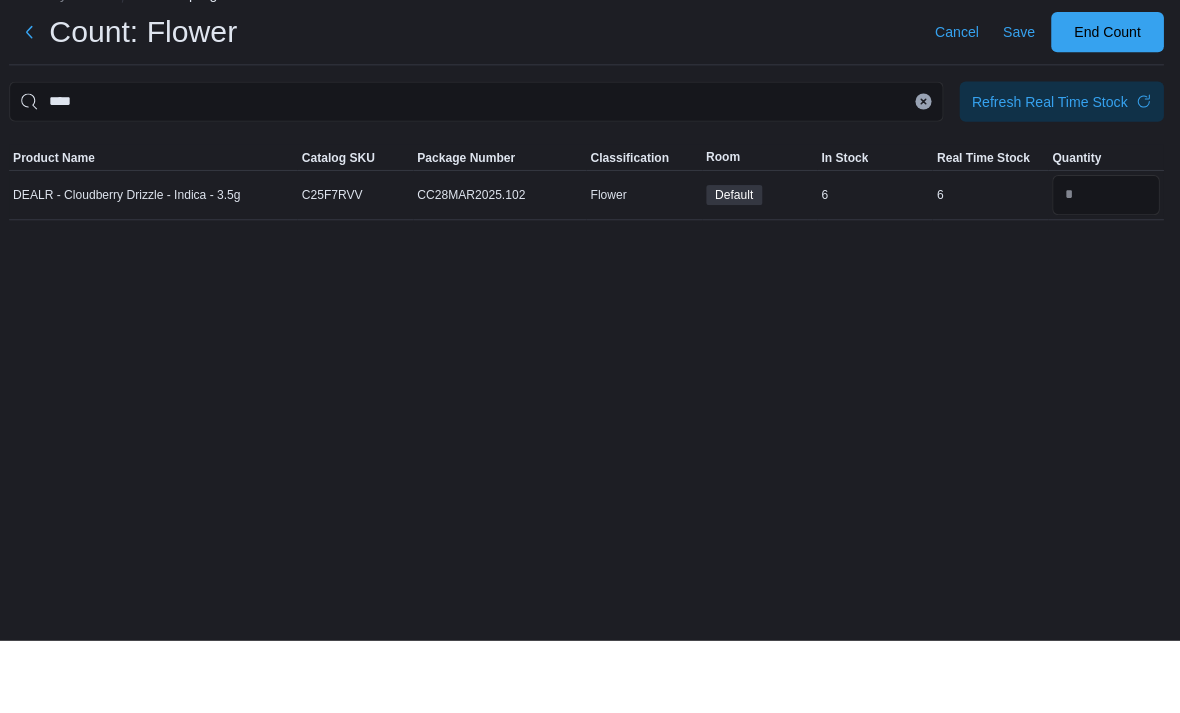 scroll, scrollTop: 27, scrollLeft: 0, axis: vertical 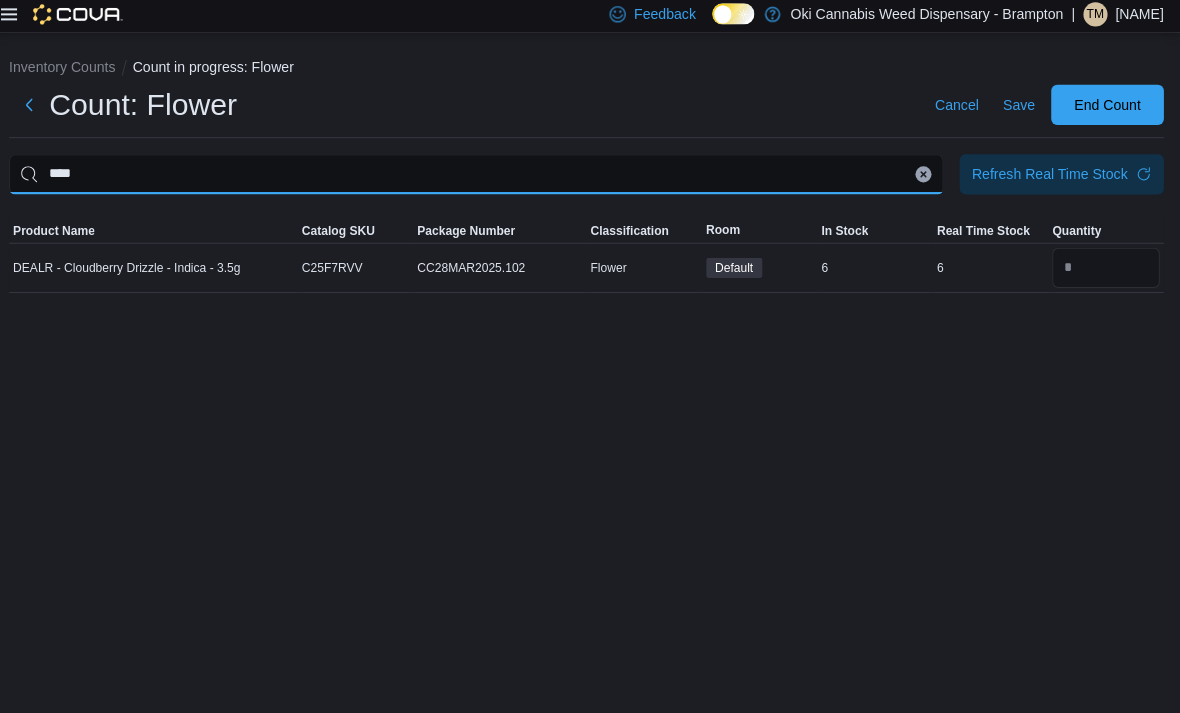 click on "****" at bounding box center (480, 177) 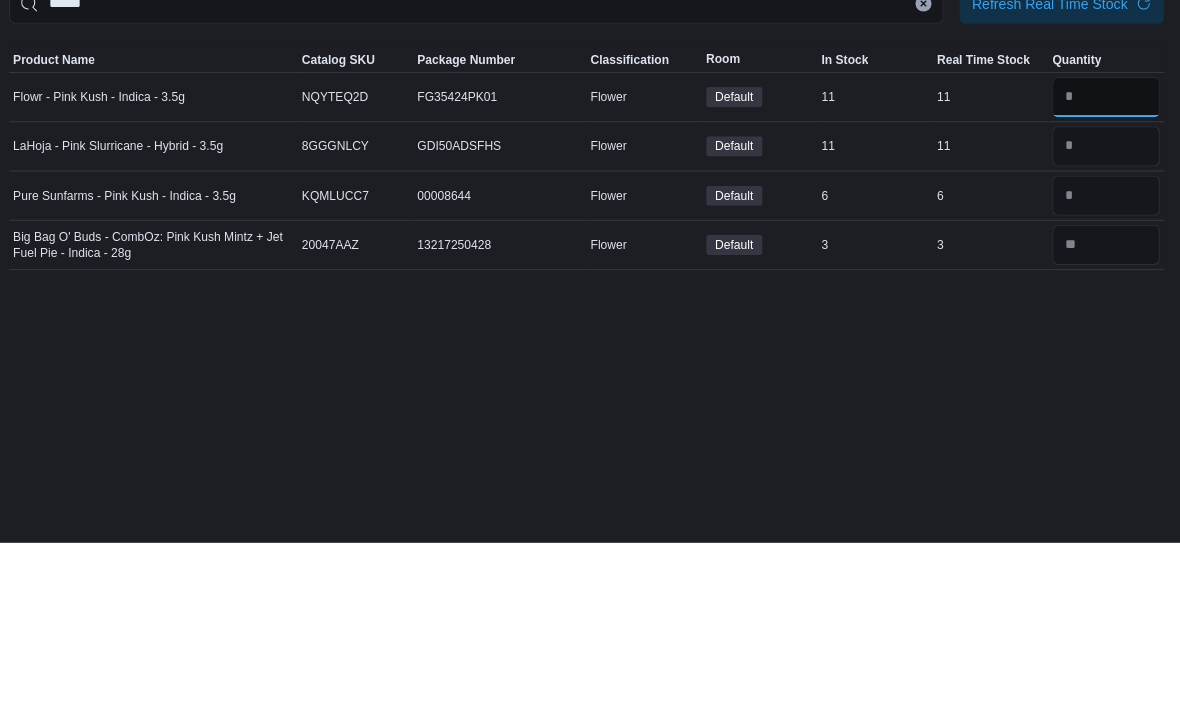 click at bounding box center [1106, 270] 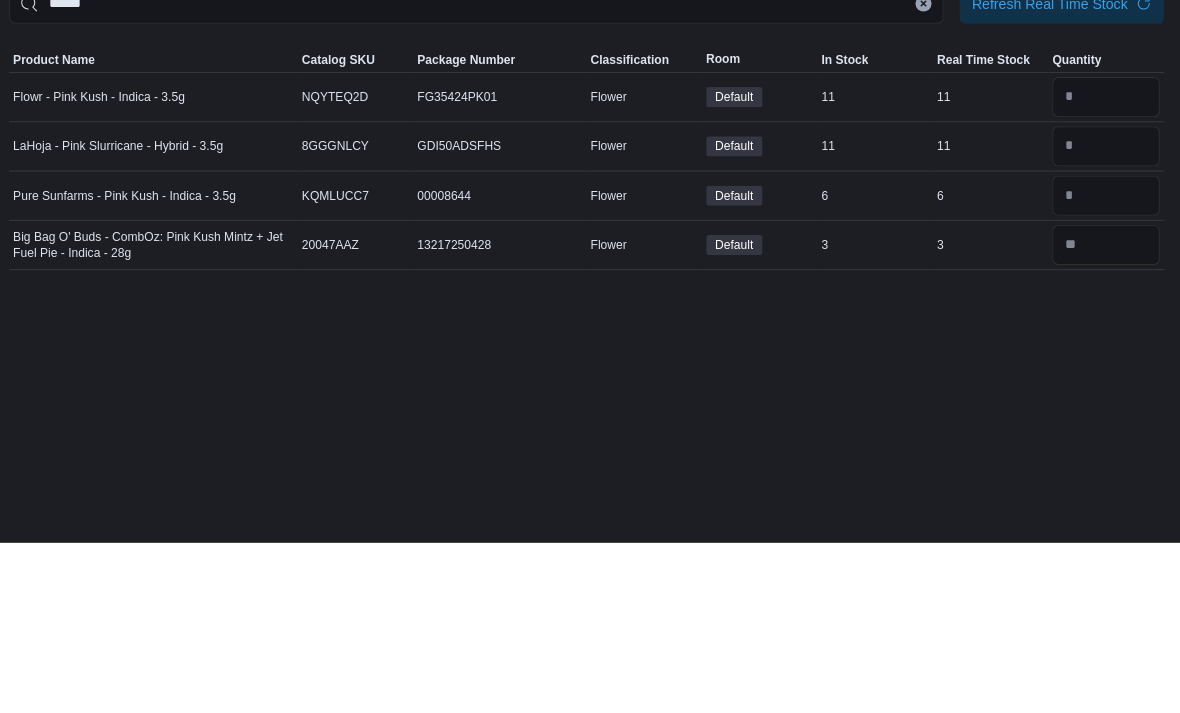 scroll, scrollTop: 64, scrollLeft: 0, axis: vertical 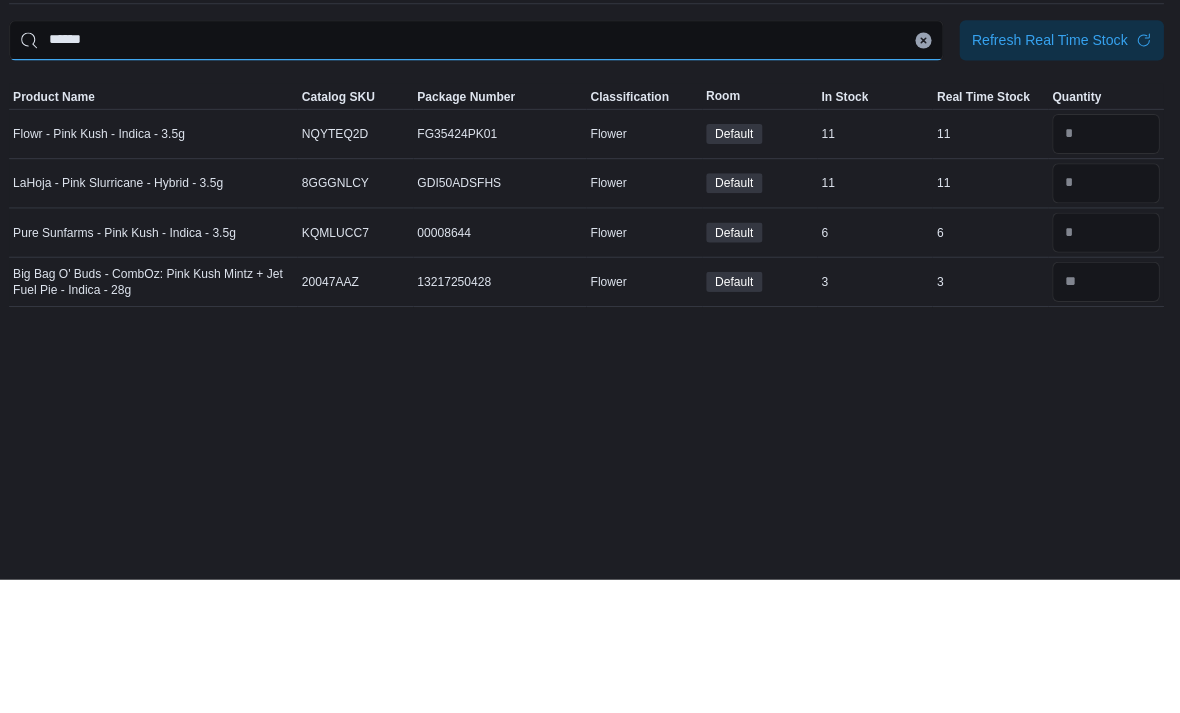 click on "******" at bounding box center [480, 177] 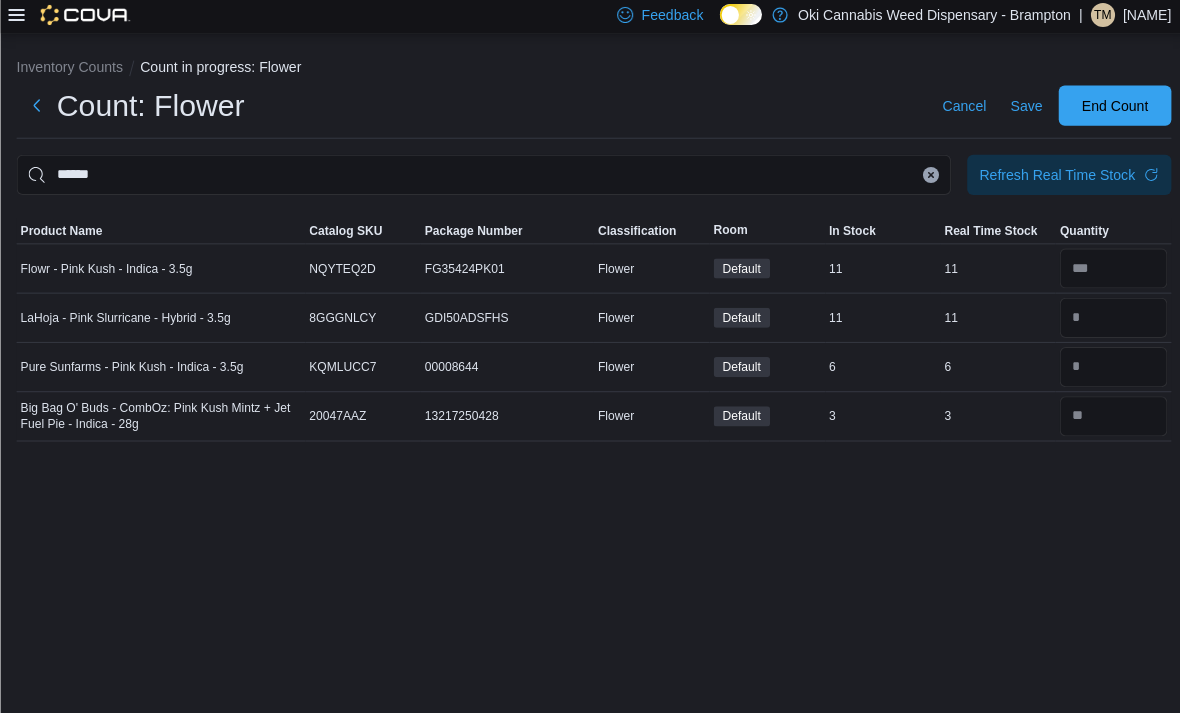click at bounding box center (925, 177) 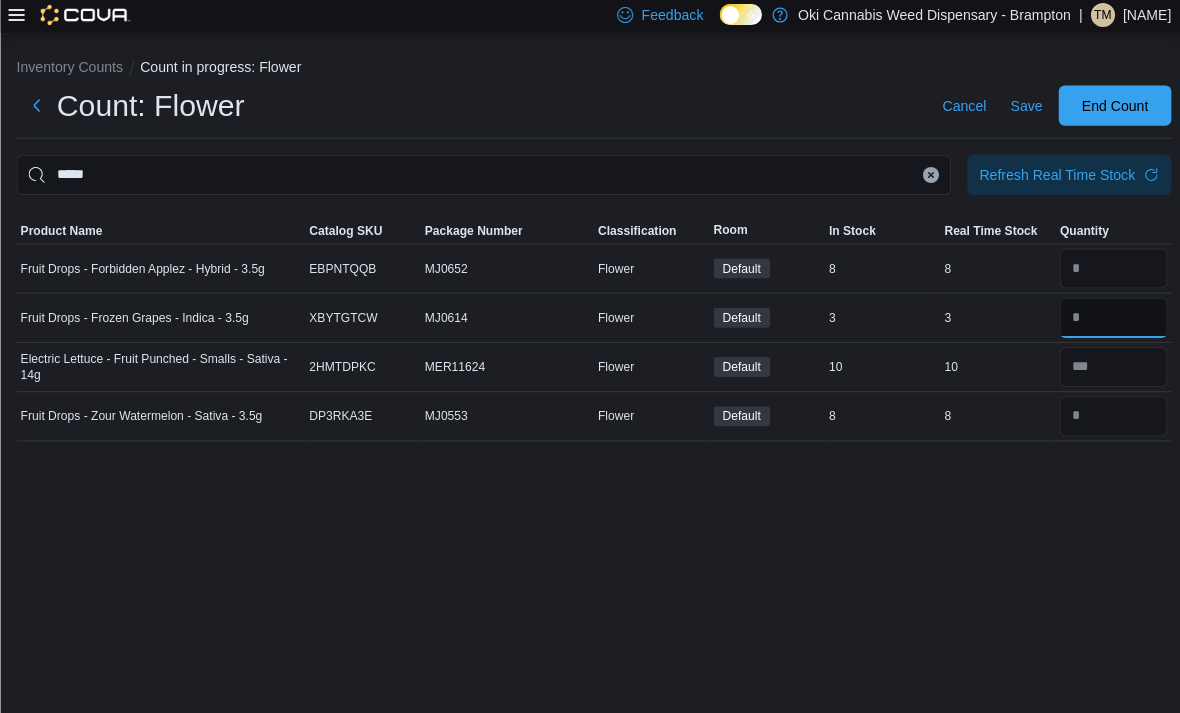 click at bounding box center [1106, 319] 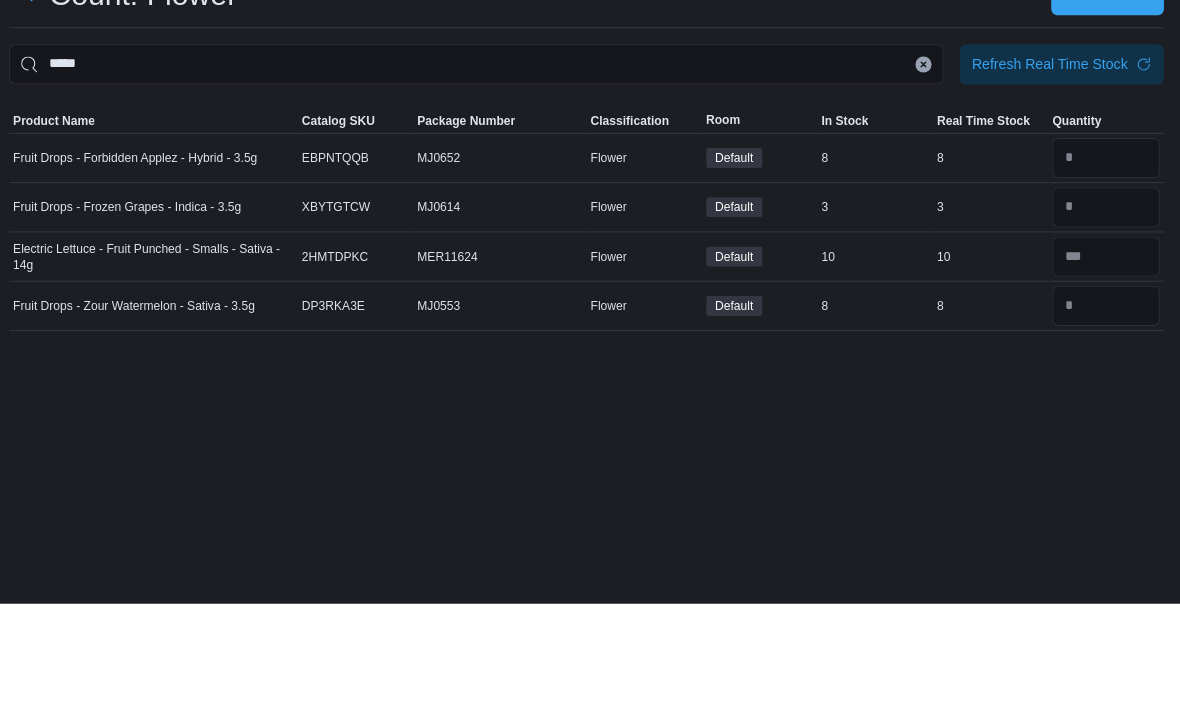 click at bounding box center (1106, 270) 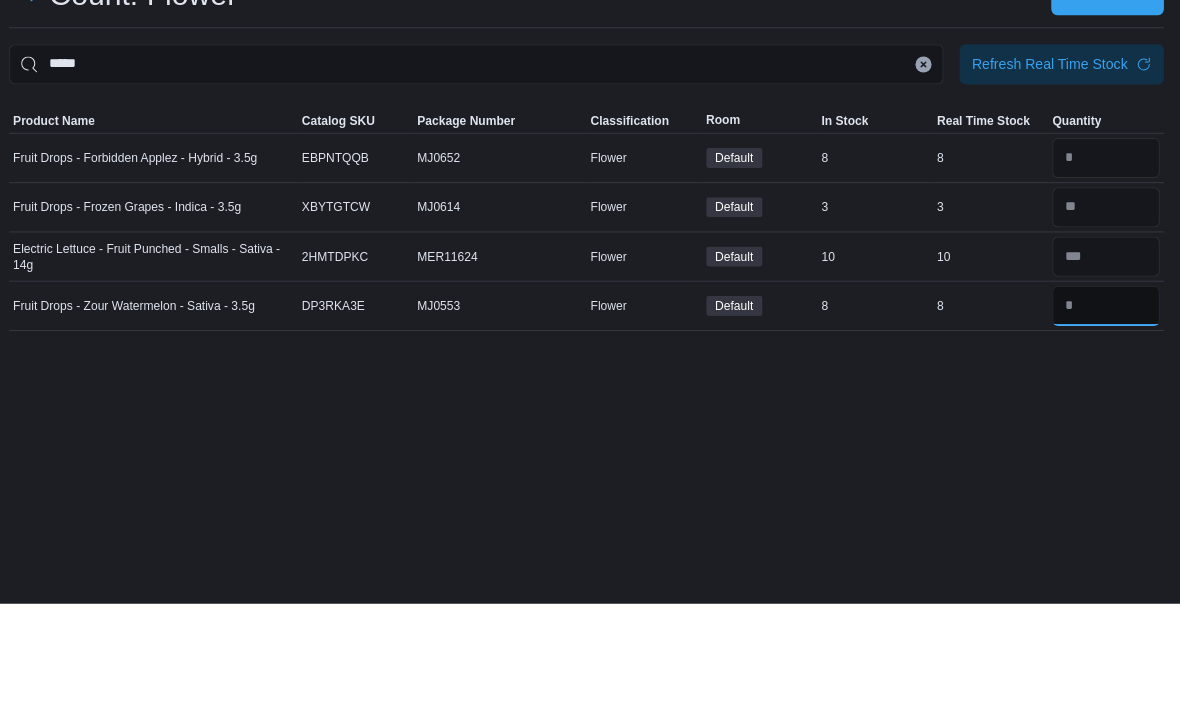 click at bounding box center (1106, 417) 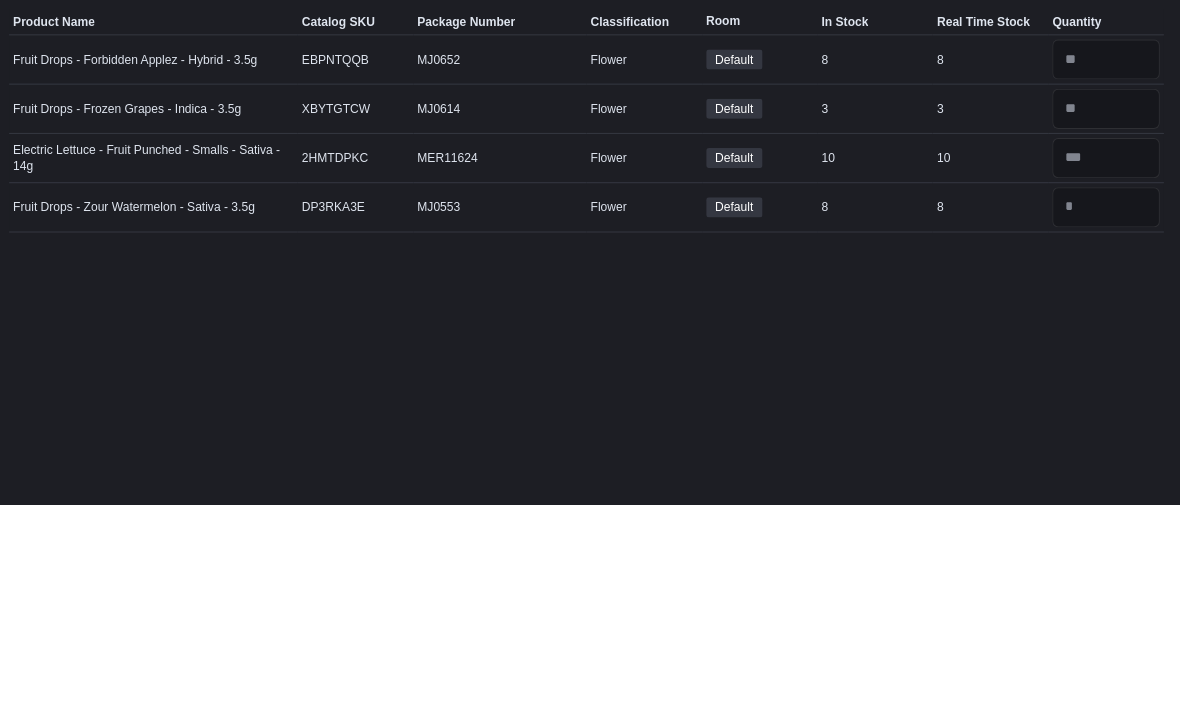 click on "*****" at bounding box center [480, 177] 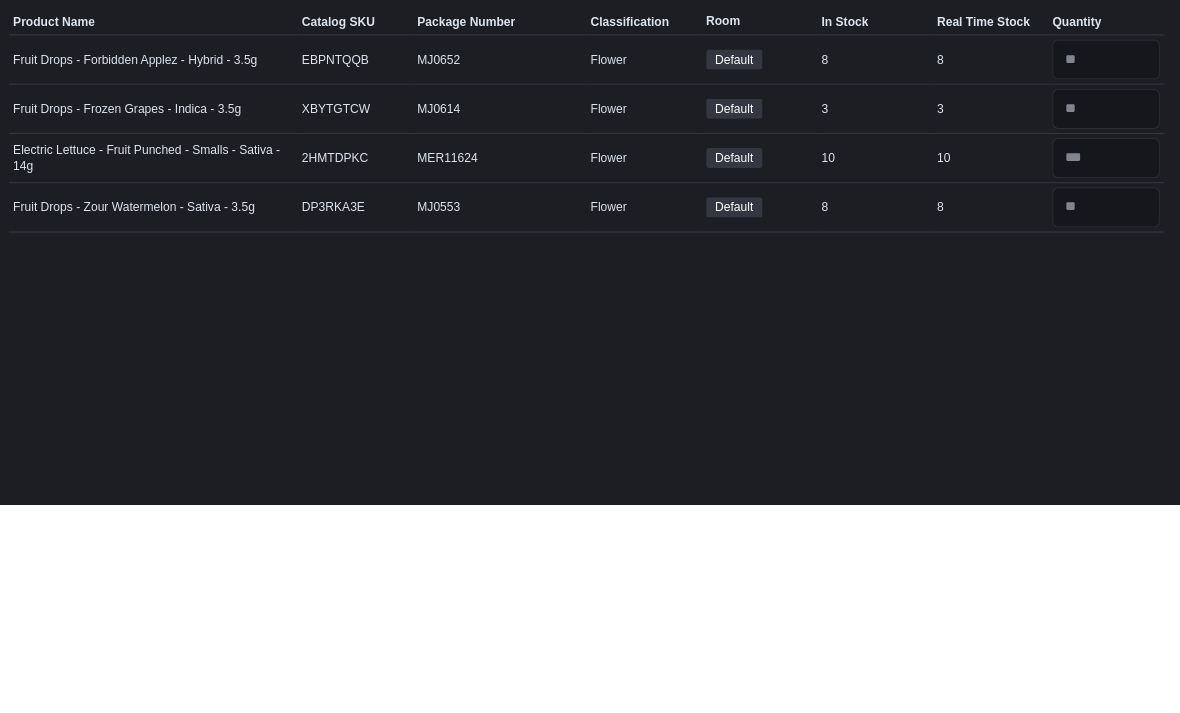 scroll, scrollTop: 64, scrollLeft: 0, axis: vertical 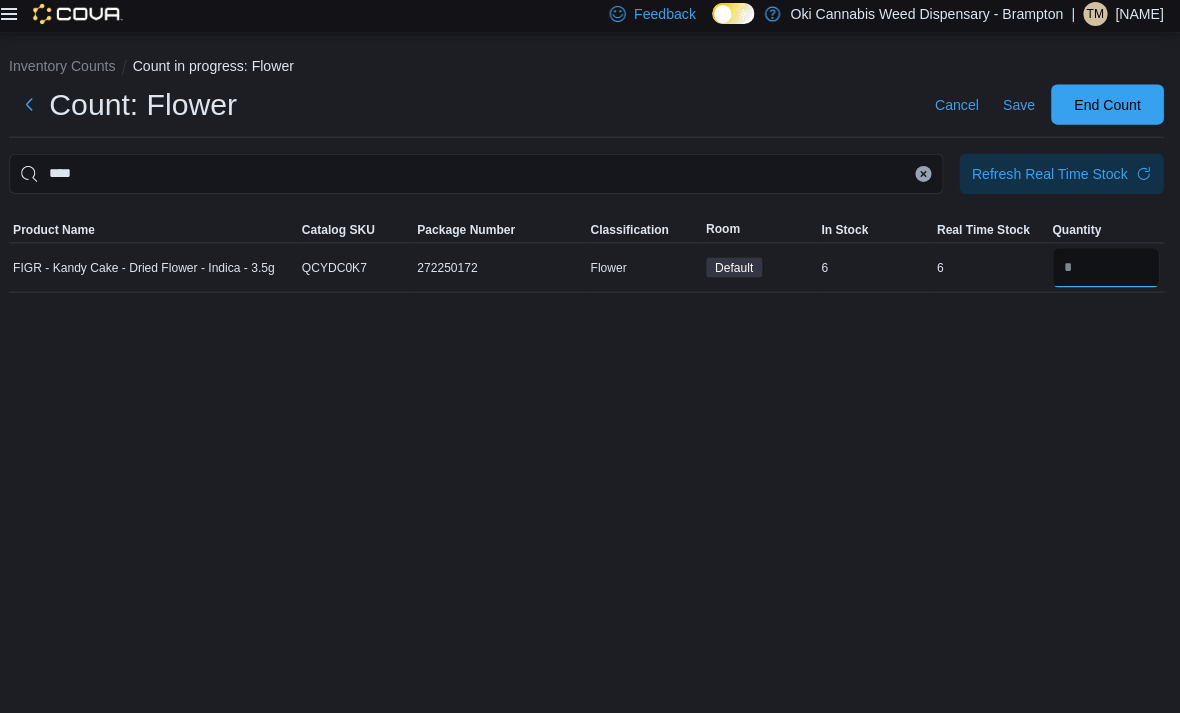 click at bounding box center [1106, 270] 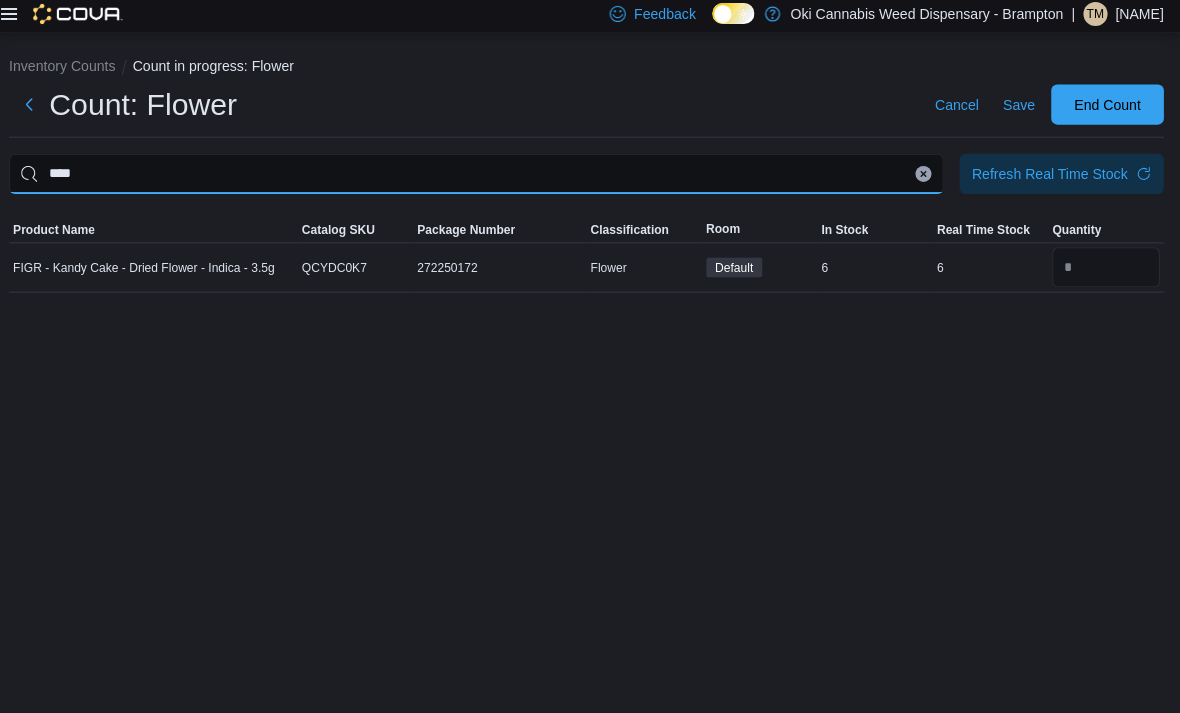 click on "****" at bounding box center [480, 177] 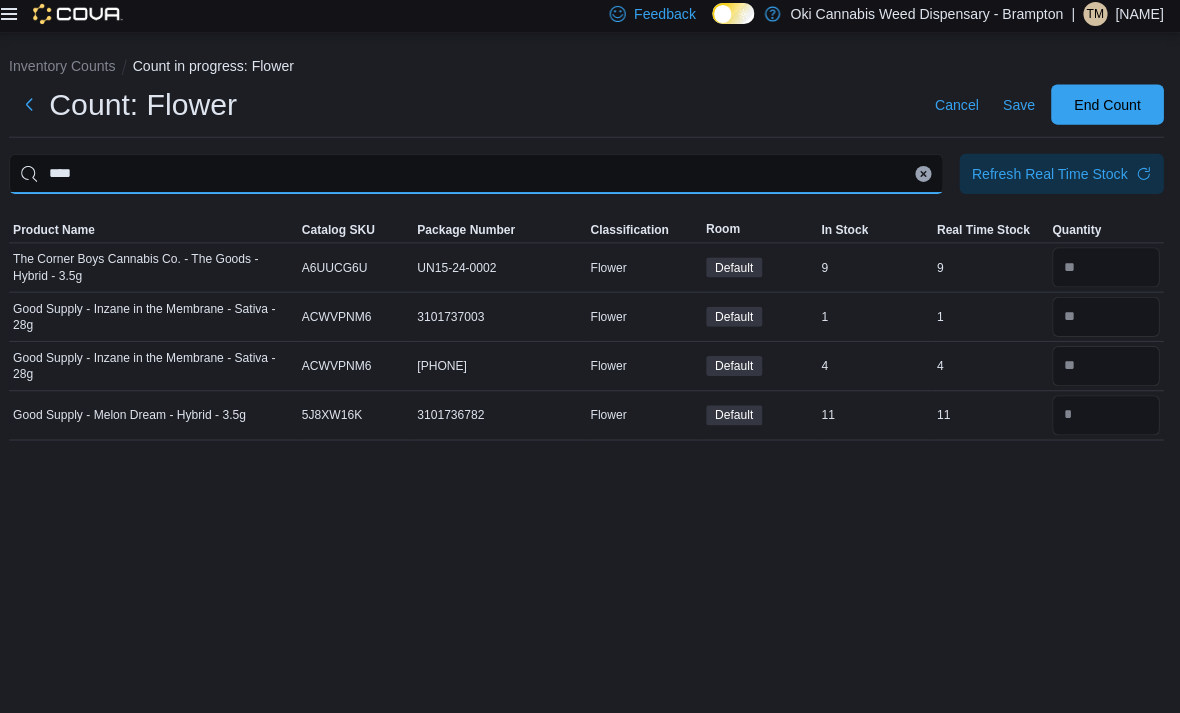 scroll, scrollTop: 64, scrollLeft: 0, axis: vertical 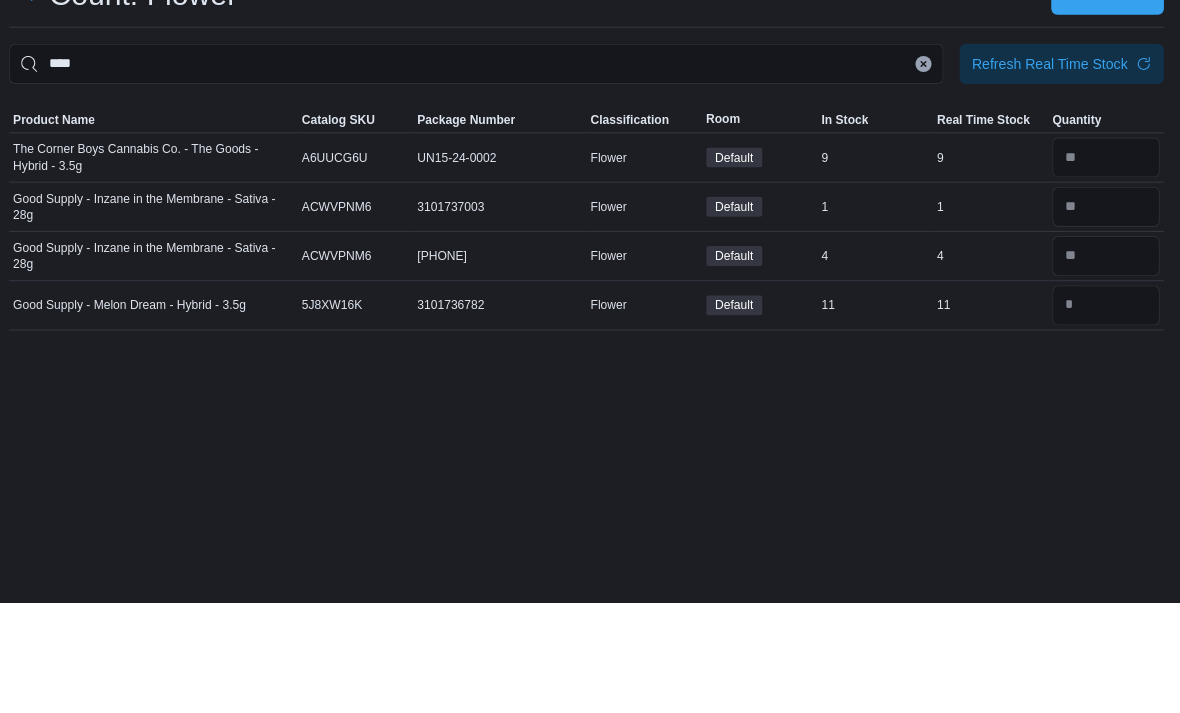 click at bounding box center (1106, 417) 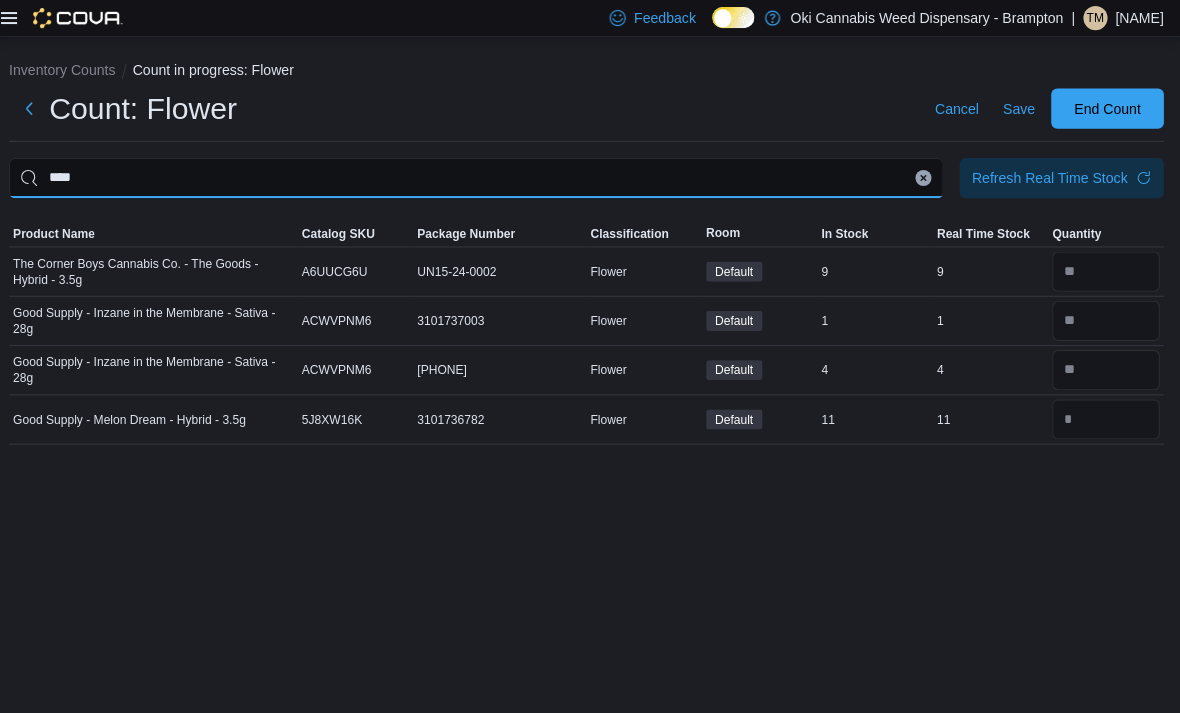 click on "****" at bounding box center (480, 177) 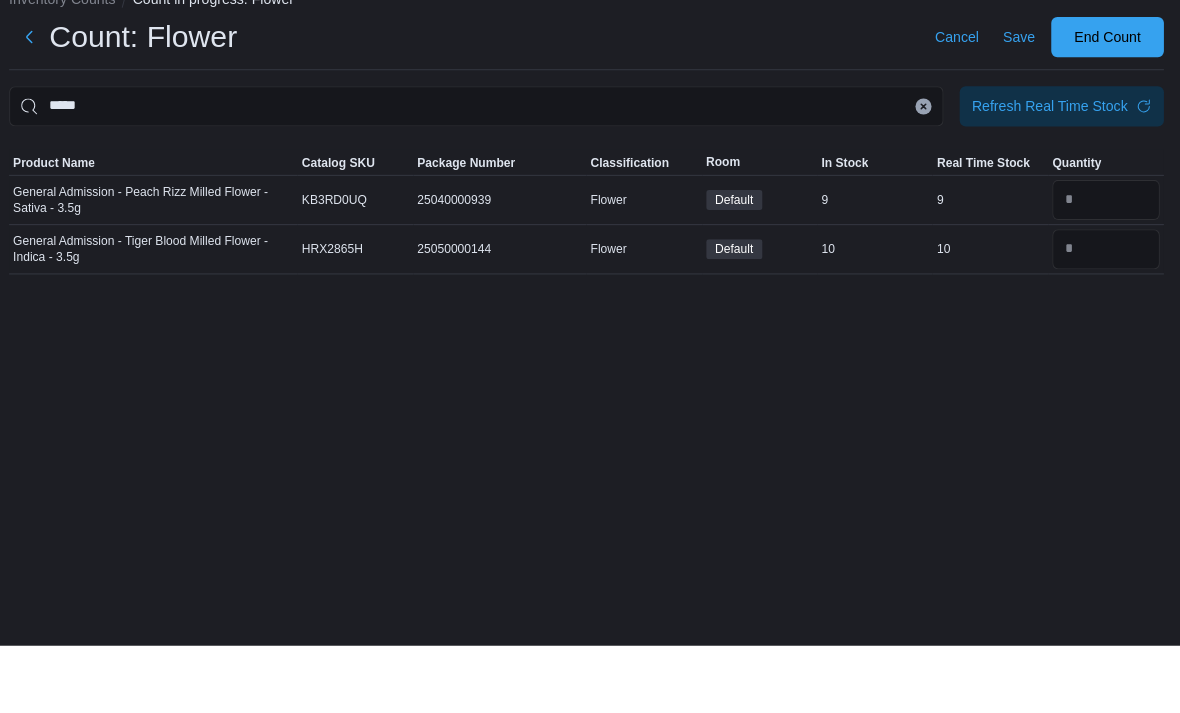 click at bounding box center (1106, 270) 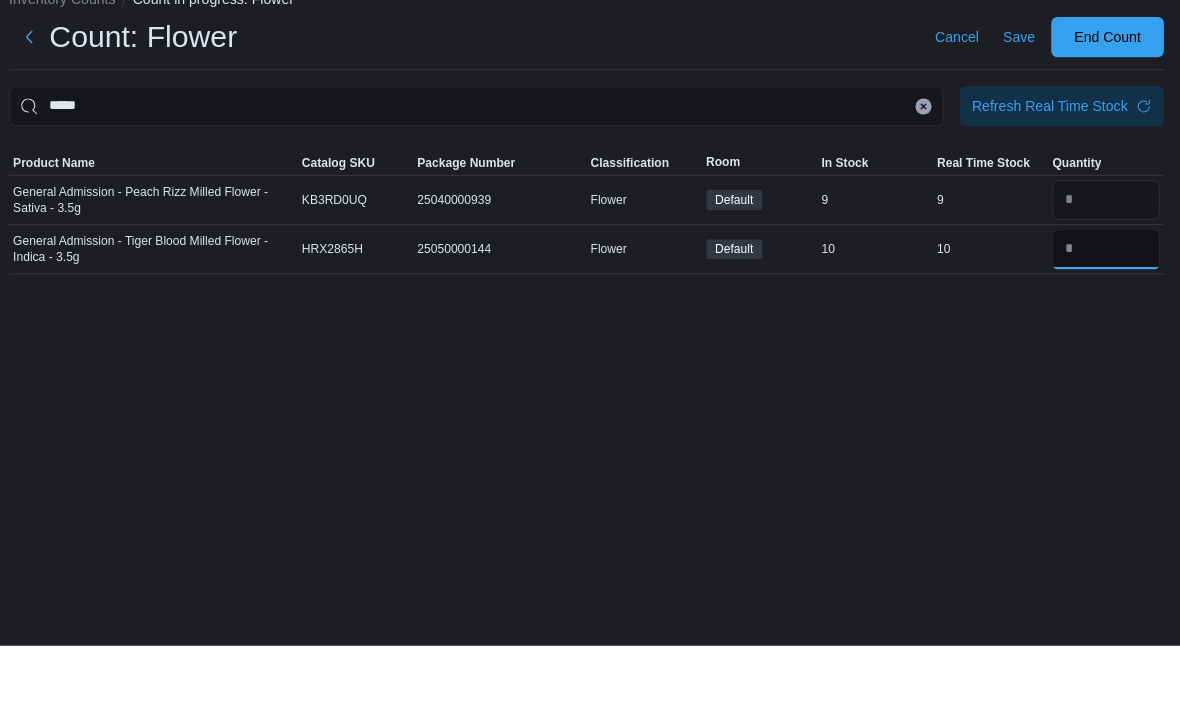click at bounding box center (1106, 319) 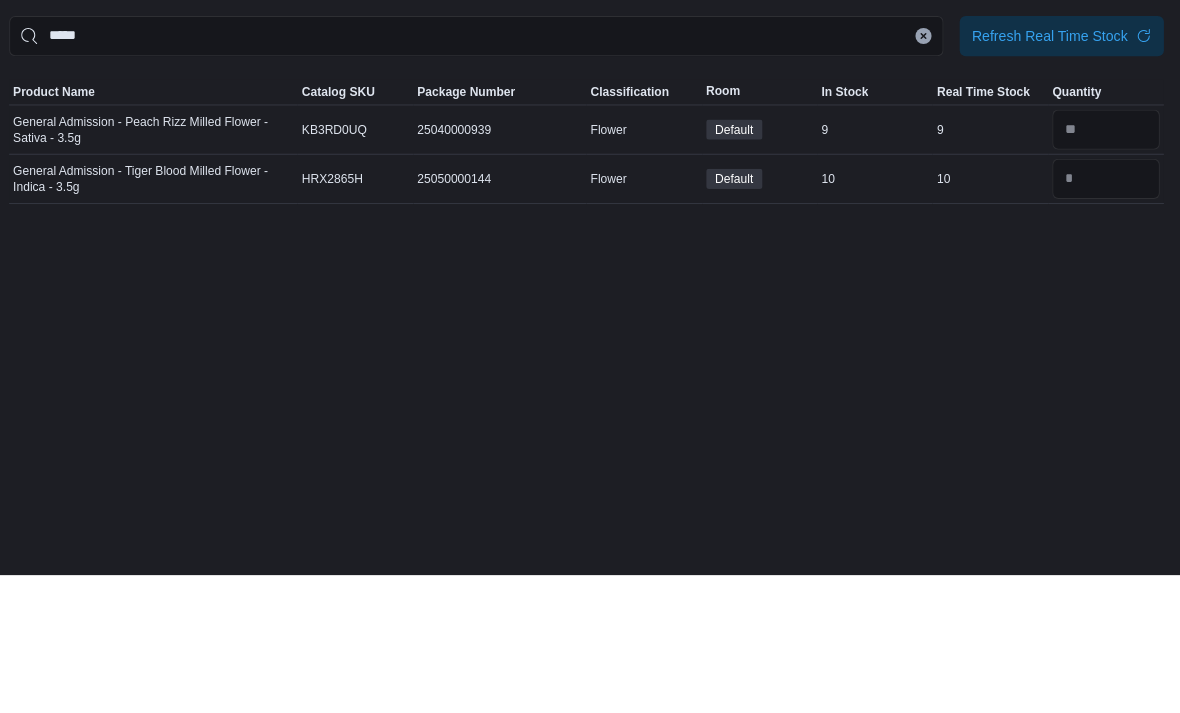 scroll, scrollTop: 0, scrollLeft: 0, axis: both 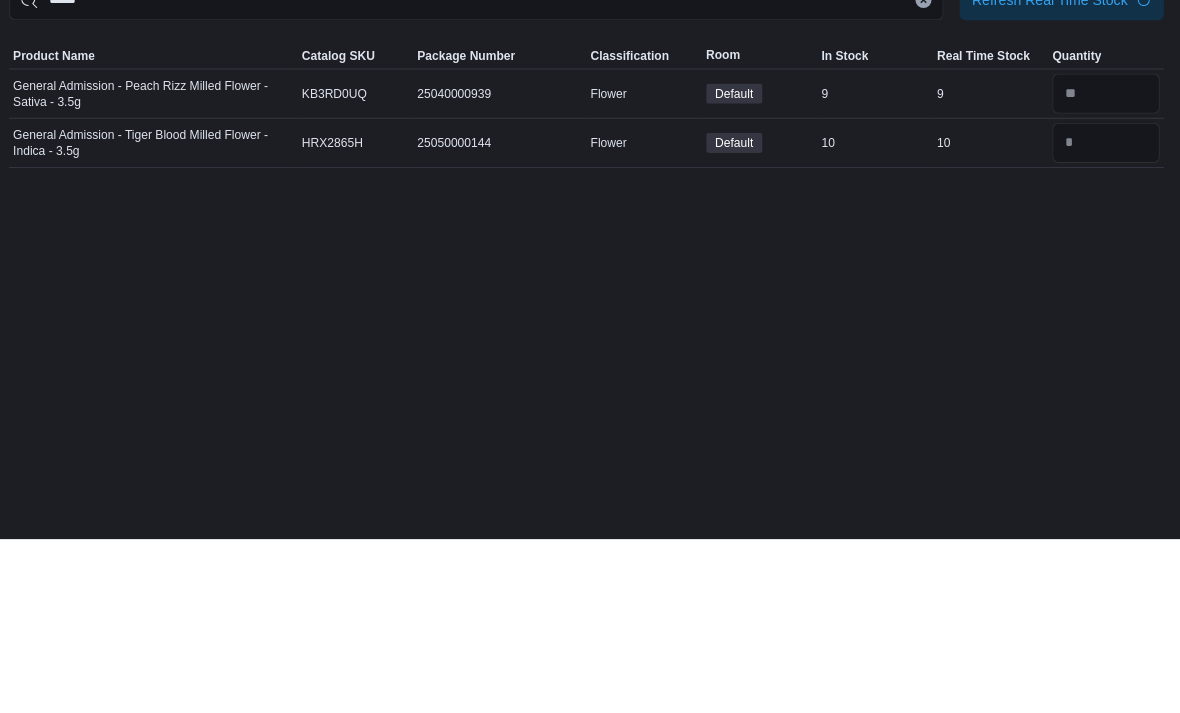 click at bounding box center [925, 177] 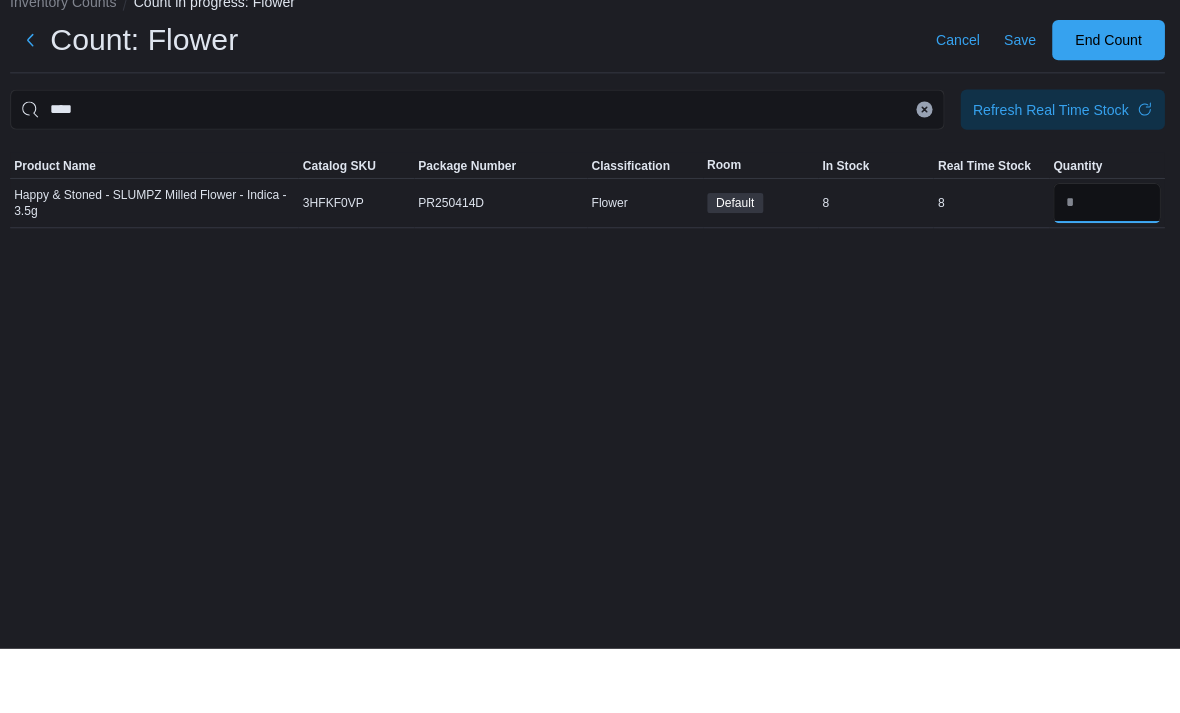 click at bounding box center [1106, 270] 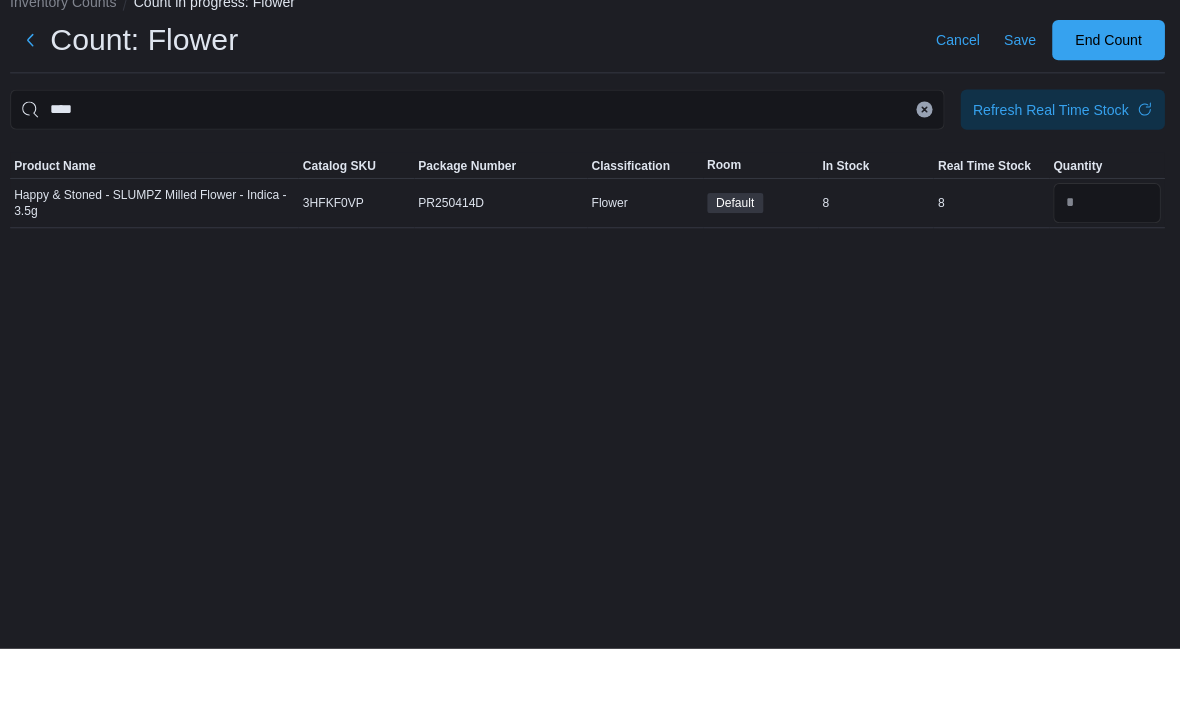 scroll, scrollTop: 64, scrollLeft: 0, axis: vertical 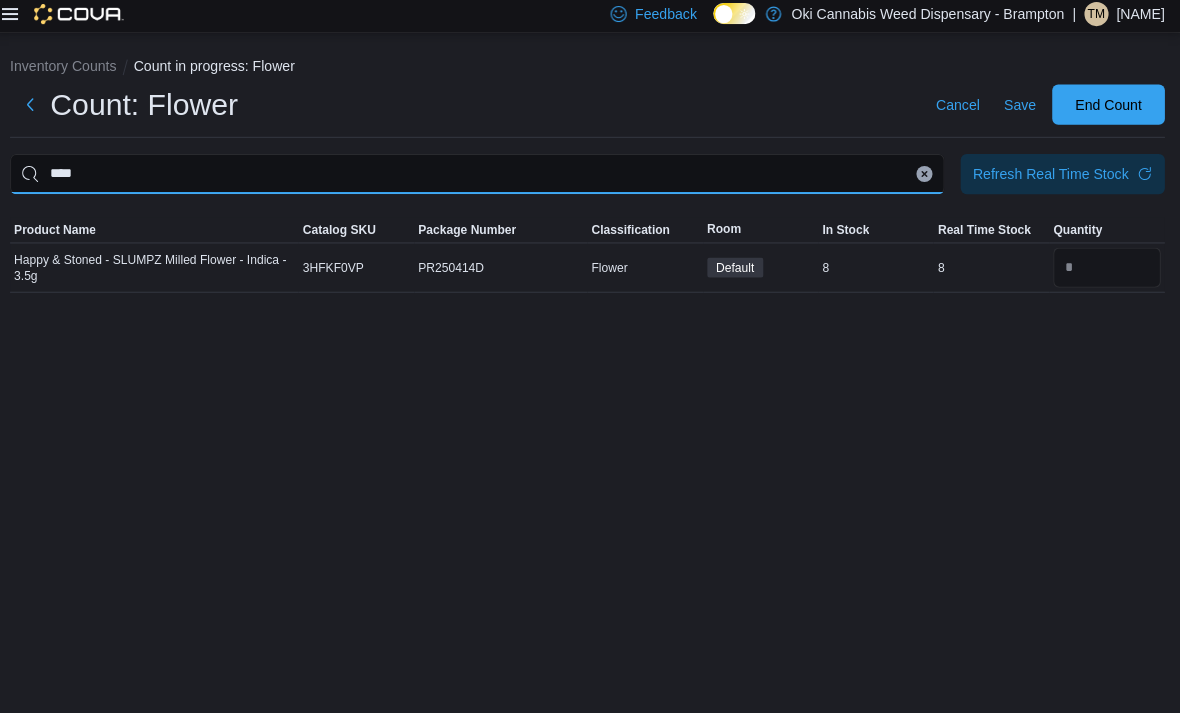 click on "****" at bounding box center (480, 177) 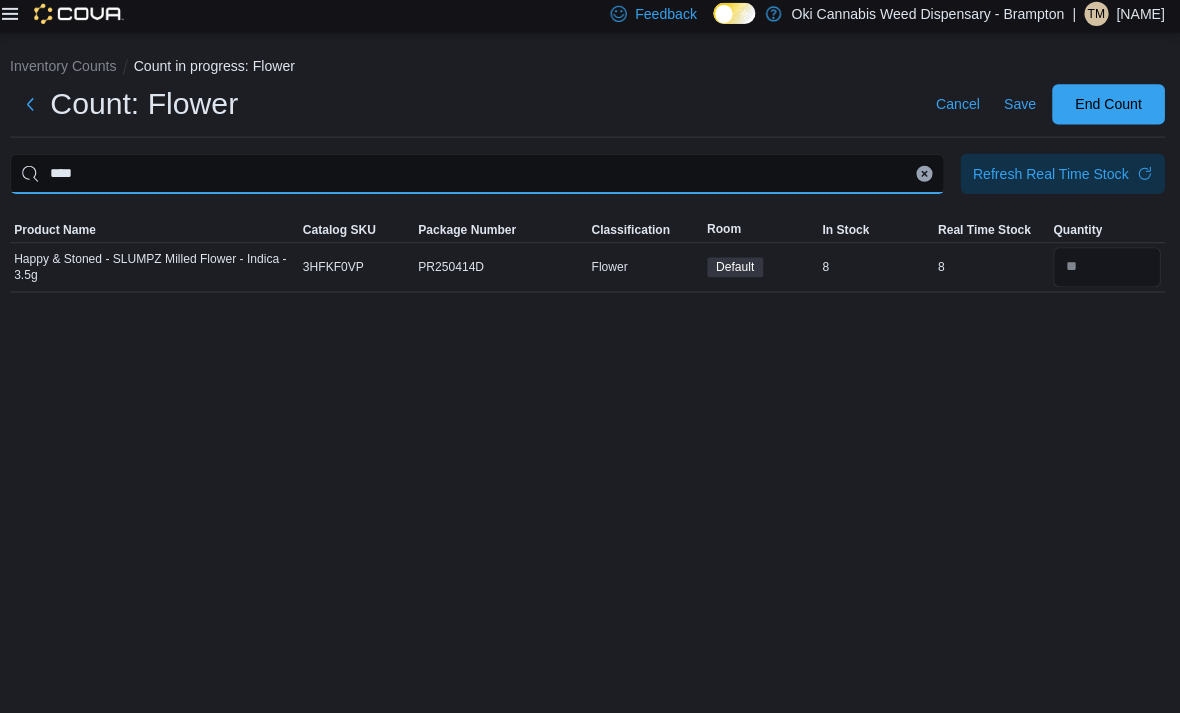 click on "****" at bounding box center (480, 177) 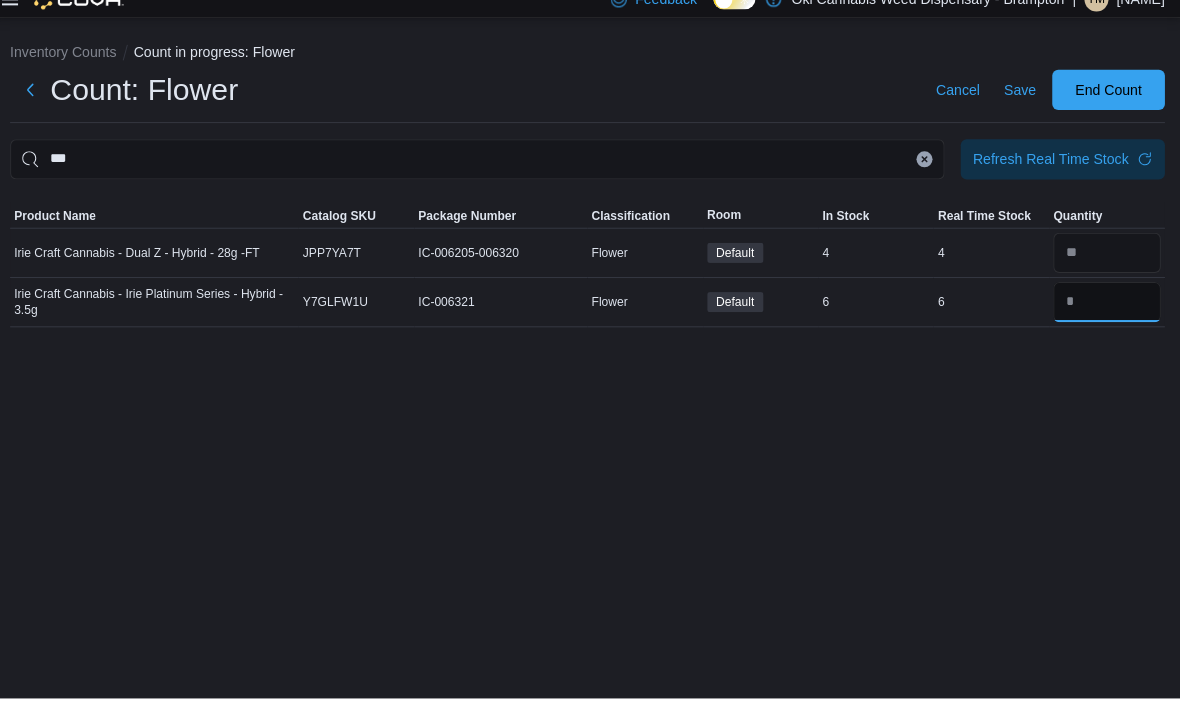 click at bounding box center (1106, 319) 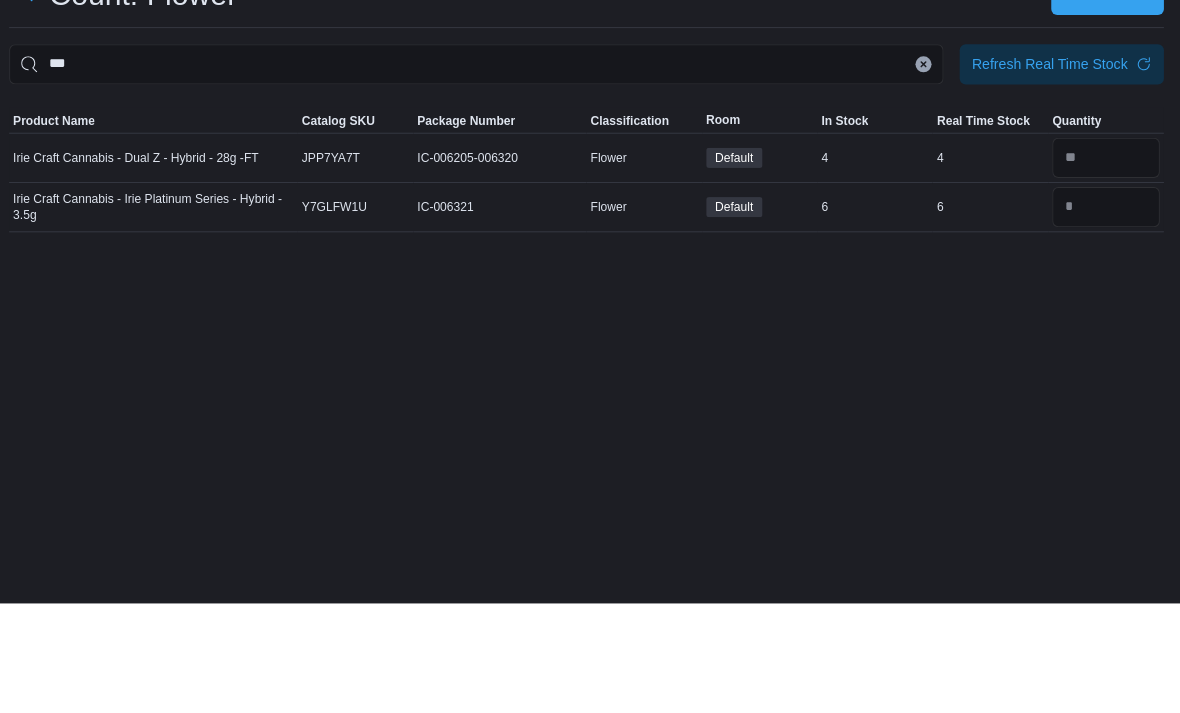 scroll, scrollTop: 64, scrollLeft: 0, axis: vertical 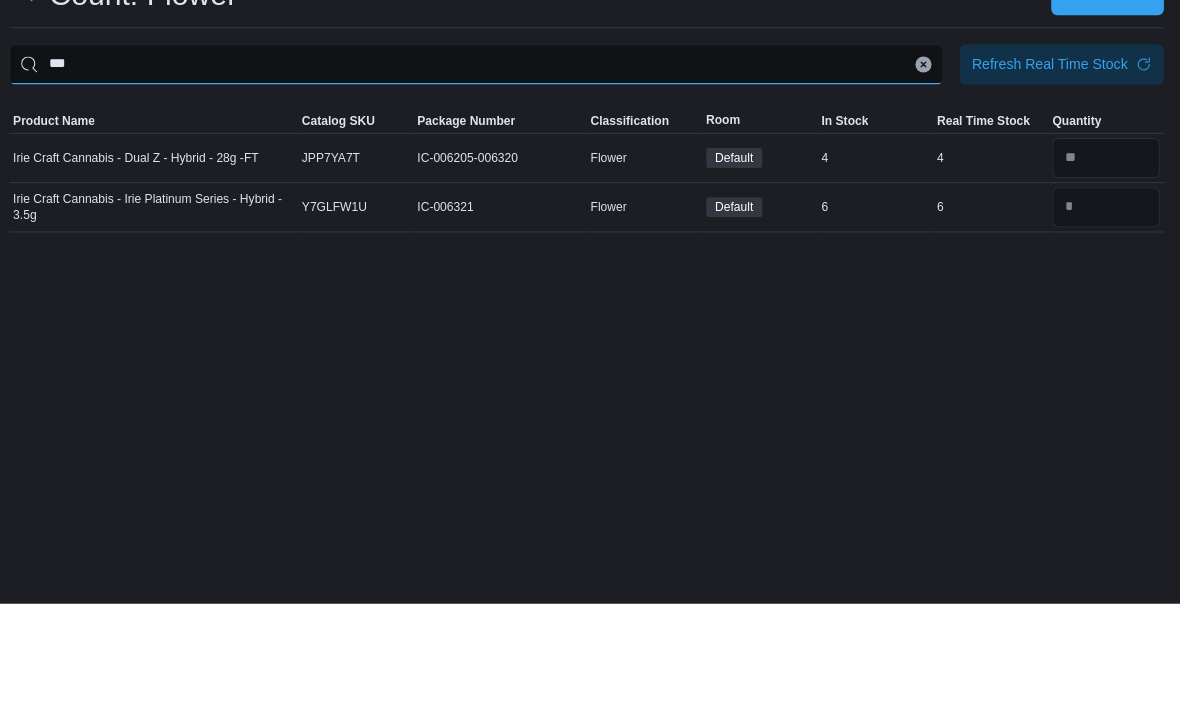 click on "***" at bounding box center (480, 177) 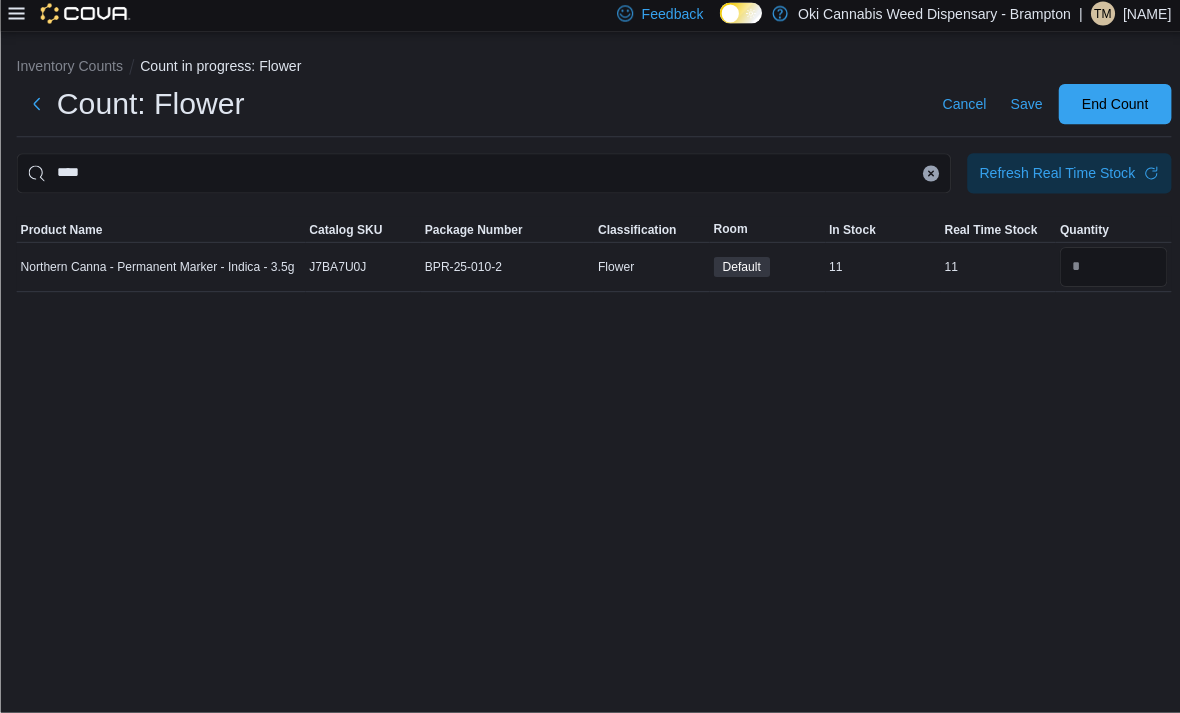 click at bounding box center (1106, 270) 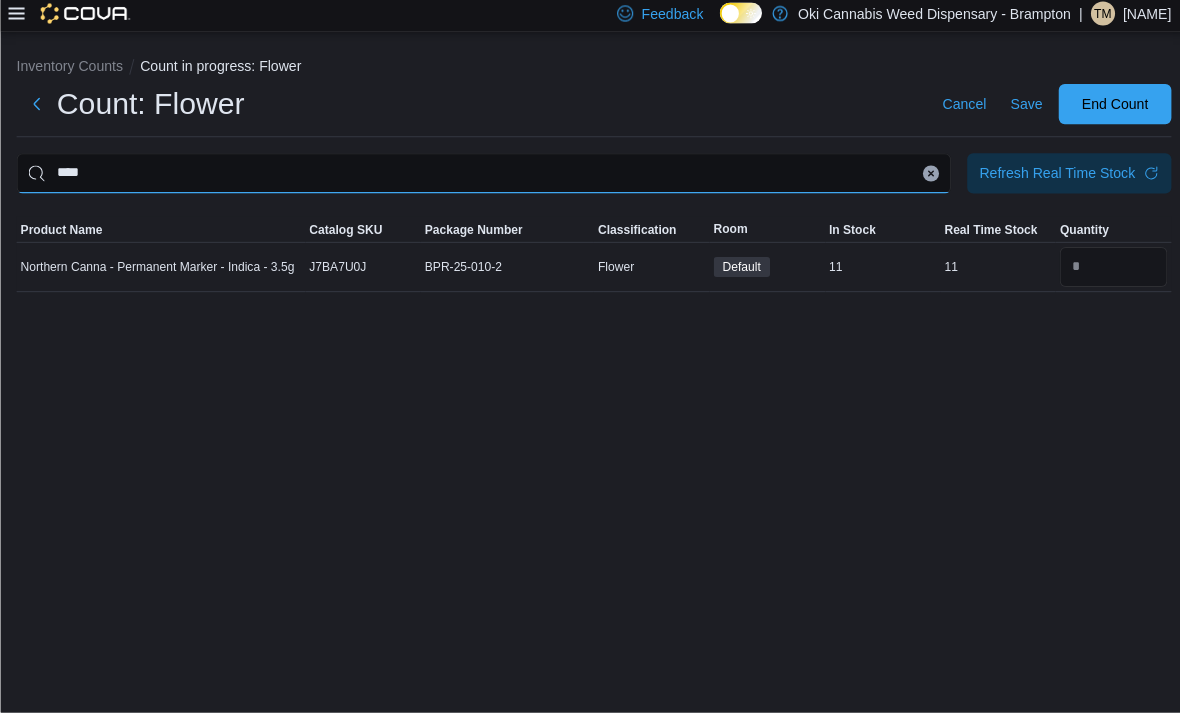 click on "****" at bounding box center (480, 177) 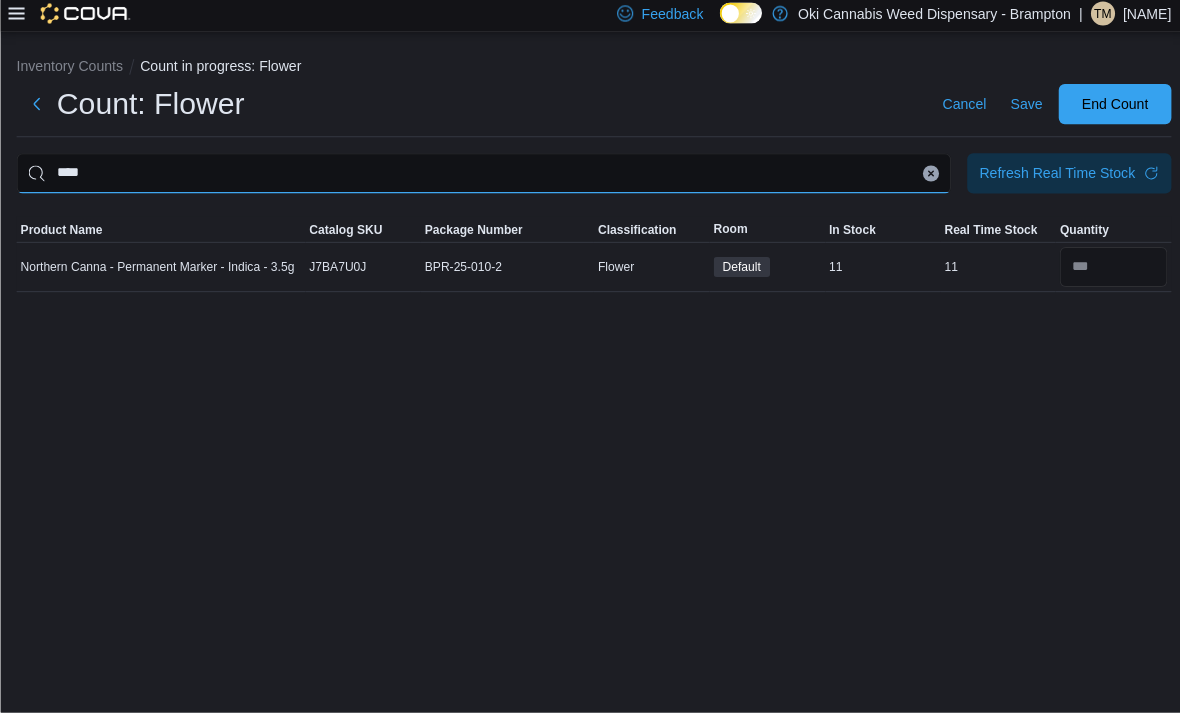 click on "****" at bounding box center [480, 177] 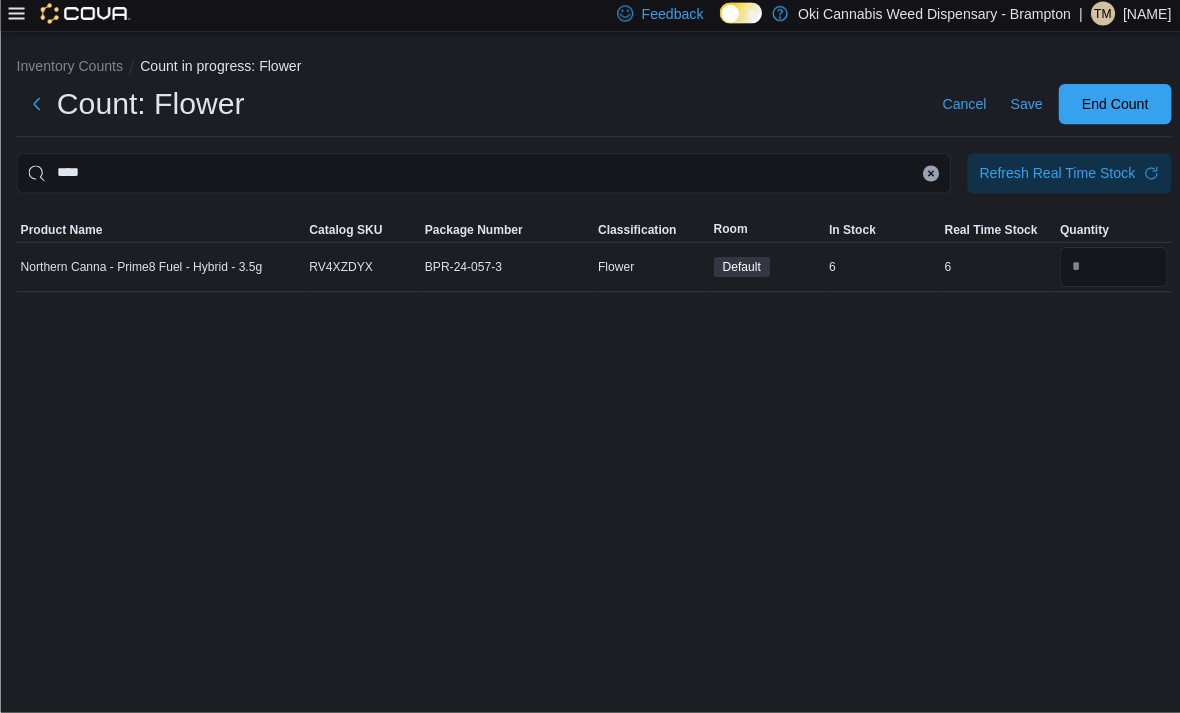 click at bounding box center [1106, 270] 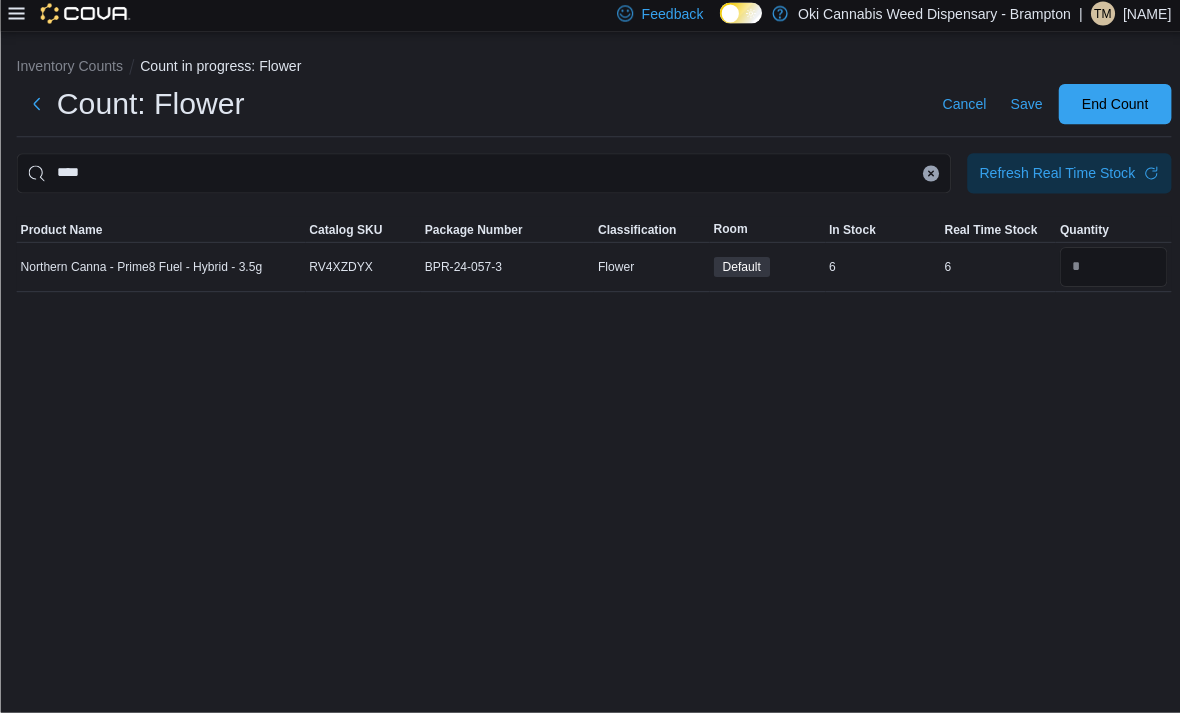 click 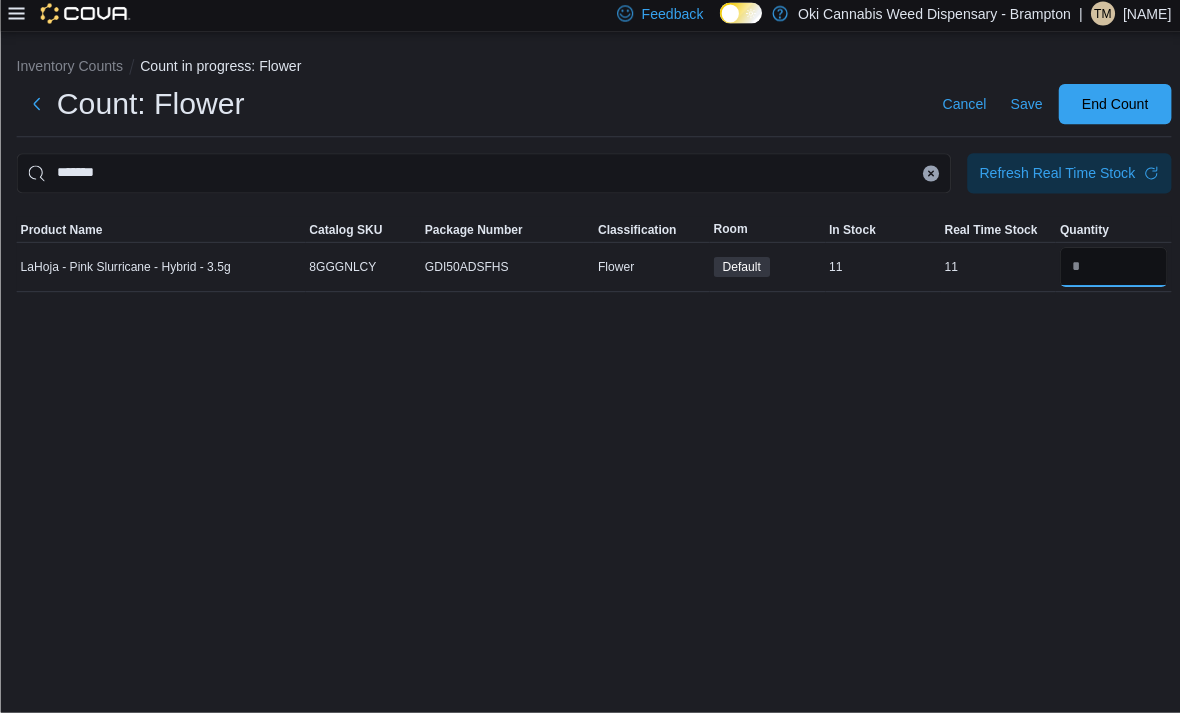 click at bounding box center [1106, 270] 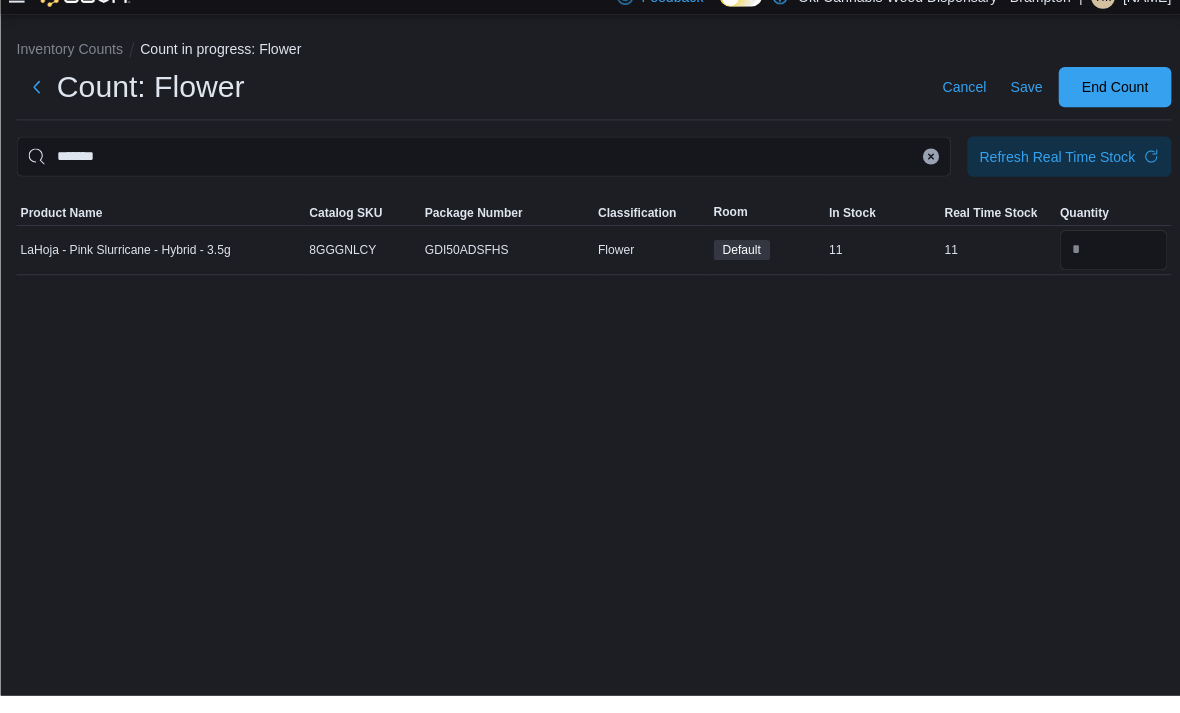 scroll, scrollTop: 47, scrollLeft: 0, axis: vertical 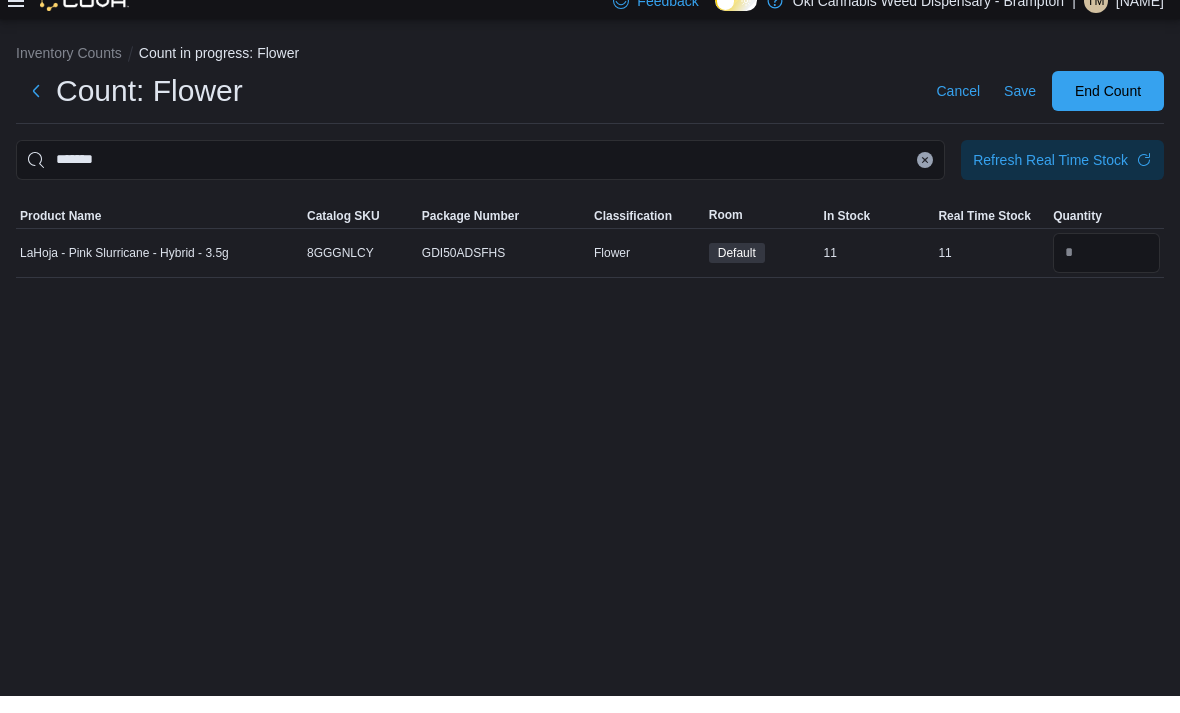 click 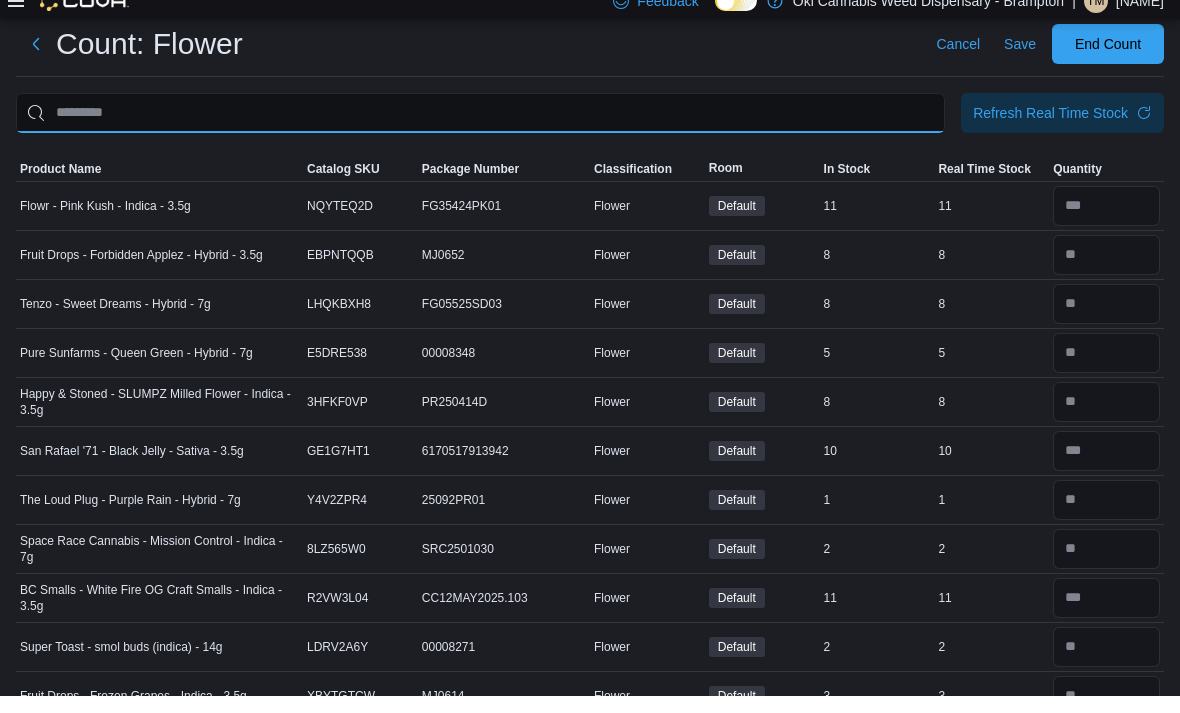 scroll, scrollTop: 64, scrollLeft: 0, axis: vertical 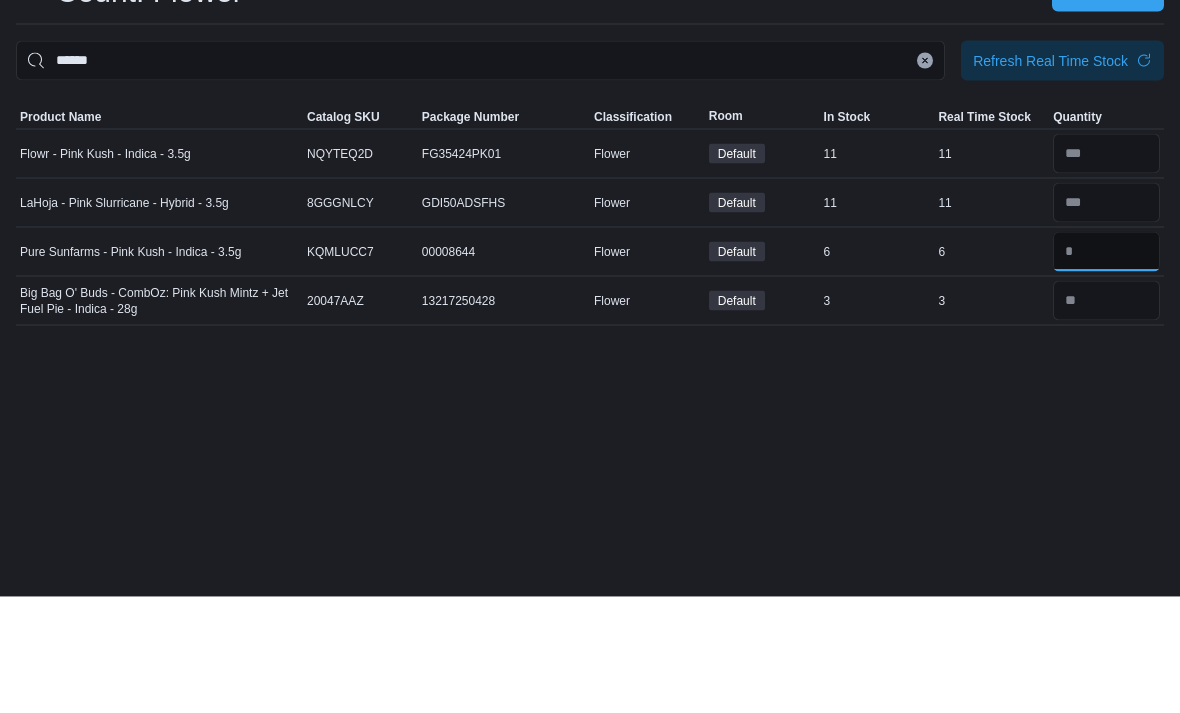 click at bounding box center (1106, 368) 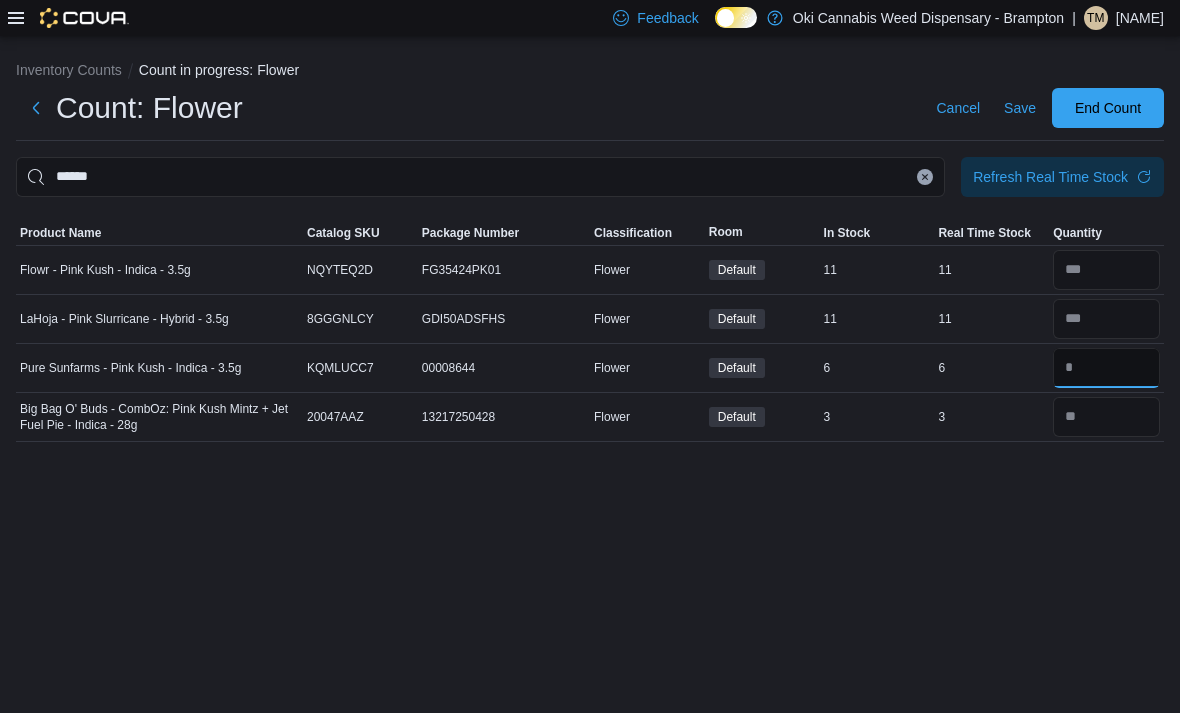 scroll, scrollTop: 0, scrollLeft: 0, axis: both 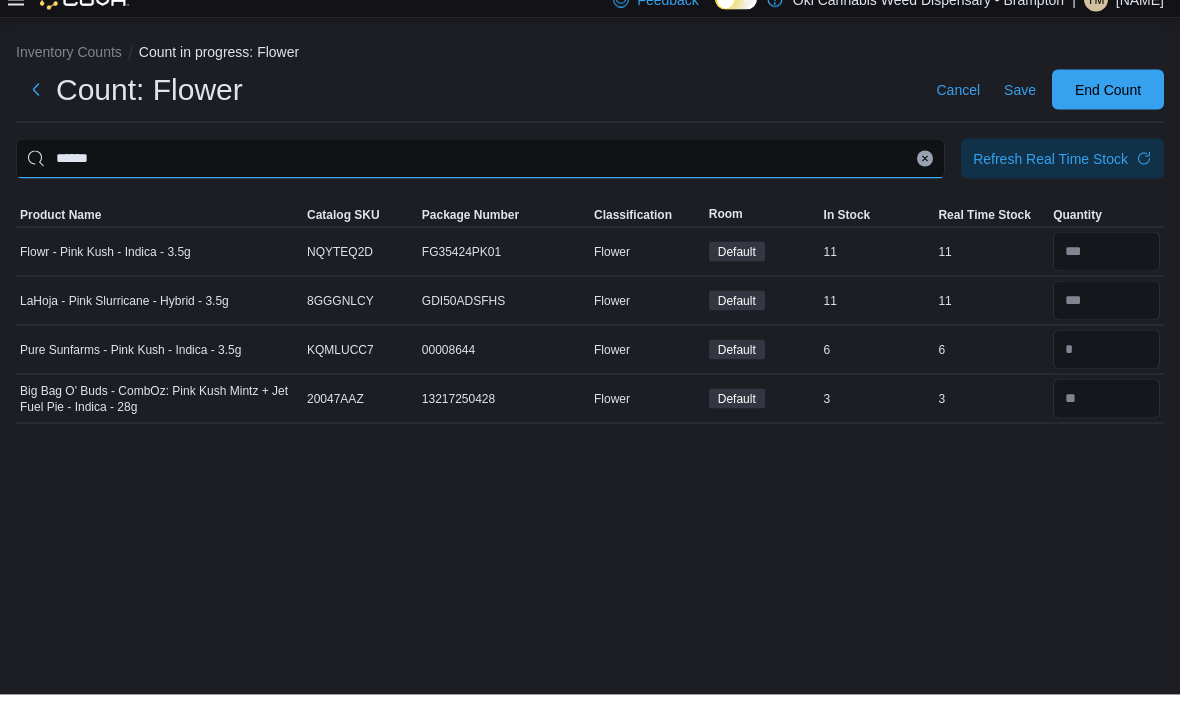 click on "******" at bounding box center (480, 177) 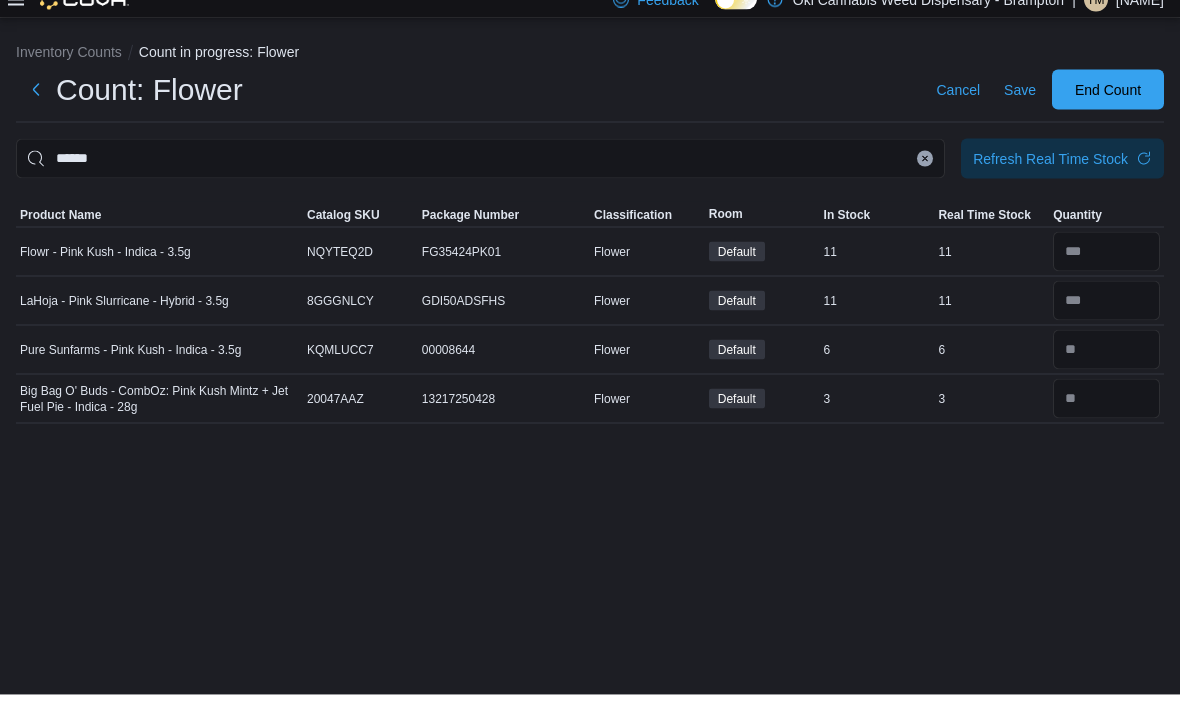 click 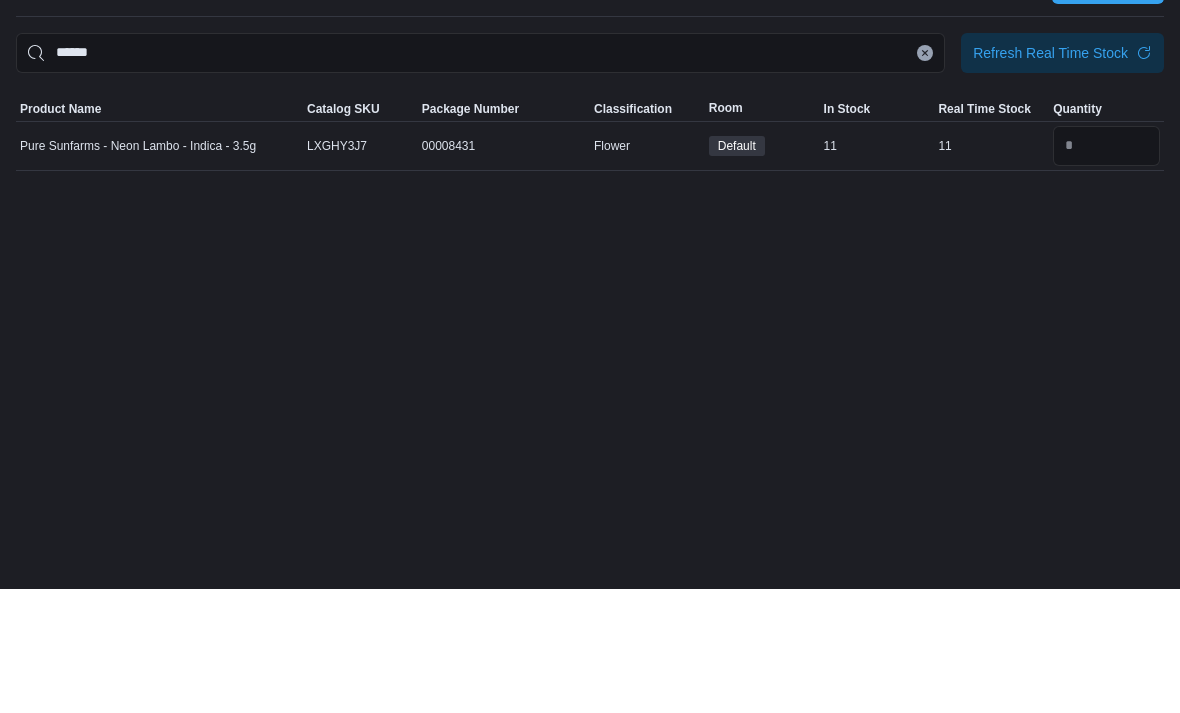 click at bounding box center [1106, 270] 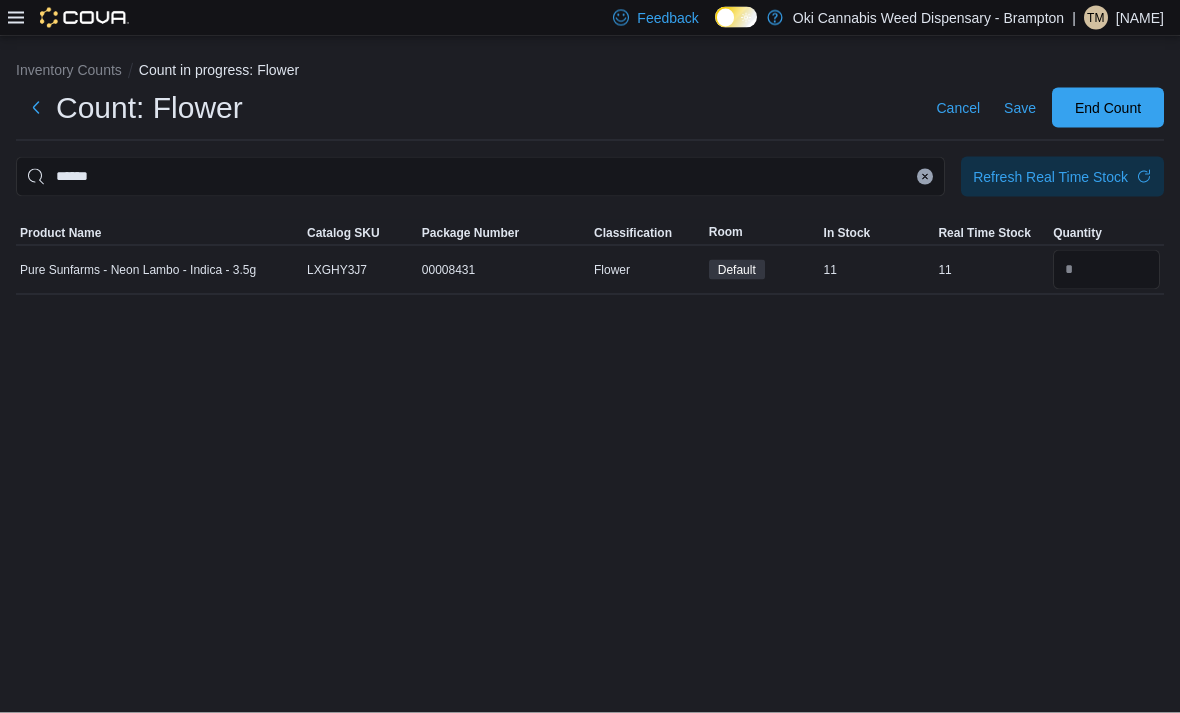 click on "Save" at bounding box center [1020, 108] 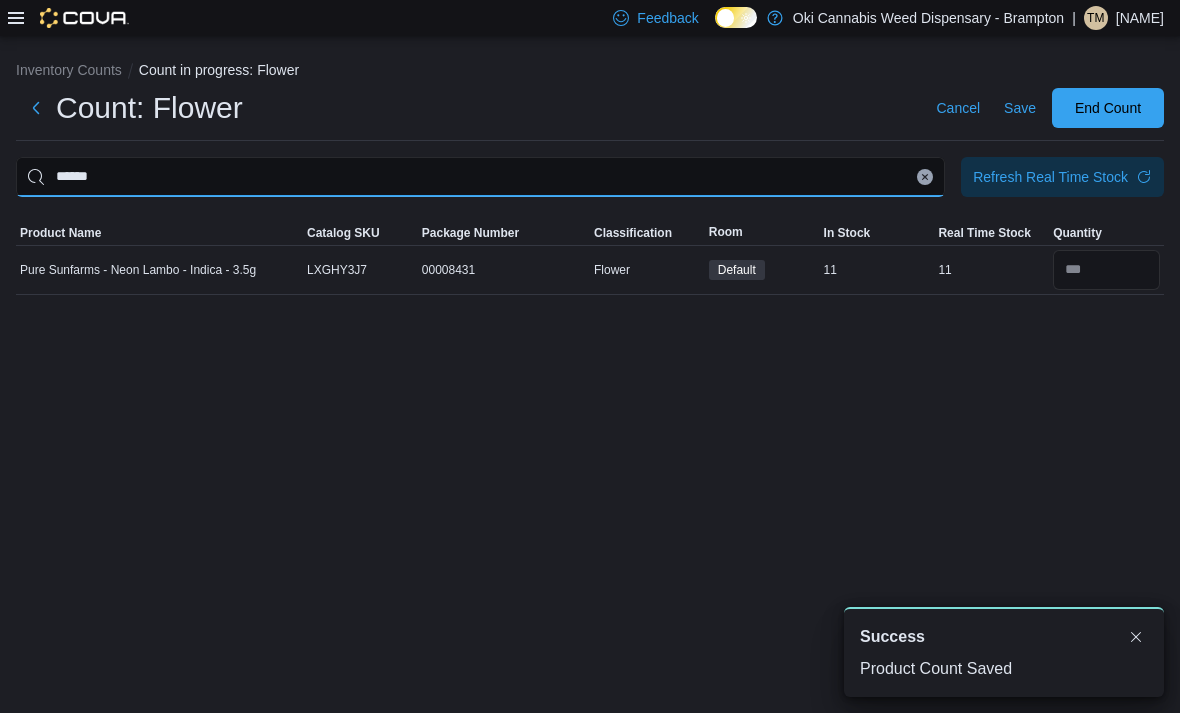 click on "******" at bounding box center [480, 177] 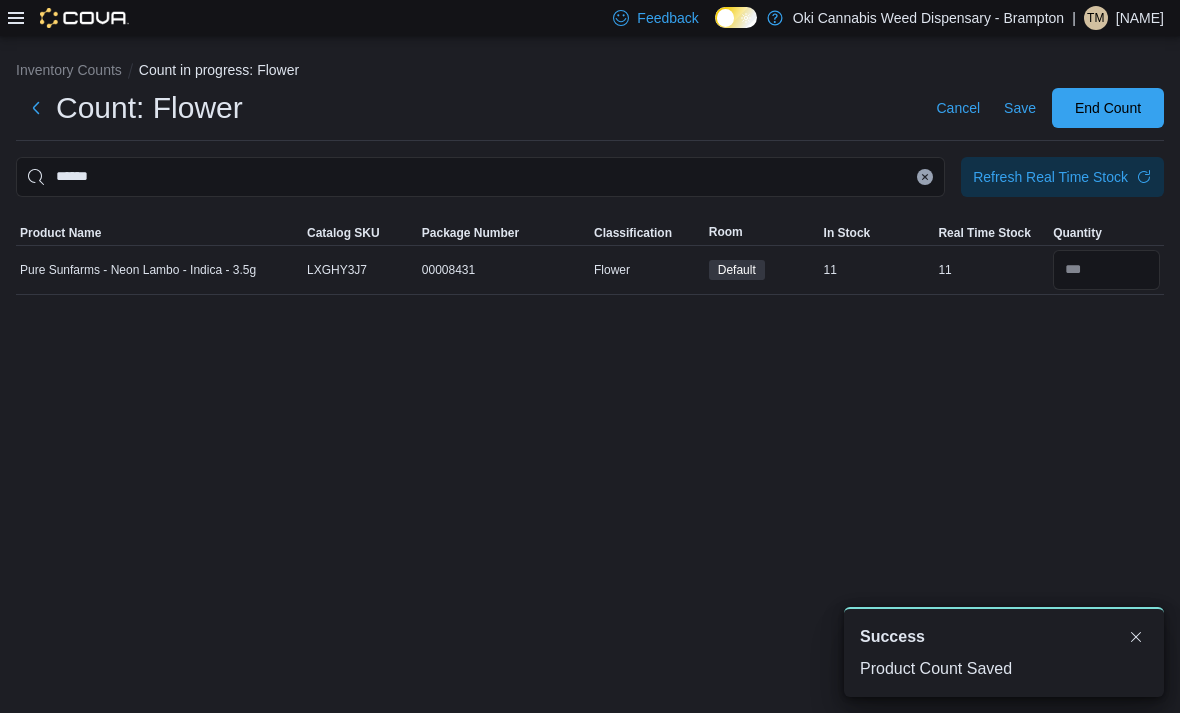 click at bounding box center [925, 177] 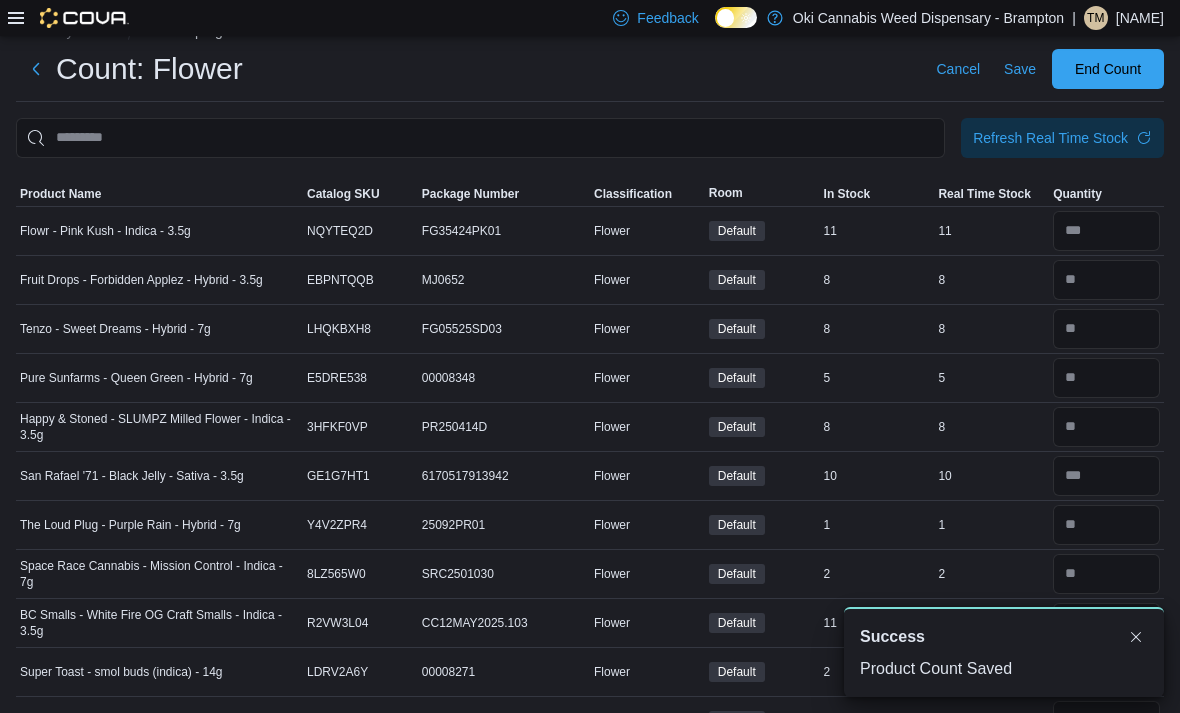 click on "Real Time Stock" at bounding box center (984, 194) 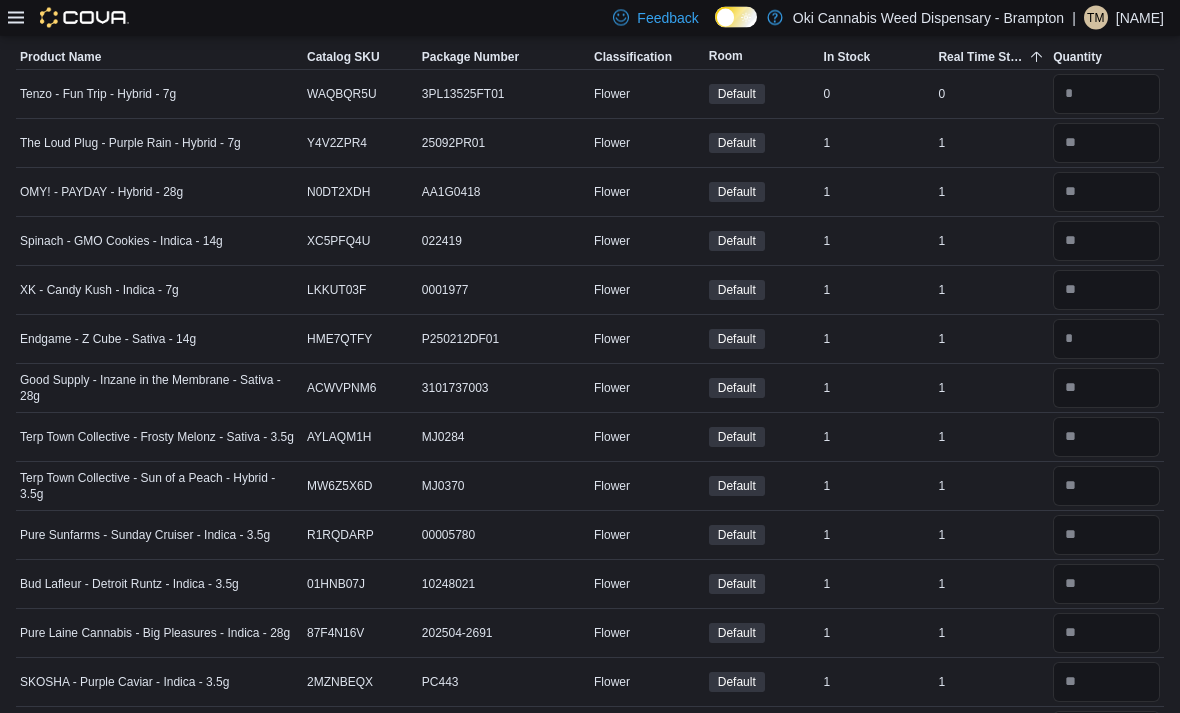scroll, scrollTop: 176, scrollLeft: 0, axis: vertical 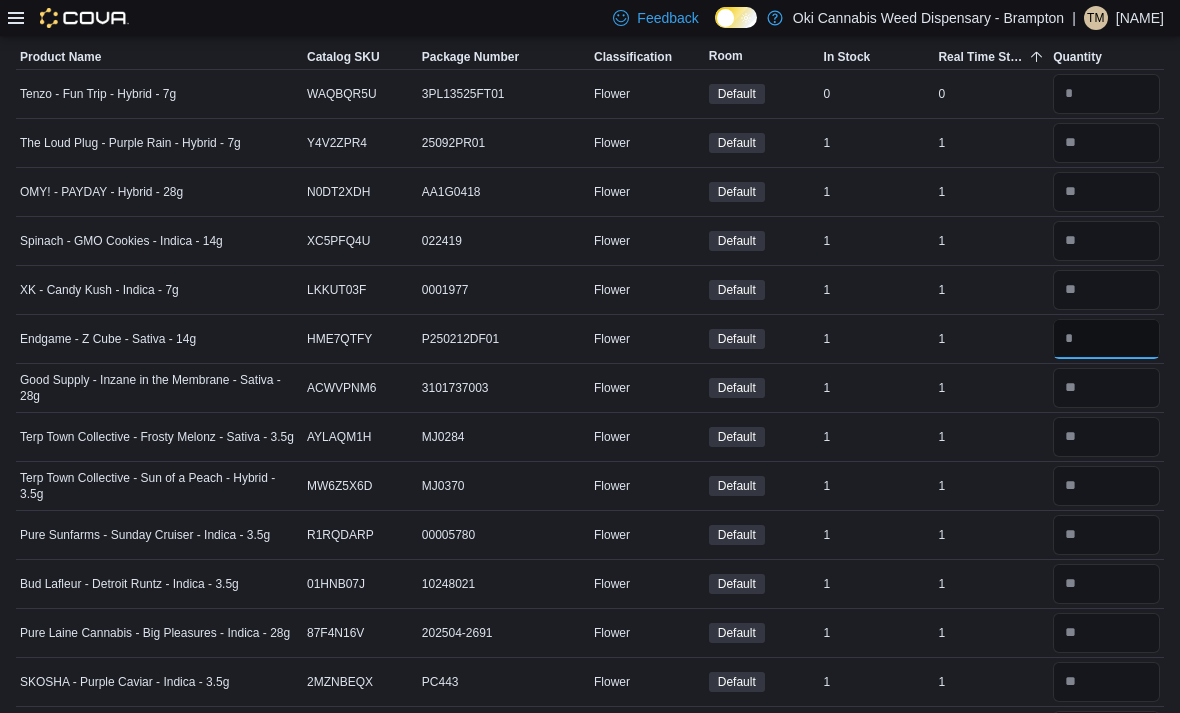 click at bounding box center [1106, 339] 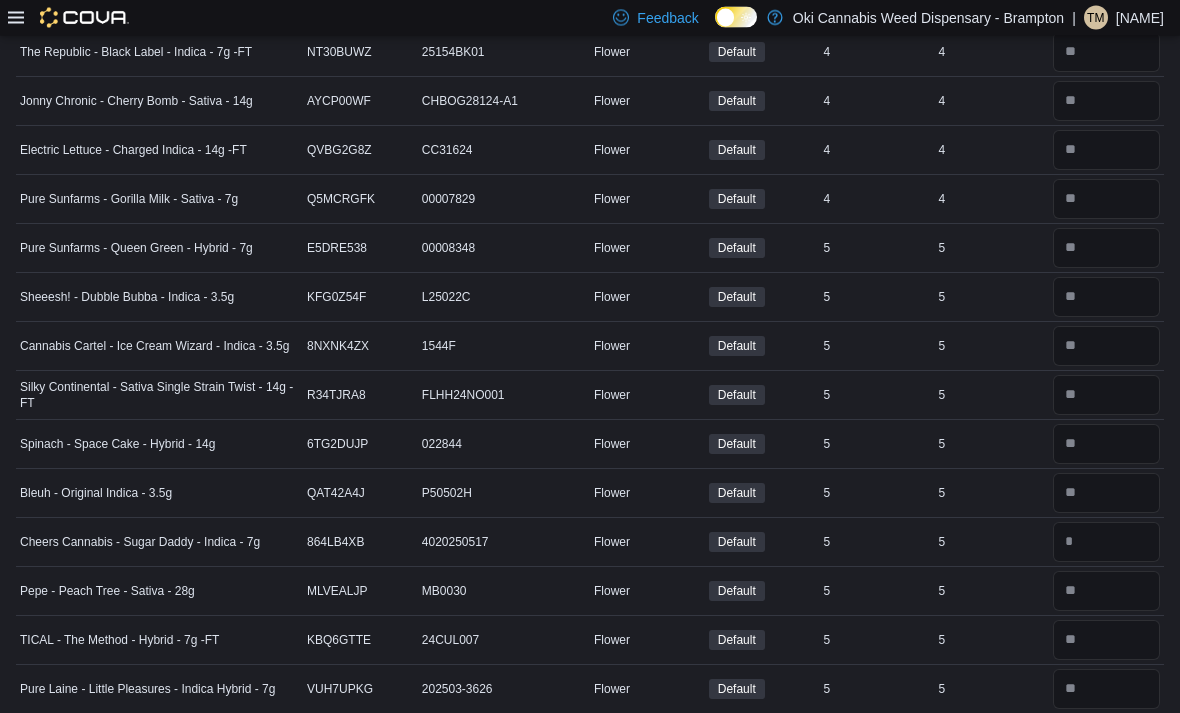 scroll, scrollTop: 2722, scrollLeft: 0, axis: vertical 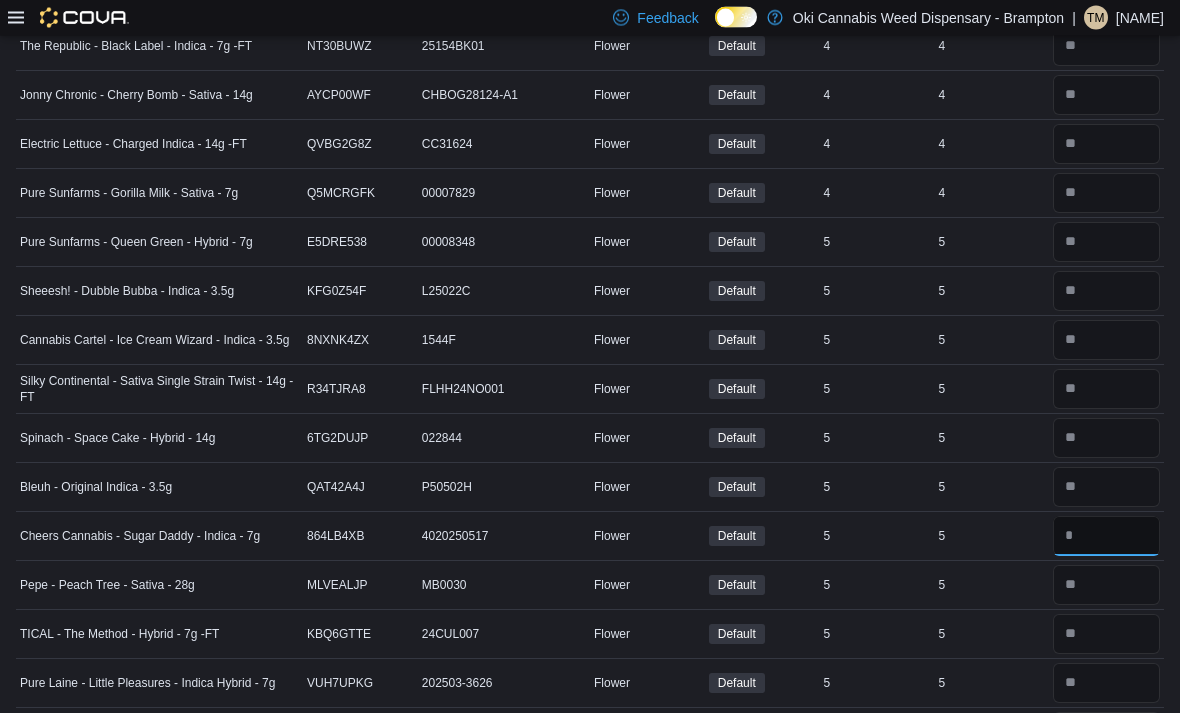 click at bounding box center (1106, 537) 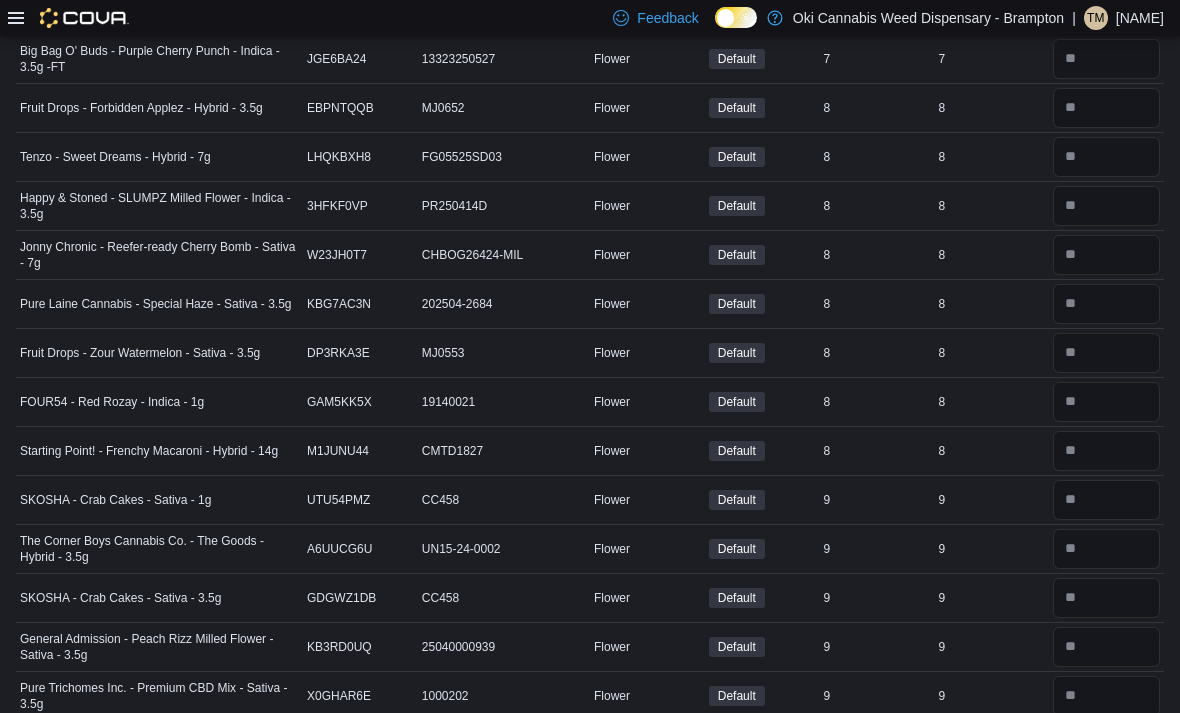 click at bounding box center [1106, 500] 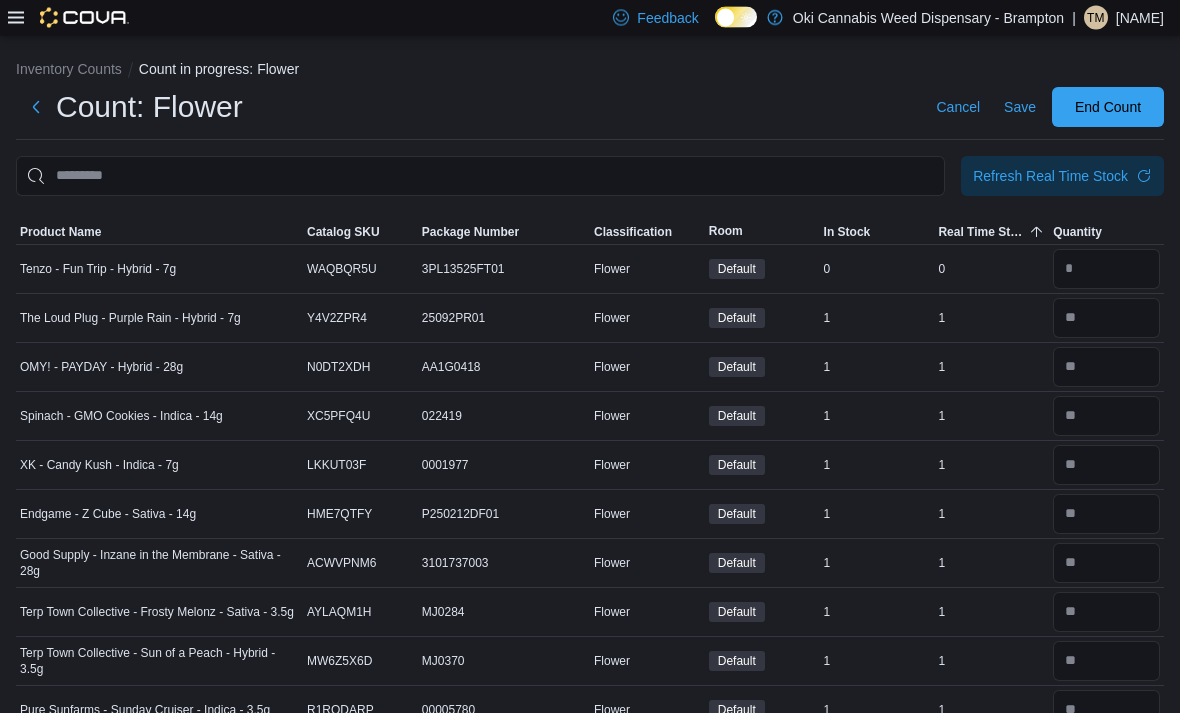 scroll, scrollTop: 0, scrollLeft: 0, axis: both 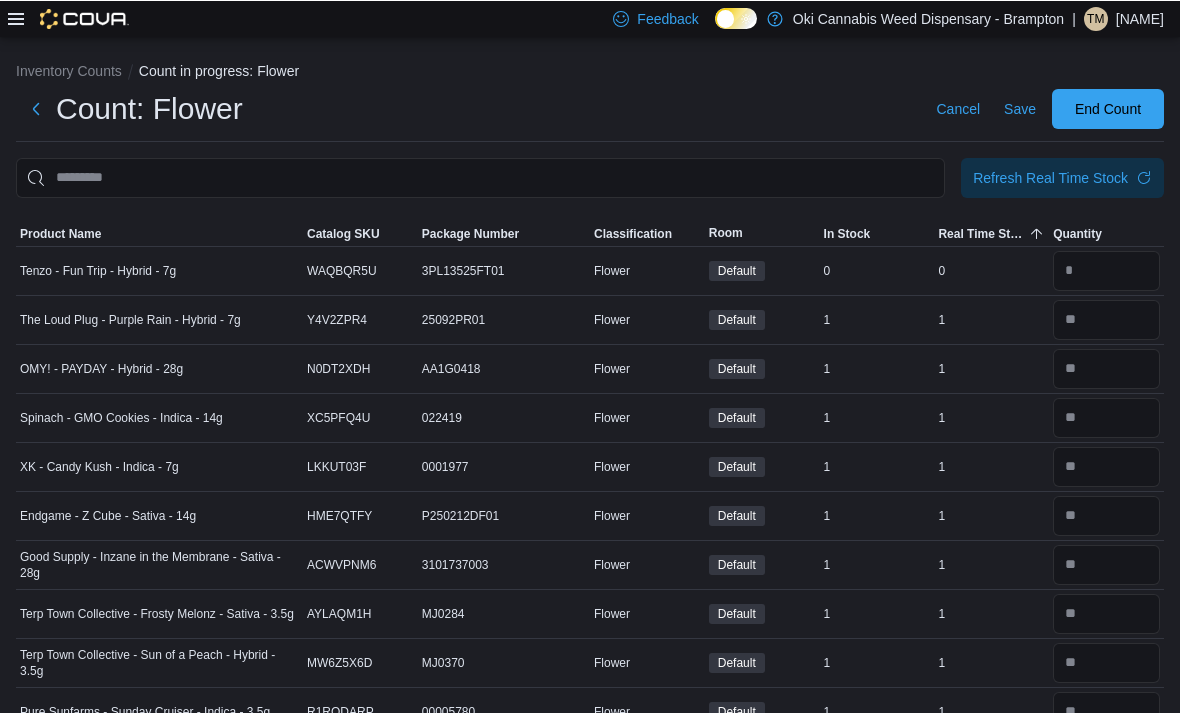 click on "Save" at bounding box center (1020, 108) 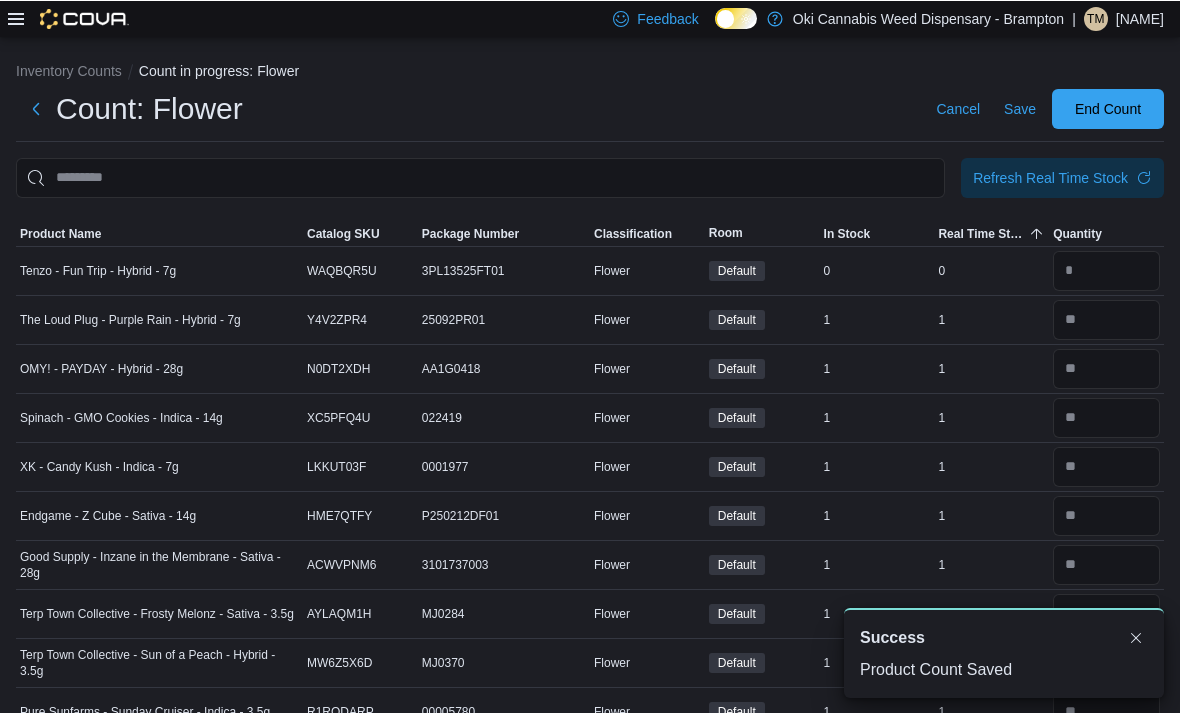 click at bounding box center [36, 108] 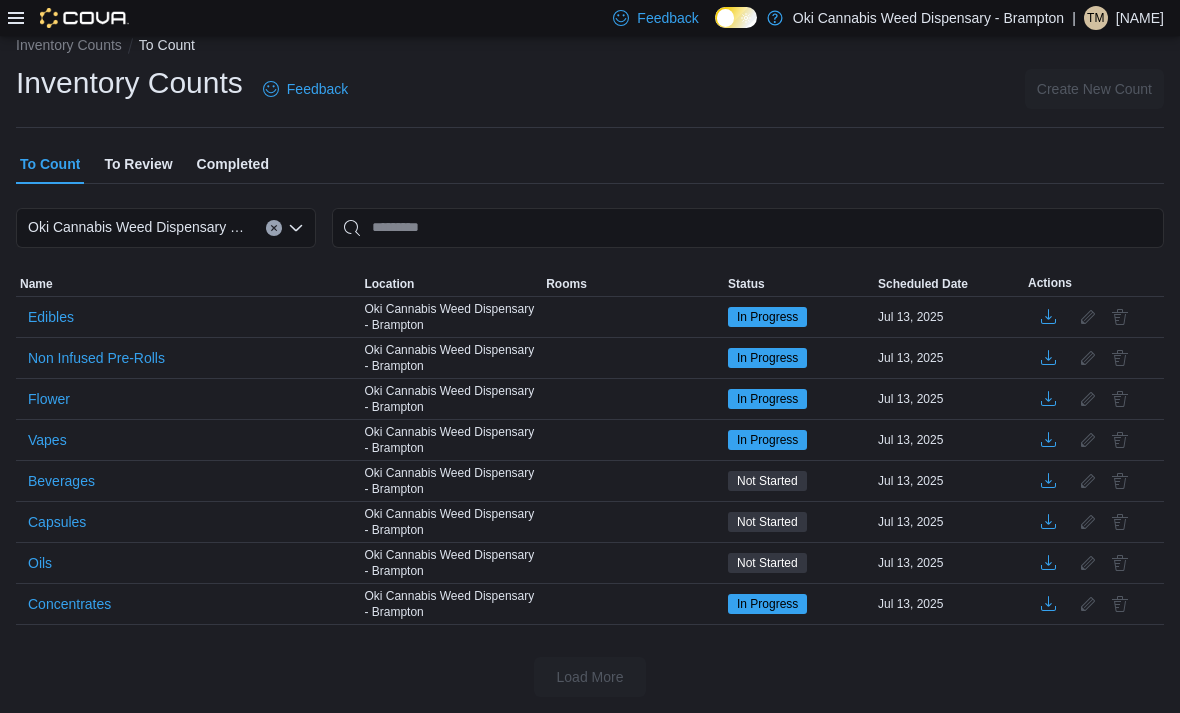 scroll, scrollTop: 64, scrollLeft: 0, axis: vertical 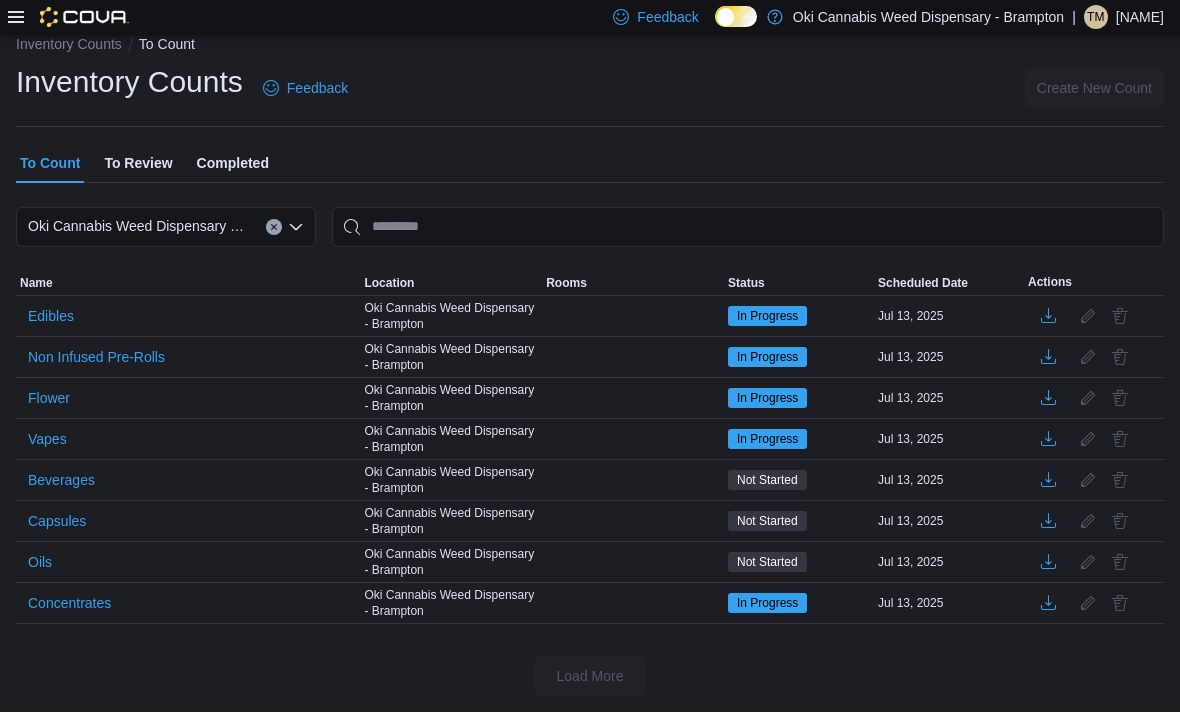 click on "Oils" at bounding box center [40, 563] 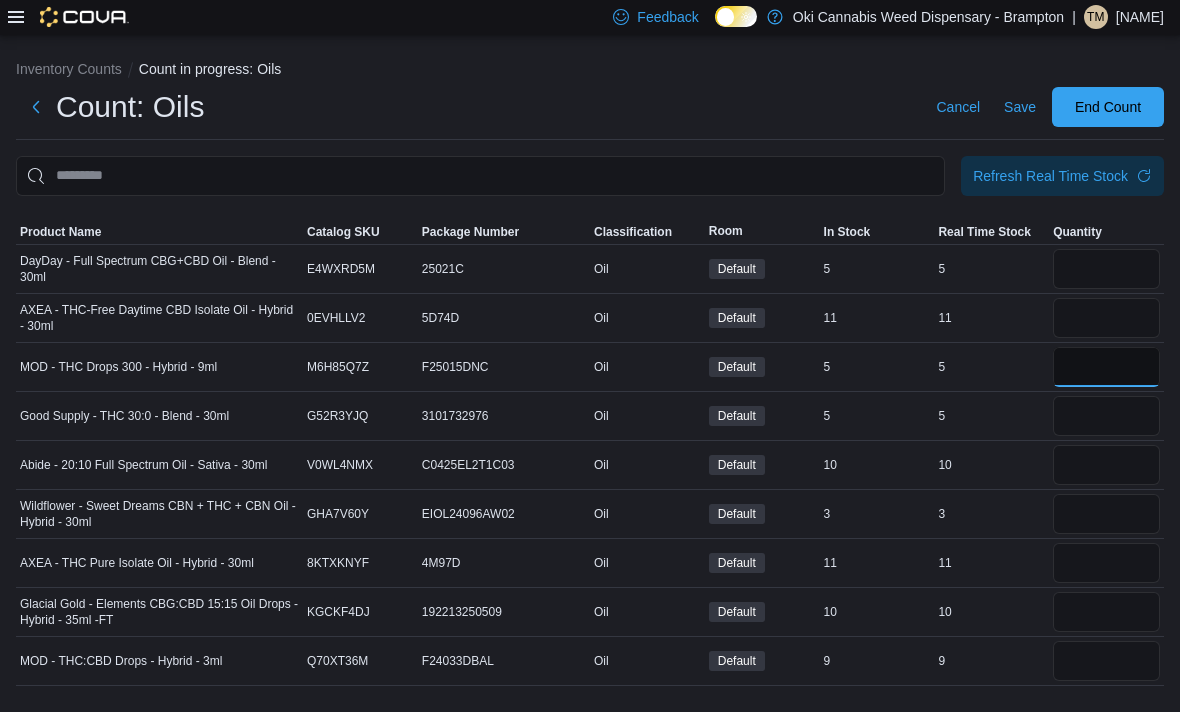 click at bounding box center [1106, 368] 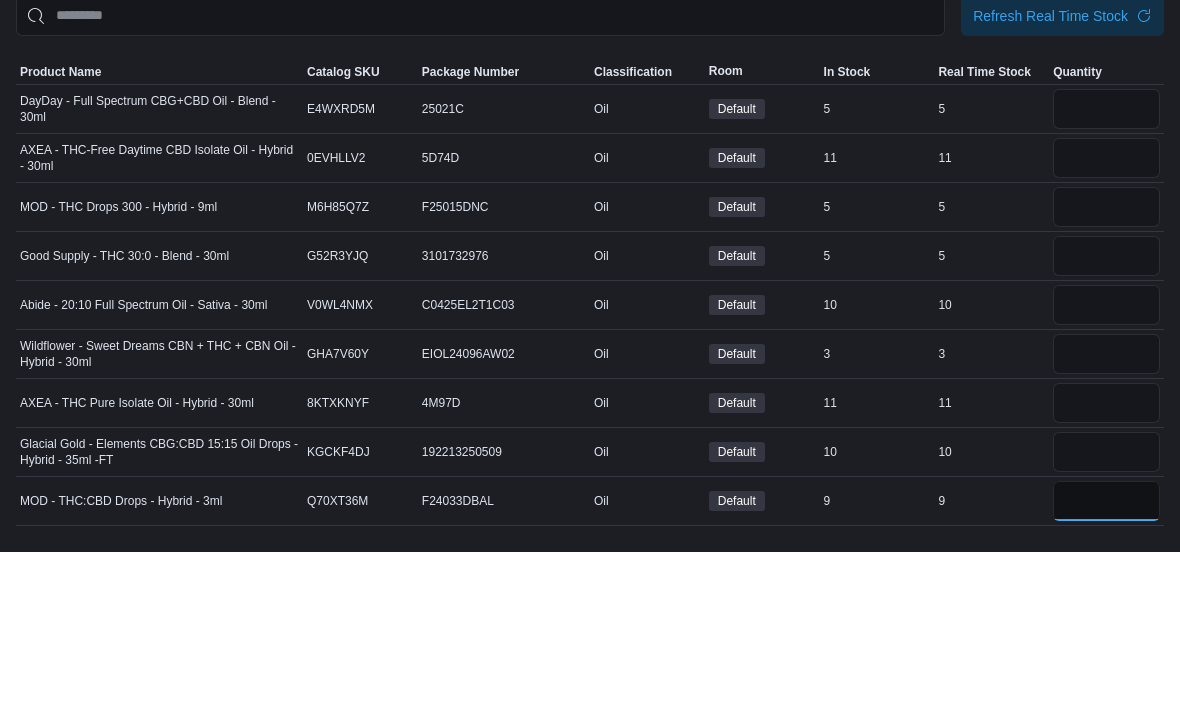 click at bounding box center [1106, 662] 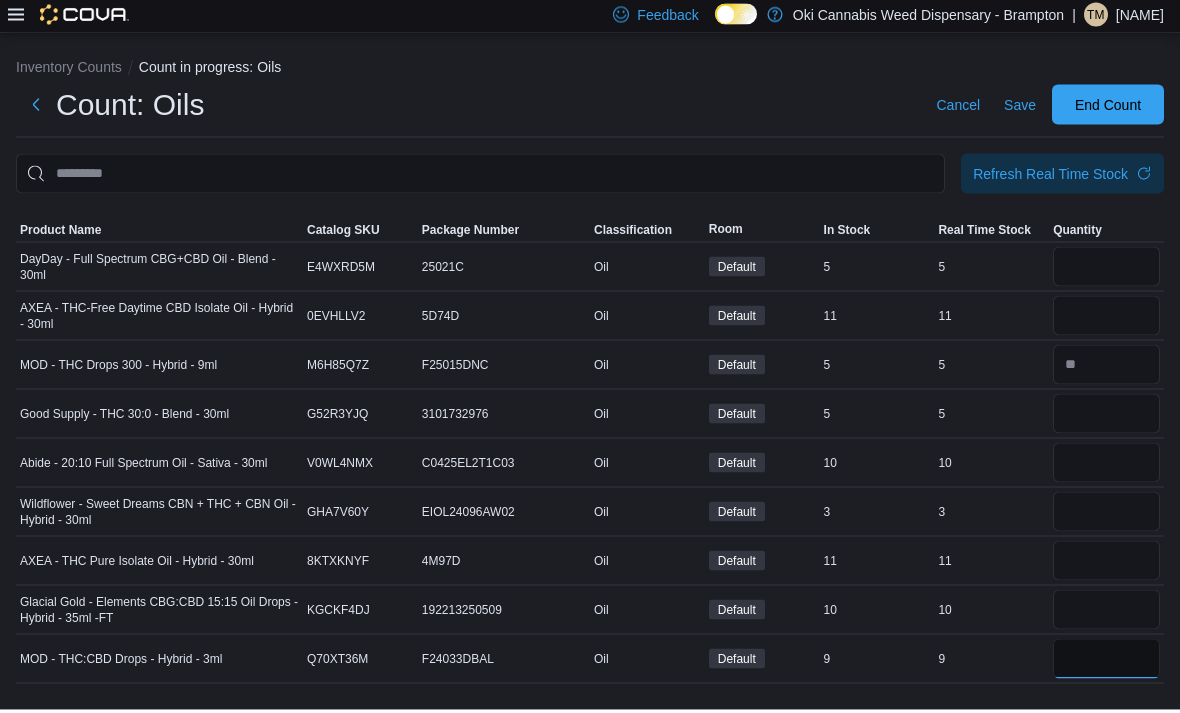 scroll, scrollTop: 0, scrollLeft: 0, axis: both 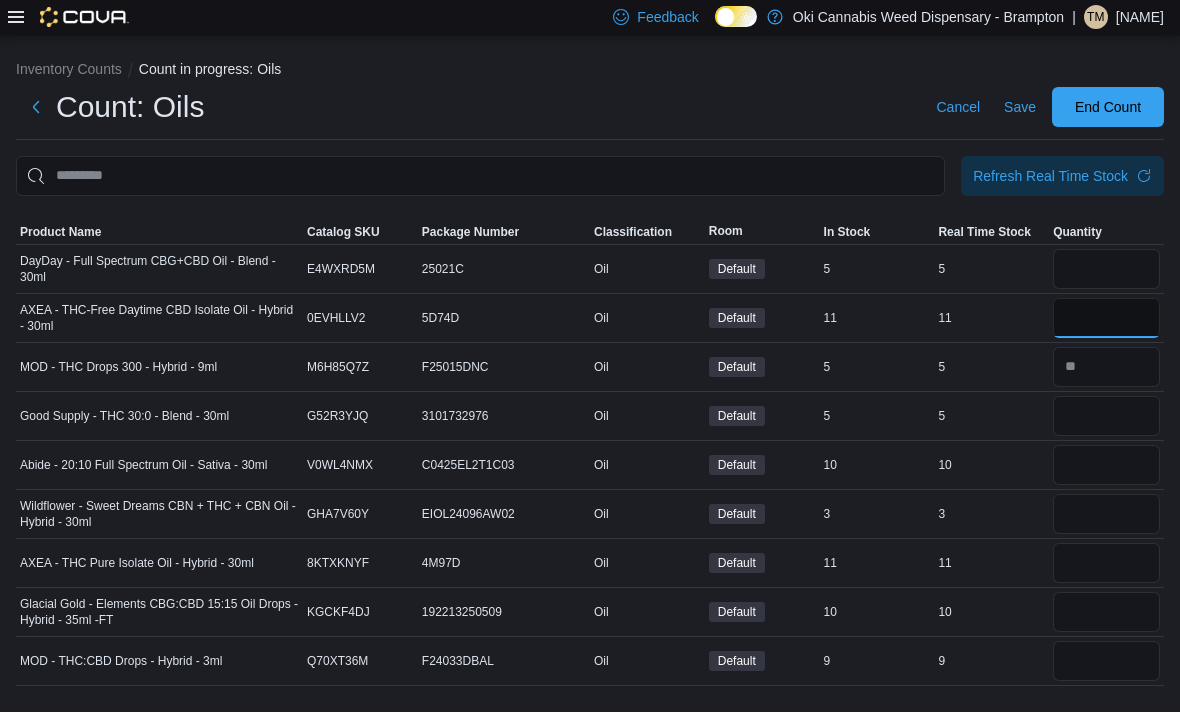 click at bounding box center (1106, 319) 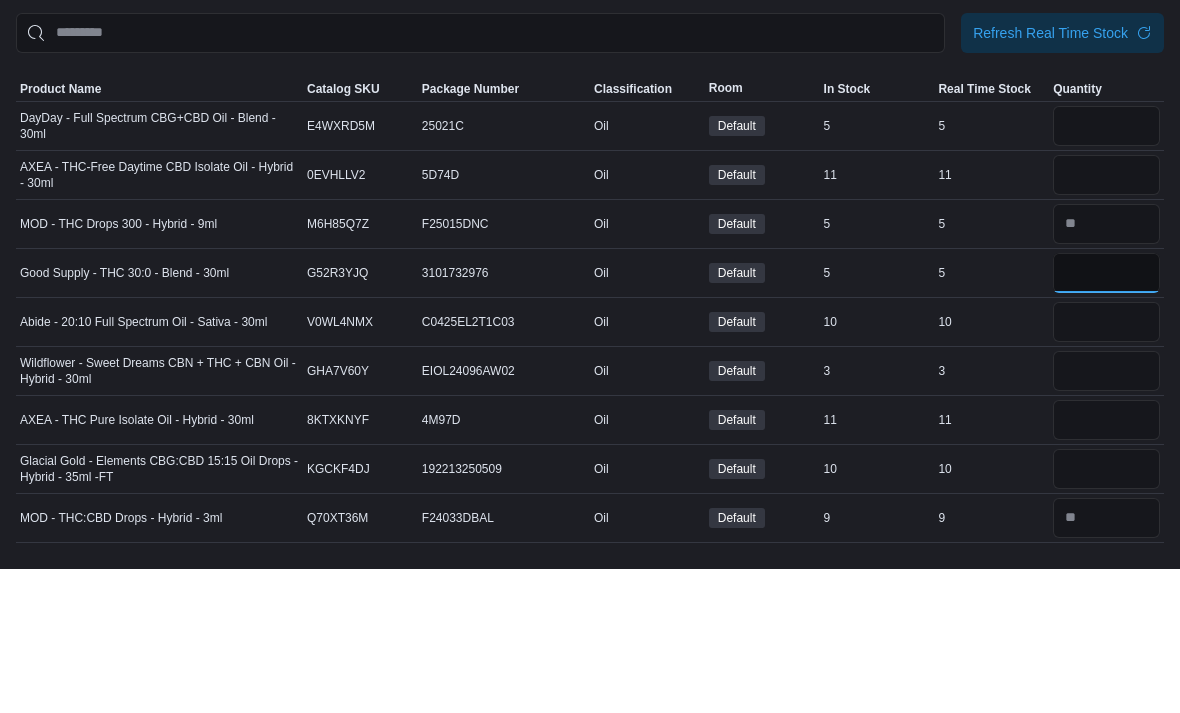 click at bounding box center [1106, 417] 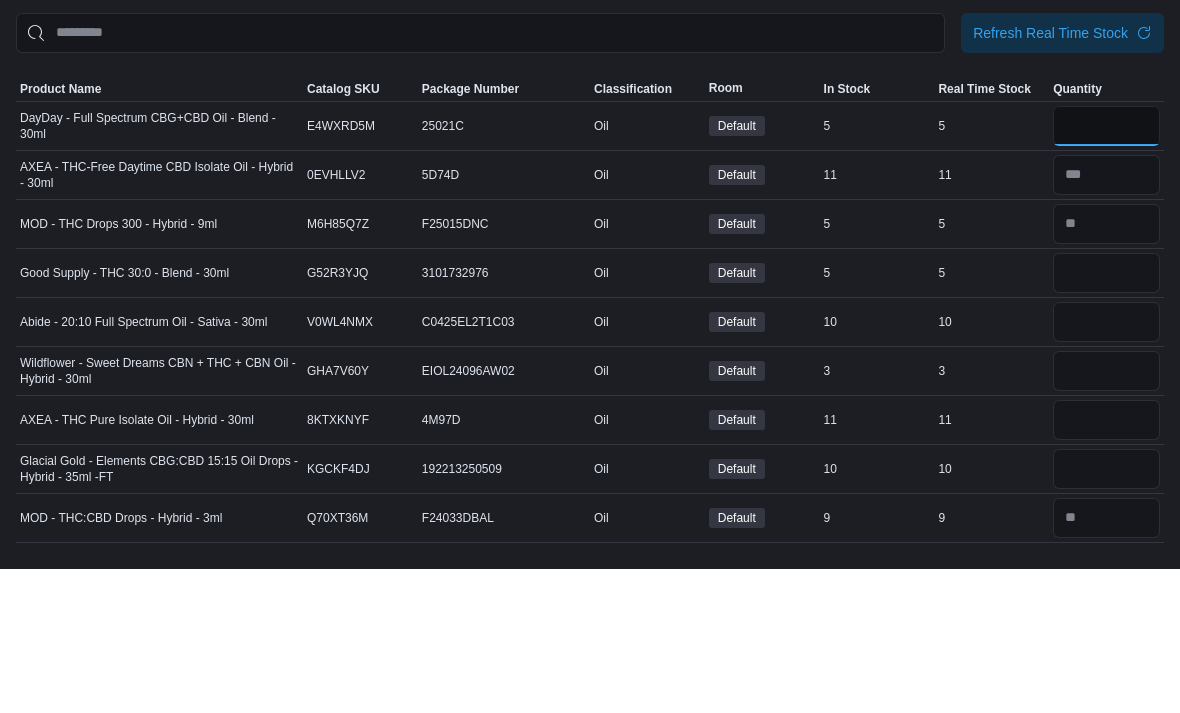 click at bounding box center (1106, 270) 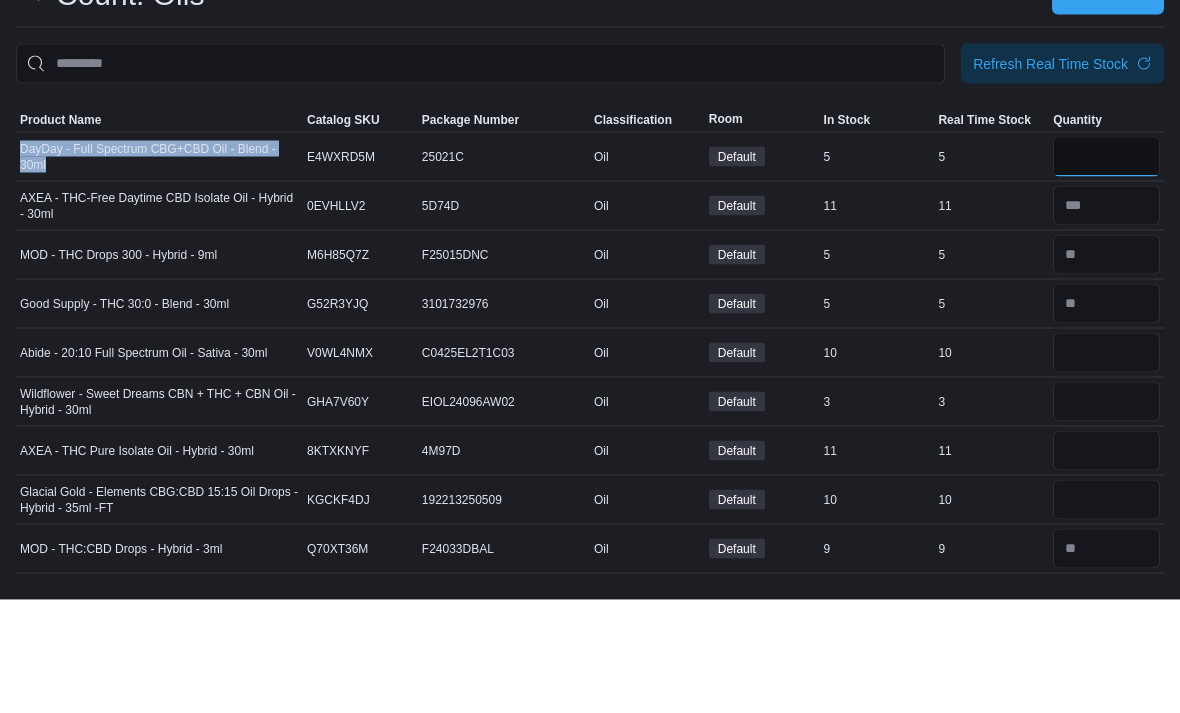 copy on "DayDay - Full Spectrum CBG+CBD Oil - Blend - 30ml" 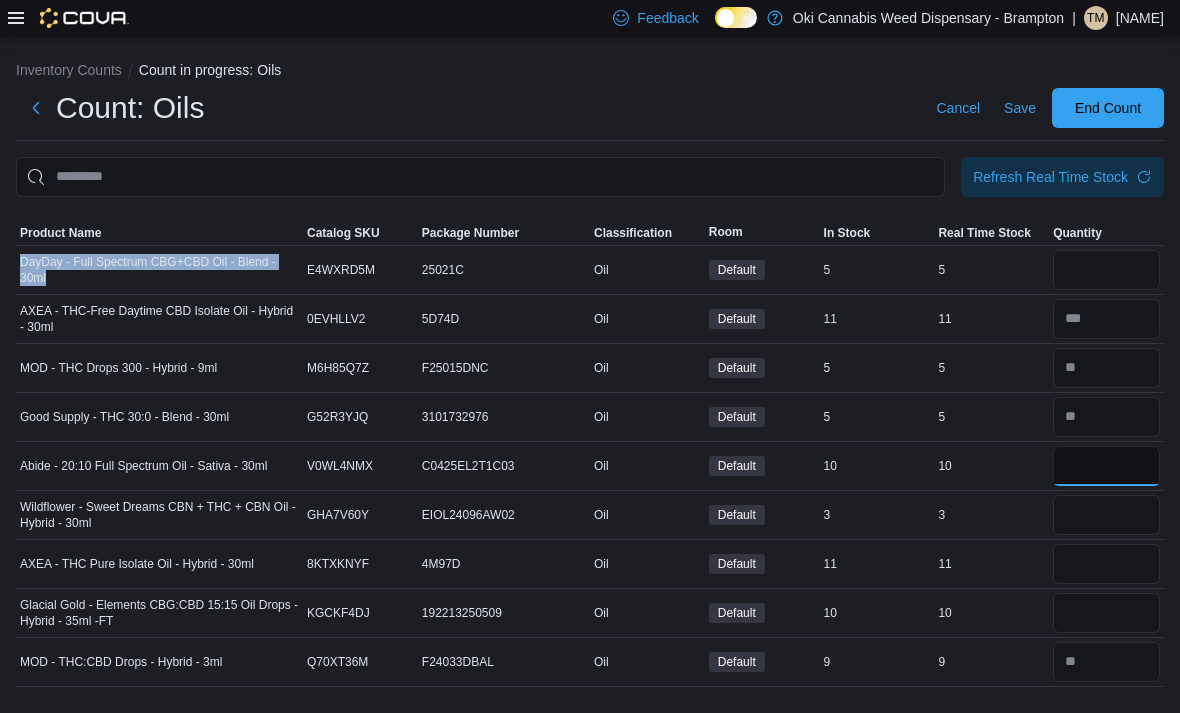 click at bounding box center (1106, 466) 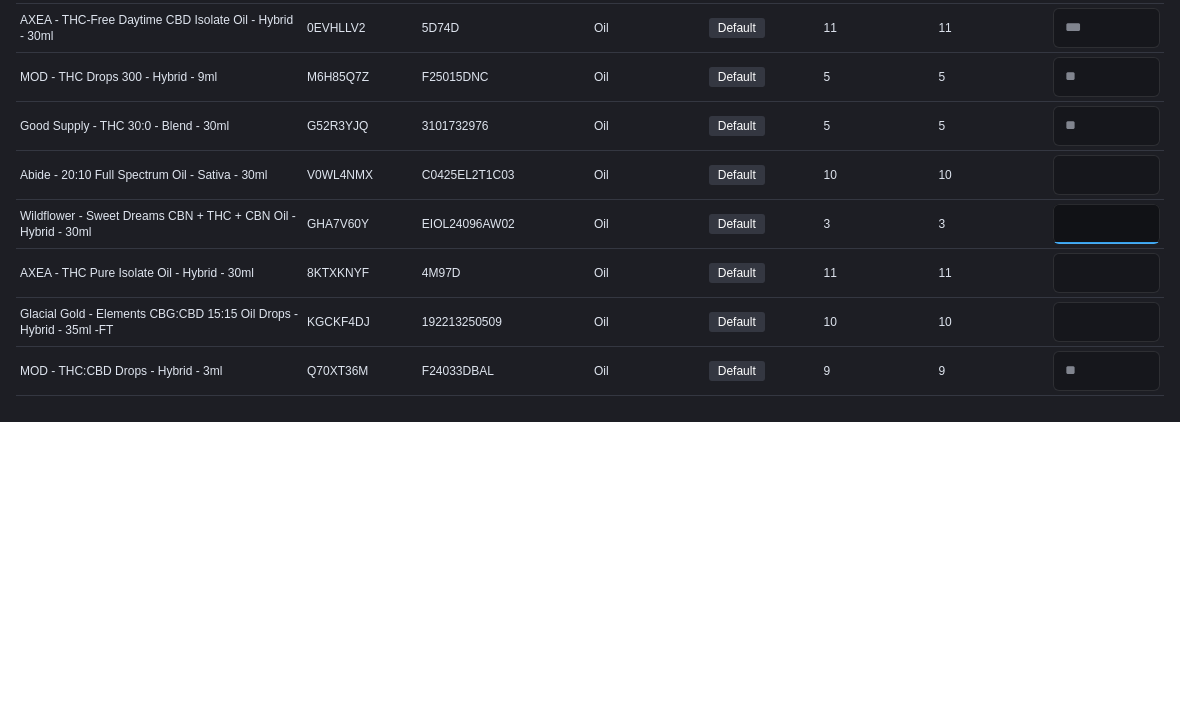 click at bounding box center (1106, 515) 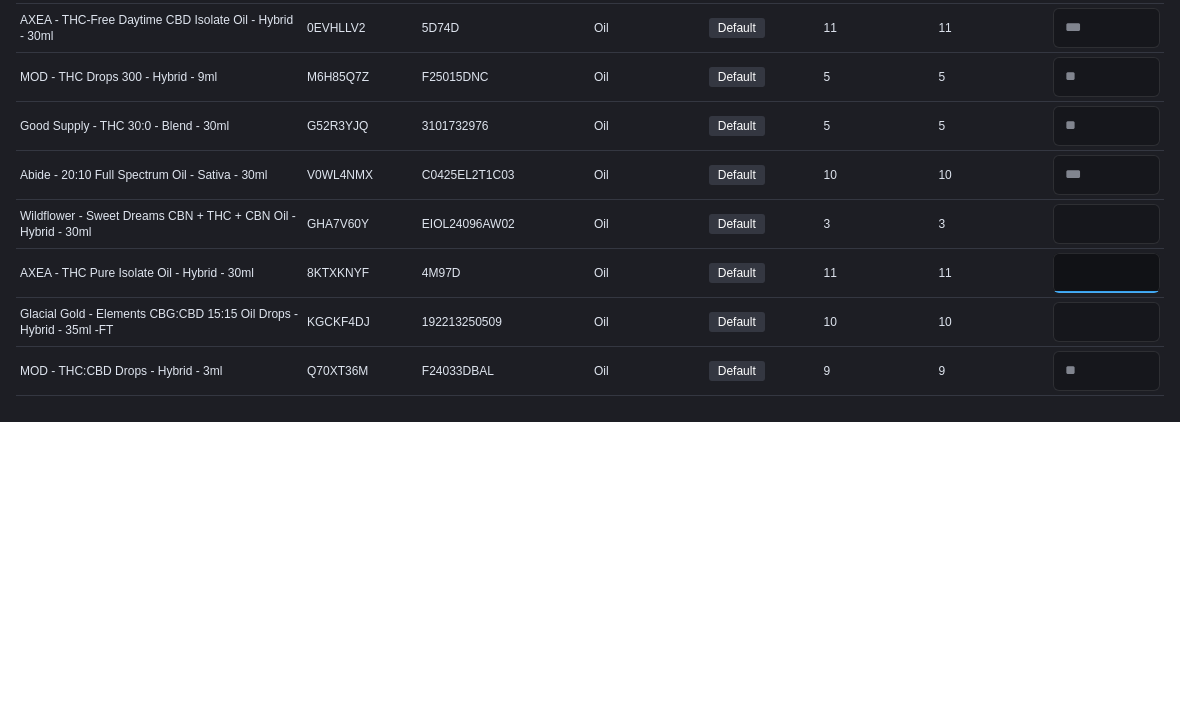 click at bounding box center [1106, 564] 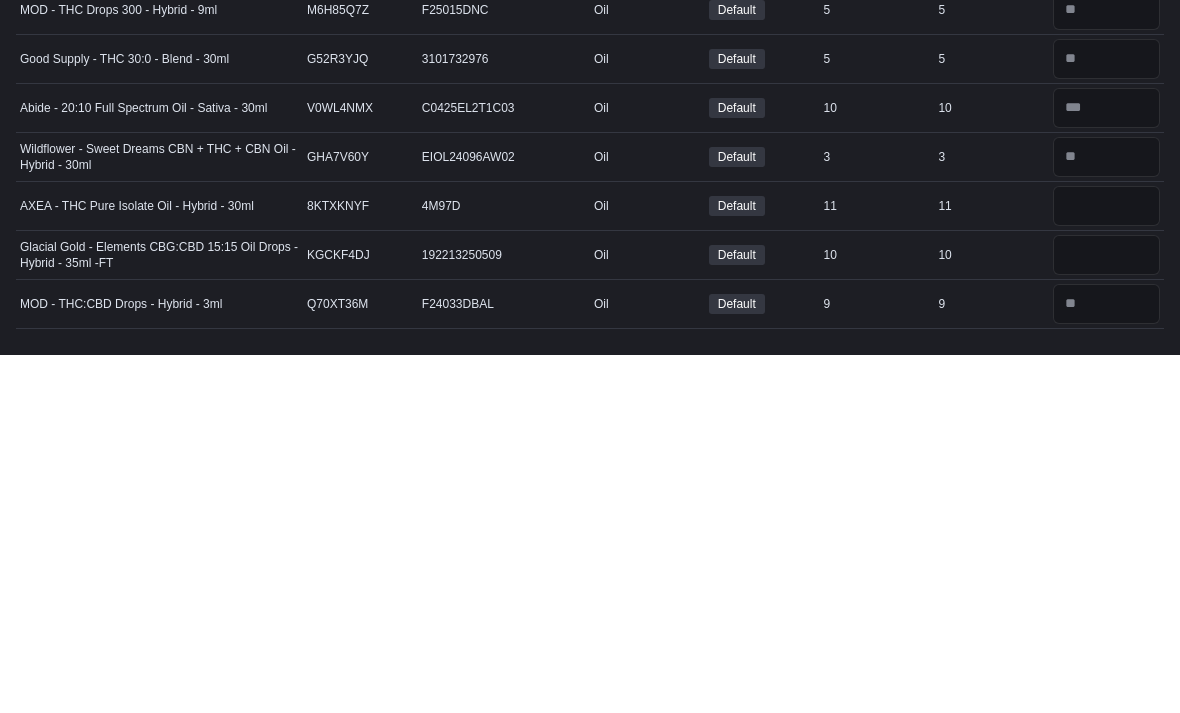 scroll, scrollTop: 0, scrollLeft: 0, axis: both 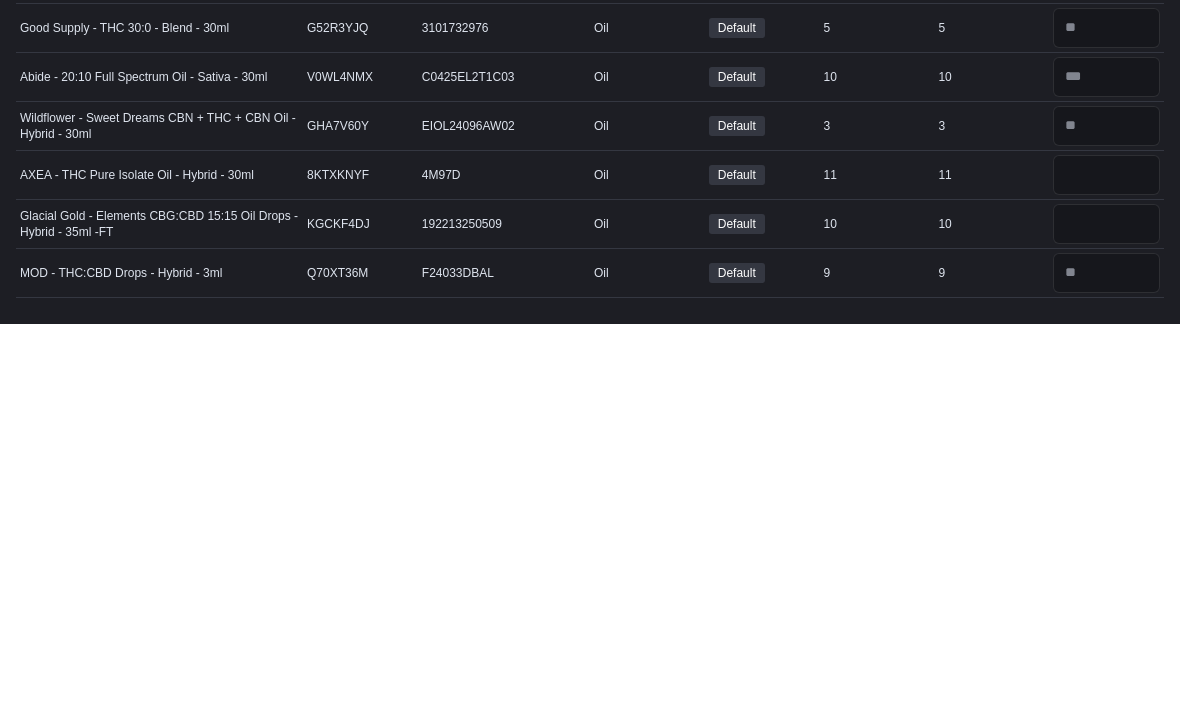 click at bounding box center (1106, 613) 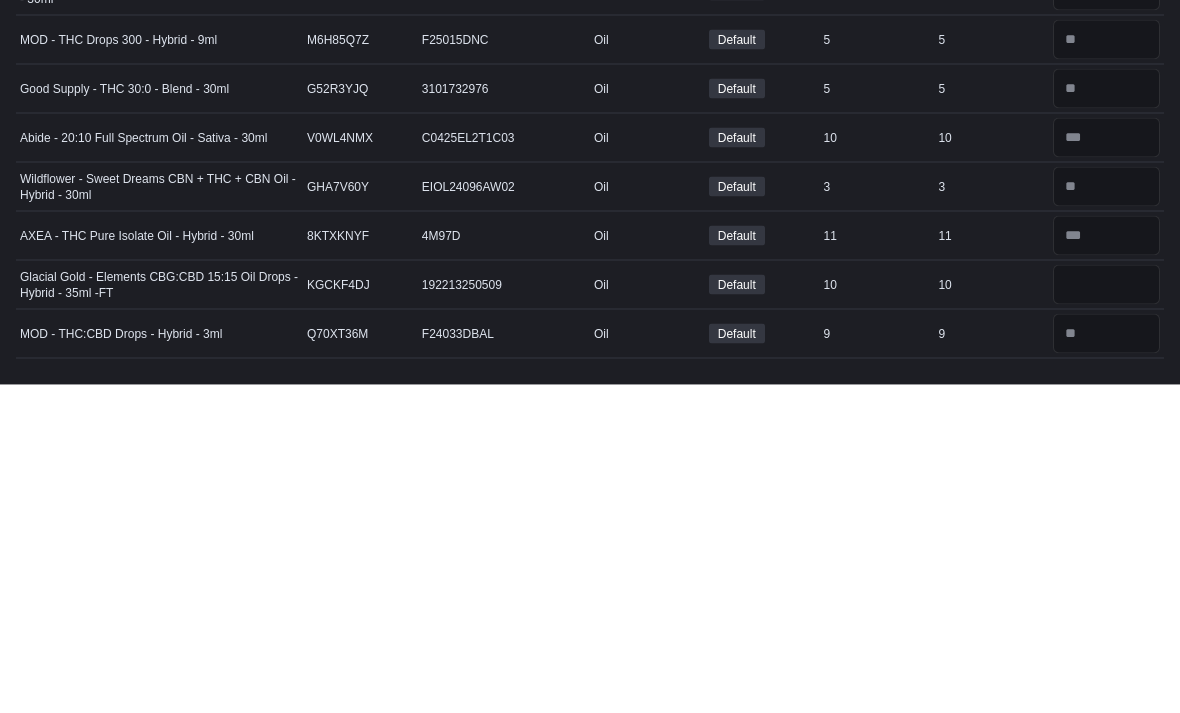 scroll, scrollTop: 58, scrollLeft: 0, axis: vertical 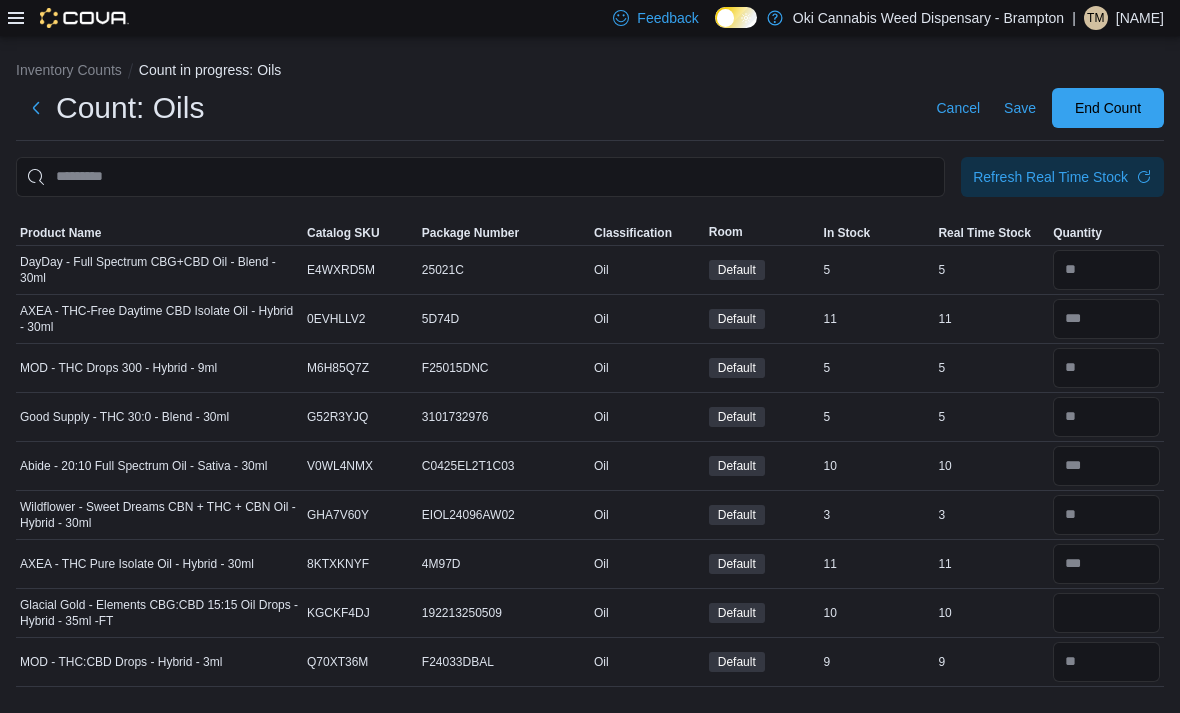 click on "Real Time Stock" at bounding box center [984, 233] 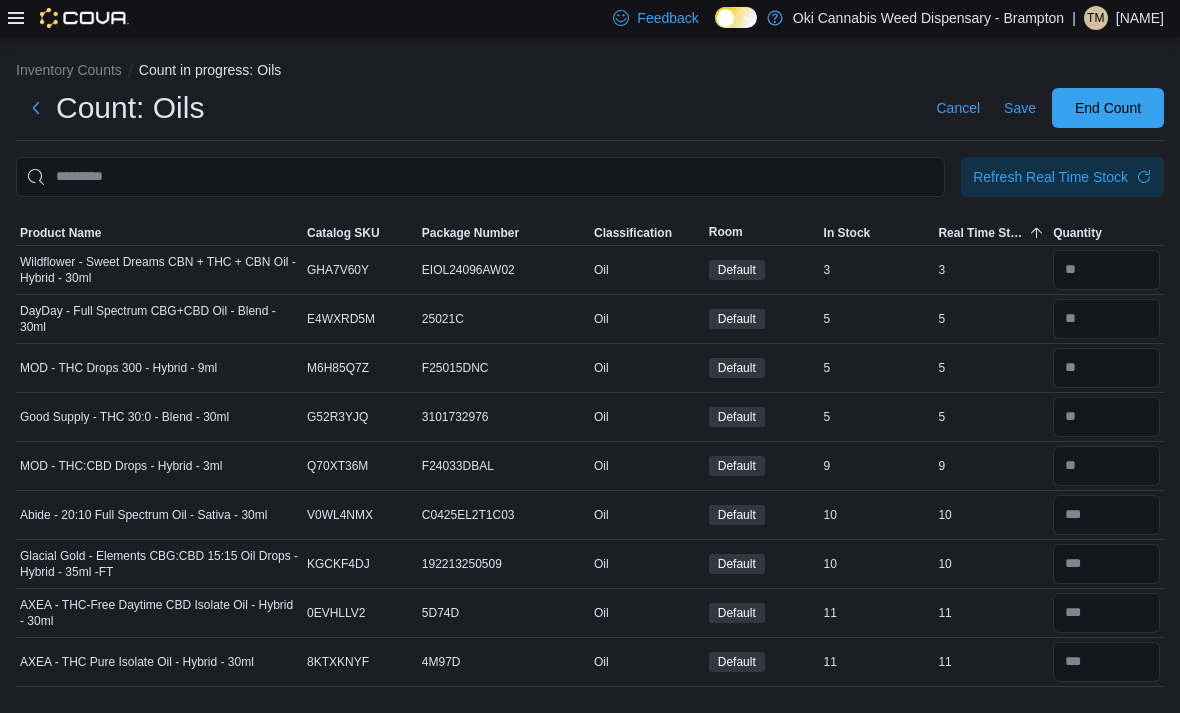 scroll, scrollTop: 64, scrollLeft: 0, axis: vertical 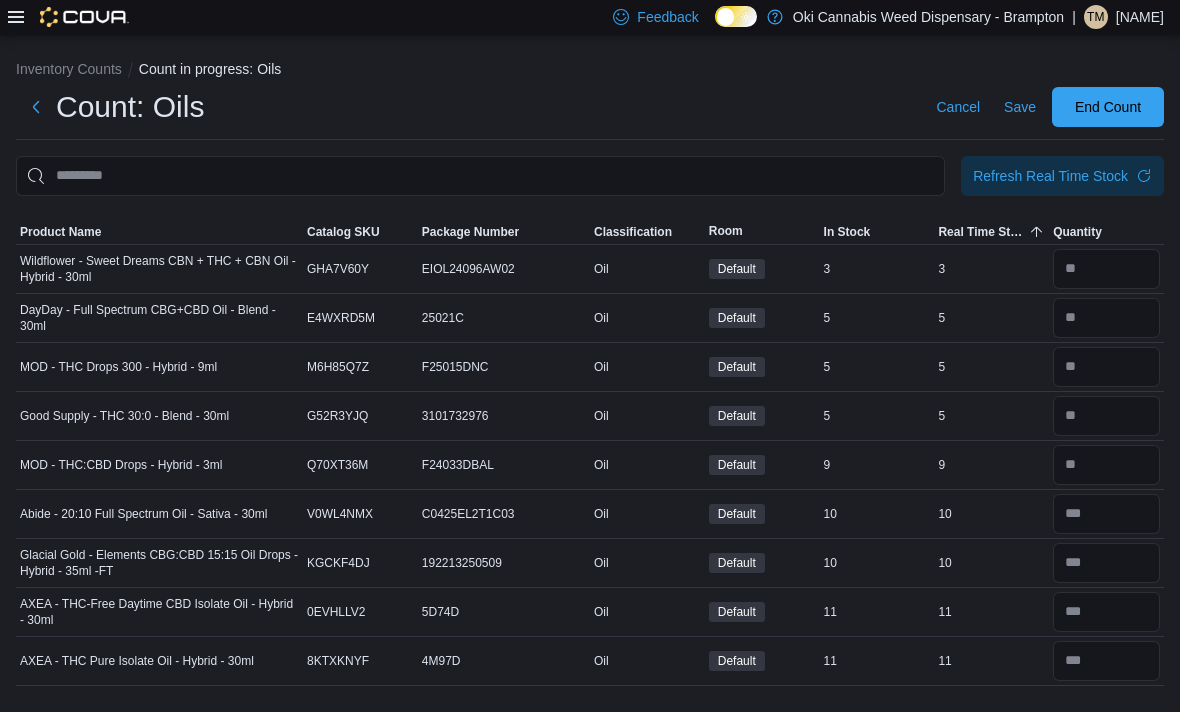 click on "Save" at bounding box center [1020, 108] 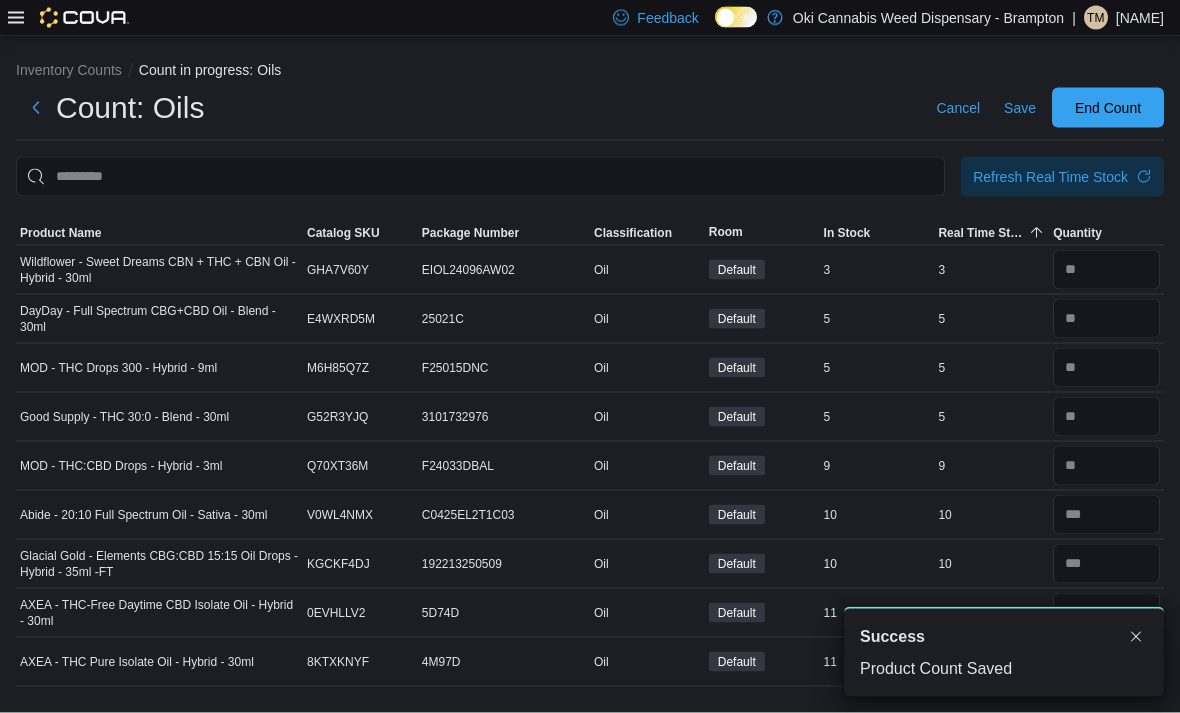 scroll, scrollTop: 0, scrollLeft: 0, axis: both 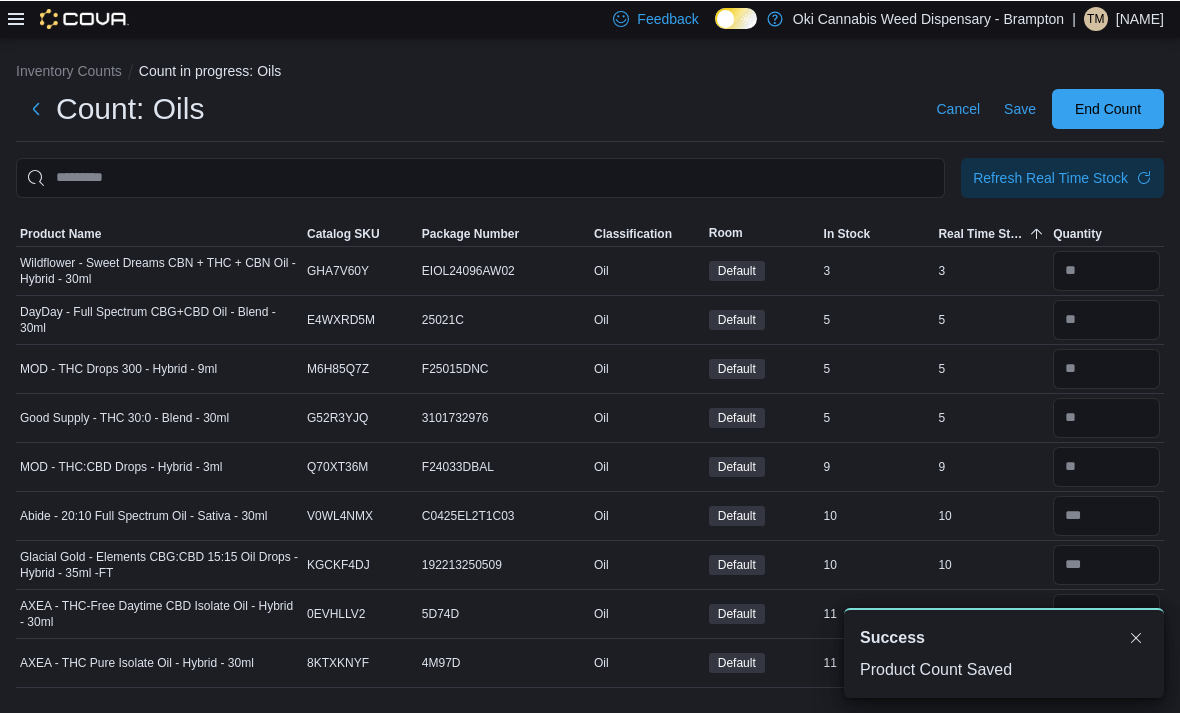 click at bounding box center (36, 108) 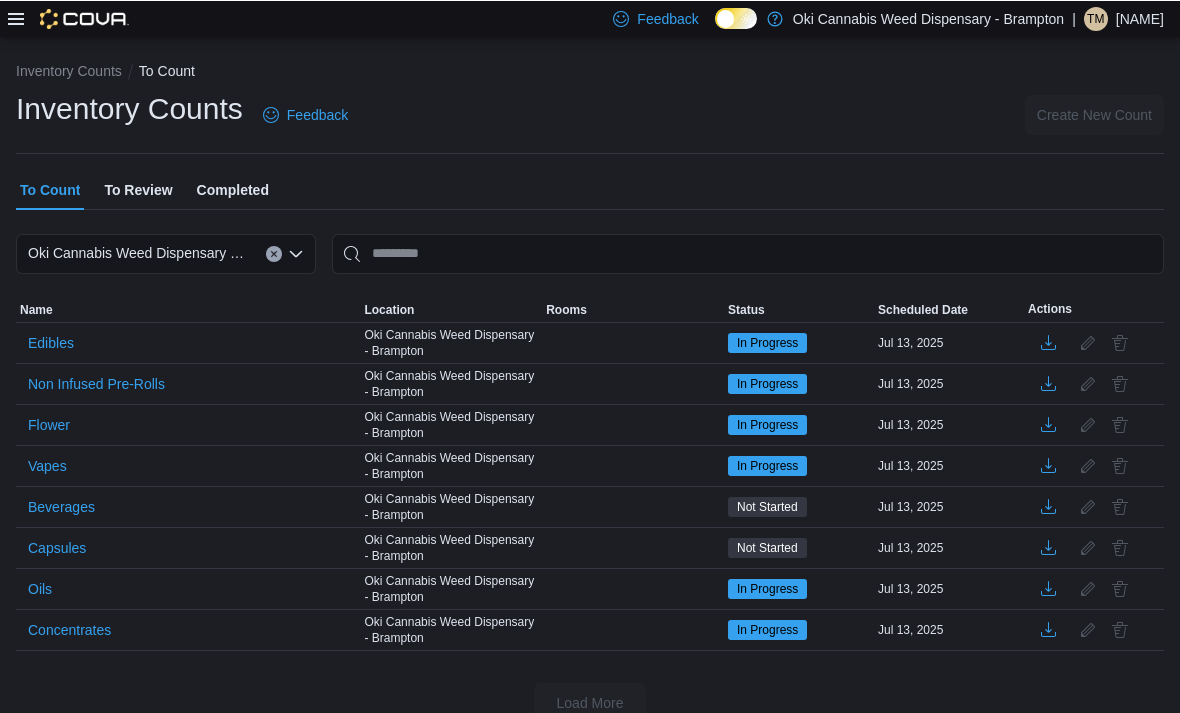 click on "Capsules" at bounding box center [57, 547] 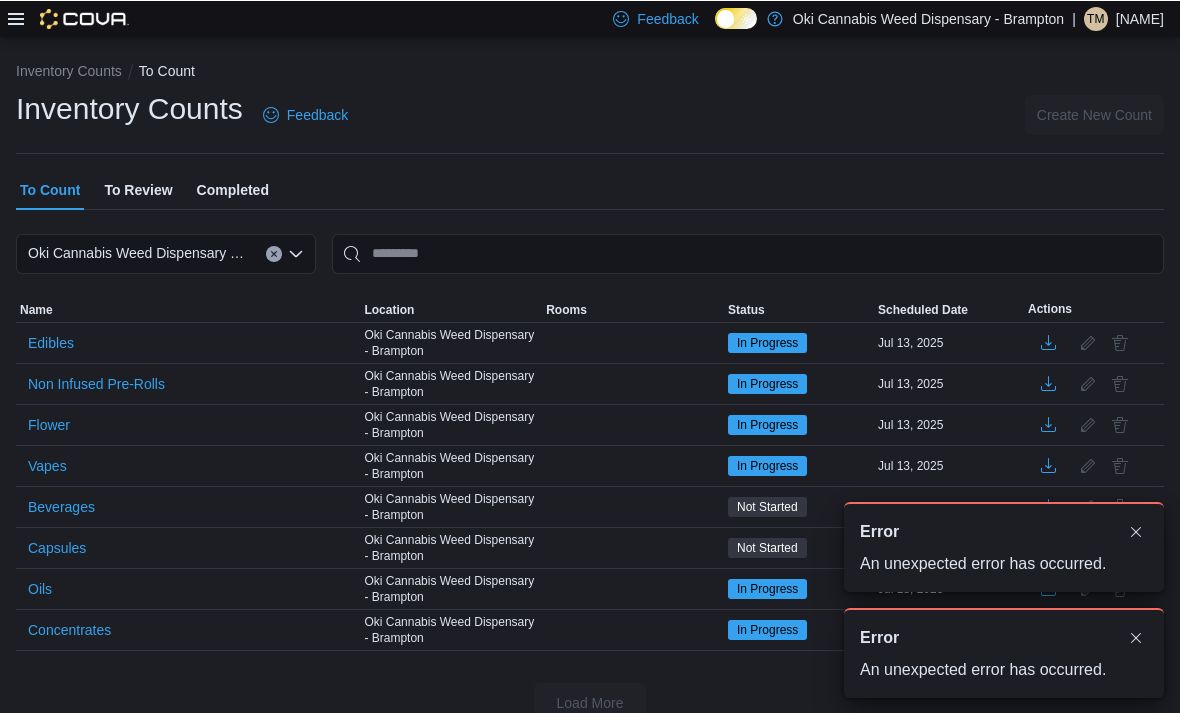 click on "Capsules" at bounding box center (57, 547) 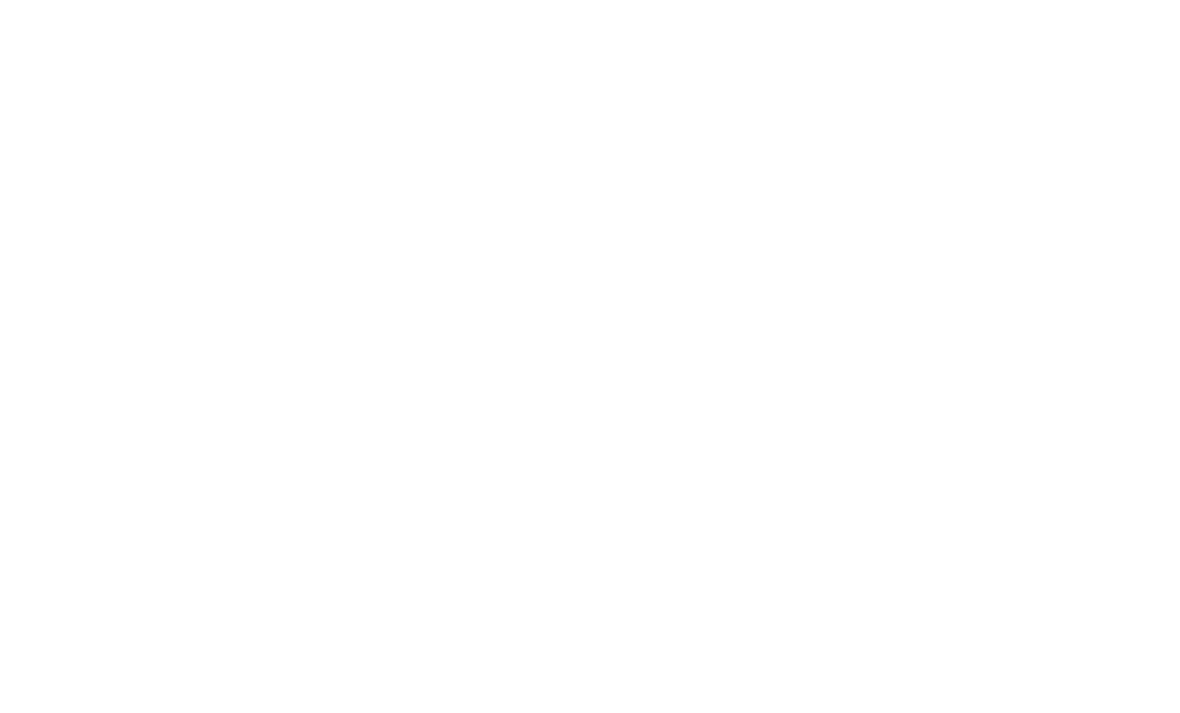 scroll, scrollTop: 0, scrollLeft: 0, axis: both 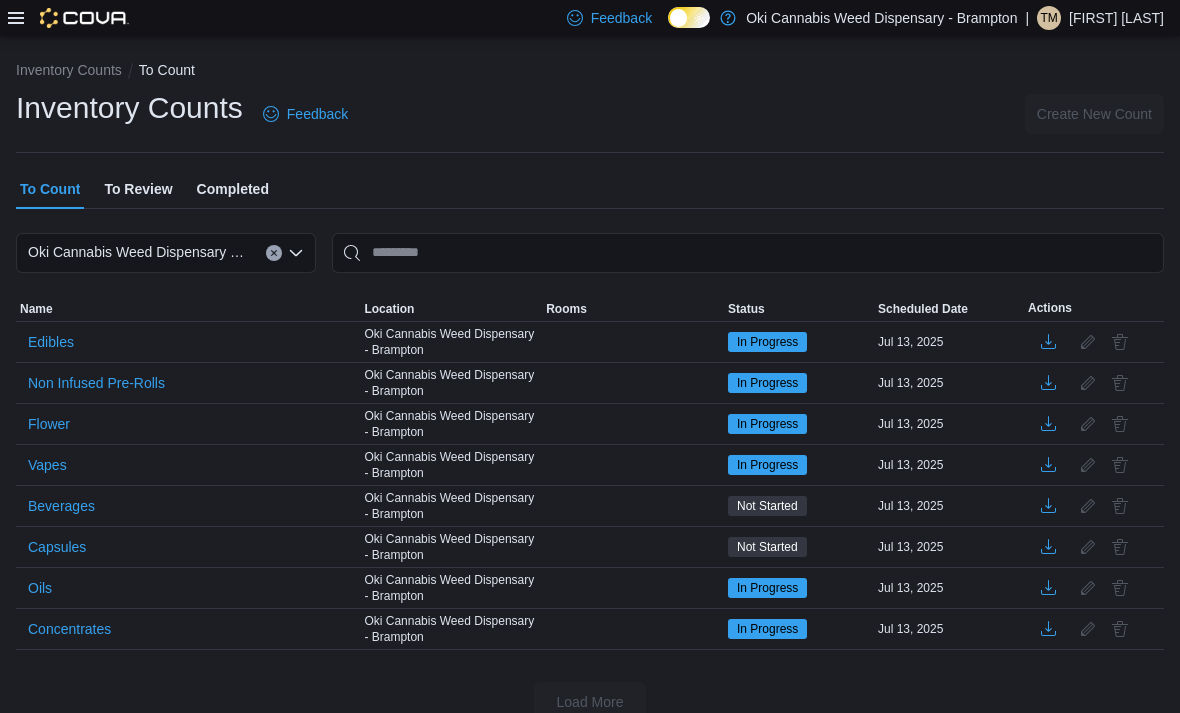click on "Capsules" at bounding box center [57, 547] 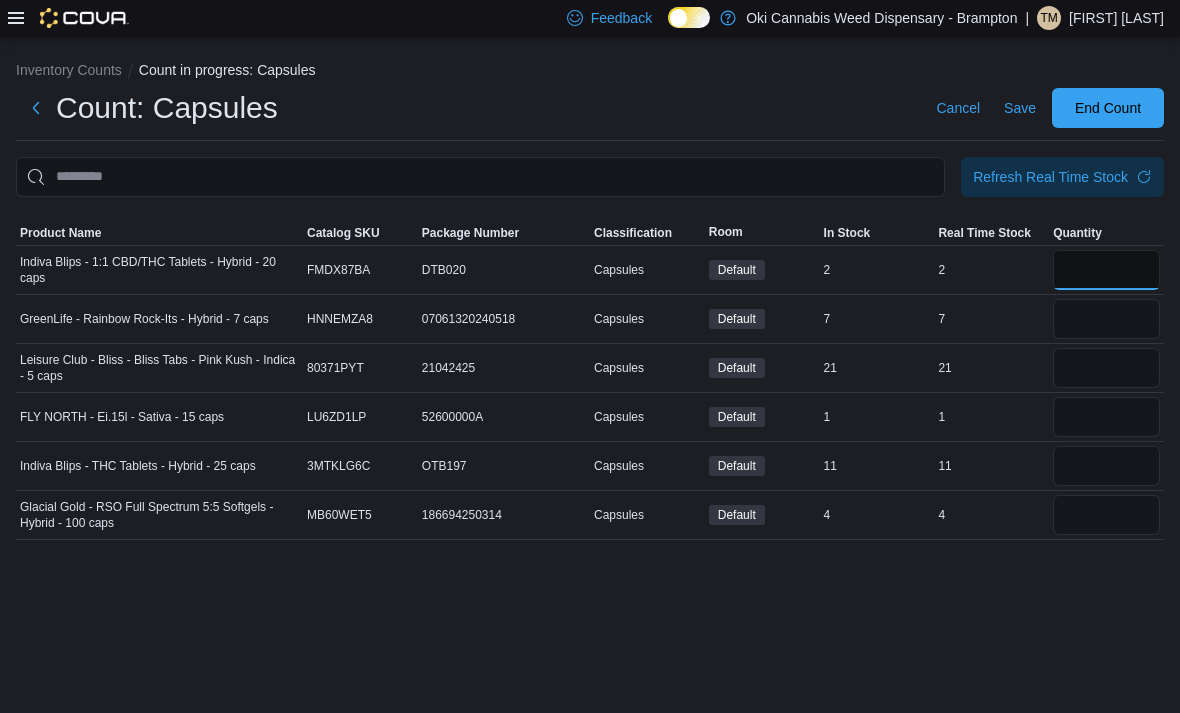 click at bounding box center (1106, 270) 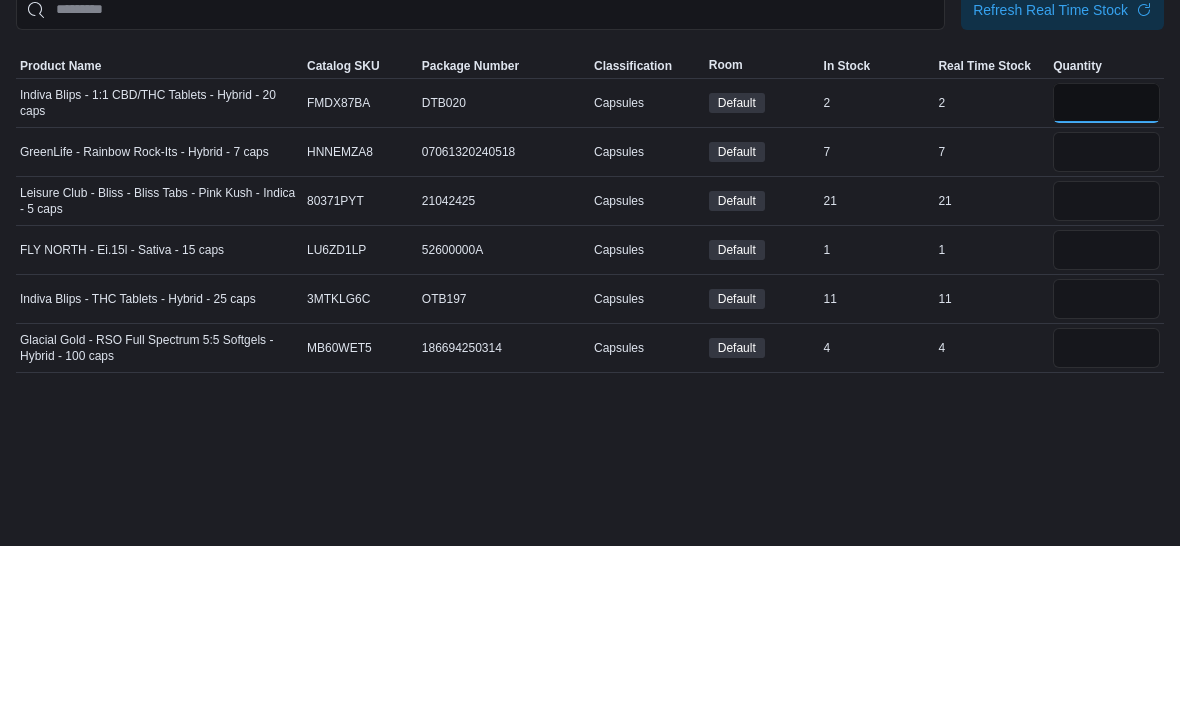 type on "*" 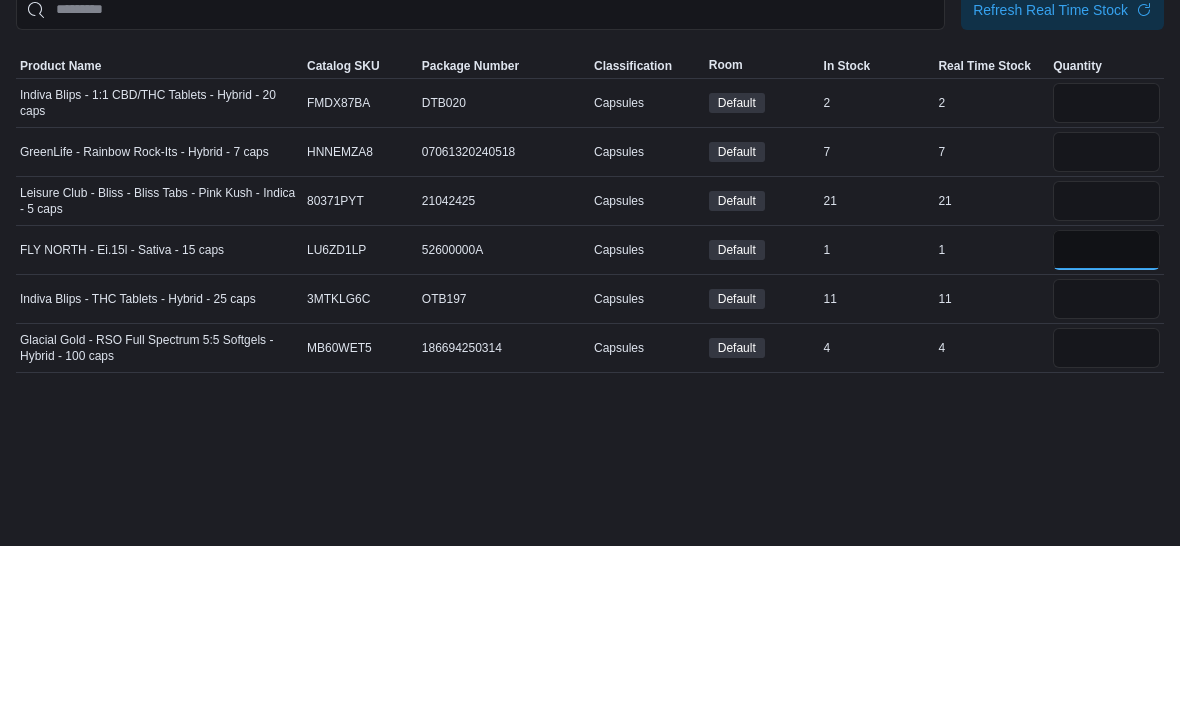 click at bounding box center (1106, 417) 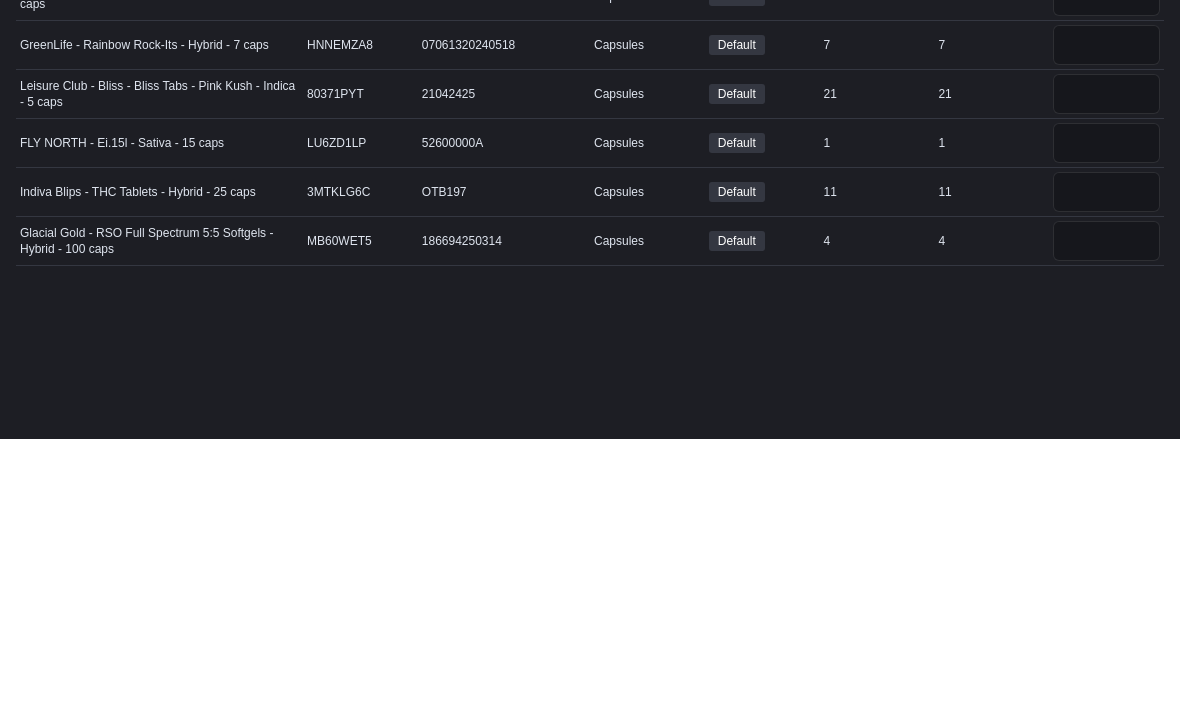 scroll, scrollTop: 64, scrollLeft: 0, axis: vertical 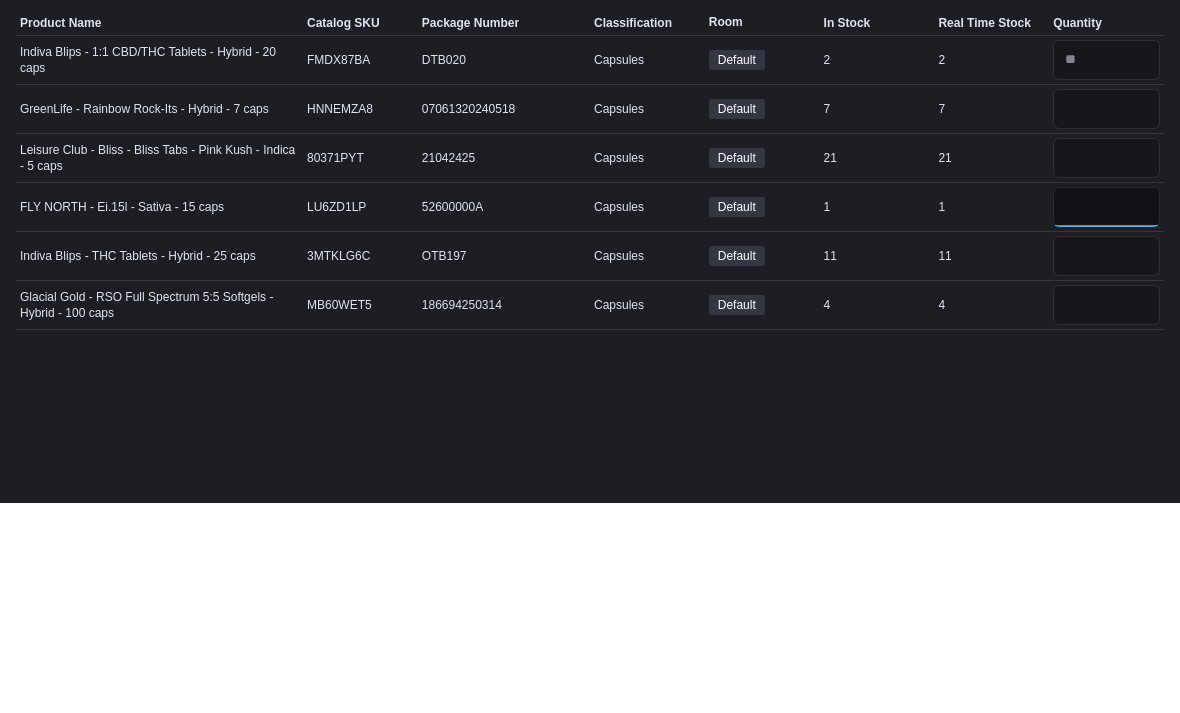 type on "*" 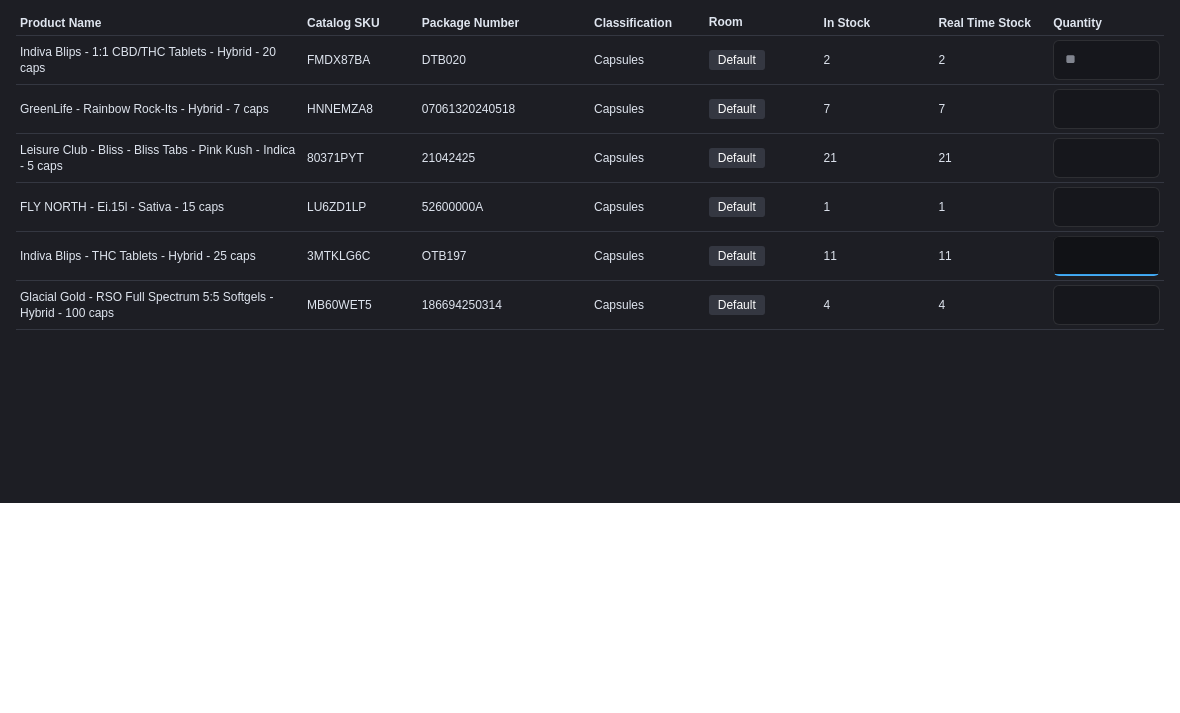 click at bounding box center [1106, 466] 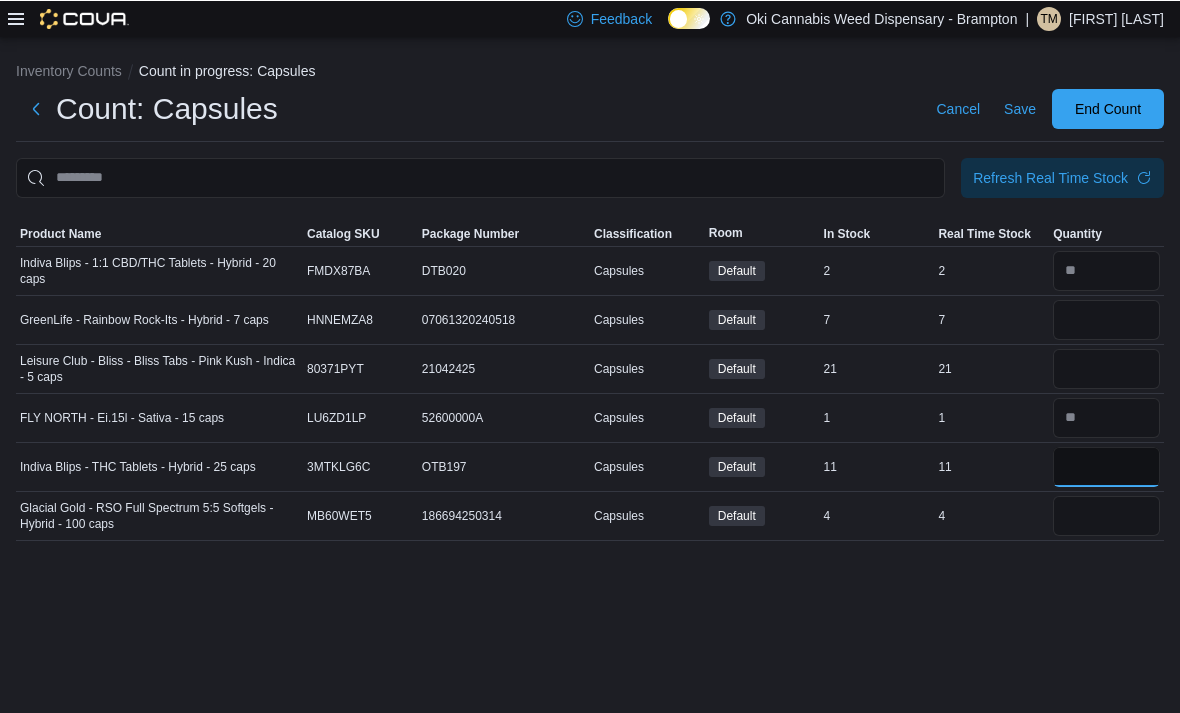 type on "**" 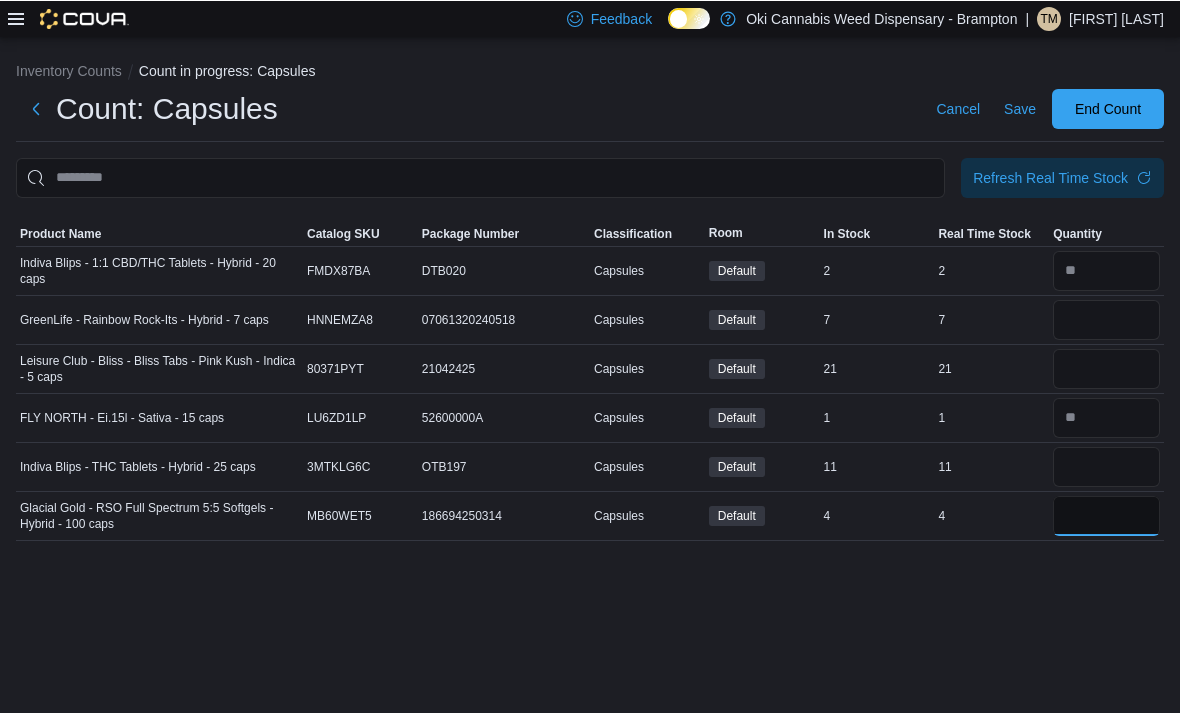 click at bounding box center [1106, 515] 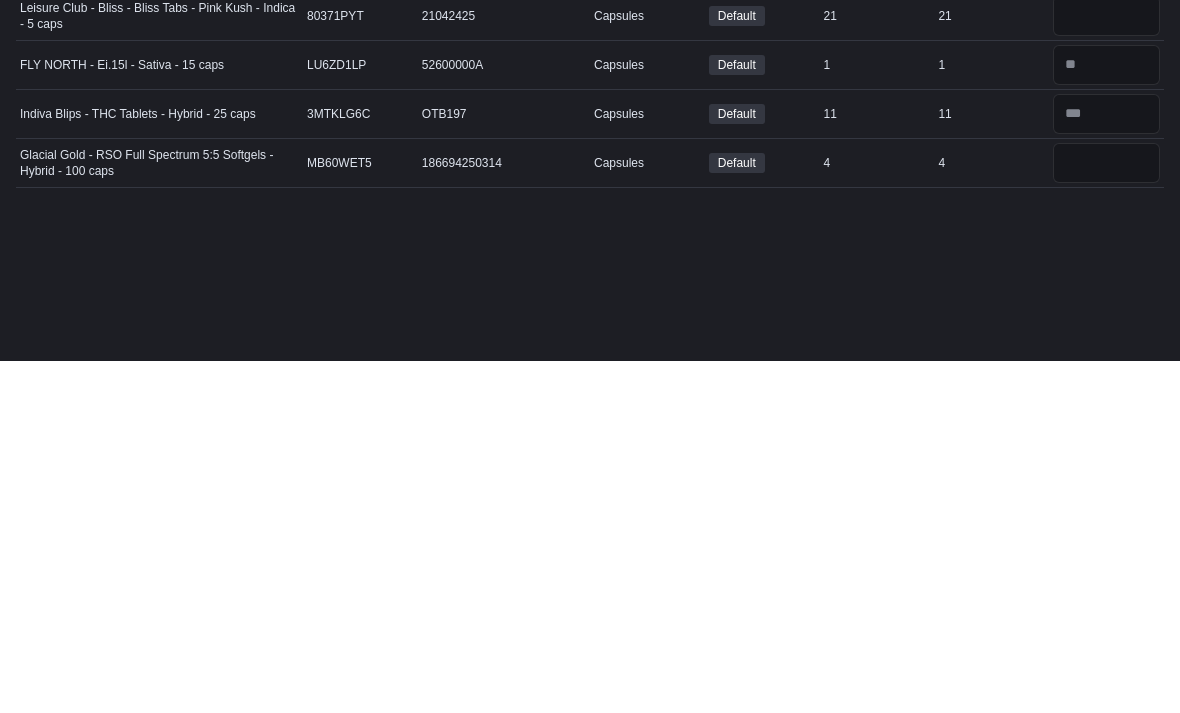 scroll, scrollTop: 19, scrollLeft: 0, axis: vertical 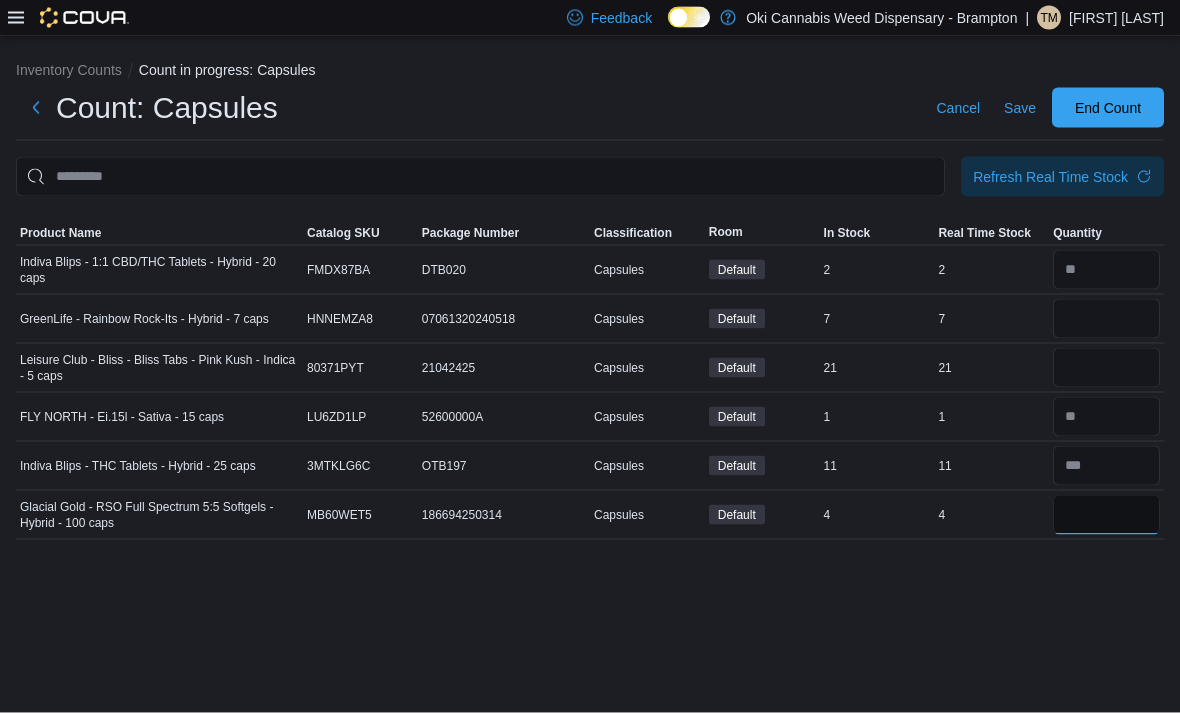 type on "*" 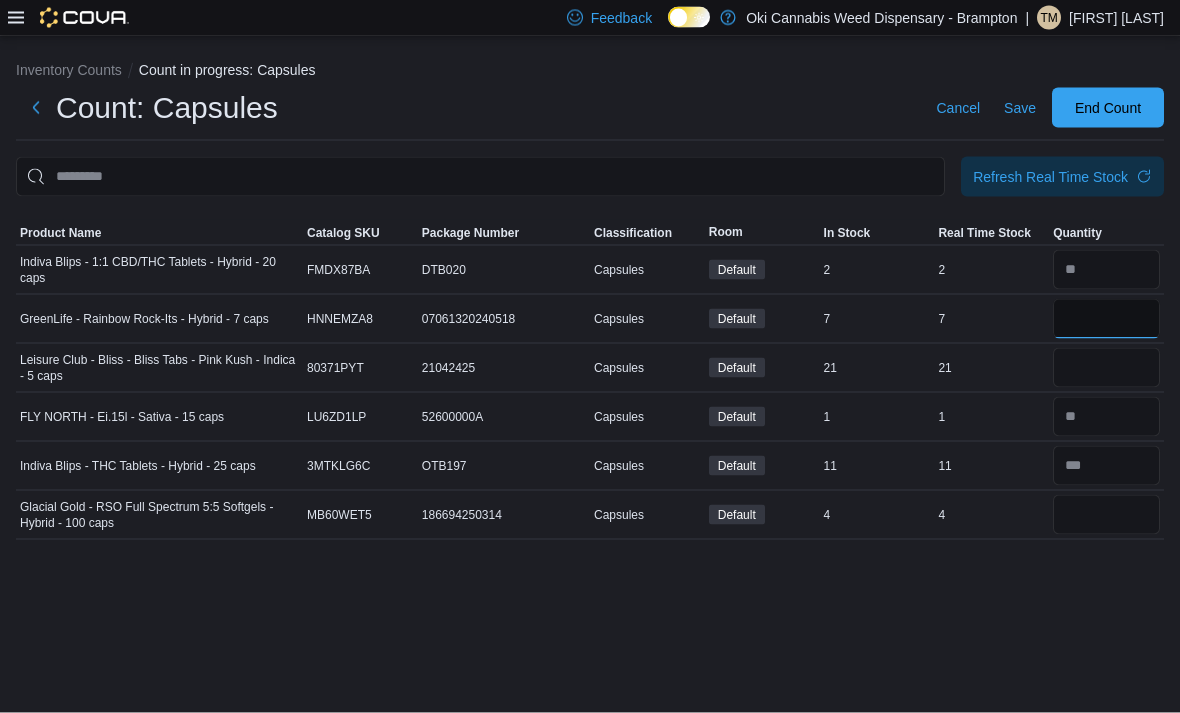 click at bounding box center [1106, 319] 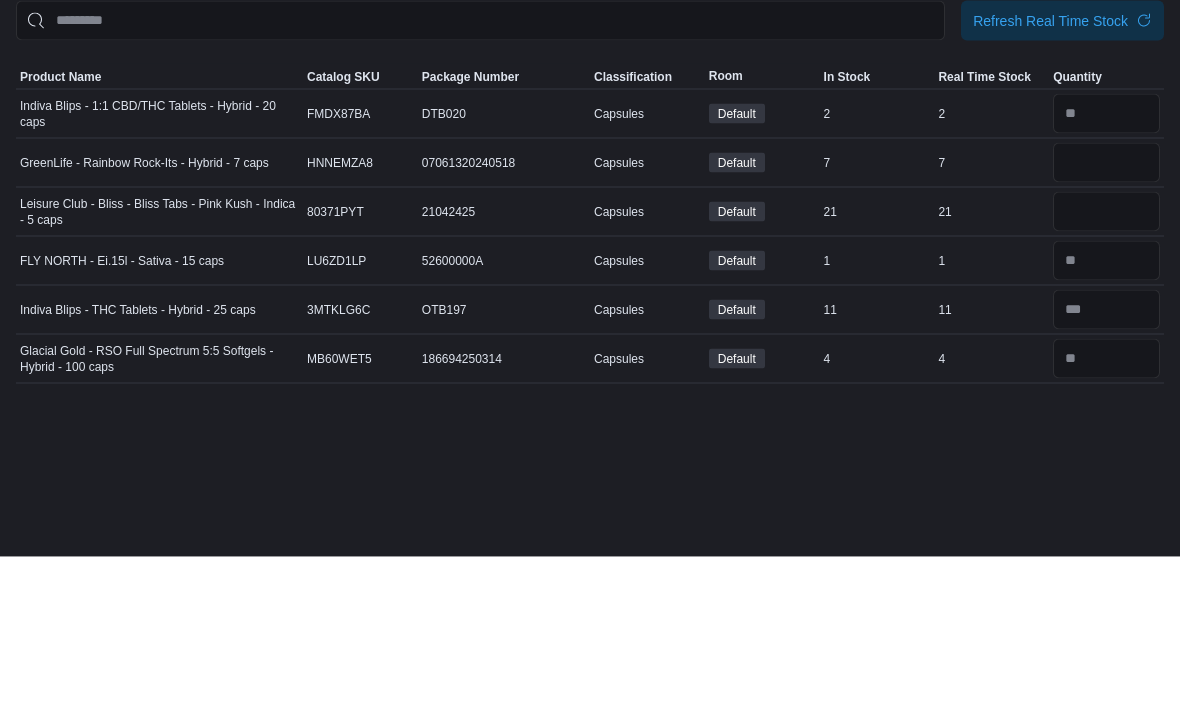 scroll, scrollTop: 64, scrollLeft: 0, axis: vertical 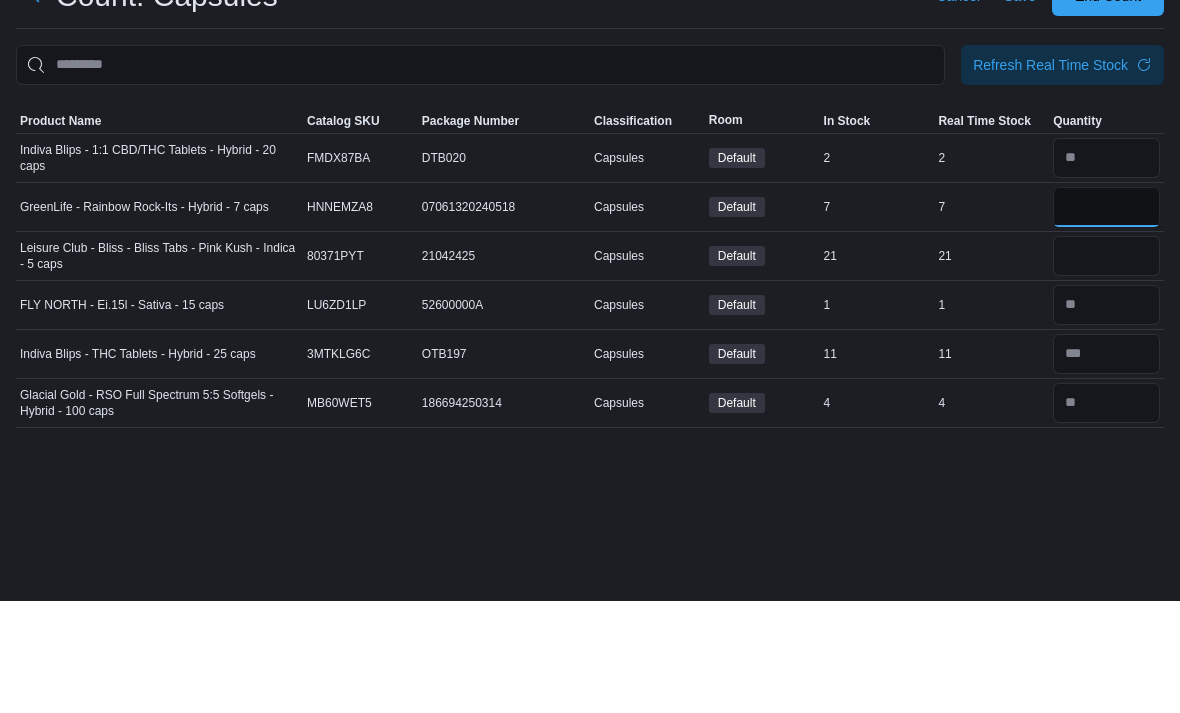 type on "*" 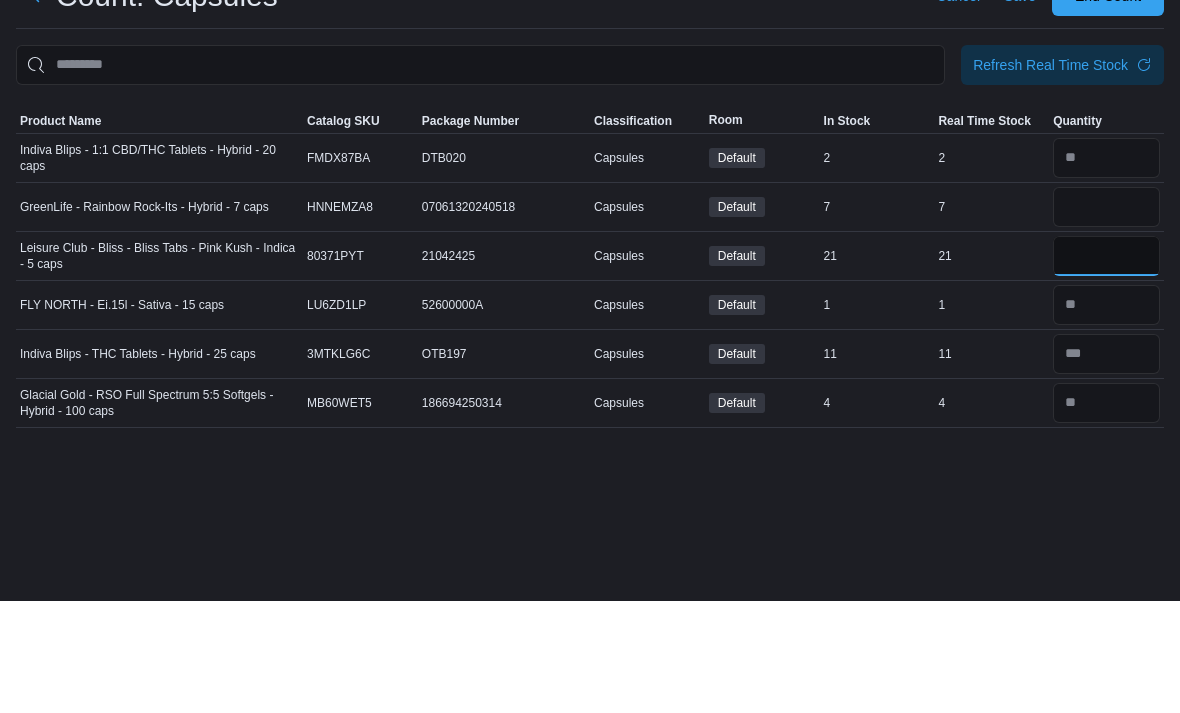 click at bounding box center (1106, 368) 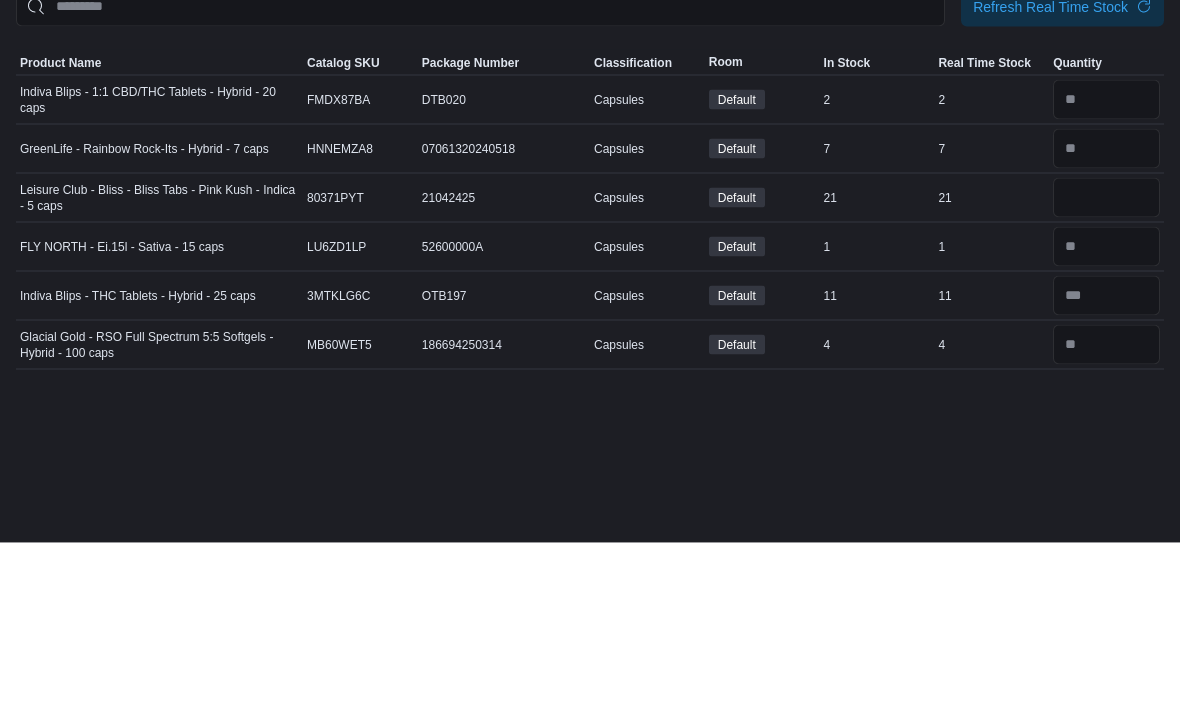 scroll, scrollTop: 0, scrollLeft: 0, axis: both 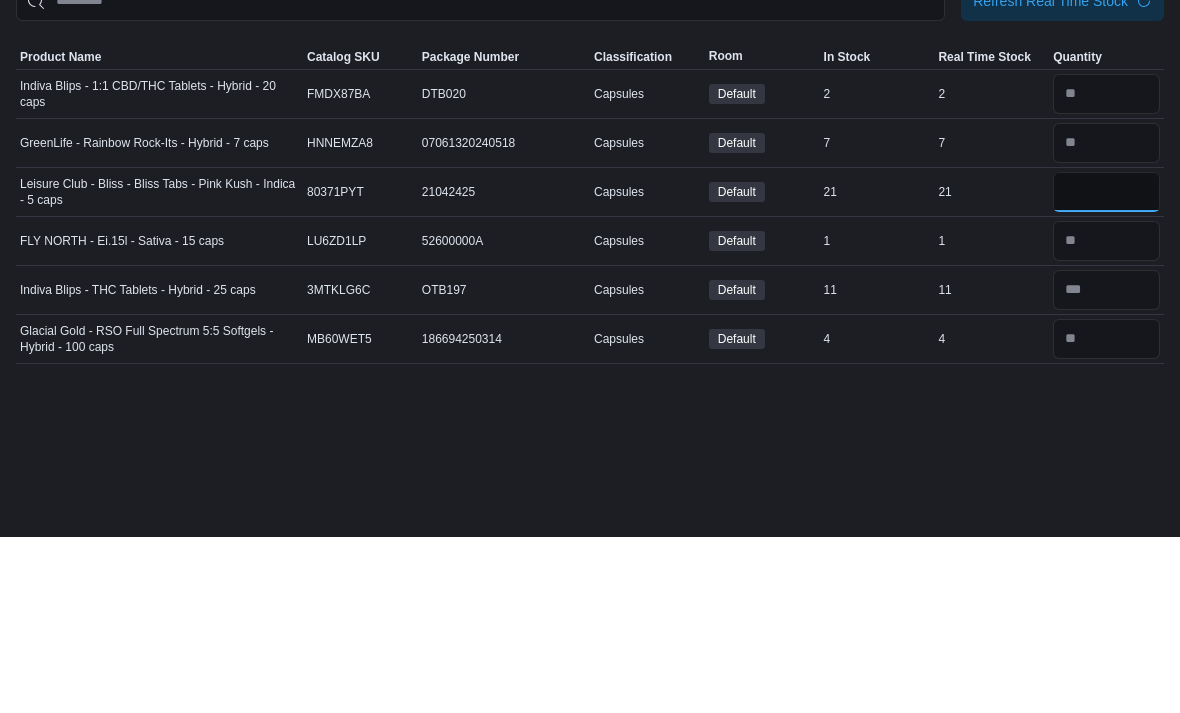 type on "**" 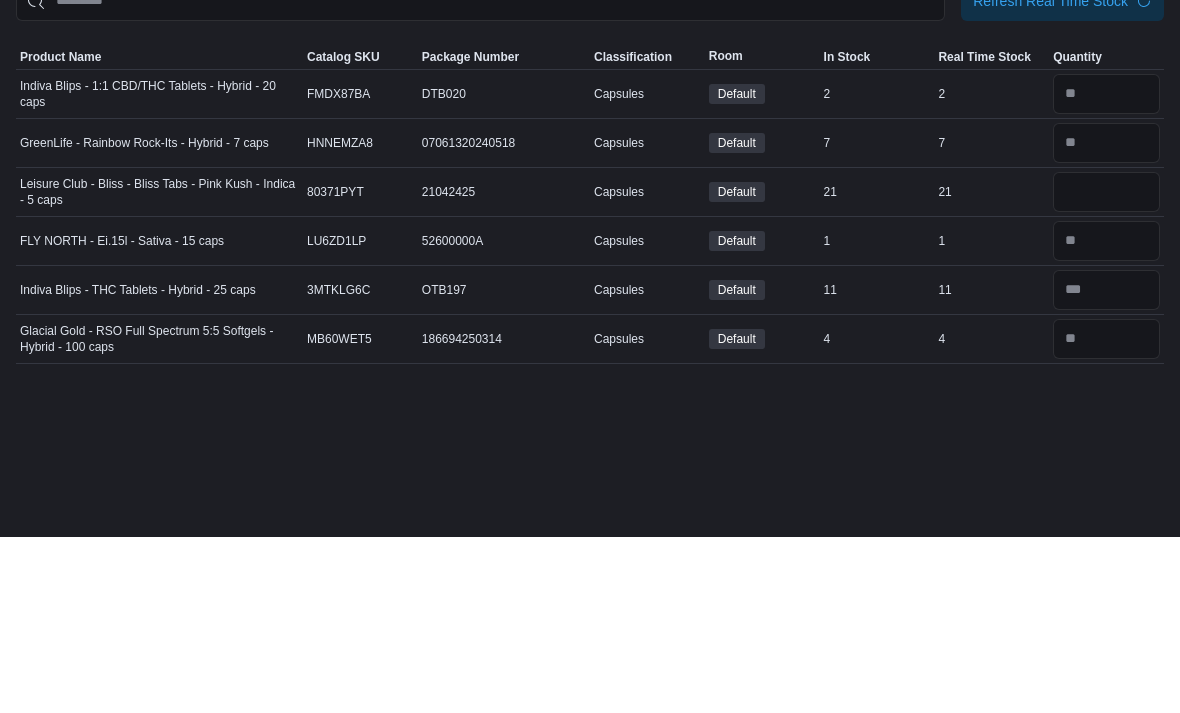 click on "Save" at bounding box center (1020, 108) 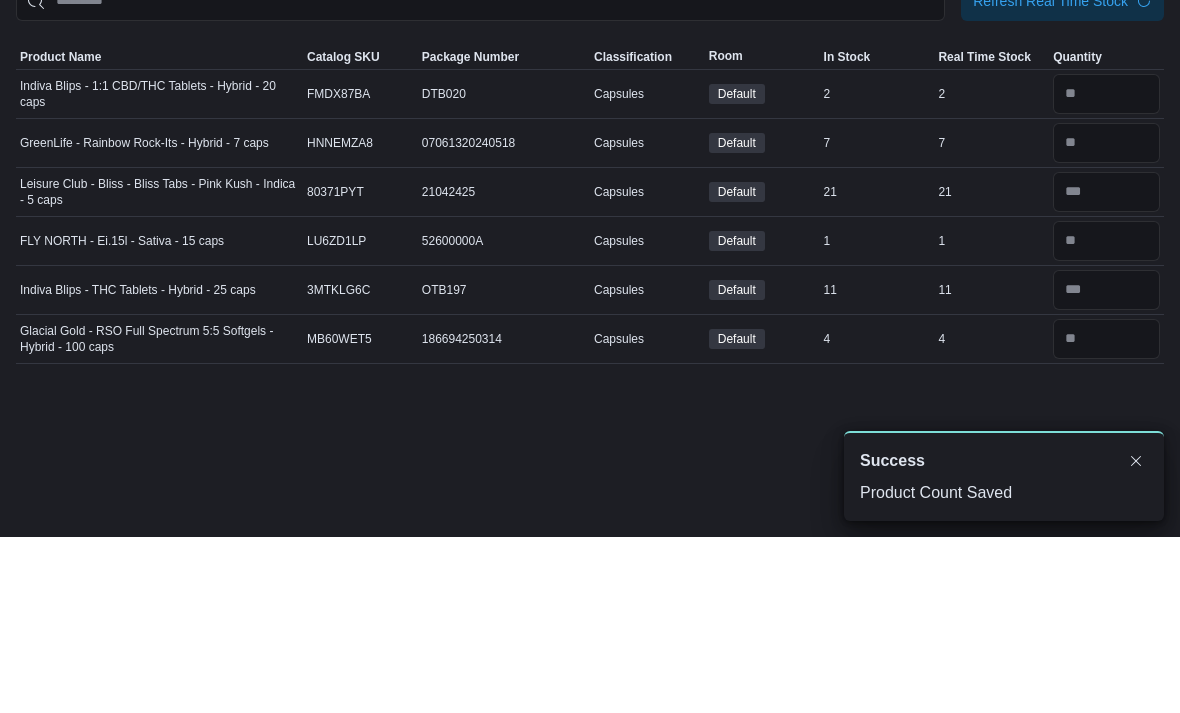 scroll, scrollTop: 0, scrollLeft: 0, axis: both 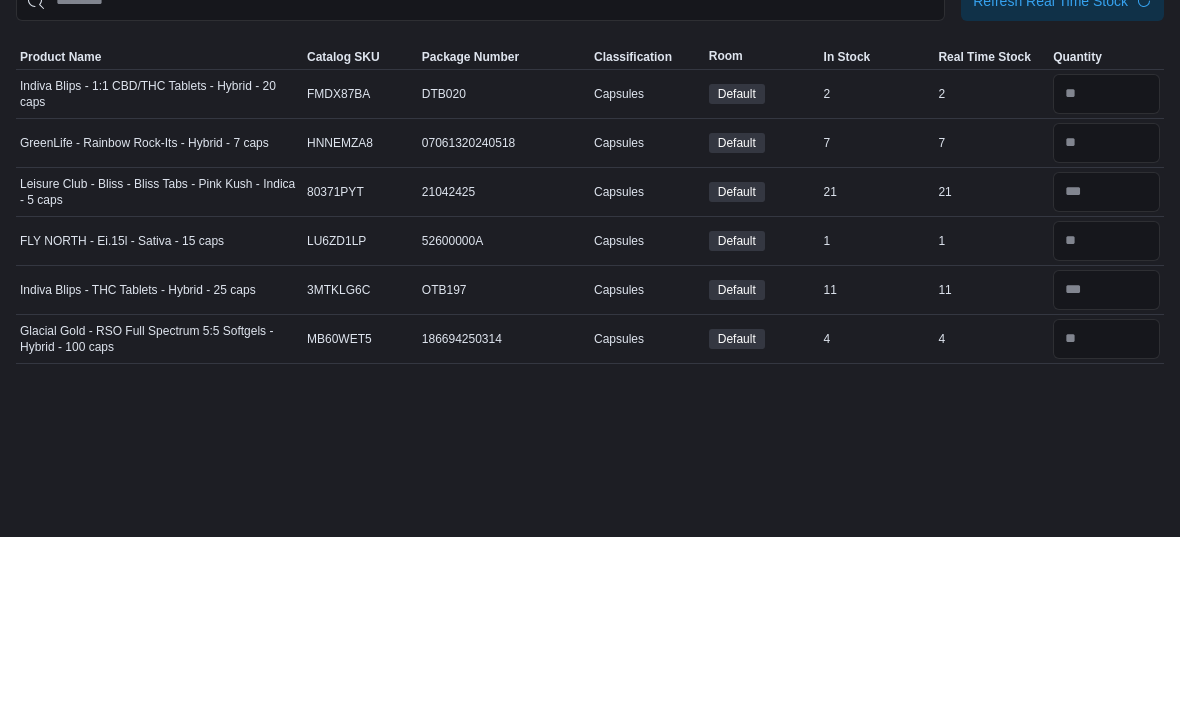 click at bounding box center [36, 108] 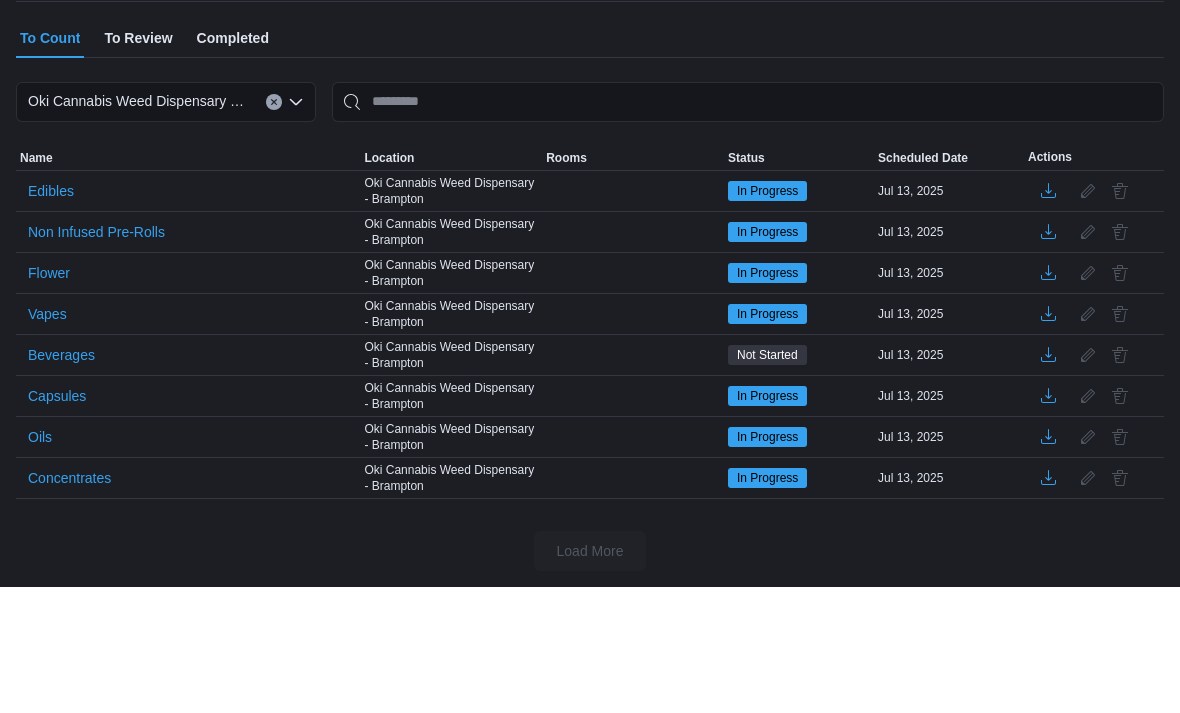 scroll, scrollTop: 52, scrollLeft: 0, axis: vertical 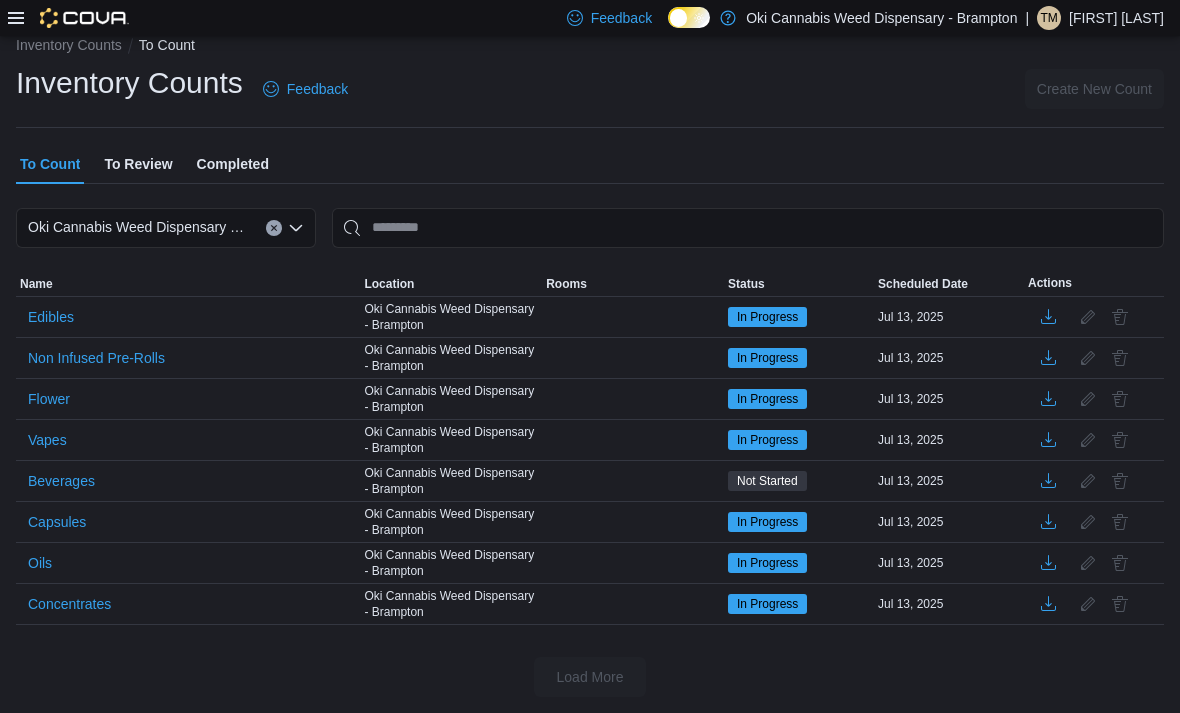 click on "Beverages" at bounding box center [61, 481] 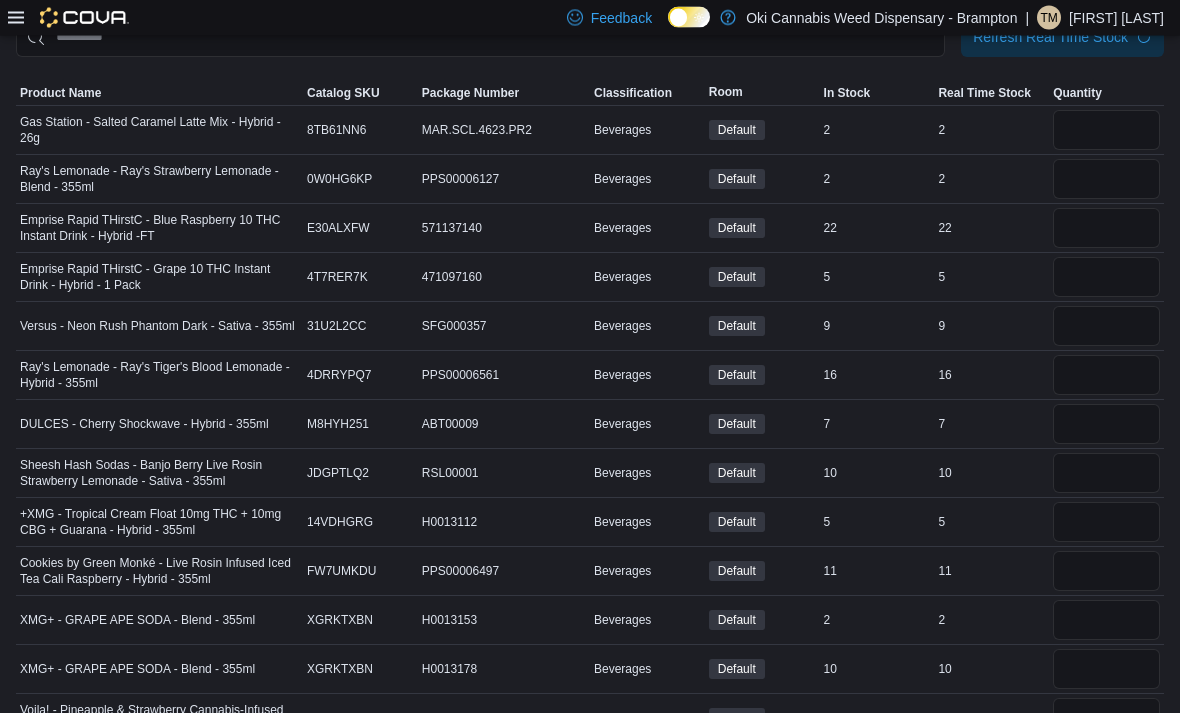 scroll, scrollTop: 0, scrollLeft: 0, axis: both 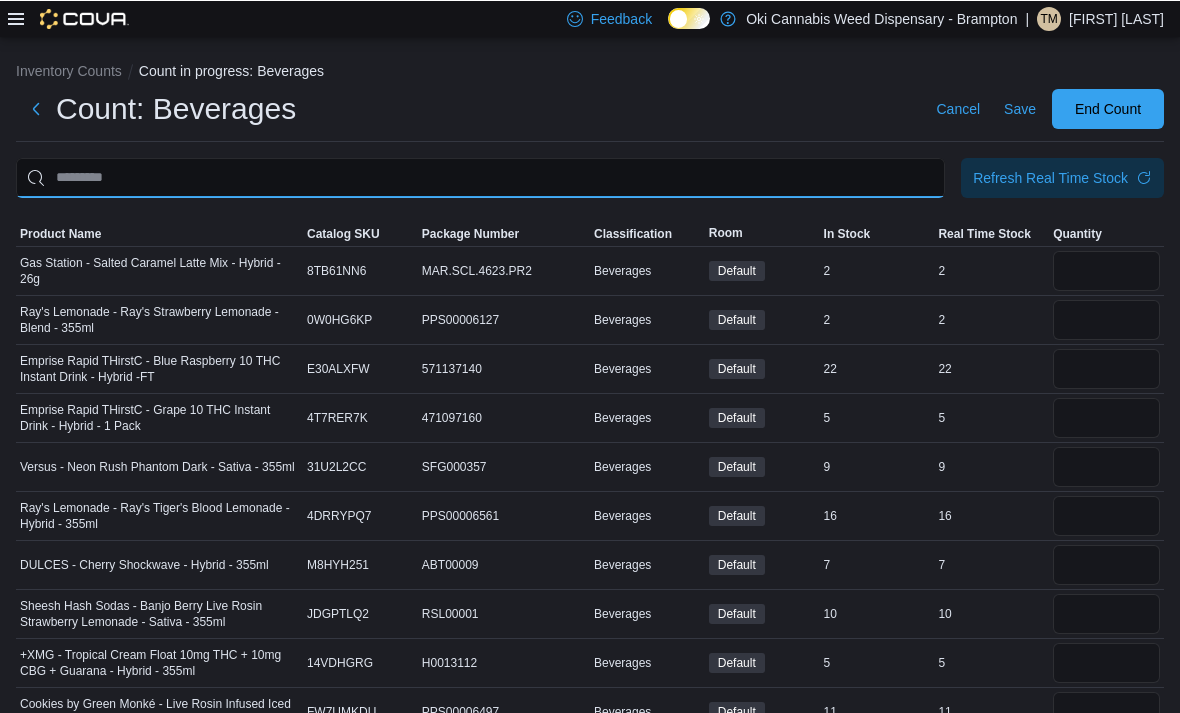 click at bounding box center (480, 177) 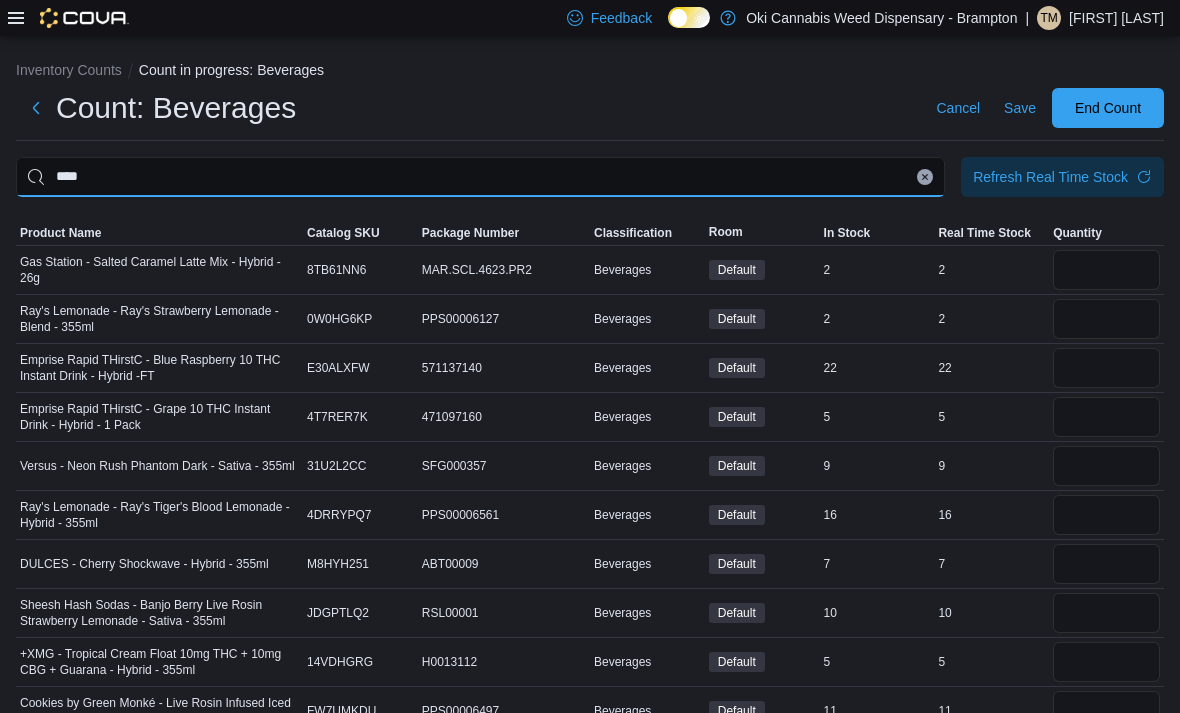 type on "****" 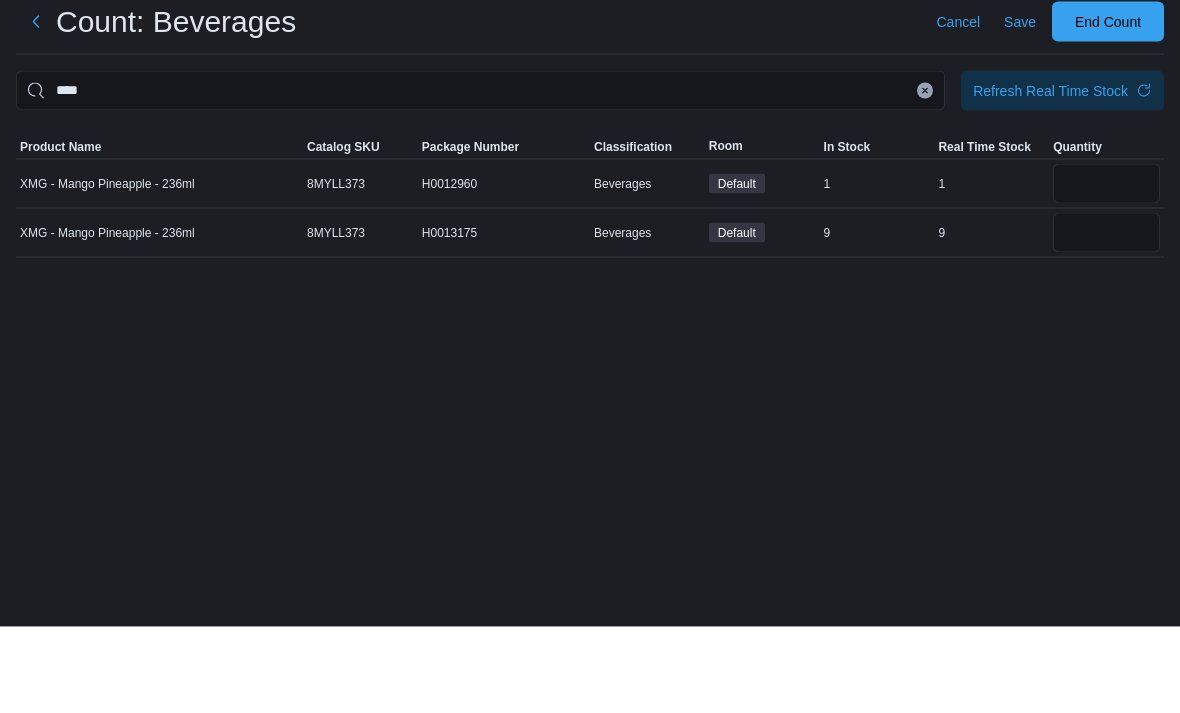 click at bounding box center [1106, 319] 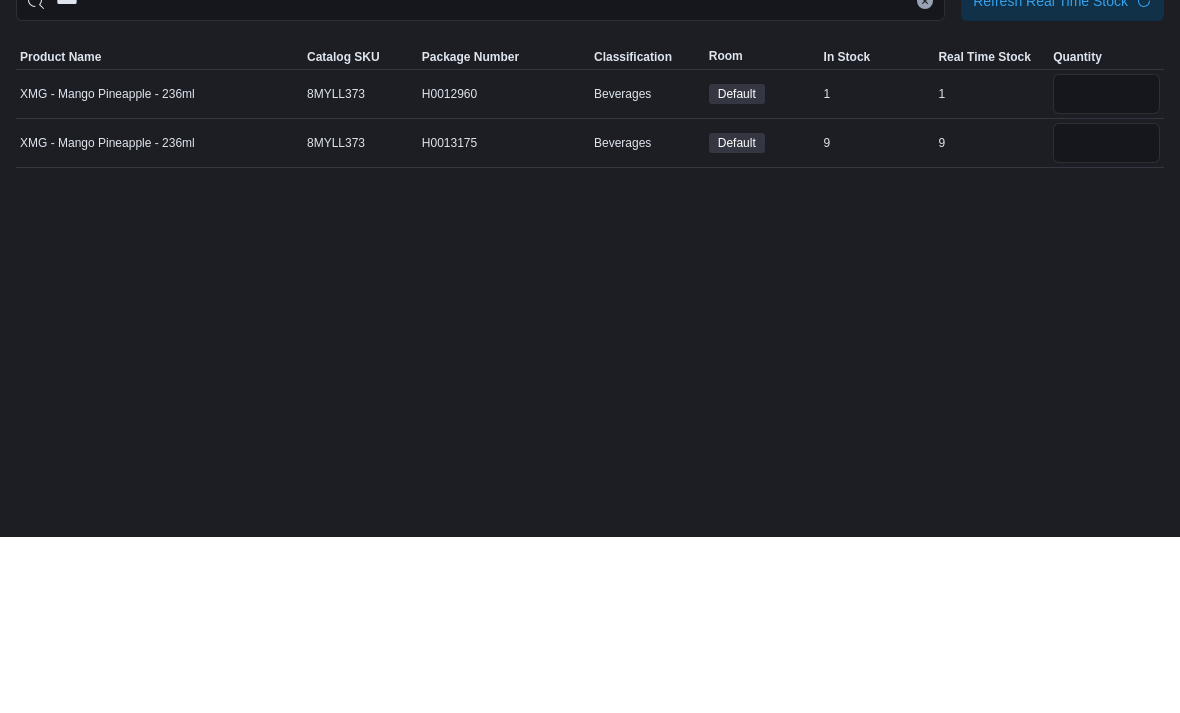 scroll, scrollTop: 64, scrollLeft: 0, axis: vertical 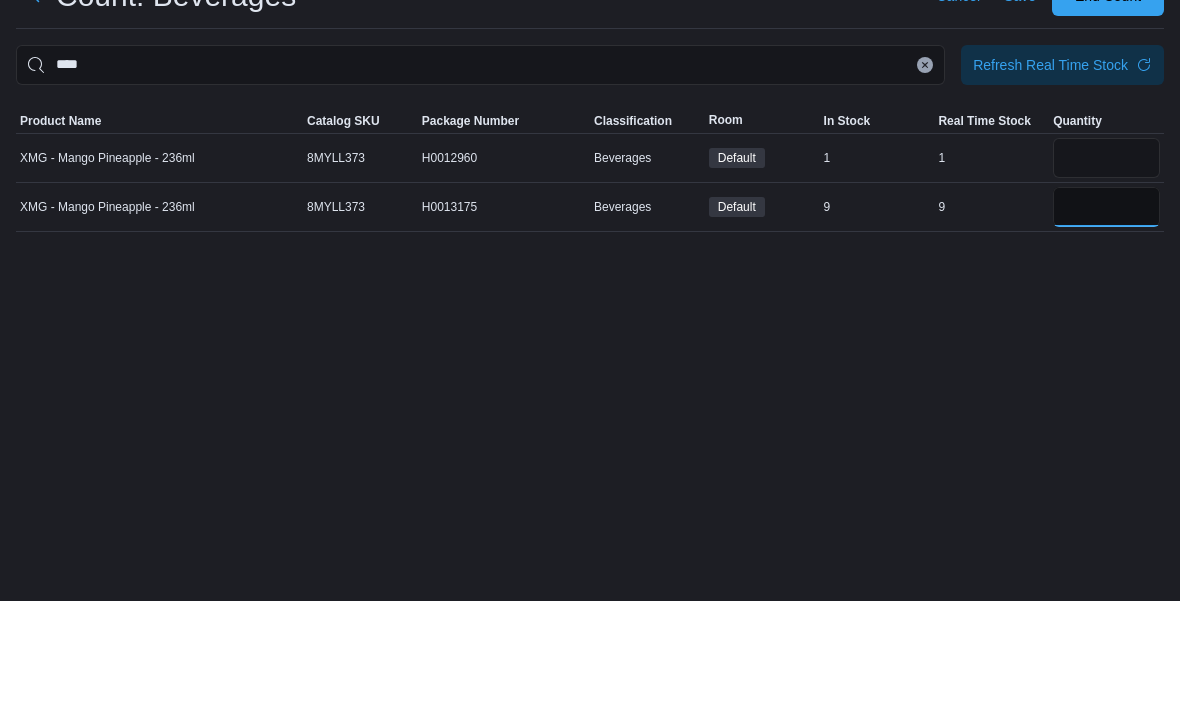 type on "*" 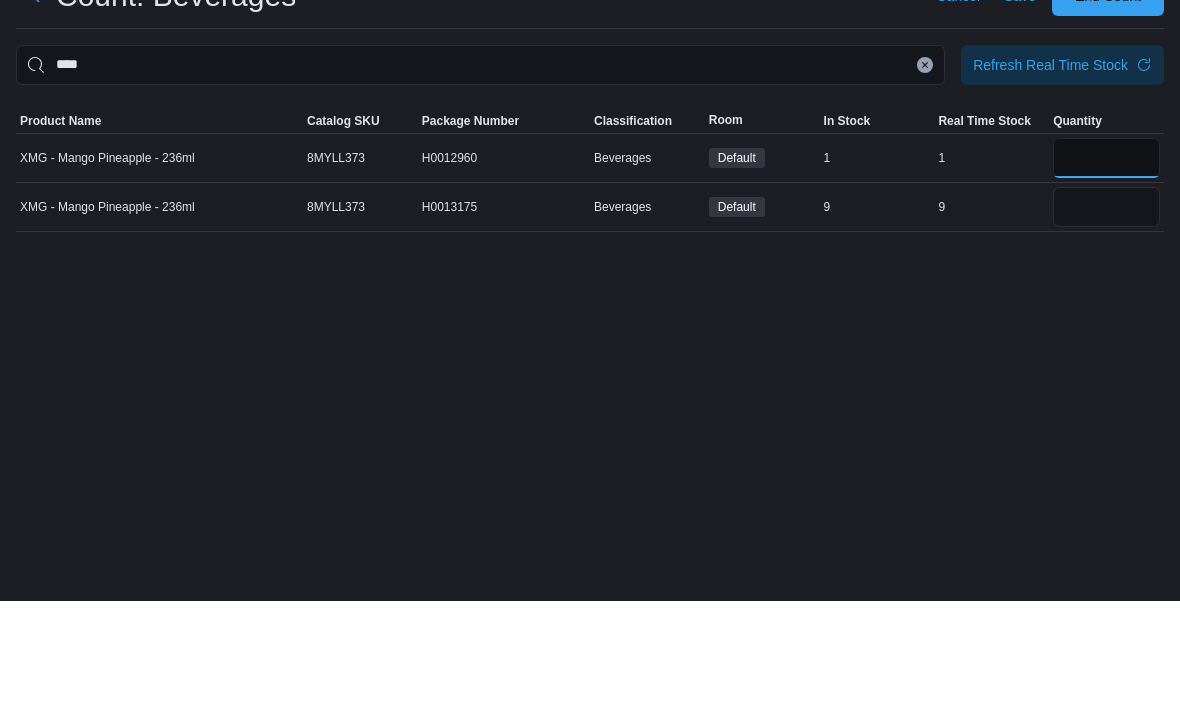 click at bounding box center (1106, 270) 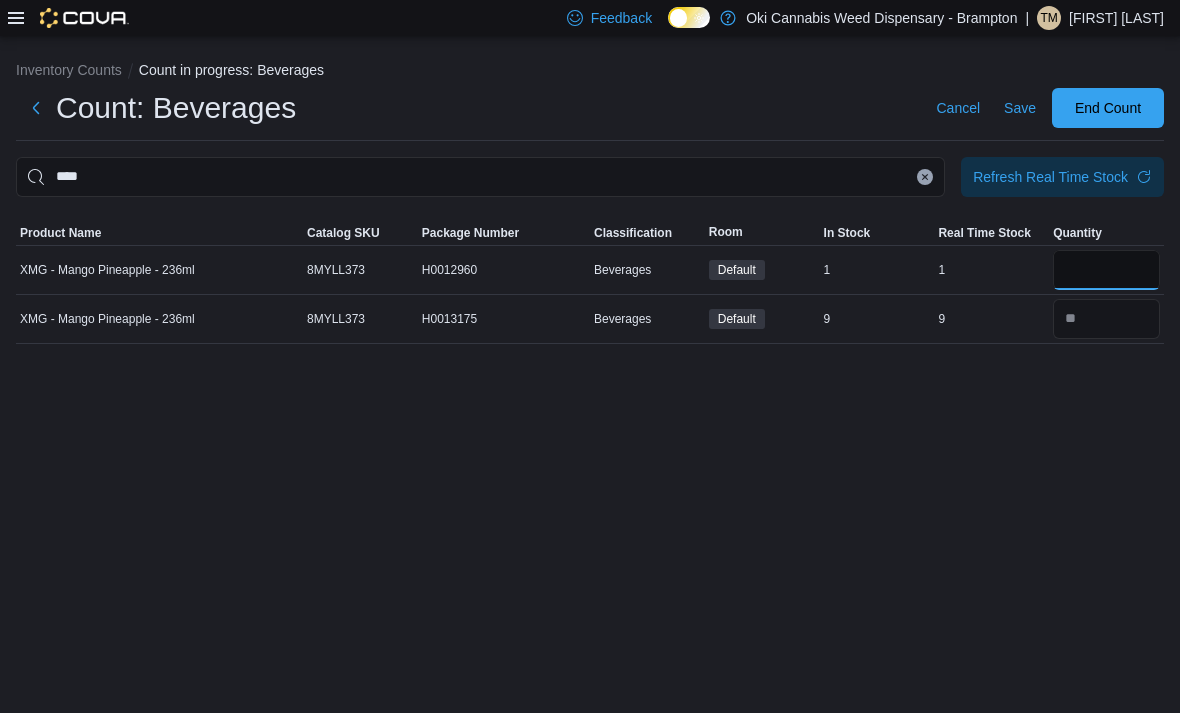 type on "*" 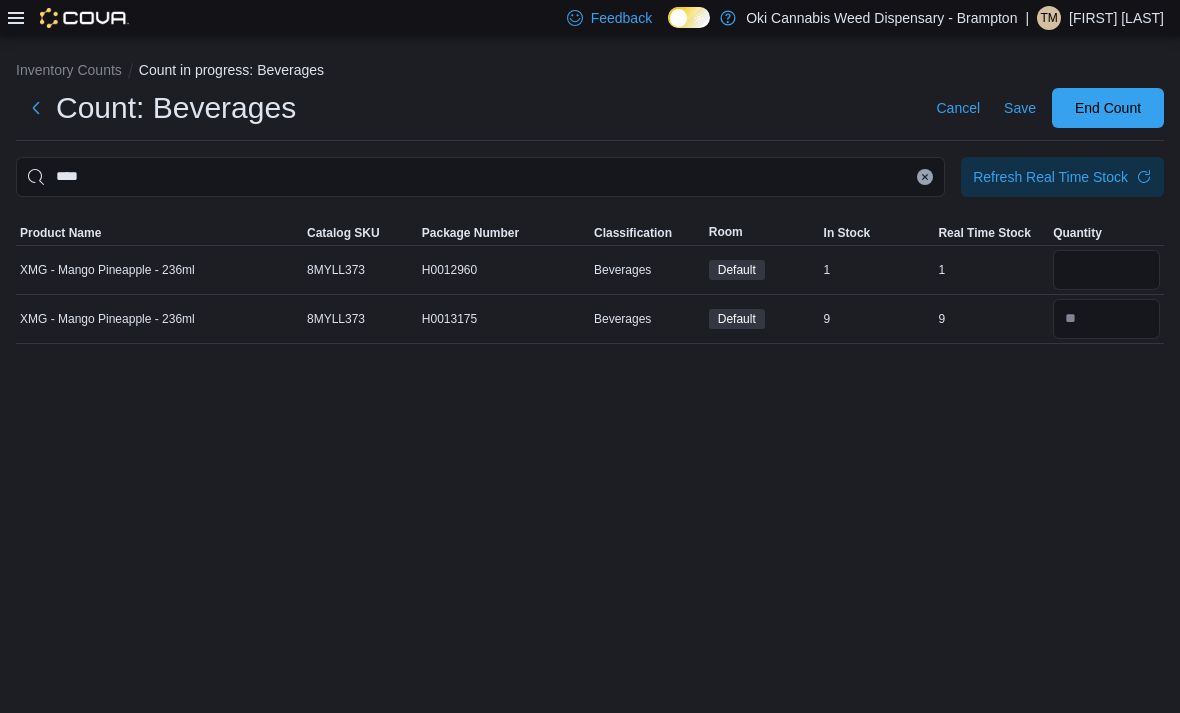 click on "****" at bounding box center (480, 177) 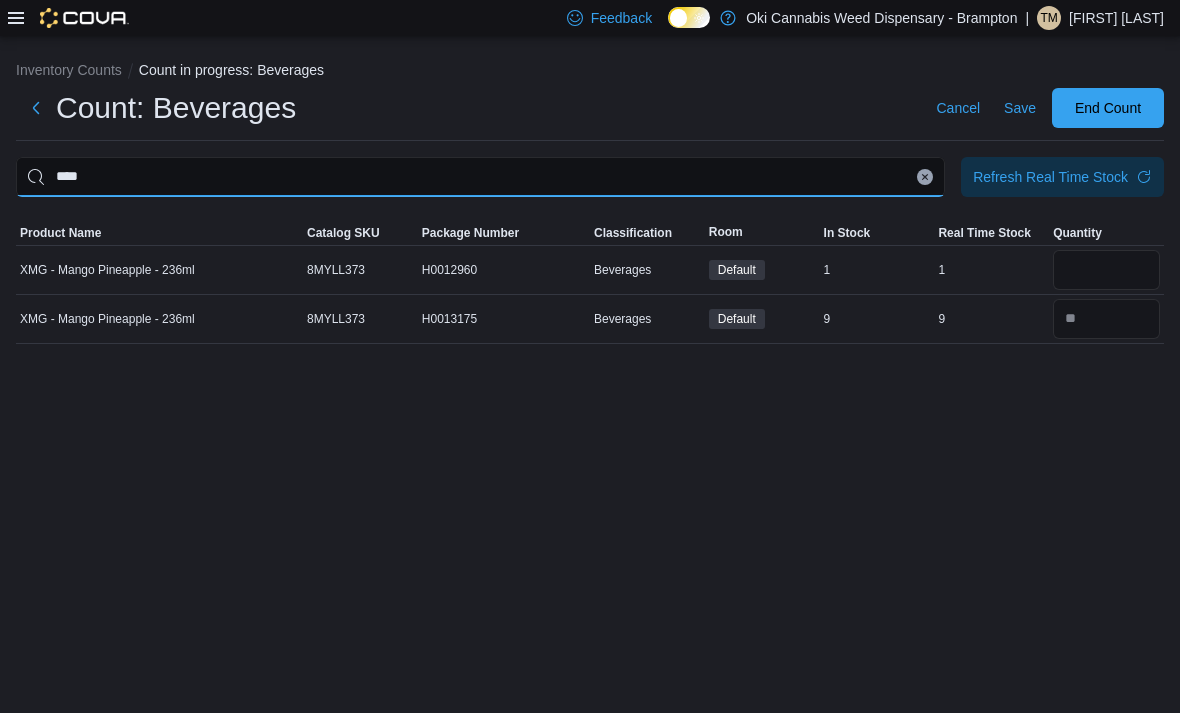 type 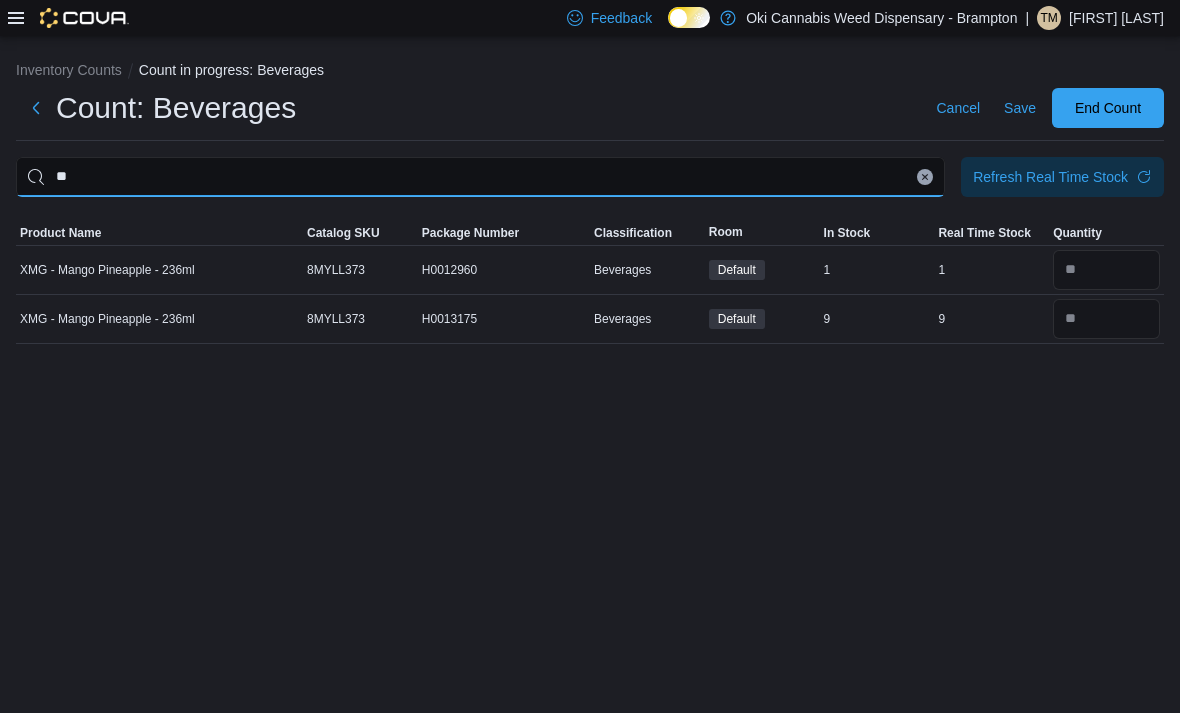 type on "*" 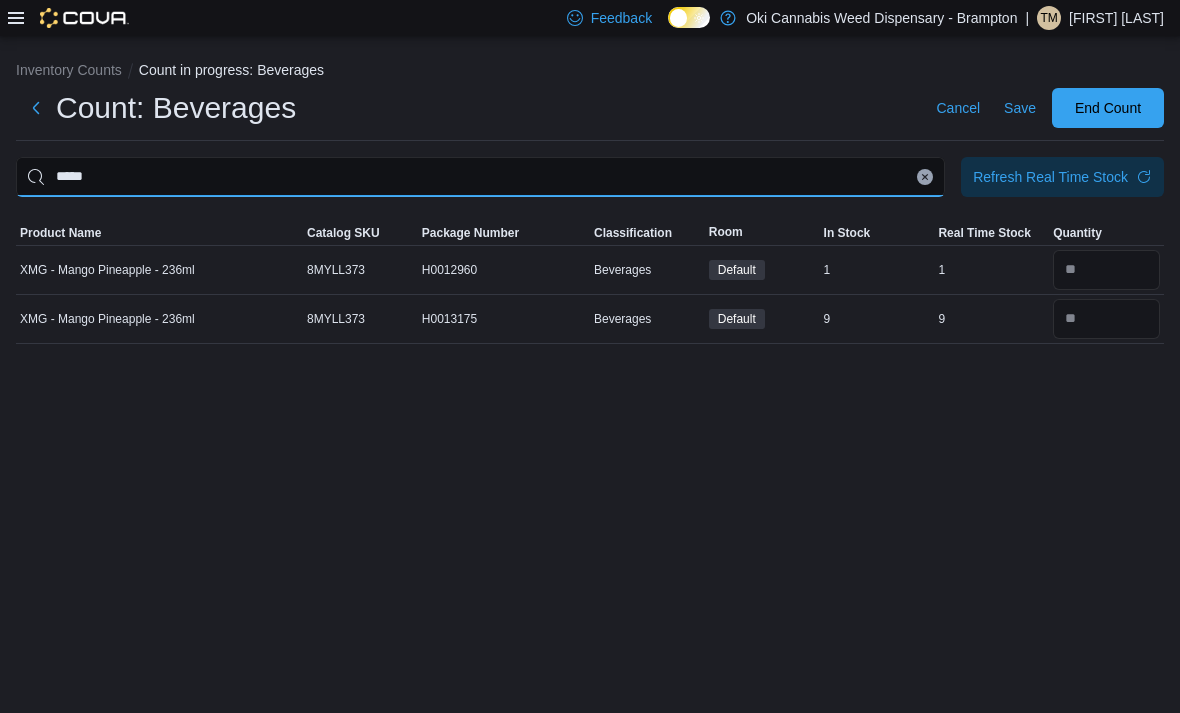 type on "*****" 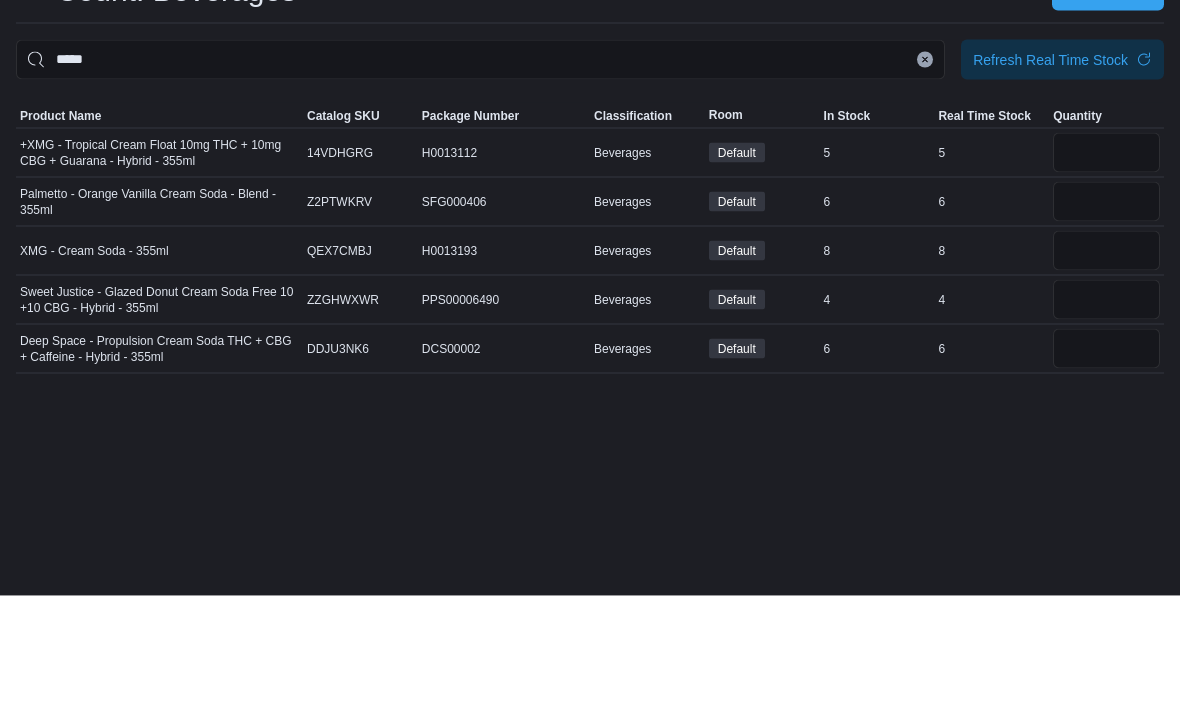 click at bounding box center (1106, 368) 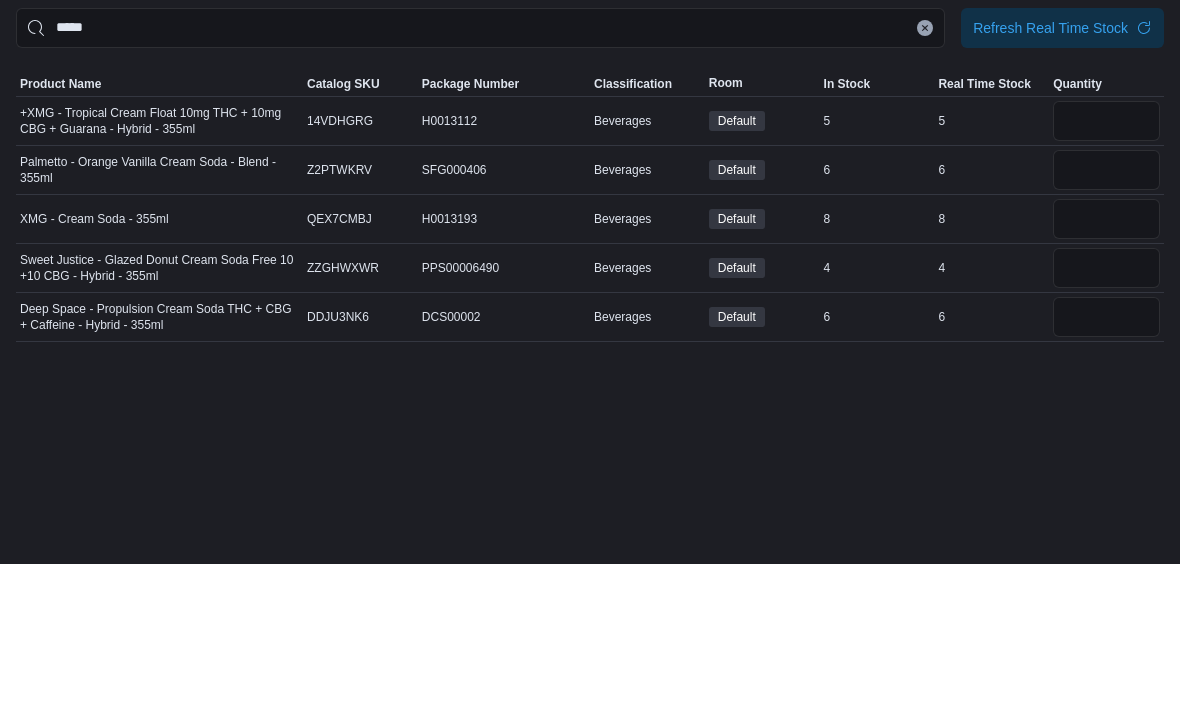 scroll, scrollTop: 0, scrollLeft: 0, axis: both 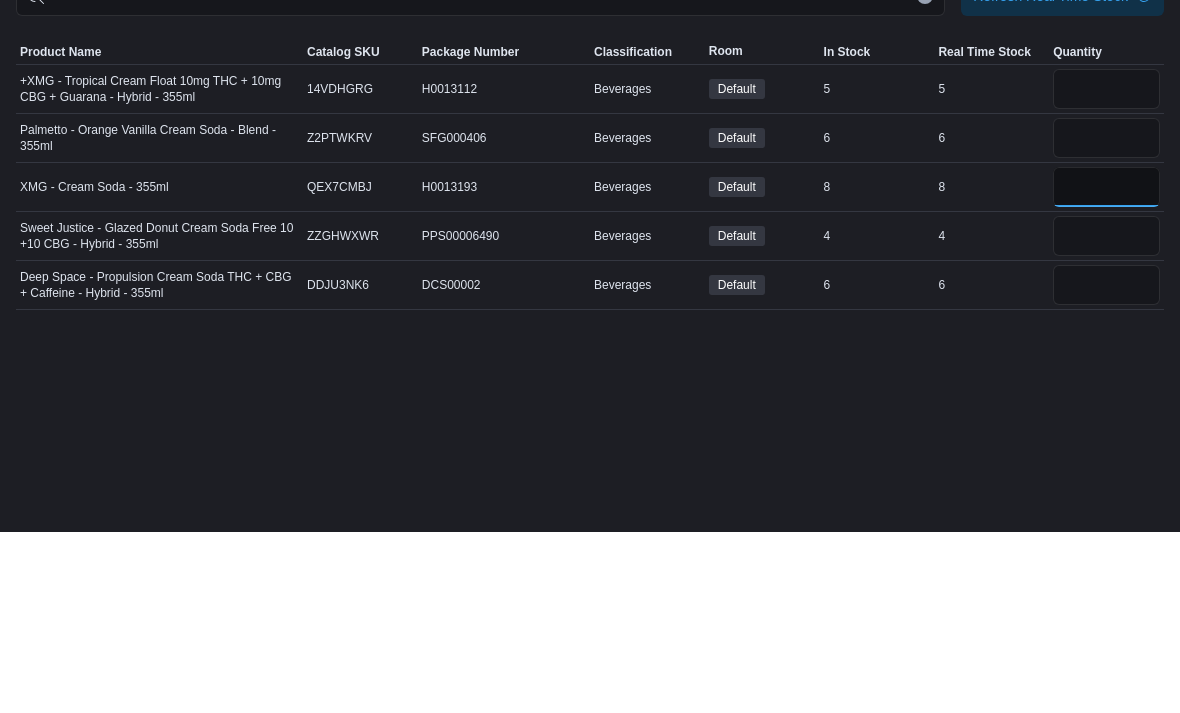 type on "*" 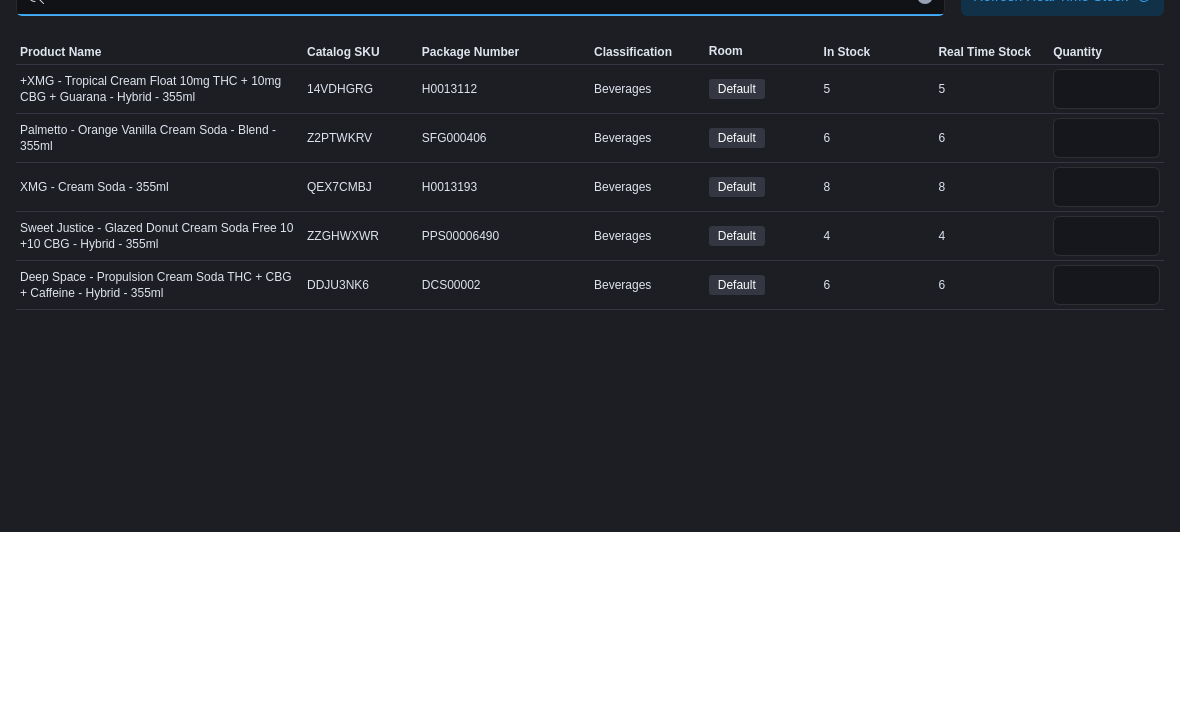 click on "*****" at bounding box center [480, 177] 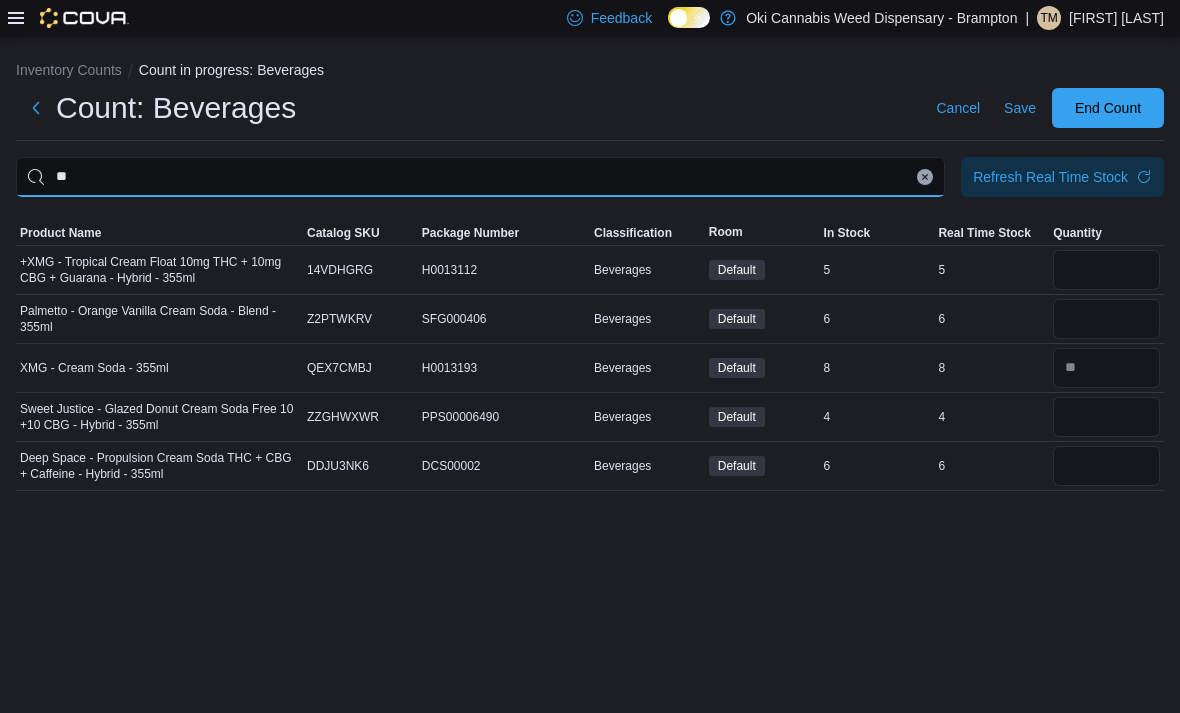 type on "*" 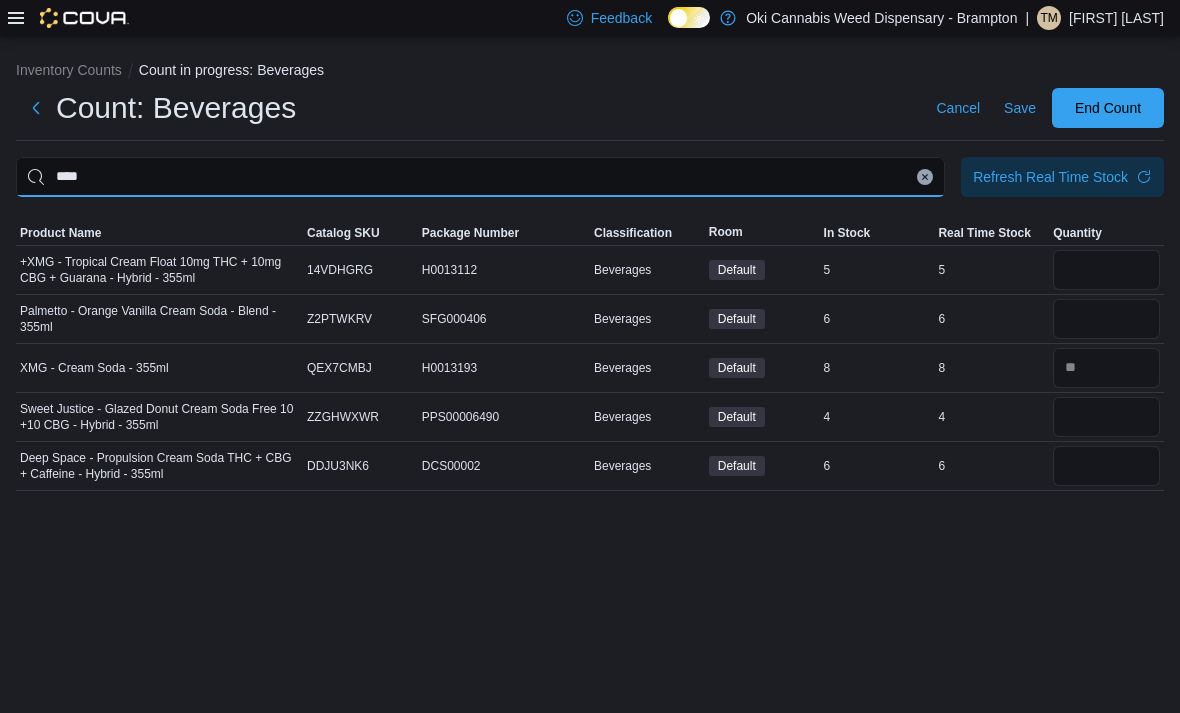 type on "****" 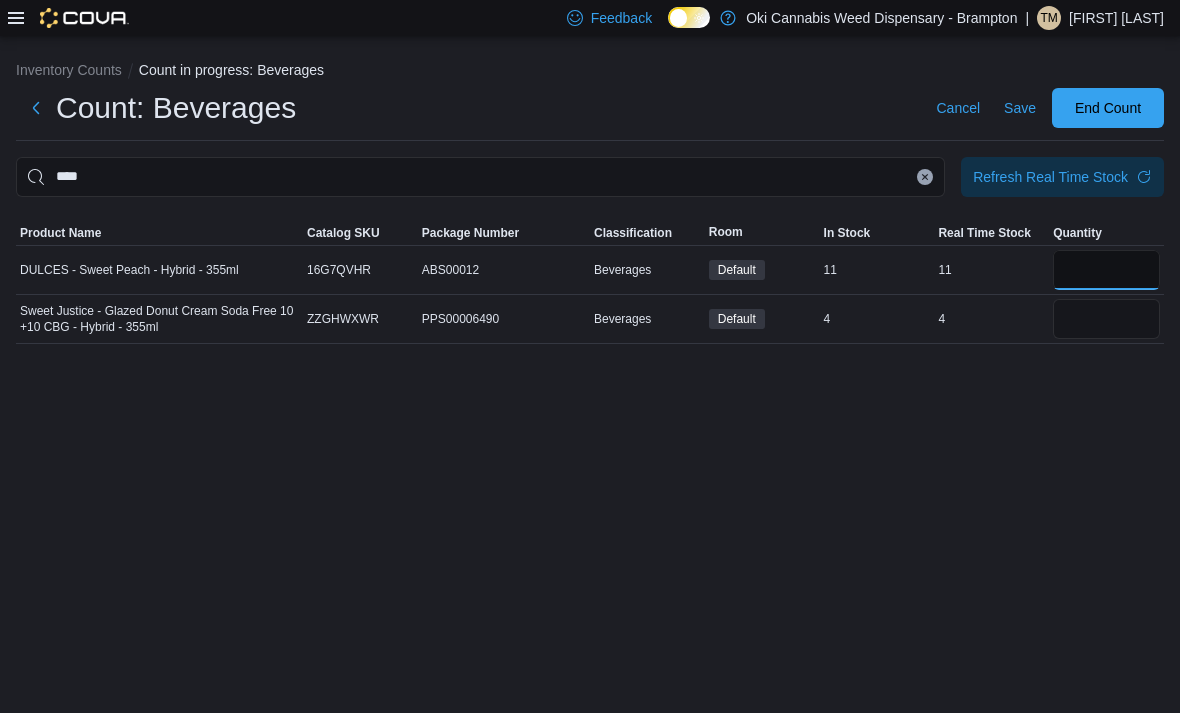 click at bounding box center (1106, 270) 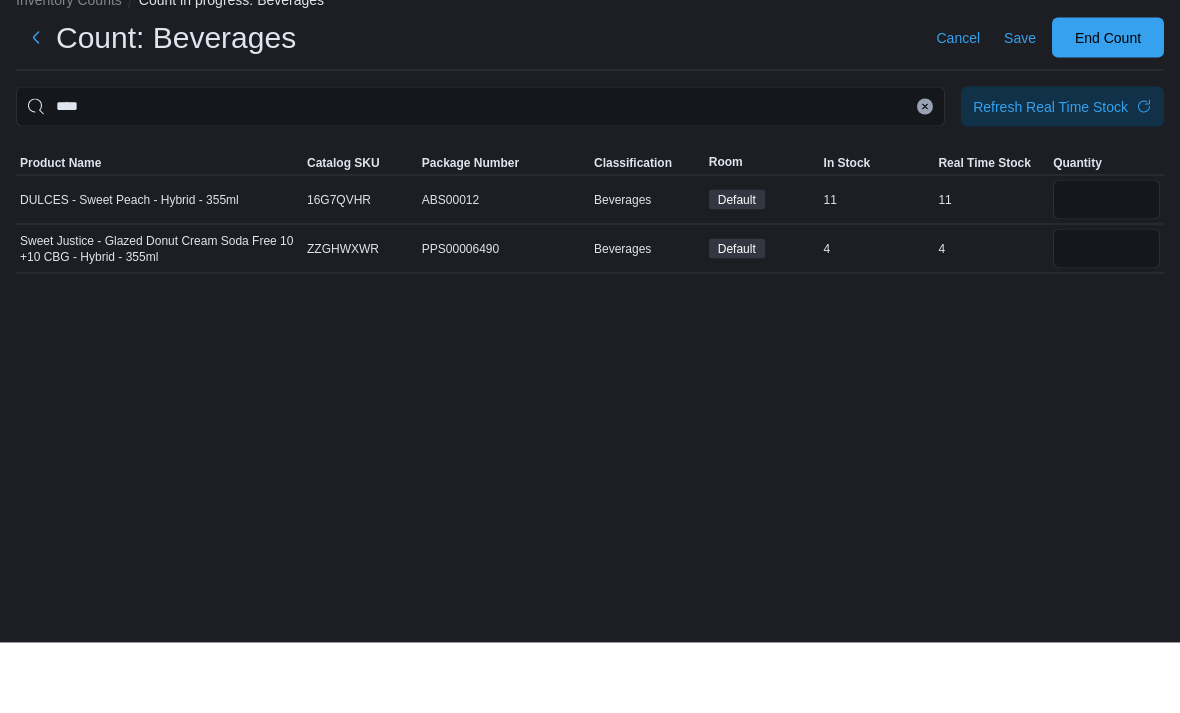 scroll, scrollTop: 0, scrollLeft: 0, axis: both 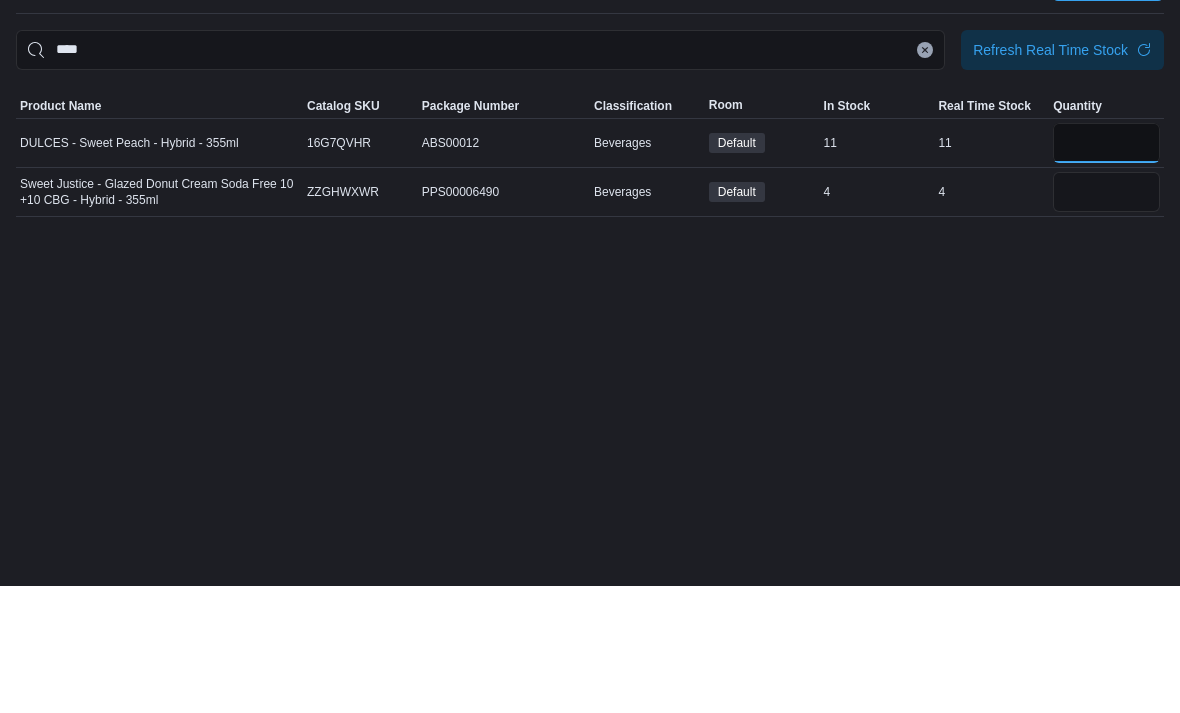type on "**" 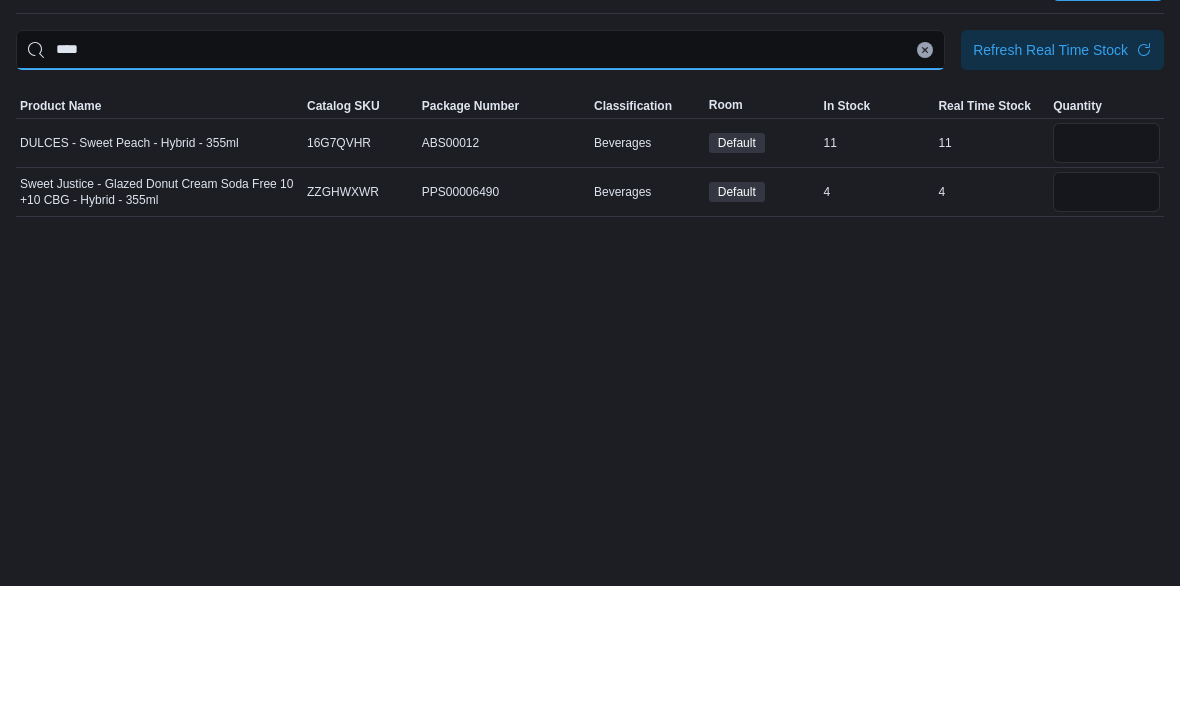 click on "****" at bounding box center [480, 177] 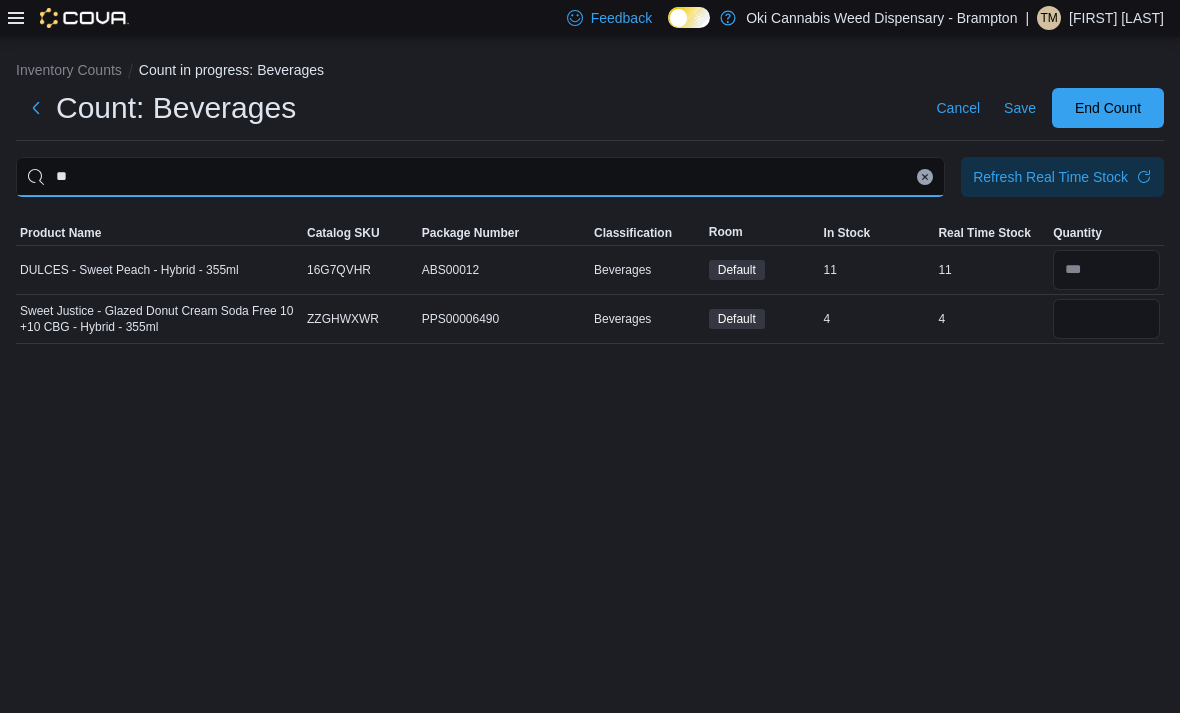 type on "*" 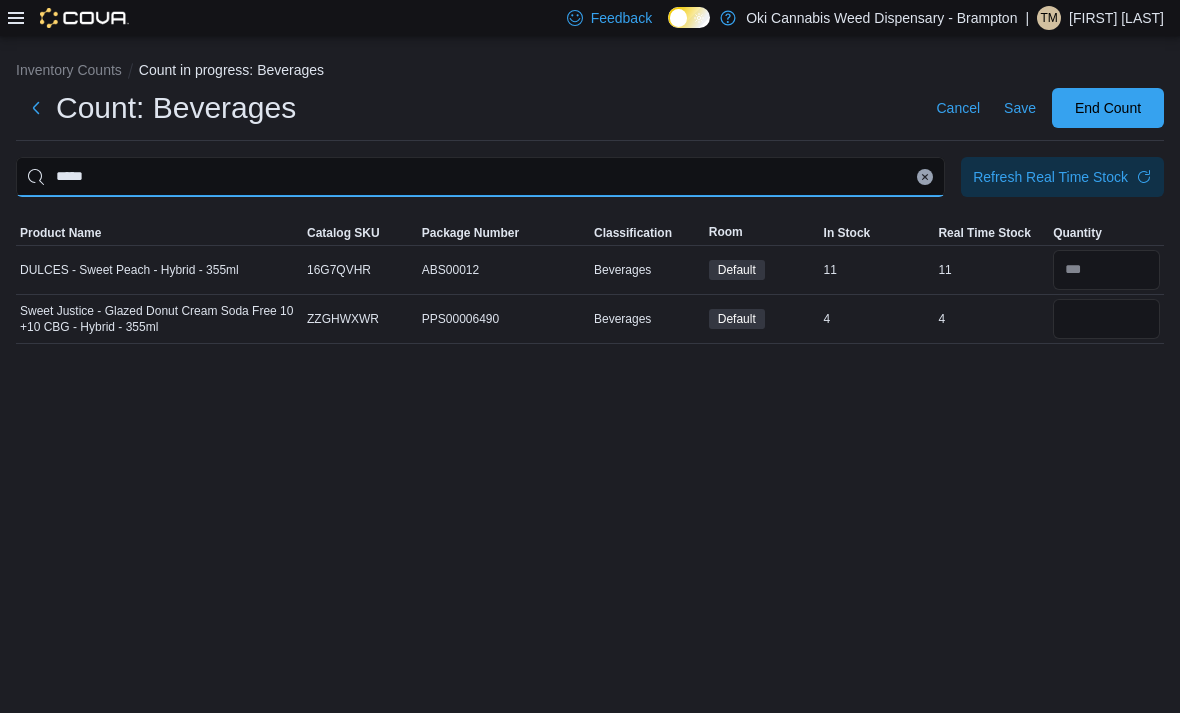 type on "*****" 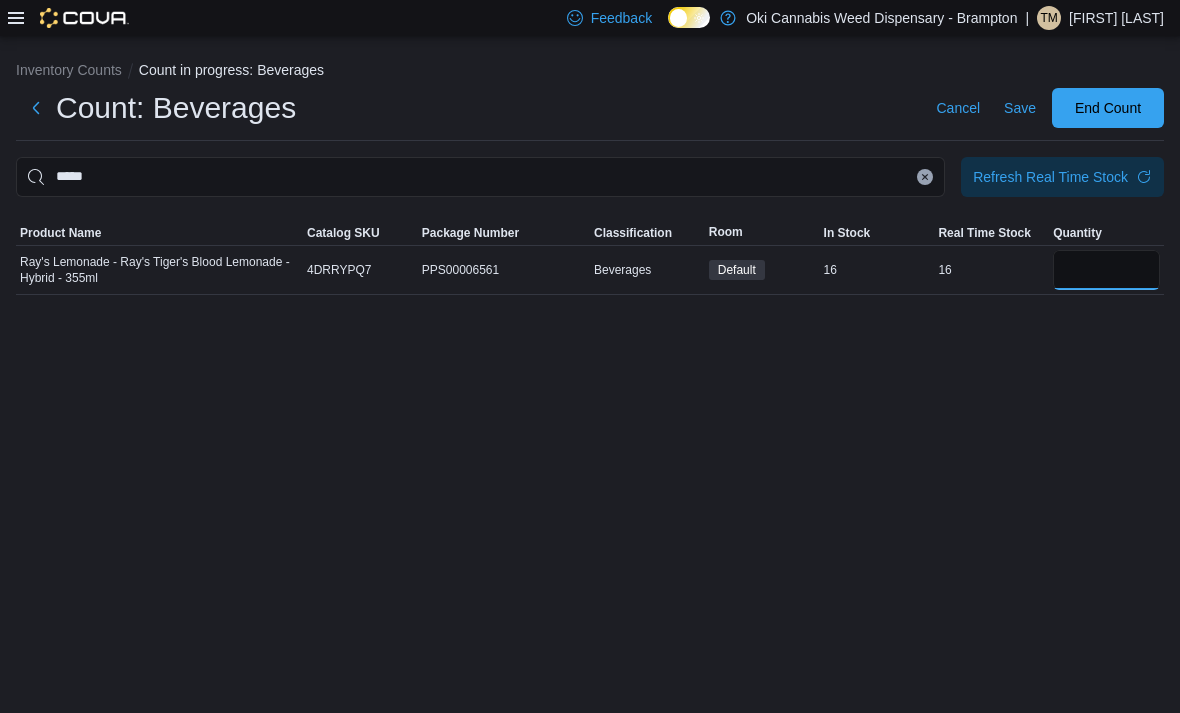 click at bounding box center (1106, 270) 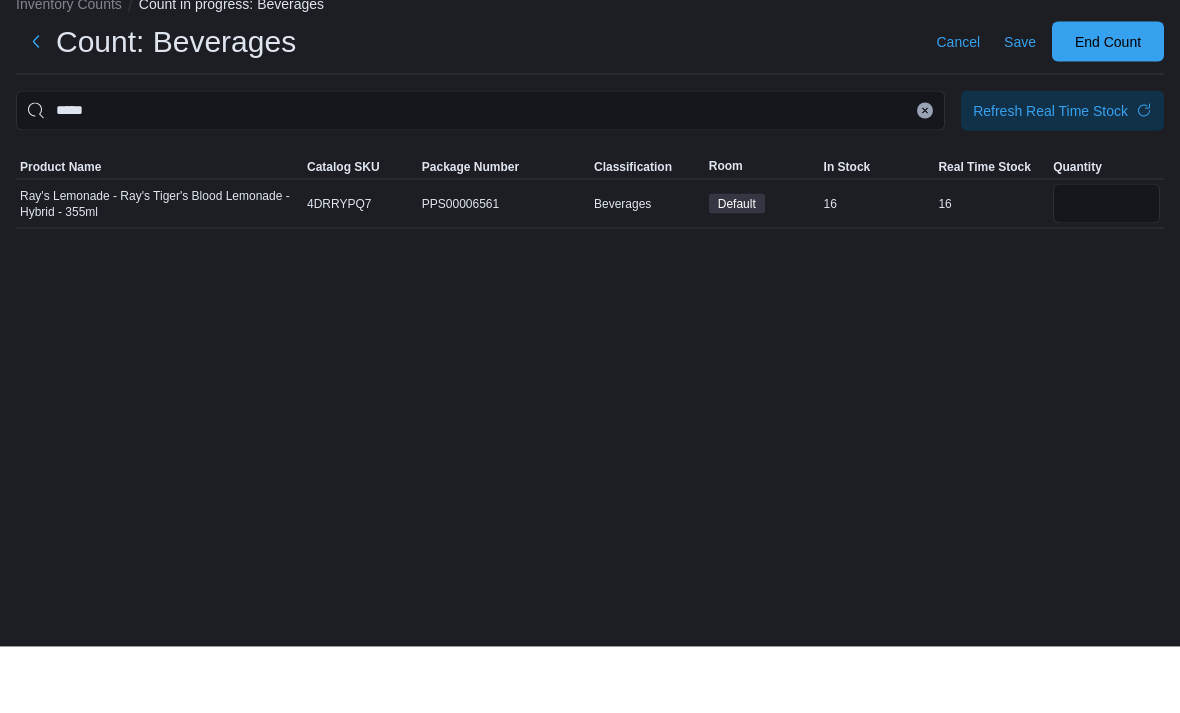 scroll, scrollTop: 47, scrollLeft: 0, axis: vertical 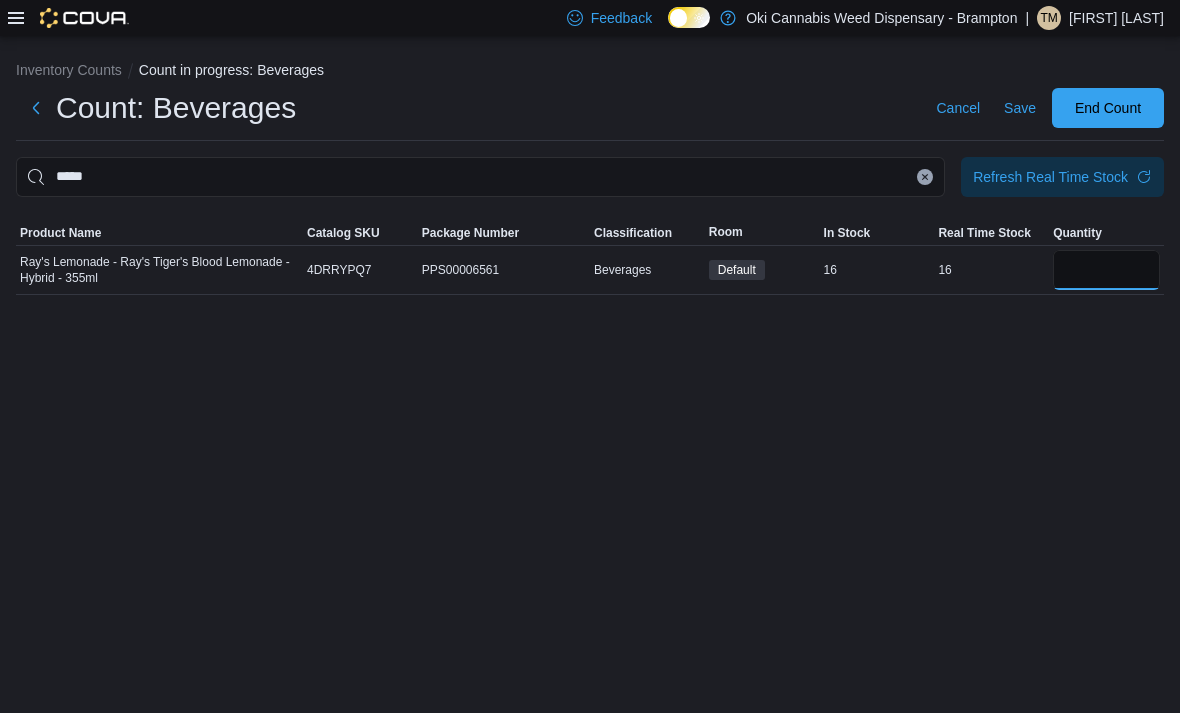 type on "**" 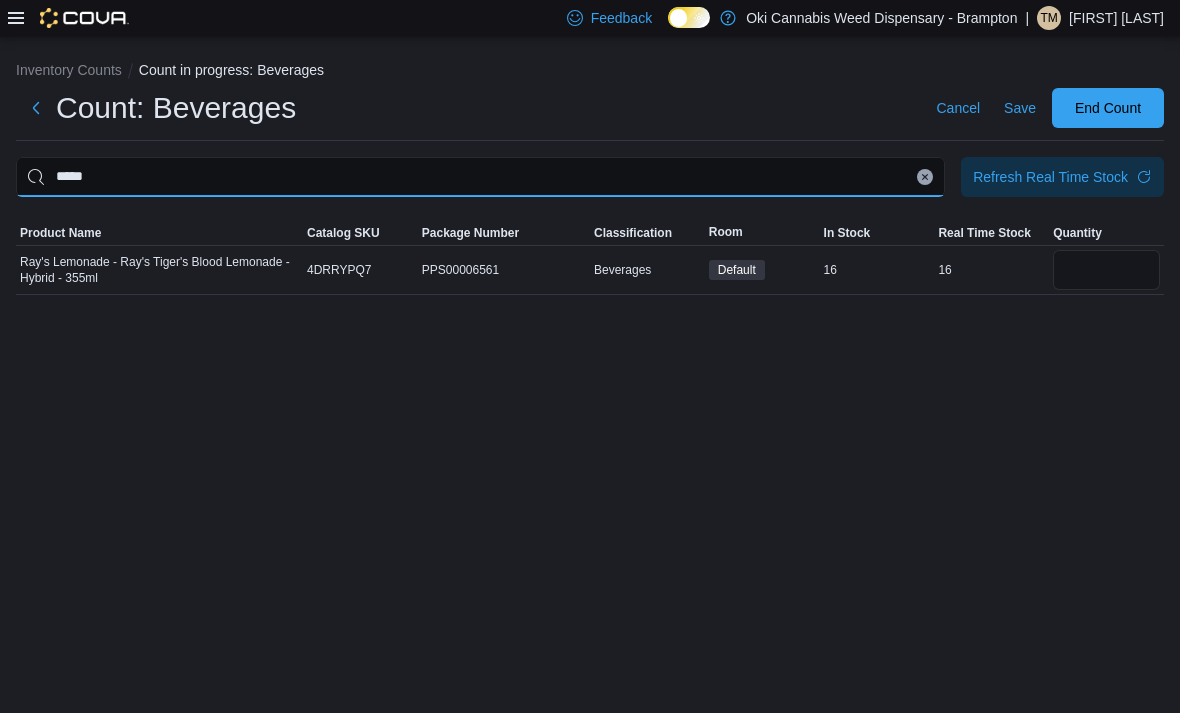 click on "*****" at bounding box center (480, 177) 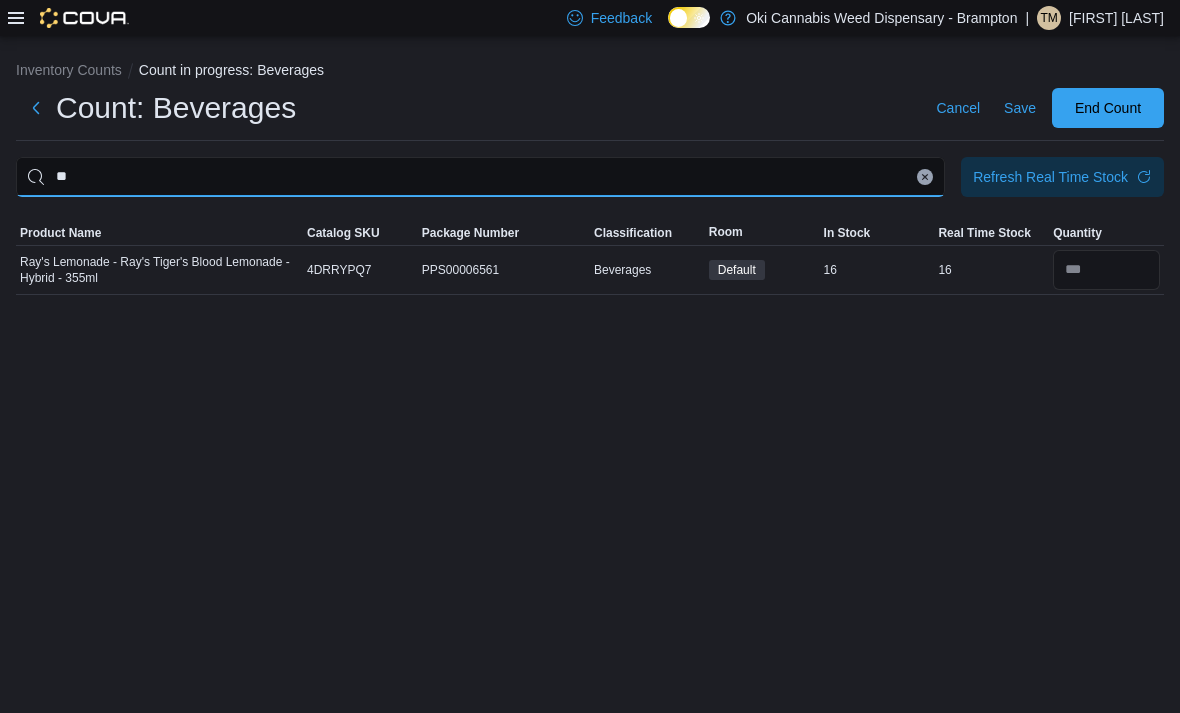 type on "*" 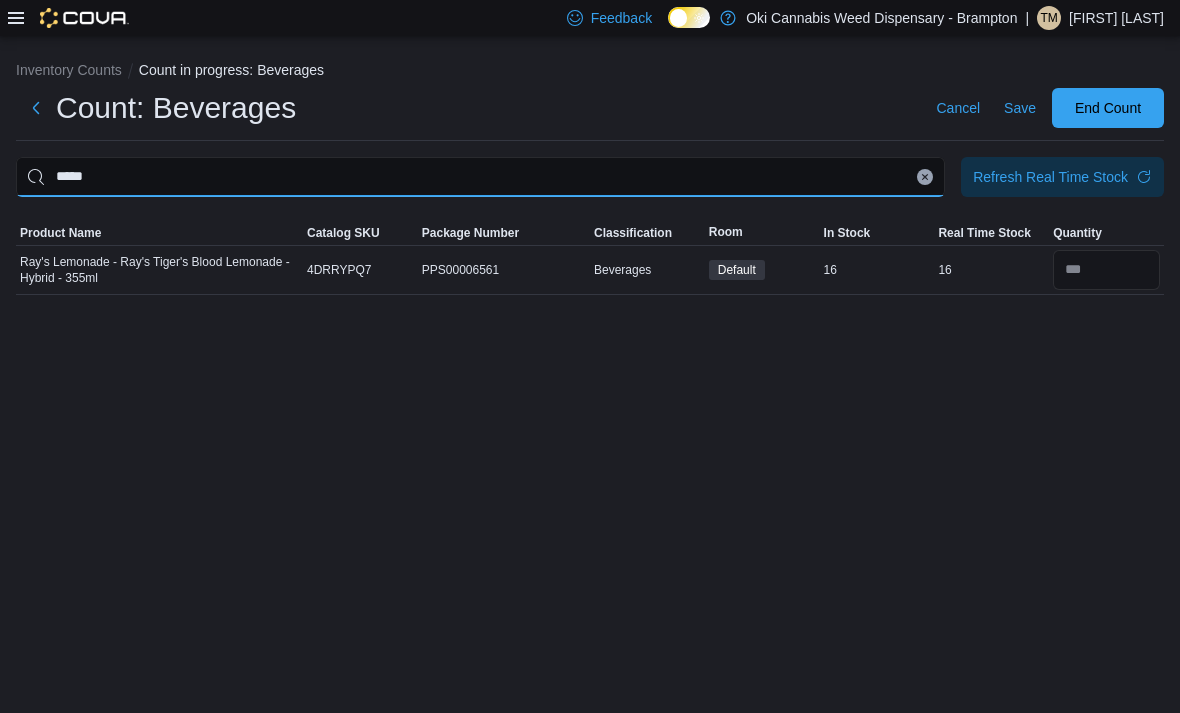 type on "*****" 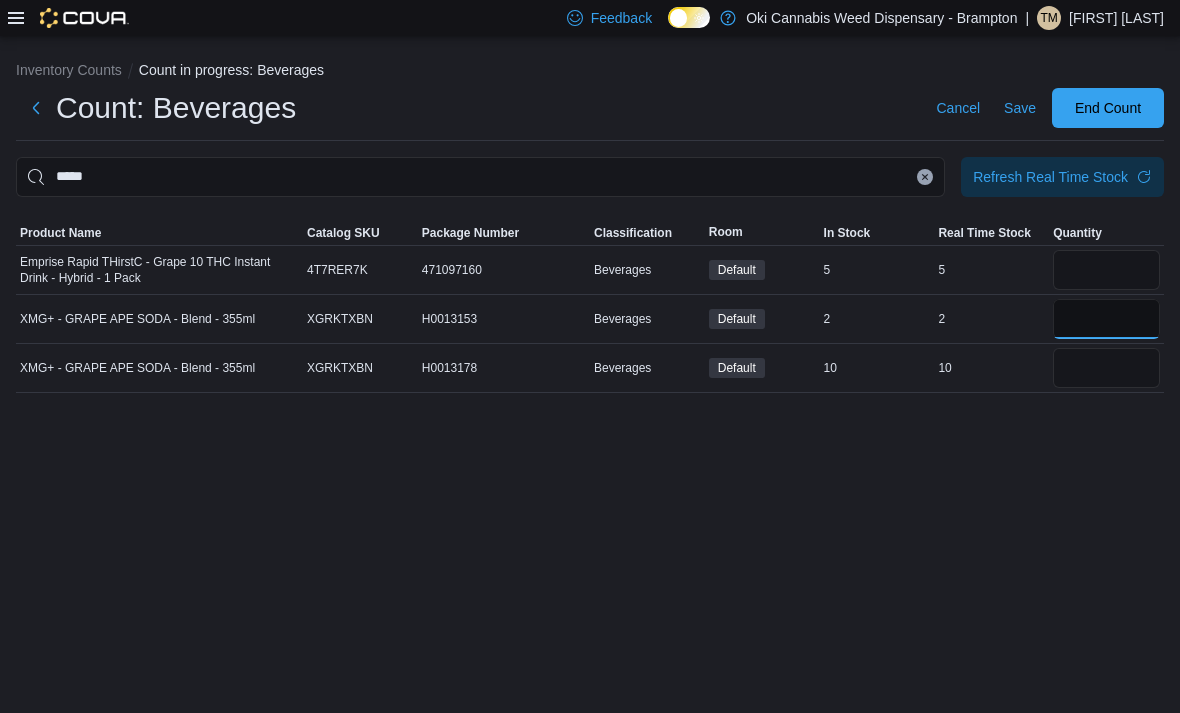 click at bounding box center (1106, 319) 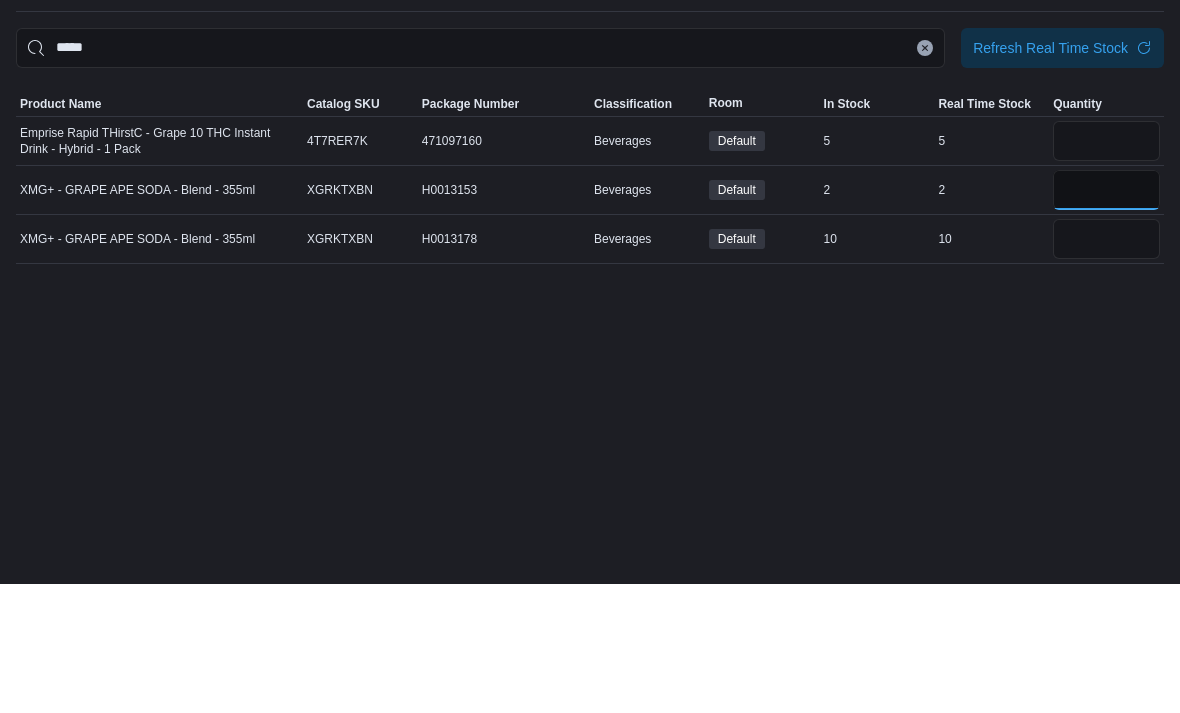 type on "*" 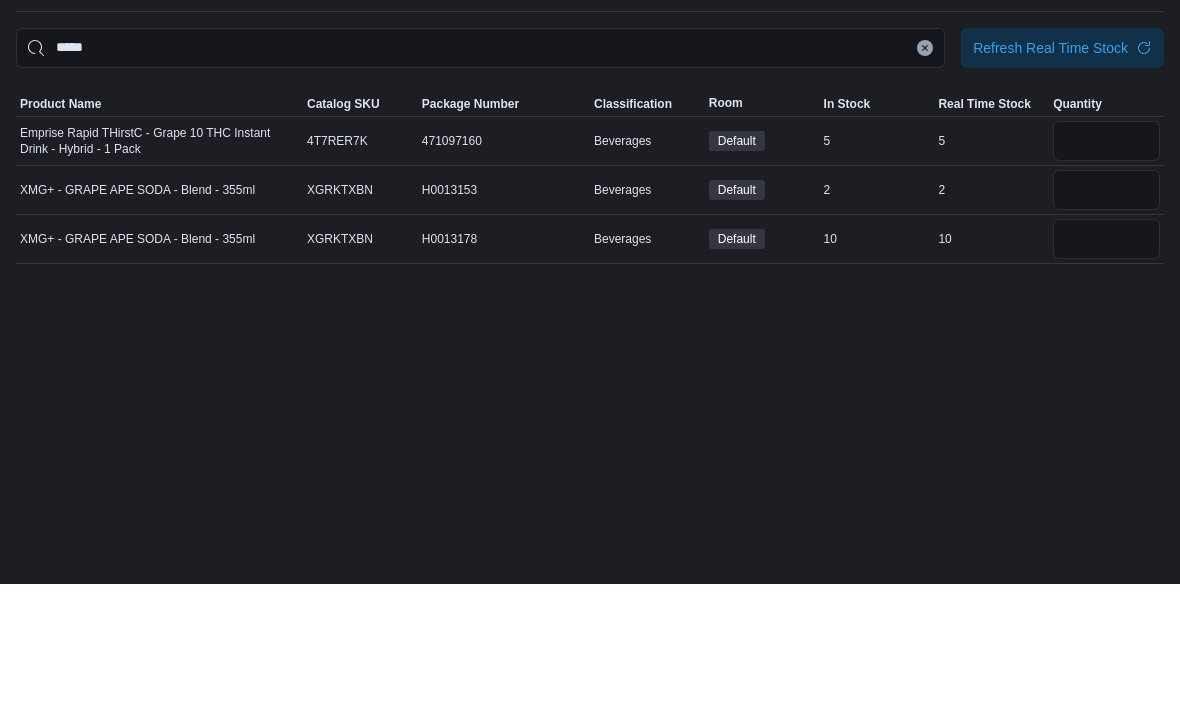 click at bounding box center (1106, 368) 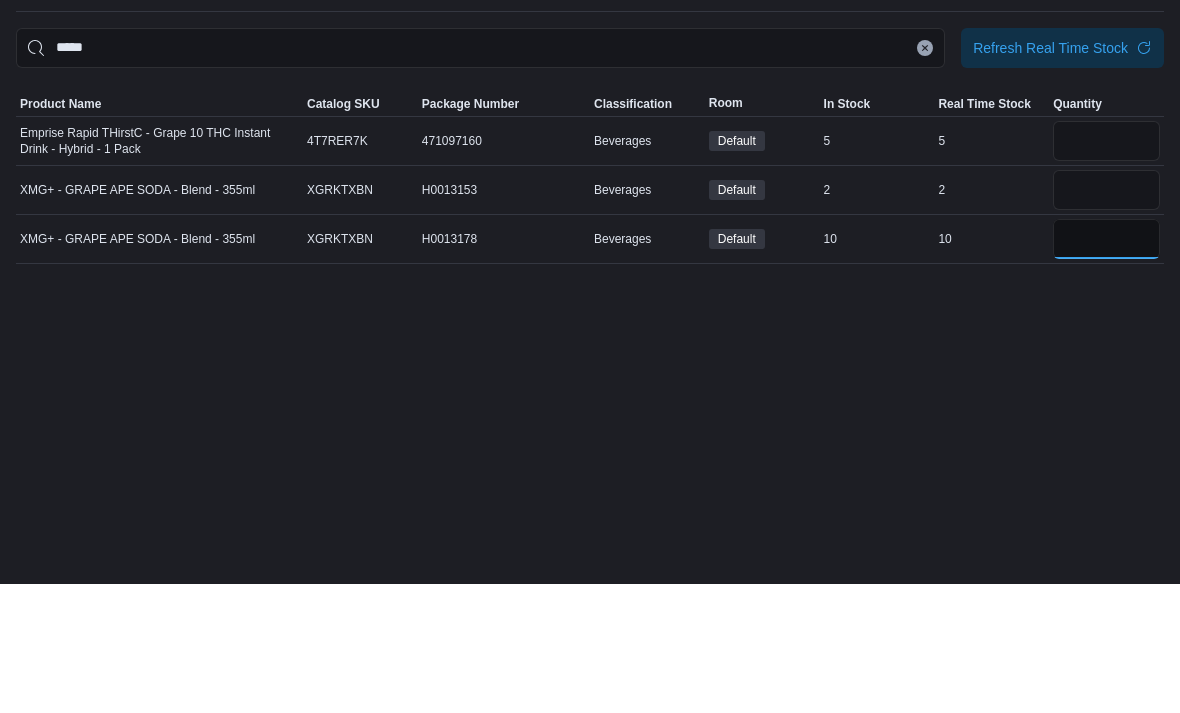 type 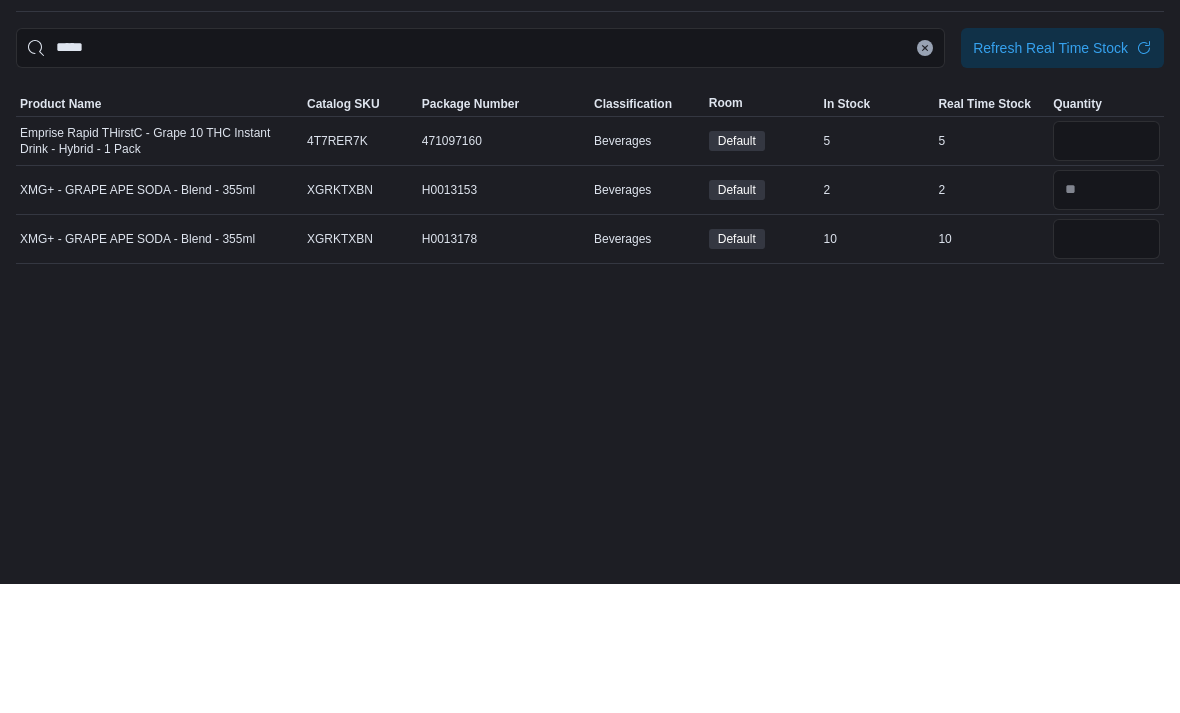 scroll, scrollTop: 64, scrollLeft: 0, axis: vertical 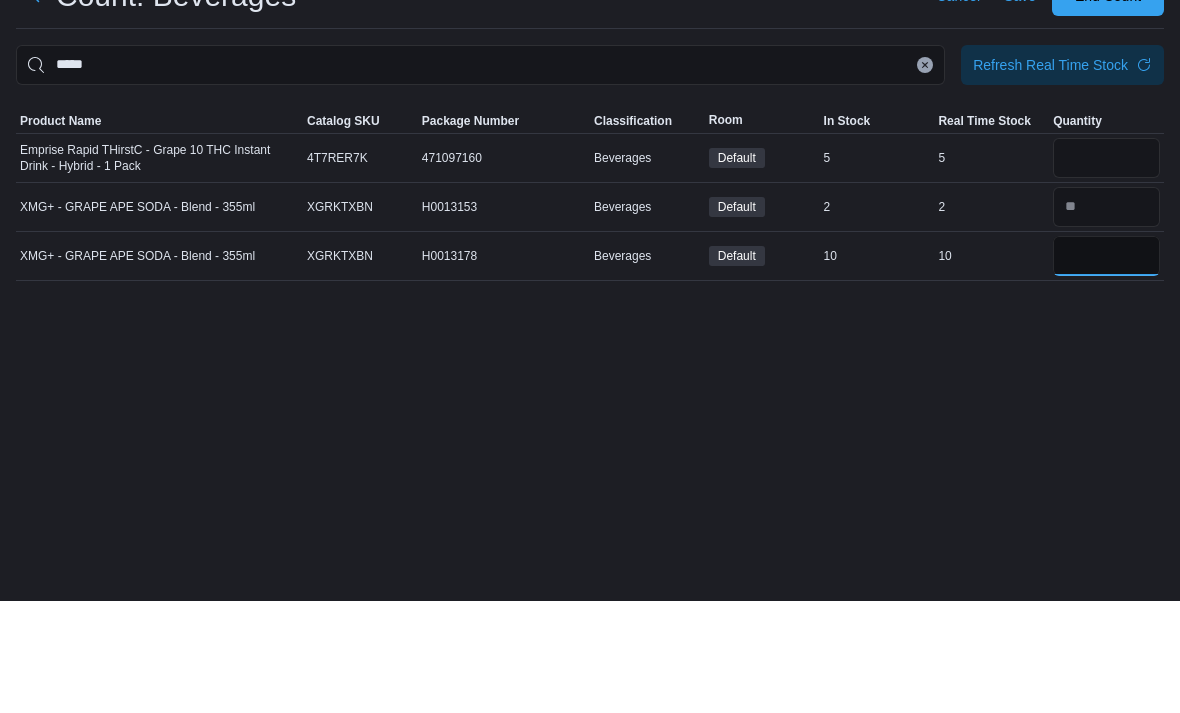 type on "**" 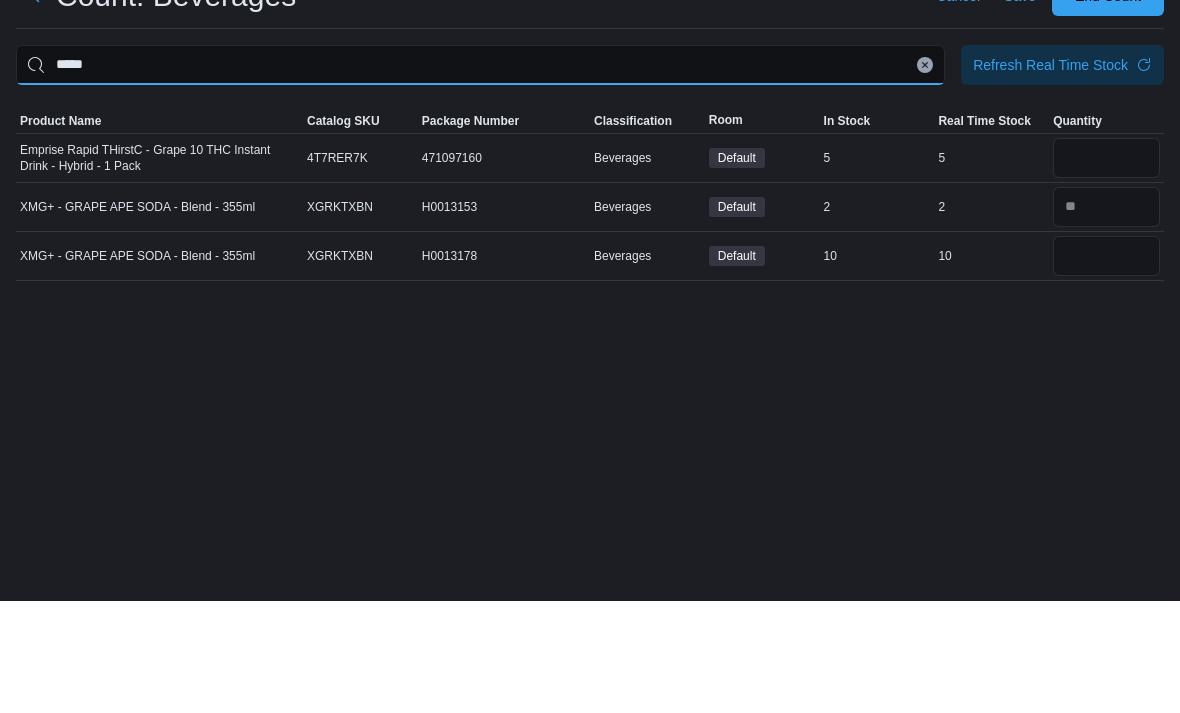 click on "*****" at bounding box center [480, 177] 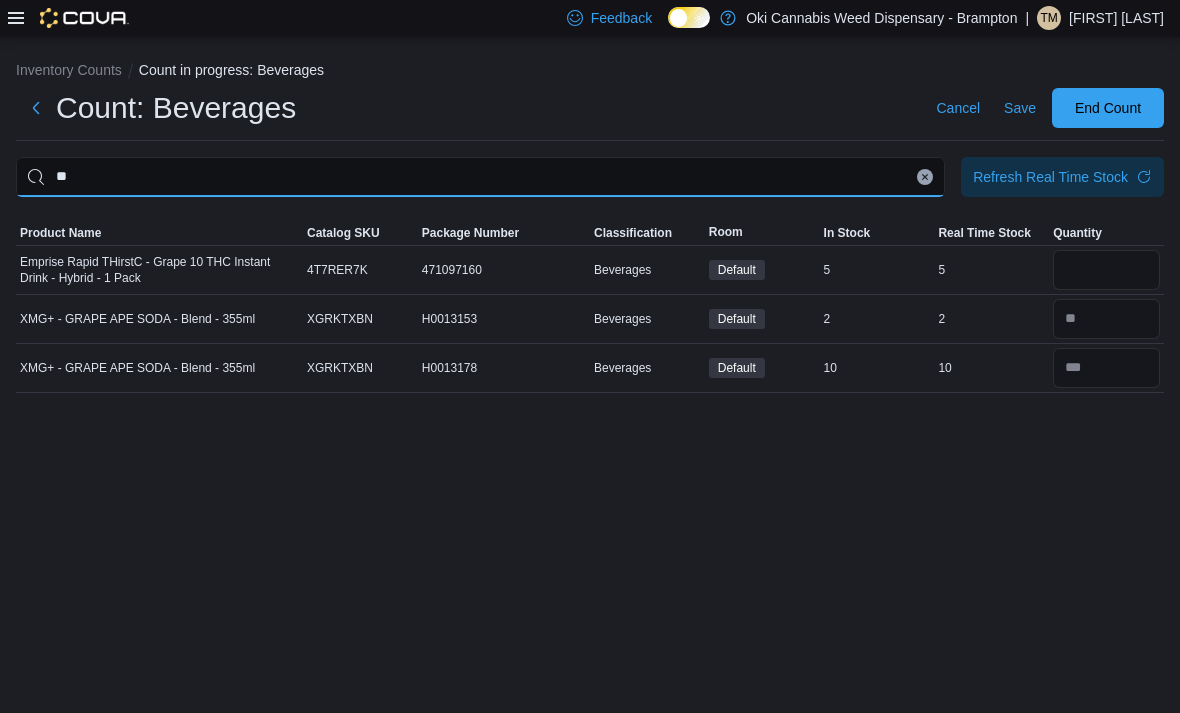 type on "*" 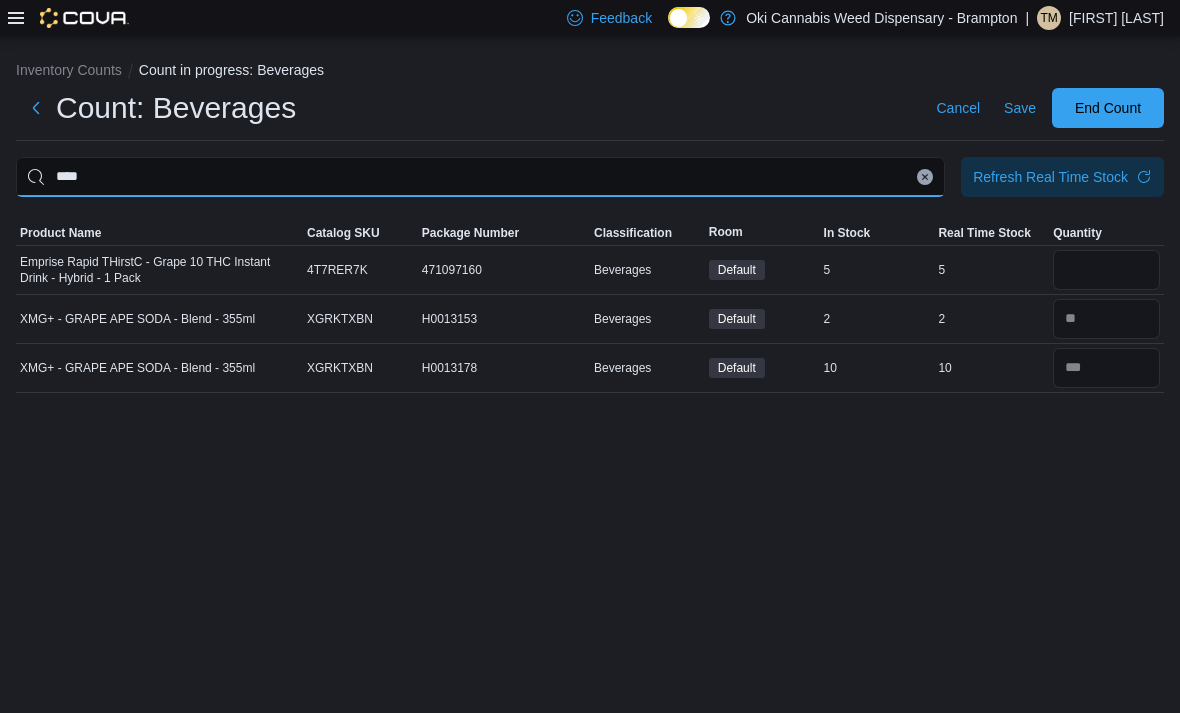 type on "****" 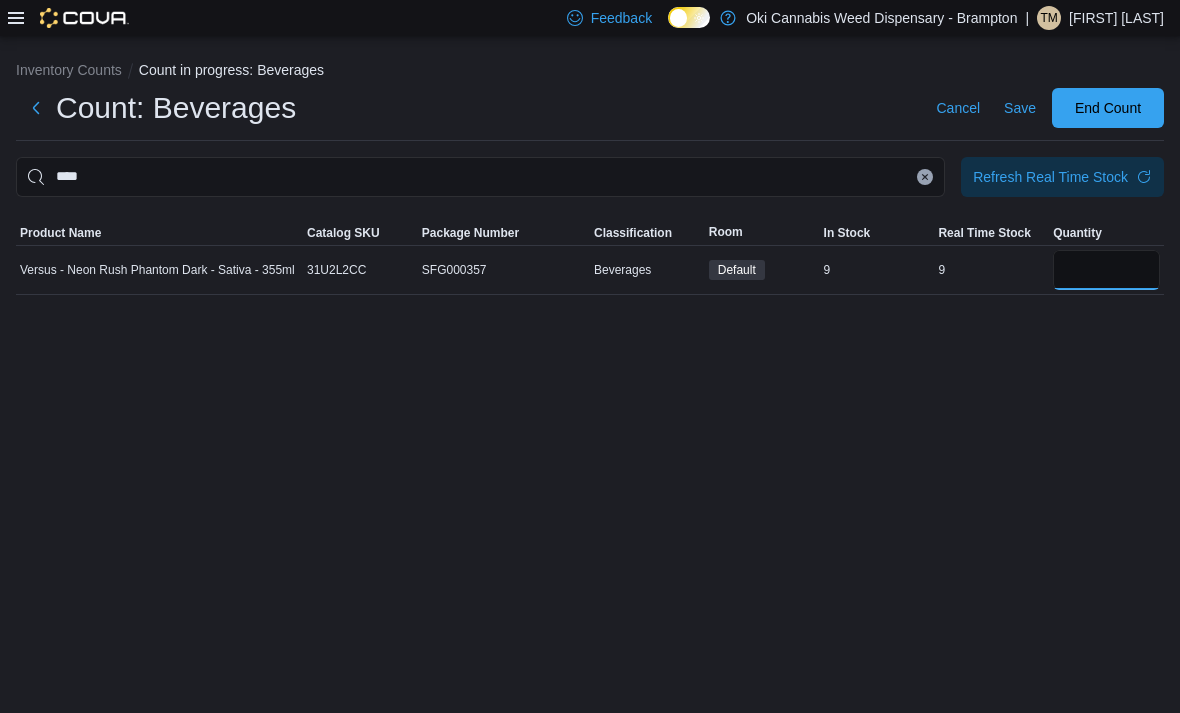 click at bounding box center (1106, 270) 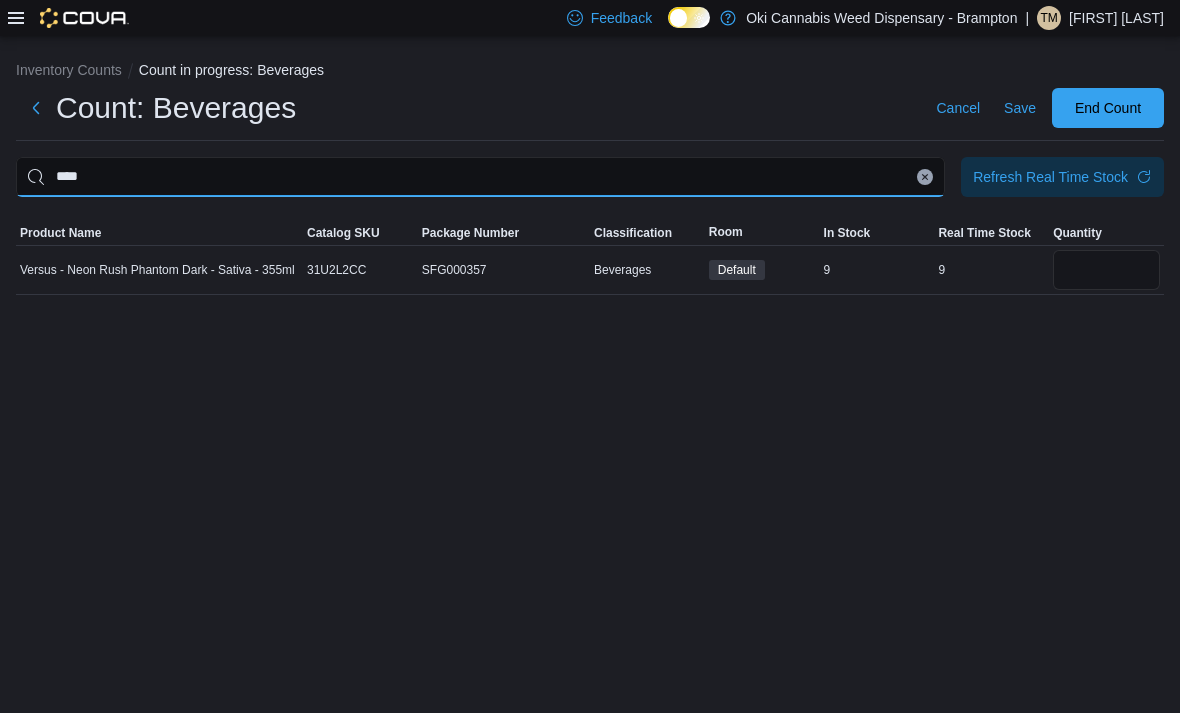 click on "****" at bounding box center [480, 177] 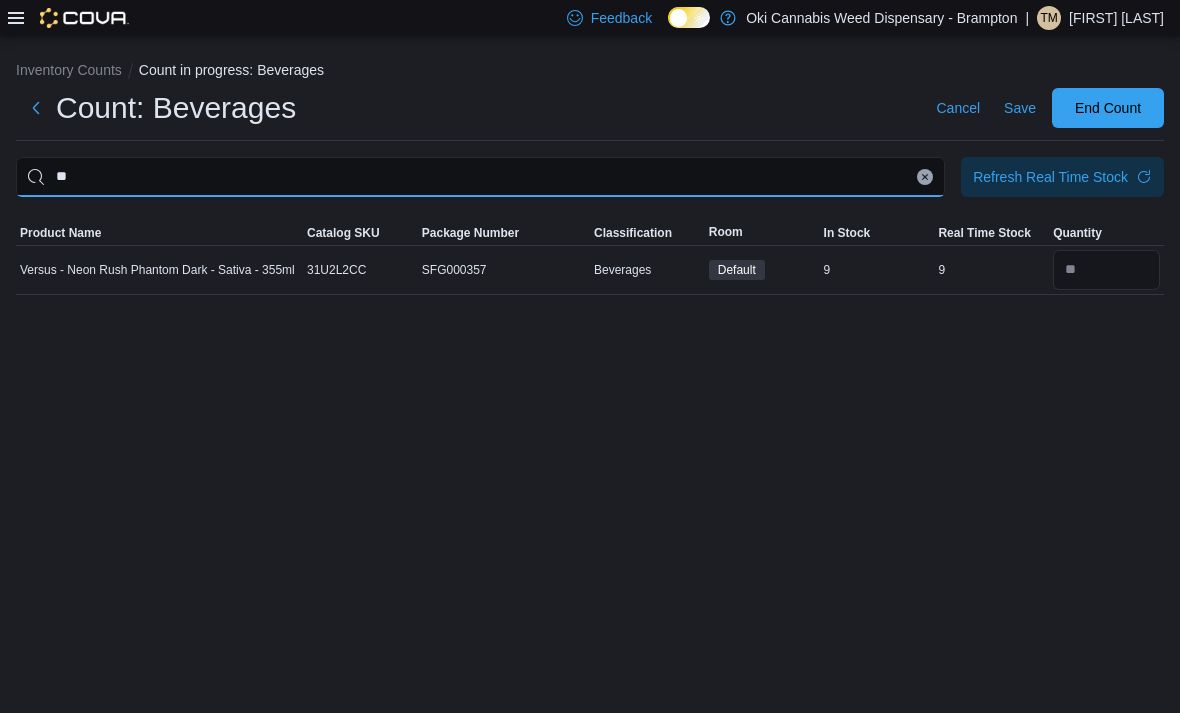 type on "*" 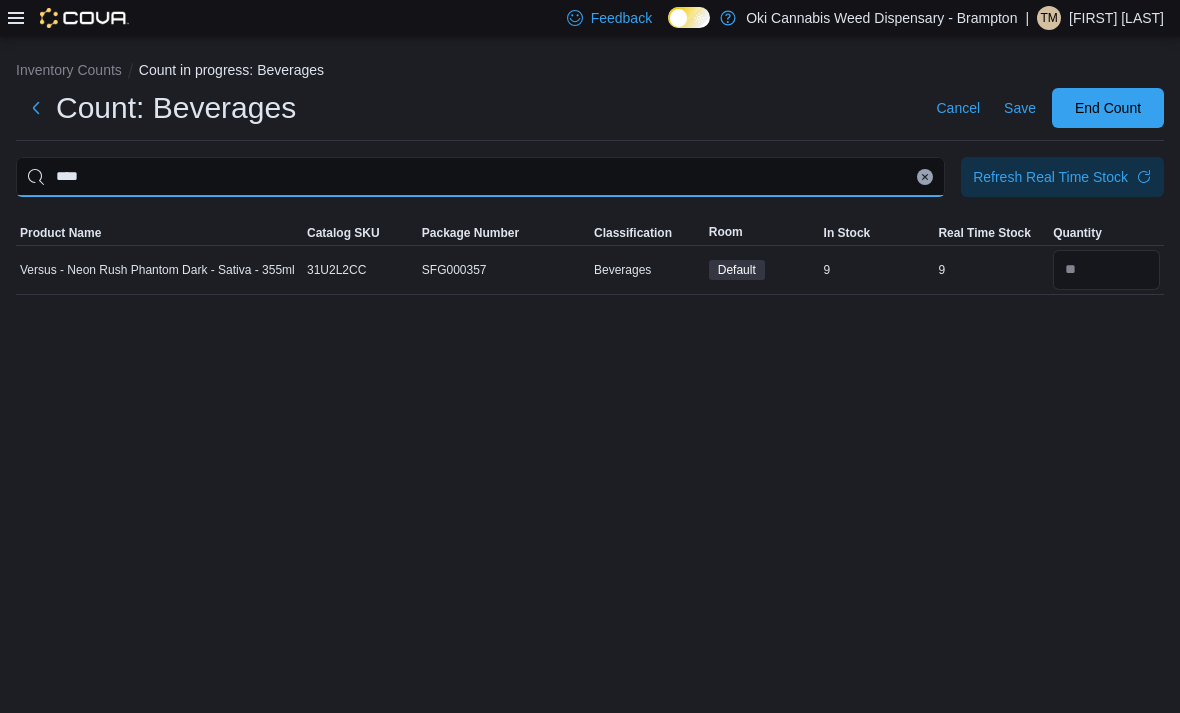 type on "****" 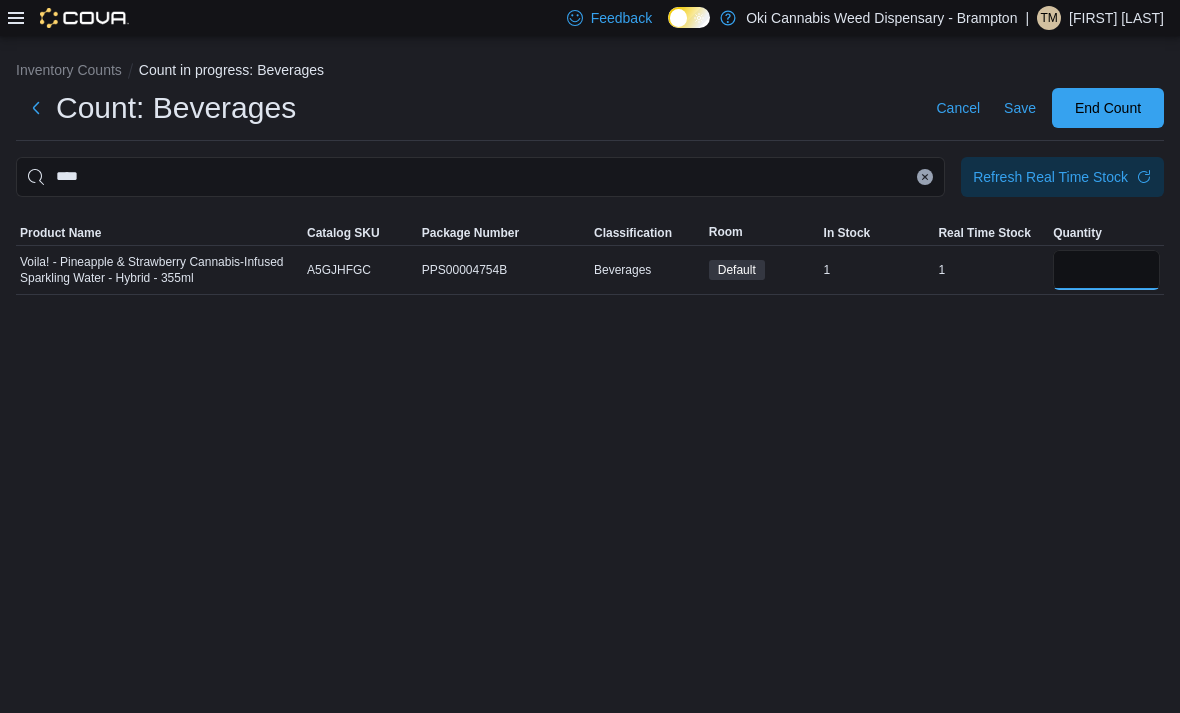 click at bounding box center (1106, 270) 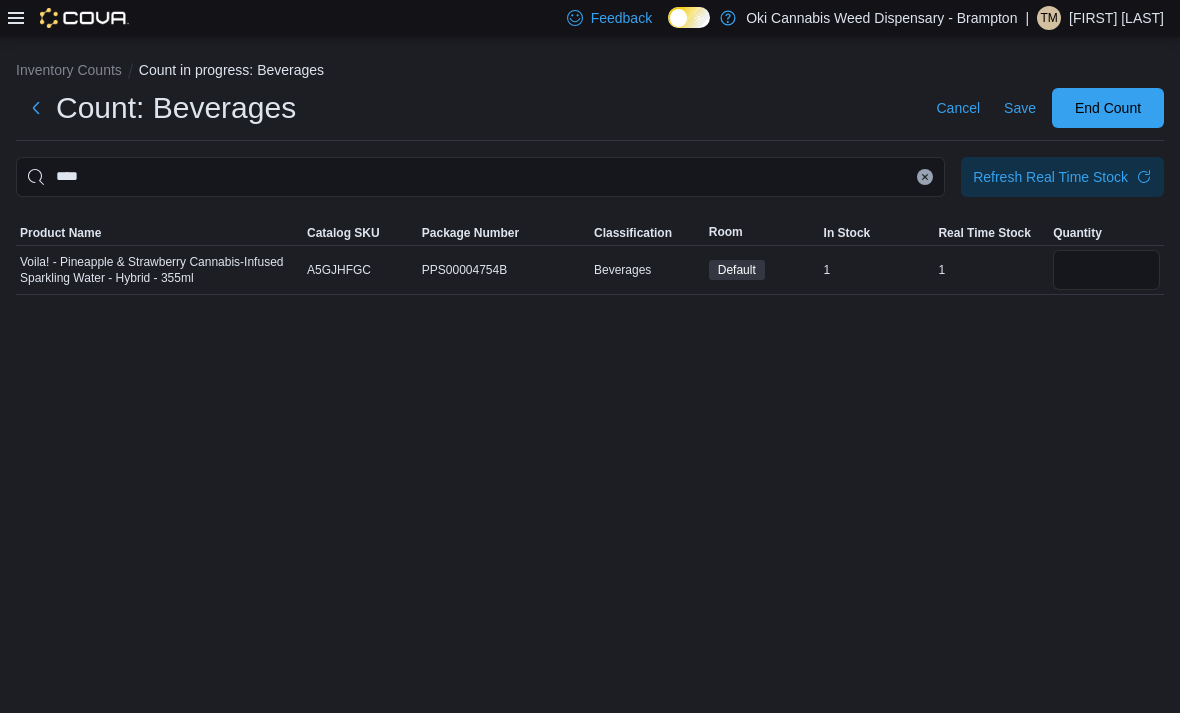 click on "****" at bounding box center [480, 177] 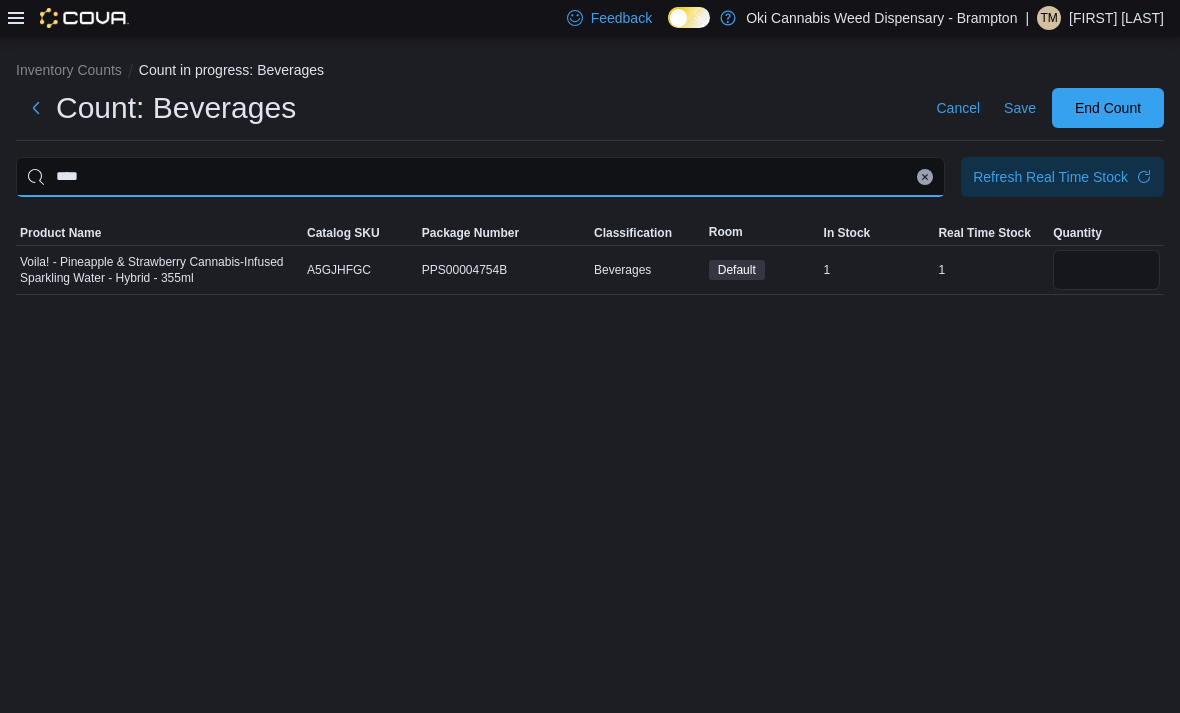 type 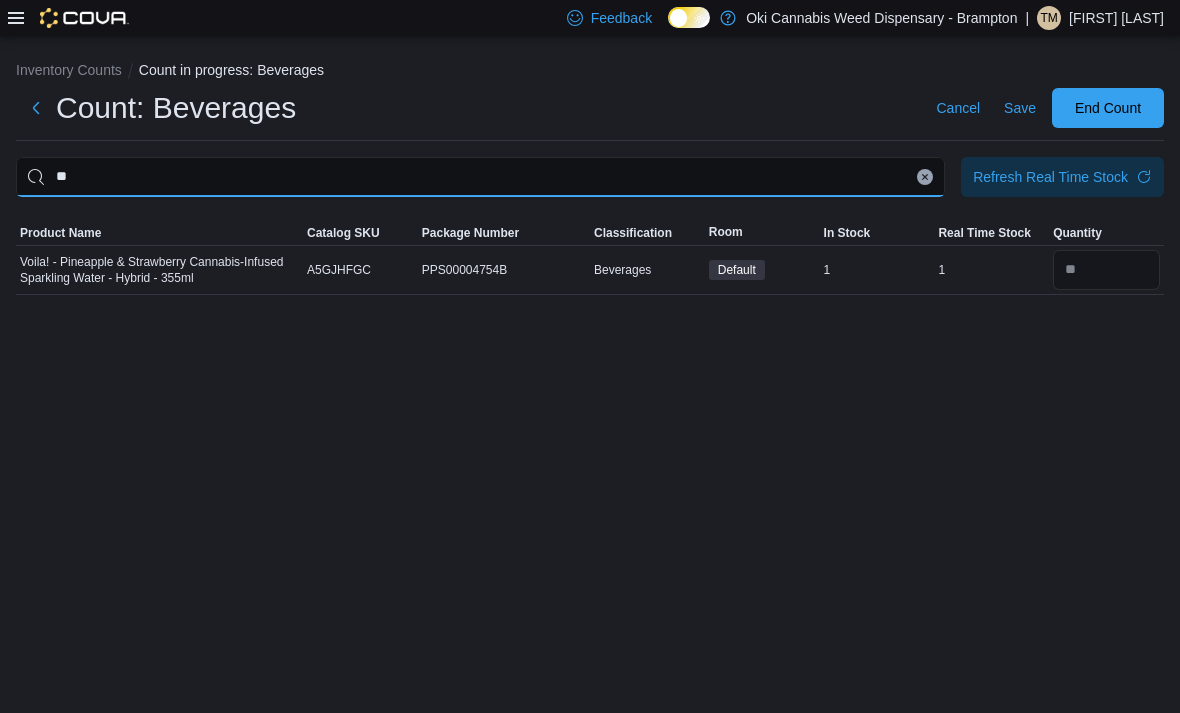 type on "*" 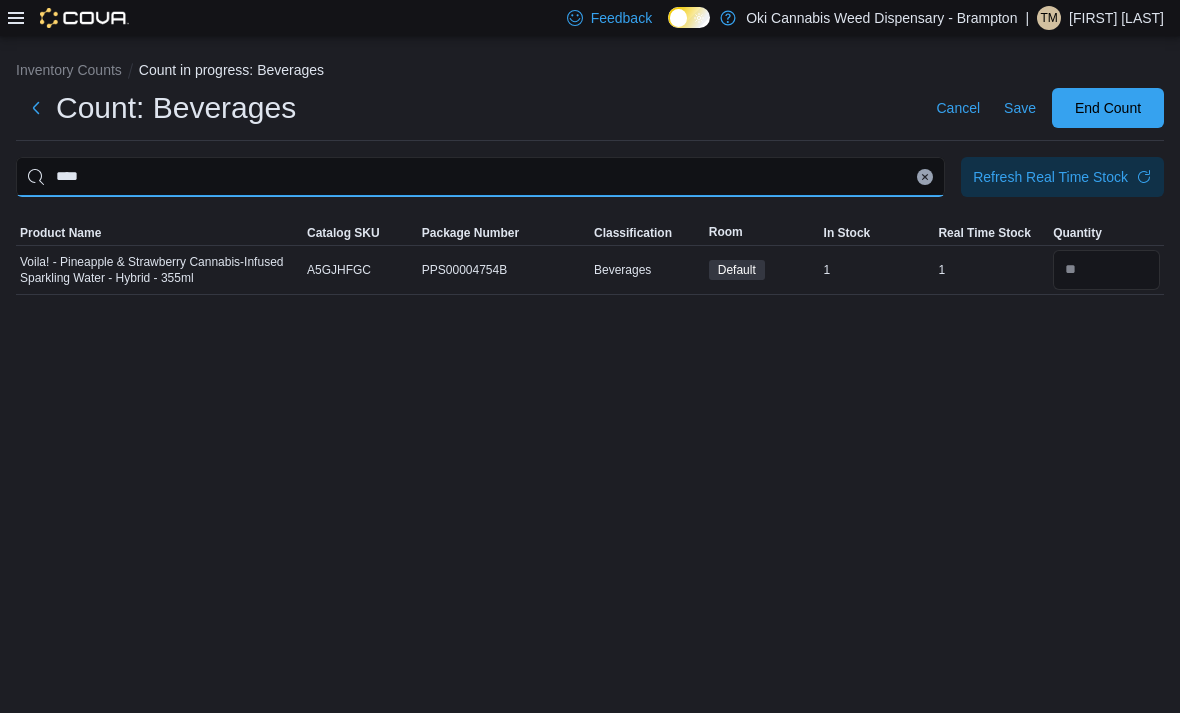 type on "****" 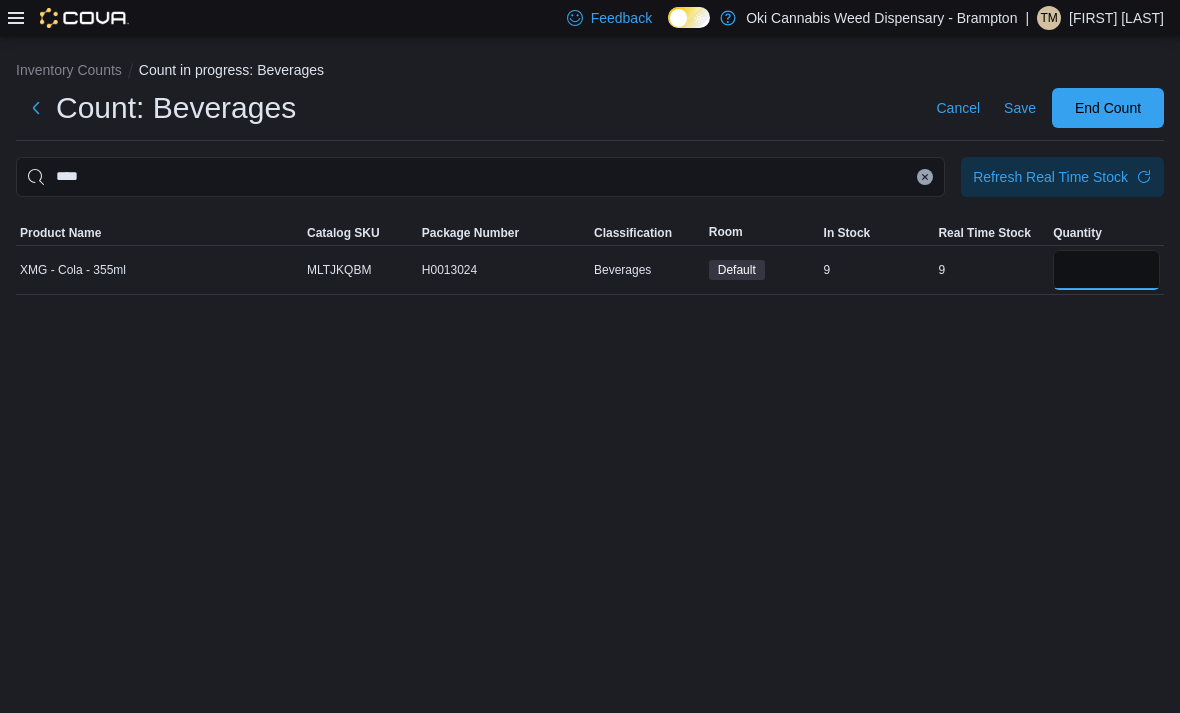 click at bounding box center [1106, 270] 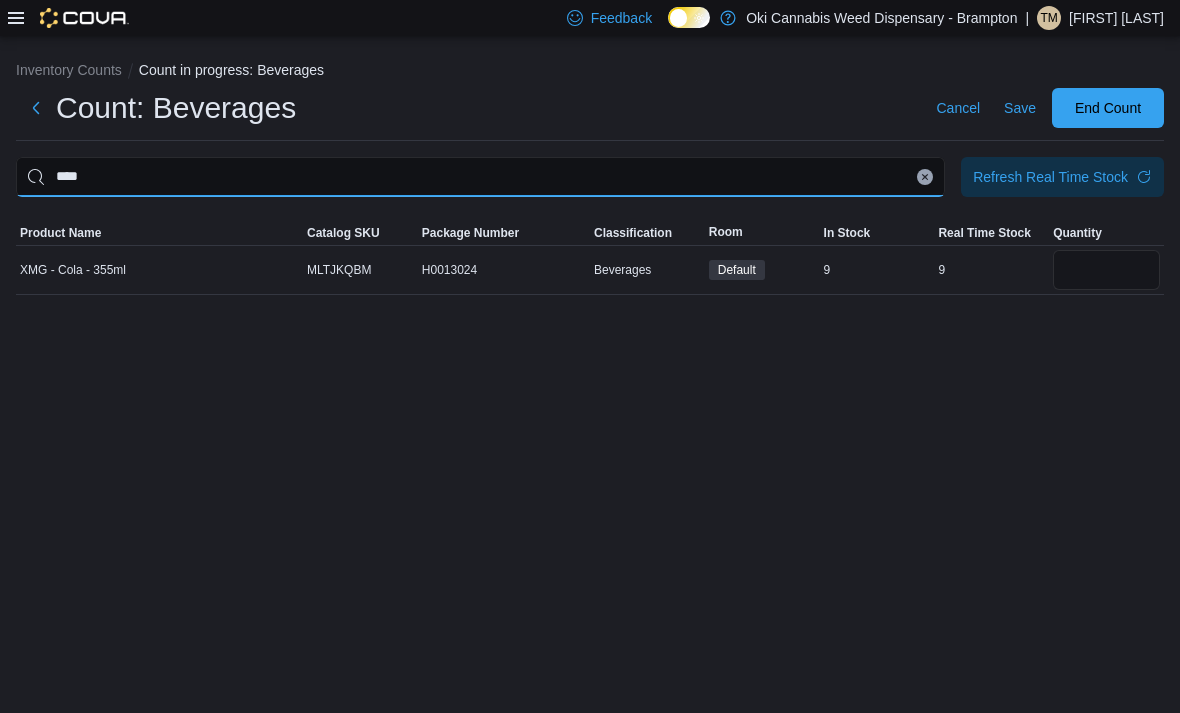 click on "****" at bounding box center [480, 177] 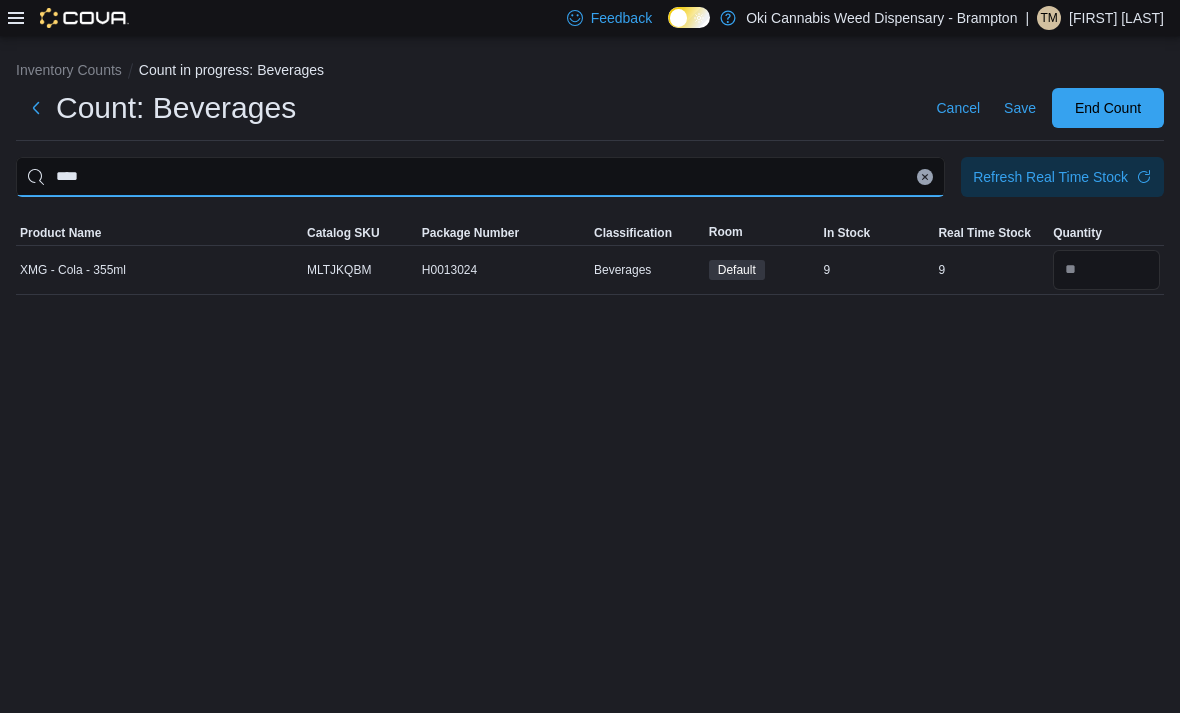 click on "****" at bounding box center (480, 177) 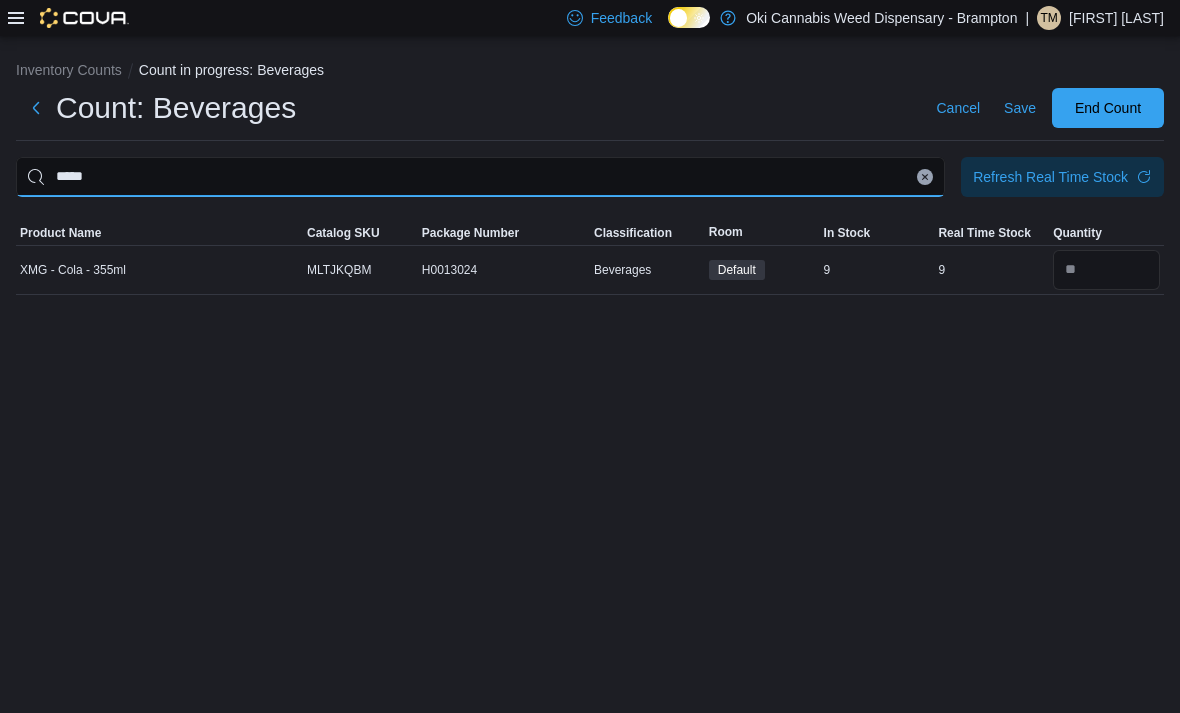 type on "*****" 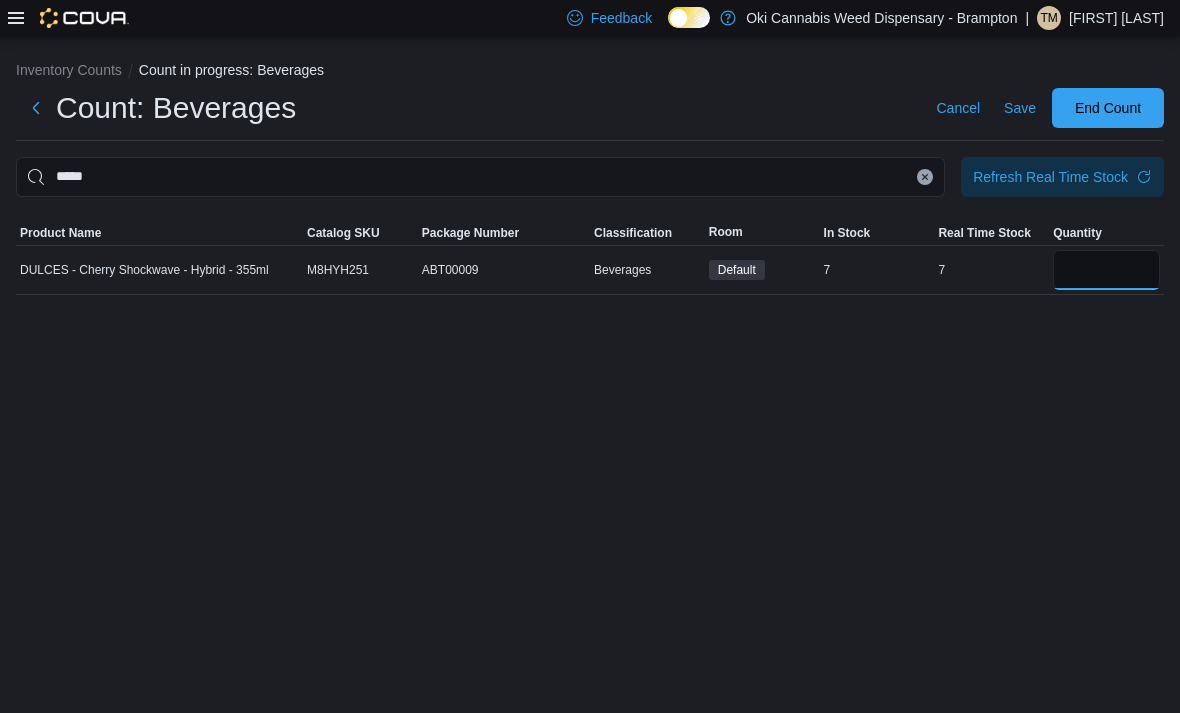 click at bounding box center [1106, 270] 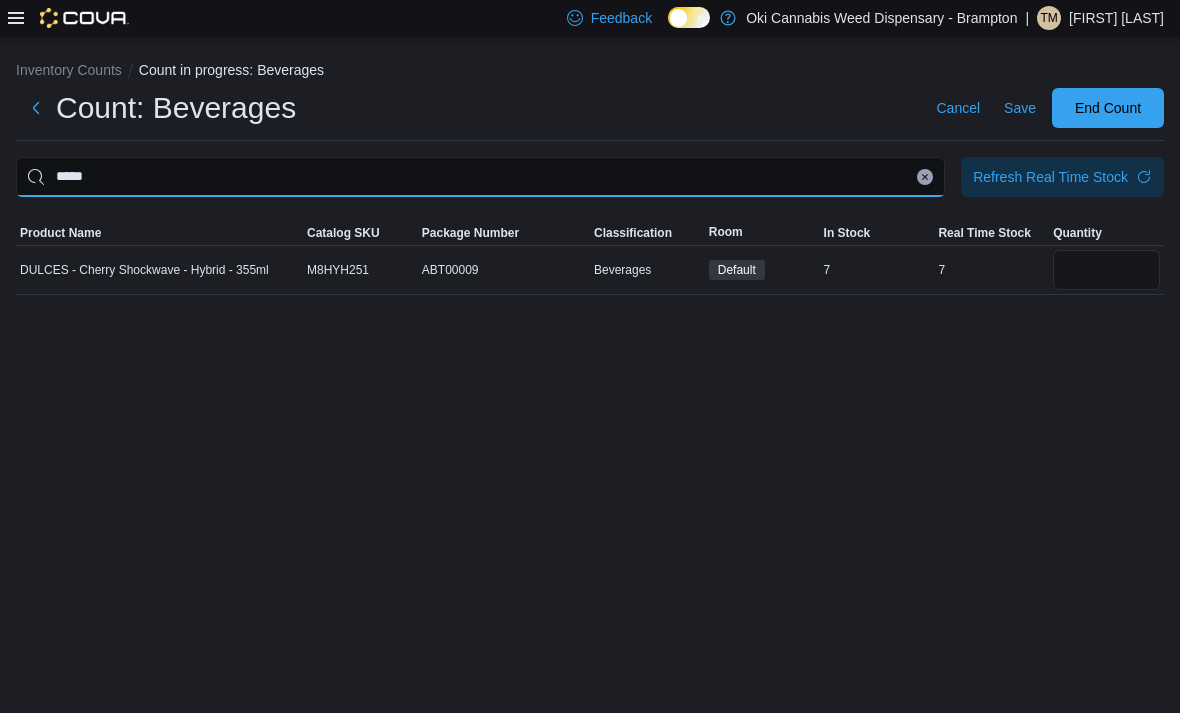 click on "*****" at bounding box center (480, 177) 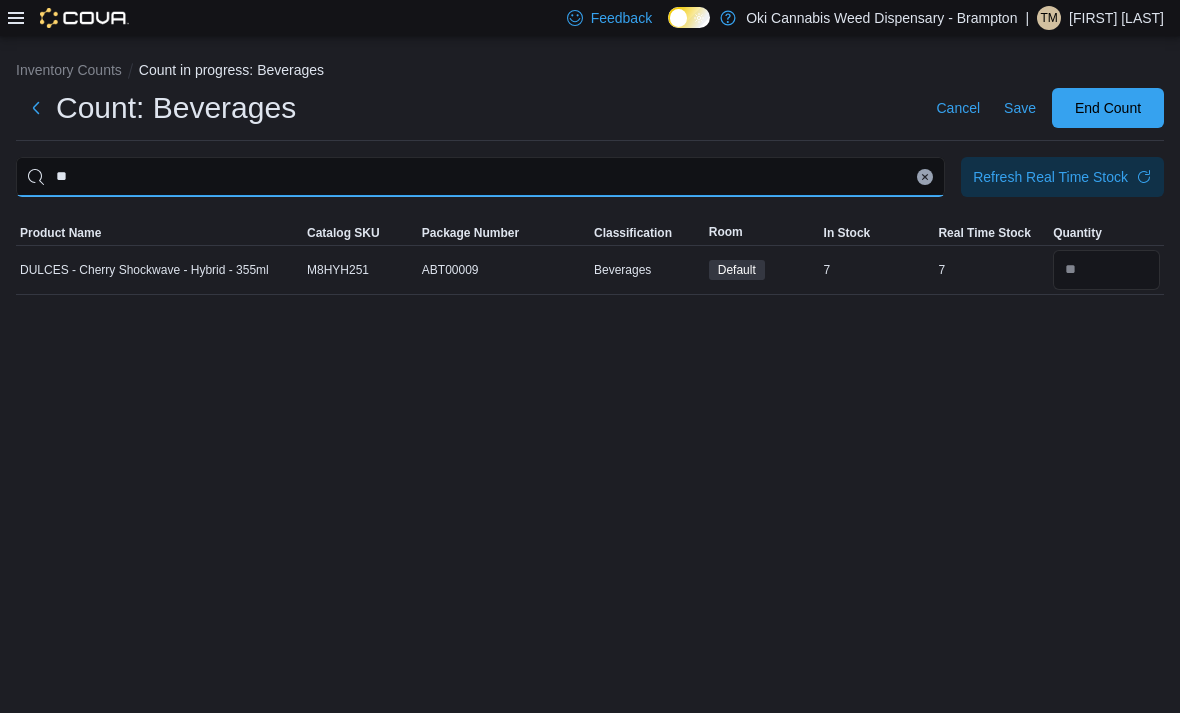 type on "*" 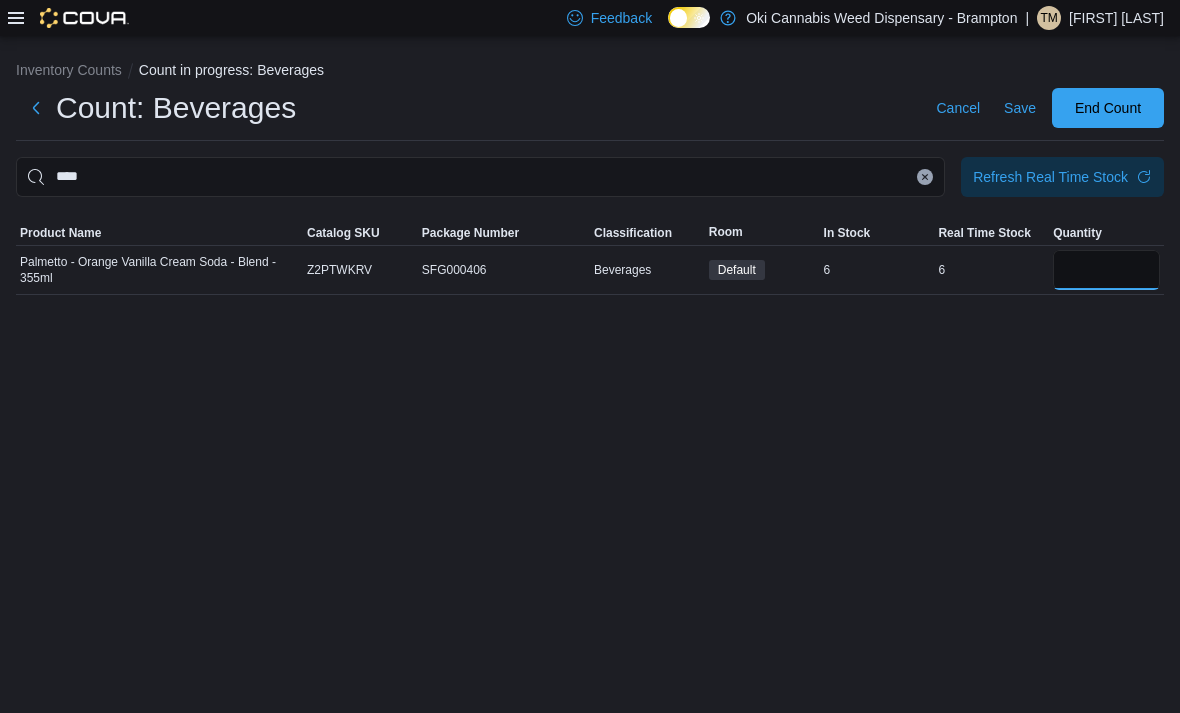 click at bounding box center (1106, 270) 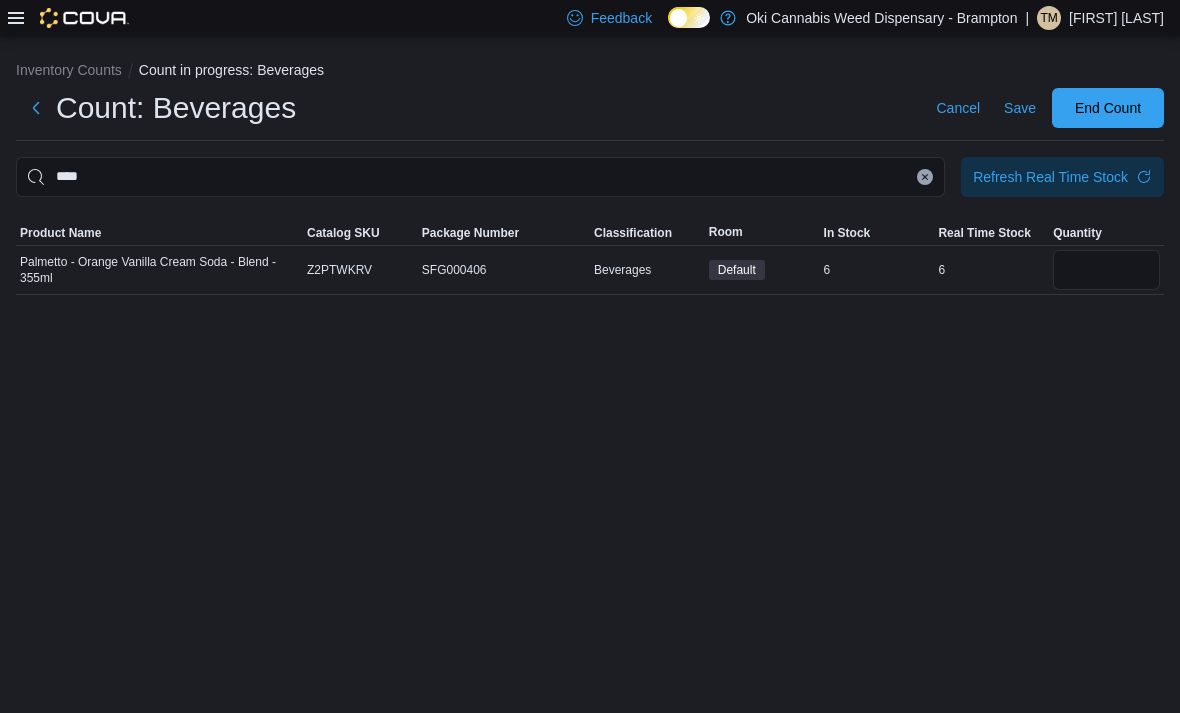 click on "Save" at bounding box center [1020, 108] 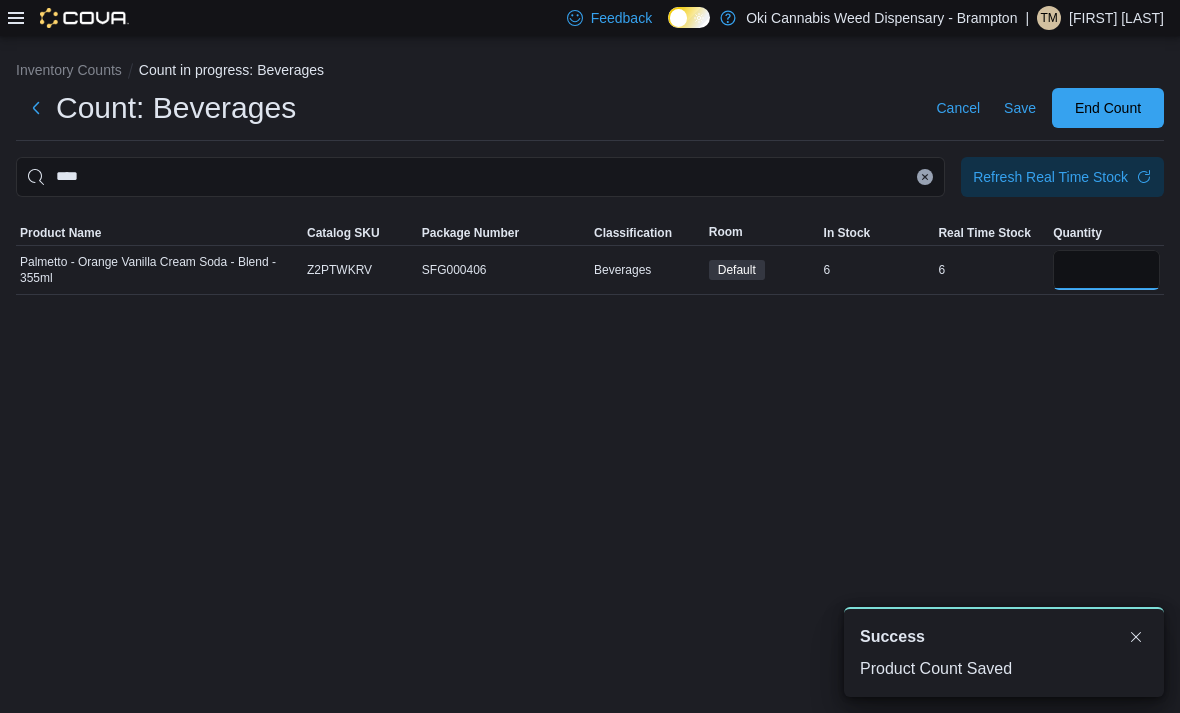 click at bounding box center [1106, 270] 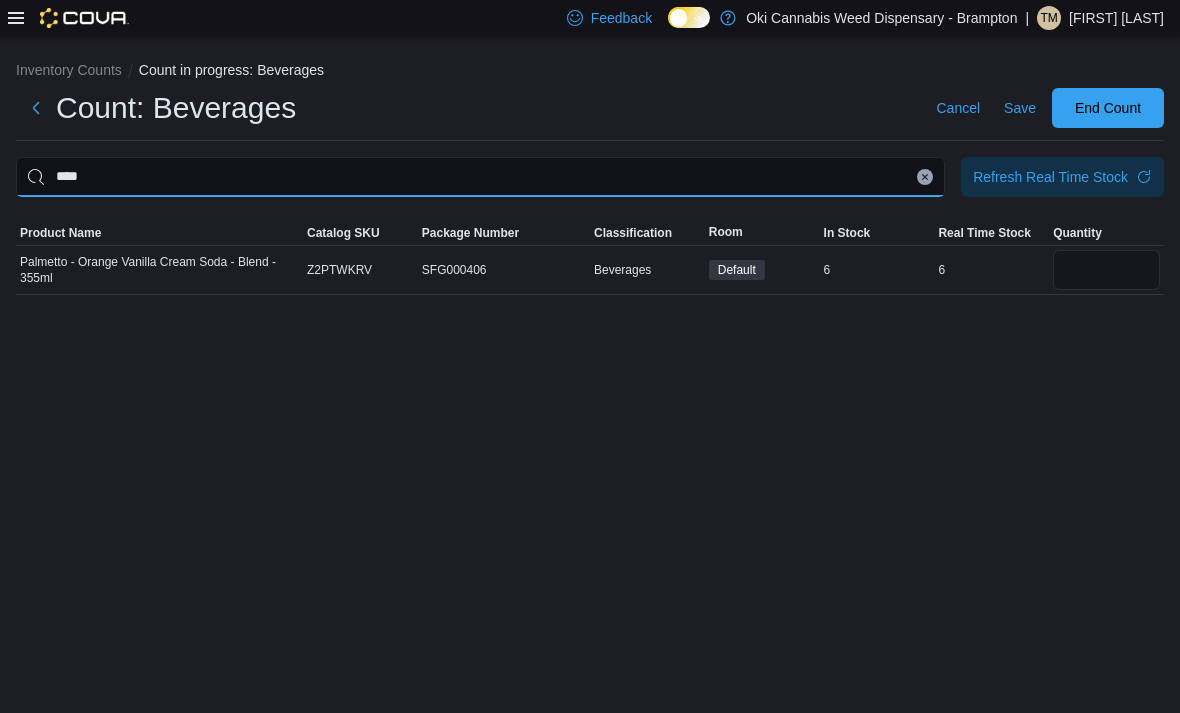 click on "****" at bounding box center (480, 177) 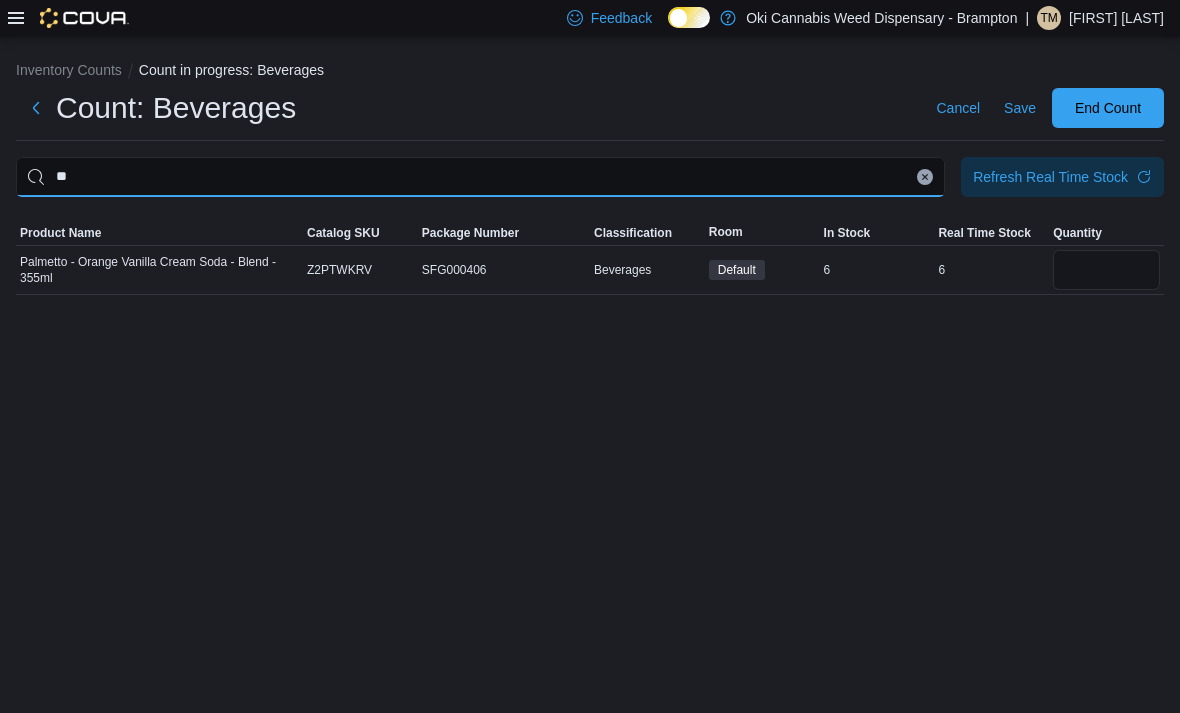 type on "*" 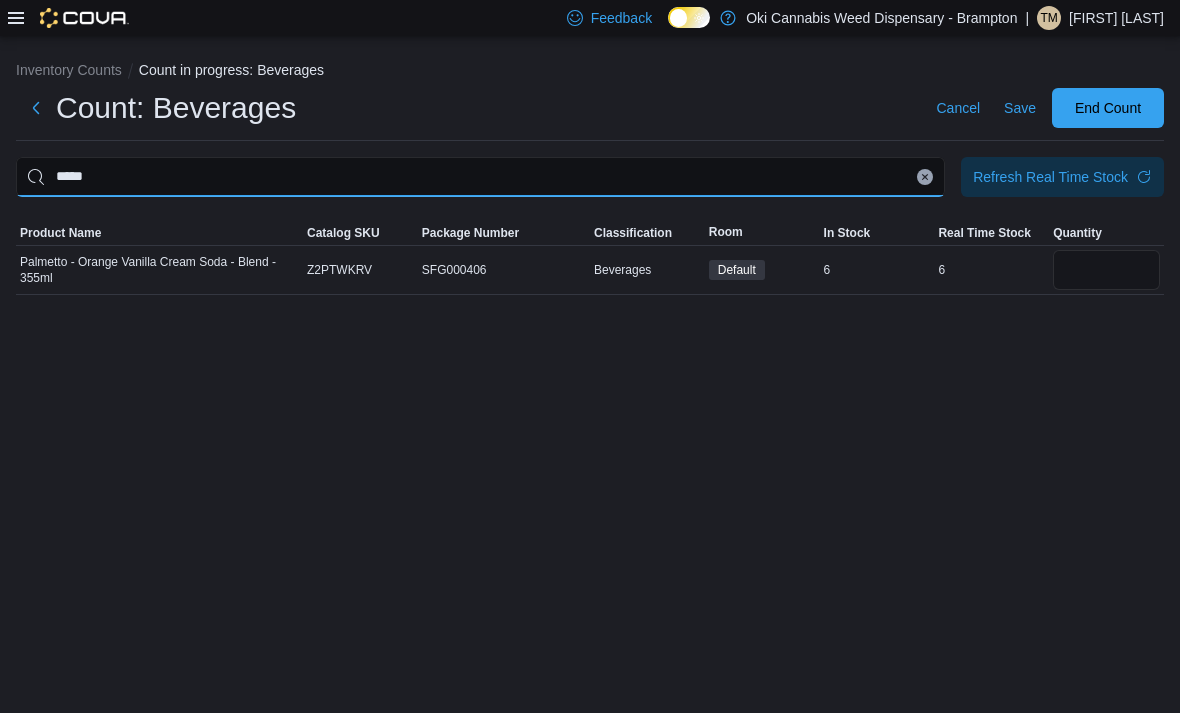 type on "*****" 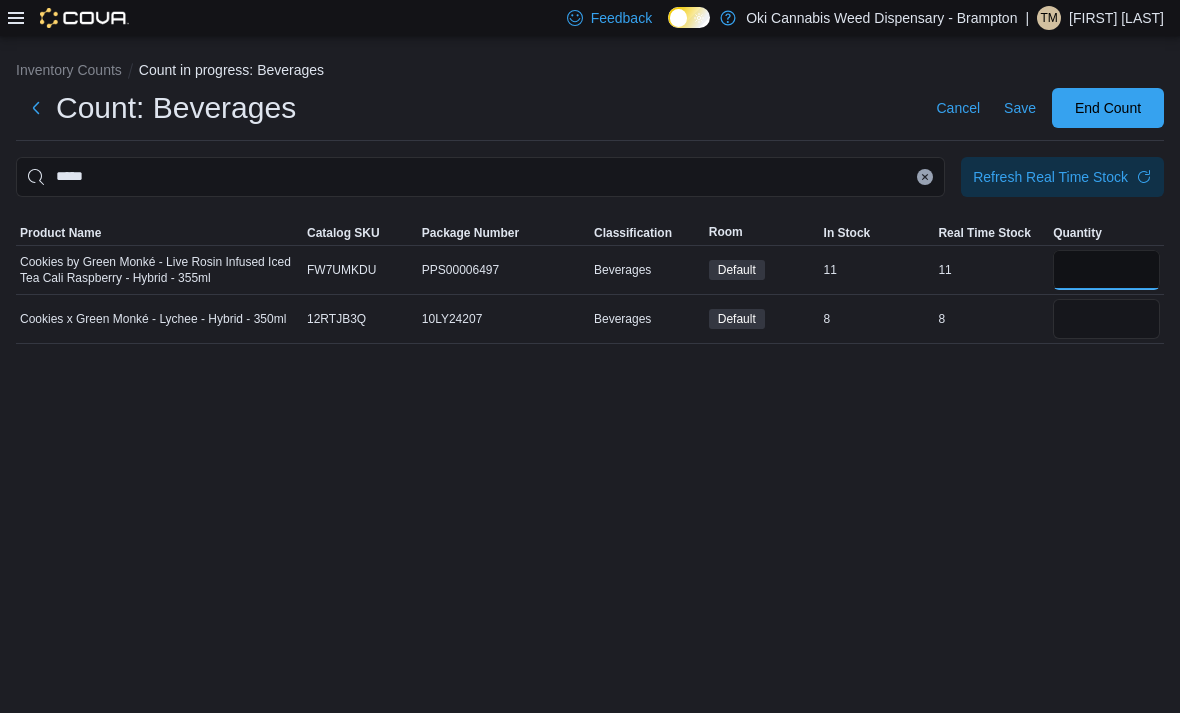 click at bounding box center [1106, 270] 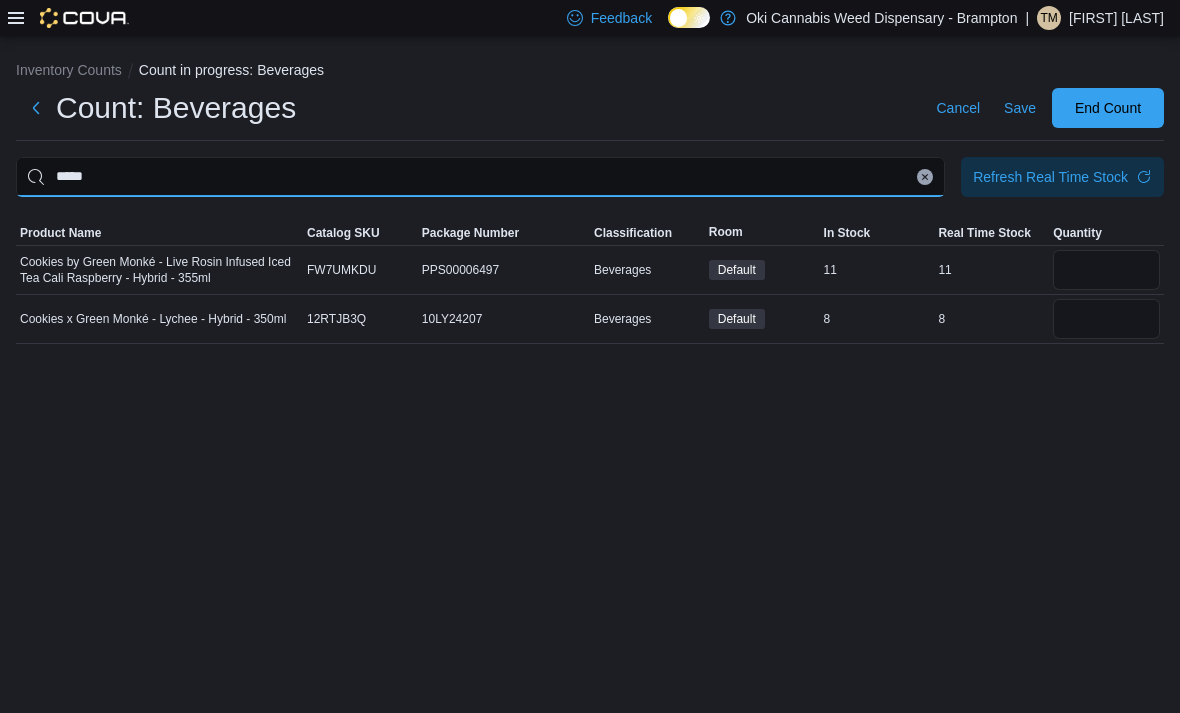 click on "*****" at bounding box center (480, 177) 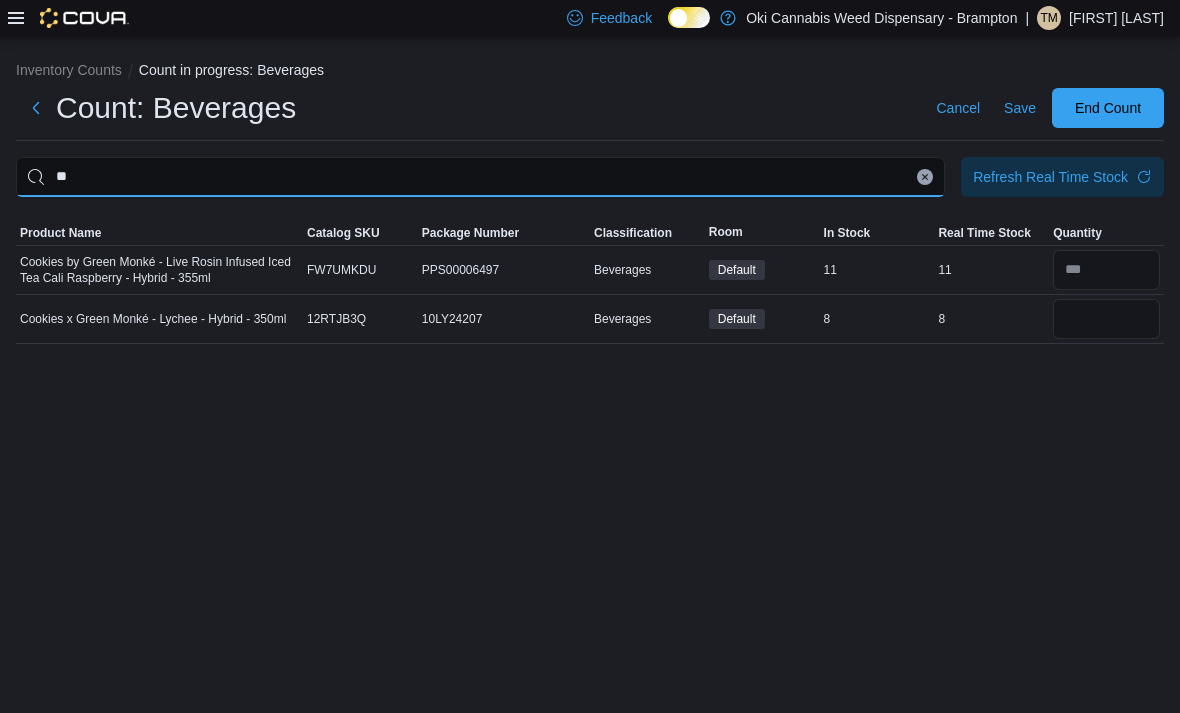 type on "*" 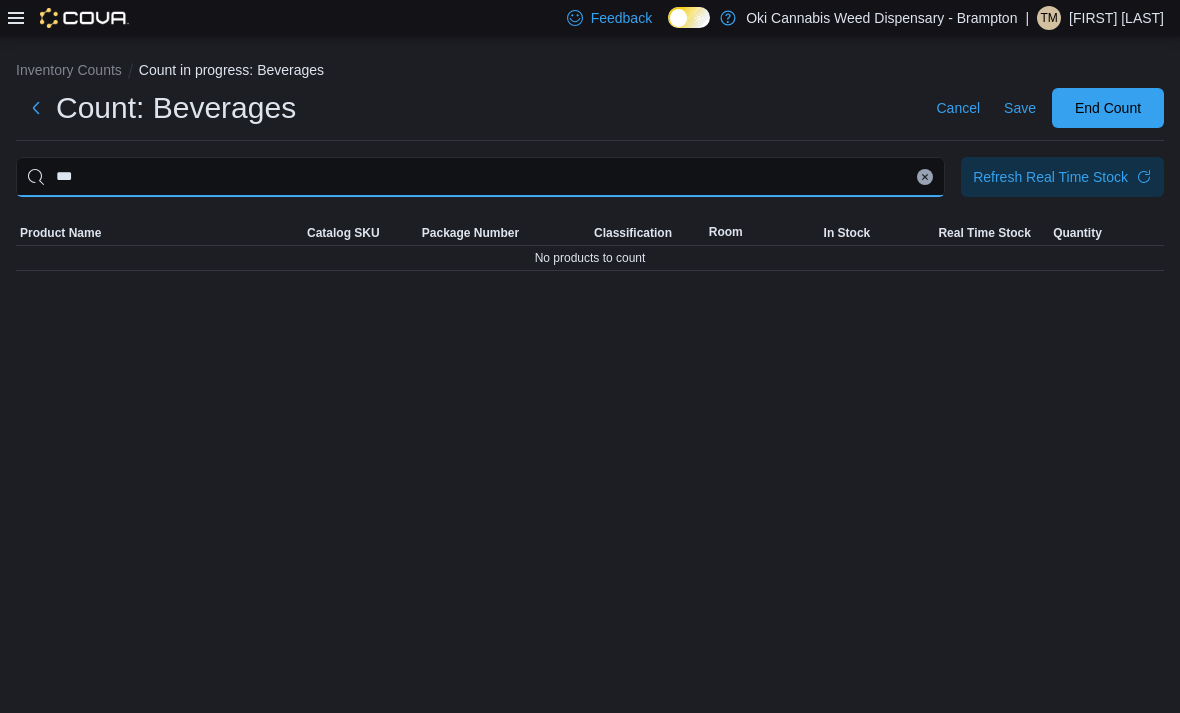 type on "***" 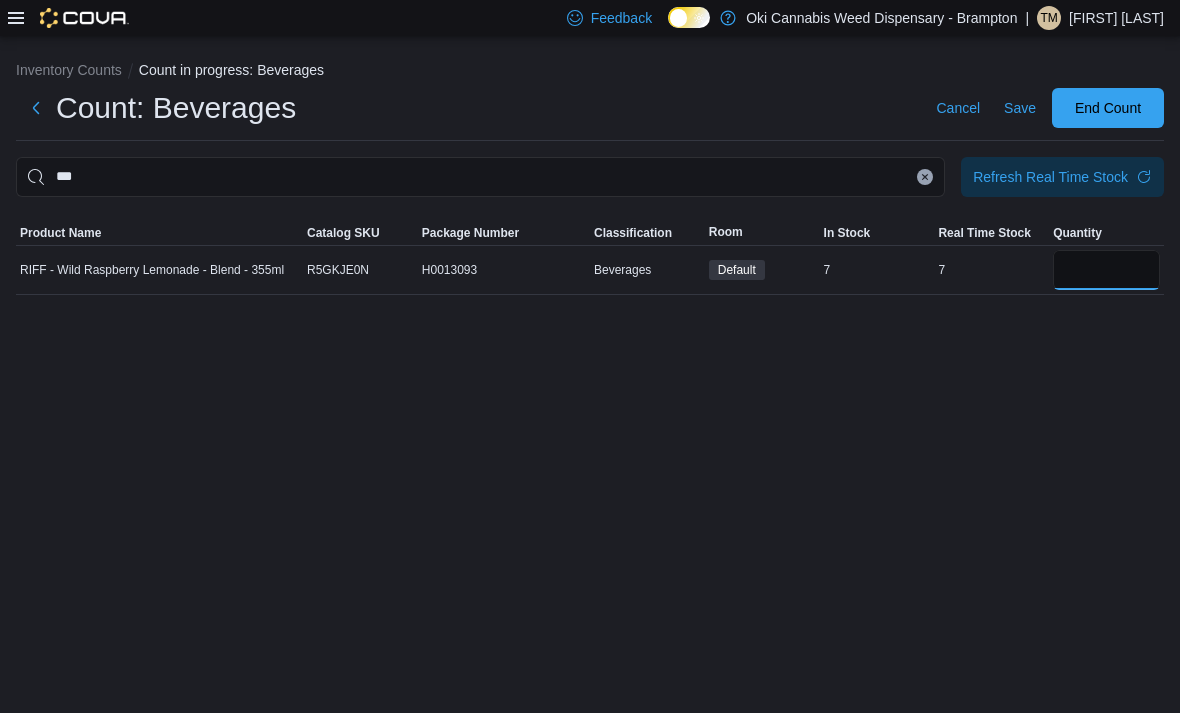 click at bounding box center (1106, 270) 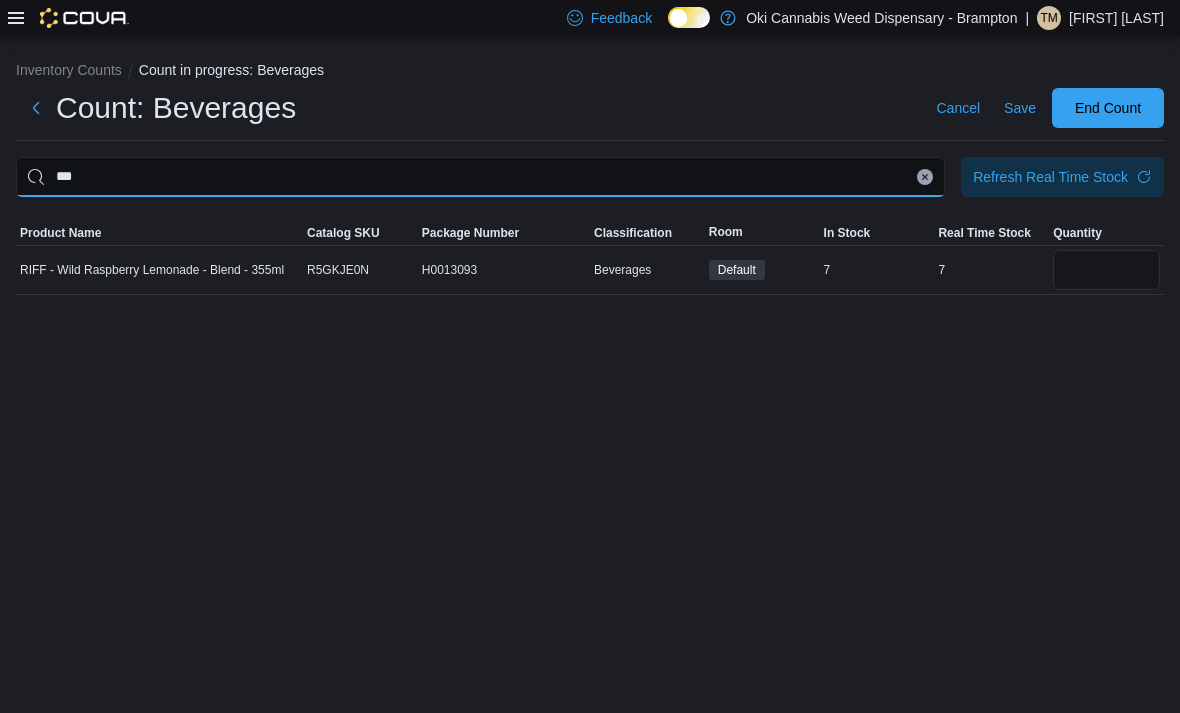 click on "***" at bounding box center (480, 177) 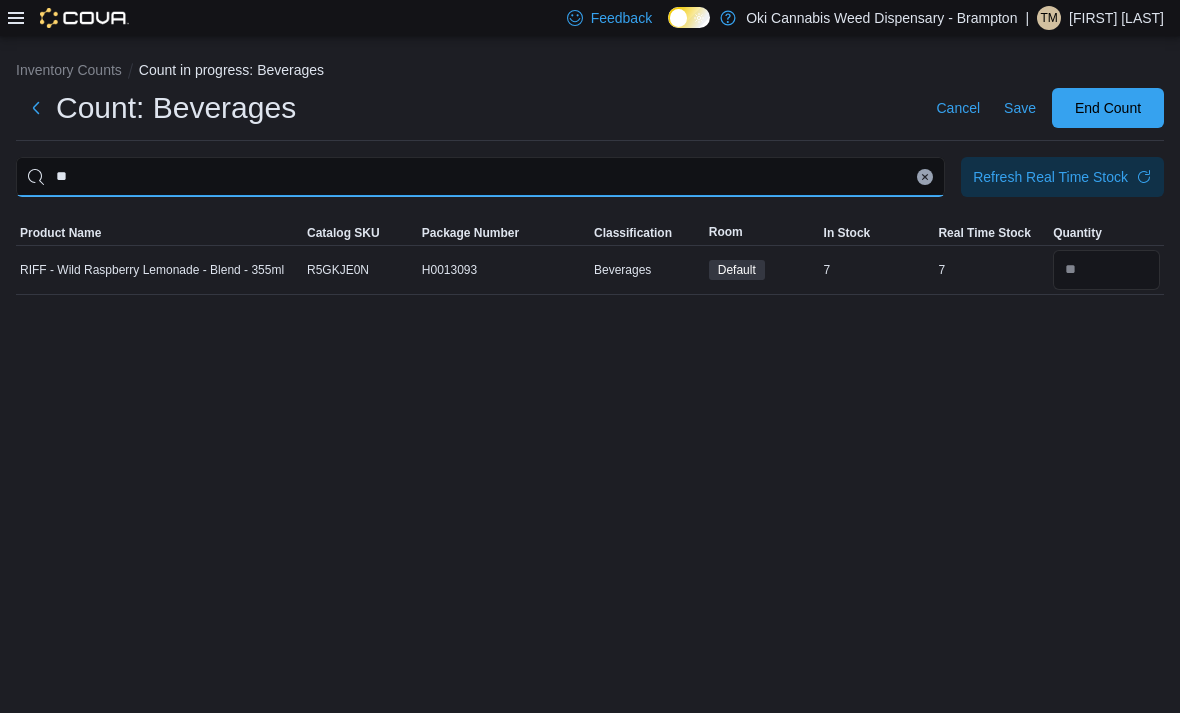 type on "*" 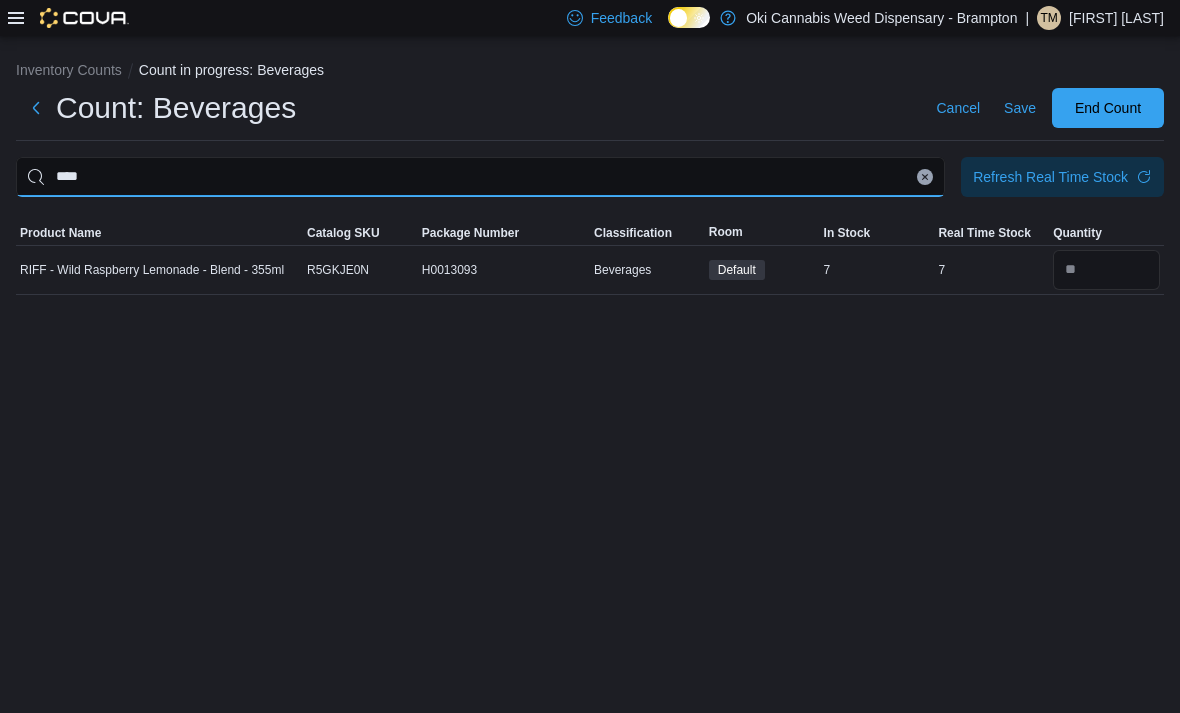 type on "****" 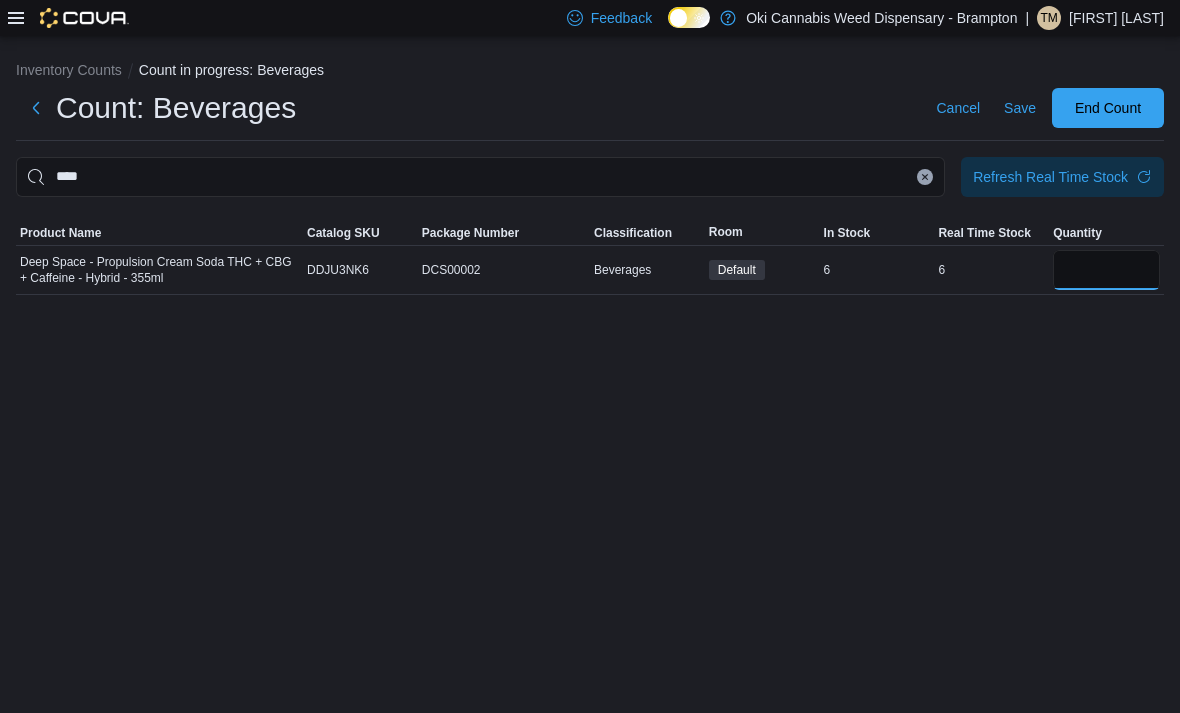 click at bounding box center [1106, 270] 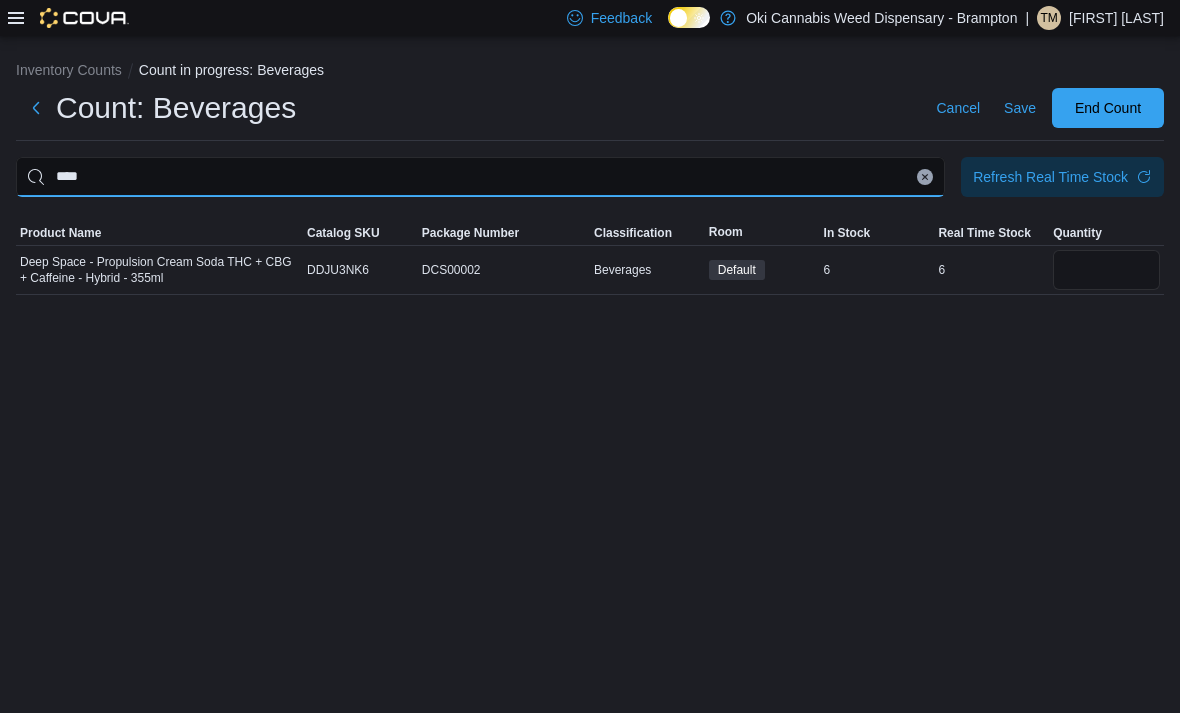 click on "****" at bounding box center [480, 177] 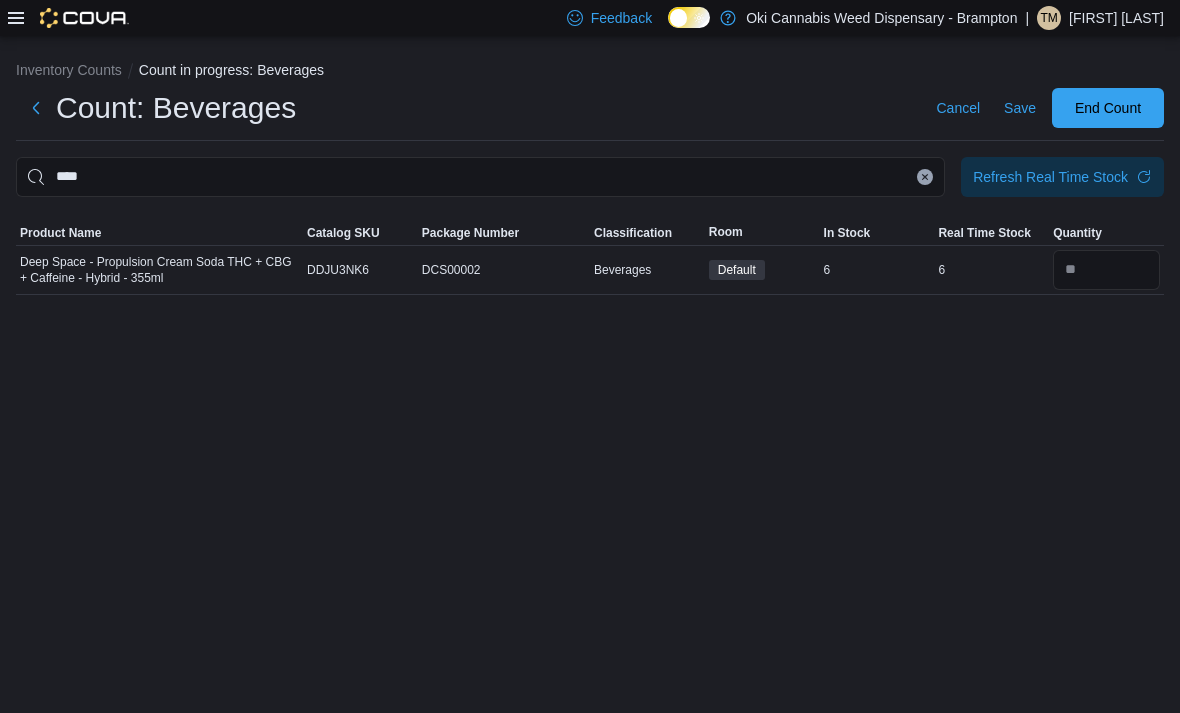 click at bounding box center (925, 177) 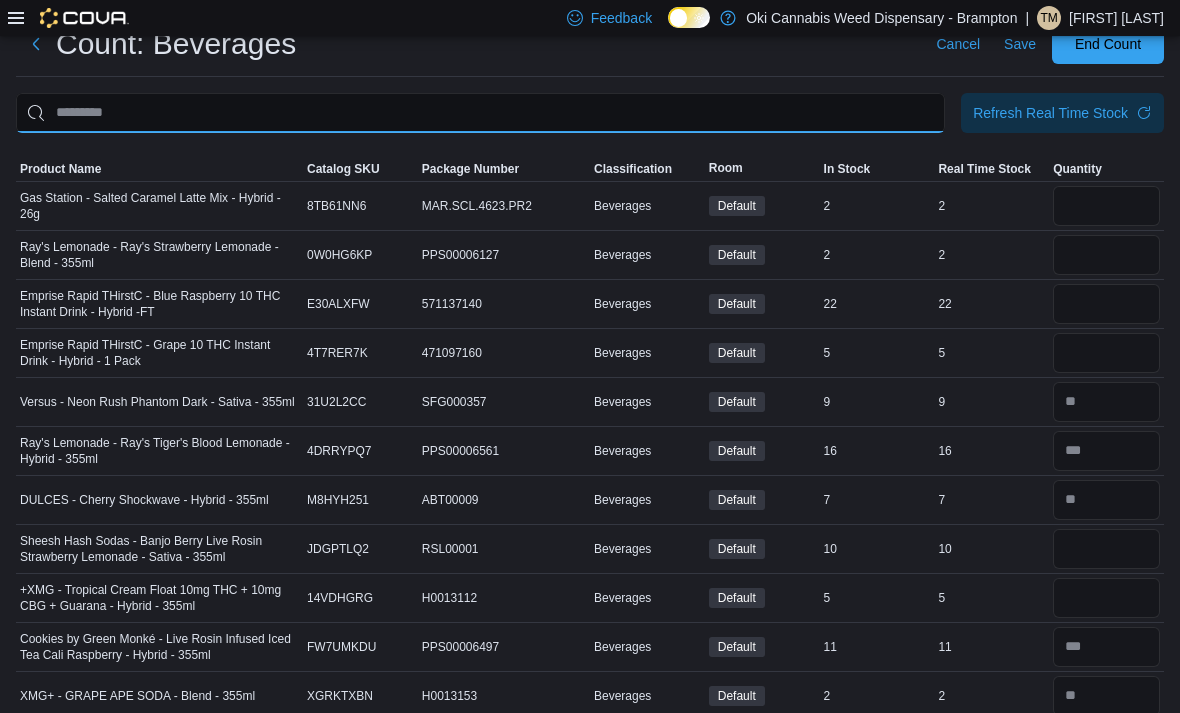 click at bounding box center (480, 113) 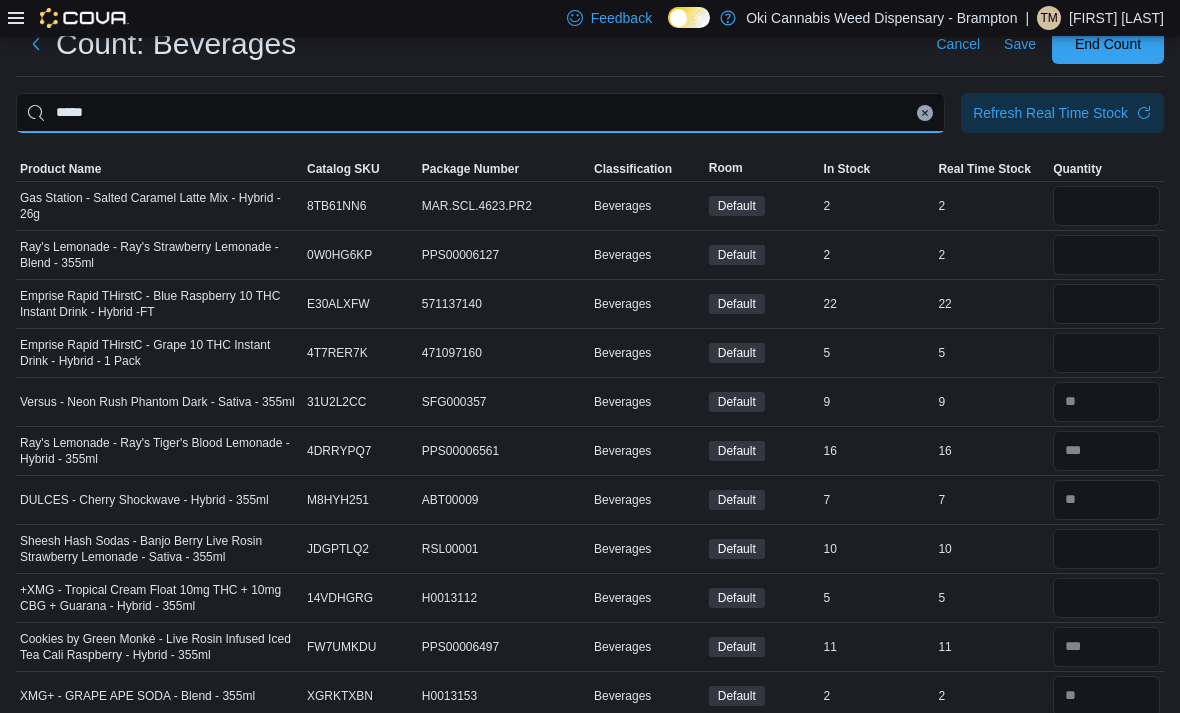 type on "*****" 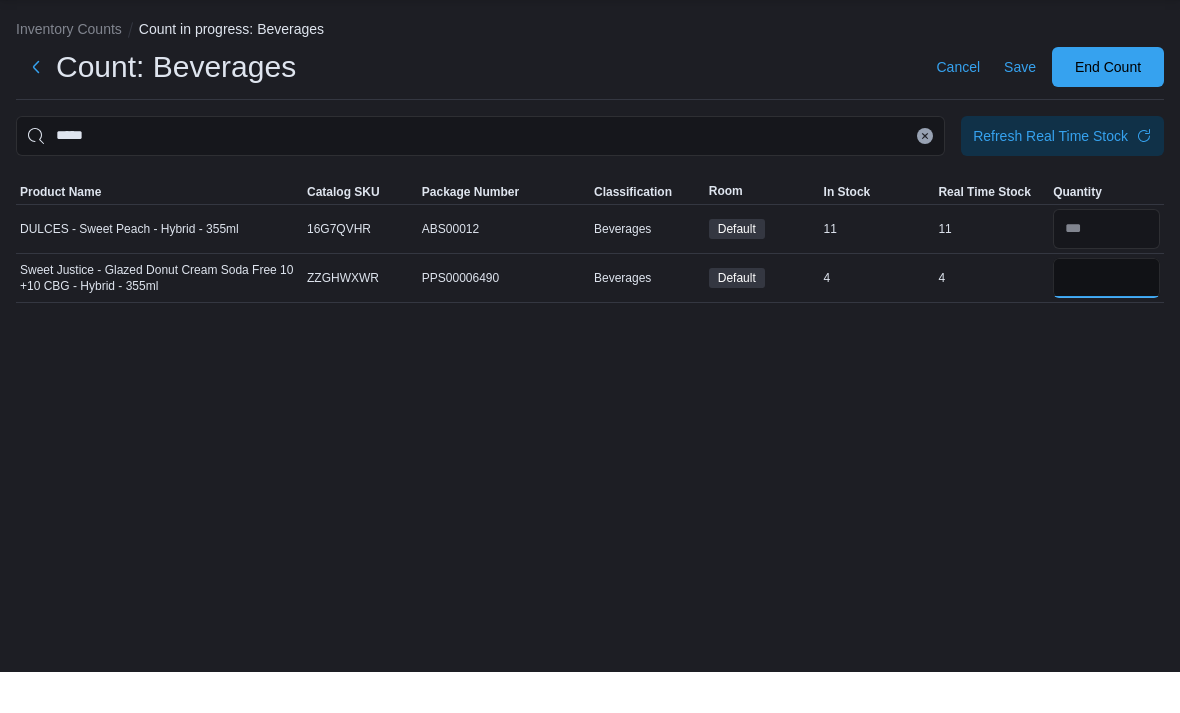 click at bounding box center [1106, 319] 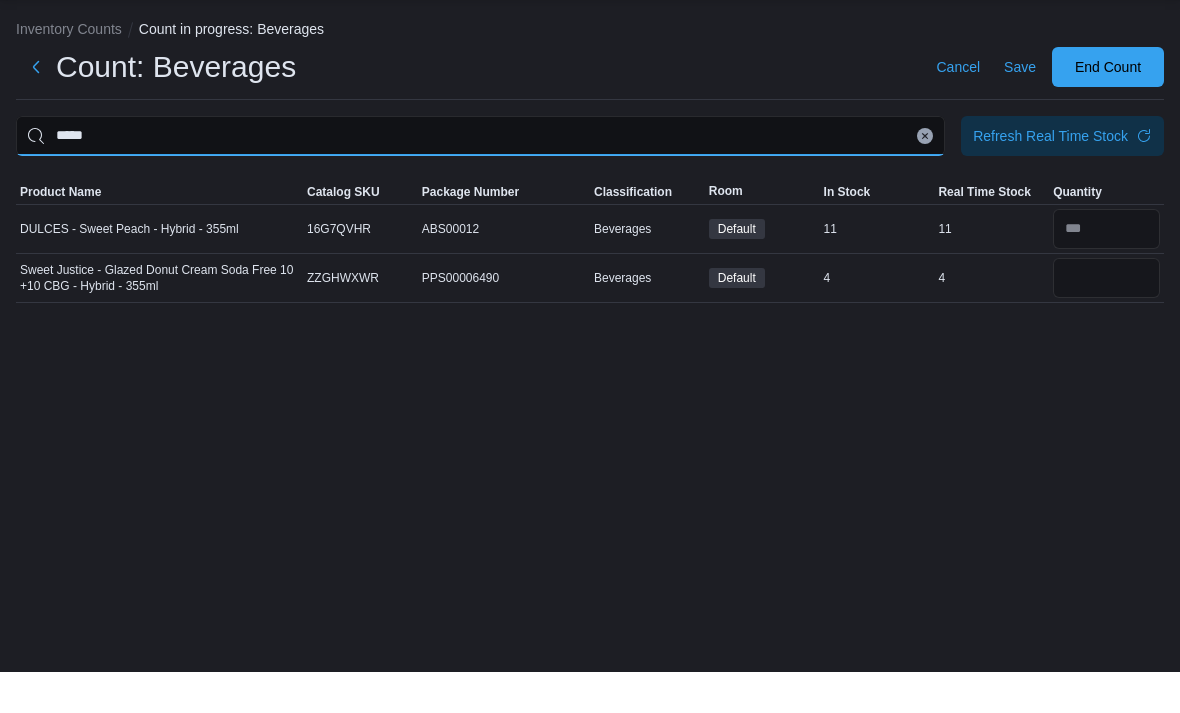click on "*****" at bounding box center [480, 177] 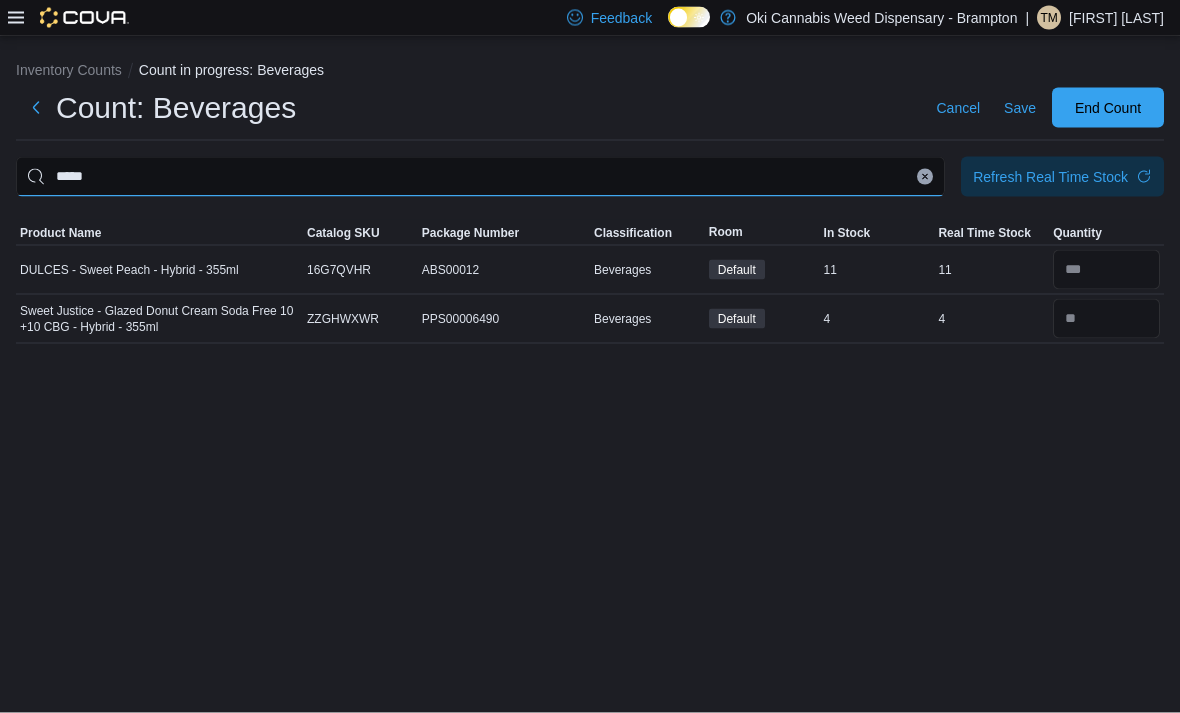 click on "*****" at bounding box center (480, 177) 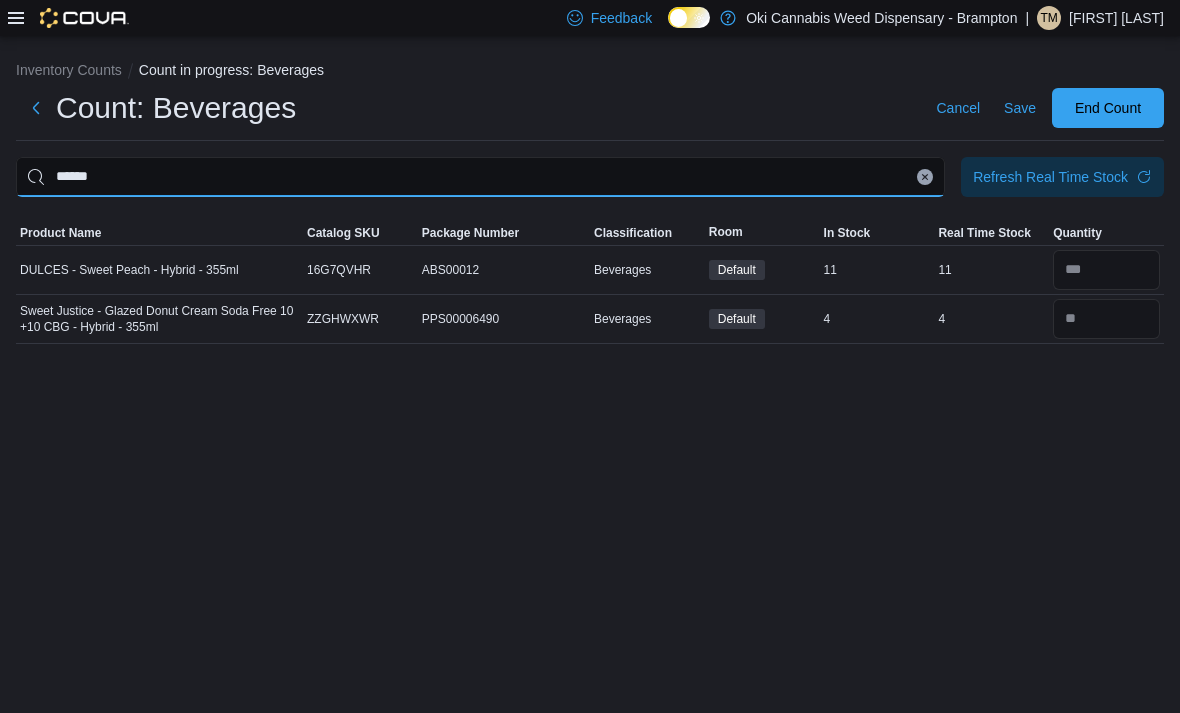 type on "******" 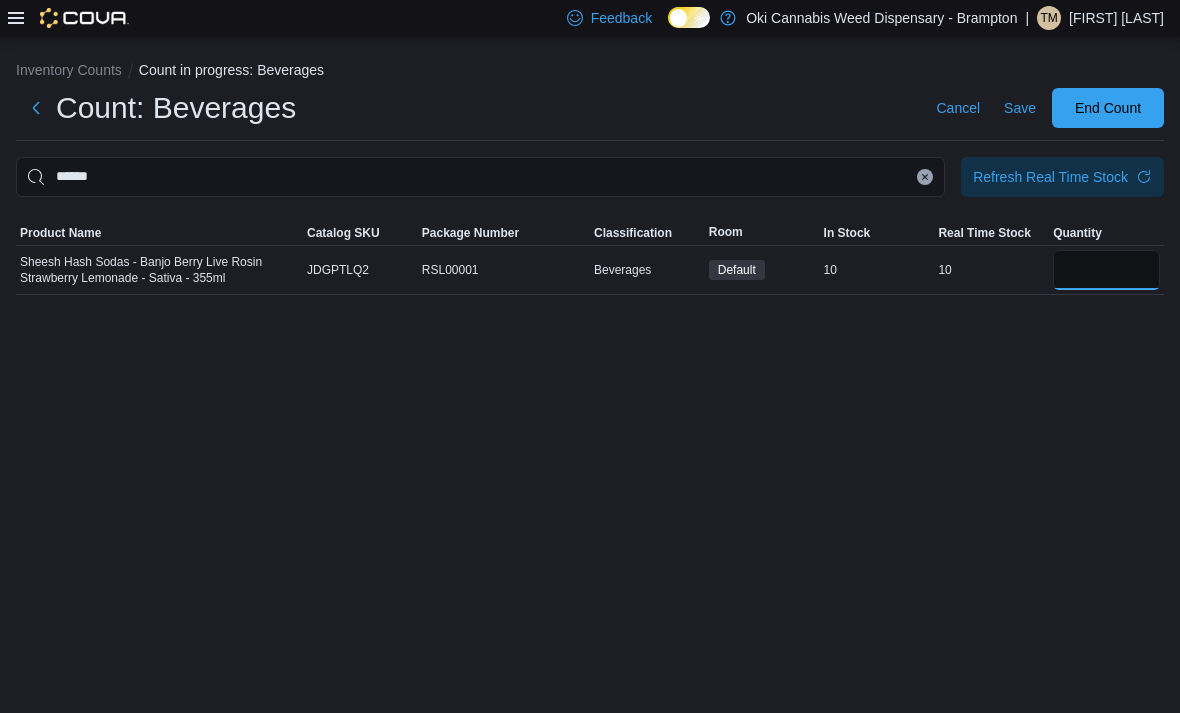 click at bounding box center (1106, 270) 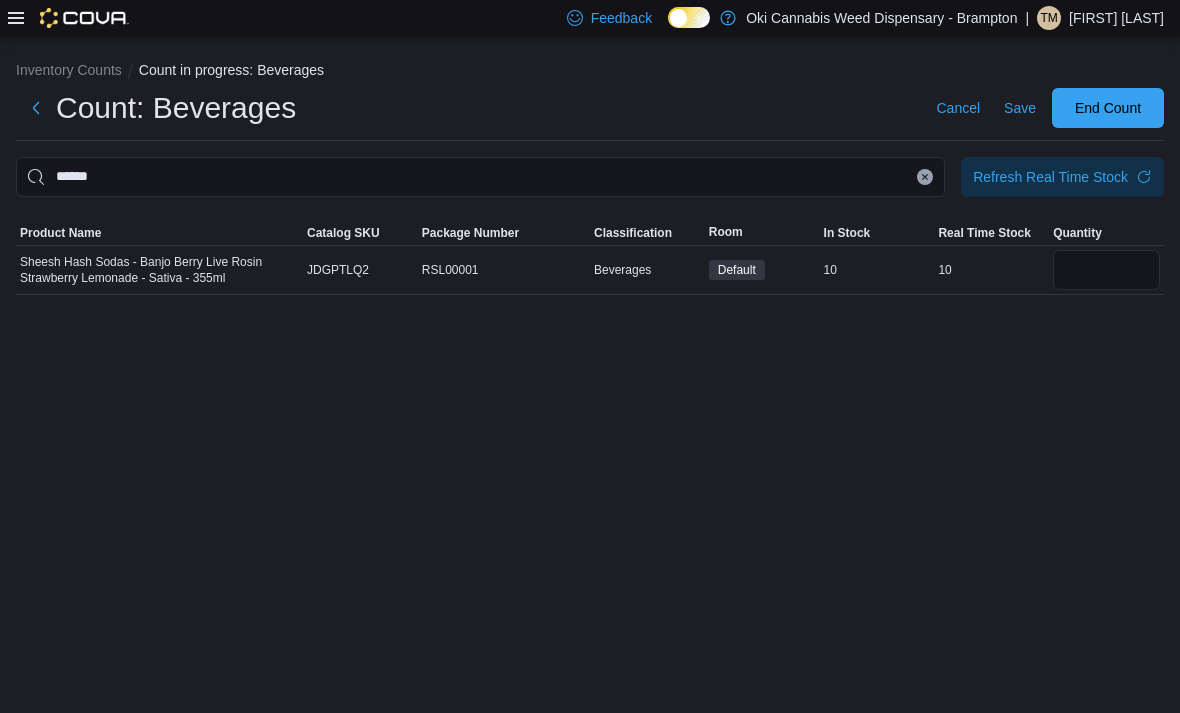 click at bounding box center [925, 177] 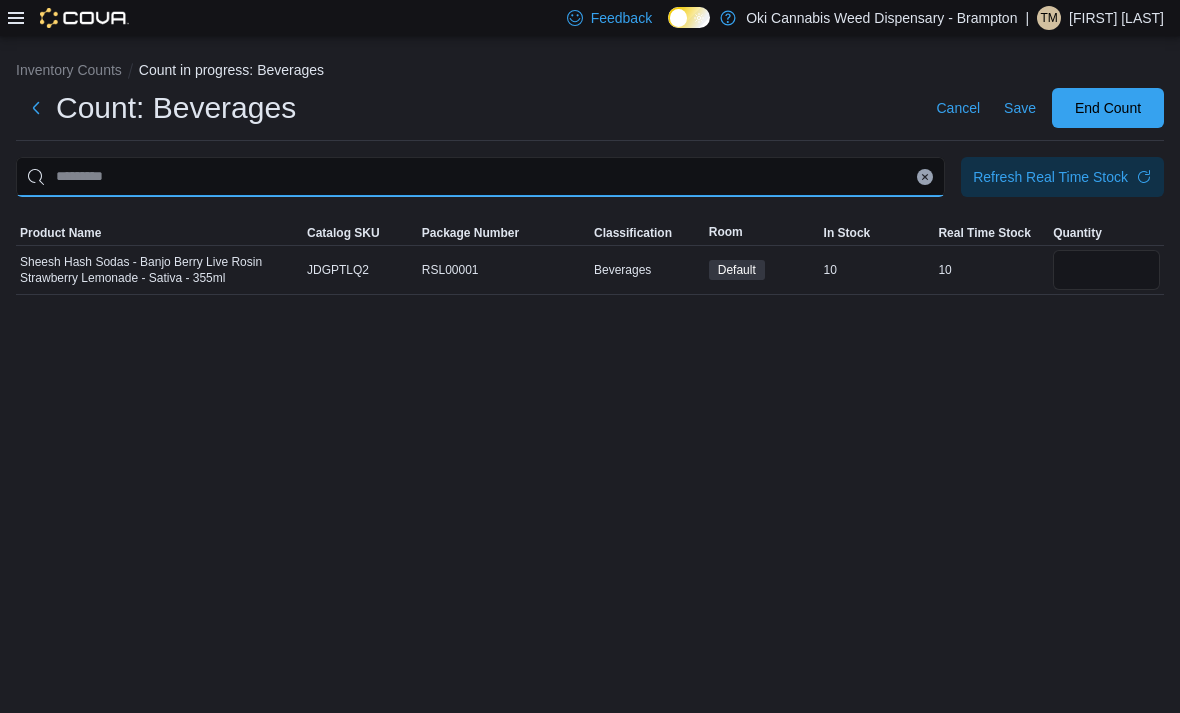 type 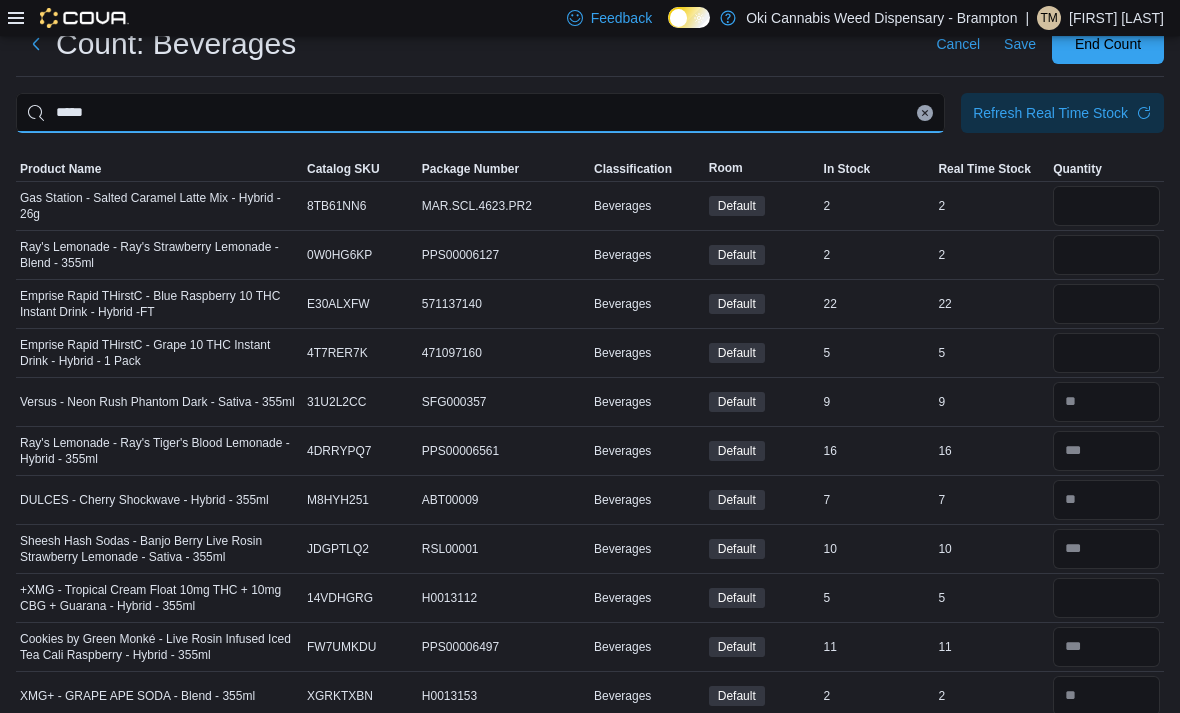 type on "*****" 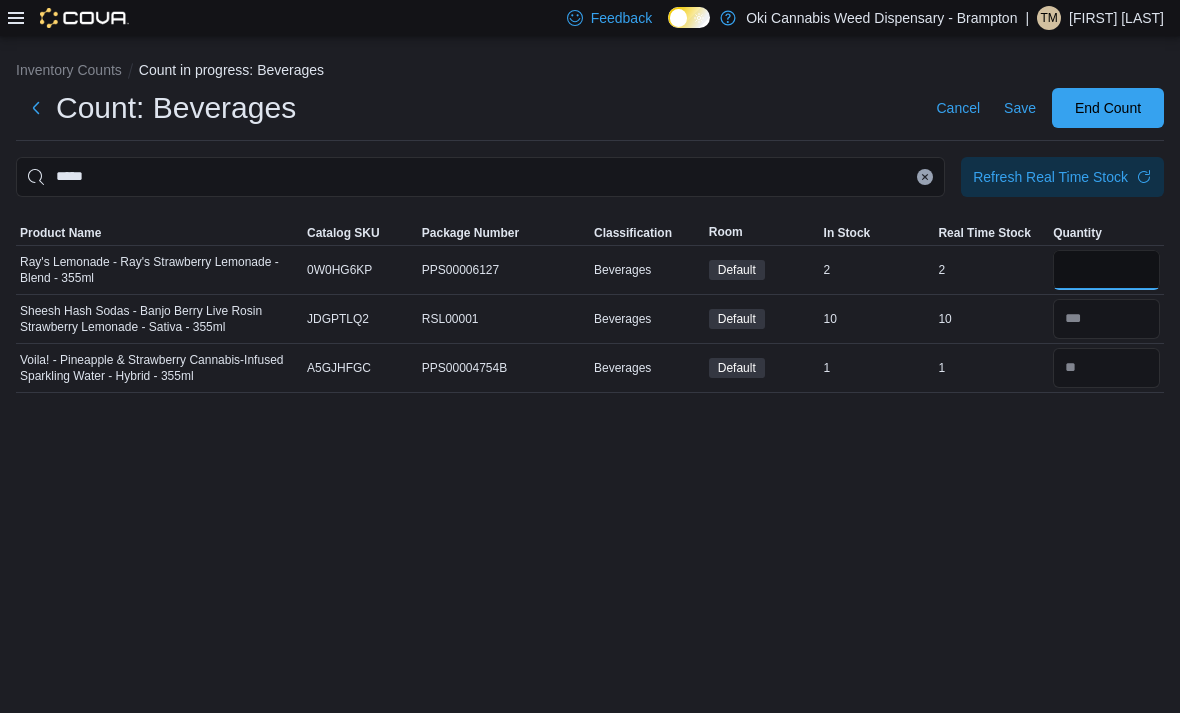 click at bounding box center [1106, 270] 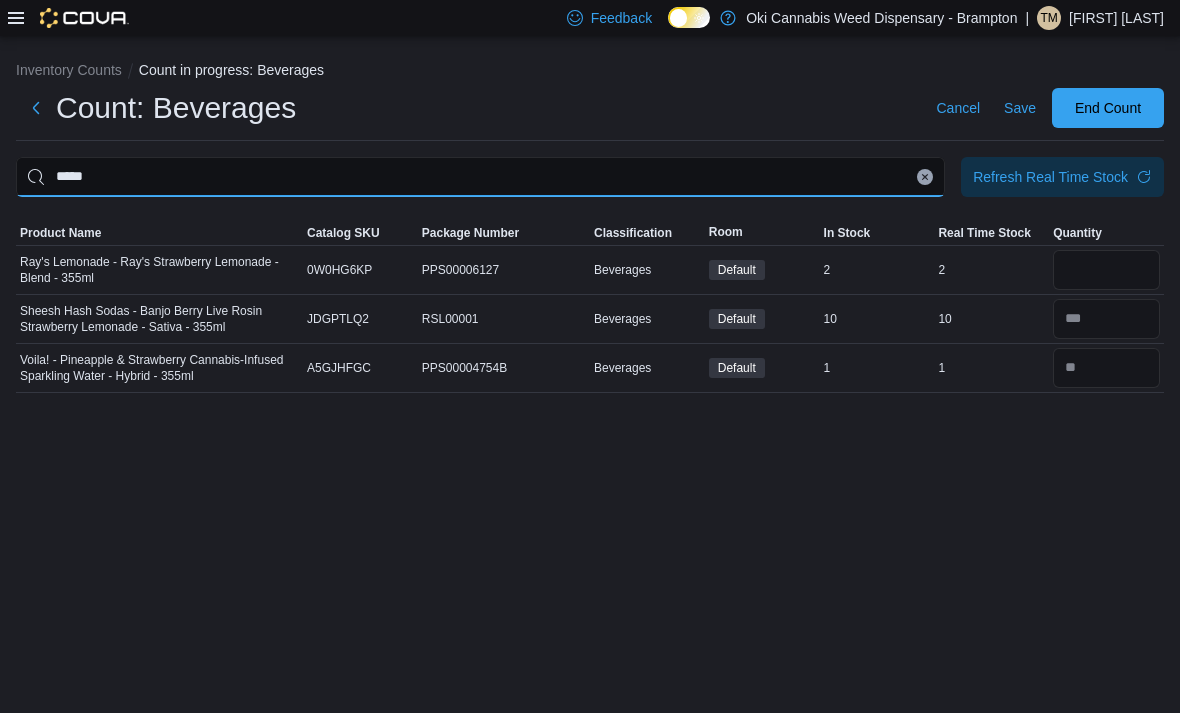 click on "*****" at bounding box center (480, 177) 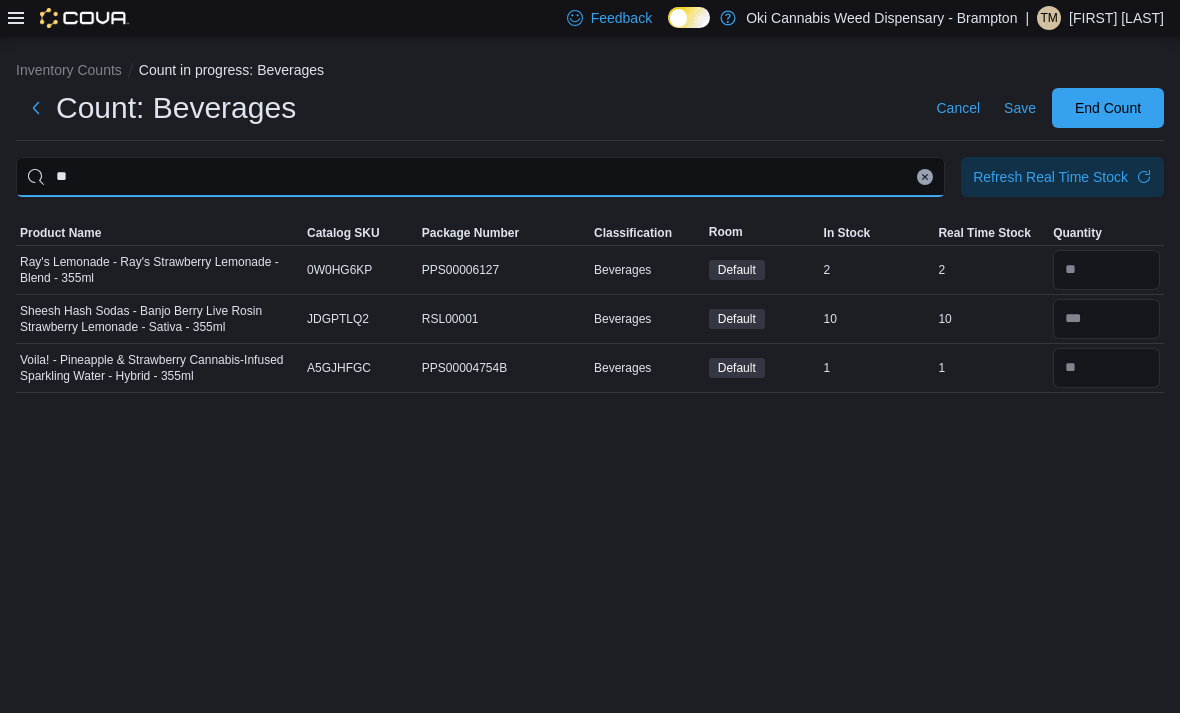 type on "*" 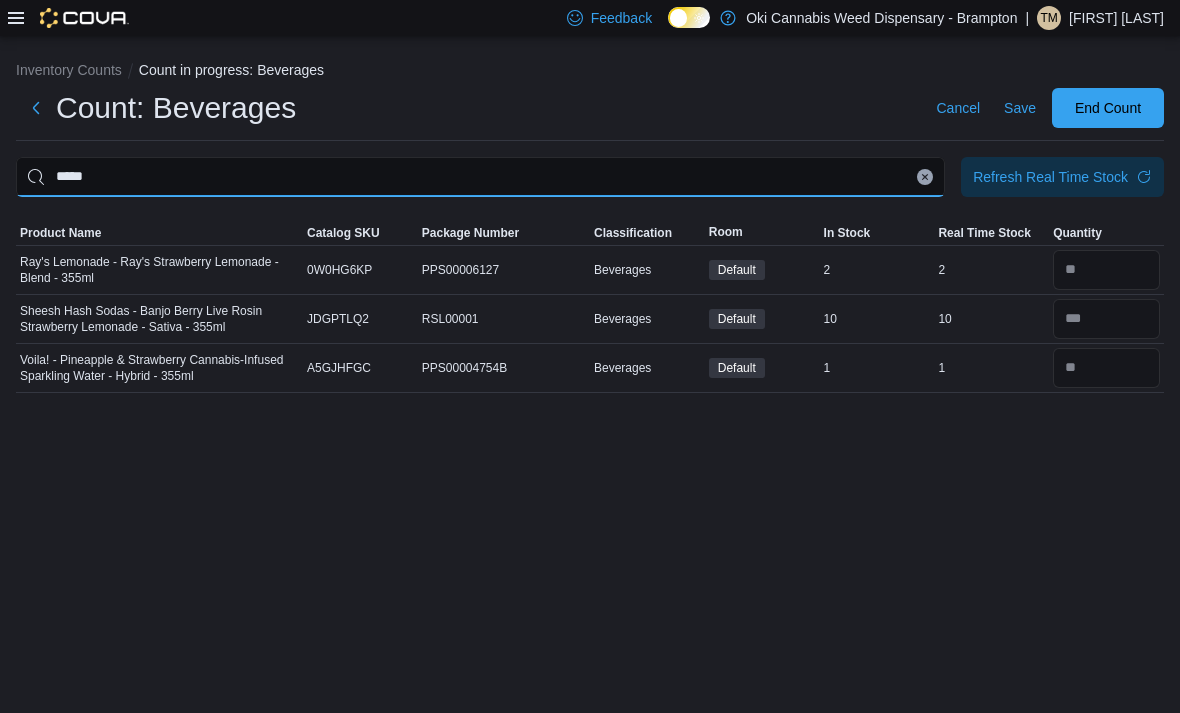 type on "*****" 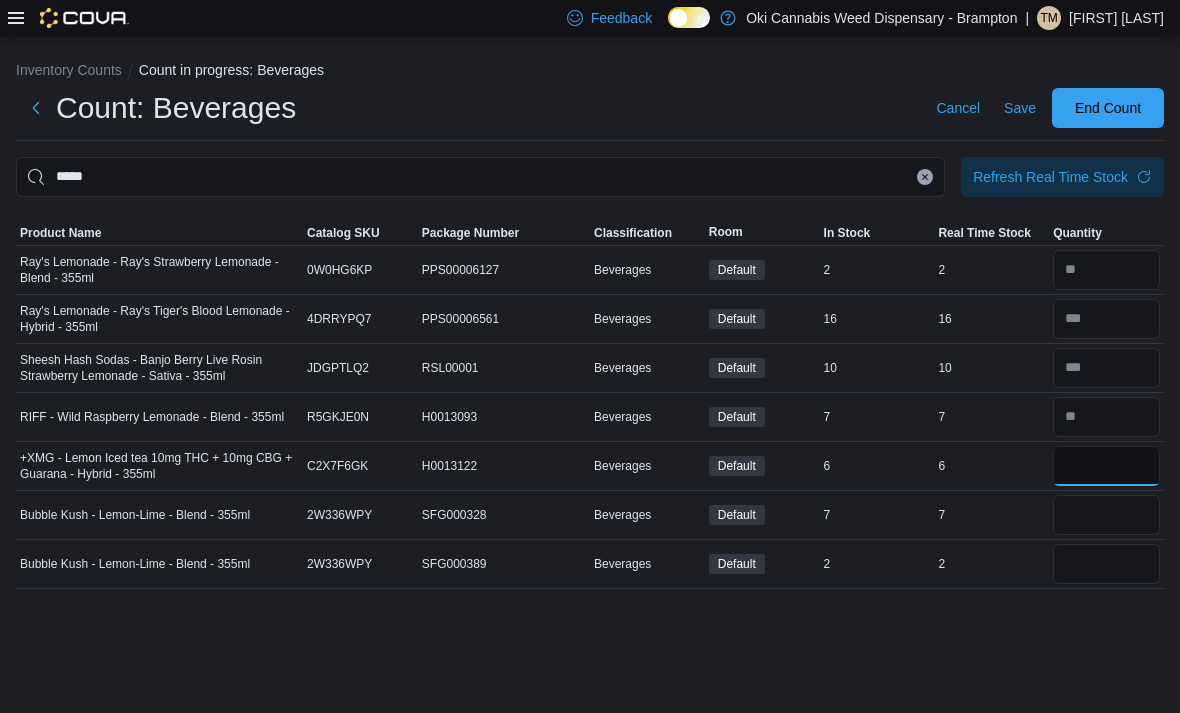 click at bounding box center [1106, 466] 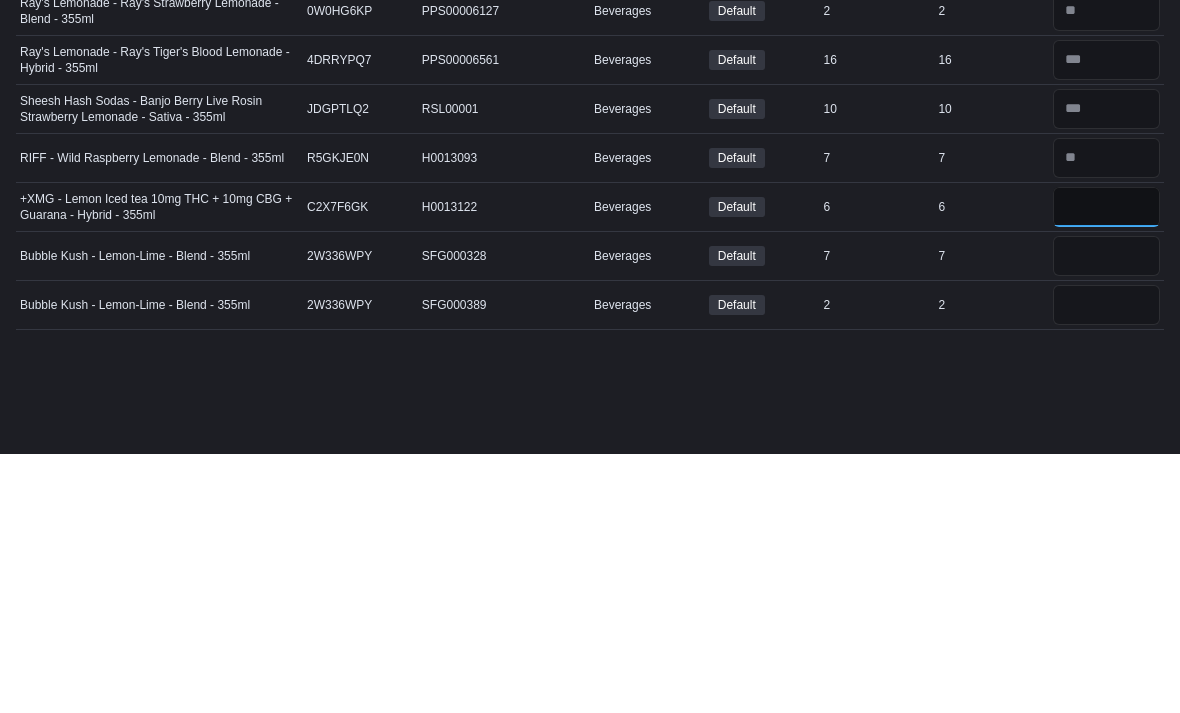 type on "*" 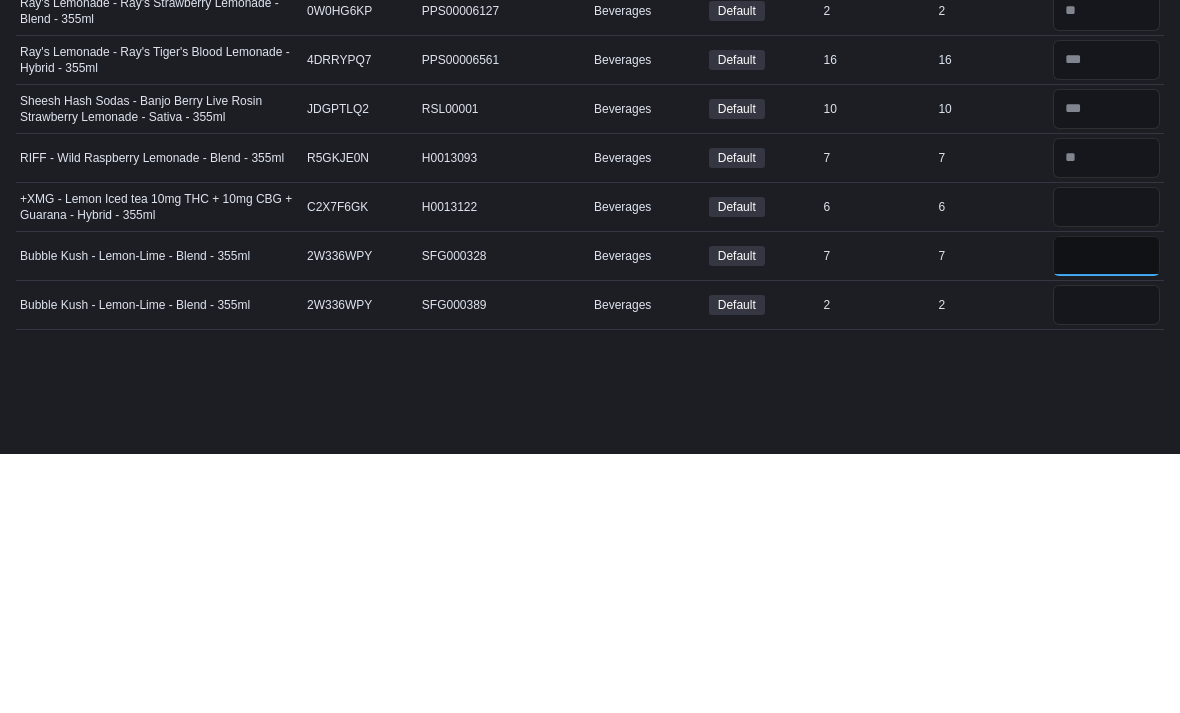 click at bounding box center [1106, 515] 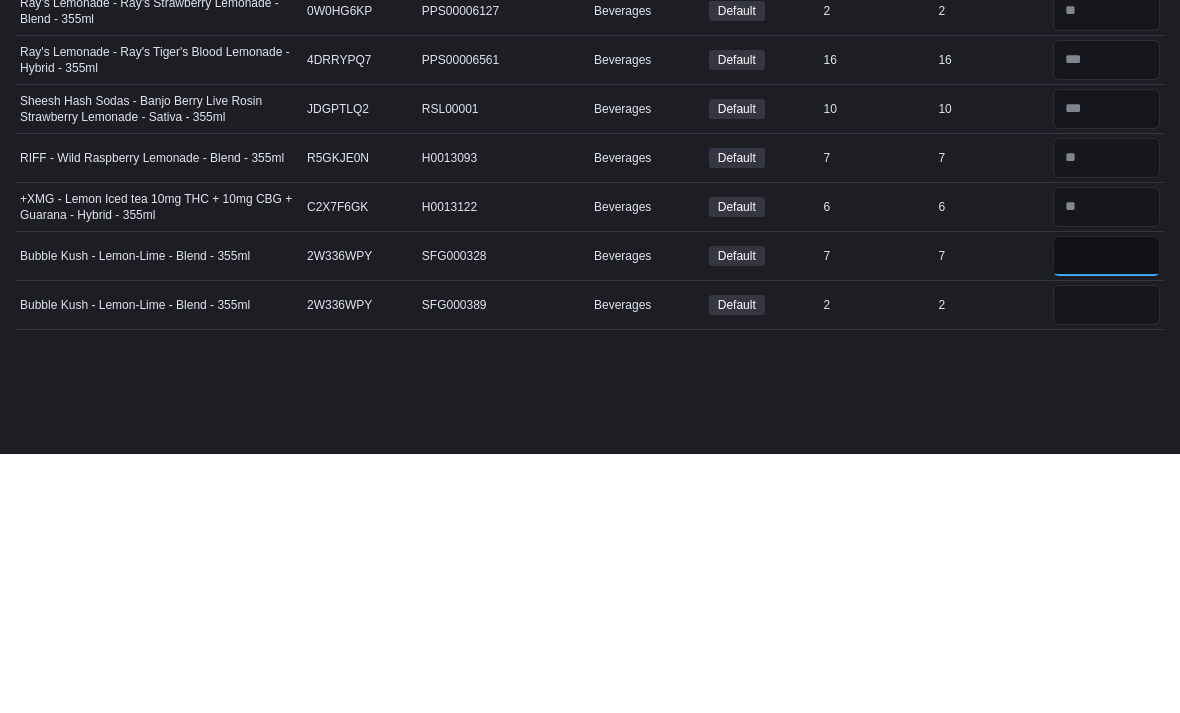 type on "*" 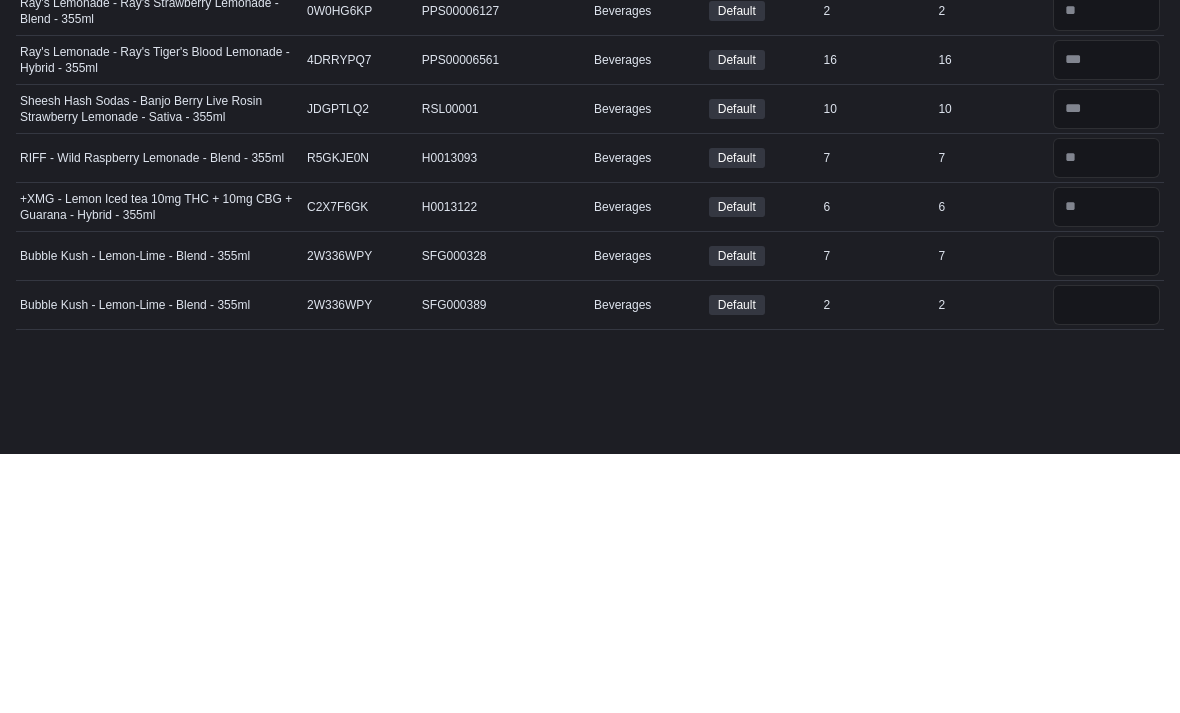 click at bounding box center (1106, 564) 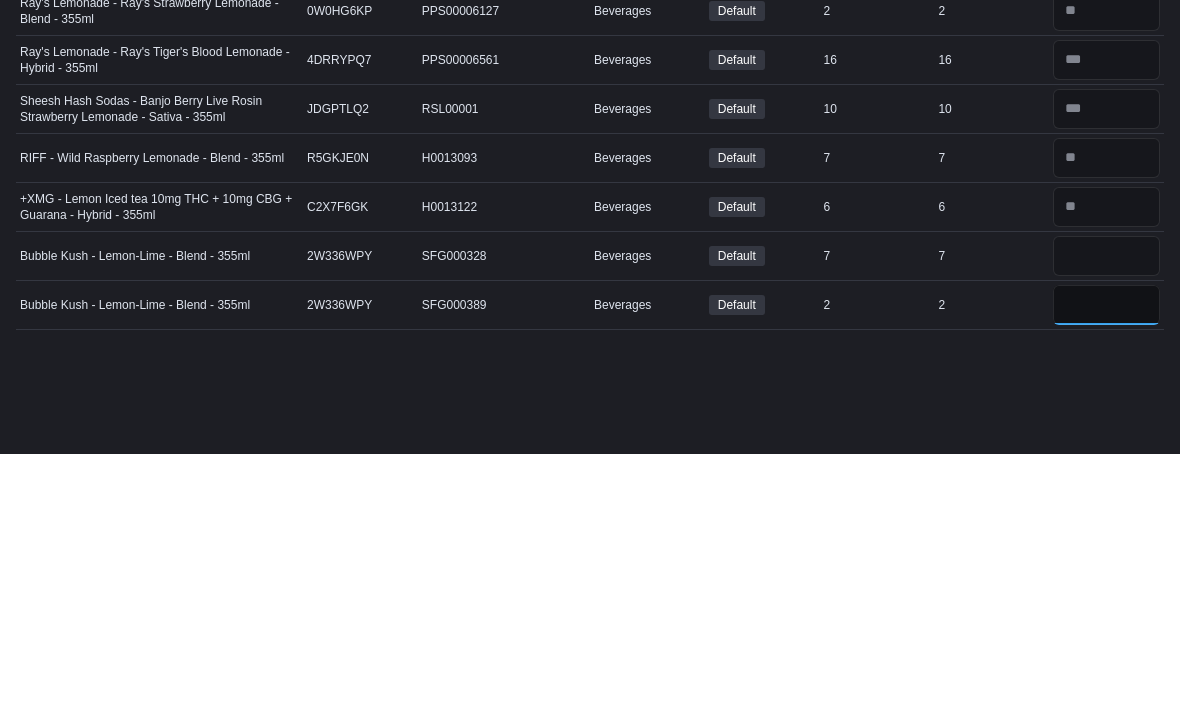 type 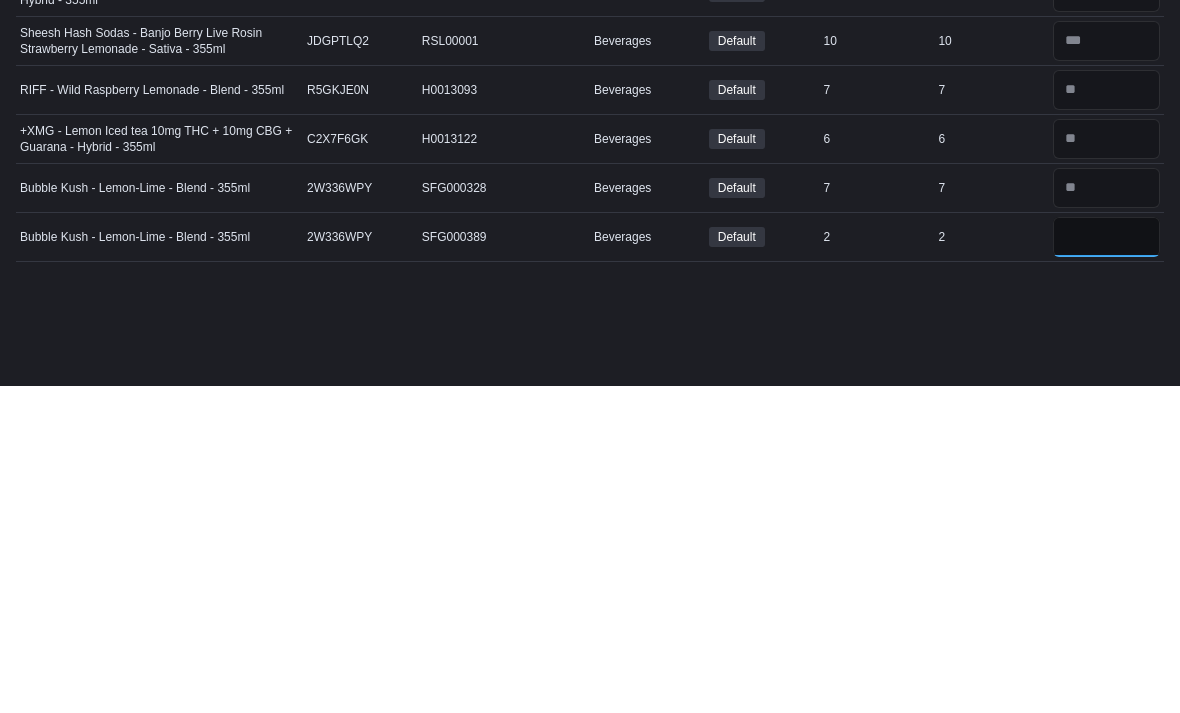 type on "*" 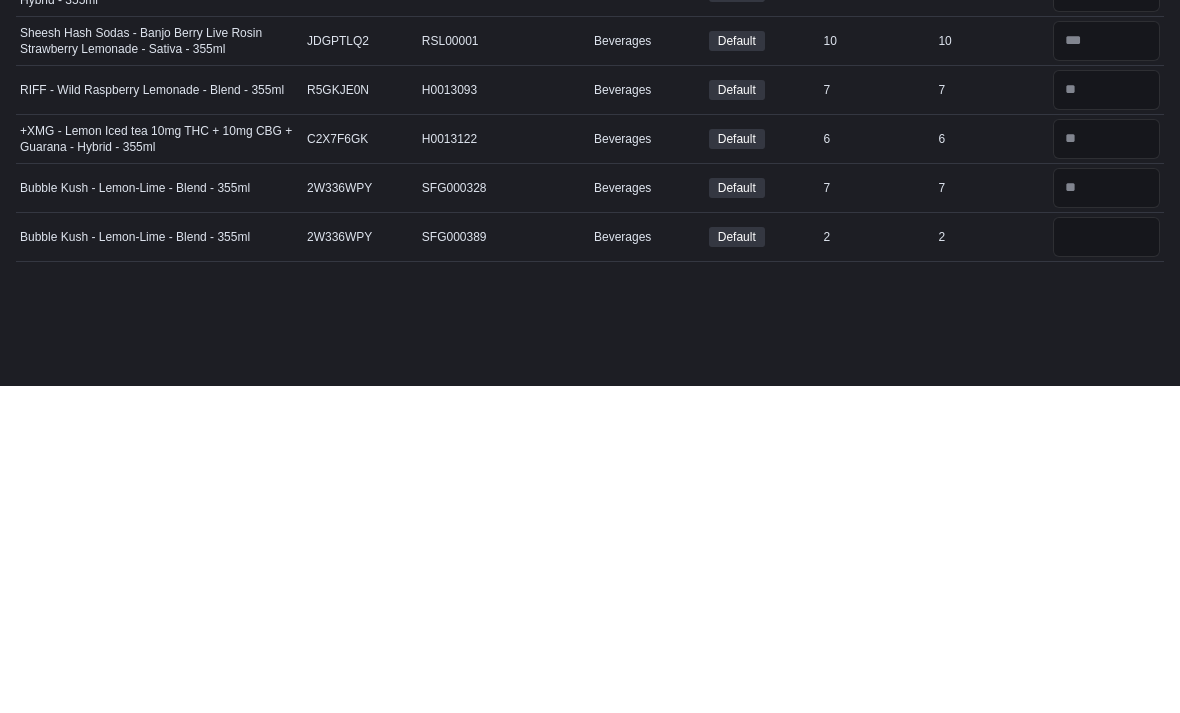 click at bounding box center [925, 177] 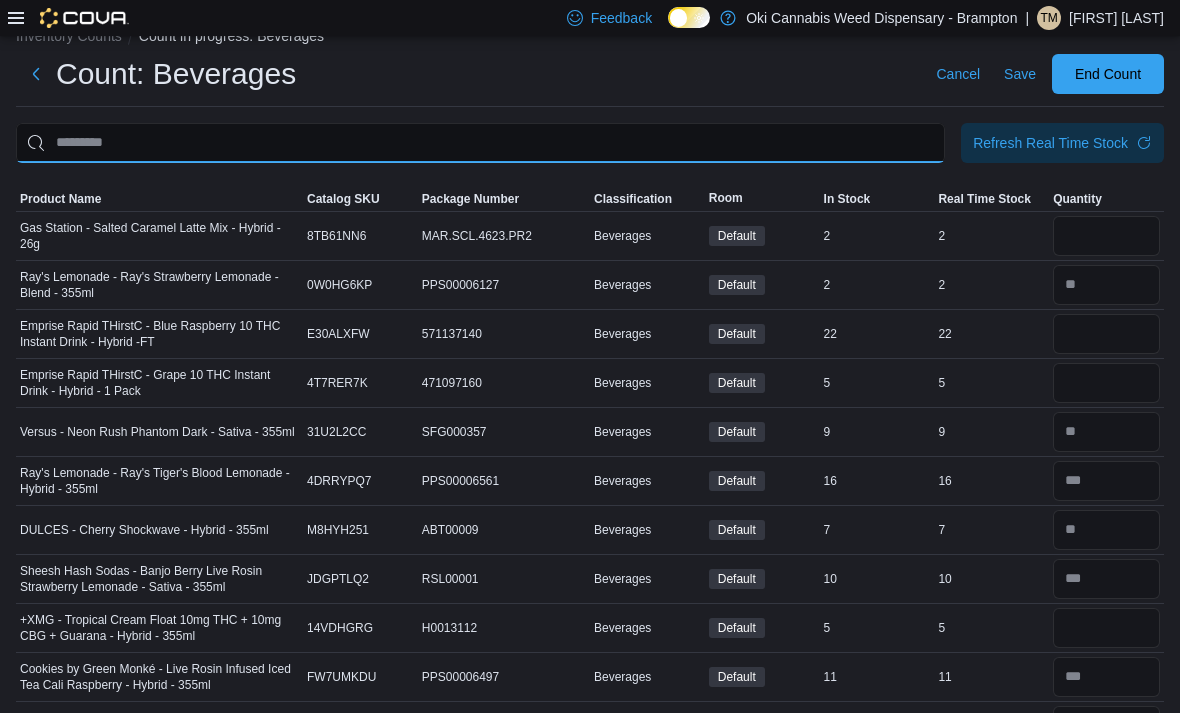 click at bounding box center (480, 143) 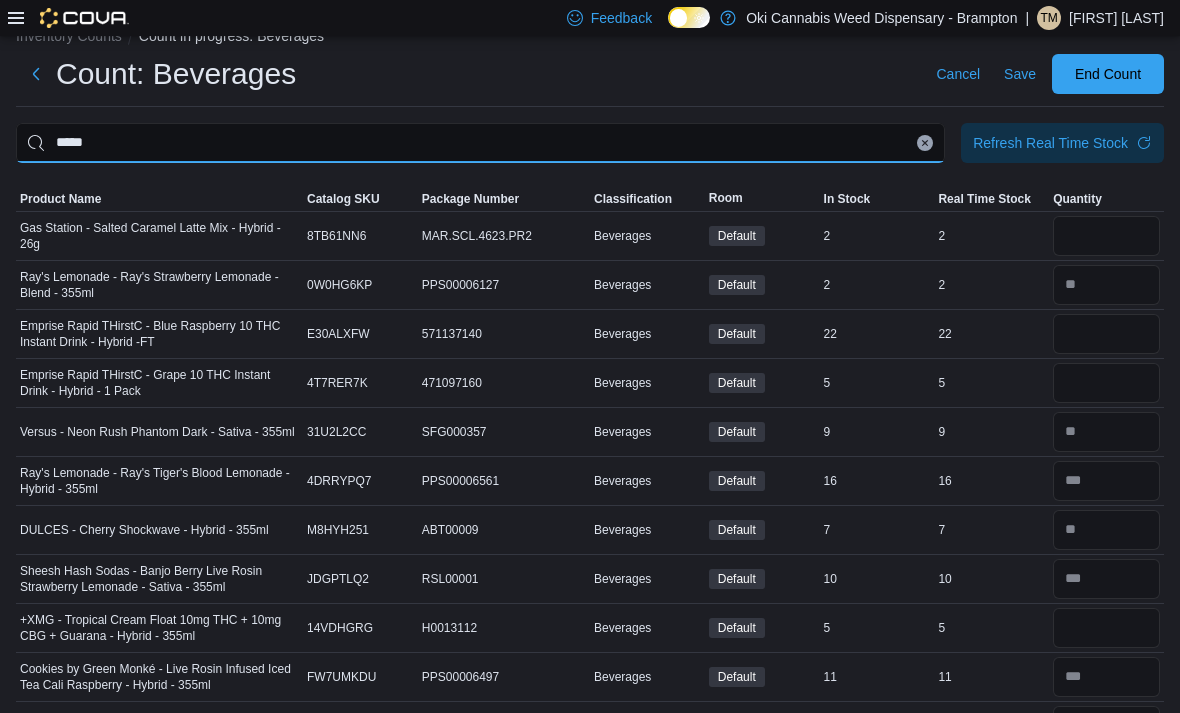 type on "*****" 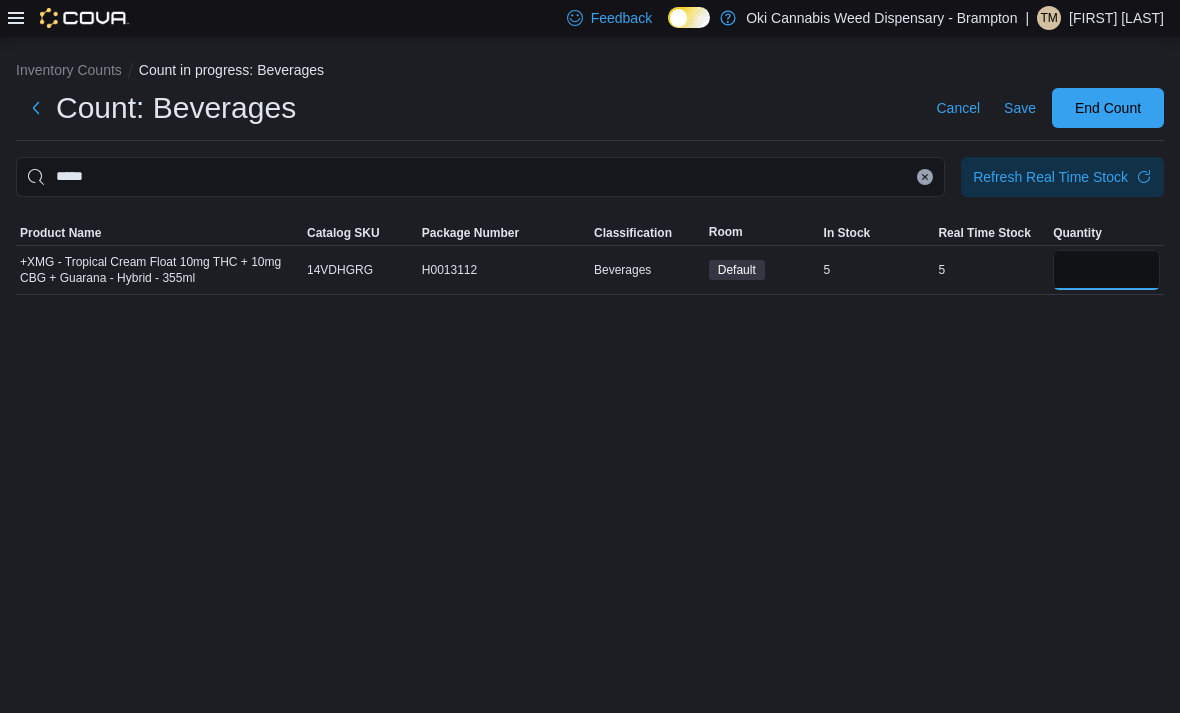 click at bounding box center [1106, 270] 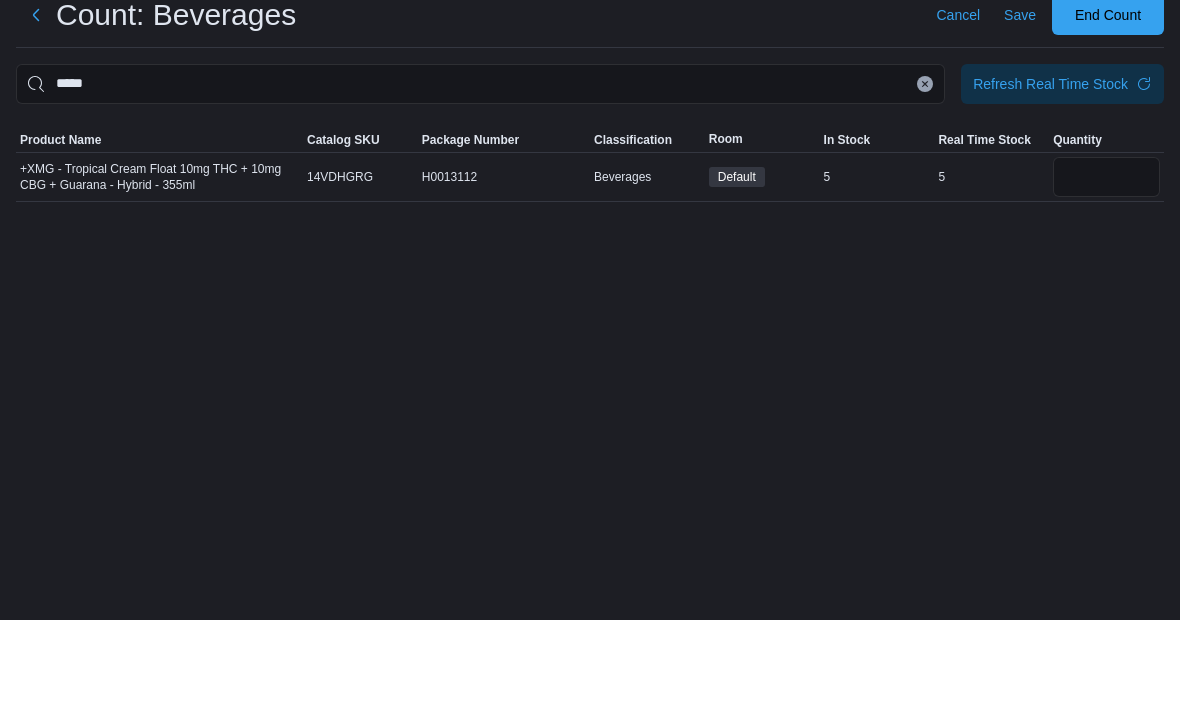 scroll, scrollTop: 64, scrollLeft: 0, axis: vertical 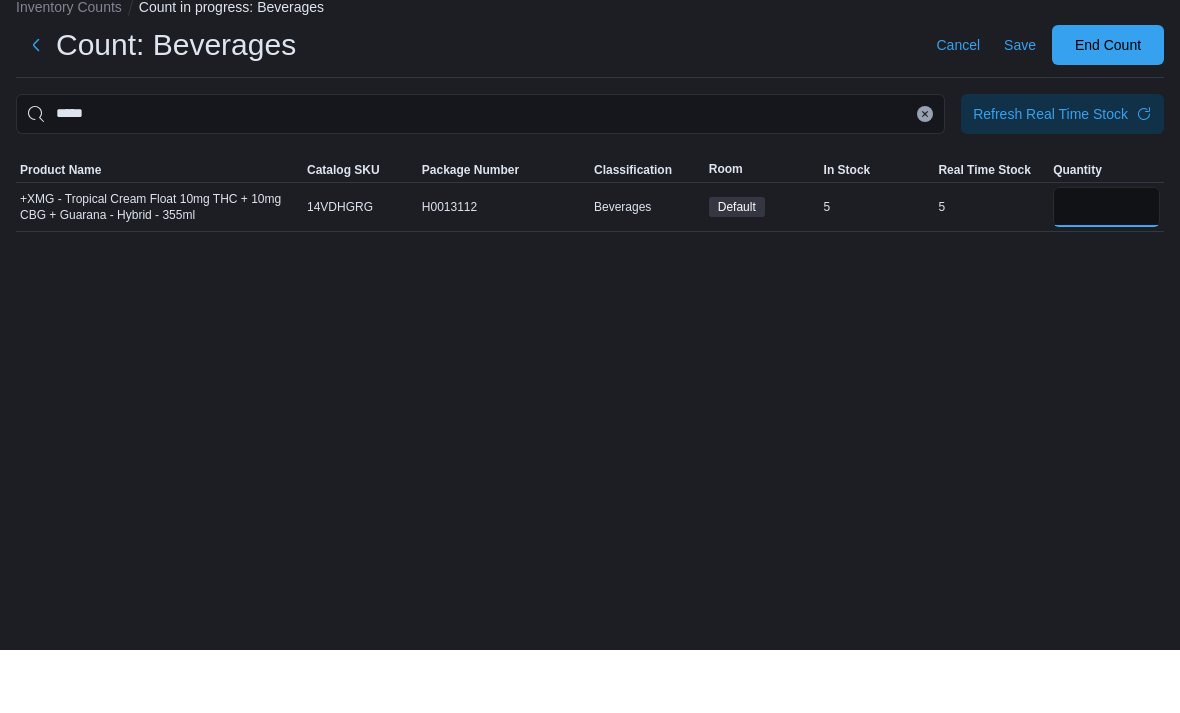 type on "*" 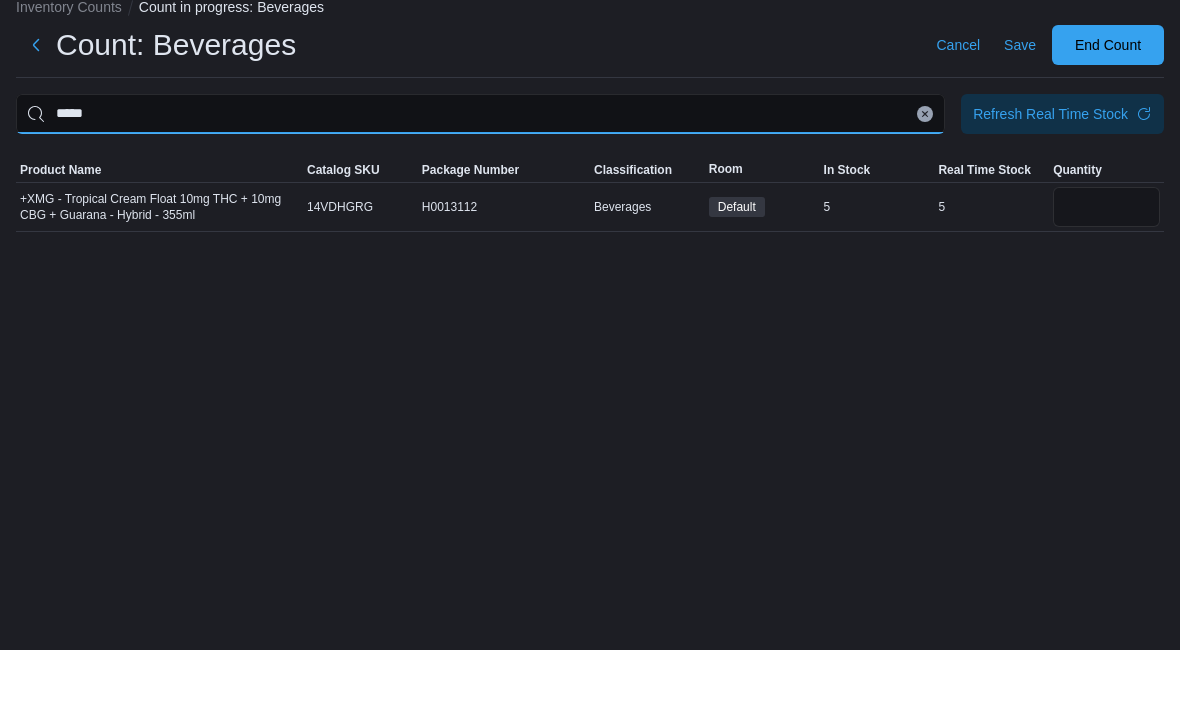 click on "*****" at bounding box center (480, 177) 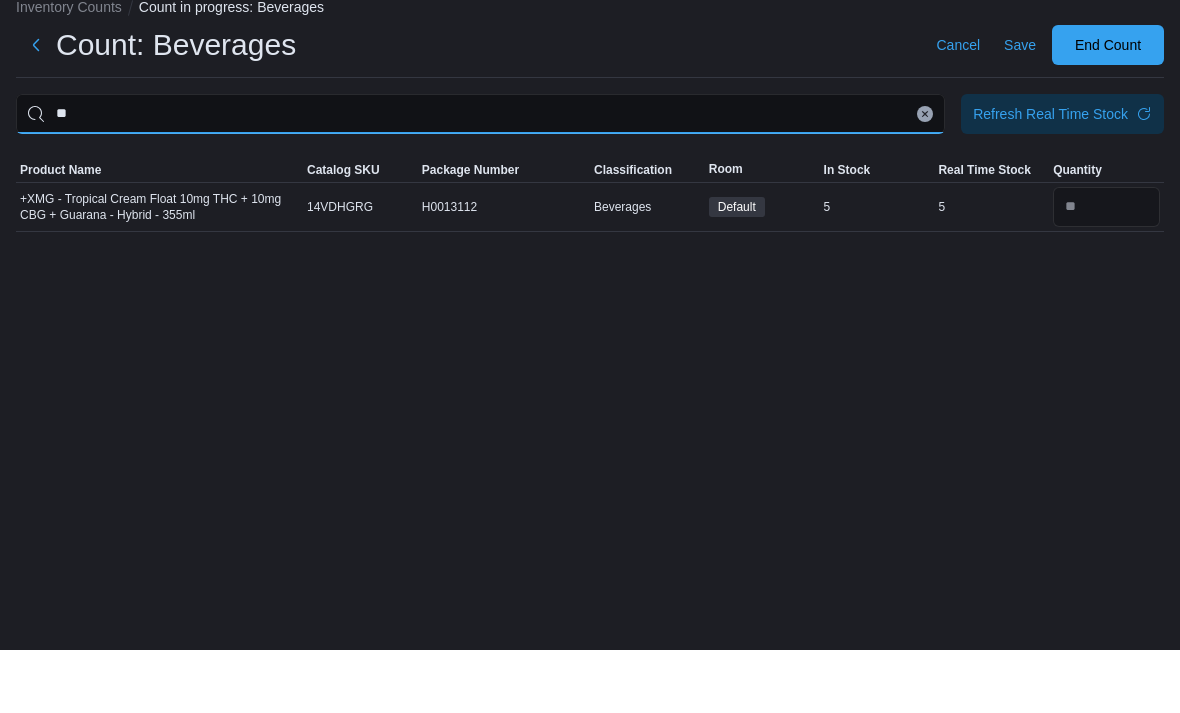 type on "*" 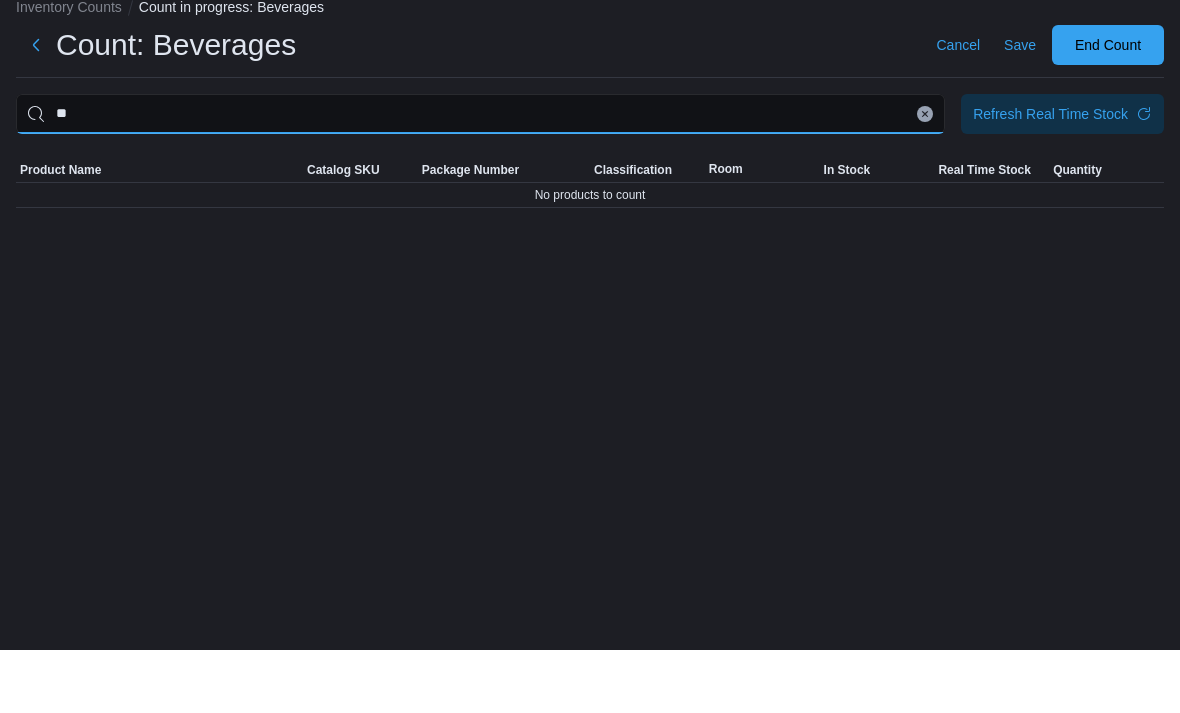 type on "*" 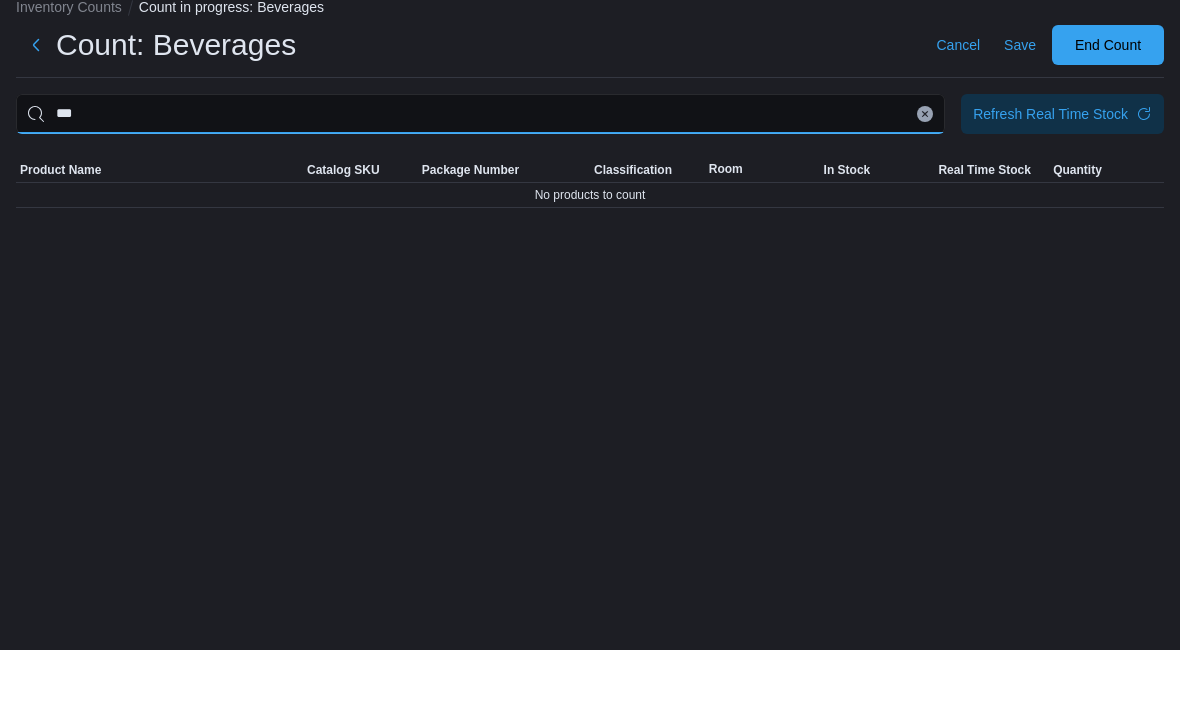 type on "***" 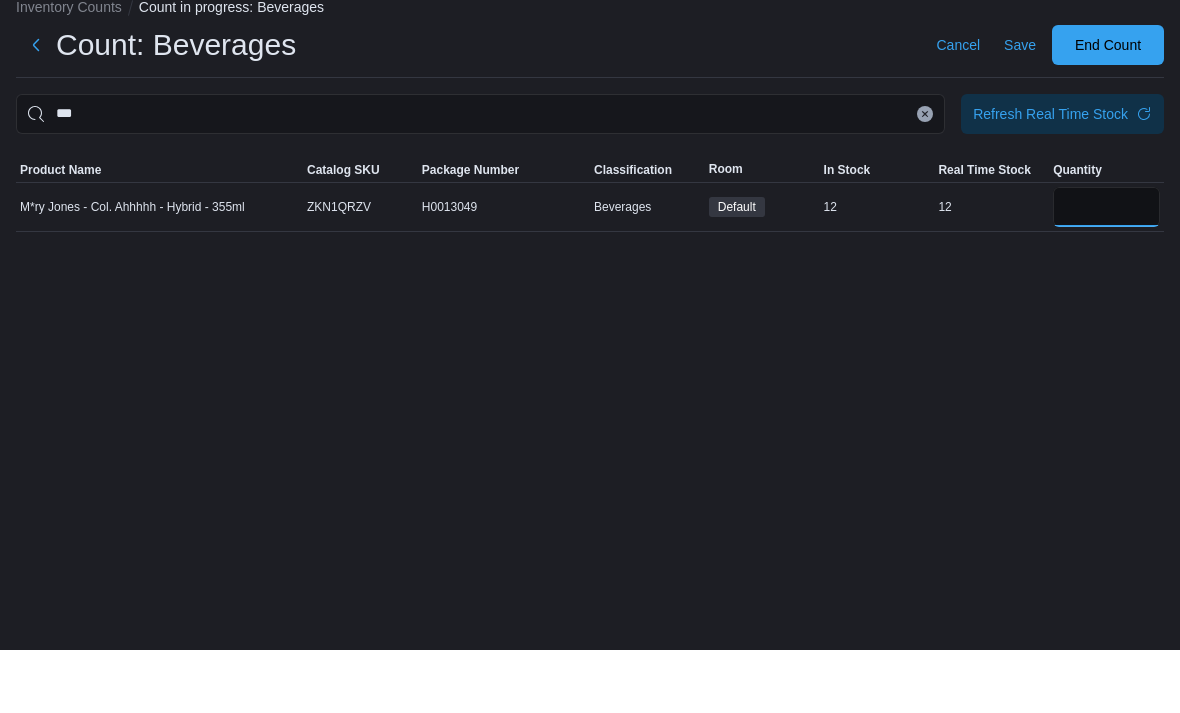 click at bounding box center (1106, 270) 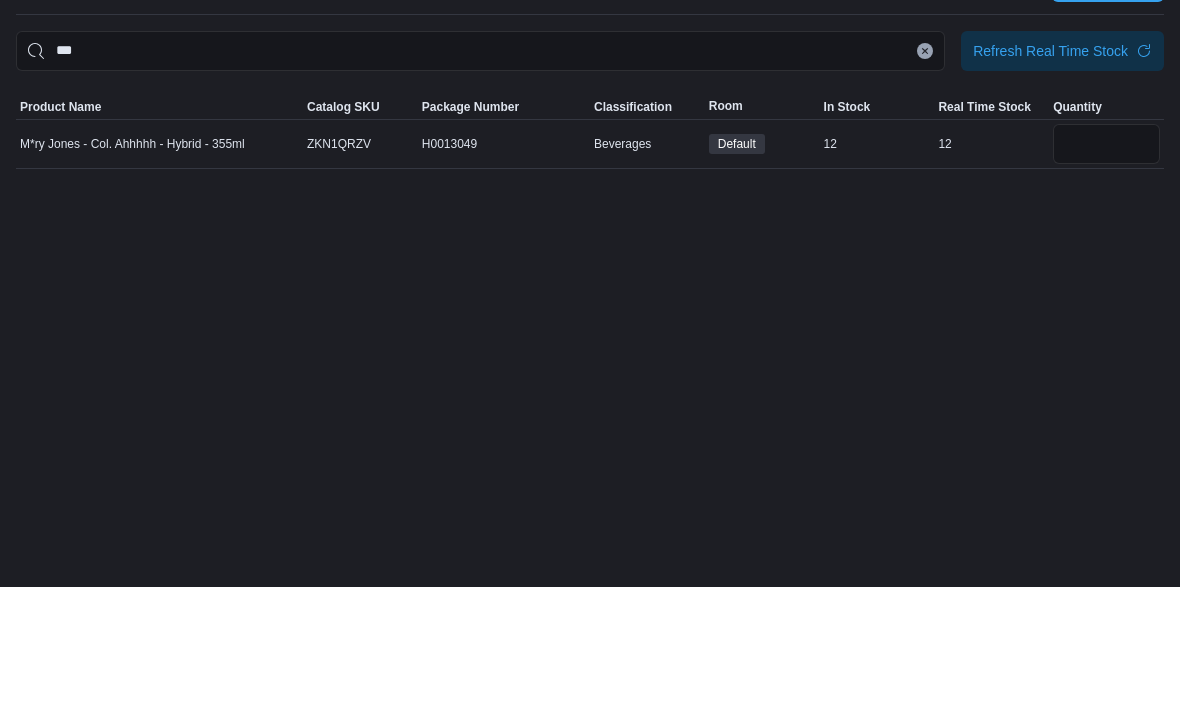 scroll, scrollTop: 0, scrollLeft: 0, axis: both 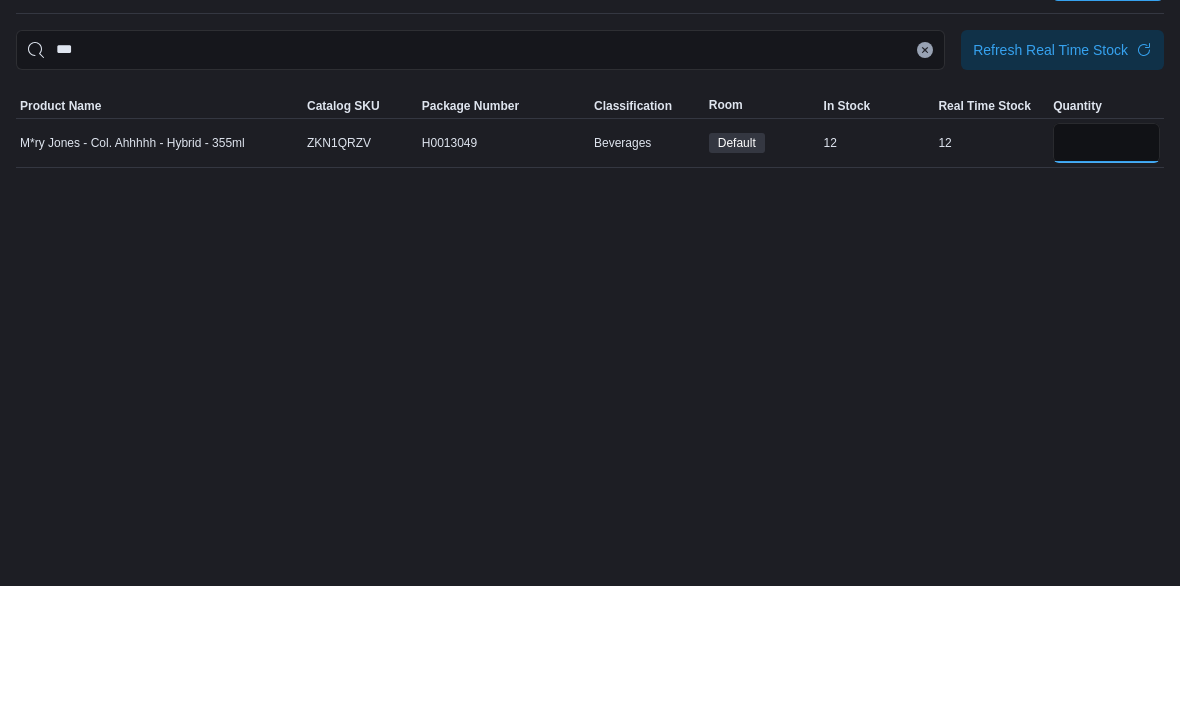 type on "**" 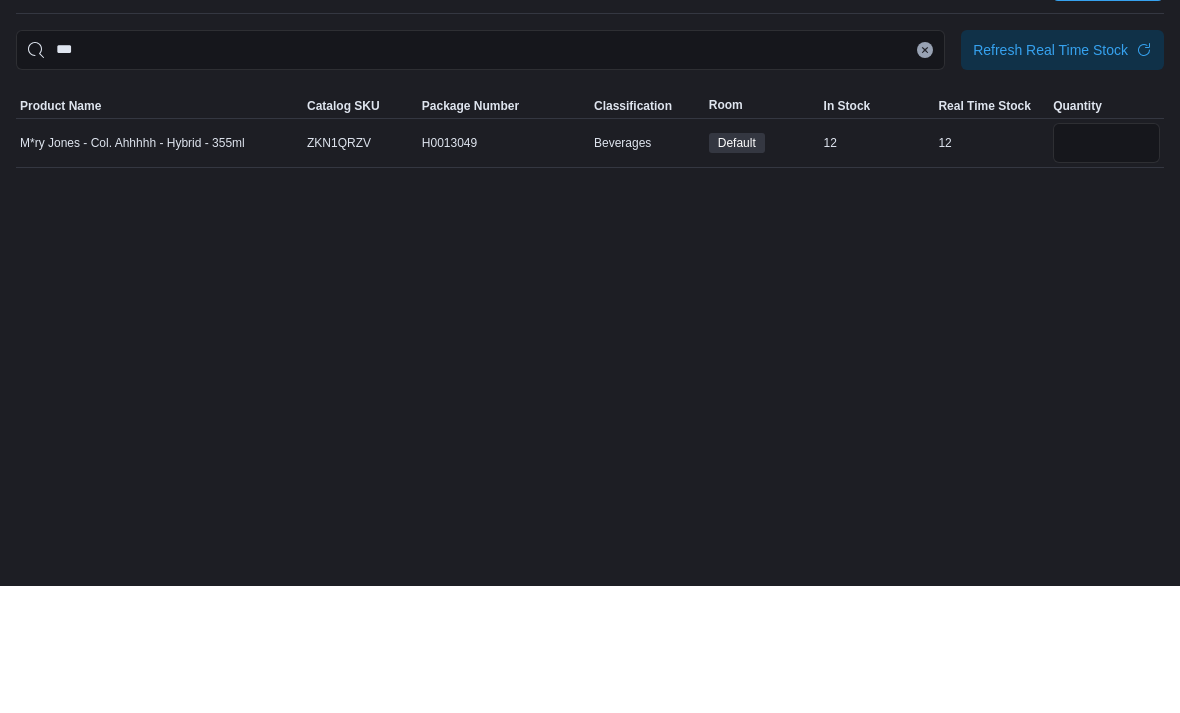 click 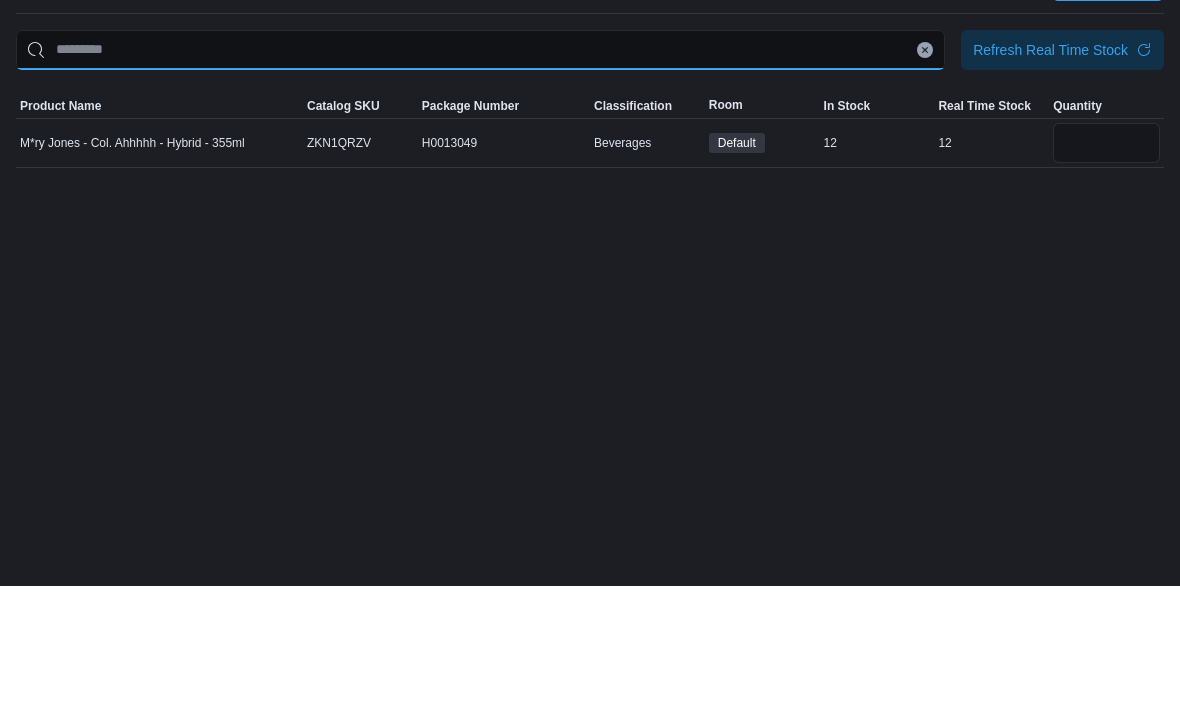 type 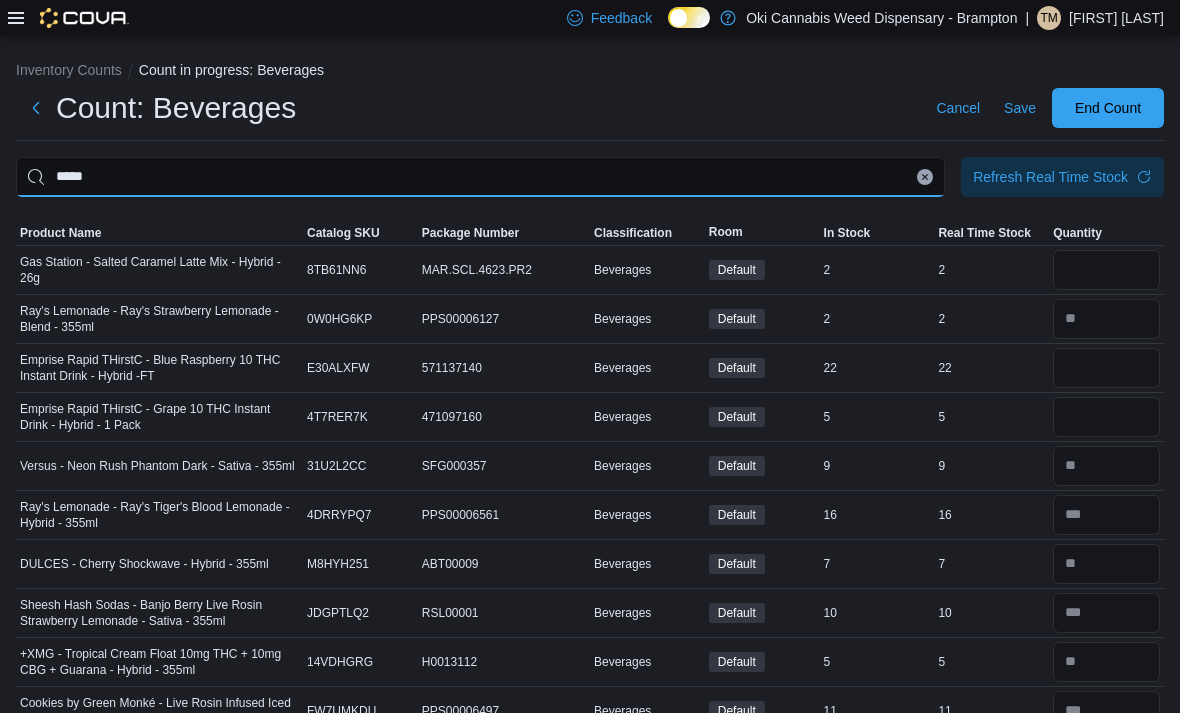 type on "*****" 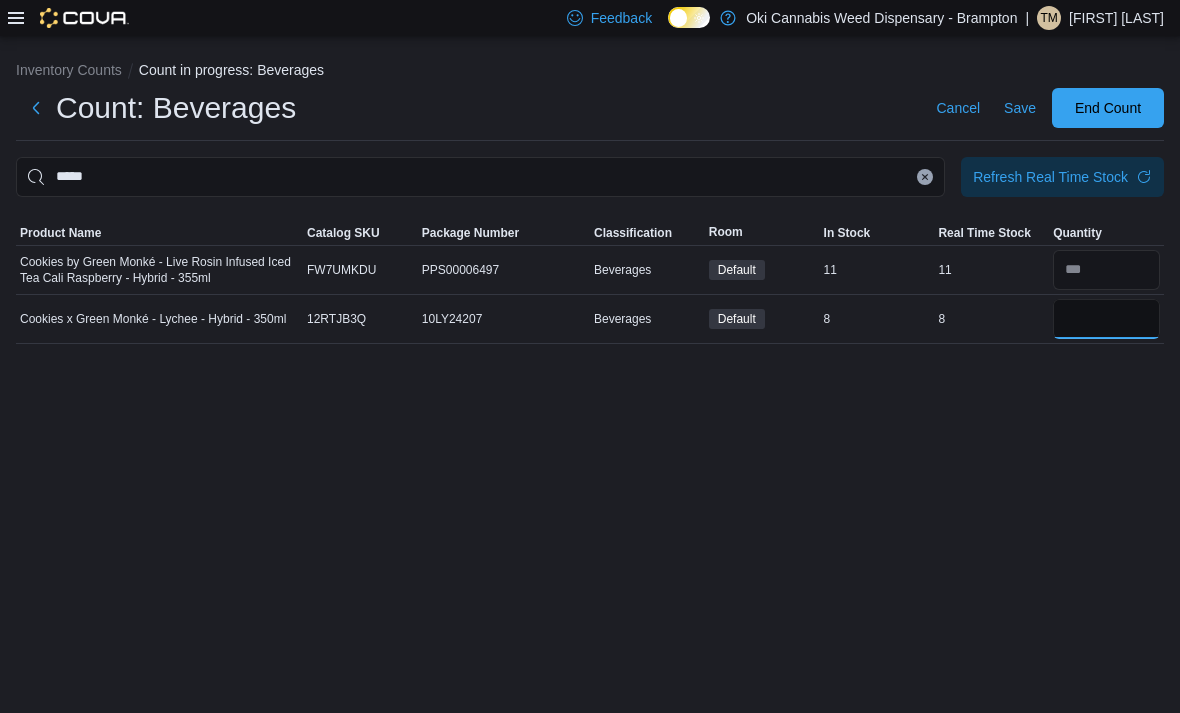 click at bounding box center (1106, 319) 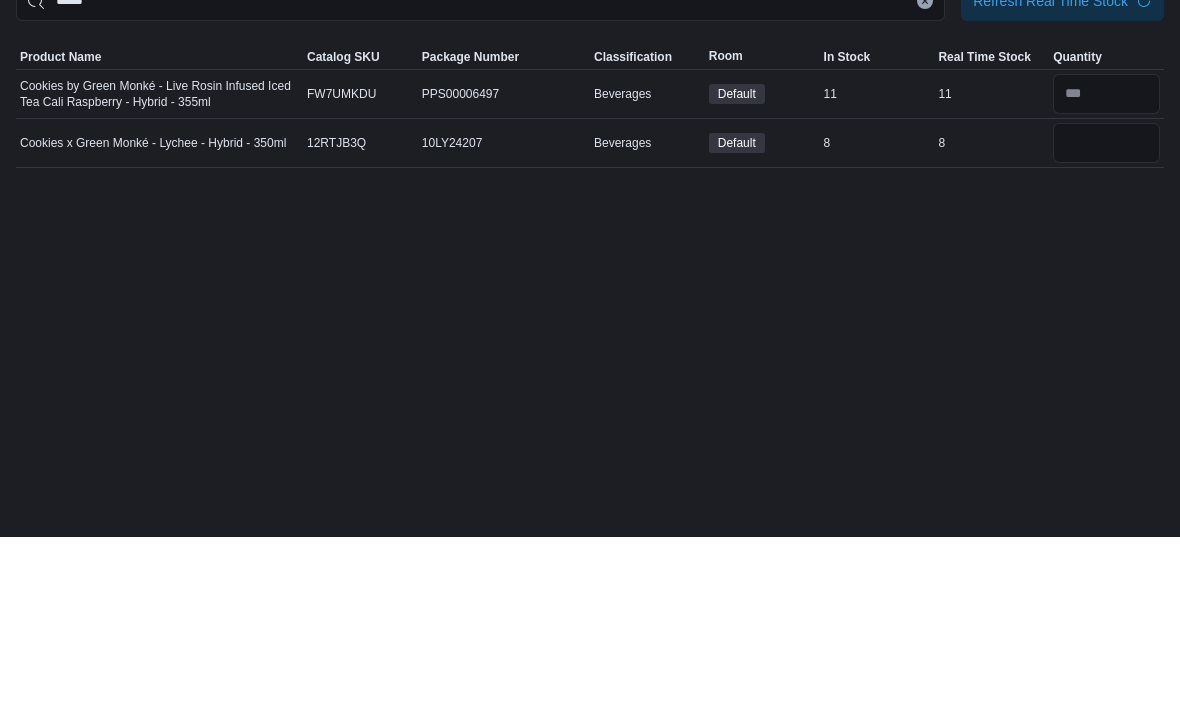 scroll, scrollTop: 64, scrollLeft: 0, axis: vertical 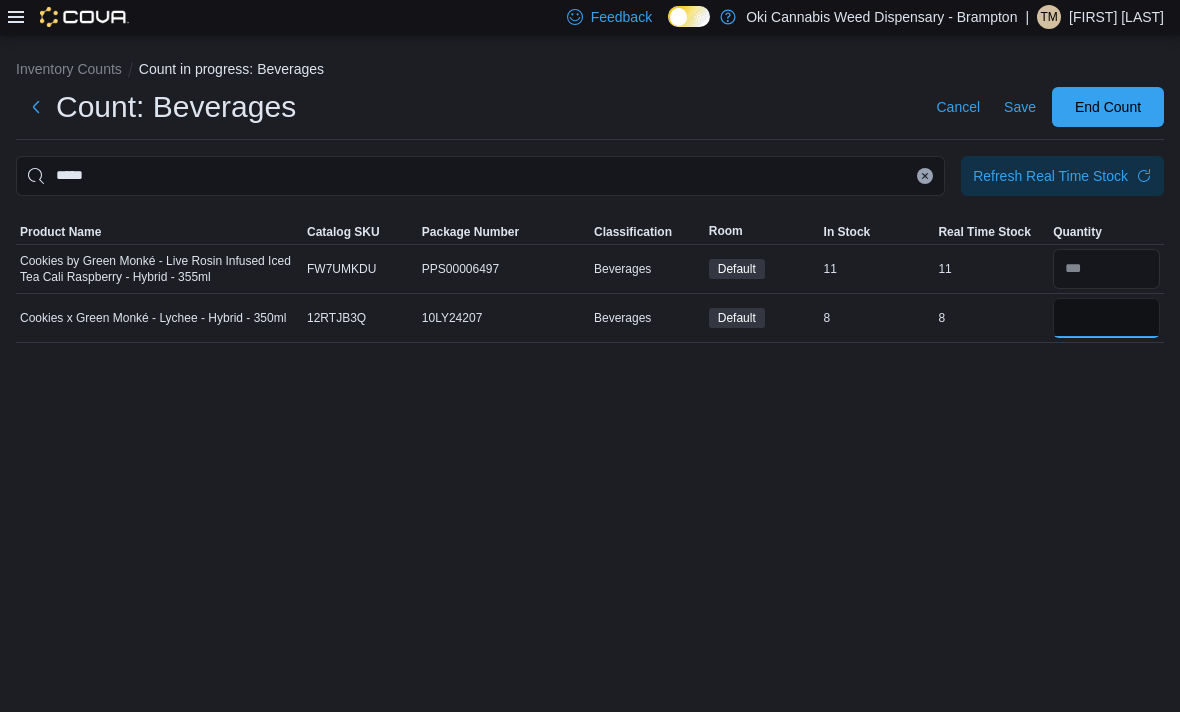 type on "*" 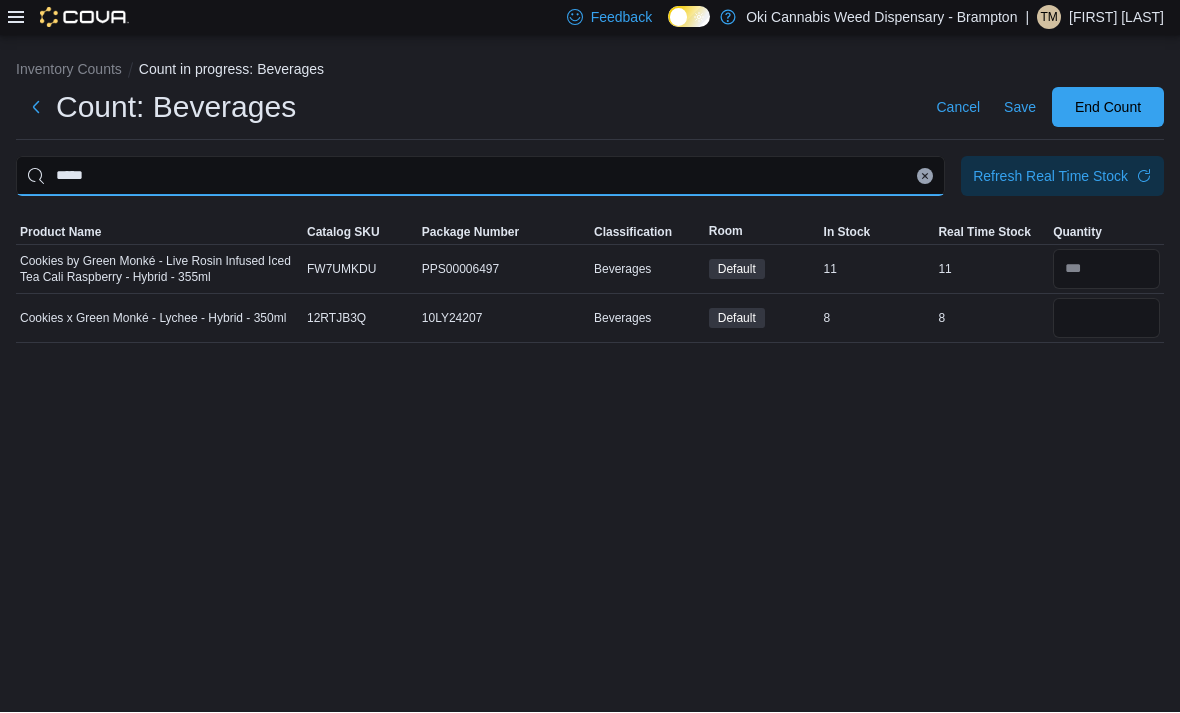 click on "*****" at bounding box center (480, 177) 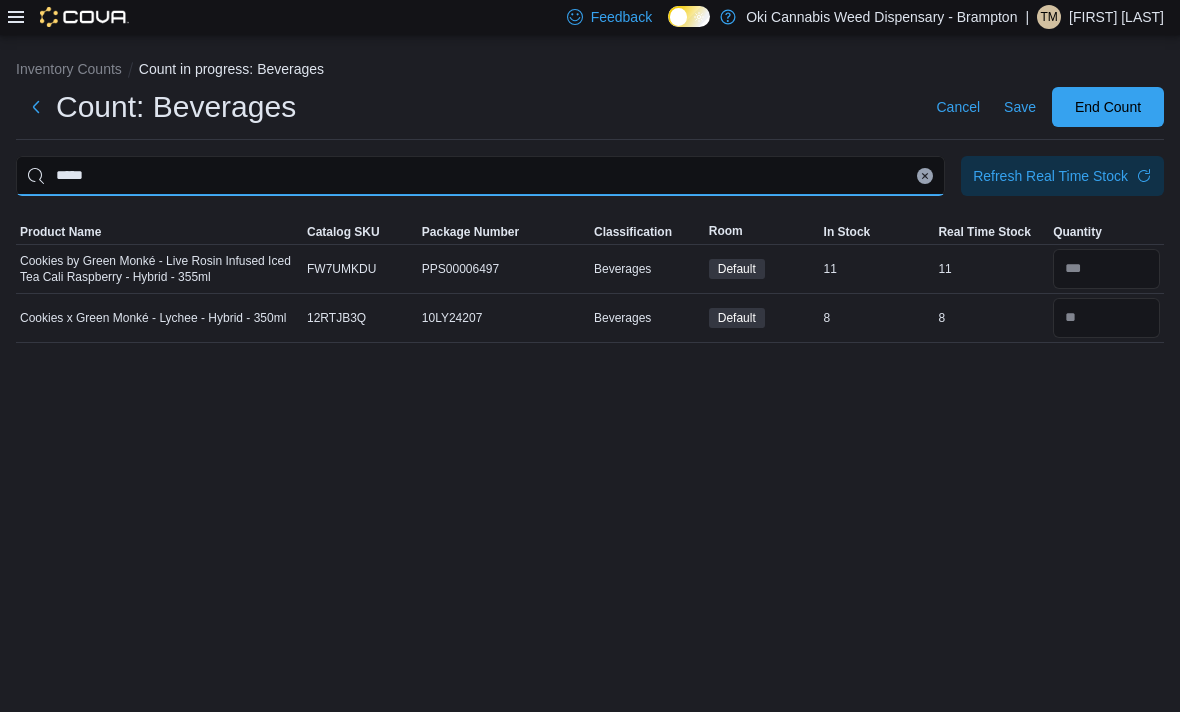 scroll, scrollTop: 32, scrollLeft: 0, axis: vertical 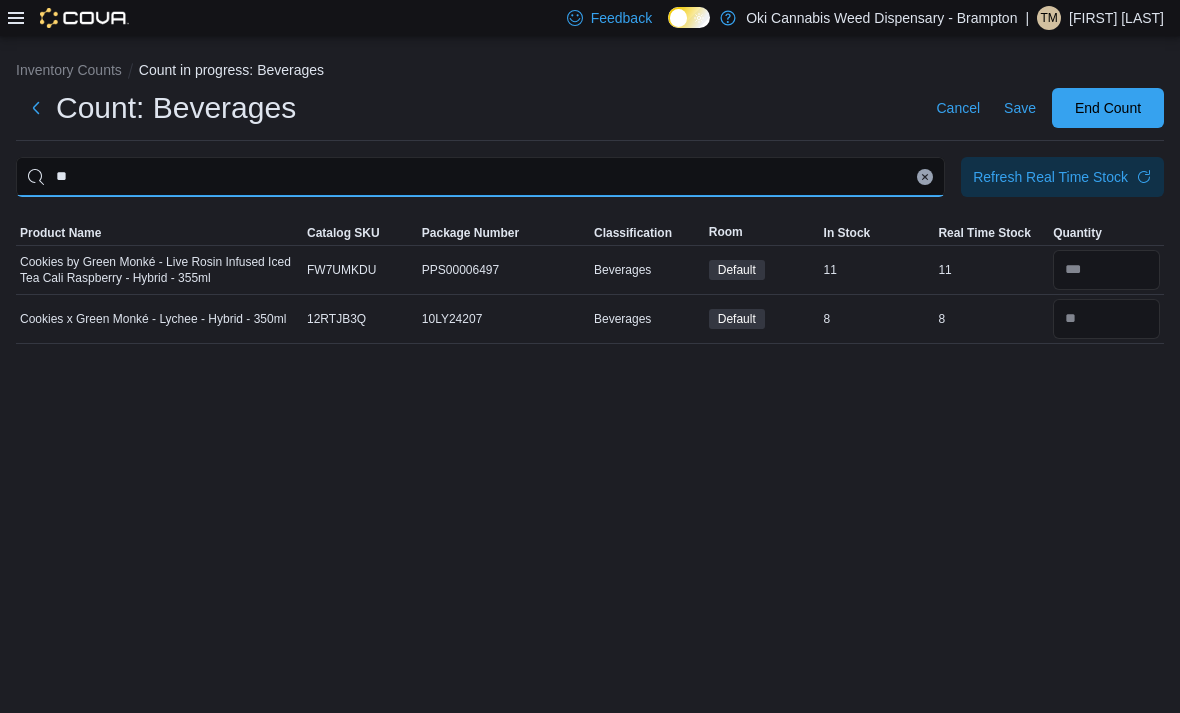 type on "*" 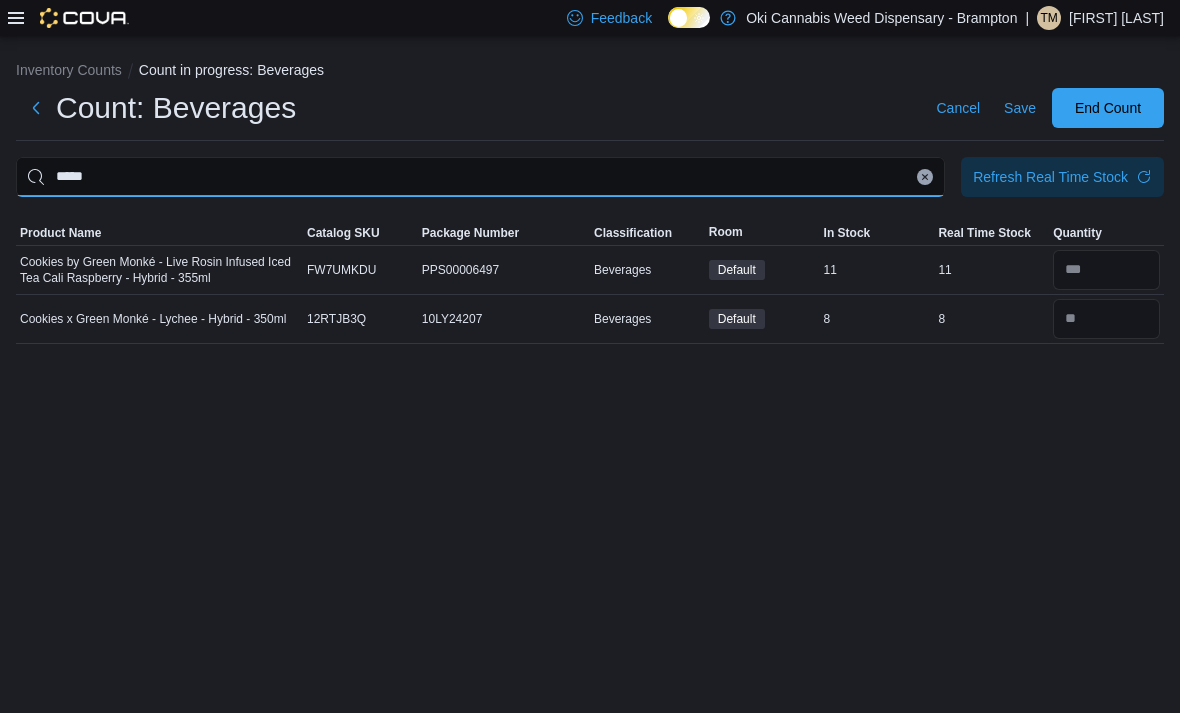 type on "*****" 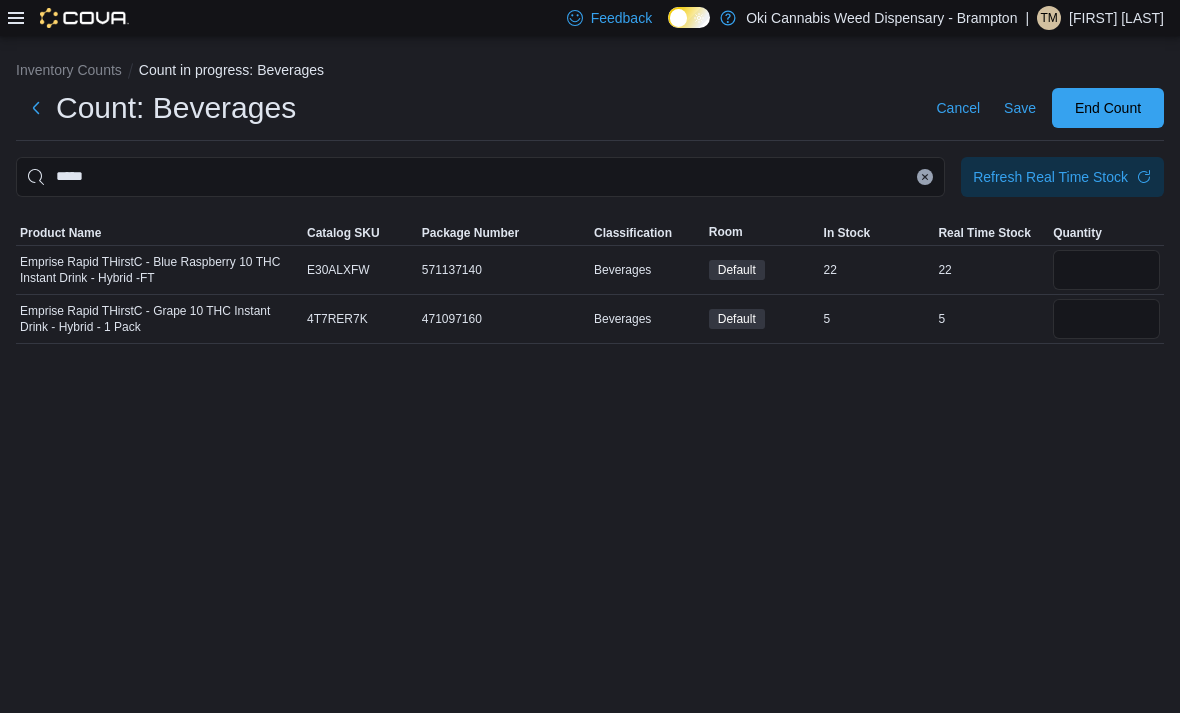 click at bounding box center (1106, 270) 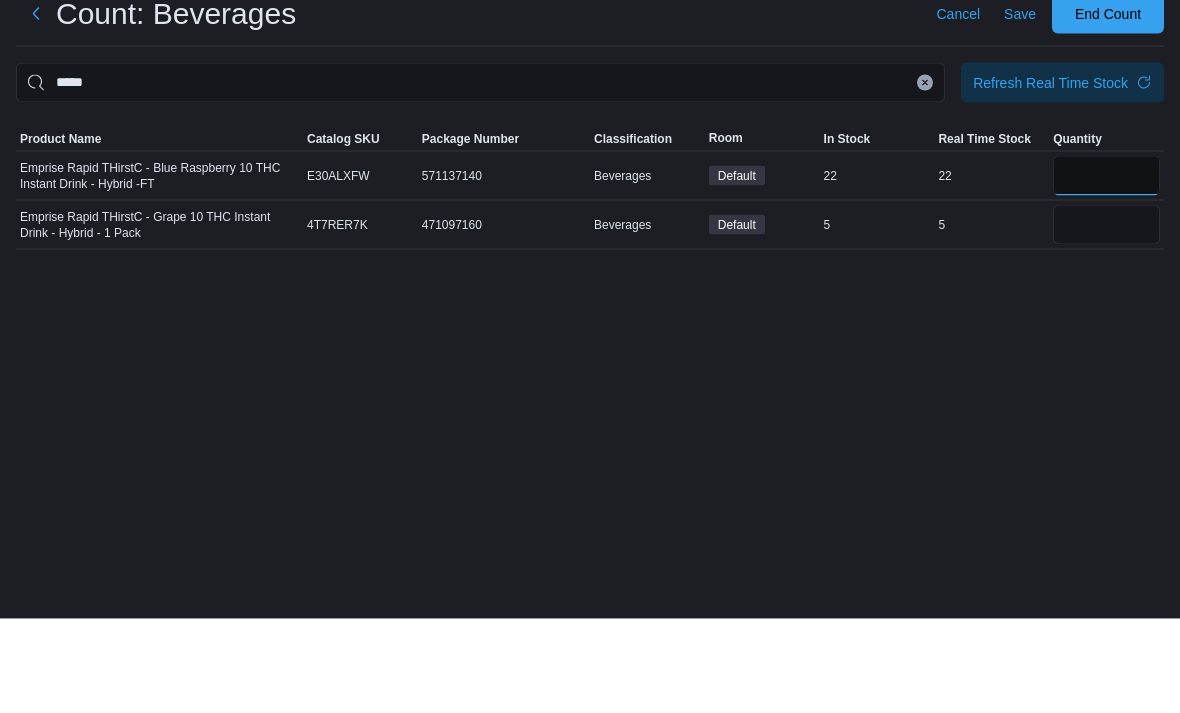 type on "**" 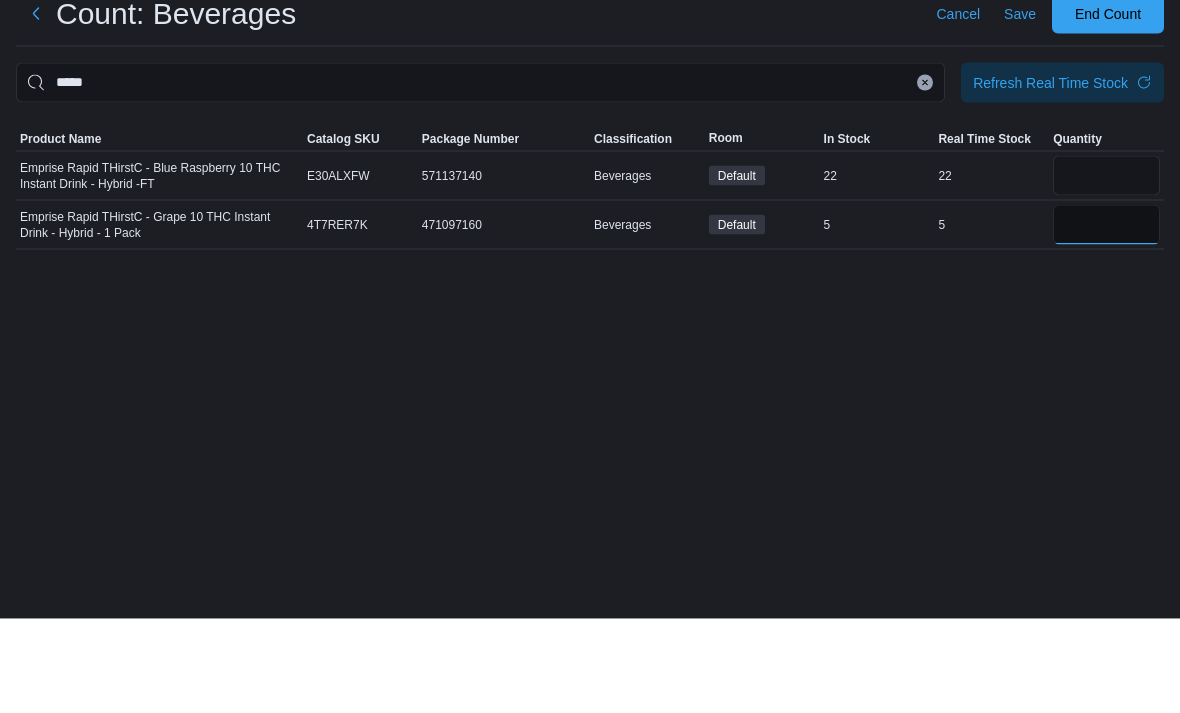click at bounding box center (1106, 319) 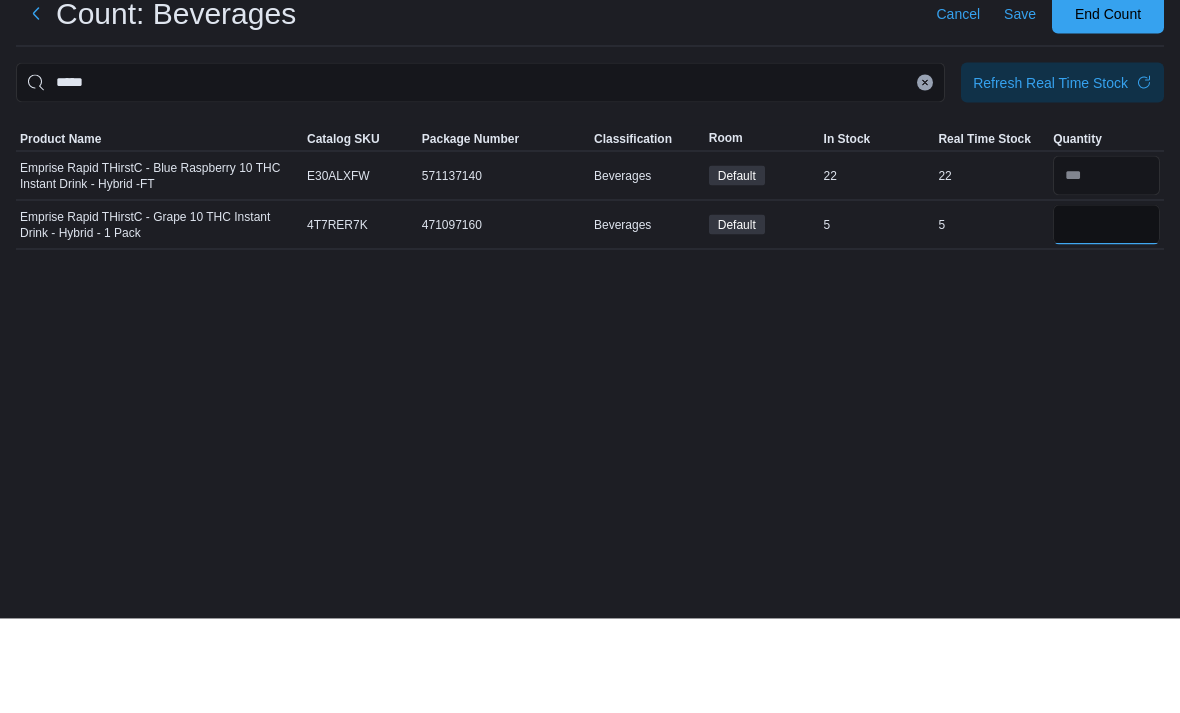 type on "*" 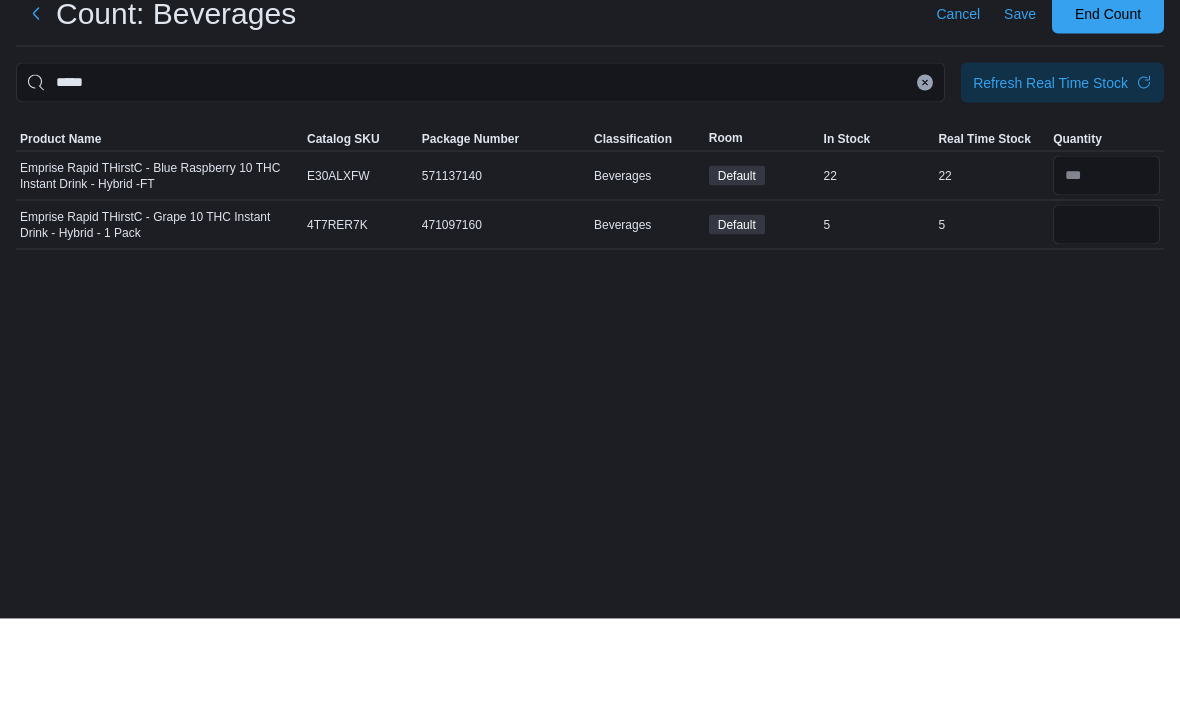 click at bounding box center (925, 177) 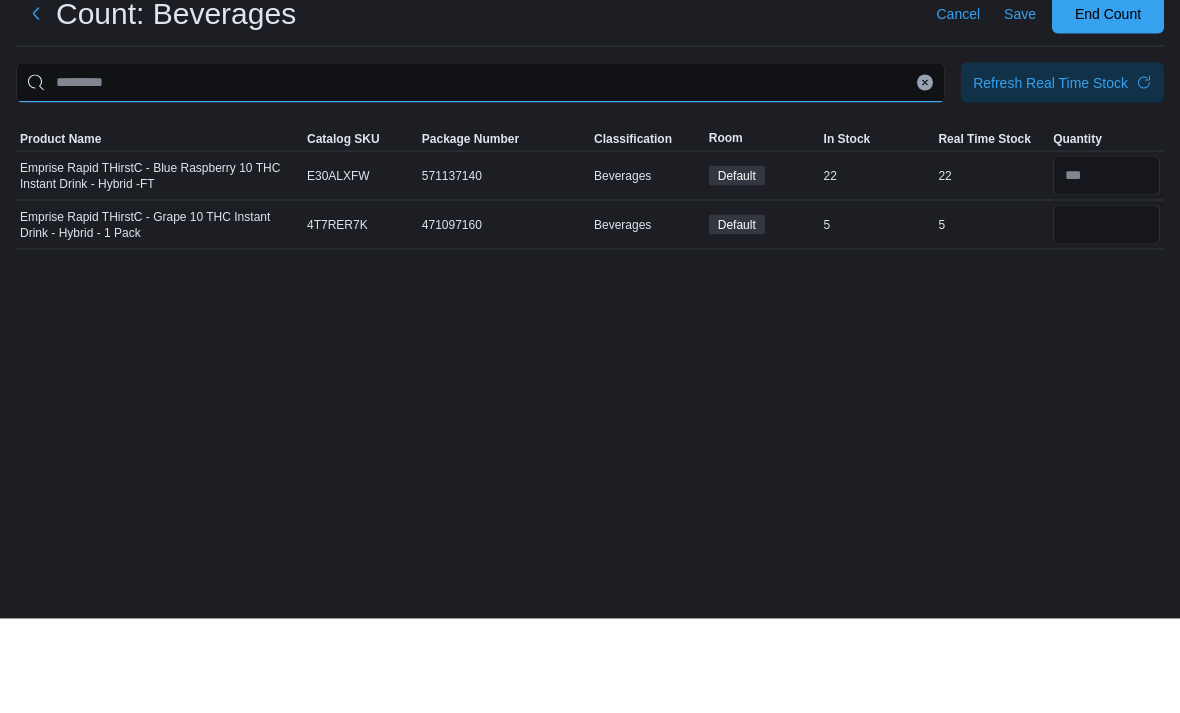 type 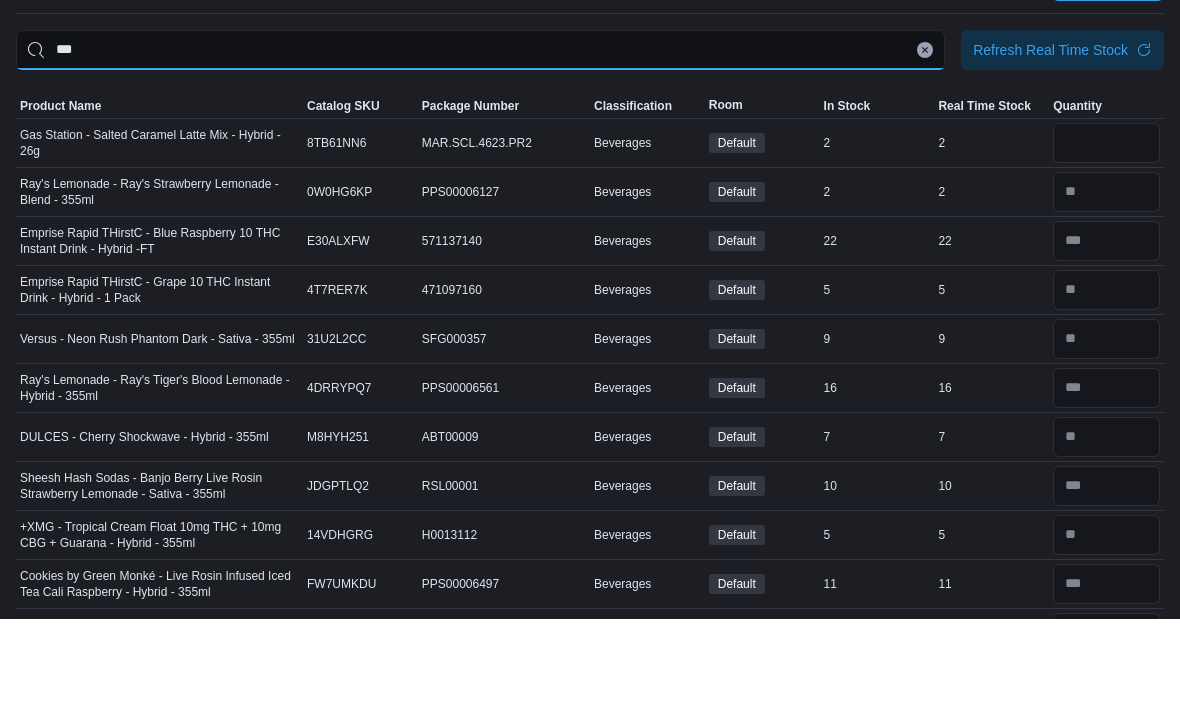 type on "***" 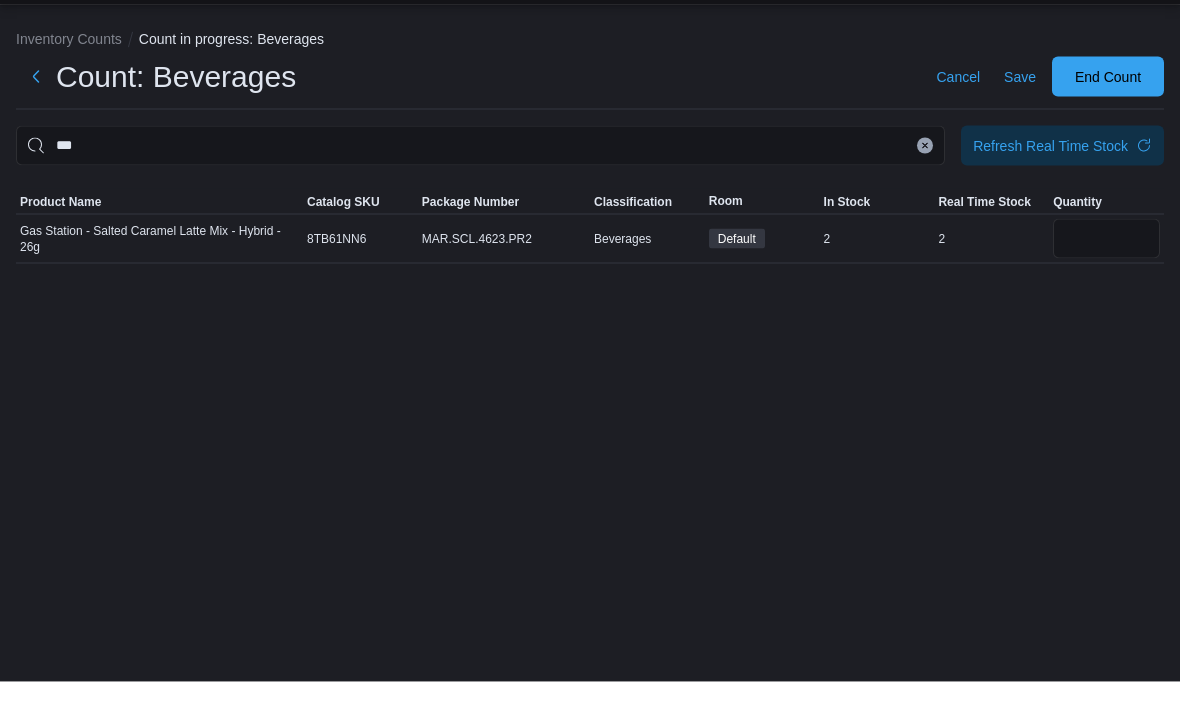 click at bounding box center [1106, 270] 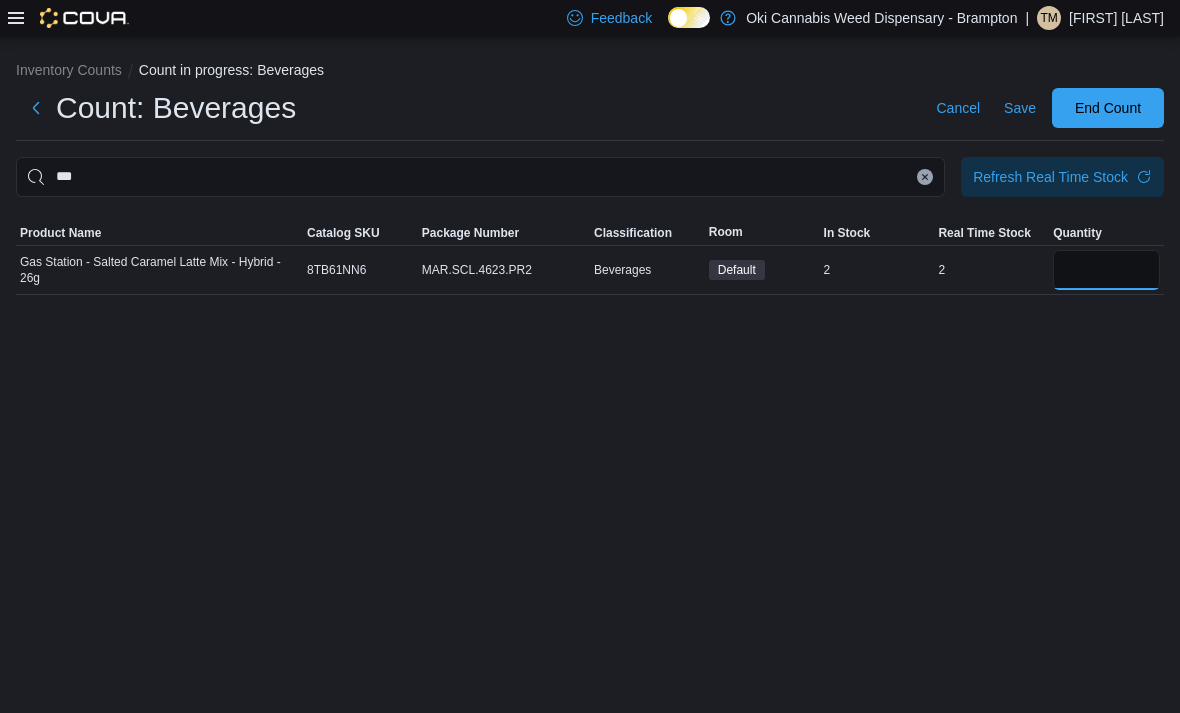 type on "*" 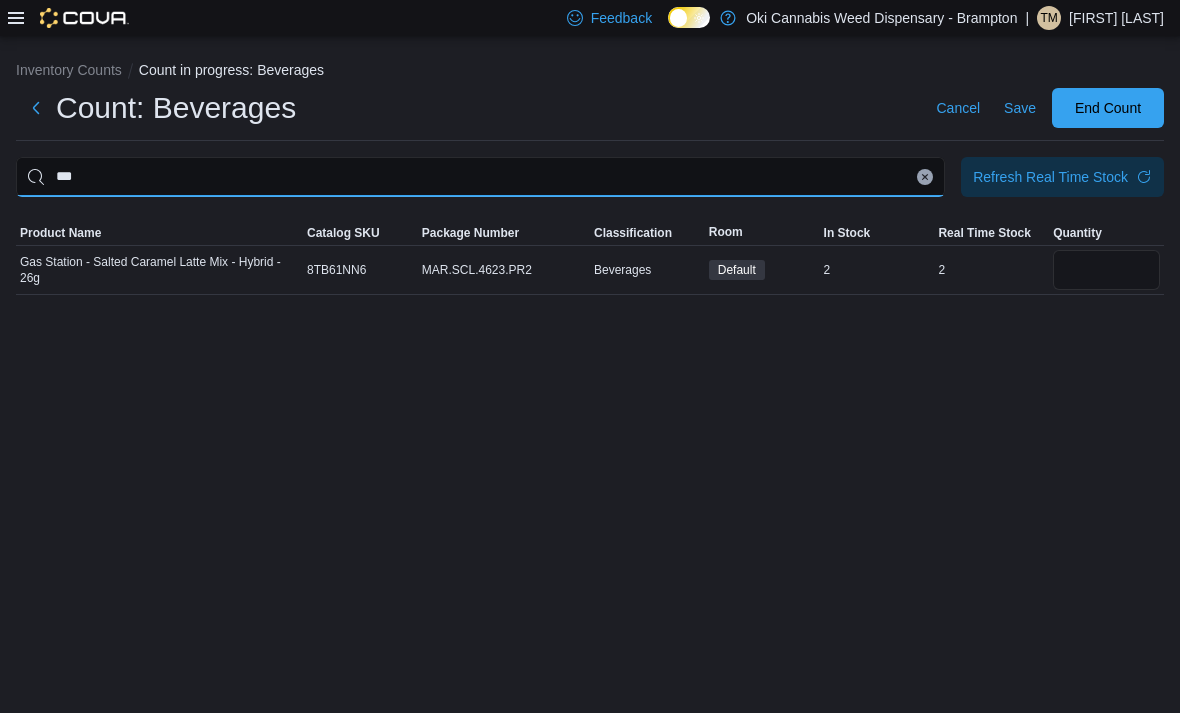 click on "***" at bounding box center (480, 177) 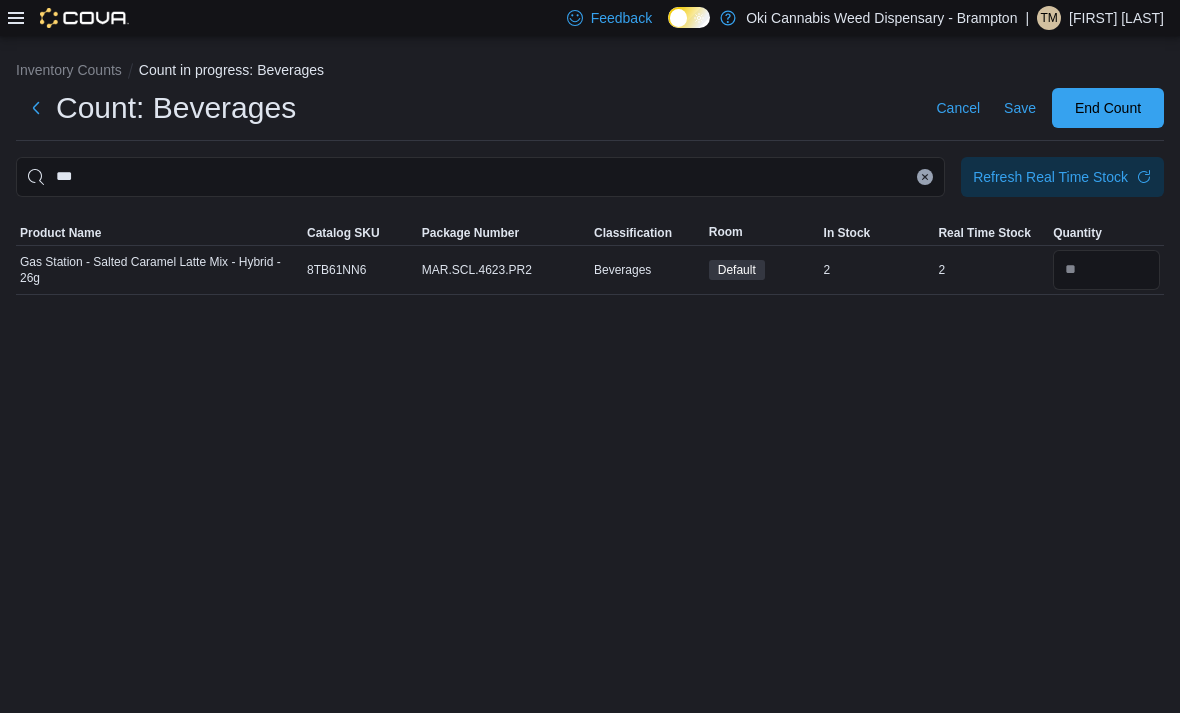 click on "Save" at bounding box center [1020, 108] 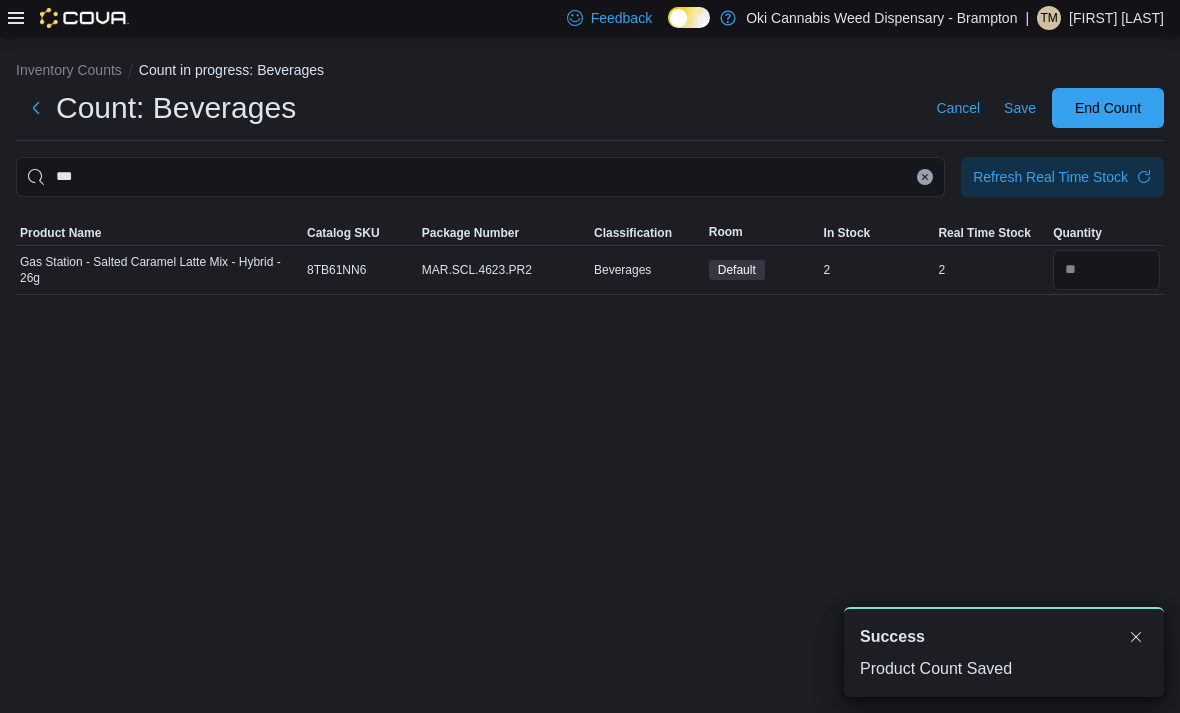 click at bounding box center [925, 177] 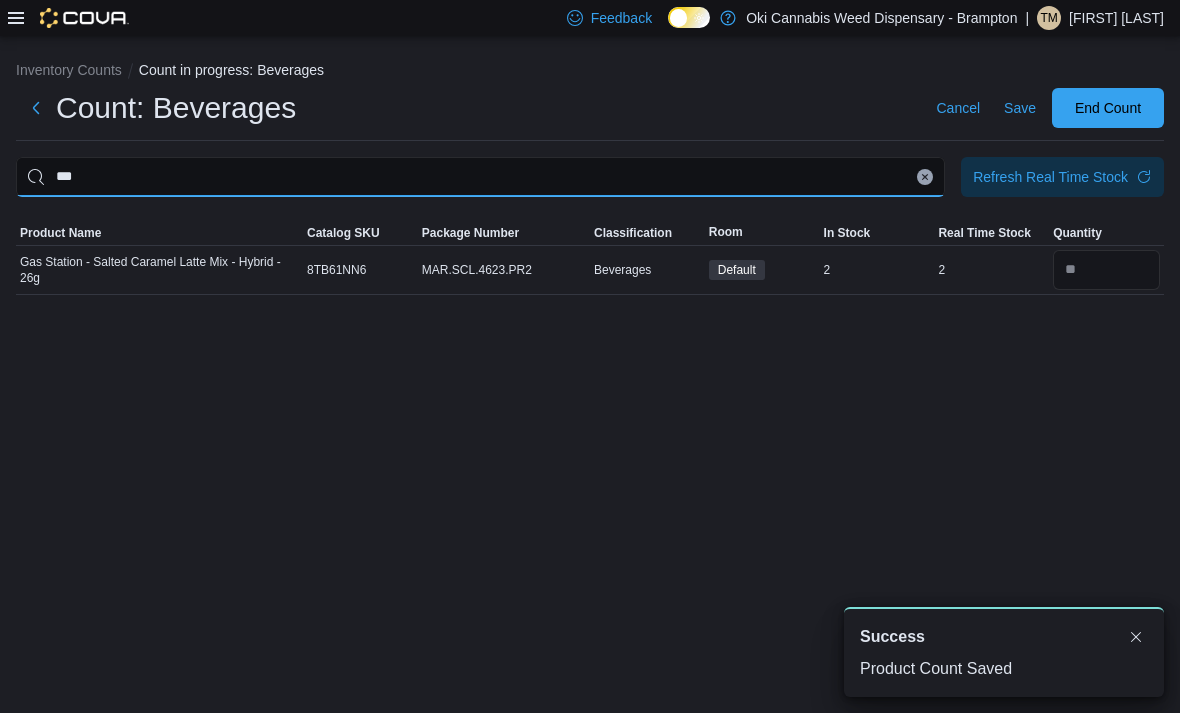 type 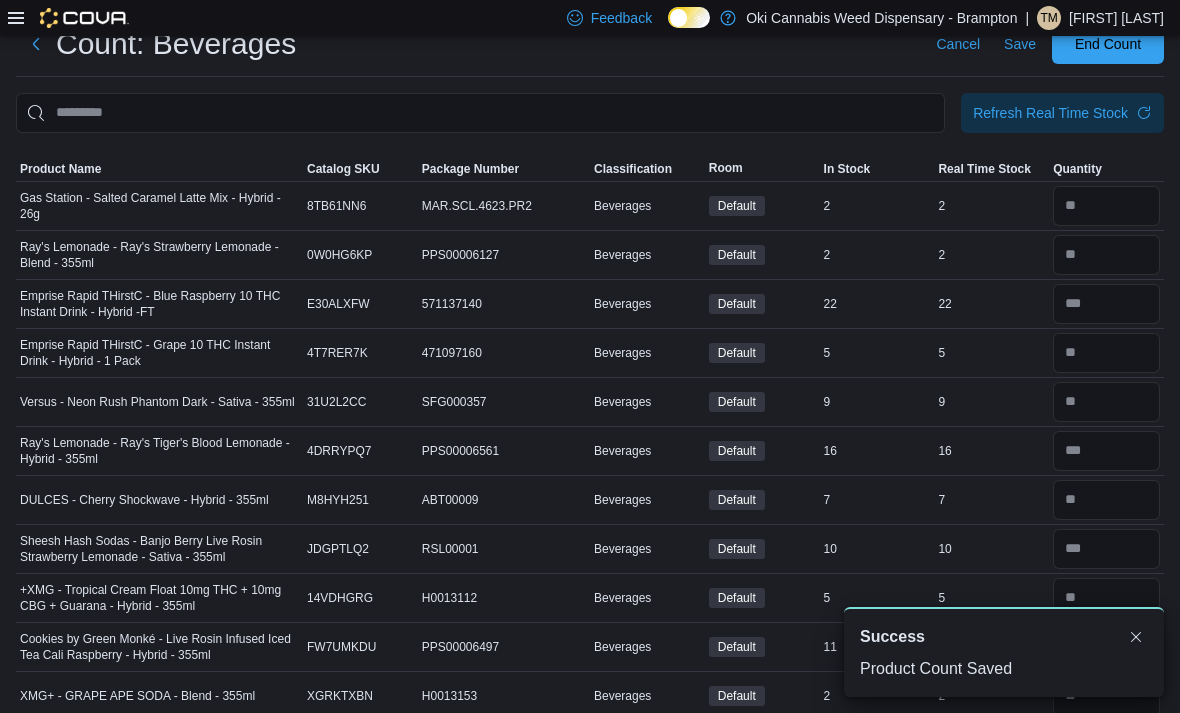 click on "Real Time Stock" at bounding box center [984, 169] 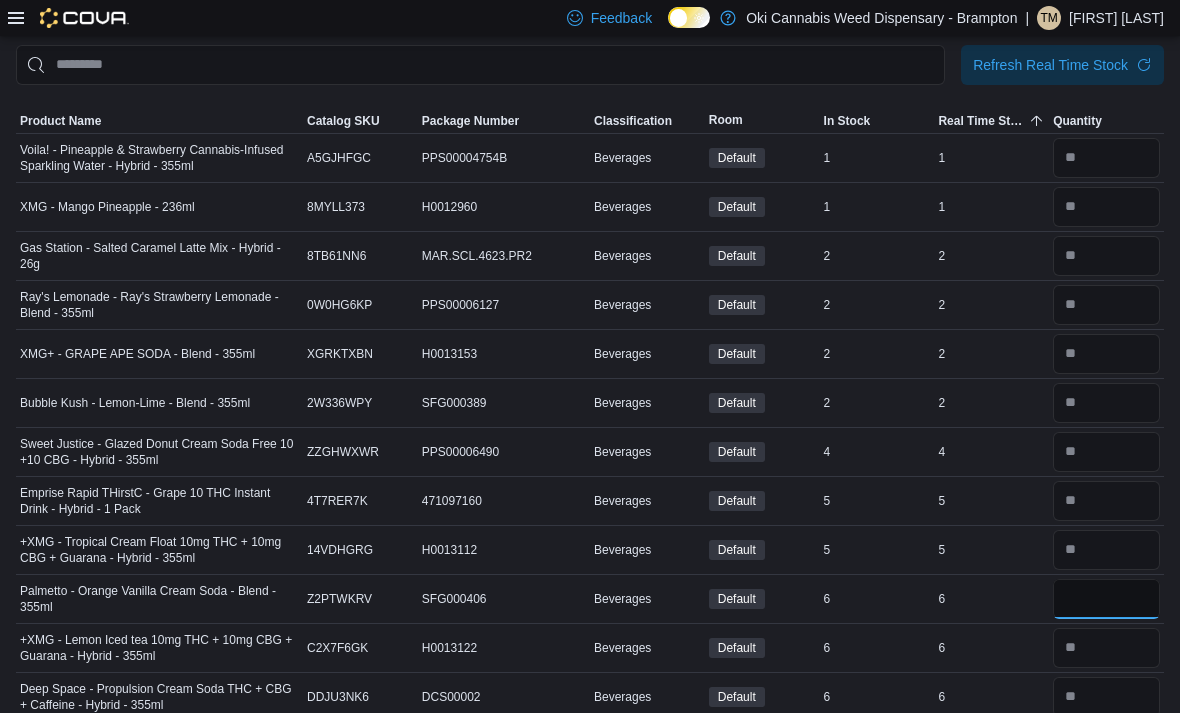 click at bounding box center [1106, 599] 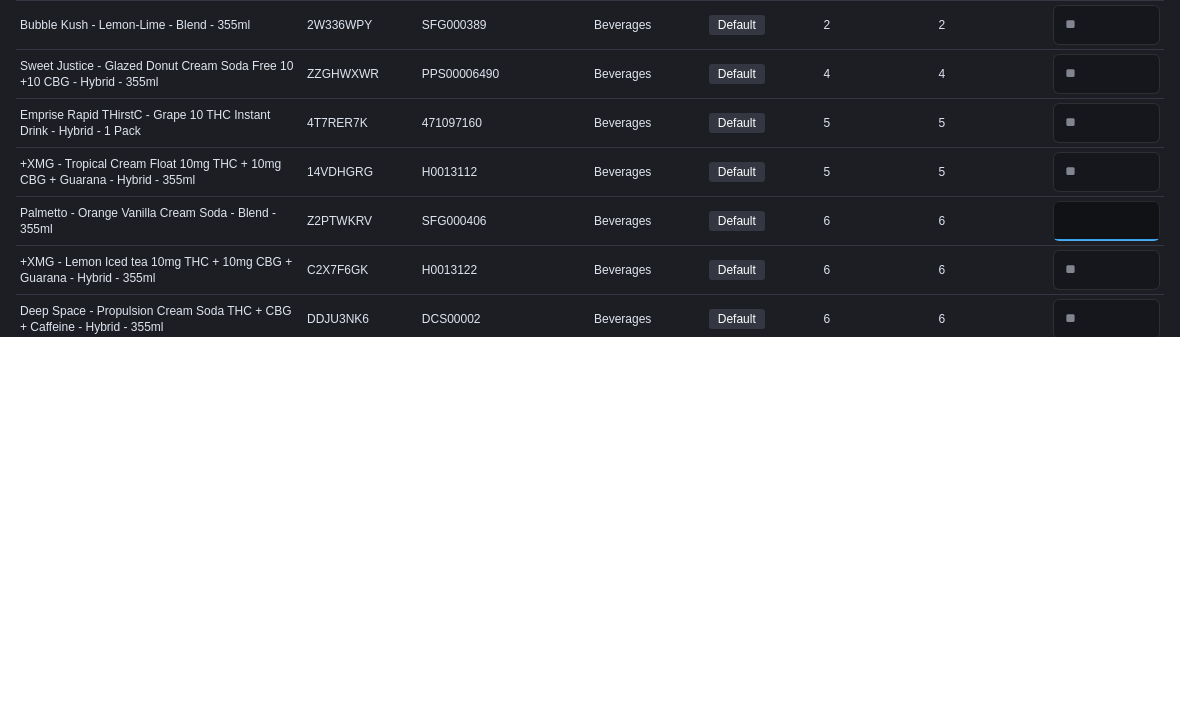 type on "*" 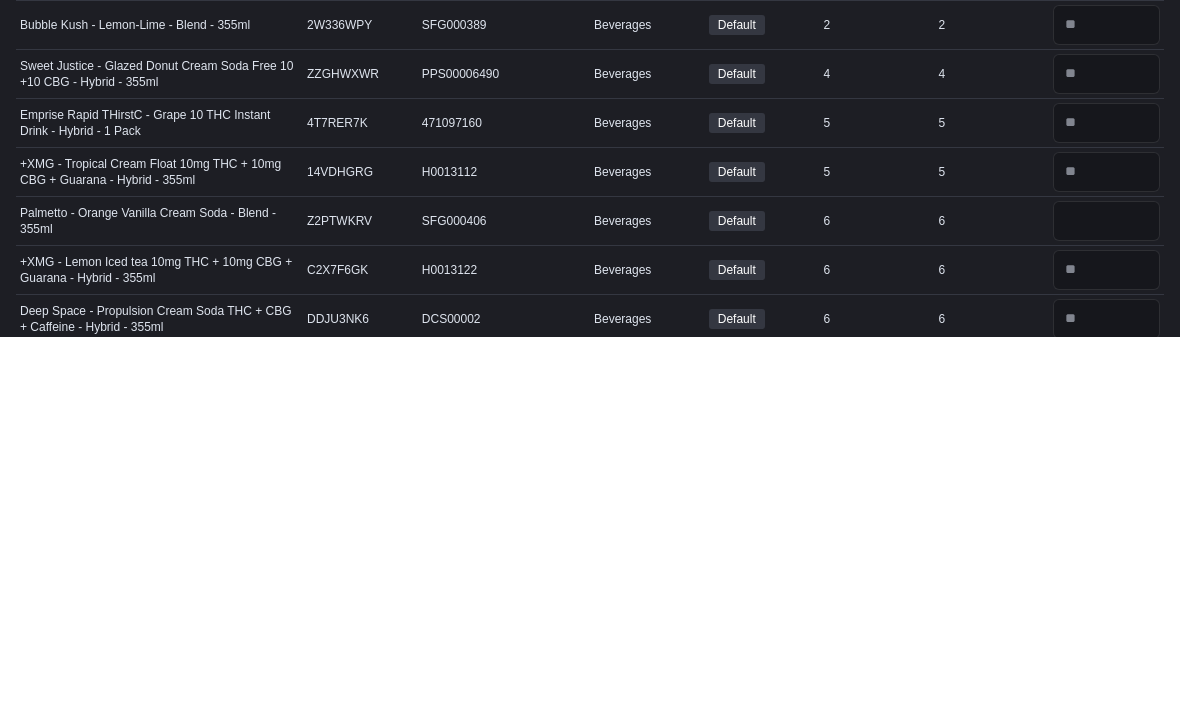 click on "Palmetto - Orange Vanilla Cream Soda - Blend - 355ml" at bounding box center [159, 597] 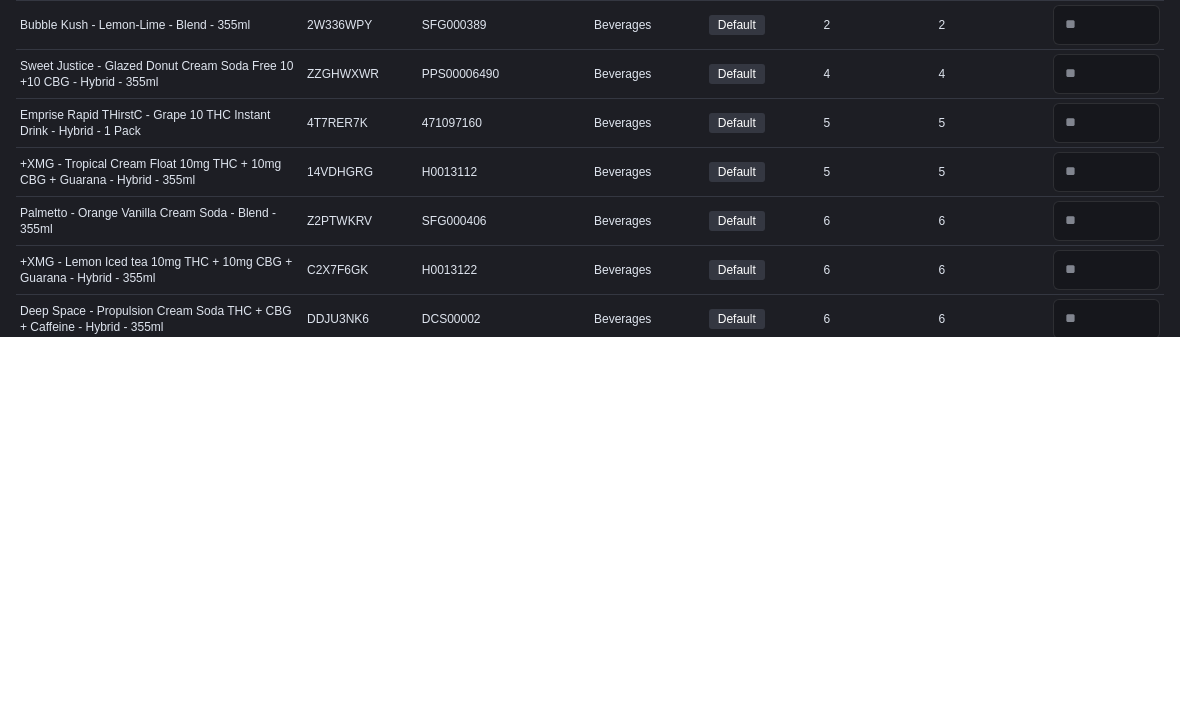 scroll, scrollTop: 490, scrollLeft: 0, axis: vertical 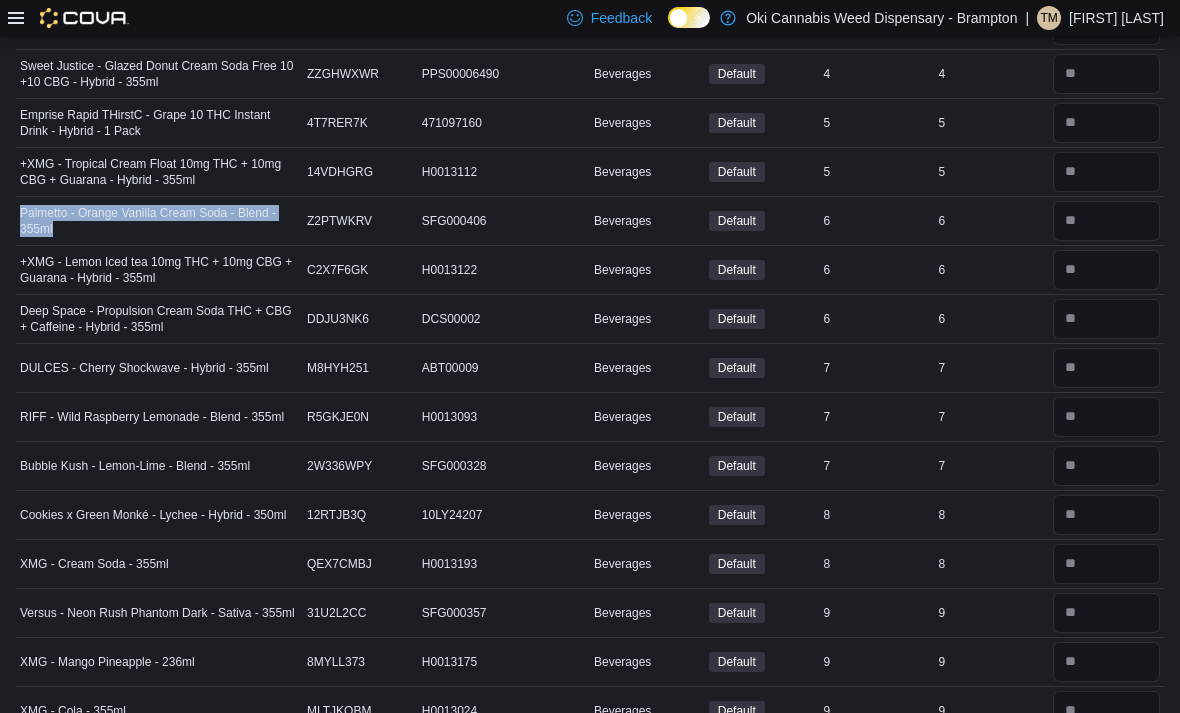copy on "Palmetto - Orange Vanilla Cream Soda - Blend - 355ml" 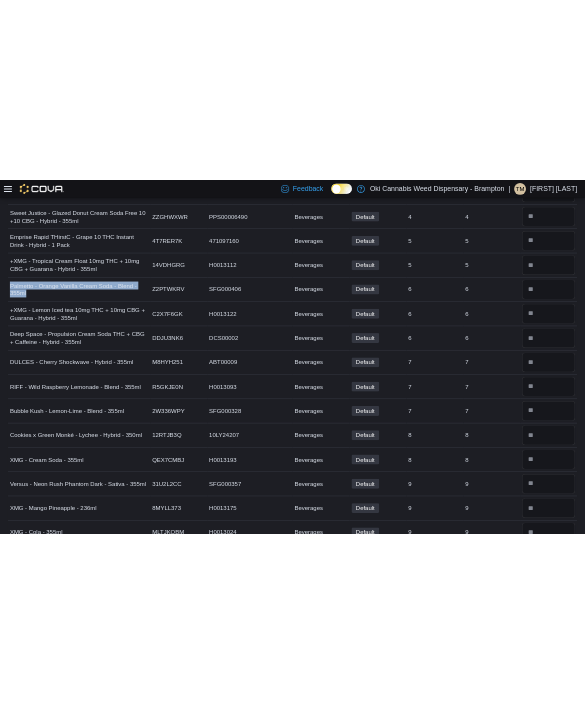scroll, scrollTop: 7334, scrollLeft: 0, axis: vertical 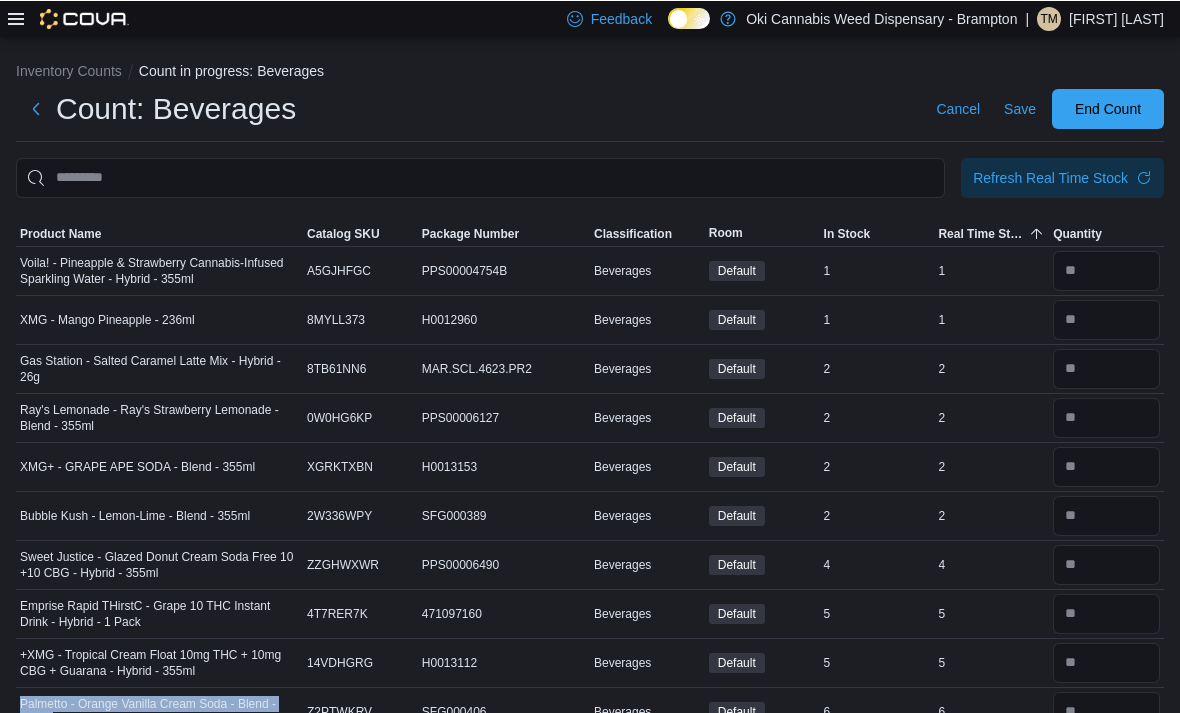 click on "Save" at bounding box center [1020, 108] 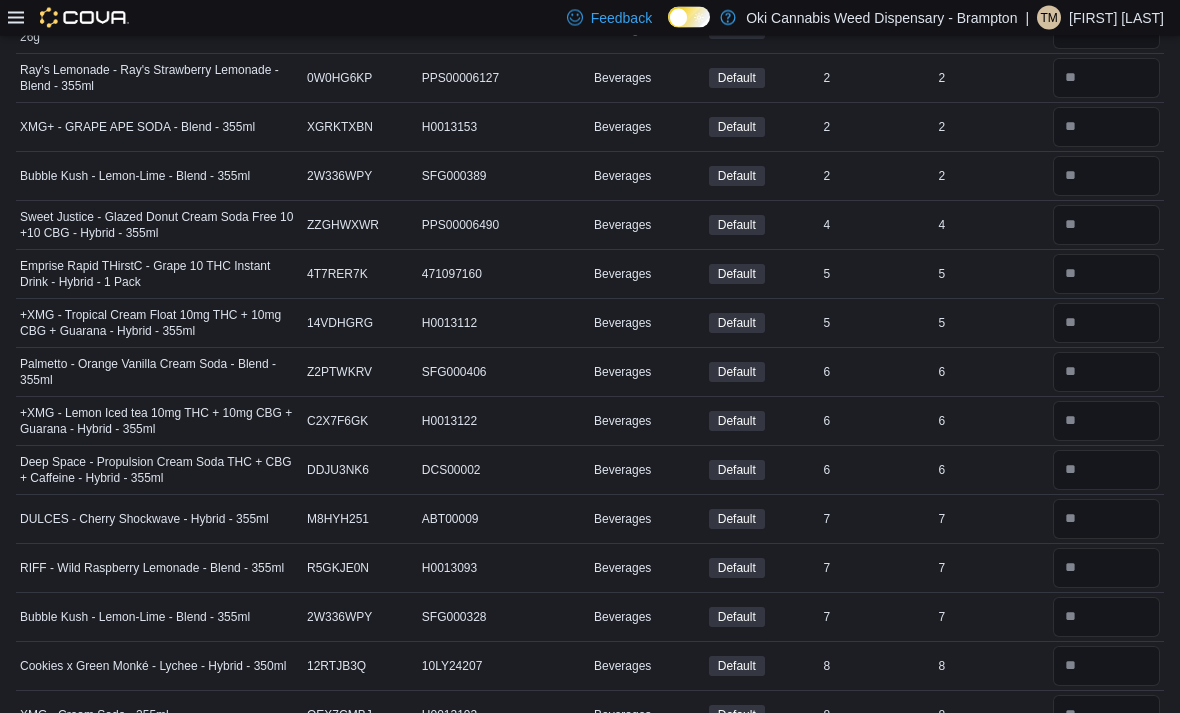 scroll, scrollTop: 0, scrollLeft: 0, axis: both 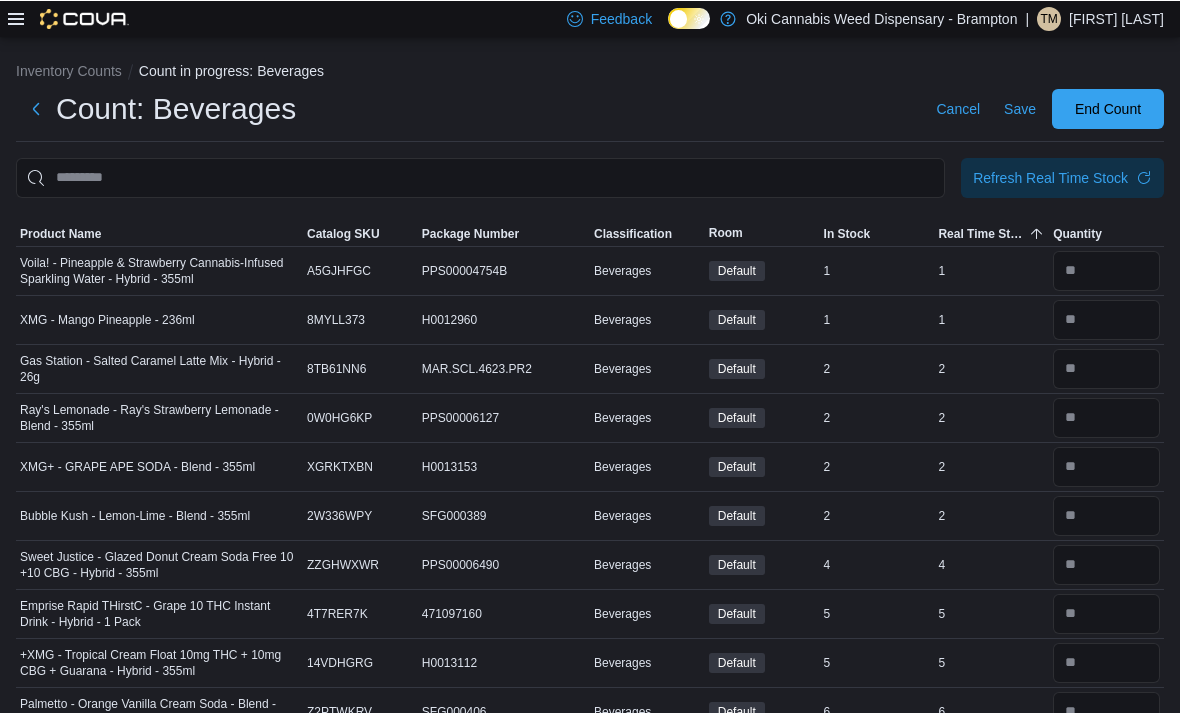 click on "Save" at bounding box center [1020, 108] 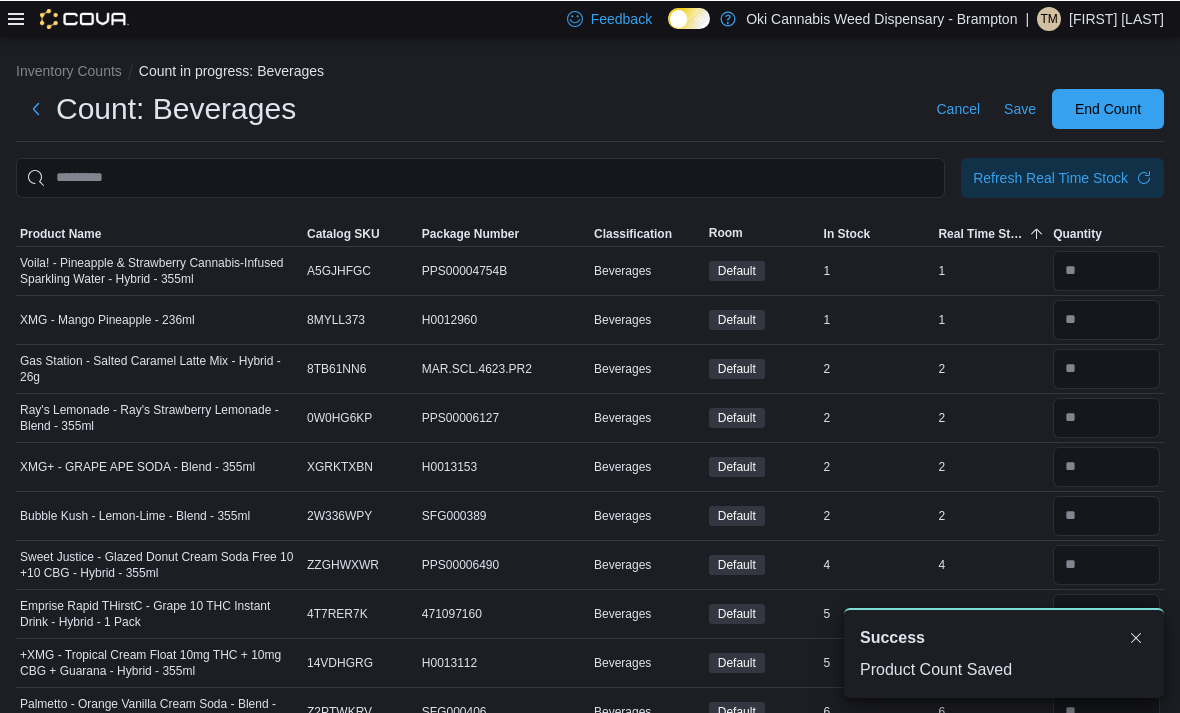 click at bounding box center (36, 108) 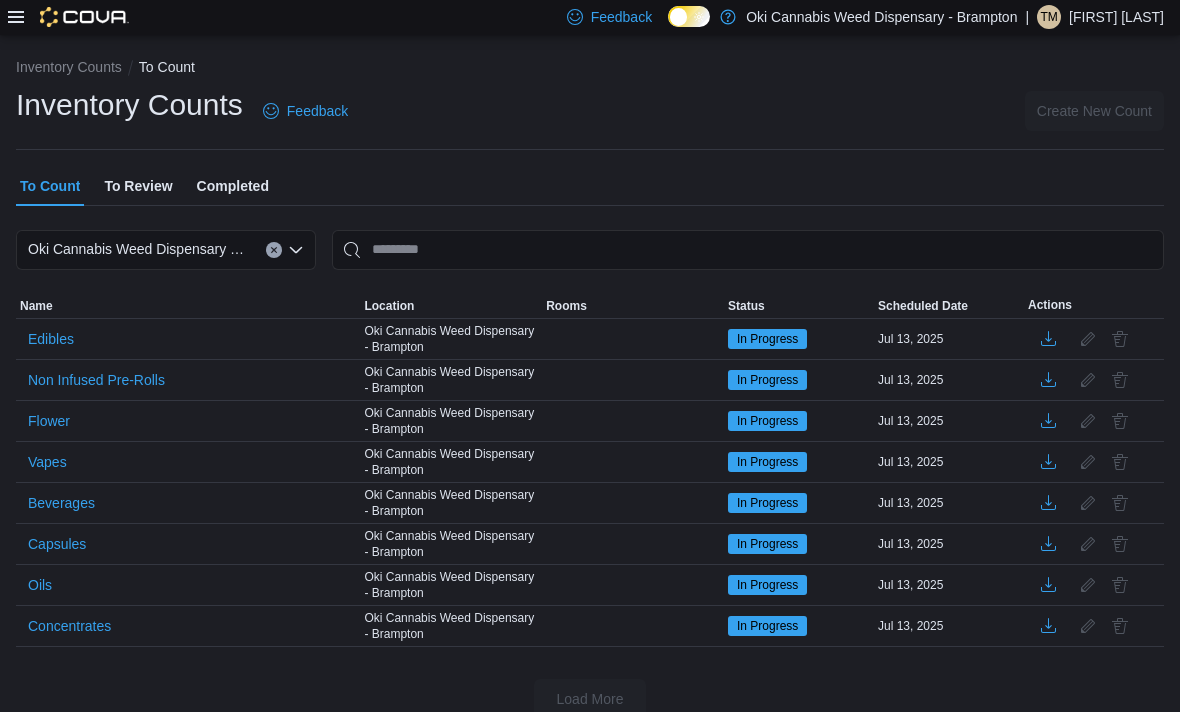 scroll, scrollTop: 0, scrollLeft: 0, axis: both 